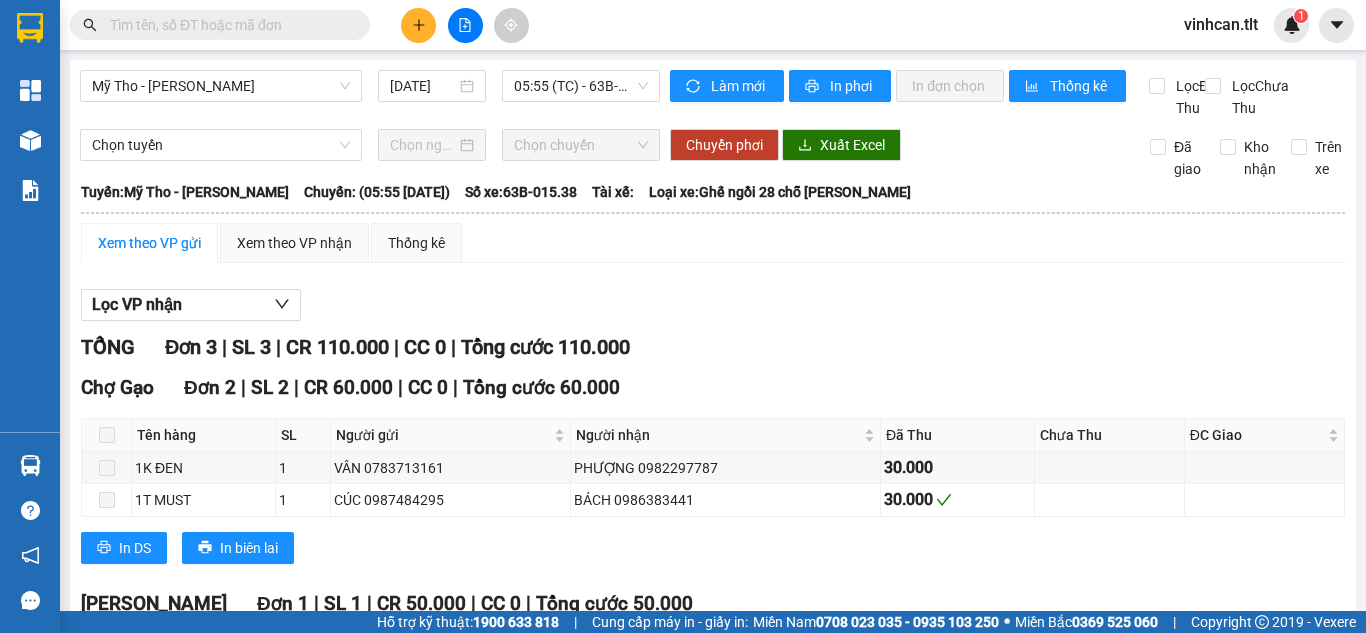 scroll, scrollTop: 0, scrollLeft: 0, axis: both 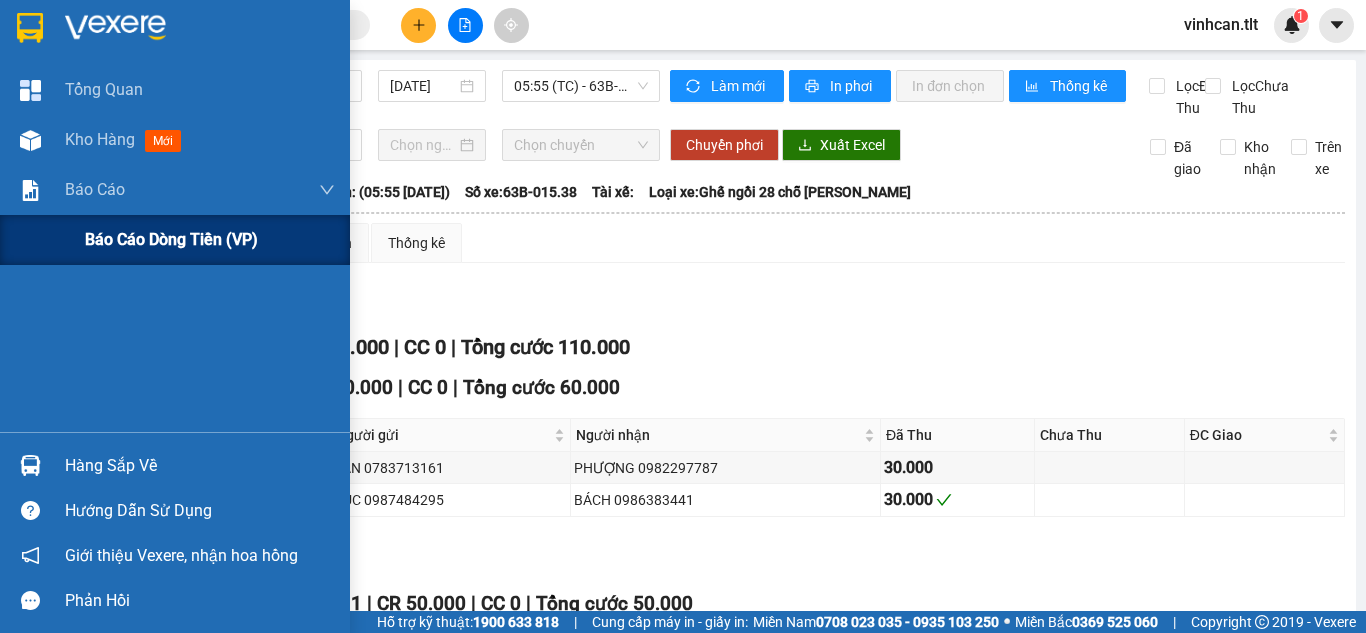 click on "Báo cáo dòng tiền (VP)" at bounding box center [175, 240] 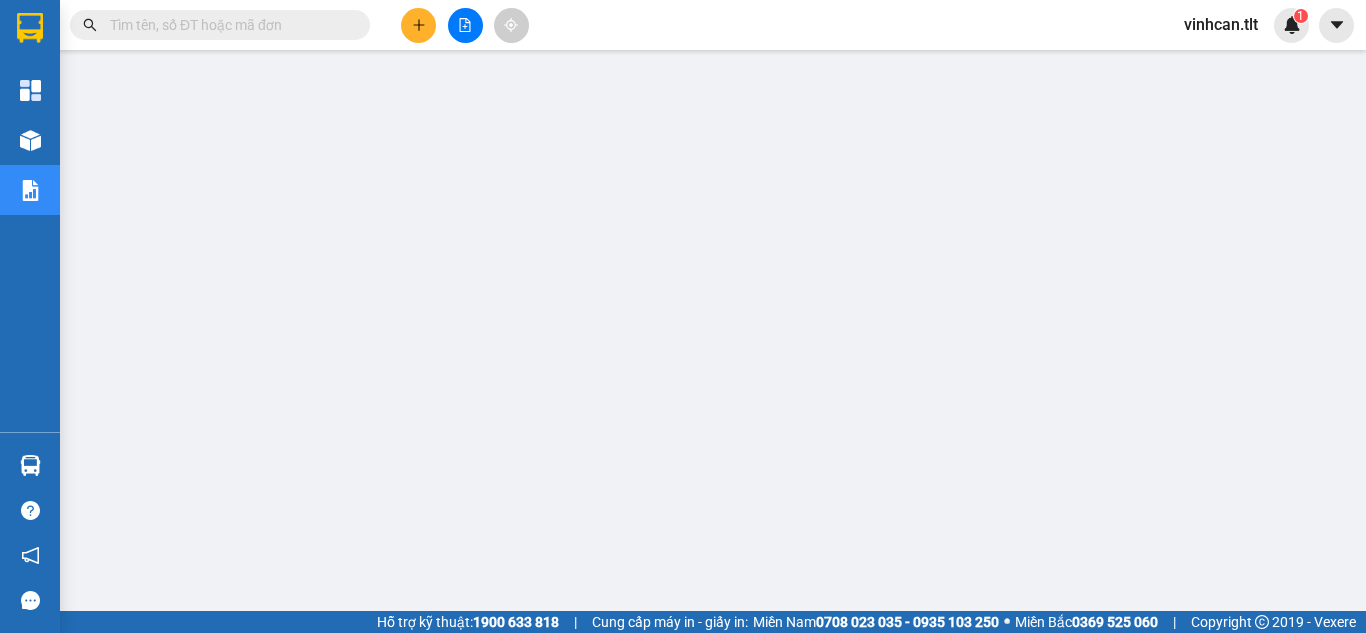 click at bounding box center (465, 25) 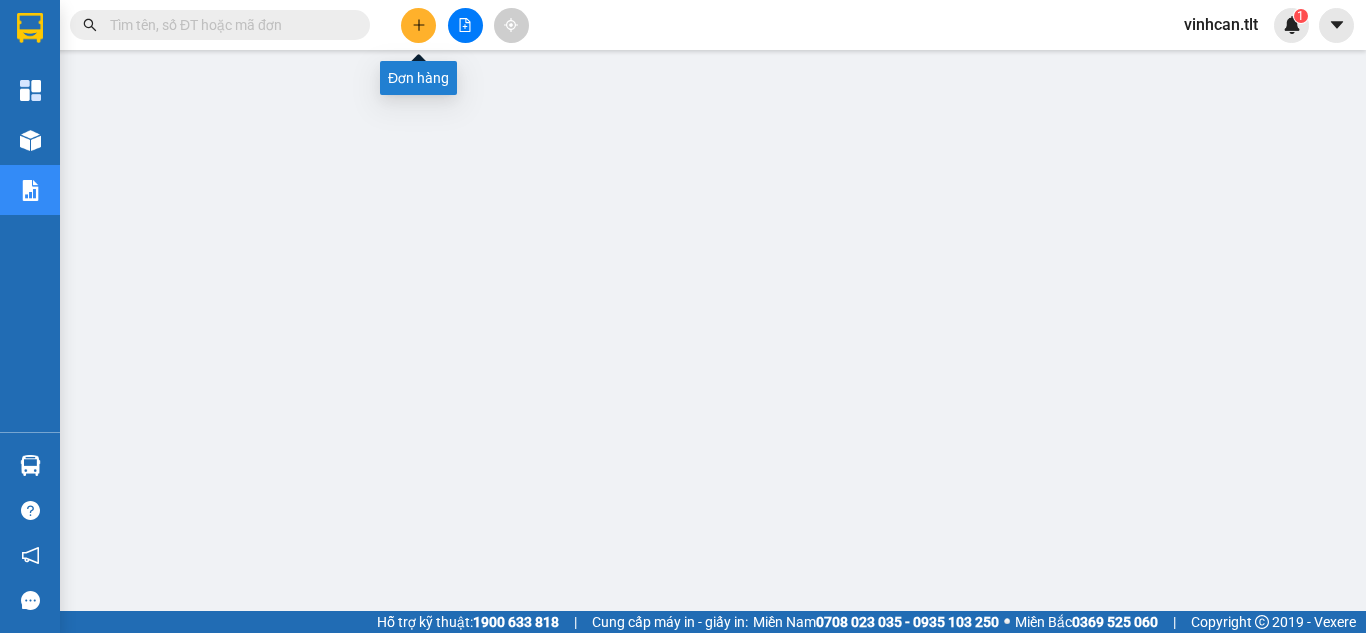 click 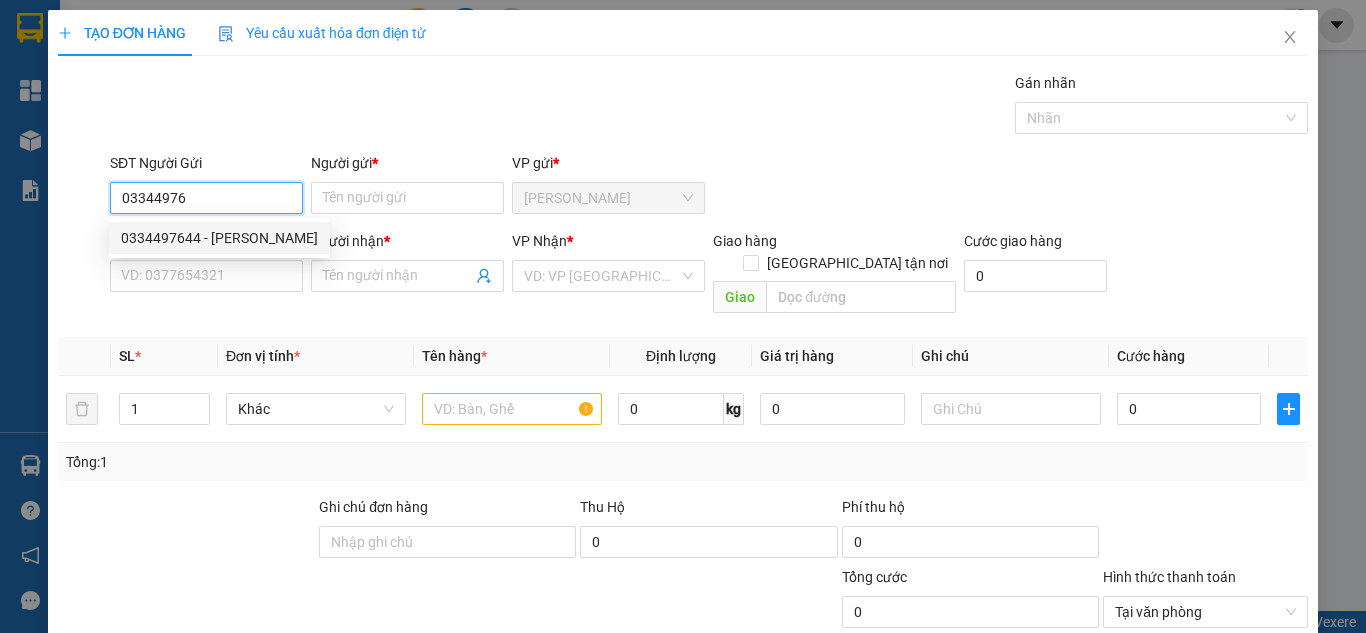 click on "0334497644 - [PERSON_NAME]" at bounding box center (219, 238) 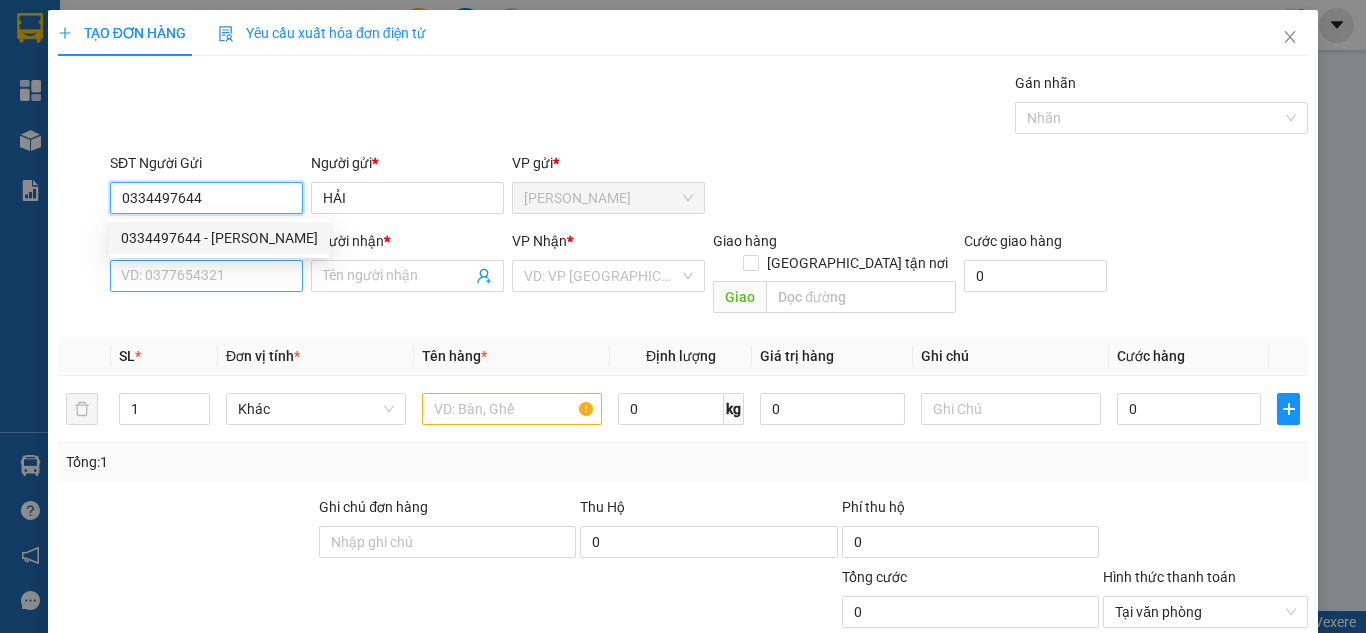 type on "0334497644" 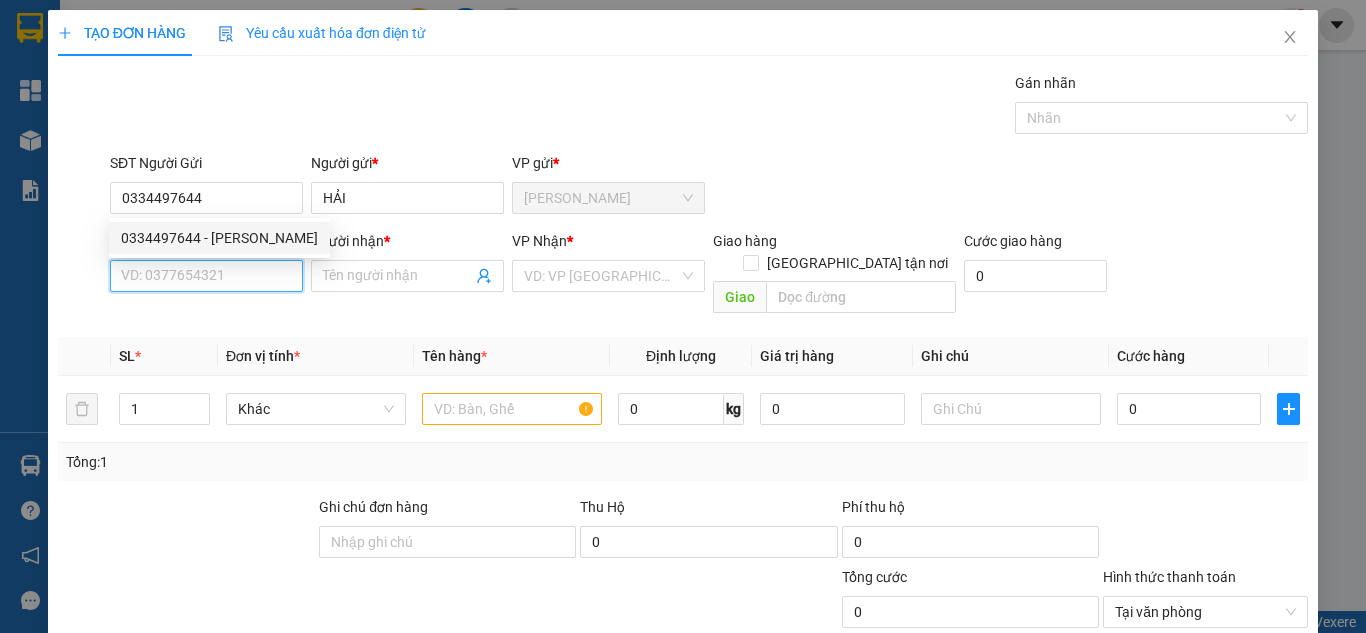 click on "SĐT Người Nhận  *" at bounding box center [206, 276] 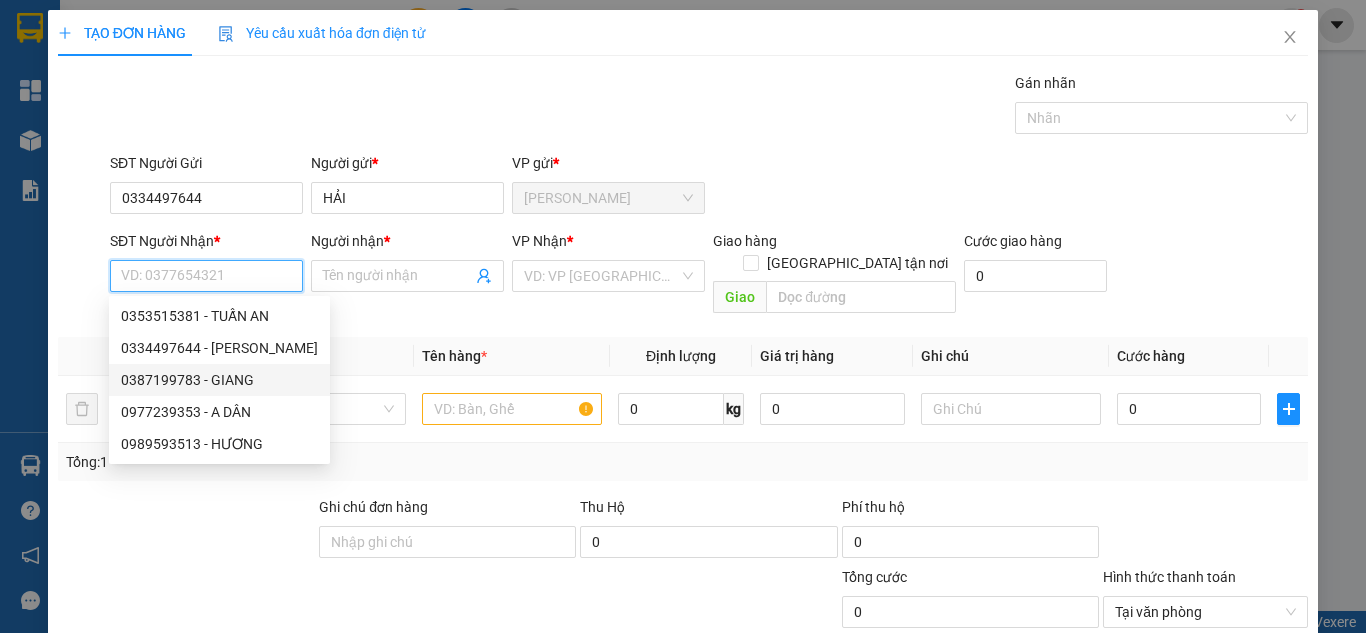 click on "0387199783 - GIANG" at bounding box center [219, 380] 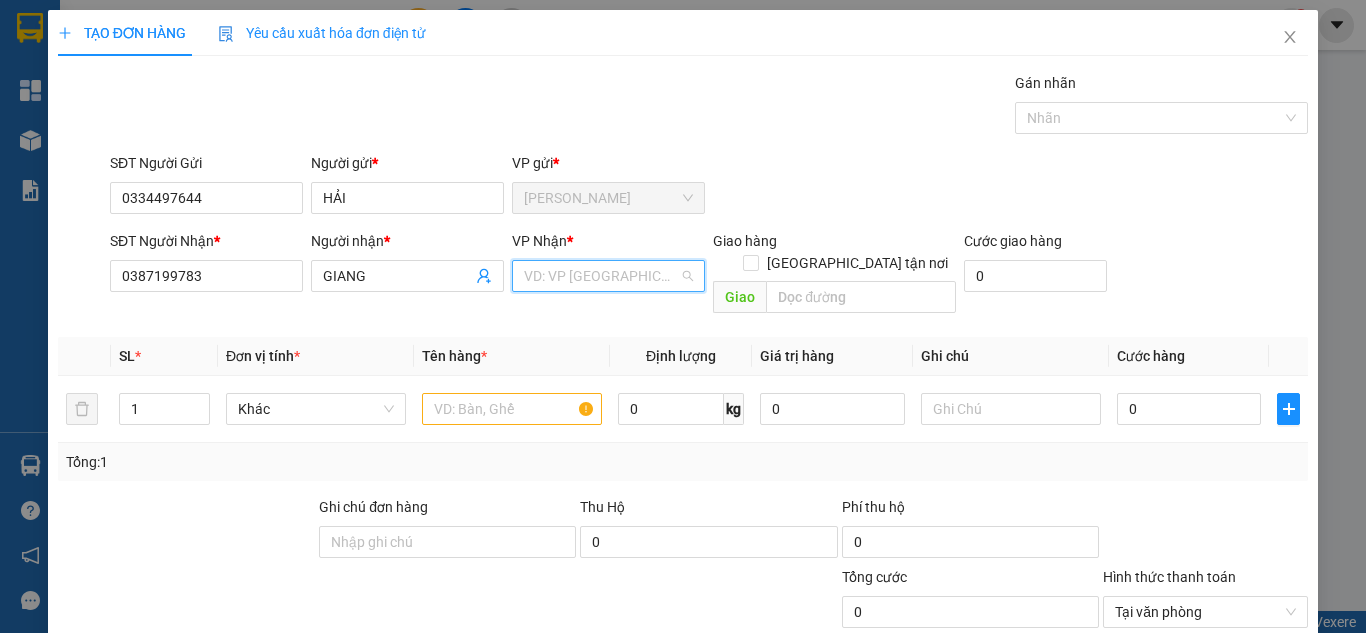 click at bounding box center (601, 276) 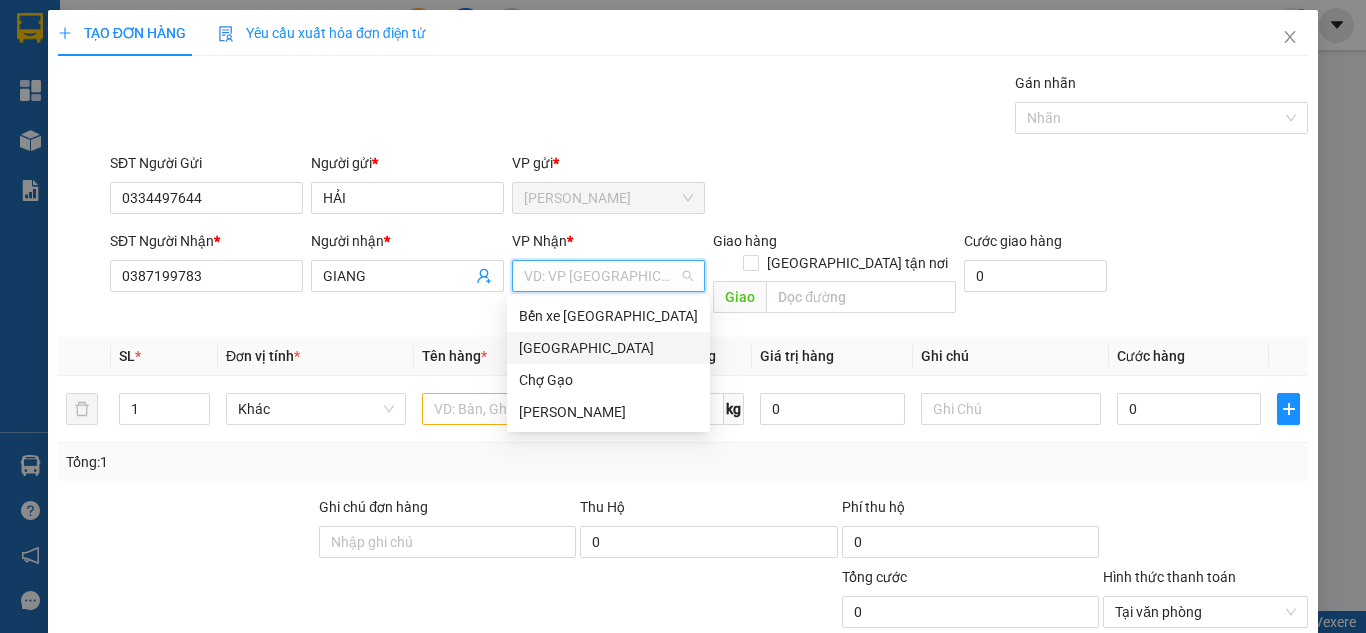 click on "[GEOGRAPHIC_DATA]" at bounding box center [608, 348] 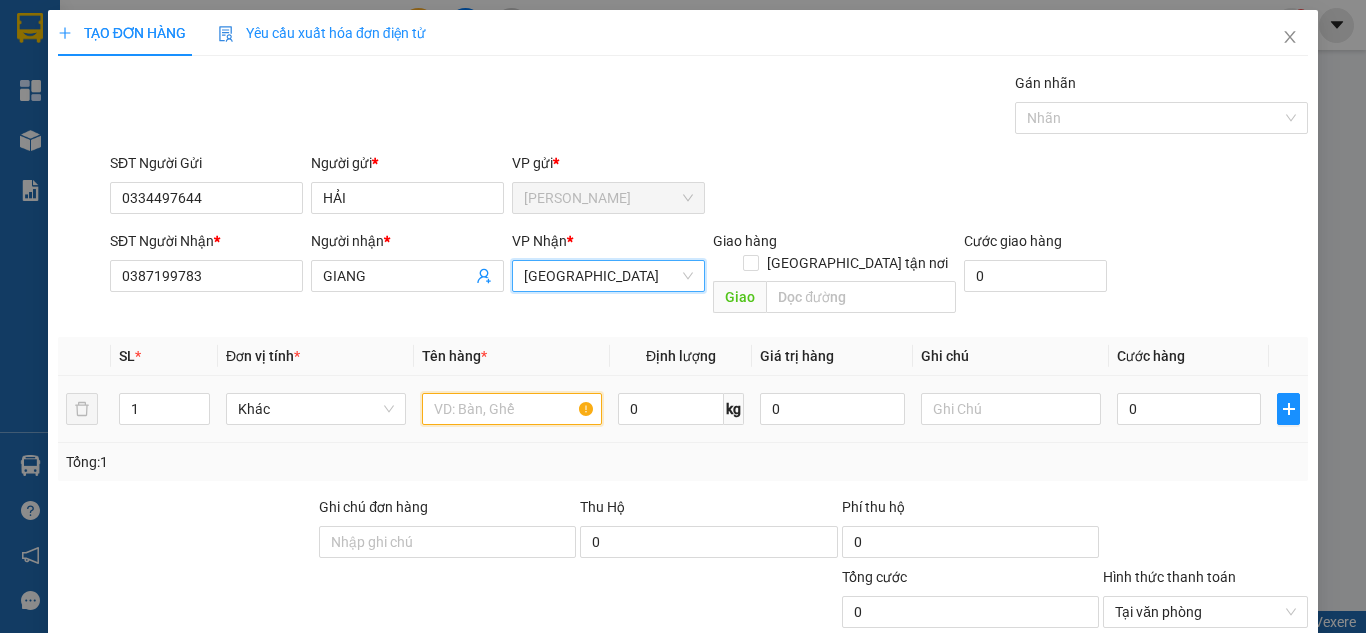 click at bounding box center (512, 409) 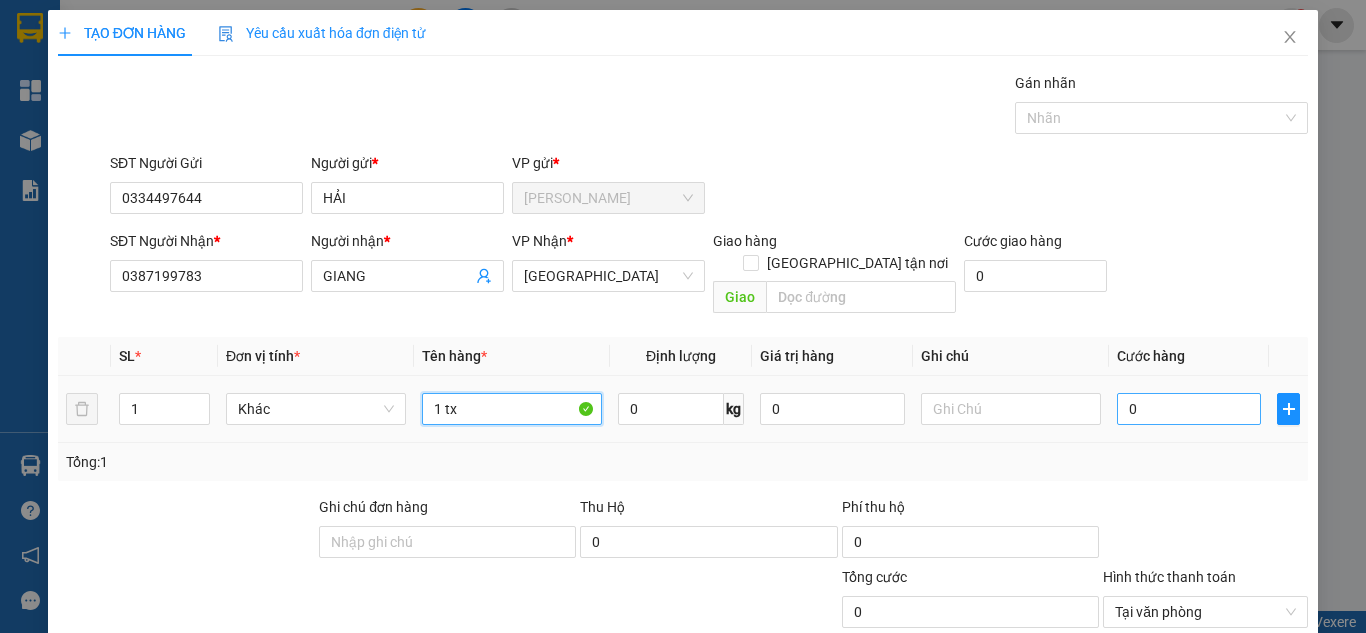 type on "1 tx" 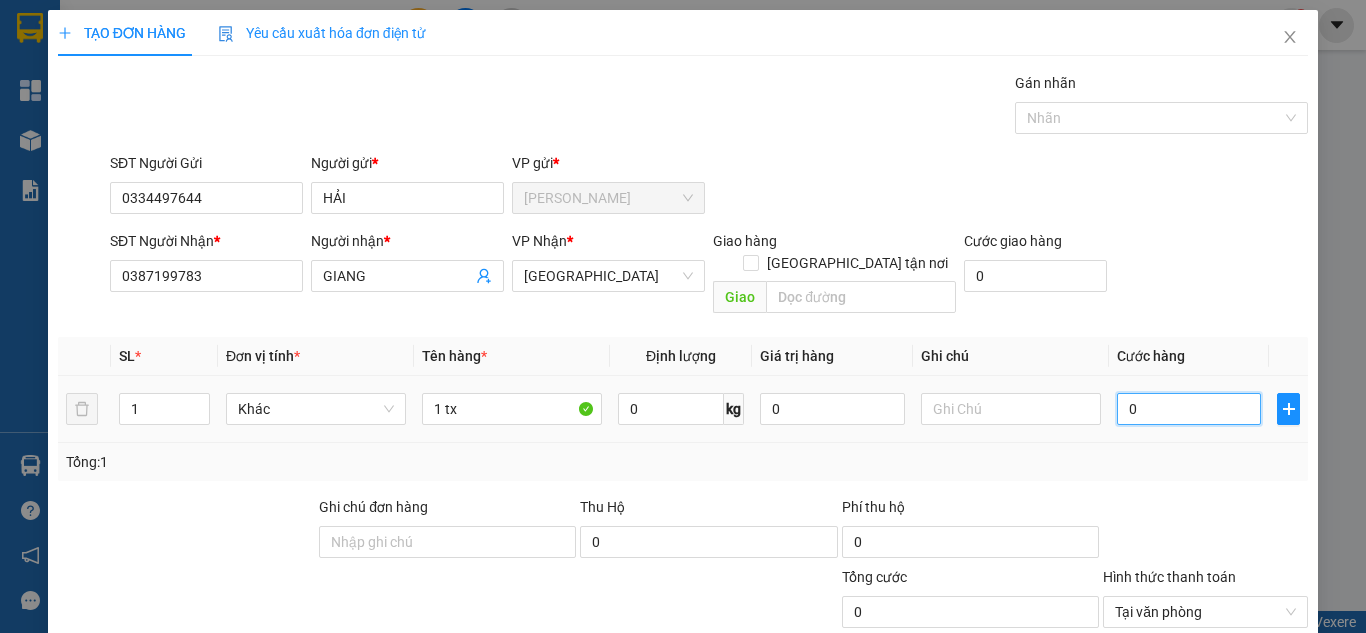 click on "0" at bounding box center (1189, 409) 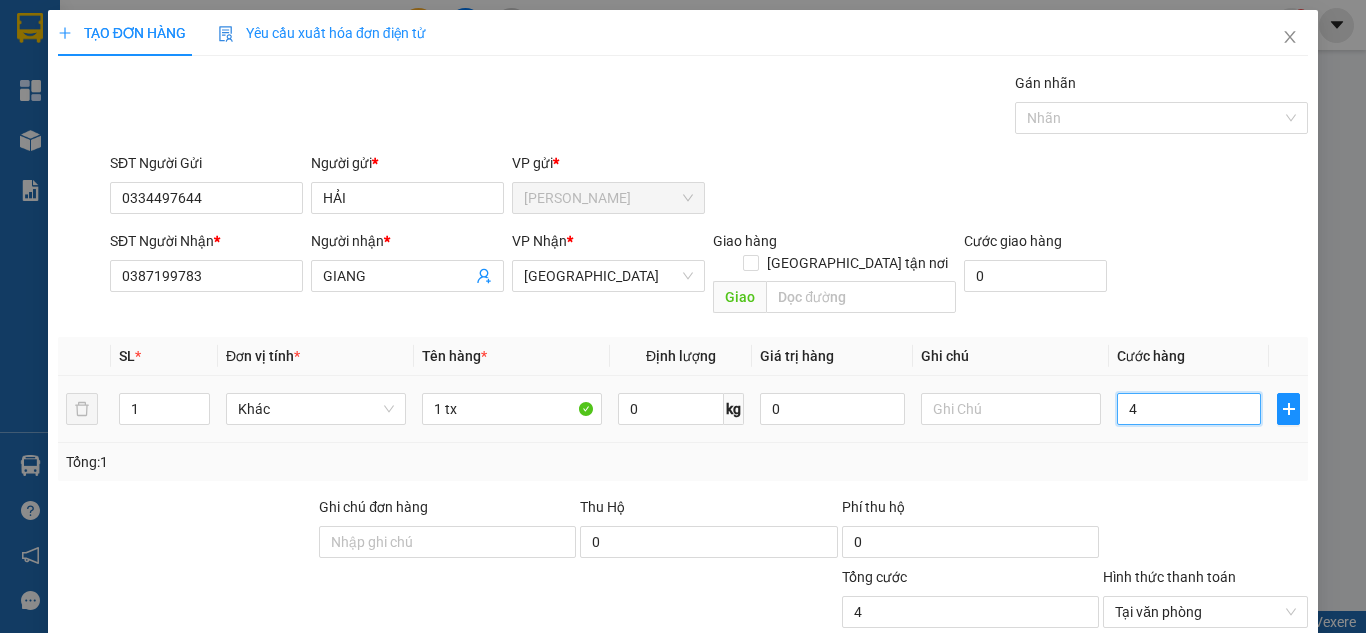 type on "40" 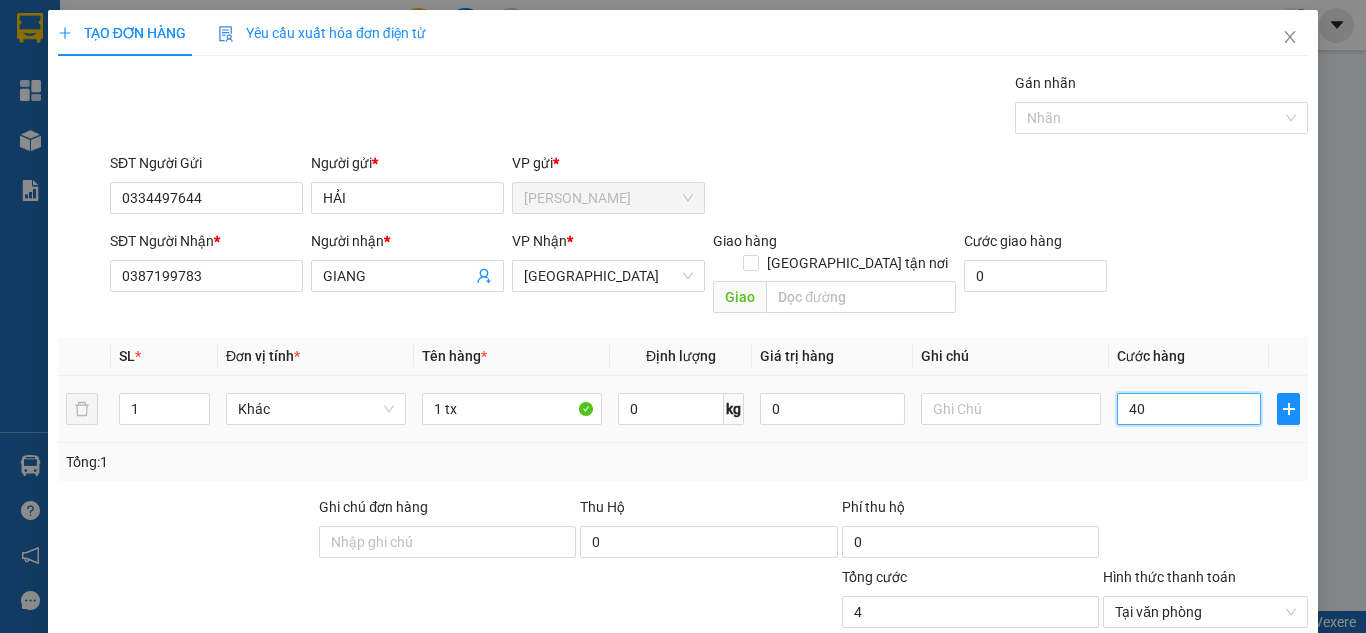 type on "40" 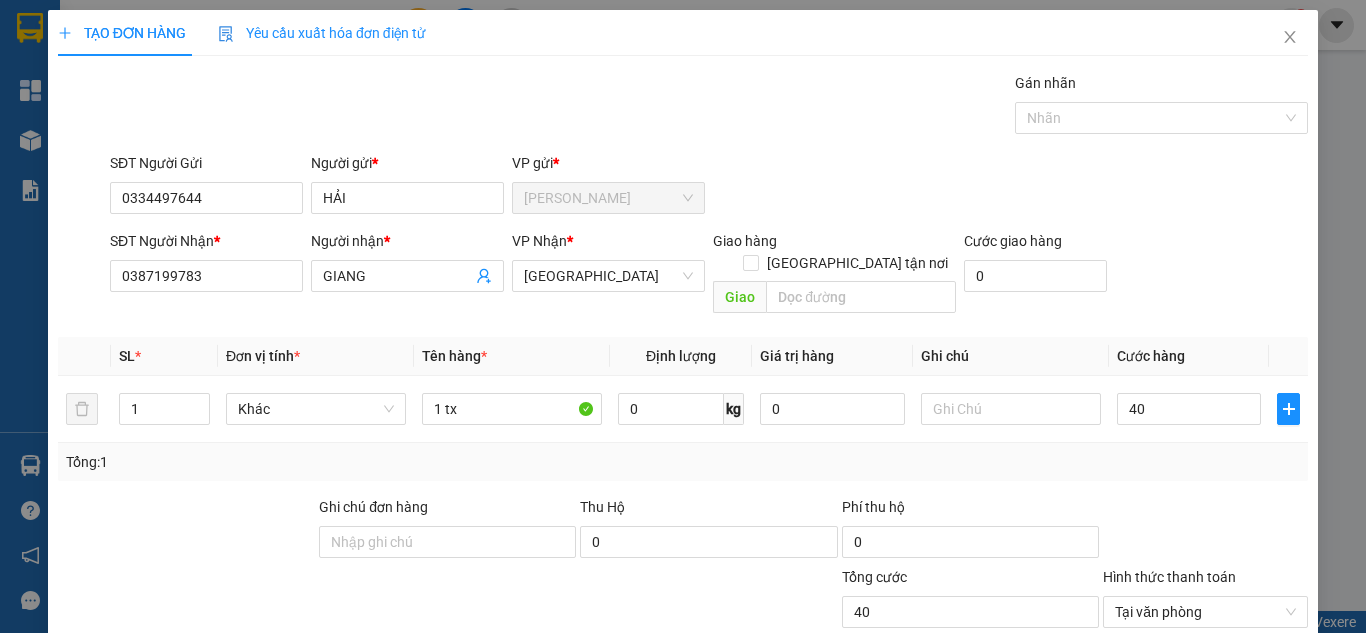 type on "40.000" 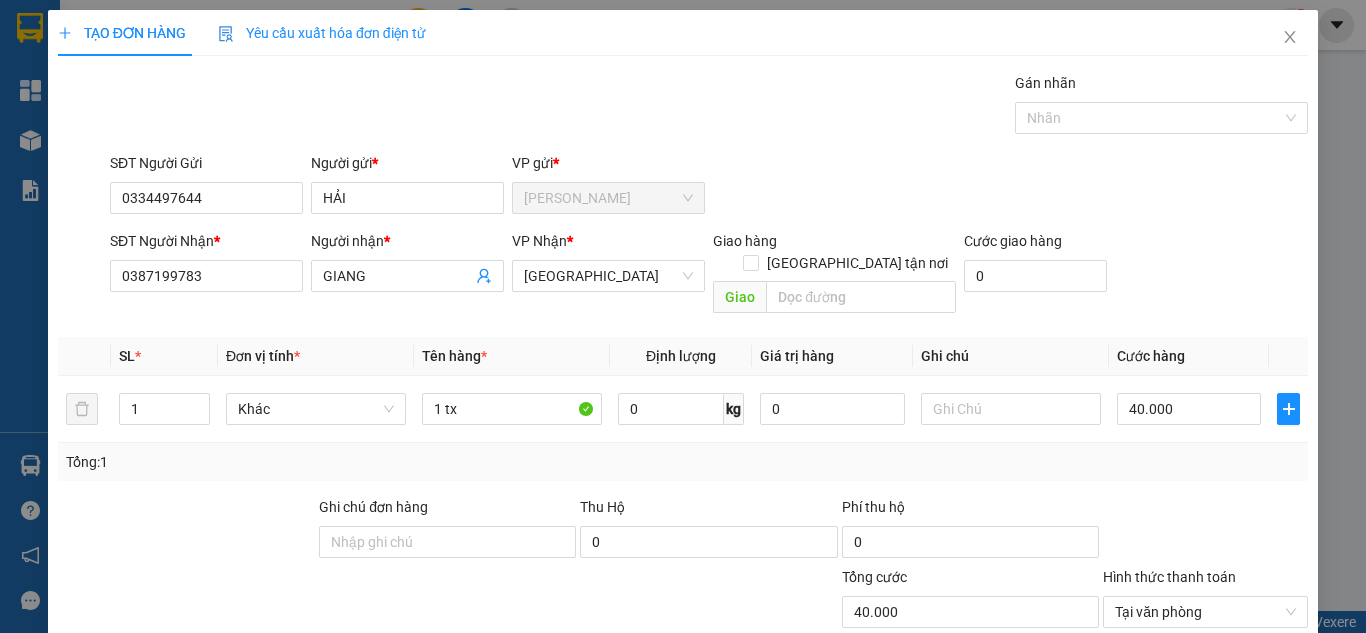 click on "SĐT Người Gửi 0334497644 Người gửi  * HẢI VP gửi  * Cao Tốc SĐT Người Nhận  * 0387199783 Người nhận  * GIANG VP Nhận  * Sài Gòn Giao hàng Giao tận nơi Giao Cước giao hàng 0" at bounding box center (683, 237) 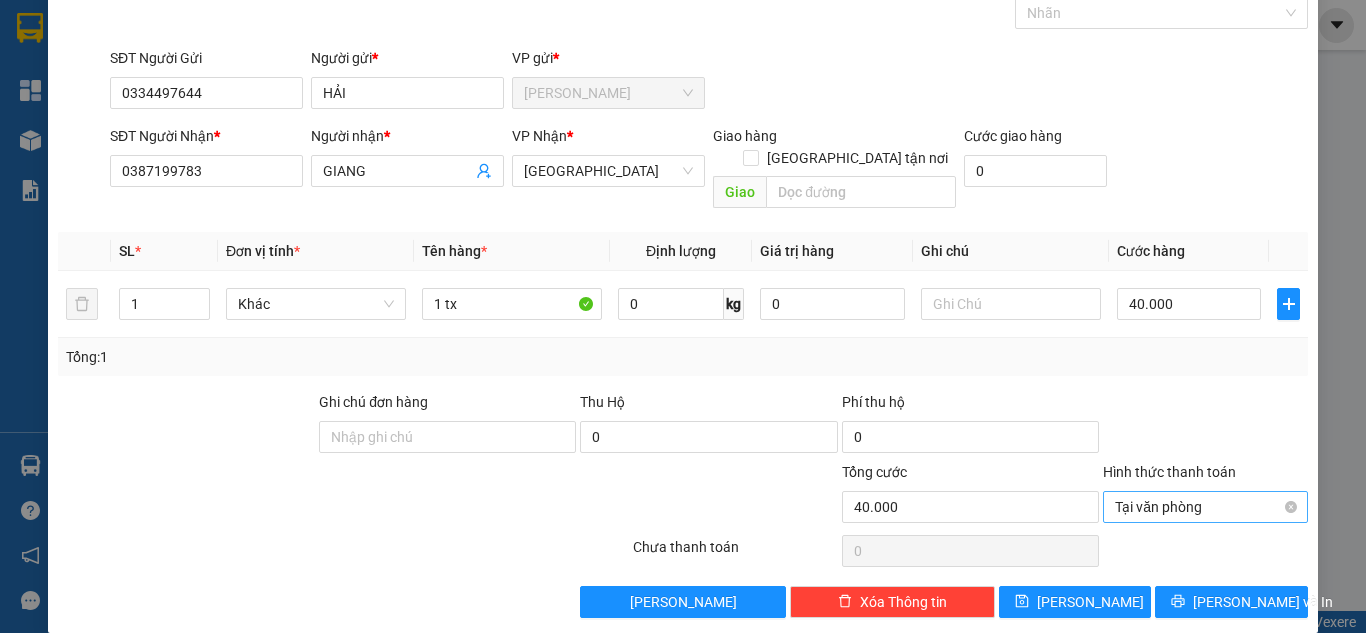 scroll, scrollTop: 107, scrollLeft: 0, axis: vertical 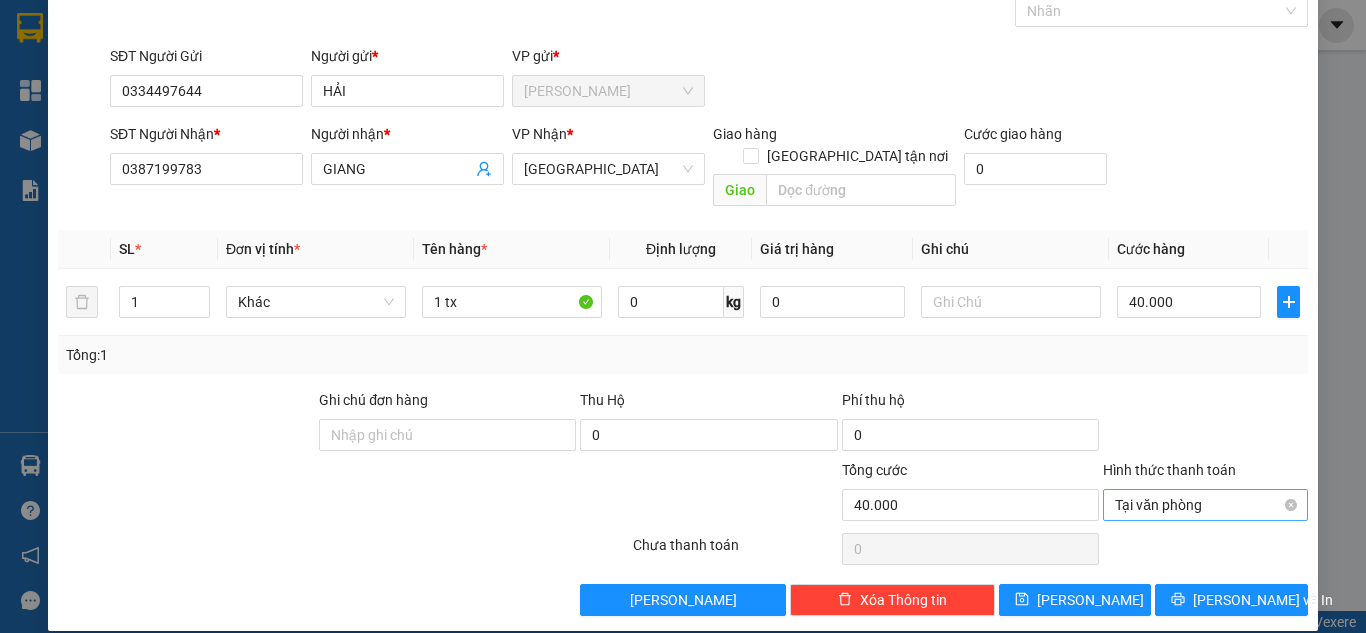 click on "Tại văn phòng" at bounding box center (1205, 505) 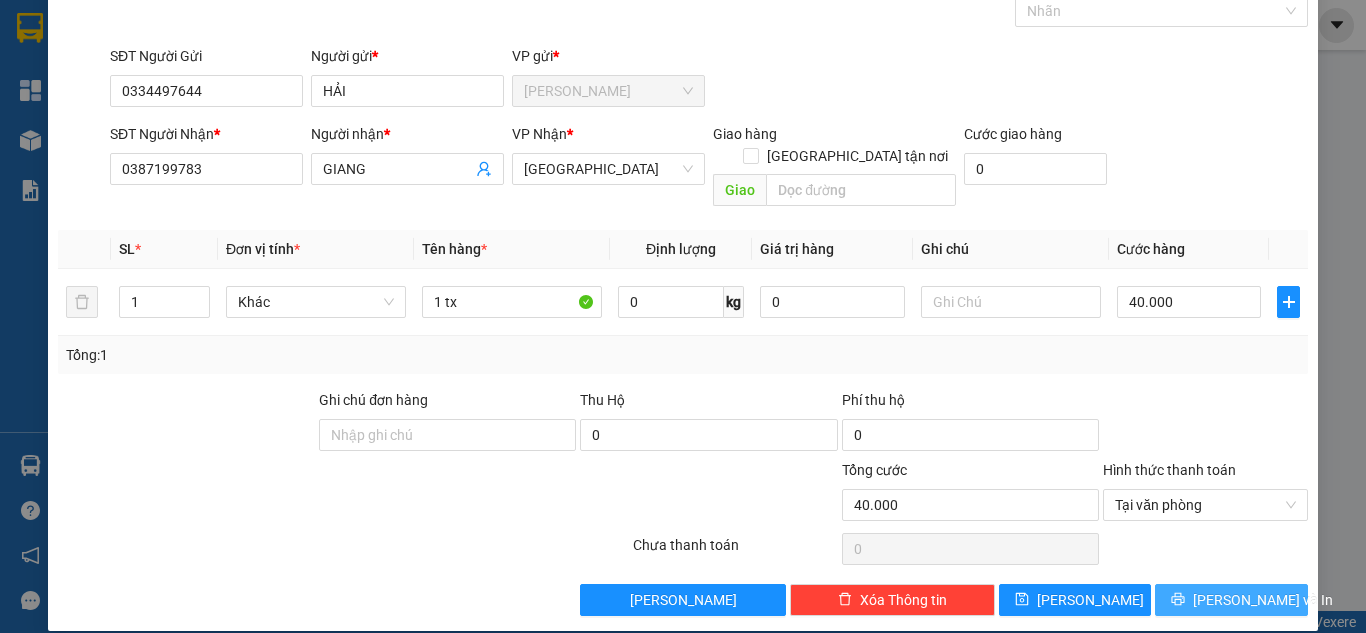 click on "[PERSON_NAME] và In" at bounding box center (1263, 600) 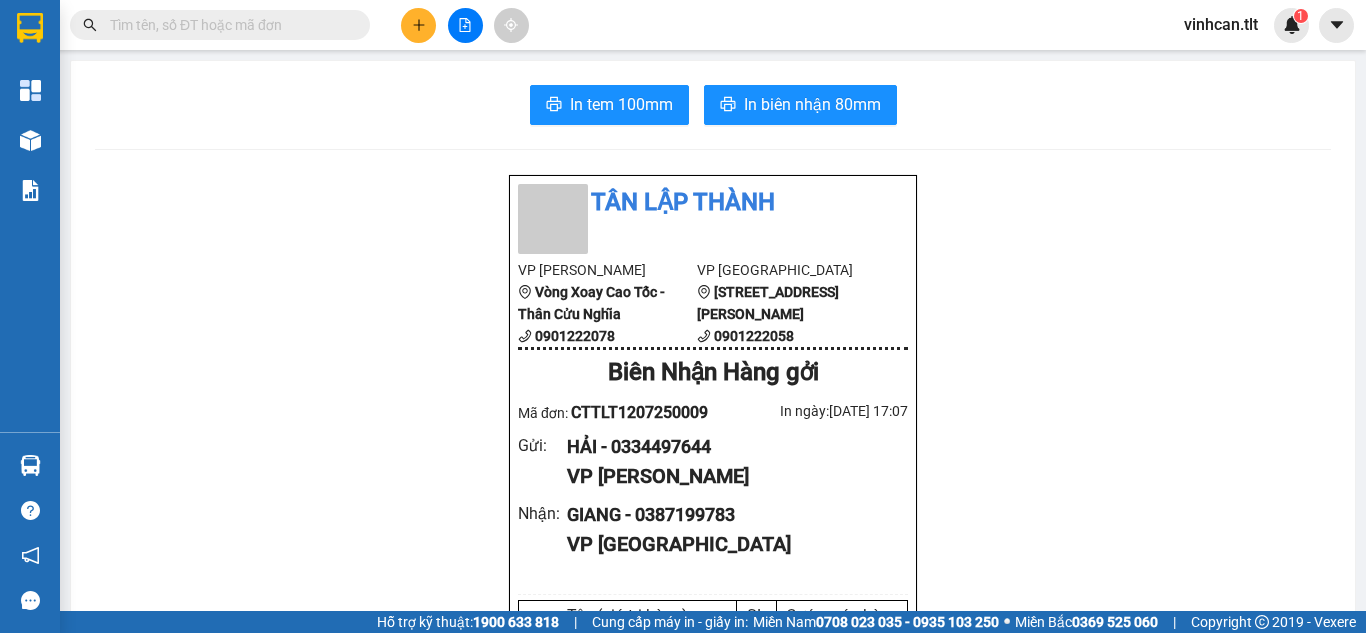 click on "Kết quả tìm kiếm ( 0 )  Bộ lọc  Thuộc VP này No Data vinhcan.tlt 1" at bounding box center [683, 25] 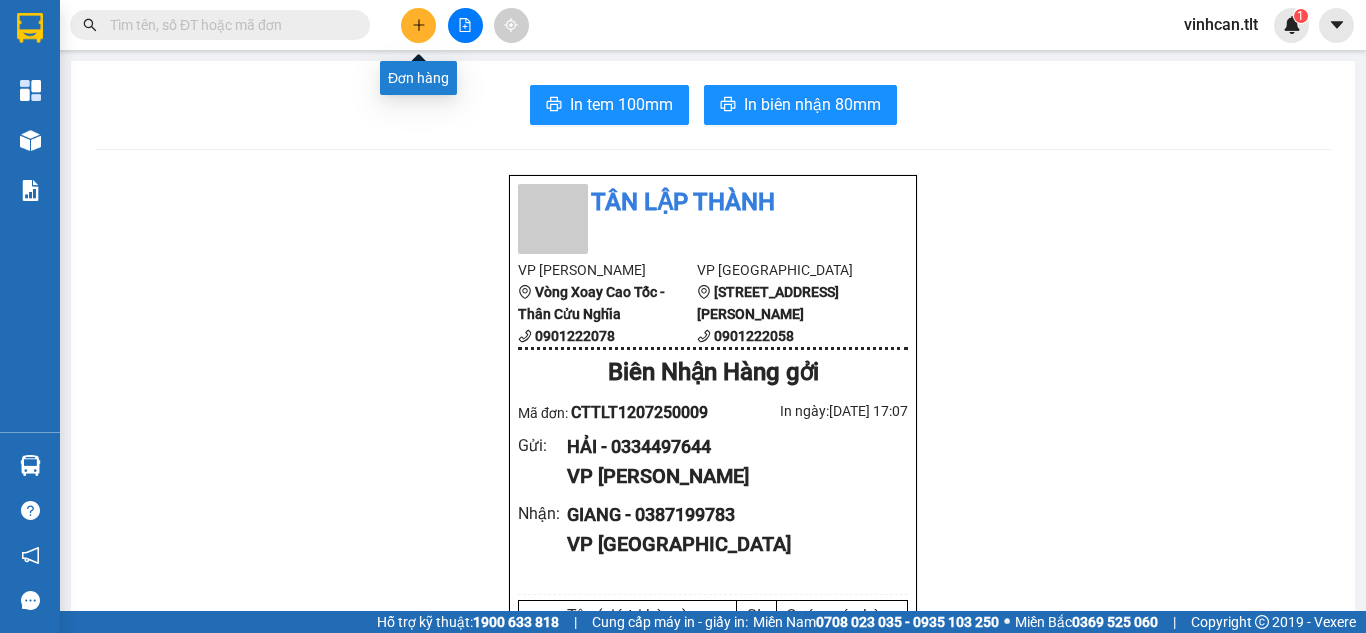click at bounding box center (418, 25) 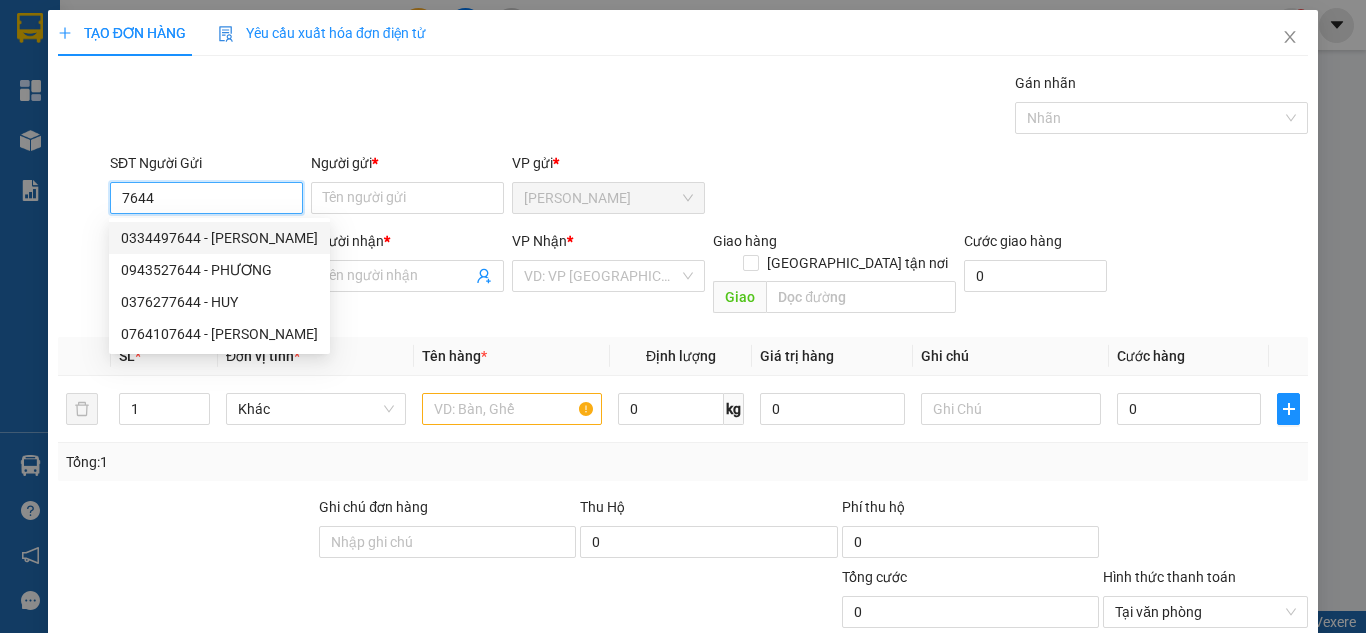 click on "0334497644 - HẢI" at bounding box center (219, 238) 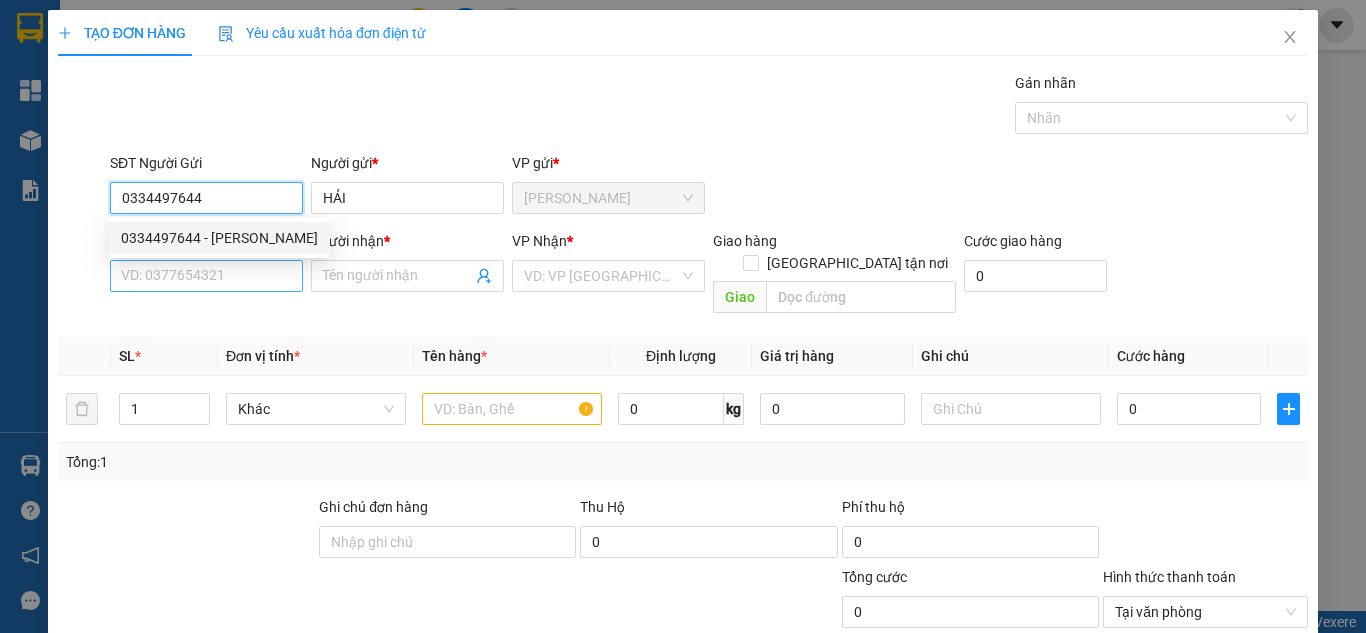 type on "0334497644" 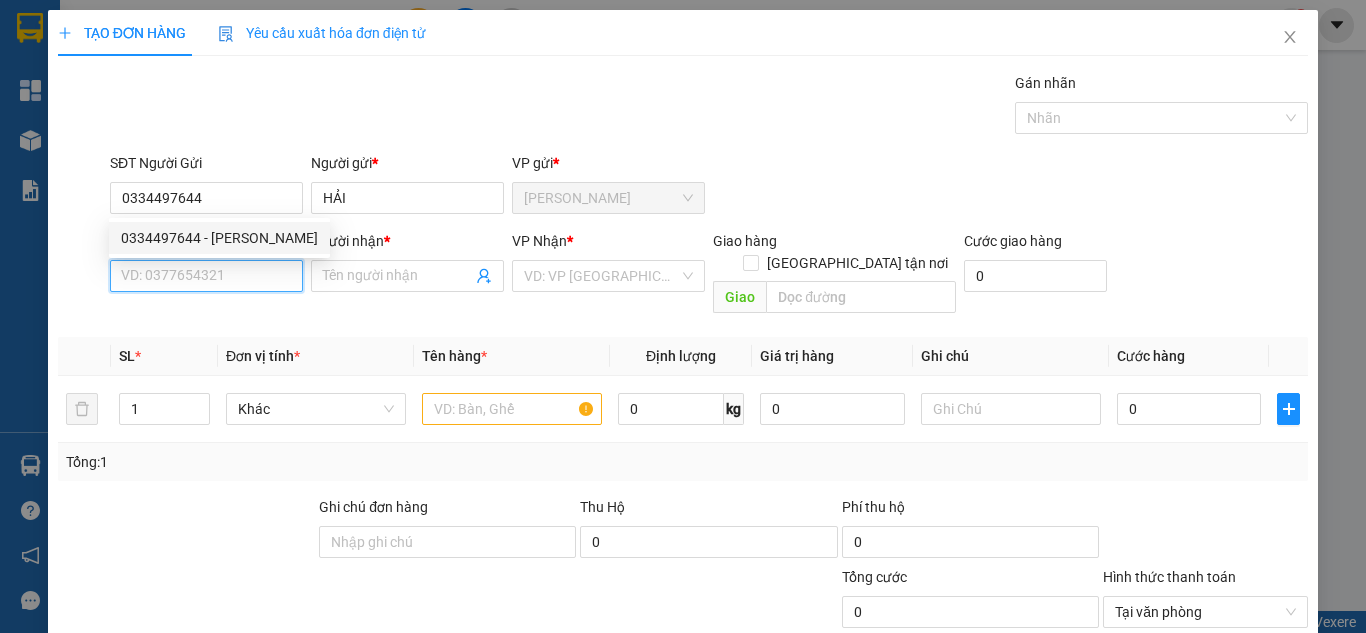 click on "SĐT Người Nhận  *" at bounding box center [206, 276] 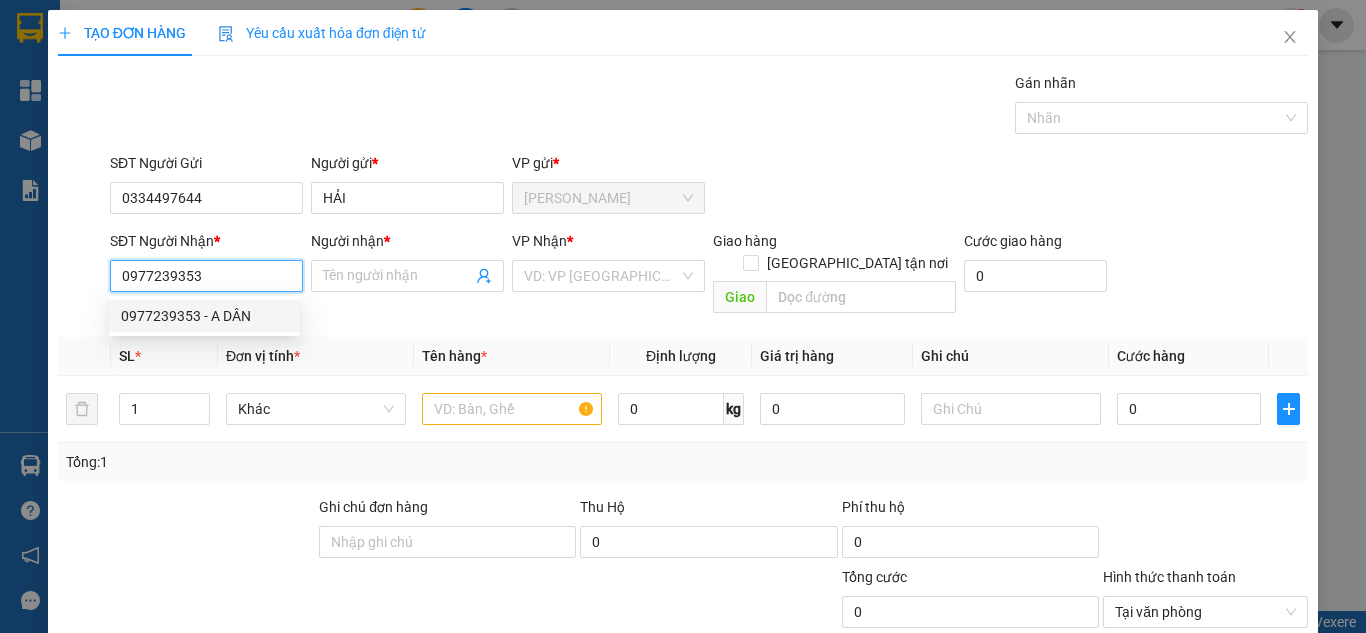 type on "0977239353" 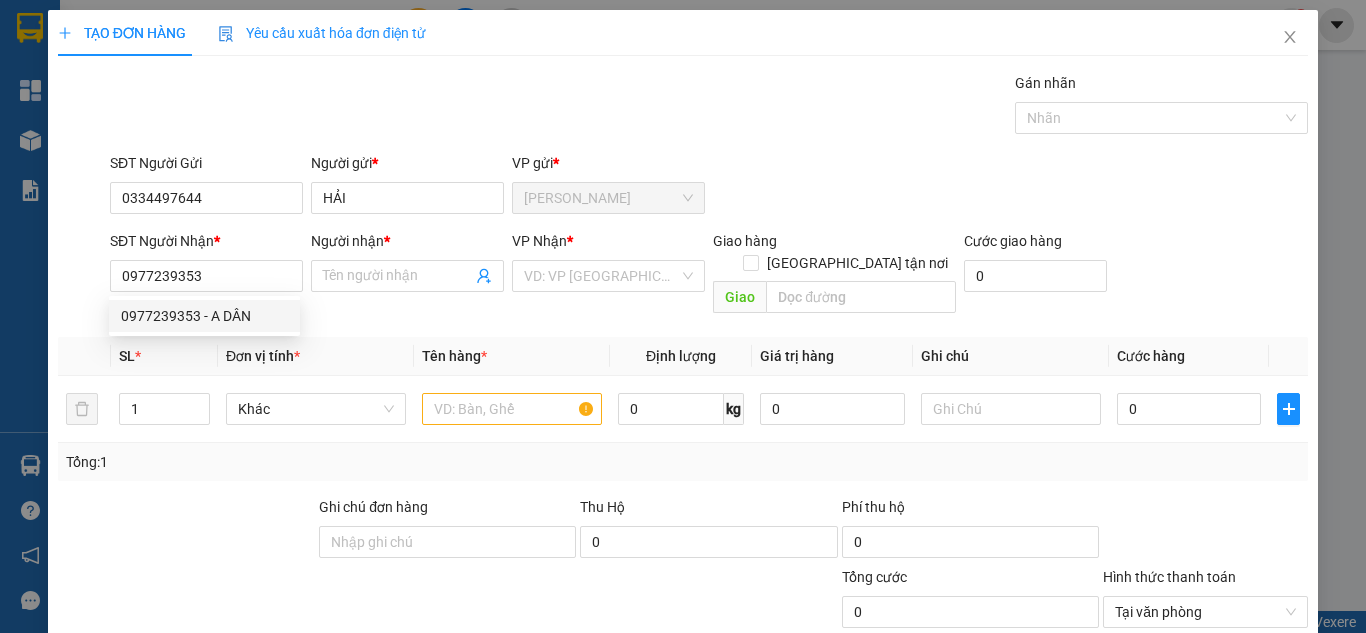 click on "0977239353 0977239353 - A DÂN" at bounding box center (204, 316) 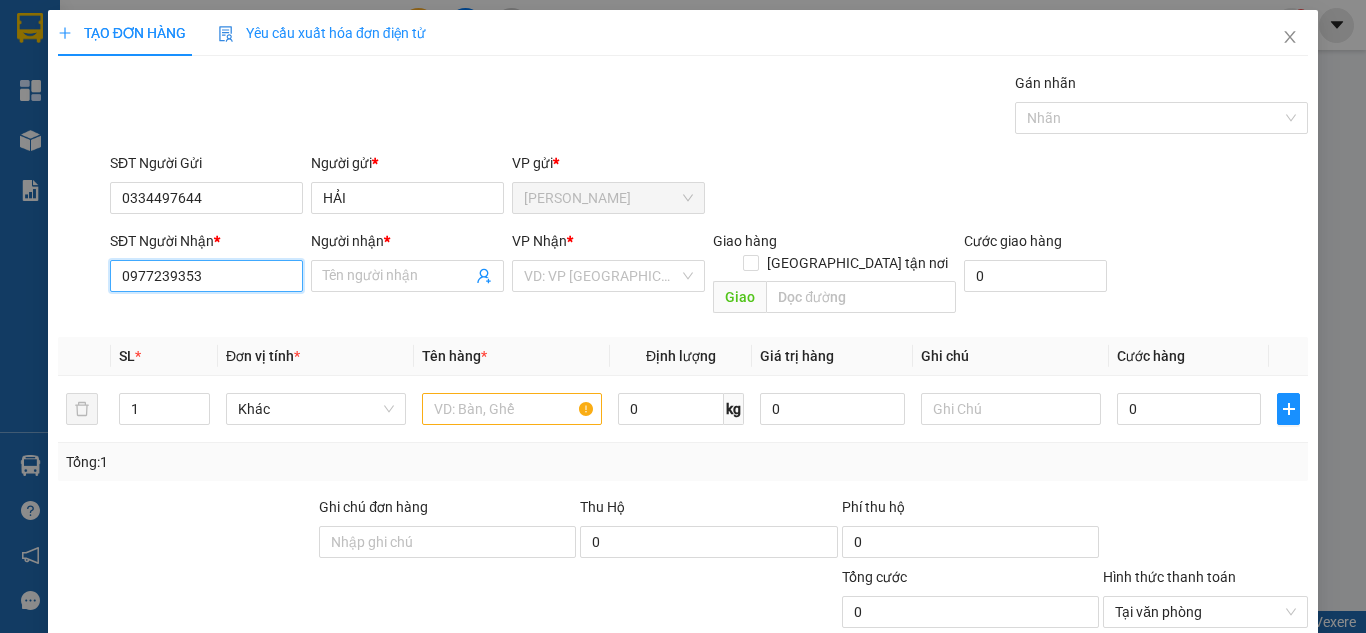 click on "0977239353" at bounding box center (206, 276) 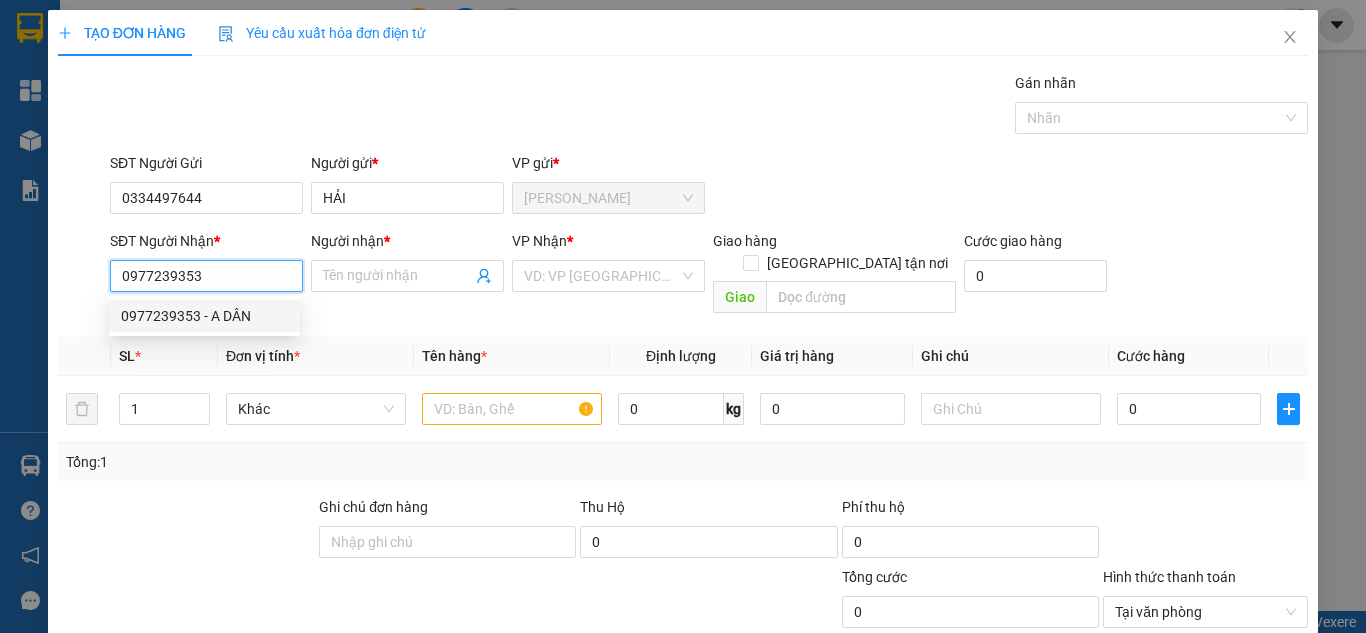 click on "0977239353 - A DÂN" at bounding box center (204, 316) 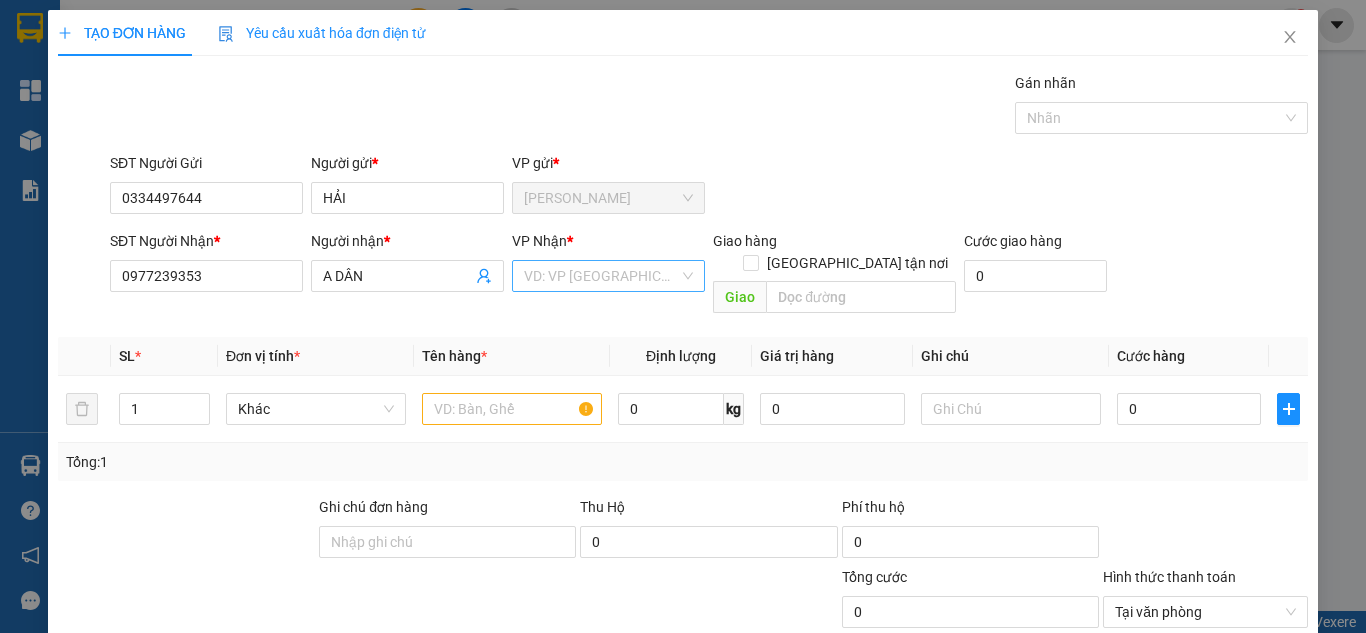 drag, startPoint x: 579, startPoint y: 268, endPoint x: 574, endPoint y: 295, distance: 27.45906 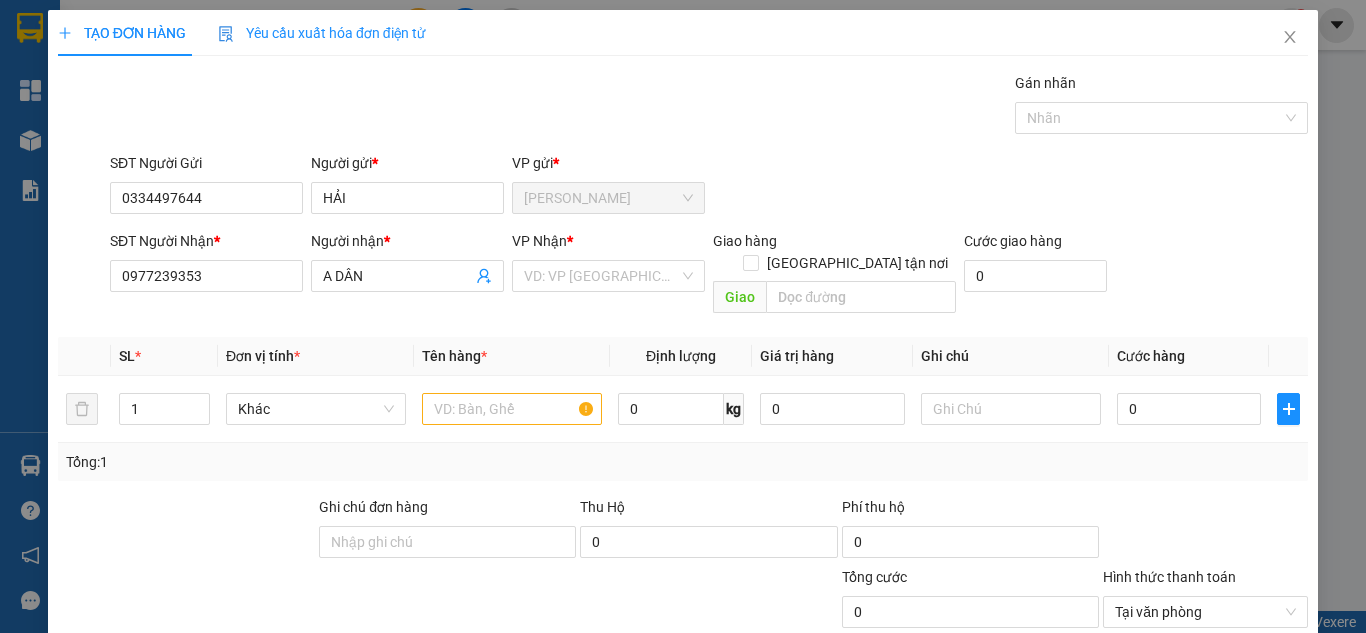 click at bounding box center (601, 276) 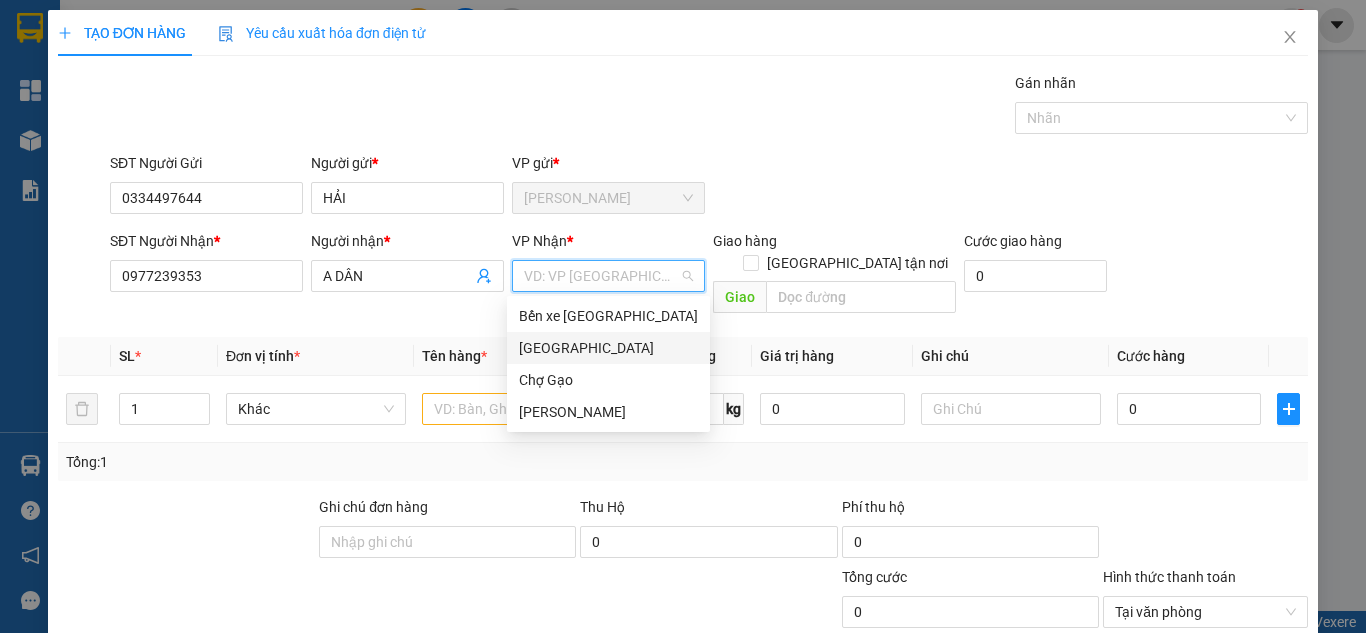 drag, startPoint x: 564, startPoint y: 344, endPoint x: 472, endPoint y: 424, distance: 121.91801 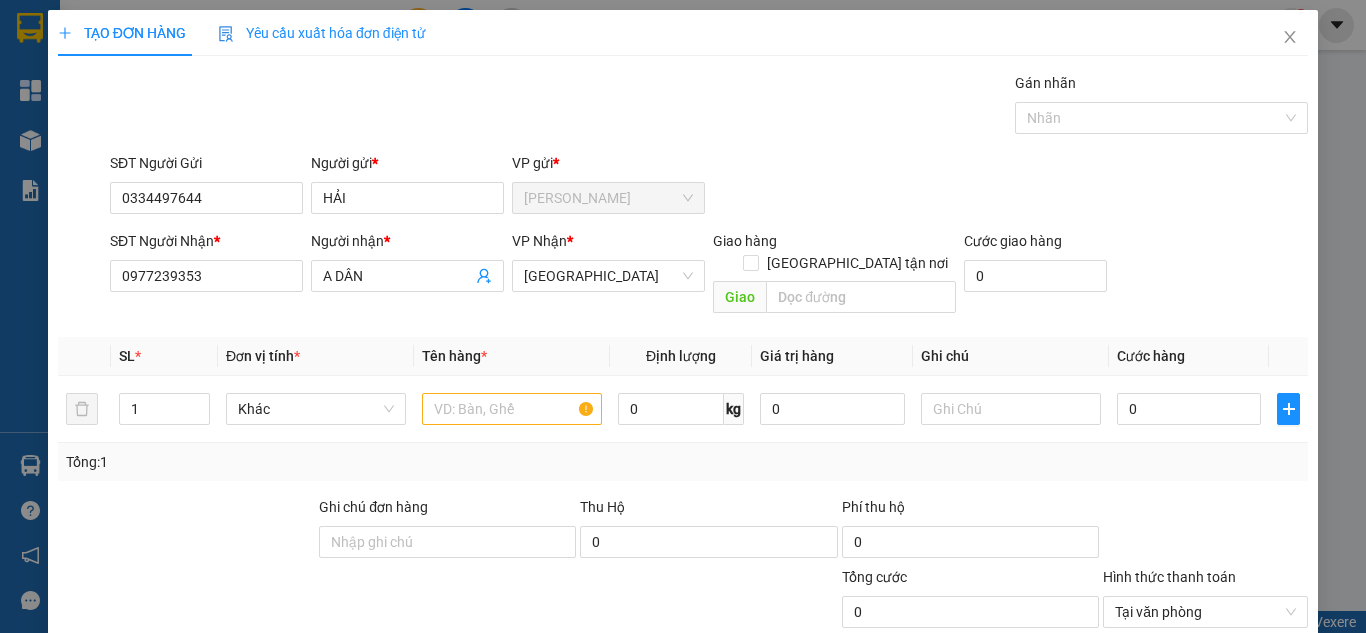 click on "Tổng:  1" at bounding box center [683, 462] 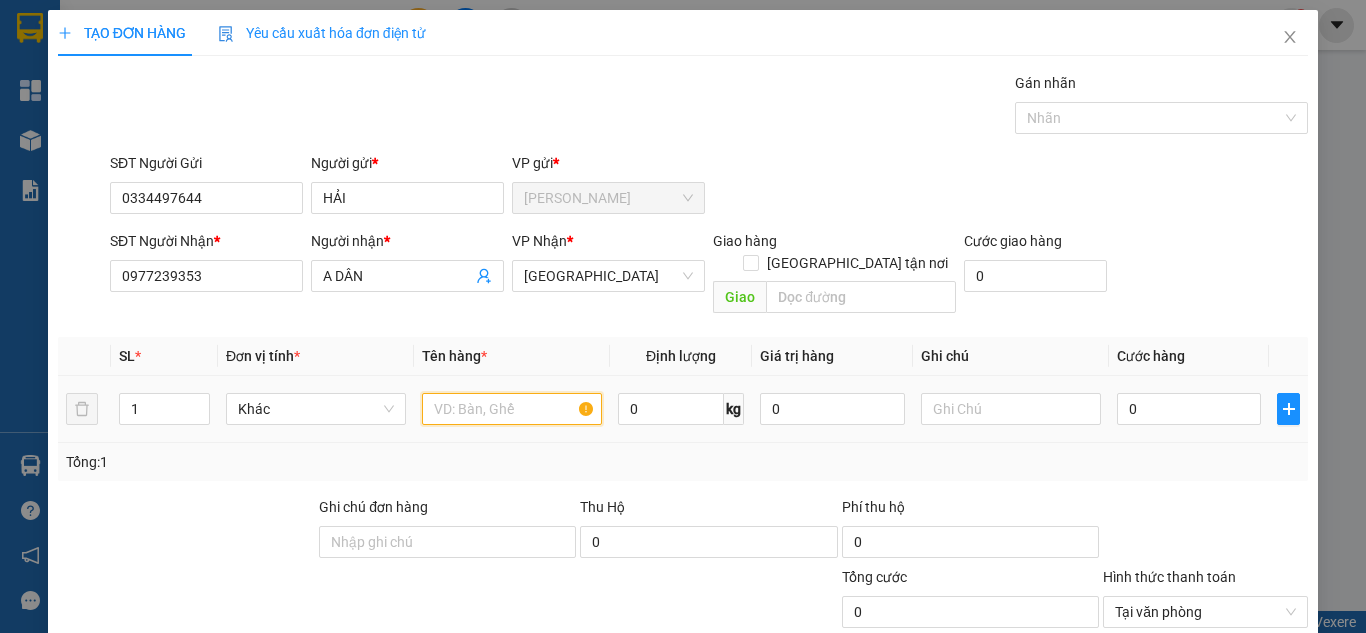 click at bounding box center [512, 409] 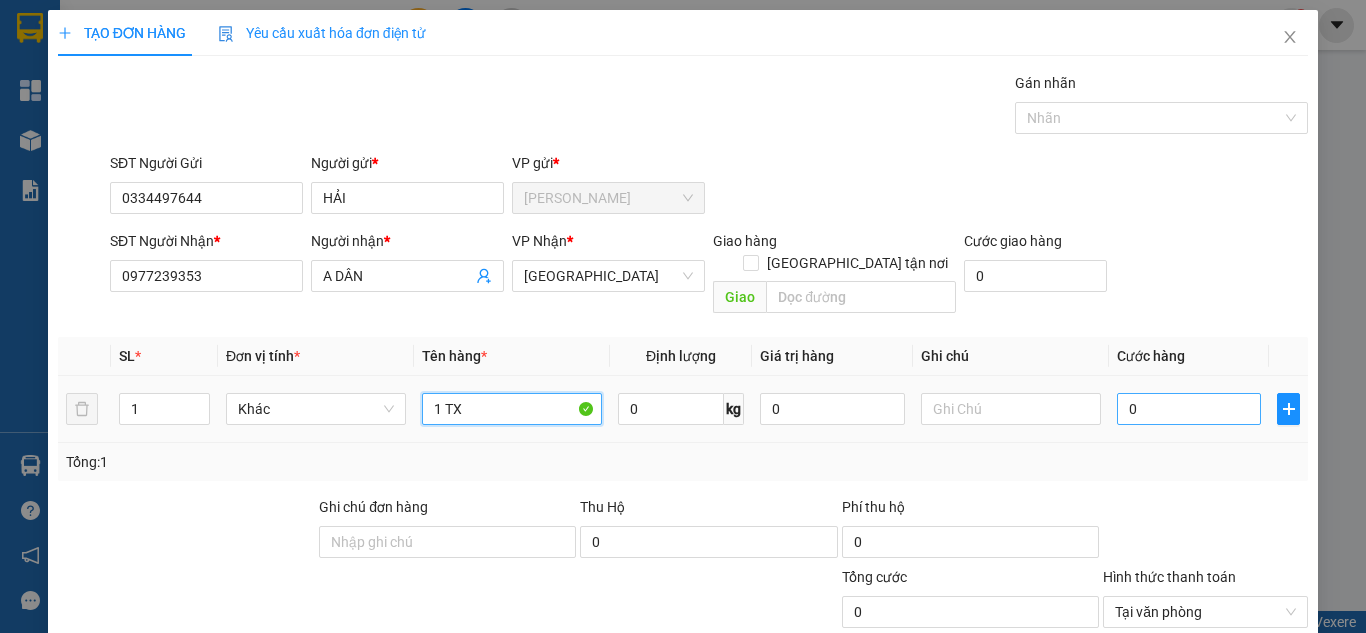 type on "1 TX" 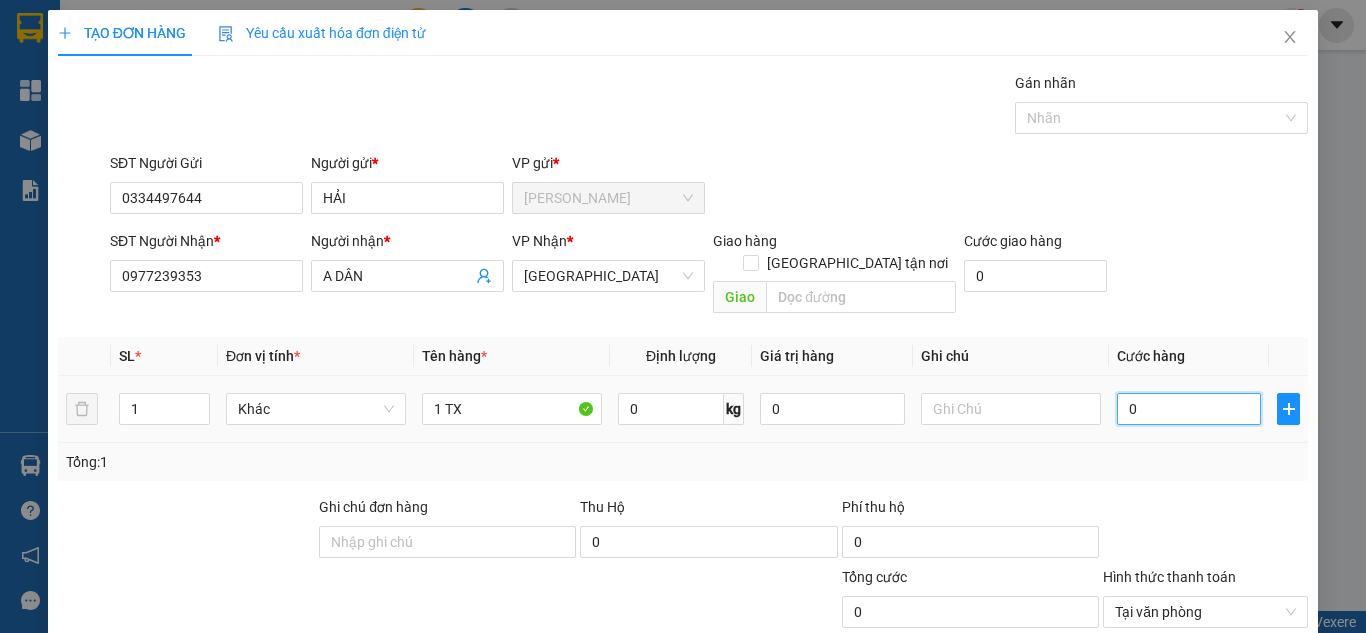 click on "0" at bounding box center (1189, 409) 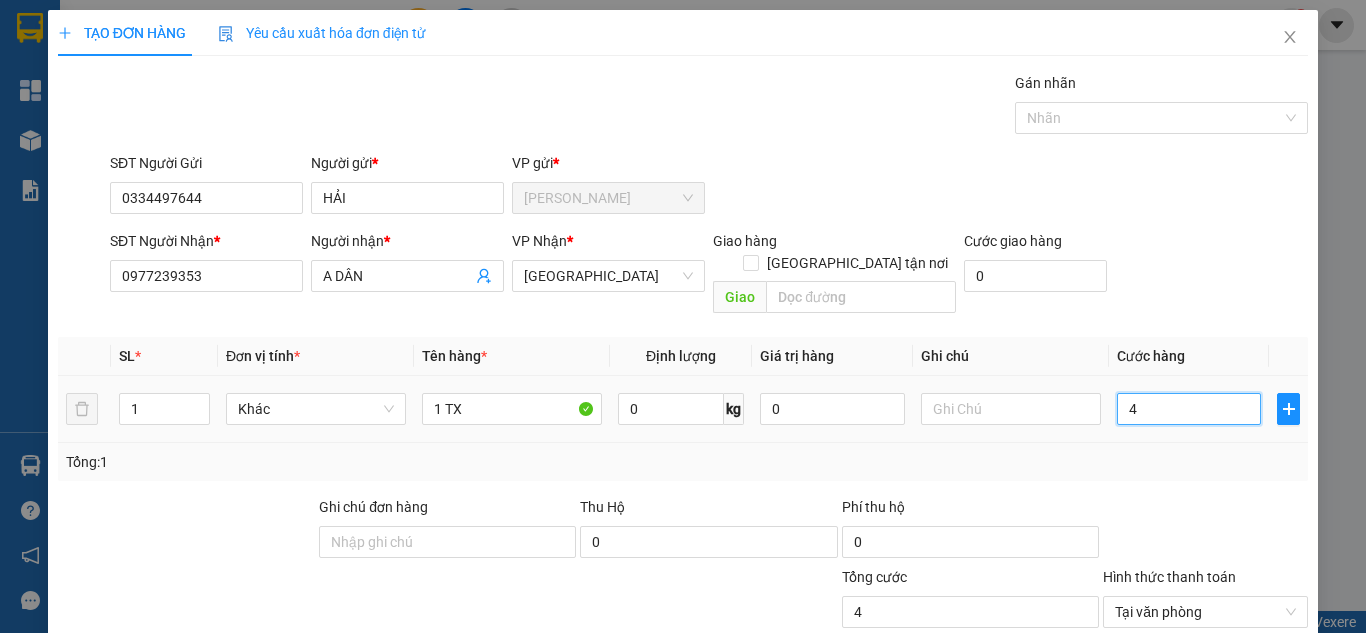 type on "40" 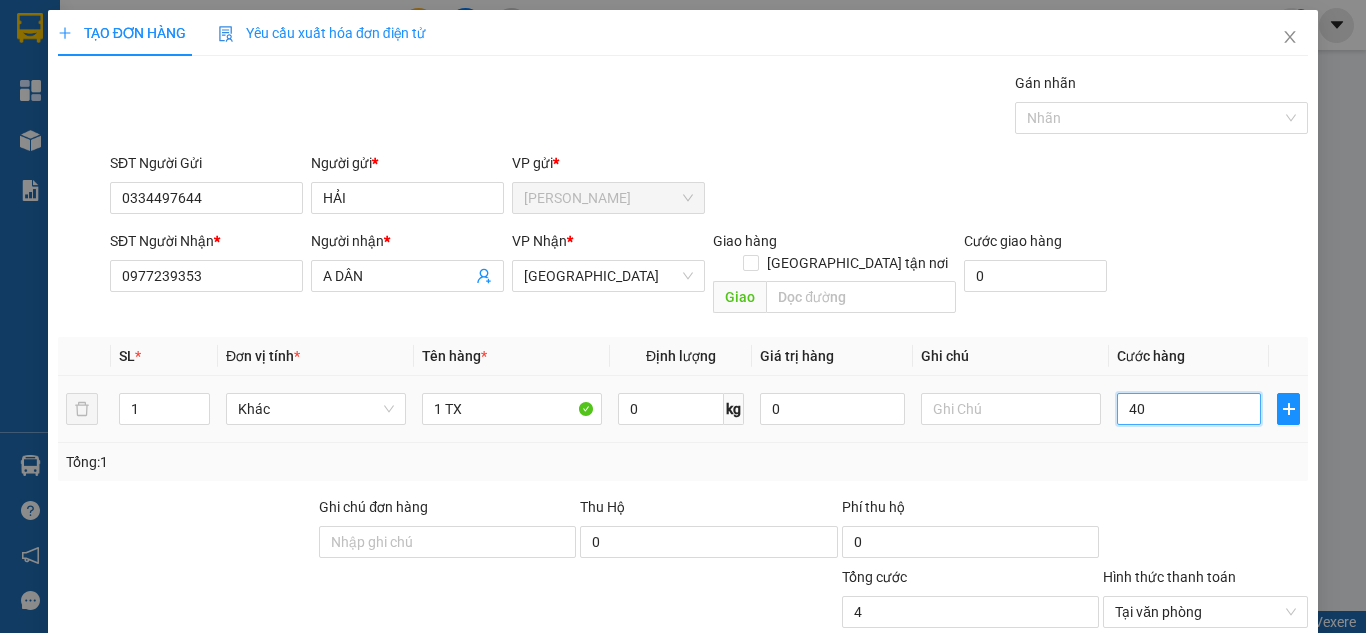 type on "40" 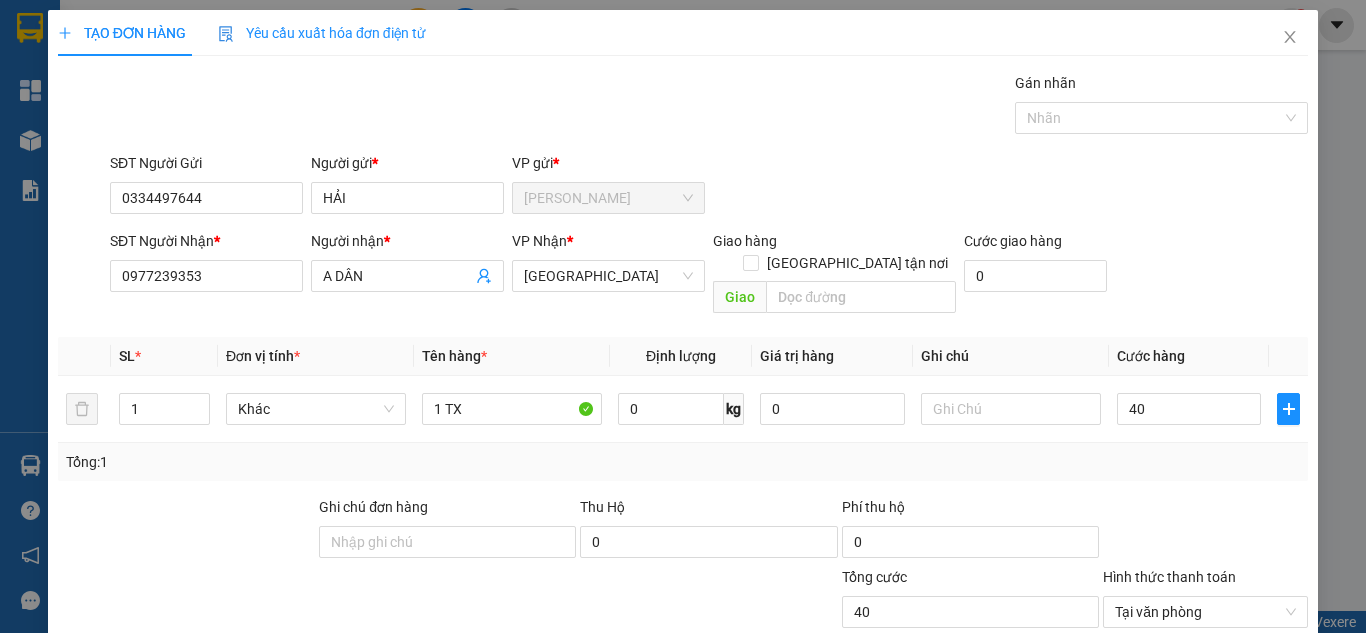 type on "40.000" 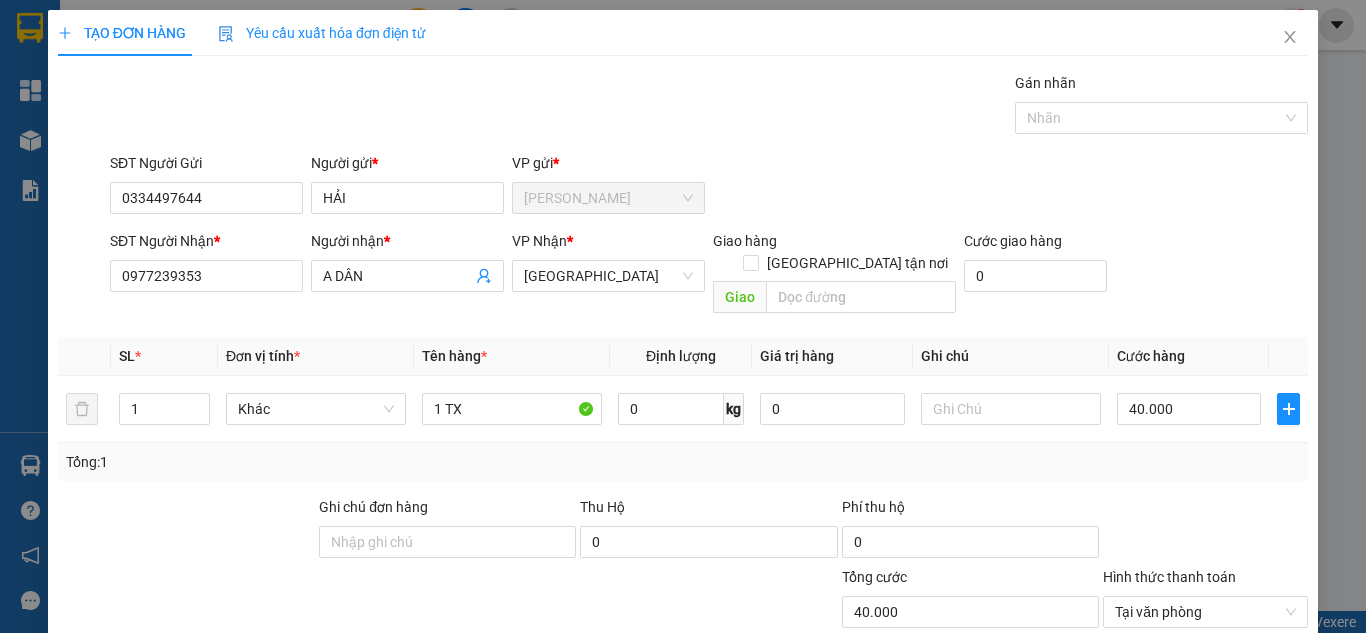 click on "SĐT Người Gửi 0334497644 Người gửi  * HẢI VP gửi  * Cao Tốc" at bounding box center (709, 187) 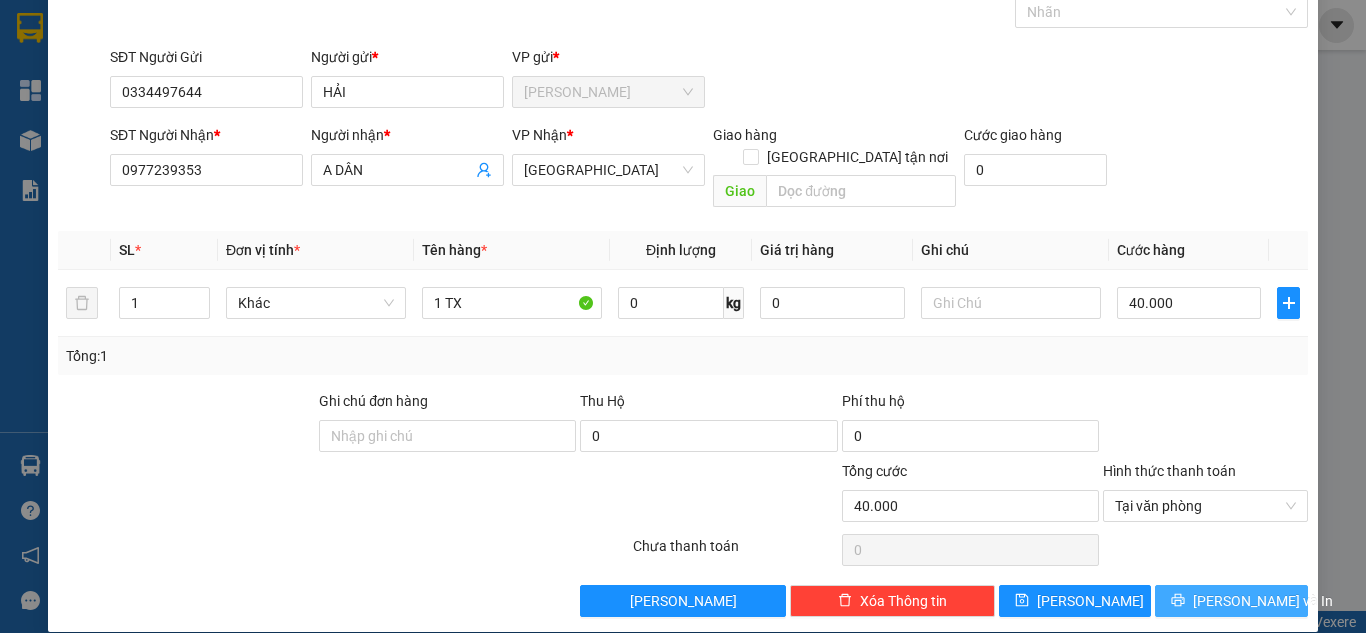 scroll, scrollTop: 107, scrollLeft: 0, axis: vertical 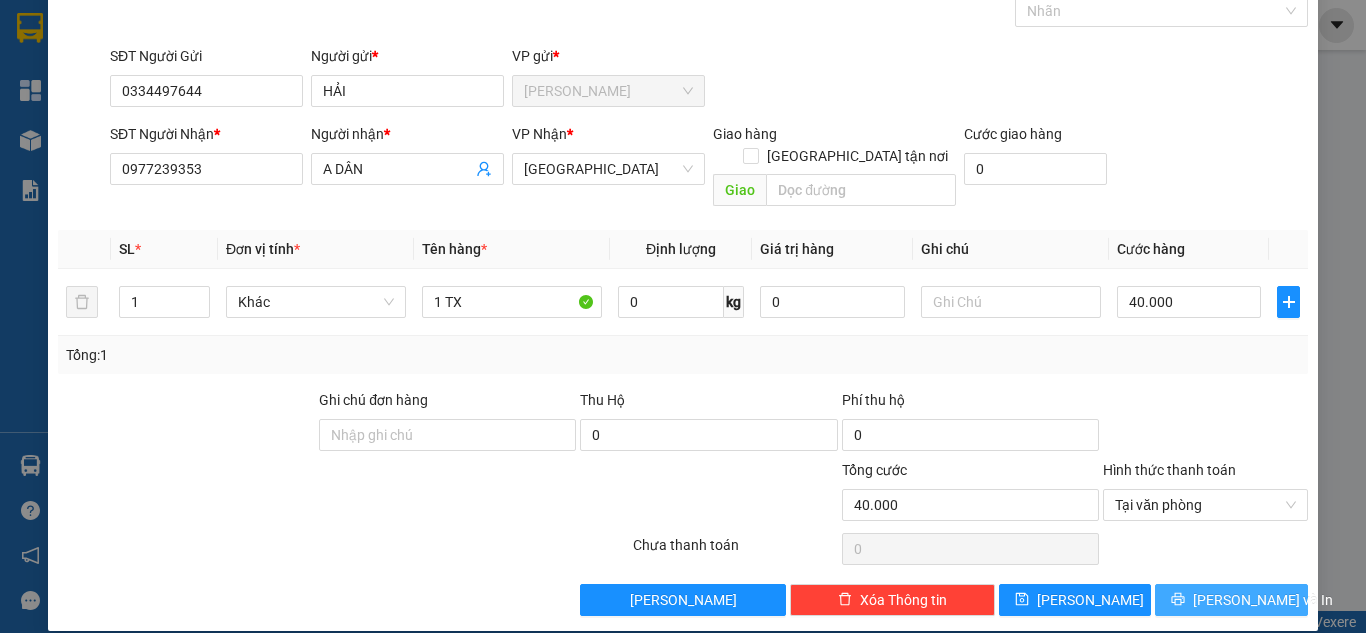 click on "[PERSON_NAME] và In" at bounding box center (1263, 600) 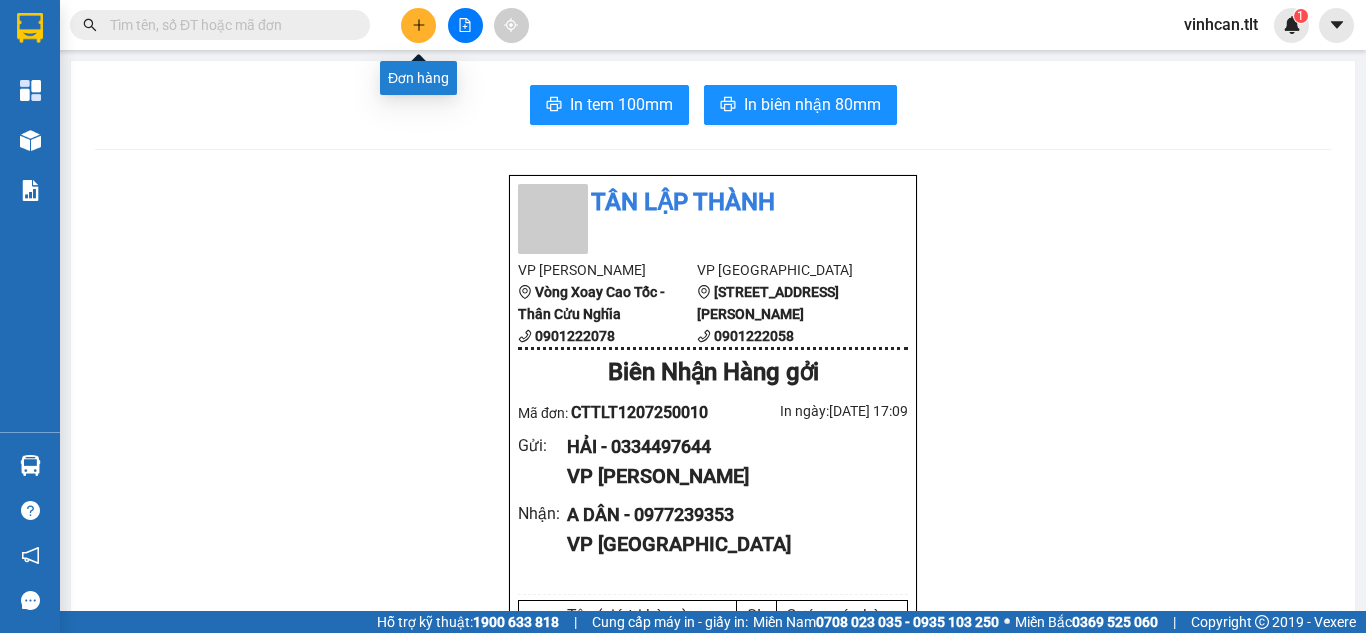 click at bounding box center (418, 25) 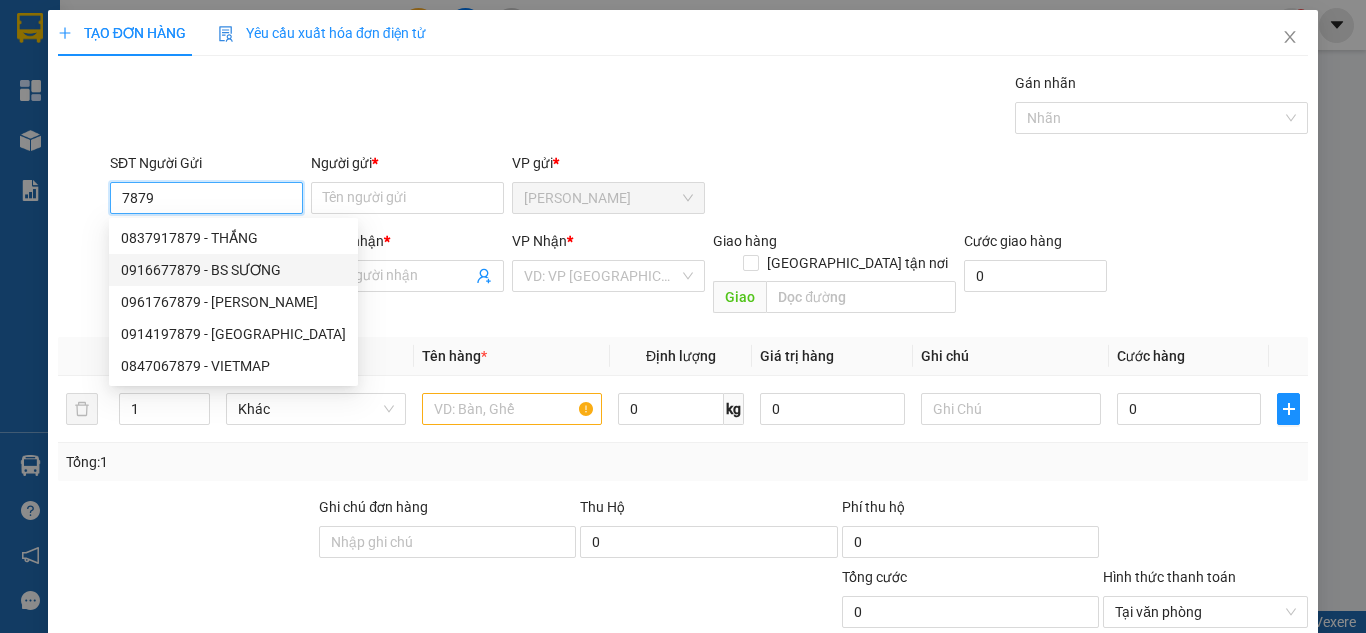 click on "0916677879 - BS SƯƠNG" at bounding box center (233, 270) 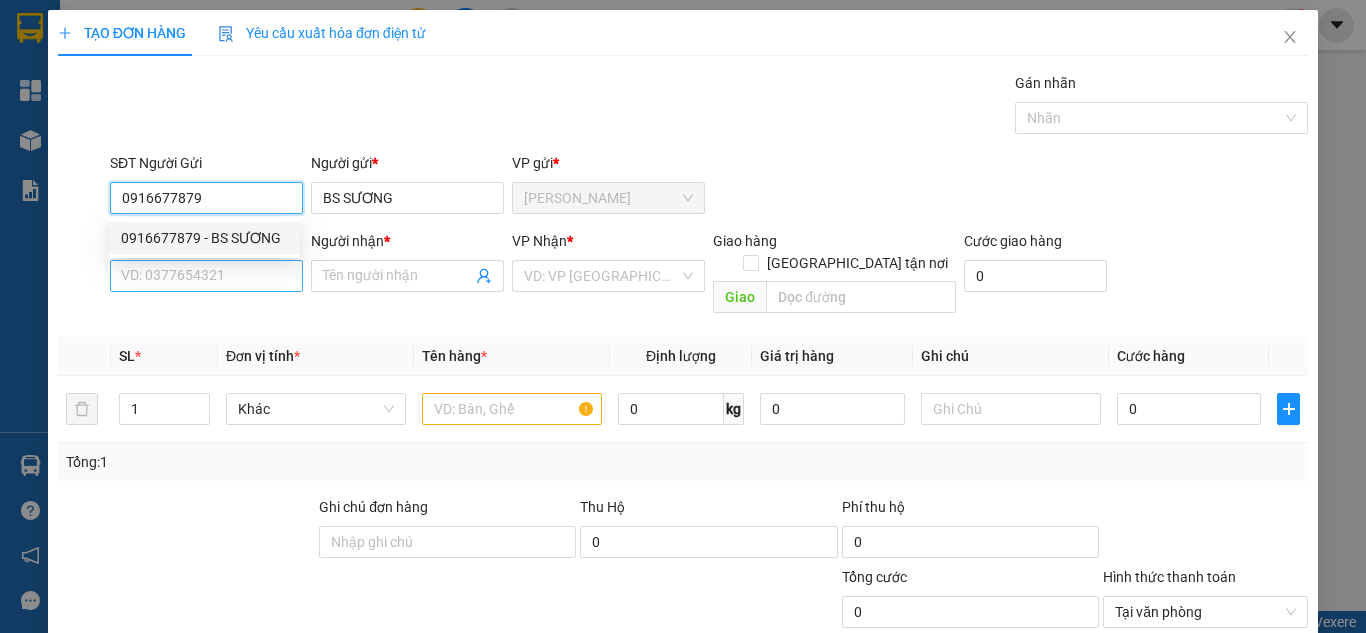 type on "0916677879" 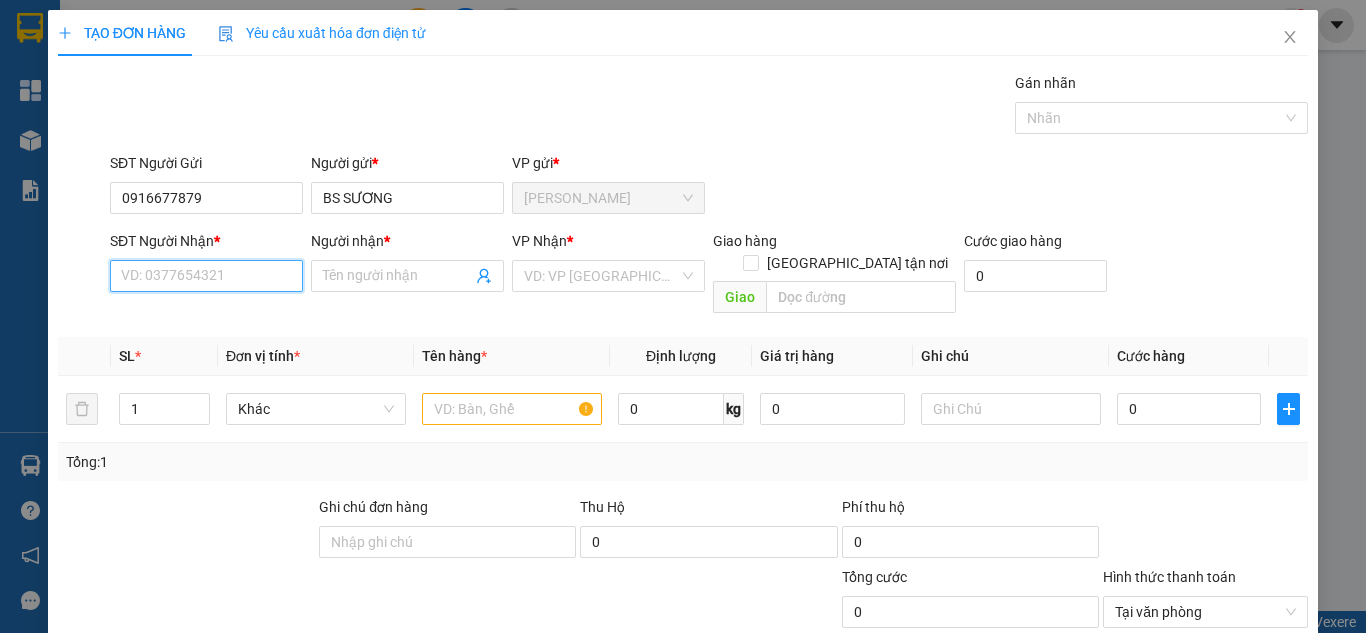 click on "SĐT Người Nhận  *" at bounding box center [206, 276] 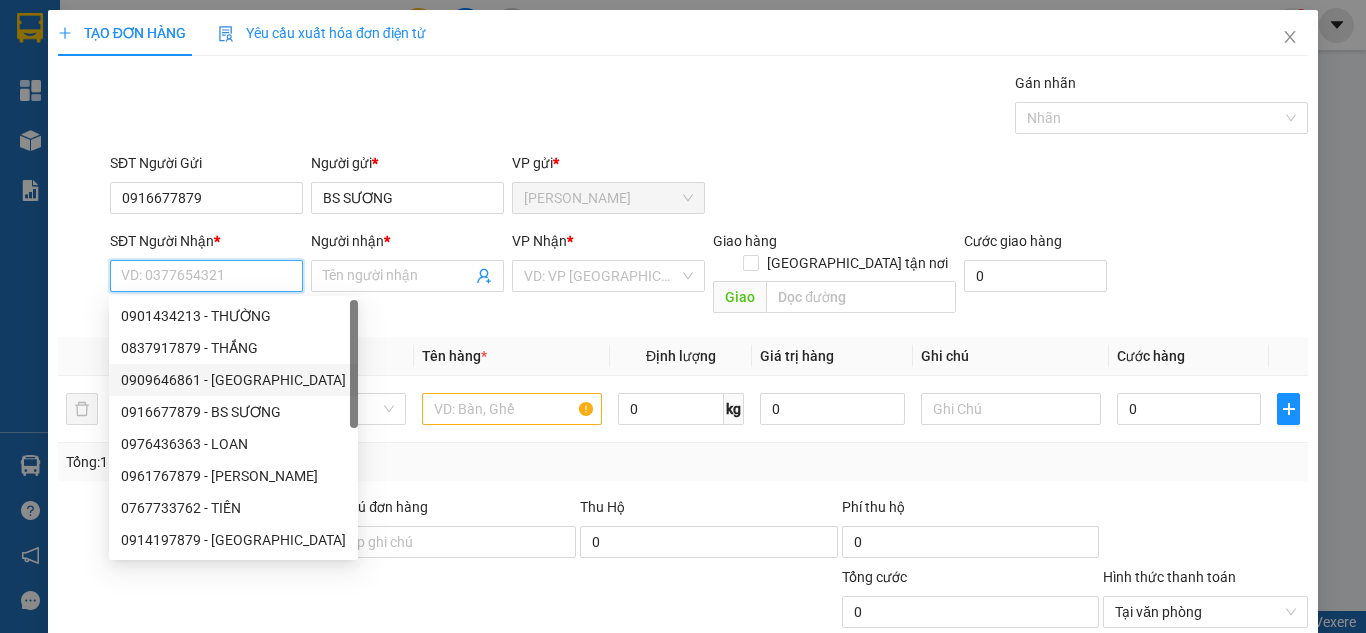 click on "0909646861 - [GEOGRAPHIC_DATA]" at bounding box center (233, 380) 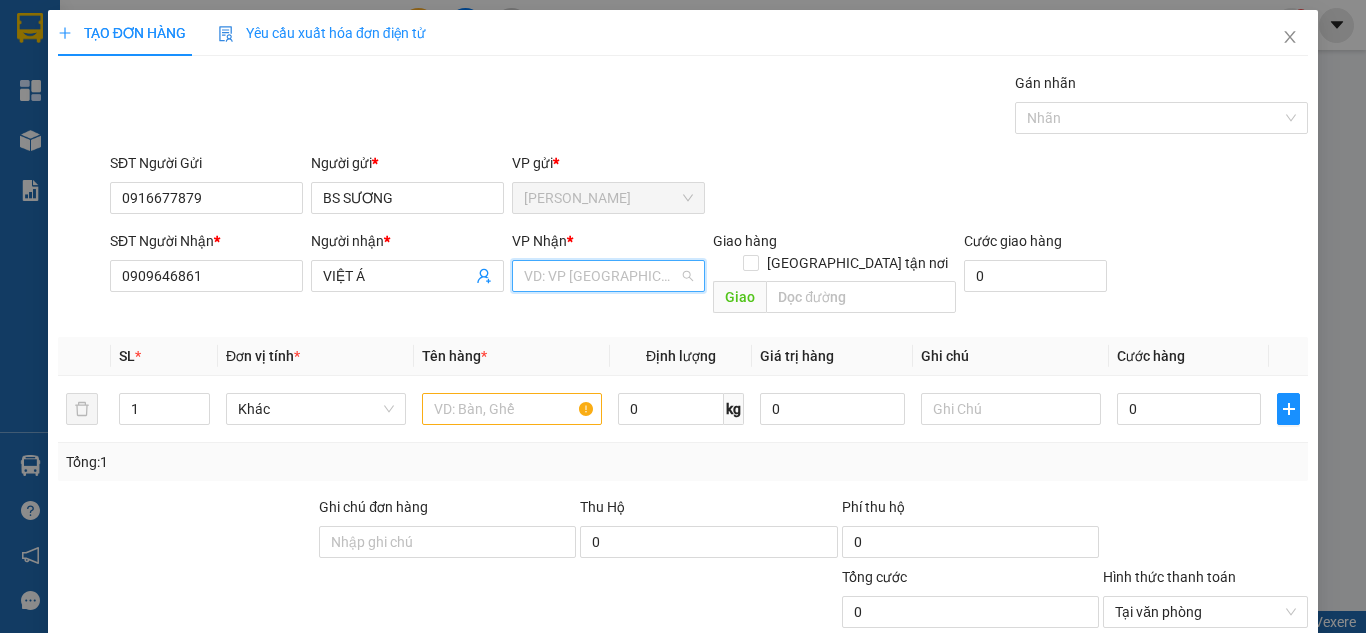 drag, startPoint x: 573, startPoint y: 286, endPoint x: 570, endPoint y: 305, distance: 19.235384 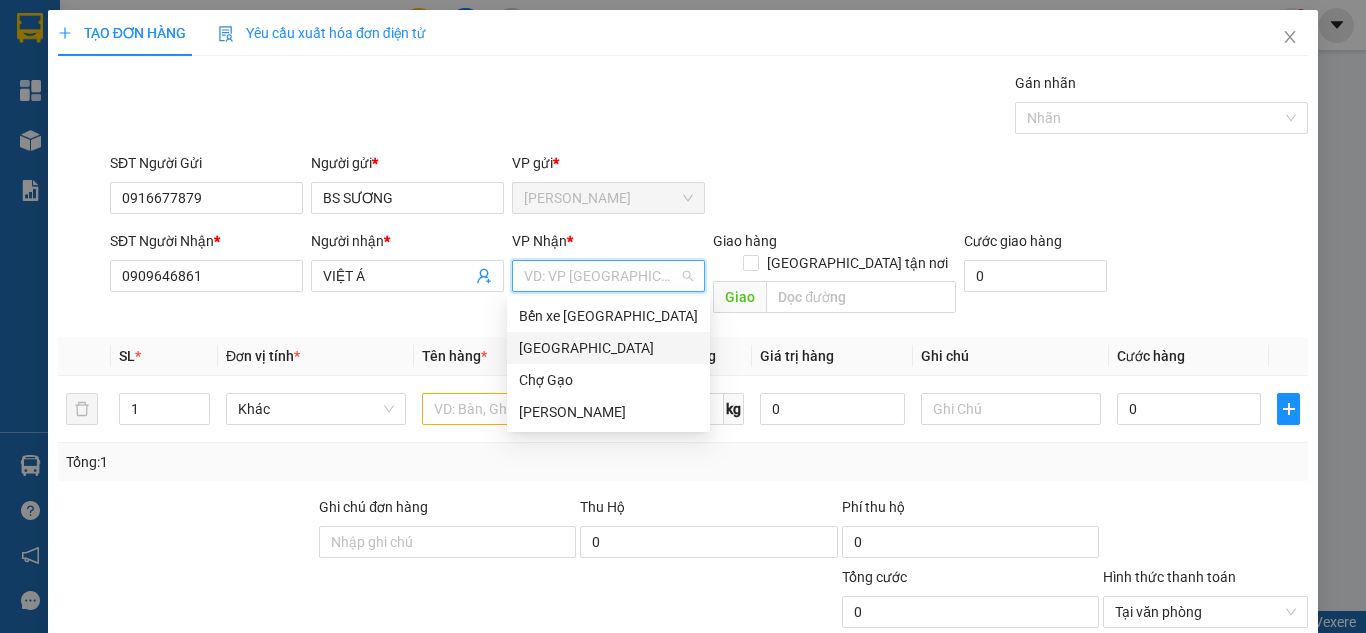 click on "[GEOGRAPHIC_DATA]" at bounding box center [608, 348] 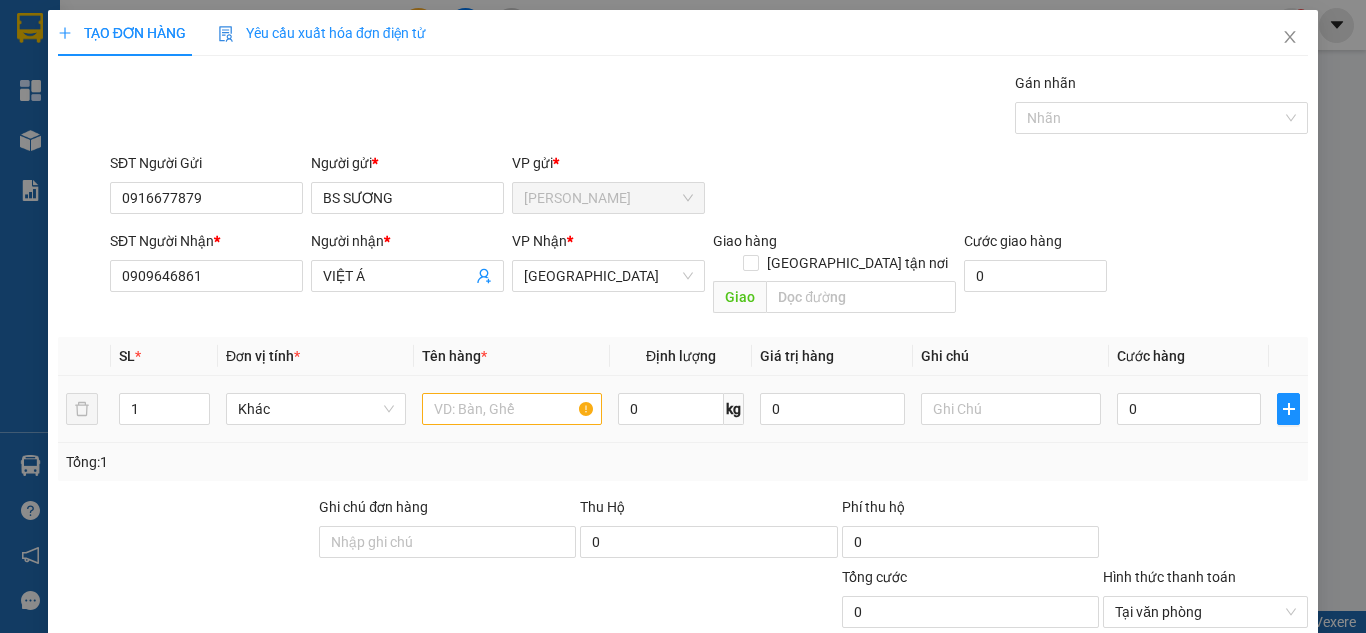 click at bounding box center (512, 409) 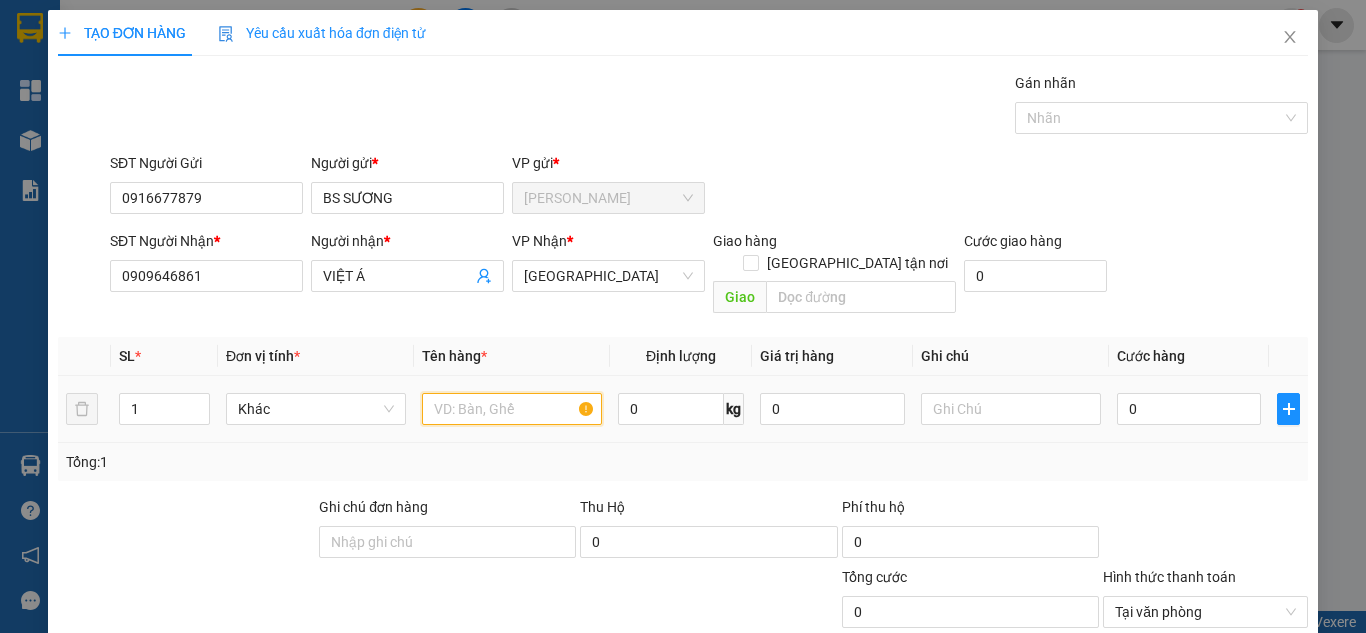 click at bounding box center (512, 409) 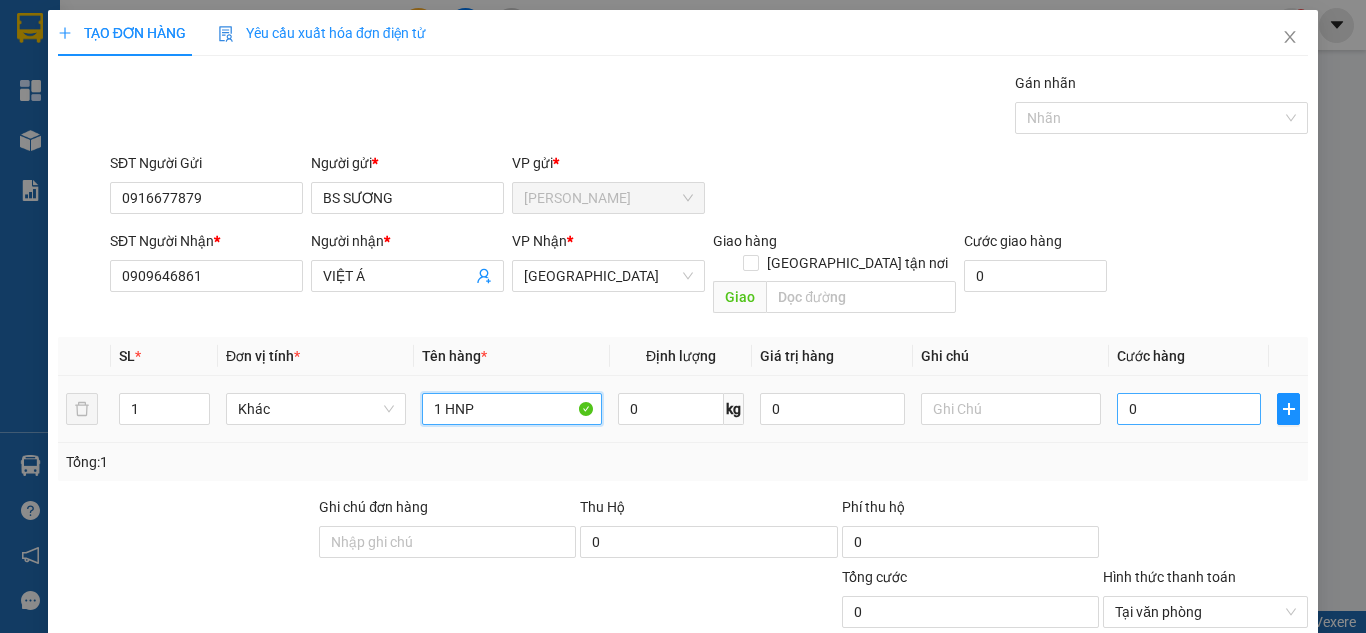 type on "1 HNP" 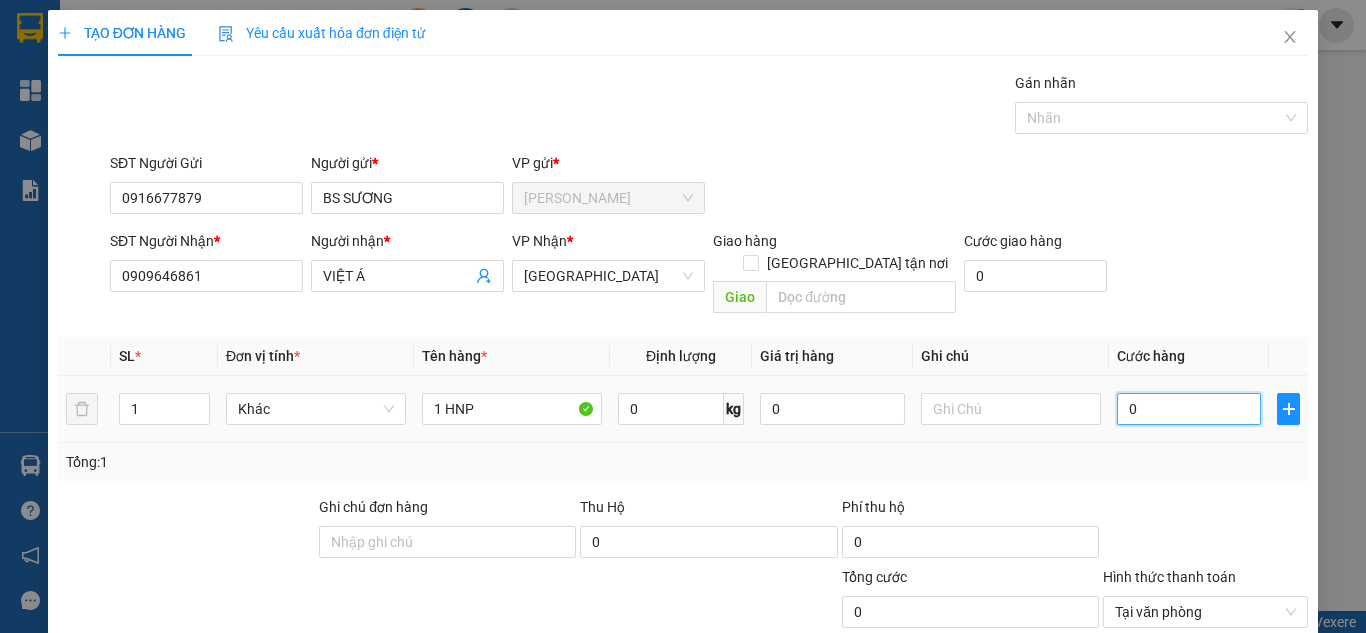click on "0" at bounding box center (1189, 409) 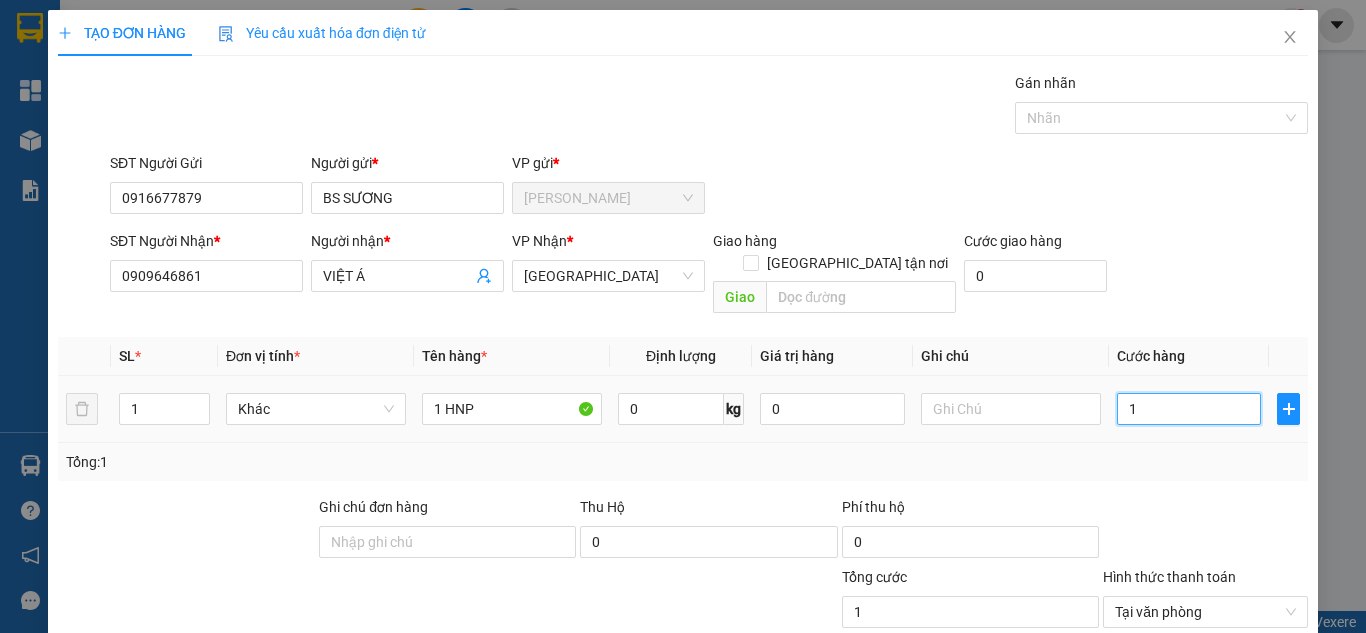 type on "15" 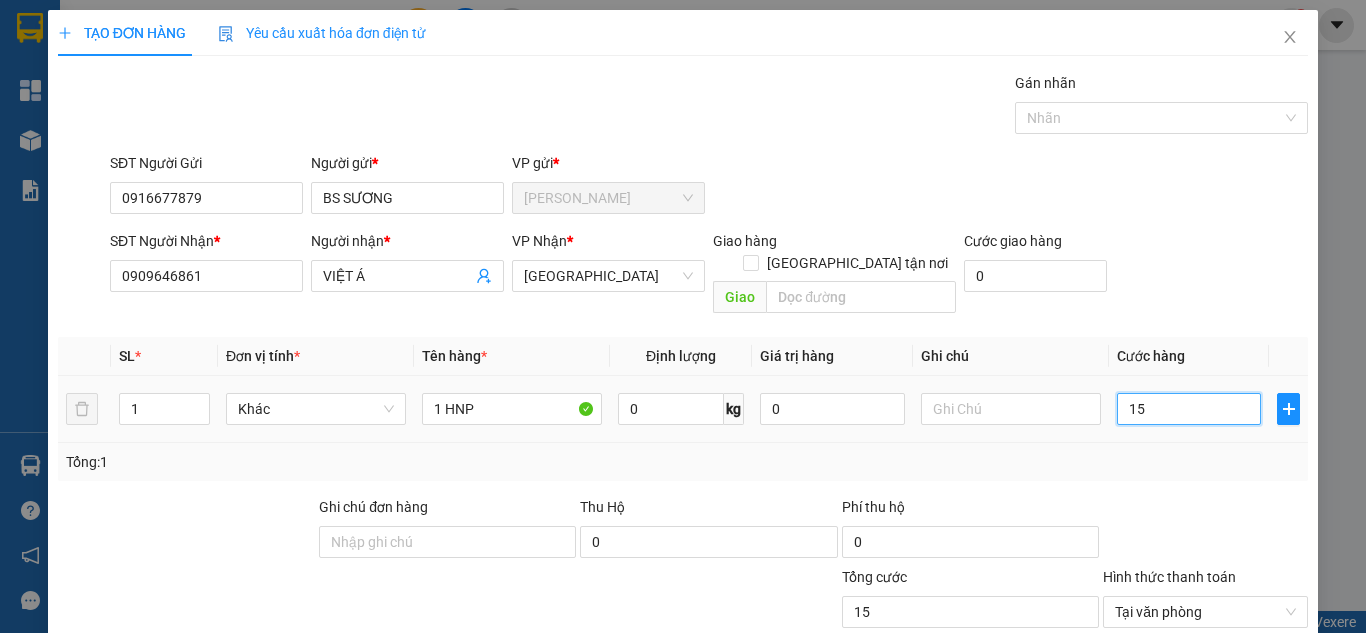 type on "155" 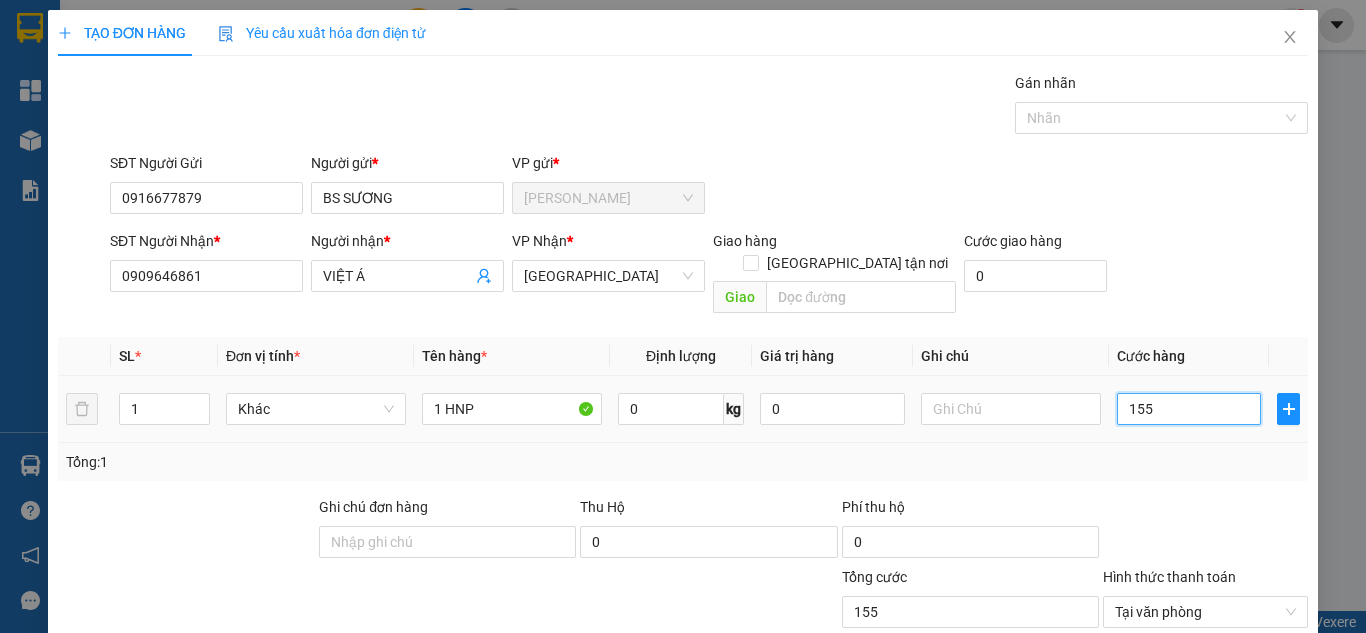 type on "15" 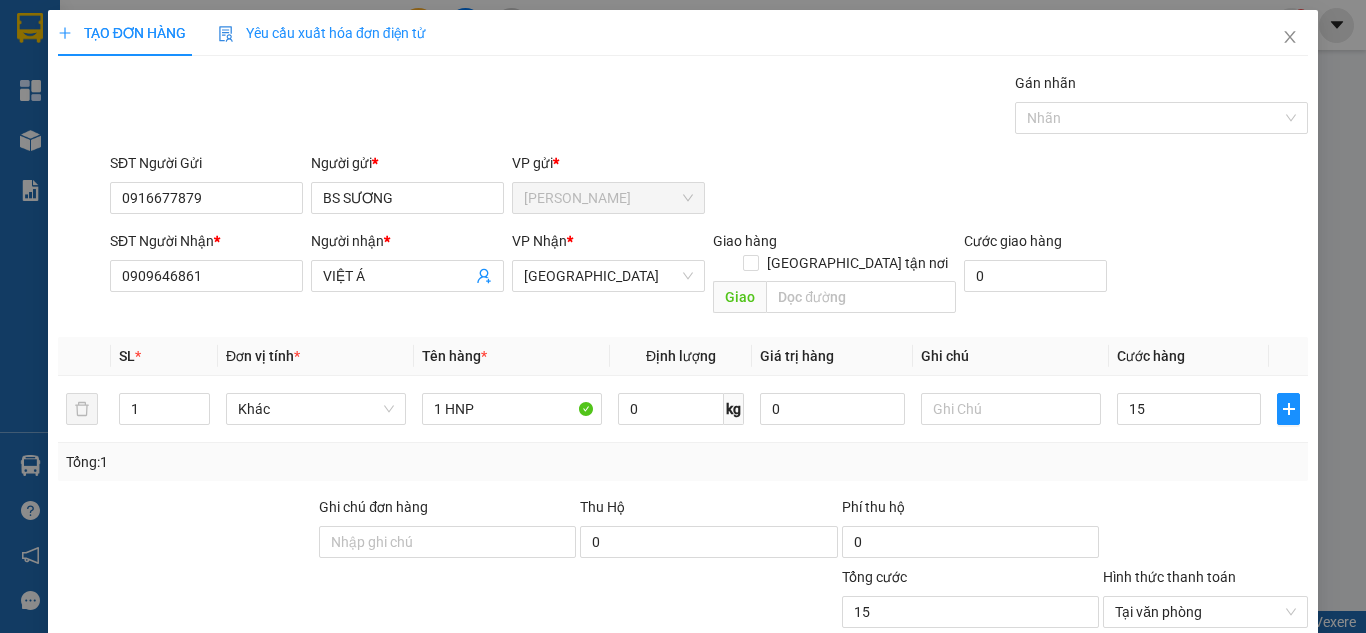 type on "15.000" 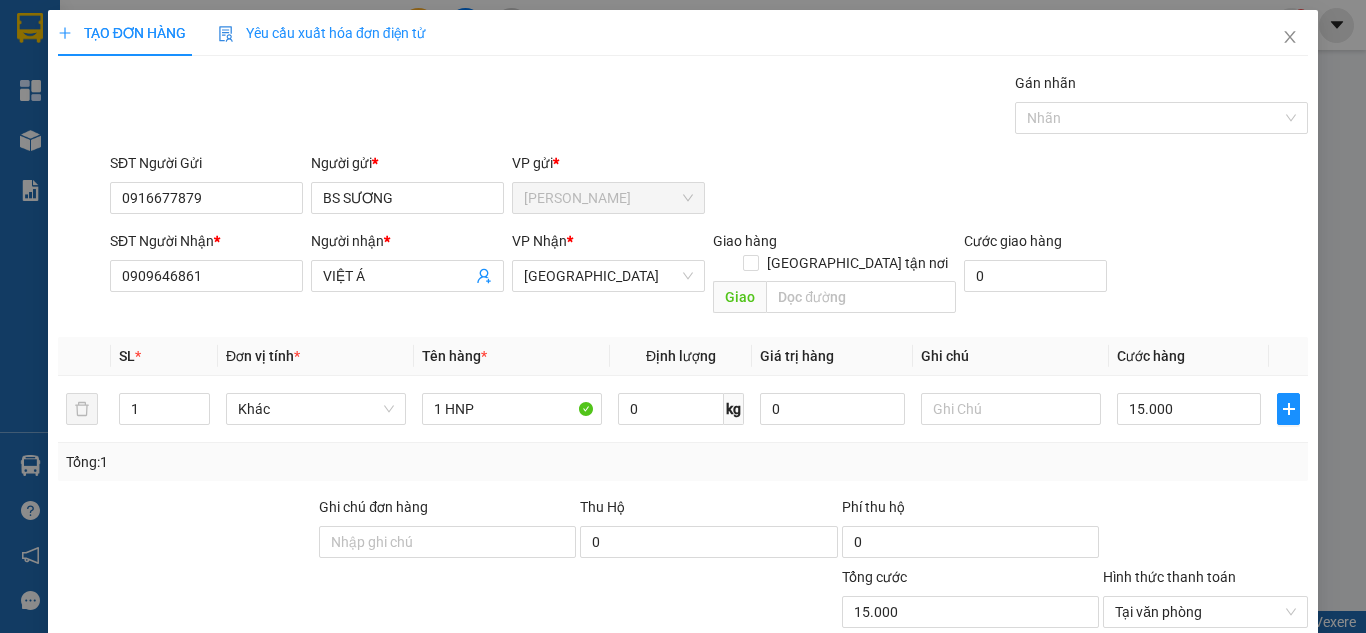 drag, startPoint x: 1209, startPoint y: 306, endPoint x: 1224, endPoint y: 302, distance: 15.524175 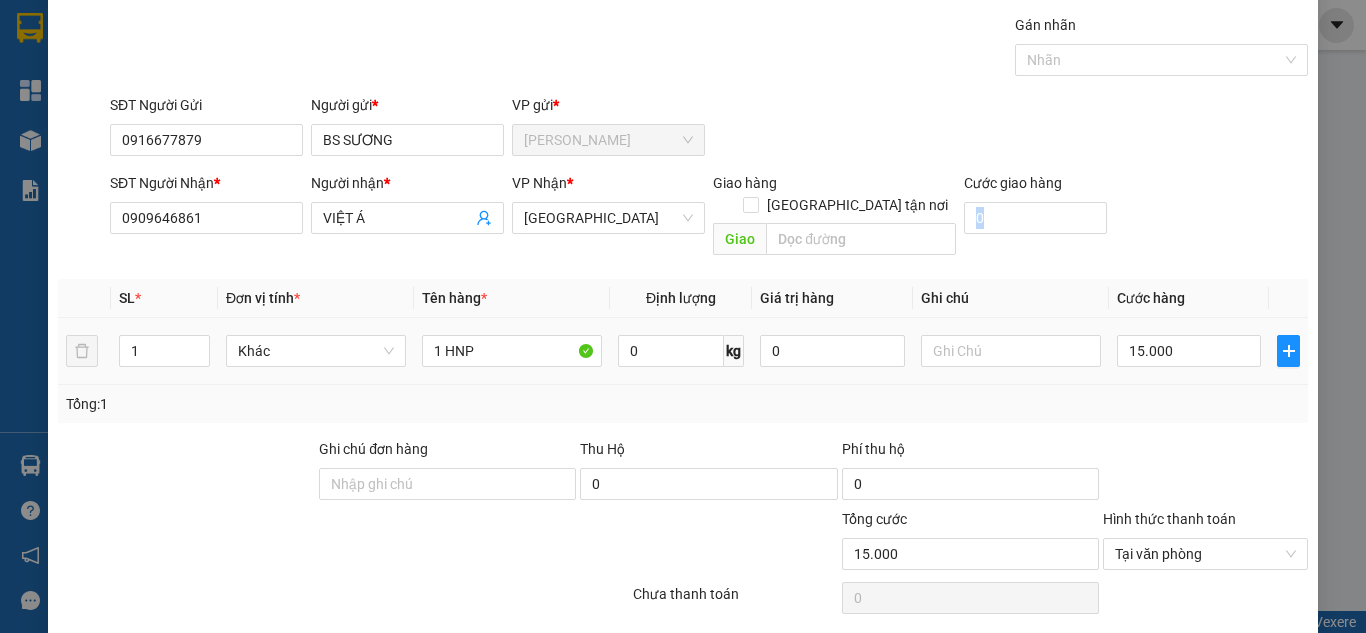 scroll, scrollTop: 107, scrollLeft: 0, axis: vertical 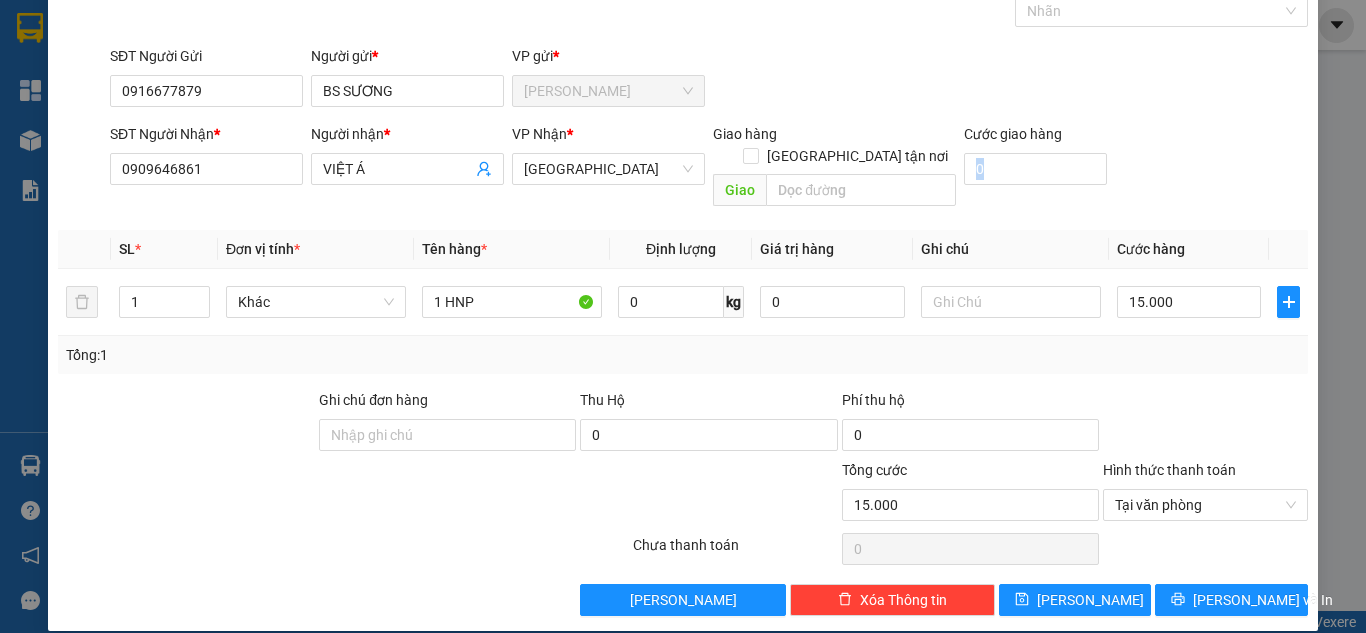 click on "Transit Pickup Surcharge Ids Transit Deliver Surcharge Ids Transit Deliver Surcharge Transit Deliver Surcharge Gán nhãn   Nhãn SĐT Người Gửi 0916677879 Người gửi  * BS SƯƠNG VP gửi  * Cao Tốc SĐT Người Nhận  * 0909646861 Người nhận  * VIỆT Á VP Nhận  * Sài Gòn Giao hàng Giao tận nơi Giao Cước giao hàng 0 SL  * Đơn vị tính  * Tên hàng  * Định lượng Giá trị hàng Ghi chú Cước hàng                   1 Khác 1 HNP 0 kg 0 15.000 Tổng:  1 Ghi chú đơn hàng Thu Hộ 0 Phí thu hộ 0 Tổng cước 15.000 Hình thức thanh toán Tại văn phòng Số tiền thu trước 0 Chưa thanh toán 0 Chọn HT Thanh Toán Lưu nháp Xóa Thông tin Lưu Lưu và In" at bounding box center [683, 290] 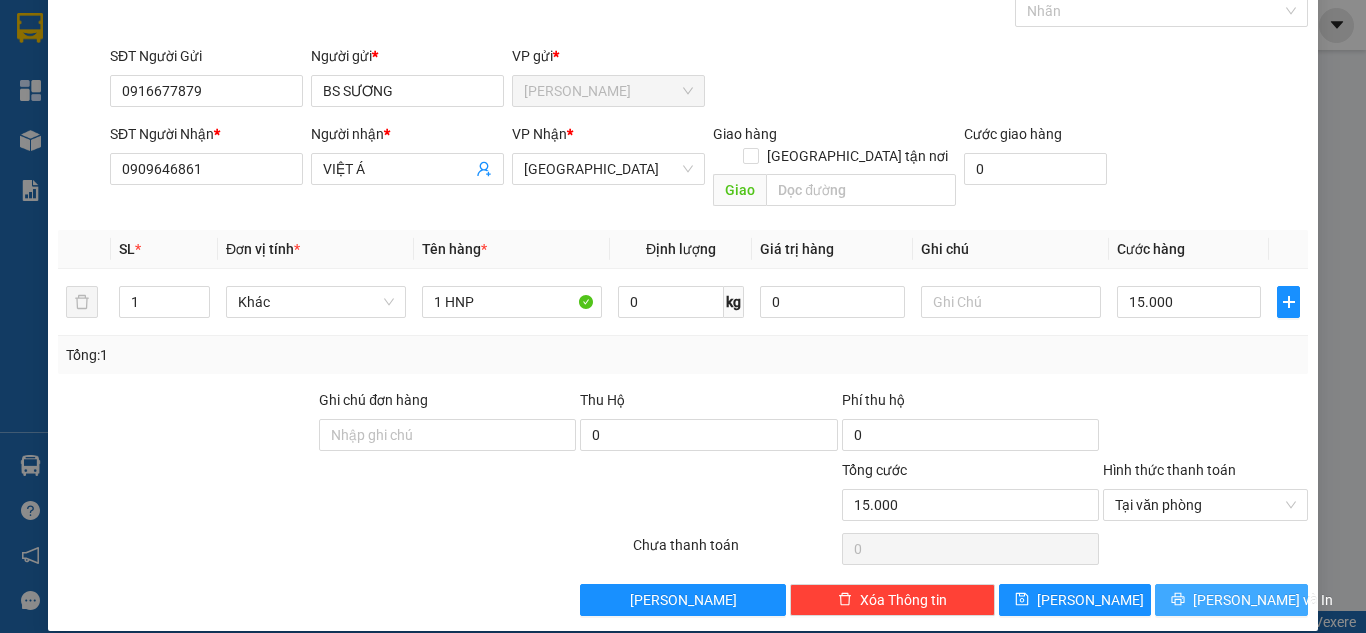 click on "[PERSON_NAME] và In" at bounding box center (1231, 600) 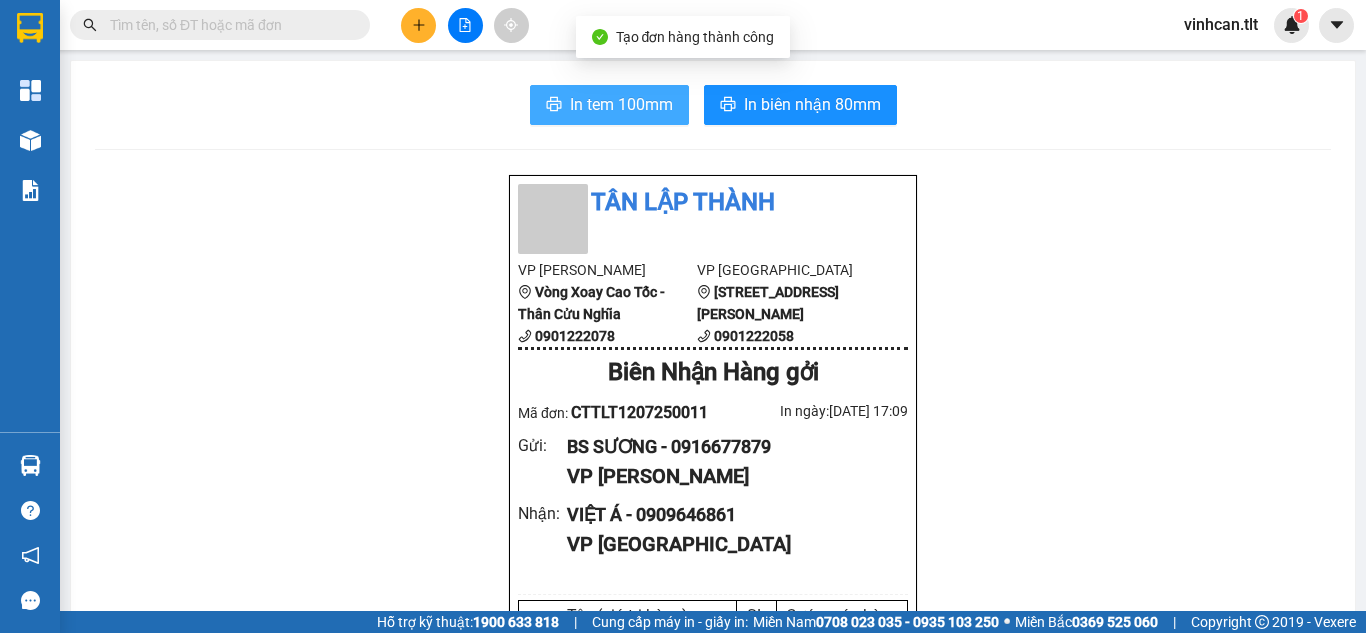 click on "In tem 100mm" at bounding box center [621, 104] 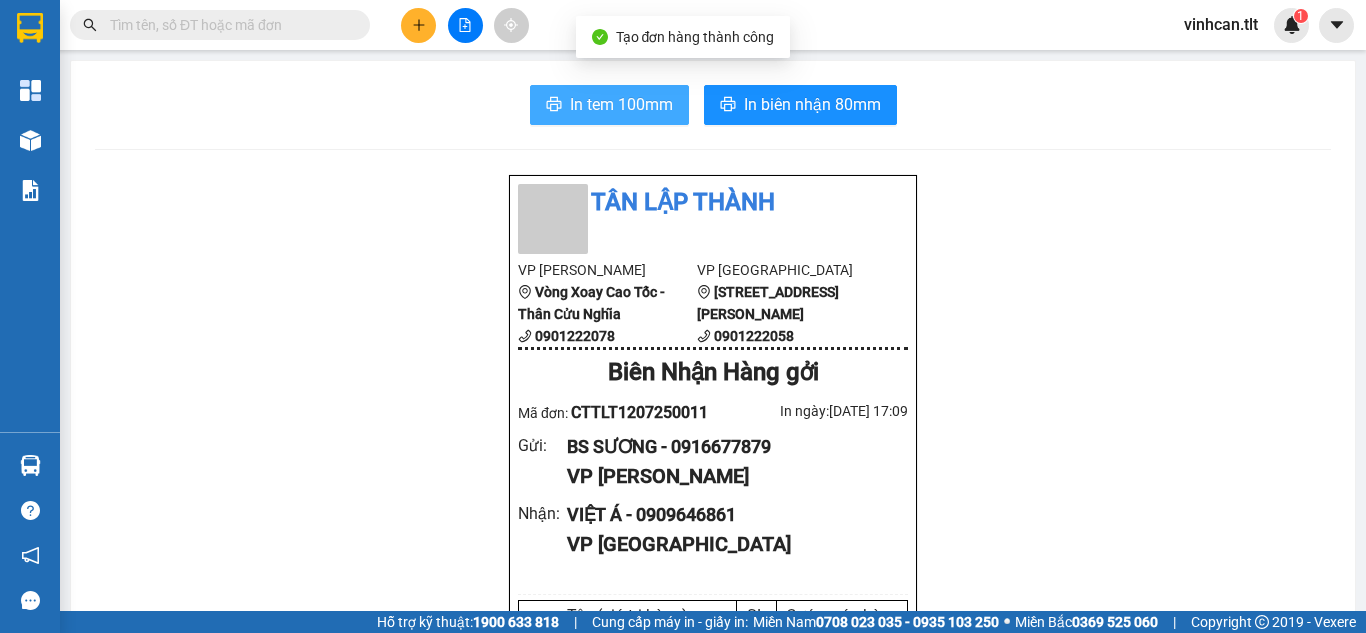 scroll, scrollTop: 0, scrollLeft: 0, axis: both 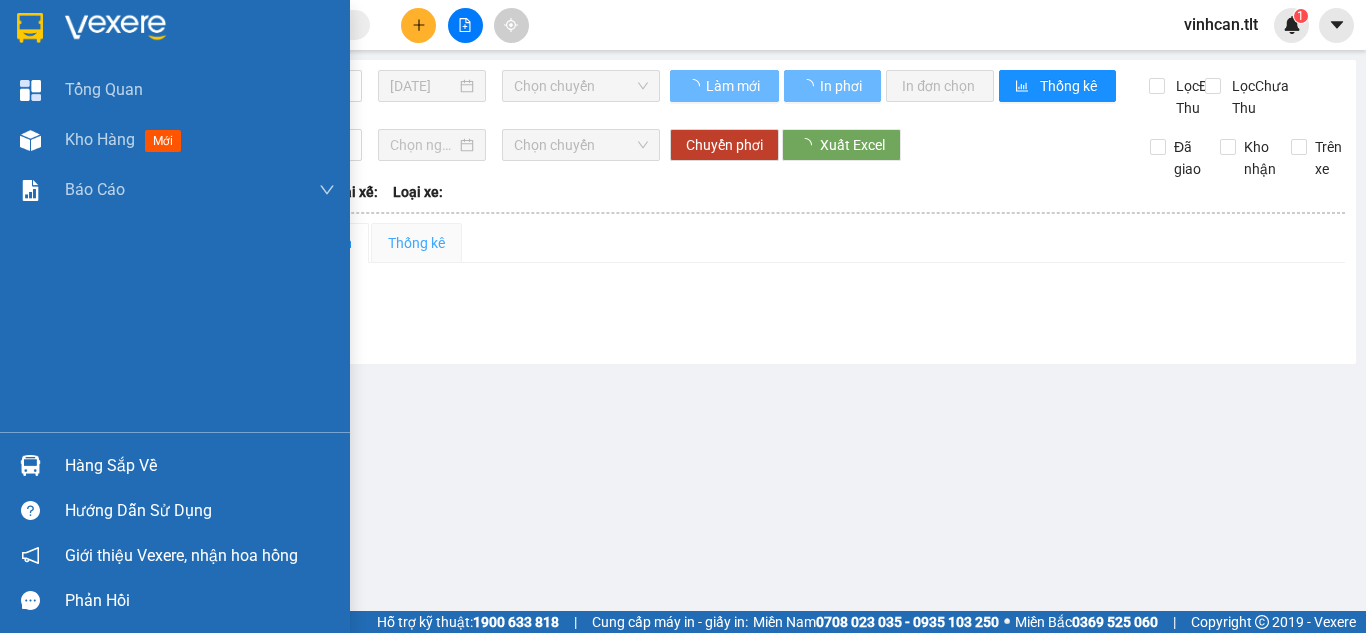 type on "[DATE]" 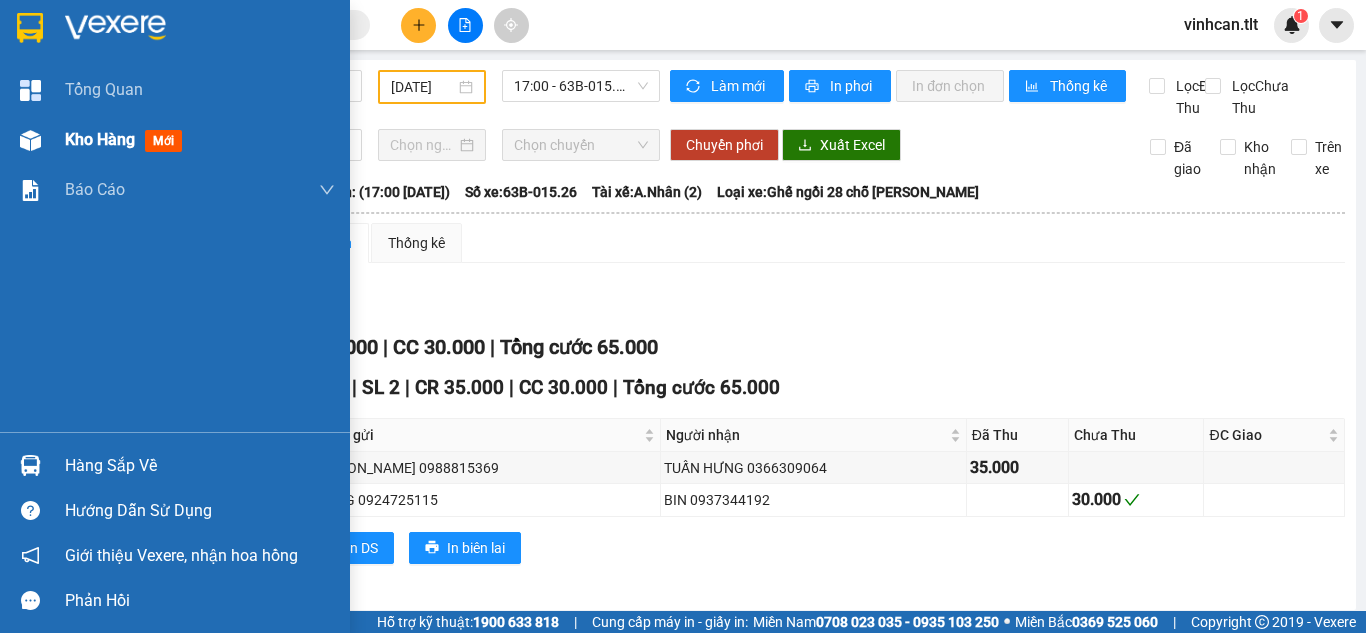 click on "Kho hàng mới" at bounding box center (175, 140) 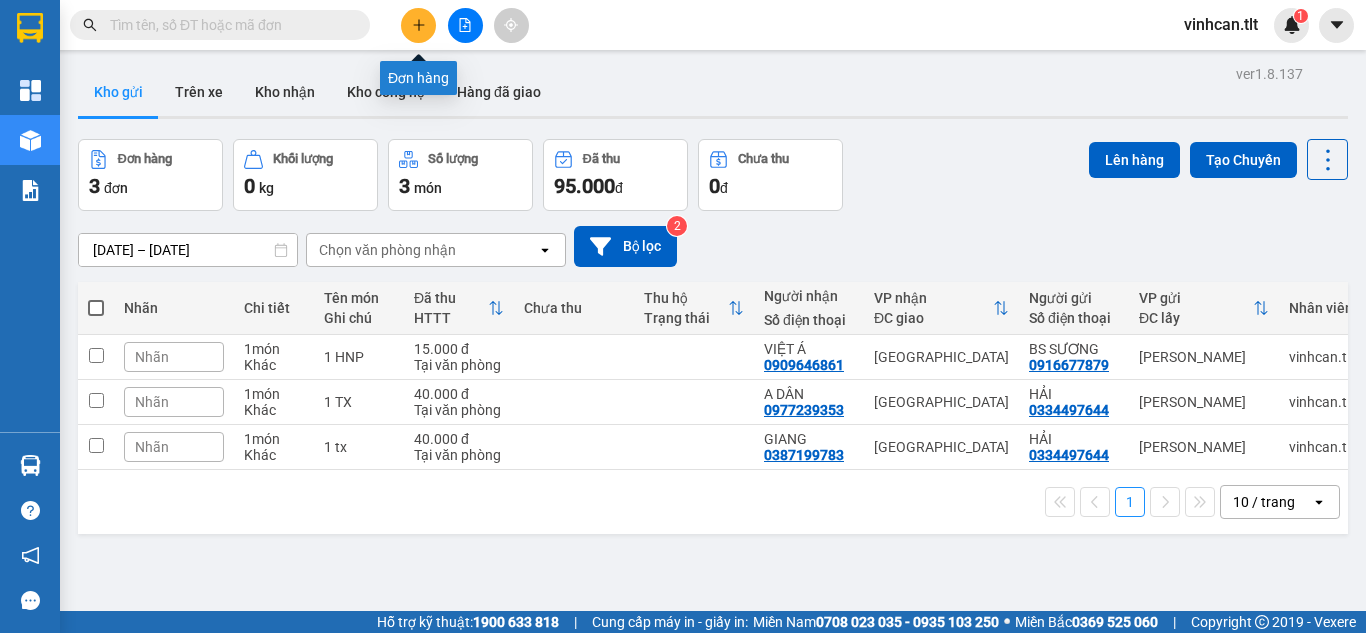 click at bounding box center (418, 25) 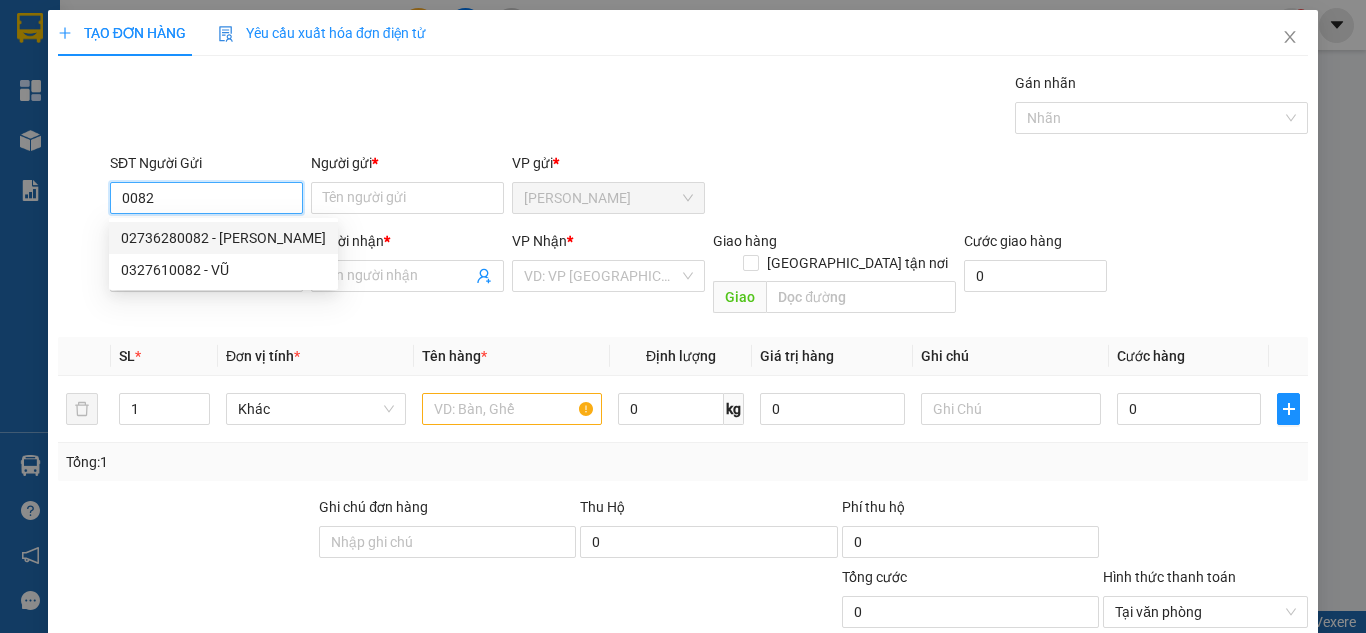 click on "02736280082 - HOÀI THANH" at bounding box center (223, 238) 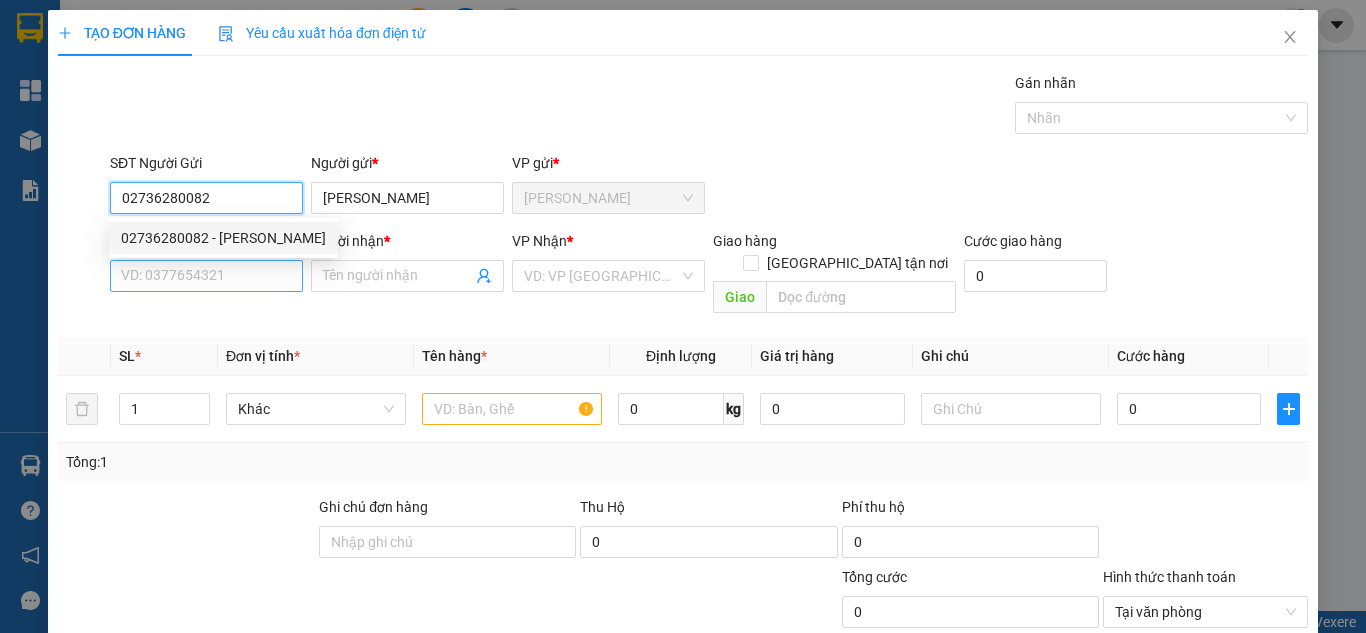 type on "02736280082" 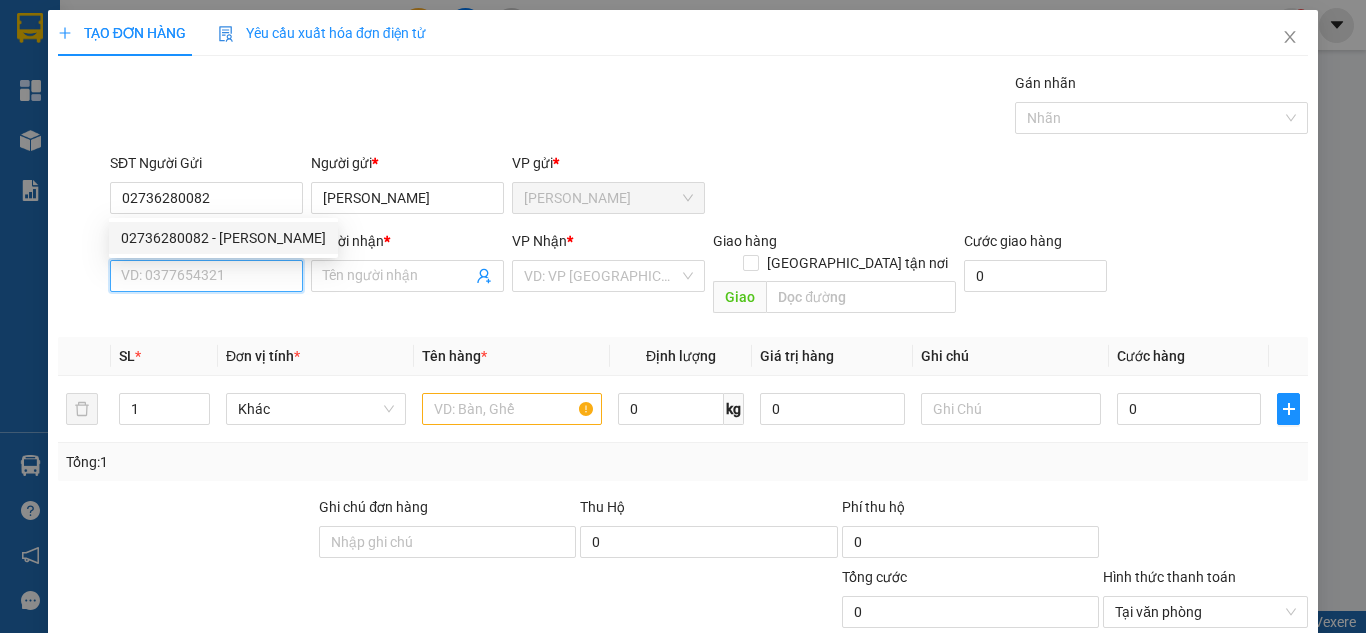 click on "SĐT Người Nhận  *" at bounding box center (206, 276) 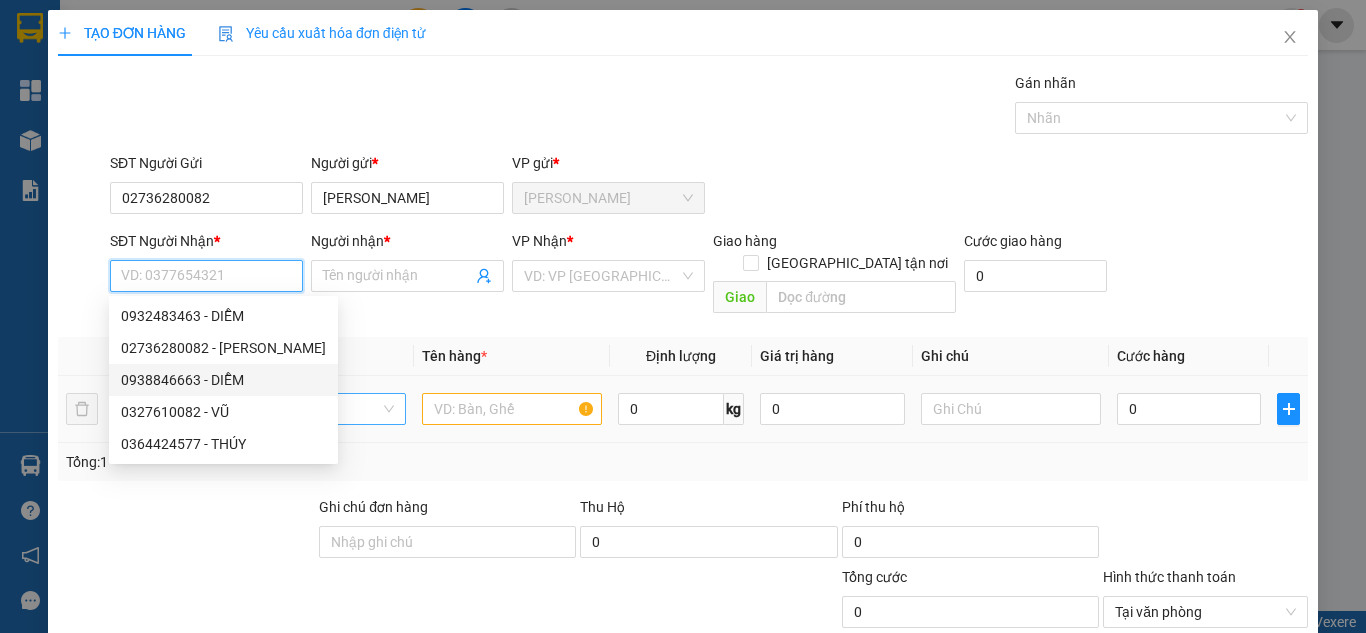 drag, startPoint x: 232, startPoint y: 391, endPoint x: 251, endPoint y: 383, distance: 20.615528 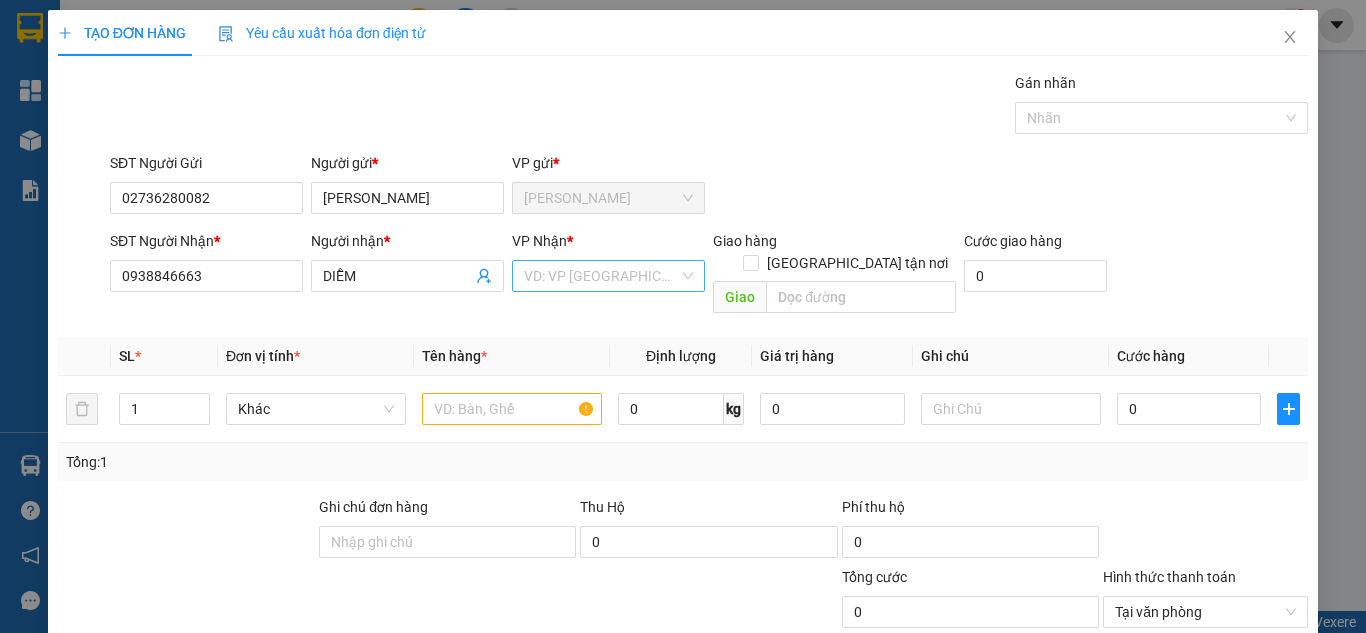 drag, startPoint x: 595, startPoint y: 272, endPoint x: 595, endPoint y: 286, distance: 14 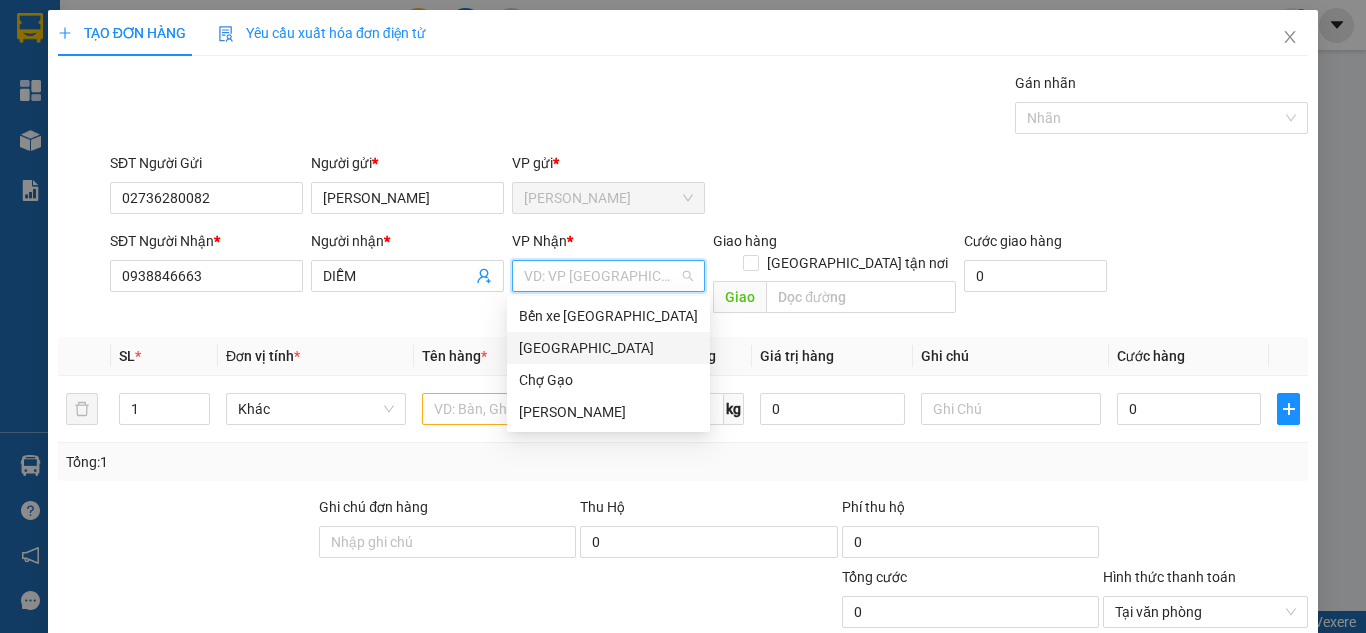 click on "[GEOGRAPHIC_DATA]" at bounding box center (608, 348) 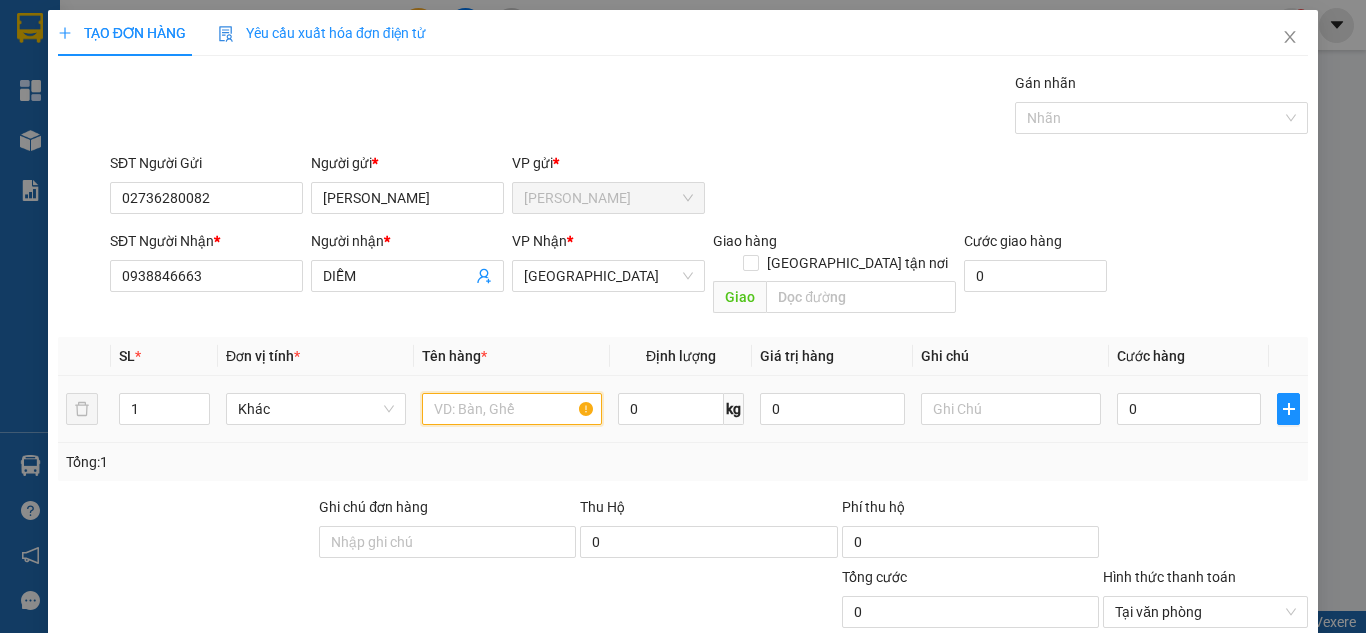 click at bounding box center [512, 409] 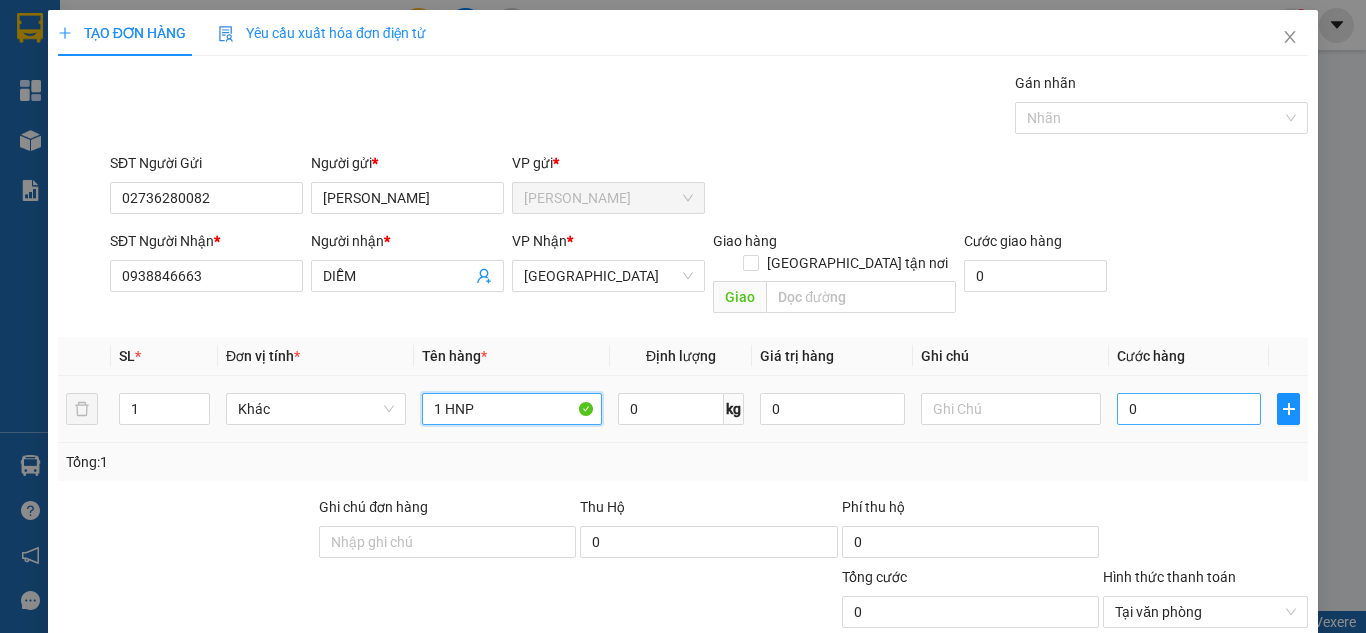 type on "1 HNP" 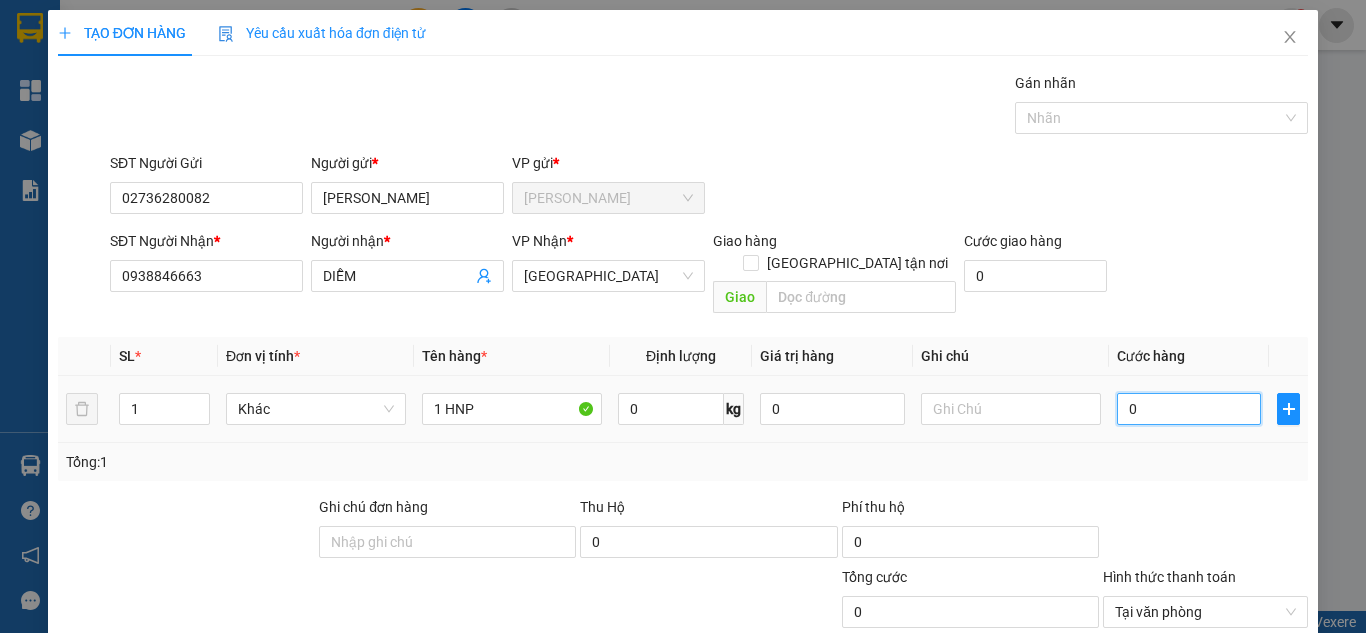 click on "0" at bounding box center (1189, 409) 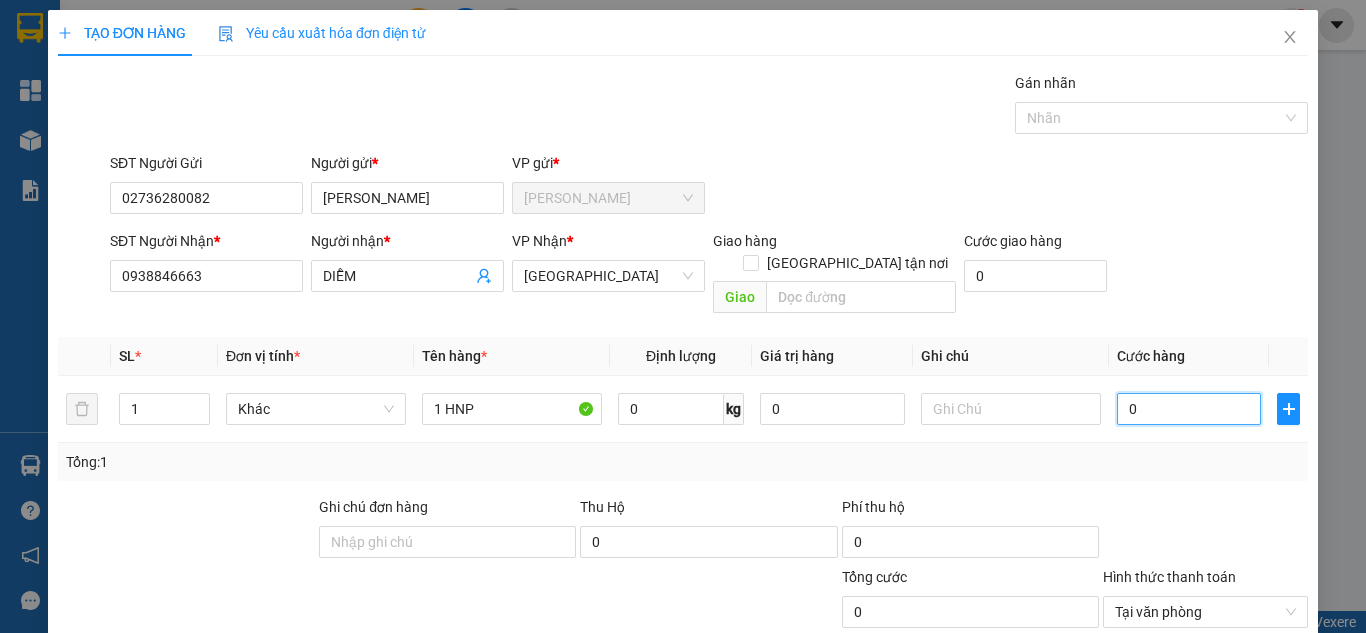 type on "2" 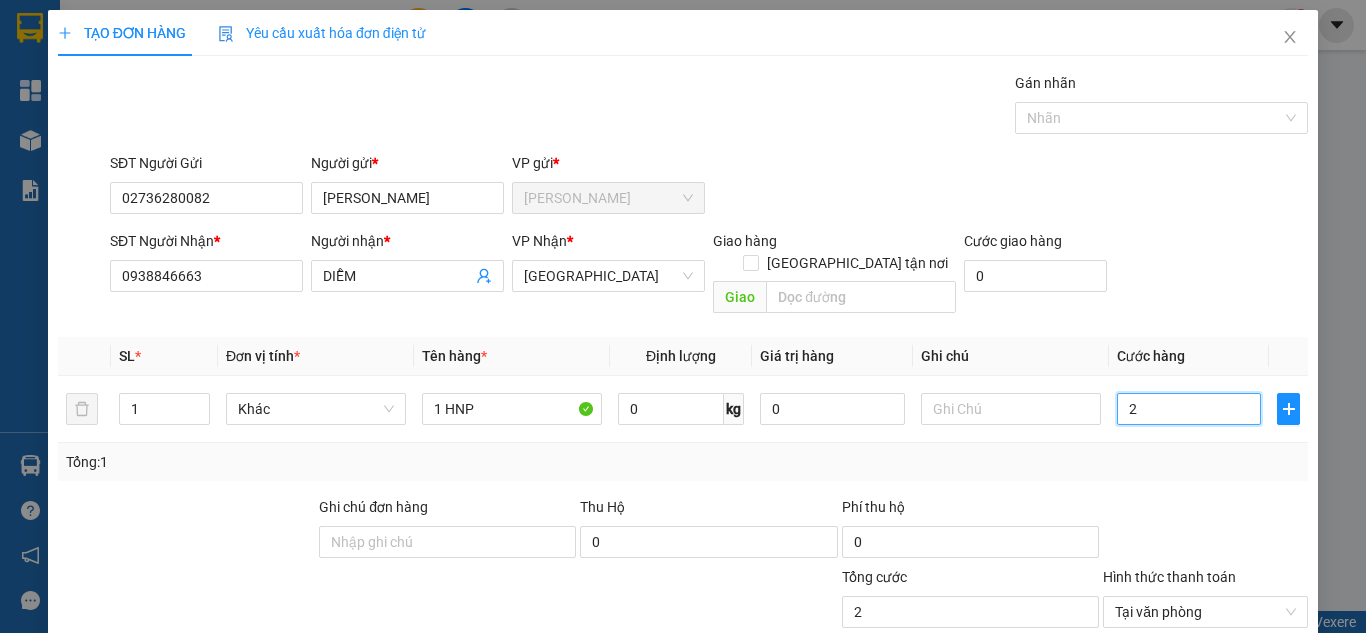 type on "20" 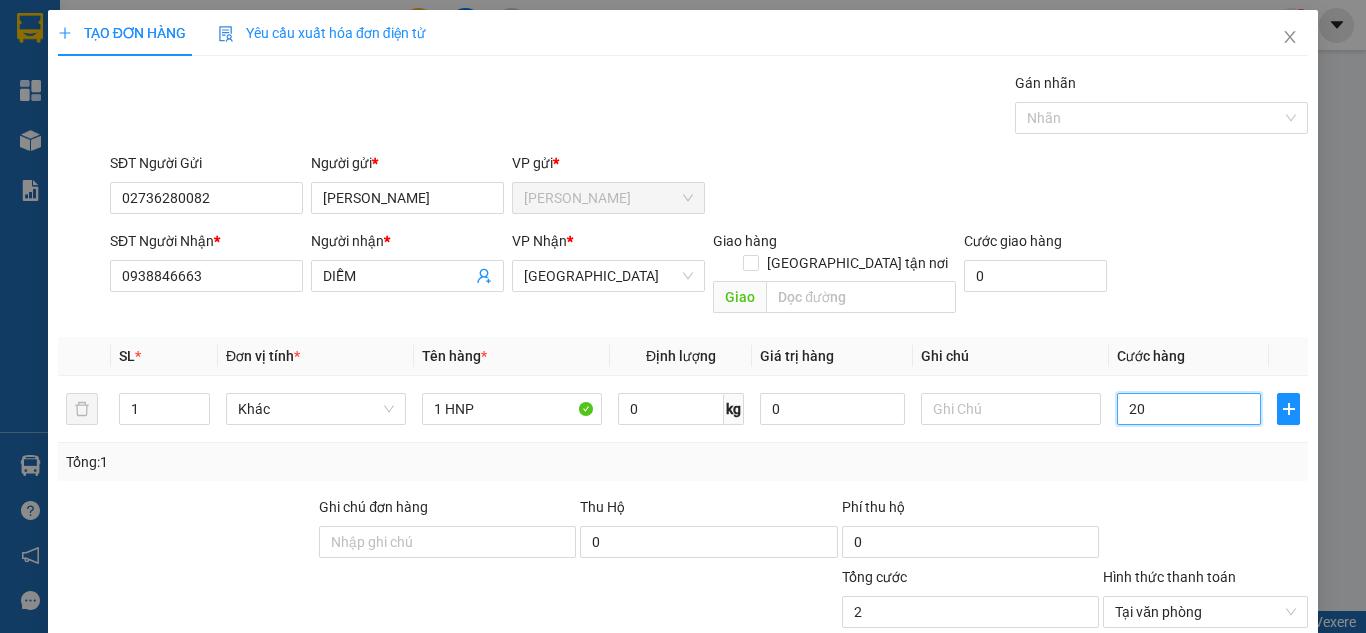 type on "20" 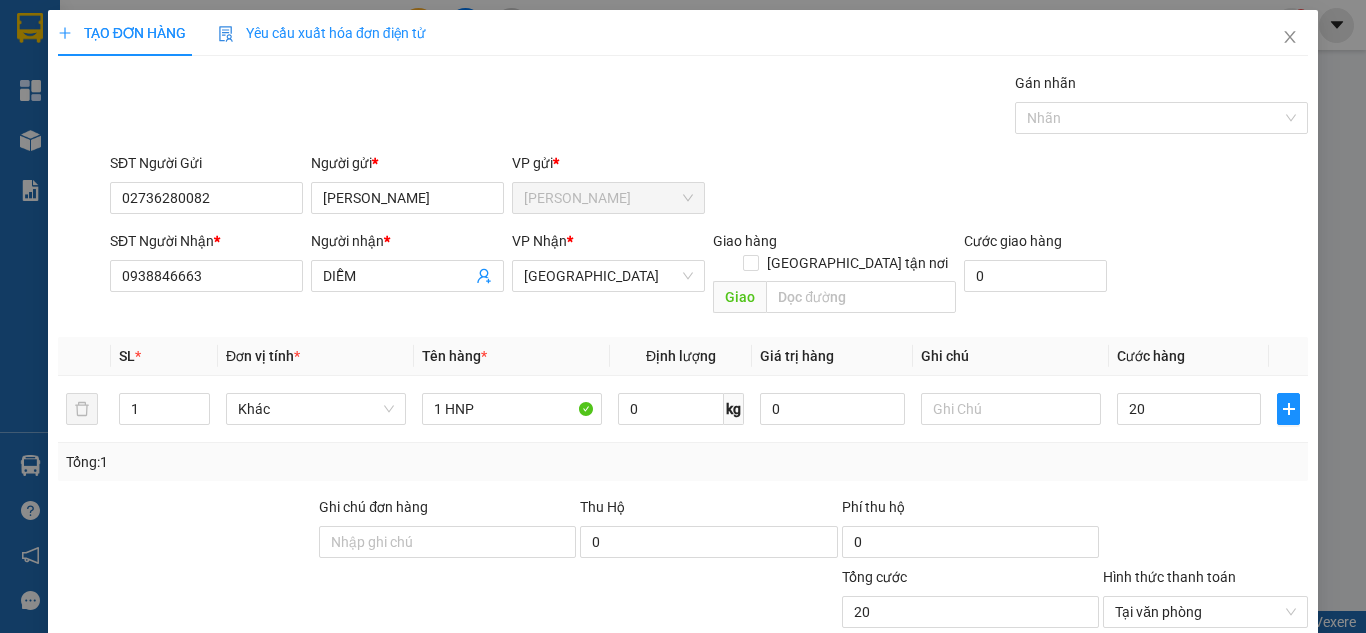 type on "20.000" 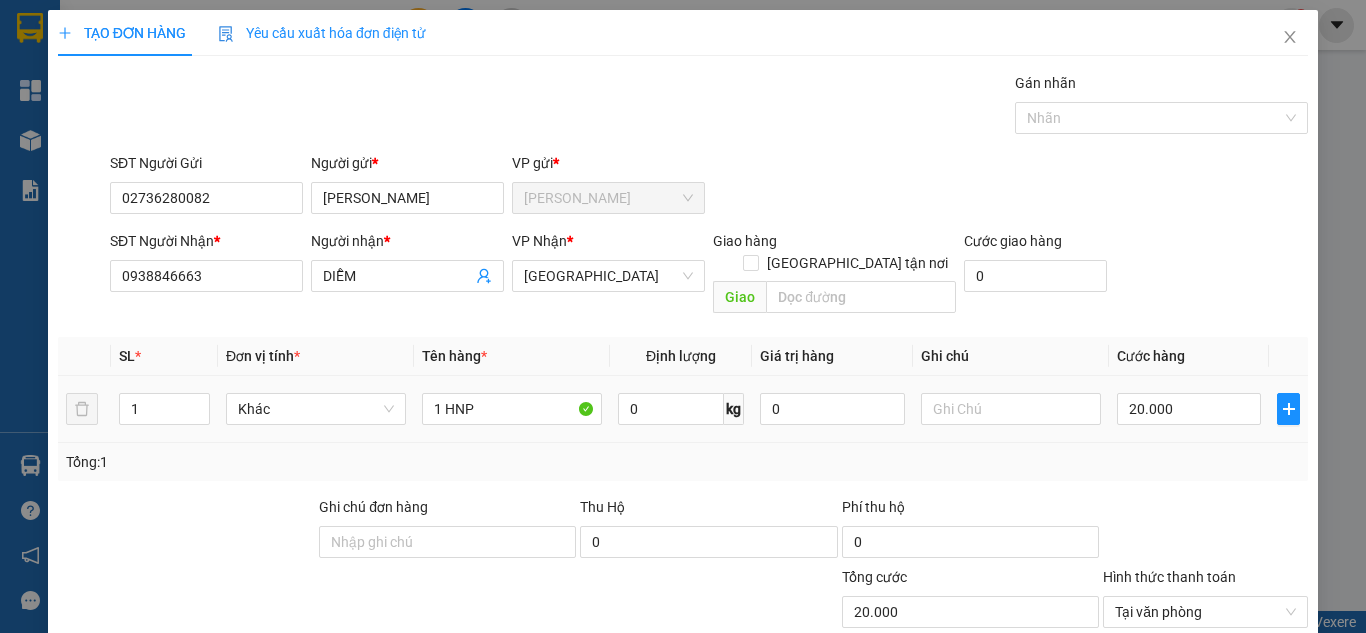 drag, startPoint x: 1172, startPoint y: 237, endPoint x: 1222, endPoint y: 370, distance: 142.088 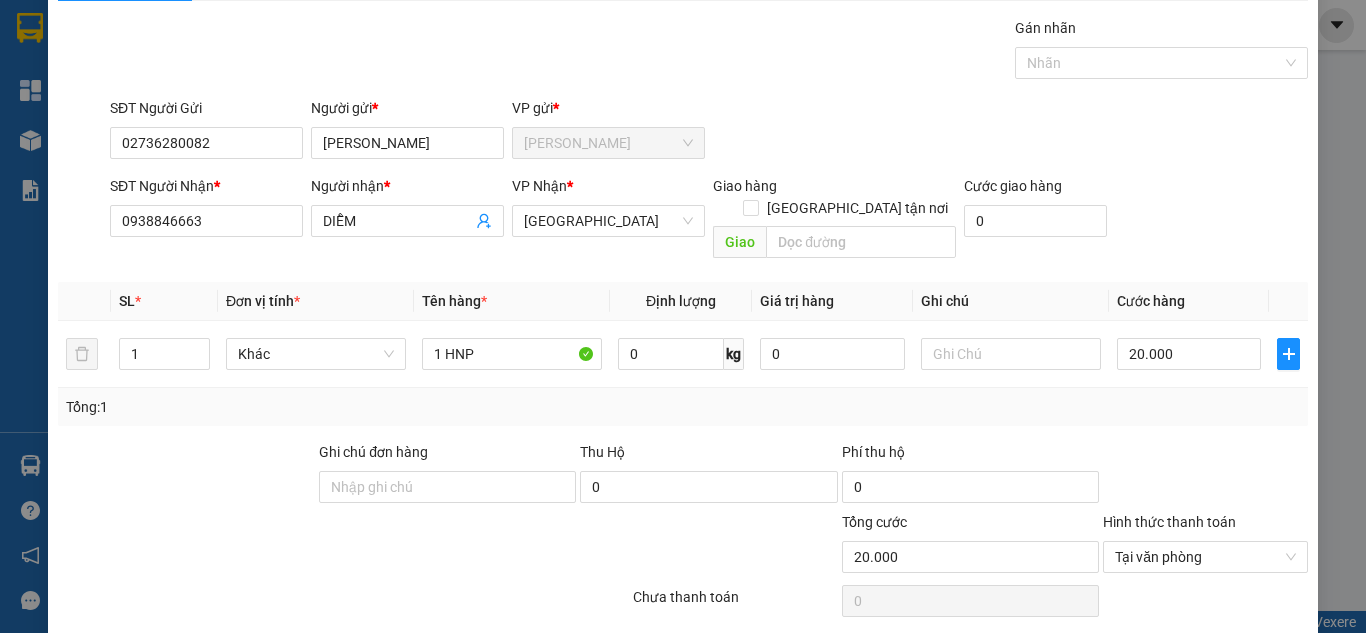 scroll, scrollTop: 107, scrollLeft: 0, axis: vertical 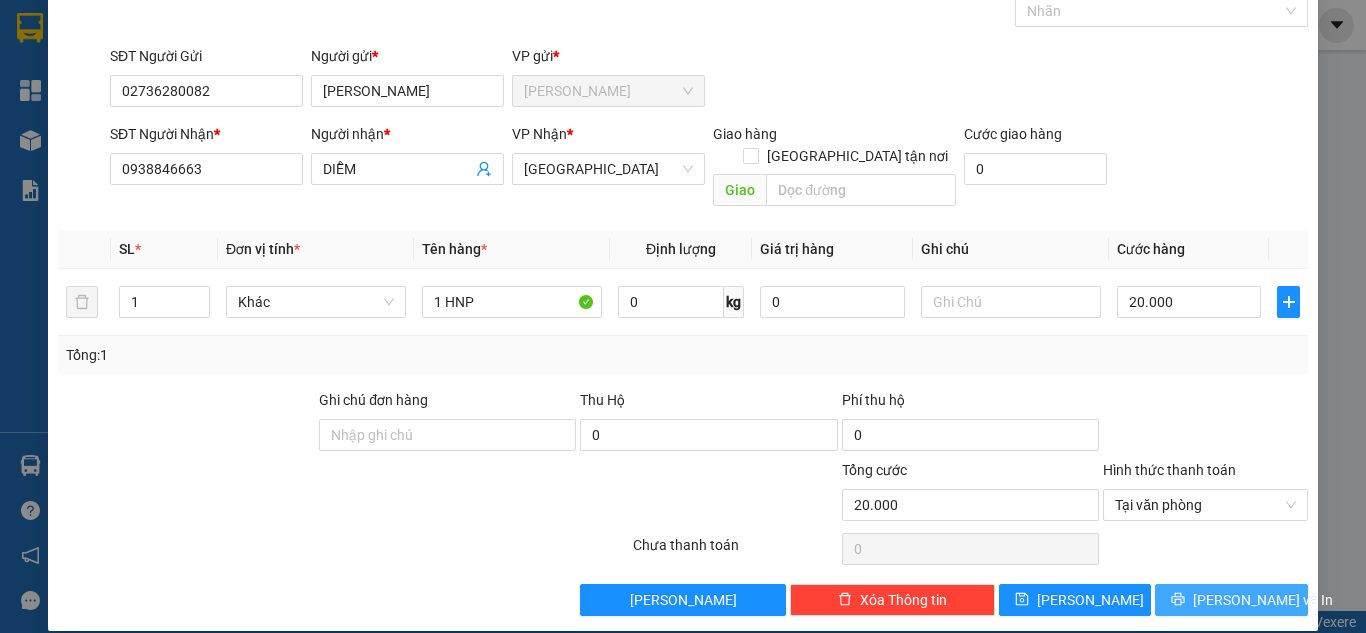 click on "[PERSON_NAME] và In" at bounding box center [1231, 600] 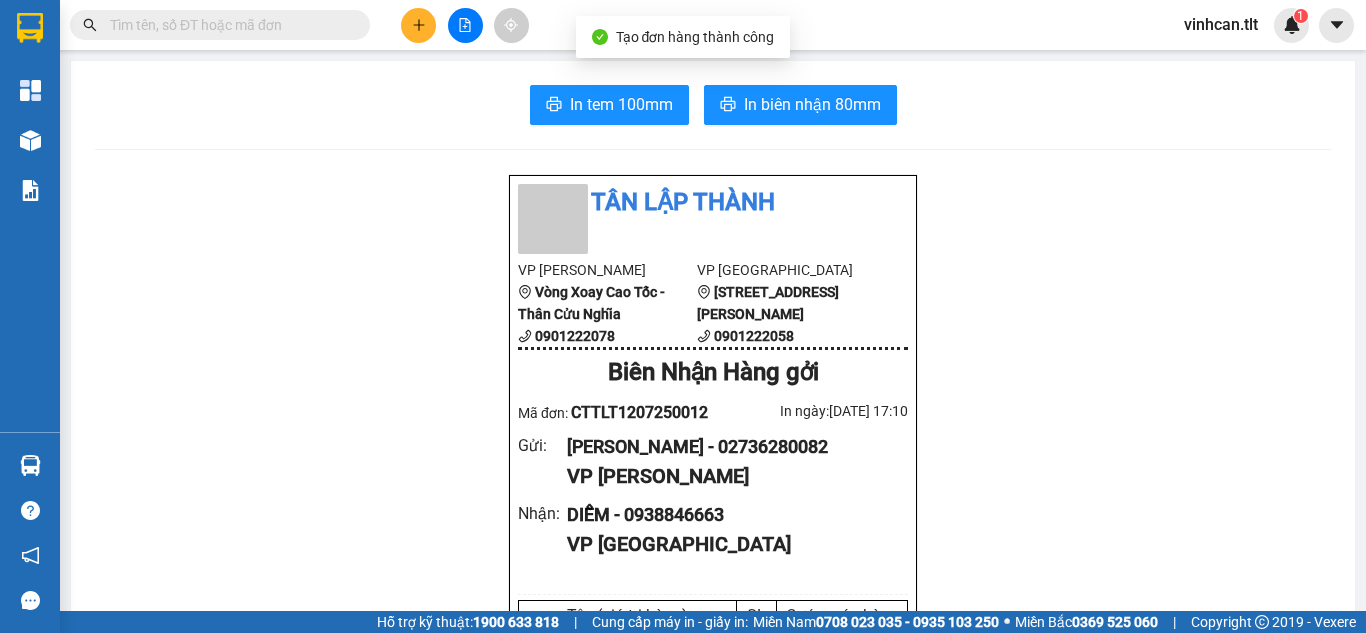 click 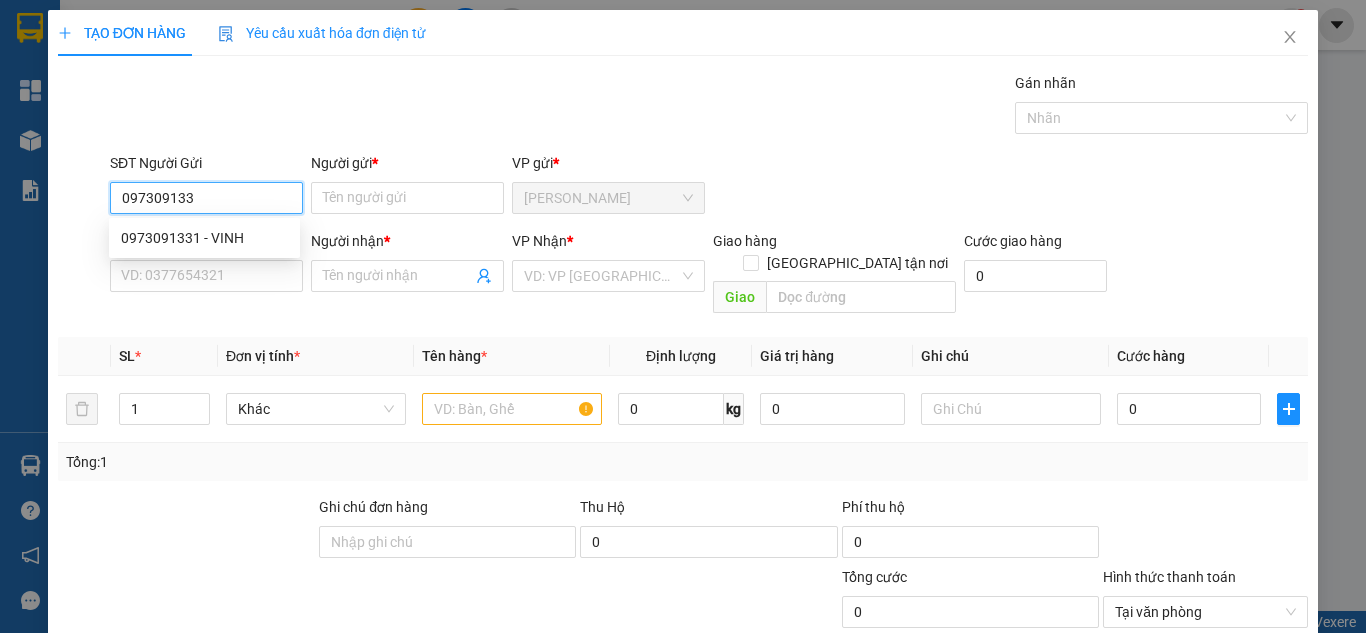 type on "0973091331" 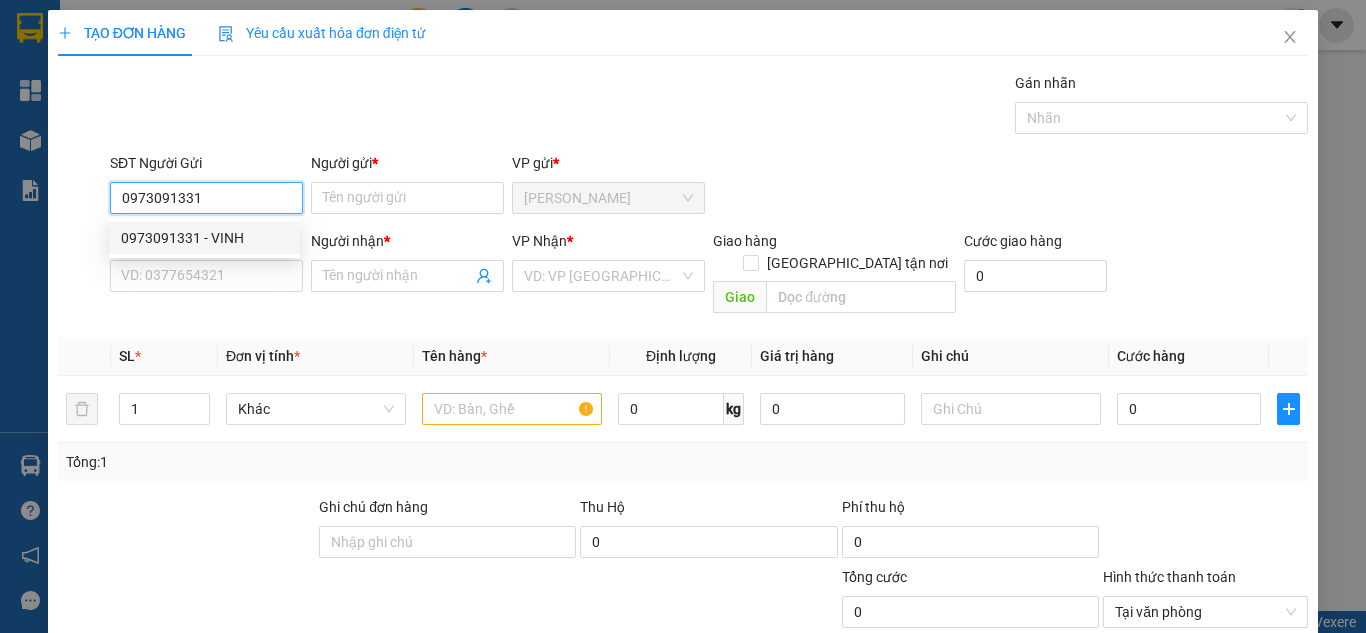 click on "0973091331 - VINH" at bounding box center [204, 238] 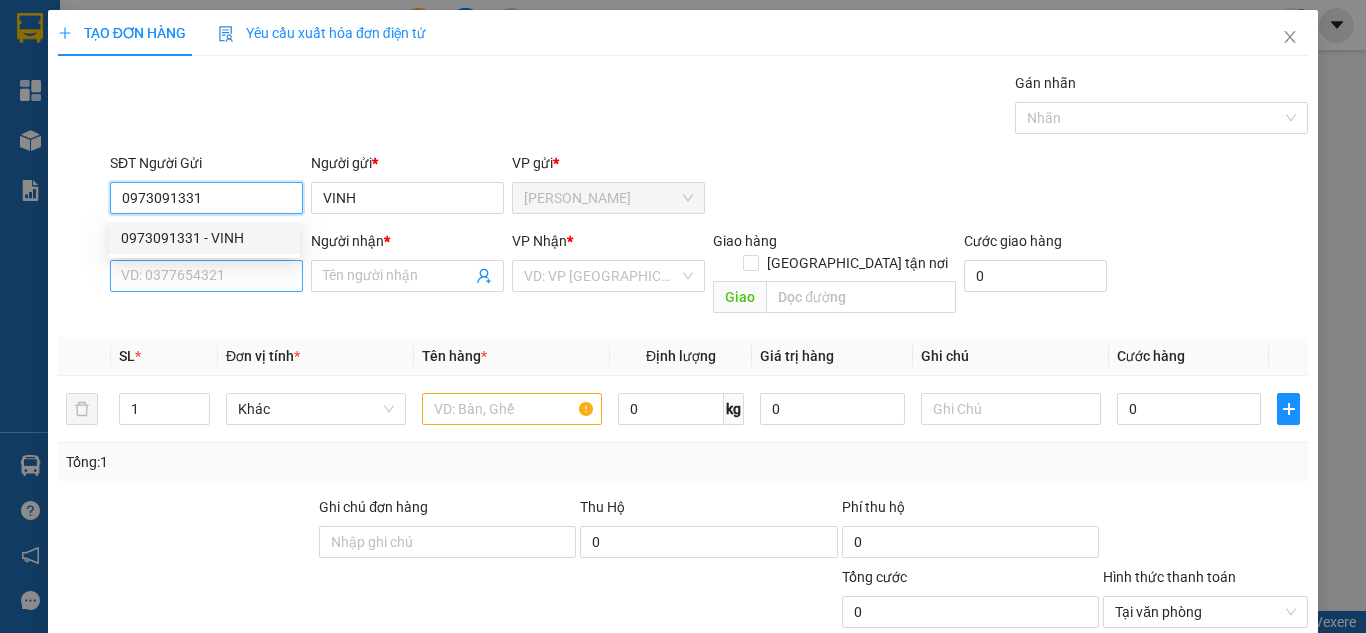 type on "0973091331" 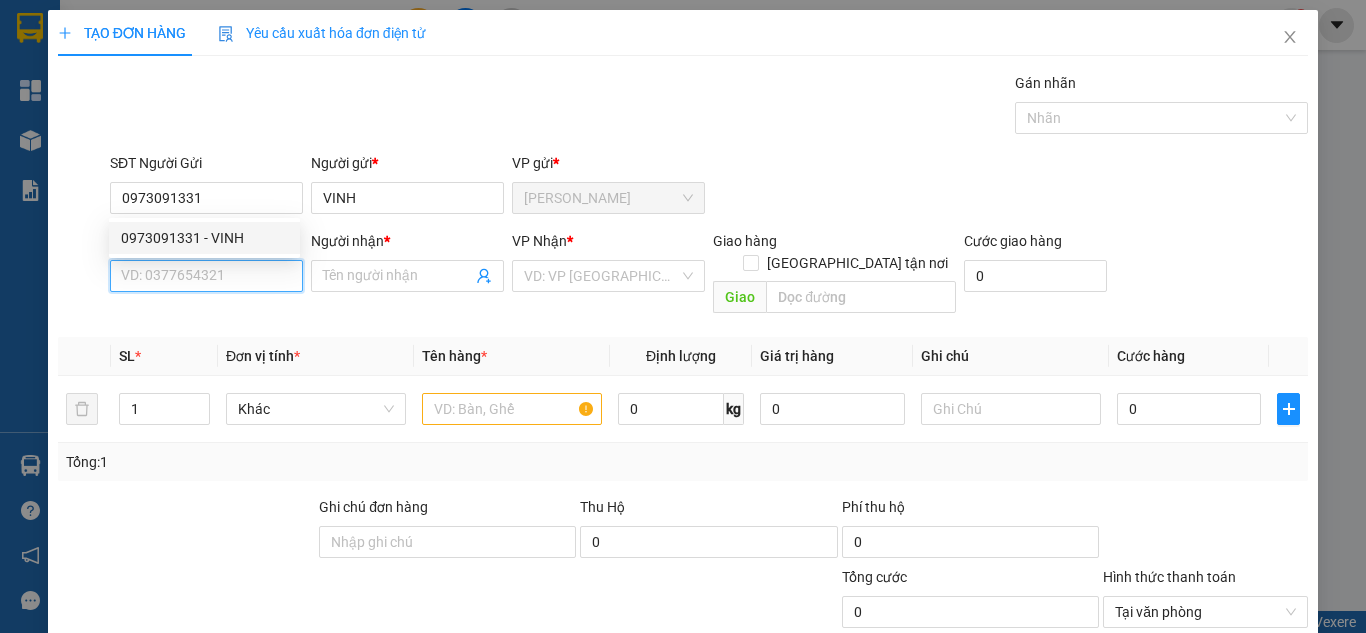 click on "SĐT Người Nhận  *" at bounding box center (206, 276) 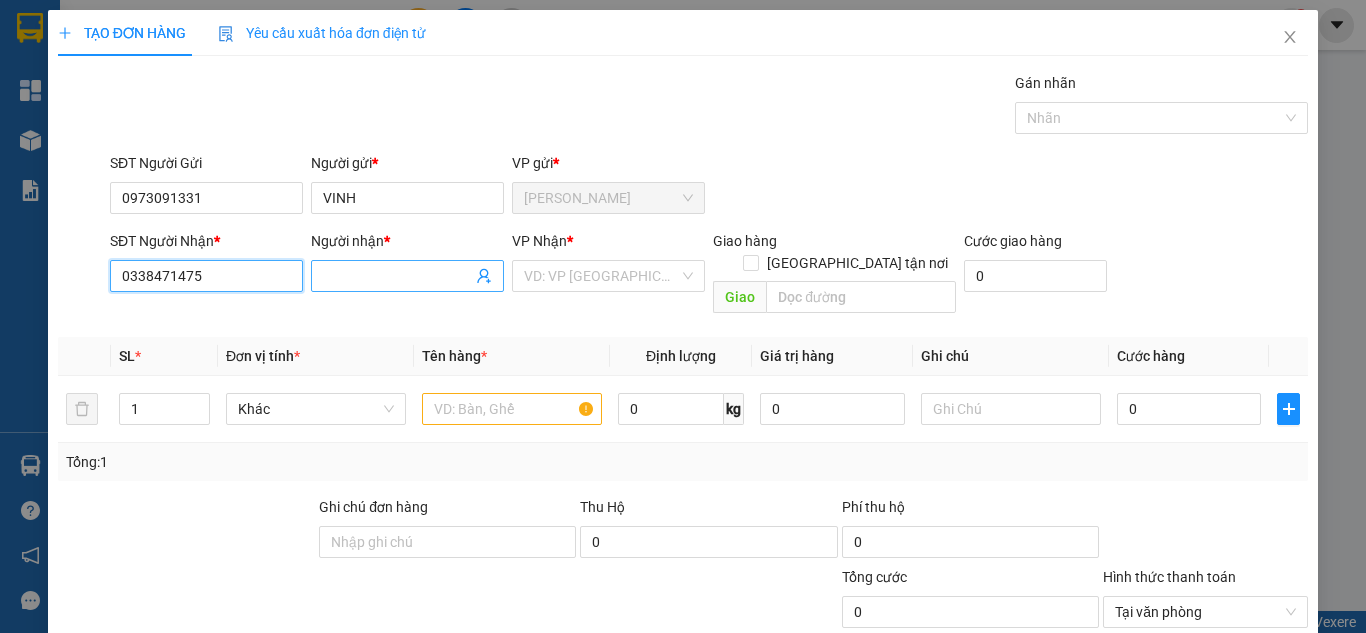 type on "0338471475" 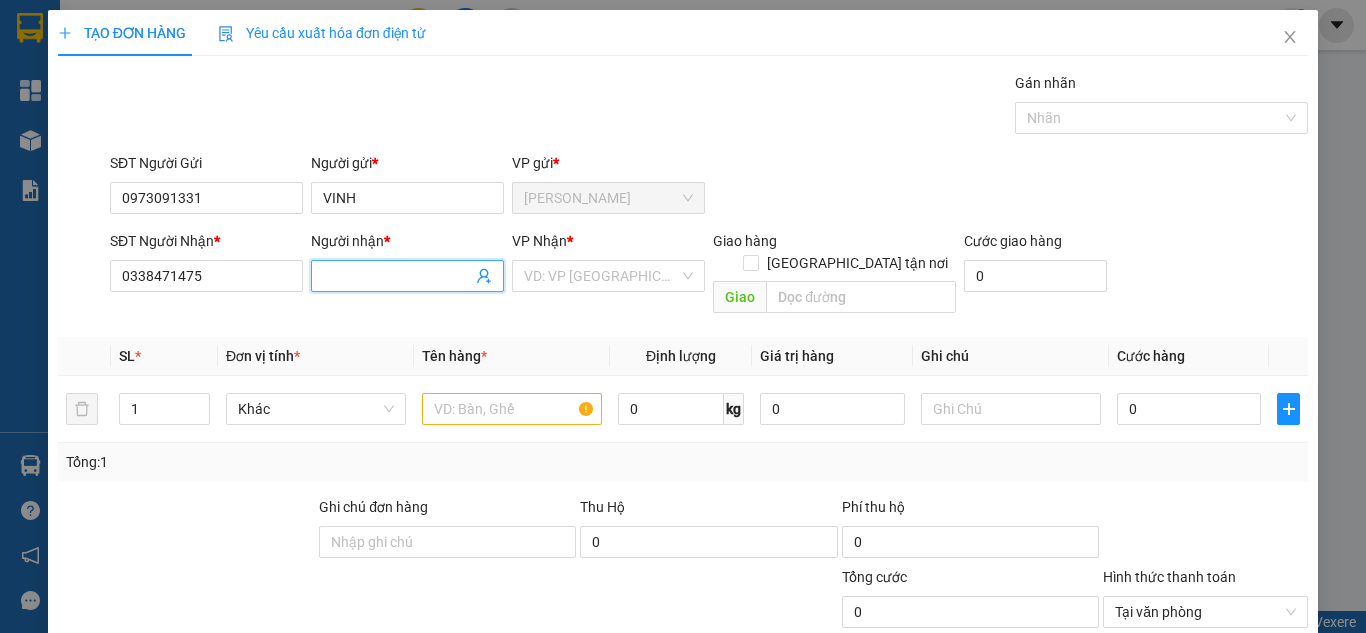 click at bounding box center (407, 276) 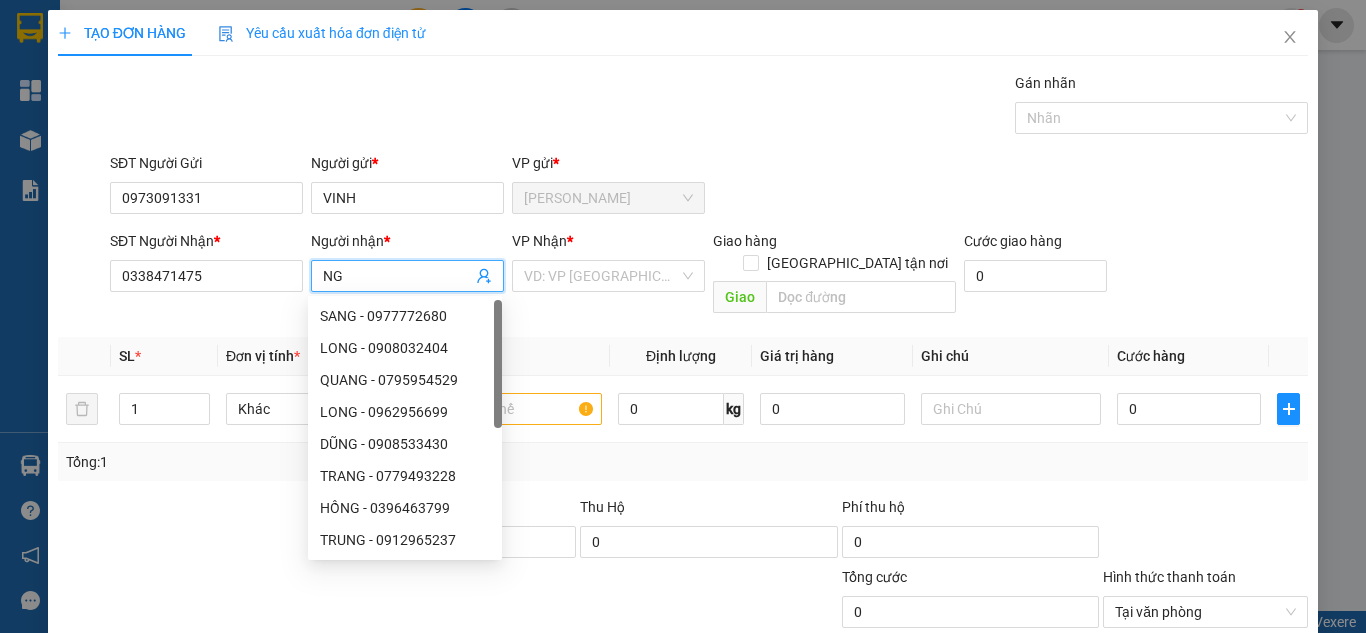 paste on "ỌC" 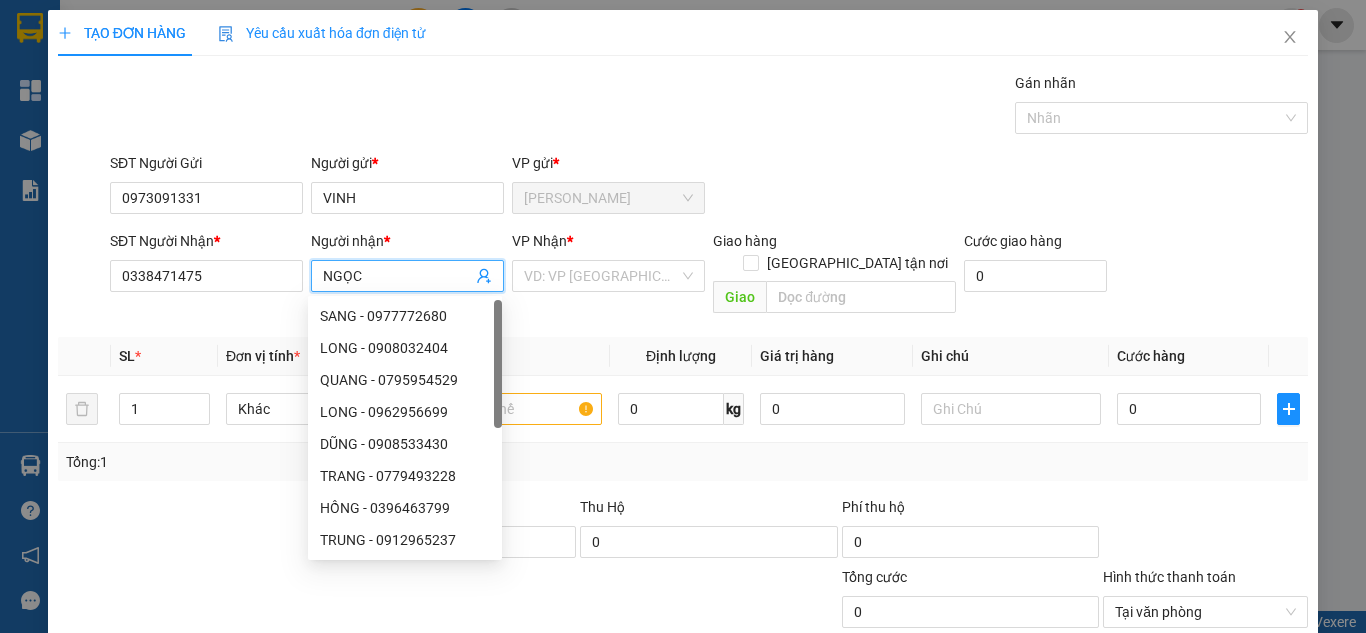 type on "NGỌC" 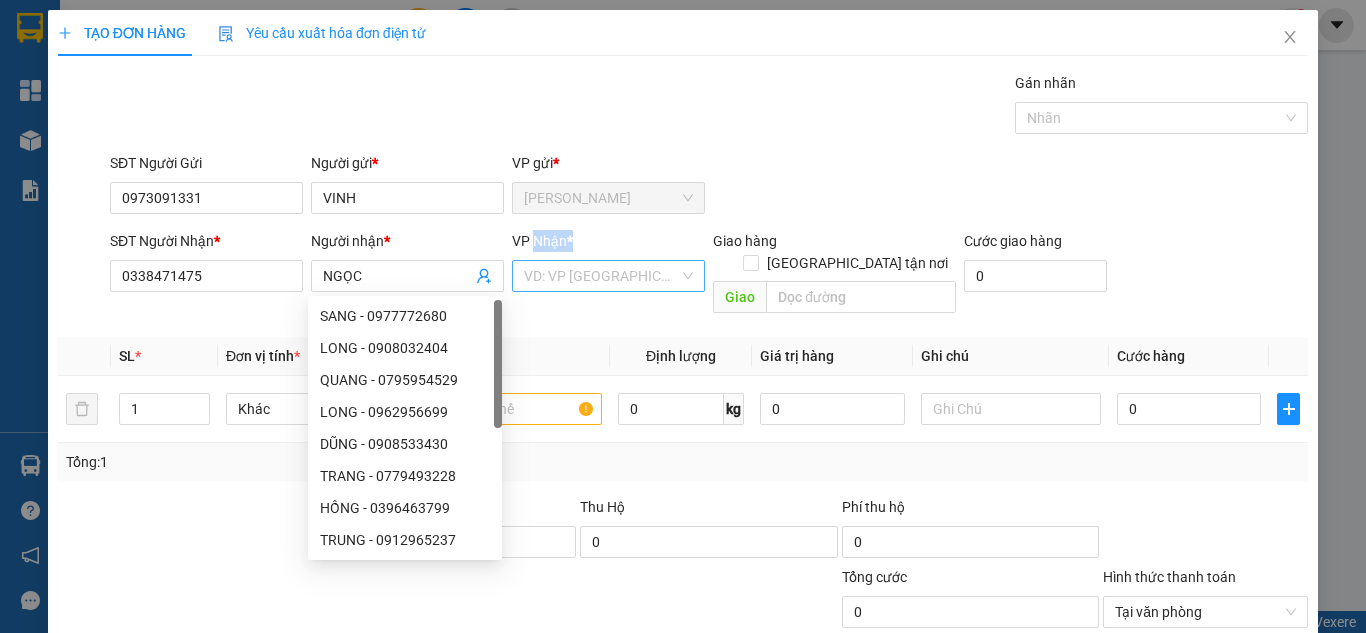 drag, startPoint x: 527, startPoint y: 259, endPoint x: 532, endPoint y: 270, distance: 12.083046 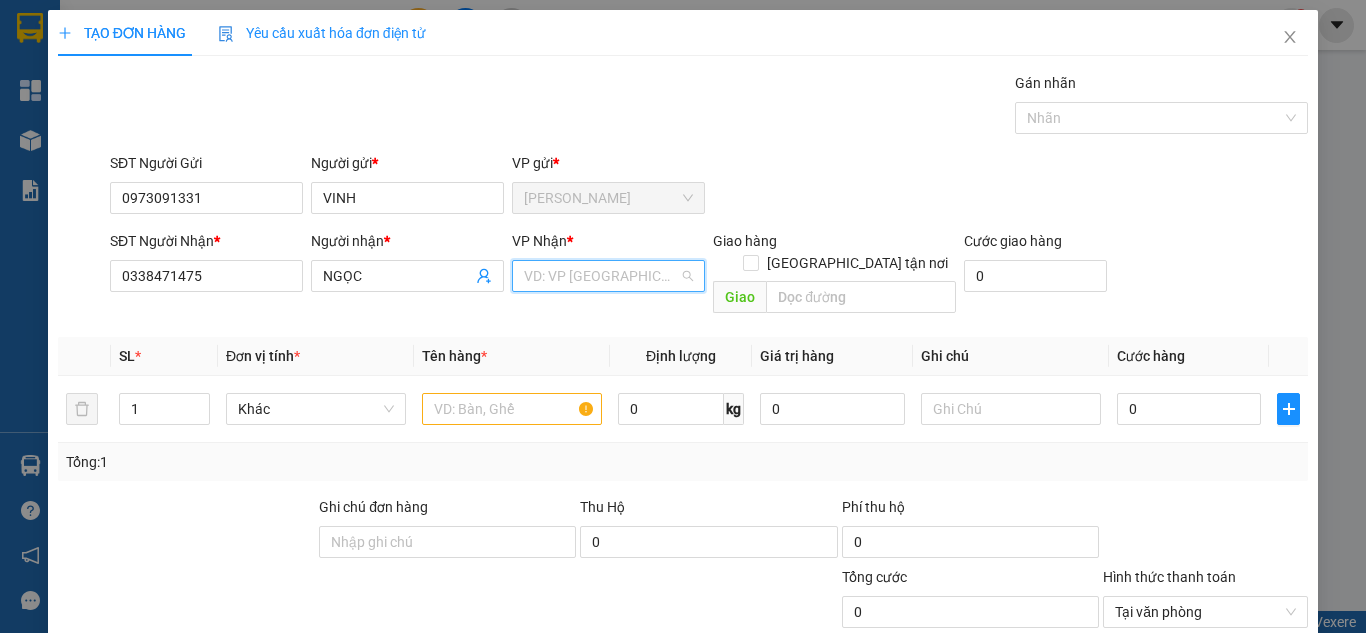 click at bounding box center (601, 276) 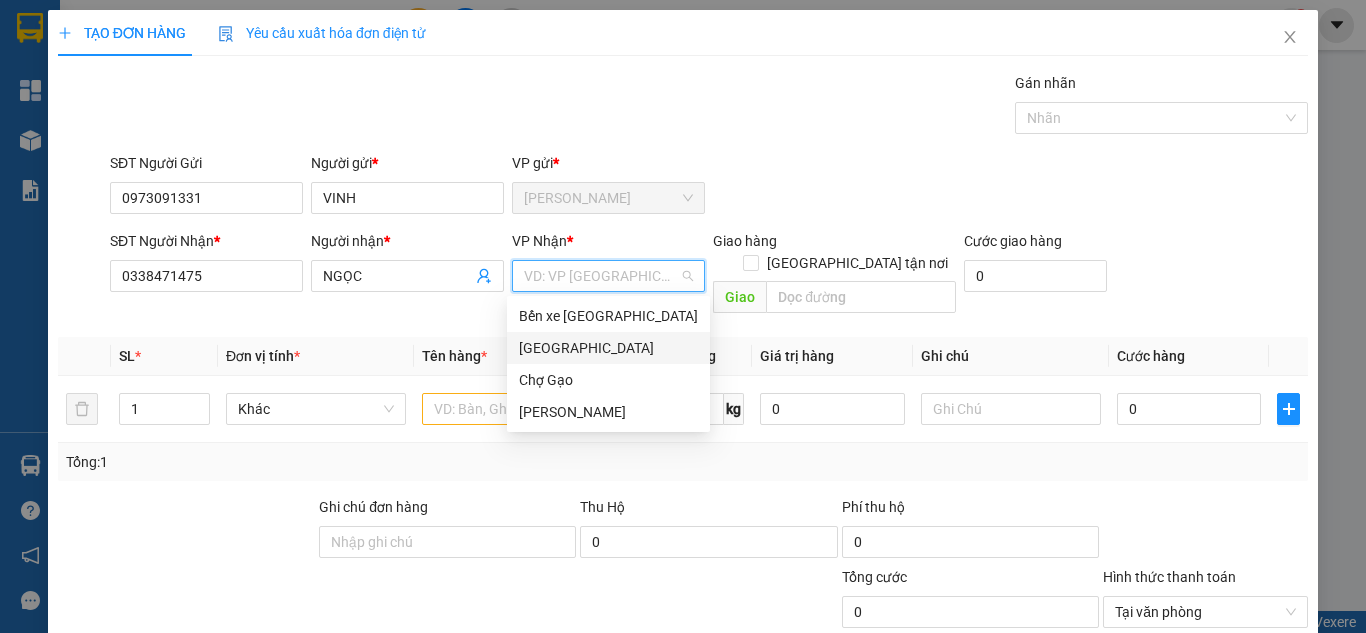 click on "[GEOGRAPHIC_DATA]" at bounding box center (608, 348) 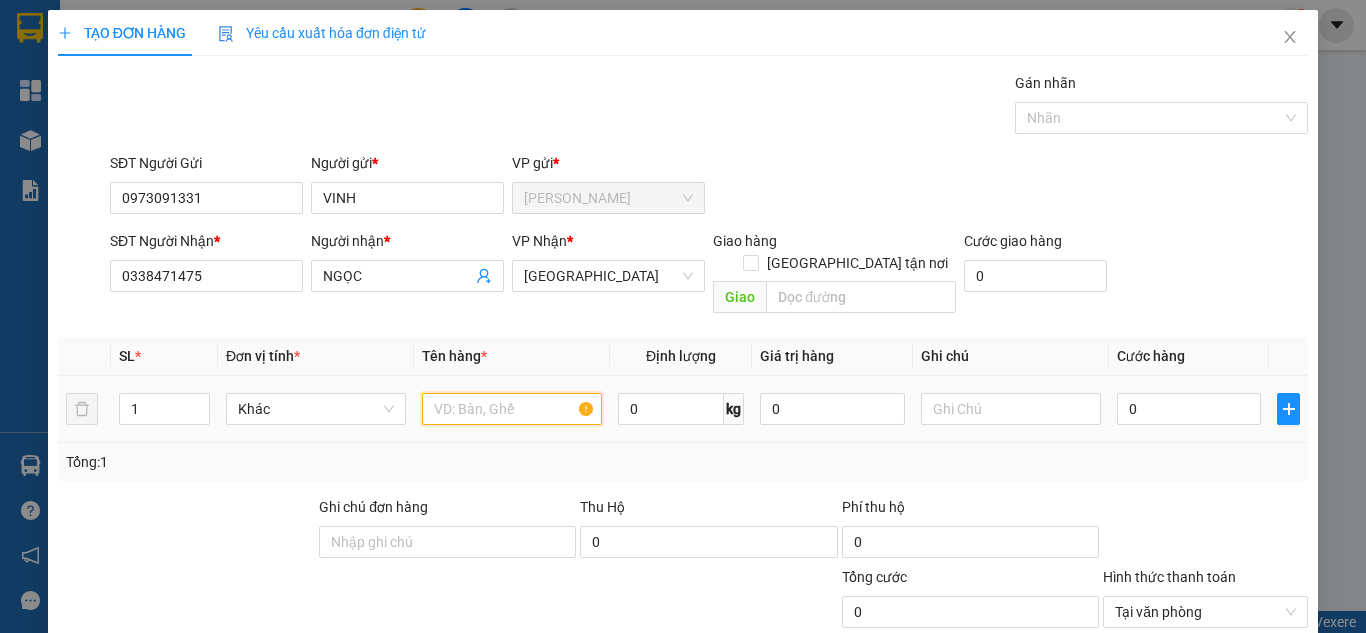 click at bounding box center (512, 409) 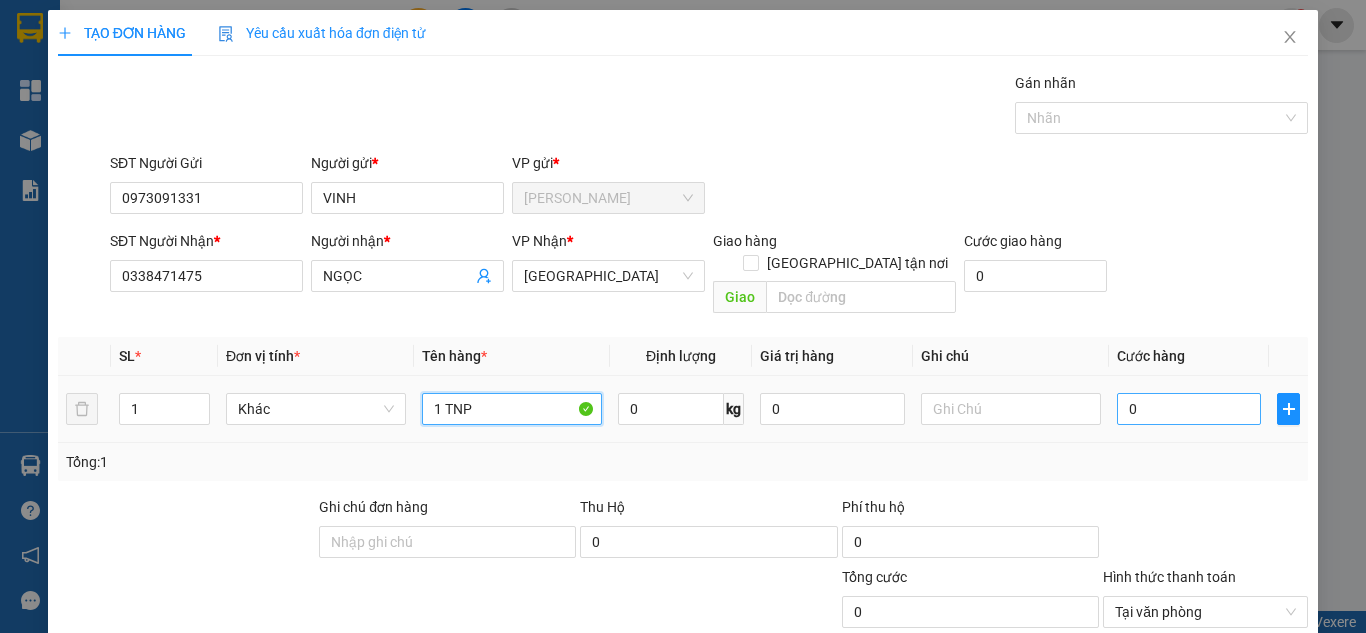 type on "1 TNP" 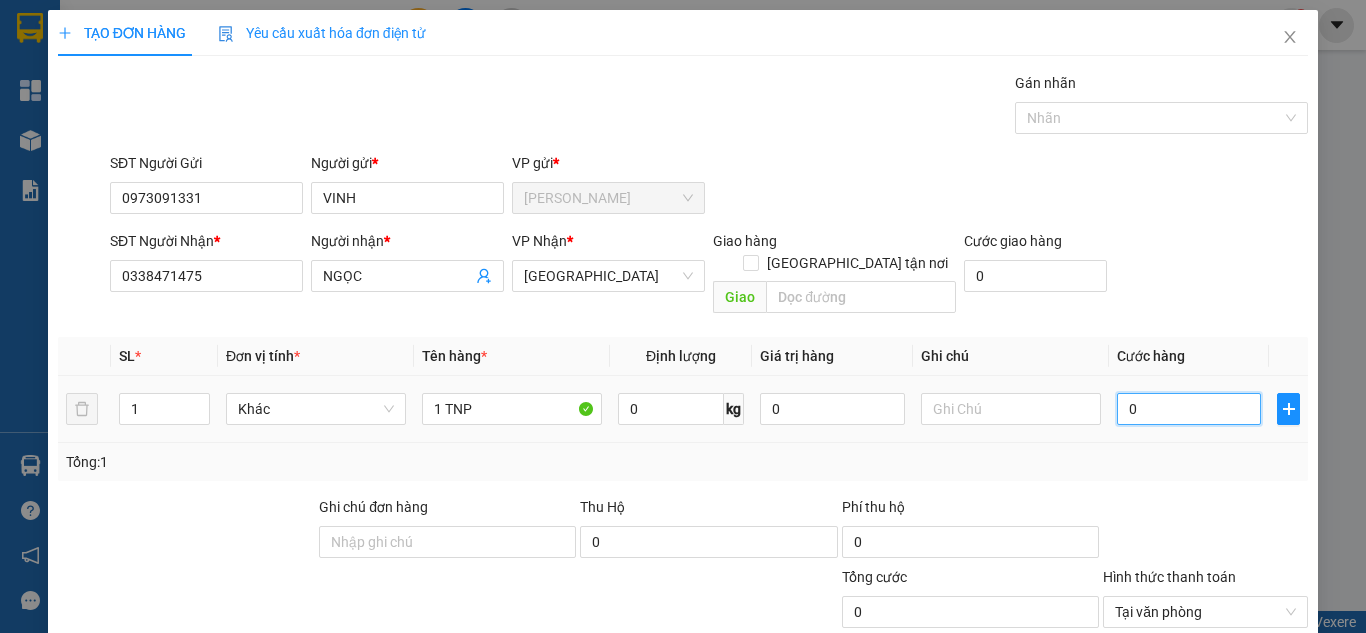 click on "0" at bounding box center (1189, 409) 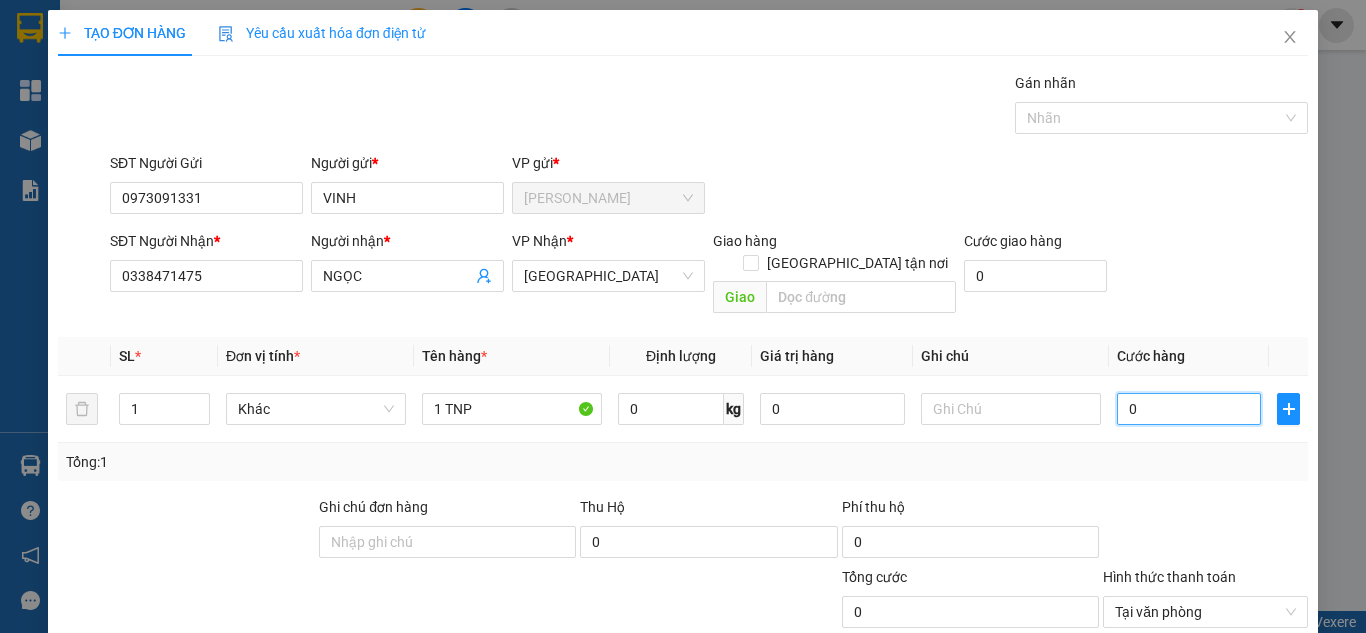 type on "3" 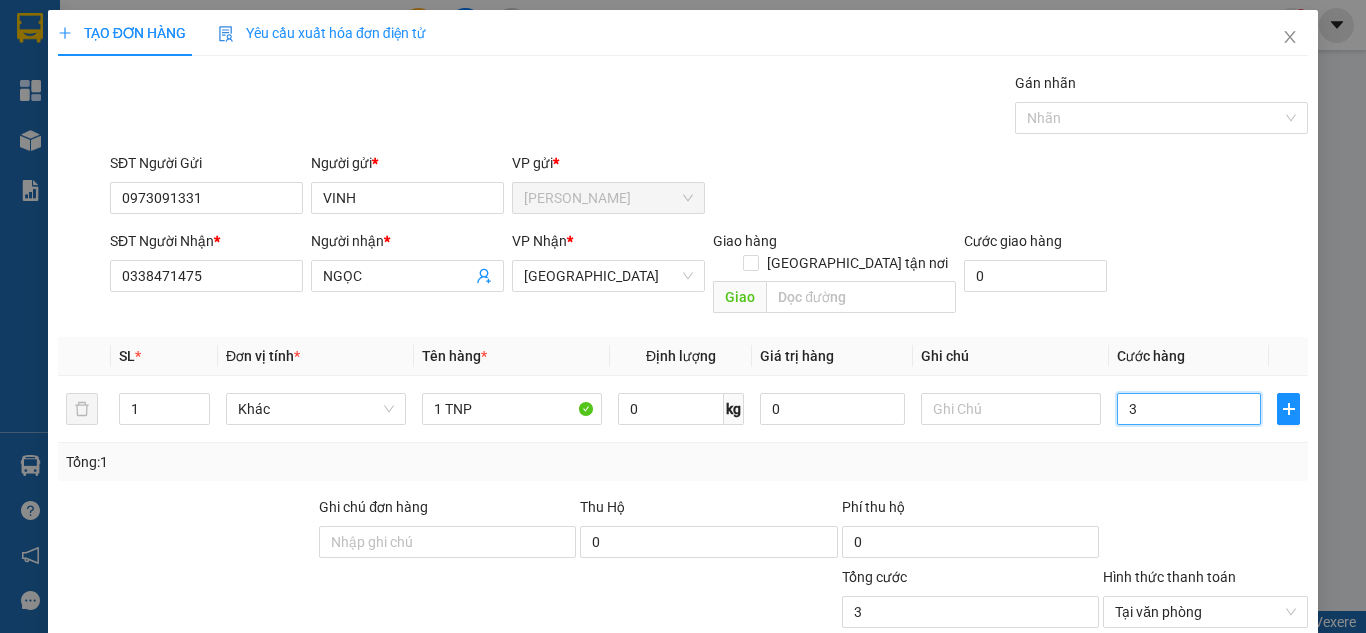 type on "35" 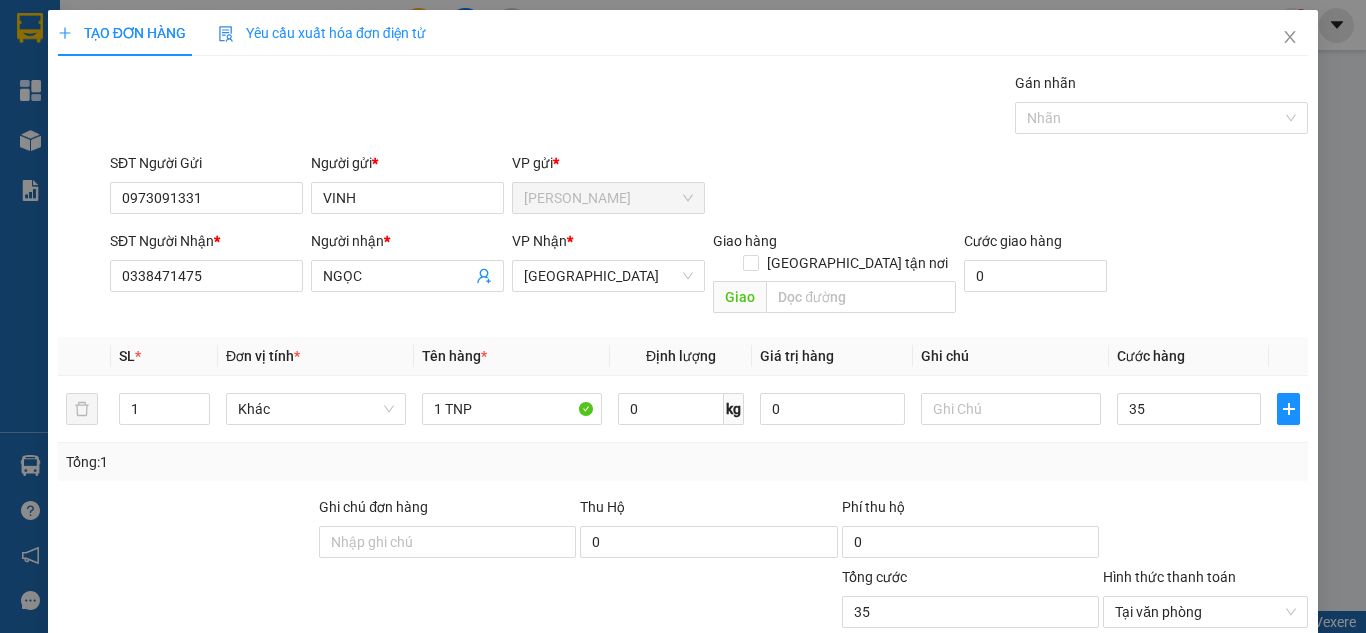 type on "35.000" 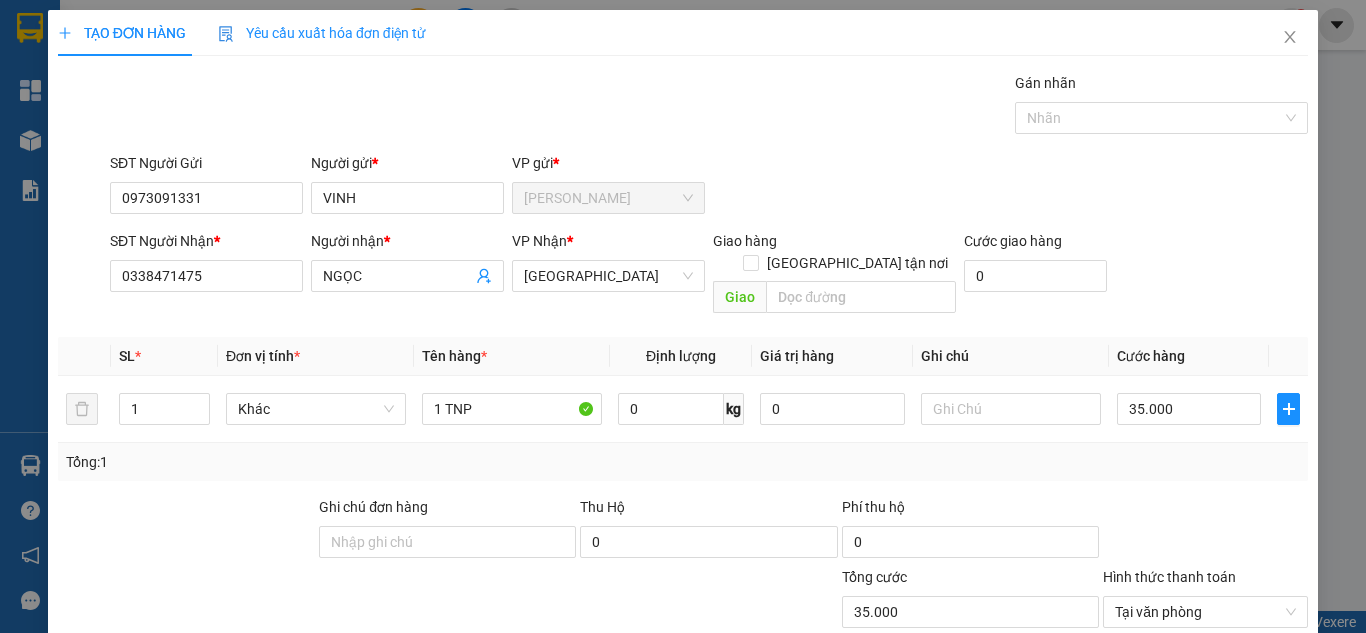 drag, startPoint x: 1161, startPoint y: 190, endPoint x: 1211, endPoint y: 431, distance: 246.13208 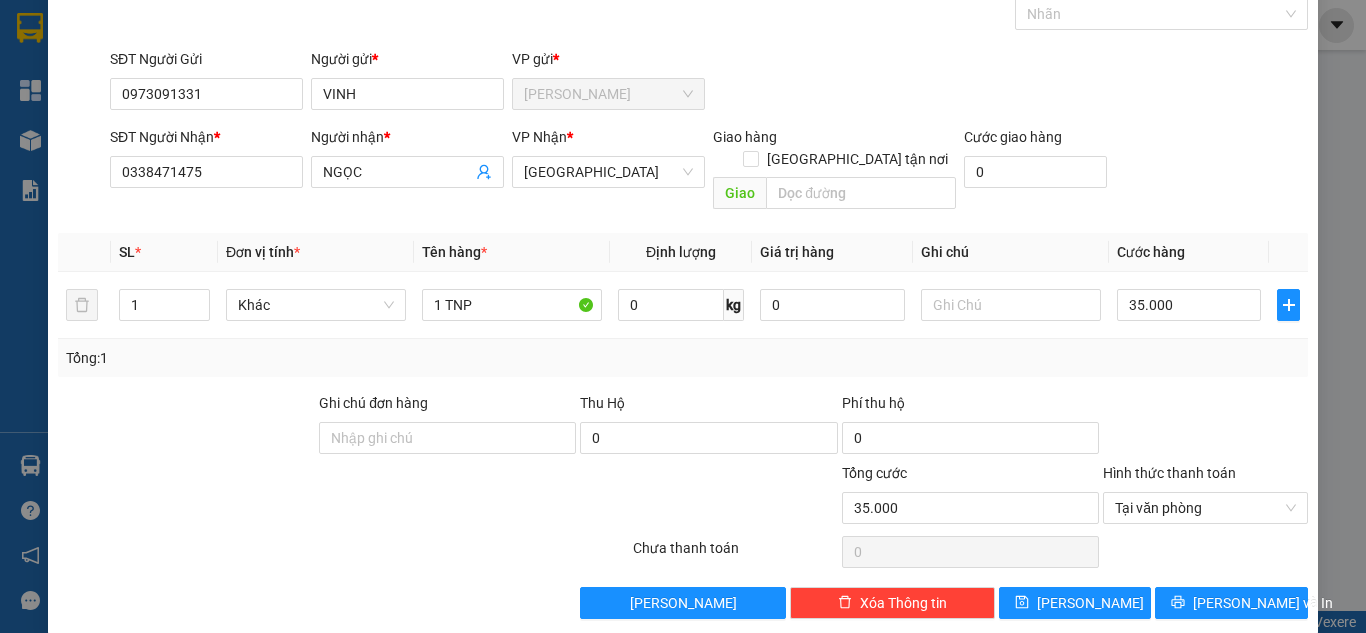 scroll, scrollTop: 107, scrollLeft: 0, axis: vertical 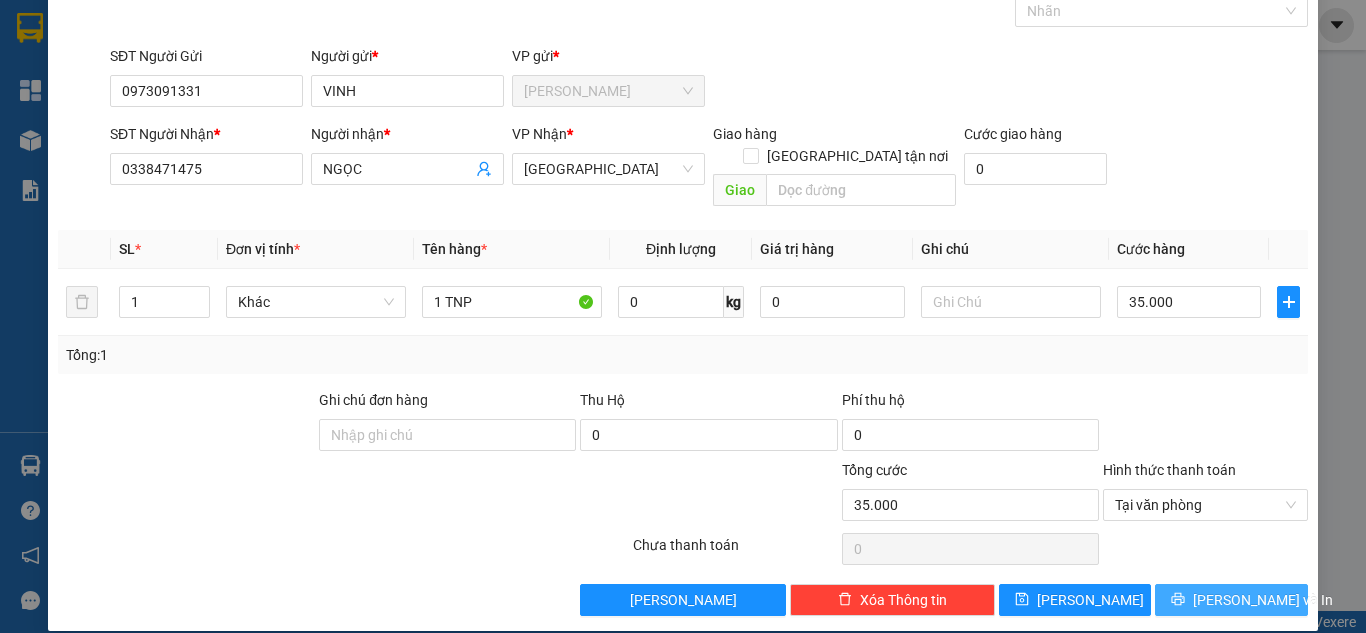 click on "[PERSON_NAME] và In" at bounding box center [1263, 600] 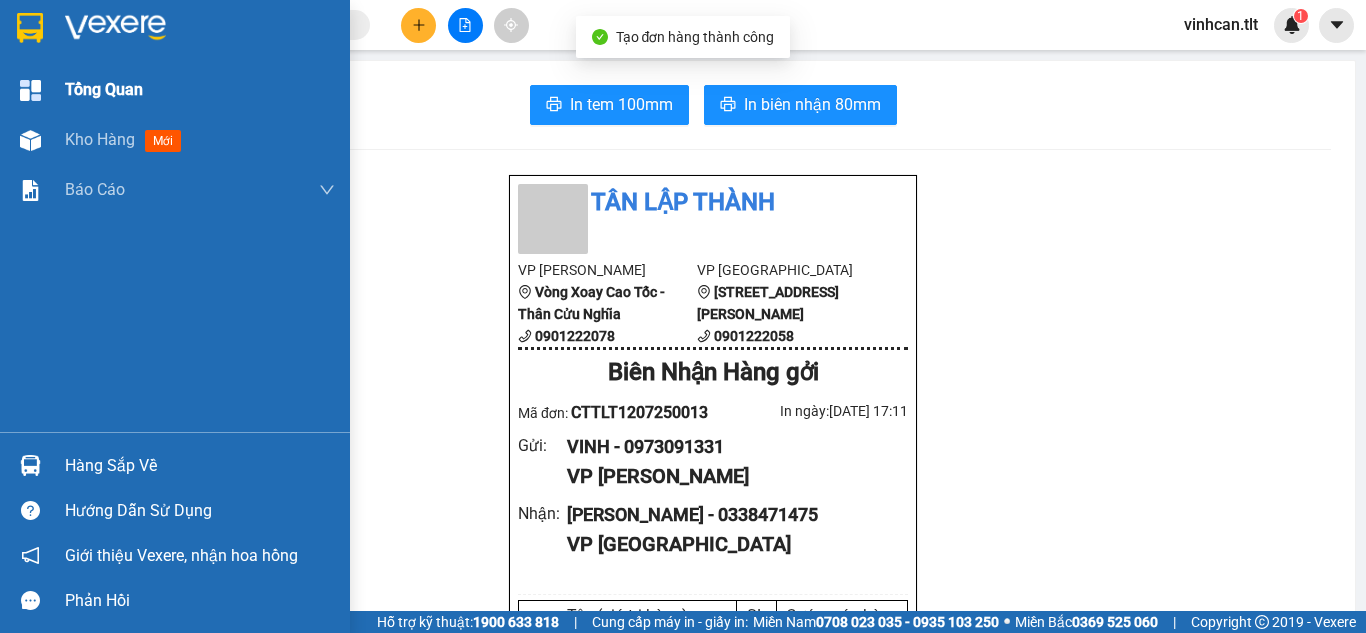 click on "Tổng Quan" at bounding box center (175, 90) 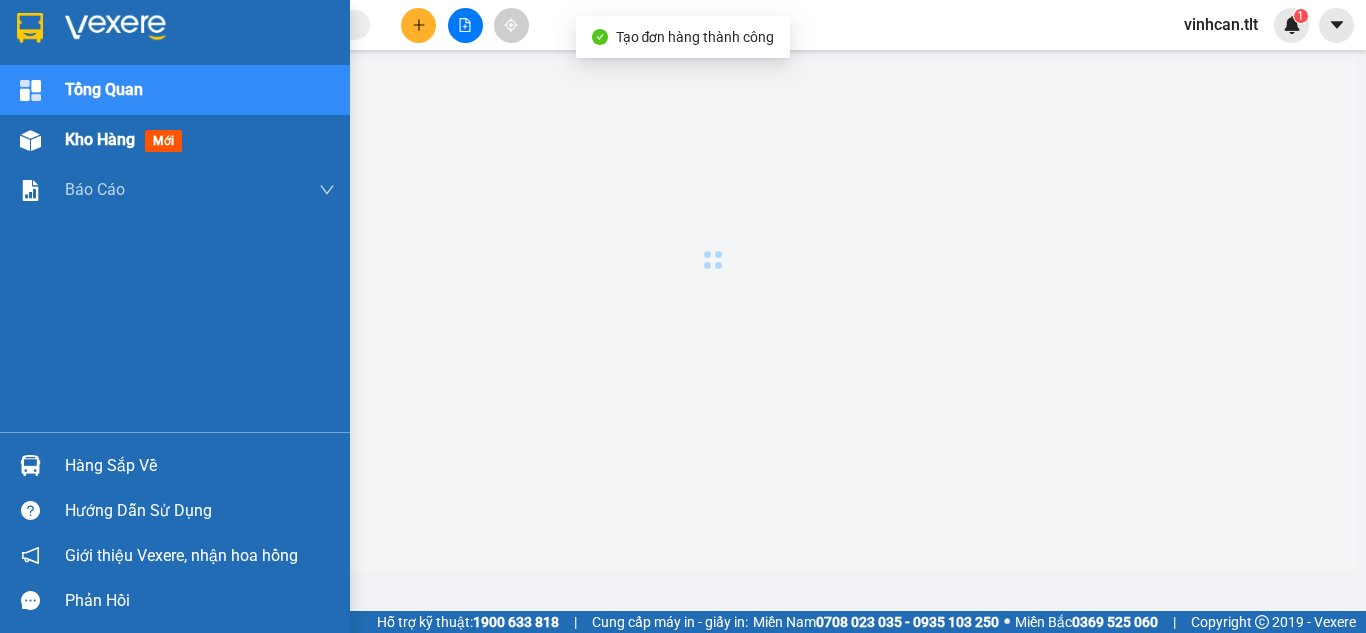 click on "Kho hàng mới" at bounding box center [175, 140] 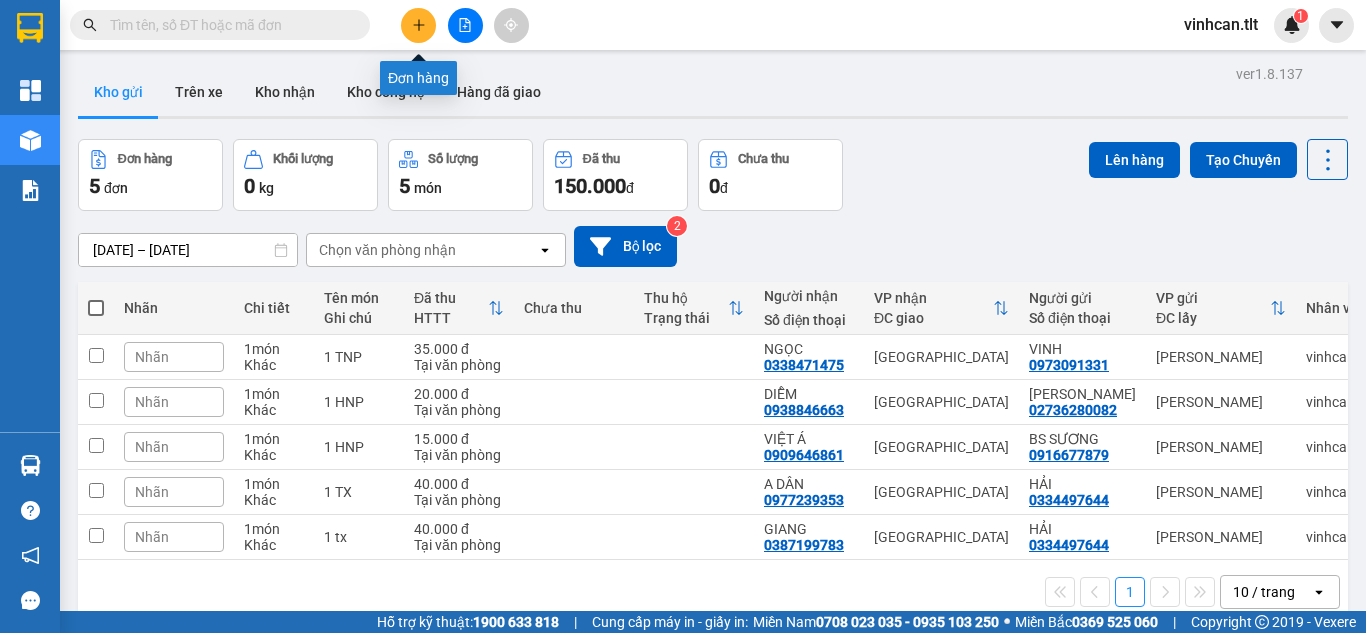 click at bounding box center (418, 25) 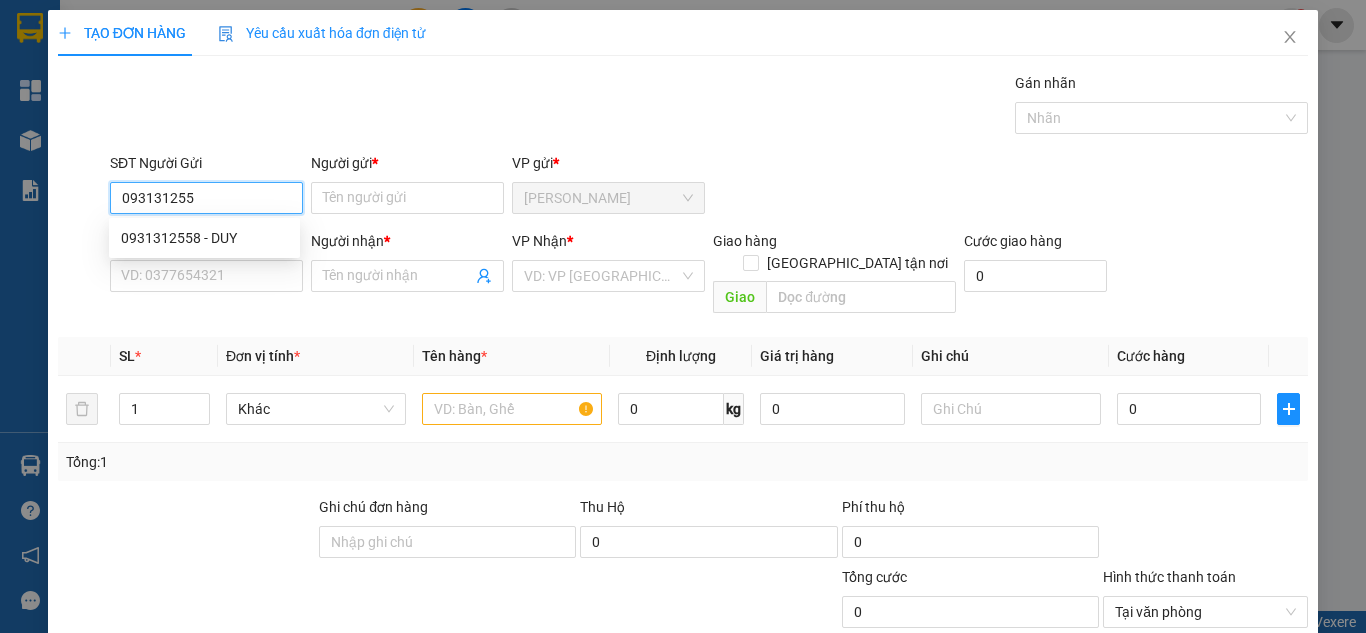 type on "0931312558" 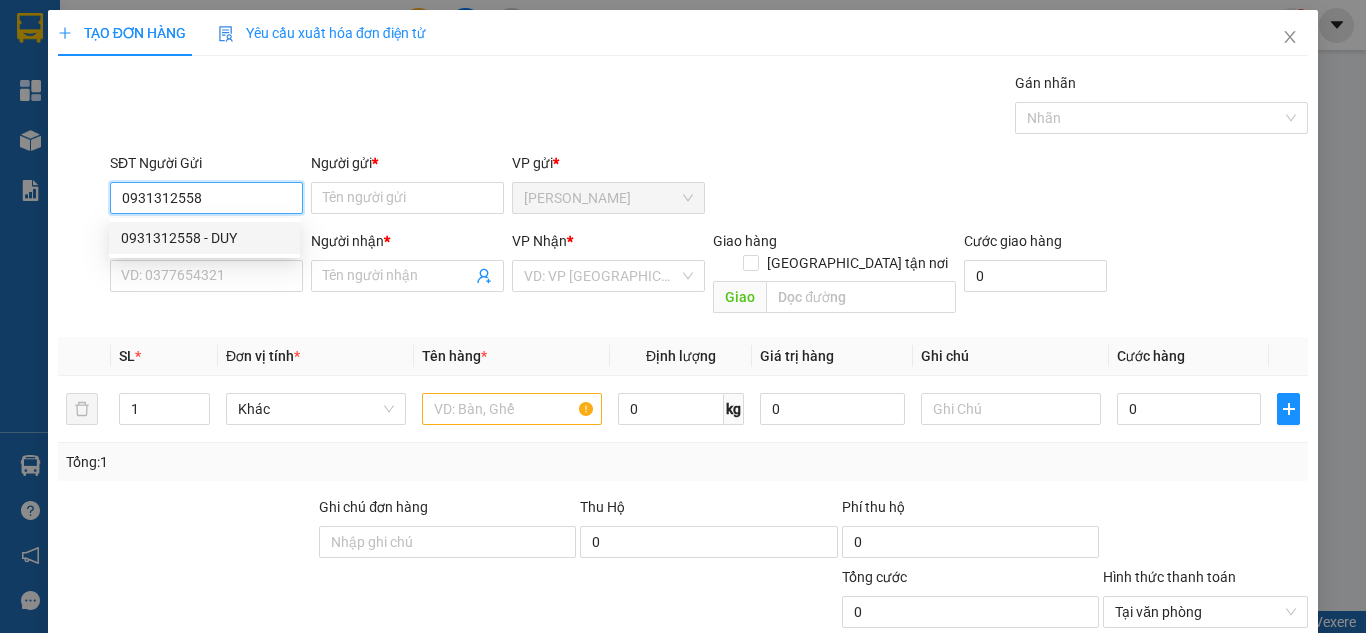 click on "0931312558 - DUY" at bounding box center [204, 238] 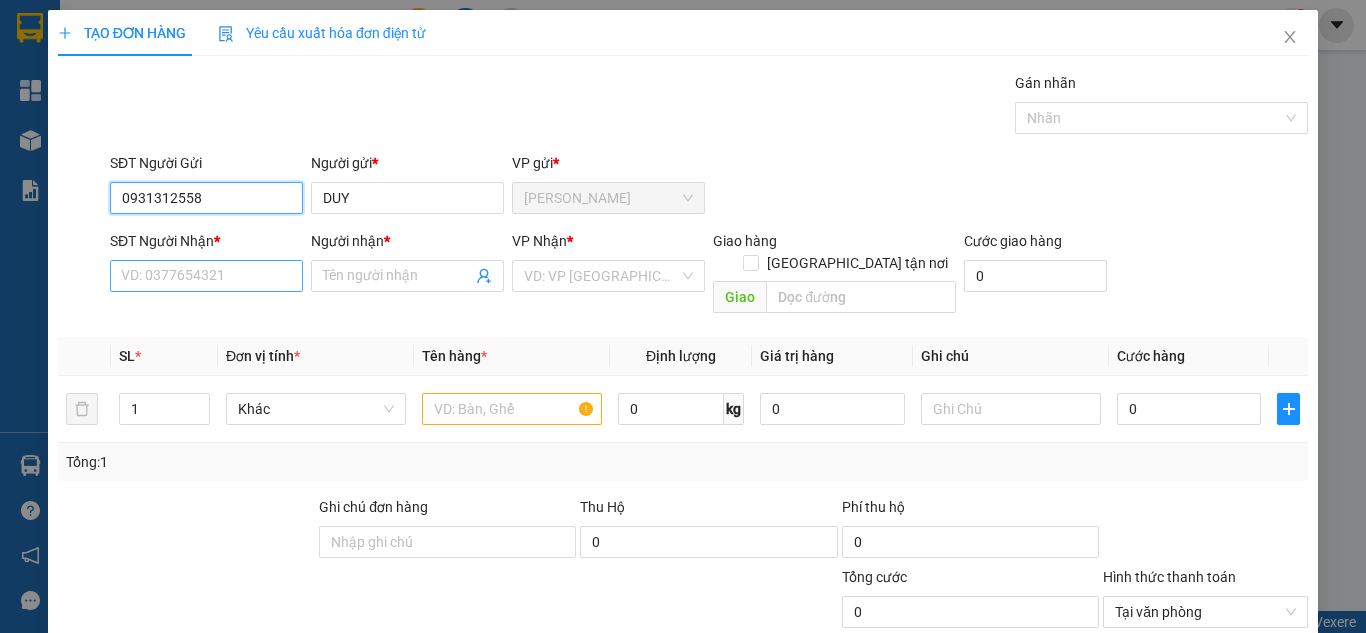 type on "0931312558" 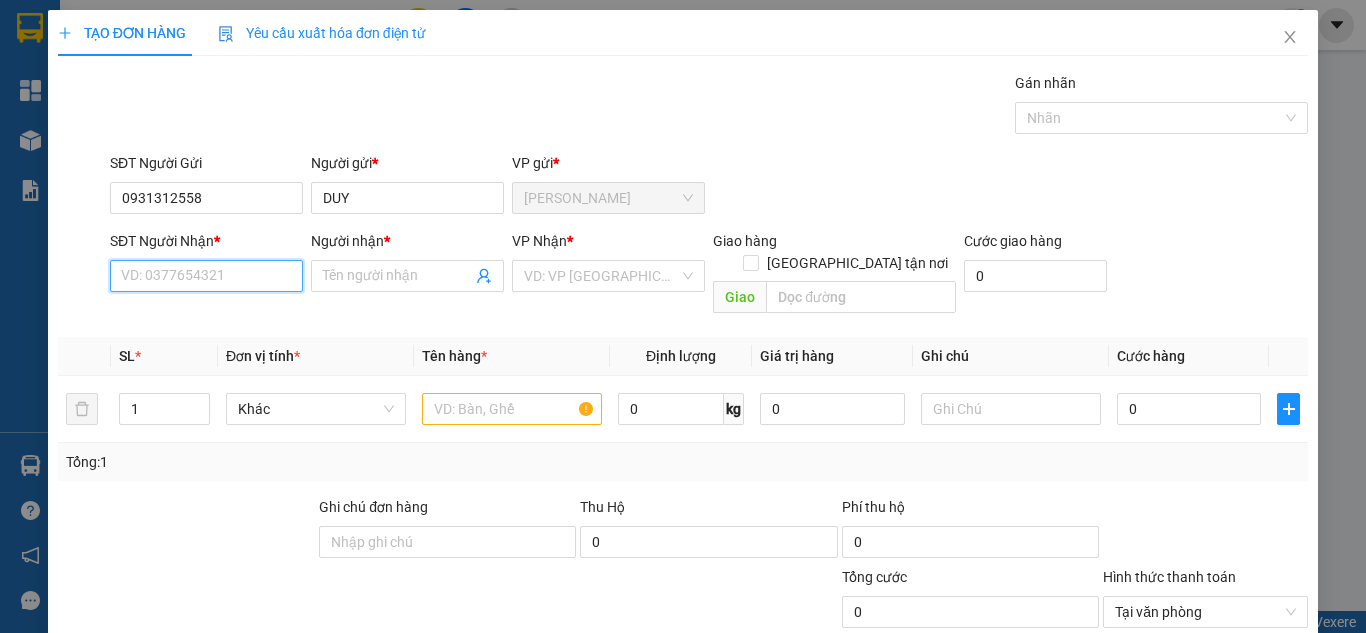 click on "SĐT Người Nhận  *" at bounding box center [206, 276] 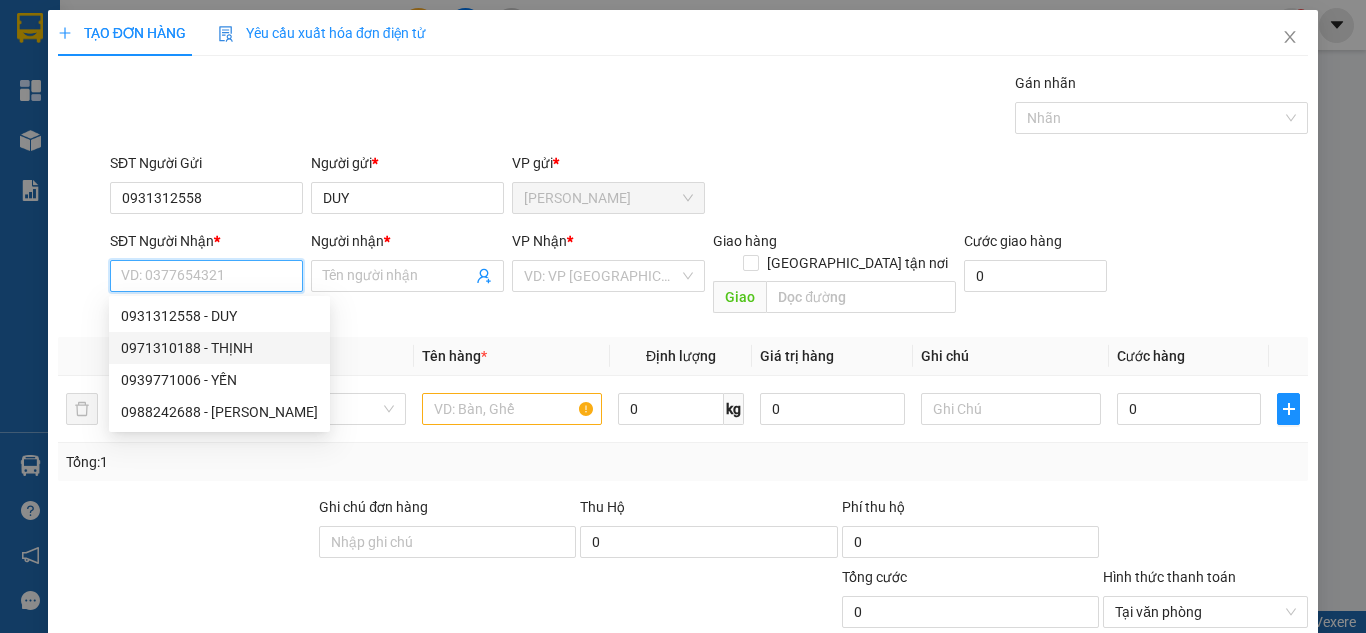 drag, startPoint x: 195, startPoint y: 347, endPoint x: 265, endPoint y: 374, distance: 75.026665 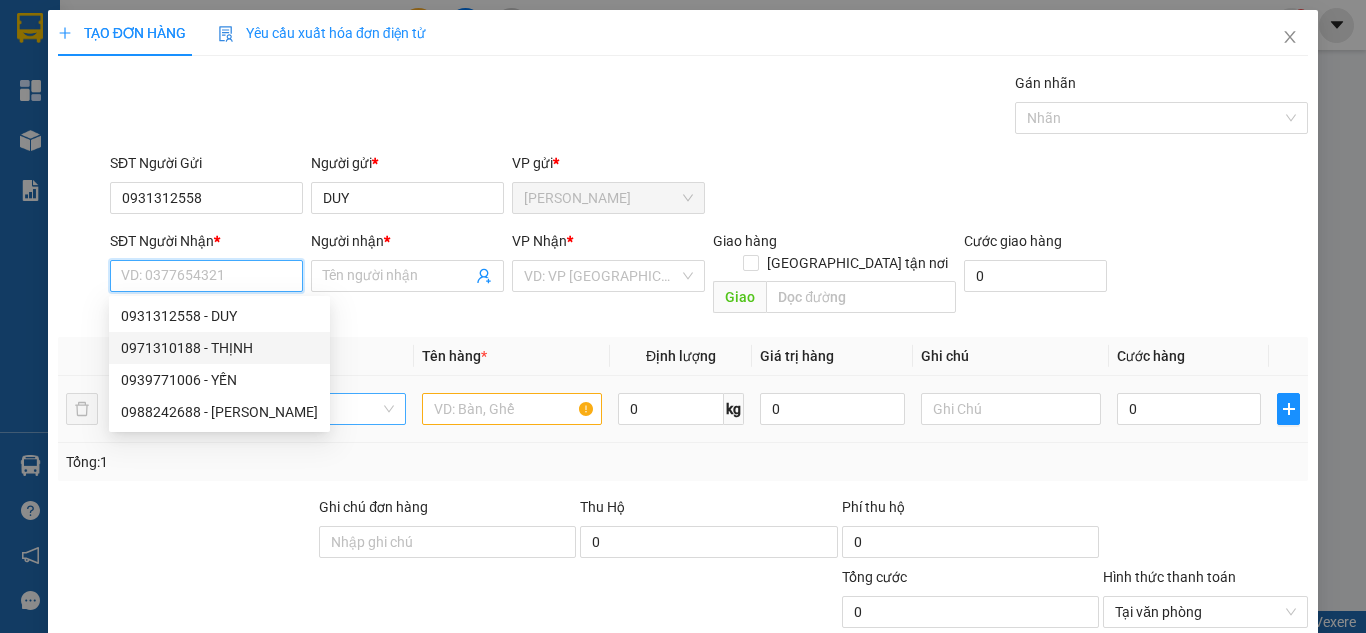 click on "0971310188 - THỊNH" at bounding box center (219, 348) 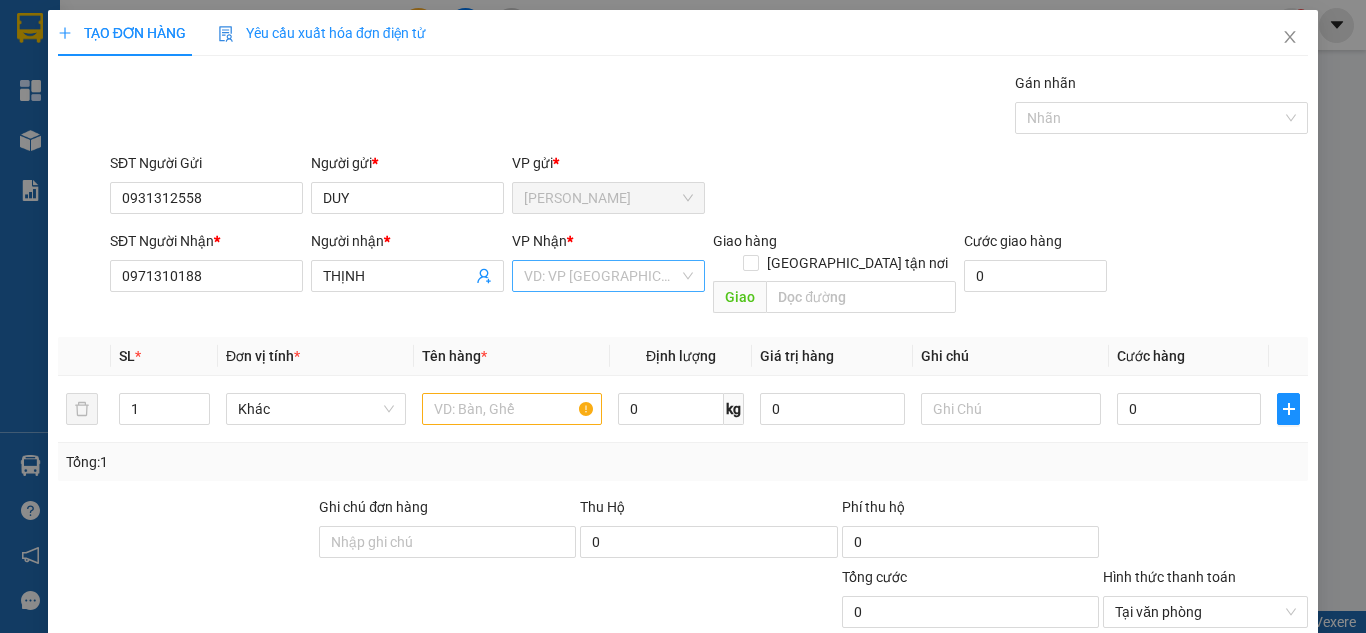 drag, startPoint x: 592, startPoint y: 258, endPoint x: 587, endPoint y: 283, distance: 25.495098 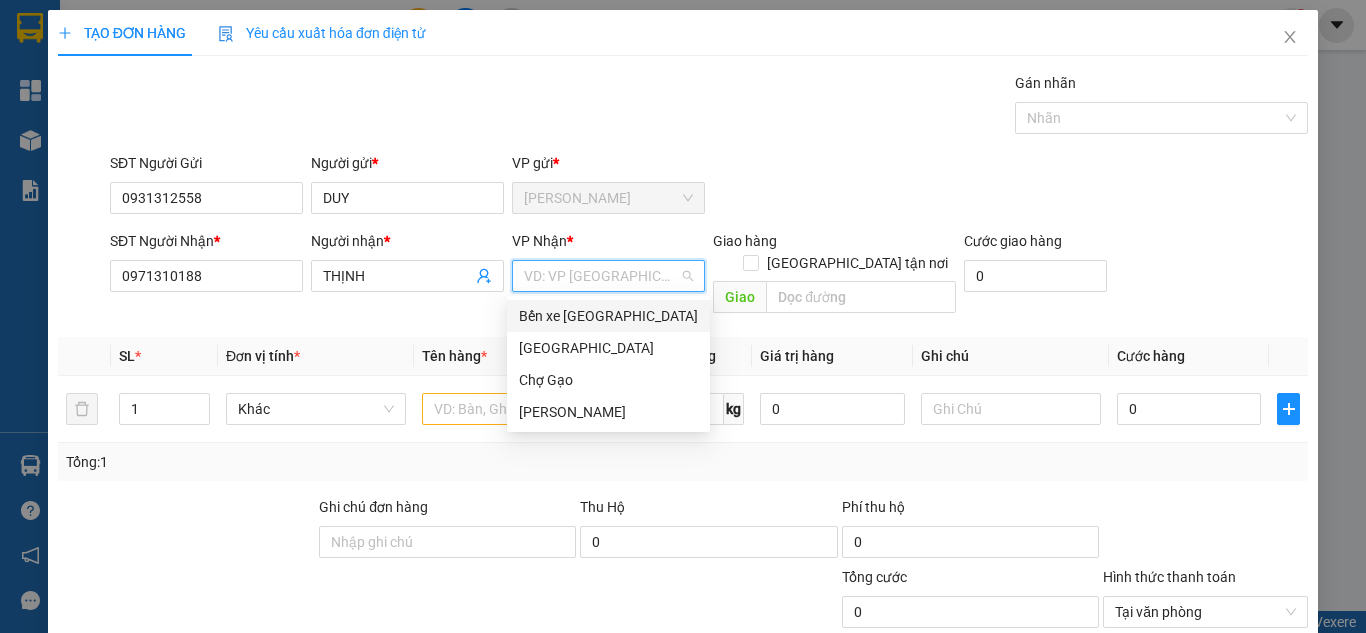 click on "Bến xe [PERSON_NAME]" at bounding box center [608, 316] 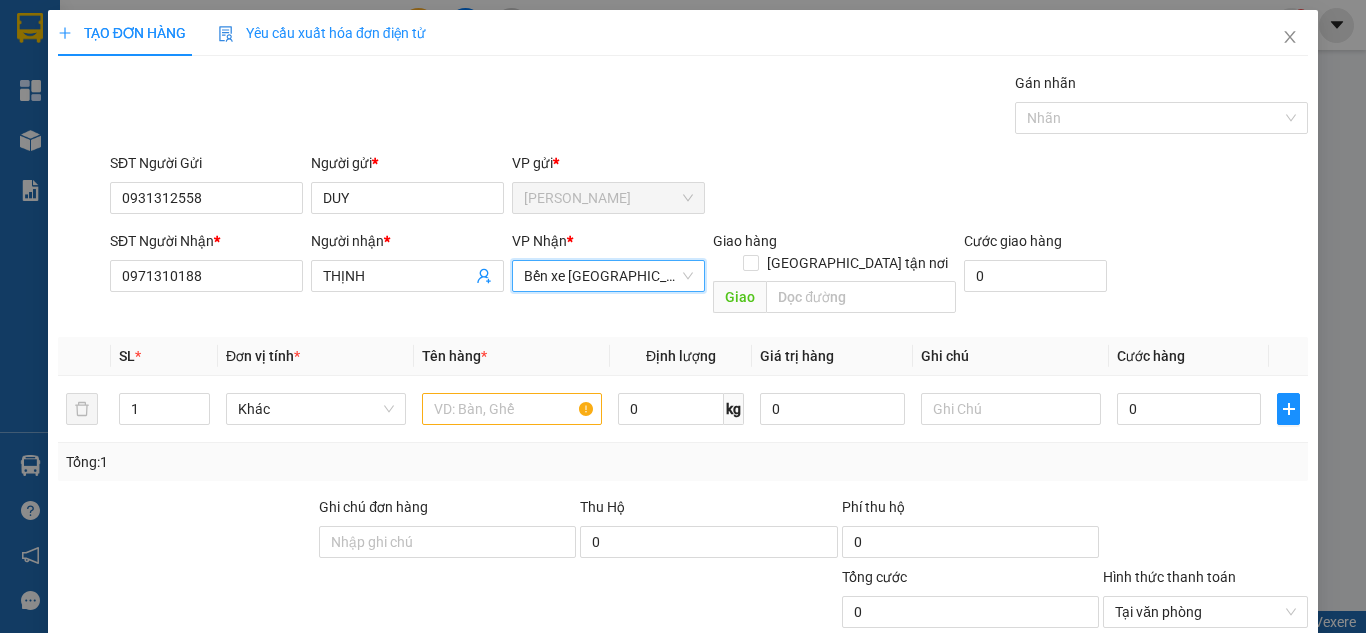 drag, startPoint x: 575, startPoint y: 280, endPoint x: 552, endPoint y: 335, distance: 59.615433 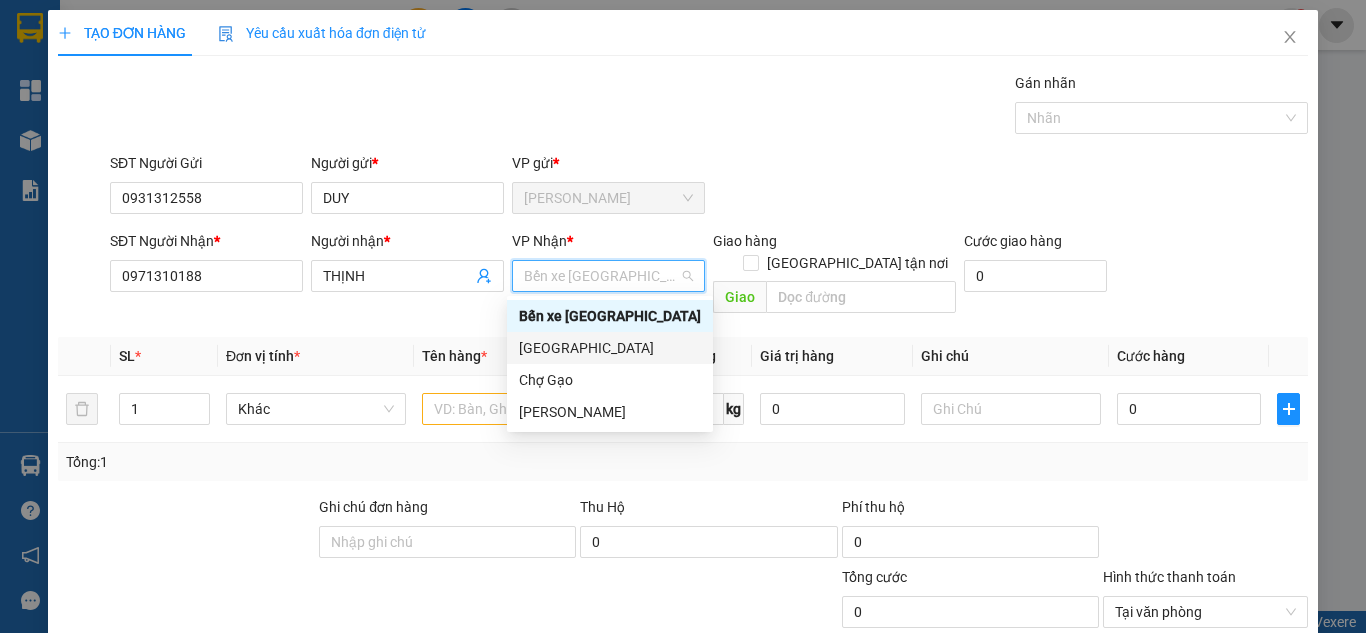 click on "[GEOGRAPHIC_DATA]" at bounding box center (610, 348) 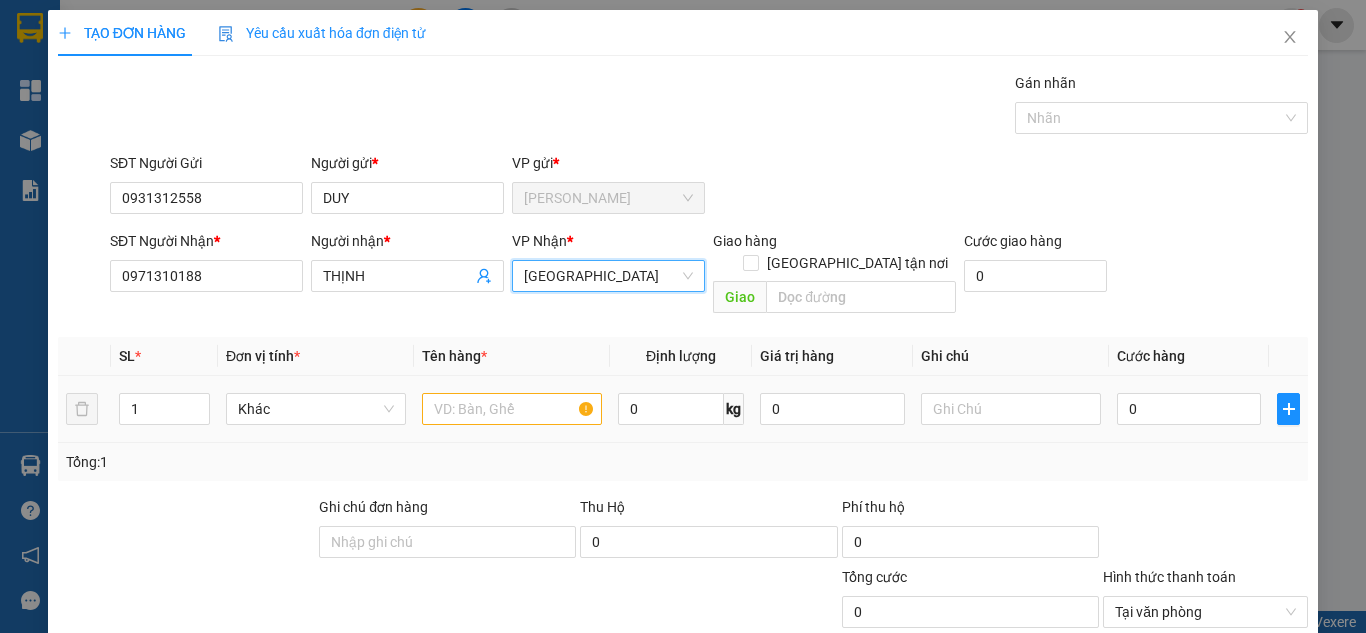 click at bounding box center (512, 409) 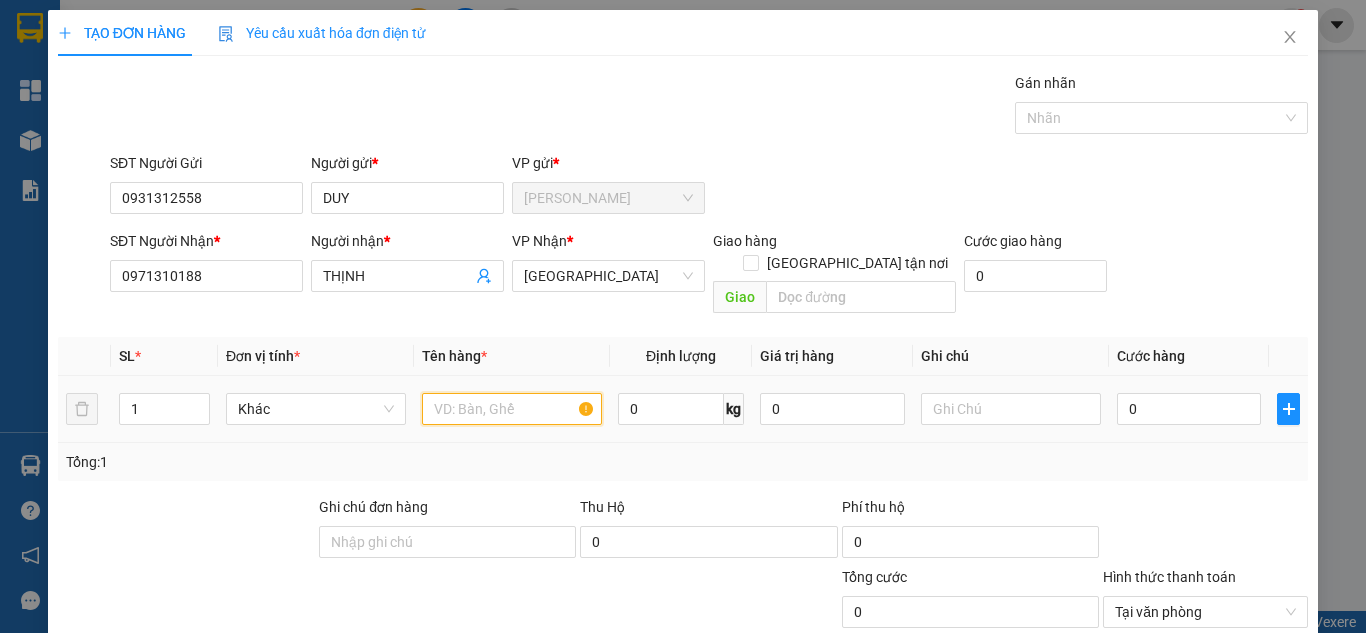 click at bounding box center [512, 409] 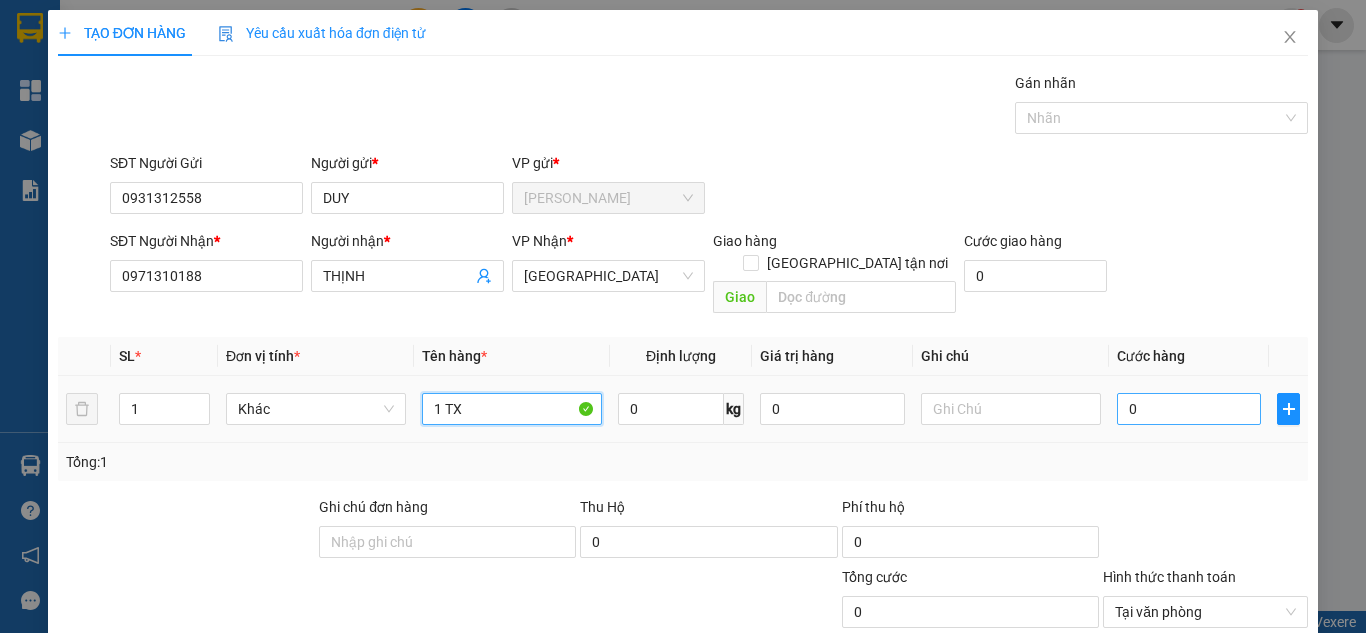type on "1 TX" 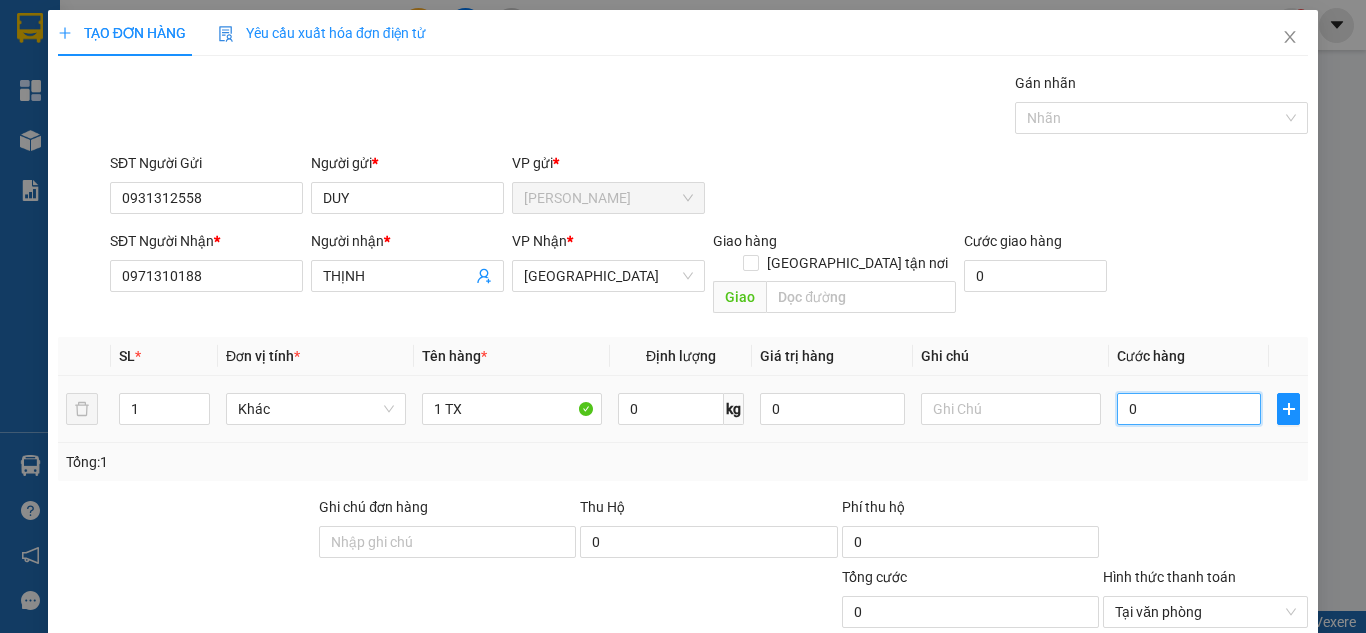 click on "0" at bounding box center [1189, 409] 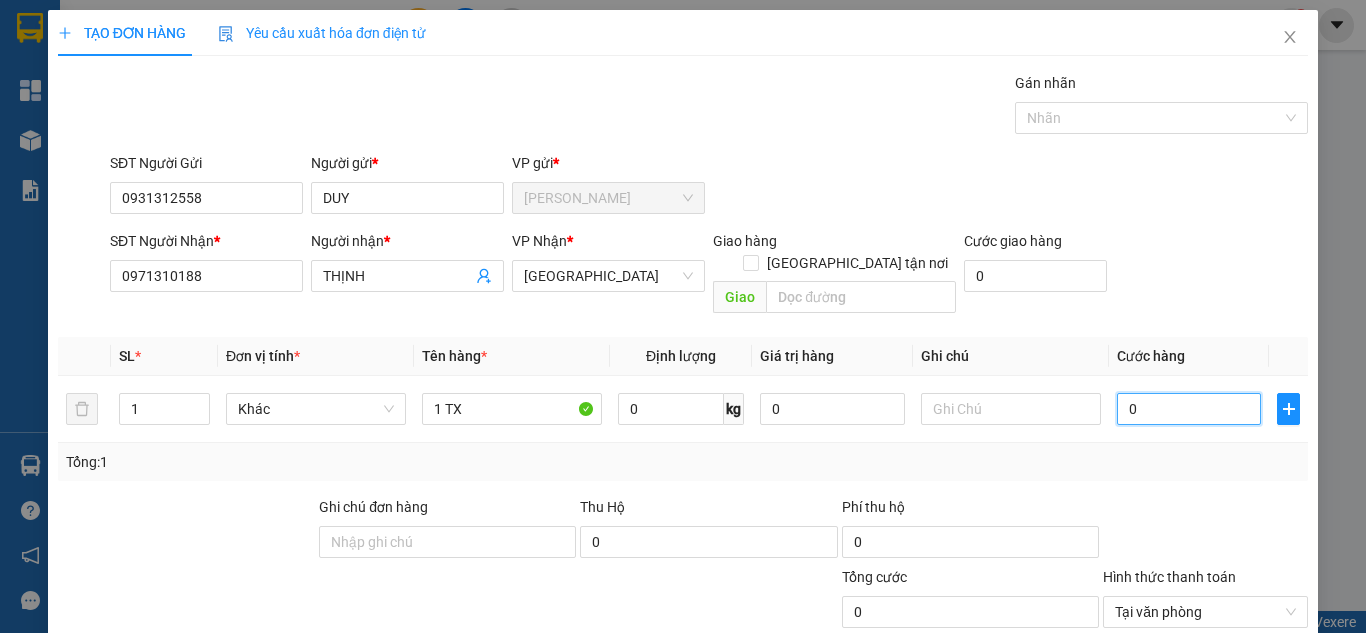 type on "4" 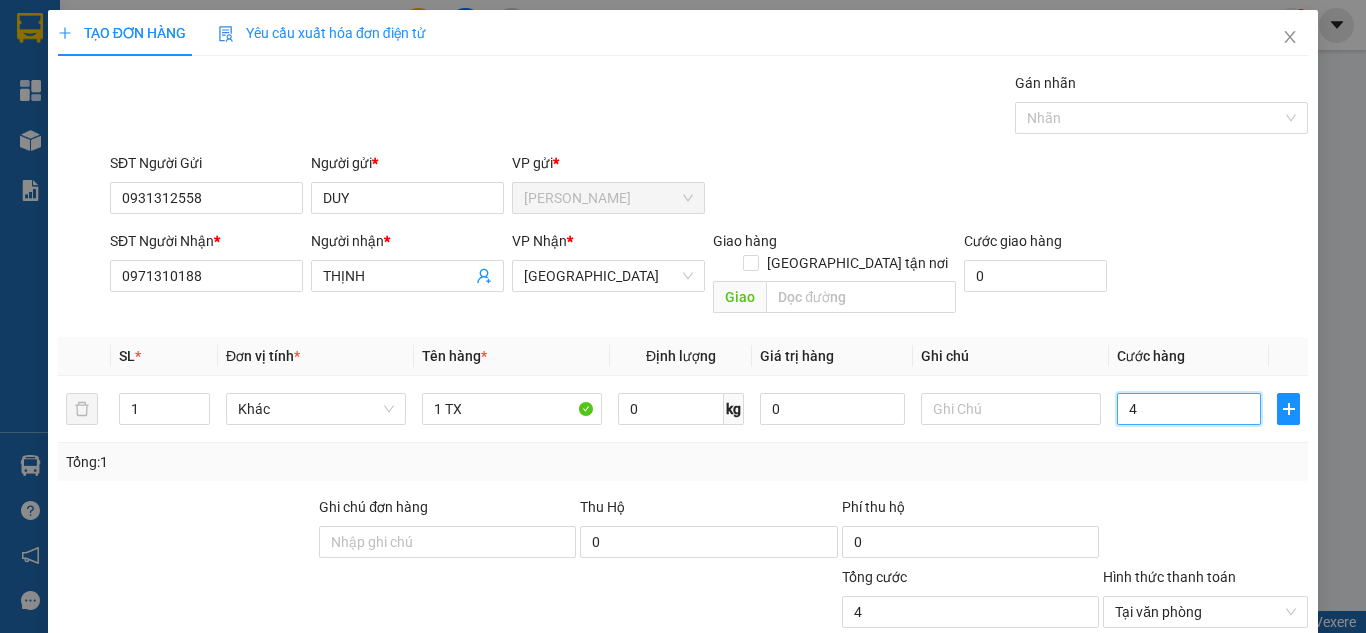 type on "40" 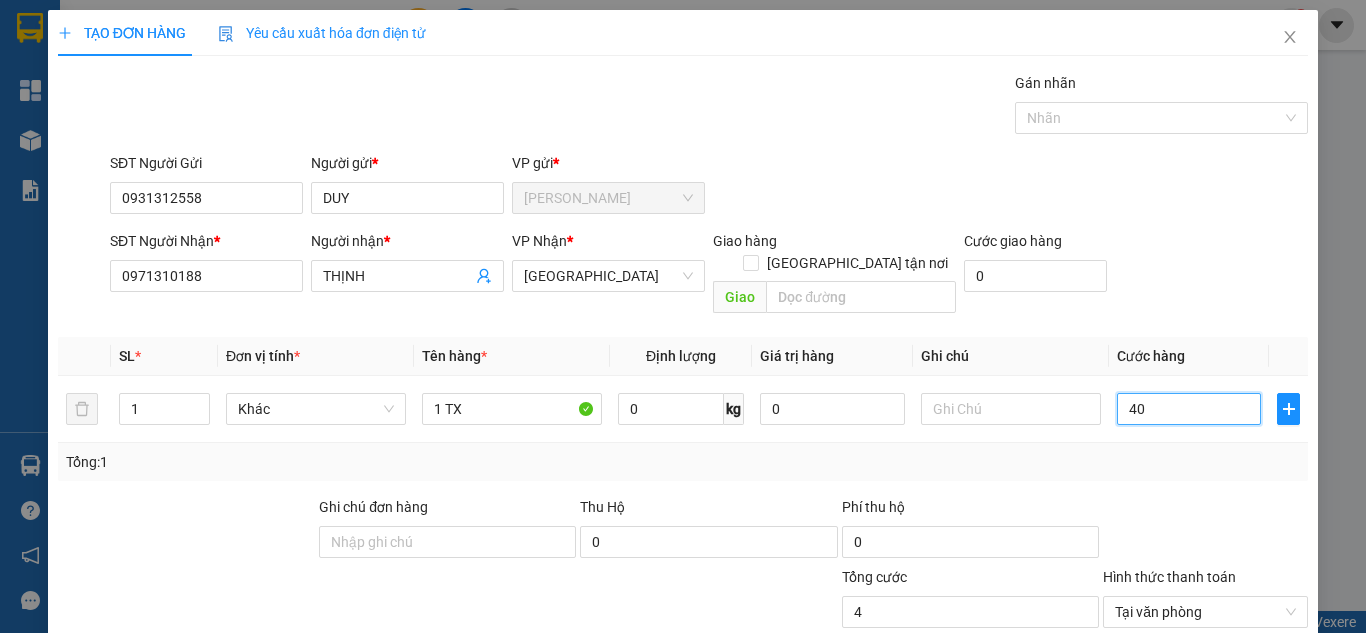 type on "40" 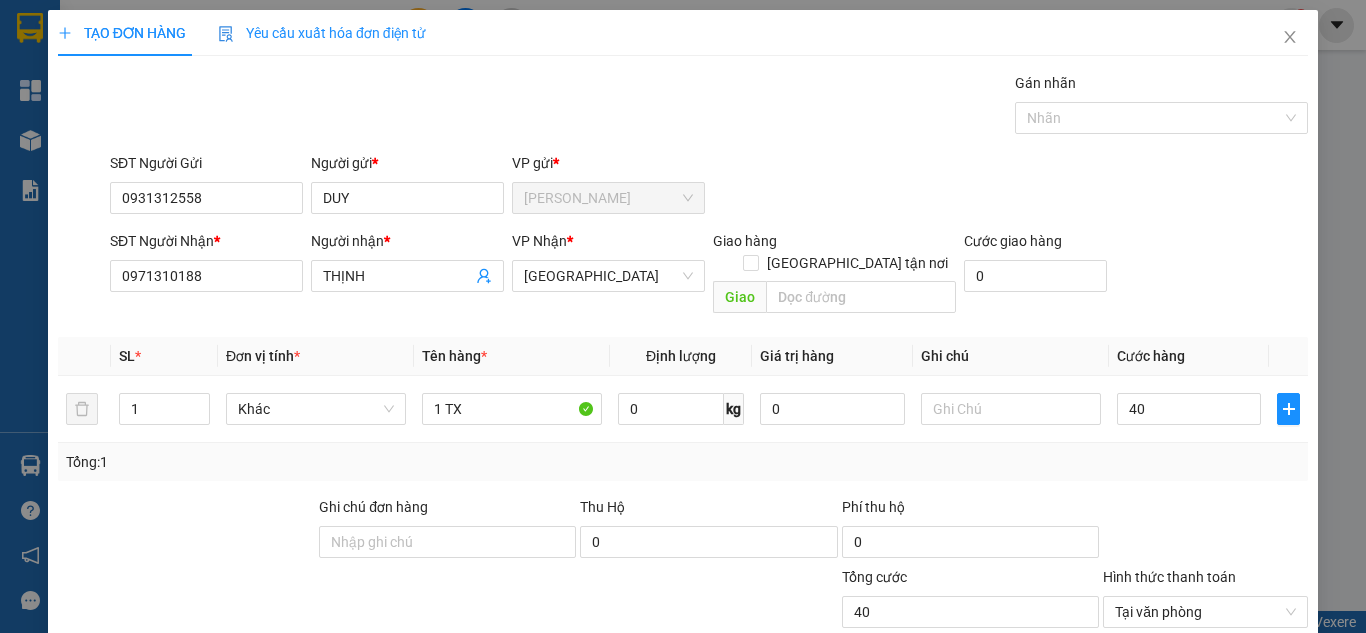 type on "40.000" 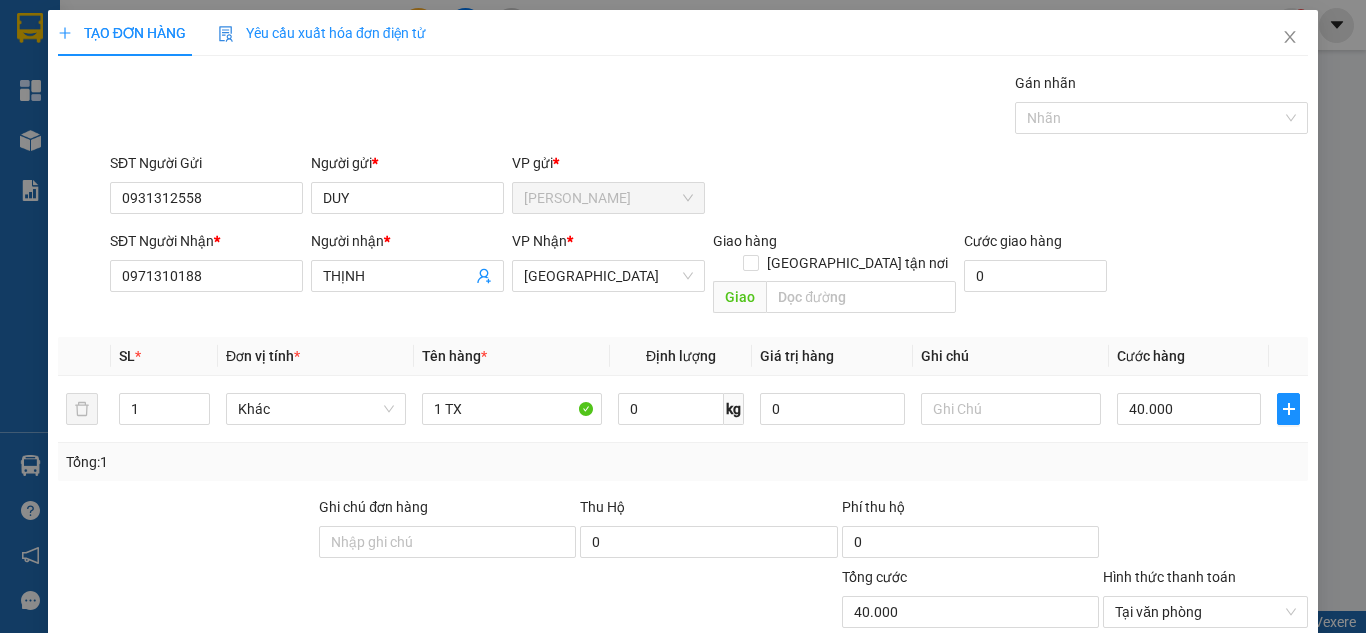 click on "SĐT Người Nhận  * 0971310188 Người nhận  * THỊNH VP Nhận  * Sài Gòn Giao hàng Giao tận nơi Giao Cước giao hàng 0" at bounding box center [709, 276] 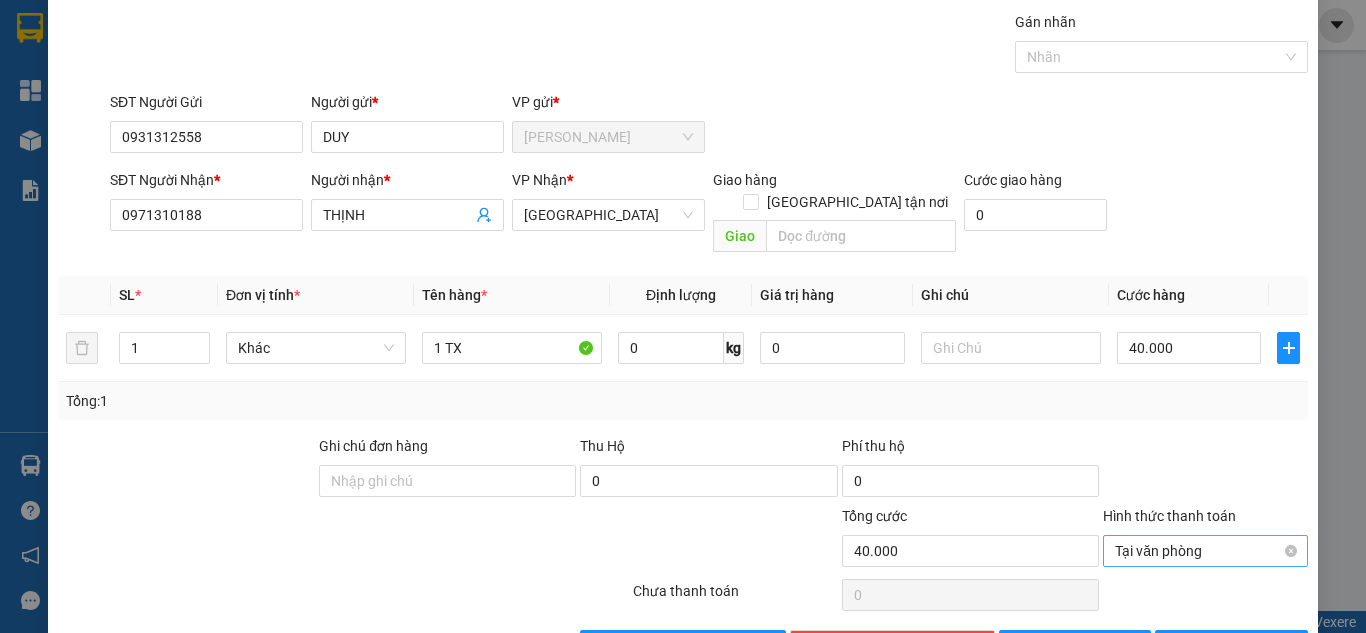 scroll, scrollTop: 107, scrollLeft: 0, axis: vertical 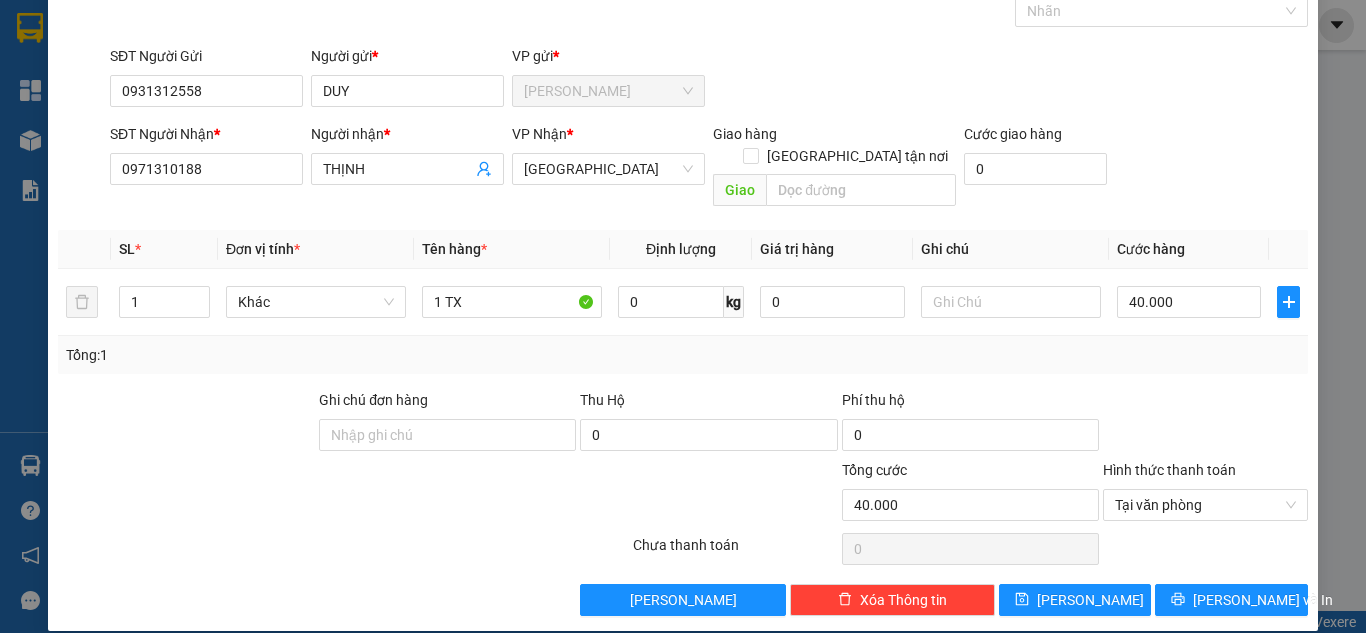 click on "Transit Pickup Surcharge Ids Transit Deliver Surcharge Ids Transit Deliver Surcharge Transit Deliver Surcharge Gán nhãn   Nhãn SĐT Người Gửi 0931312558 Người gửi  * DUY VP gửi  * Cao Tốc SĐT Người Nhận  * 0971310188 Người nhận  * THỊNH VP Nhận  * Sài Gòn Giao hàng Giao tận nơi Giao Cước giao hàng 0 SL  * Đơn vị tính  * Tên hàng  * Định lượng Giá trị hàng Ghi chú Cước hàng                   1 Khác 1 TX 0 kg 0 40.000 Tổng:  1 Ghi chú đơn hàng Thu Hộ 0 Phí thu hộ 0 Tổng cước 40.000 Hình thức thanh toán Tại văn phòng Số tiền thu trước 0 Chưa thanh toán 0 Chọn HT Thanh Toán Lưu nháp Xóa Thông tin Lưu Lưu và In" at bounding box center (683, 290) 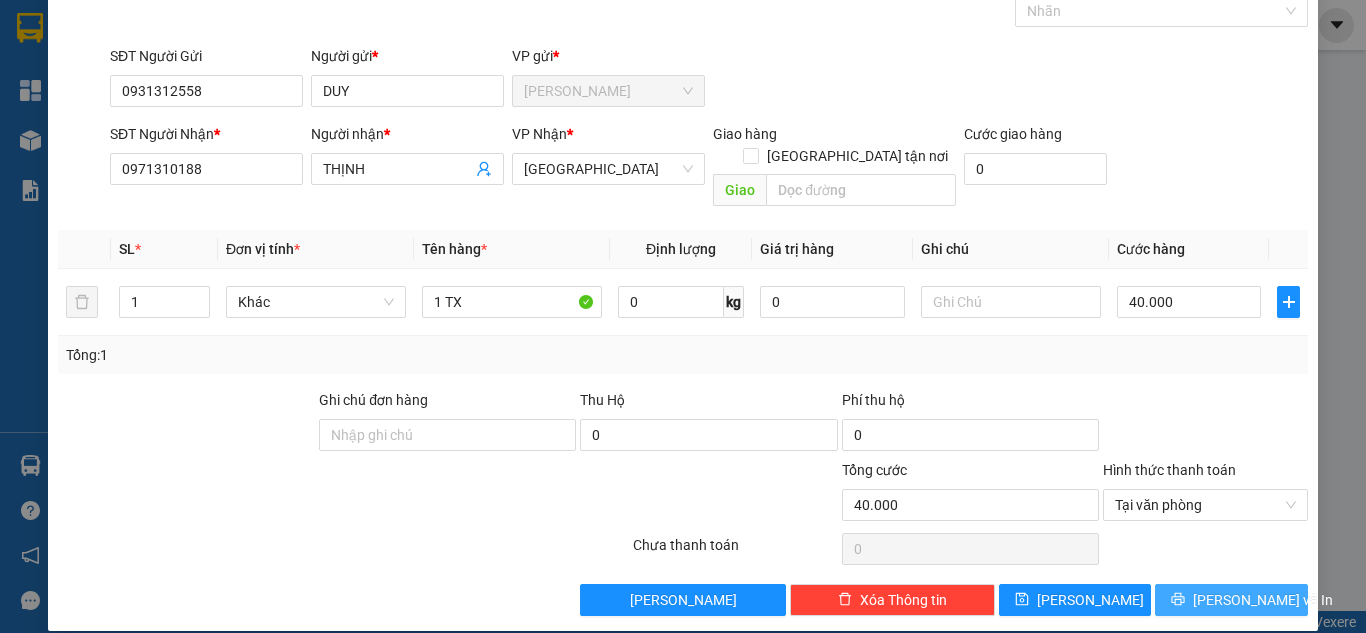click on "[PERSON_NAME] và In" at bounding box center (1263, 600) 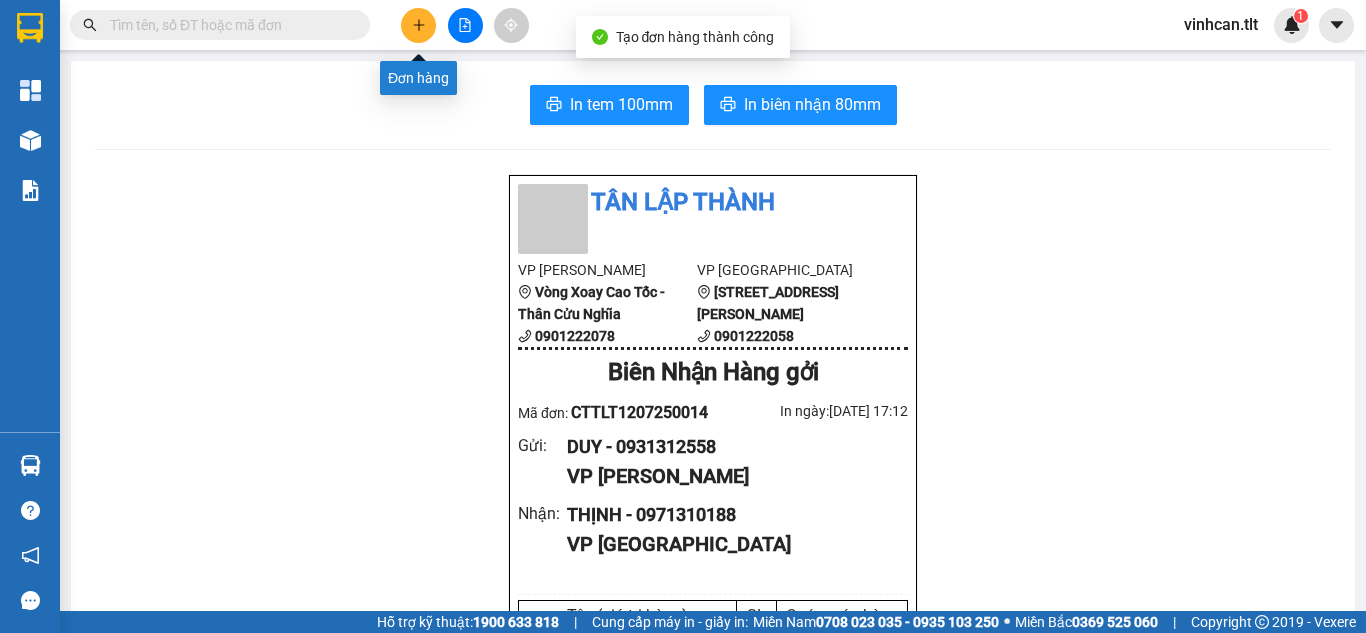 click at bounding box center (418, 25) 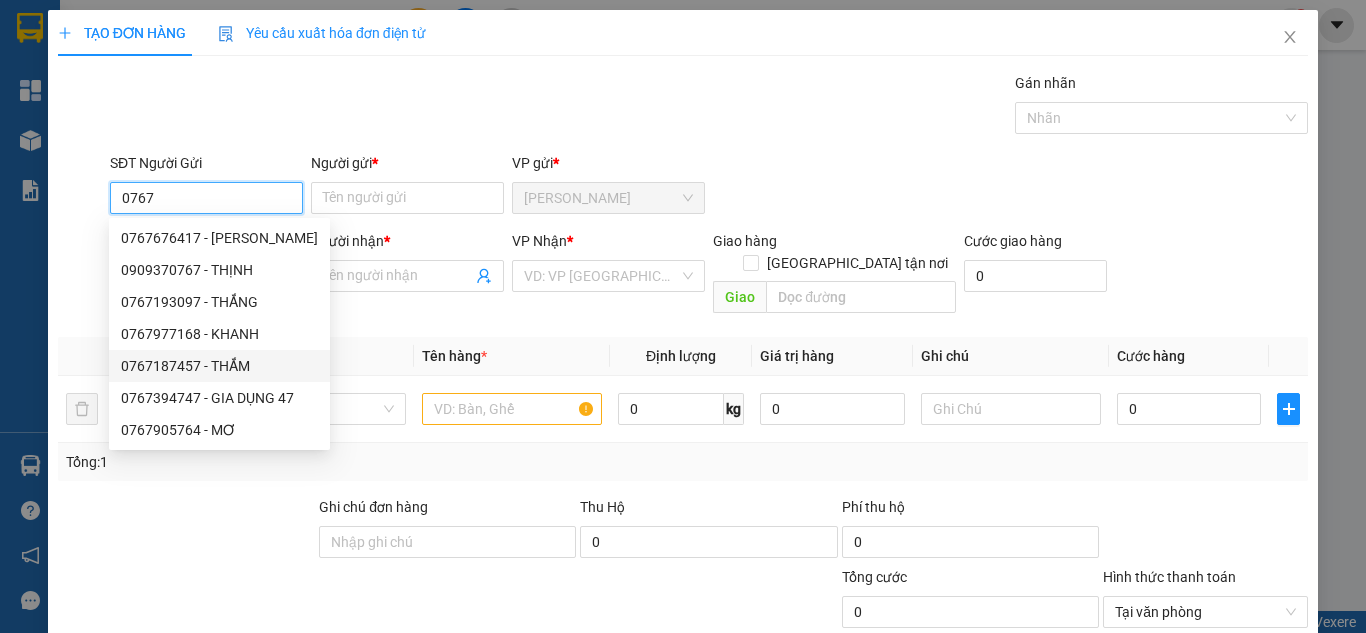 click on "0767187457 - THẮM" at bounding box center [219, 366] 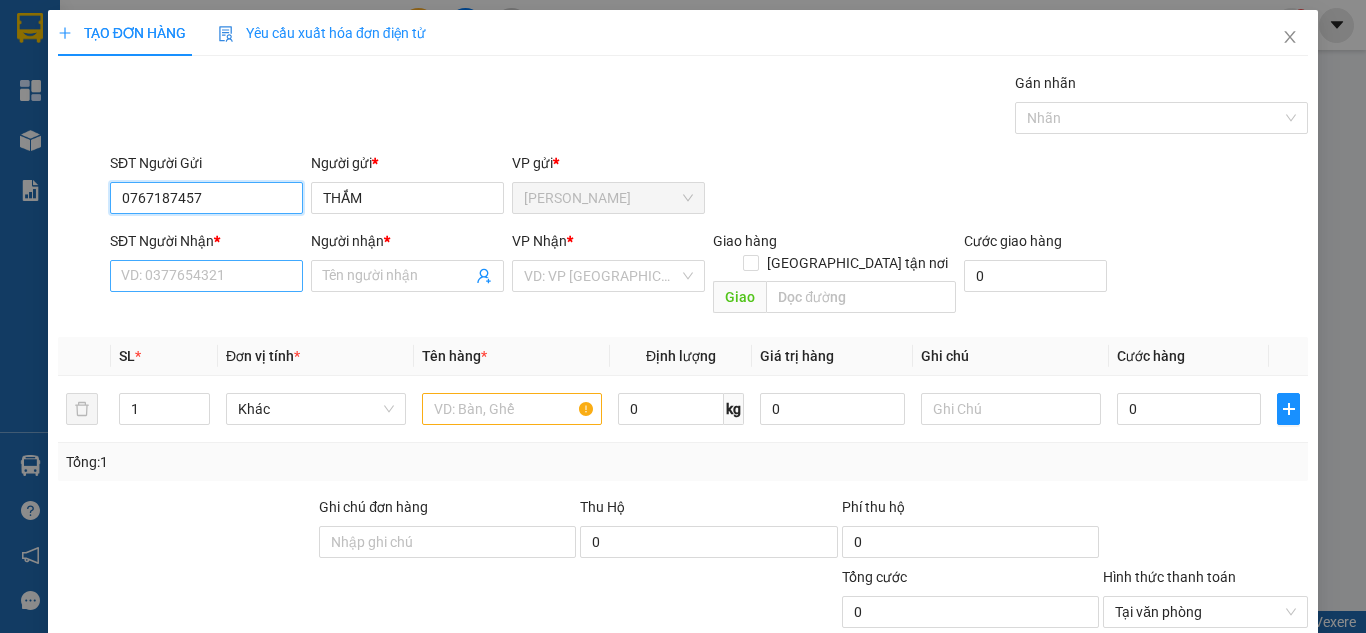 type on "0767187457" 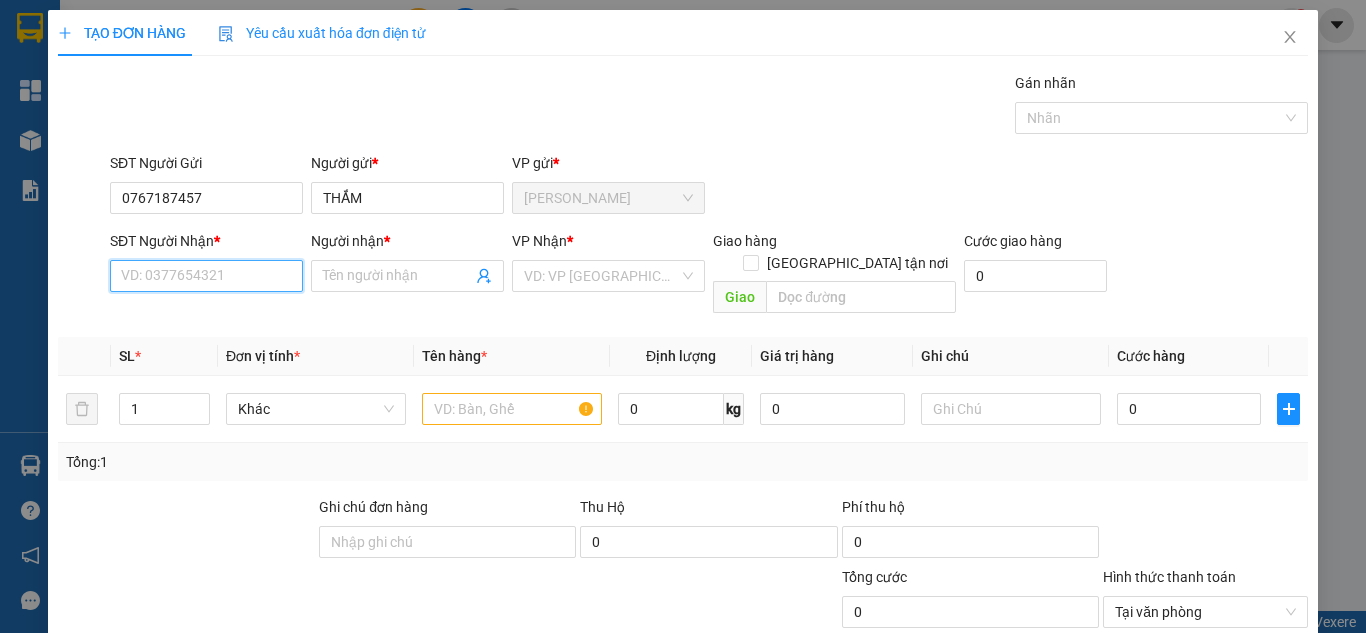 click on "SĐT Người Nhận  *" at bounding box center (206, 276) 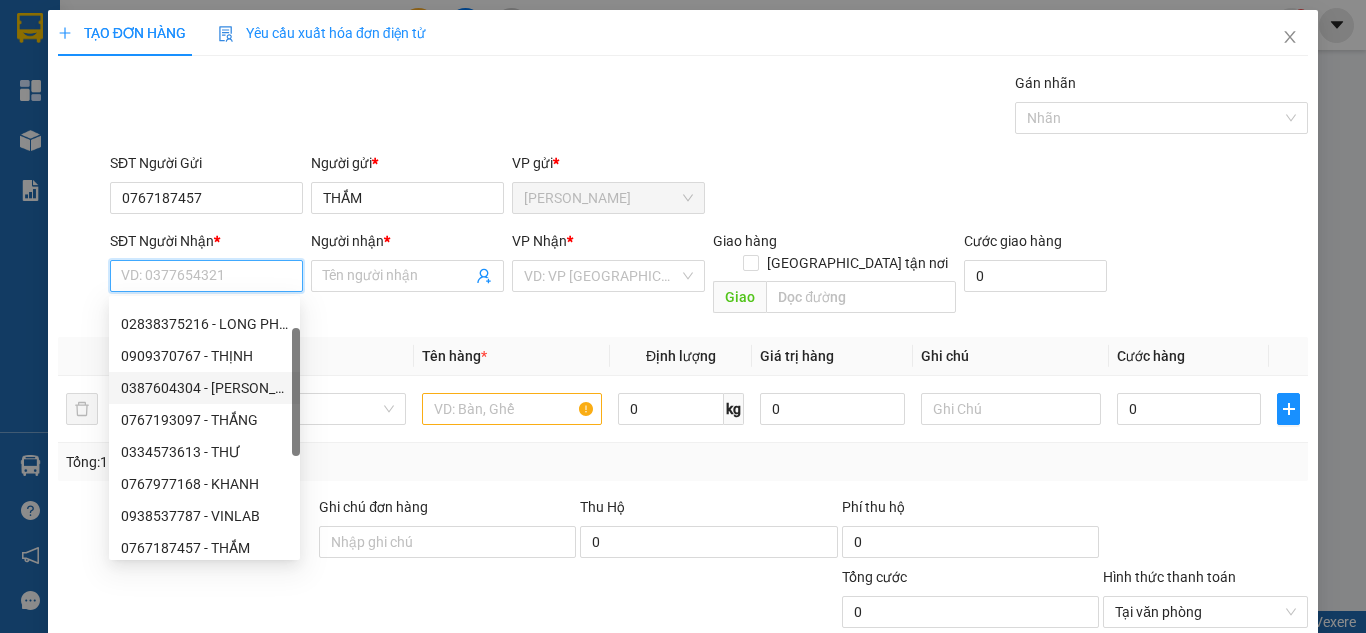 scroll, scrollTop: 0, scrollLeft: 0, axis: both 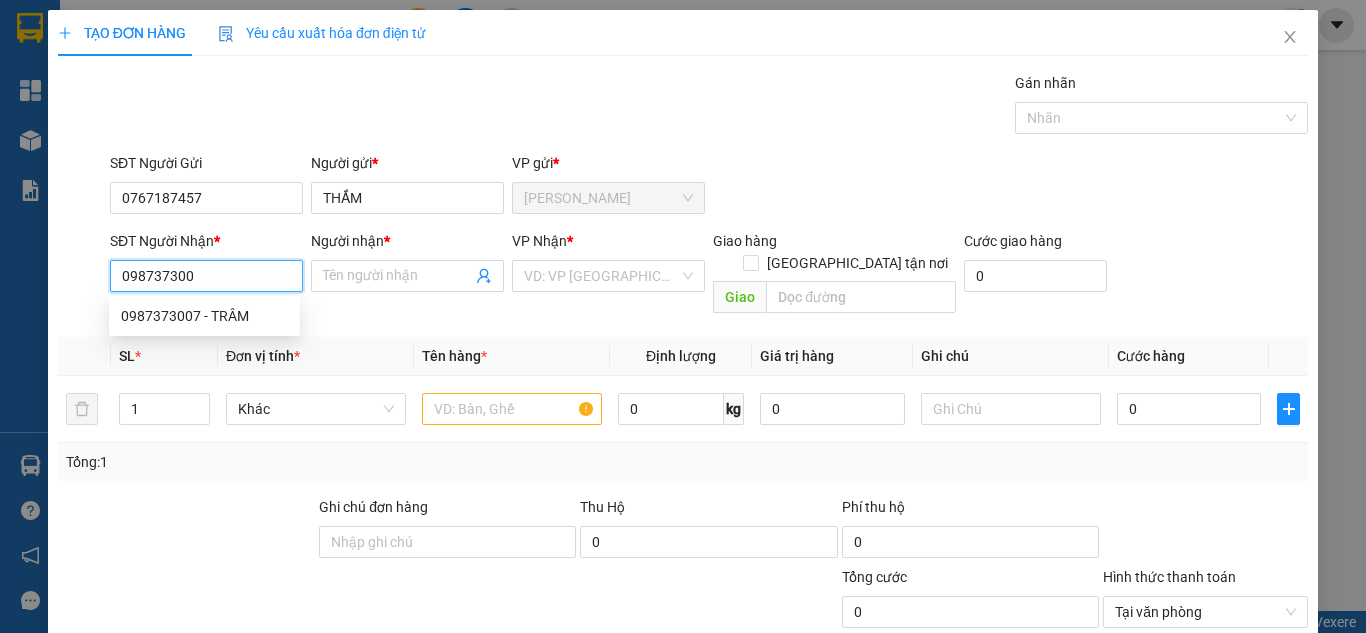 type on "0987373007" 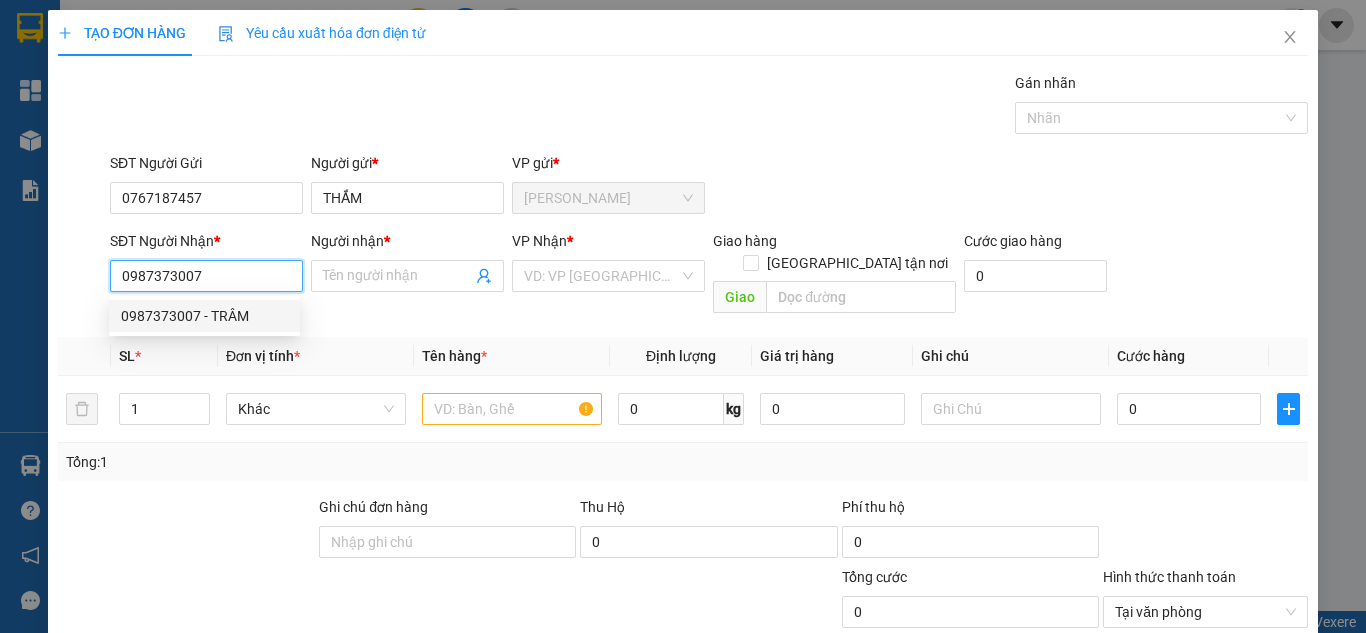 drag, startPoint x: 239, startPoint y: 316, endPoint x: 379, endPoint y: 326, distance: 140.35669 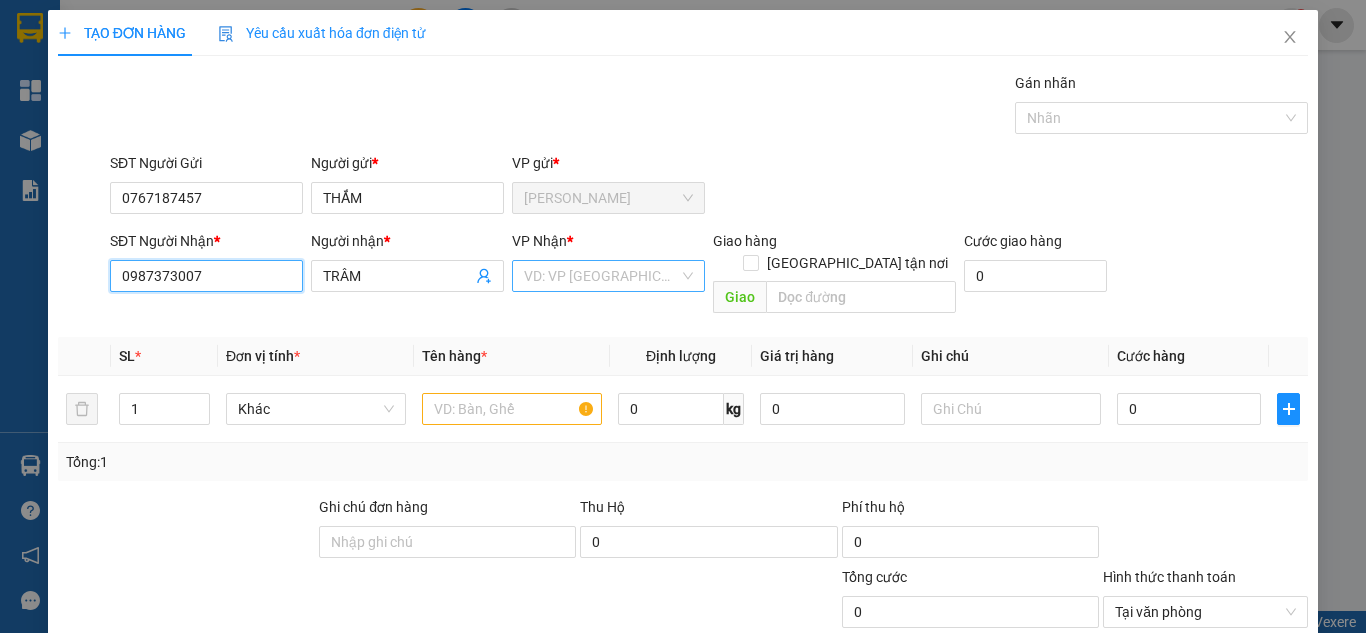 click on "VD: VP [GEOGRAPHIC_DATA]" at bounding box center (608, 276) 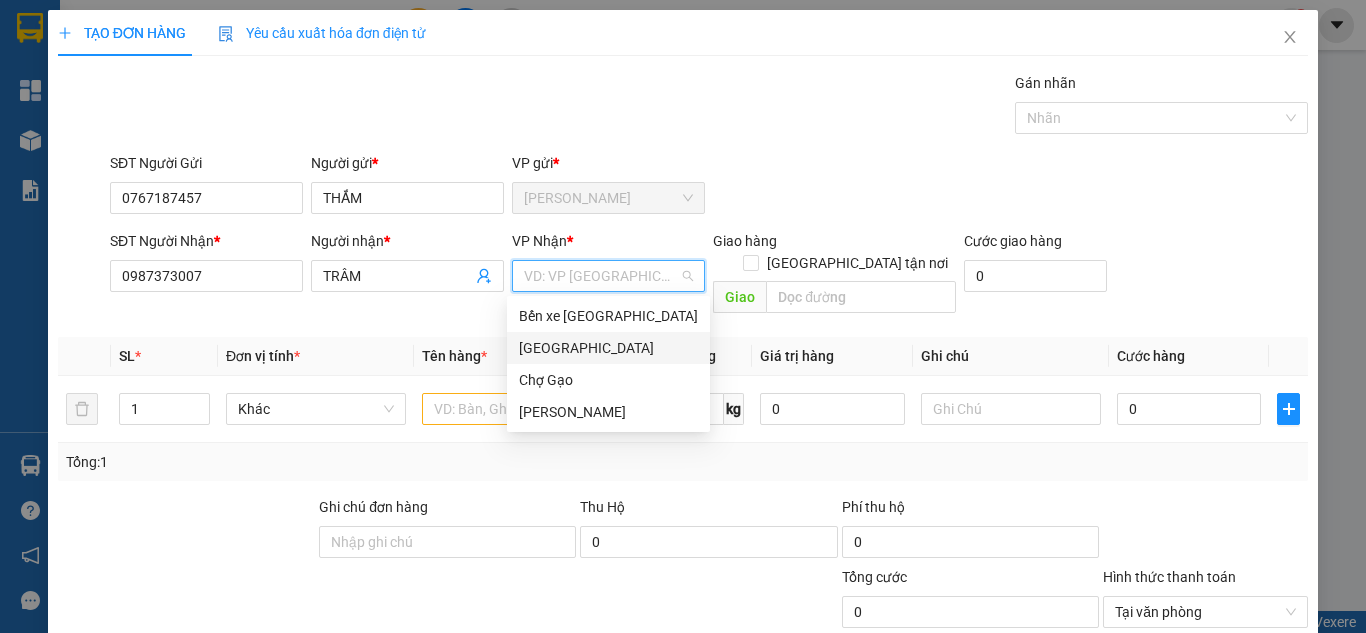 click on "[GEOGRAPHIC_DATA]" at bounding box center [608, 348] 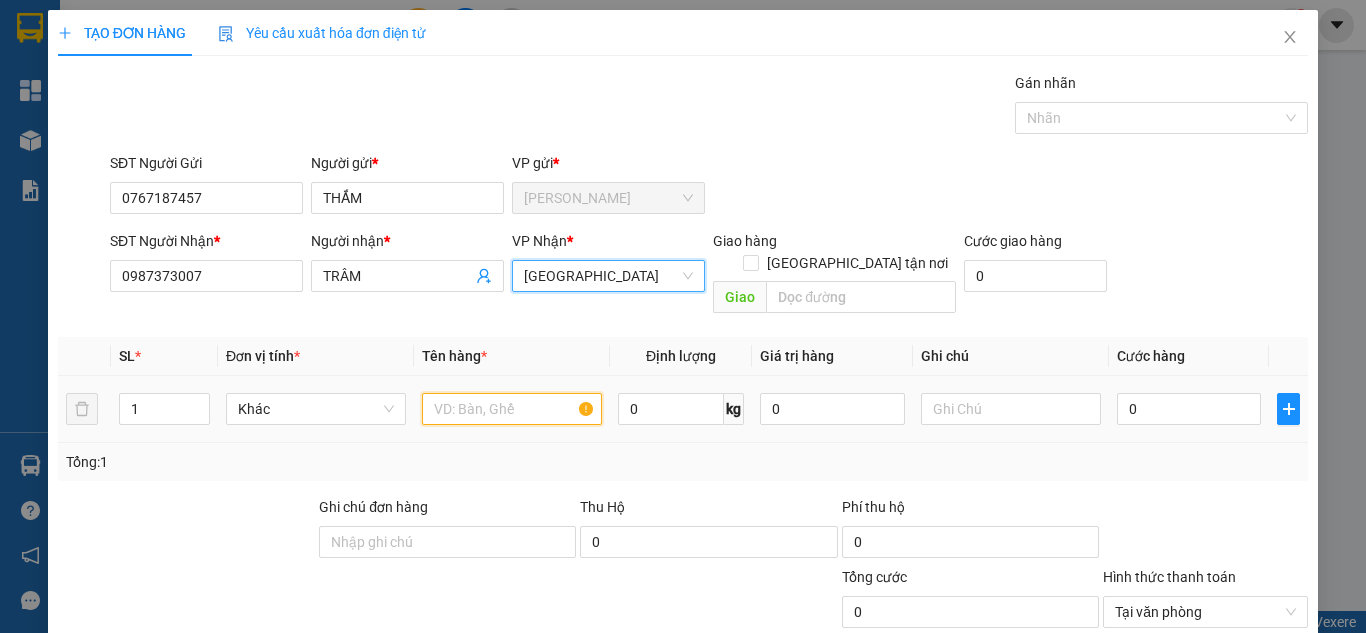 click at bounding box center (512, 409) 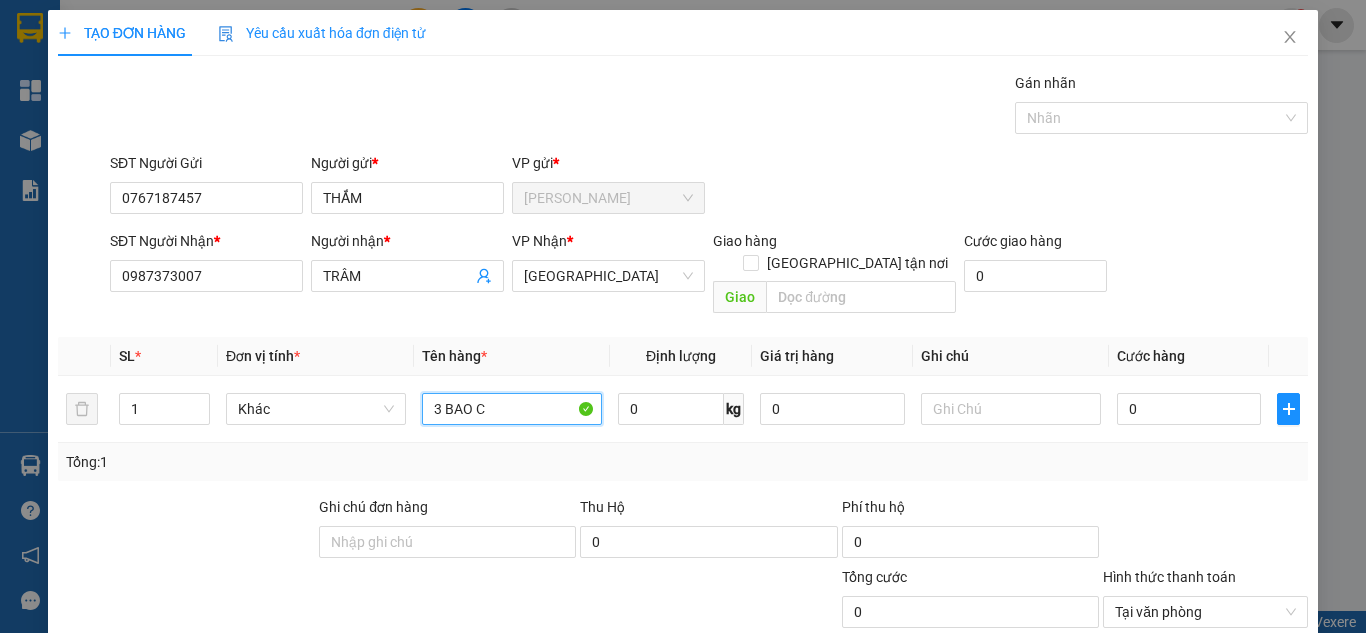 paste on "Á" 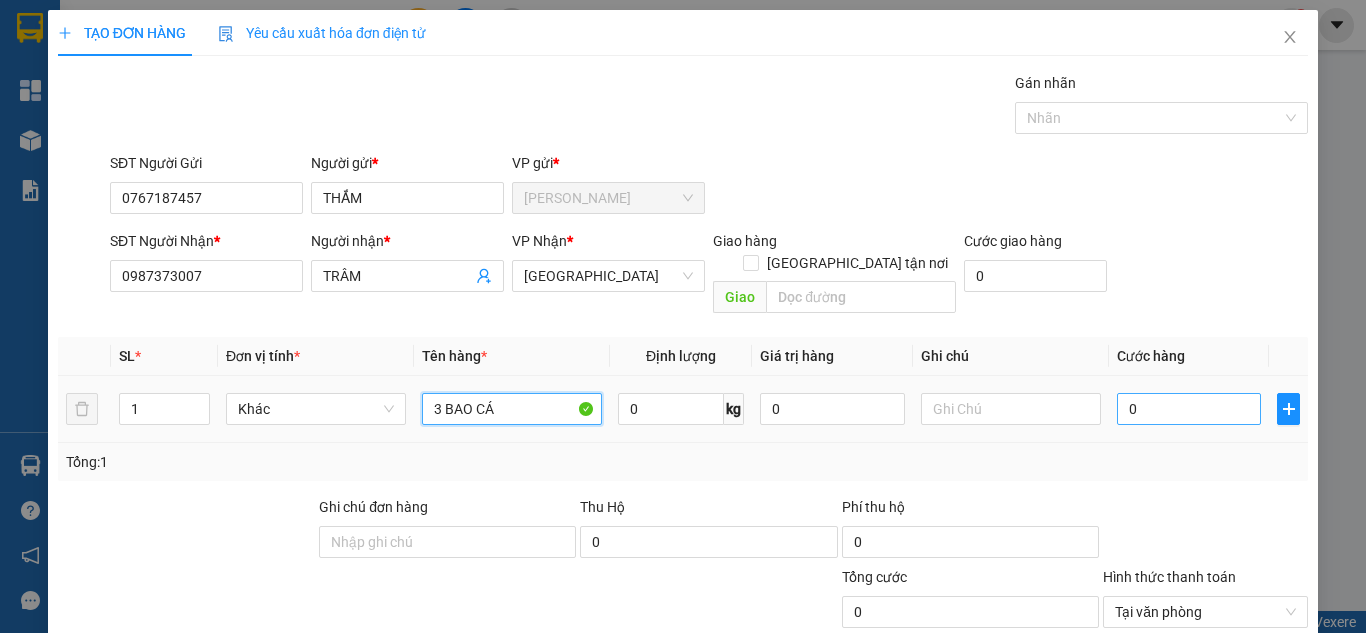type on "3 BAO CÁ" 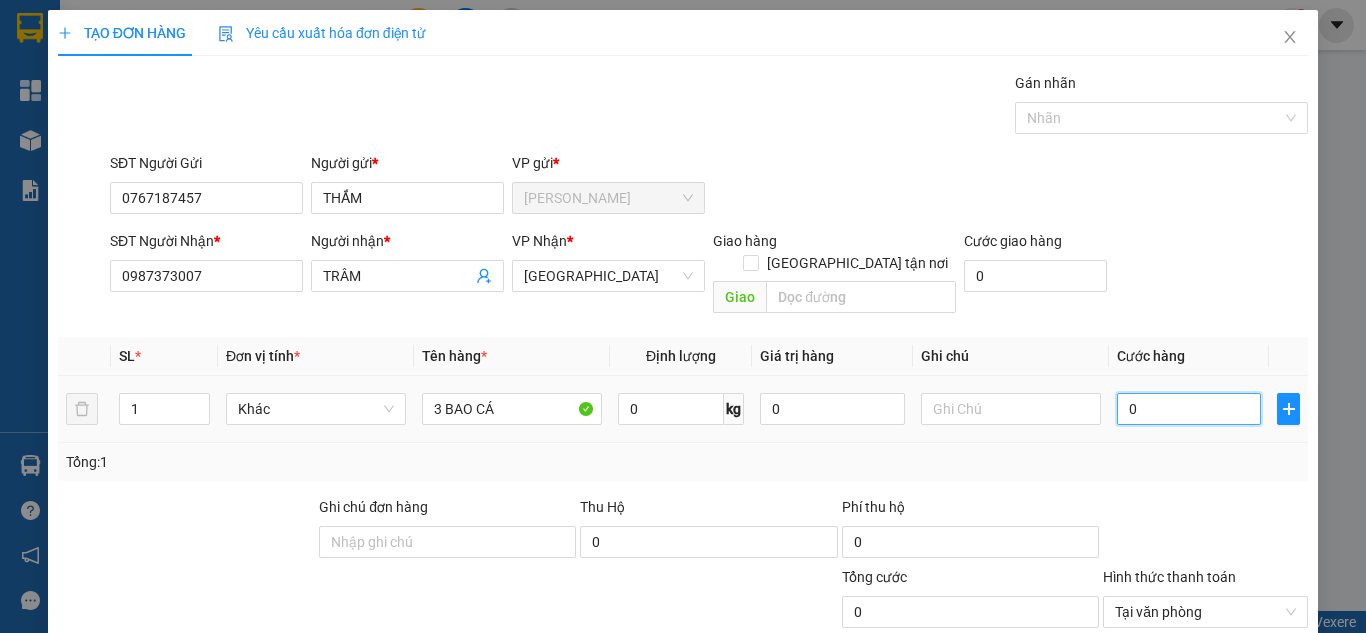 click on "0" at bounding box center [1189, 409] 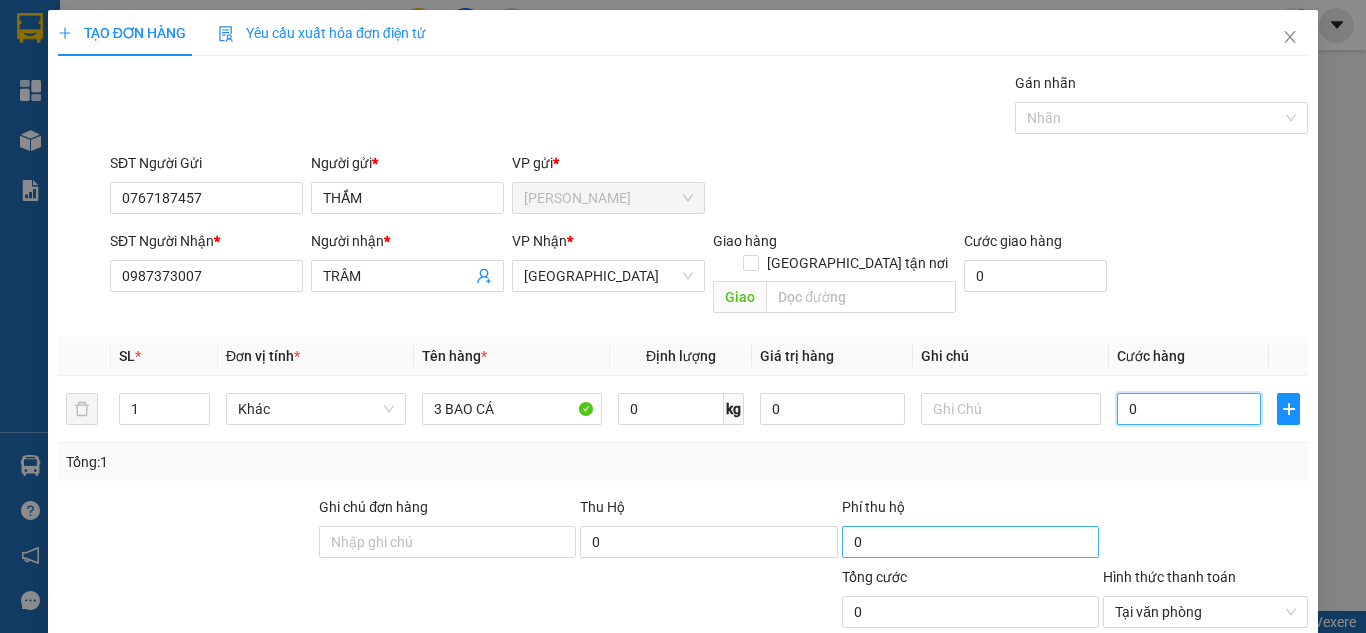 type on "7" 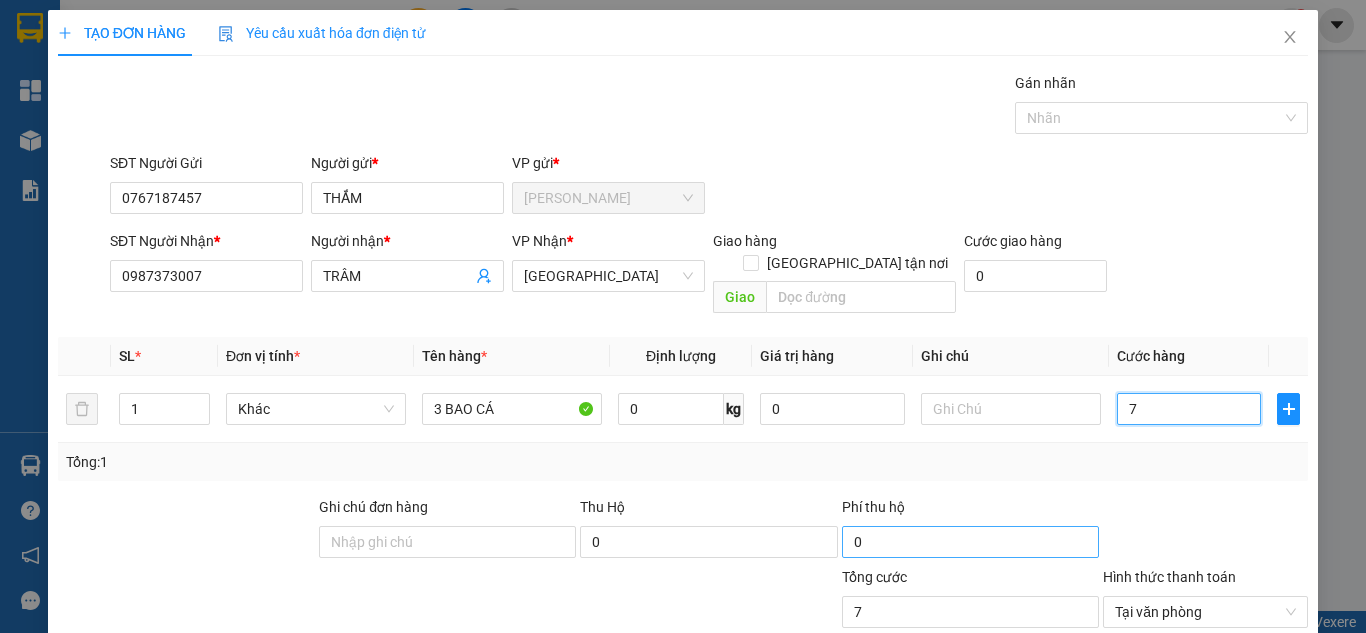 type on "75" 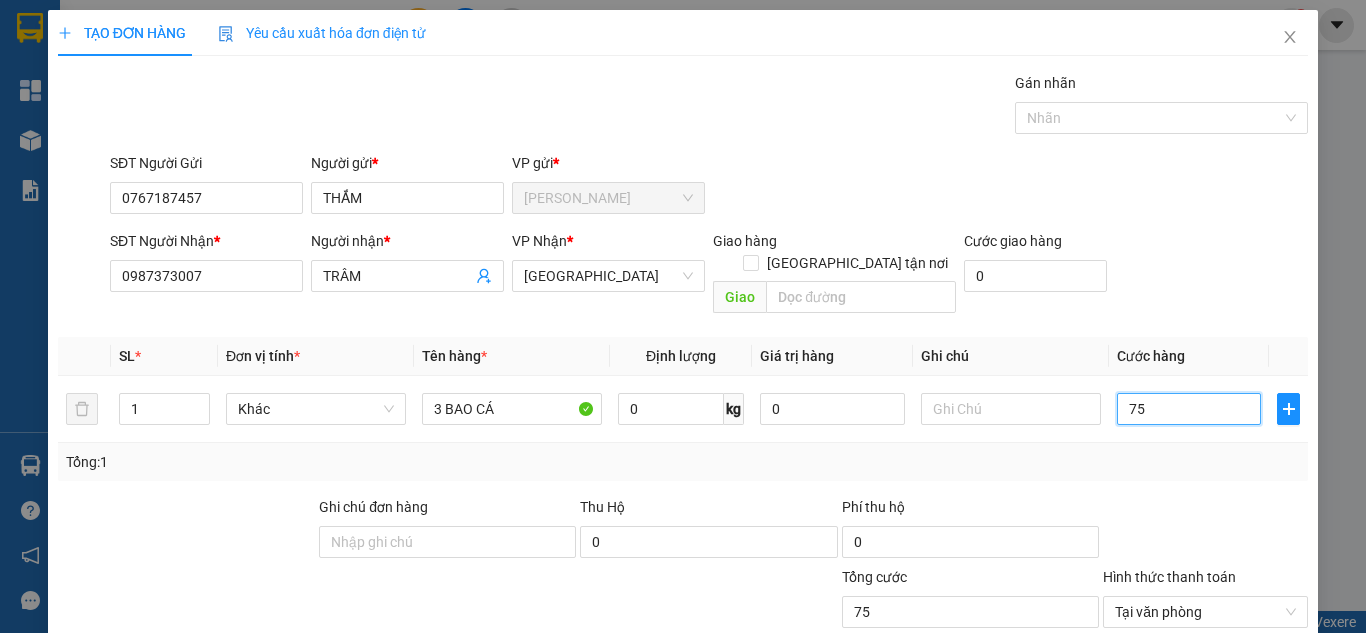 scroll, scrollTop: 107, scrollLeft: 0, axis: vertical 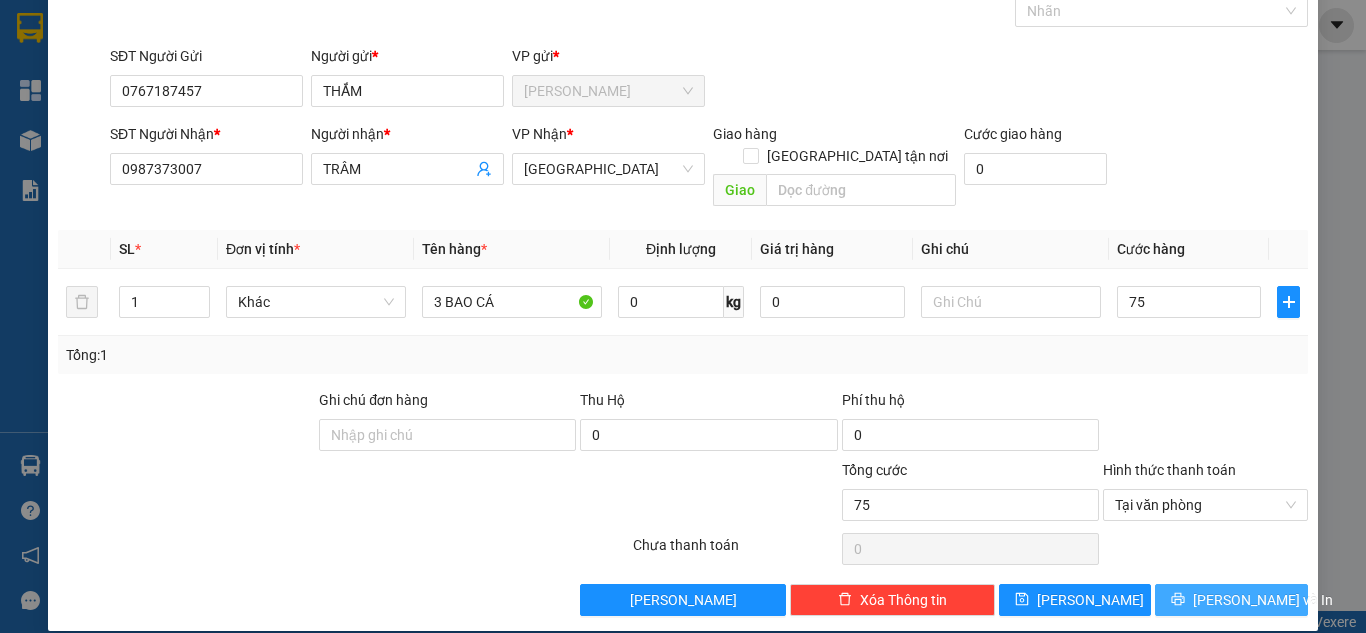 type on "75.000" 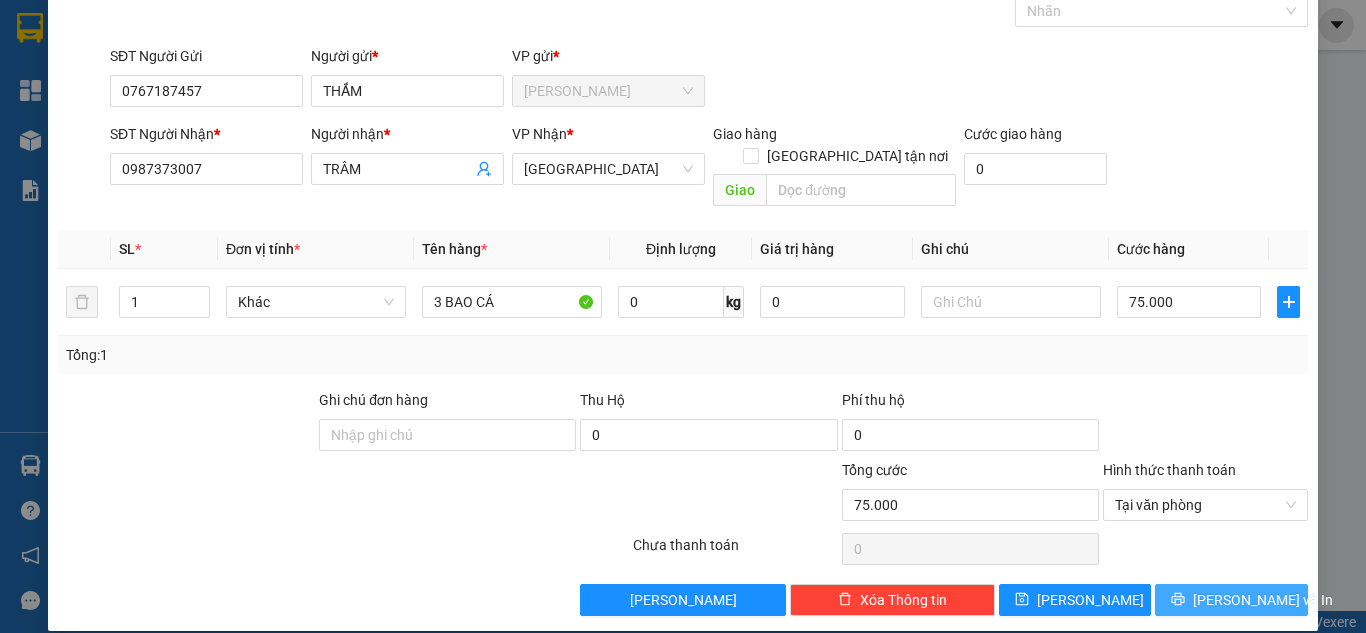 click on "[PERSON_NAME] và In" at bounding box center (1263, 600) 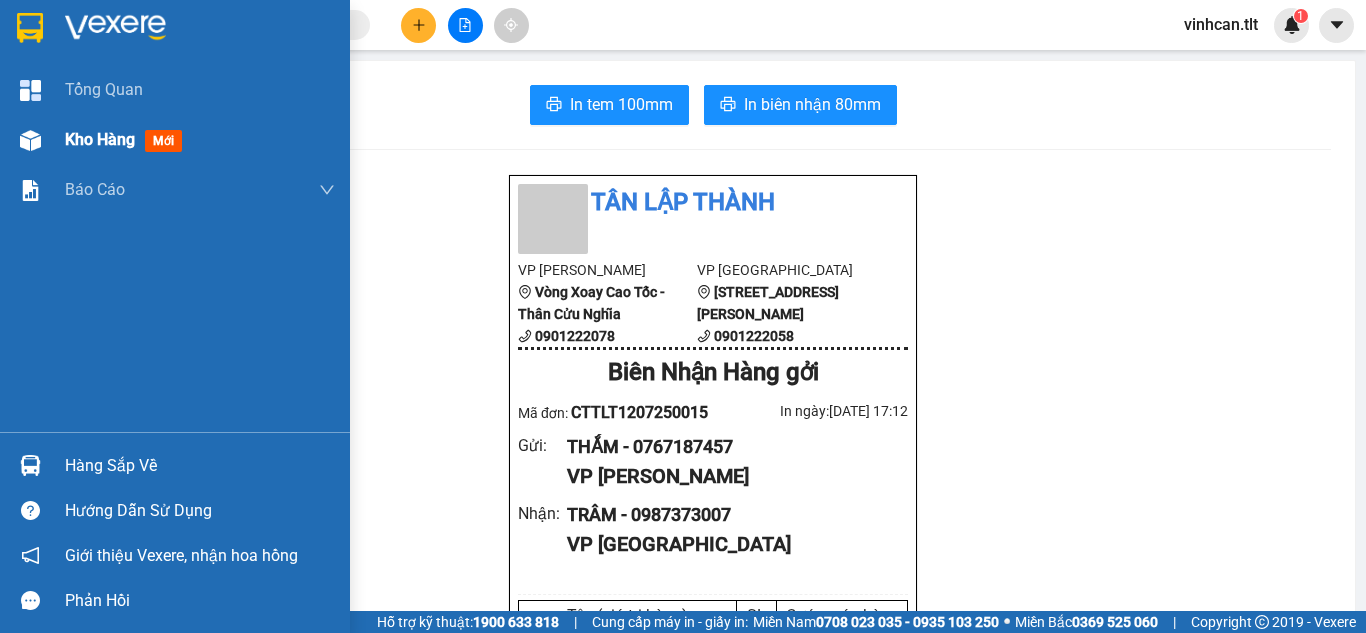 click on "Kho hàng mới" at bounding box center [200, 140] 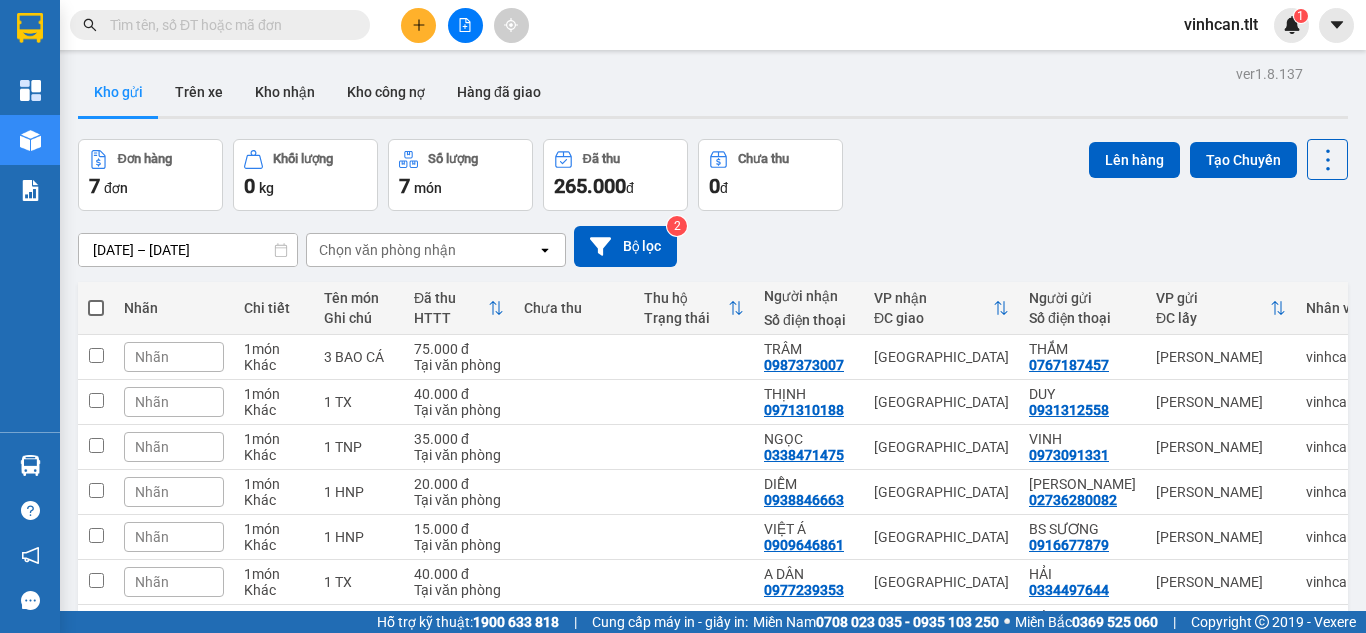 click at bounding box center [96, 308] 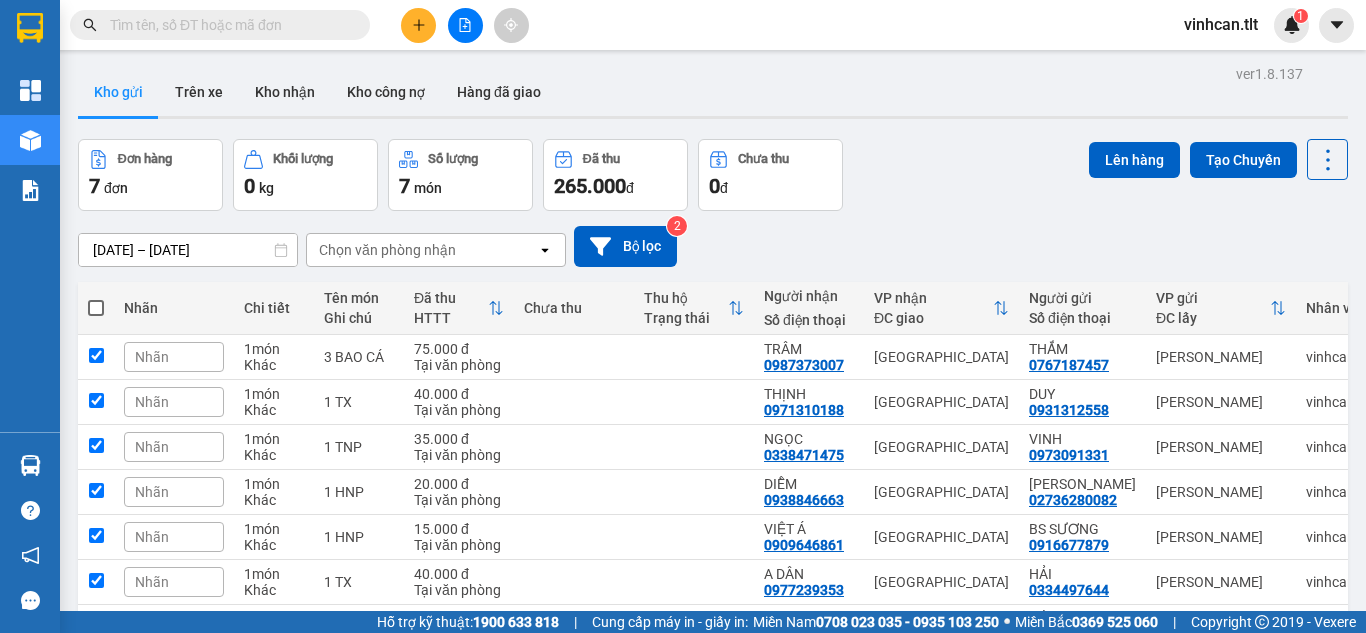 checkbox on "true" 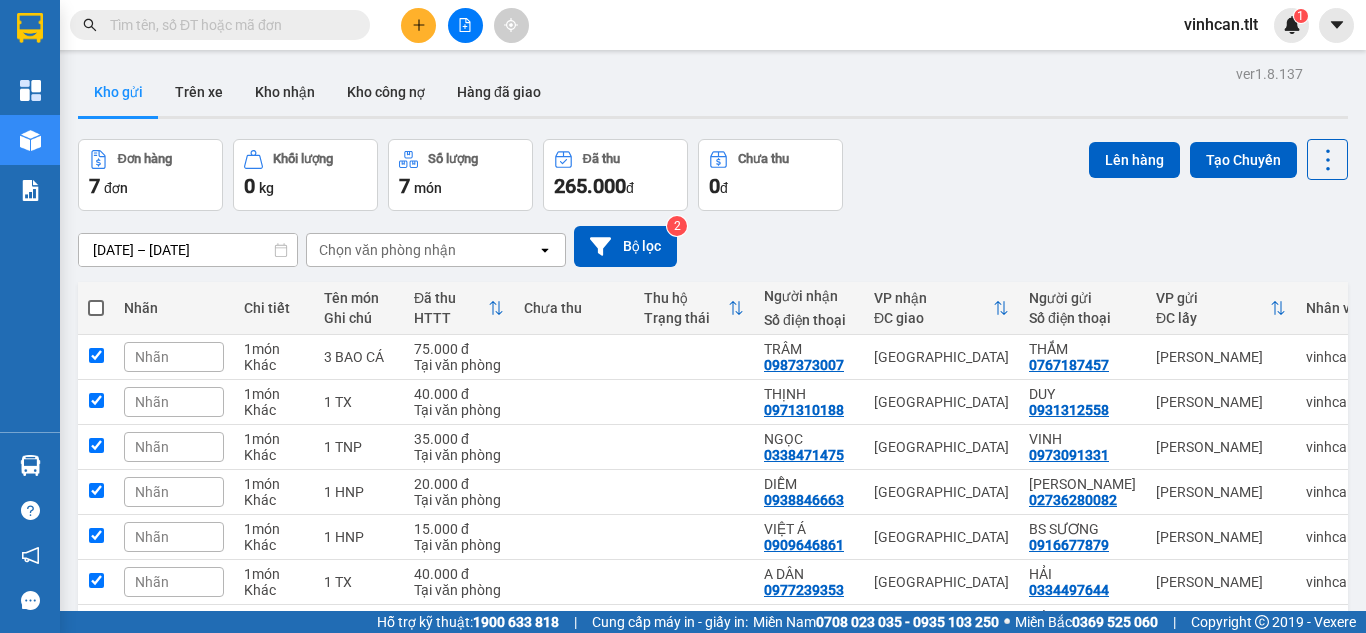 checkbox on "true" 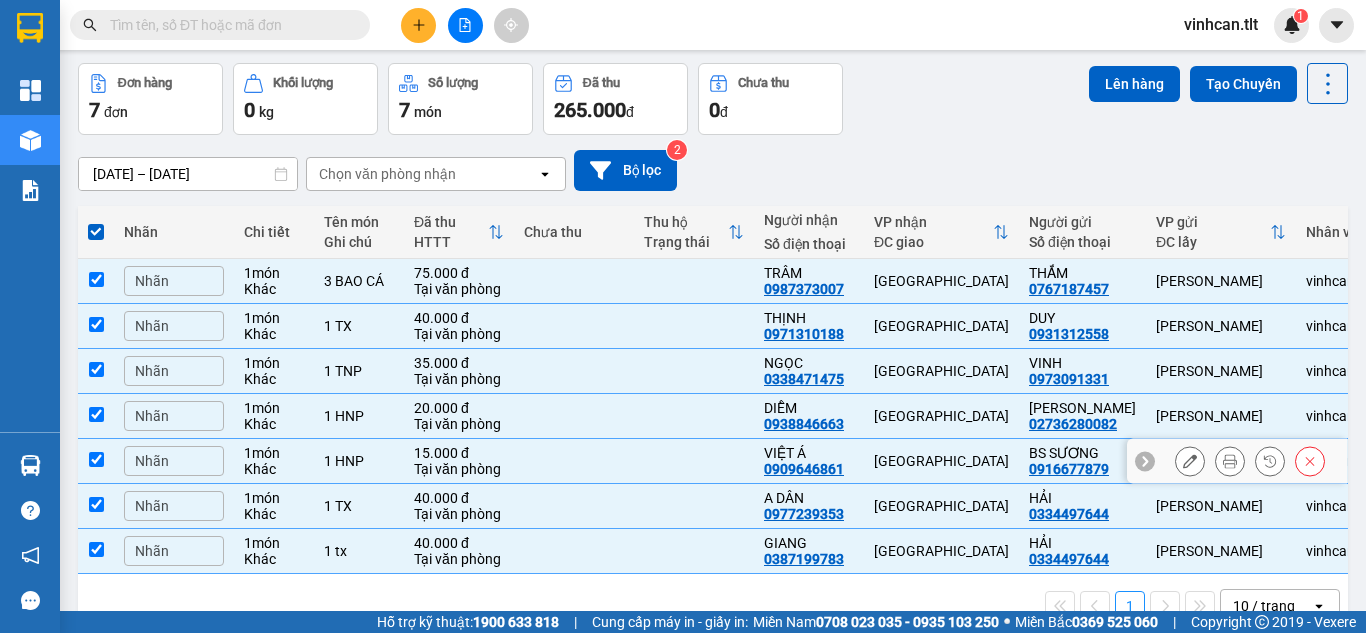 scroll, scrollTop: 0, scrollLeft: 0, axis: both 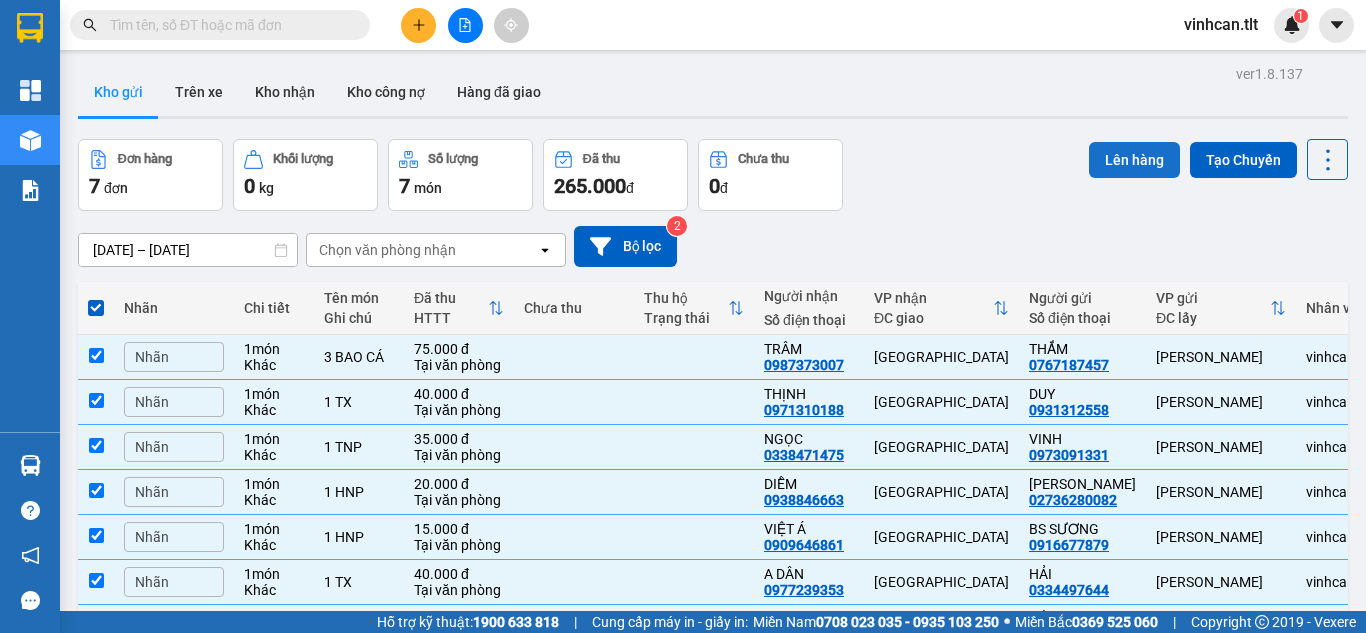 click on "Lên hàng" at bounding box center [1134, 160] 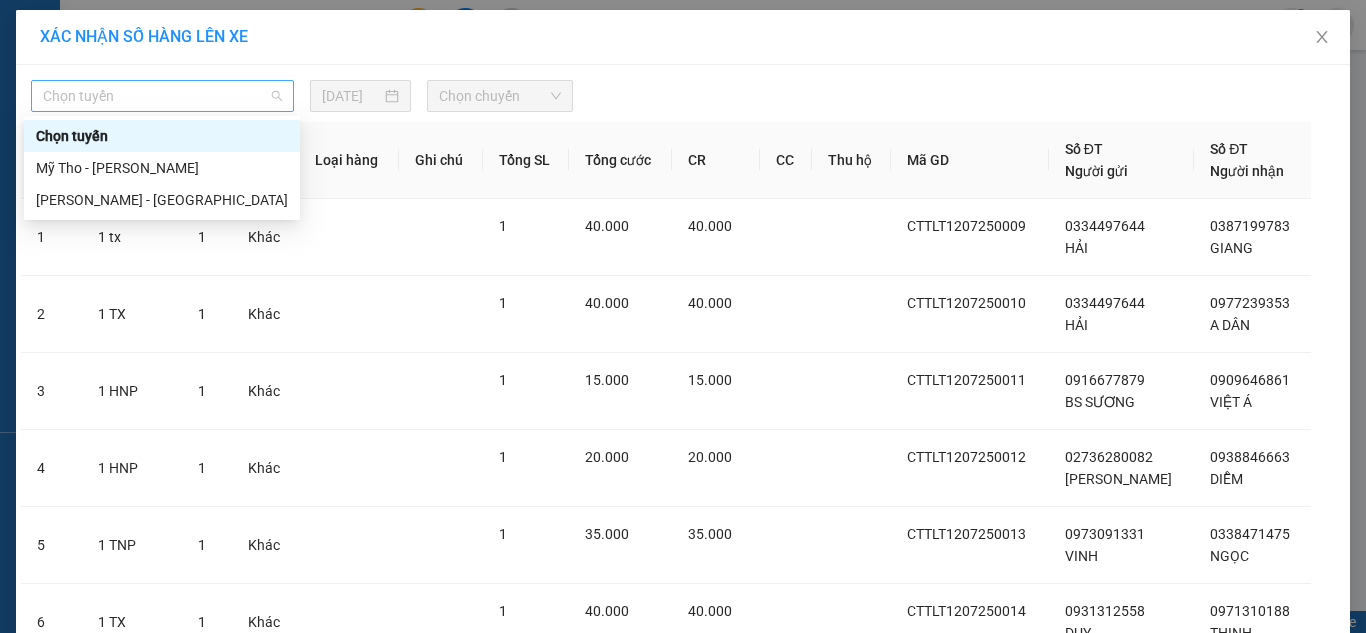 drag, startPoint x: 204, startPoint y: 89, endPoint x: 202, endPoint y: 166, distance: 77.02597 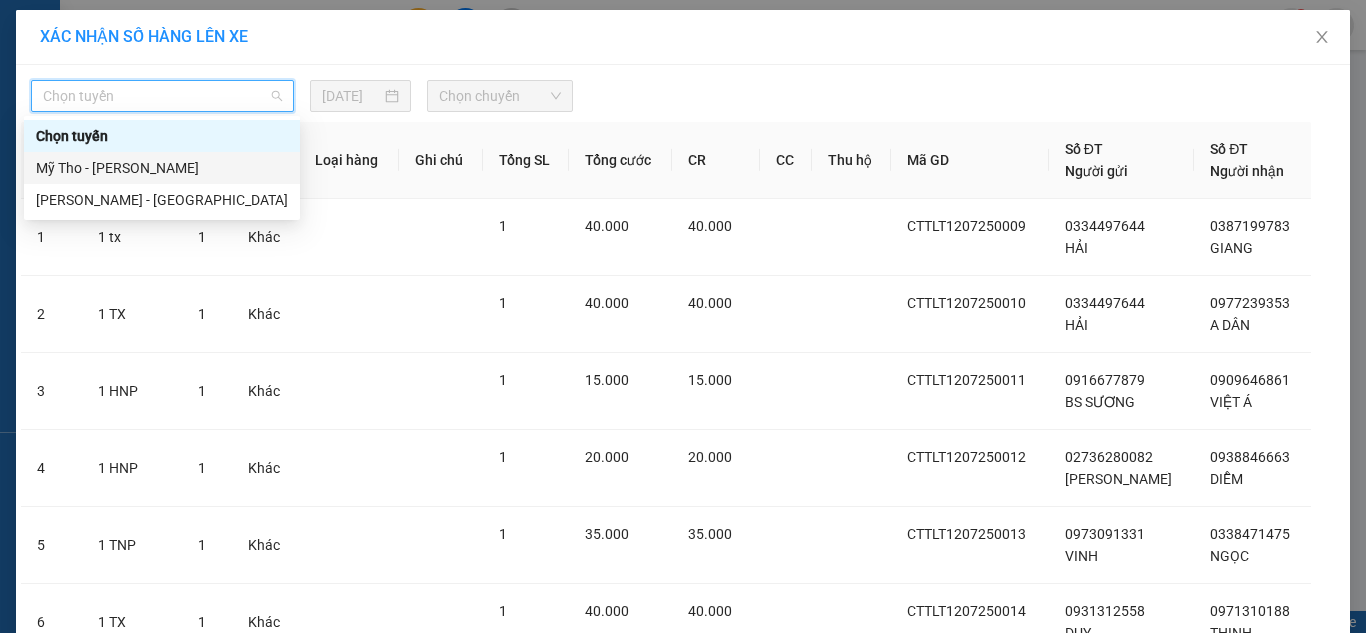 click on "Mỹ Tho - [PERSON_NAME]" at bounding box center [162, 168] 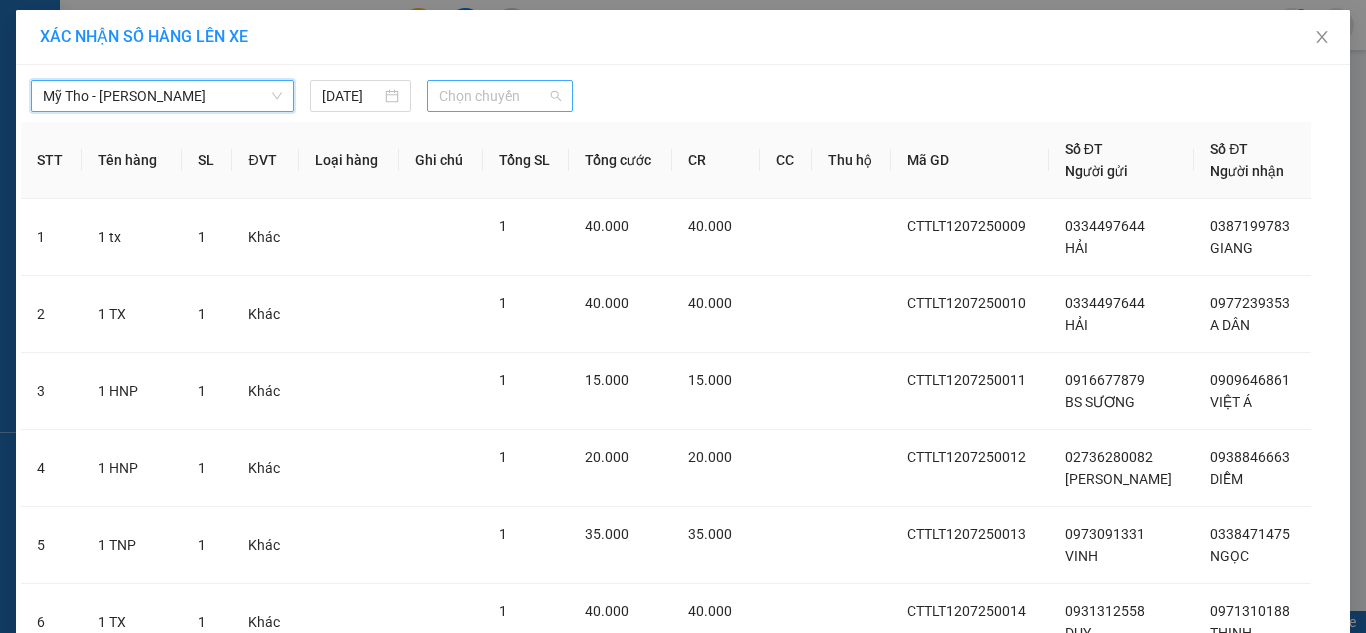 click on "Chọn chuyến" at bounding box center [500, 96] 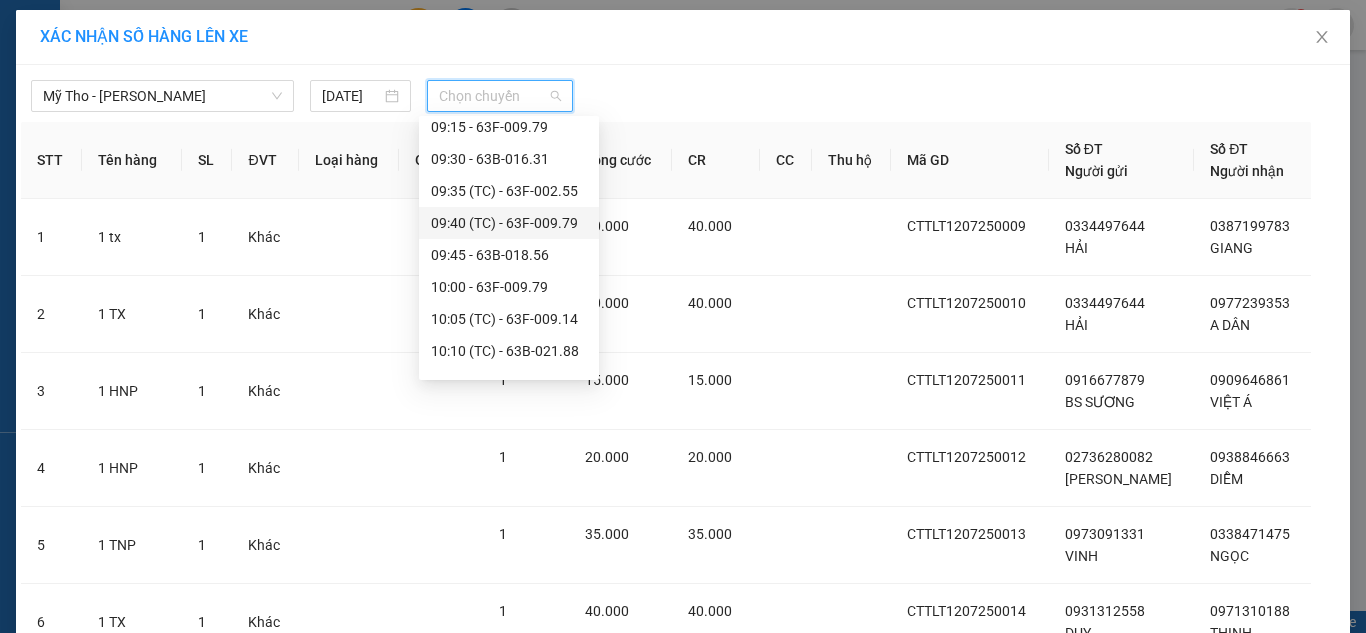scroll, scrollTop: 1200, scrollLeft: 0, axis: vertical 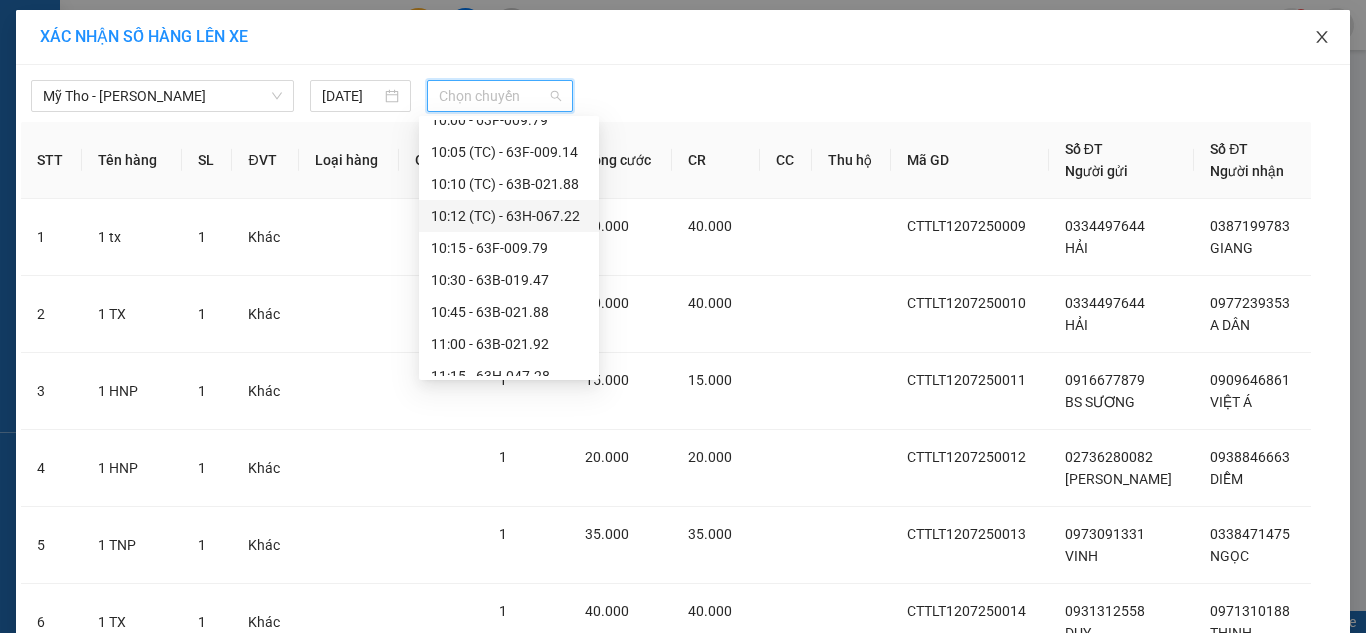 click at bounding box center [1322, 38] 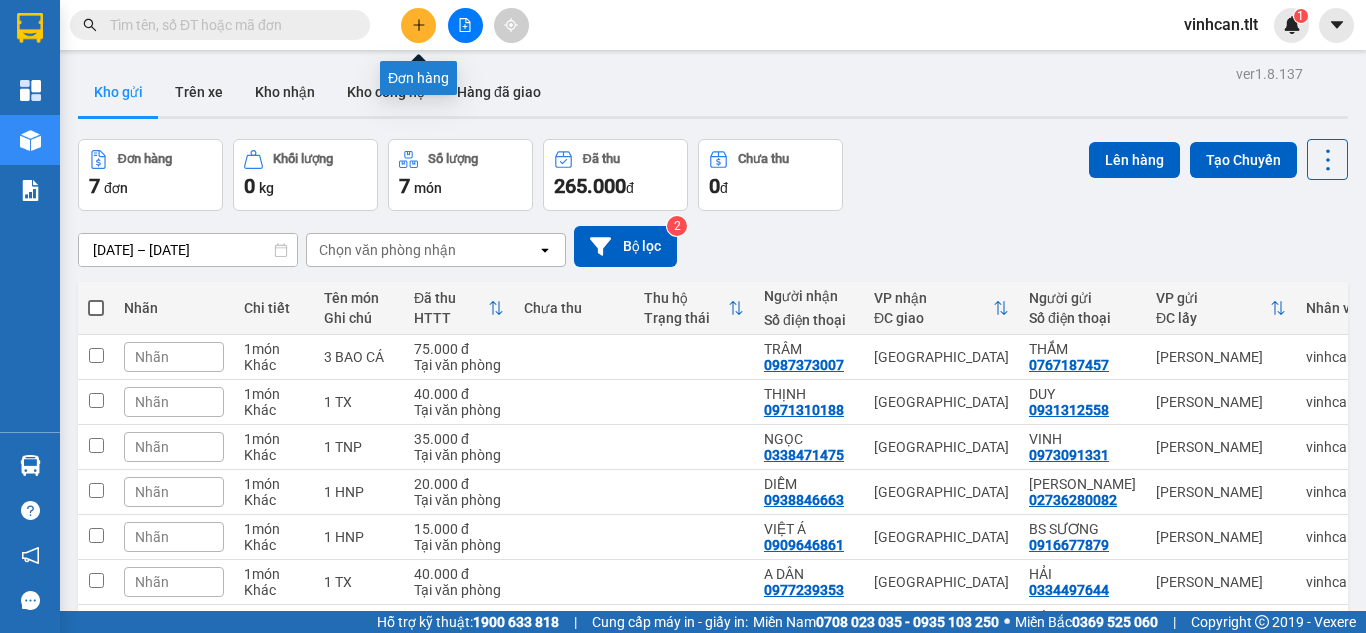 click at bounding box center (418, 25) 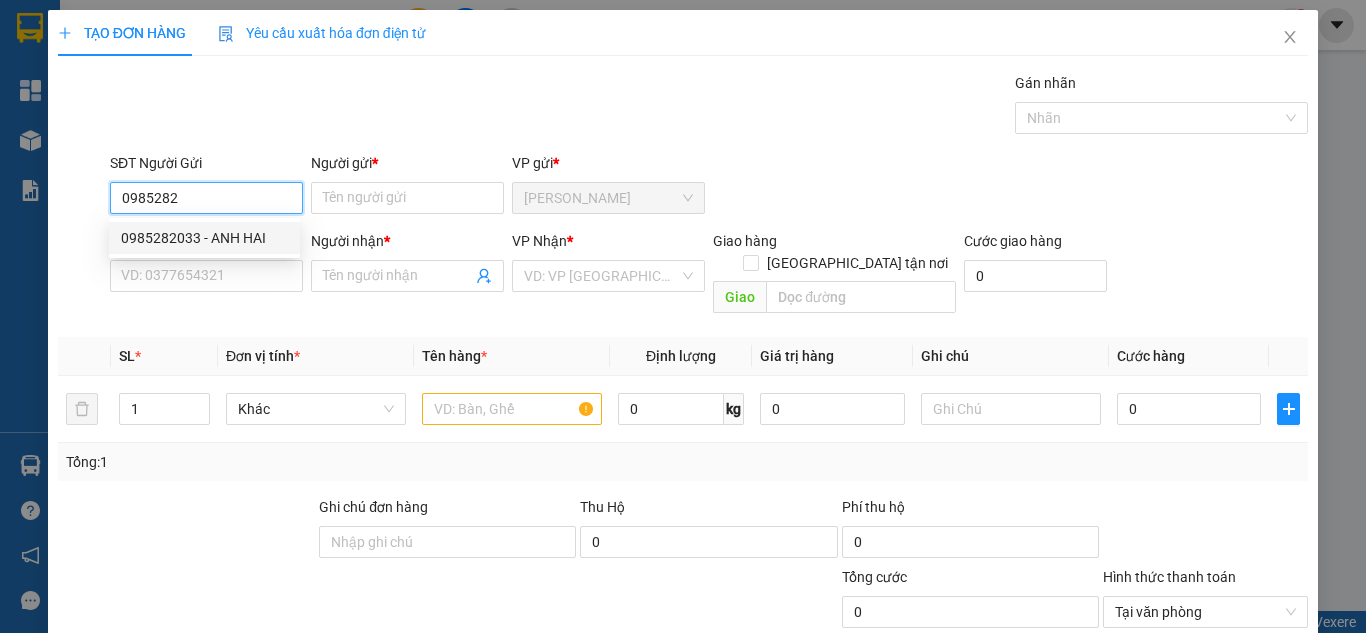 click on "0985282033 - ANH HAI" at bounding box center (204, 238) 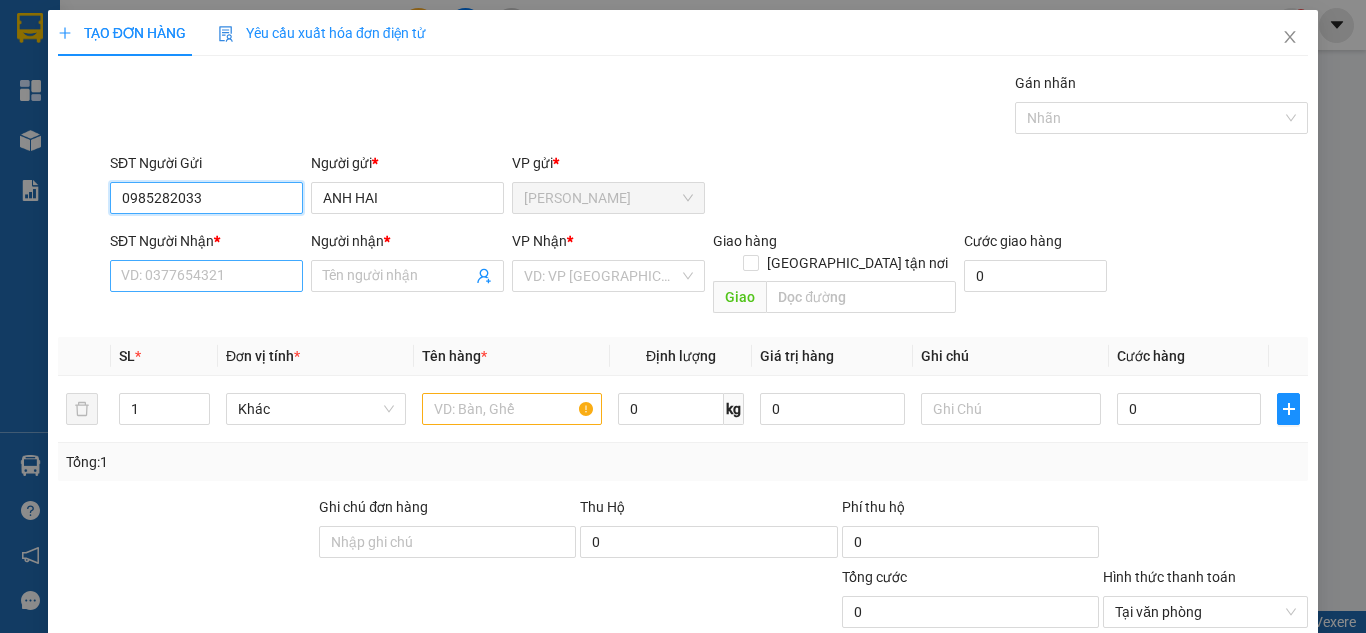 type on "0985282033" 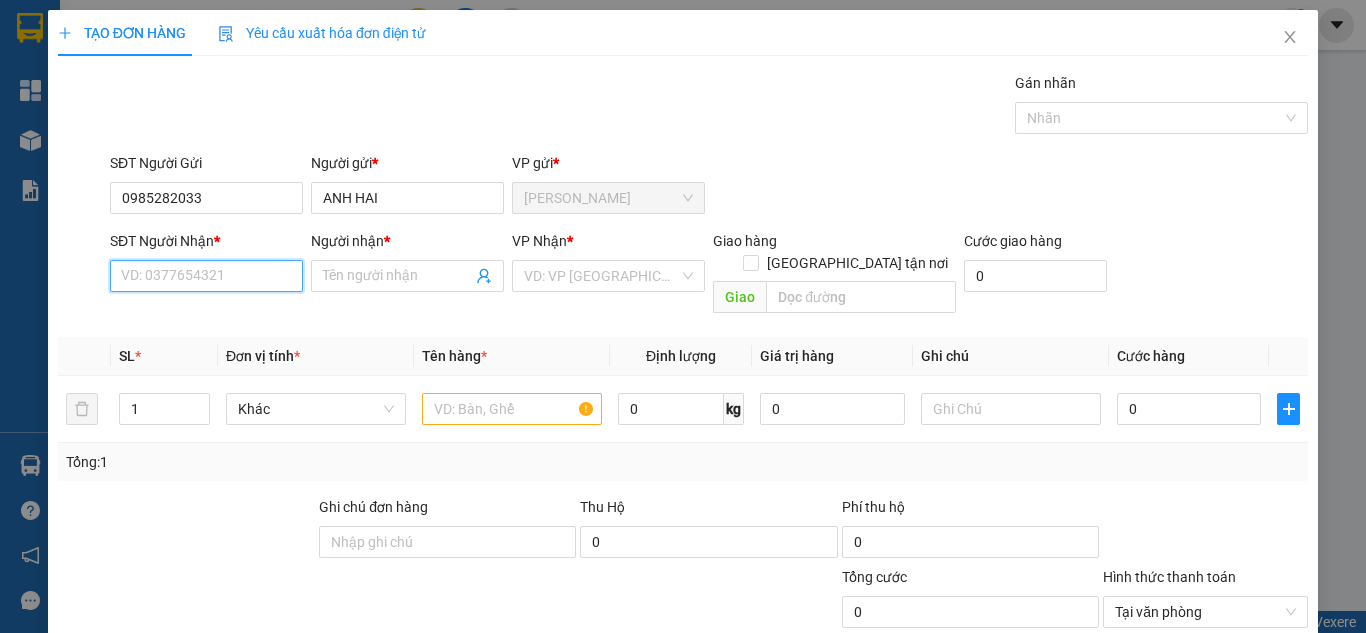click on "SĐT Người Nhận  *" at bounding box center [206, 276] 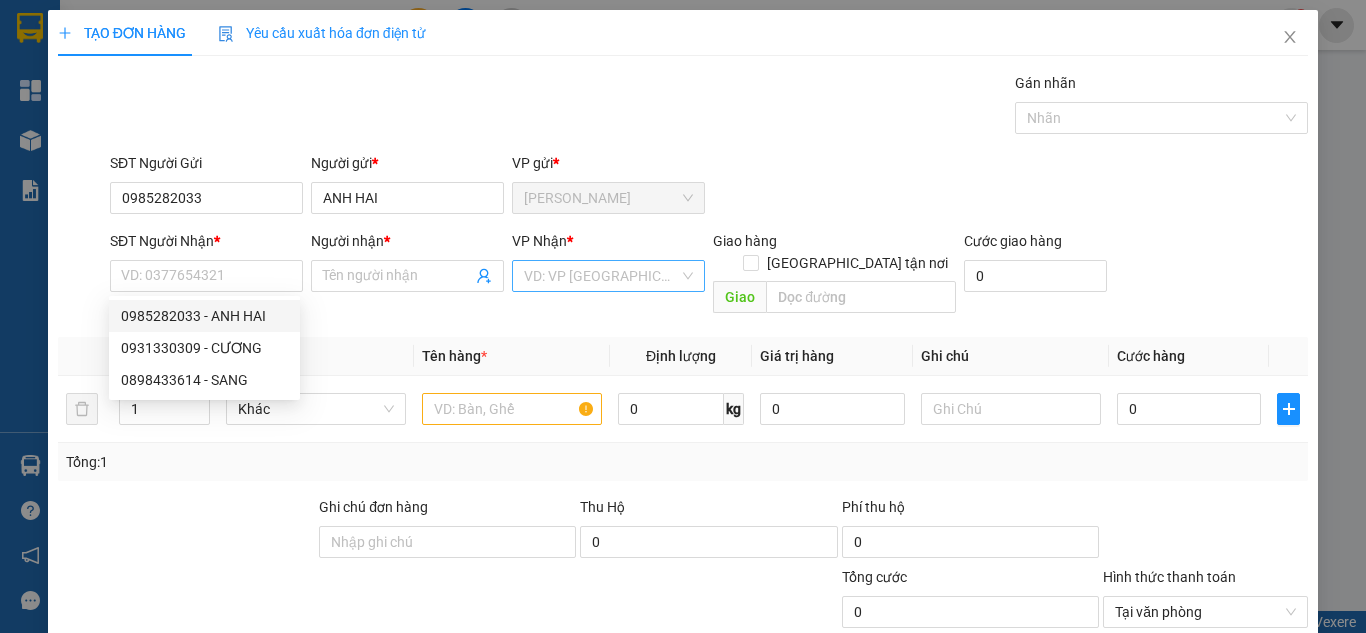 click at bounding box center [601, 276] 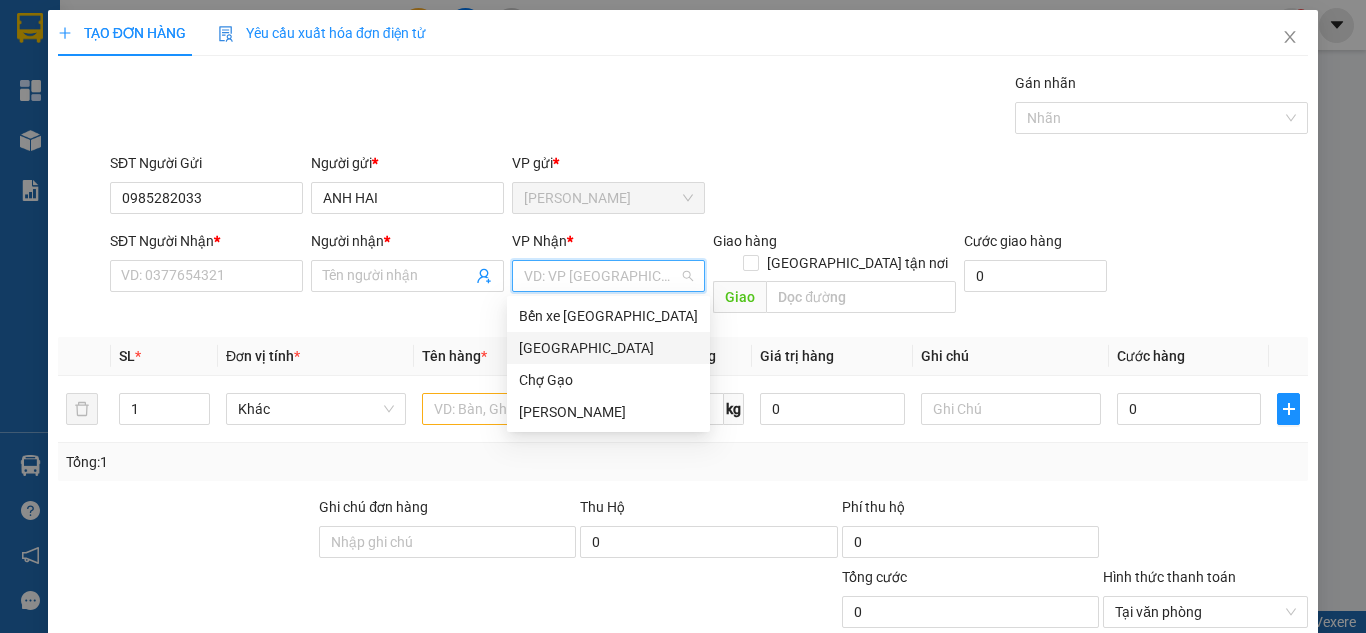 click on "[GEOGRAPHIC_DATA]" at bounding box center [608, 348] 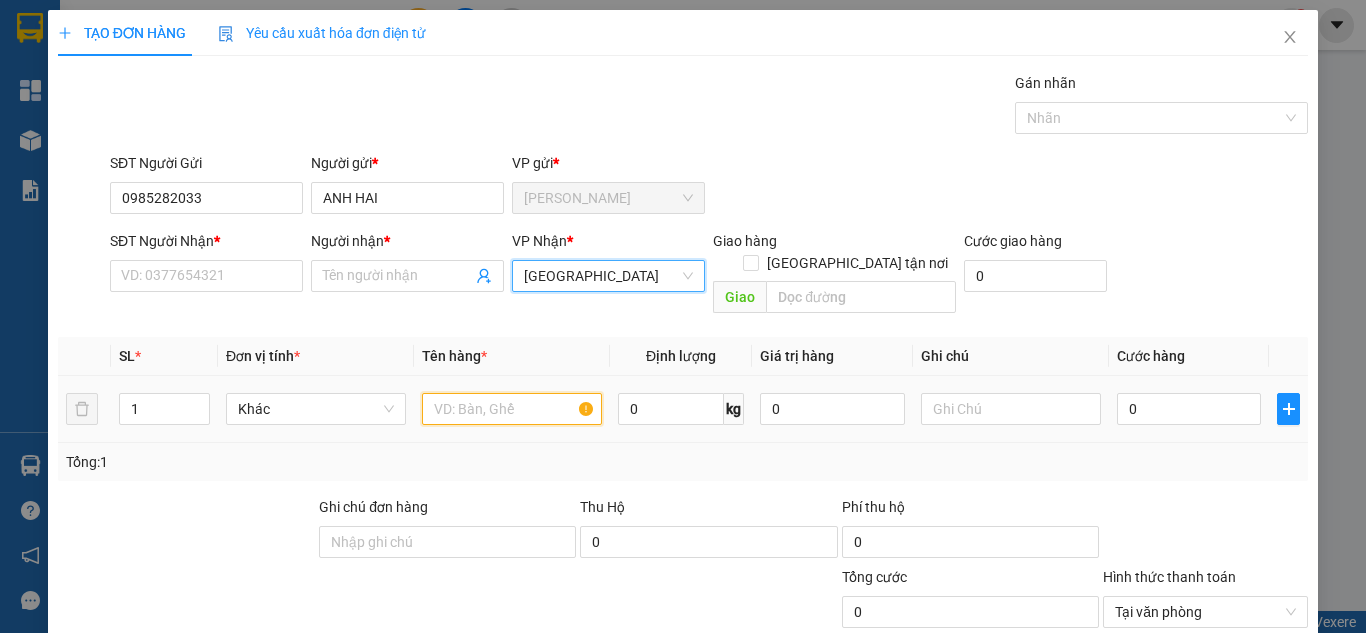click at bounding box center [512, 409] 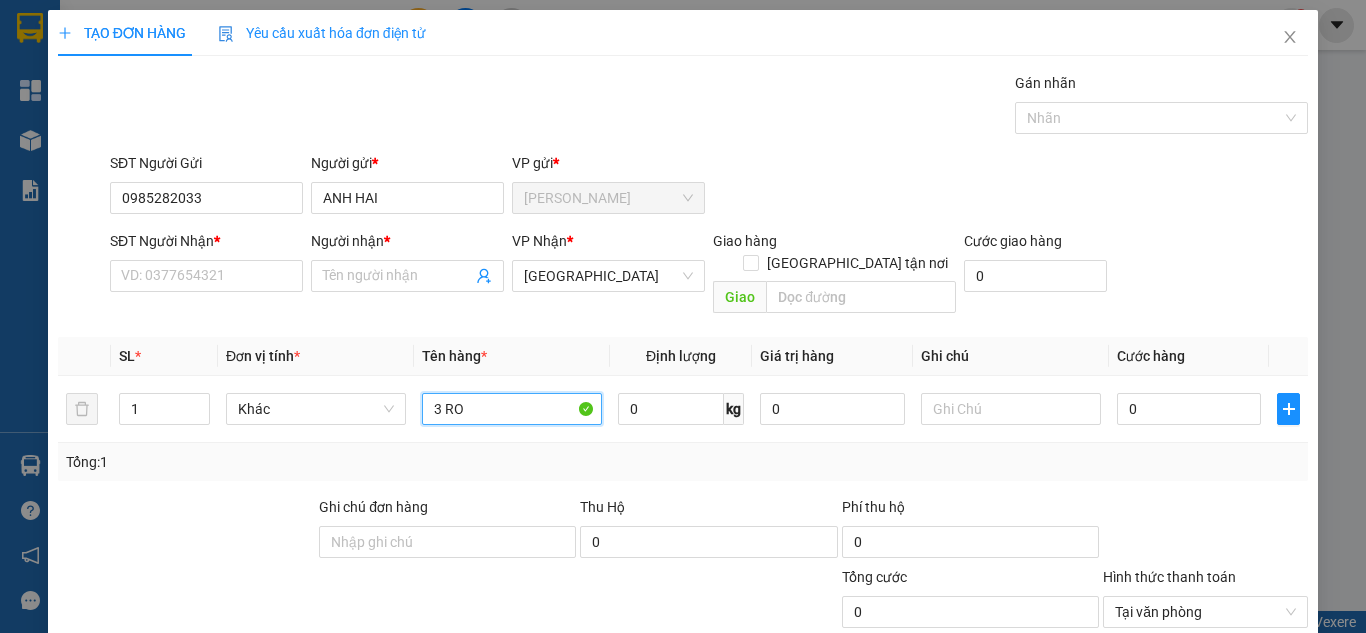 paste on "Ô" 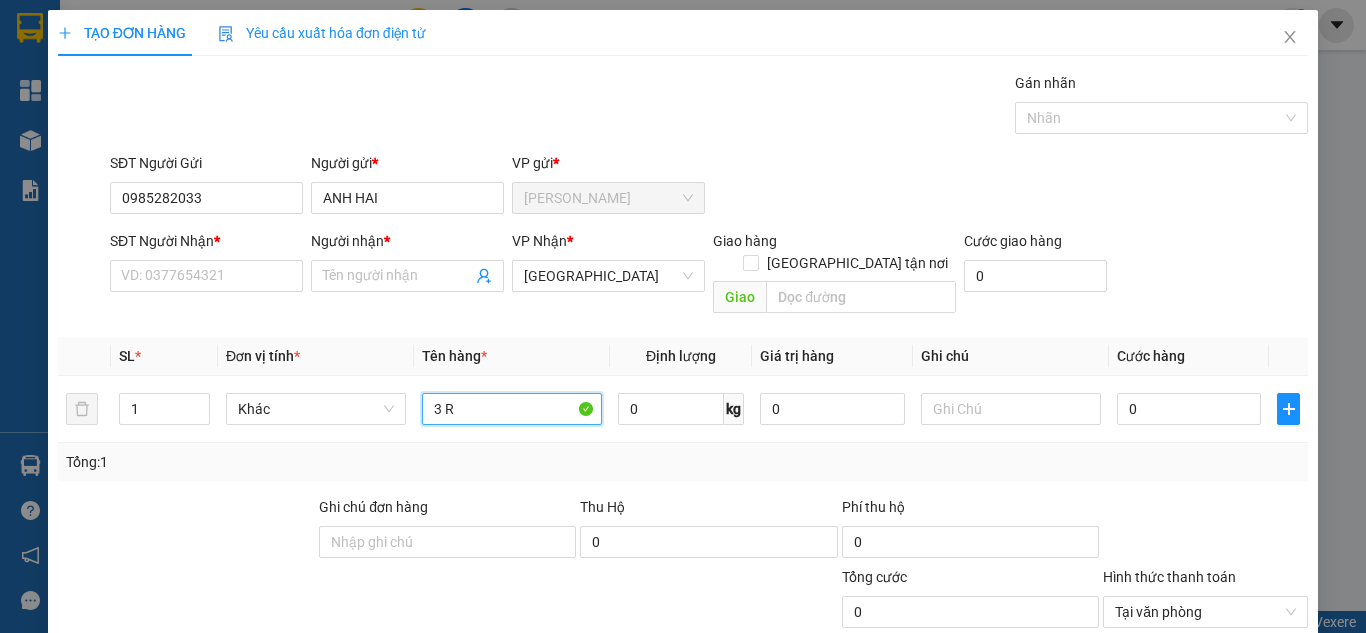 paste on "Ổ" 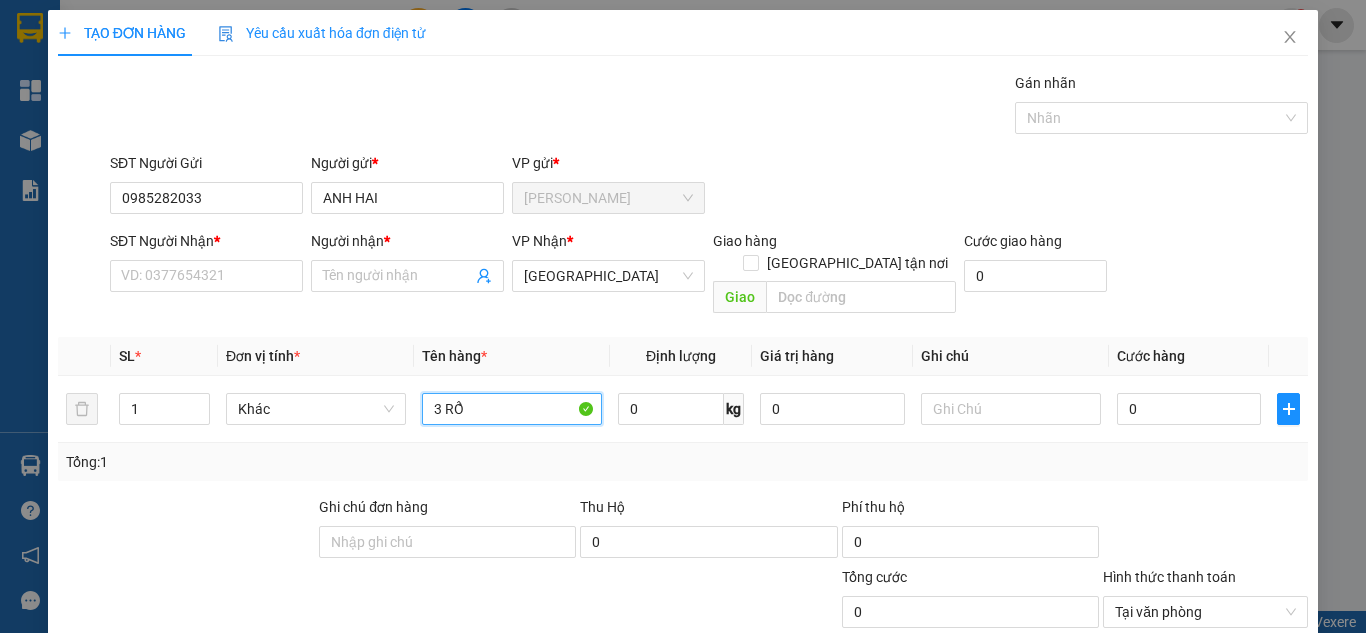paste on "Đ" 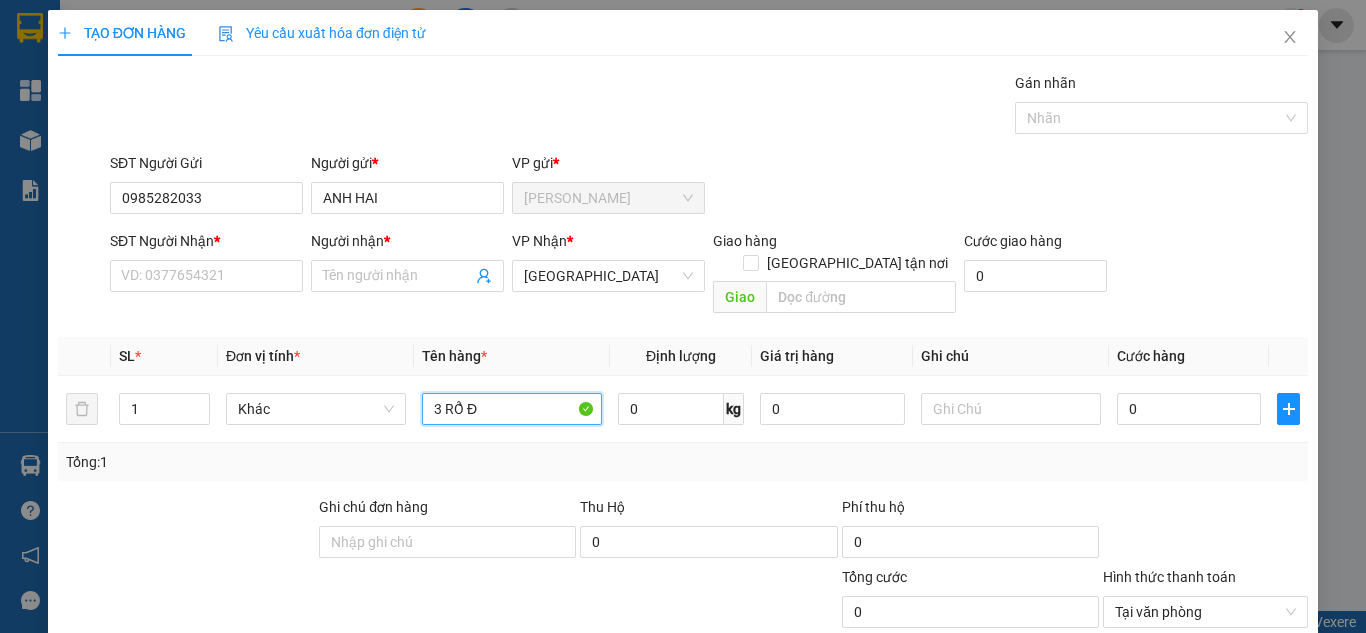 paste on "Ỏ" 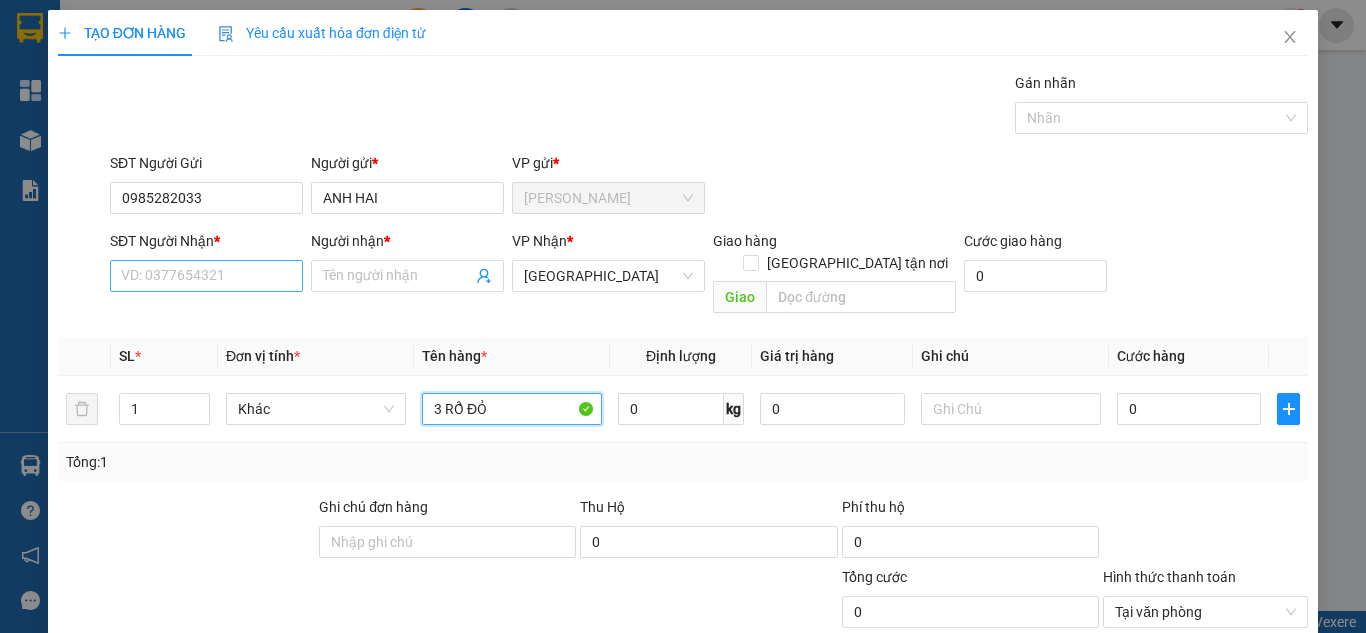 type on "3 RỔ ĐỎ" 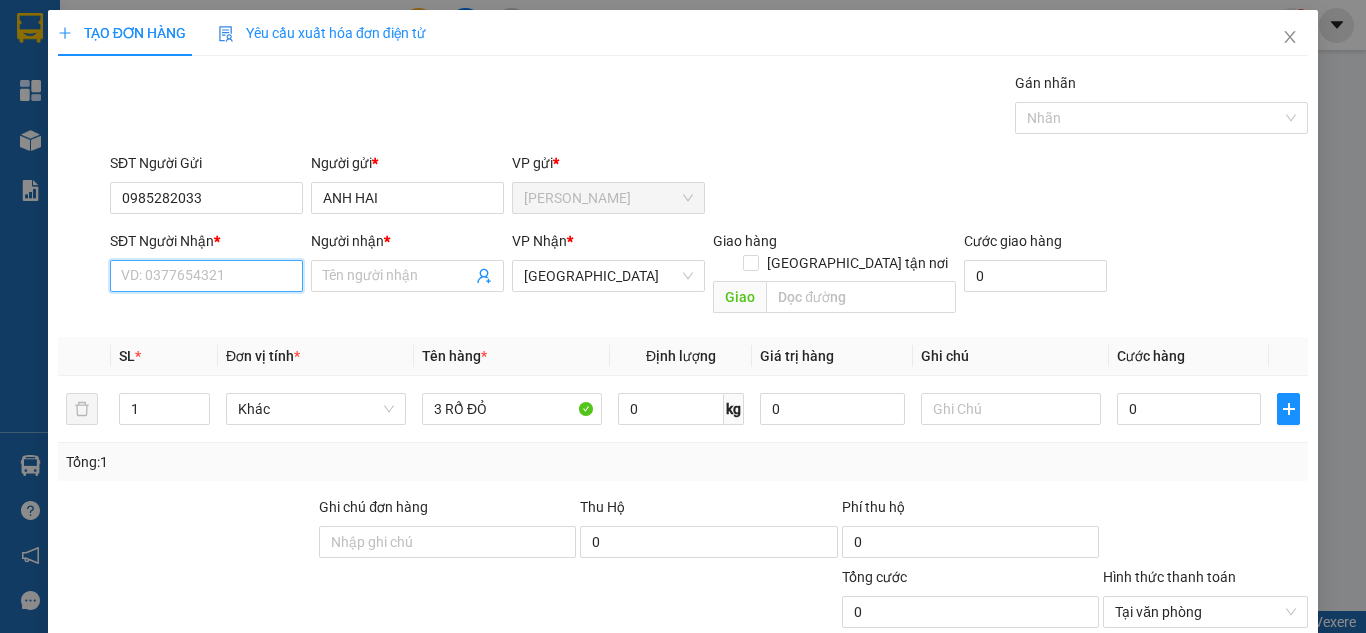 click on "SĐT Người Nhận  *" at bounding box center [206, 276] 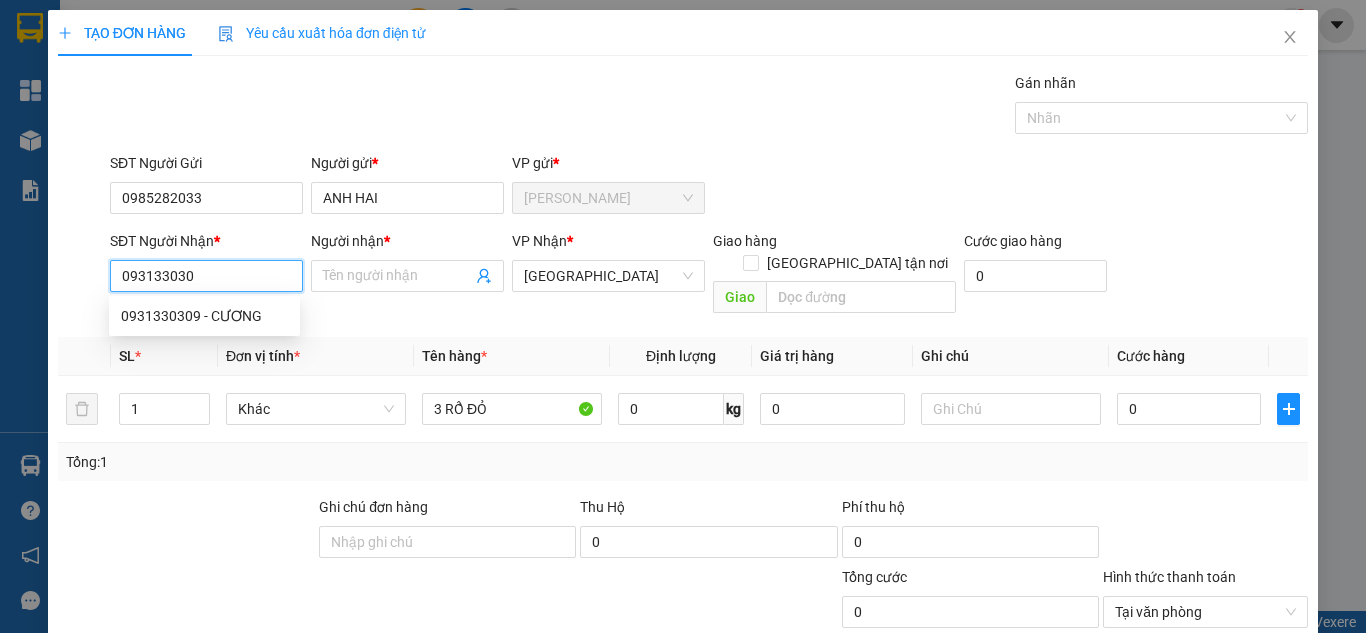 type on "0931330309" 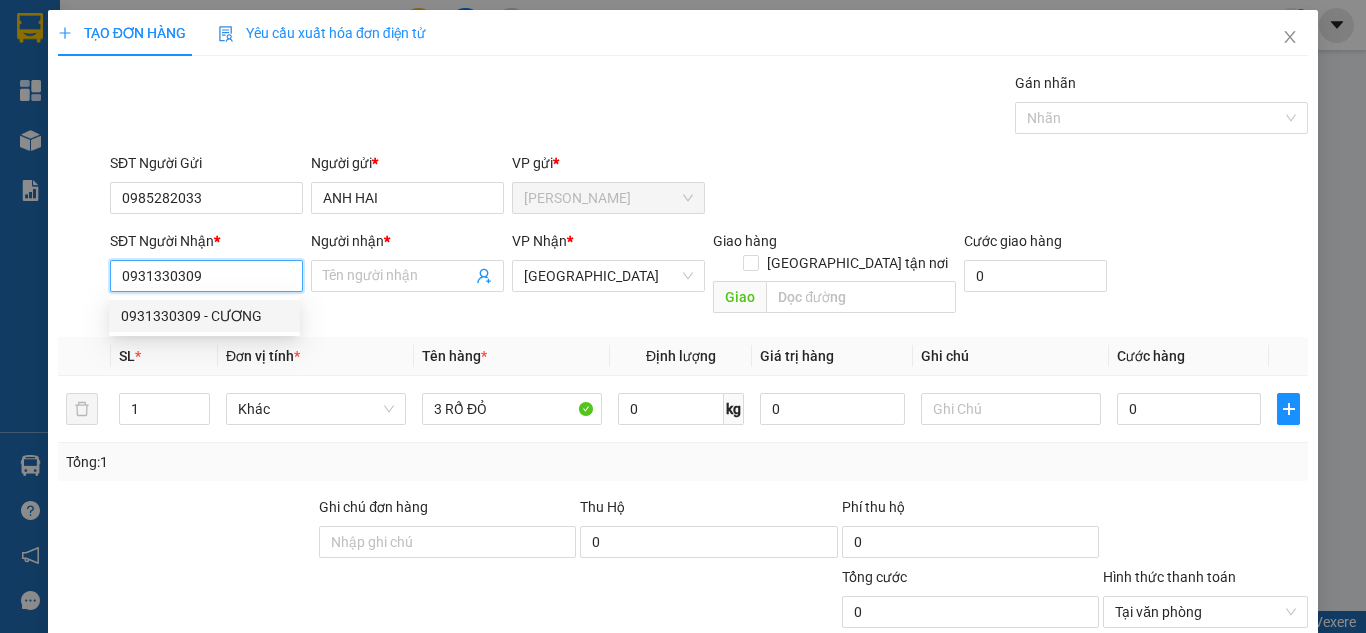 click on "0931330309 - CƯƠNG" at bounding box center [204, 316] 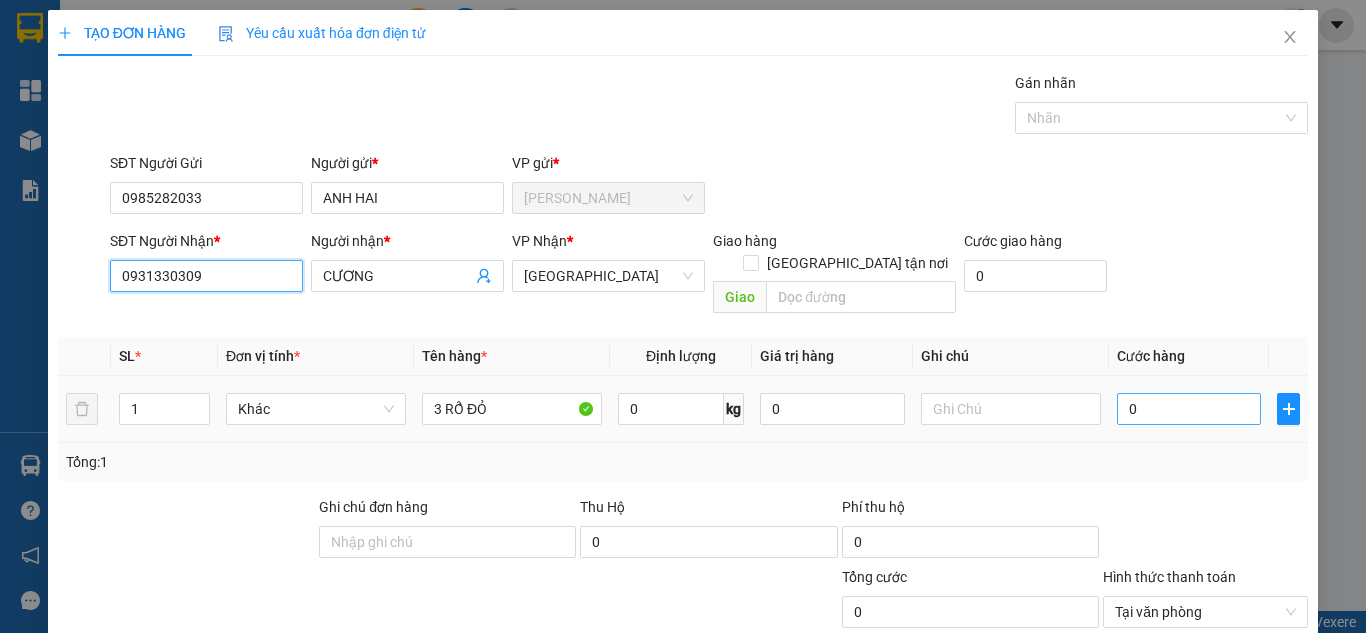 type on "0931330309" 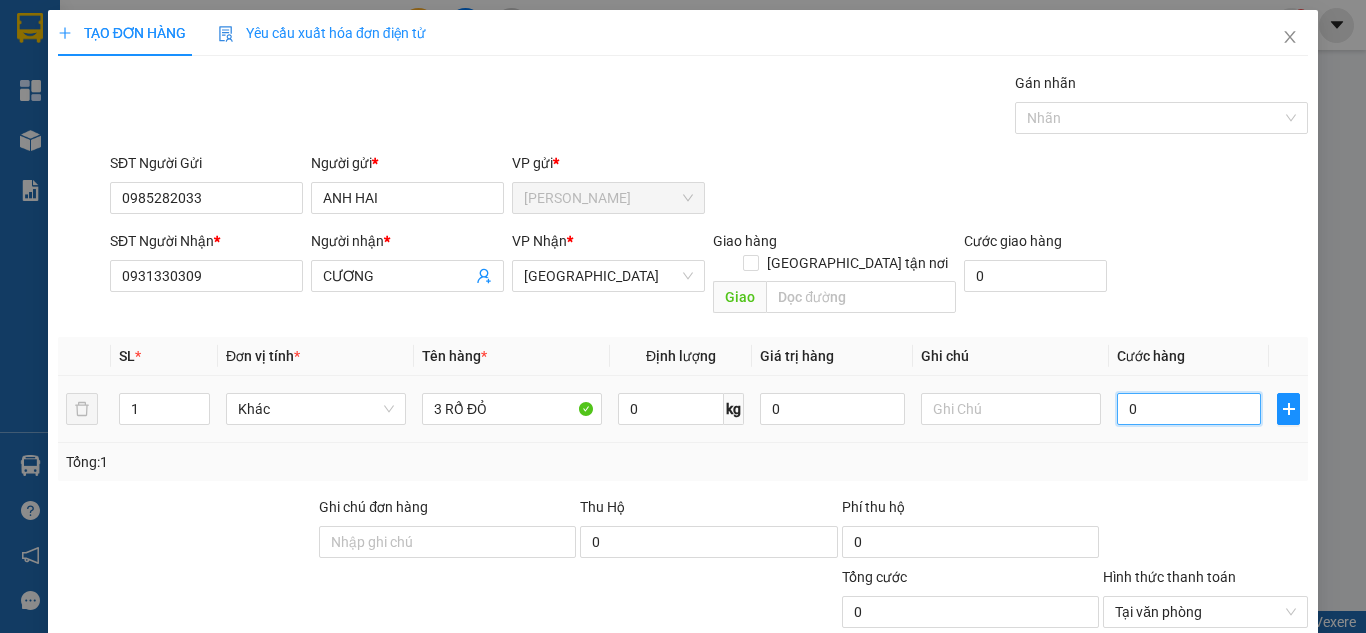 click on "0" at bounding box center (1189, 409) 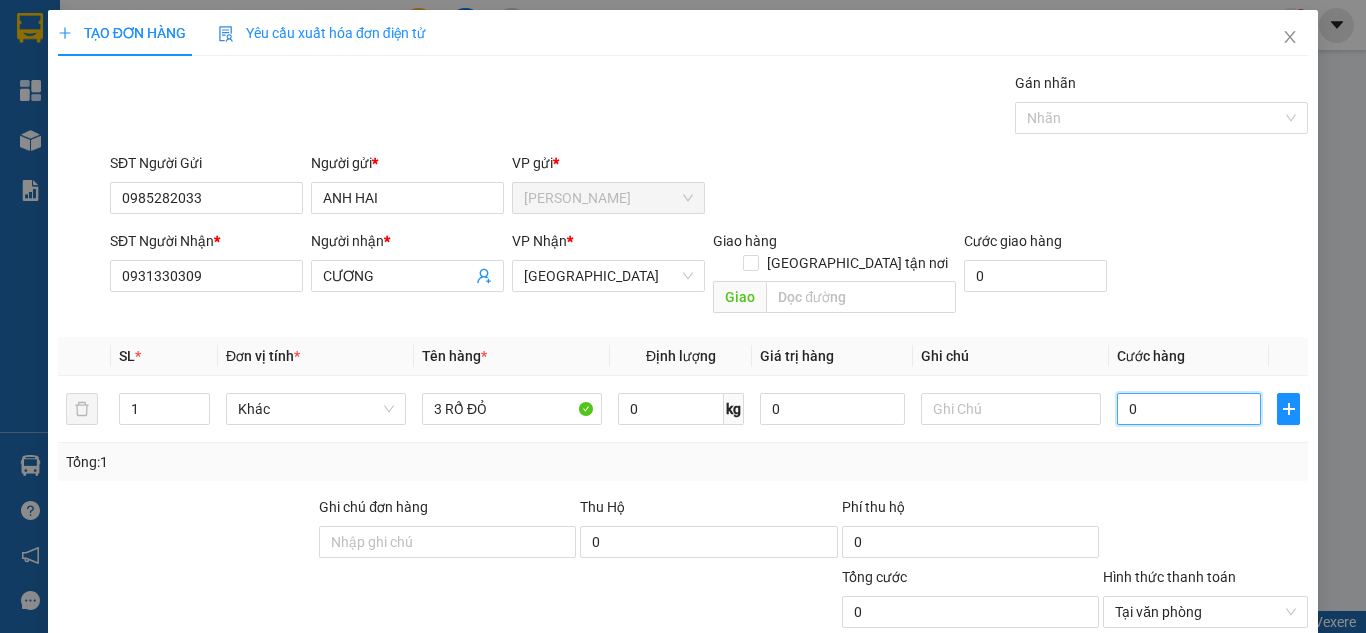 type on "9" 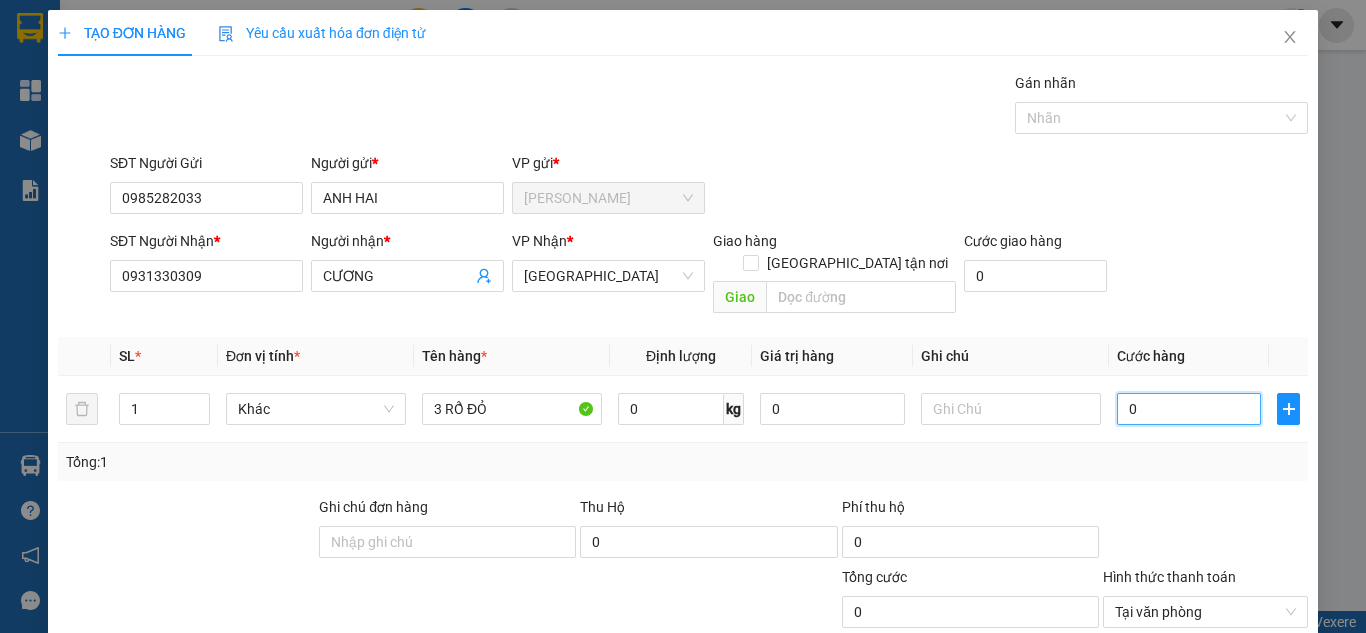 type on "9" 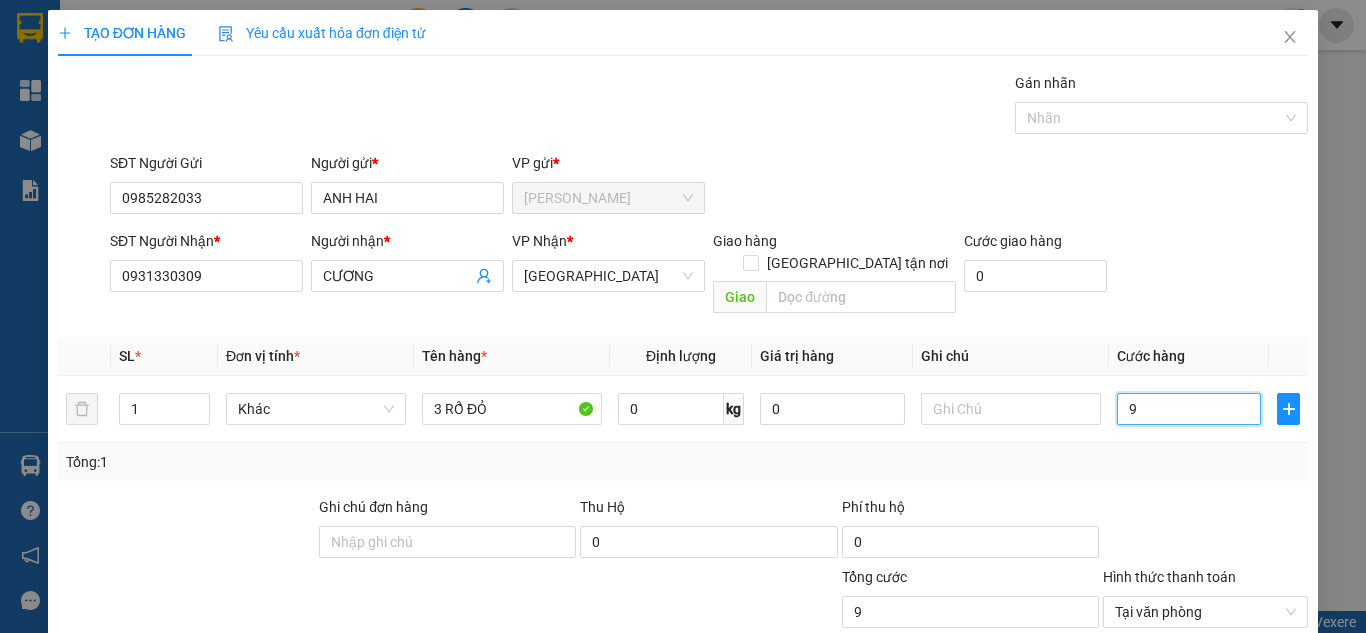 type on "90" 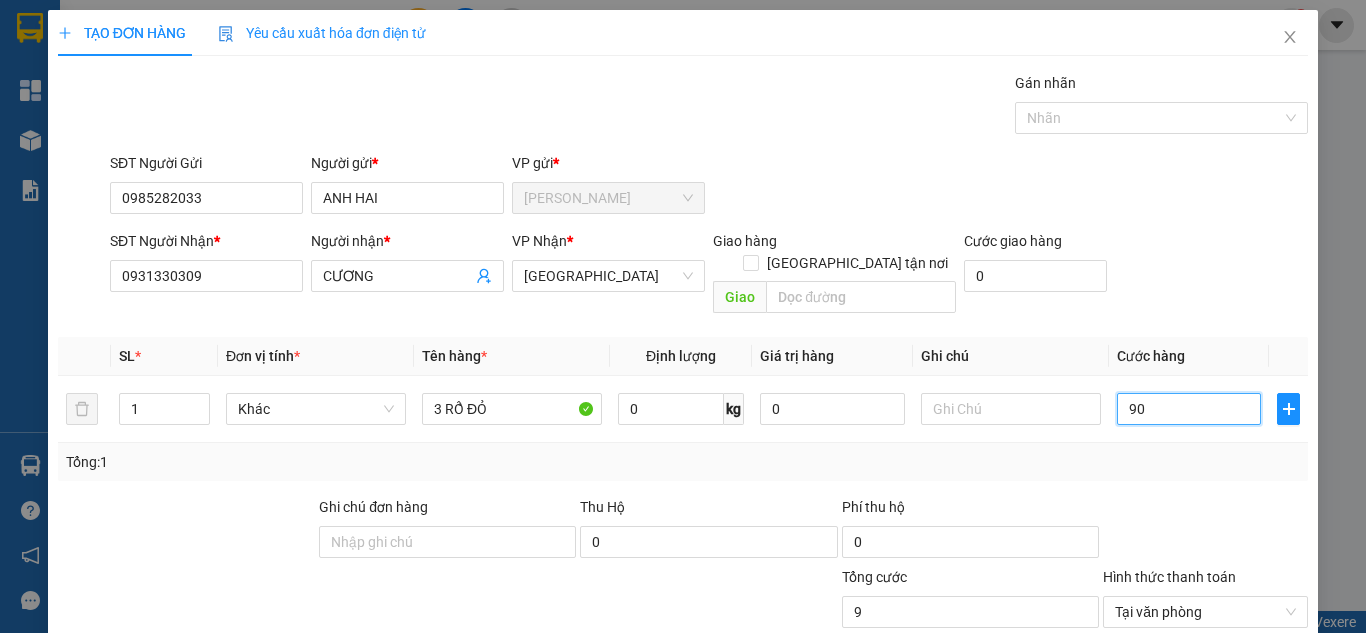 type on "90" 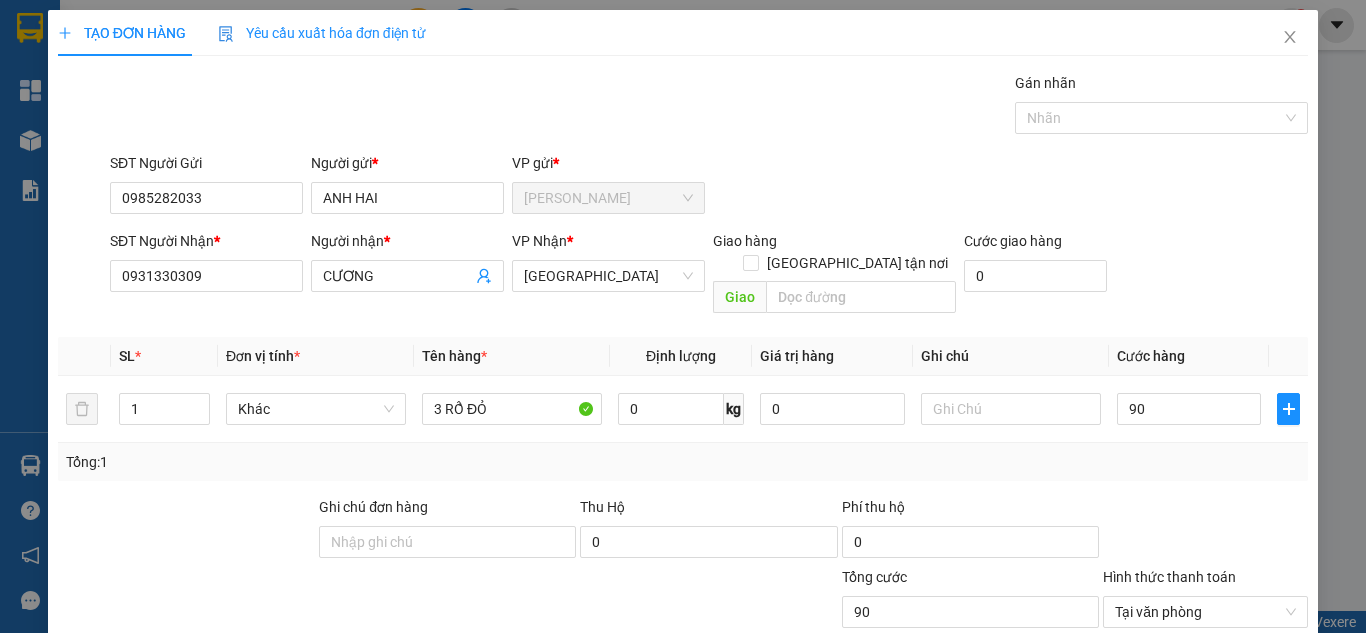 type on "90.000" 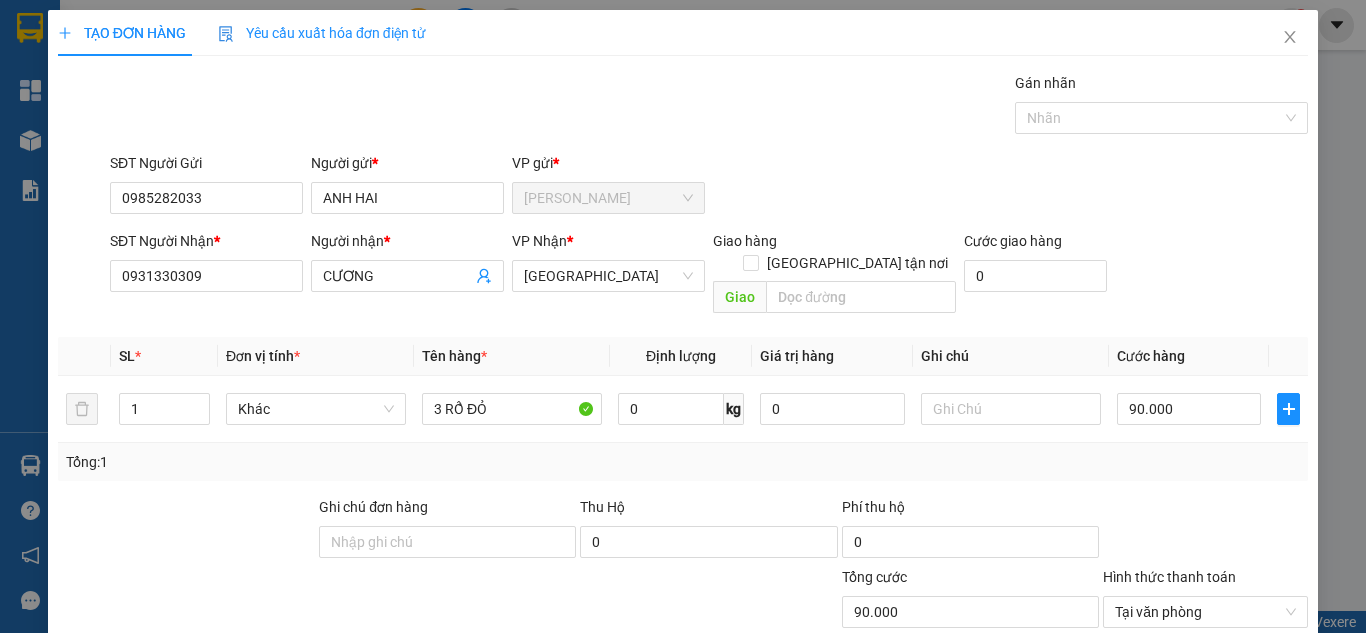 click on "SĐT Người Gửi 0985282033 Người gửi  * ANH HAI VP gửi  * Cao Tốc" at bounding box center [709, 187] 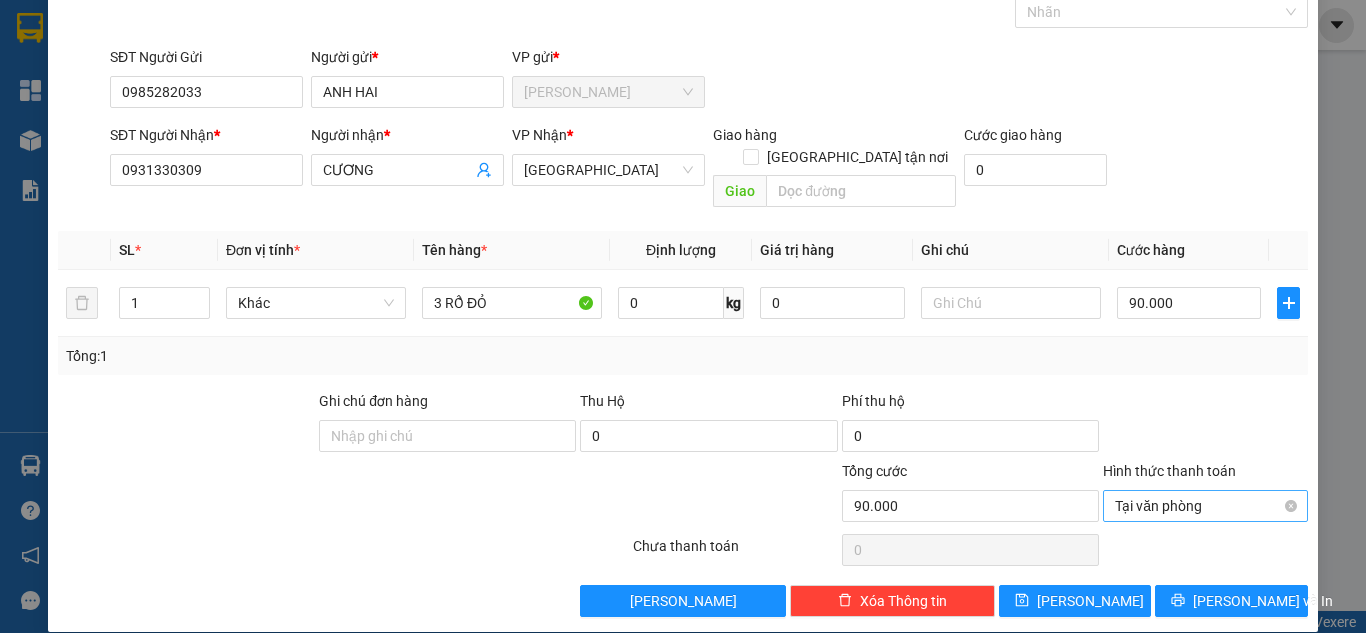 scroll, scrollTop: 107, scrollLeft: 0, axis: vertical 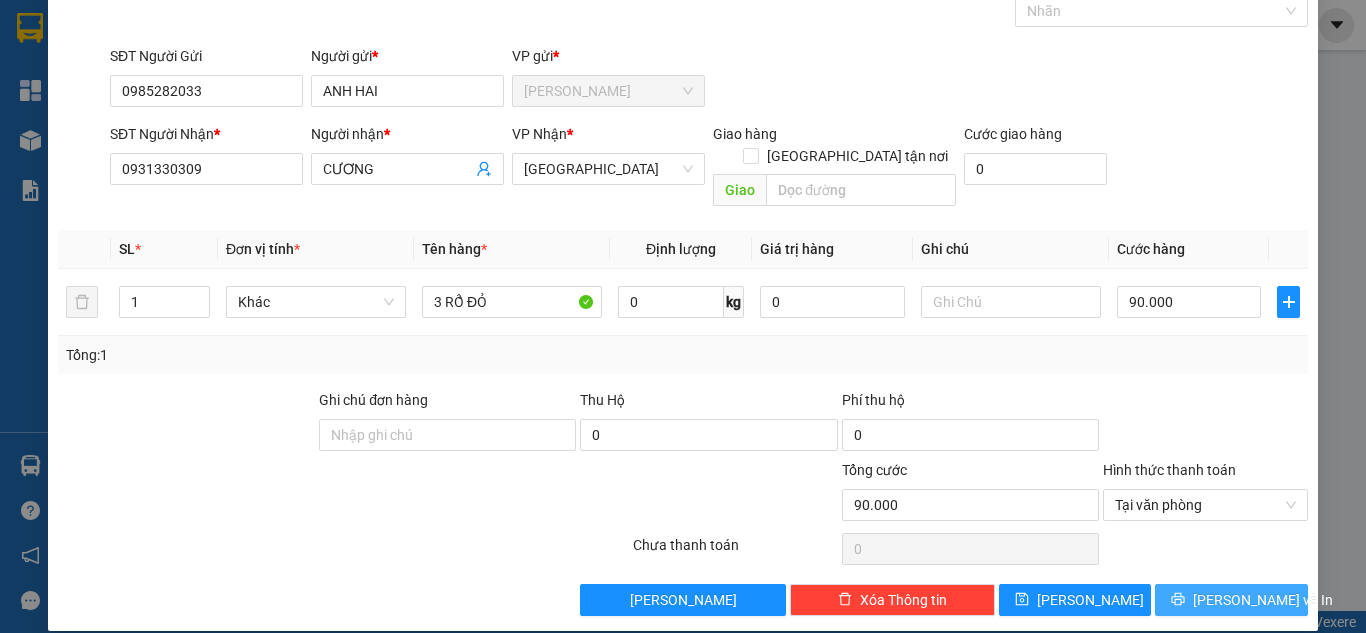 click on "[PERSON_NAME] và In" at bounding box center [1263, 600] 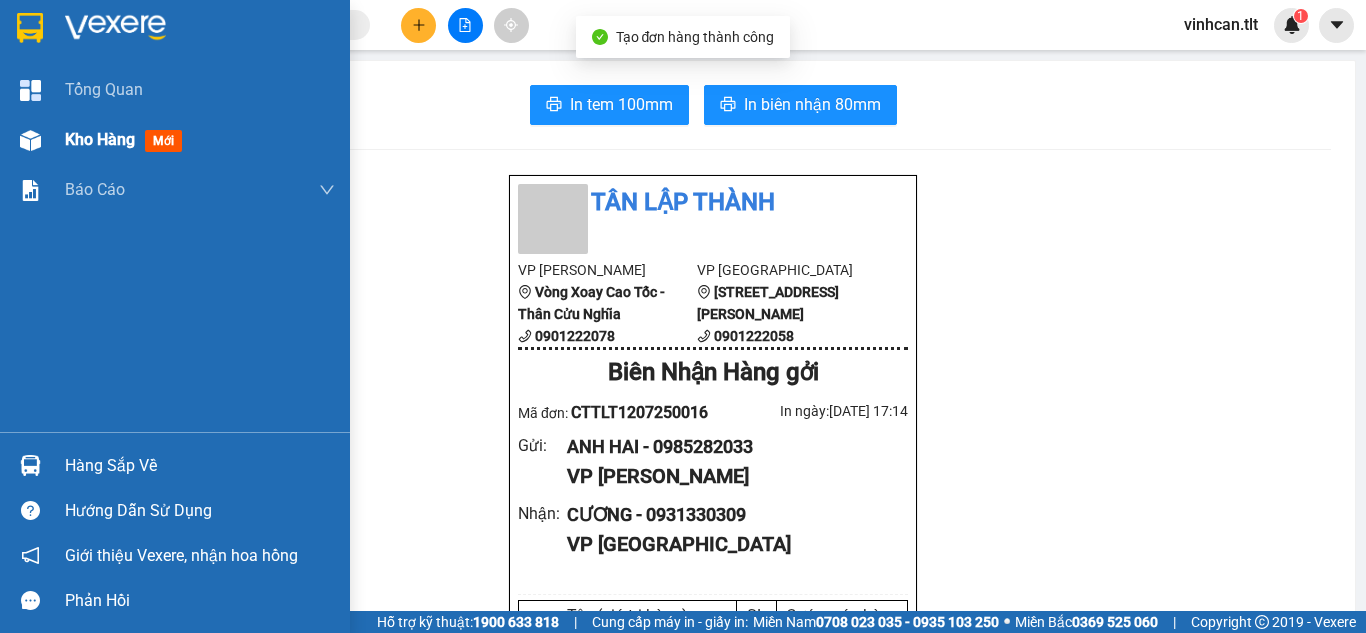 click at bounding box center (30, 140) 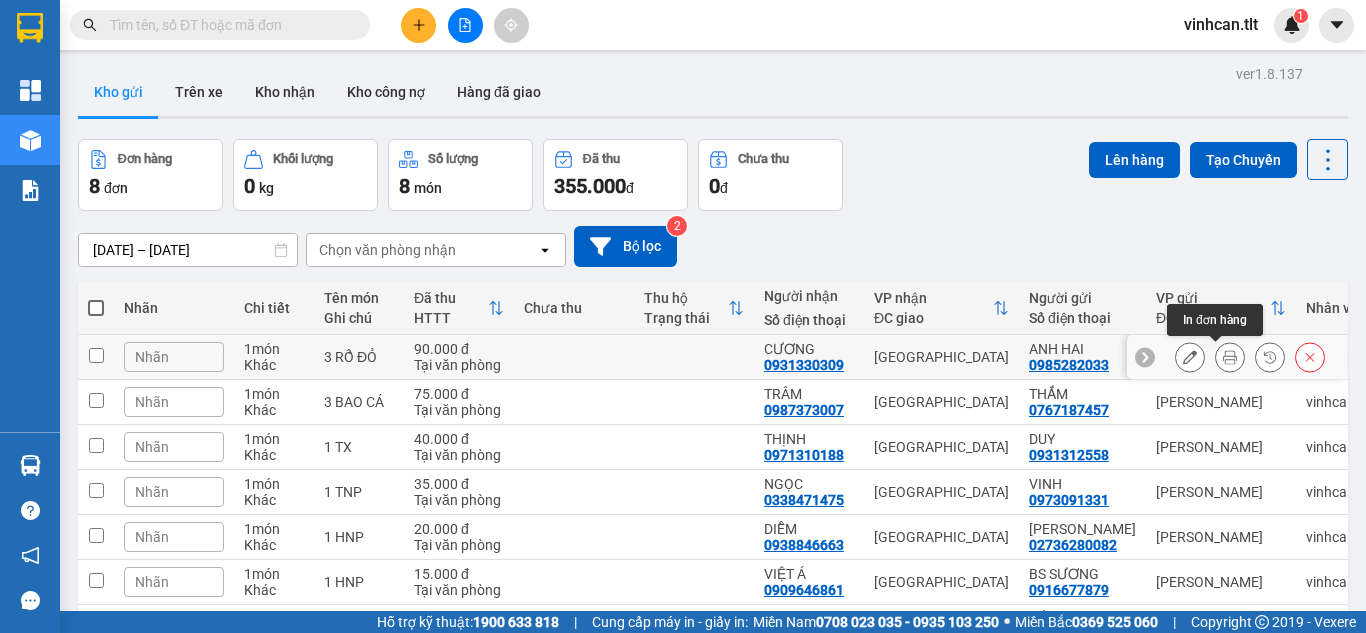 click at bounding box center (1230, 357) 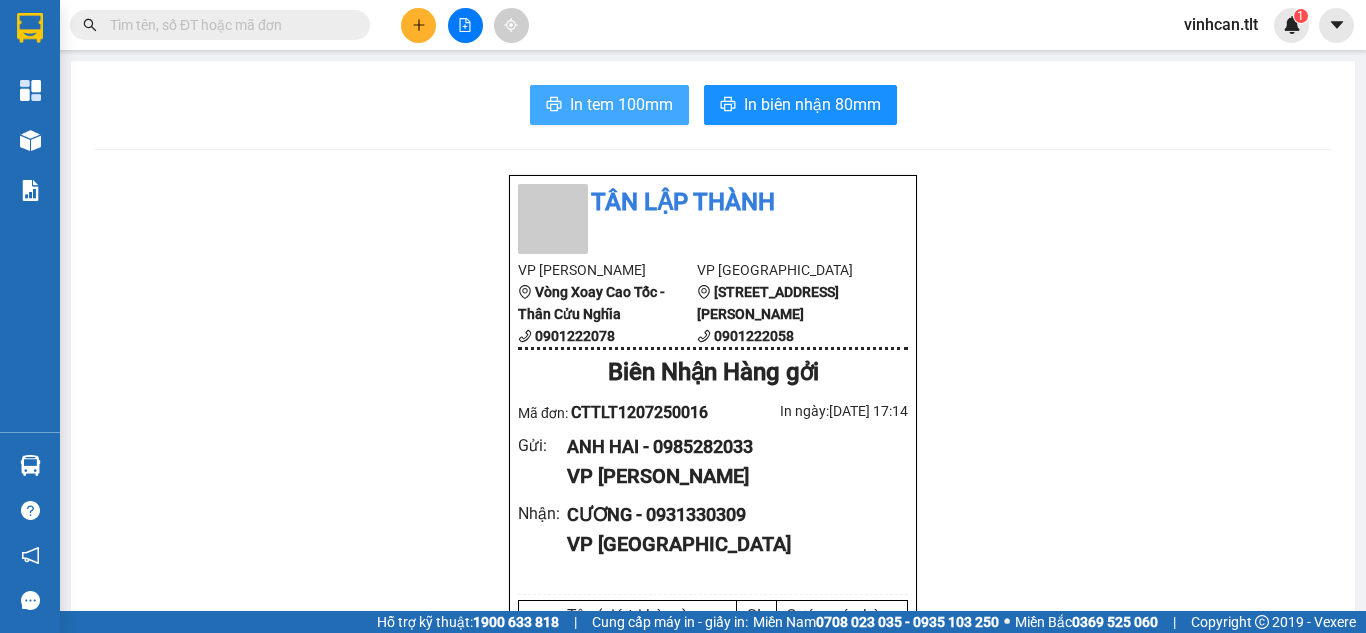 click on "In tem 100mm" at bounding box center (609, 105) 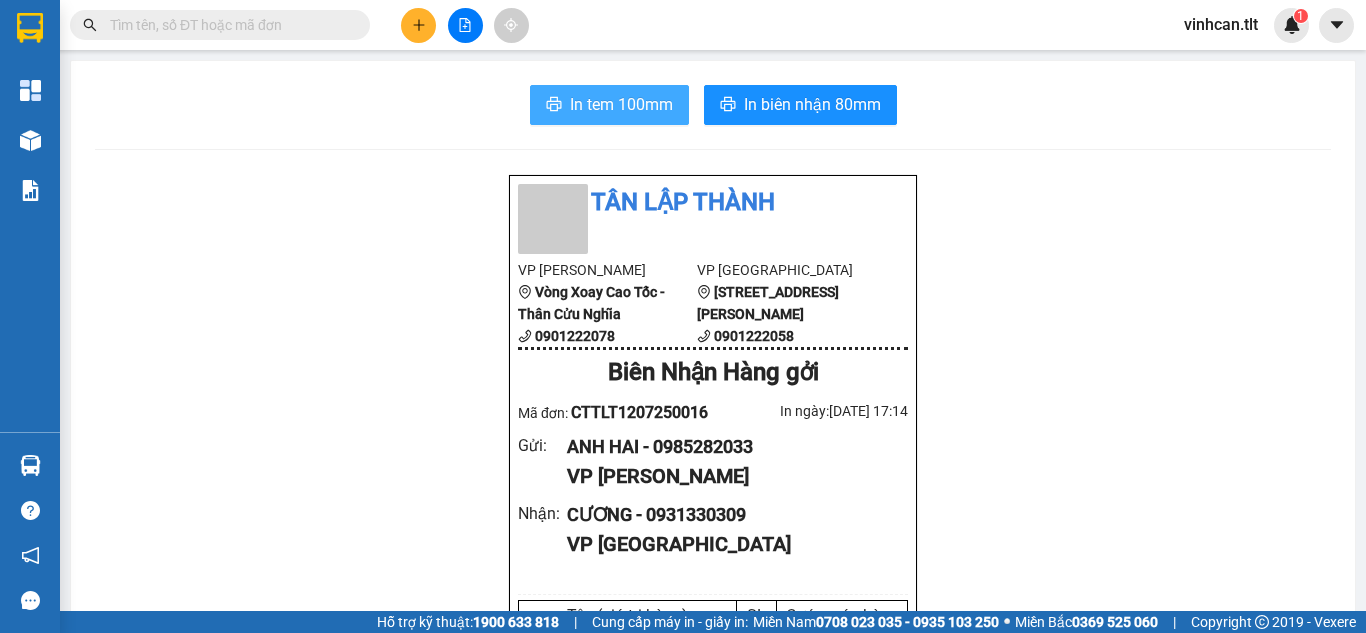 scroll, scrollTop: 0, scrollLeft: 0, axis: both 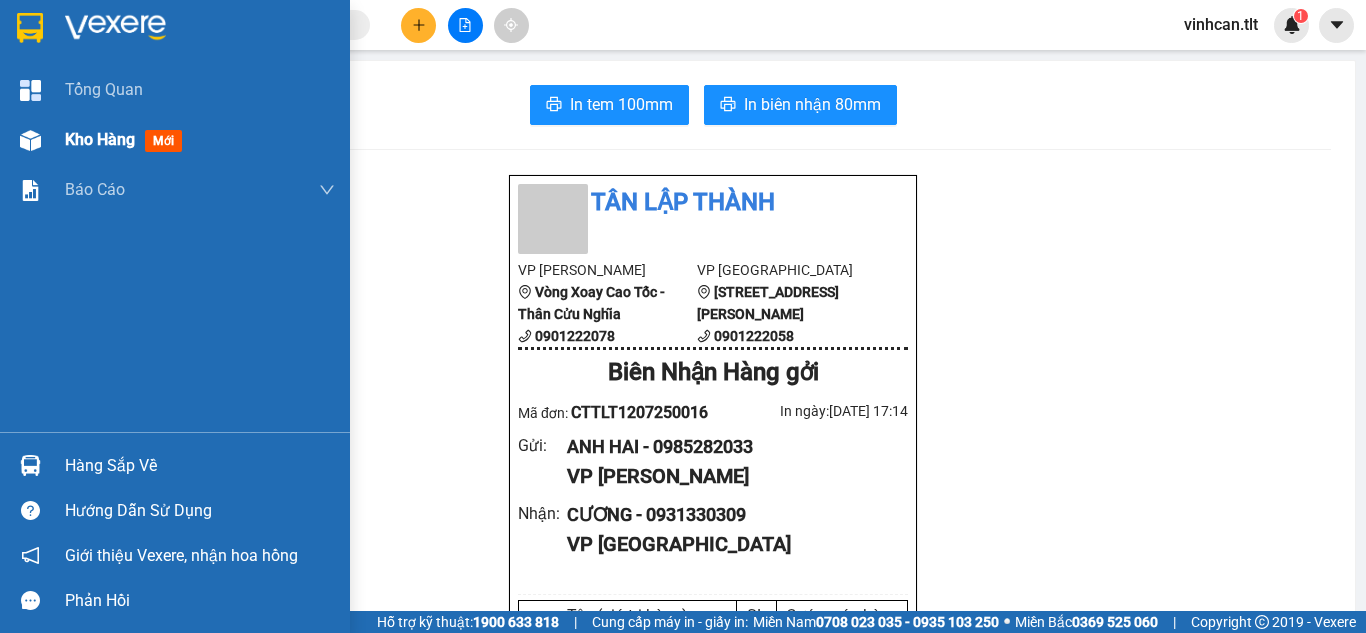click on "Kho hàng" at bounding box center (100, 139) 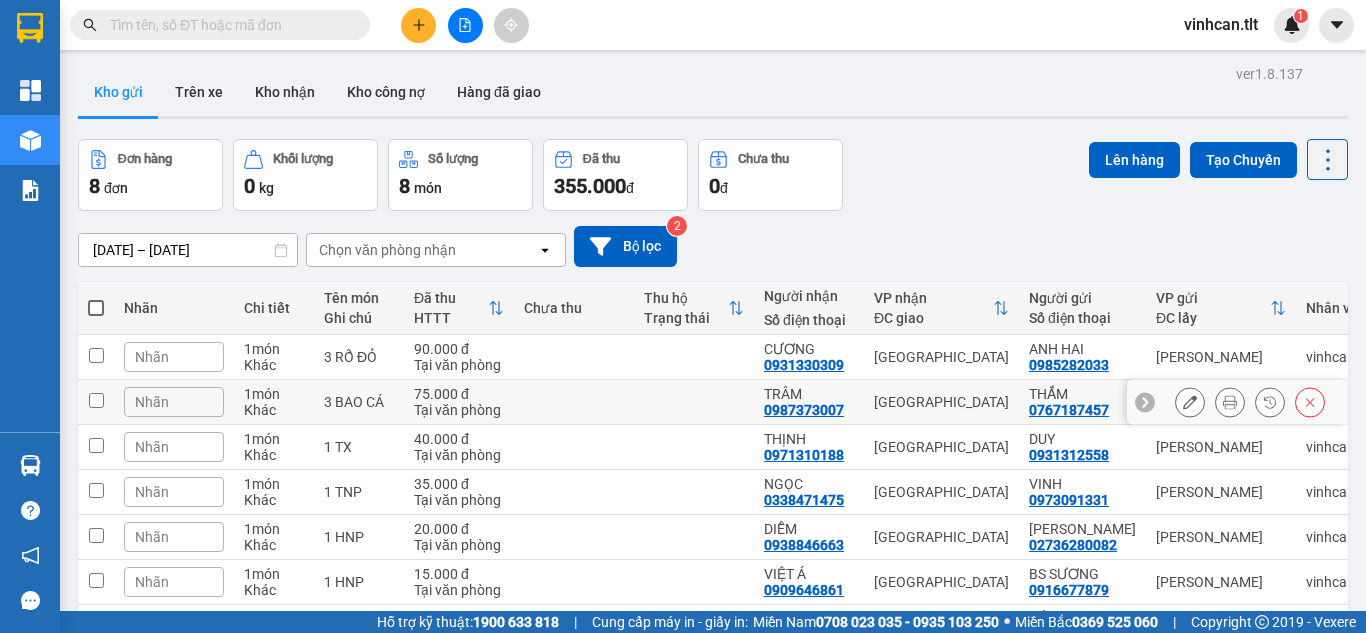 drag, startPoint x: 102, startPoint y: 396, endPoint x: 98, endPoint y: 424, distance: 28.284271 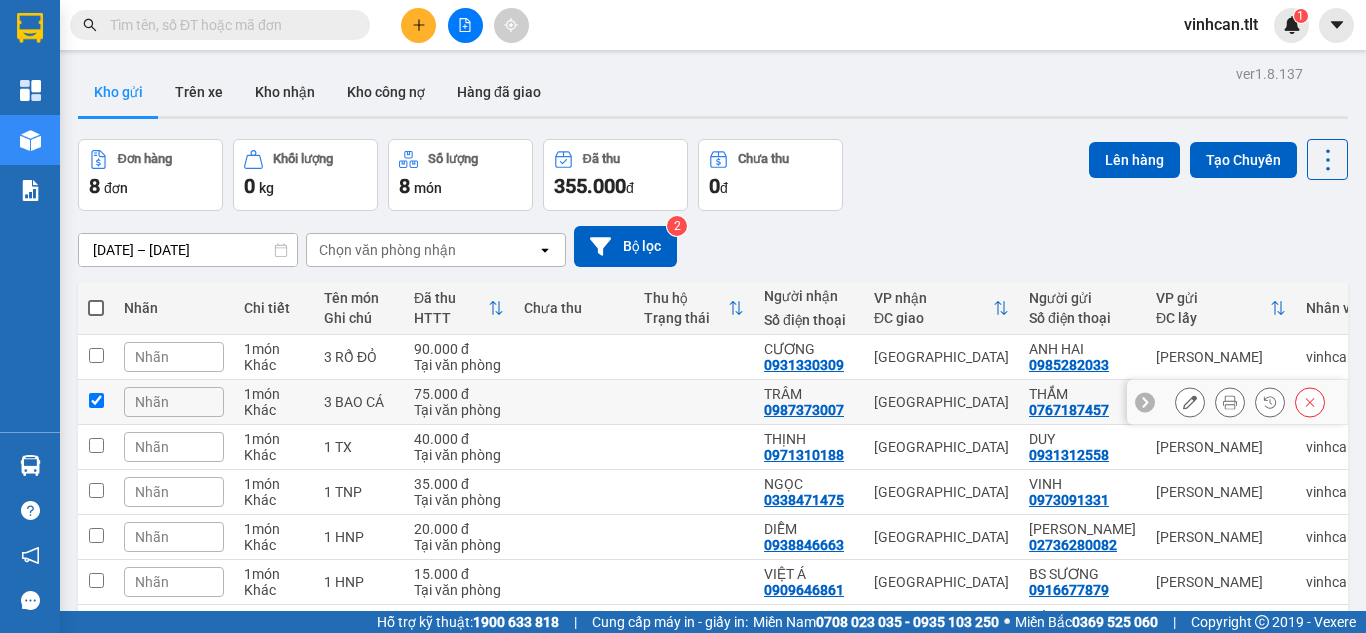 checkbox on "true" 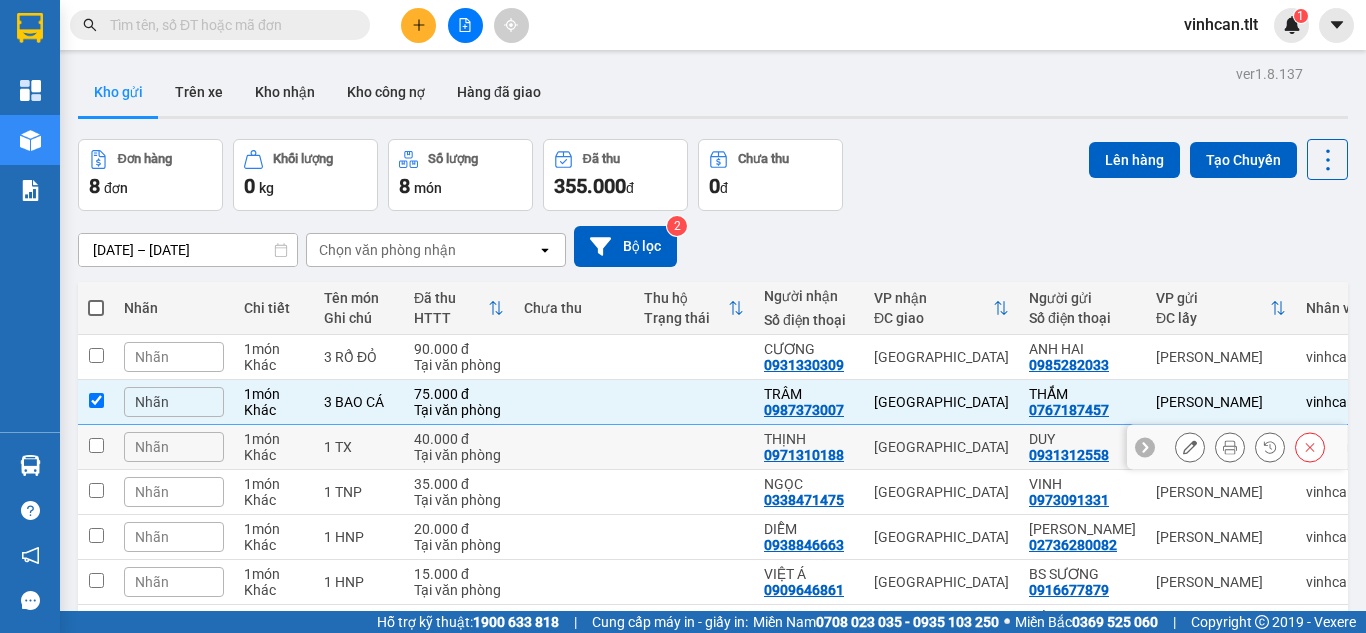 click at bounding box center [96, 447] 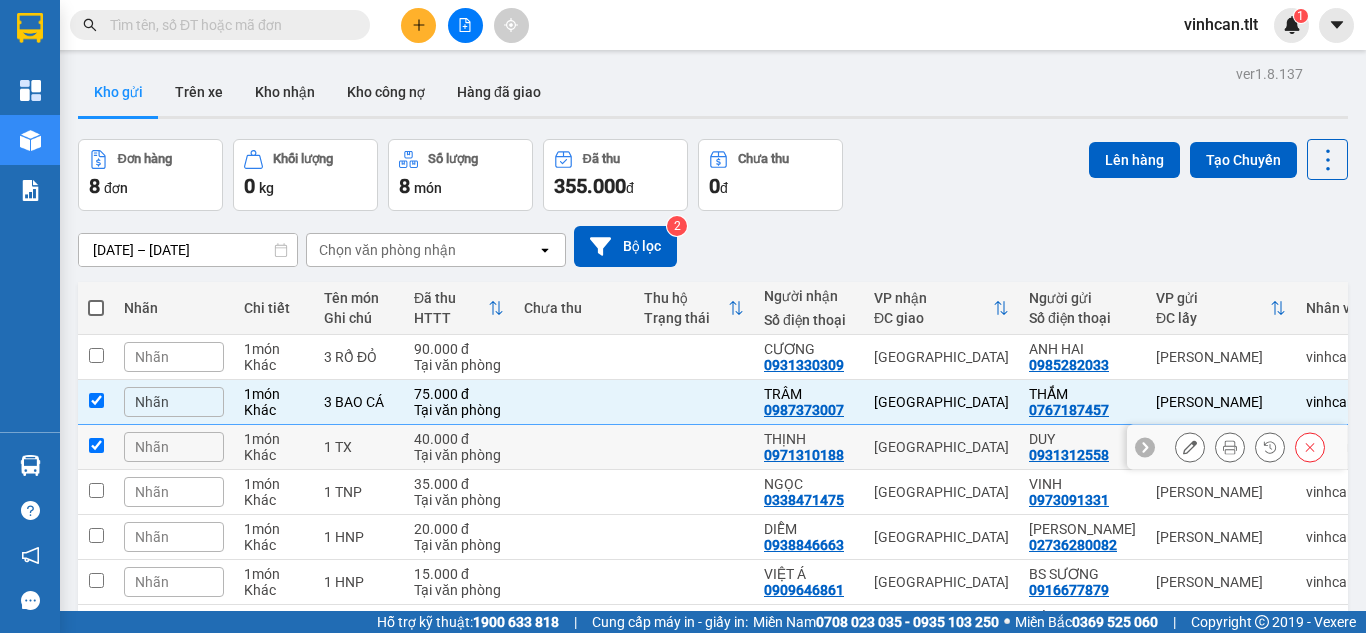 checkbox on "true" 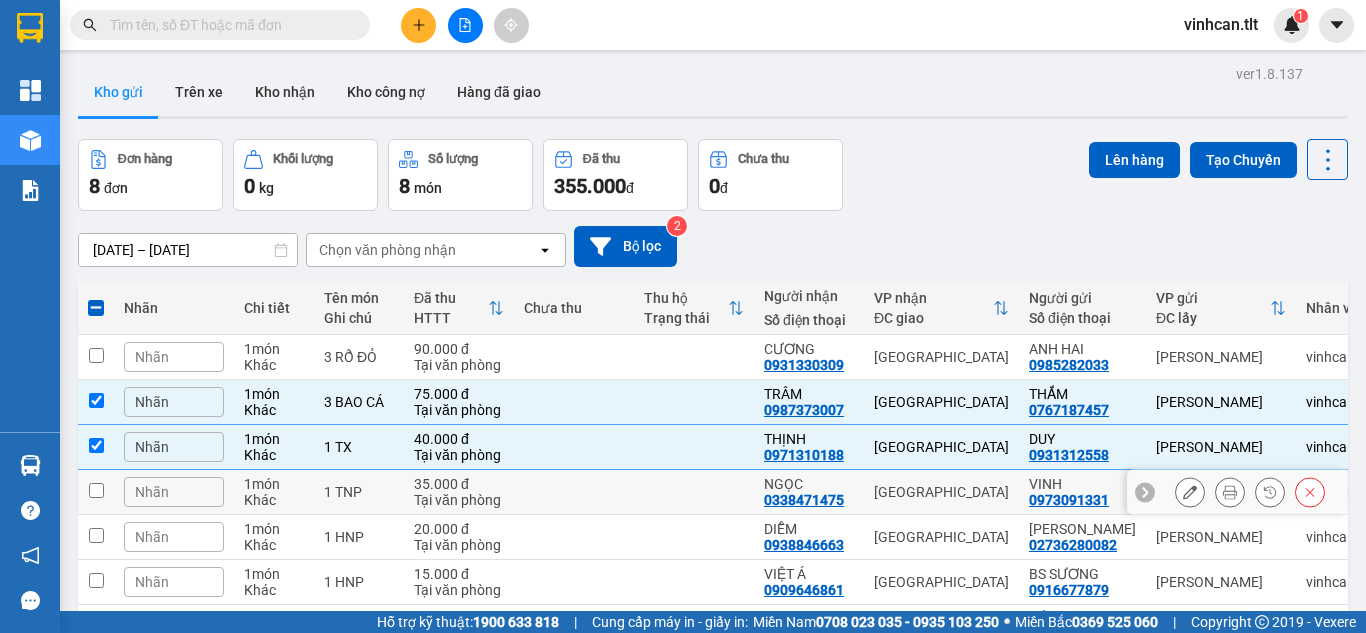 click at bounding box center (96, 492) 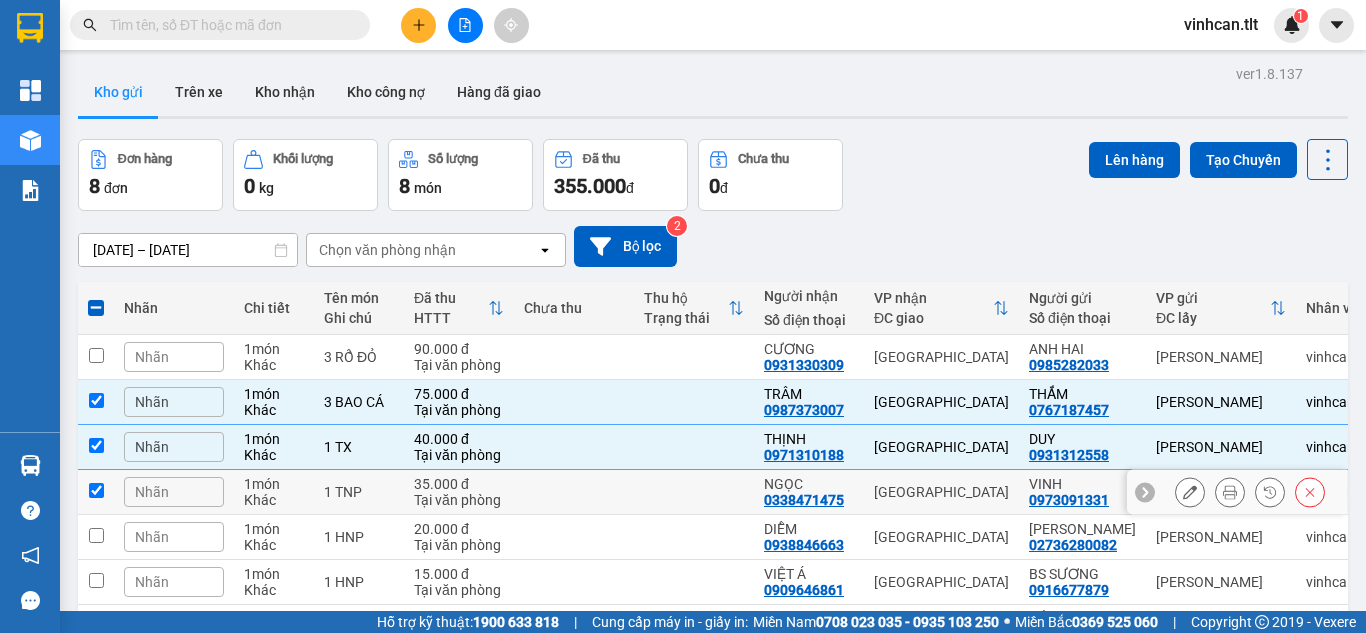 checkbox on "true" 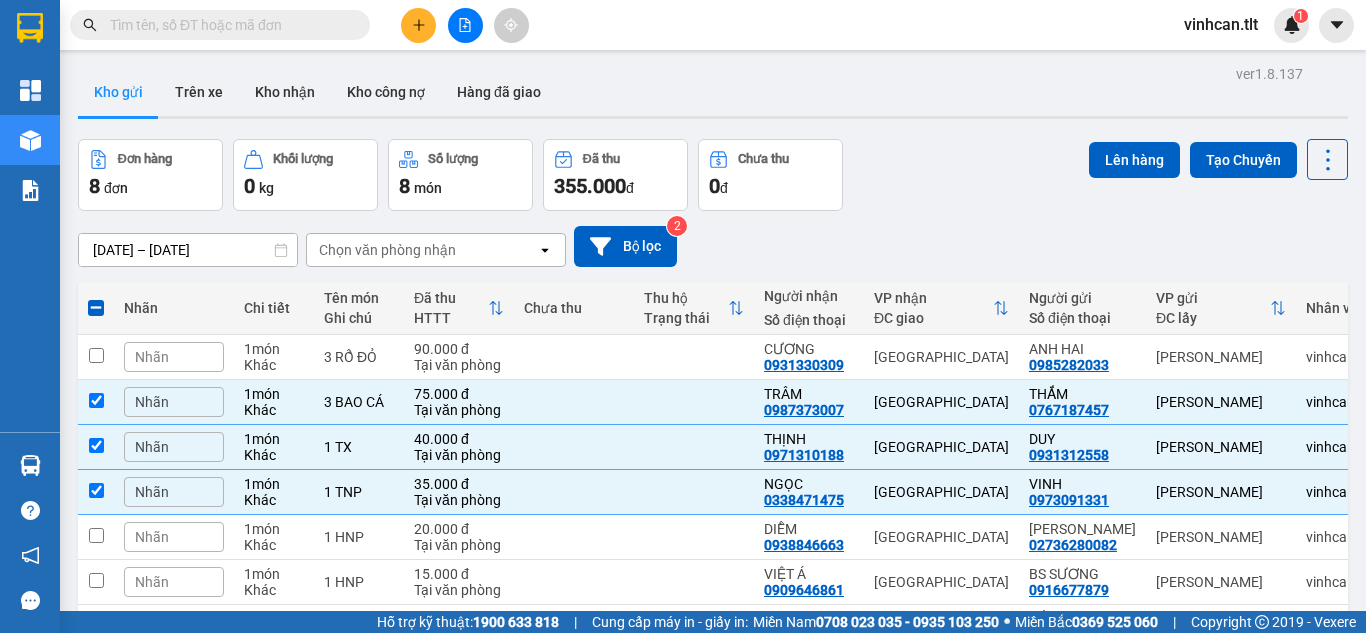 click at bounding box center [96, 308] 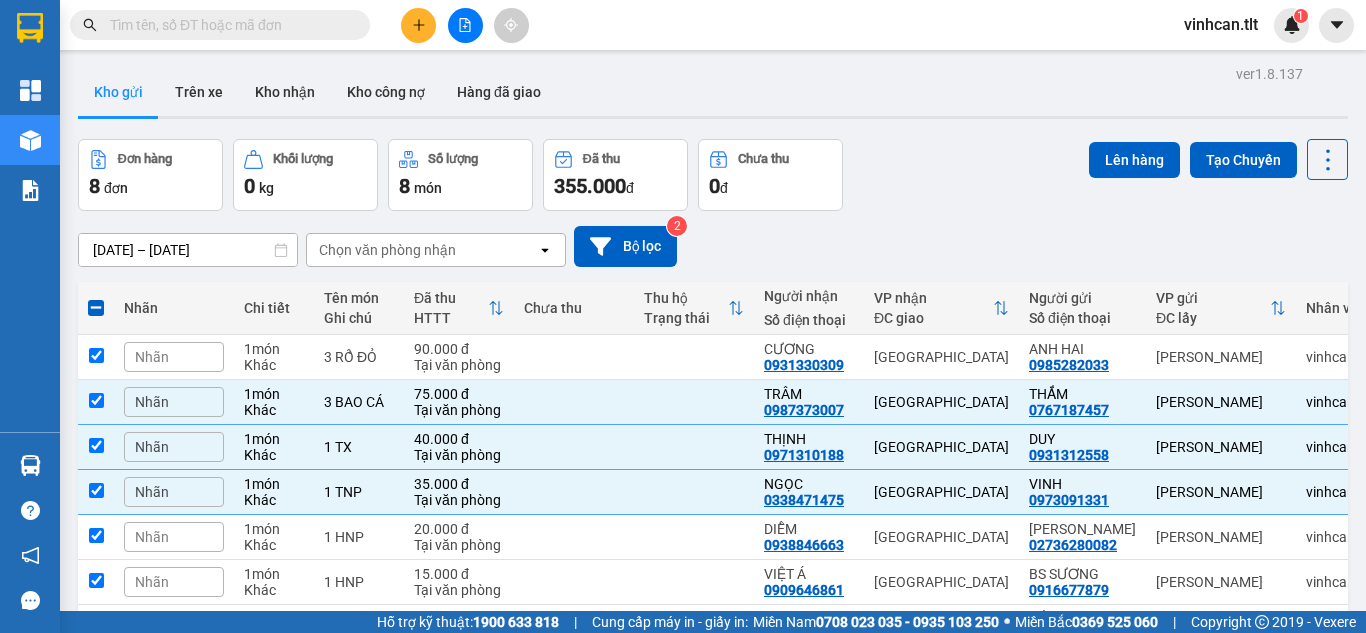 checkbox on "true" 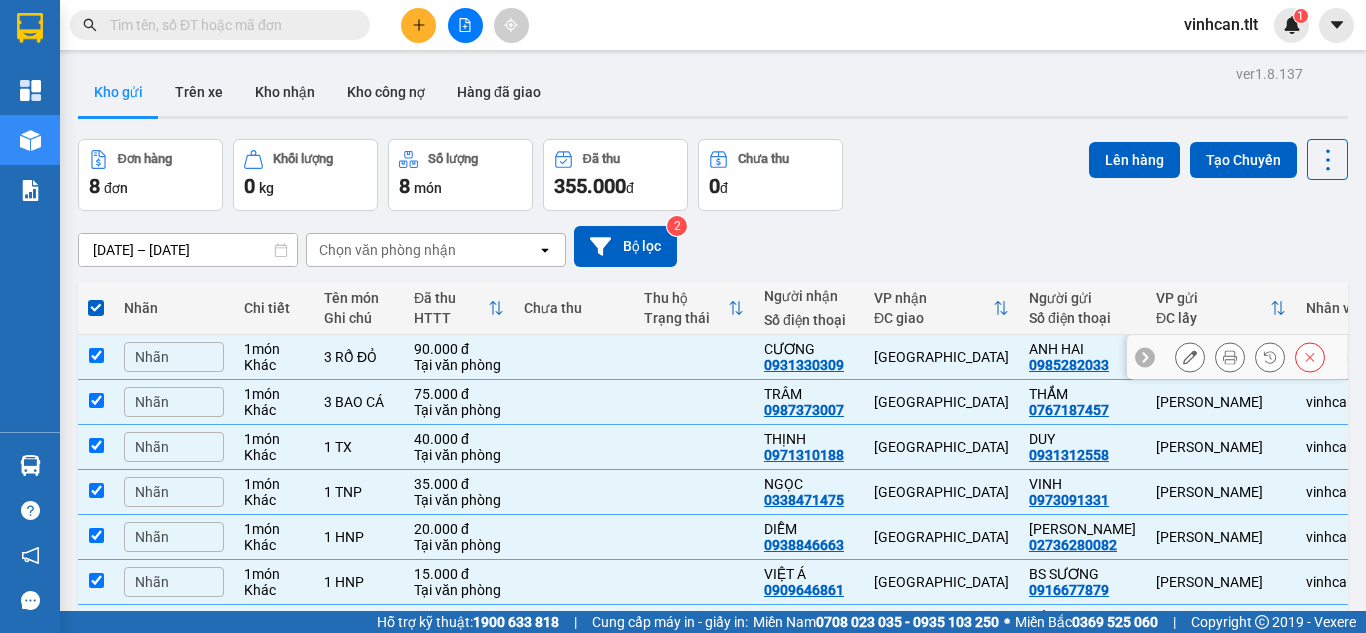 click at bounding box center [96, 355] 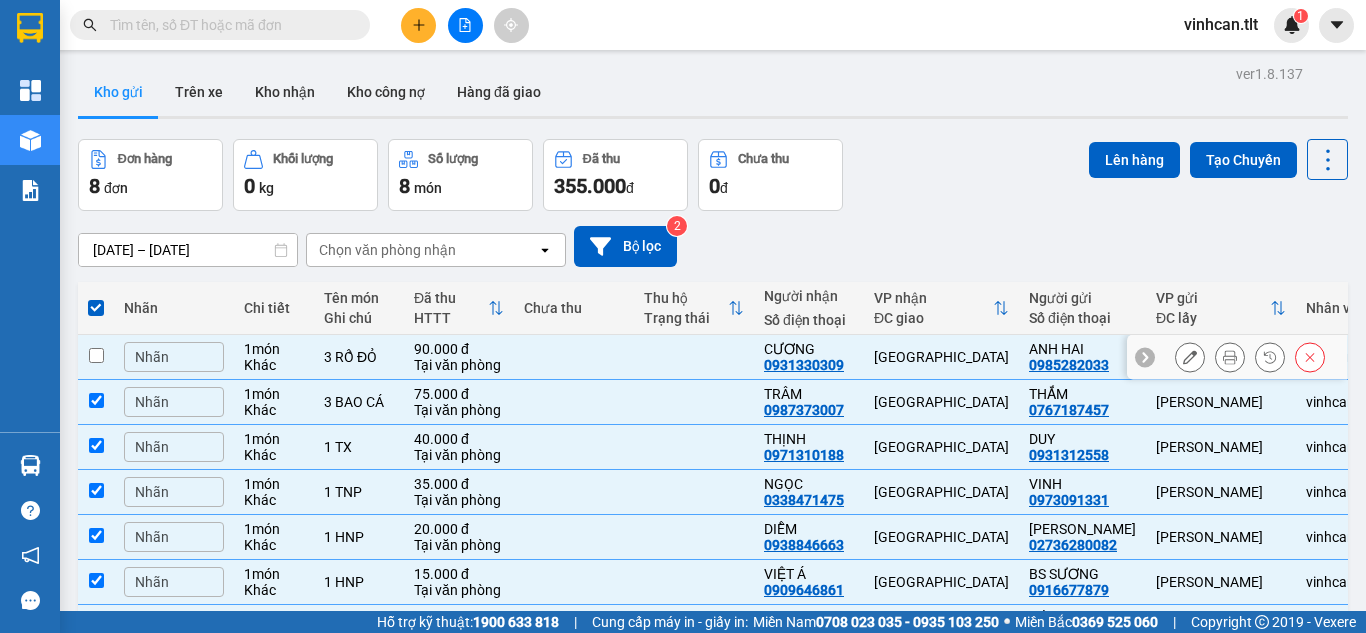 checkbox on "false" 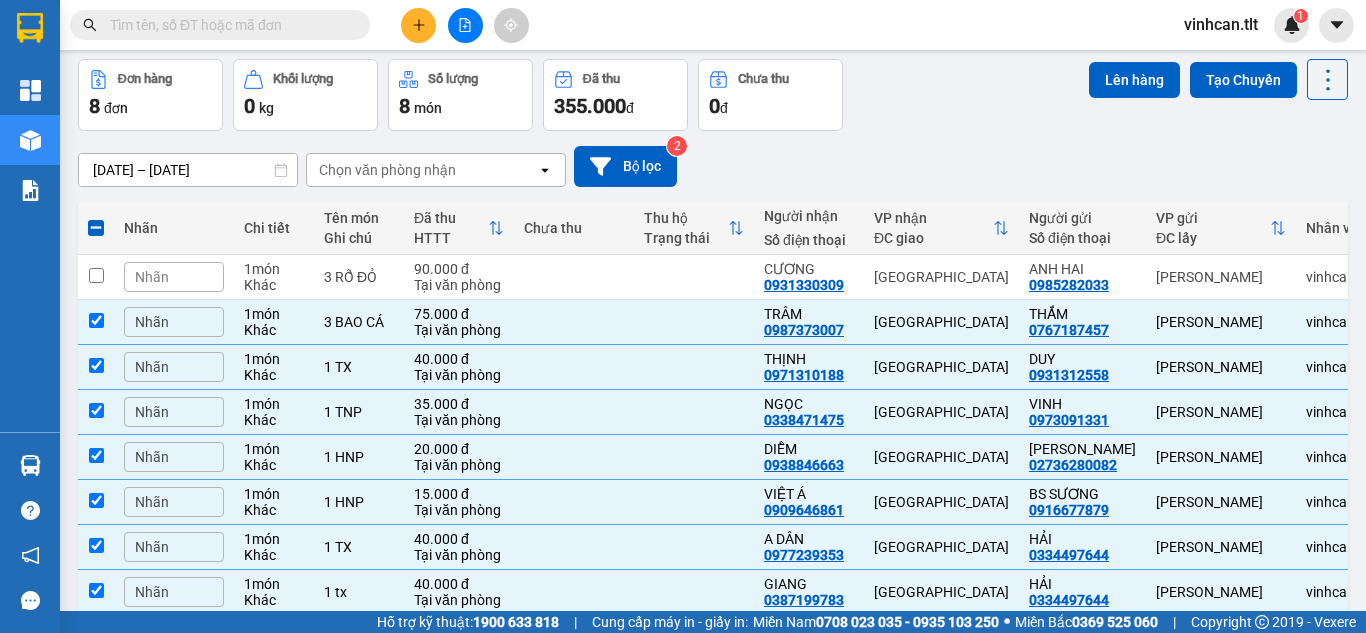 scroll, scrollTop: 0, scrollLeft: 0, axis: both 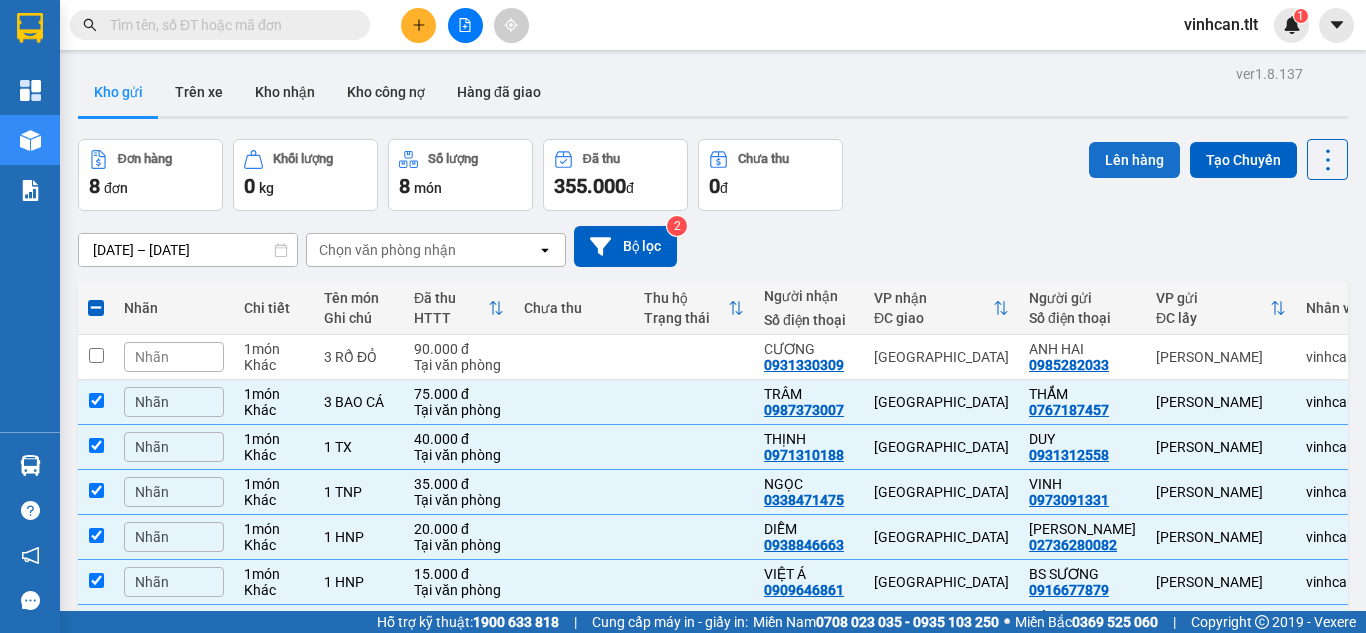 click on "Lên hàng" at bounding box center (1134, 160) 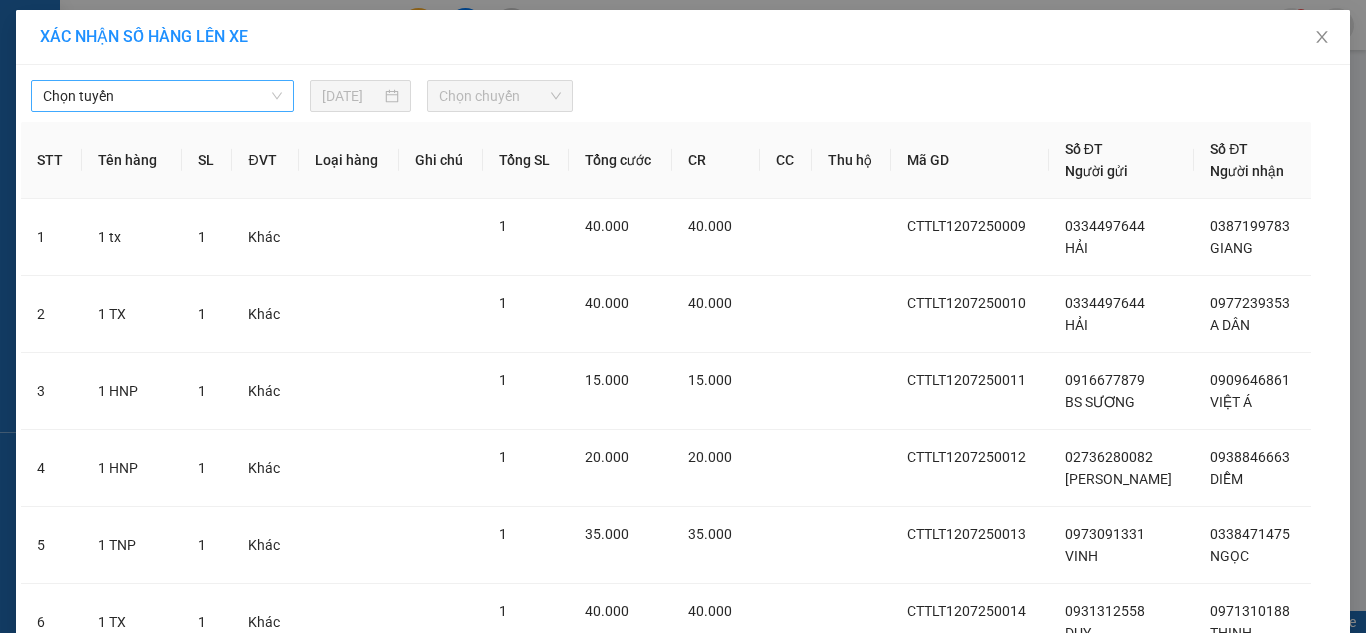 click on "Chọn tuyến" at bounding box center (162, 96) 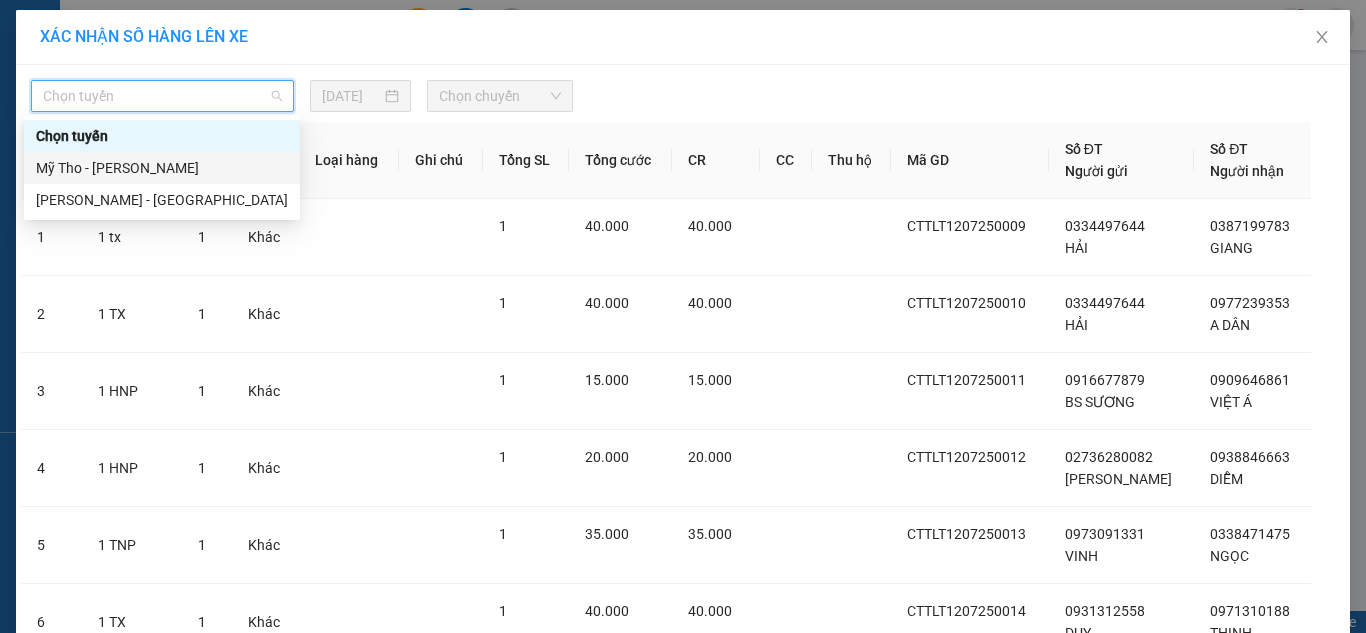 drag, startPoint x: 194, startPoint y: 166, endPoint x: 384, endPoint y: 133, distance: 192.8445 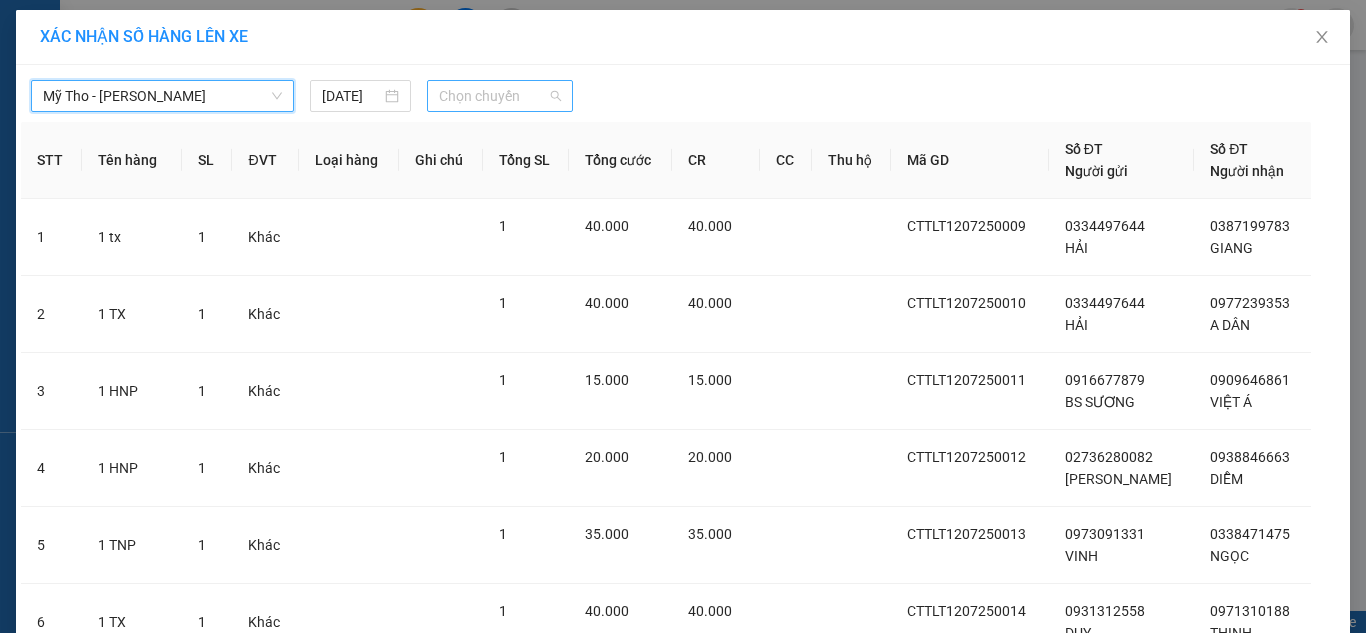 click on "Chọn chuyến" at bounding box center (500, 96) 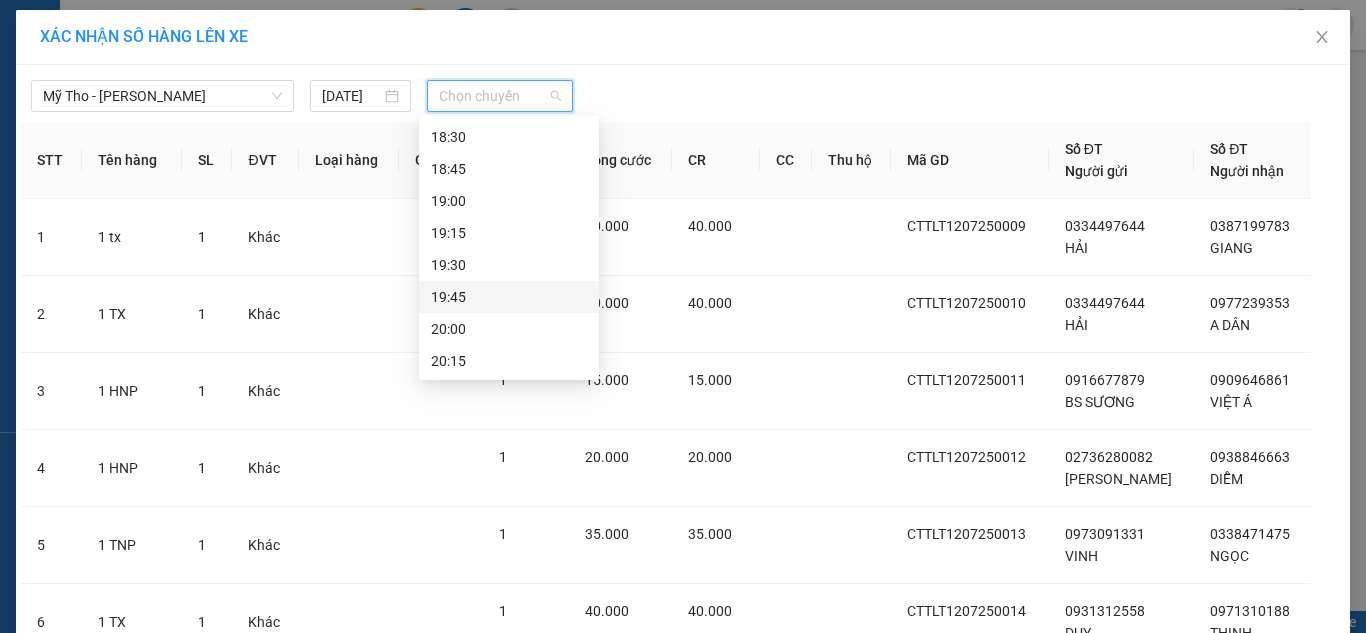 scroll, scrollTop: 2720, scrollLeft: 0, axis: vertical 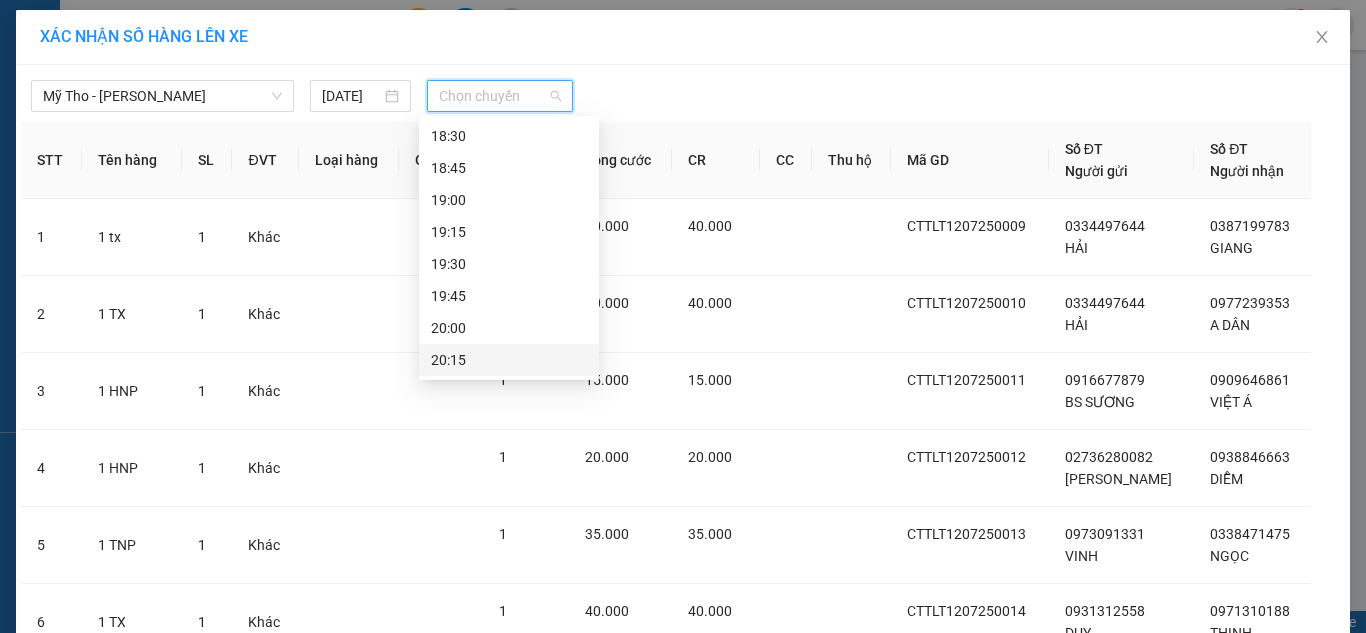 click on "20:15" at bounding box center [509, 360] 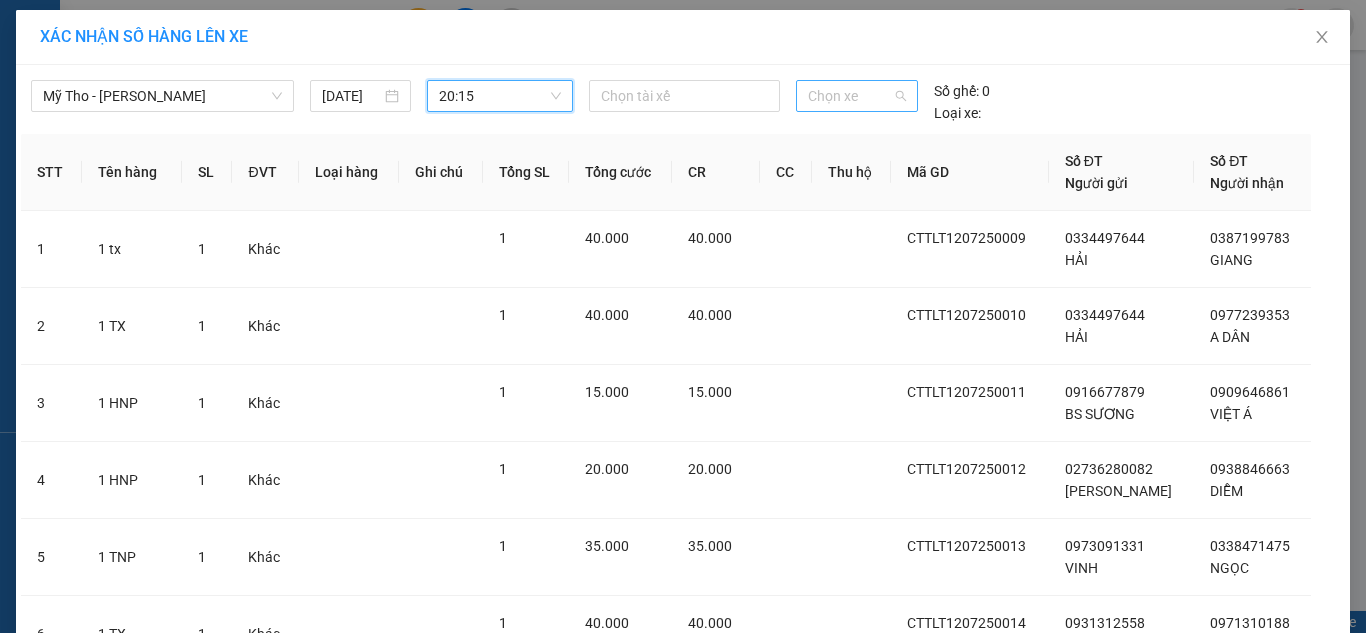 click on "Chọn xe" at bounding box center [857, 96] 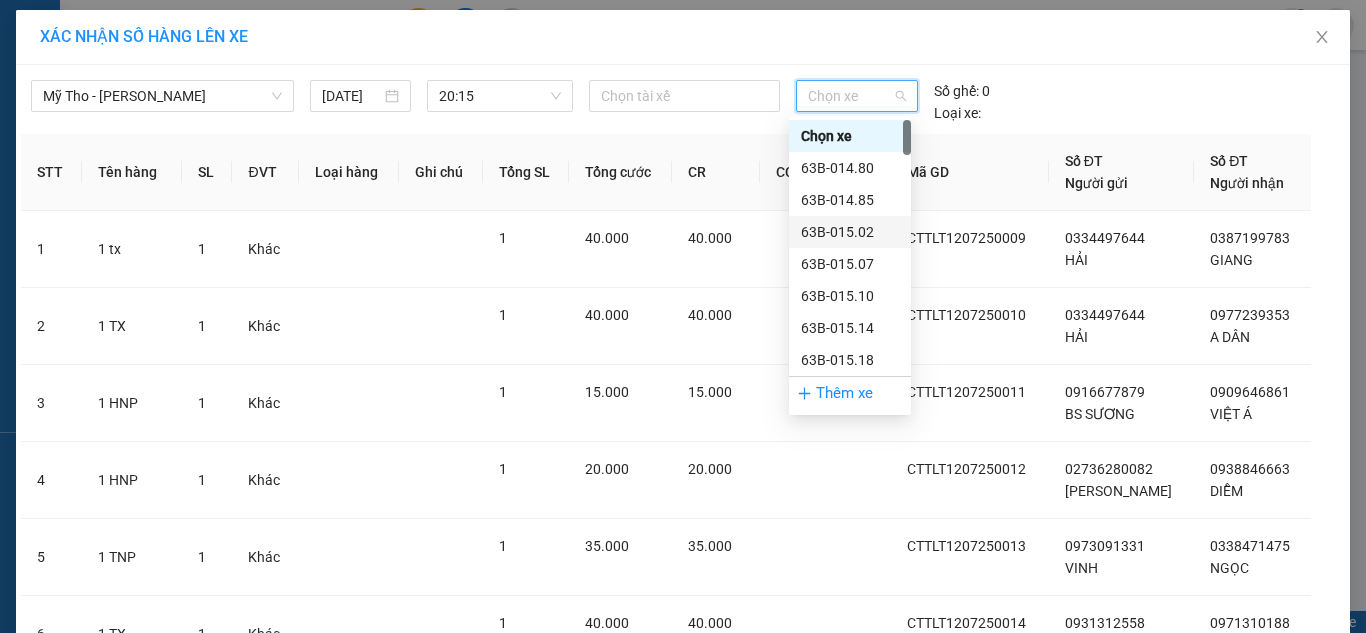click on "63B-015.02" at bounding box center [850, 232] 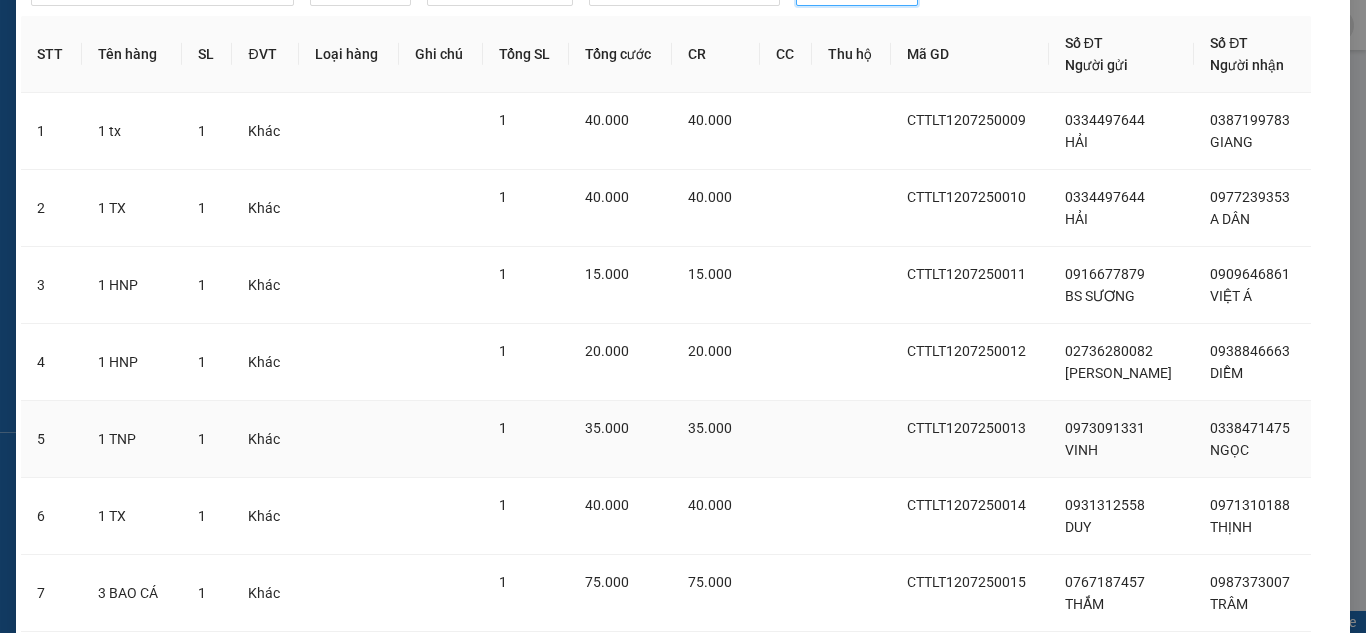 scroll, scrollTop: 251, scrollLeft: 0, axis: vertical 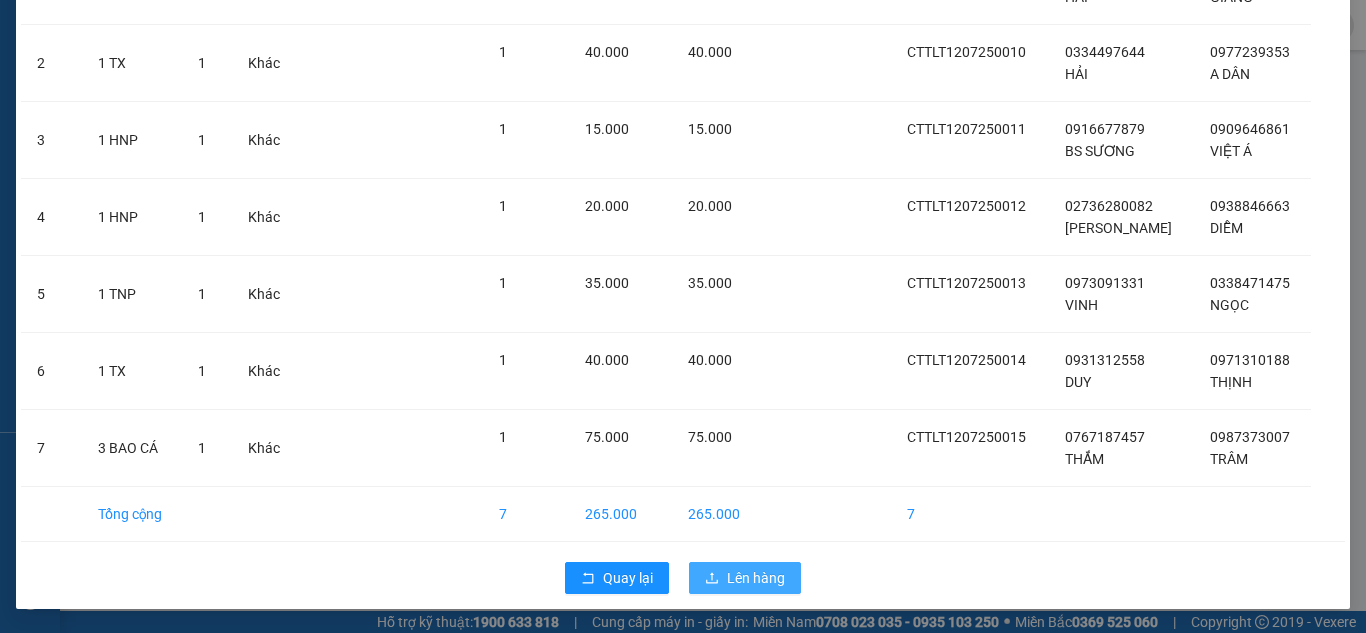 click on "Lên hàng" at bounding box center (756, 578) 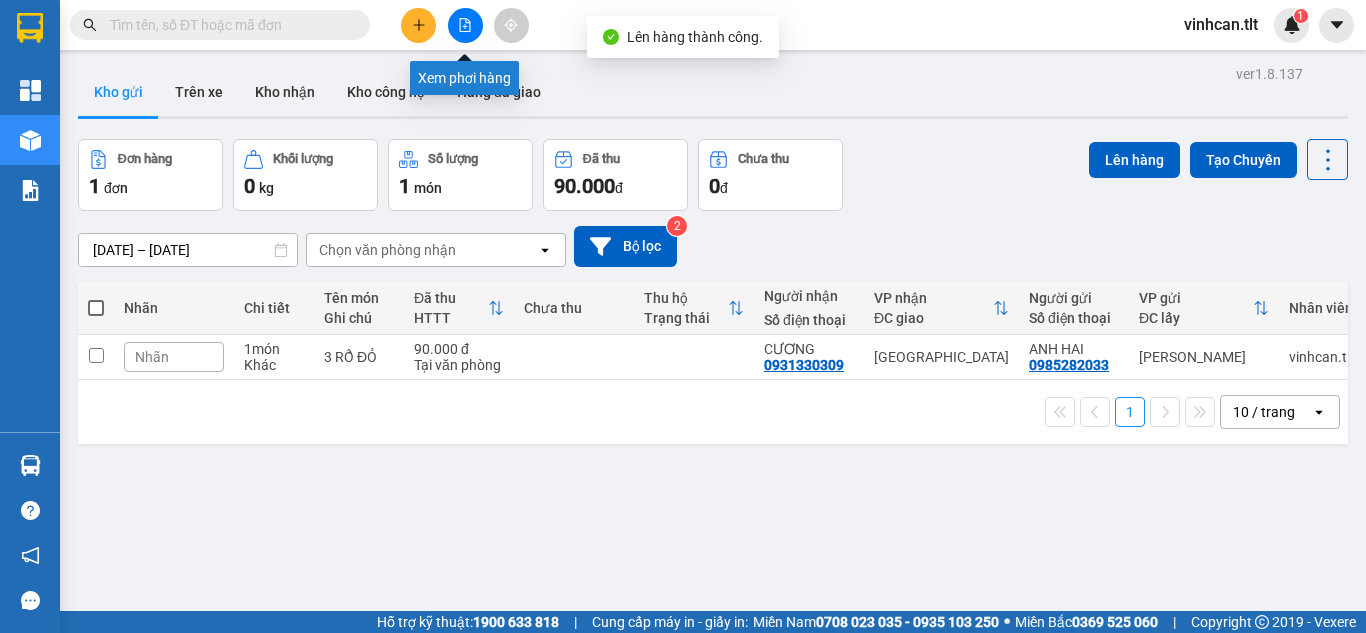 click 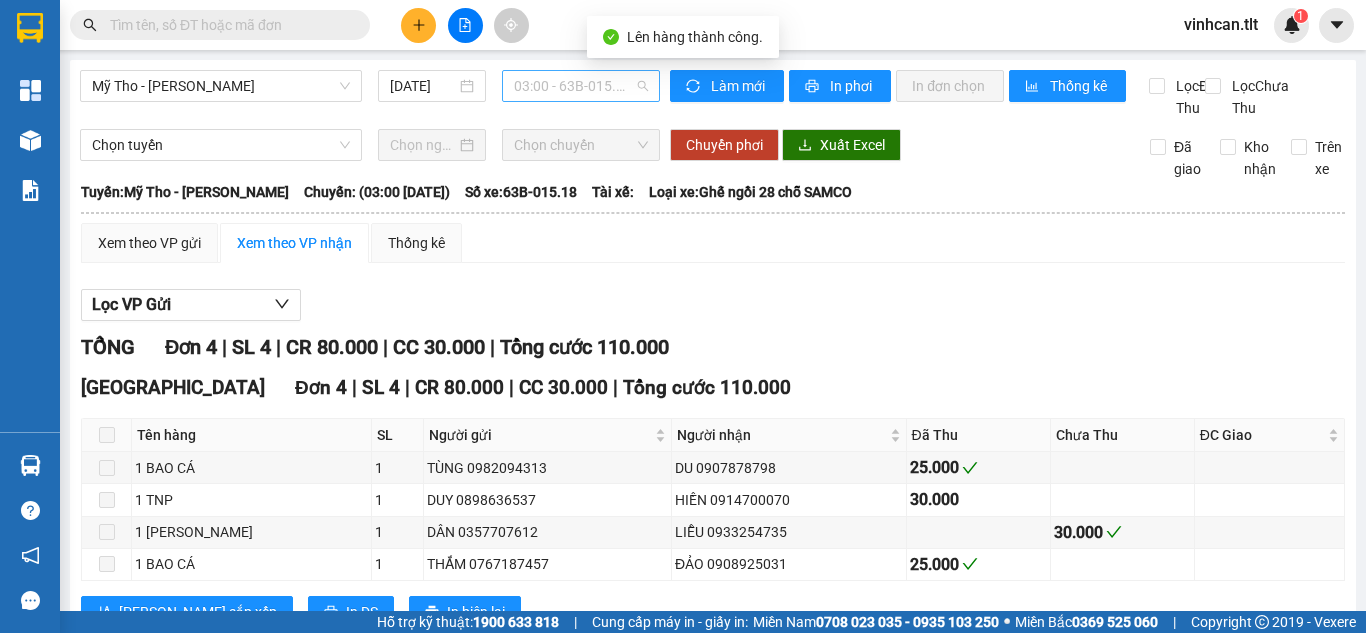 click on "03:00     - 63B-015.18" at bounding box center [581, 86] 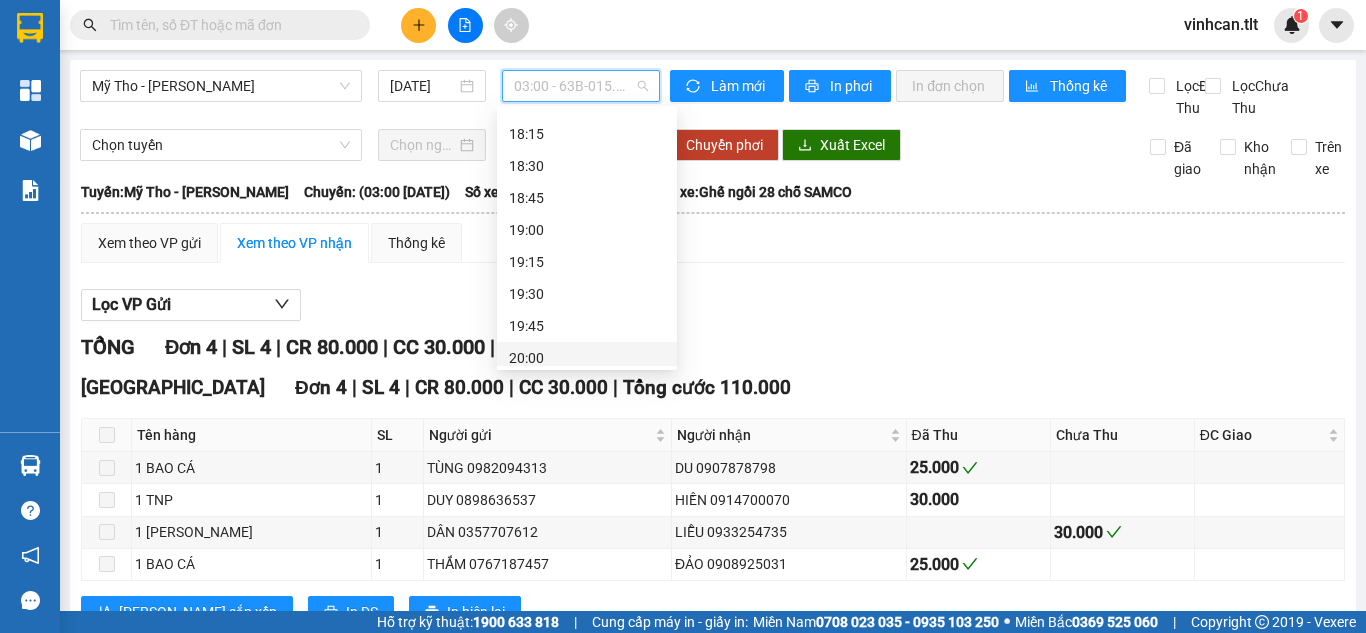 scroll, scrollTop: 2720, scrollLeft: 0, axis: vertical 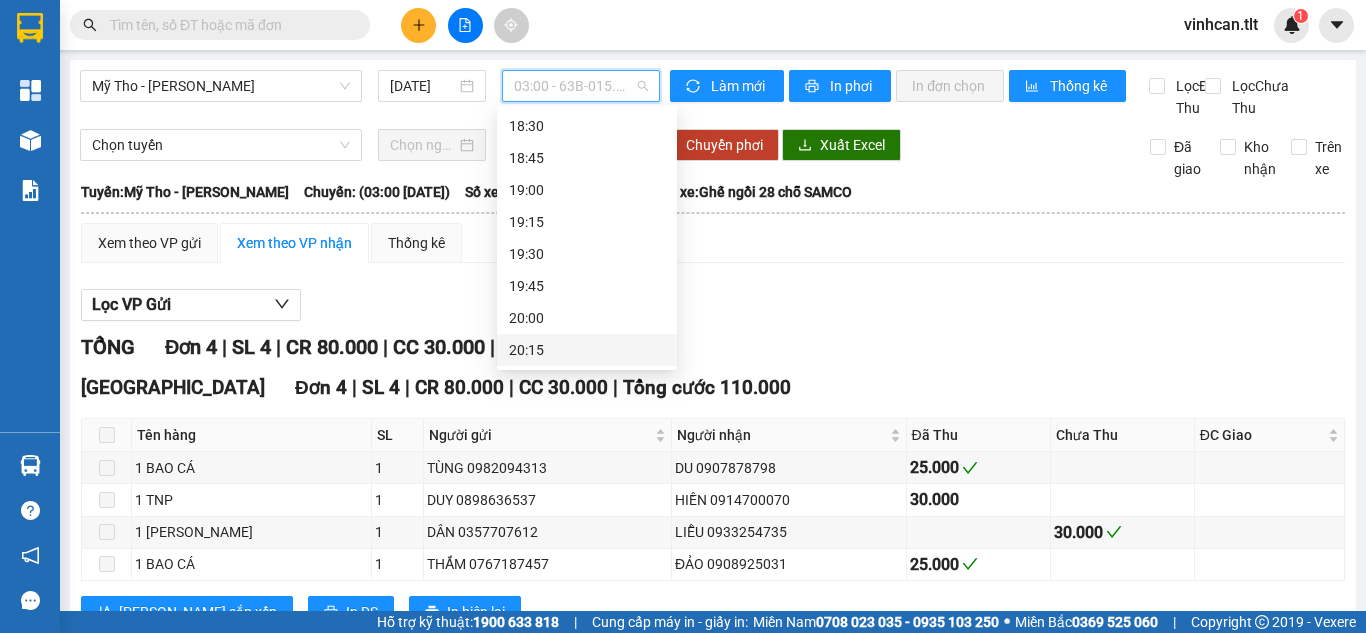 click on "20:15" at bounding box center [587, 350] 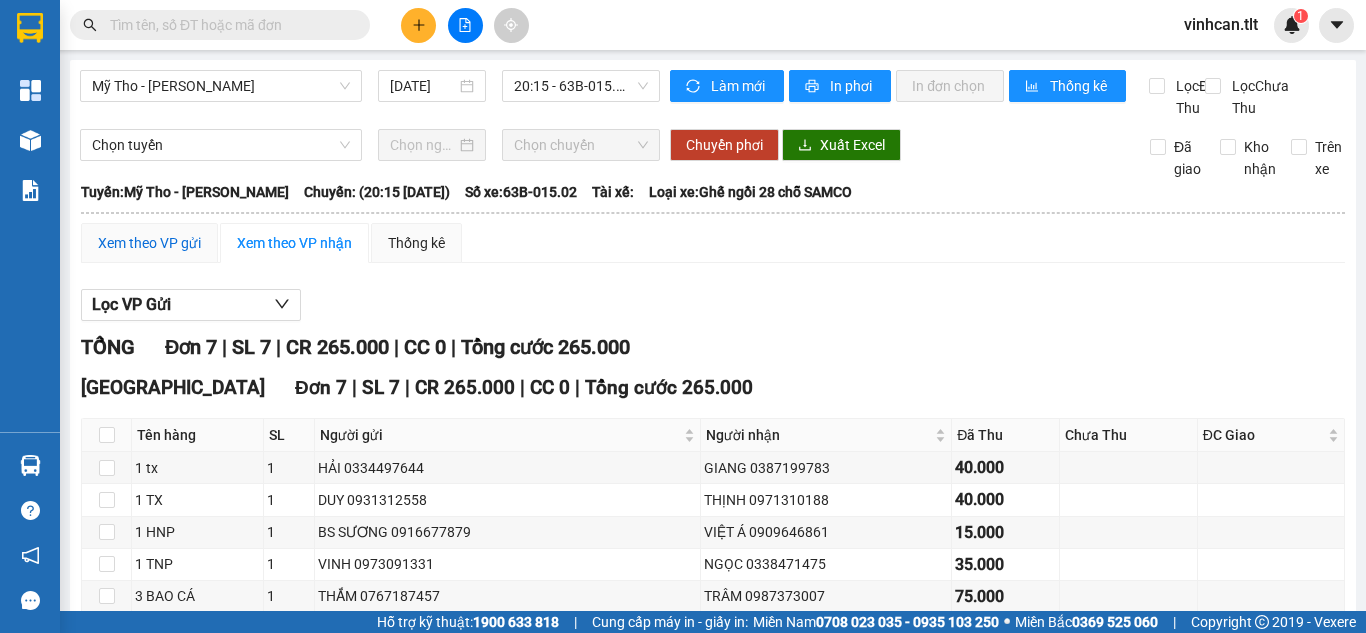 click on "Xem theo VP gửi" at bounding box center (149, 243) 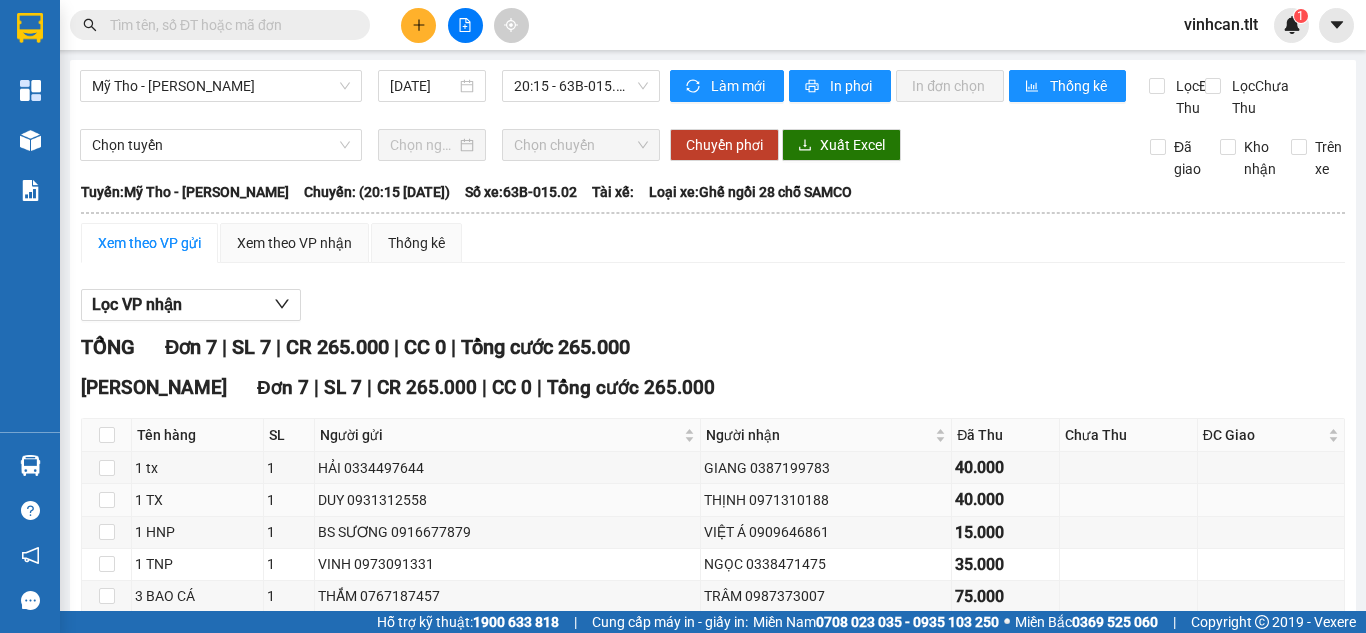 scroll, scrollTop: 191, scrollLeft: 0, axis: vertical 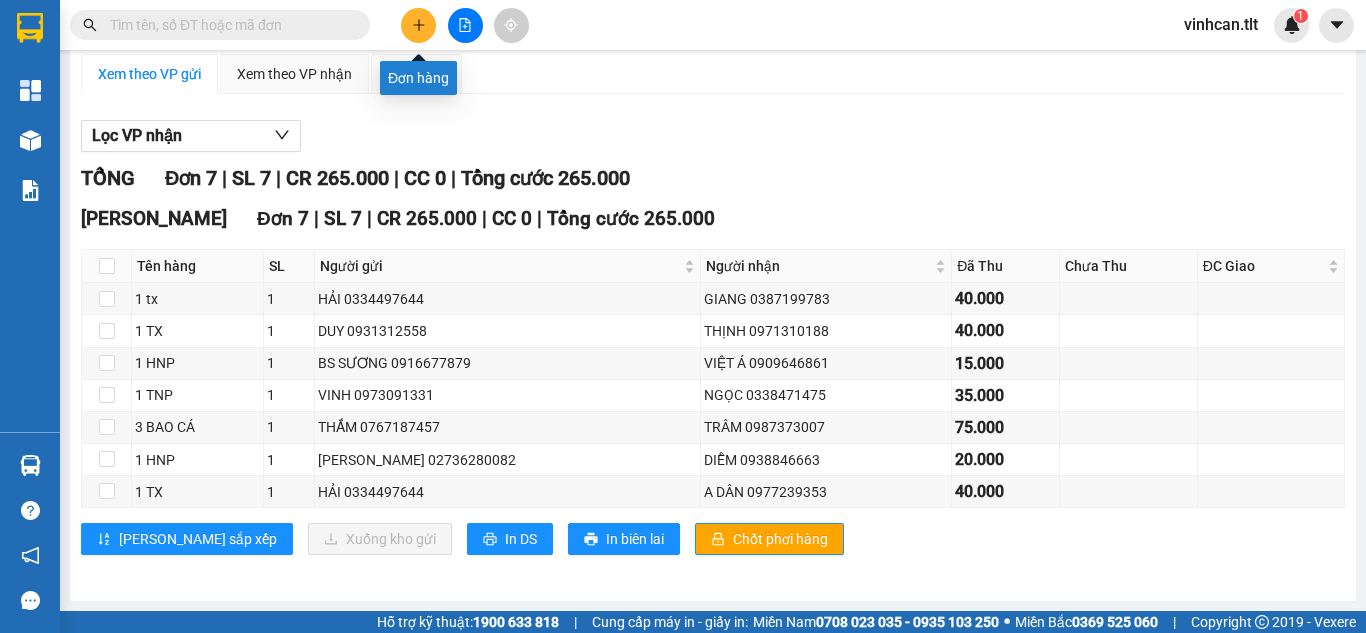 click 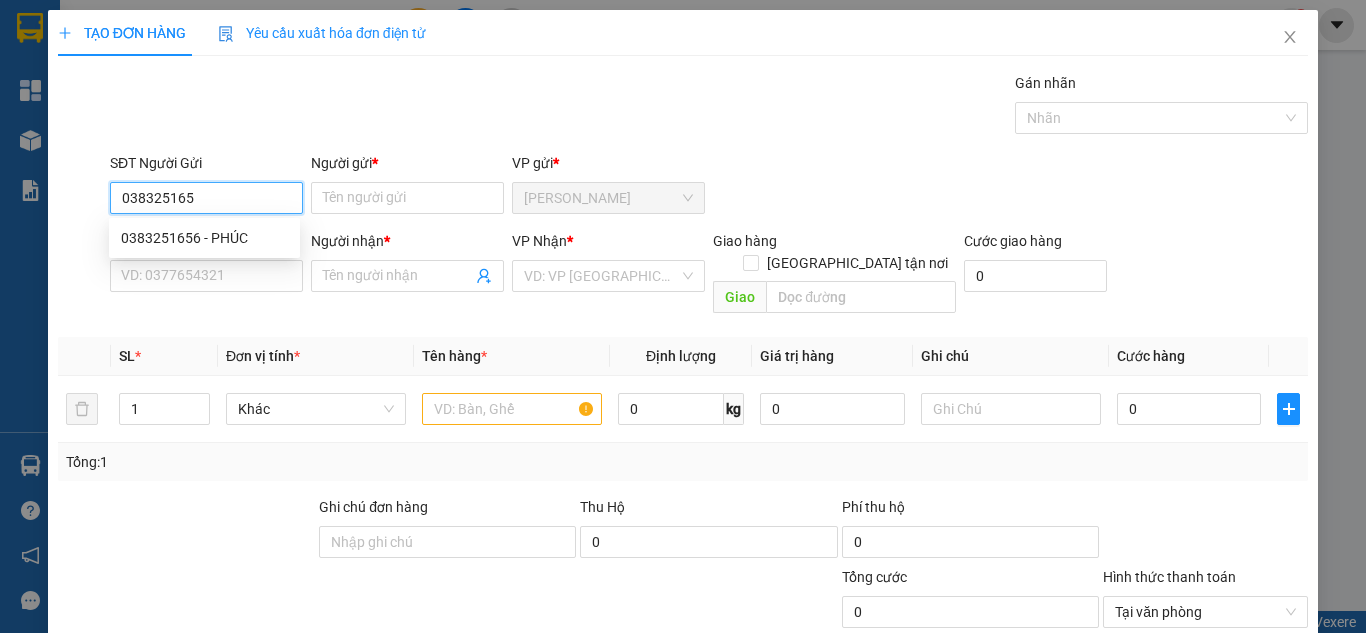 type on "0383251656" 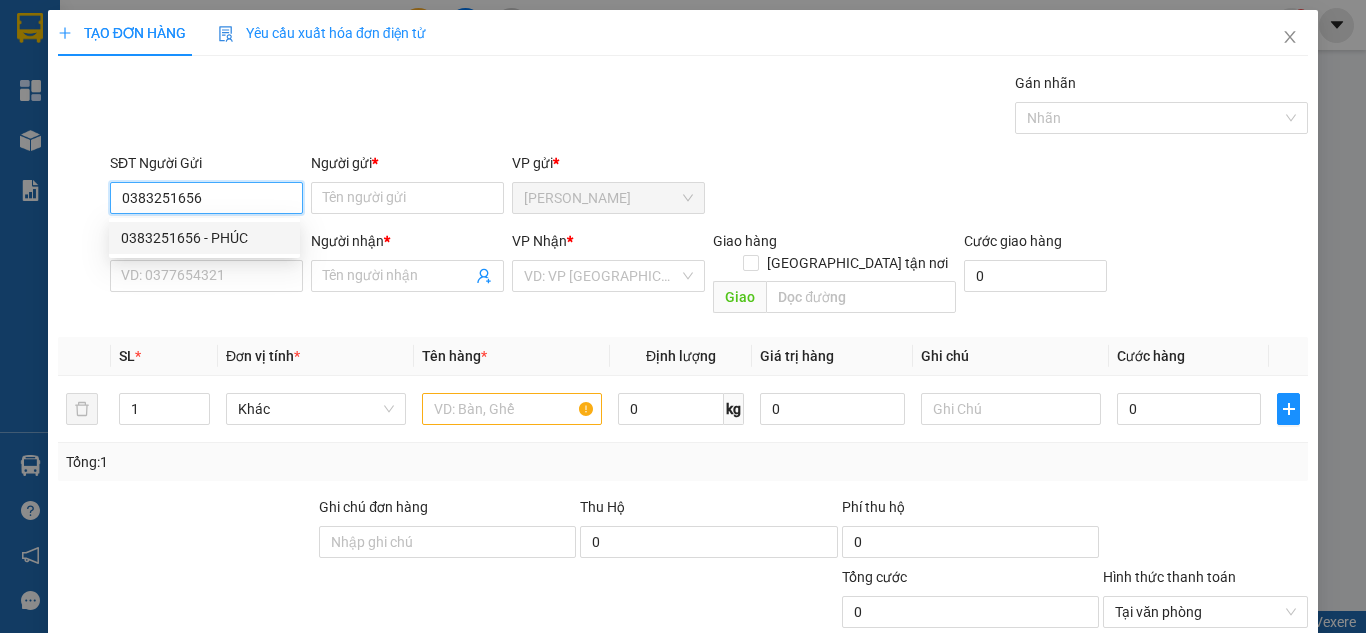click on "0383251656 - PHÚC" at bounding box center [204, 238] 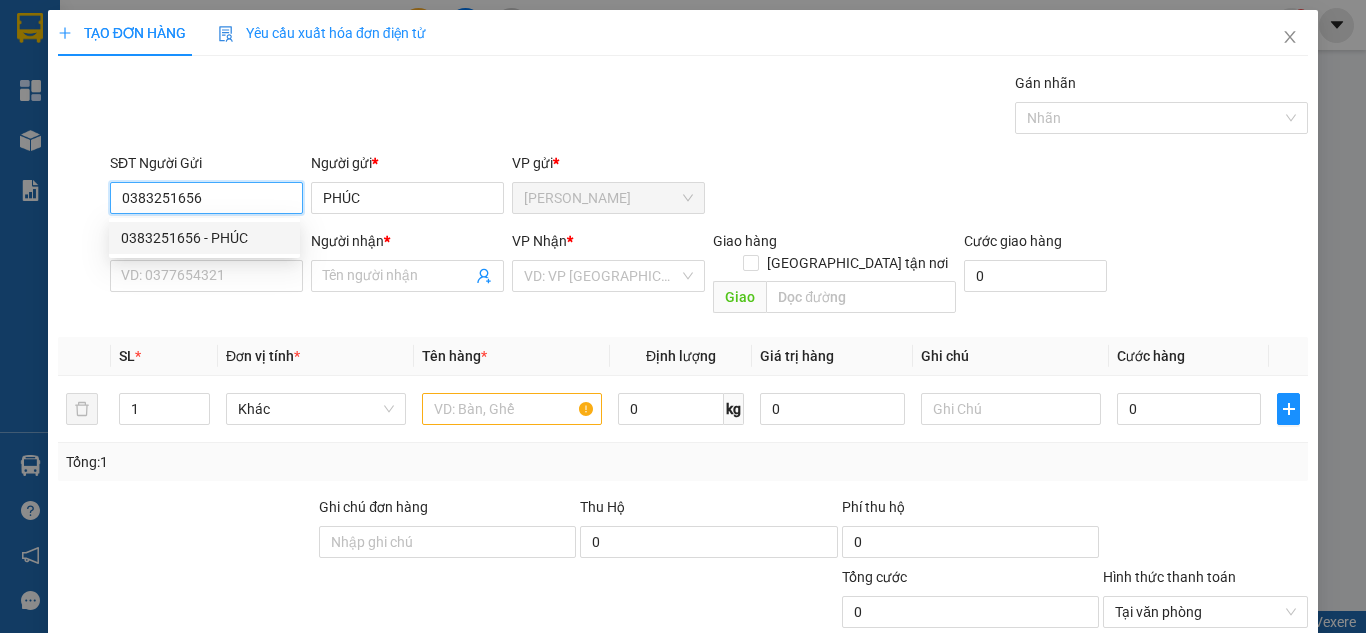 type on "0383251656" 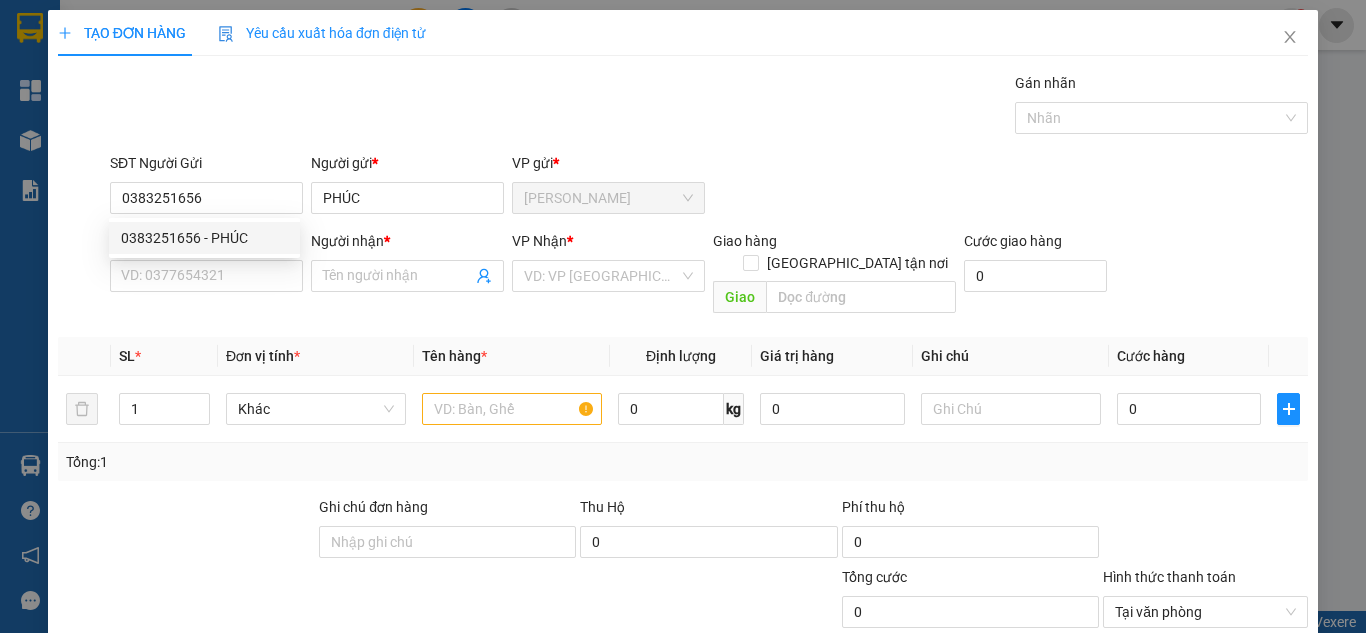 click on "0383251656 0383251656 - PHÚC" at bounding box center (204, 238) 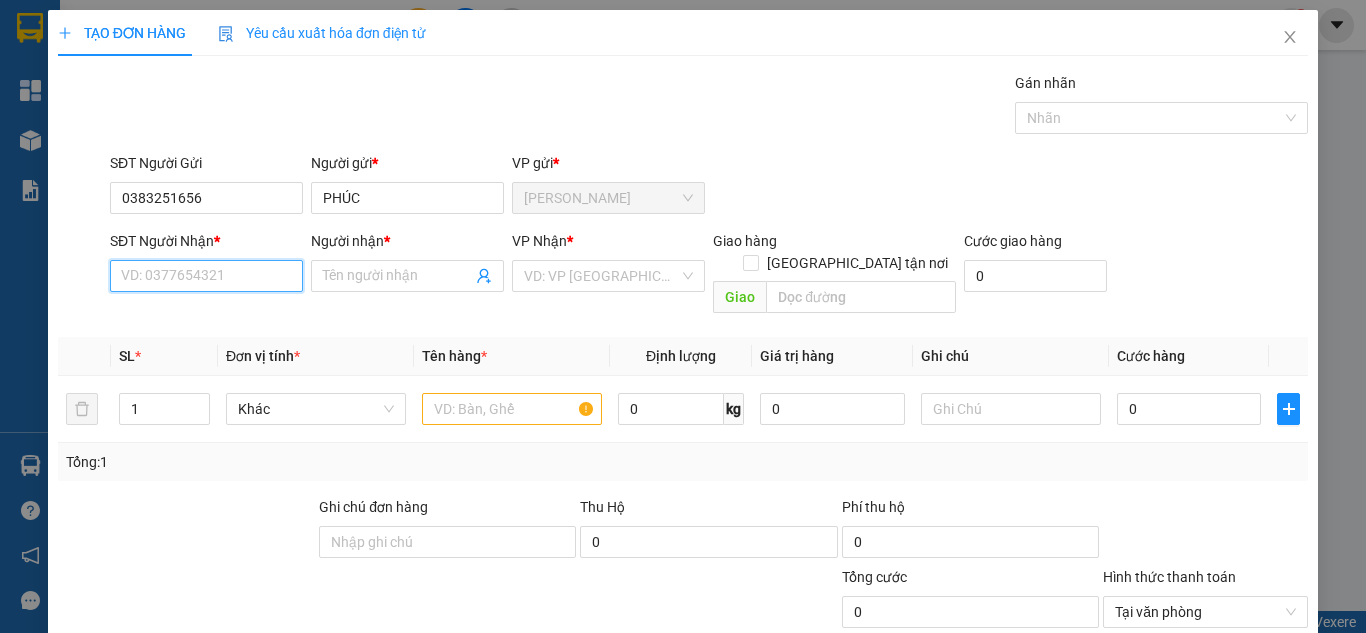 click on "SĐT Người Nhận  *" at bounding box center (206, 276) 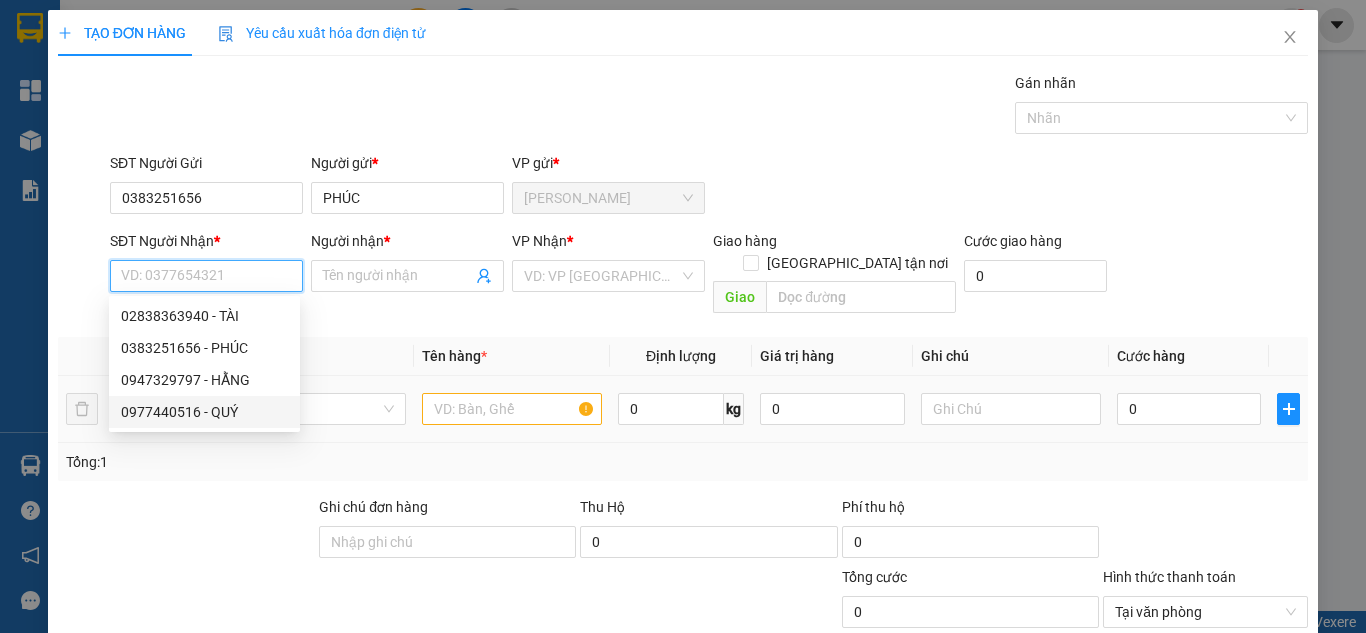 drag, startPoint x: 242, startPoint y: 406, endPoint x: 263, endPoint y: 407, distance: 21.023796 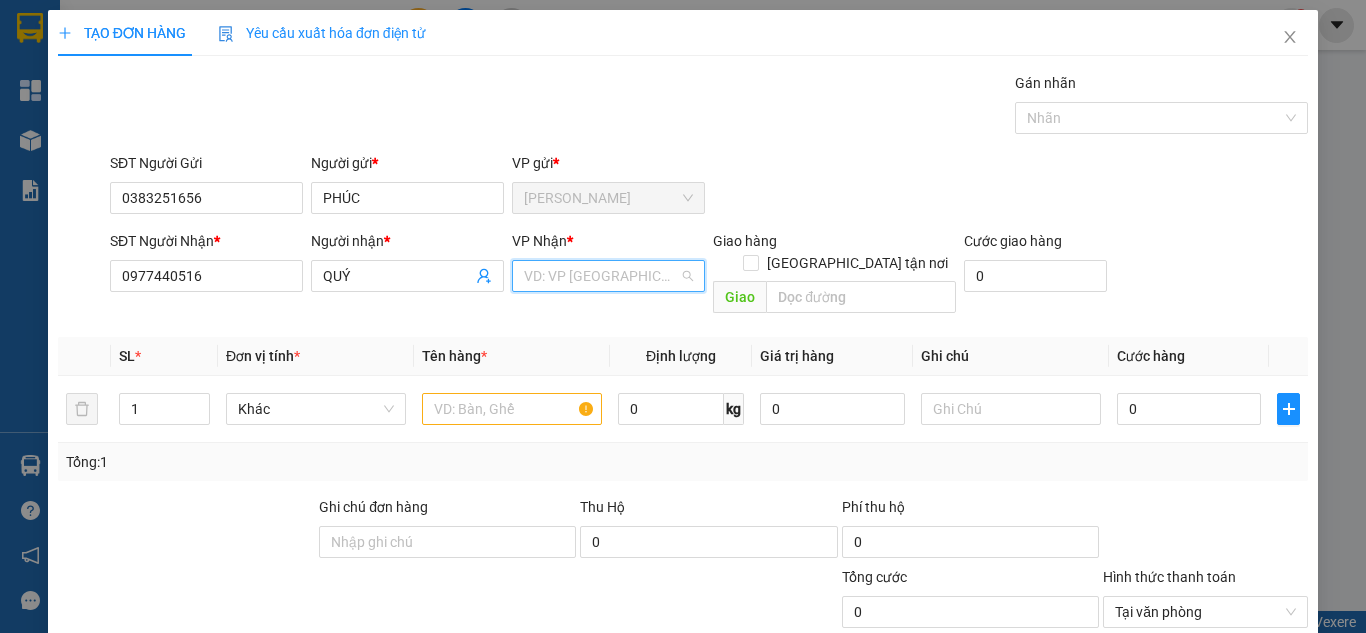 drag, startPoint x: 582, startPoint y: 274, endPoint x: 574, endPoint y: 325, distance: 51.62364 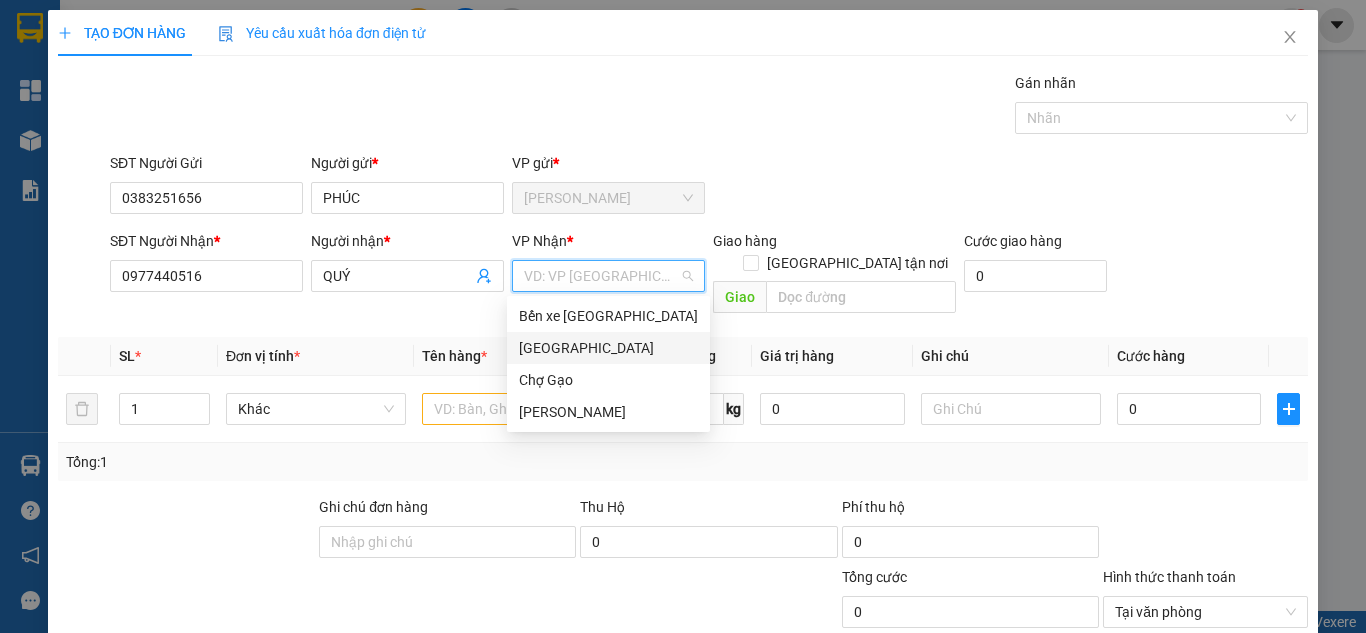 click on "[GEOGRAPHIC_DATA]" at bounding box center (608, 348) 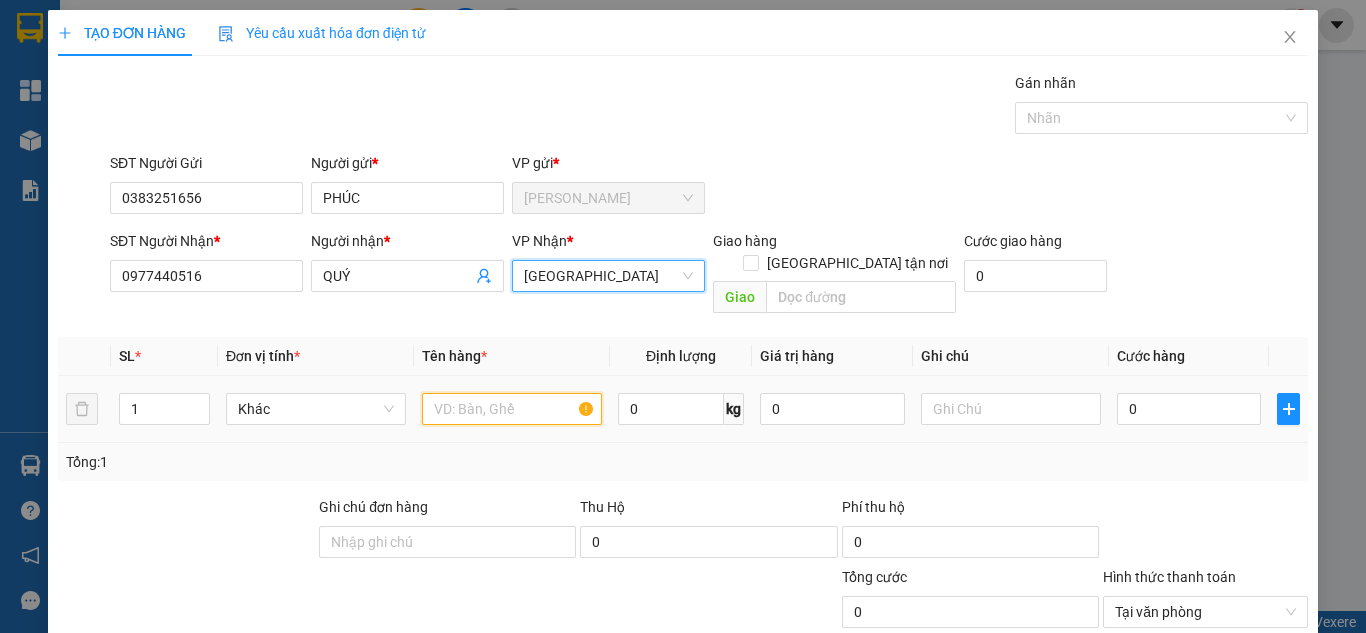 click at bounding box center (512, 409) 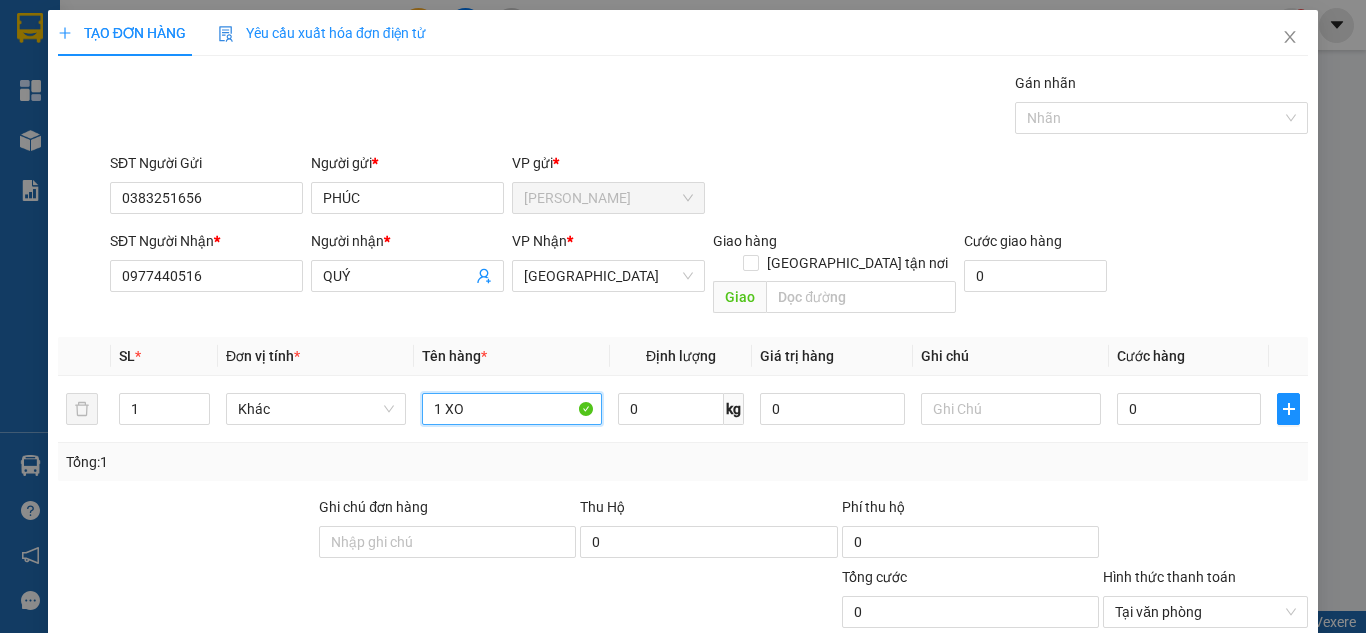 paste on "Ô" 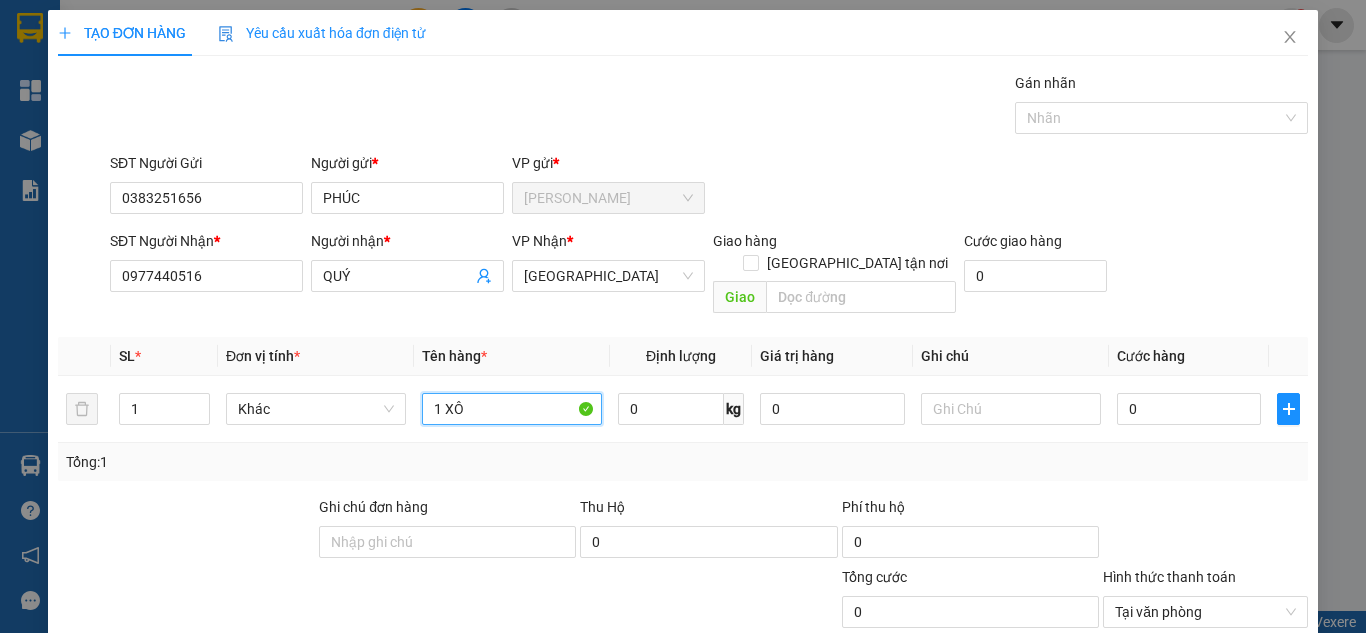 paste on "ỐP" 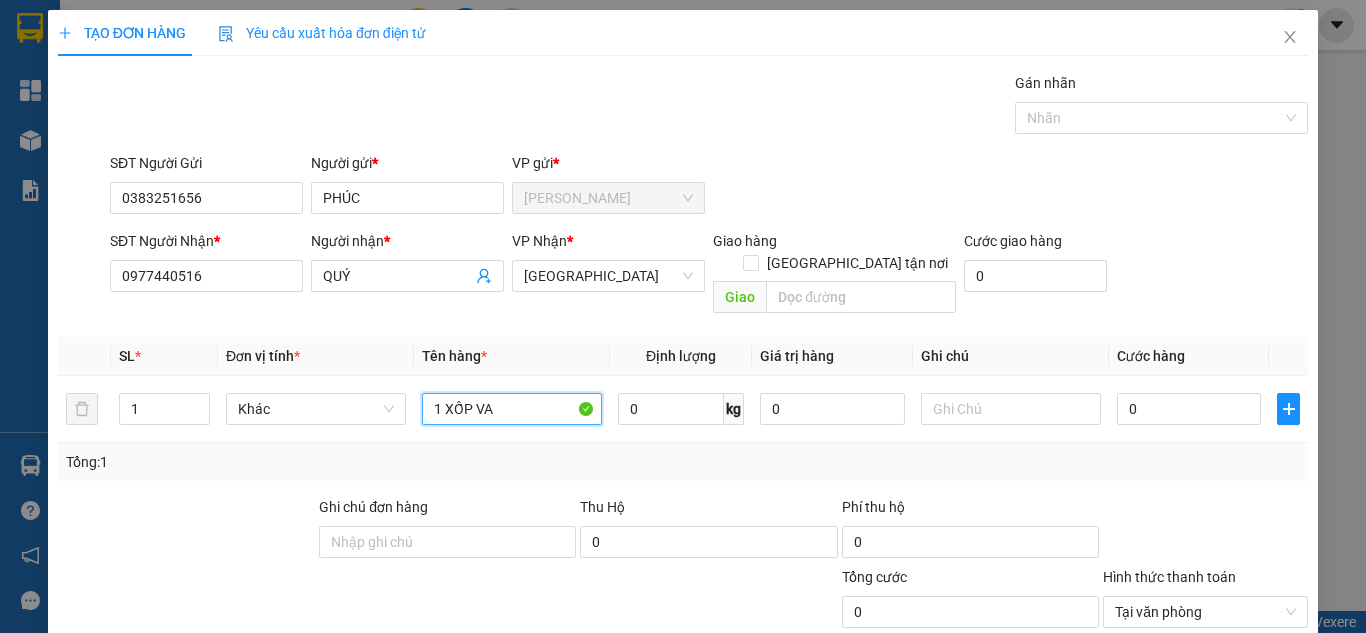 paste on "À" 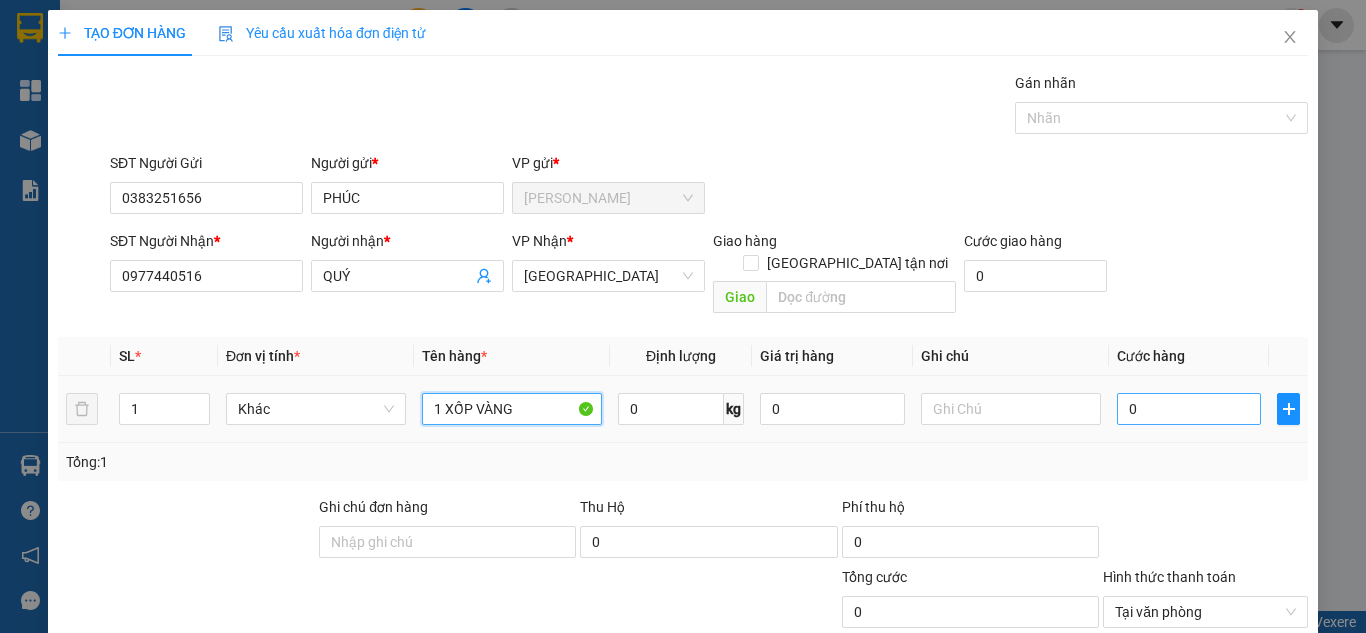 type on "1 XỐP VÀNG" 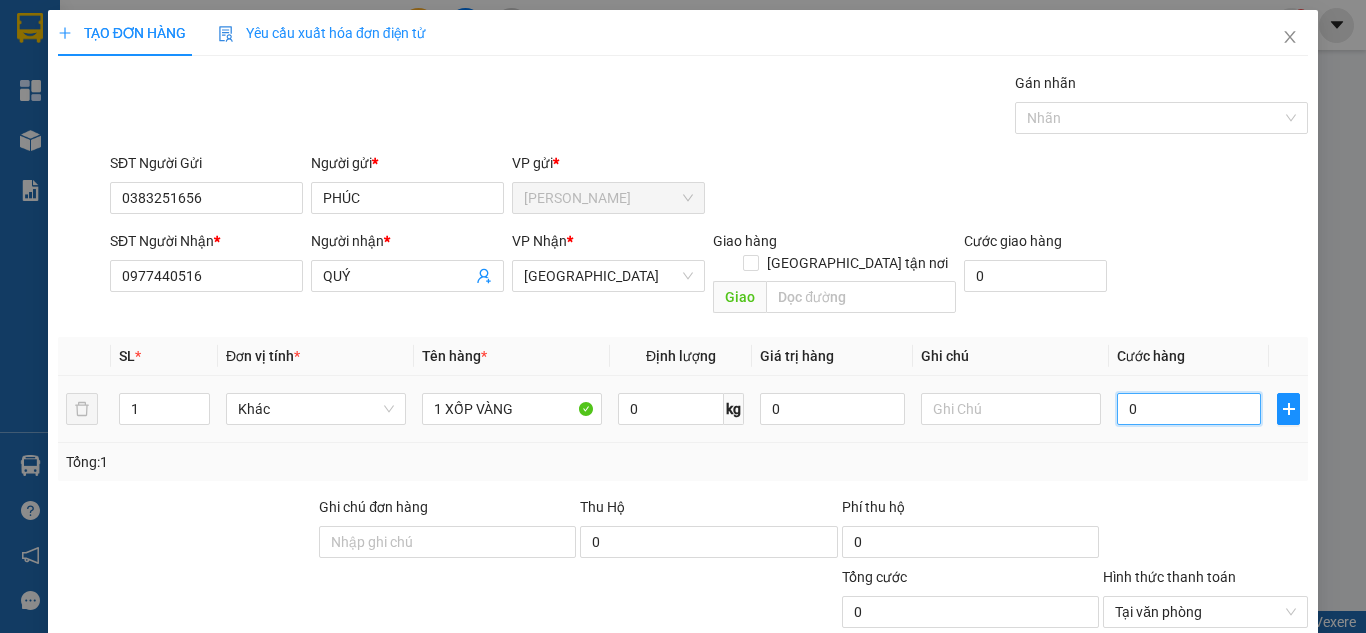click on "0" at bounding box center [1189, 409] 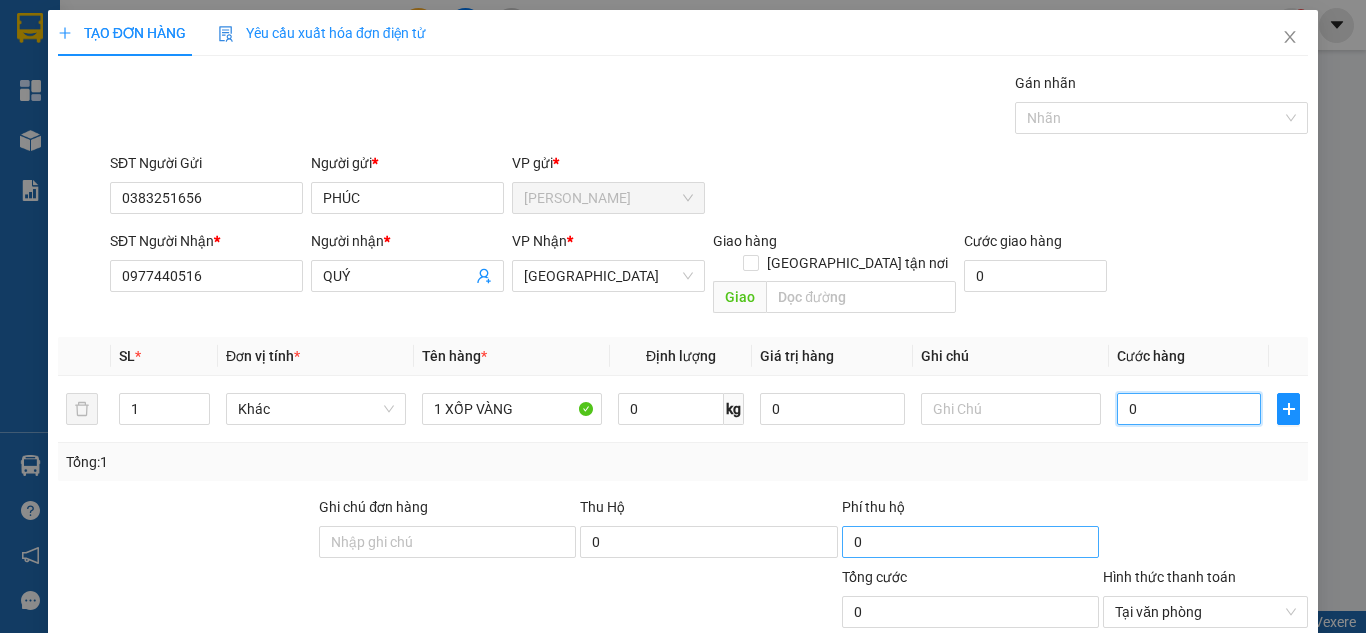 type on "2" 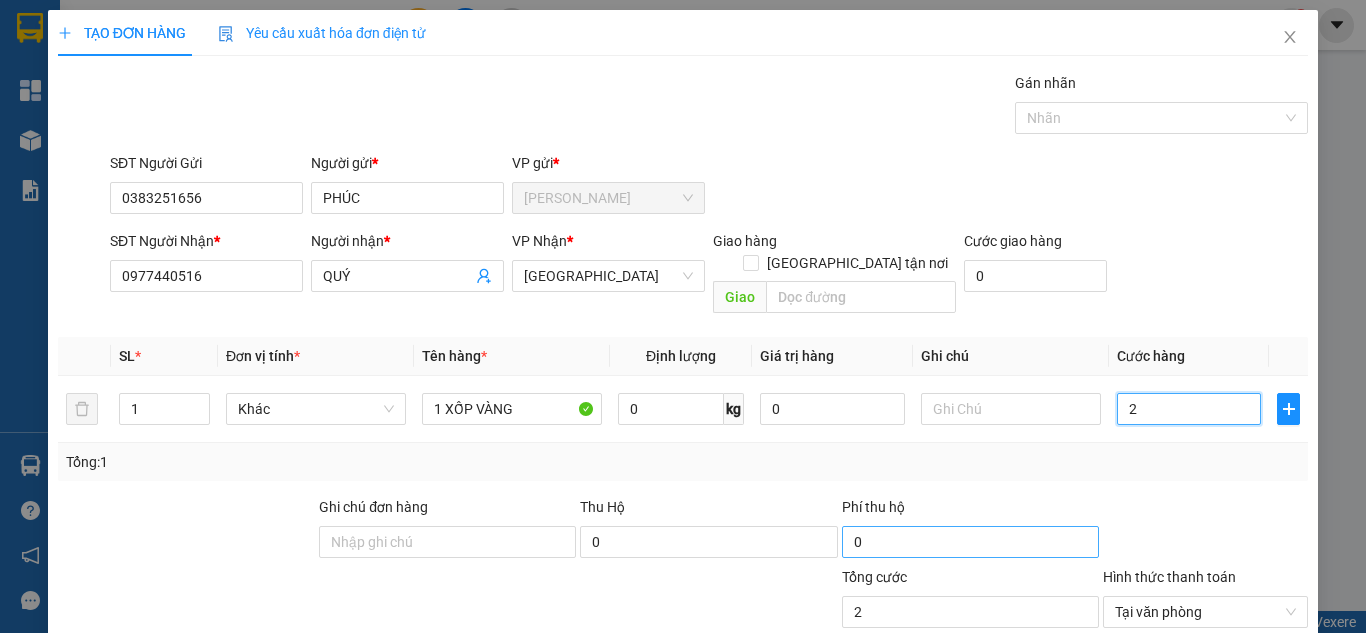 type on "25" 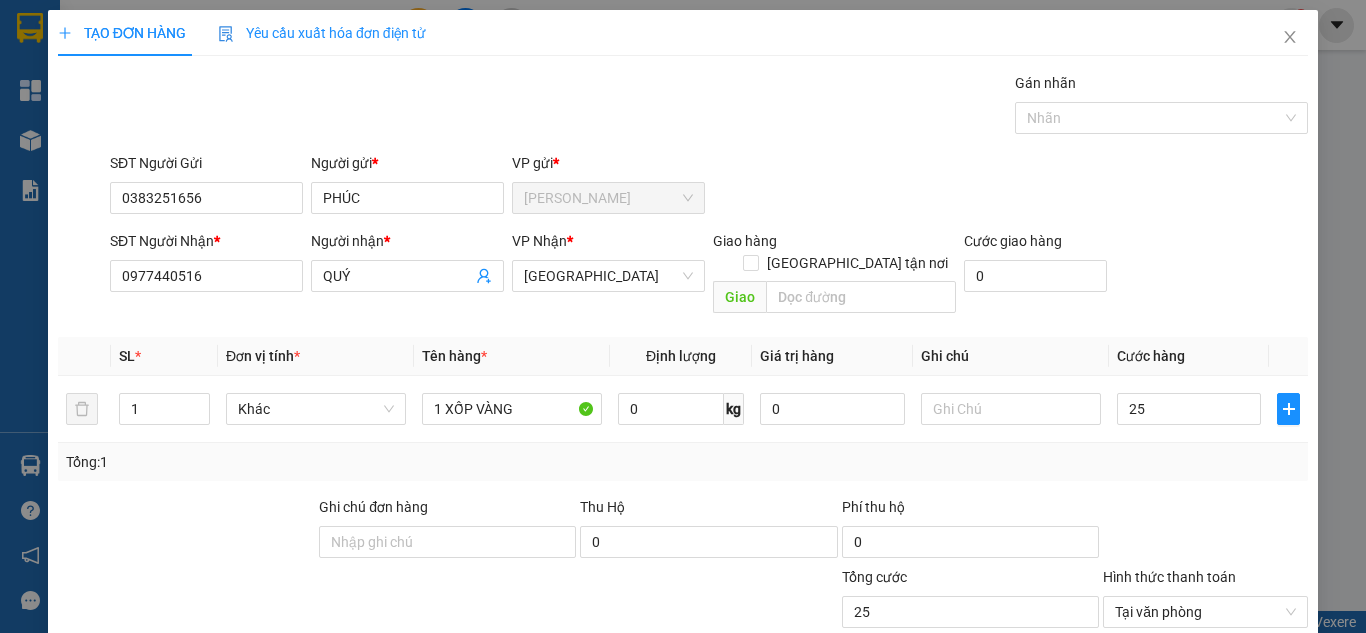 type on "25.000" 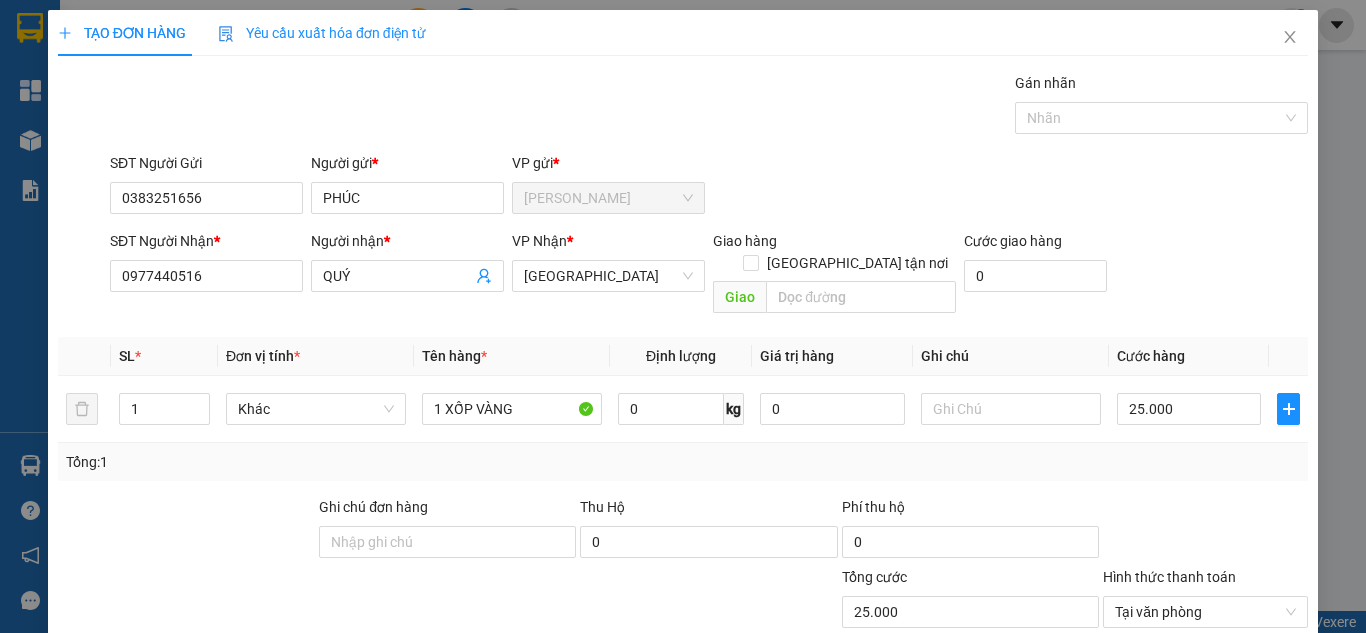 click on "SĐT Người Gửi 0383251656 Người gửi  * PHÚC VP gửi  * Cao Tốc" at bounding box center (709, 187) 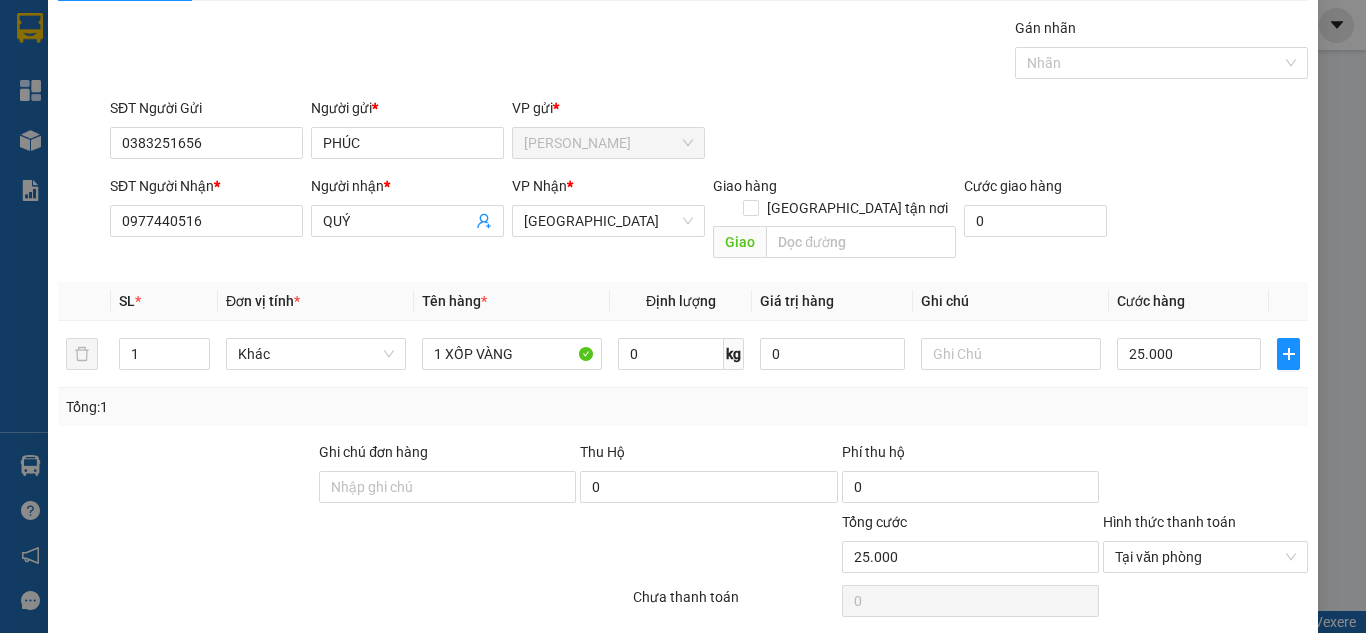 scroll, scrollTop: 107, scrollLeft: 0, axis: vertical 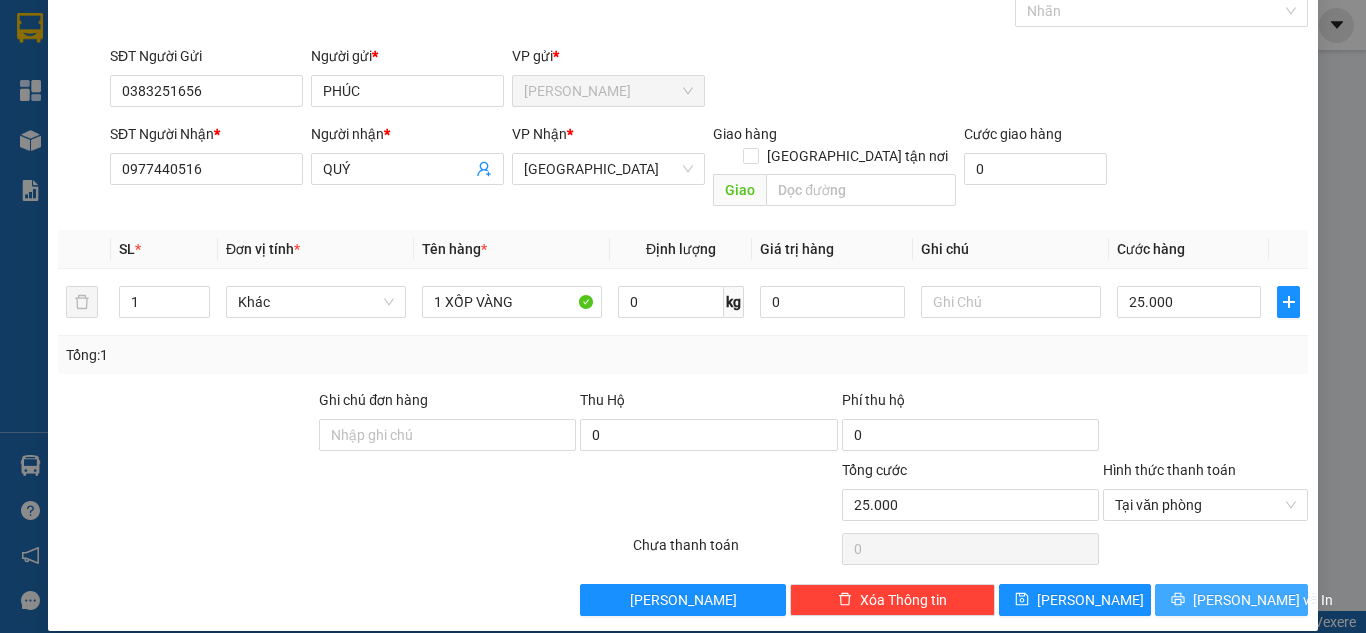 click on "[PERSON_NAME] và In" at bounding box center [1263, 600] 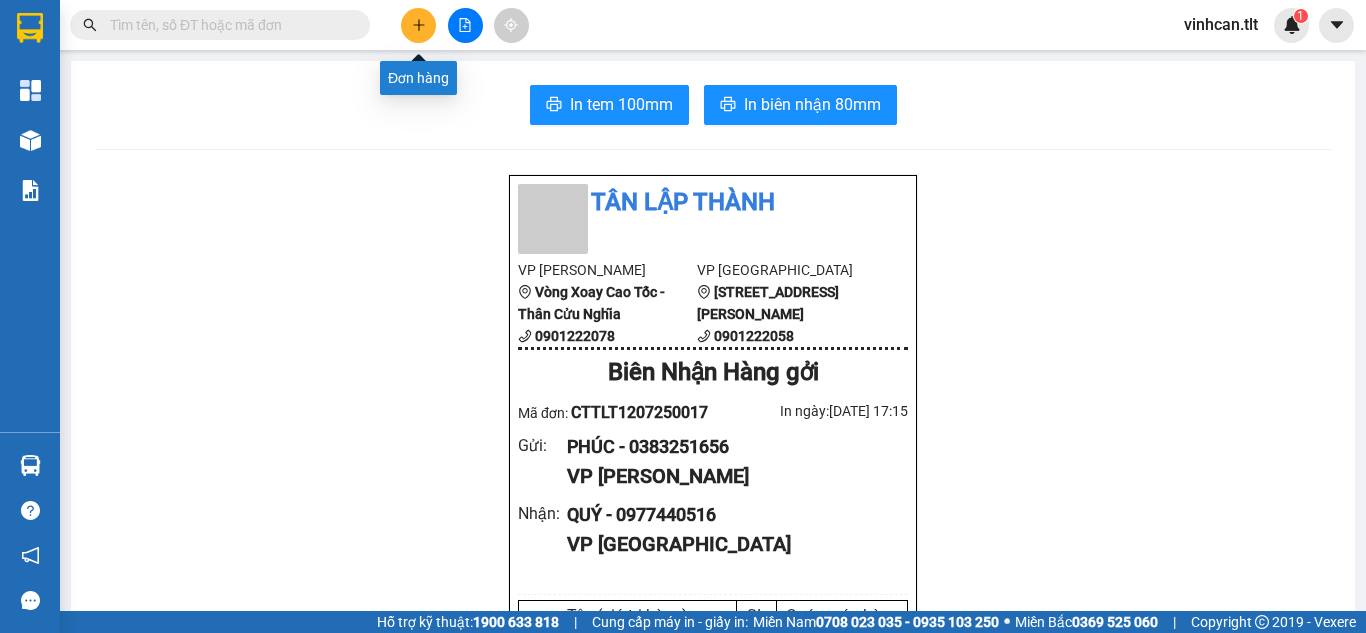click at bounding box center (418, 25) 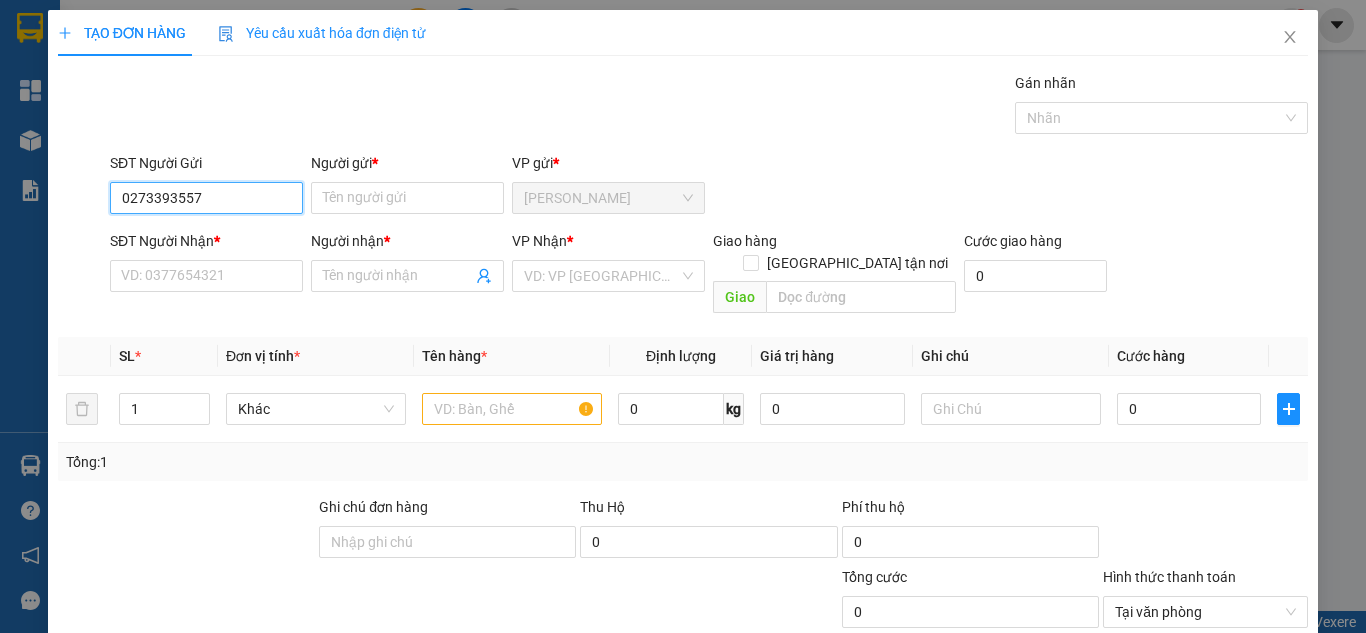type on "02733935577" 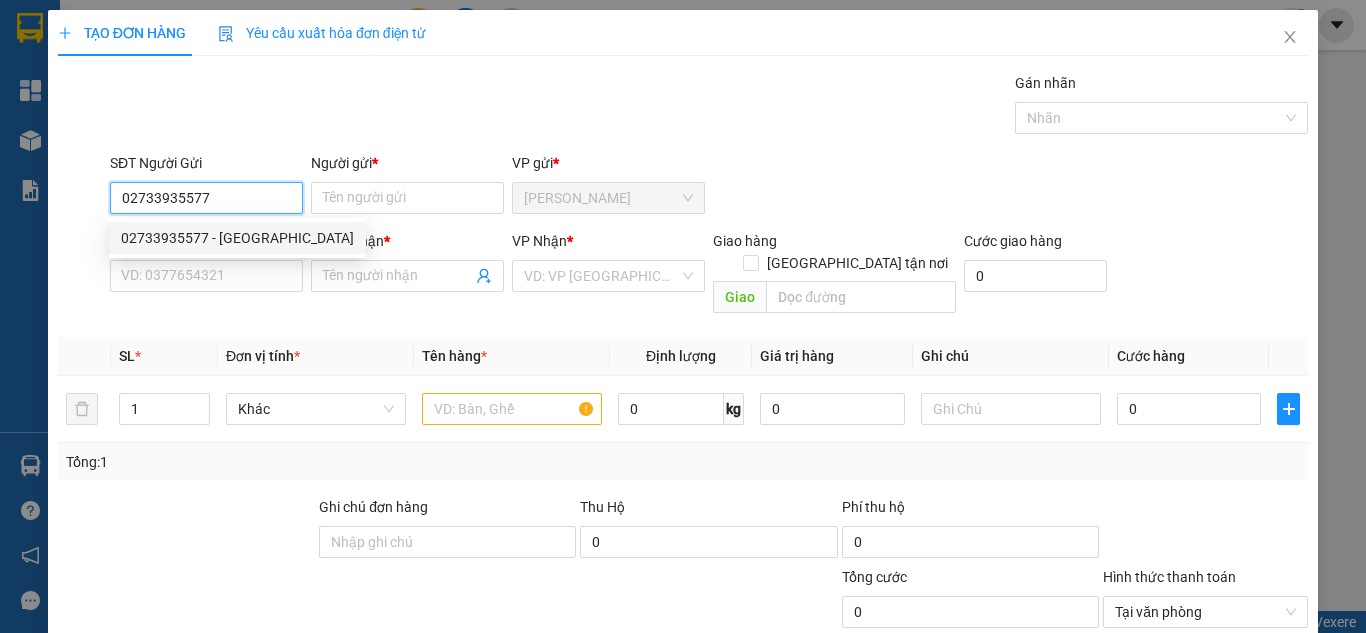 click on "02733935577 - NK MỸ NHA" at bounding box center [237, 238] 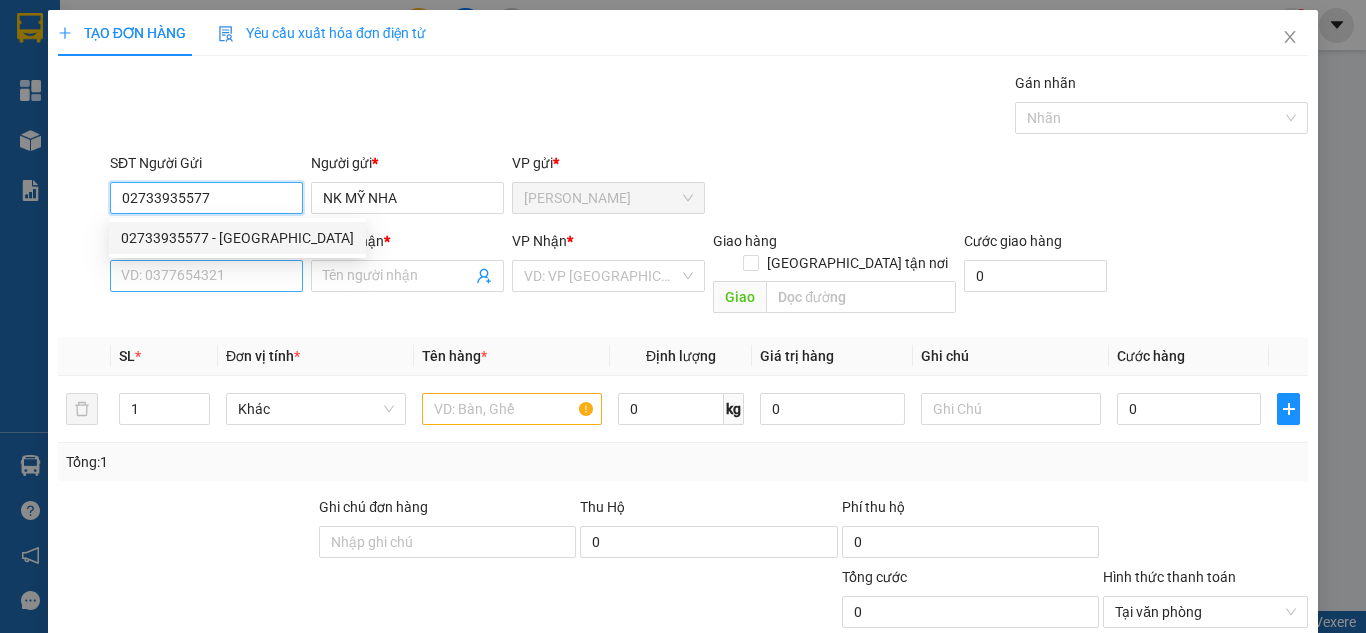 type on "02733935577" 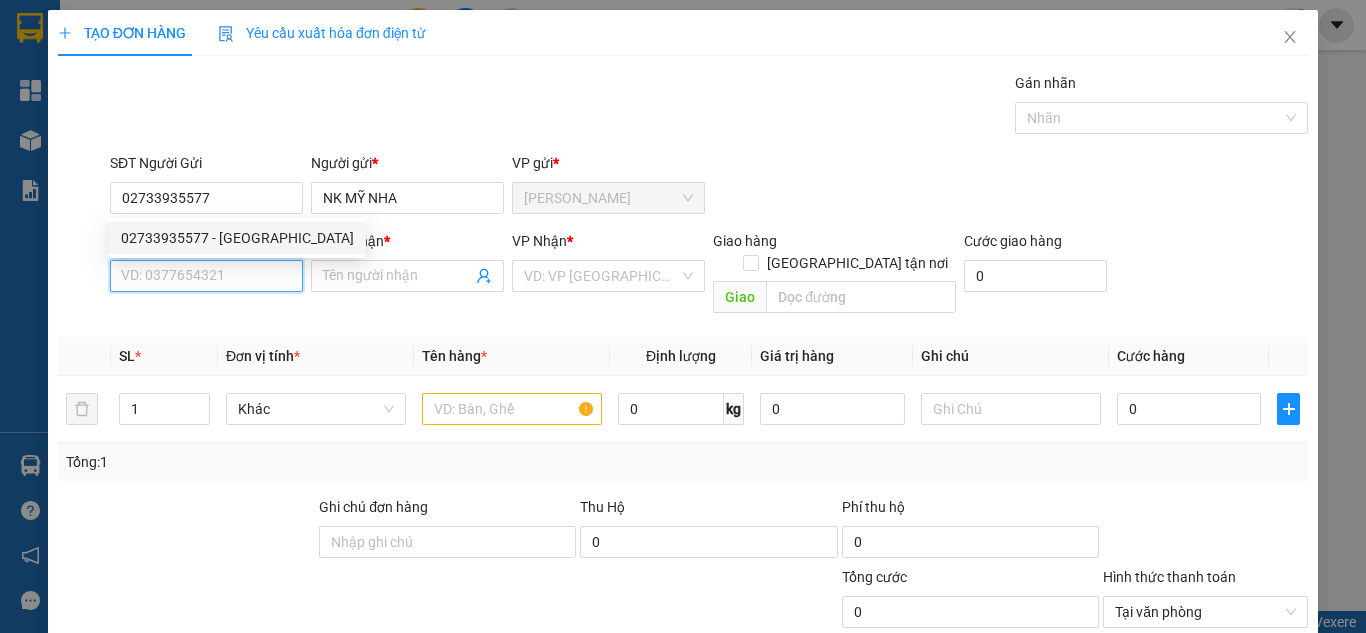 drag, startPoint x: 251, startPoint y: 271, endPoint x: 256, endPoint y: 281, distance: 11.18034 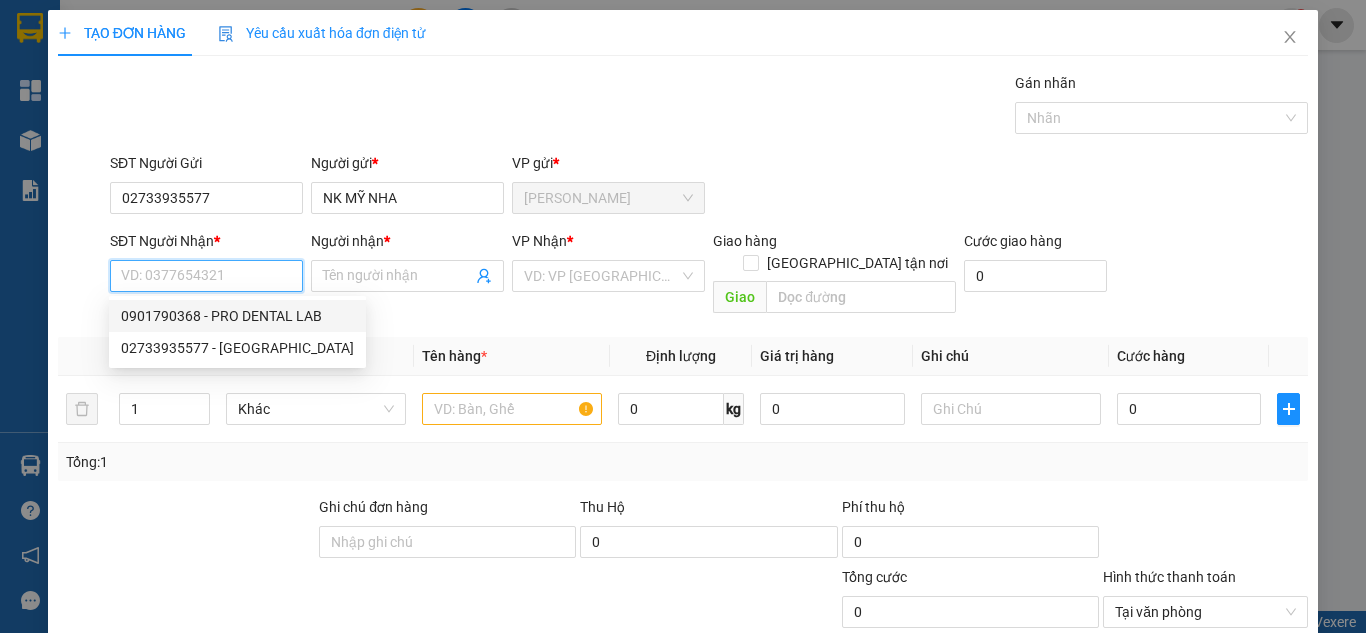 click on "0901790368 -  PRO DENTAL LAB" at bounding box center (237, 316) 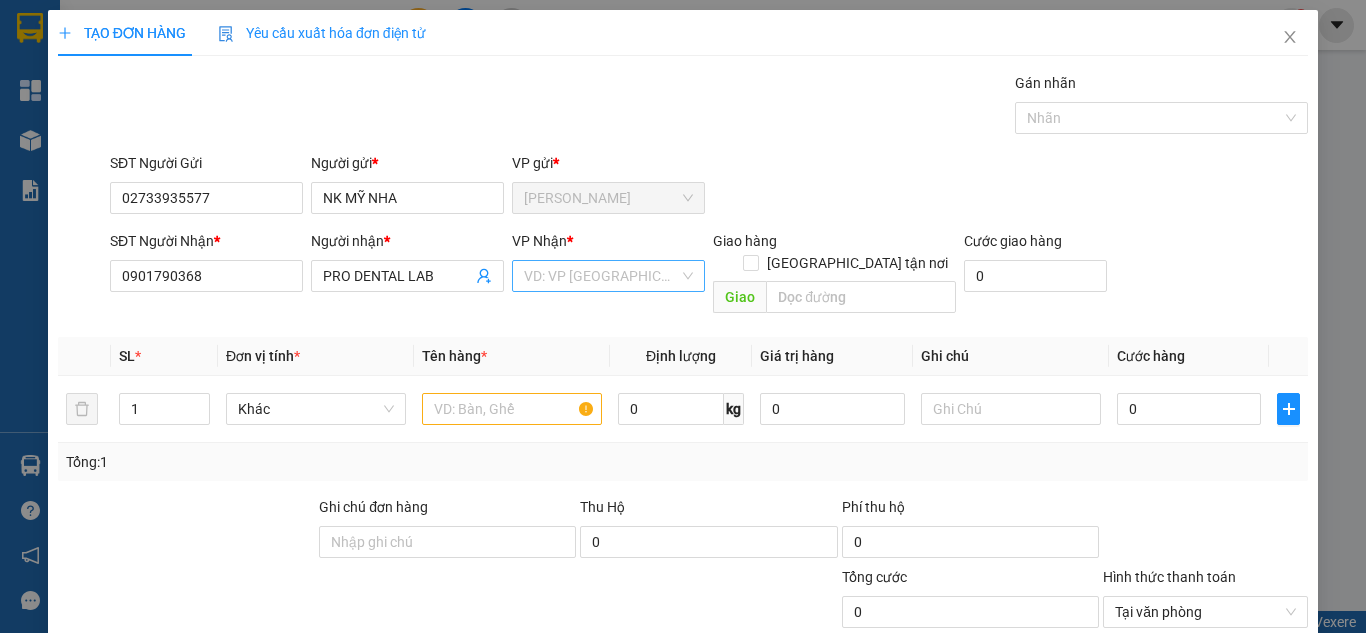 click at bounding box center (601, 276) 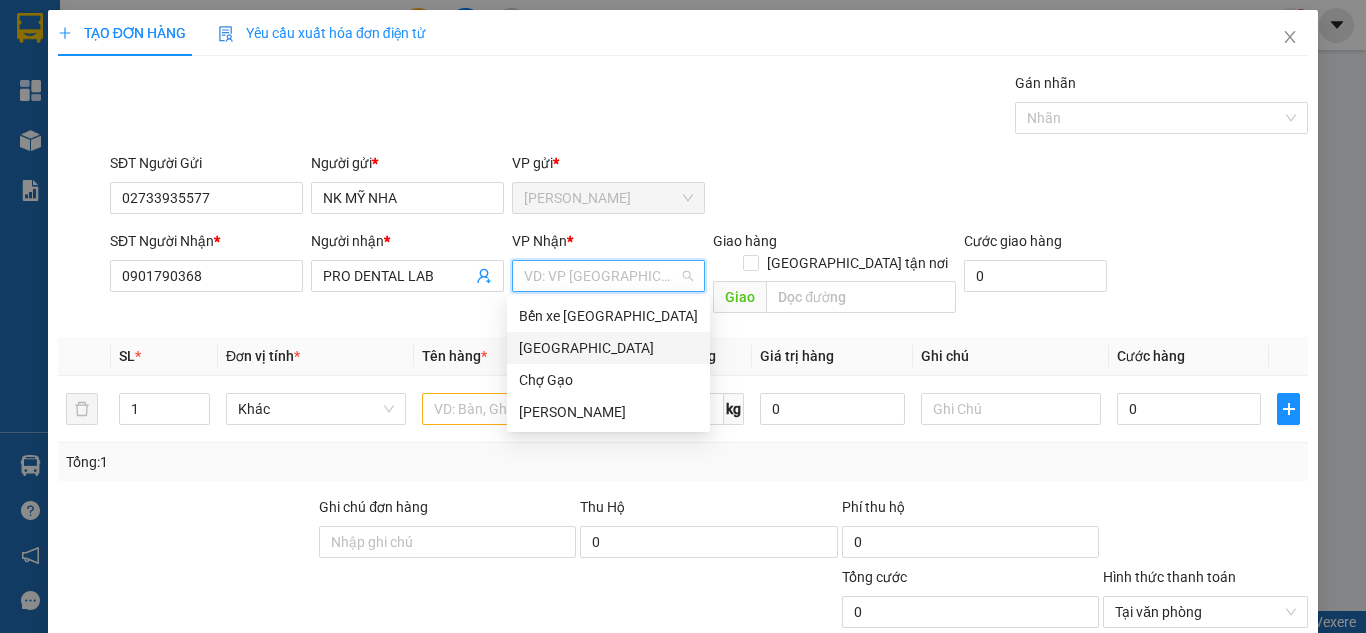click on "[GEOGRAPHIC_DATA]" at bounding box center [608, 348] 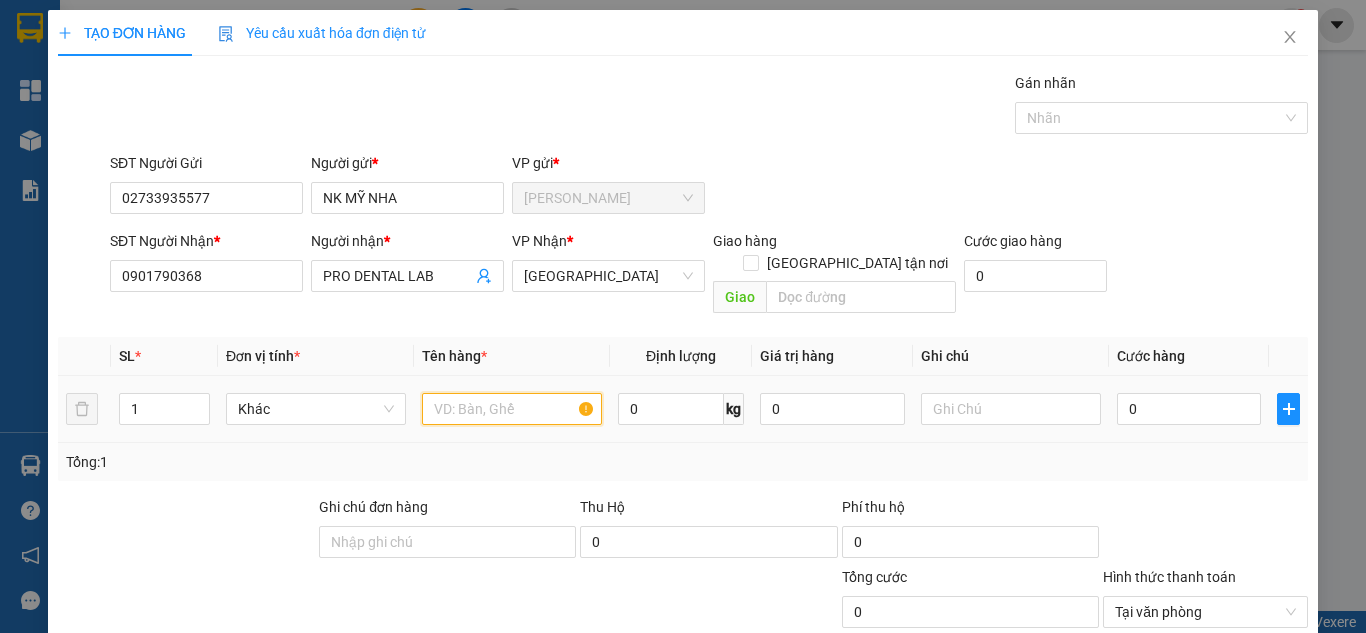 click at bounding box center [512, 409] 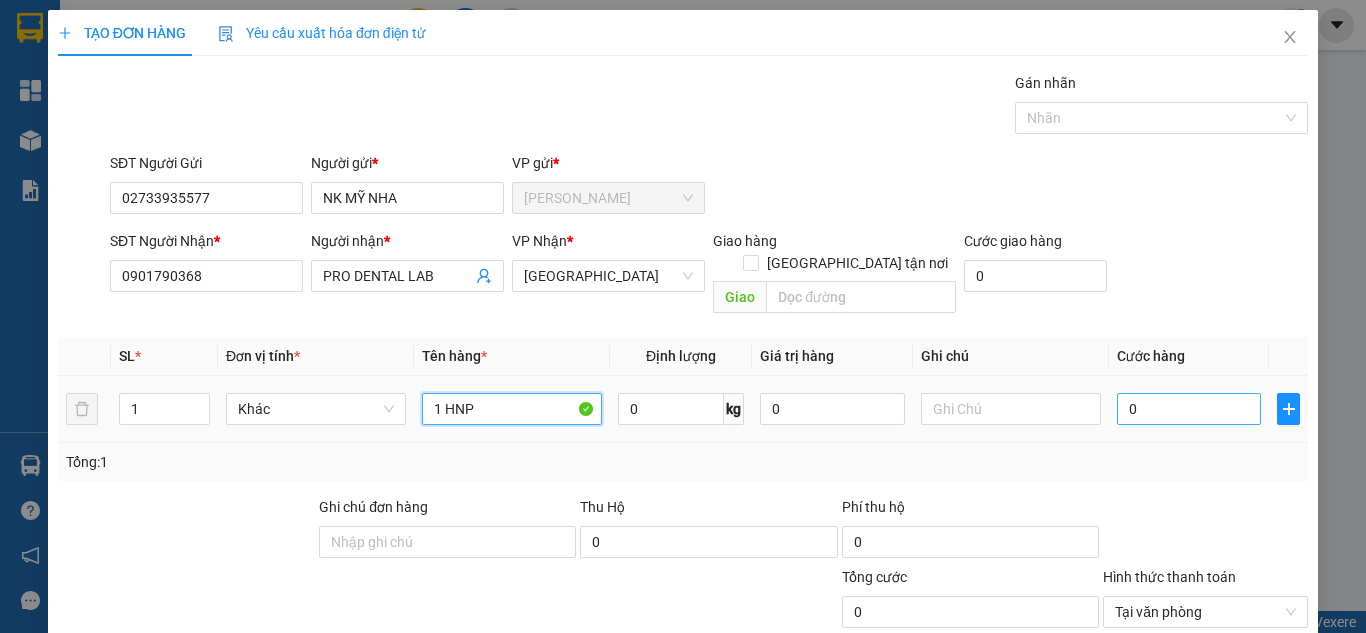 type on "1 HNP" 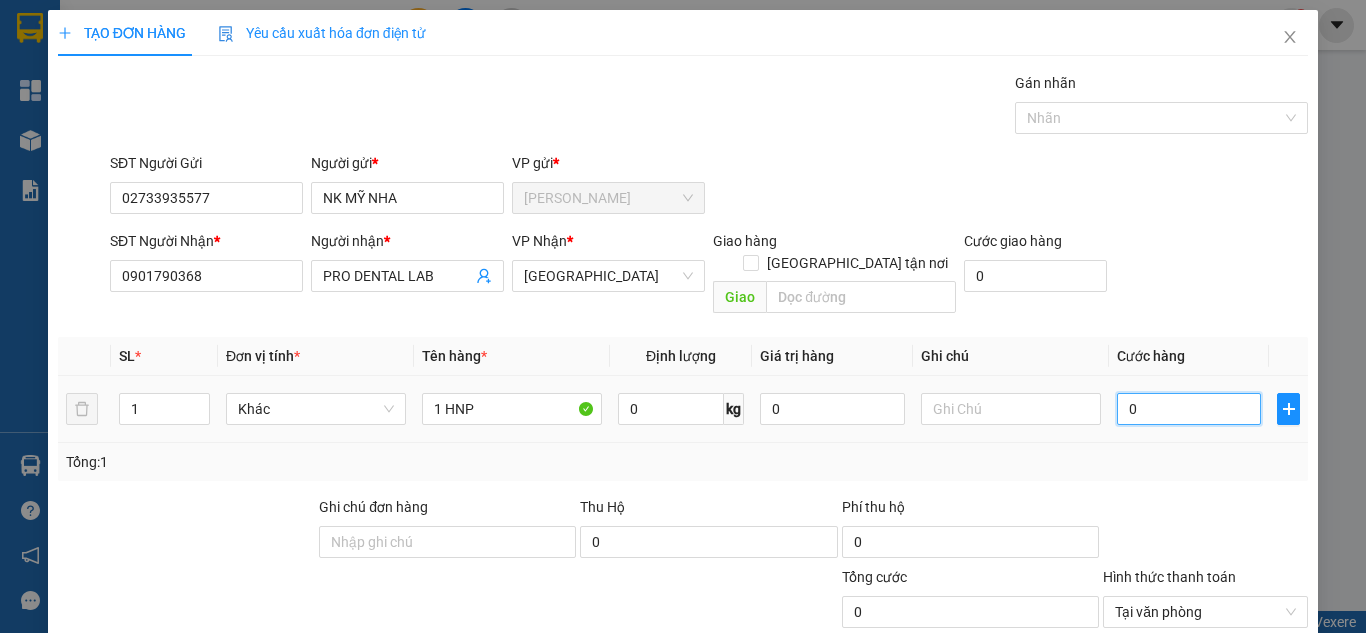 click on "0" at bounding box center [1189, 409] 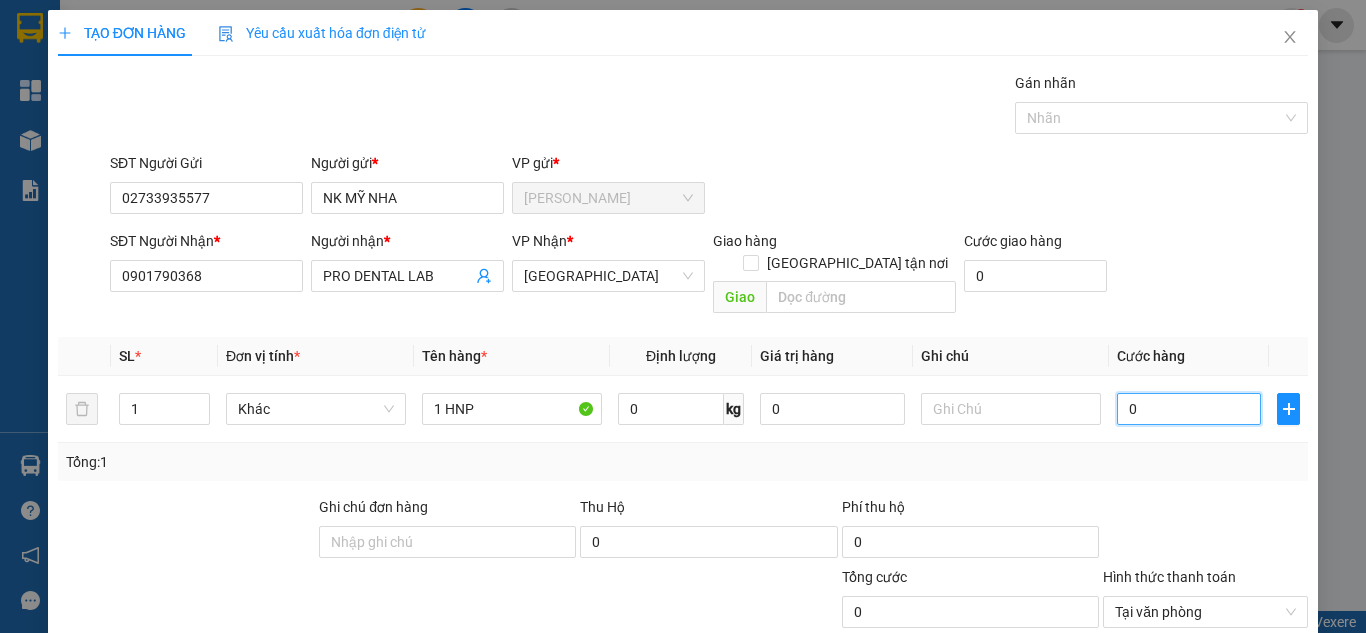 type on "2" 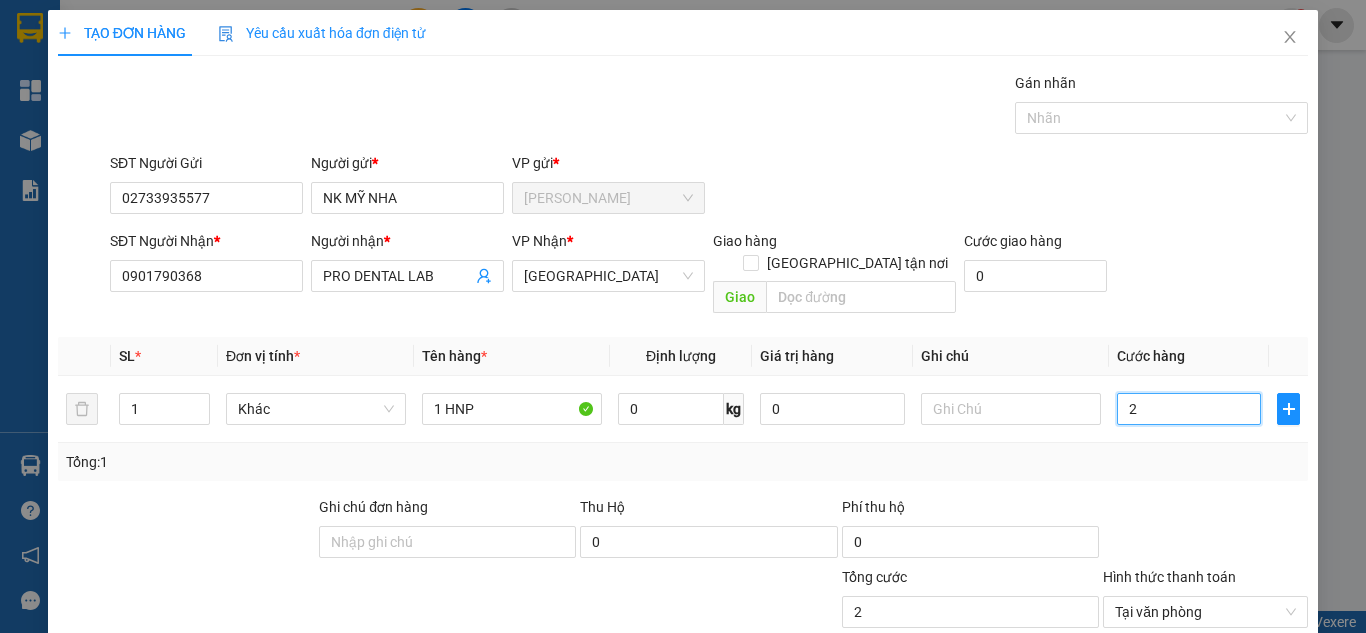 type on "20" 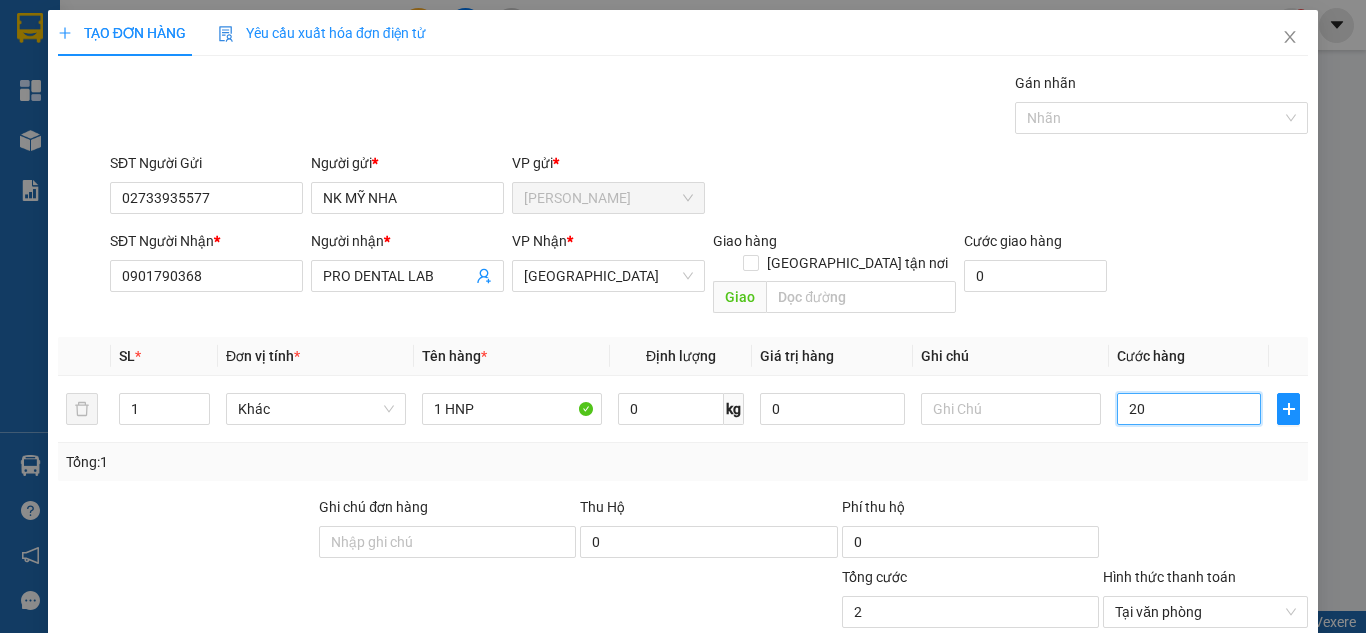 type on "20" 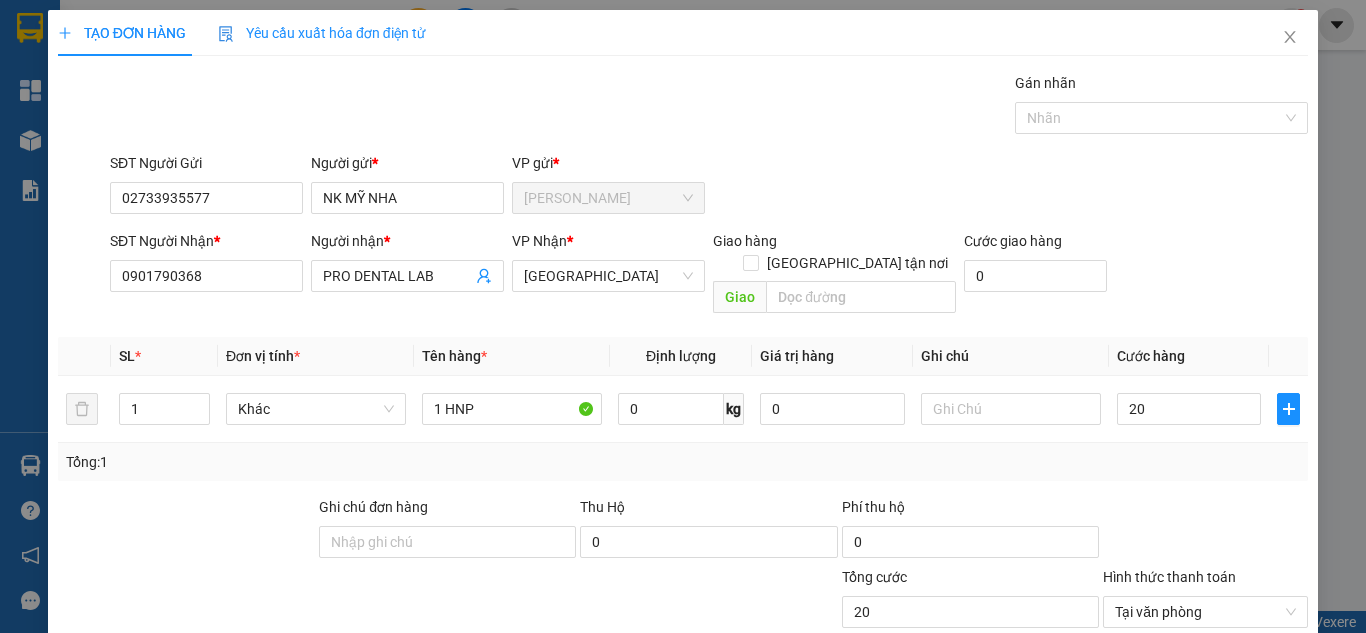 type on "20.000" 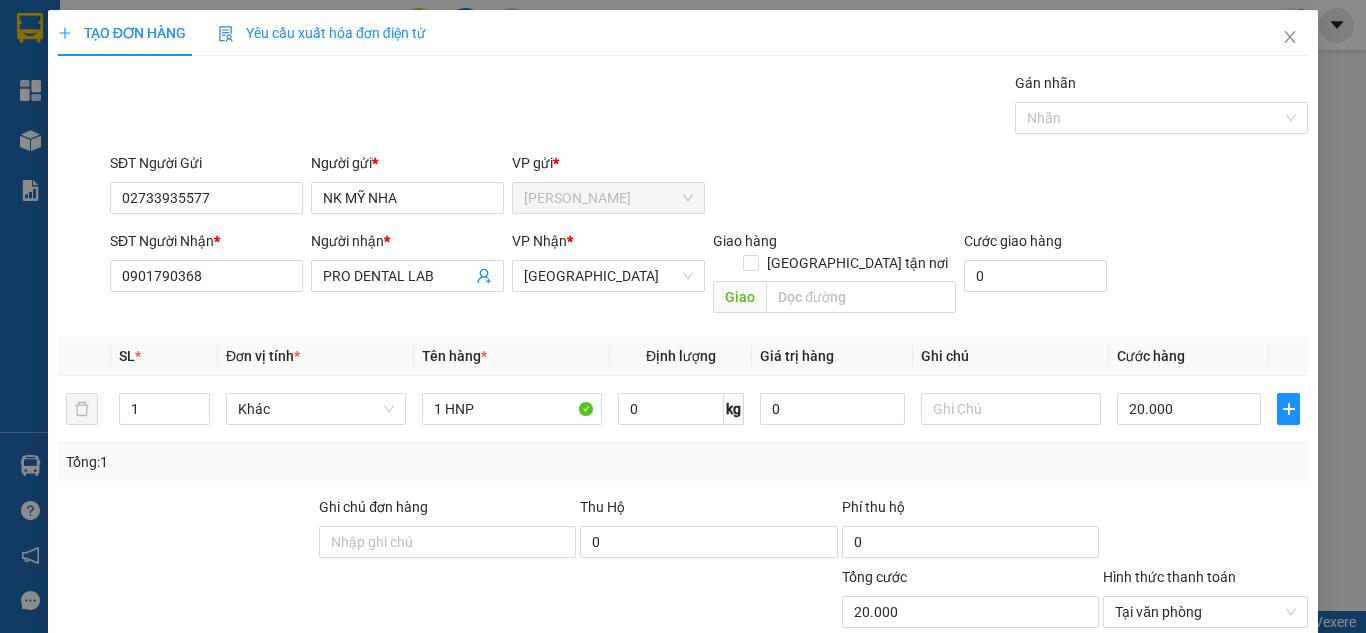 drag, startPoint x: 1149, startPoint y: 183, endPoint x: 1146, endPoint y: 303, distance: 120.03749 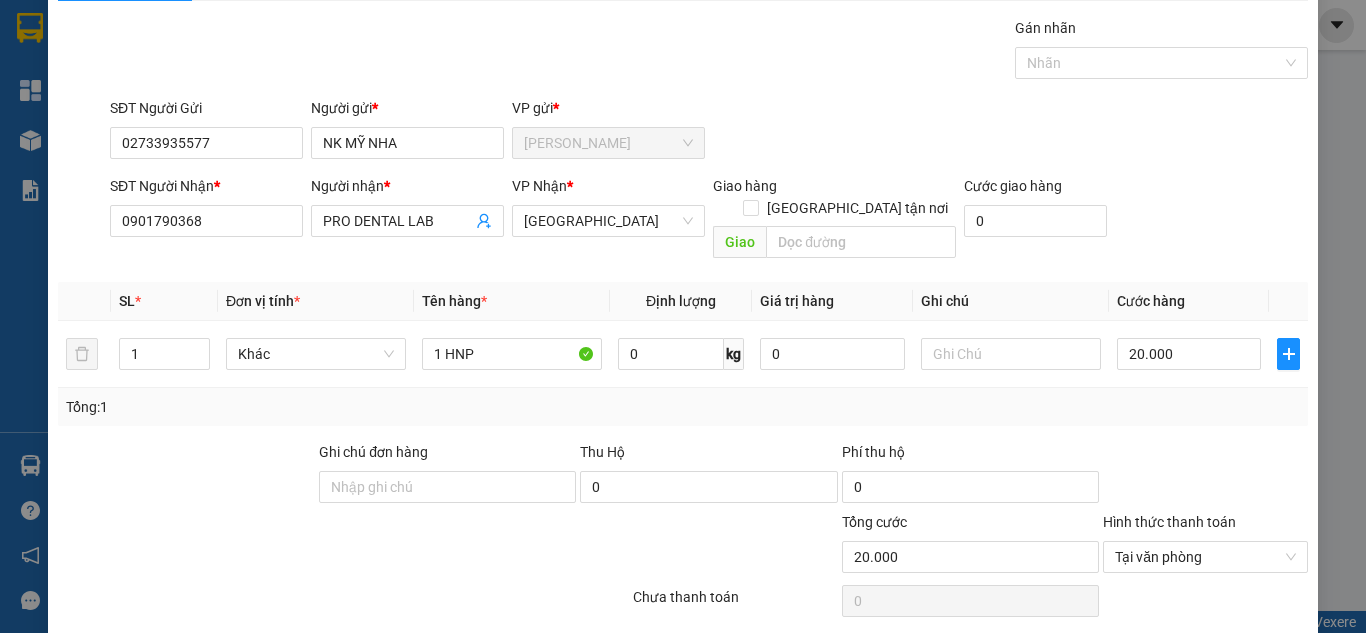 scroll, scrollTop: 107, scrollLeft: 0, axis: vertical 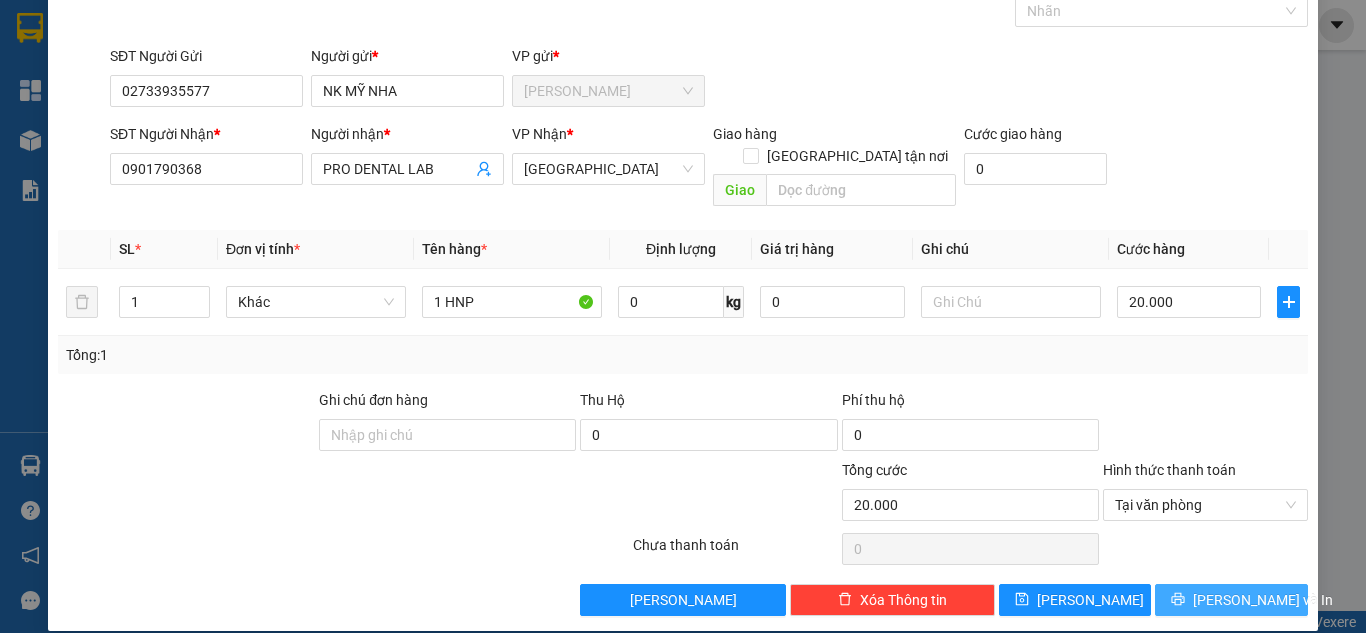 click on "[PERSON_NAME] và In" at bounding box center [1263, 600] 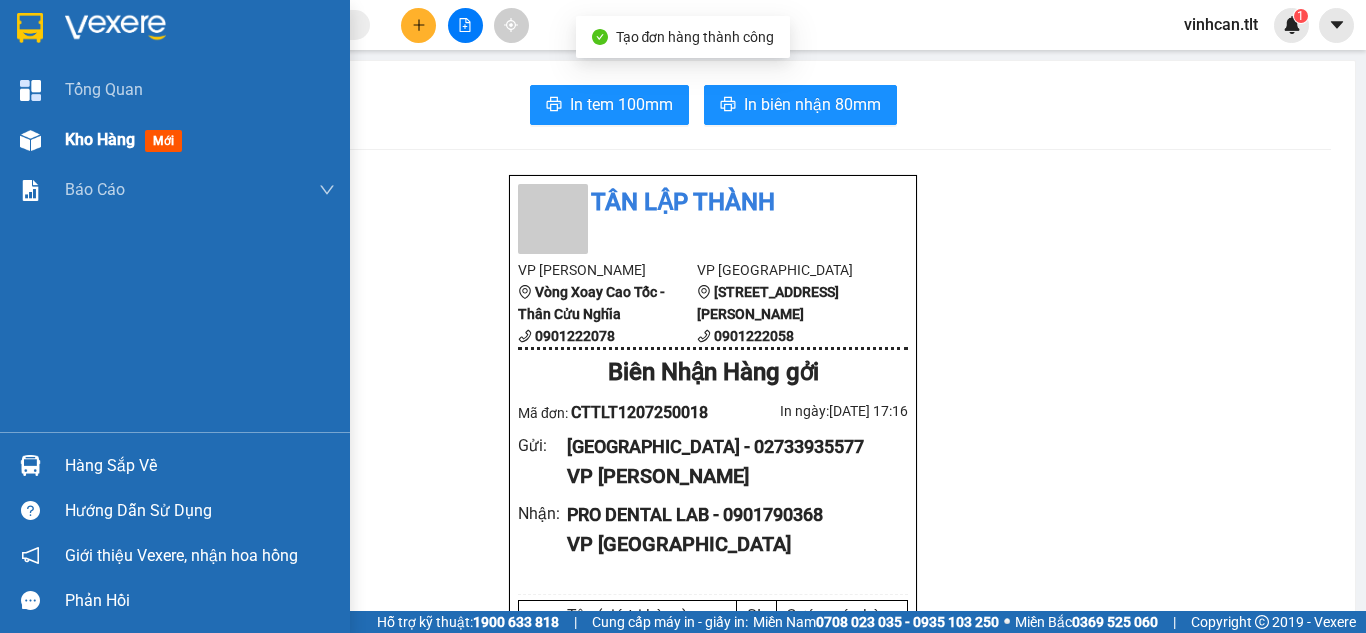 click at bounding box center [30, 140] 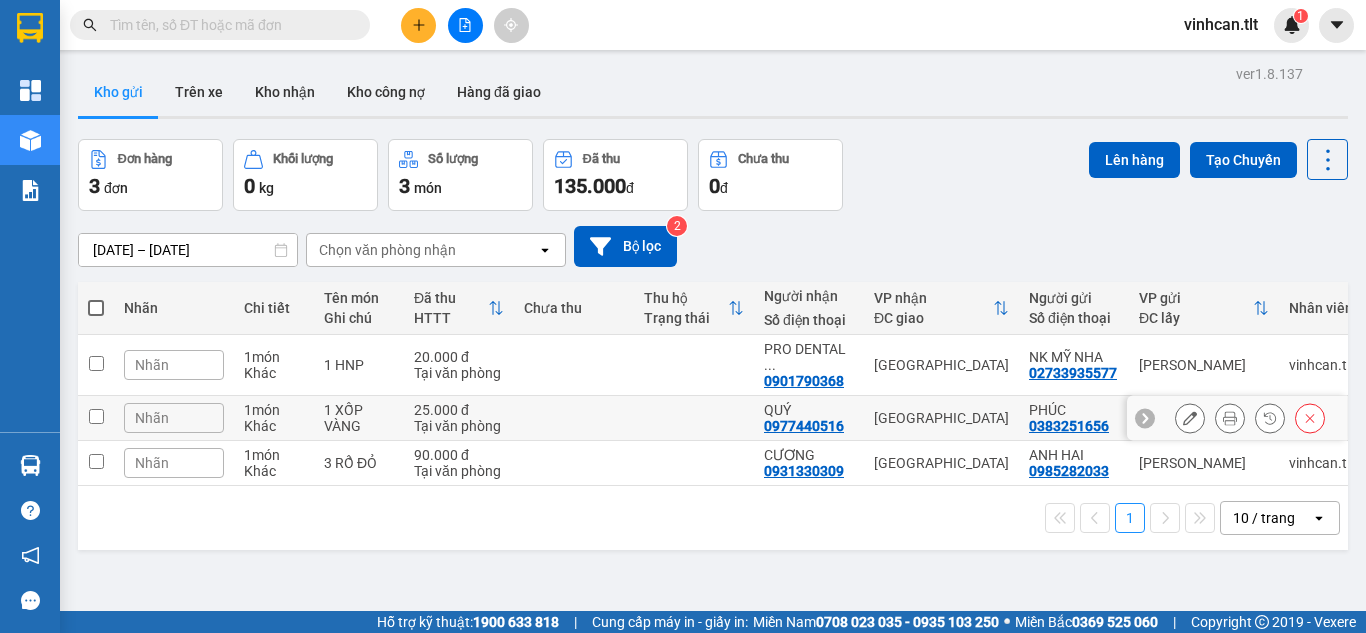 click at bounding box center (96, 416) 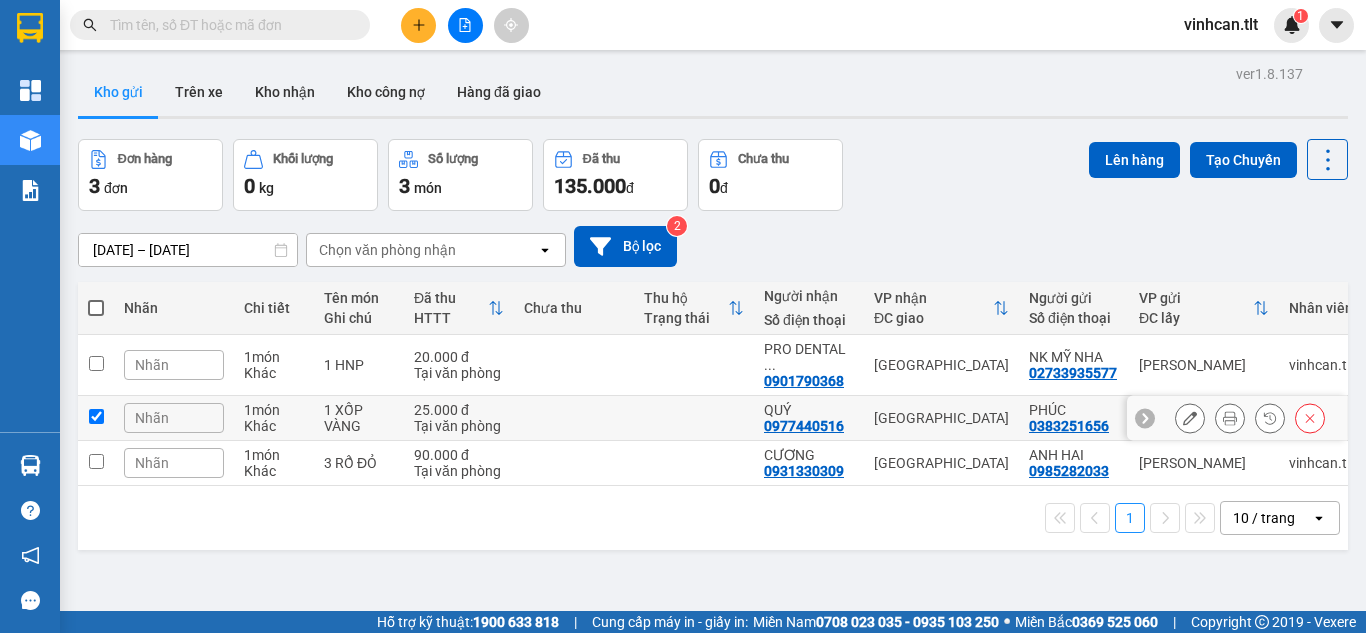 checkbox on "true" 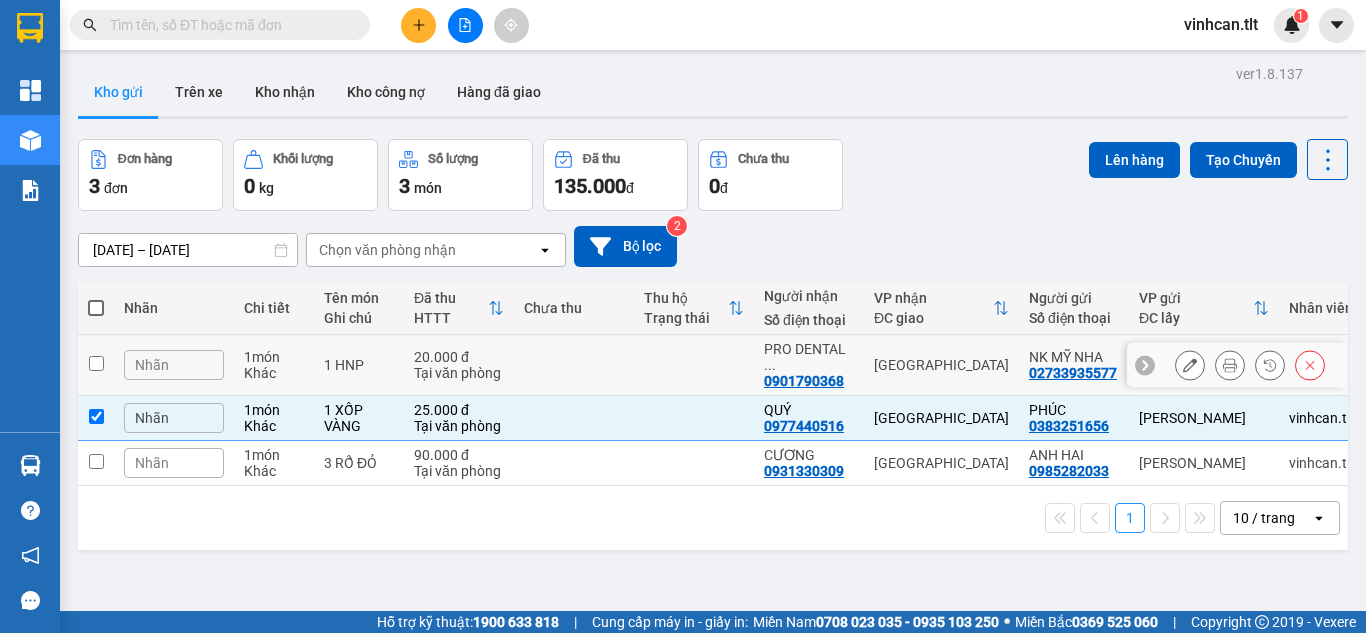 click at bounding box center (96, 365) 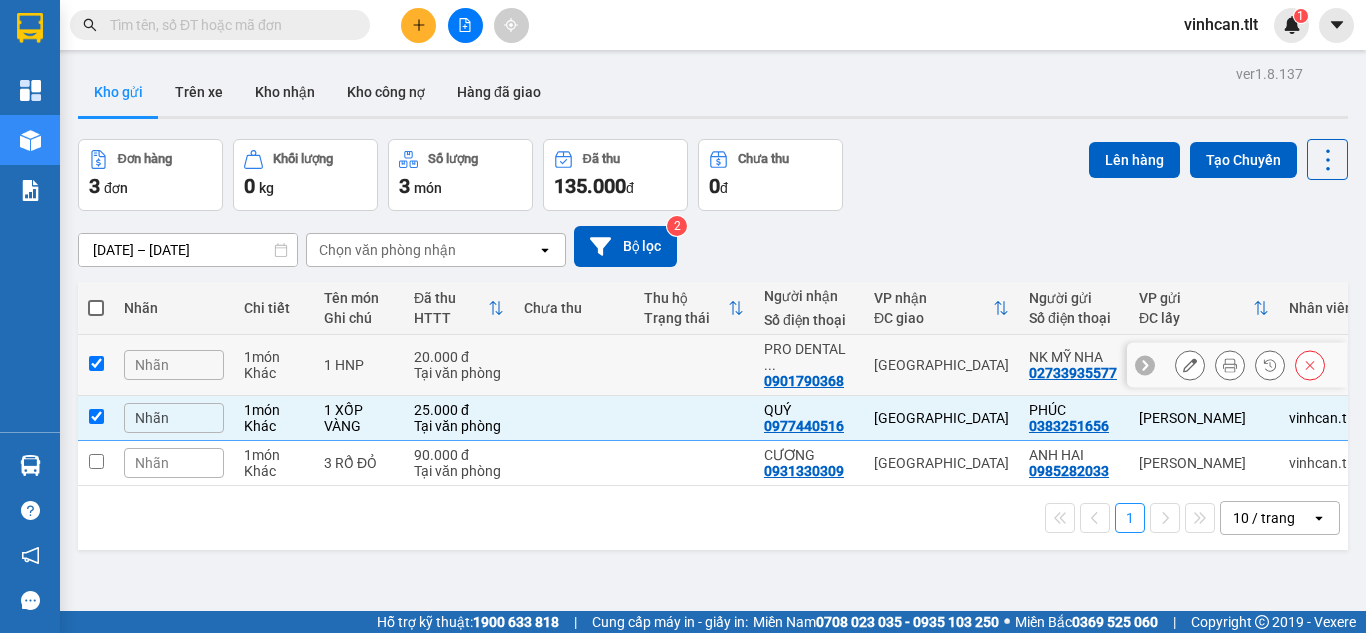 checkbox on "true" 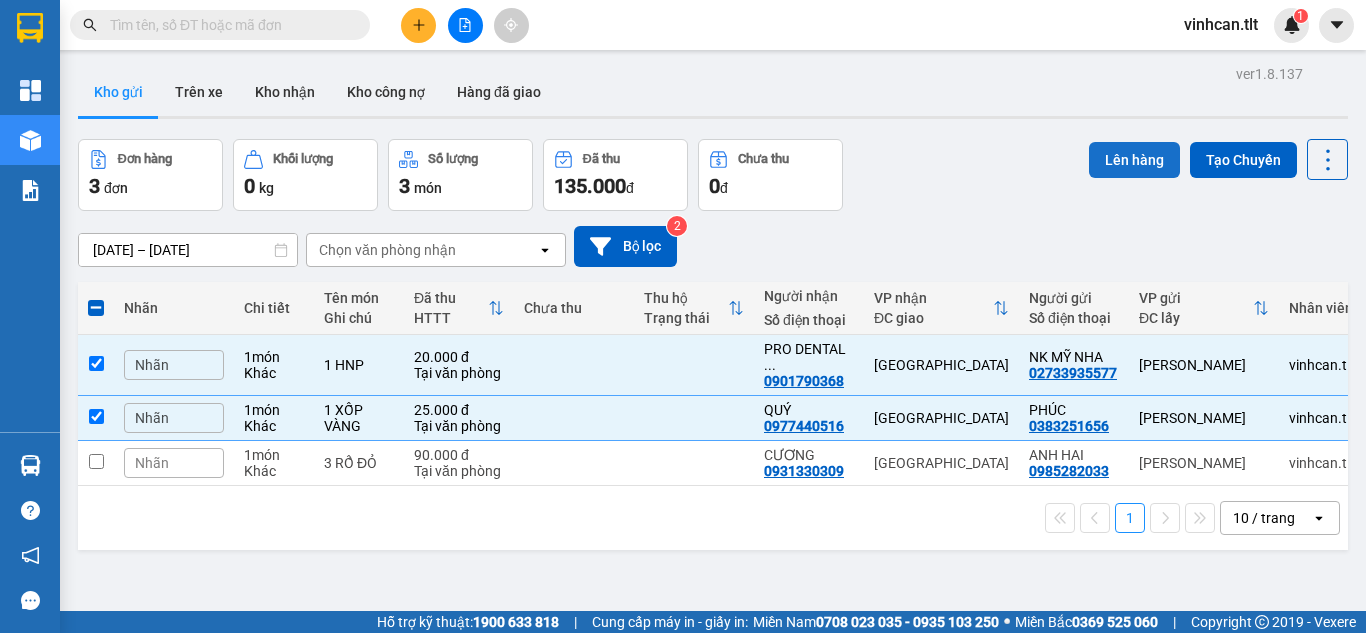 click on "Lên hàng" at bounding box center (1134, 160) 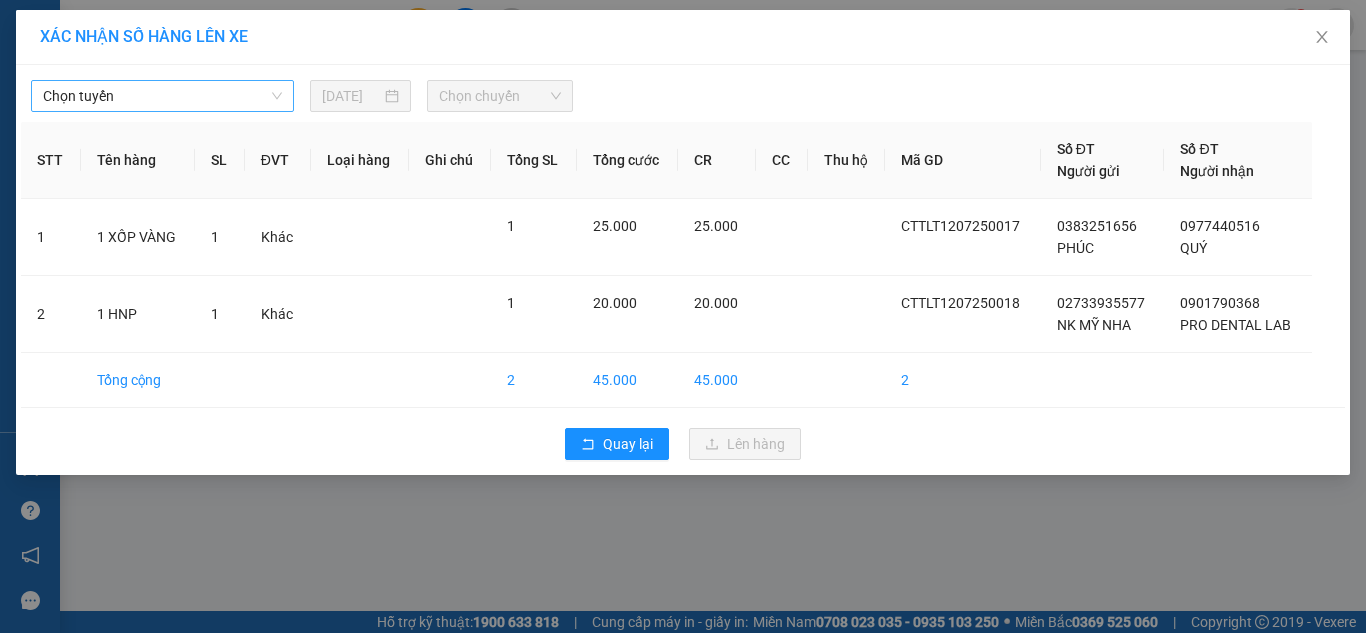 click on "Chọn tuyến" at bounding box center (162, 96) 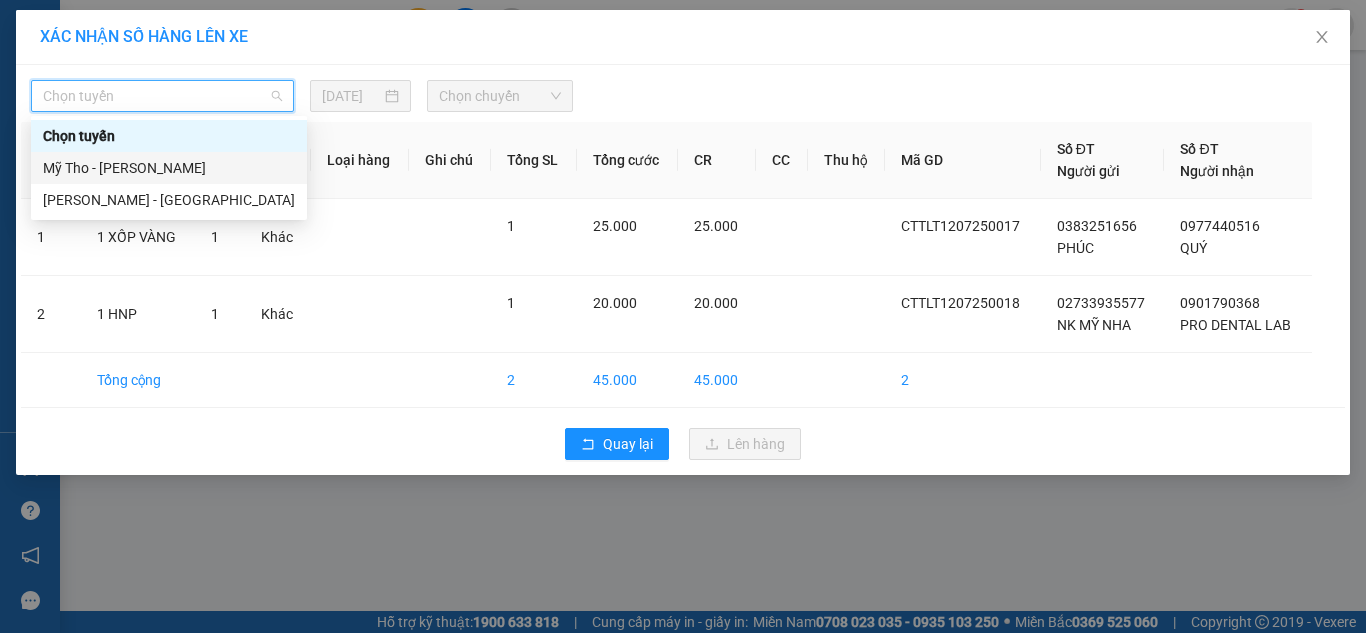 drag, startPoint x: 205, startPoint y: 172, endPoint x: 281, endPoint y: 154, distance: 78.10249 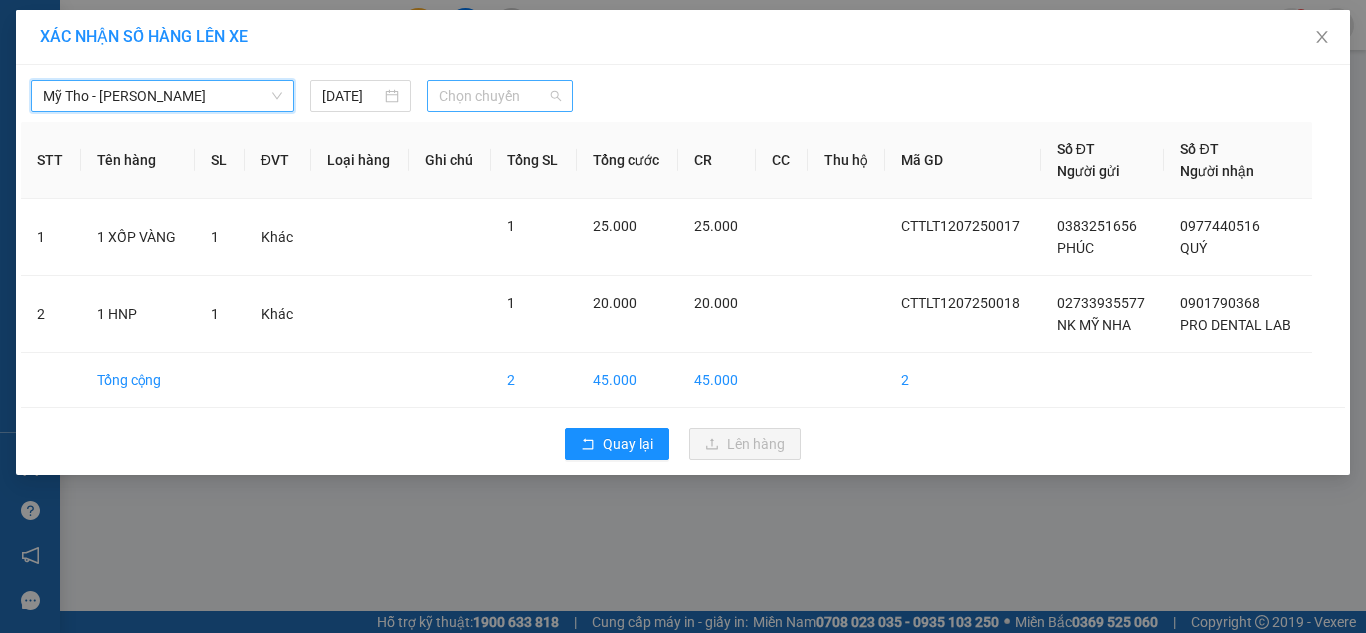 drag, startPoint x: 509, startPoint y: 97, endPoint x: 500, endPoint y: 146, distance: 49.819675 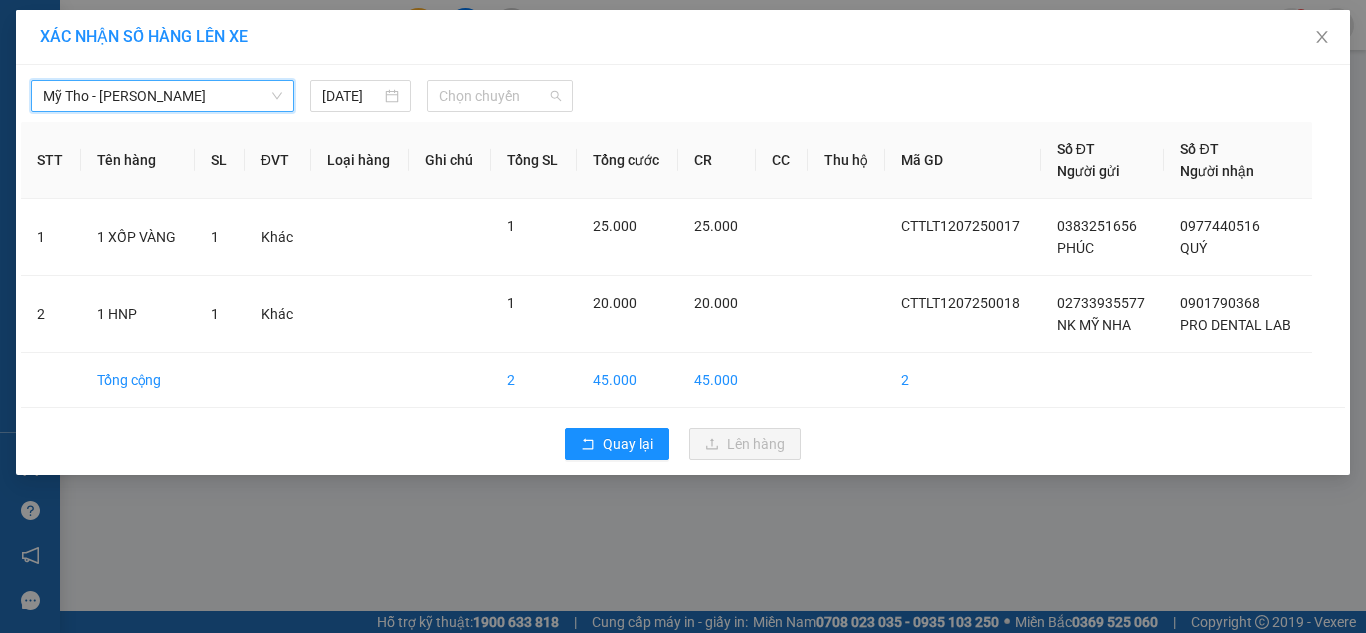 click on "Chọn chuyến" at bounding box center (500, 96) 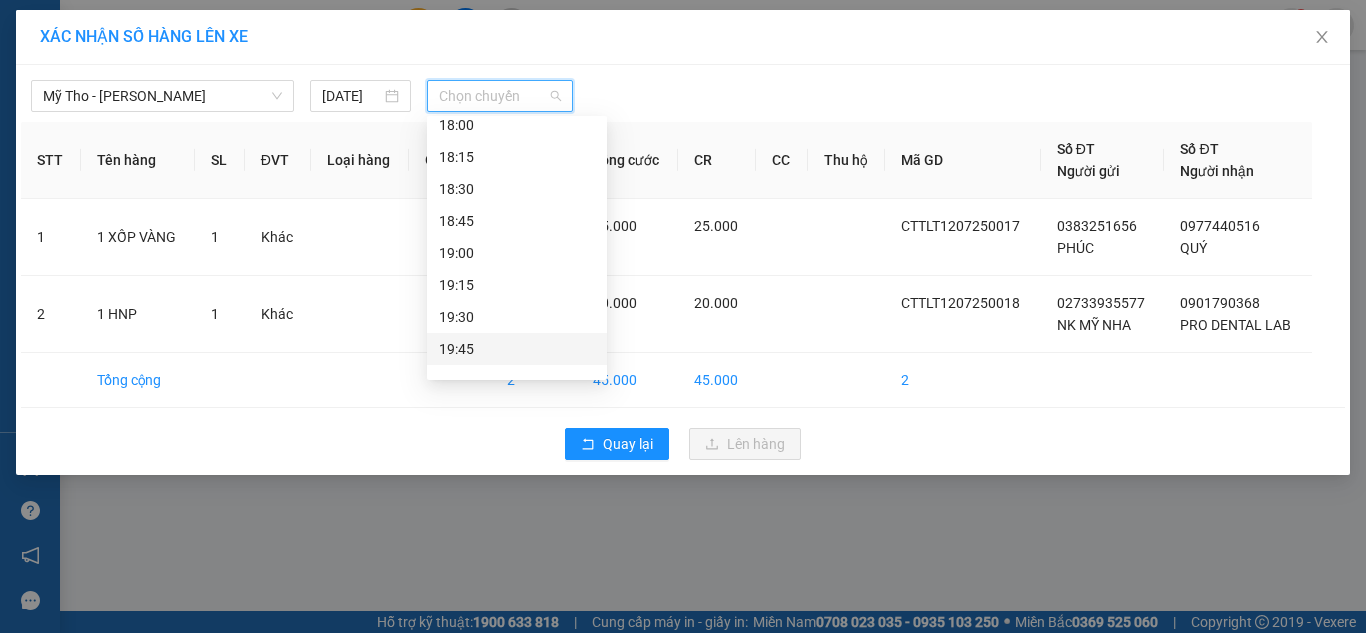 scroll, scrollTop: 2720, scrollLeft: 0, axis: vertical 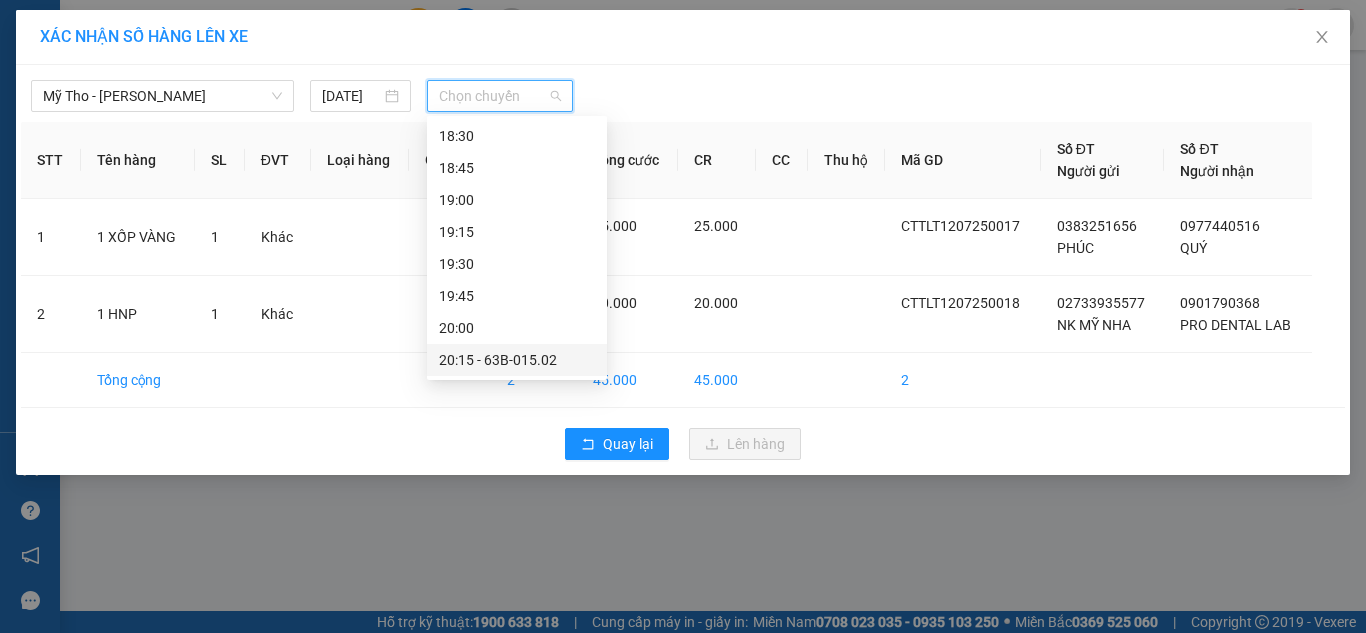 click on "20:15     - 63B-015.02" at bounding box center [517, 360] 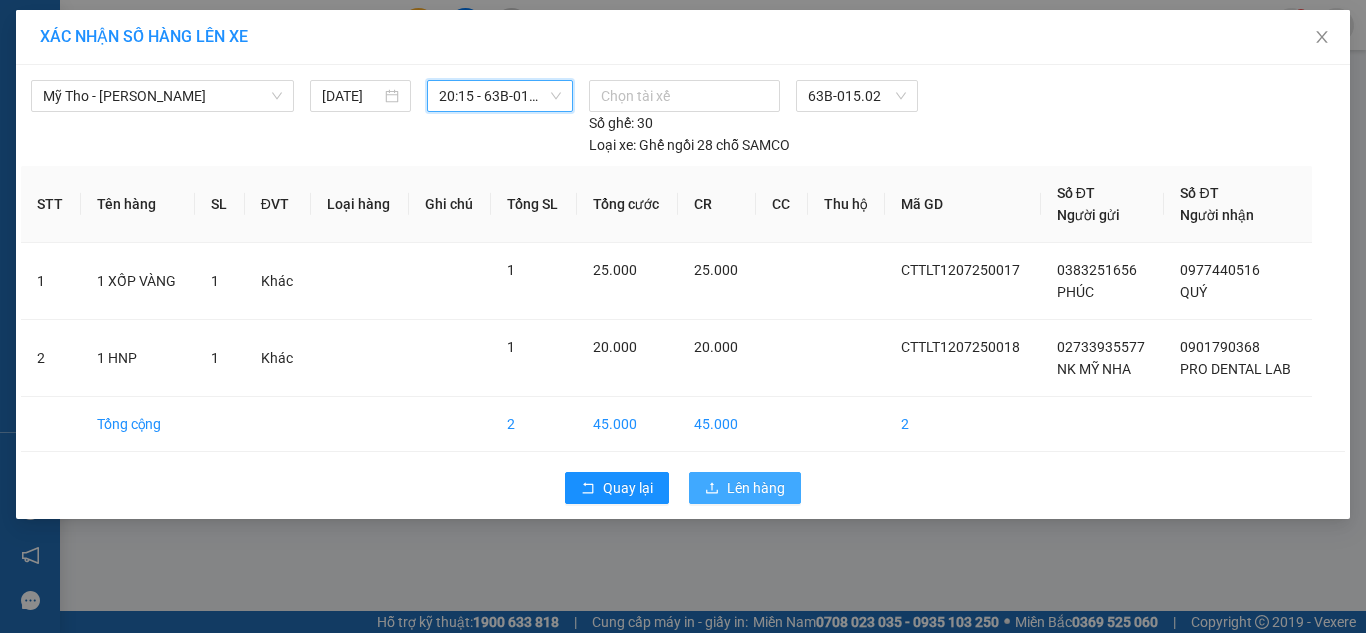 click on "Lên hàng" at bounding box center [756, 488] 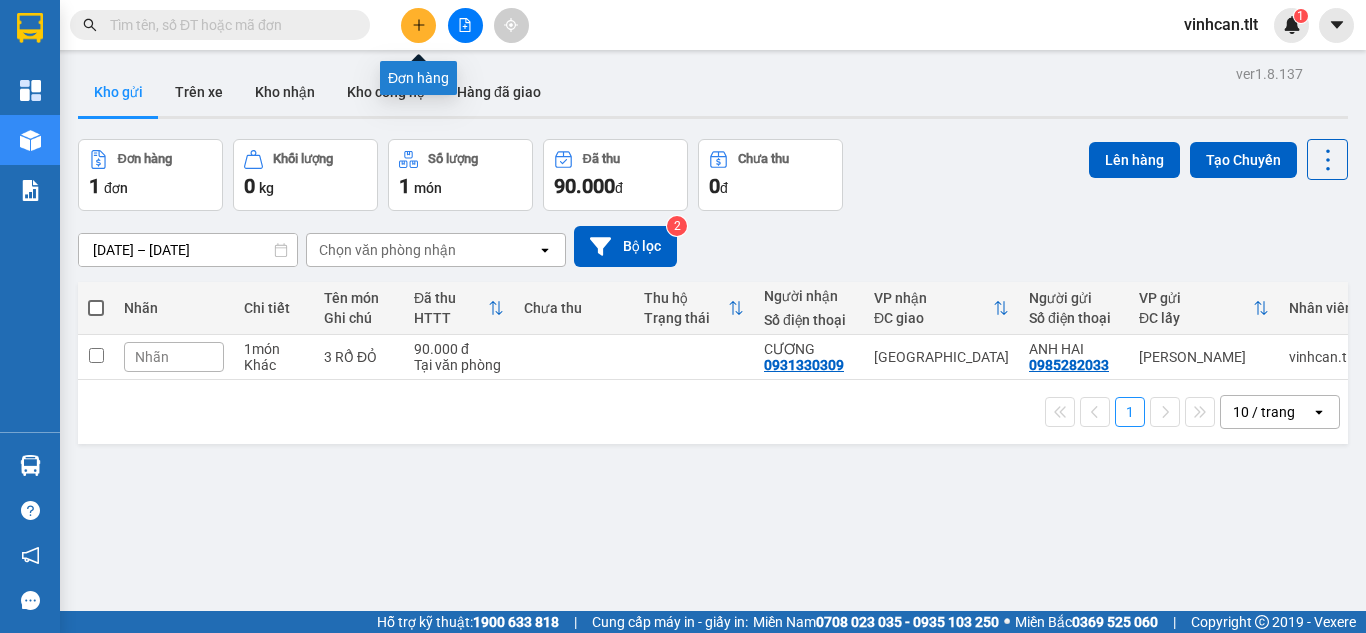 click at bounding box center [418, 25] 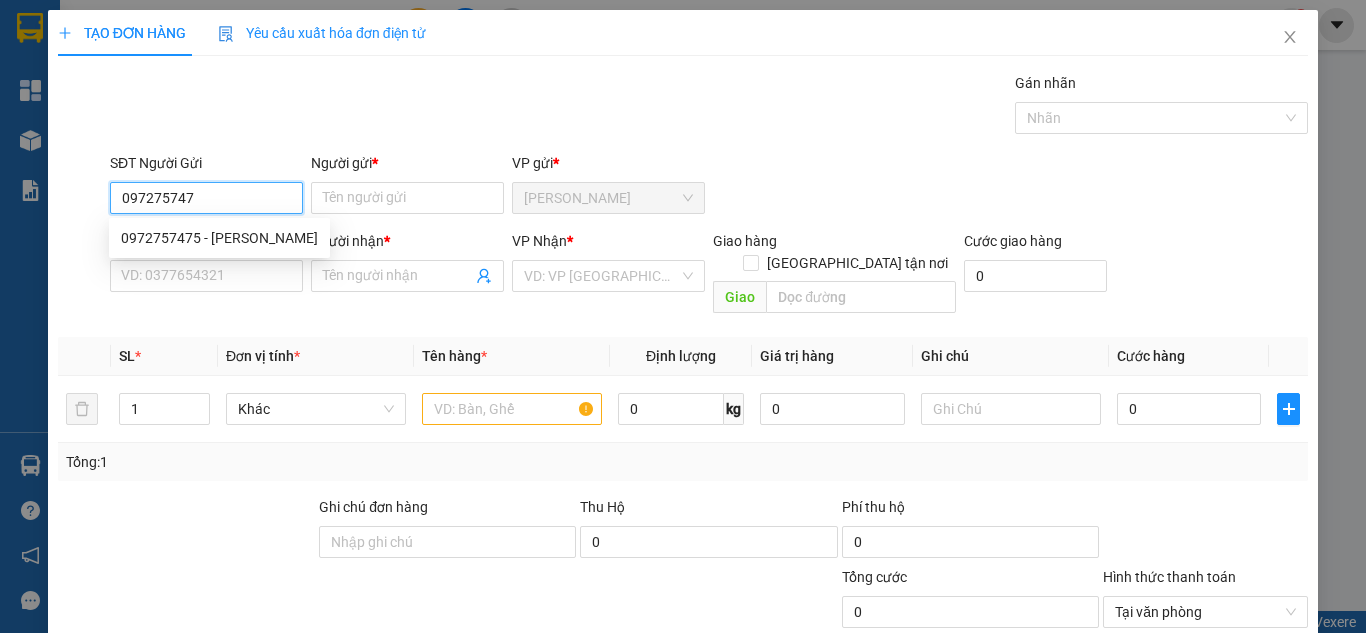 type on "0972757475" 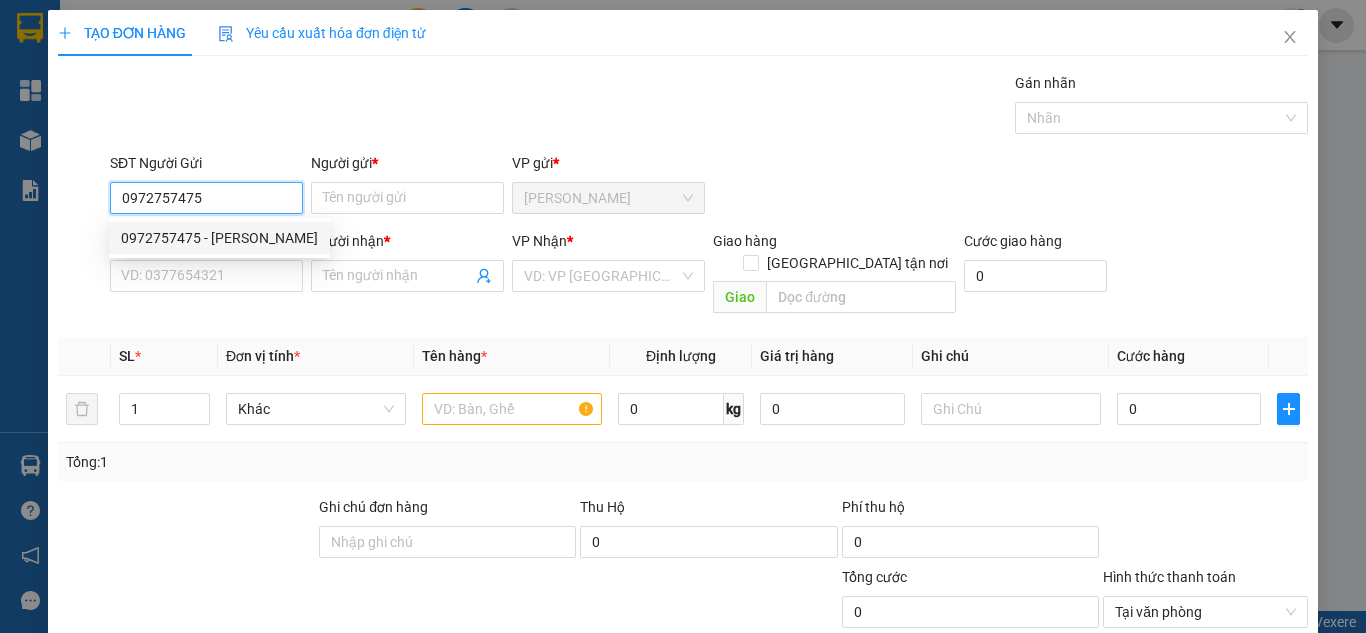 drag, startPoint x: 275, startPoint y: 227, endPoint x: 271, endPoint y: 240, distance: 13.601471 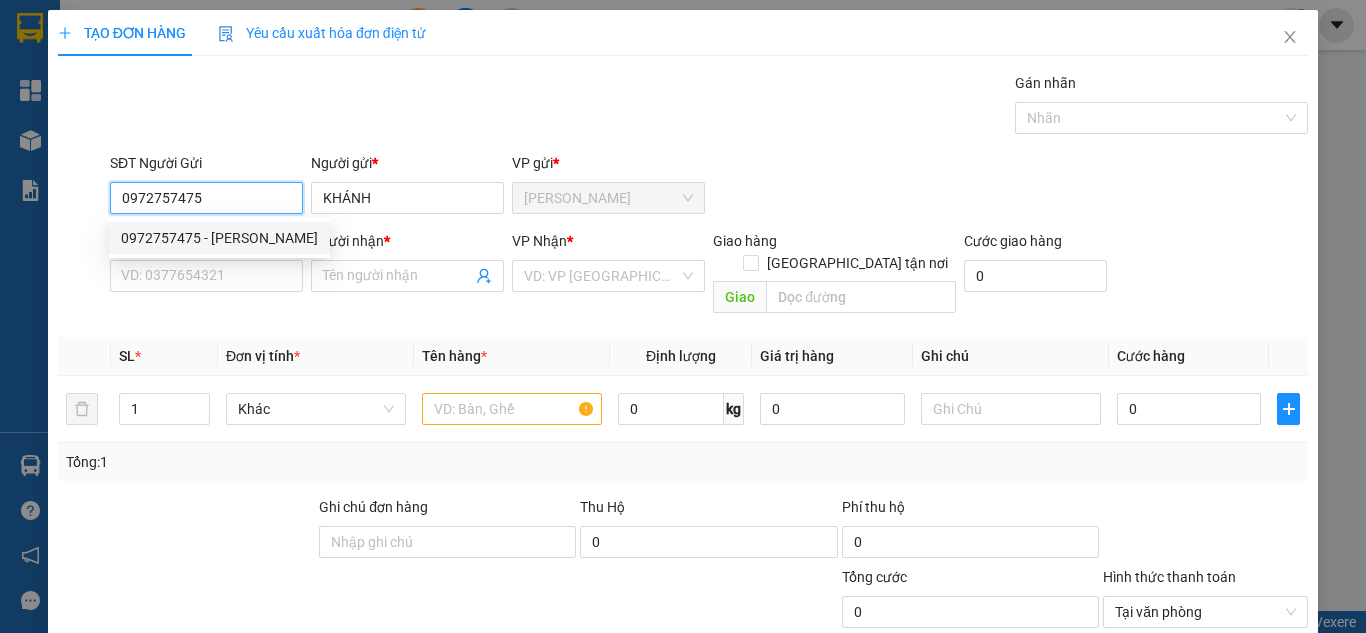 type on "0972757475" 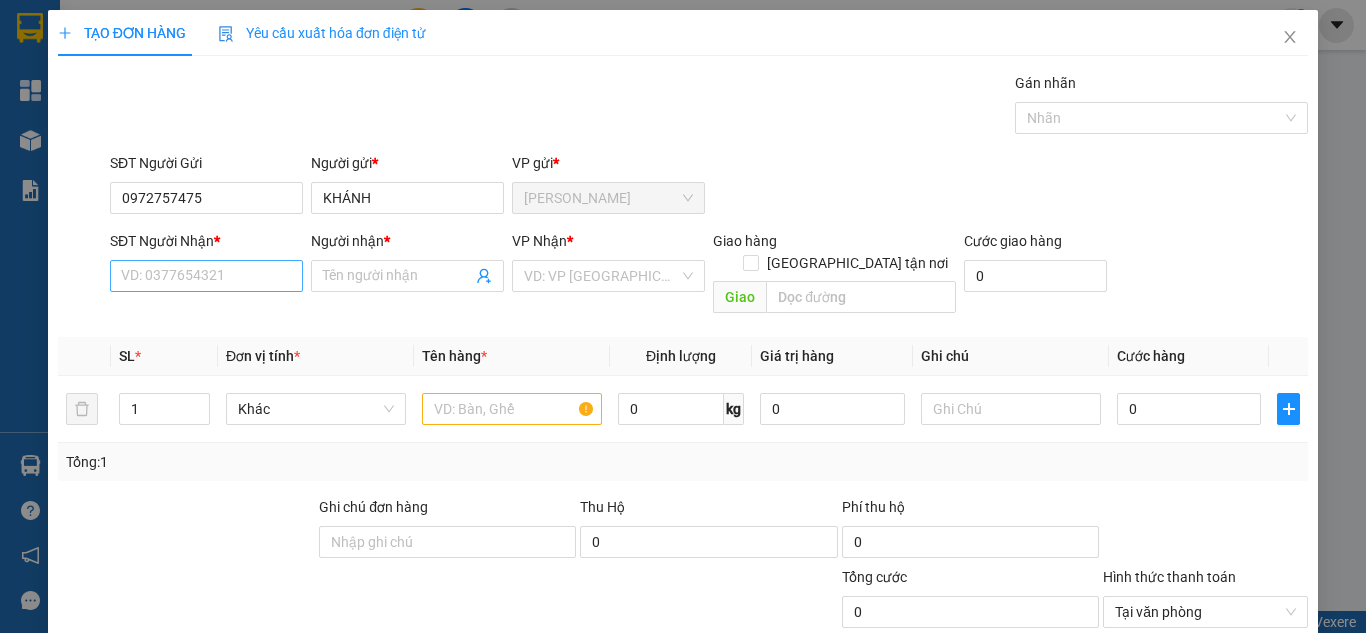 click on "SĐT Người Nhận  * VD: 0377654321" at bounding box center [206, 265] 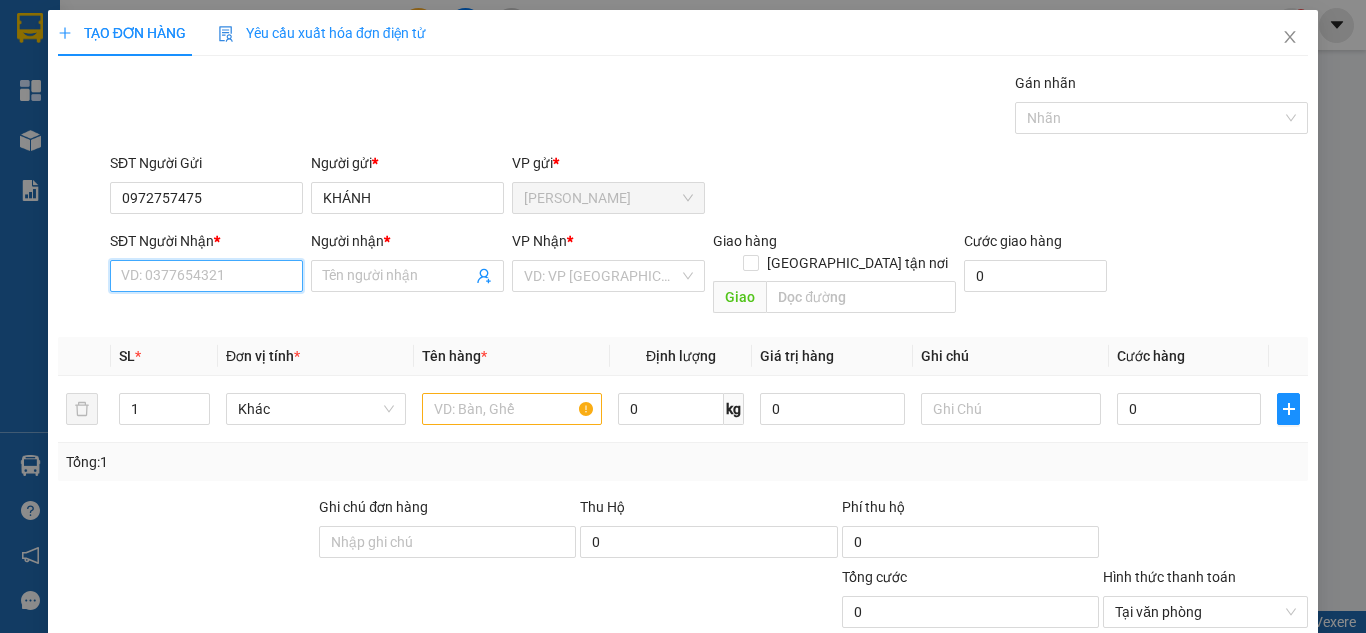 click on "SĐT Người Nhận  *" at bounding box center [206, 276] 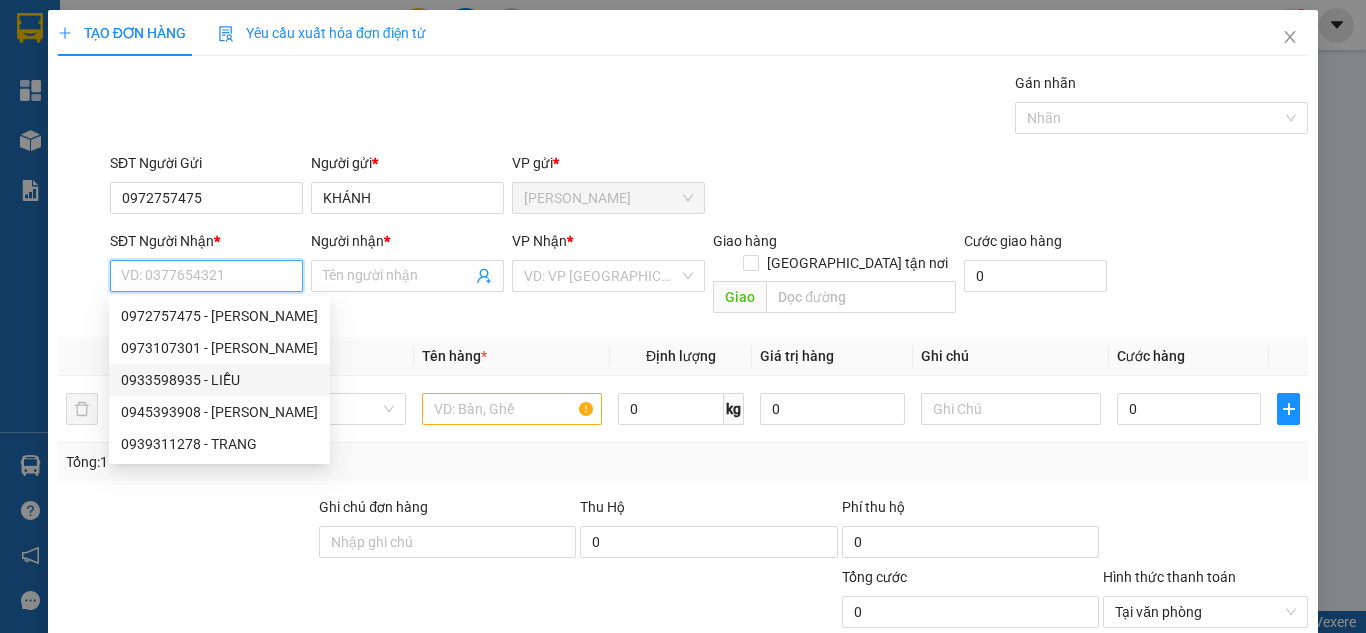 click on "0933598935 - LIỄU" at bounding box center [219, 380] 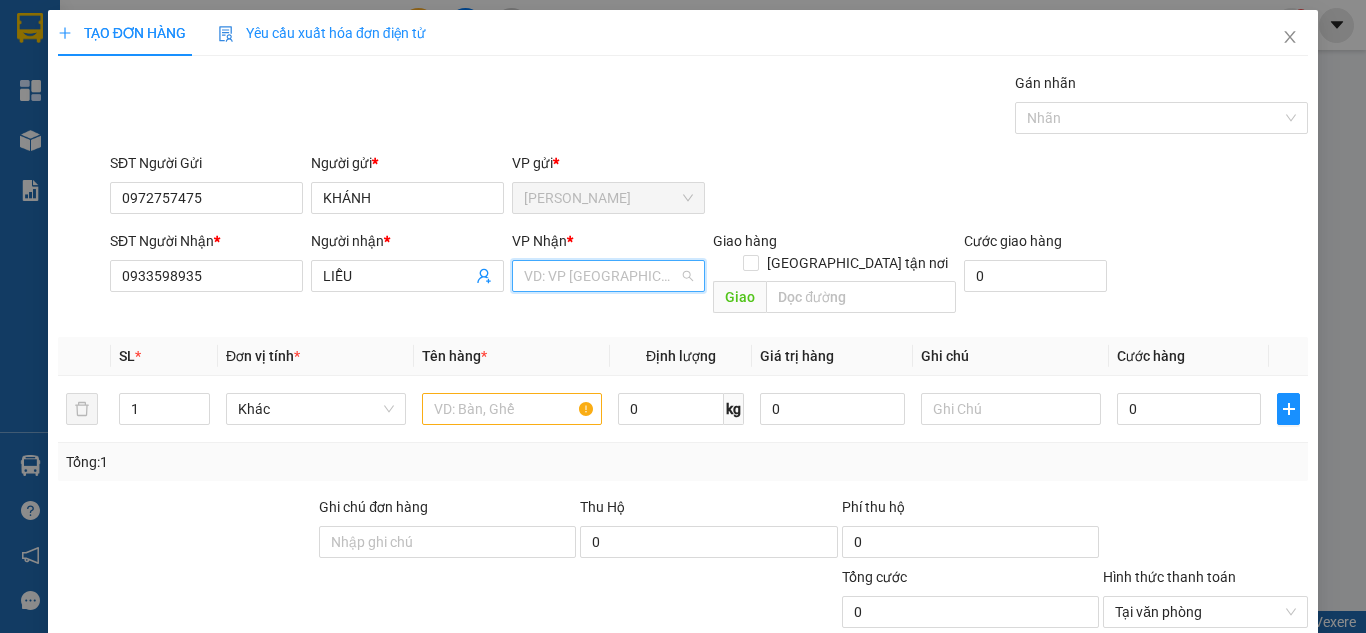 drag, startPoint x: 569, startPoint y: 280, endPoint x: 549, endPoint y: 335, distance: 58.5235 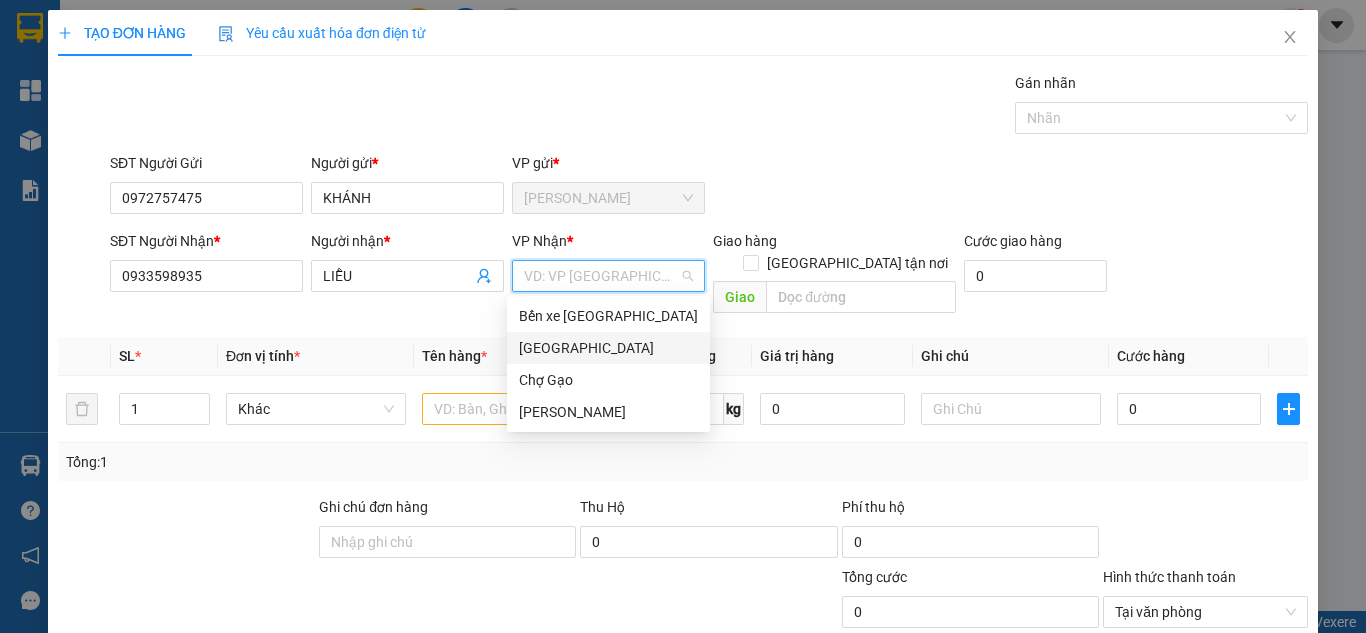 click on "[GEOGRAPHIC_DATA]" at bounding box center (608, 348) 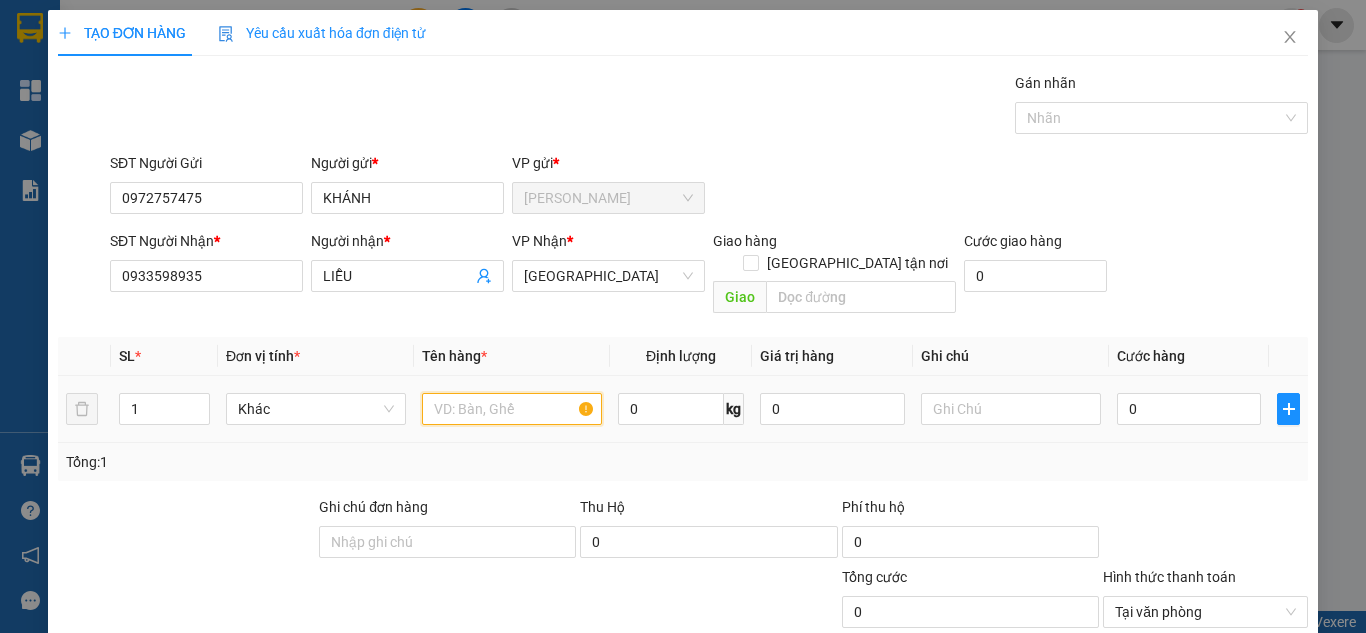 click at bounding box center (512, 409) 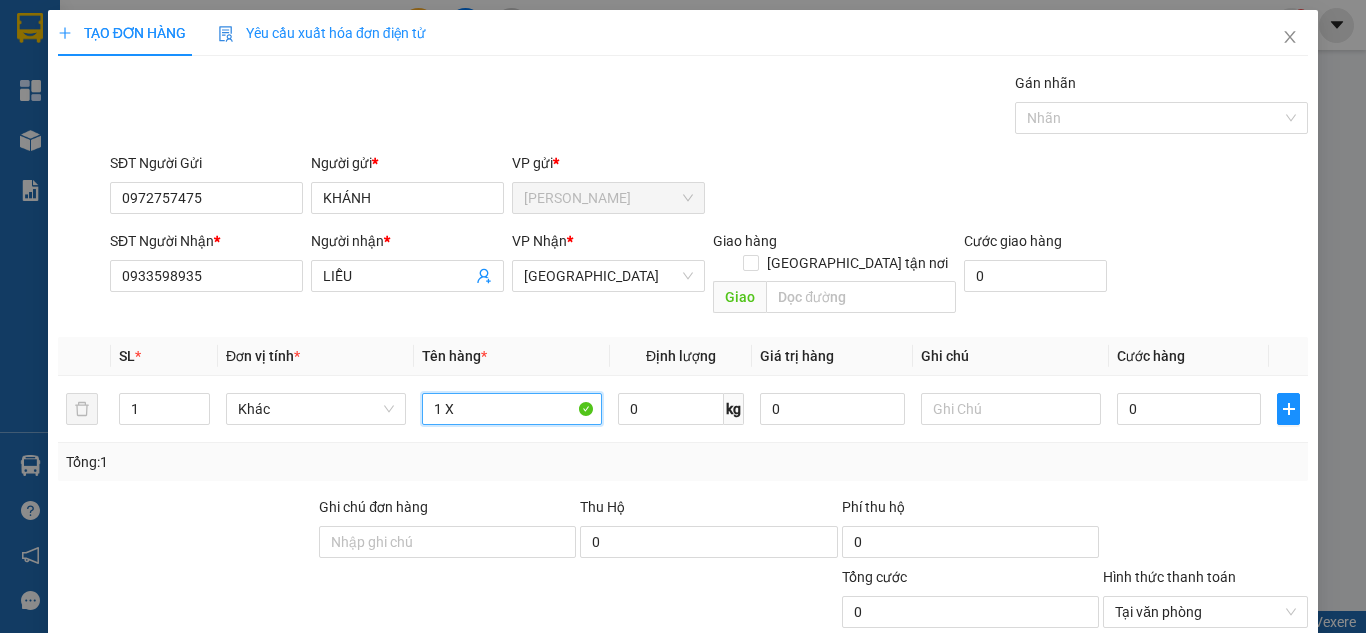 paste on "Ô" 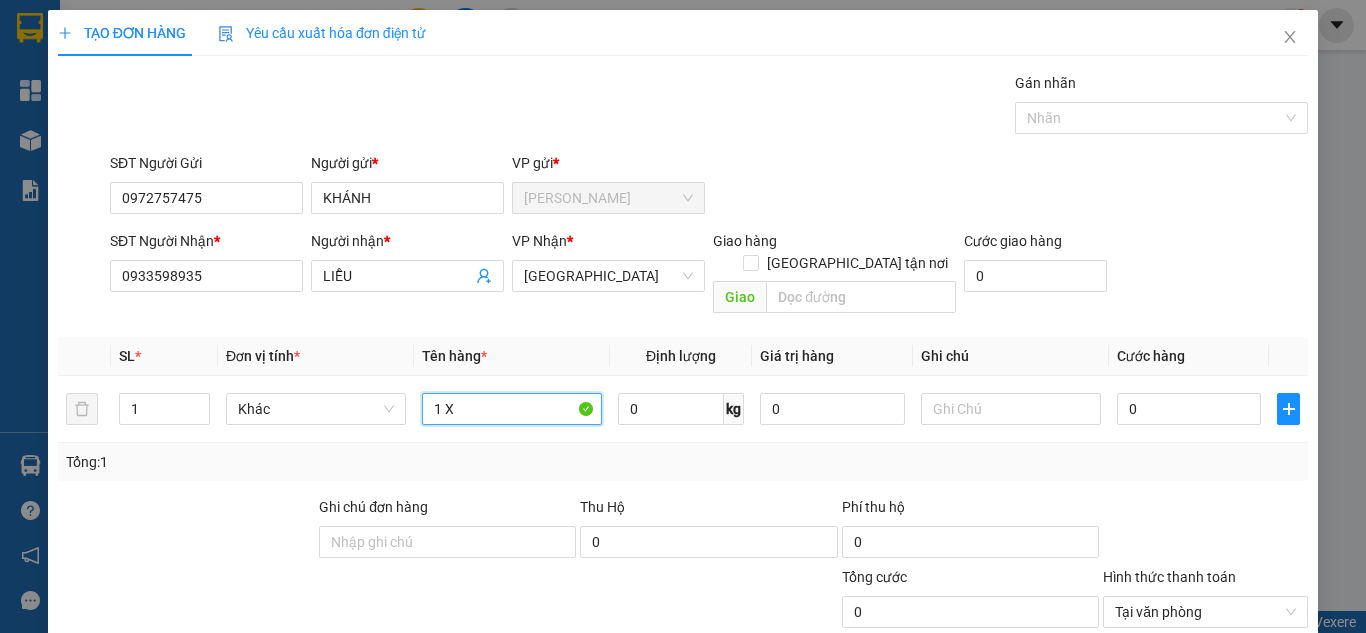 paste on "ỐP" 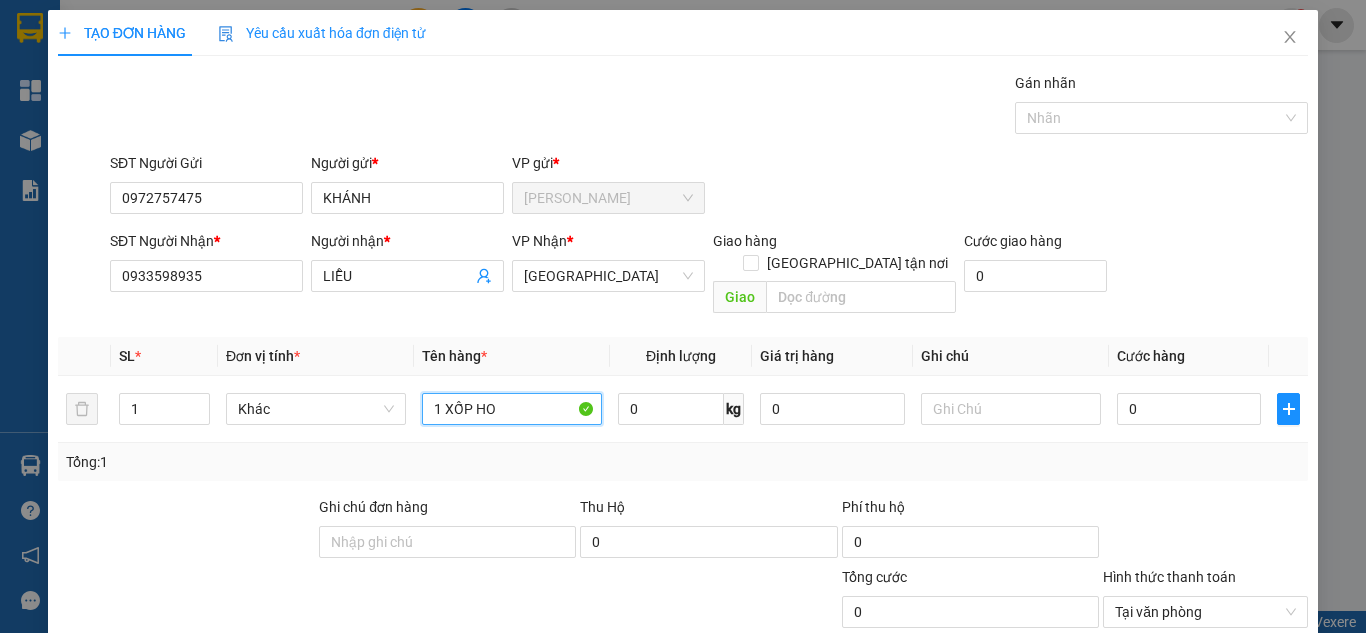 paste on "Ô" 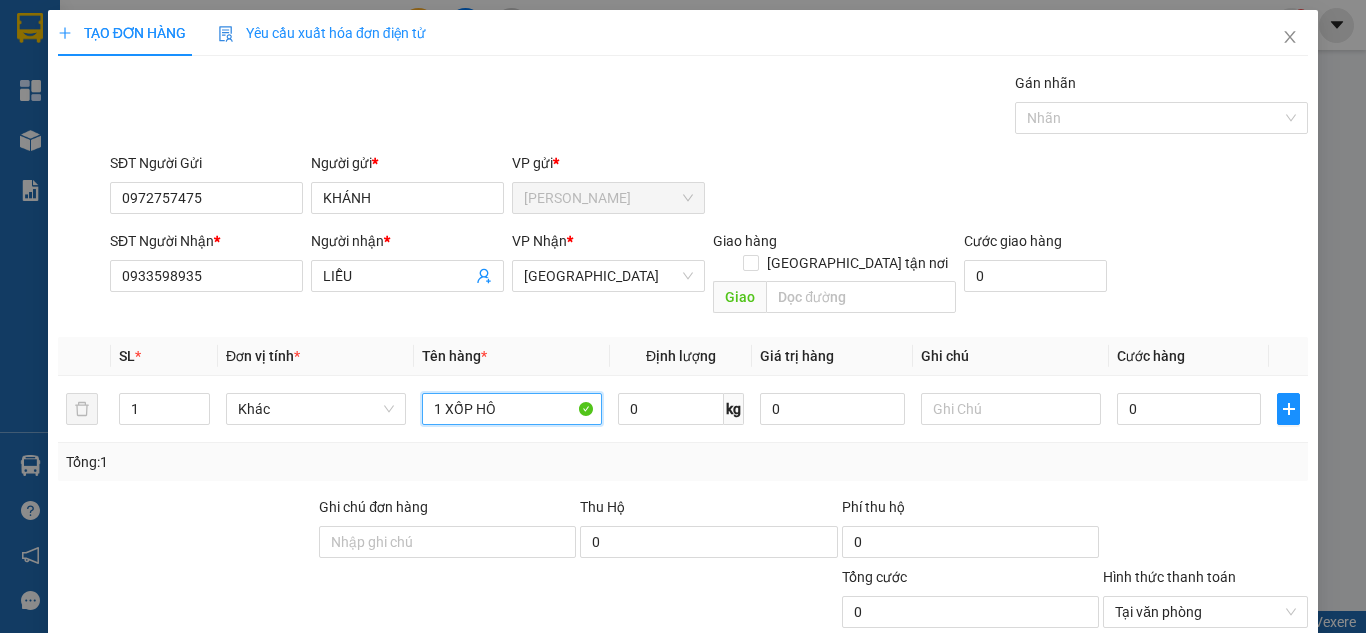 paste on "ỒNG" 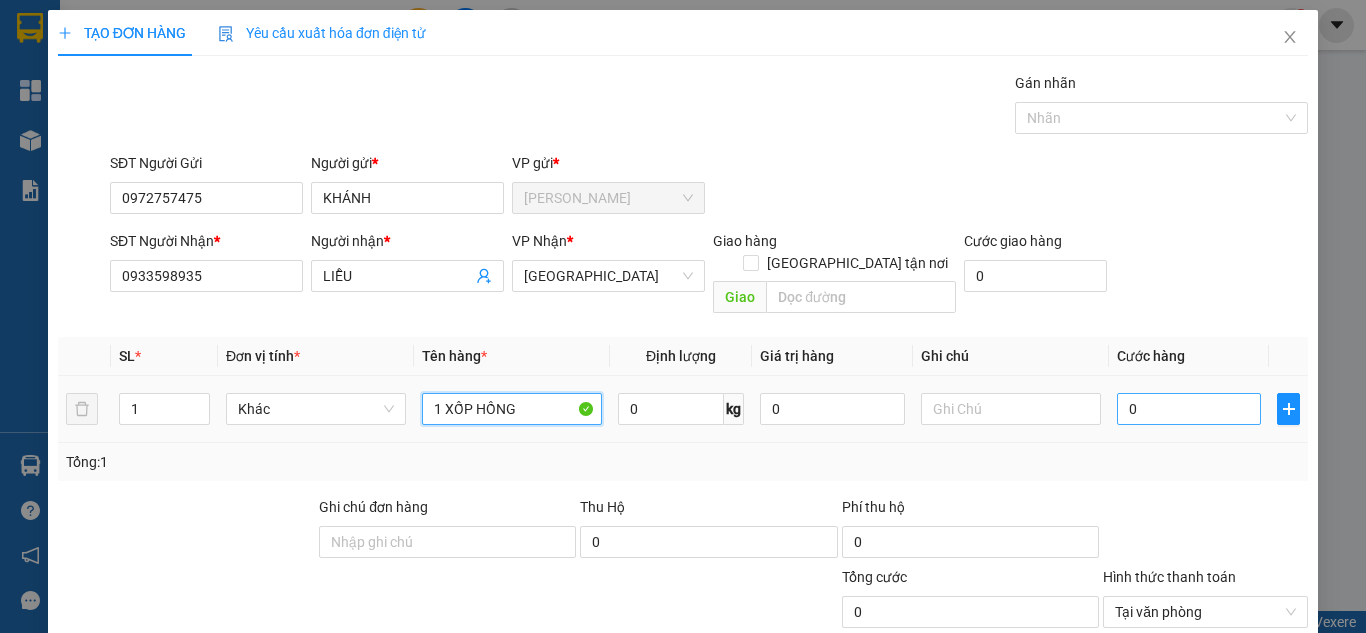 type on "1 XỐP HỒNG" 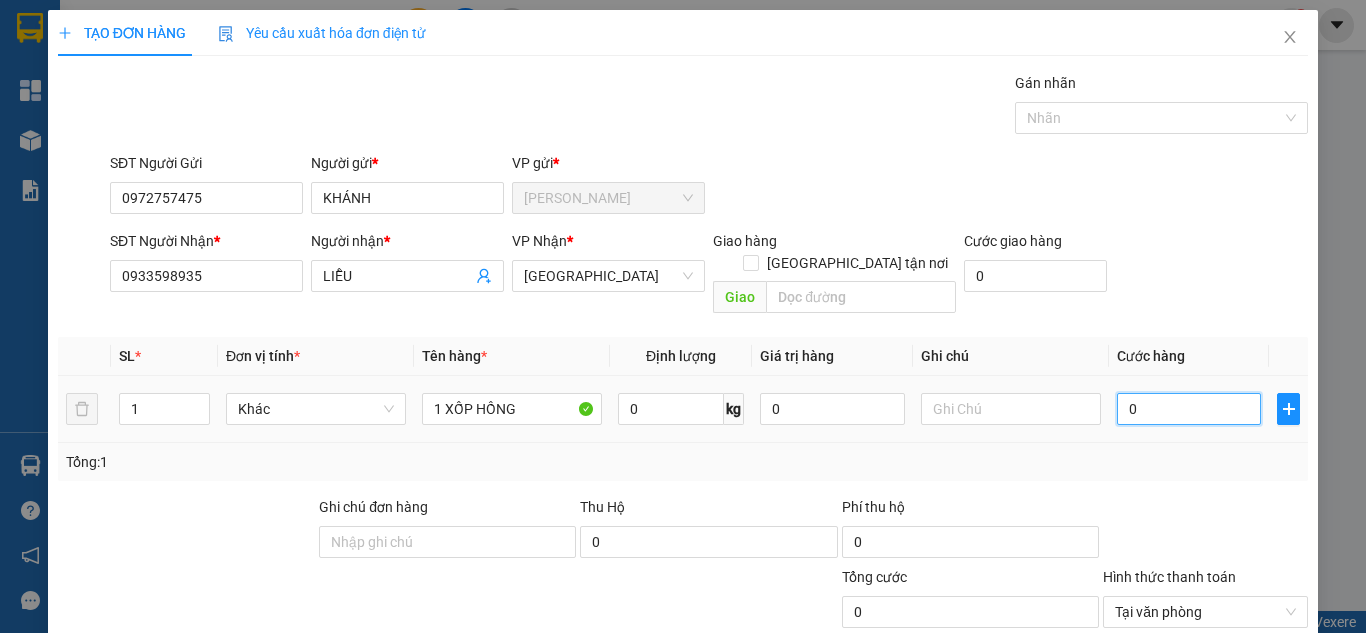 click on "0" at bounding box center (1189, 409) 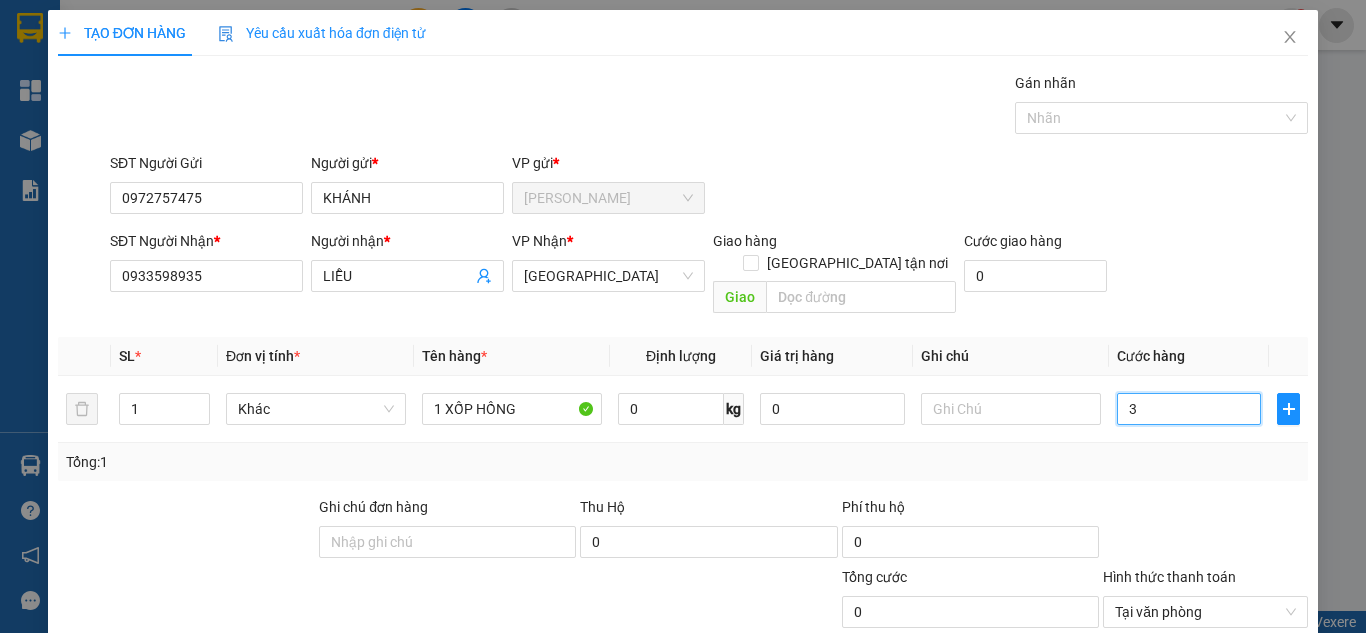 type on "32" 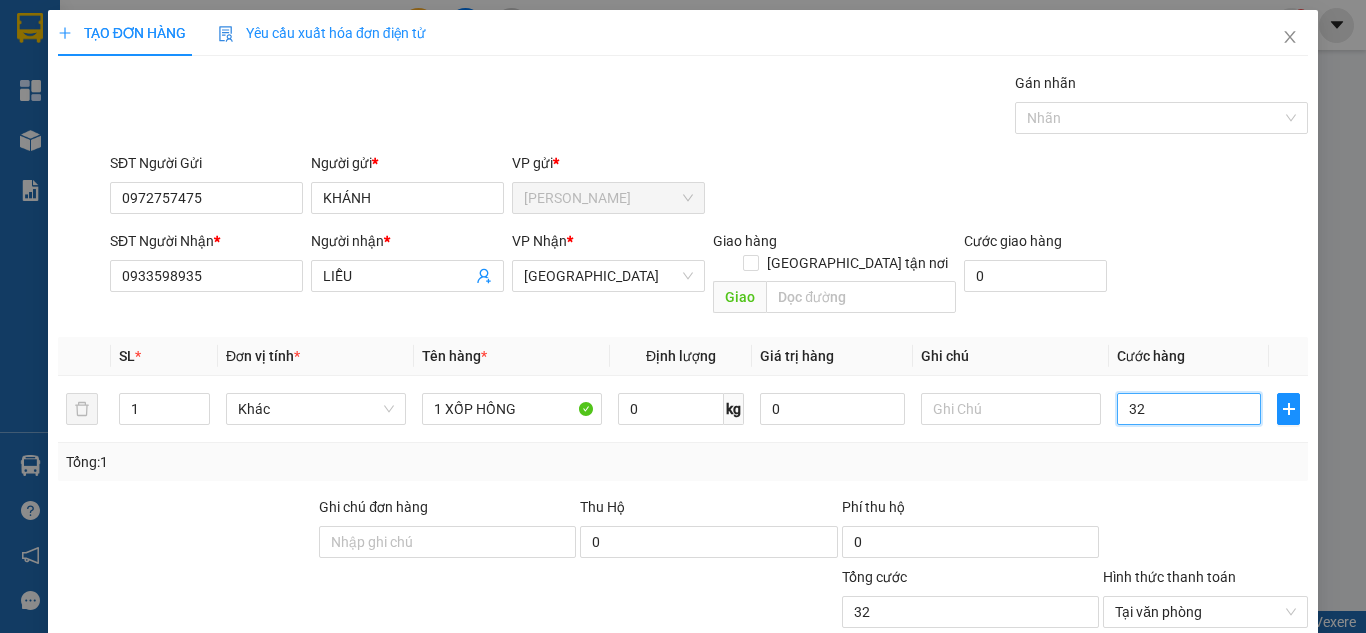 type on "320" 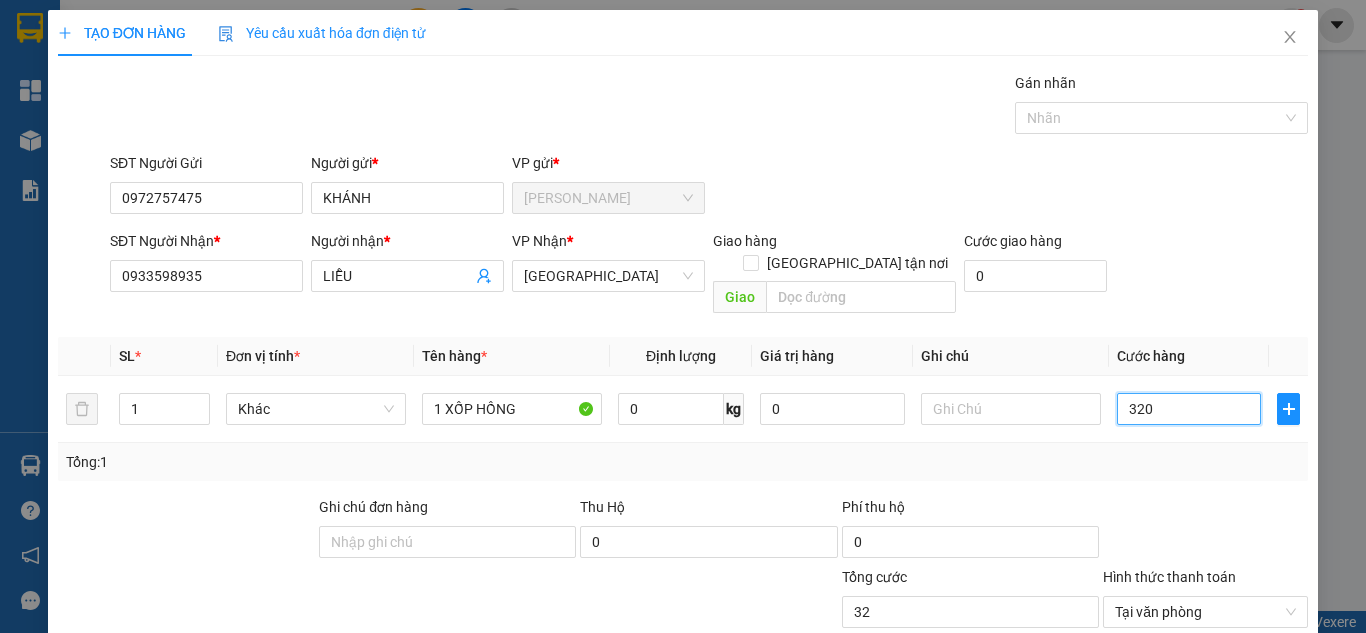 type on "320" 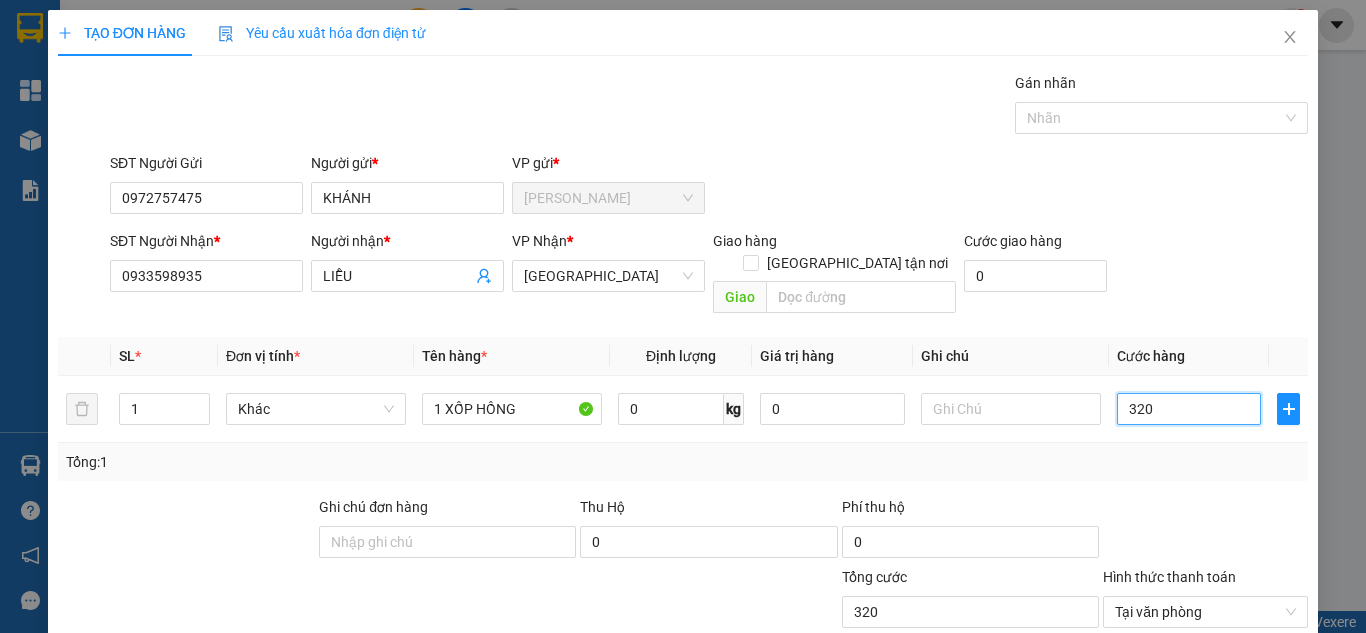 type on "30" 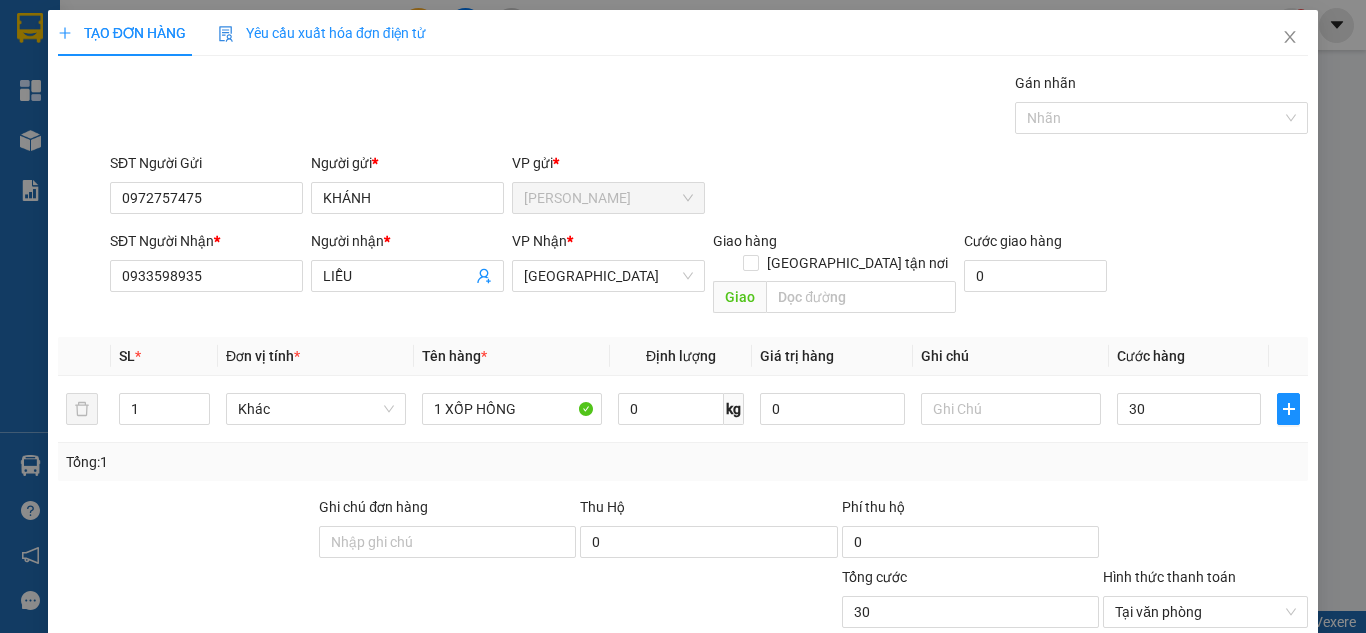 type on "30.000" 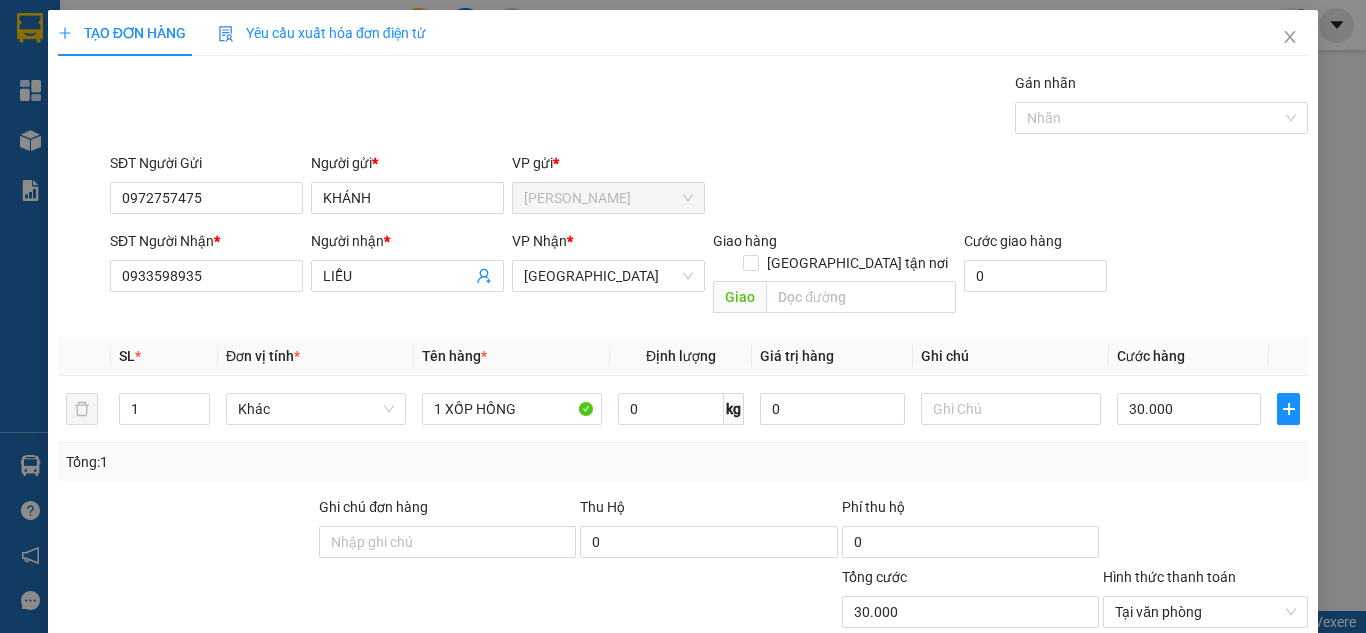 click on "SĐT Người Nhận  * 0933598935 Người nhận  * LIỄU VP Nhận  * Sài Gòn Giao hàng Giao tận nơi Giao Cước giao hàng 0" at bounding box center (709, 276) 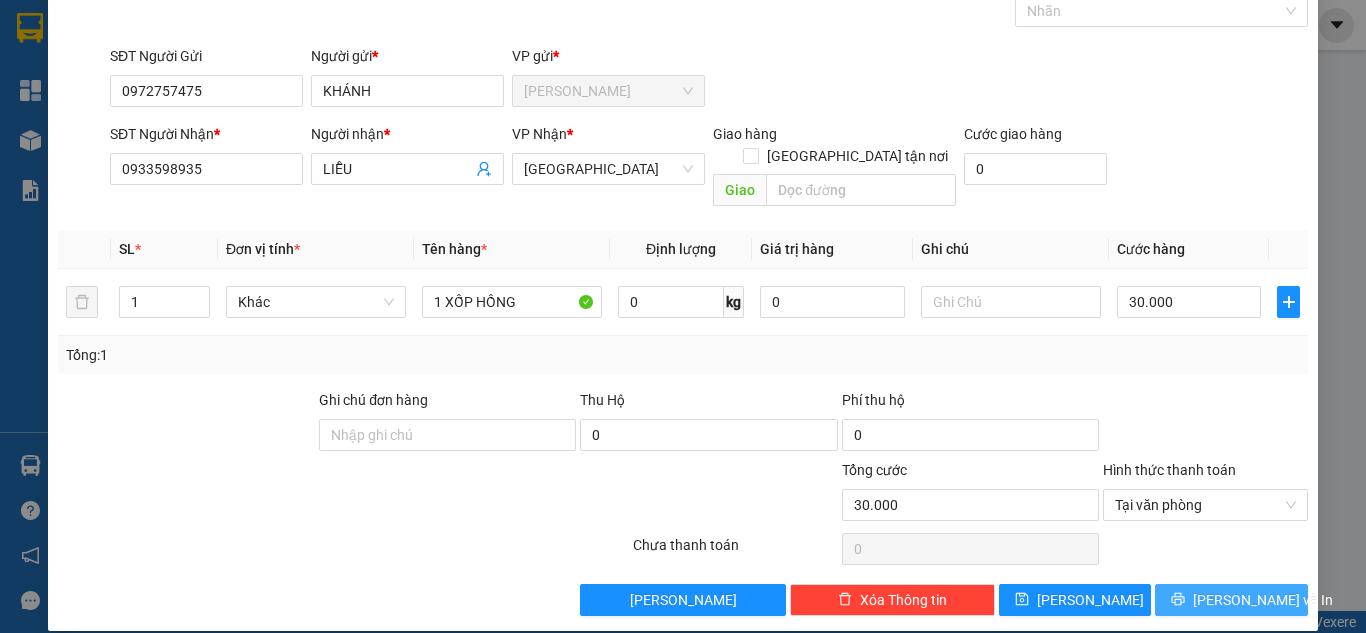 click on "[PERSON_NAME] và In" at bounding box center (1263, 600) 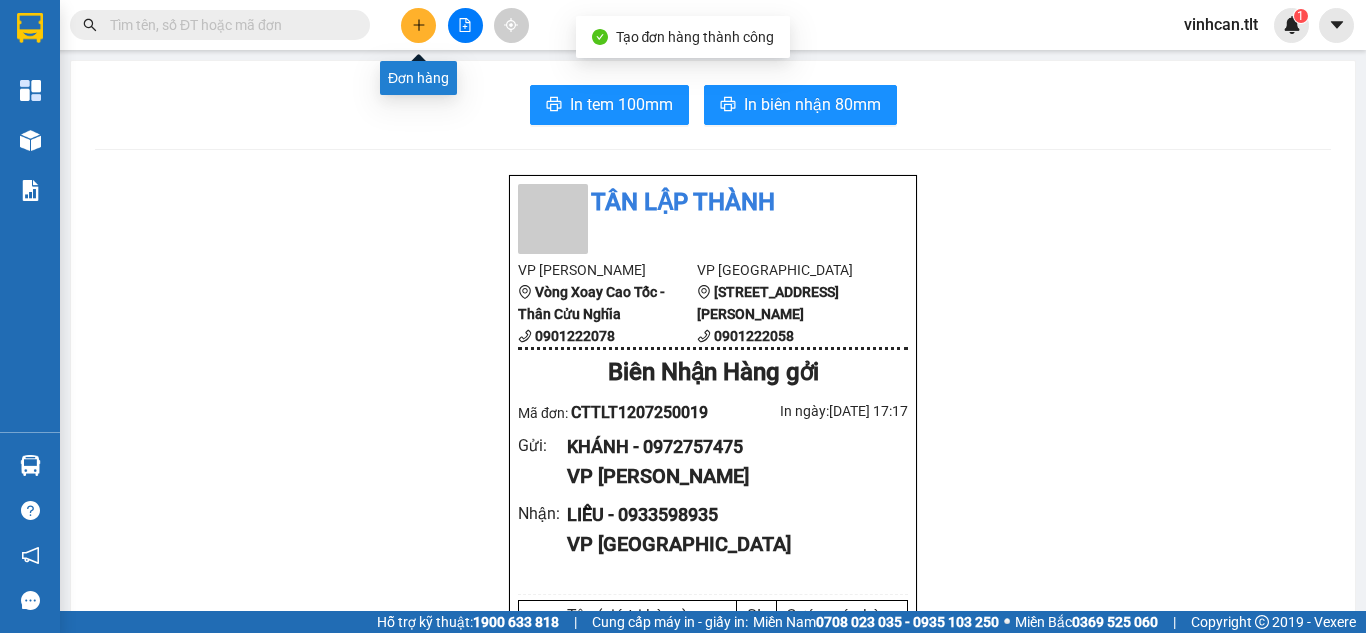 click at bounding box center [418, 25] 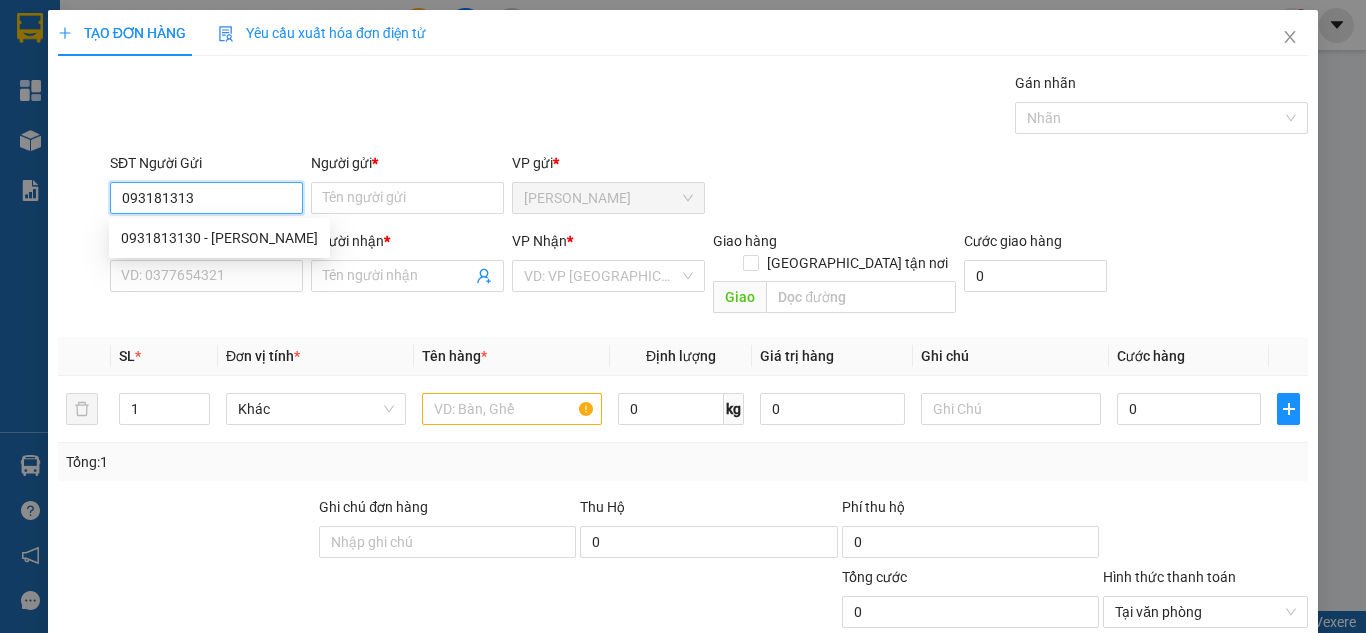 type on "0931813130" 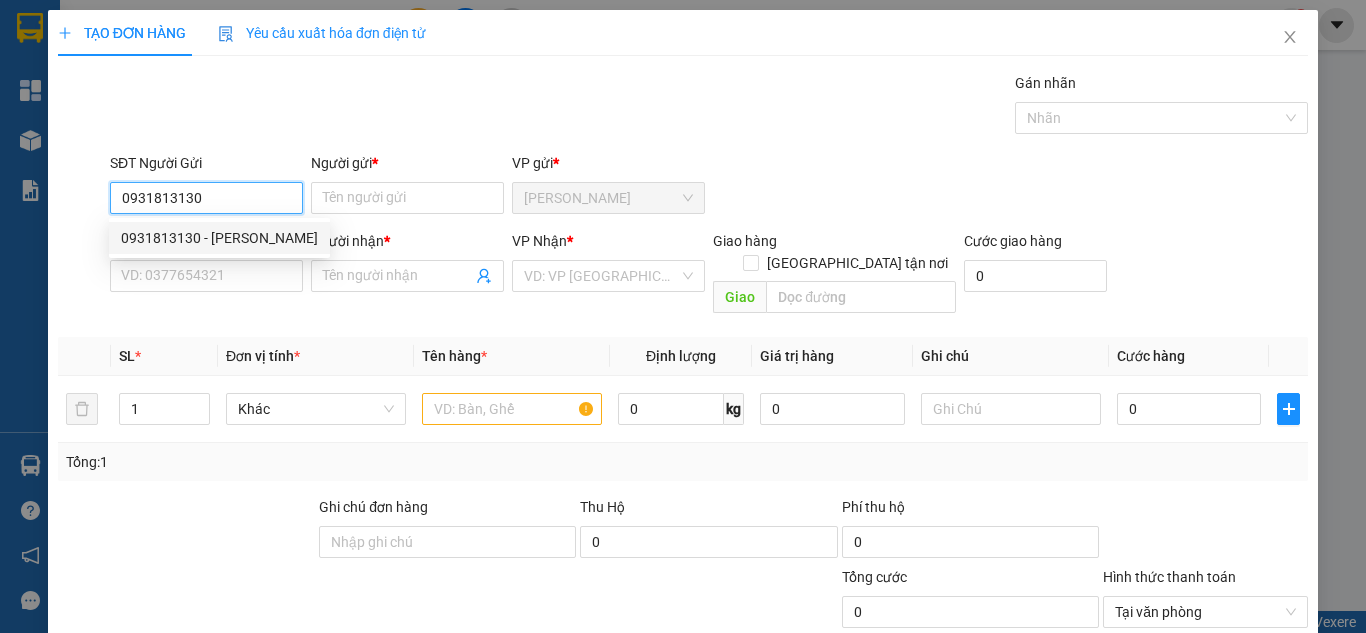 click on "0931813130 - KHÁNH" at bounding box center [219, 238] 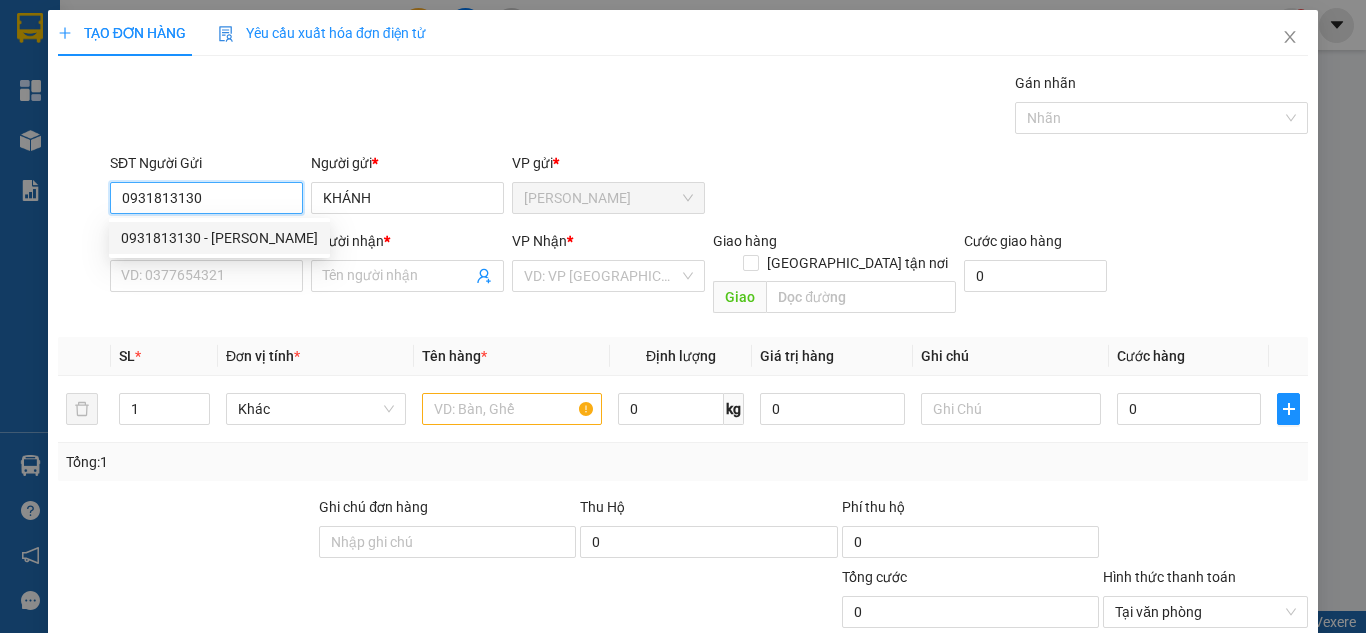 type on "0931813130" 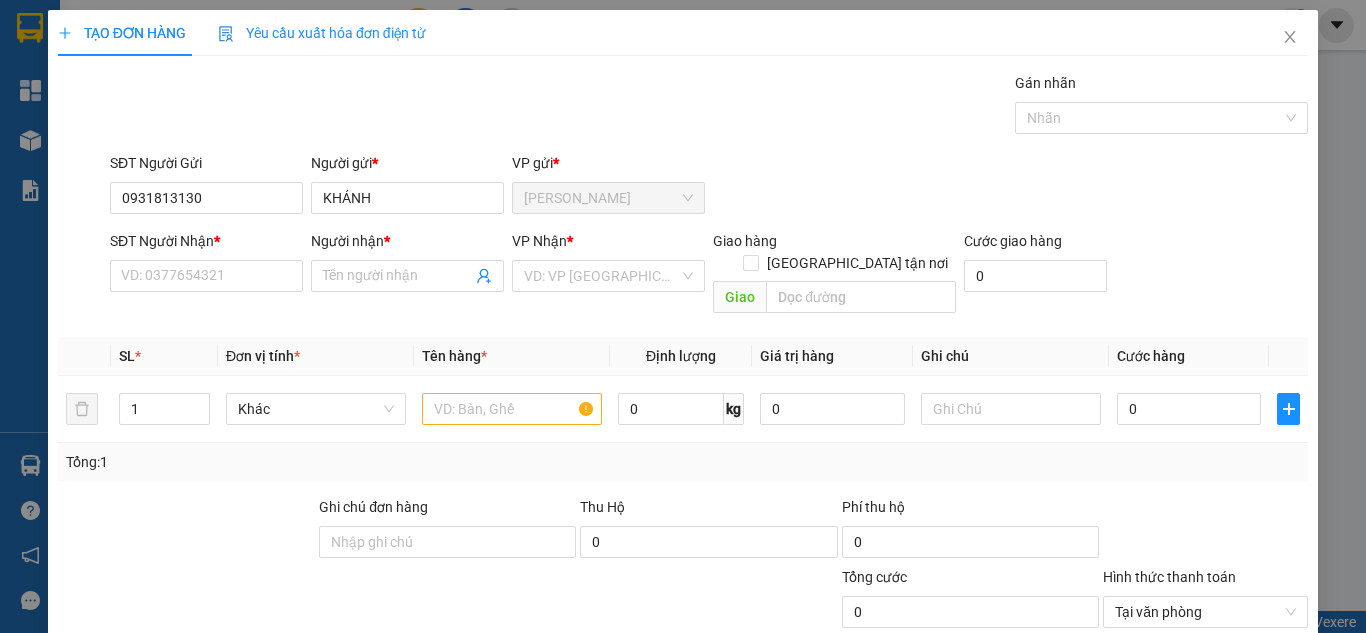 click on "SĐT Người Nhận  * VD: 0377654321" at bounding box center (206, 265) 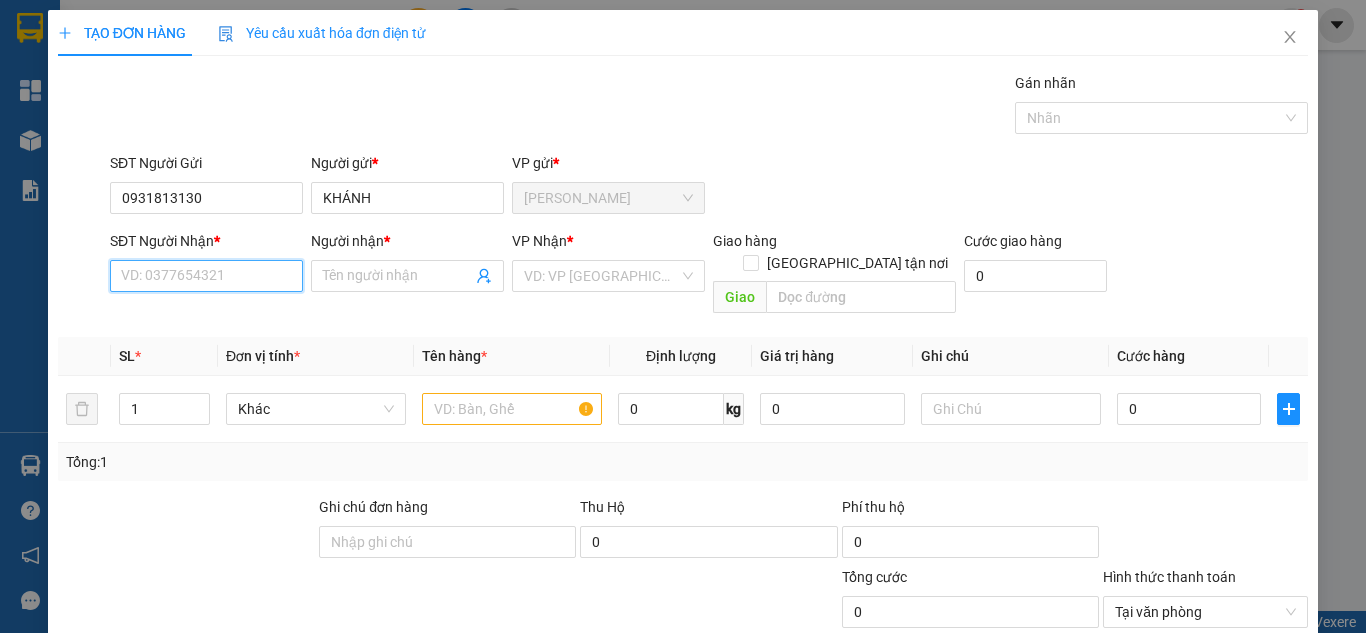 click on "SĐT Người Nhận  *" at bounding box center (206, 276) 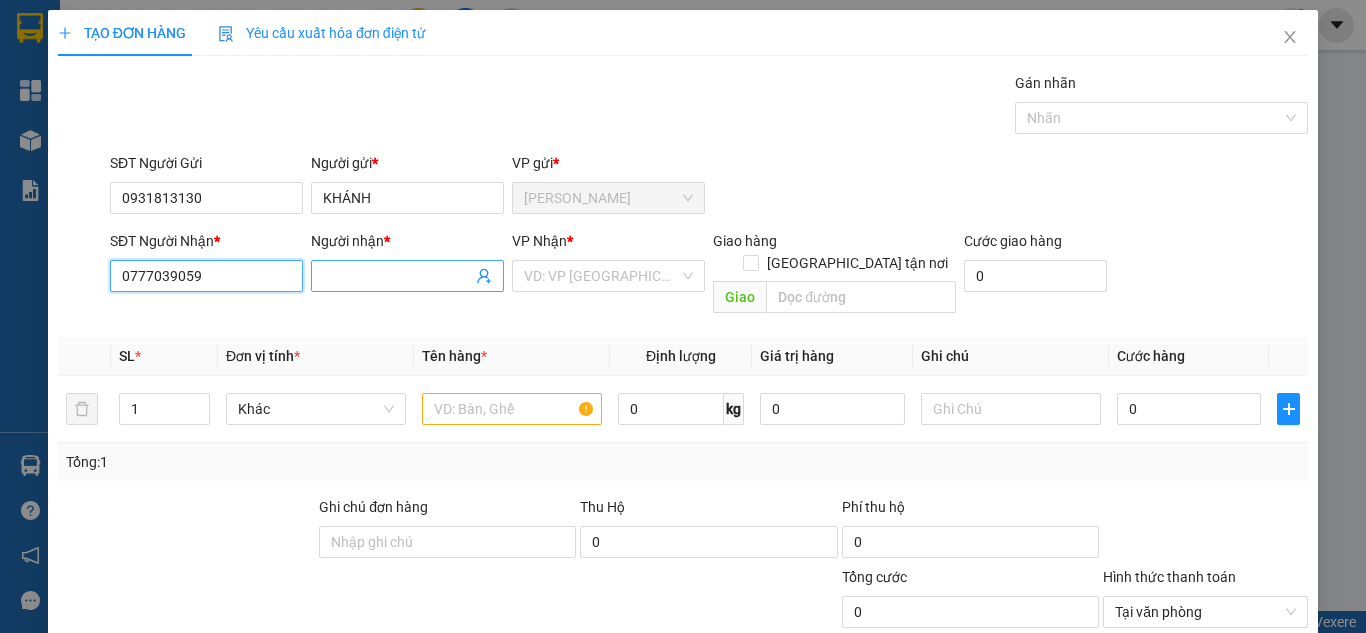 type on "0777039059" 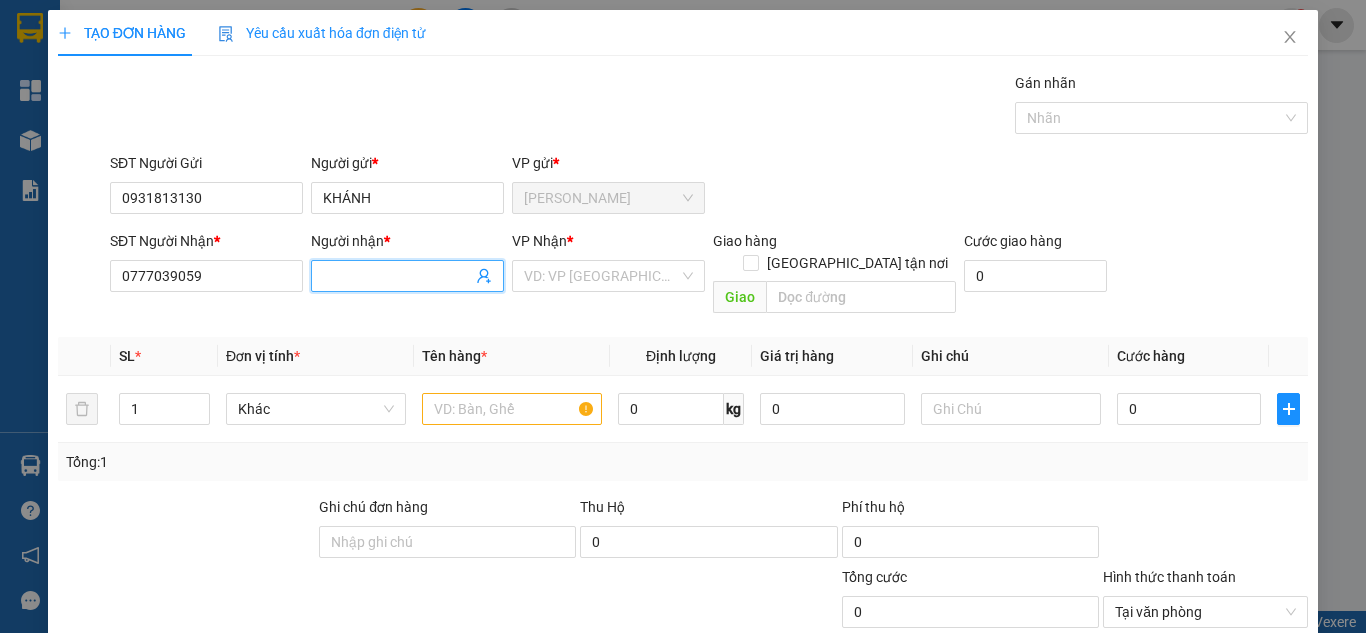 drag, startPoint x: 397, startPoint y: 276, endPoint x: 413, endPoint y: 283, distance: 17.464249 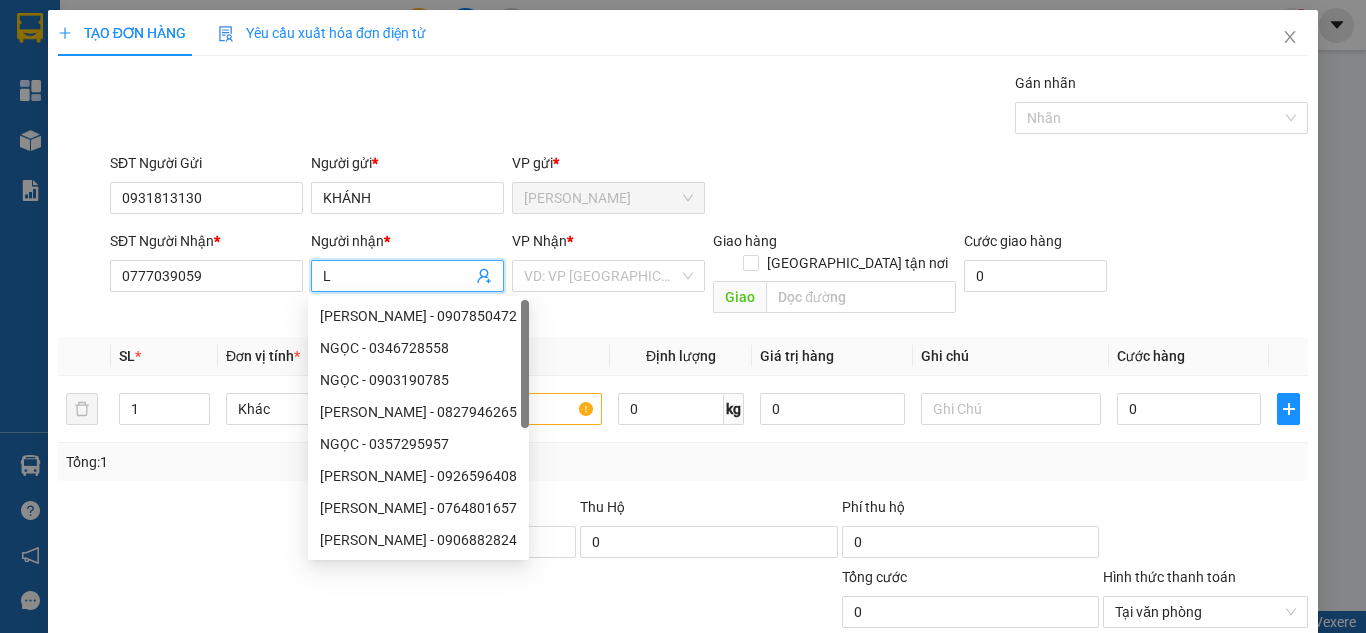 paste on "Ă" 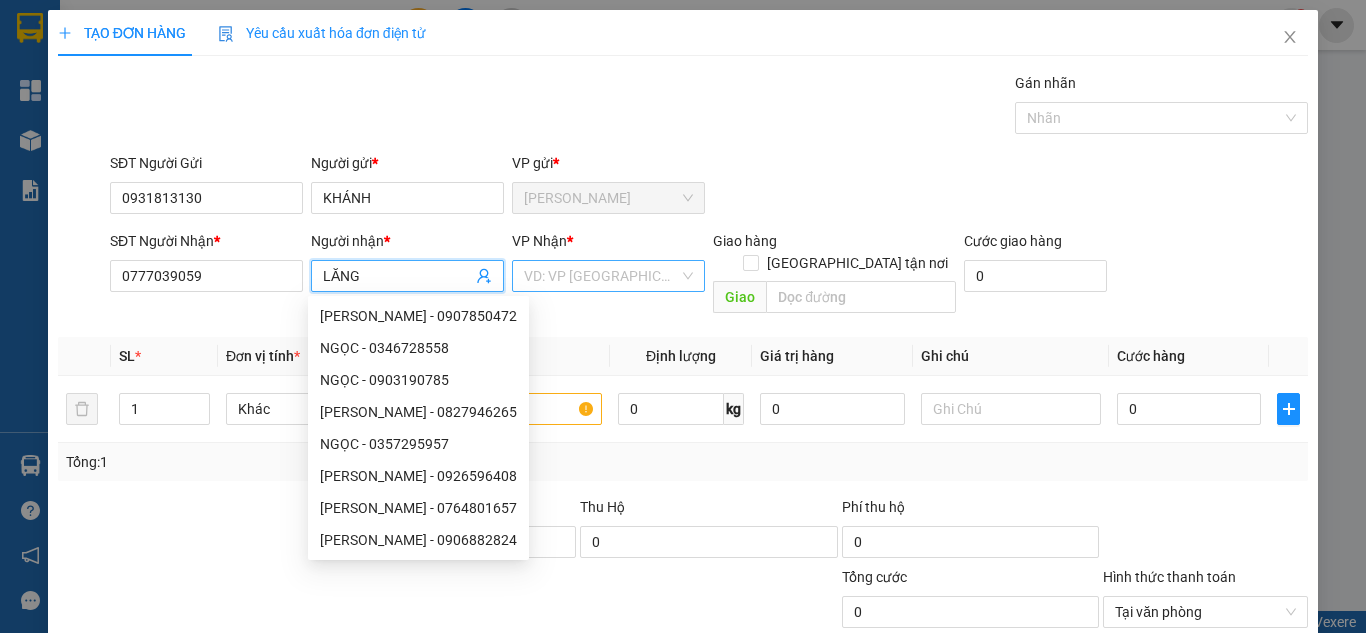 type on "LĂNG" 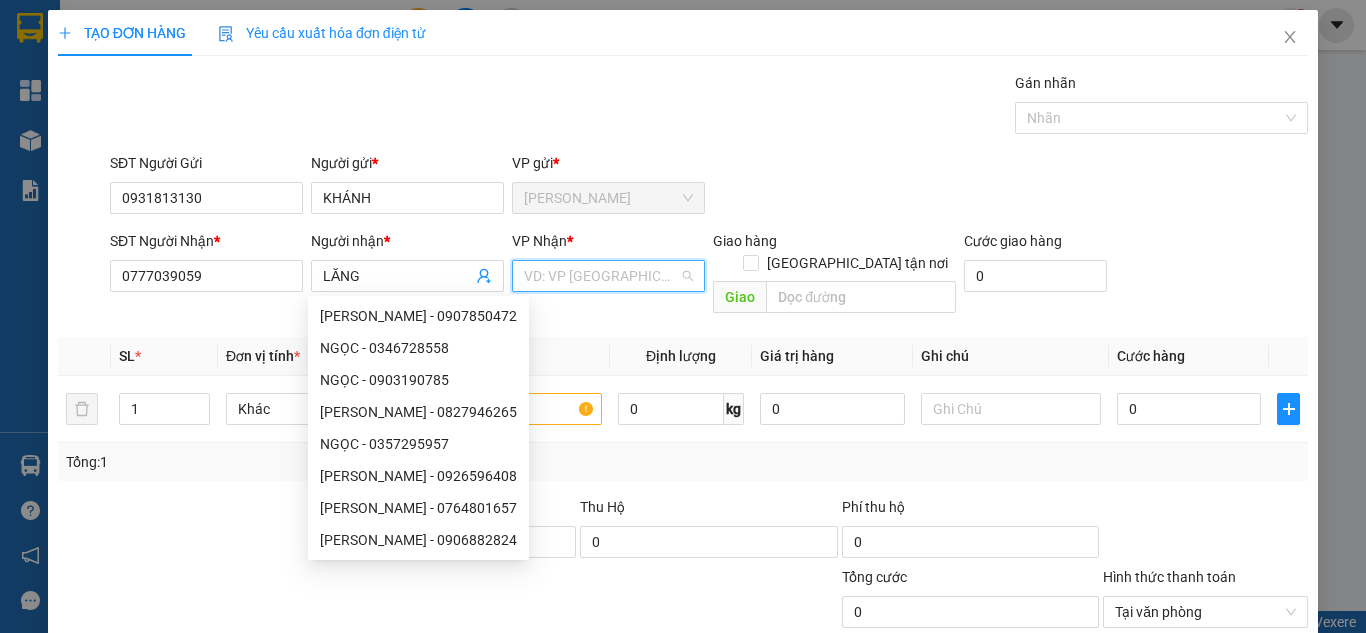 click at bounding box center [601, 276] 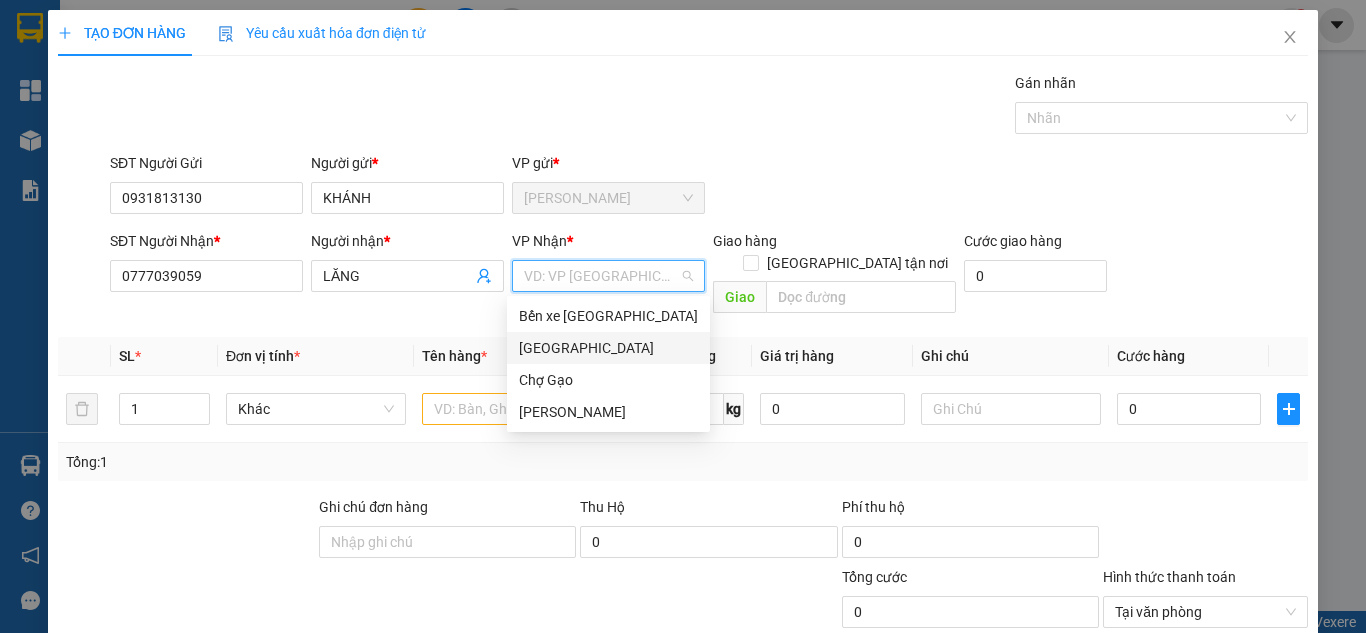 click on "[GEOGRAPHIC_DATA]" at bounding box center [608, 348] 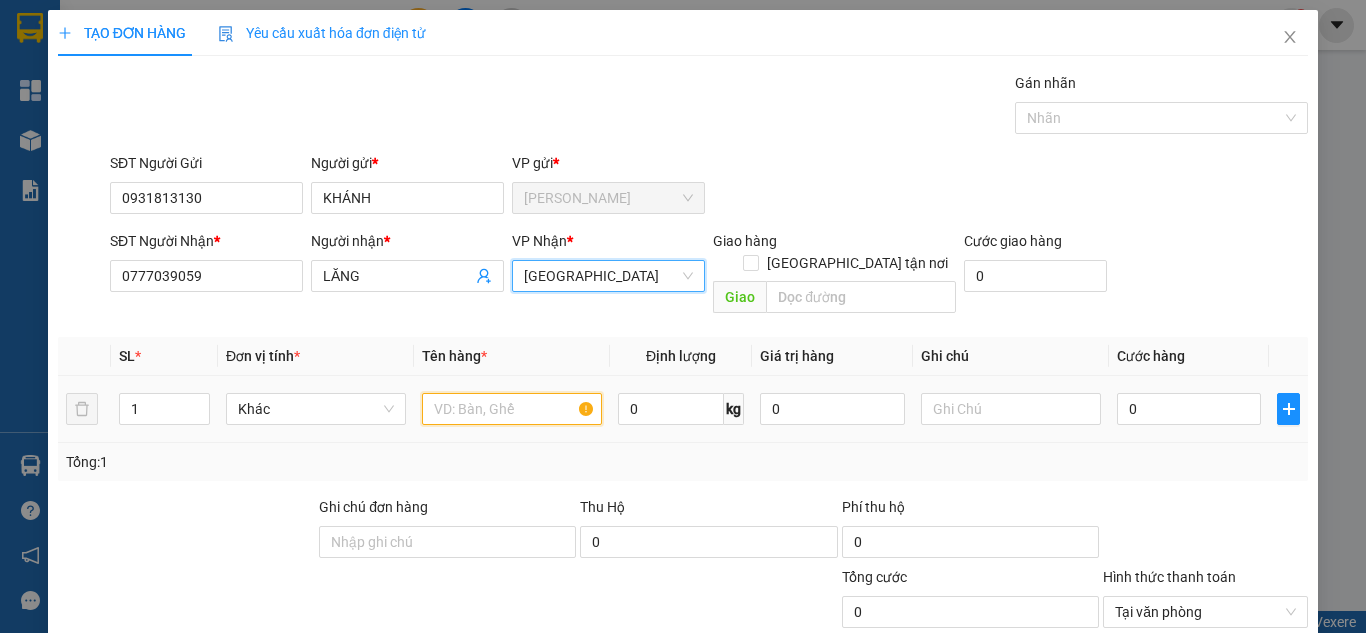 click at bounding box center (512, 409) 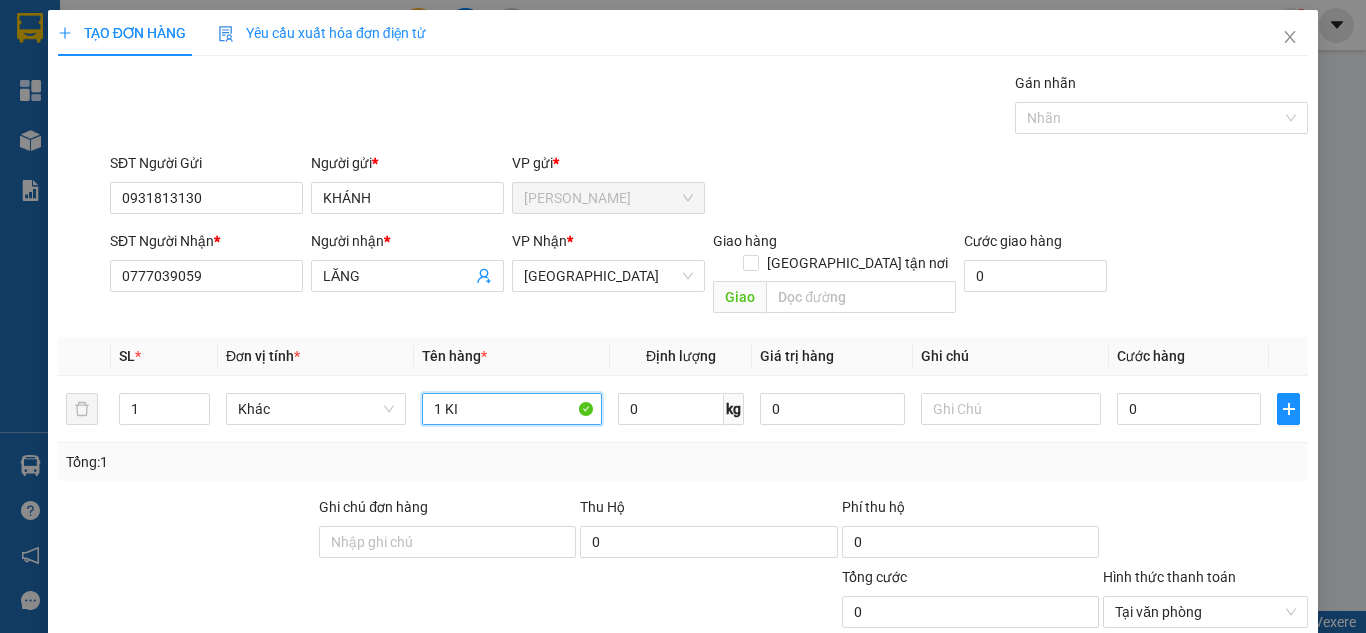 paste on "Ê" 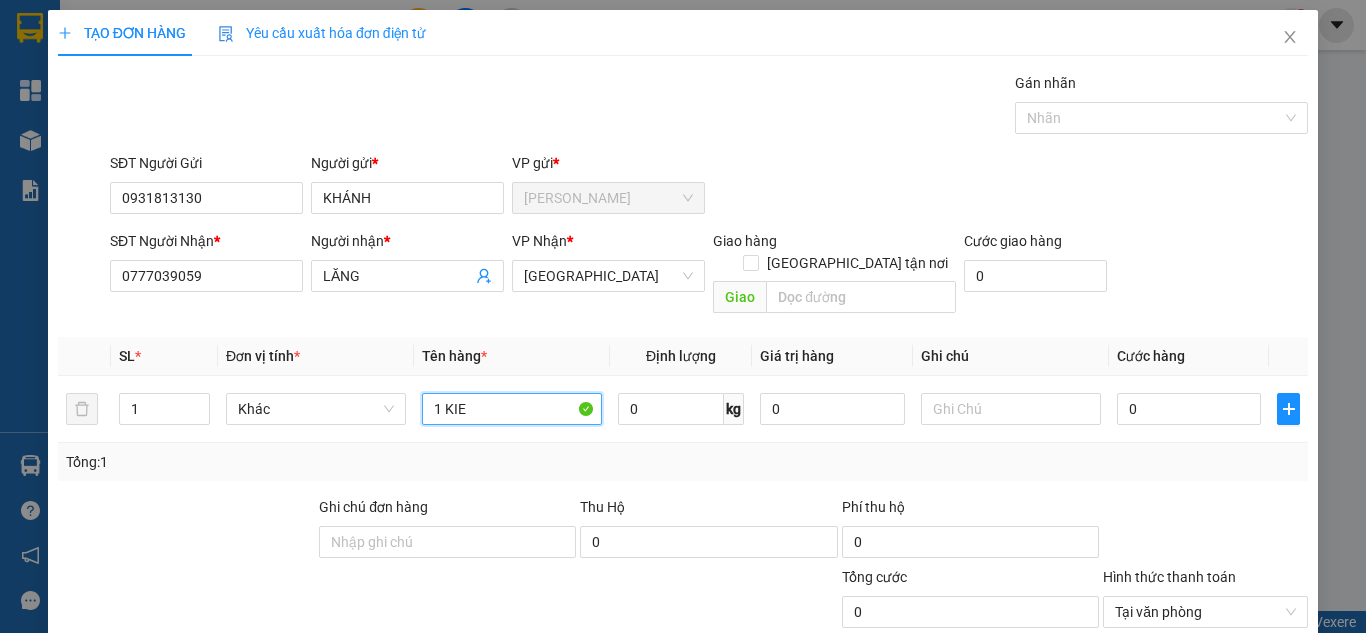 paste on "Ê" 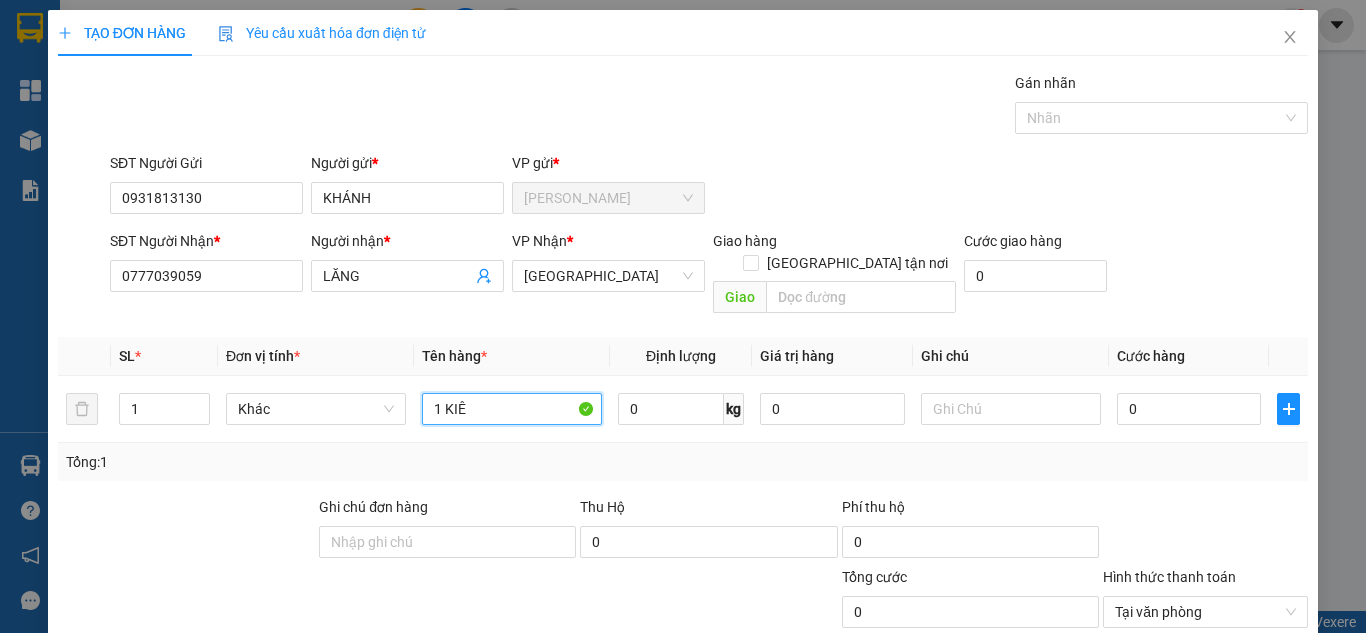 paste on "ỆN" 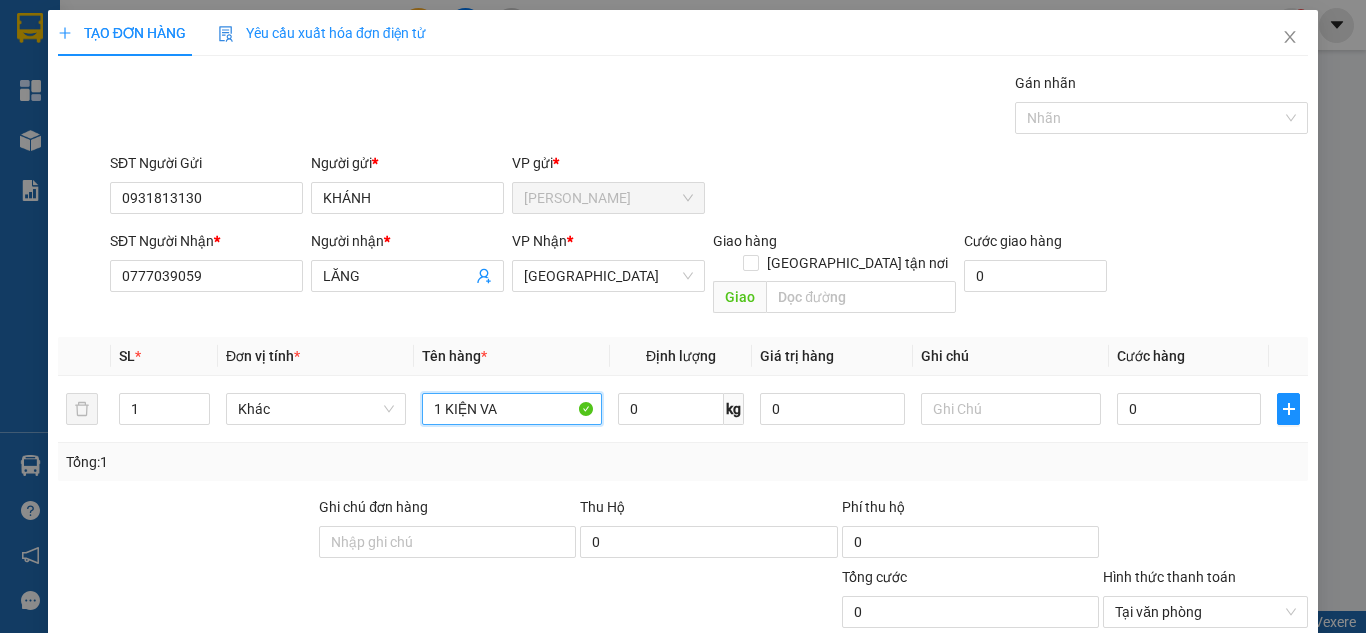 paste on "Ả" 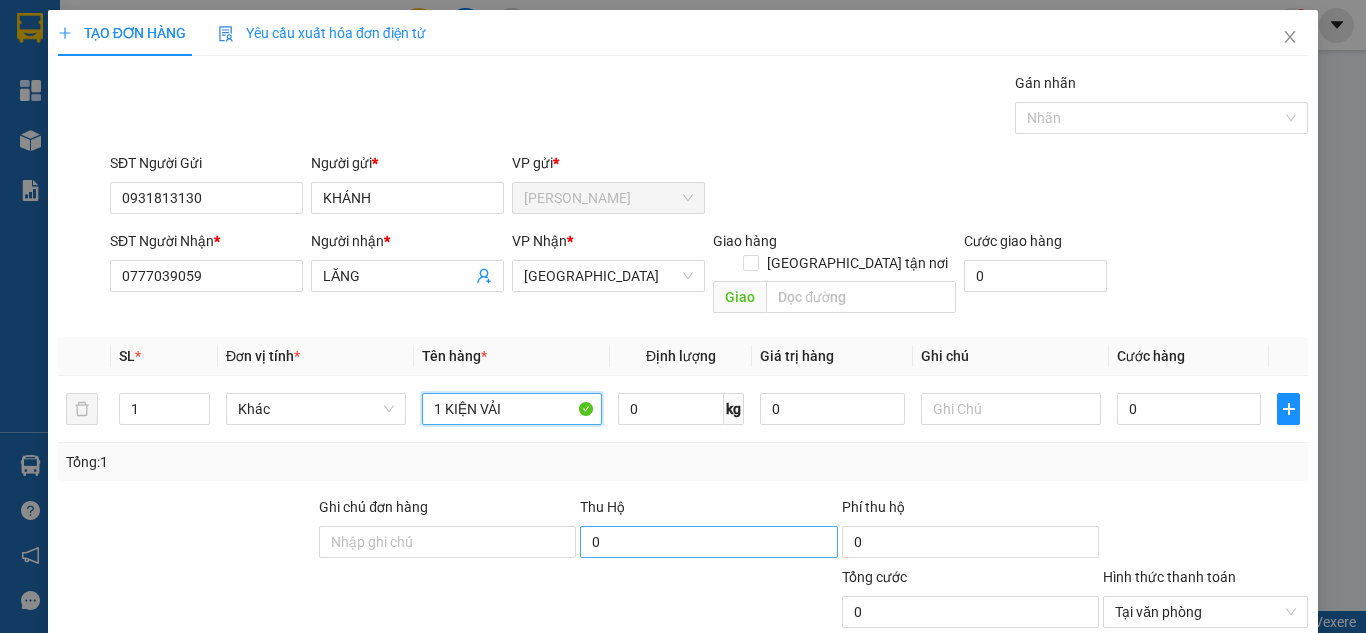 type on "1 KIỆN VẢI" 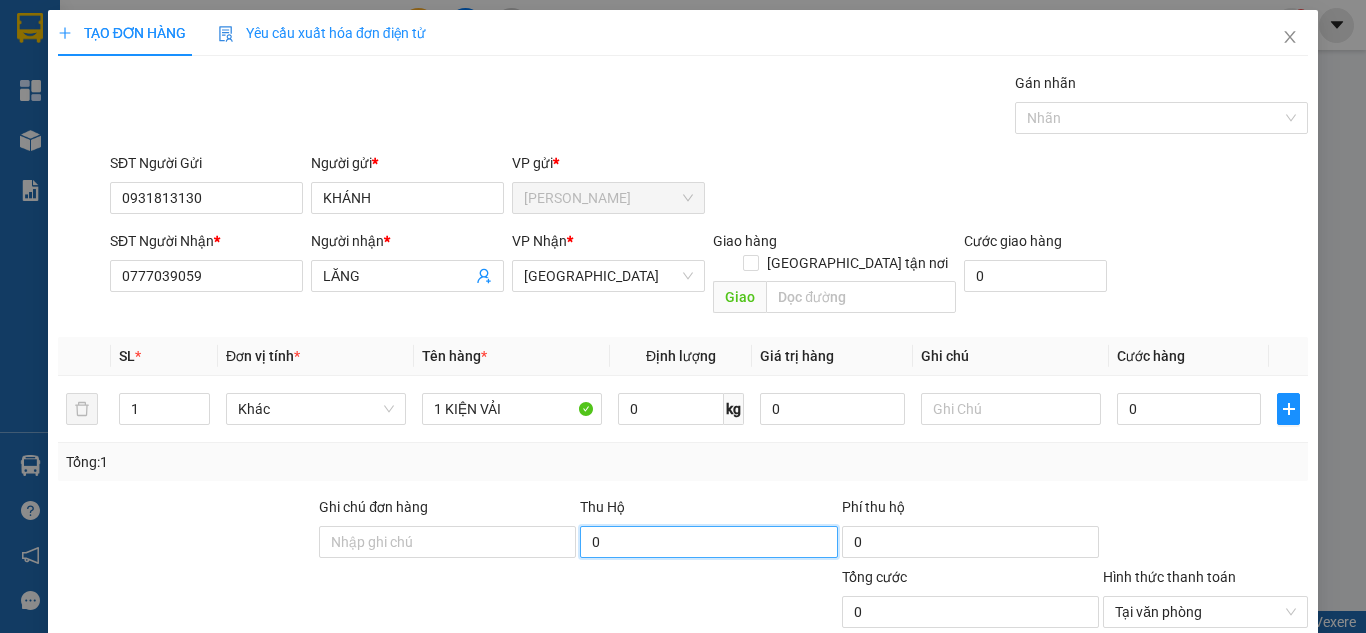 click on "0" at bounding box center [708, 542] 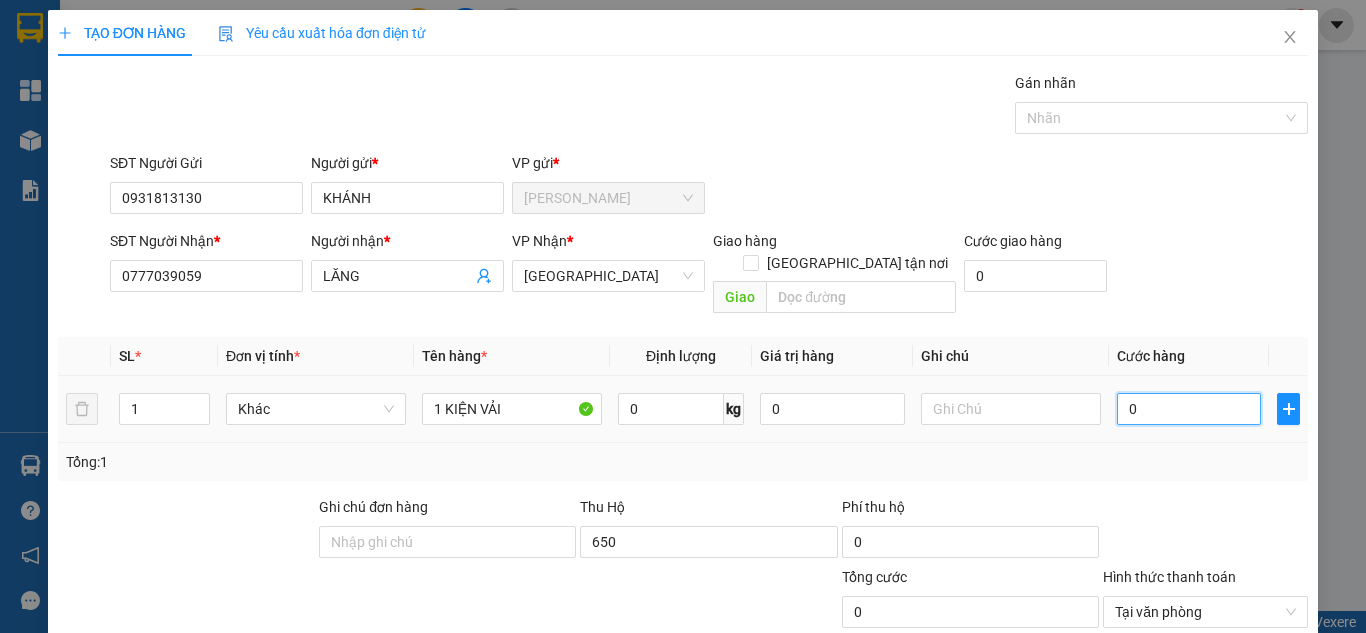 type on "650.000" 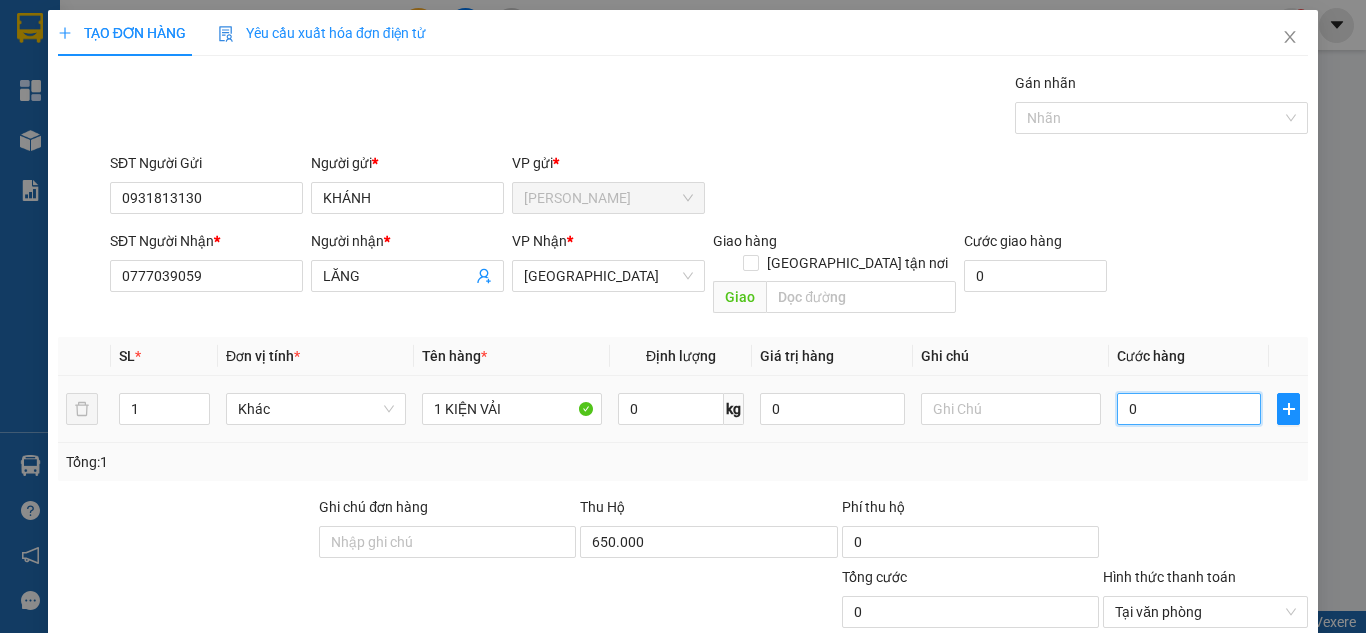click on "0" at bounding box center [1189, 409] 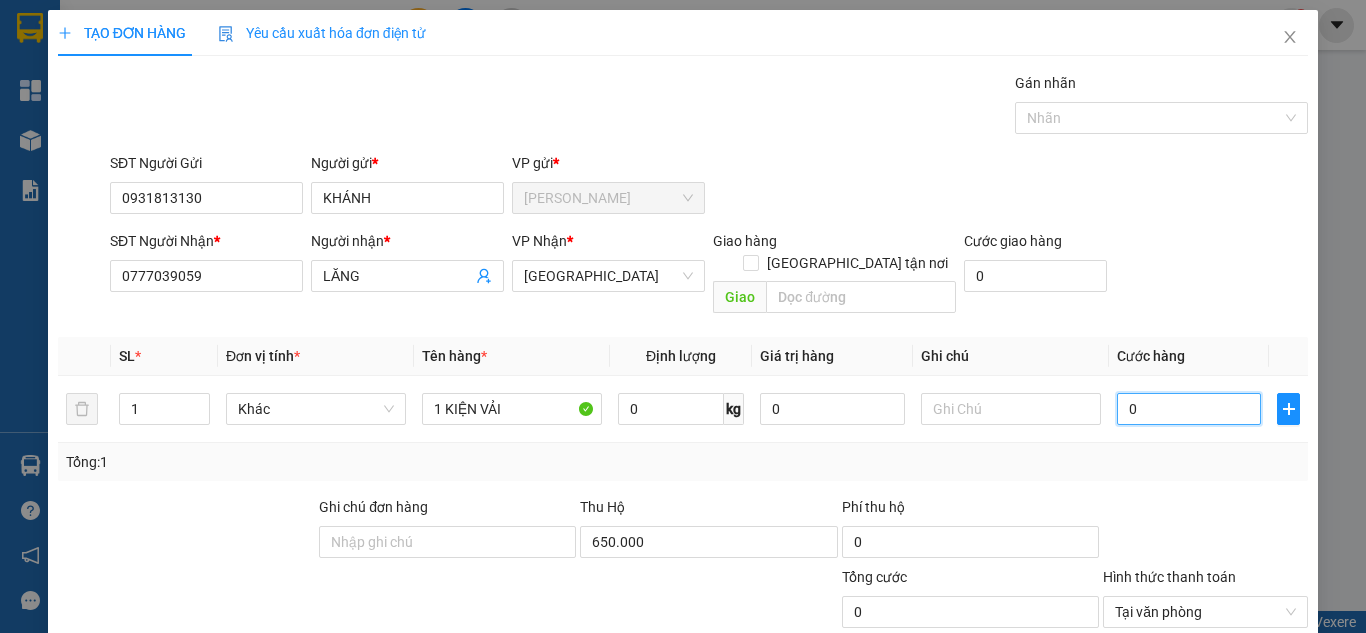 type on "3" 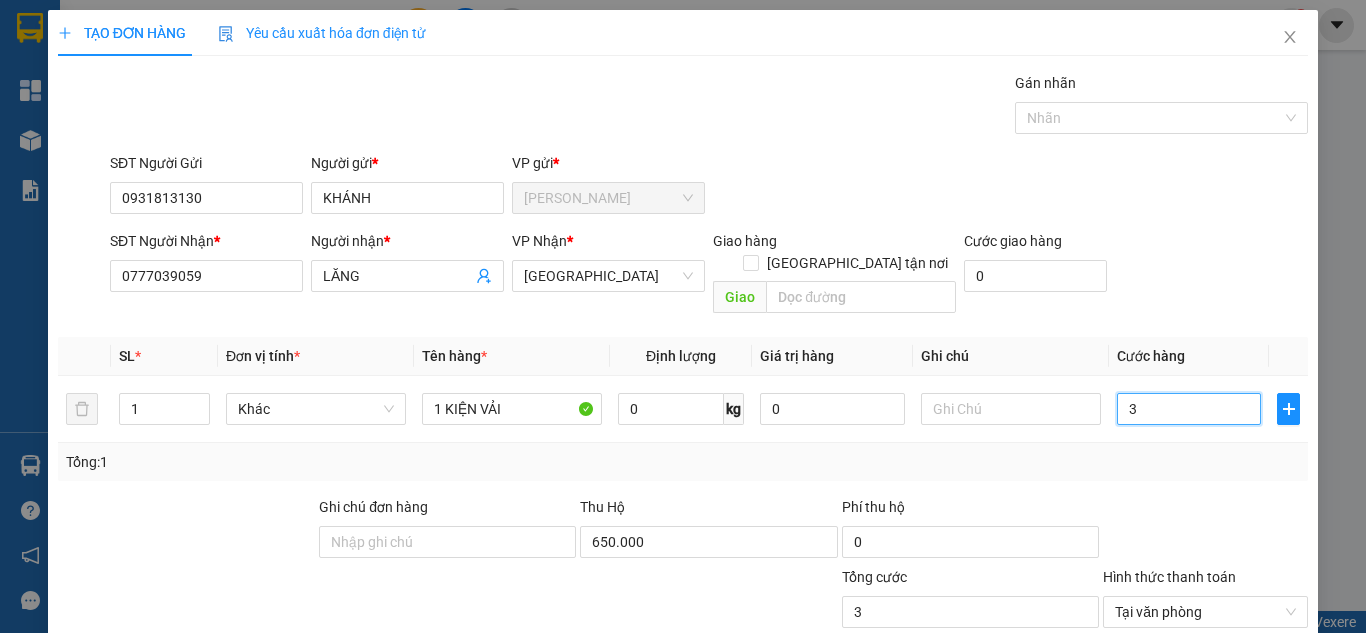 type on "30" 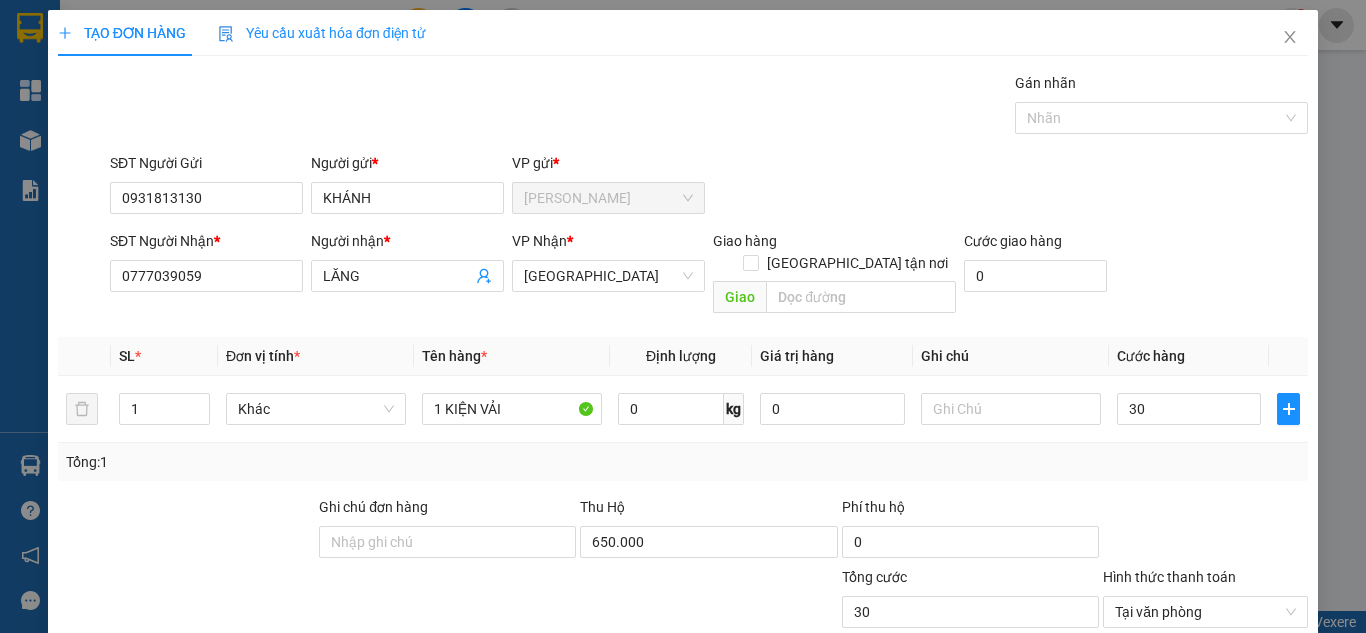 type on "30.000" 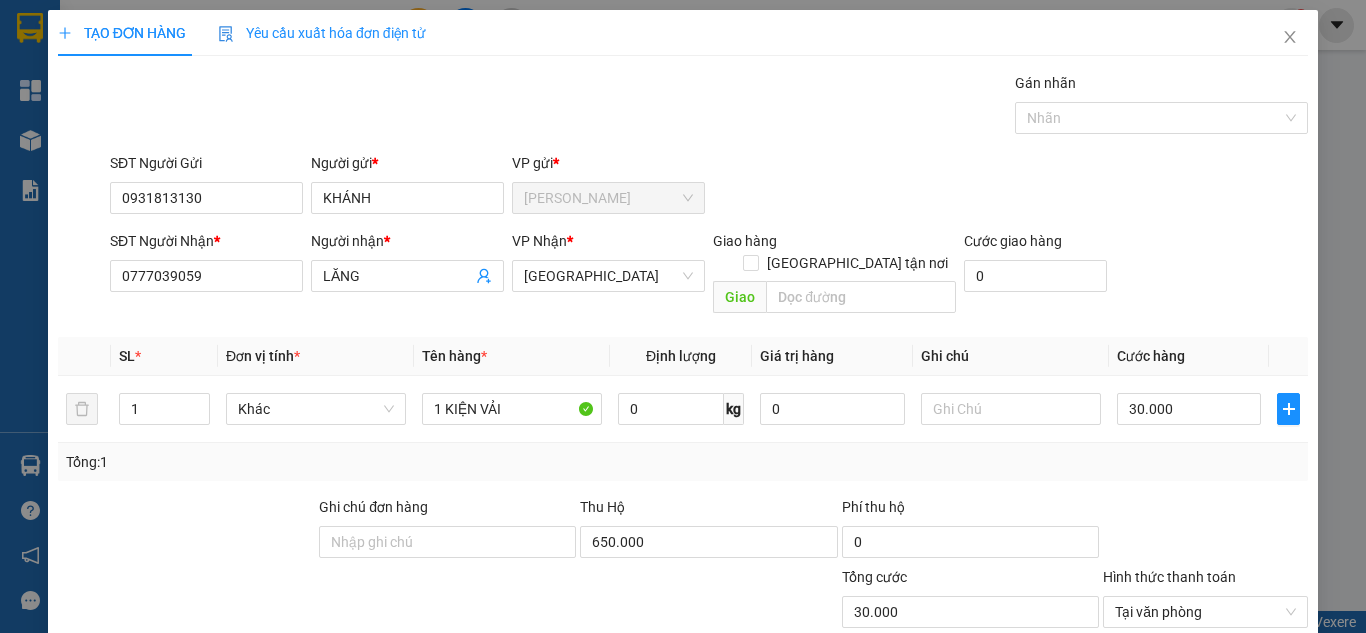 click on "SĐT Người Gửi 0931813130 Người gửi  * KHÁNH VP gửi  * Cao Tốc SĐT Người Nhận  * 0777039059 Người nhận  * LĂNG VP Nhận  * Sài Gòn Giao hàng Giao tận nơi Giao Cước giao hàng 0" at bounding box center [683, 237] 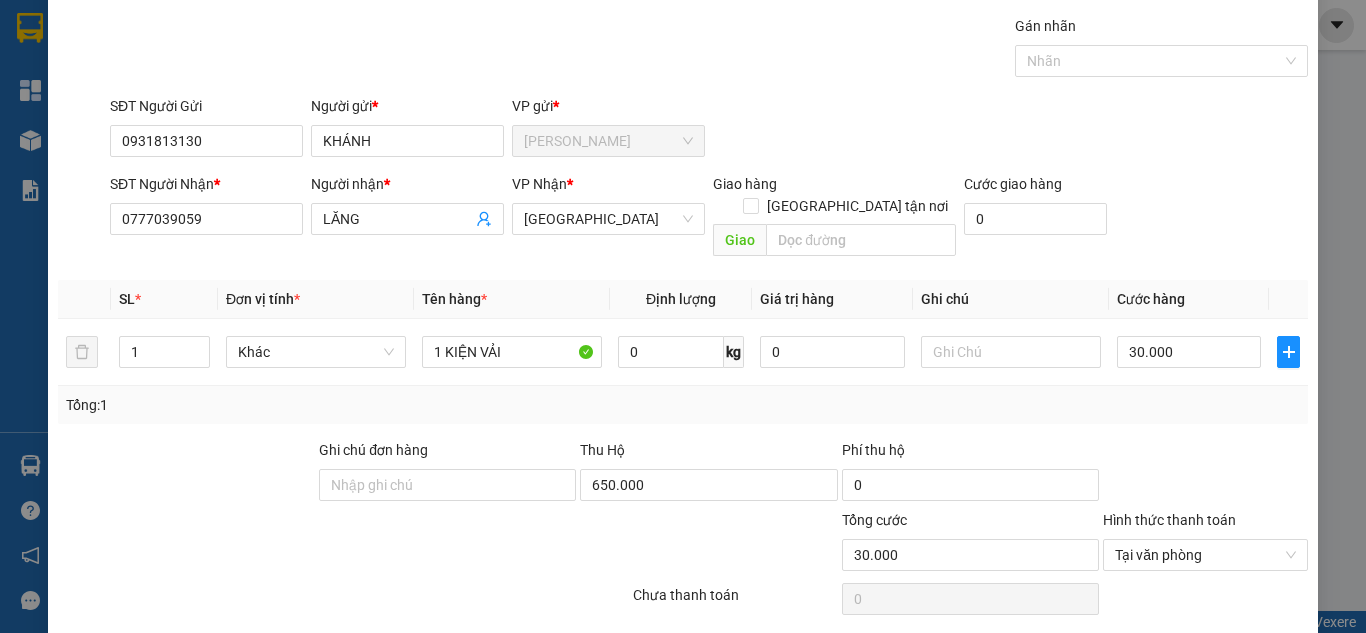 scroll, scrollTop: 107, scrollLeft: 0, axis: vertical 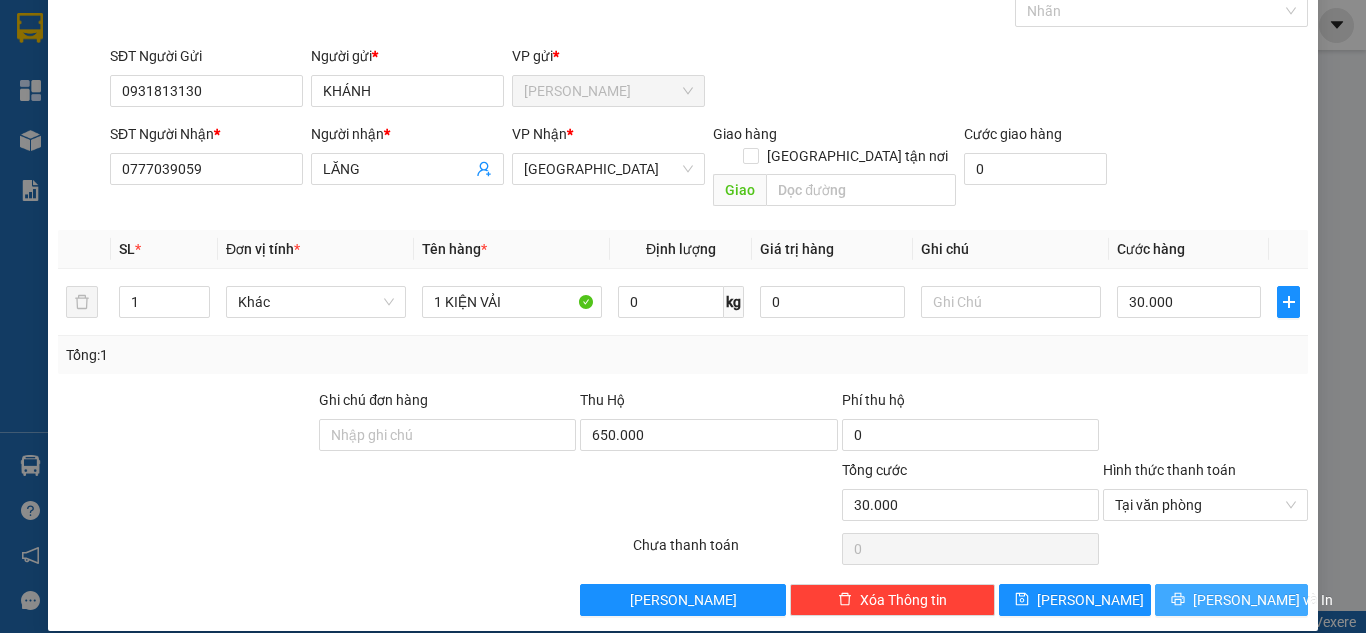 click on "[PERSON_NAME] và In" at bounding box center (1263, 600) 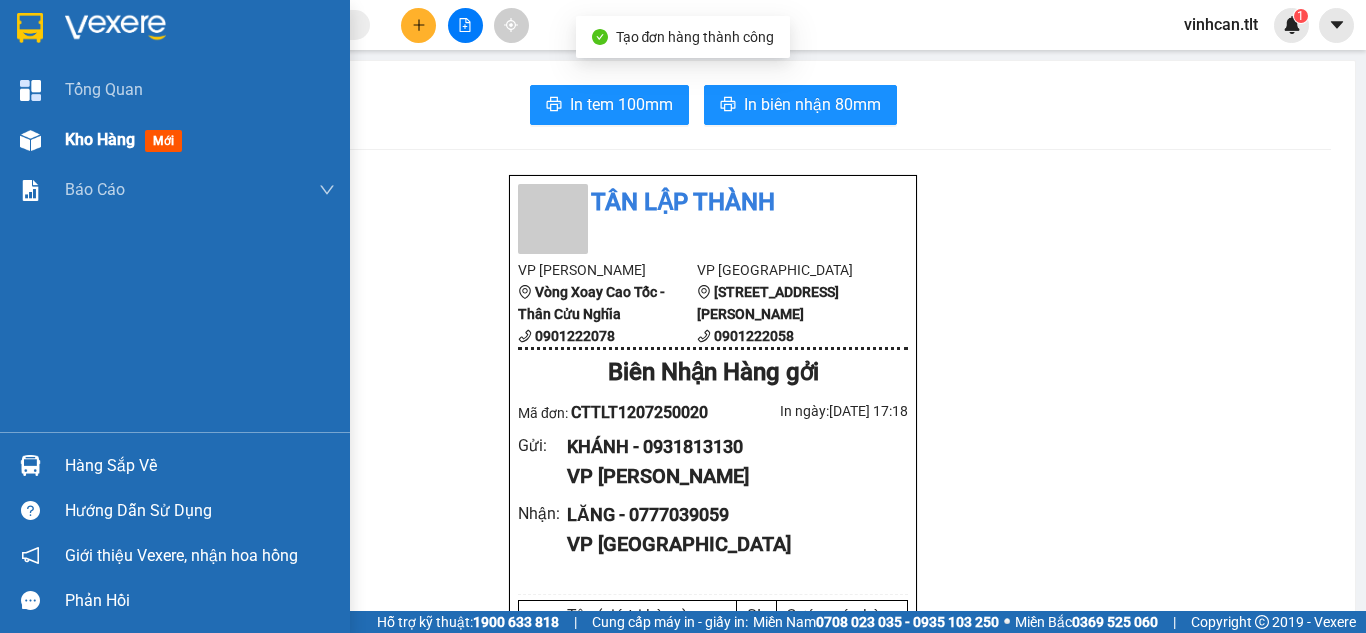 drag, startPoint x: 23, startPoint y: 142, endPoint x: 55, endPoint y: 150, distance: 32.984844 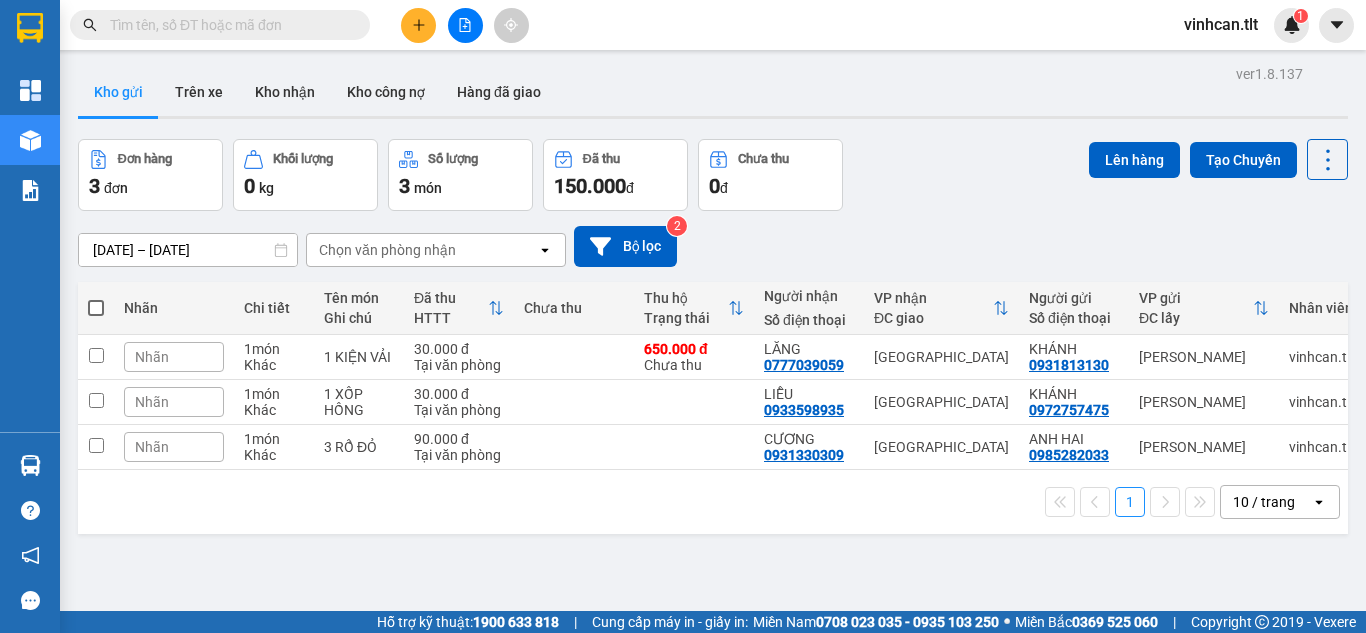 click at bounding box center [465, 25] 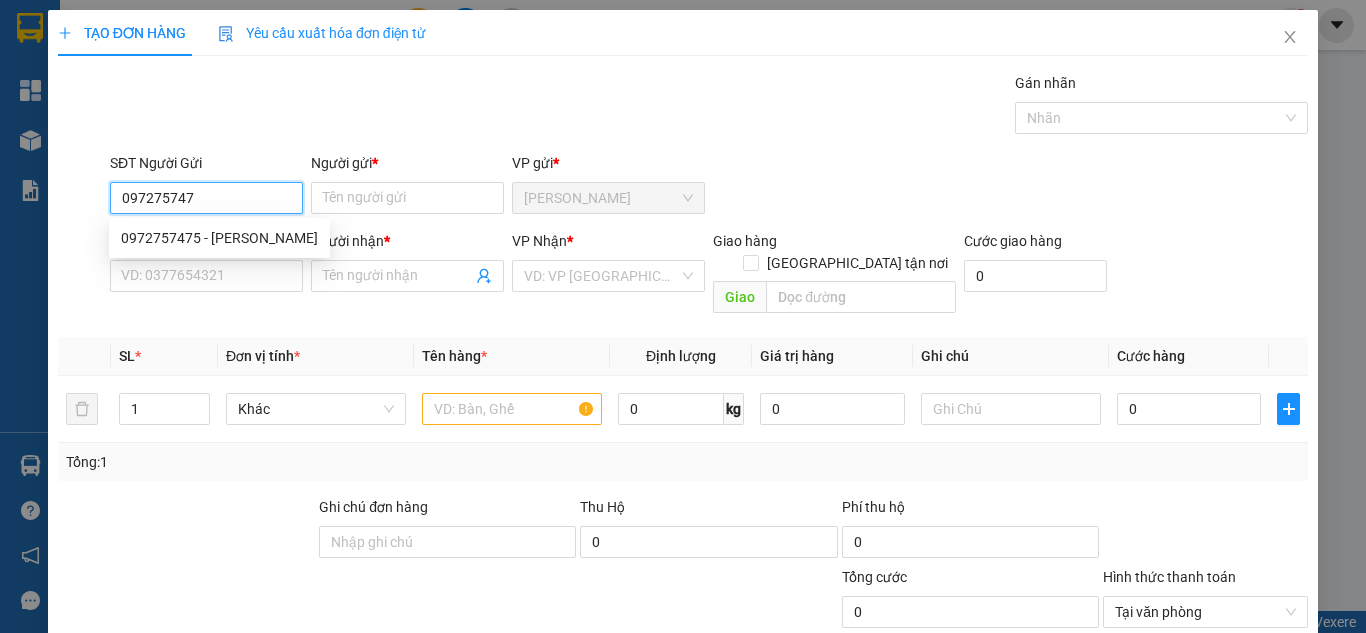 type on "0972757475" 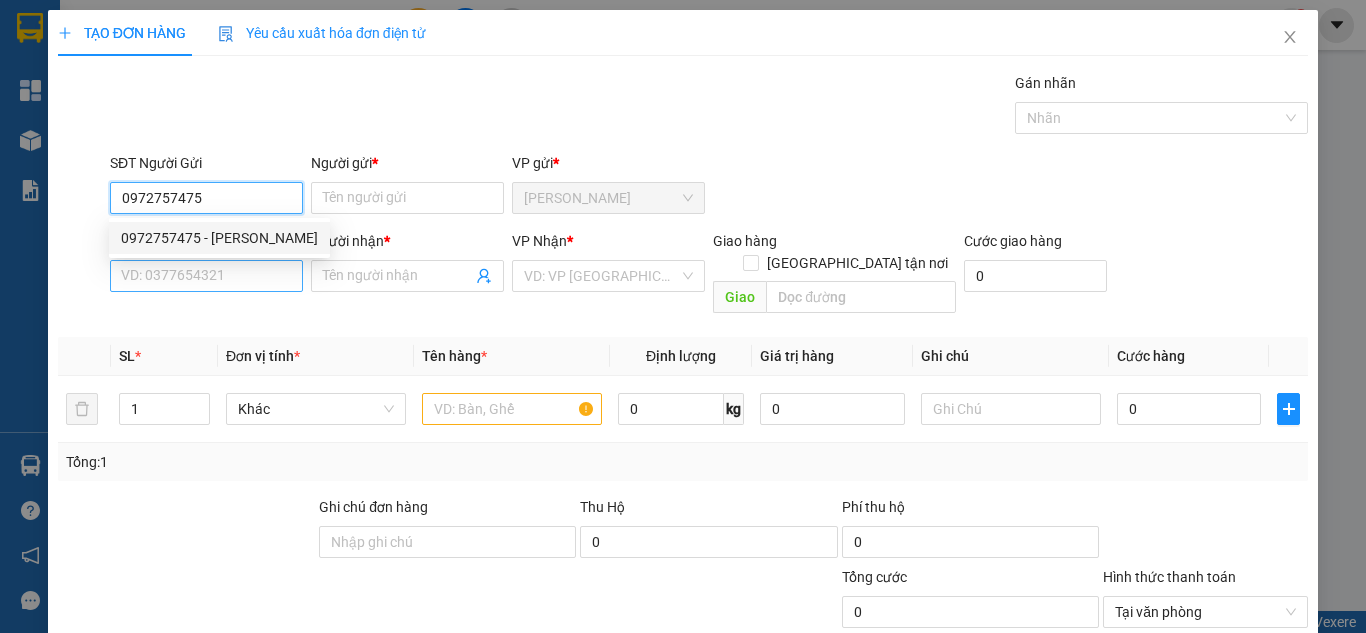drag, startPoint x: 237, startPoint y: 231, endPoint x: 251, endPoint y: 269, distance: 40.496914 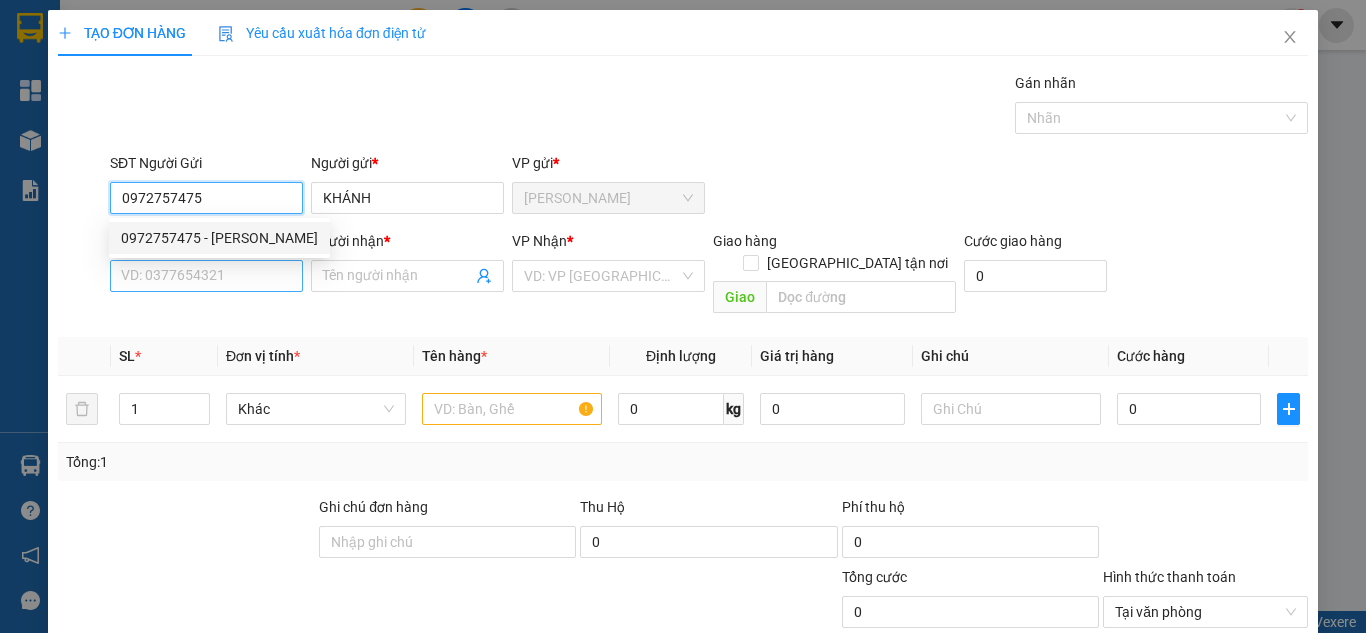 type on "0972757475" 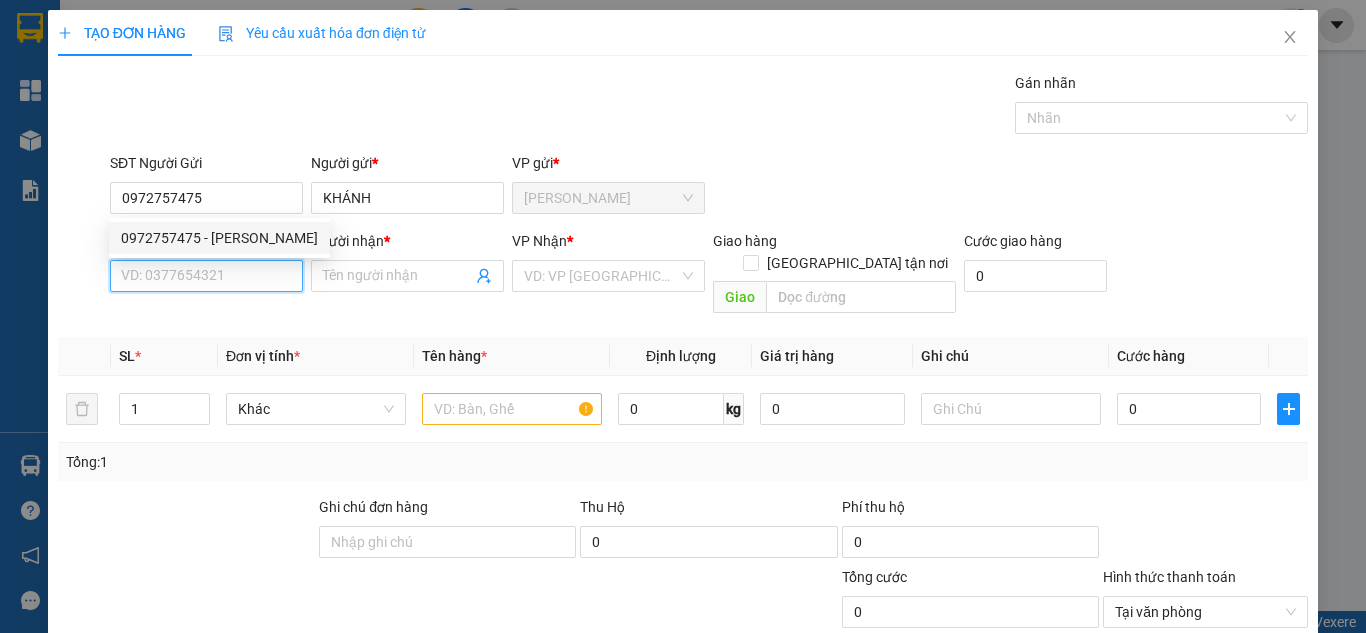 click on "SĐT Người Nhận  *" at bounding box center (206, 276) 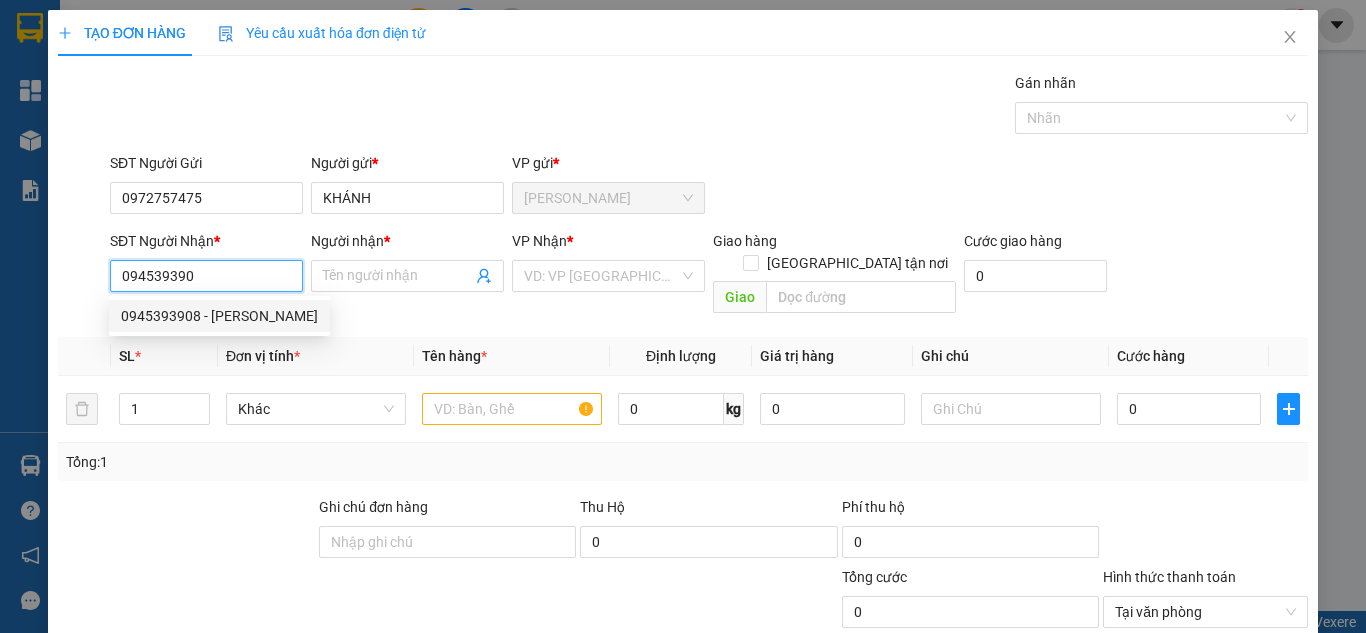 drag, startPoint x: 270, startPoint y: 314, endPoint x: 346, endPoint y: 311, distance: 76.05919 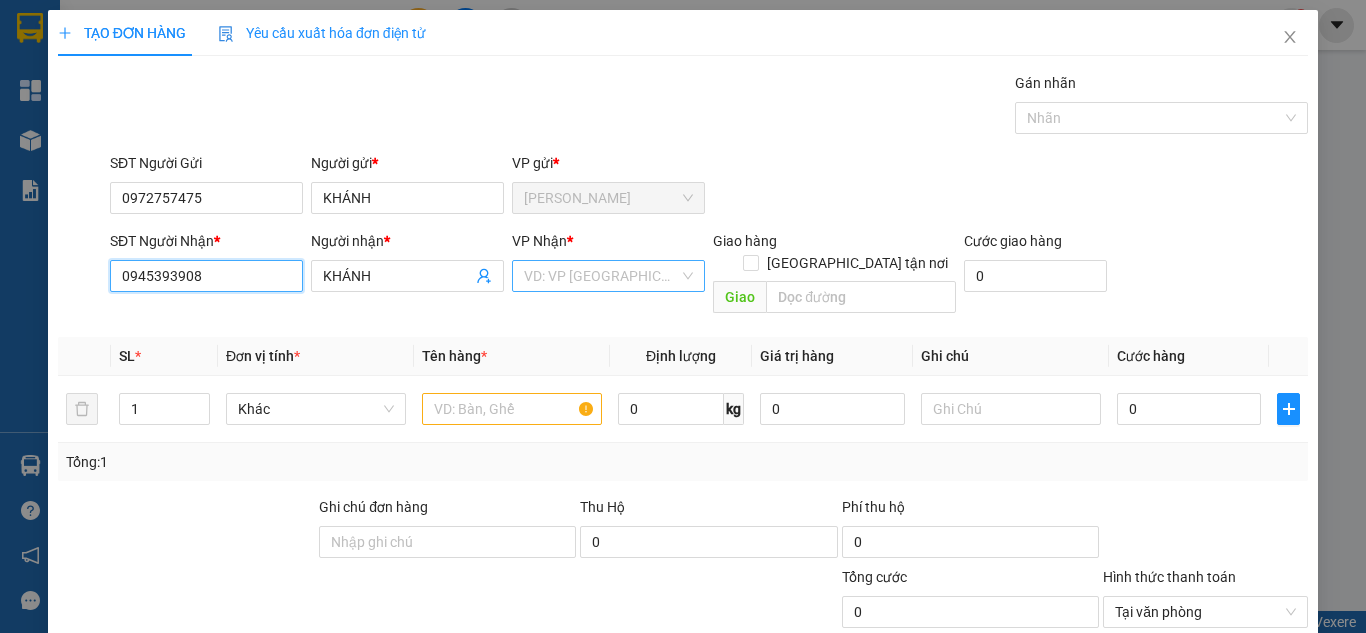 type on "0945393908" 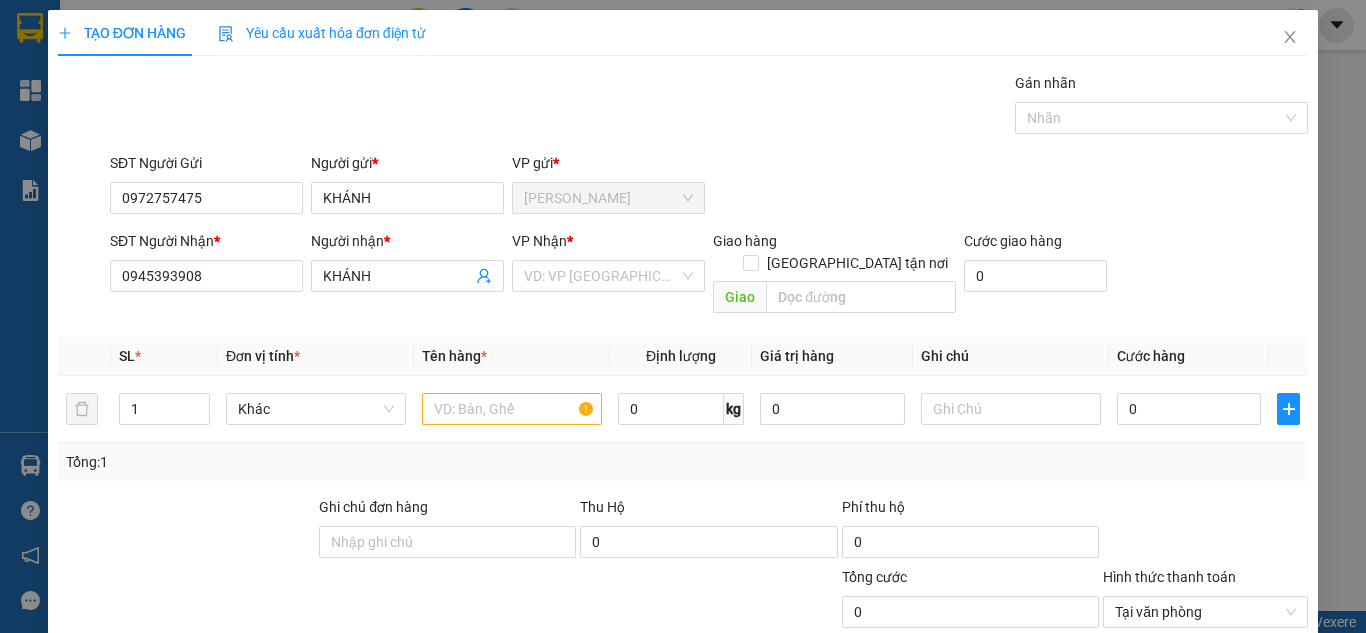 drag, startPoint x: 583, startPoint y: 275, endPoint x: 585, endPoint y: 294, distance: 19.104973 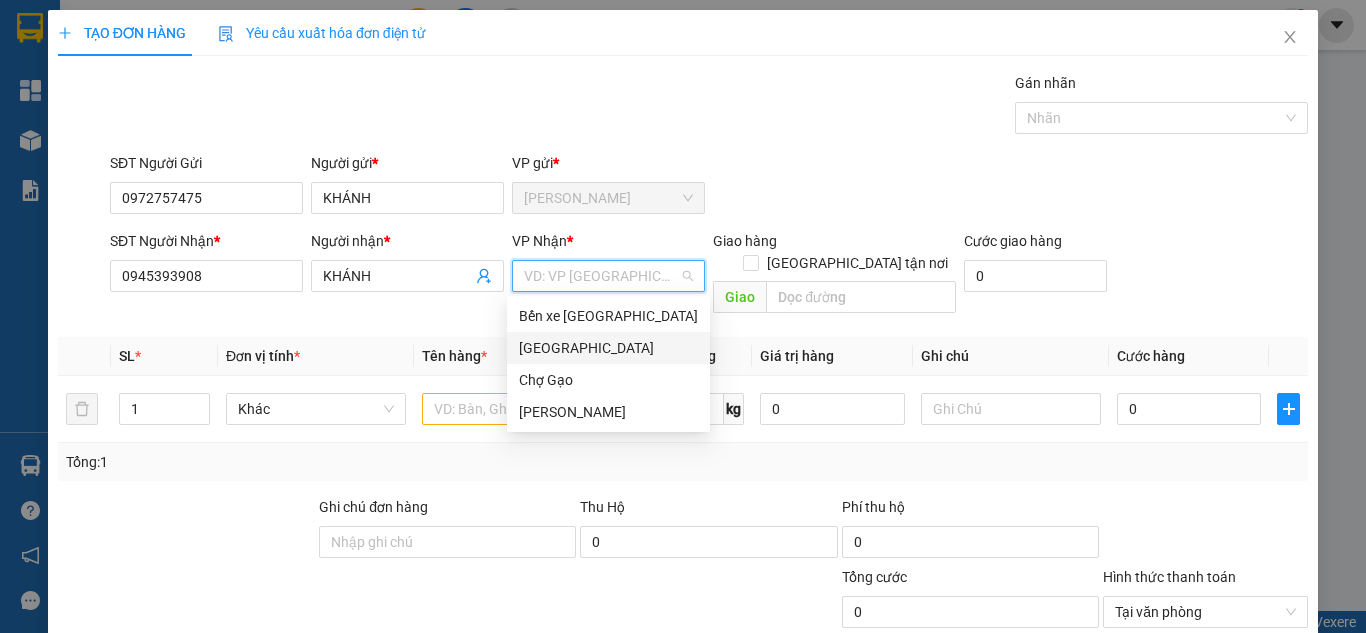 click on "[GEOGRAPHIC_DATA]" at bounding box center (608, 348) 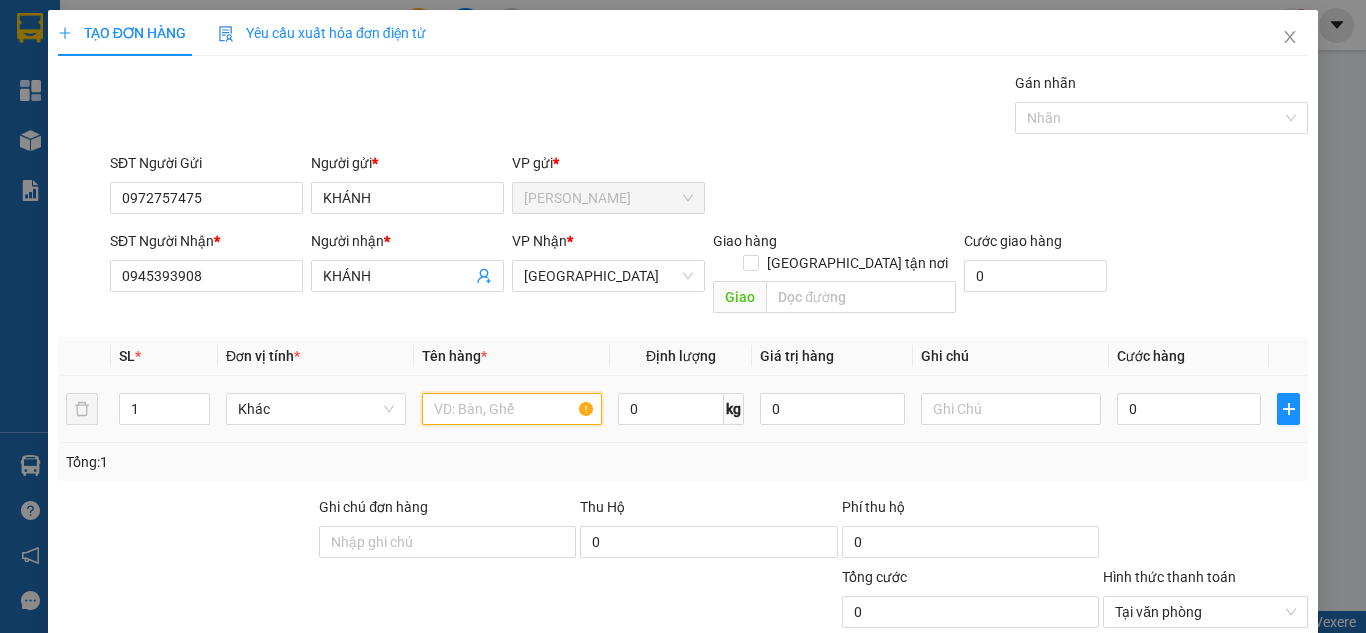click at bounding box center [512, 409] 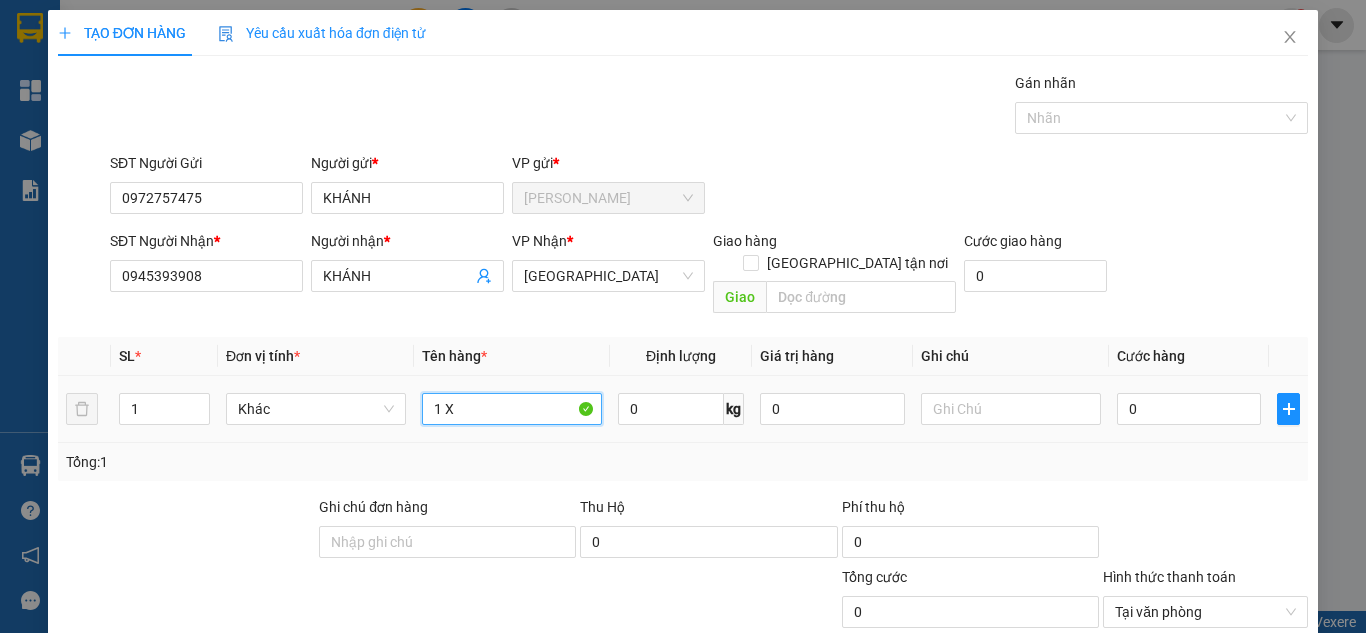 paste on "Ô" 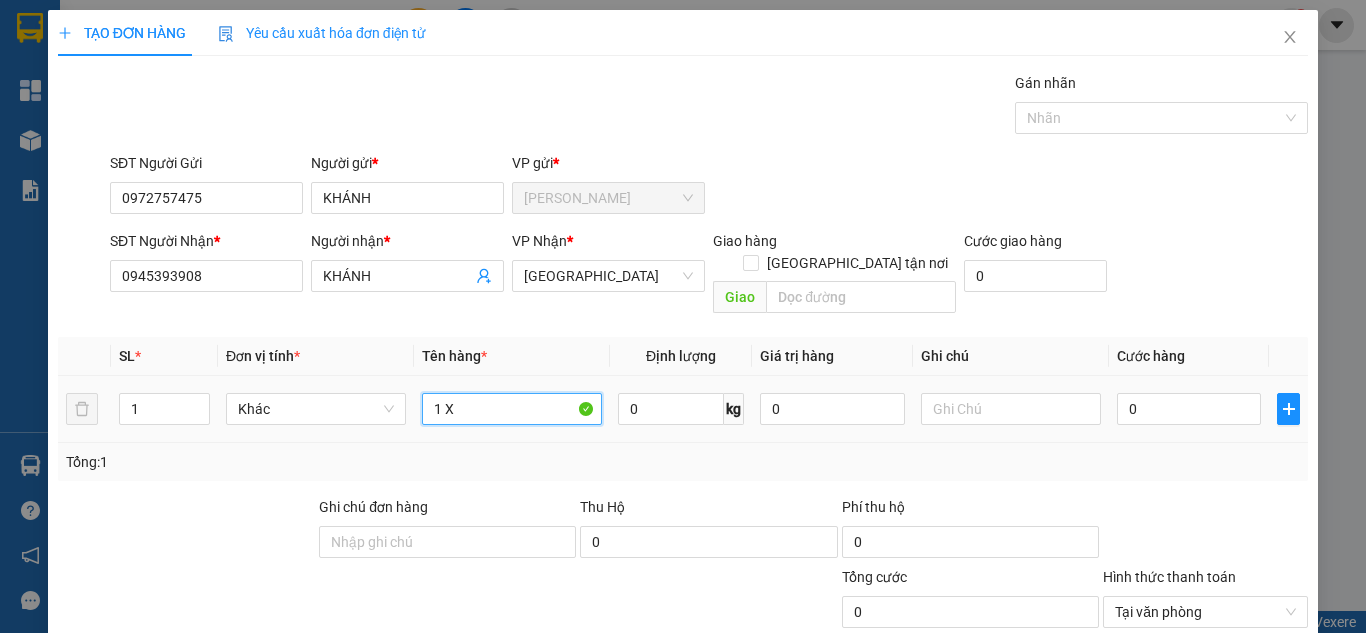 paste on "ỐP" 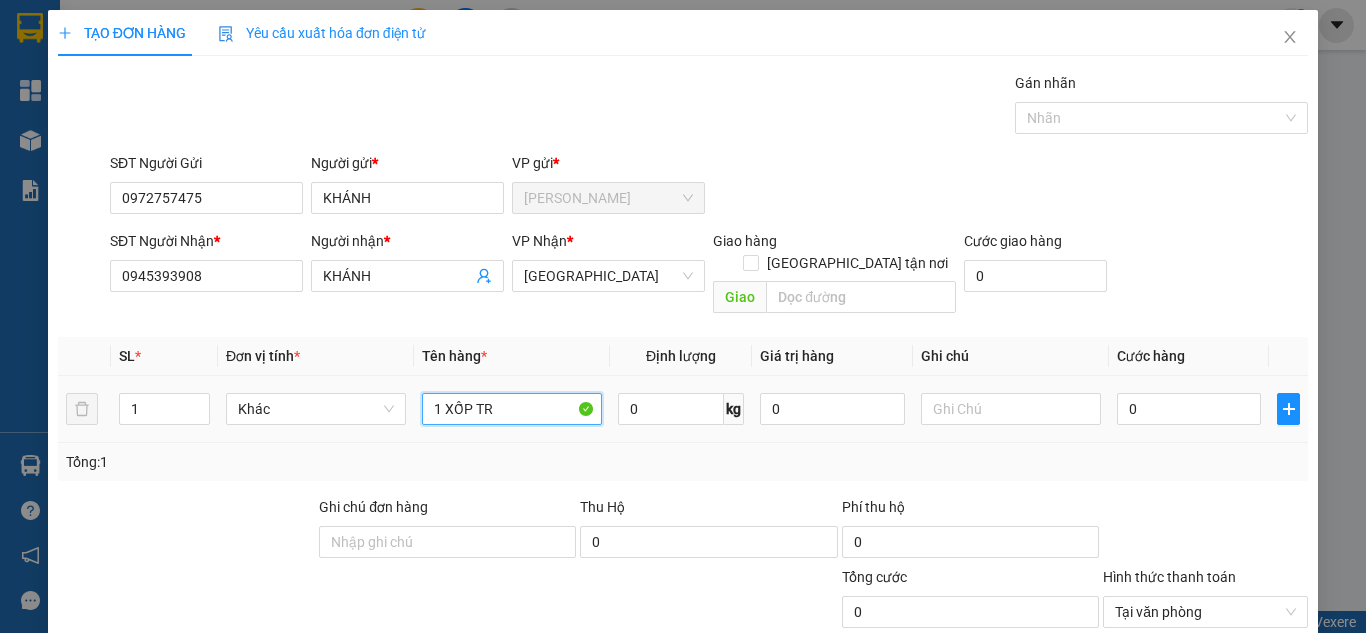 paste on "Ă" 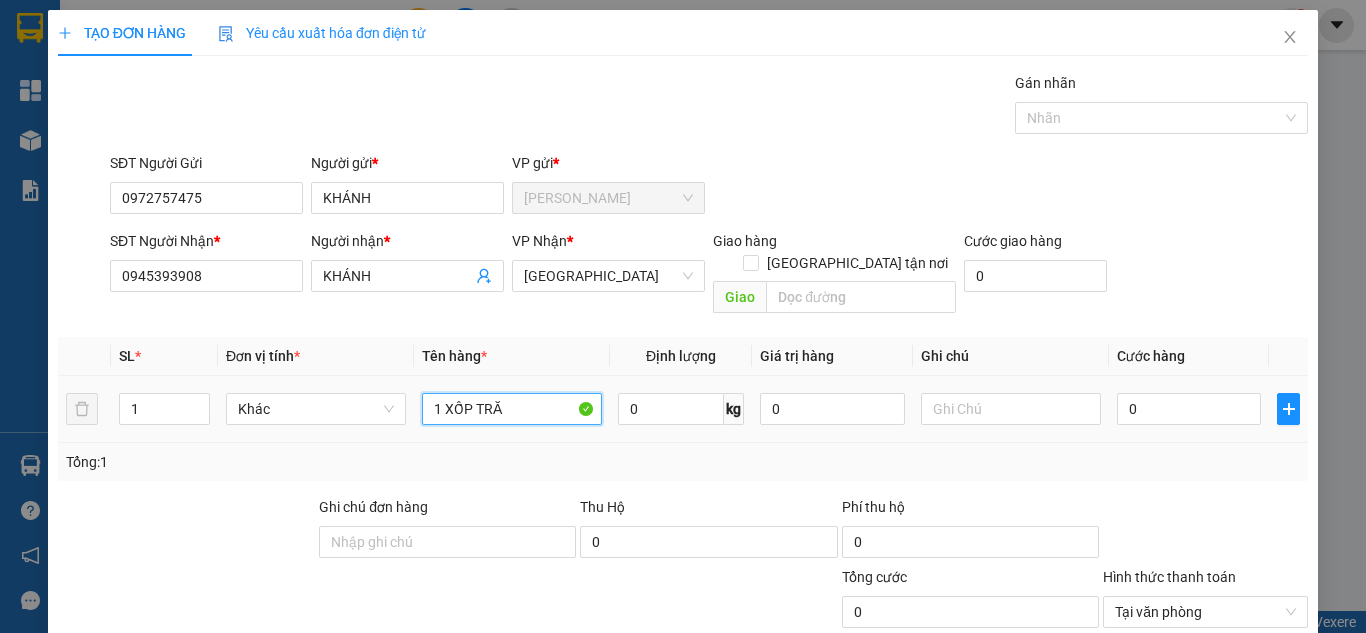 paste on "Ắ" 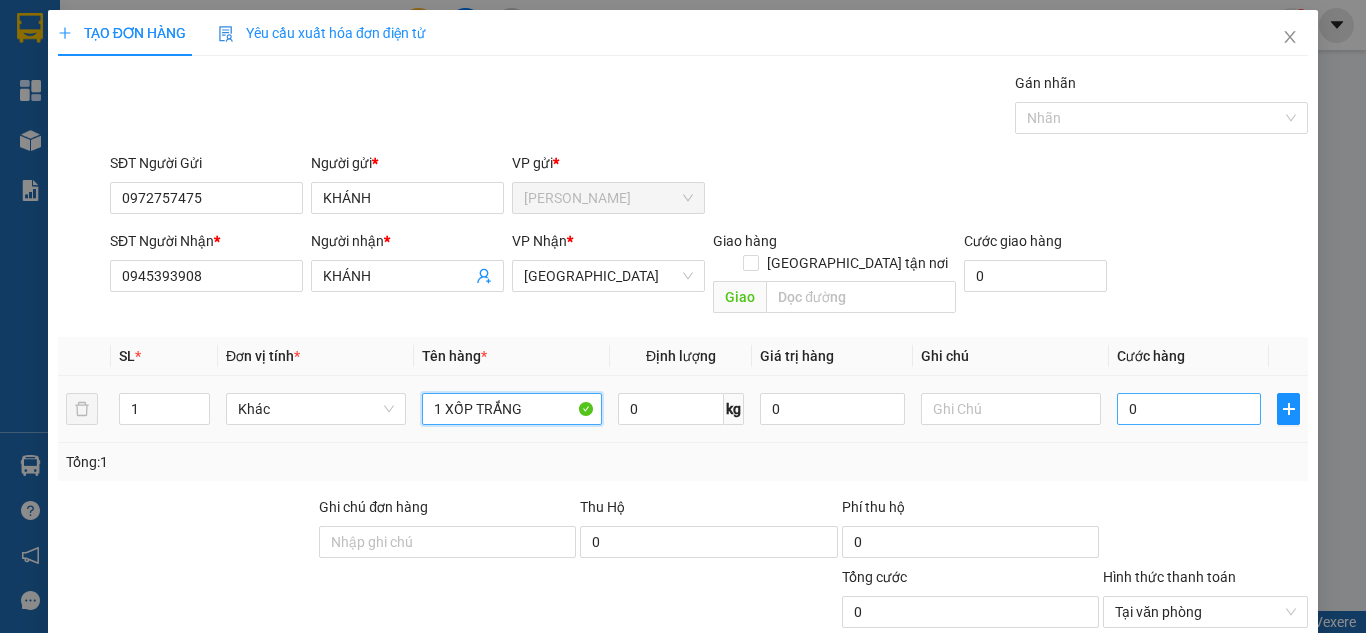 type on "1 XỐP TRẮNG" 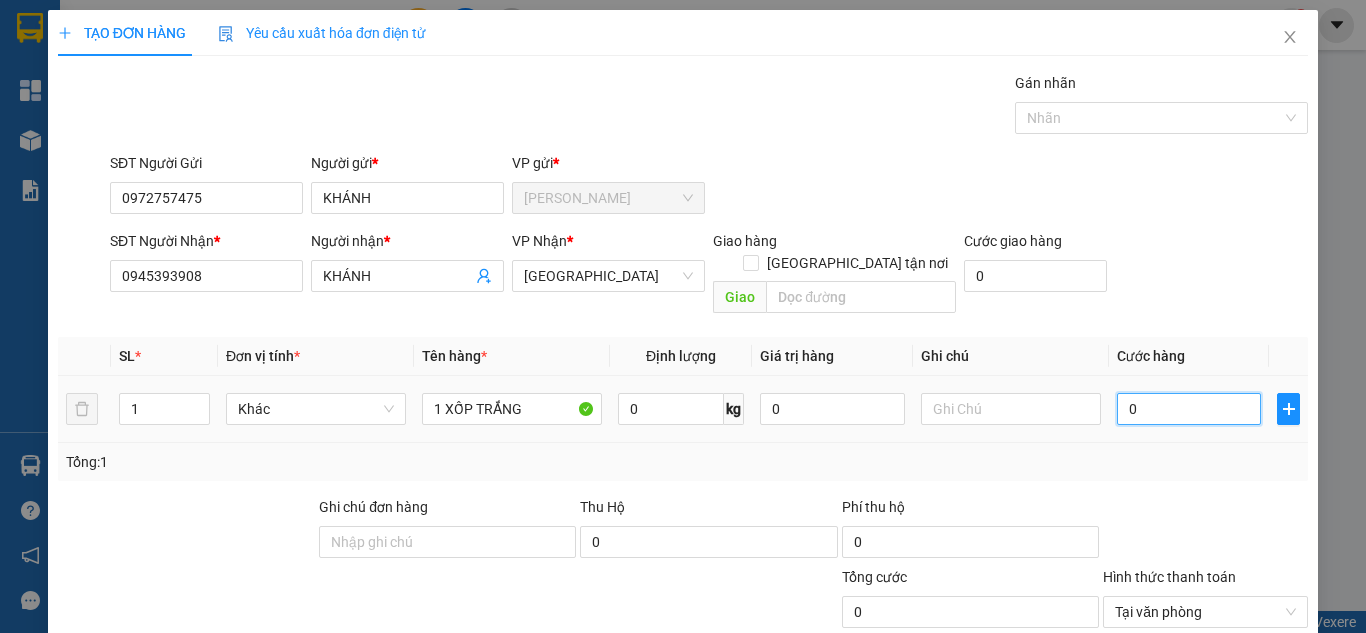 click on "0" at bounding box center [1189, 409] 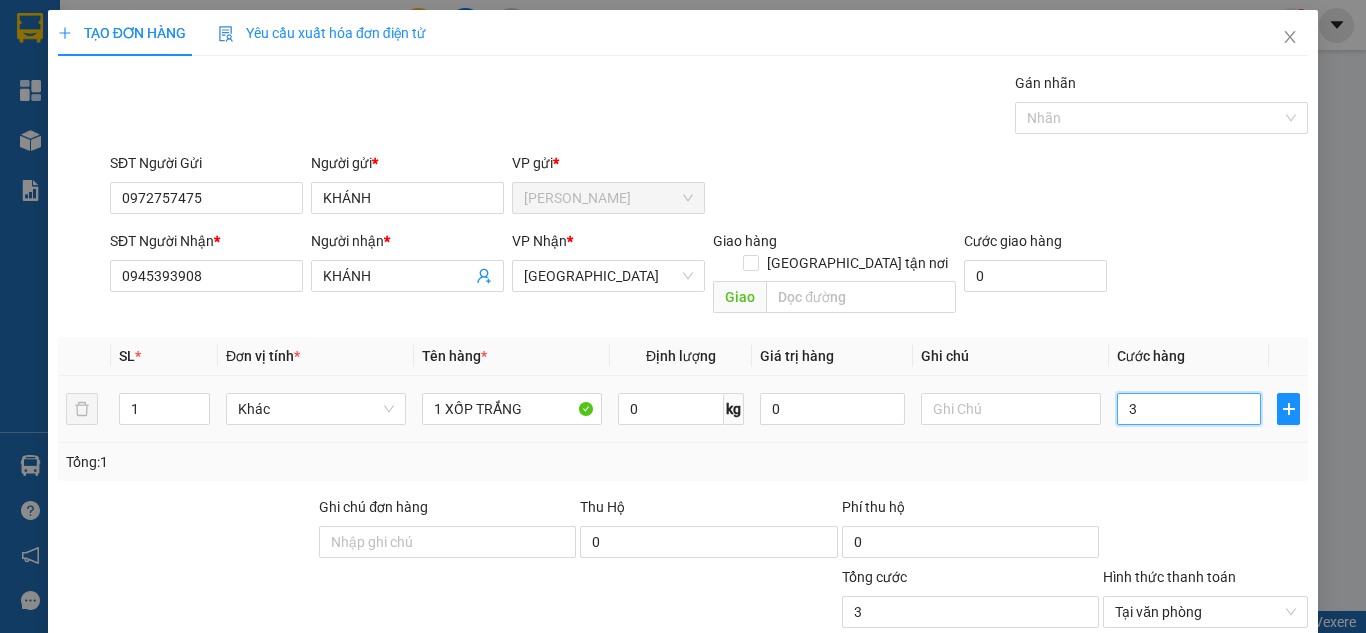type on "30" 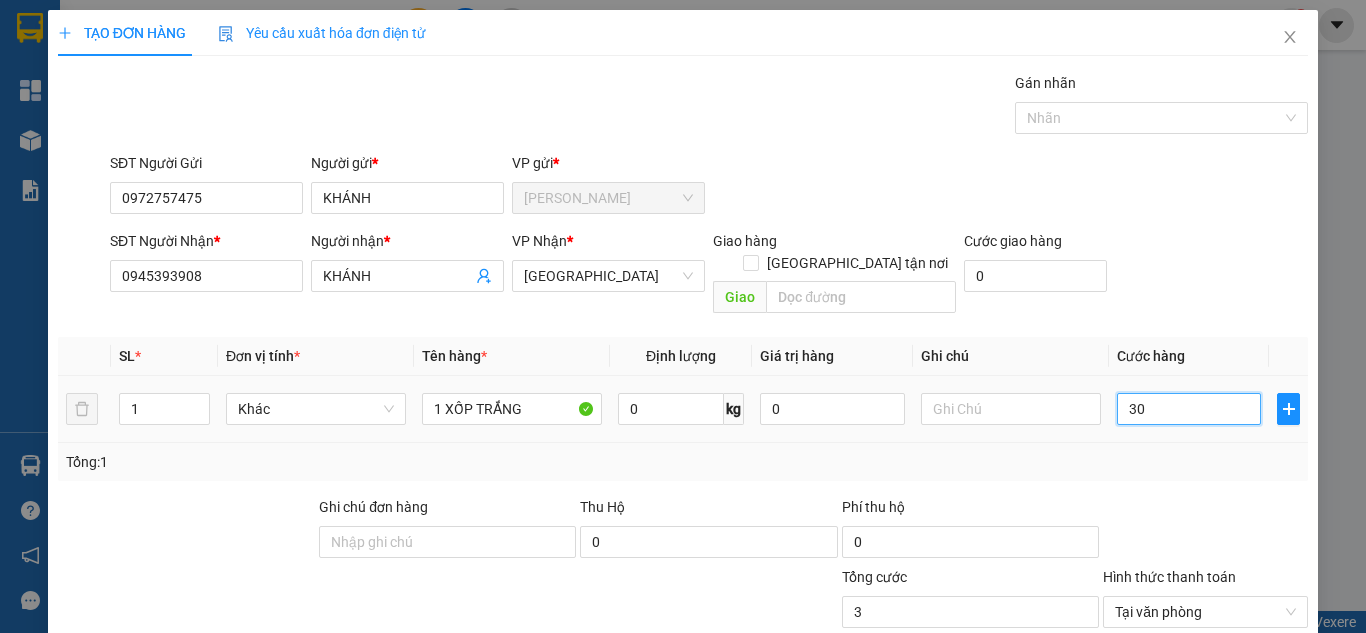 type on "30" 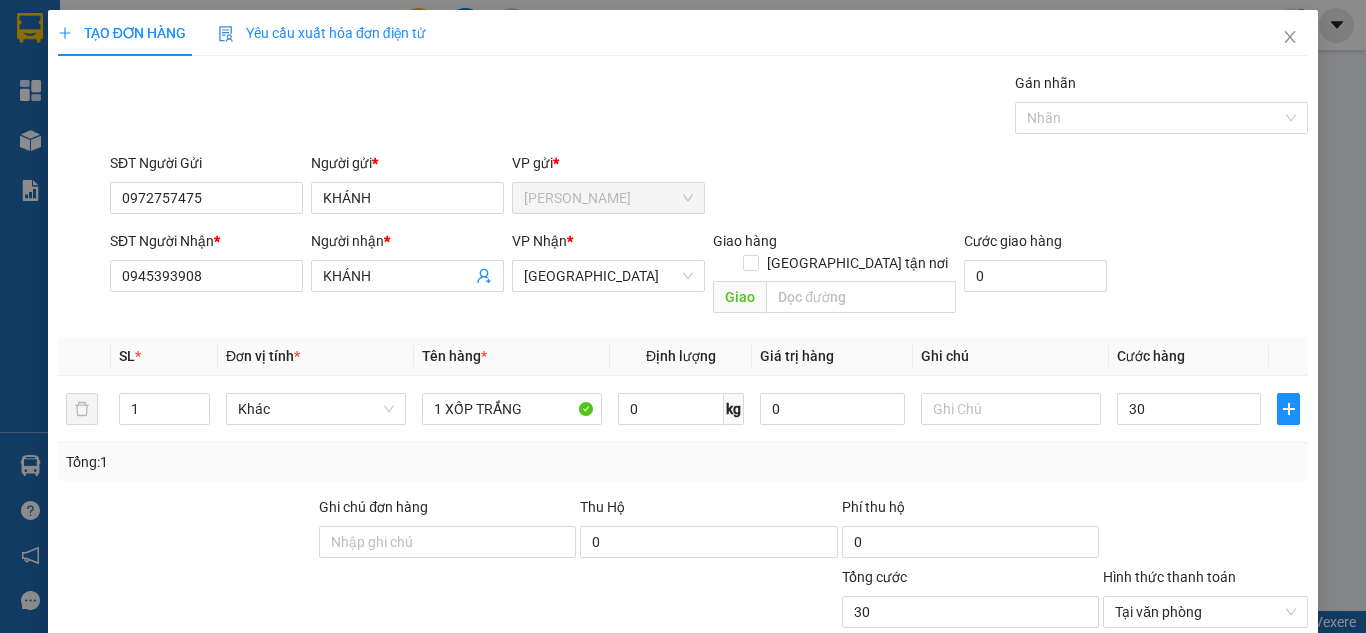 type on "30.000" 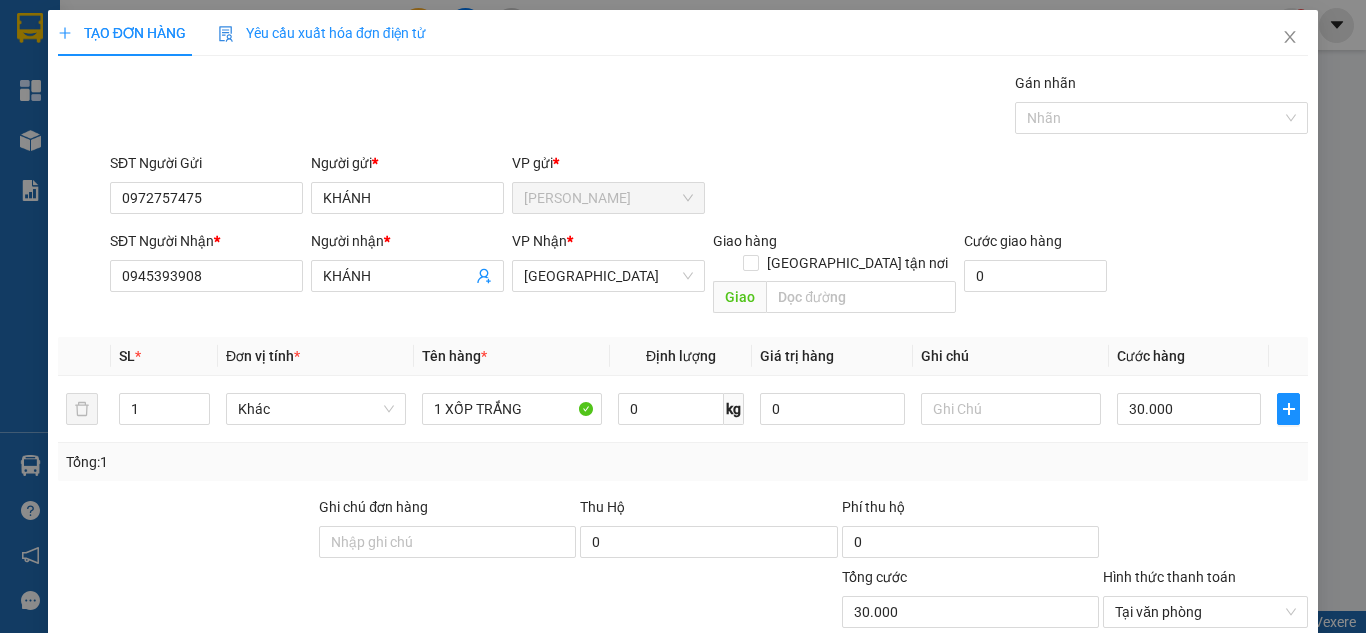 click on "Transit Pickup Surcharge Ids Transit Deliver Surcharge Ids Transit Deliver Surcharge Transit Deliver Surcharge Gán nhãn   Nhãn SĐT Người Gửi 0972757475 Người gửi  * KHÁNH VP gửi  * Cao Tốc SĐT Người Nhận  * 0945393908 Người nhận  * KHÁNH VP Nhận  * Sài Gòn Giao hàng Giao tận nơi Giao Cước giao hàng 0 SL  * Đơn vị tính  * Tên hàng  * Định lượng Giá trị hàng Ghi chú Cước hàng                   1 Khác 1 XỐP TRẮNG 0 kg 0 30.000 Tổng:  1 Ghi chú đơn hàng Thu Hộ 0 Phí thu hộ 0 Tổng cước 30.000 Hình thức thanh toán Tại văn phòng Số tiền thu trước 0 Chưa thanh toán 0 Chọn HT Thanh Toán Lưu nháp Xóa Thông tin Lưu Lưu và In" at bounding box center [683, 397] 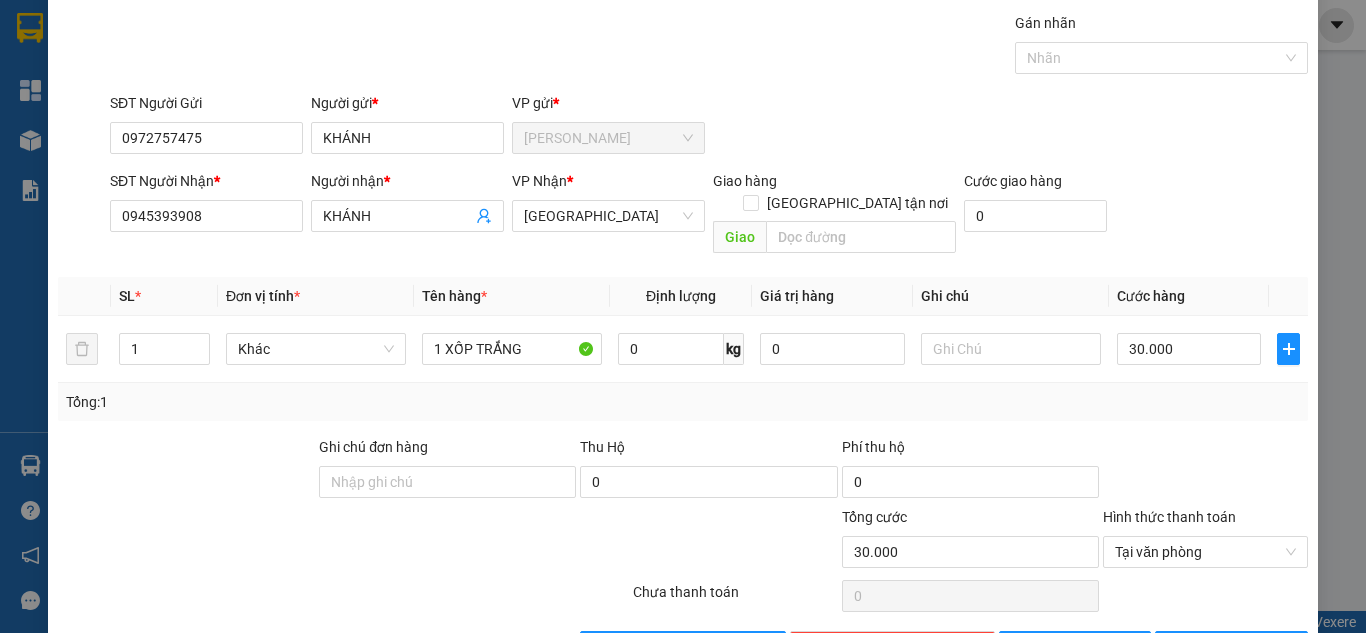 scroll, scrollTop: 107, scrollLeft: 0, axis: vertical 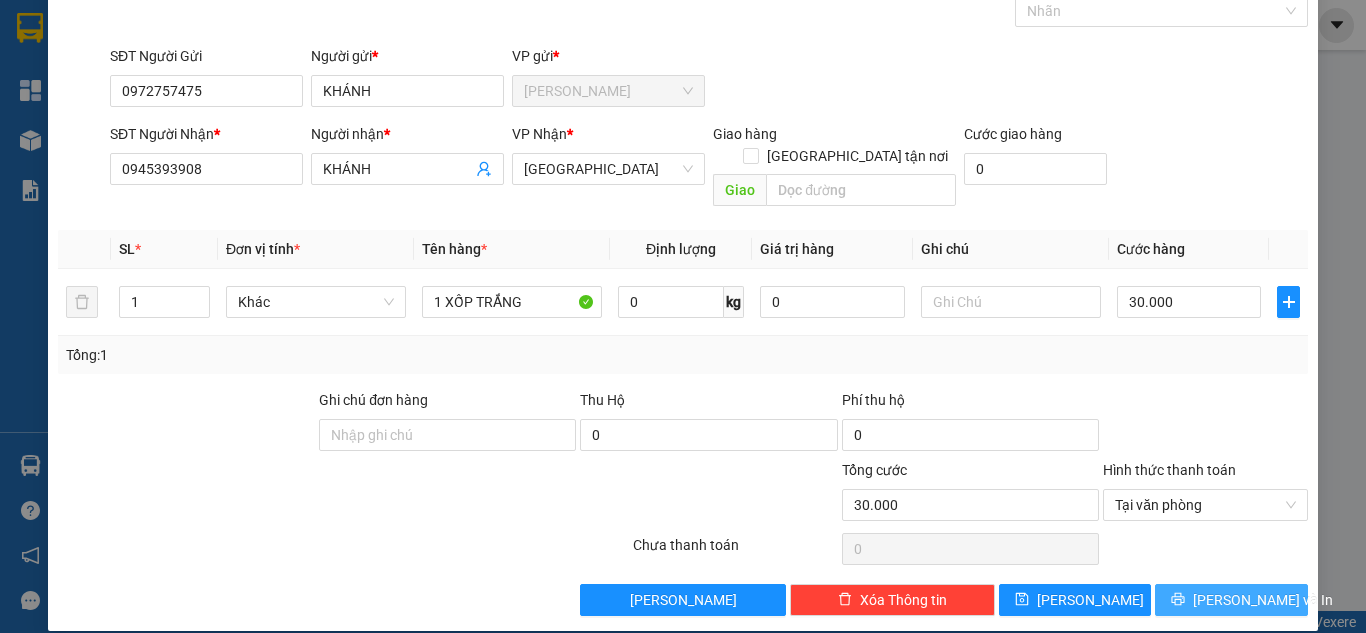 click on "[PERSON_NAME] và In" at bounding box center (1231, 600) 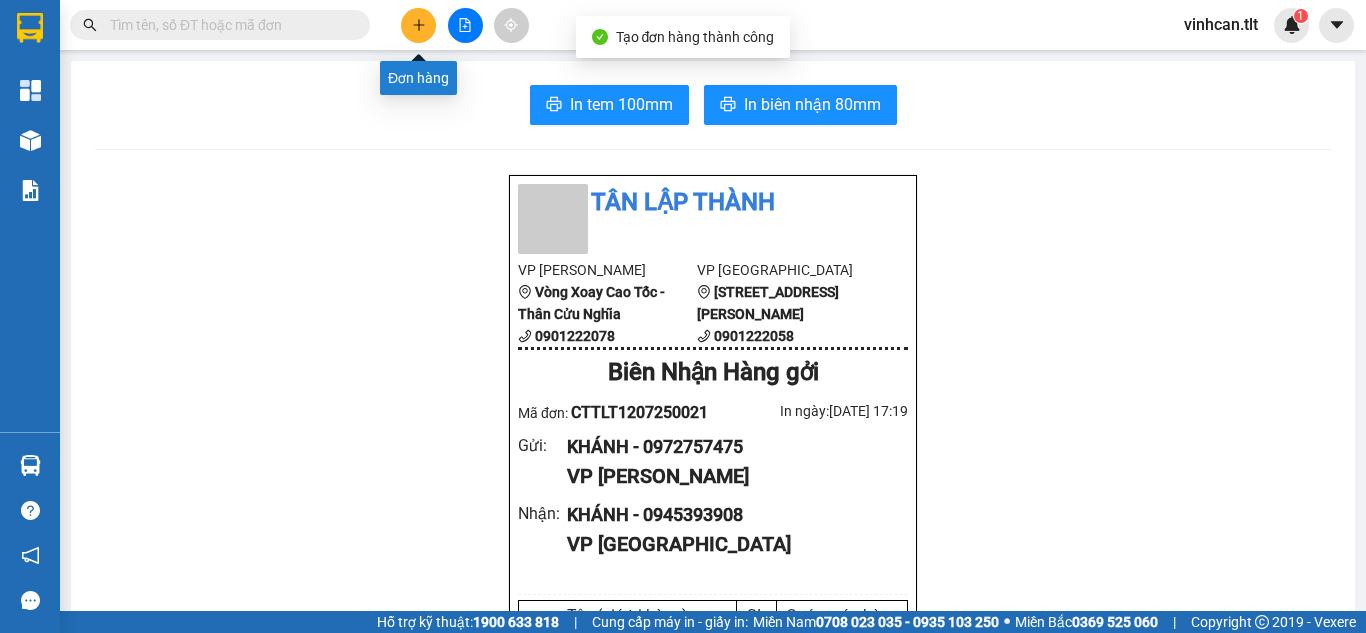 click at bounding box center [418, 25] 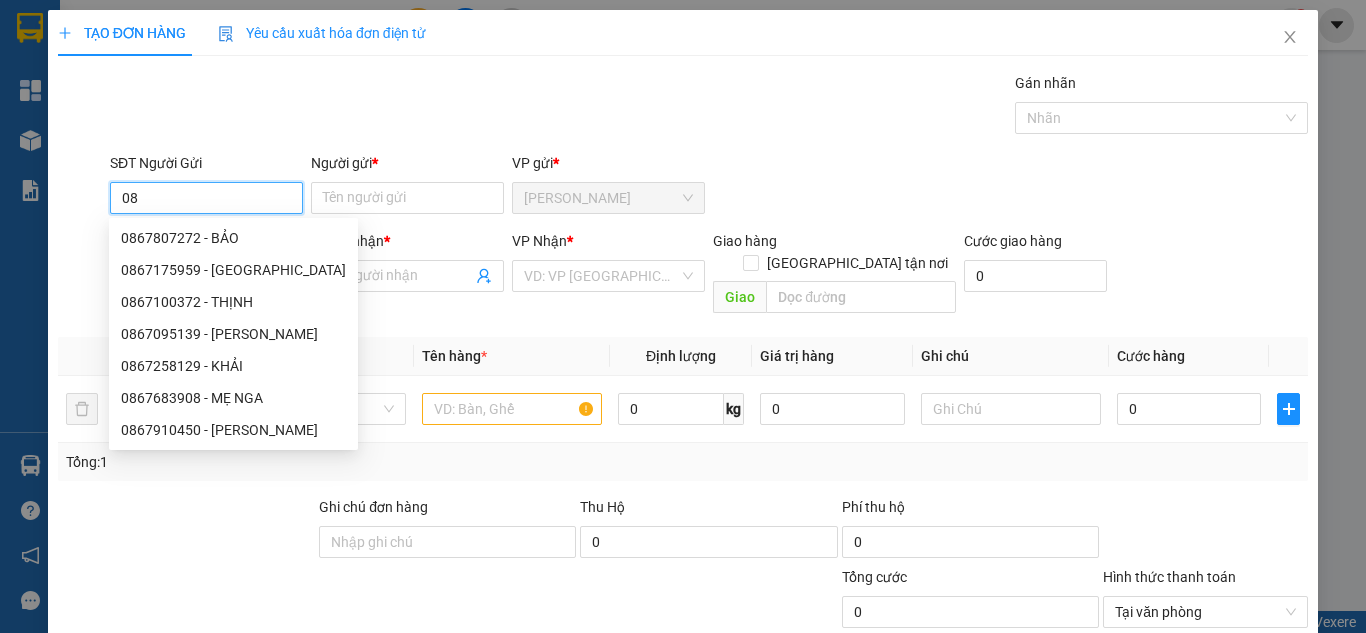 type on "0" 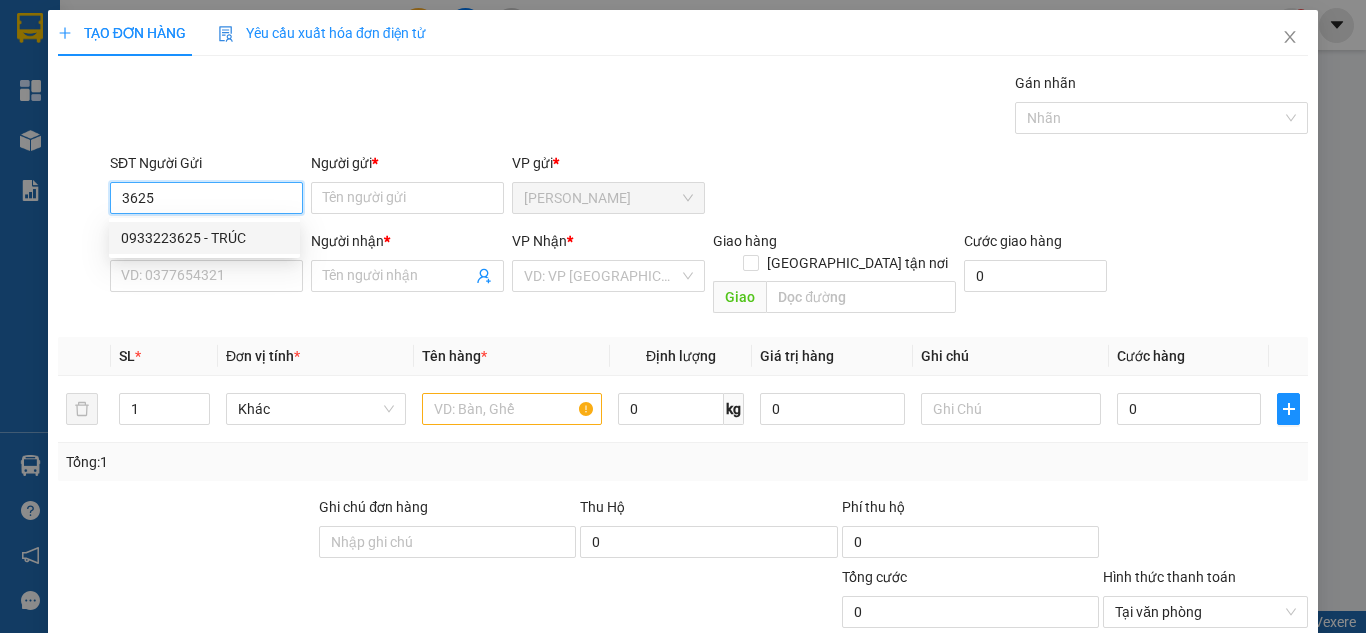 click on "0933223625 - TRÚC" at bounding box center [204, 238] 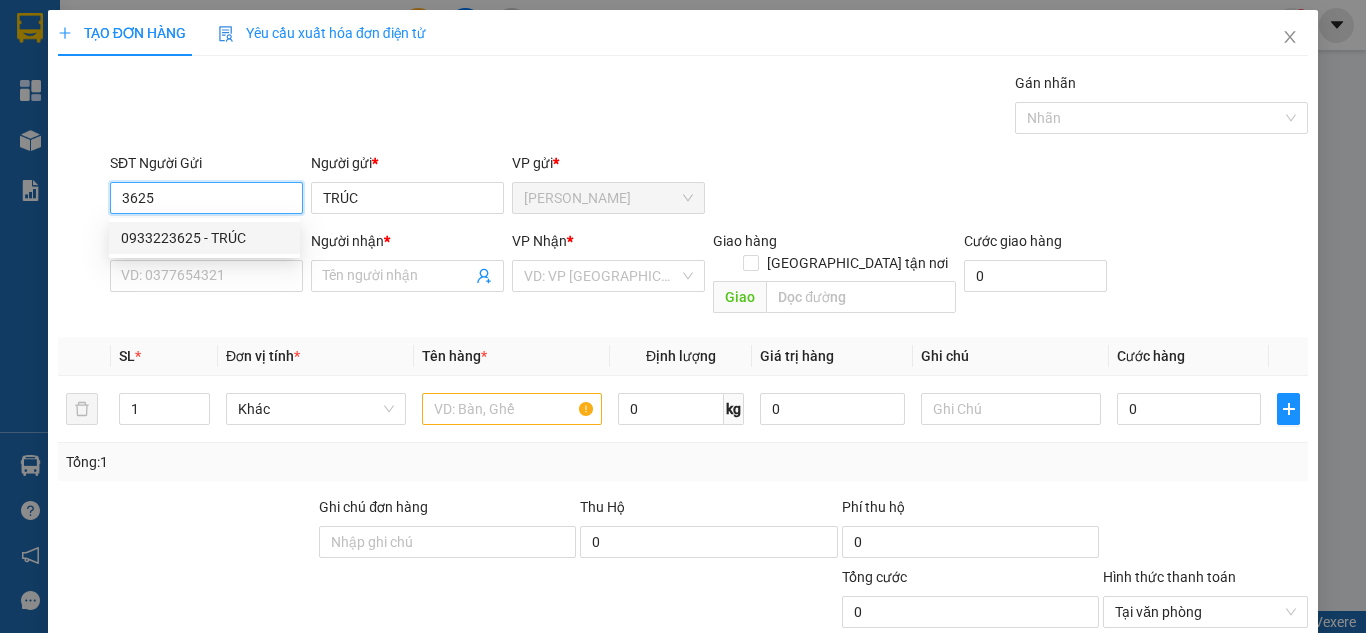 type on "0933223625" 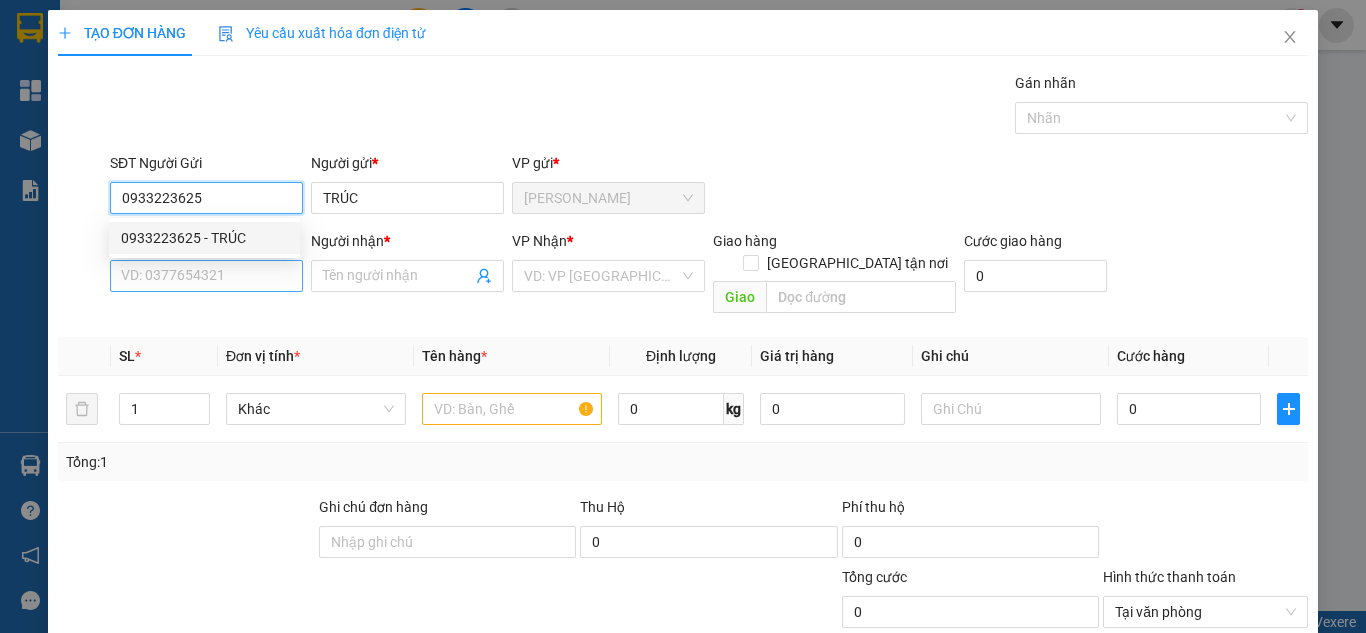 type on "0933223625" 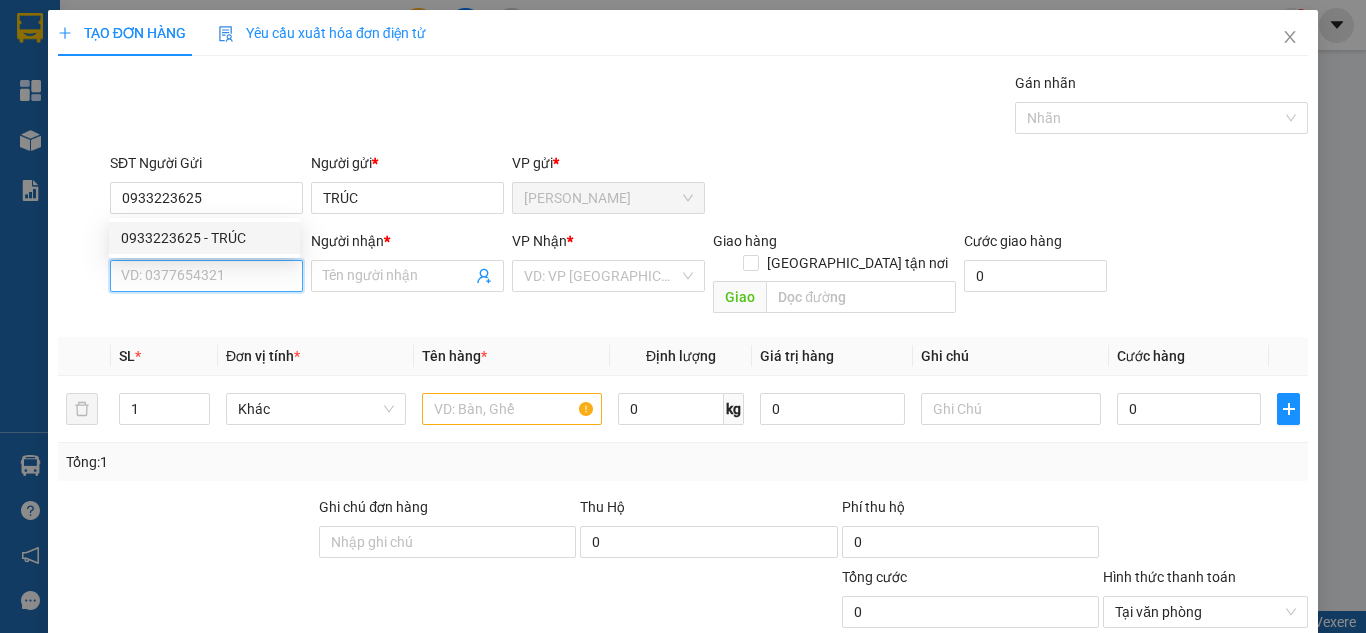 click on "SĐT Người Nhận  *" at bounding box center (206, 276) 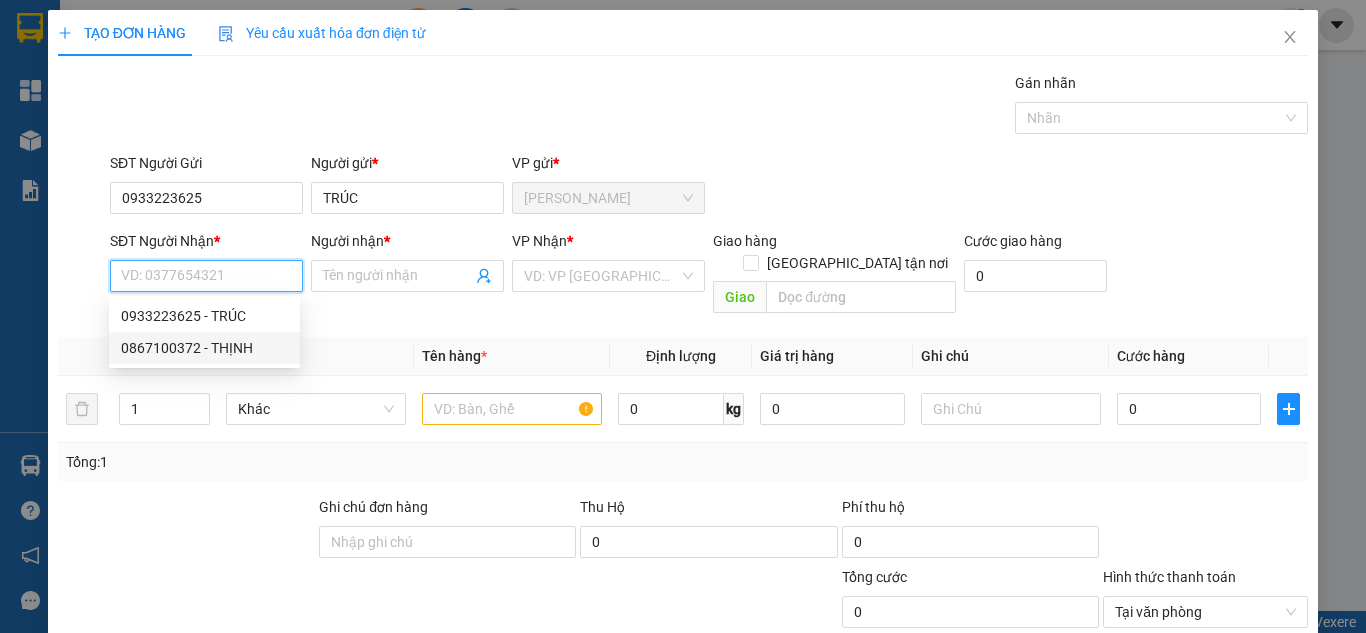 click on "0867100372 - THỊNH" at bounding box center [204, 348] 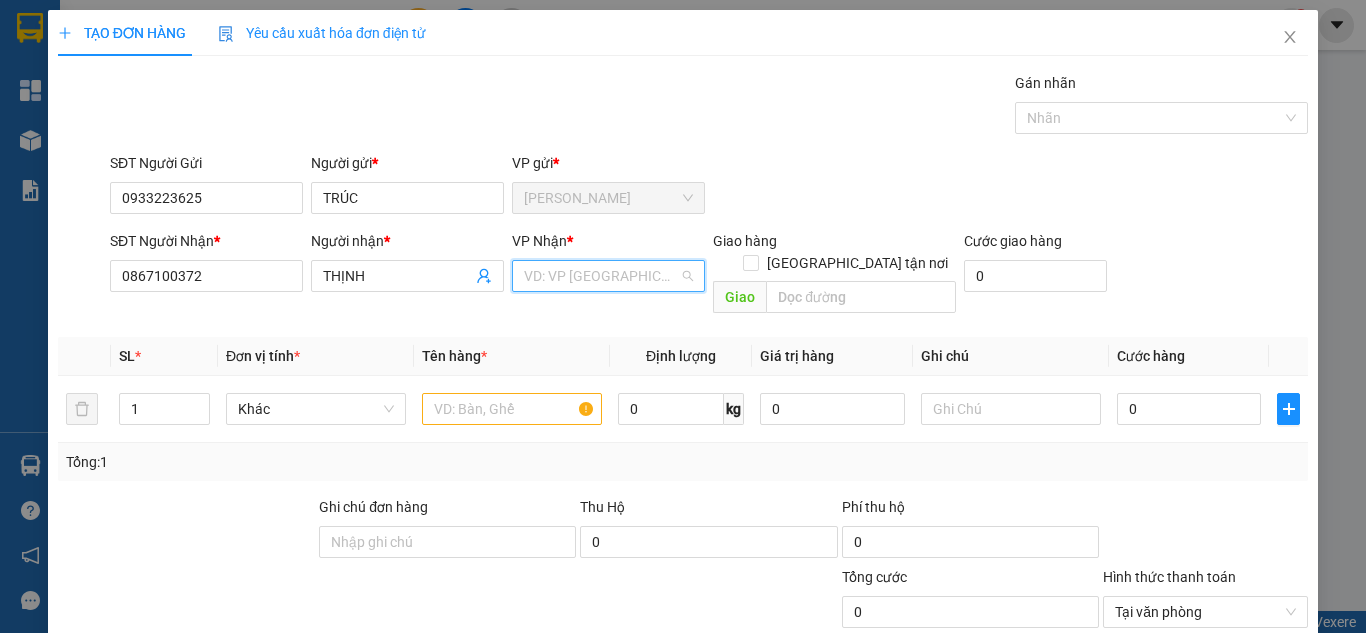 click at bounding box center (601, 276) 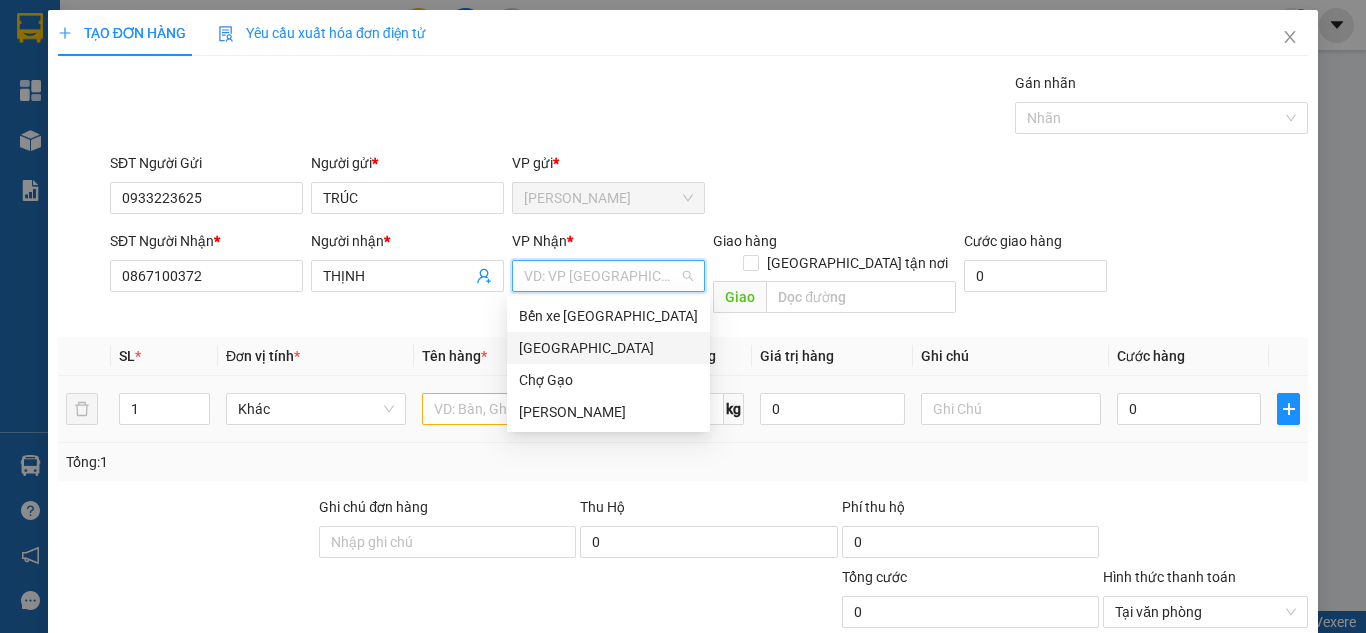 drag, startPoint x: 563, startPoint y: 343, endPoint x: 505, endPoint y: 397, distance: 79.24645 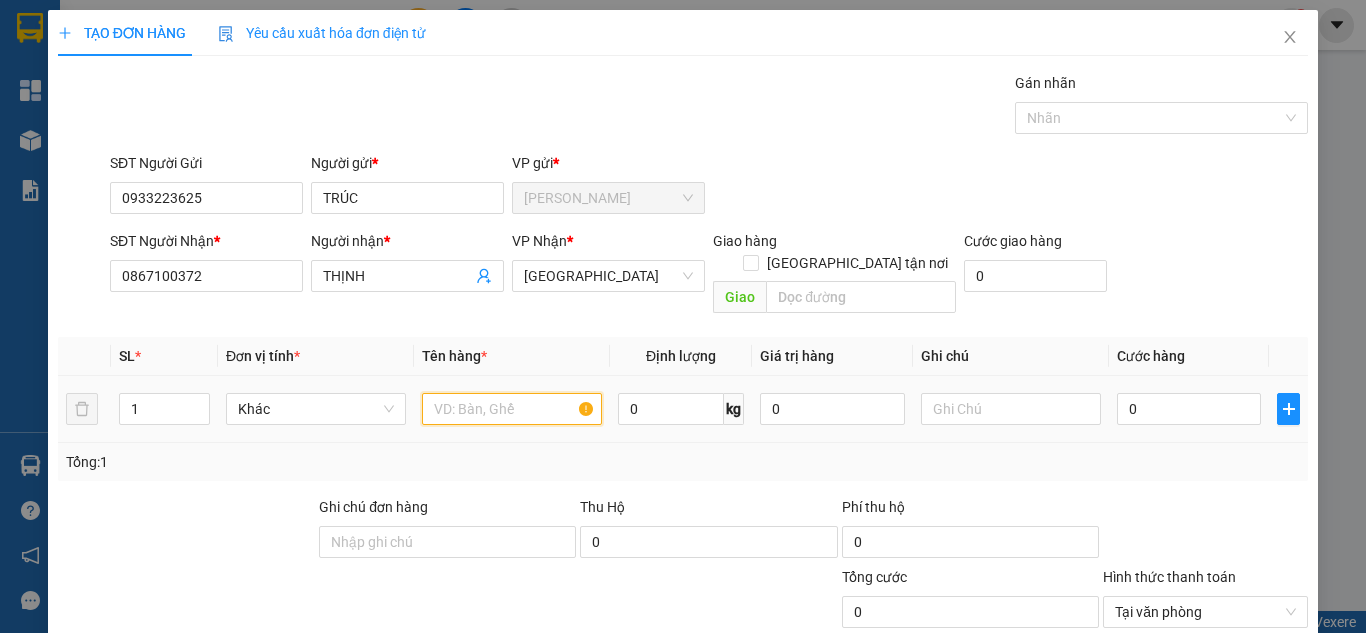 click at bounding box center (512, 409) 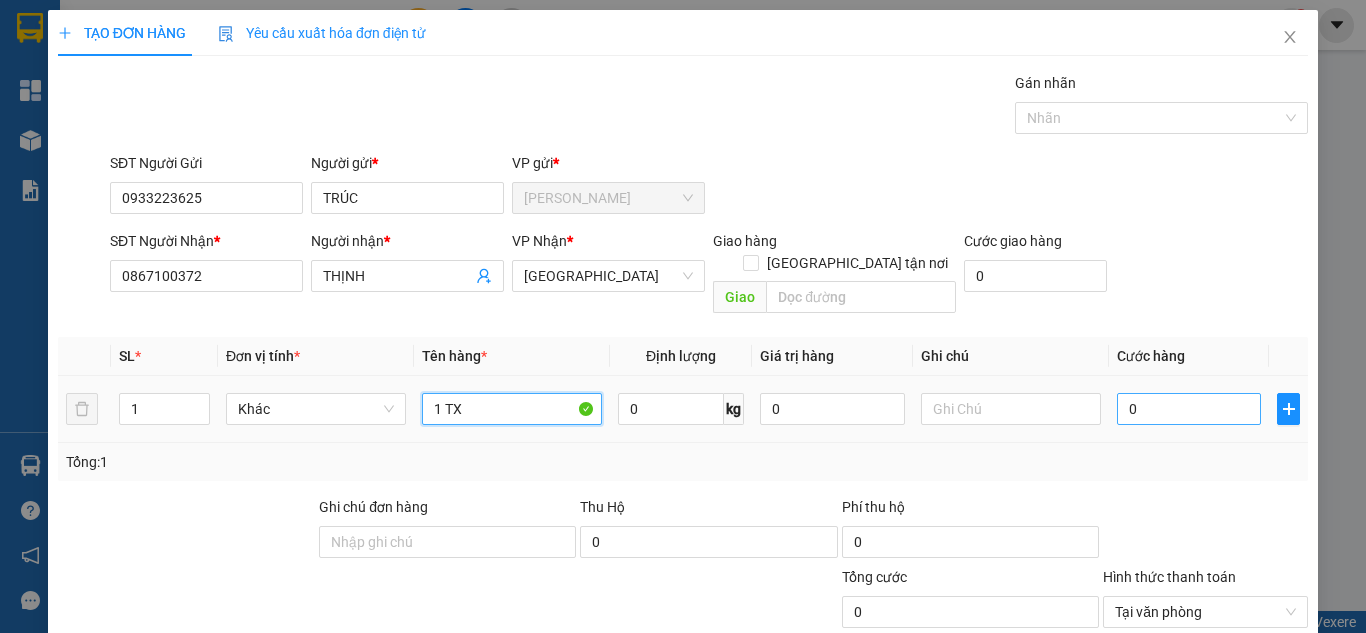 type on "1 TX" 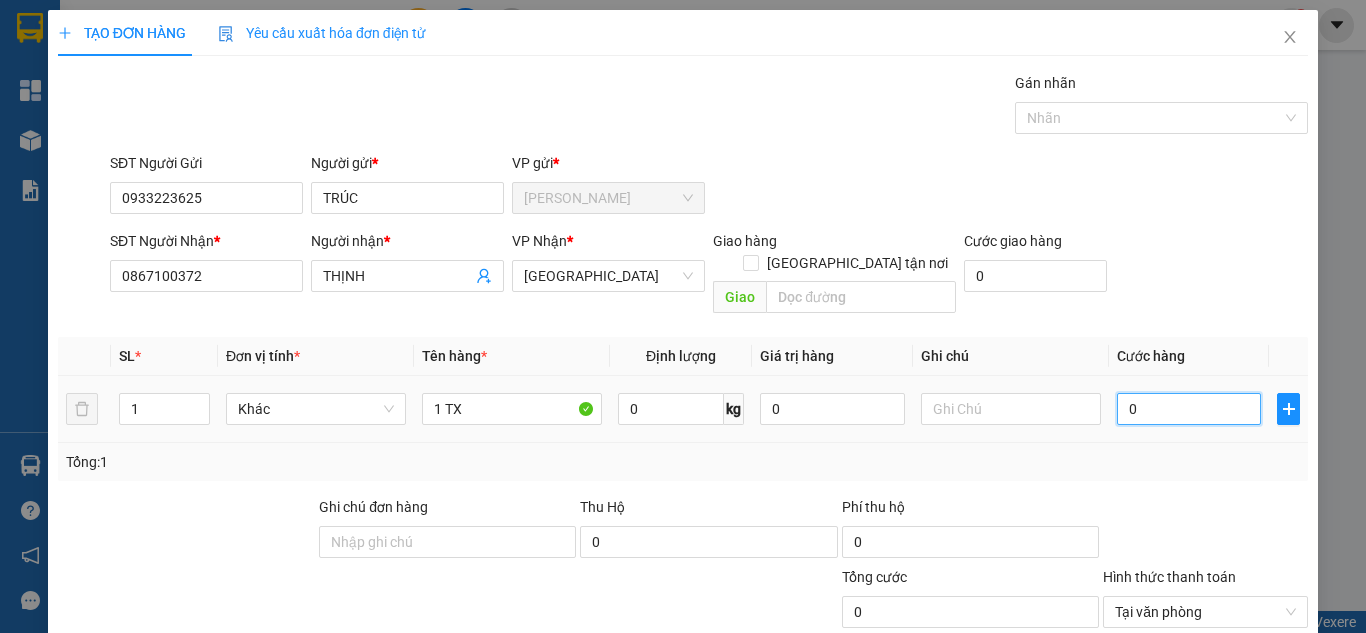 click on "0" at bounding box center [1189, 409] 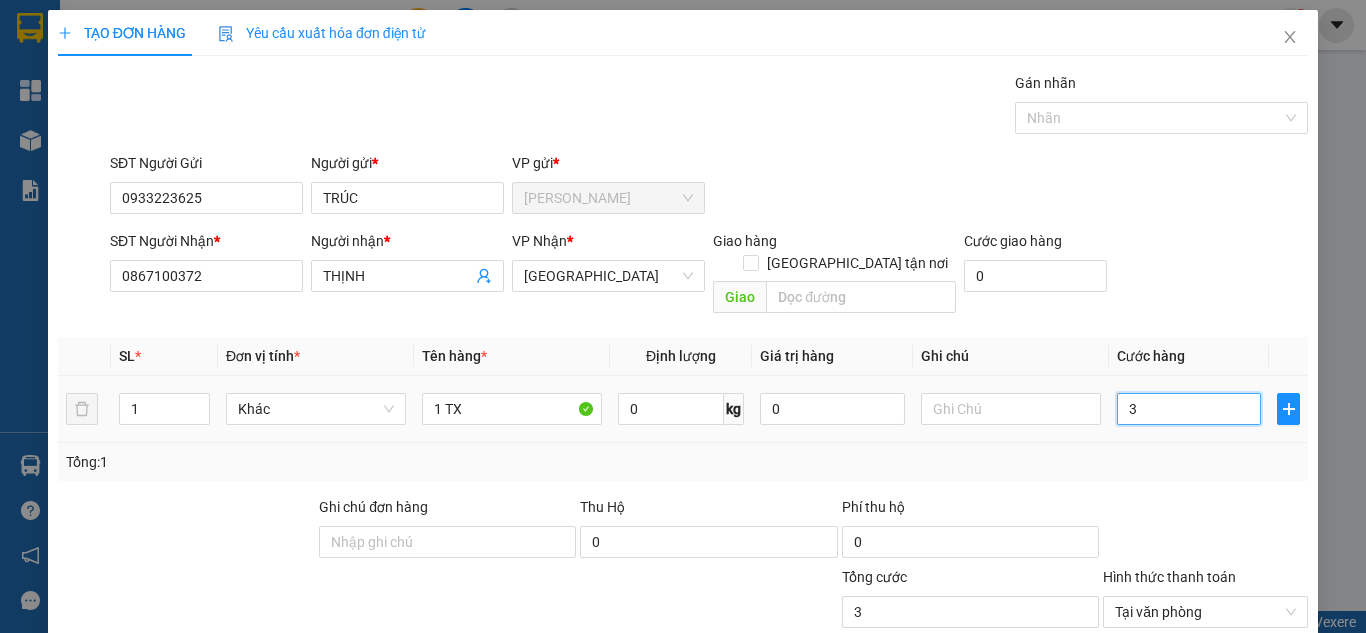 type on "30" 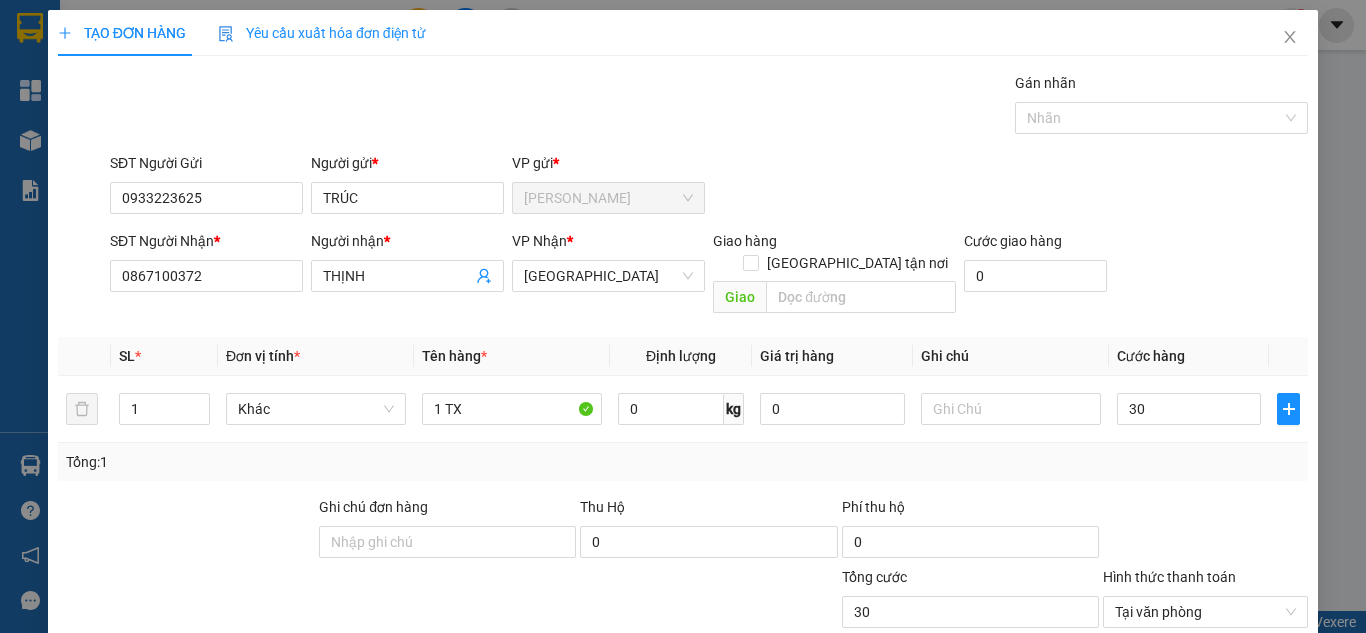 type on "30.000" 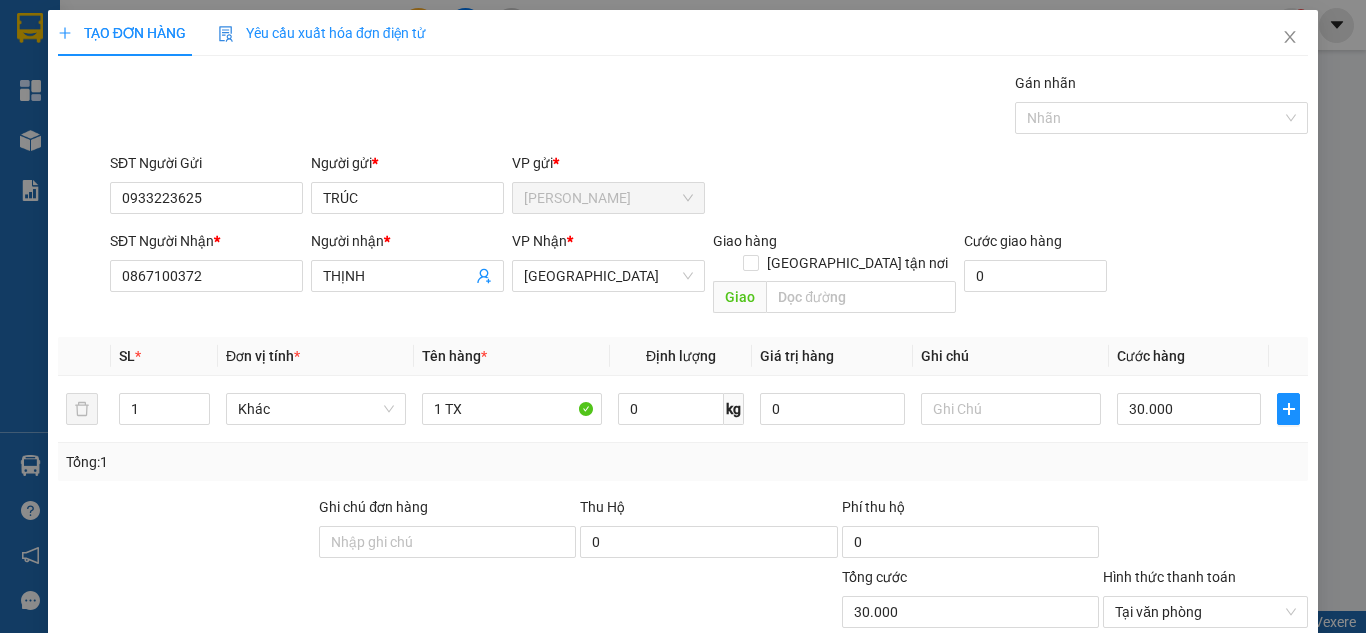 click on "SĐT Người Nhận  * 0867100372 Người nhận  * THỊNH VP Nhận  * Sài Gòn Giao hàng Giao tận nơi Giao Cước giao hàng 0" at bounding box center (709, 276) 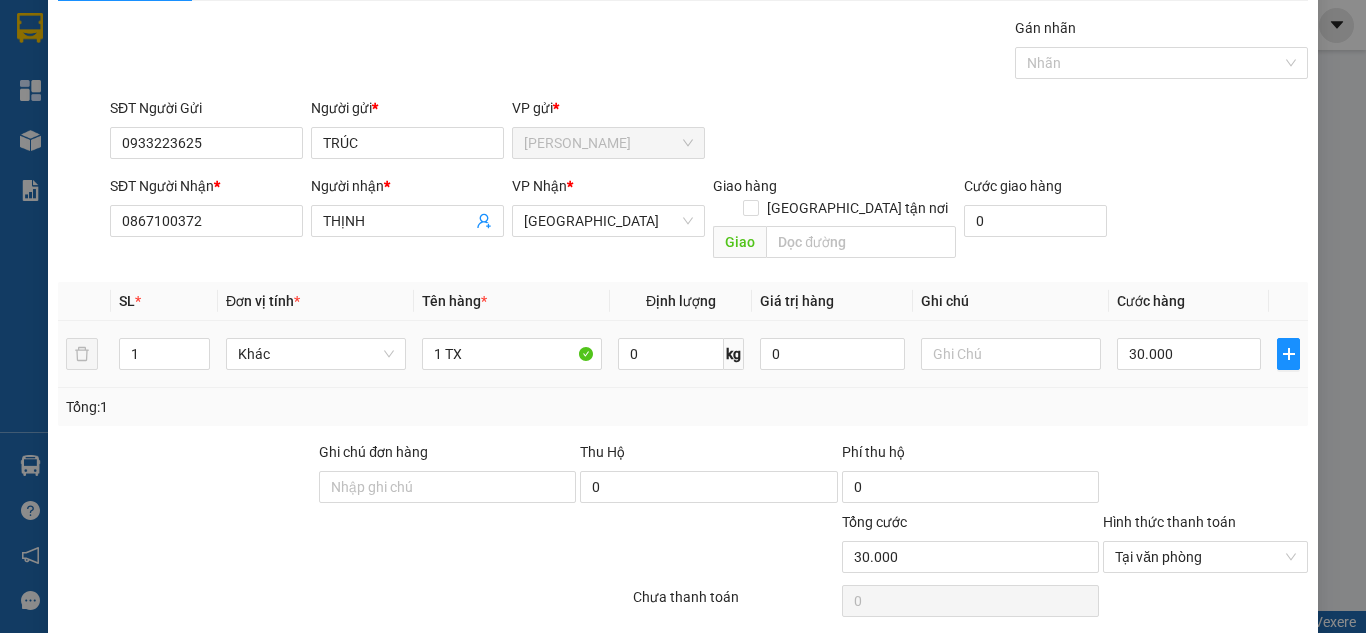 scroll, scrollTop: 107, scrollLeft: 0, axis: vertical 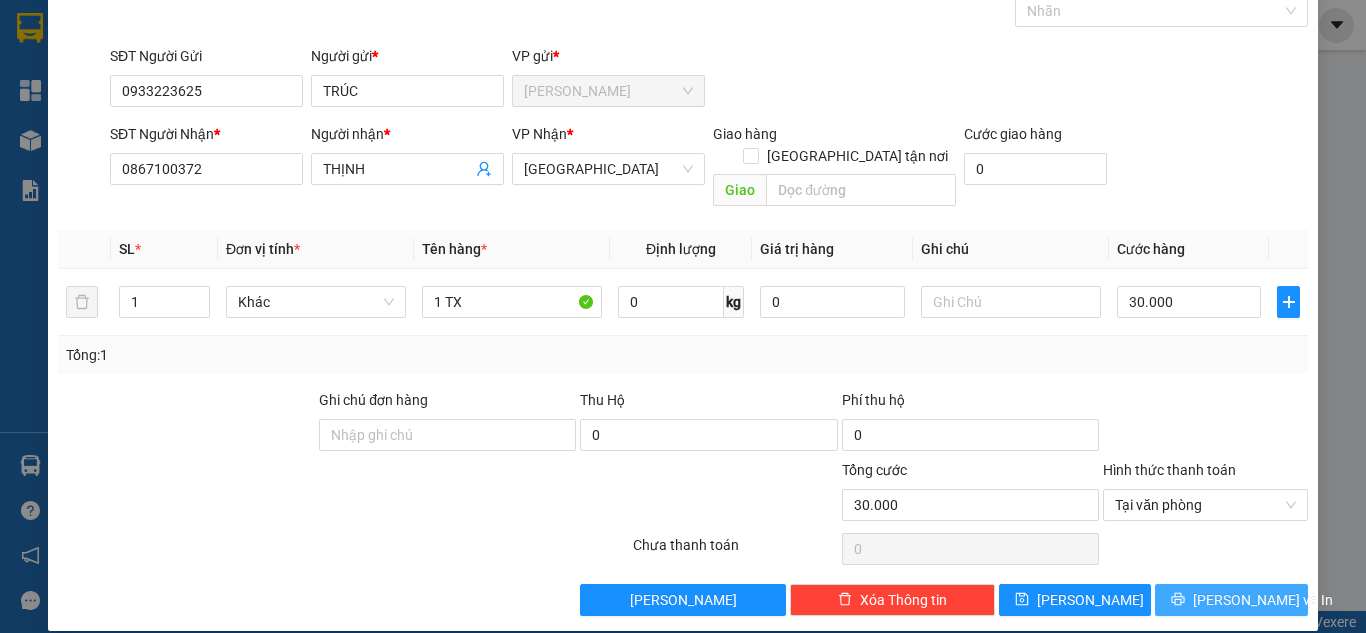 click on "[PERSON_NAME] và In" at bounding box center (1263, 600) 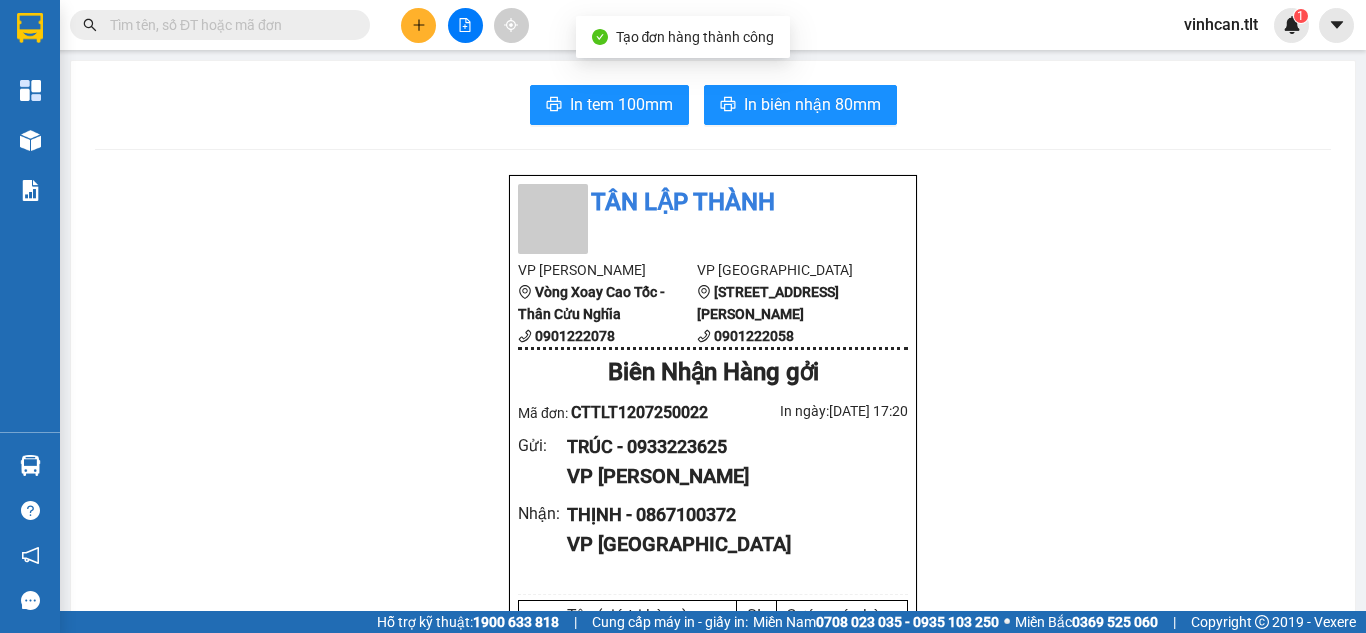 click 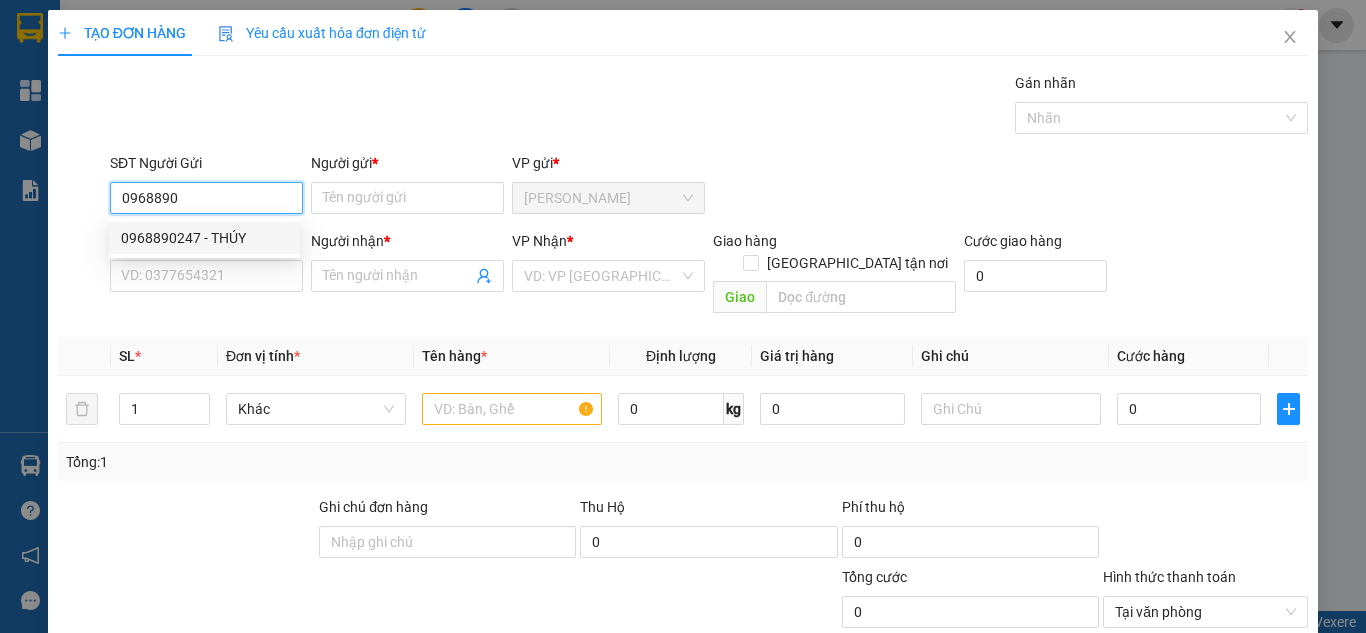 click on "0968890247 - THÚY" at bounding box center (204, 238) 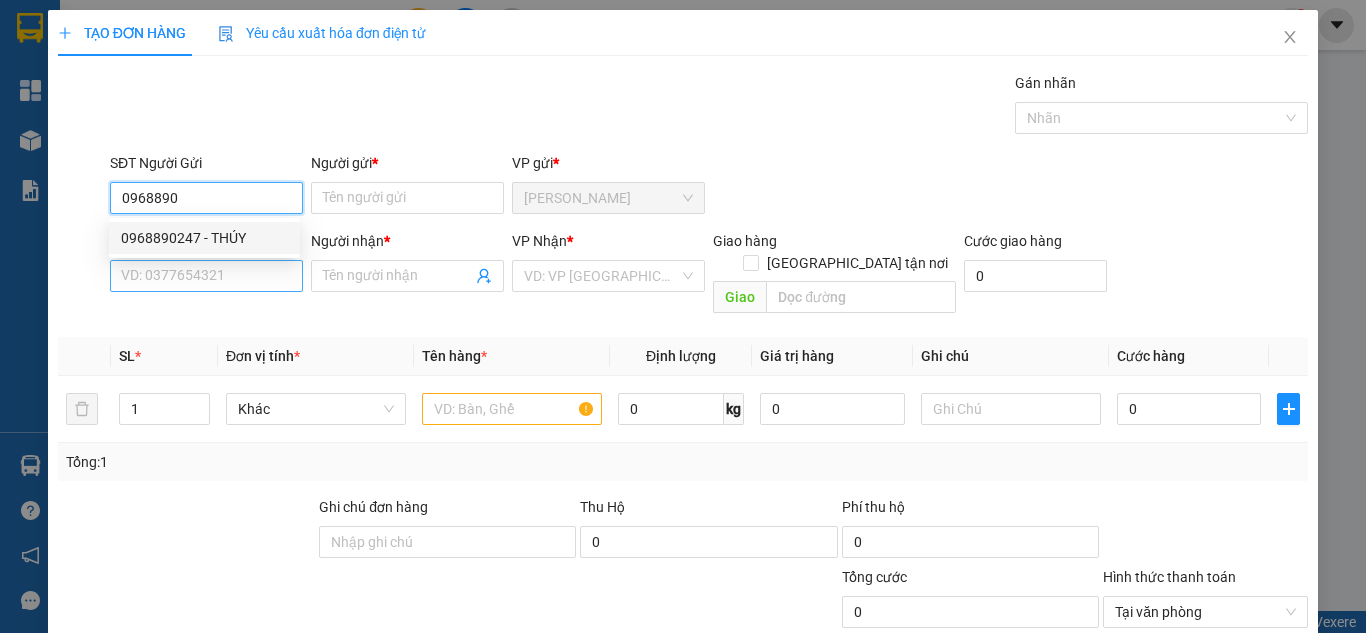 type on "0968890247" 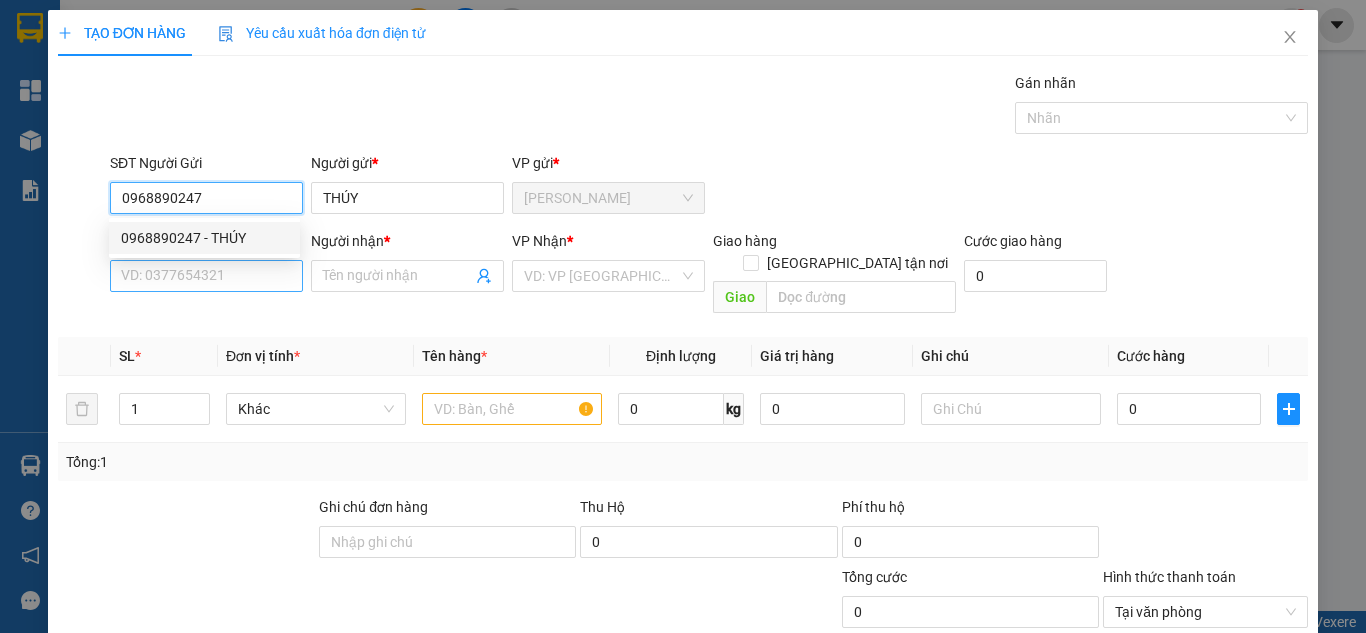 type on "0968890247" 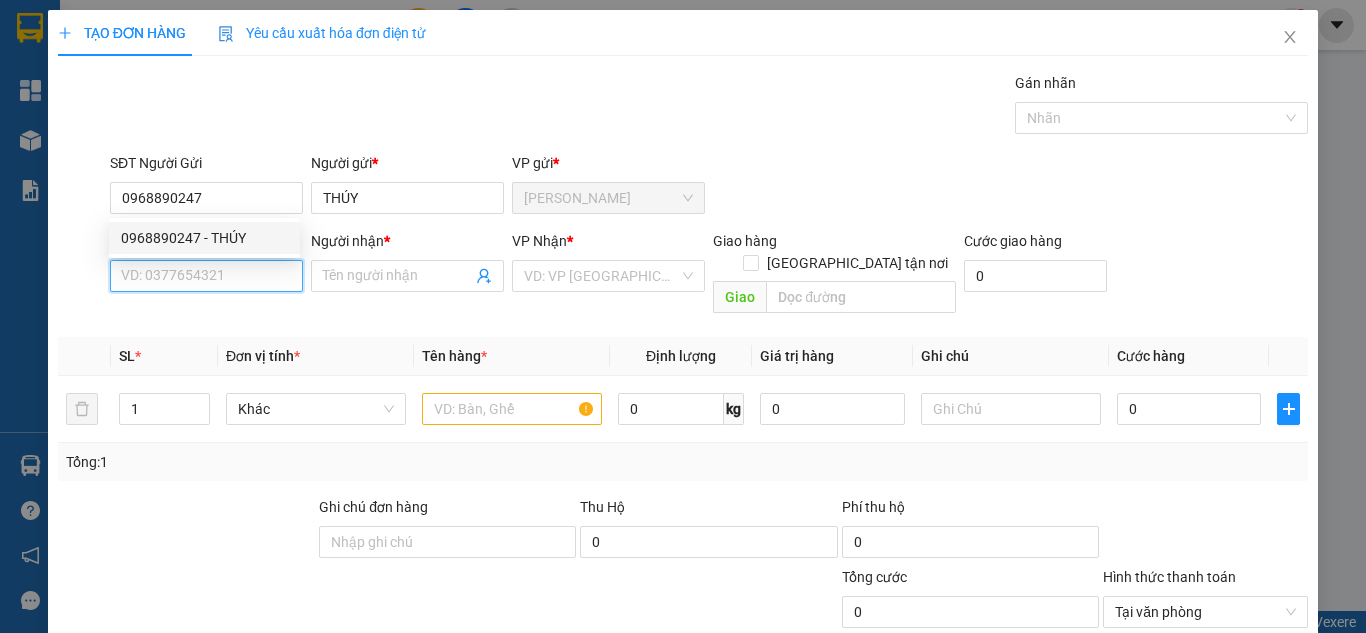 click on "SĐT Người Nhận  *" at bounding box center (206, 276) 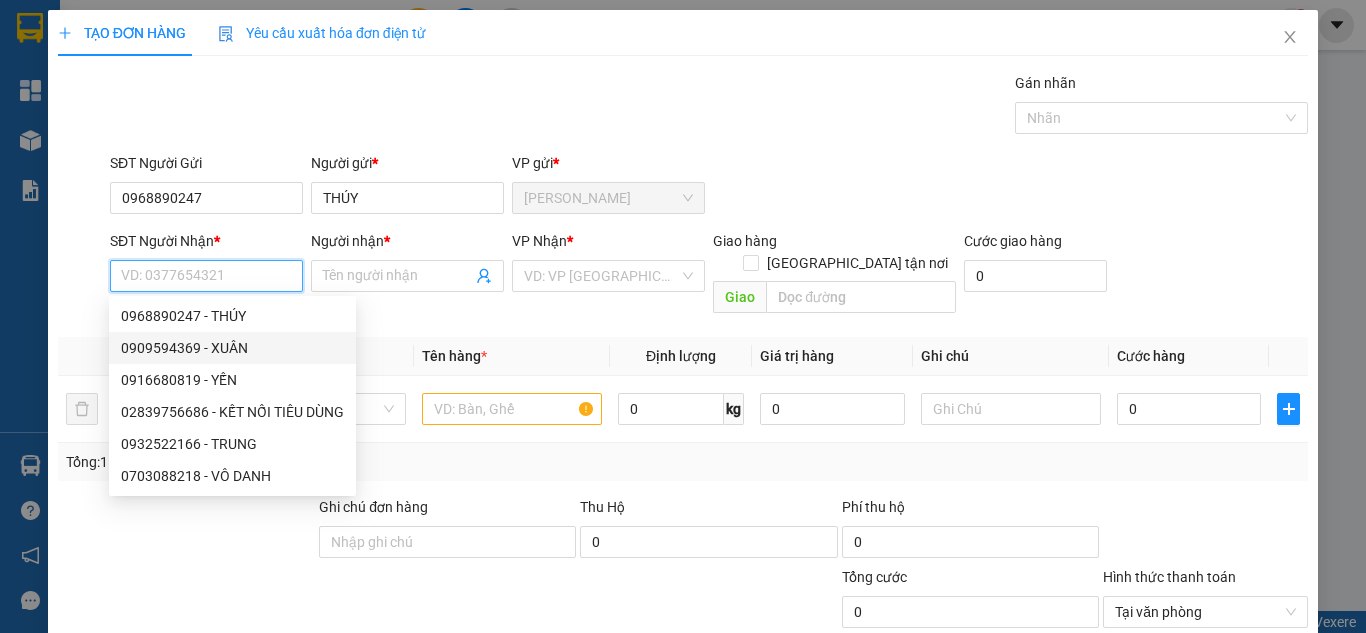 click on "0909594369 - XUÂN" at bounding box center (232, 348) 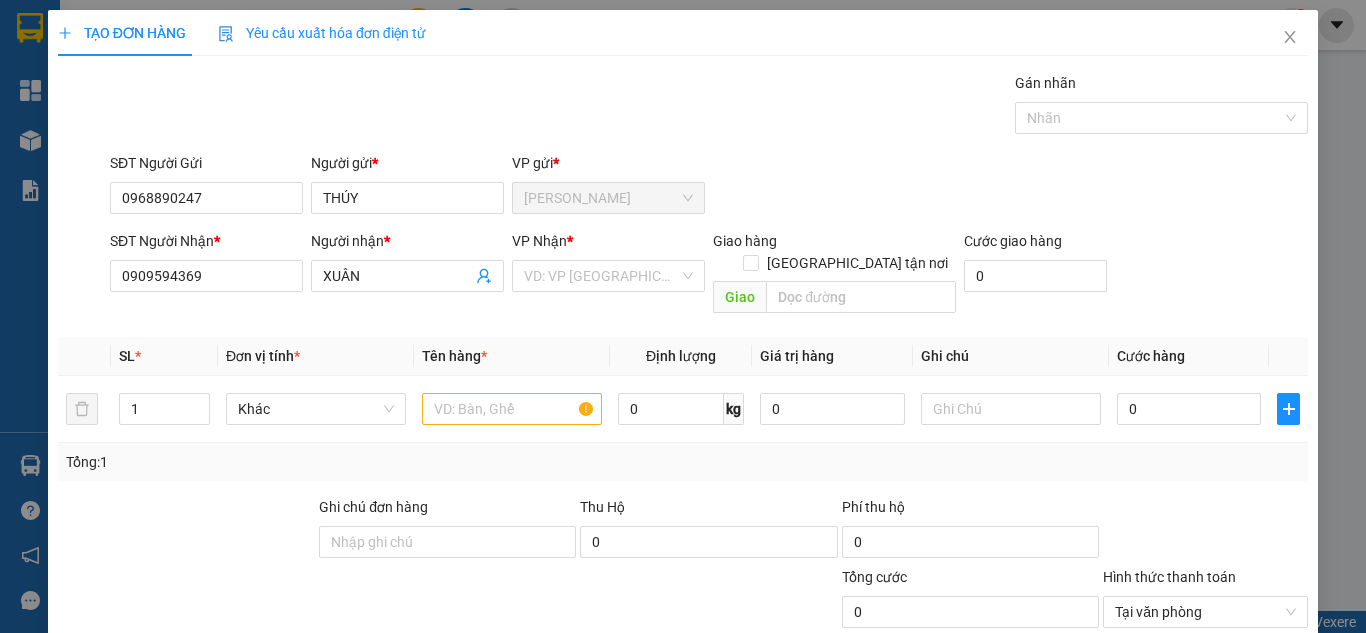 click on "VP Nhận  *" at bounding box center [608, 245] 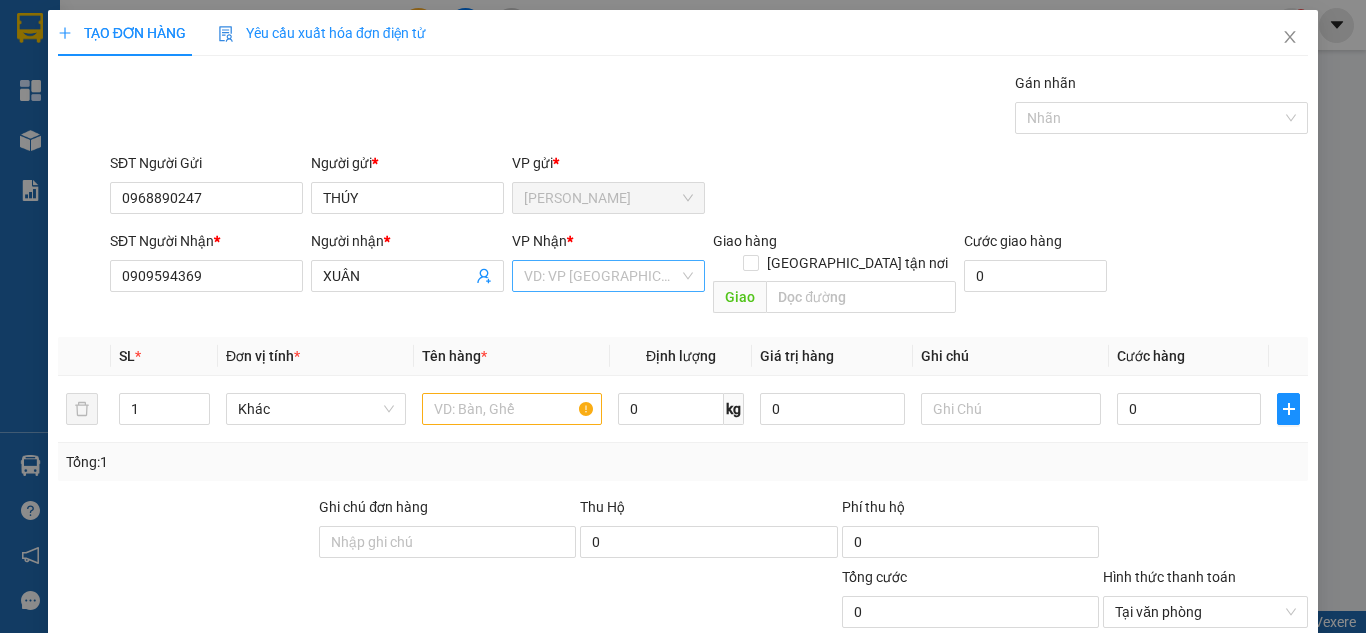 click at bounding box center (601, 276) 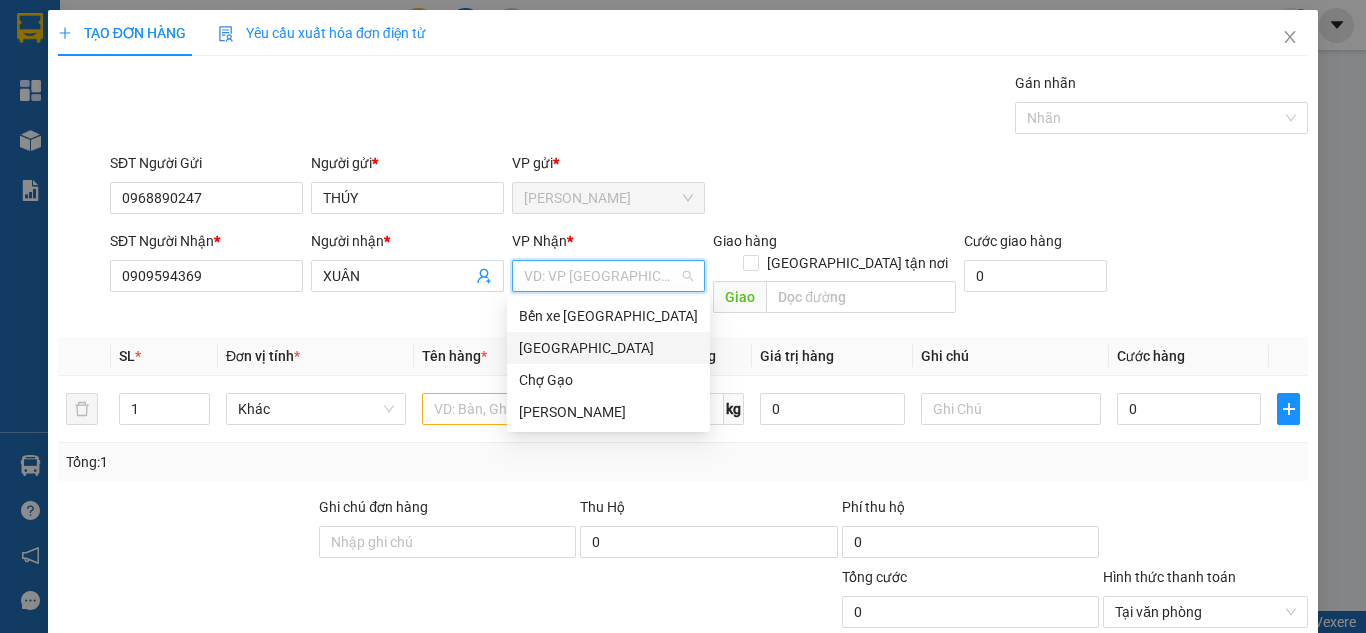 click on "[GEOGRAPHIC_DATA]" at bounding box center [608, 348] 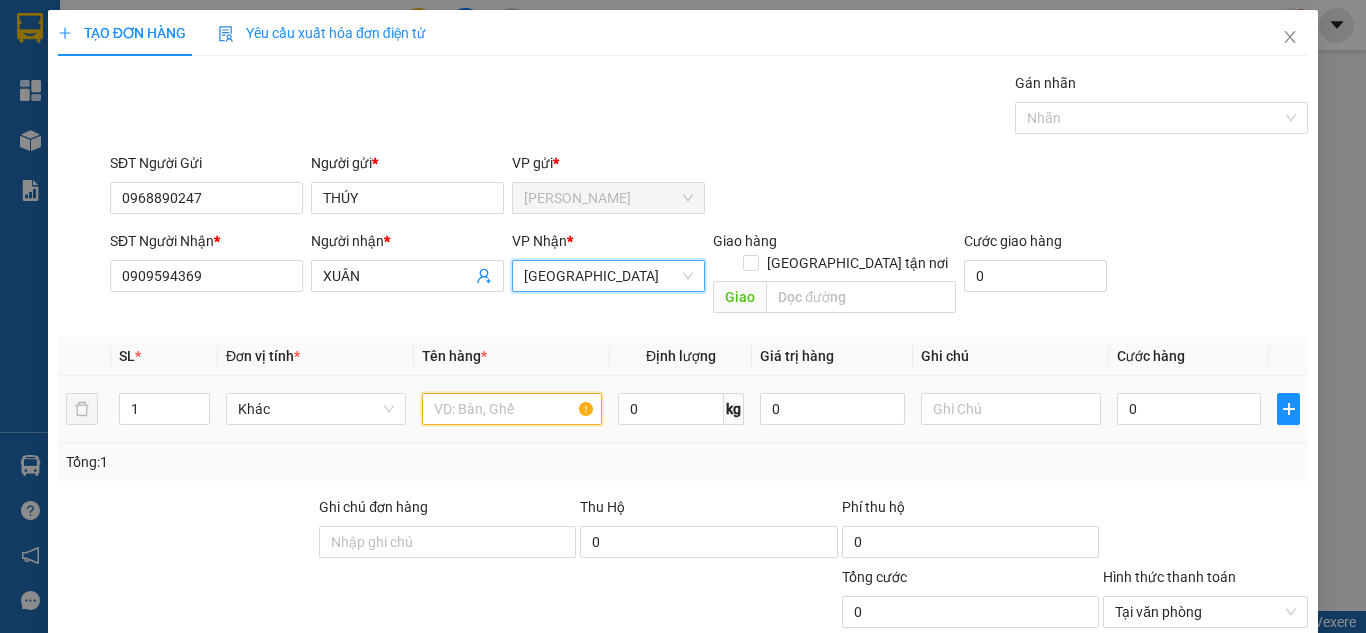 click at bounding box center [512, 409] 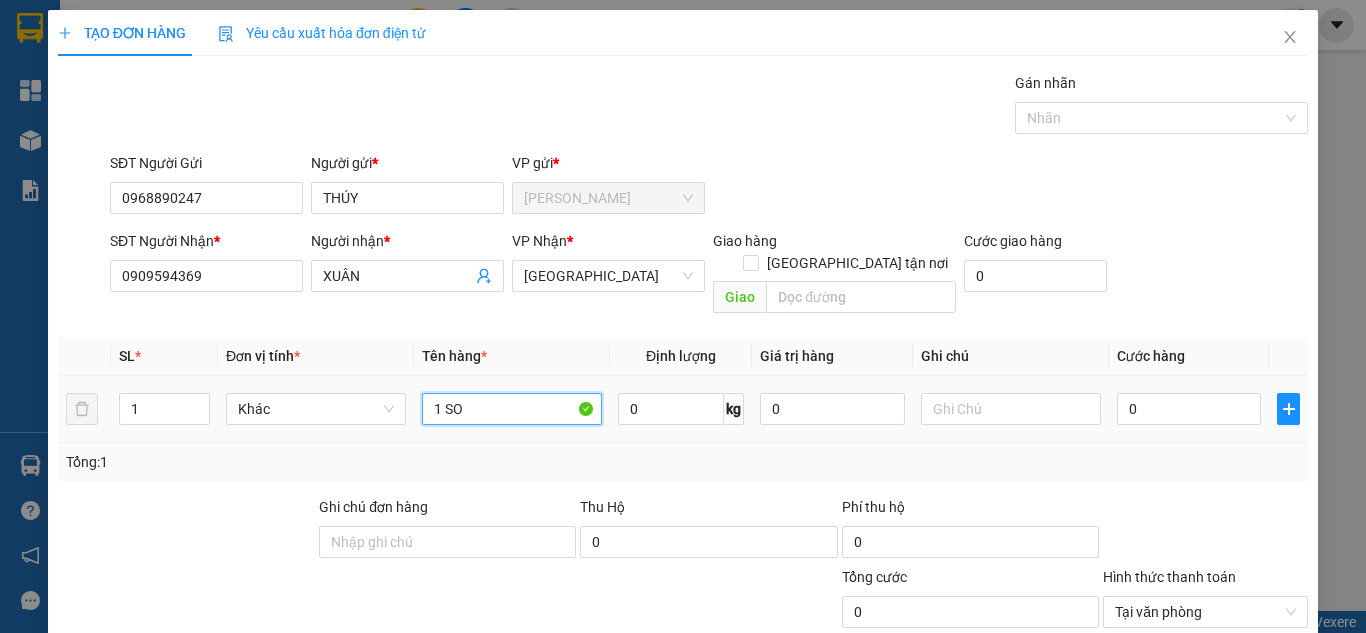 paste on "Ơ" 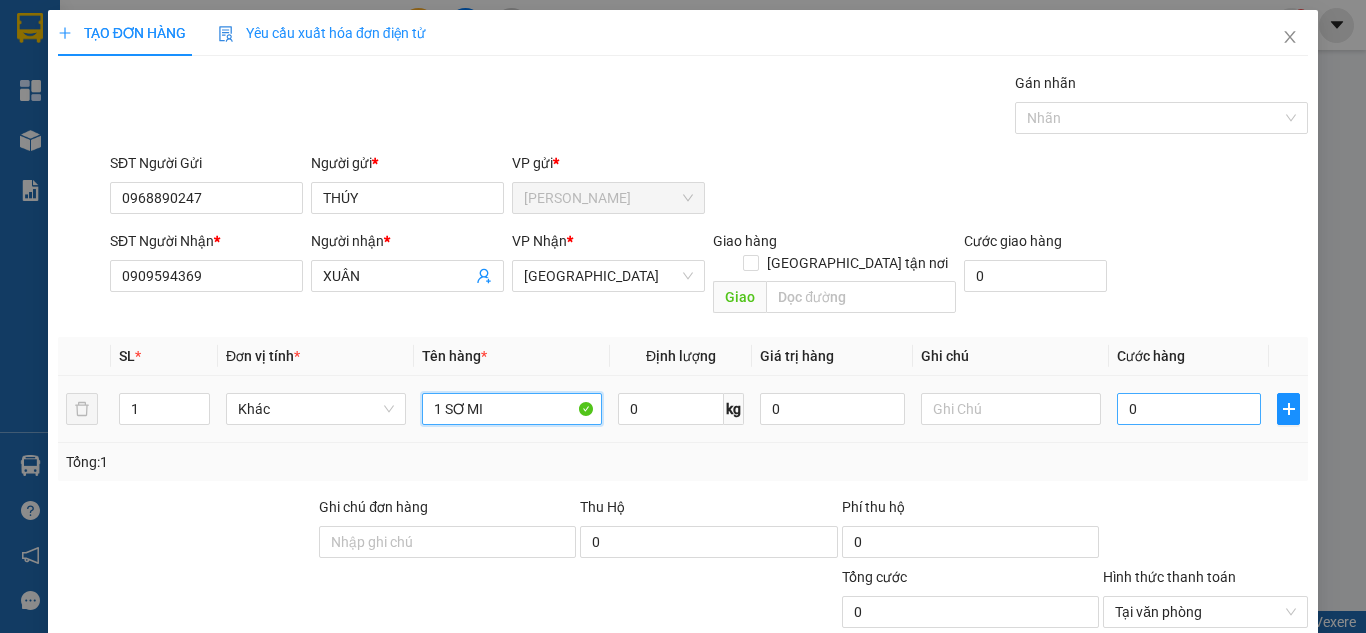 type on "1 SƠ MI" 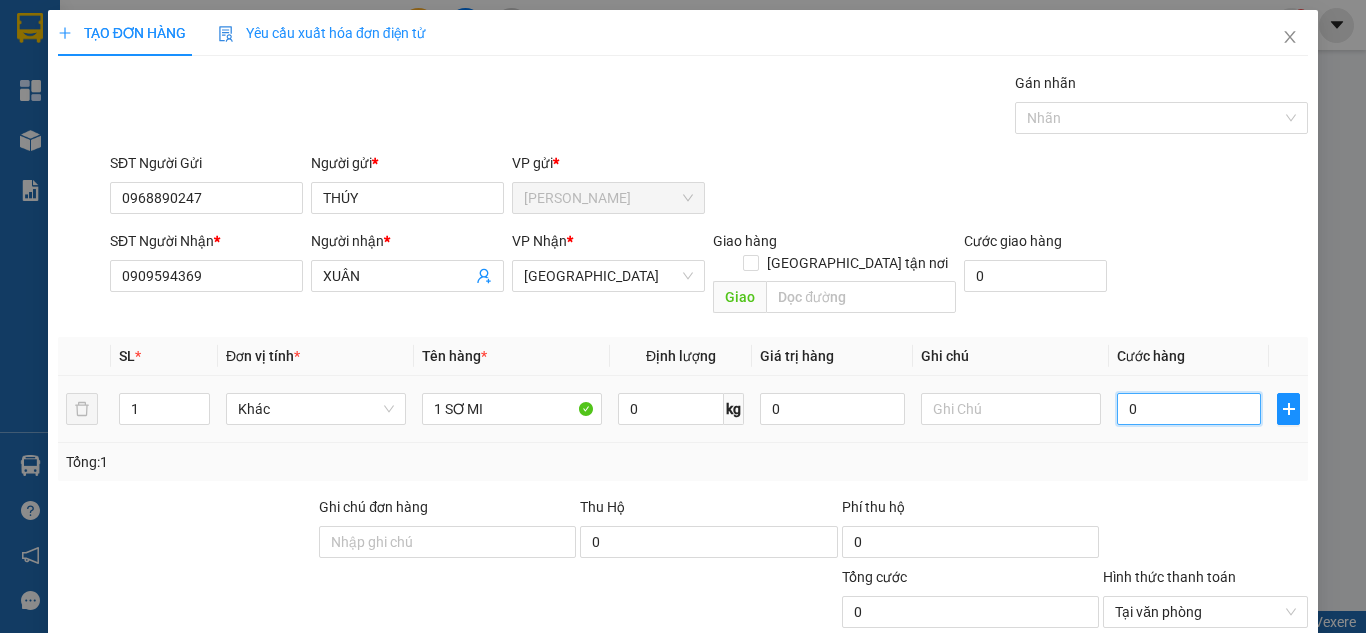 click on "0" at bounding box center [1189, 409] 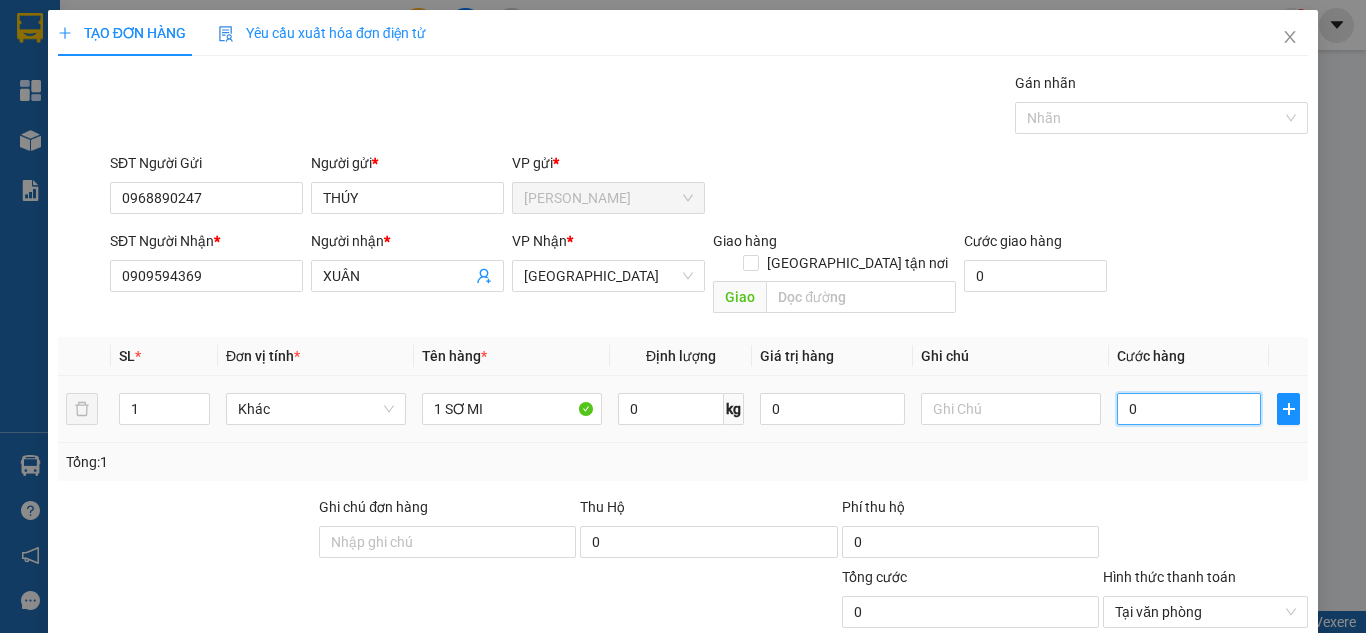 type on "2" 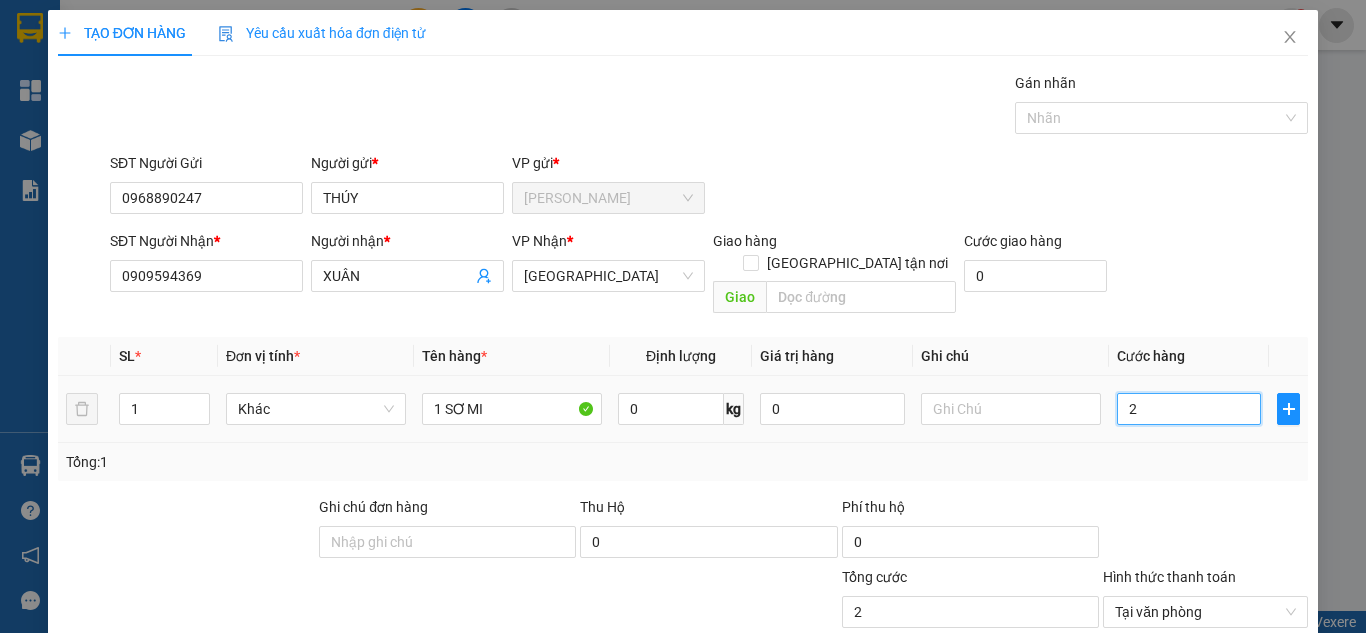 type on "20" 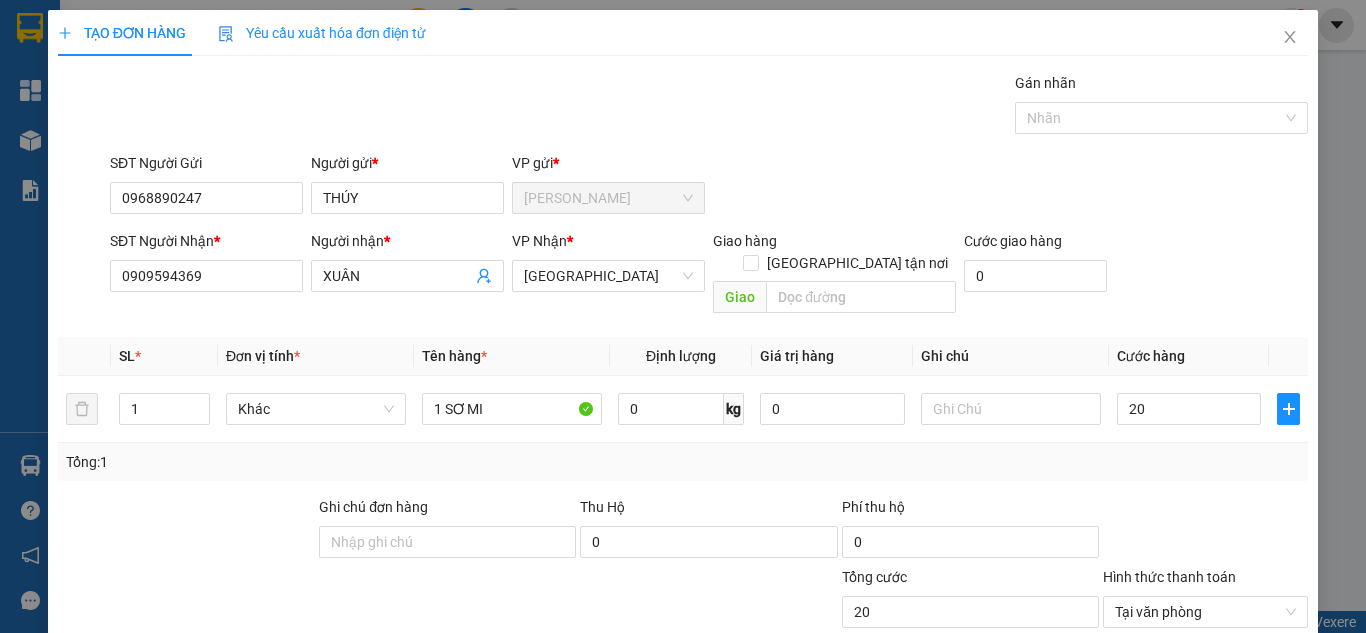 type on "20.000" 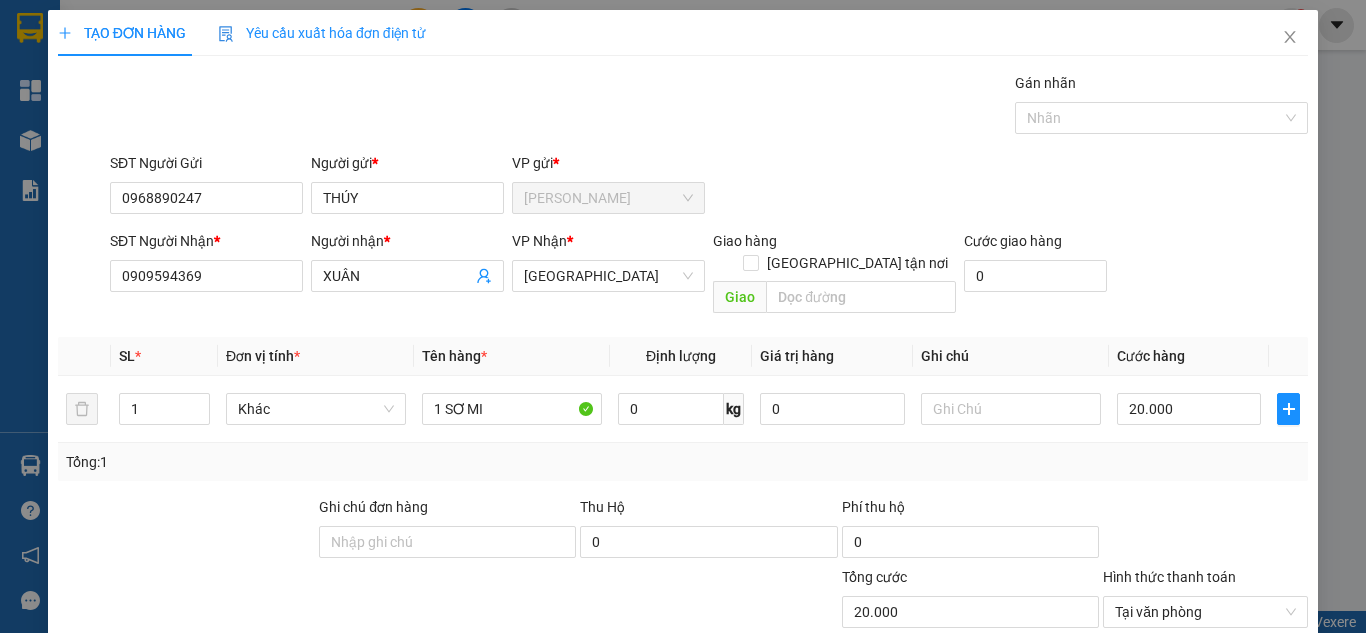 click on "TẠO ĐƠN HÀNG Yêu cầu xuất hóa đơn điện tử Transit Pickup Surcharge Ids Transit Deliver Surcharge Ids Transit Deliver Surcharge Transit Deliver Surcharge Gán nhãn   Nhãn SĐT Người Gửi 0968890247 Người gửi  * THÚY VP gửi  * Cao Tốc SĐT Người Nhận  * 0909594369 Người nhận  * XUÂN VP Nhận  * Sài Gòn Giao hàng Giao tận nơi Giao Cước giao hàng 0 SL  * Đơn vị tính  * Tên hàng  * Định lượng Giá trị hàng Ghi chú Cước hàng                   1 Khác 1 SƠ MI 0 kg 0 20.000 Tổng:  1 Ghi chú đơn hàng Thu Hộ 0 Phí thu hộ 0 Tổng cước 20.000 Hình thức thanh toán Tại văn phòng Số tiền thu trước 0 Chưa thanh toán 0 Chọn HT Thanh Toán Lưu nháp Xóa Thông tin Lưu Lưu và In" at bounding box center (683, 374) 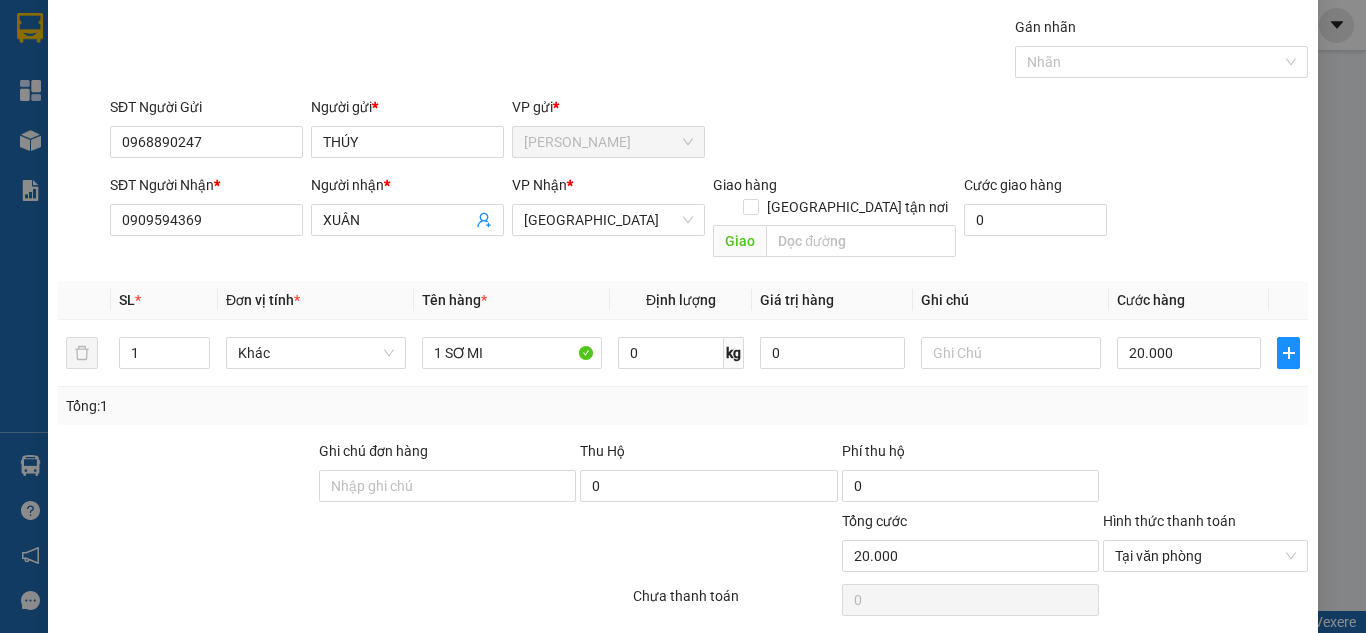 scroll, scrollTop: 107, scrollLeft: 0, axis: vertical 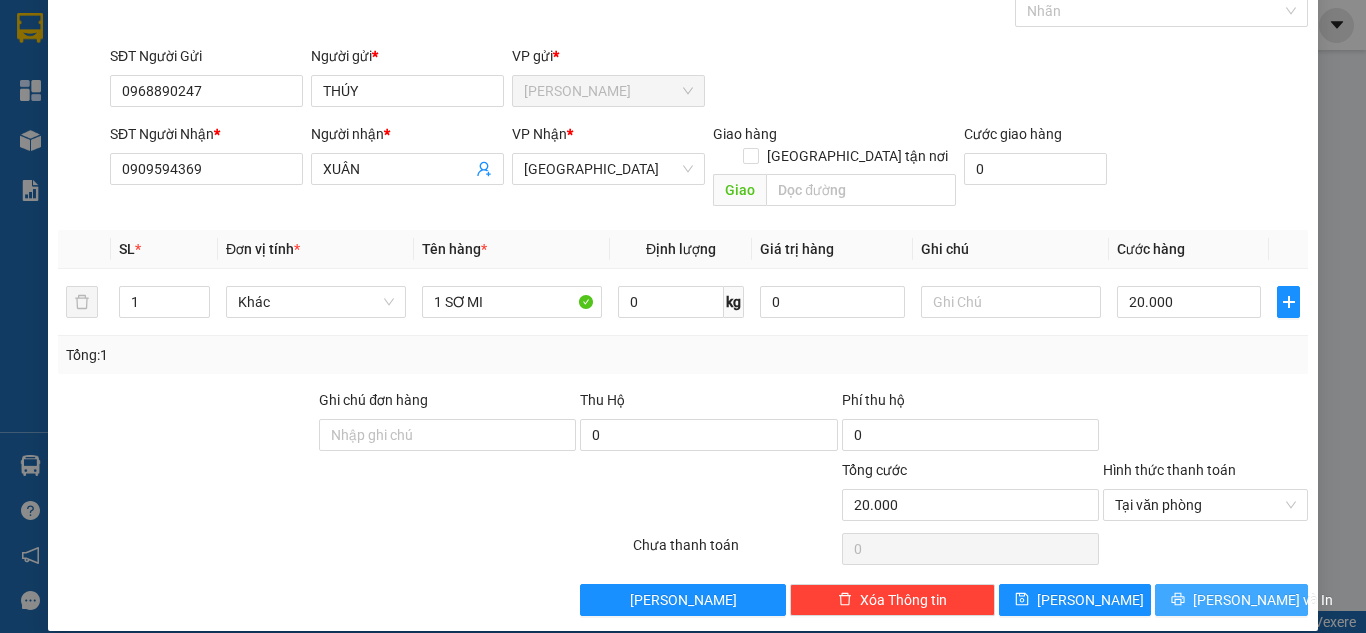 click on "[PERSON_NAME] và In" at bounding box center (1263, 600) 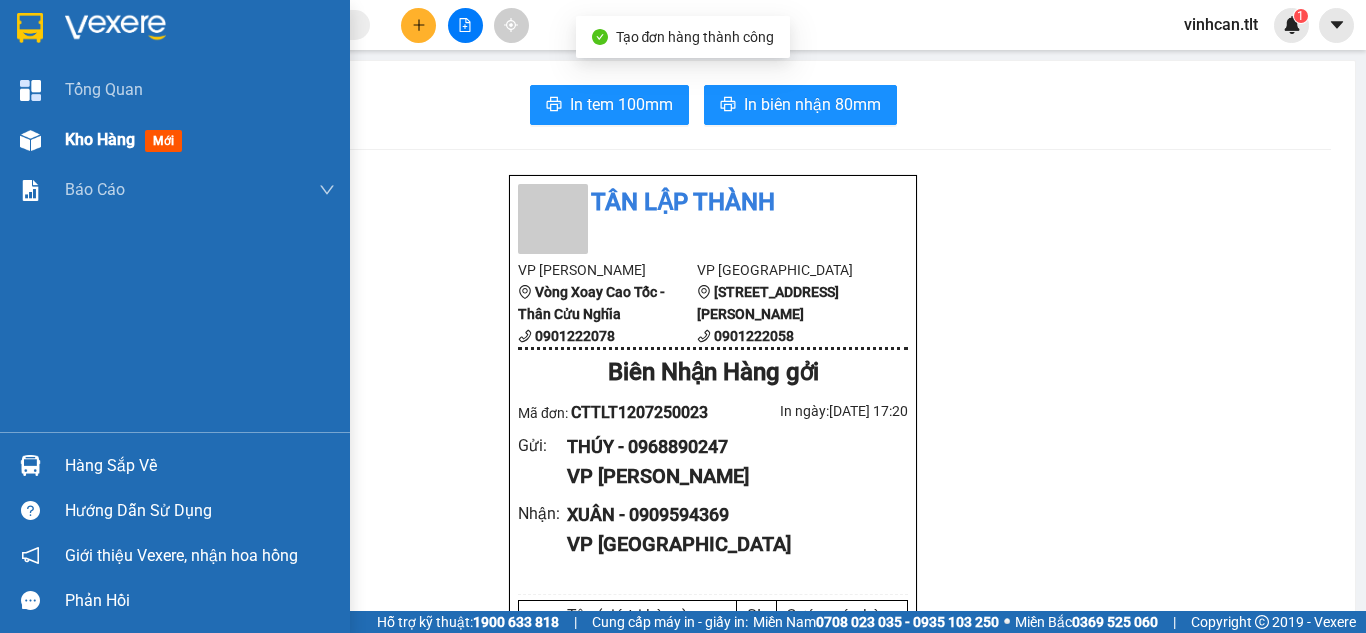click on "Kho hàng mới" at bounding box center [175, 140] 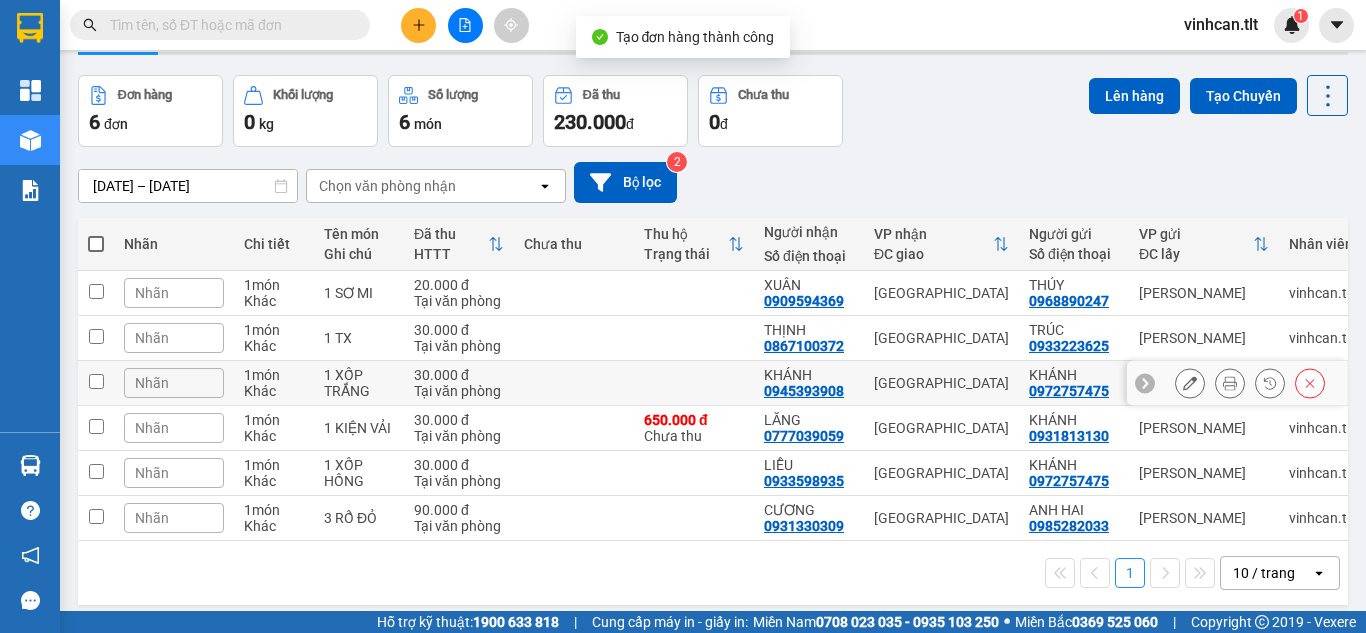scroll, scrollTop: 92, scrollLeft: 0, axis: vertical 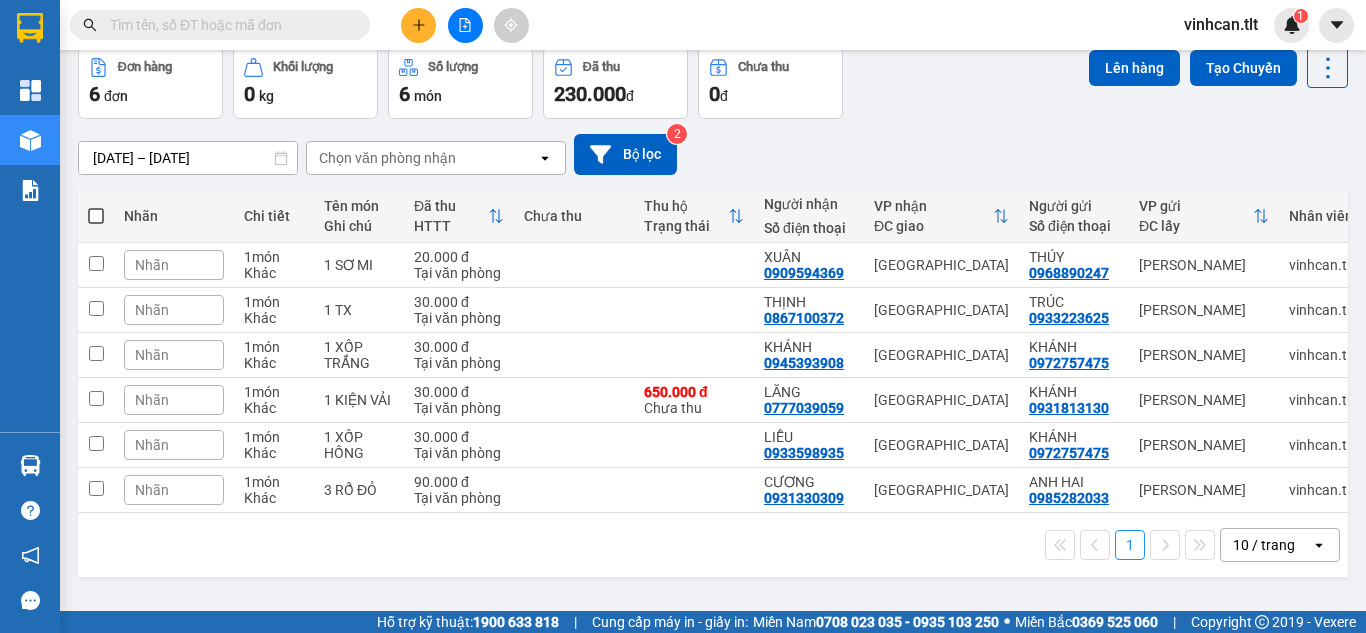 click at bounding box center [418, 25] 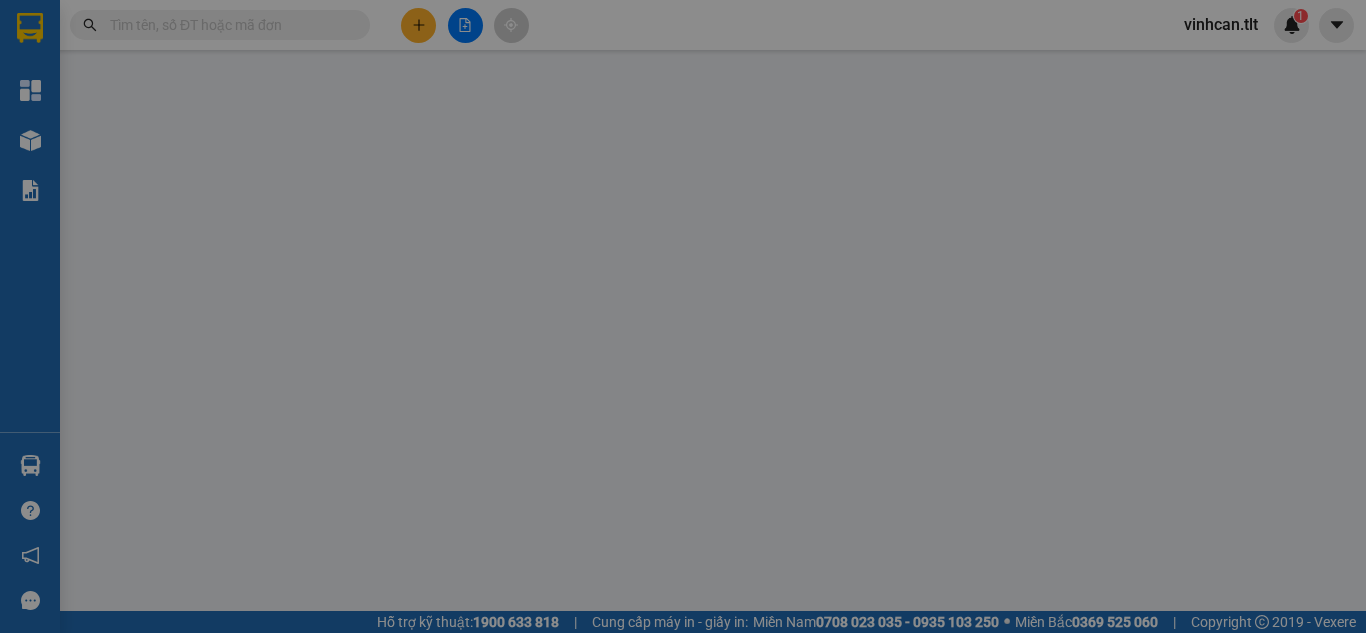 scroll, scrollTop: 0, scrollLeft: 0, axis: both 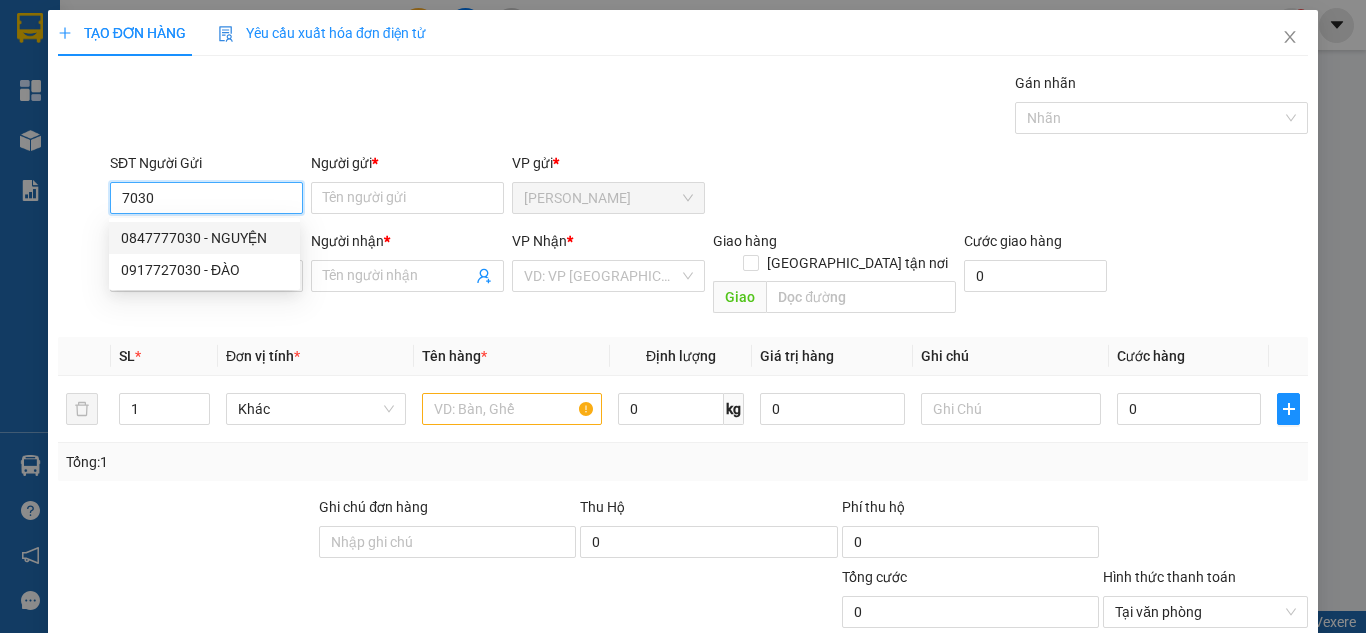 click on "0847777030 - NGUYỆN" at bounding box center (204, 238) 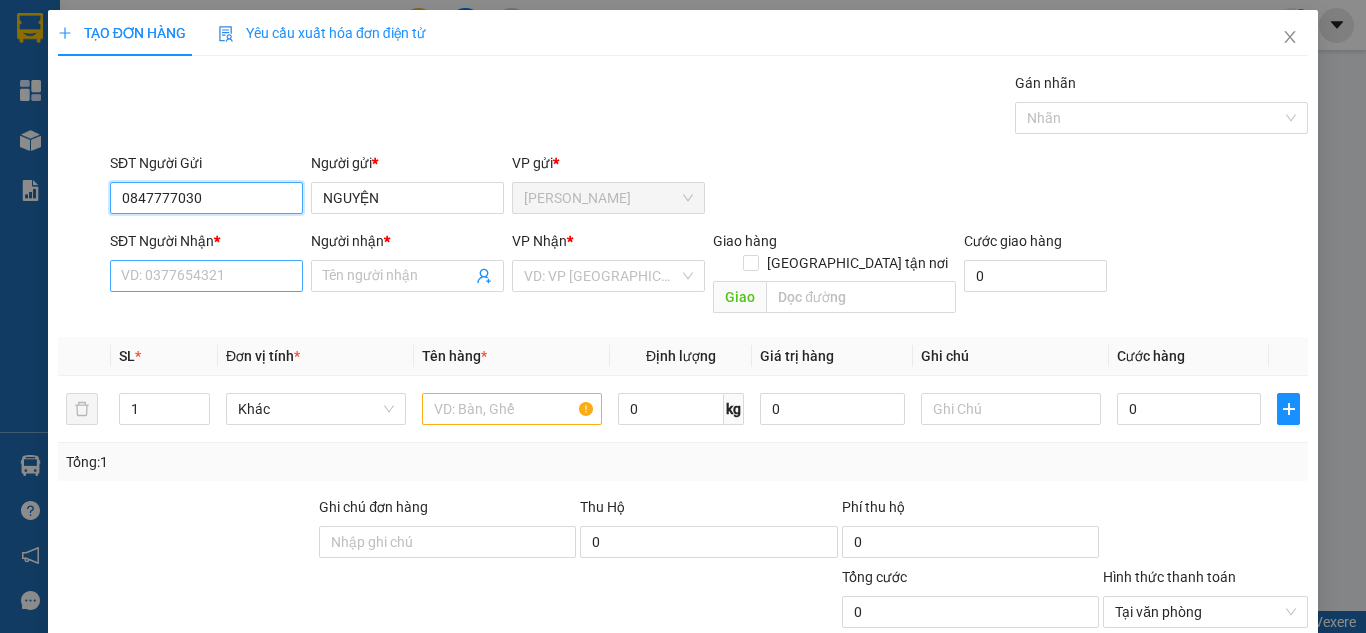 type on "0847777030" 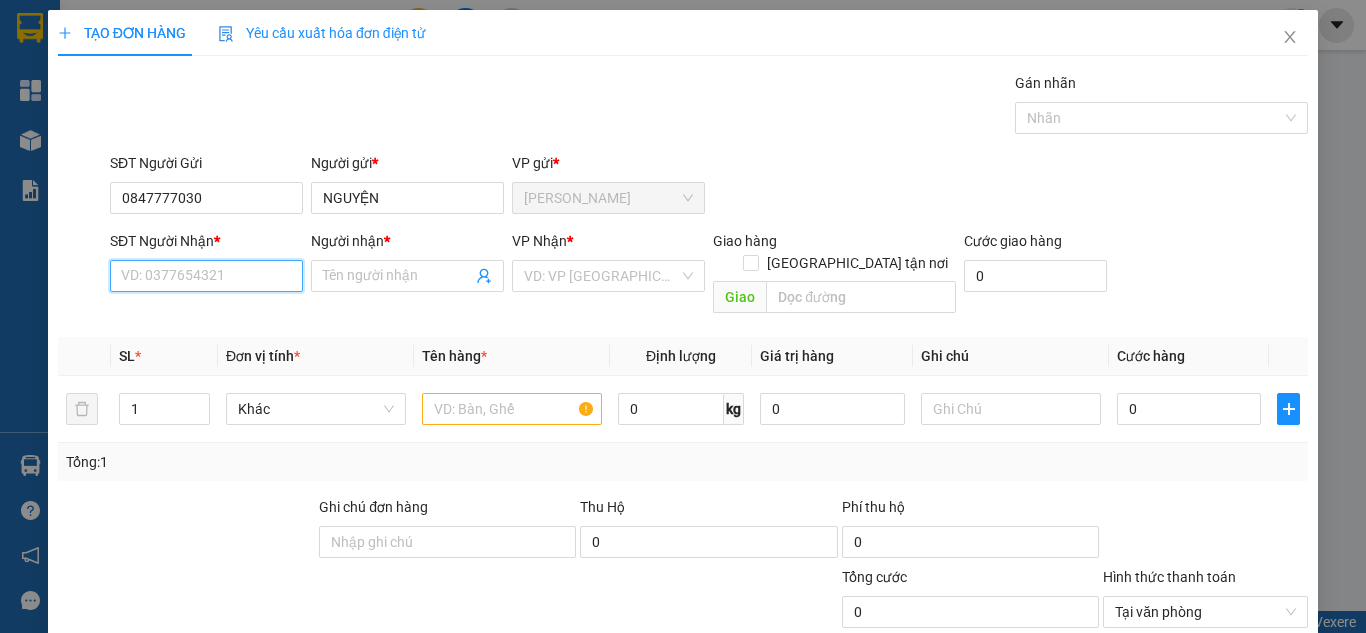 click on "SĐT Người Nhận  *" at bounding box center (206, 276) 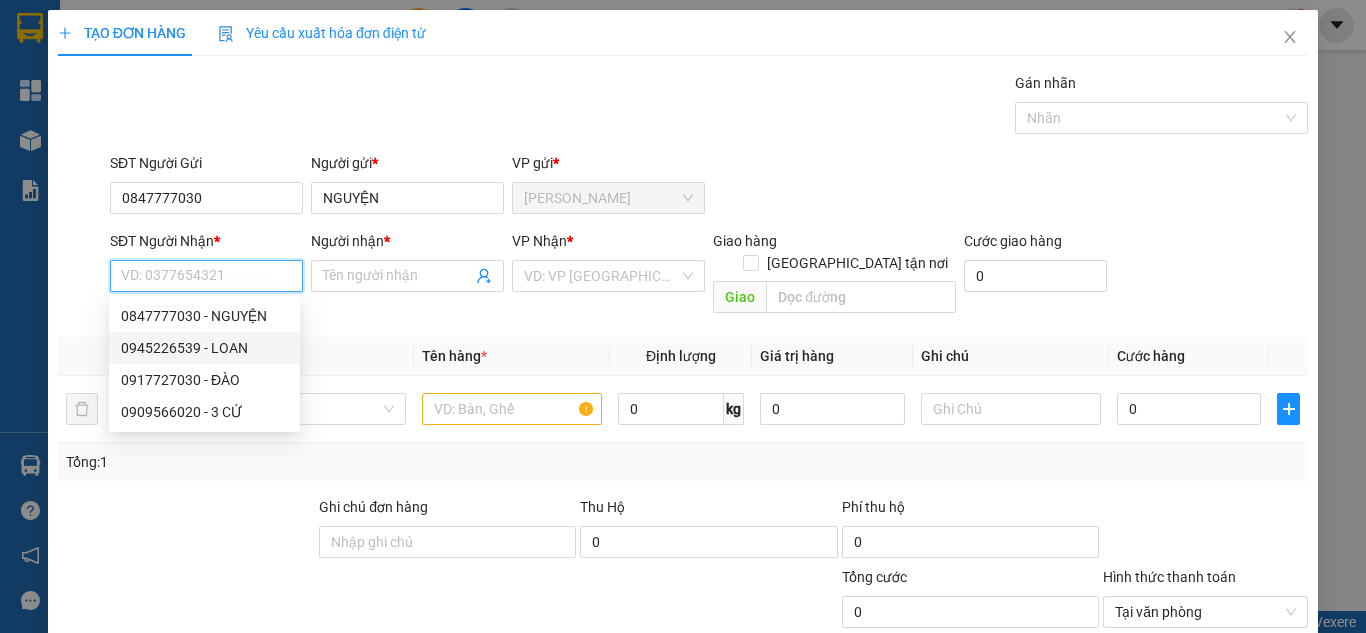 click on "0945226539 - LOAN" at bounding box center [204, 348] 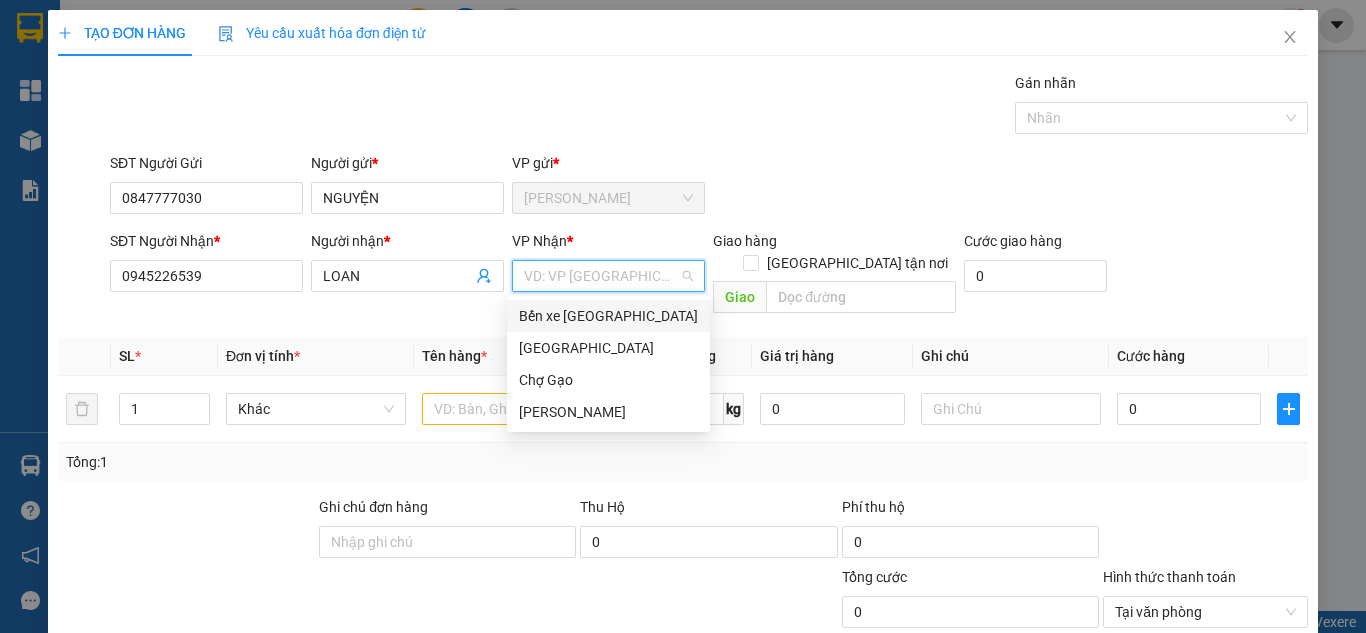click at bounding box center (601, 276) 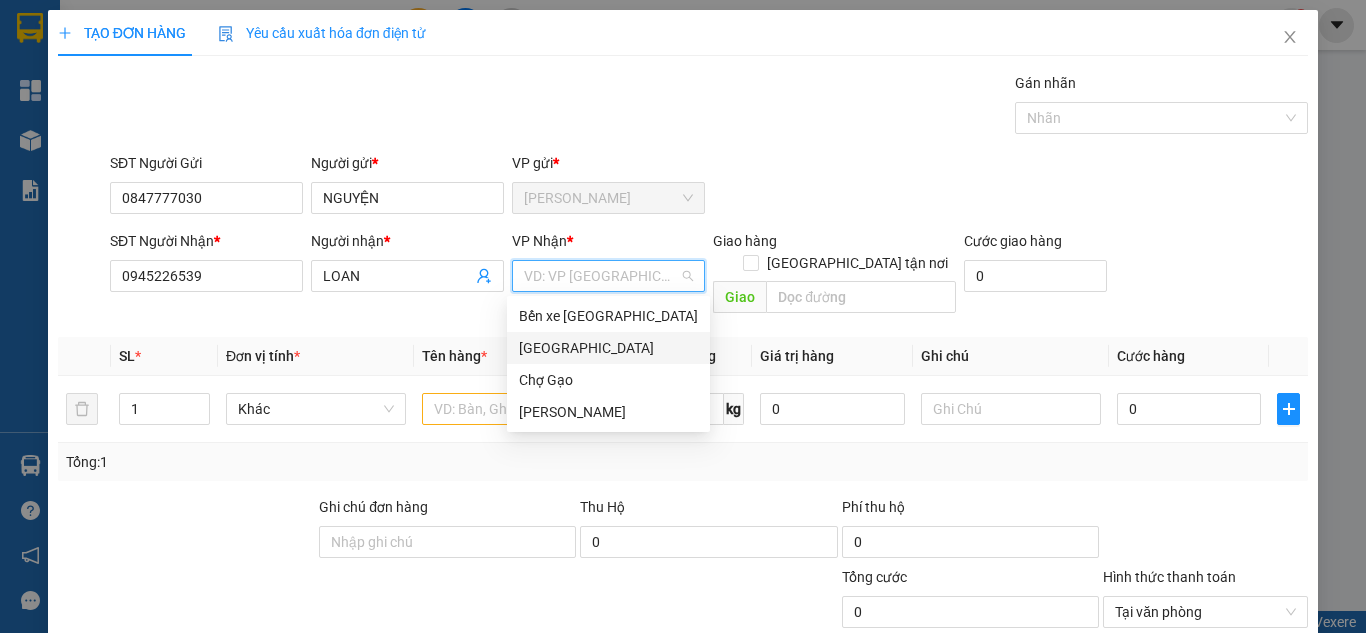 click on "[GEOGRAPHIC_DATA]" at bounding box center (608, 348) 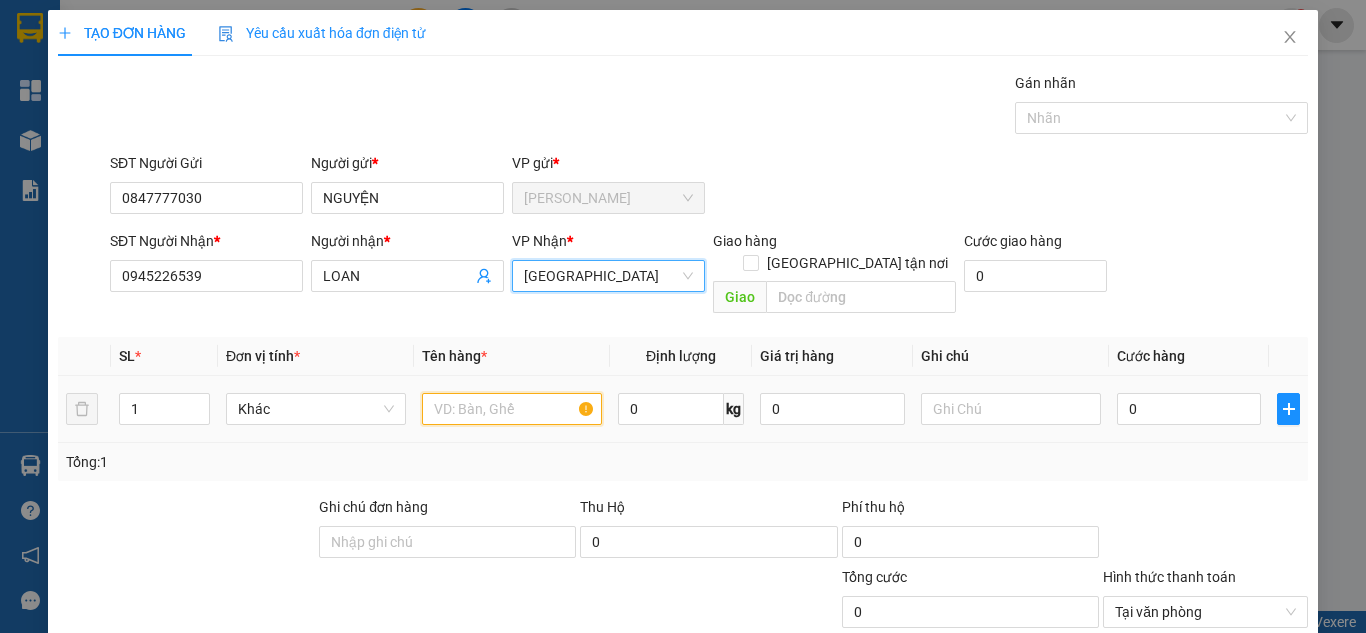 click at bounding box center [512, 409] 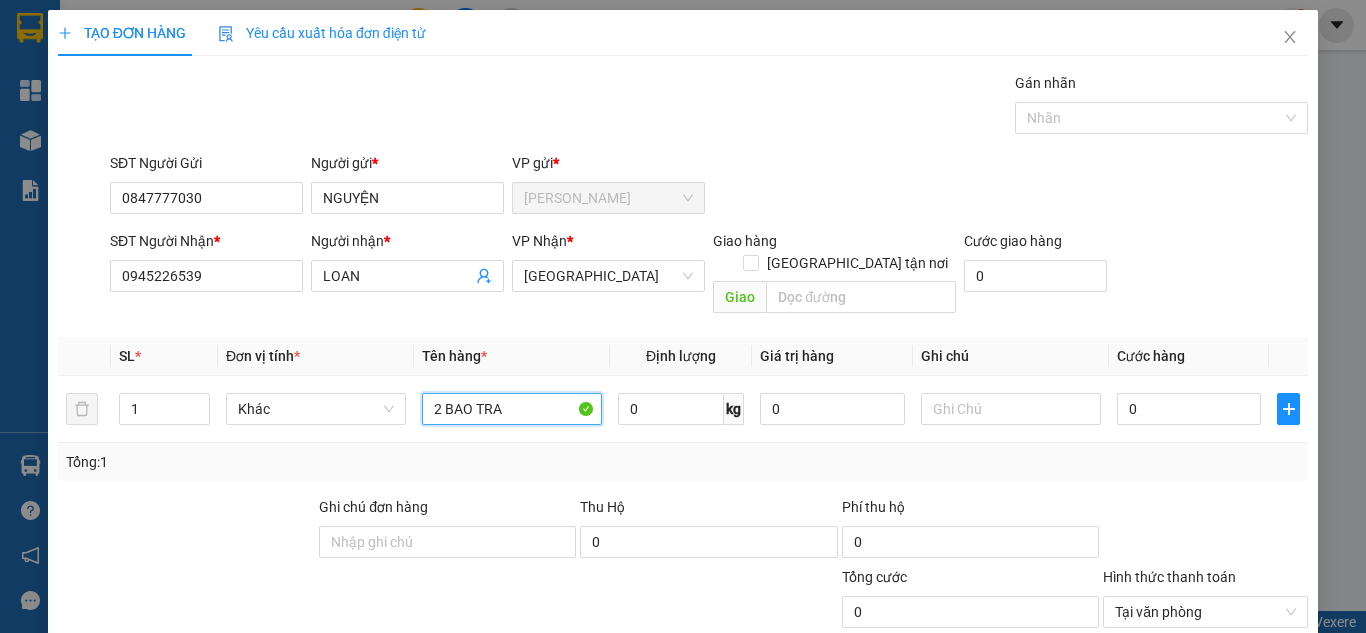 paste on "Ă" 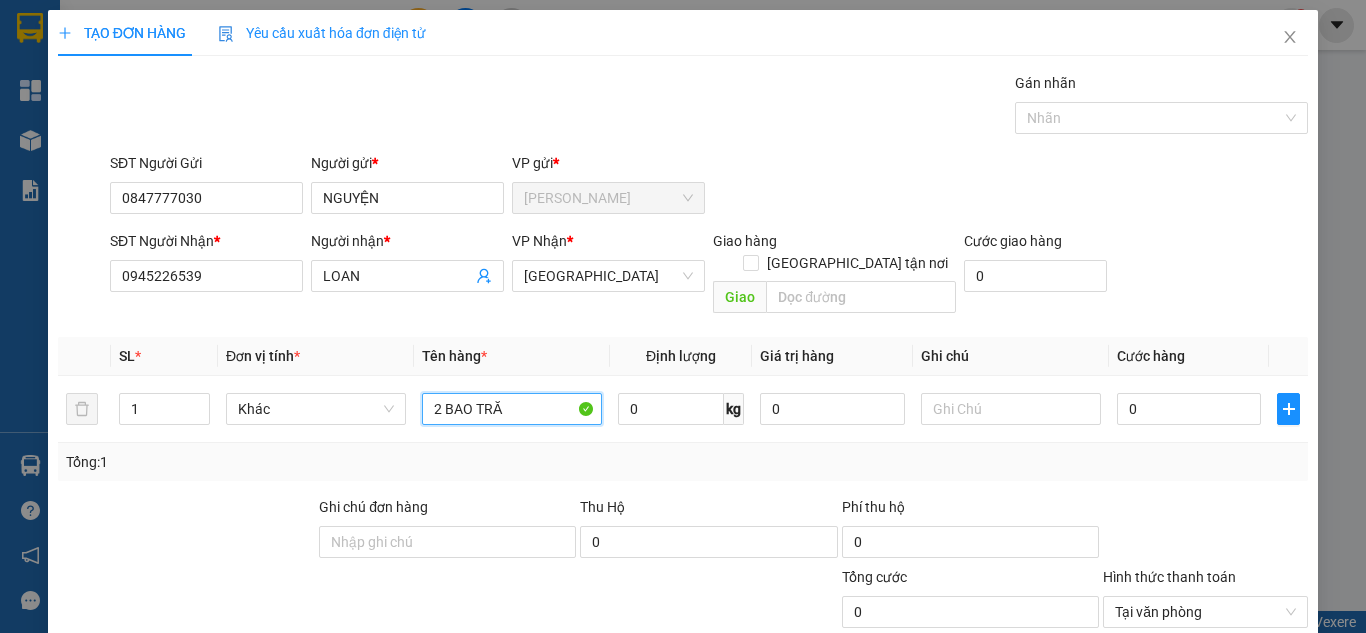 paste on "Ắ" 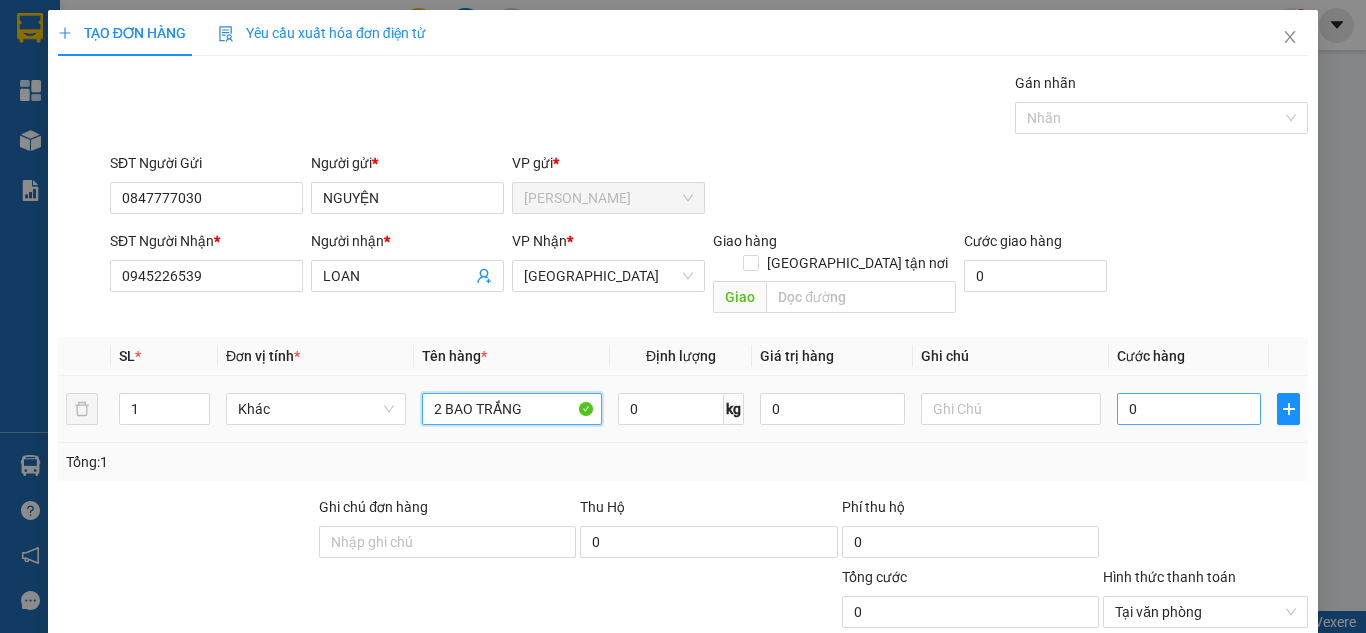 type on "2 BAO TRẮNG" 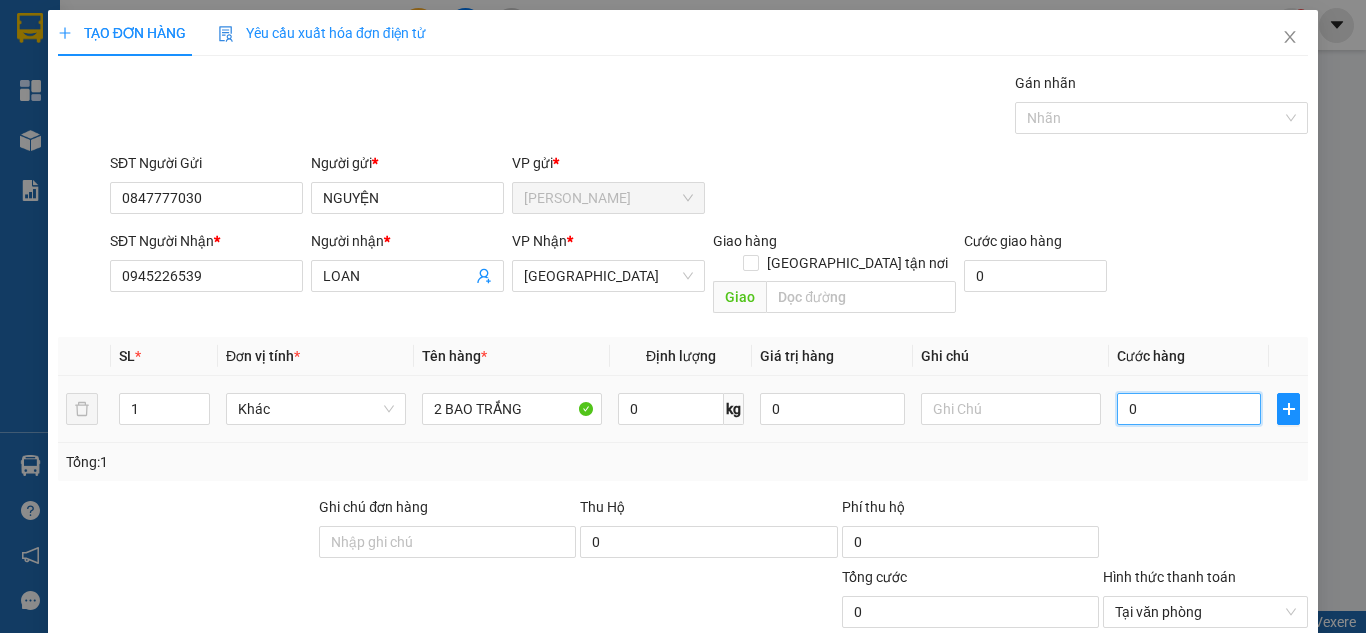 click on "0" at bounding box center [1189, 409] 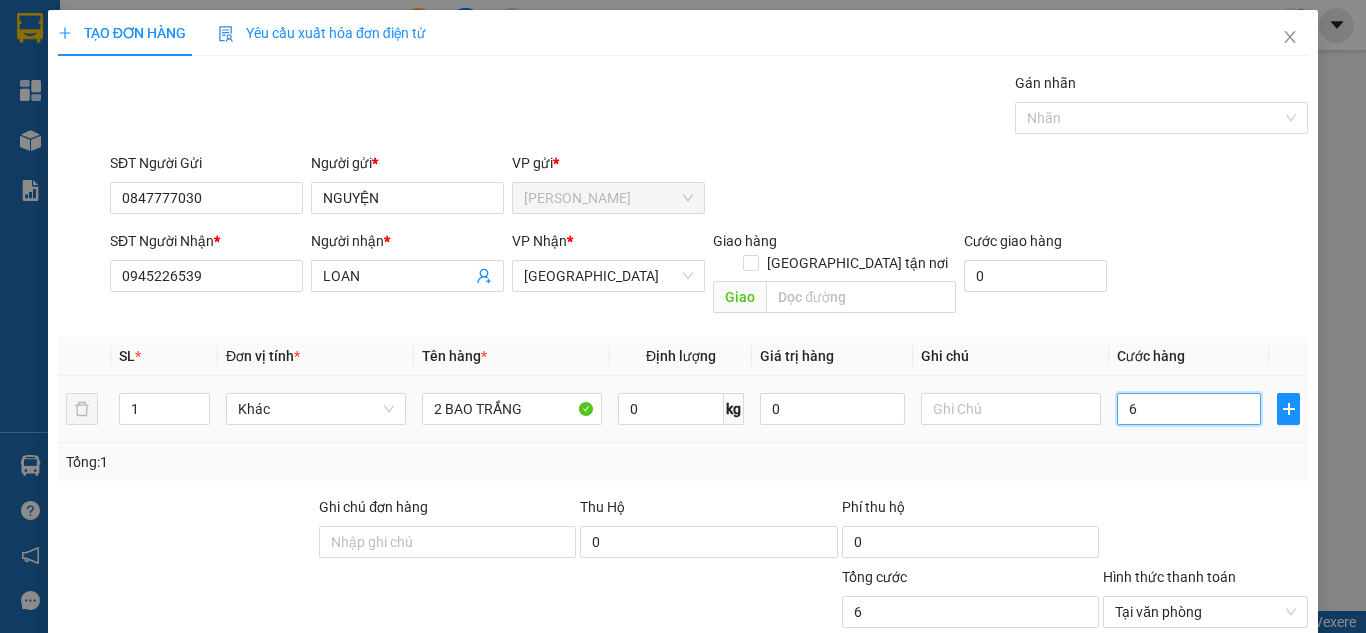 type on "60" 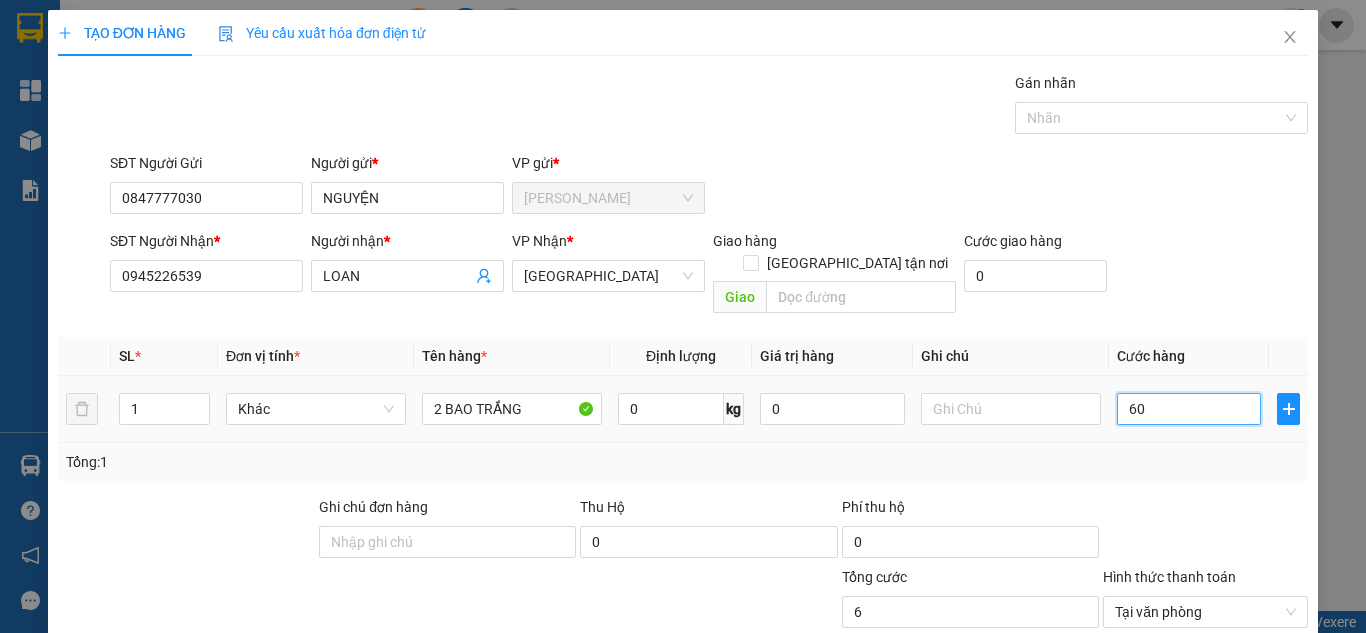 type on "60" 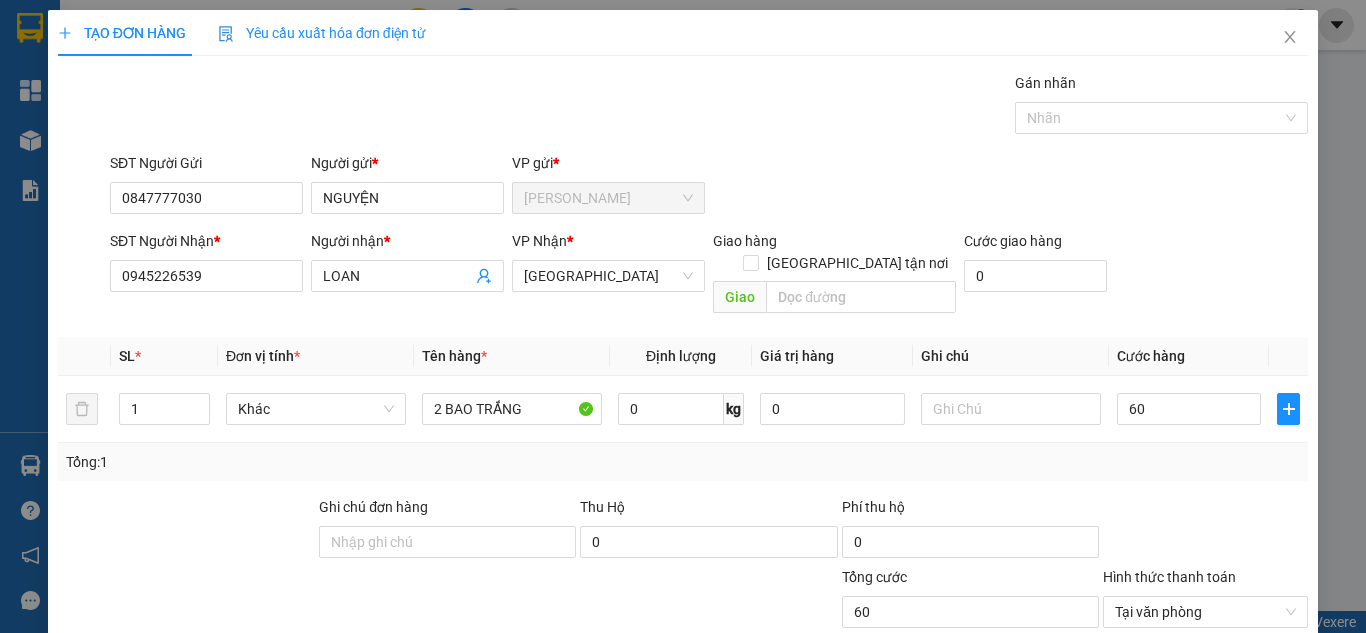 type on "60.000" 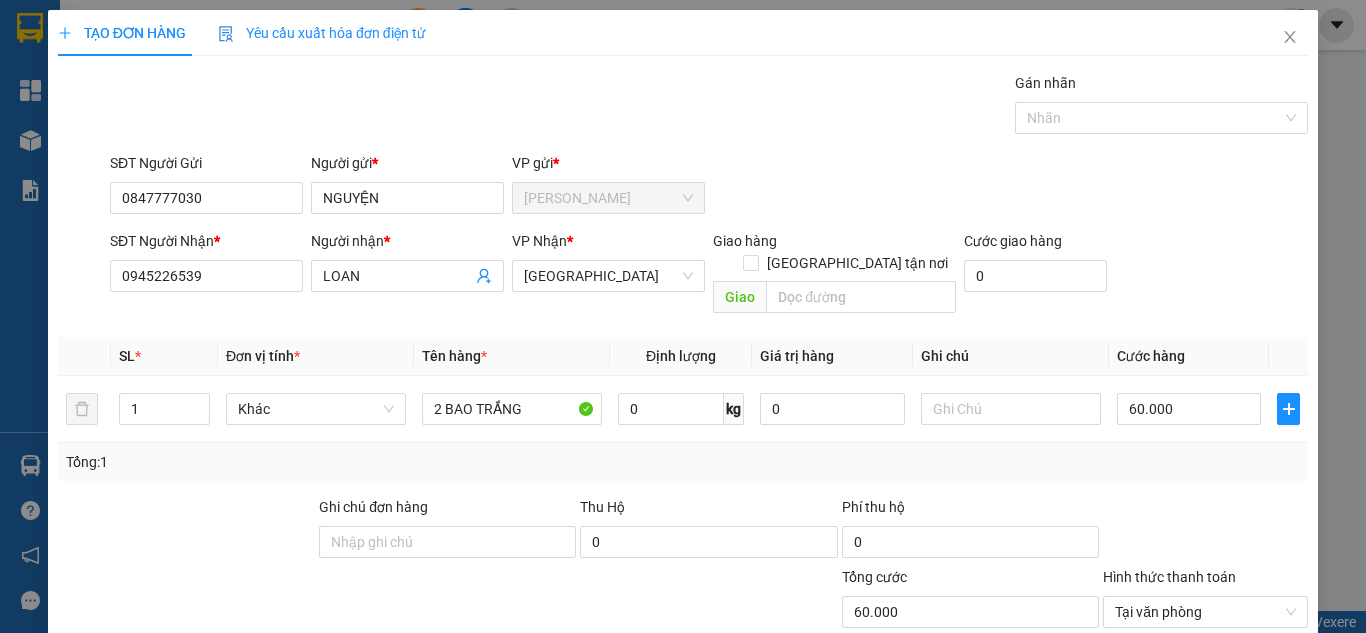 click on "SĐT Người Nhận  * 0945226539 Người nhận  * LOAN VP Nhận  * Sài Gòn Giao hàng Giao tận nơi Giao Cước giao hàng 0" at bounding box center (709, 276) 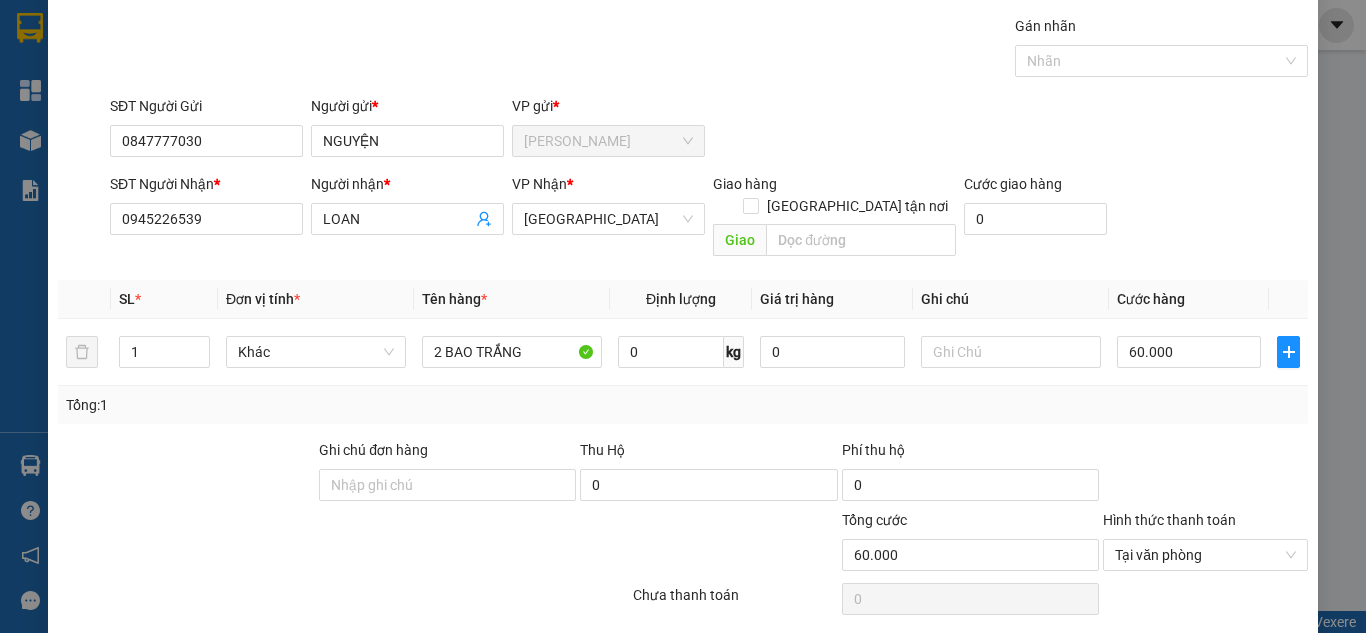scroll, scrollTop: 107, scrollLeft: 0, axis: vertical 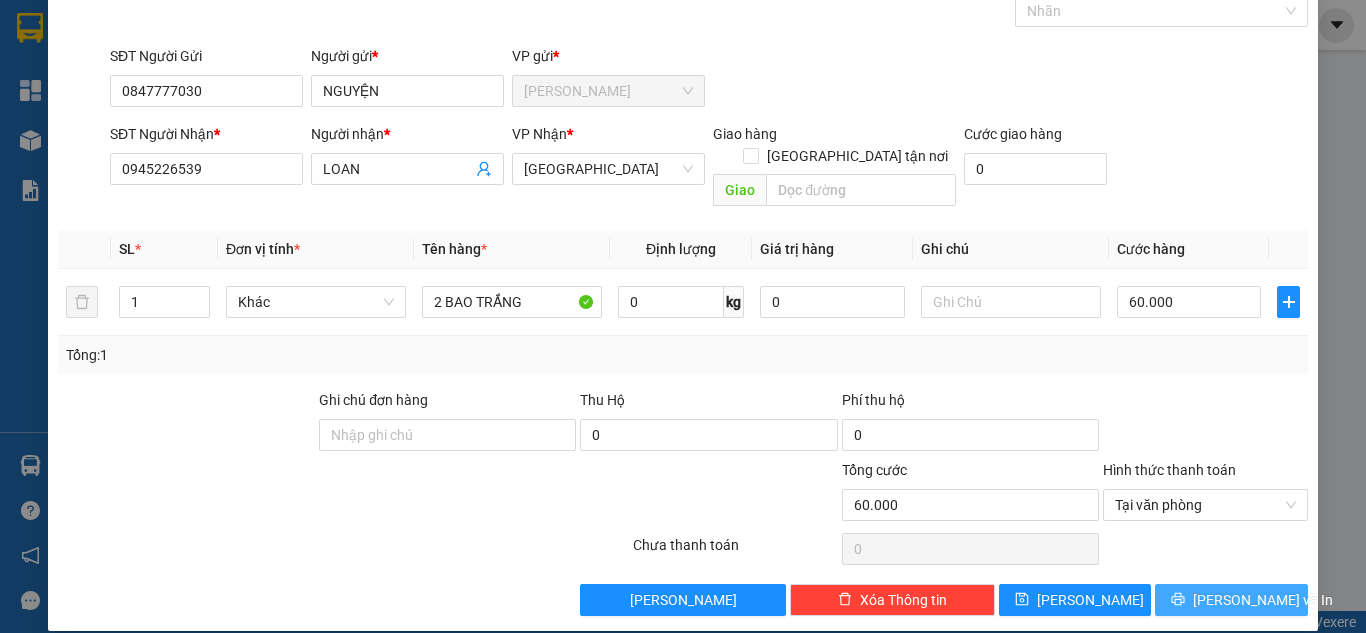 click on "[PERSON_NAME] và In" at bounding box center [1231, 600] 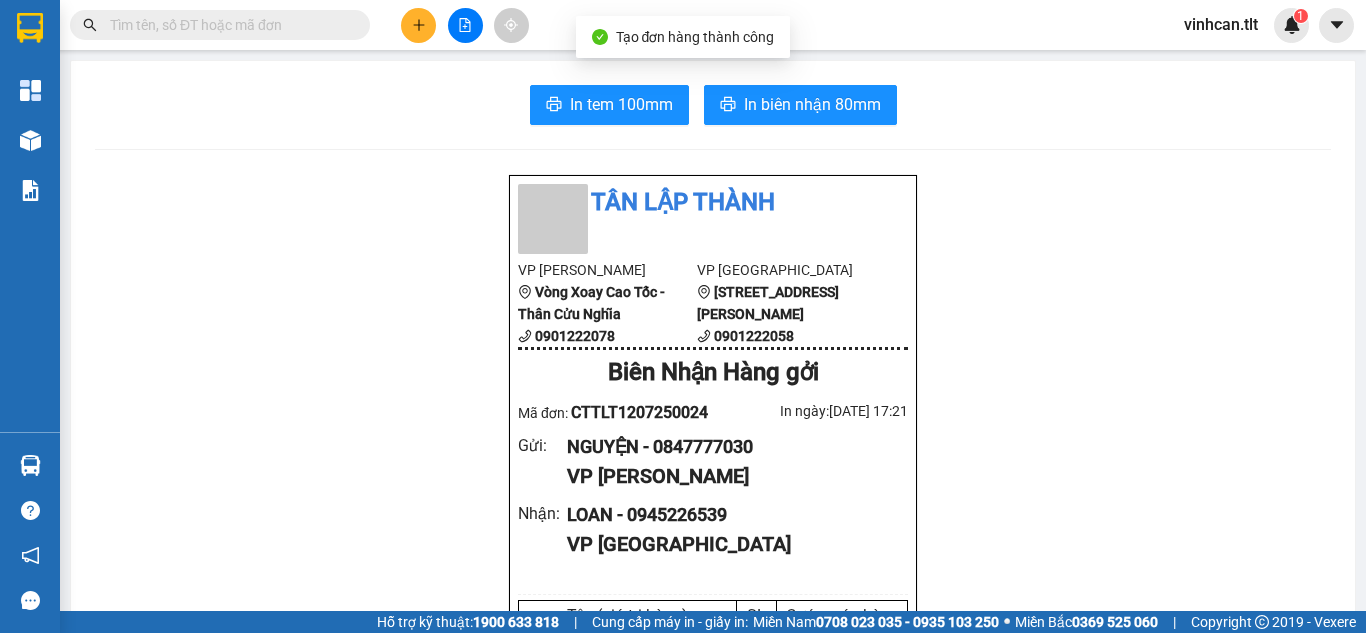 click on "Kho hàng mới" at bounding box center (30, 140) 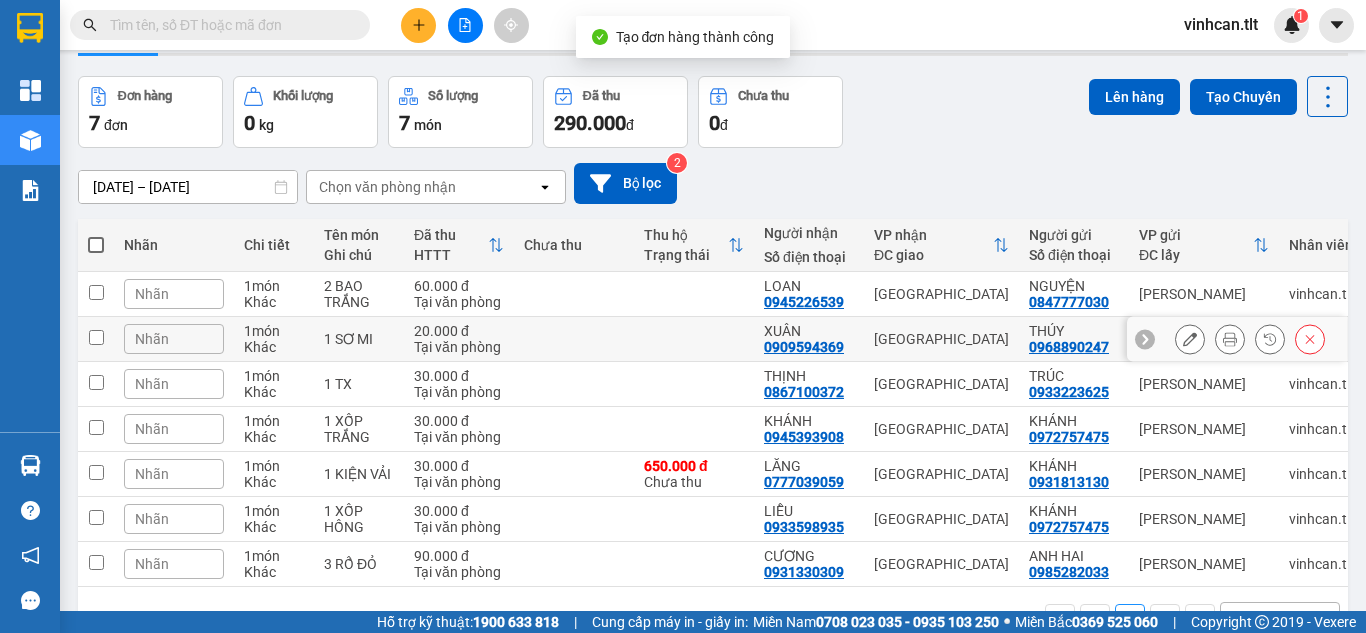 scroll, scrollTop: 129, scrollLeft: 0, axis: vertical 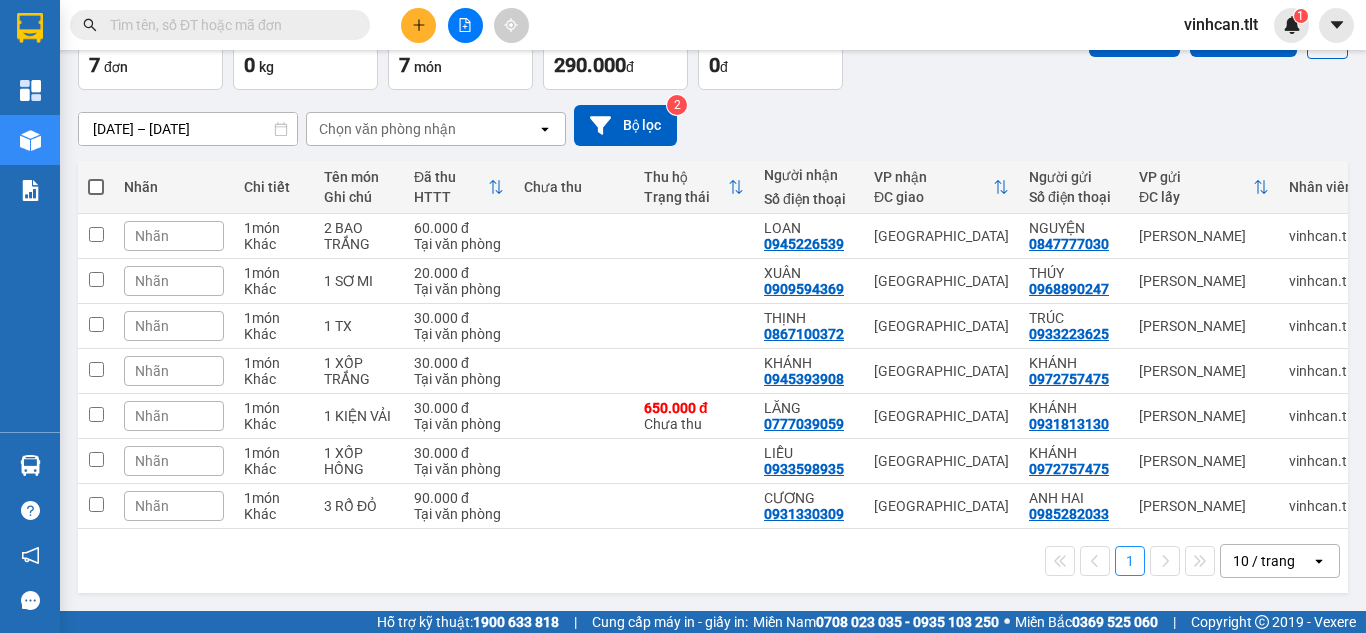 click at bounding box center [96, 187] 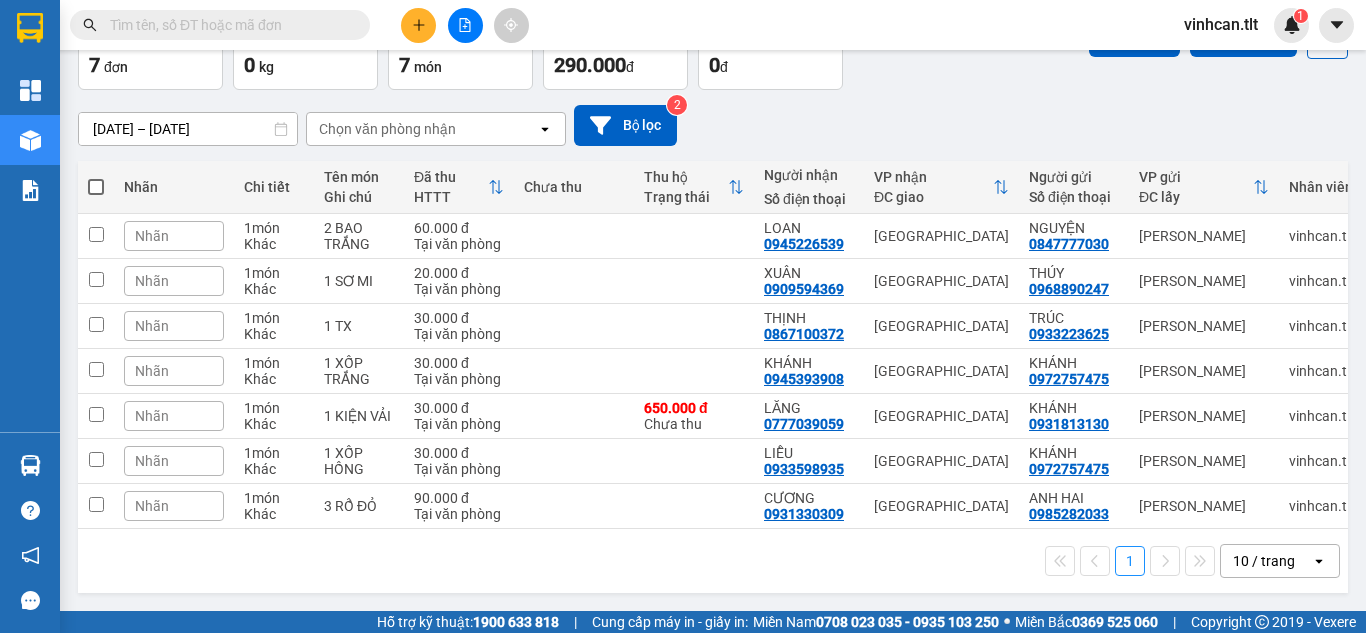 click at bounding box center [96, 187] 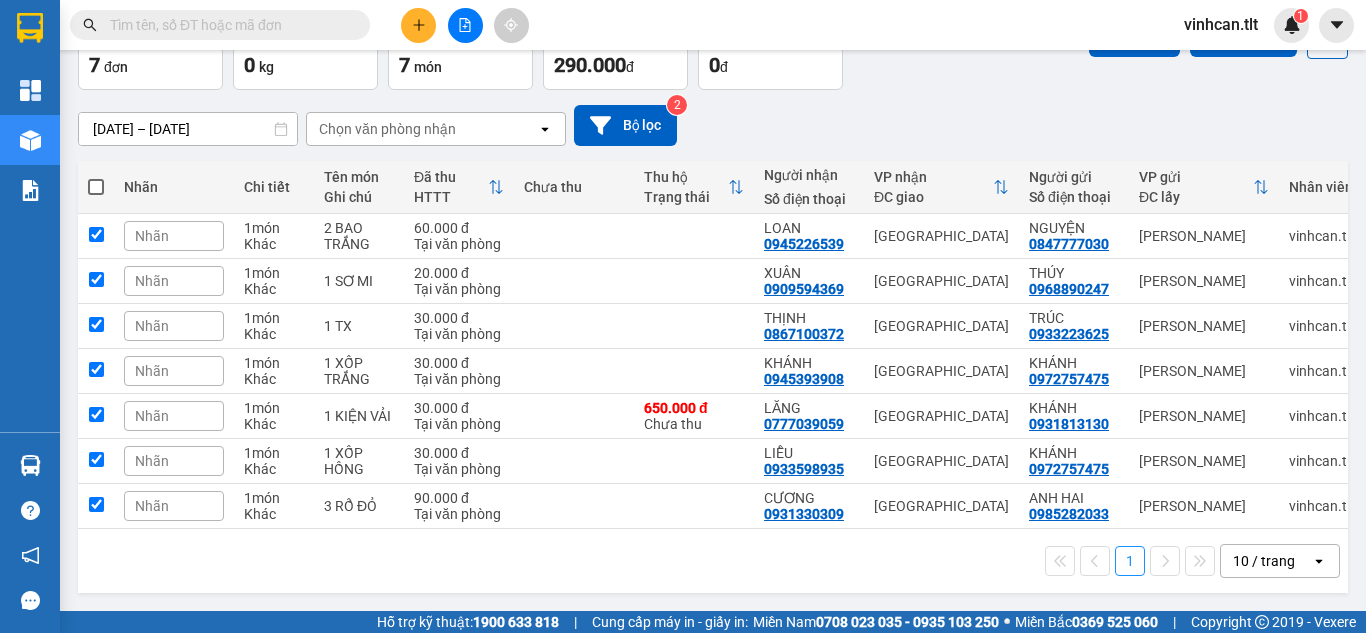 checkbox on "true" 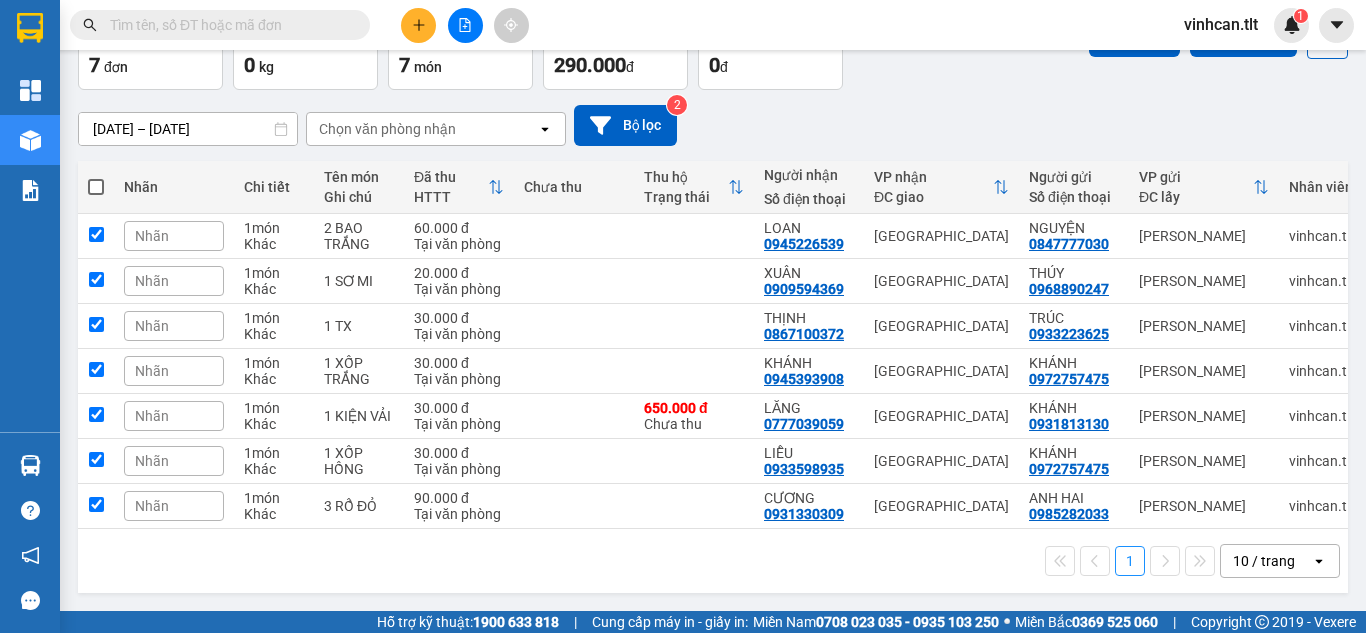 checkbox on "true" 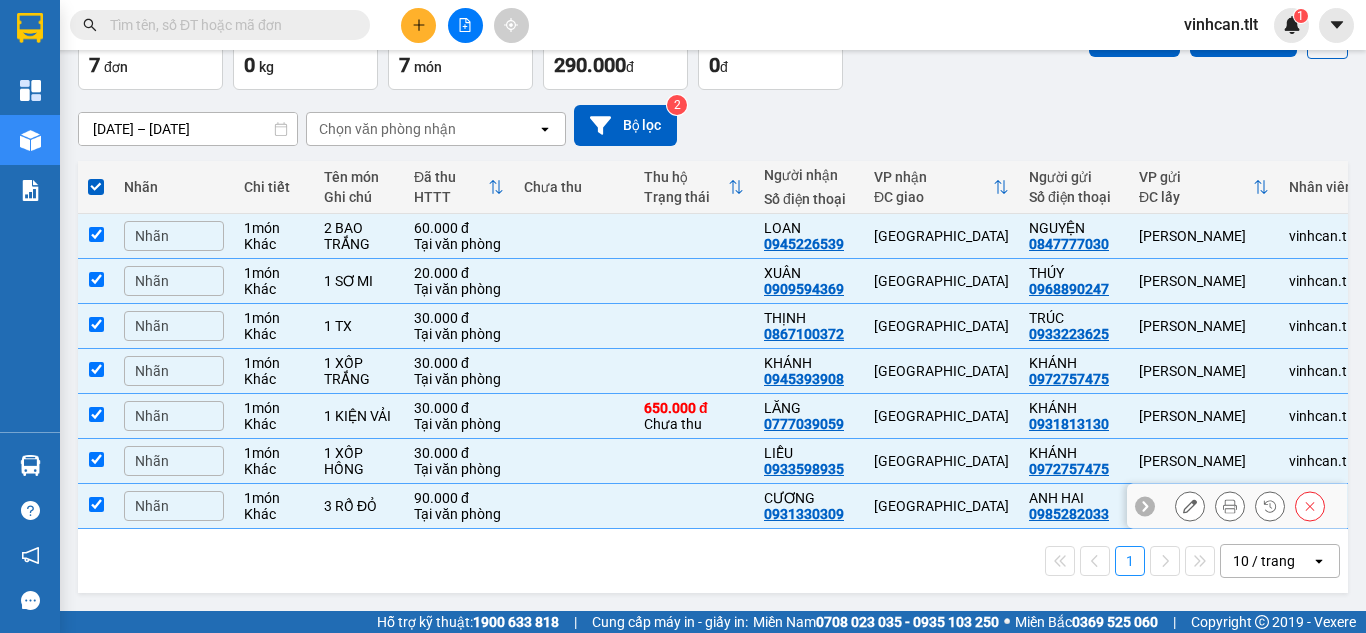 click at bounding box center [96, 506] 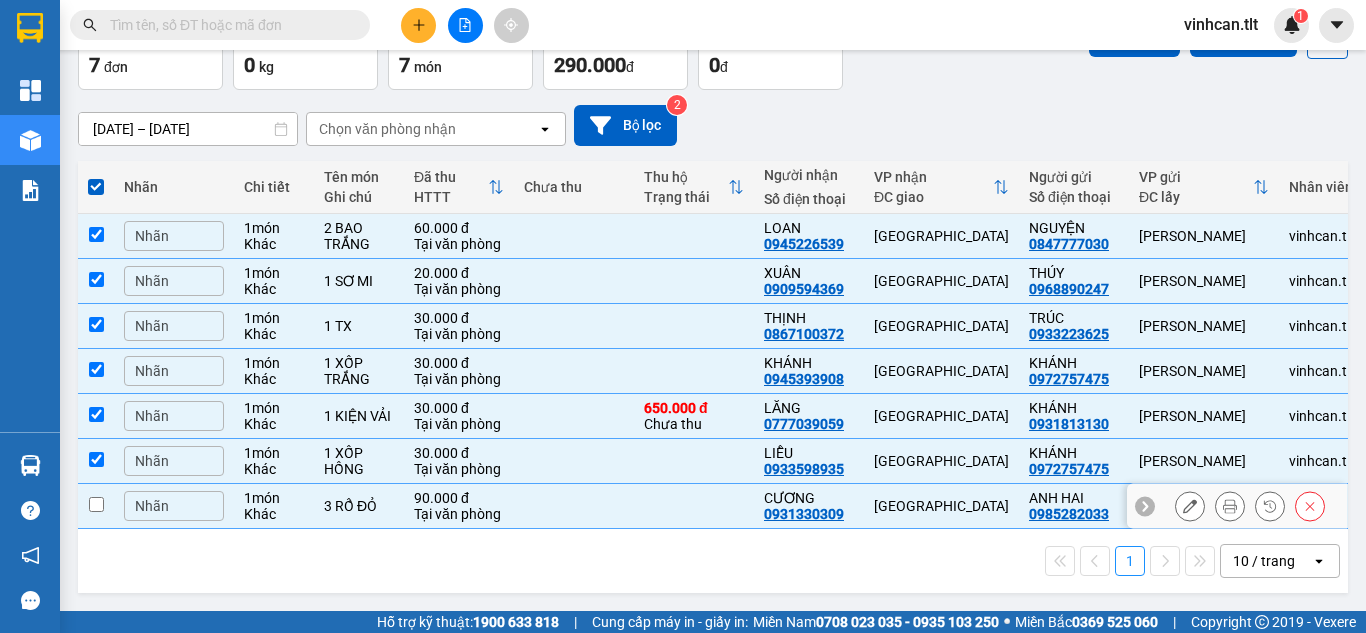 checkbox on "false" 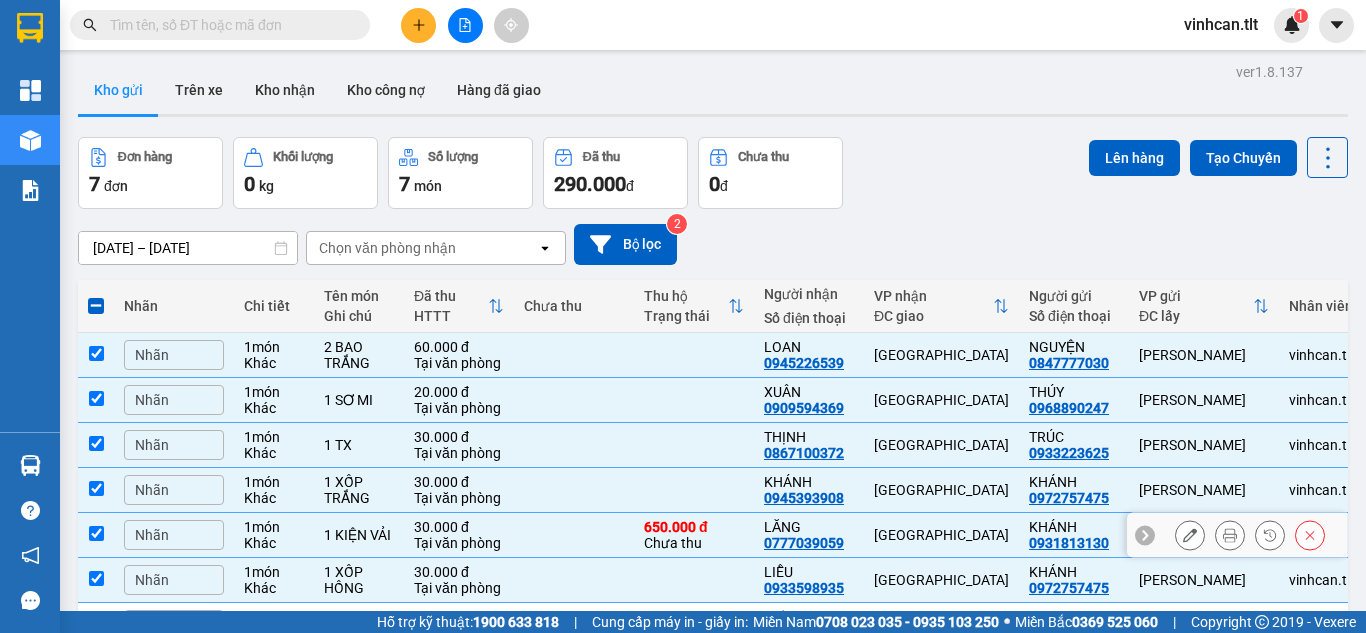 scroll, scrollTop: 0, scrollLeft: 0, axis: both 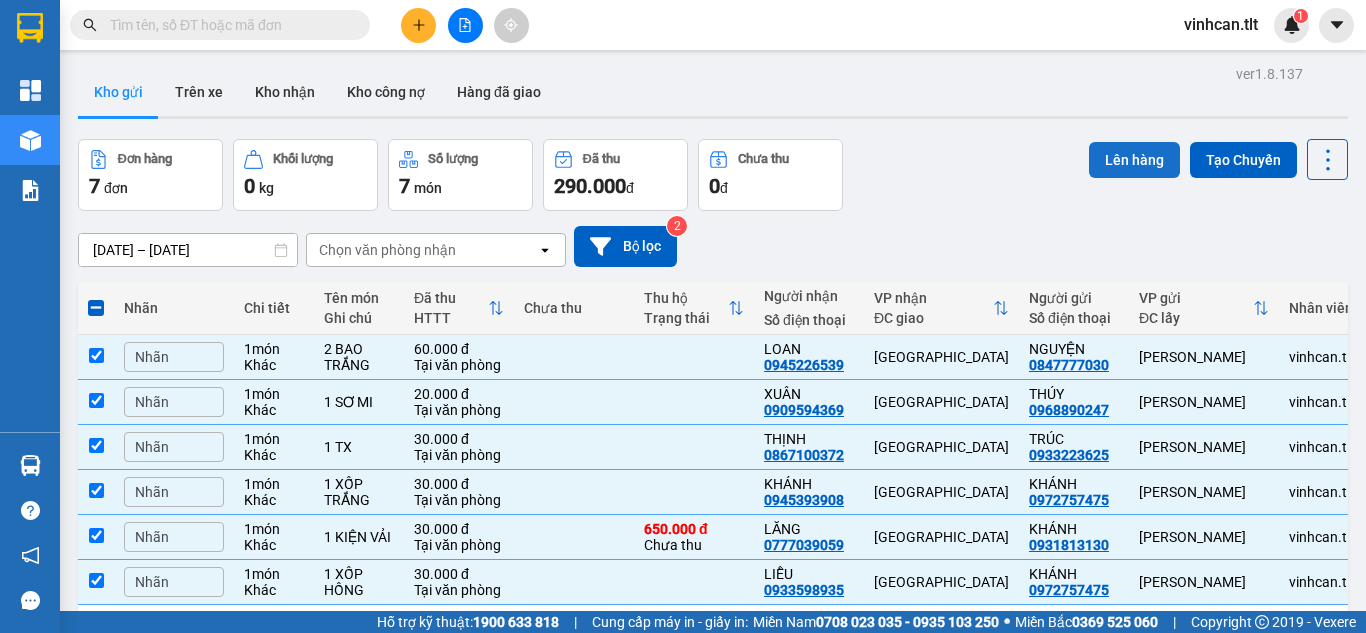 click on "Lên hàng" at bounding box center [1134, 160] 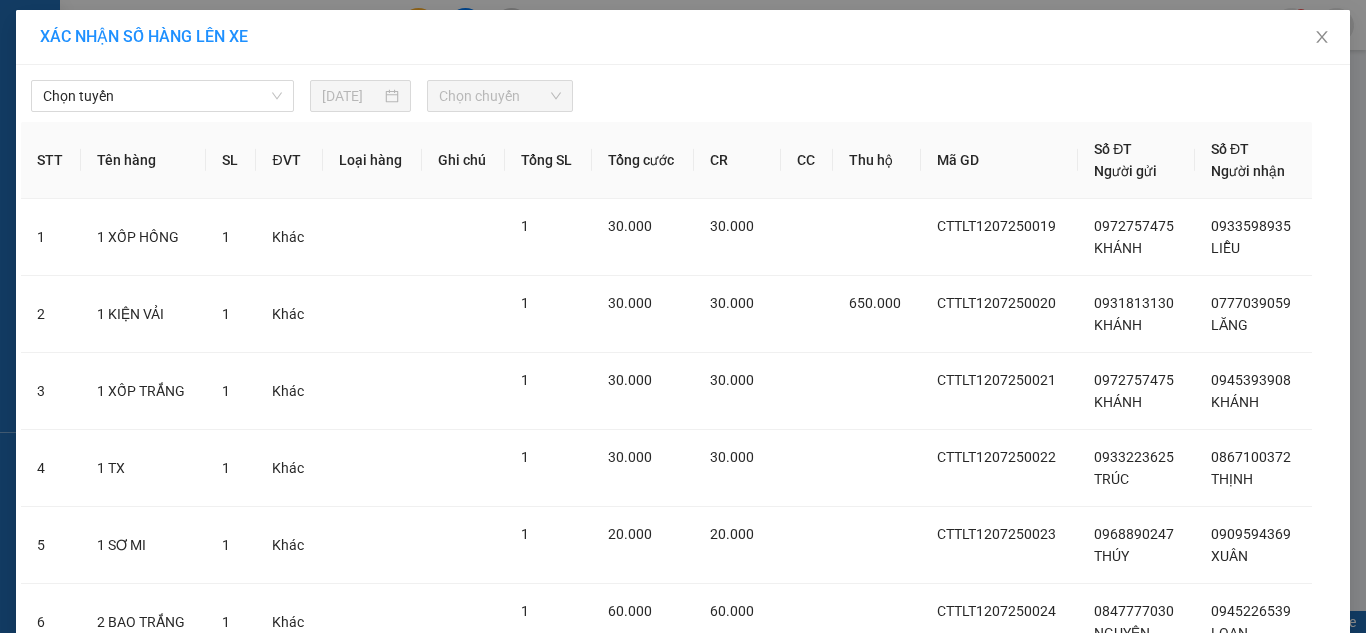 click on "Chọn tuyến 12/07/2025 Chọn chuyến" at bounding box center [683, 91] 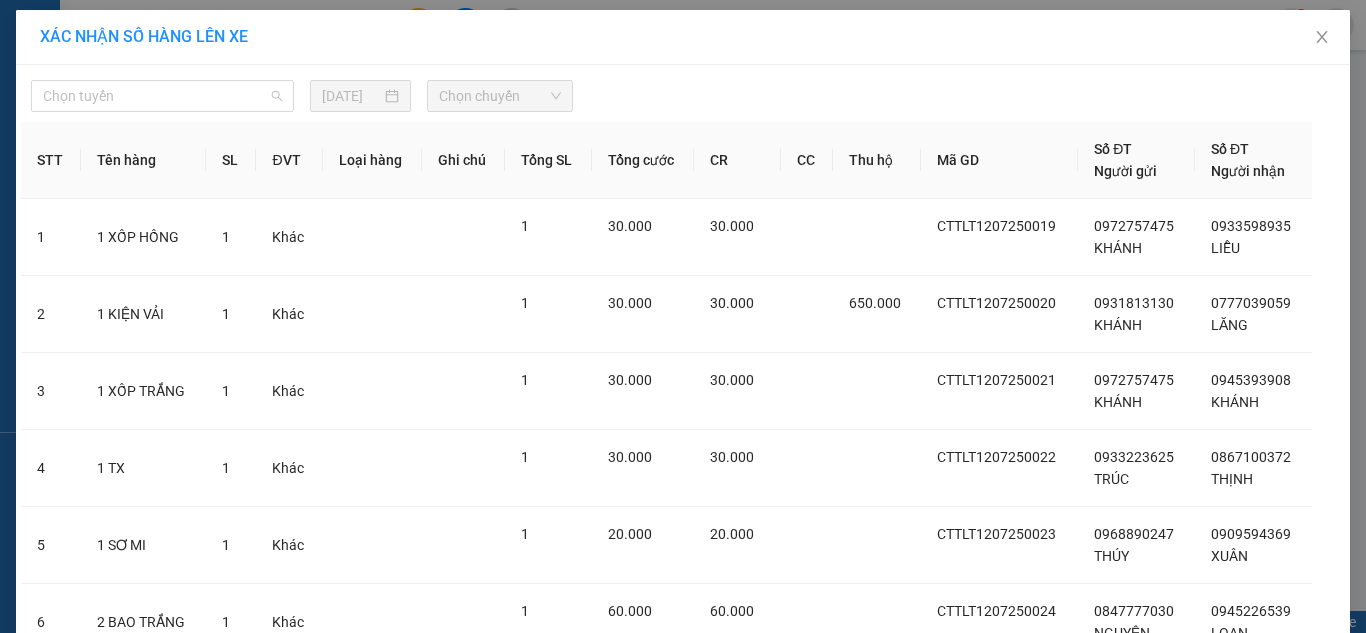 drag, startPoint x: 102, startPoint y: 104, endPoint x: 111, endPoint y: 160, distance: 56.718605 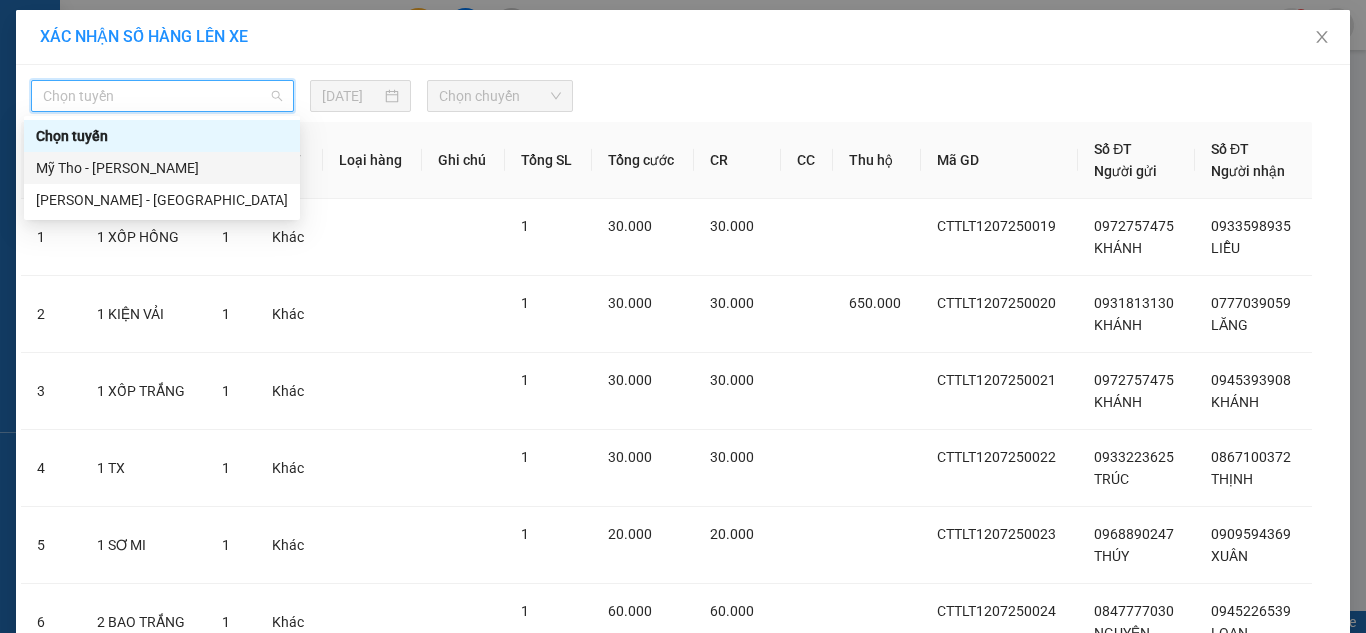 click on "Mỹ Tho - [PERSON_NAME]" at bounding box center [162, 168] 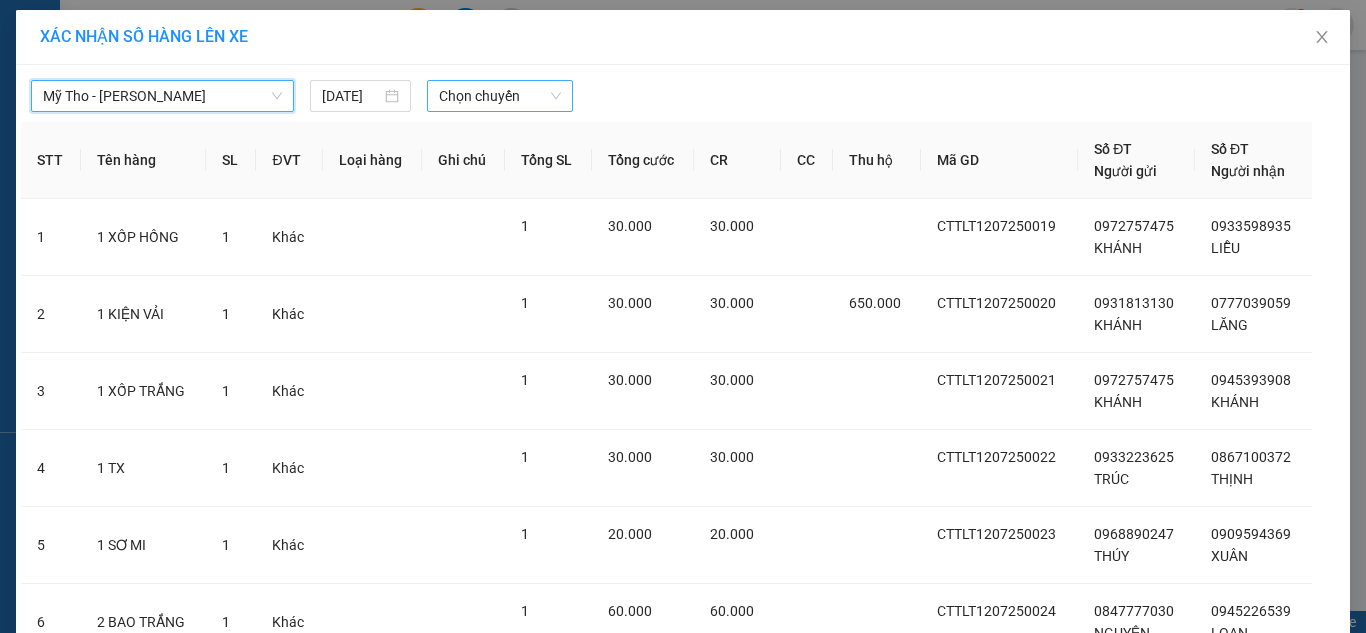 click on "Chọn chuyến" at bounding box center [500, 96] 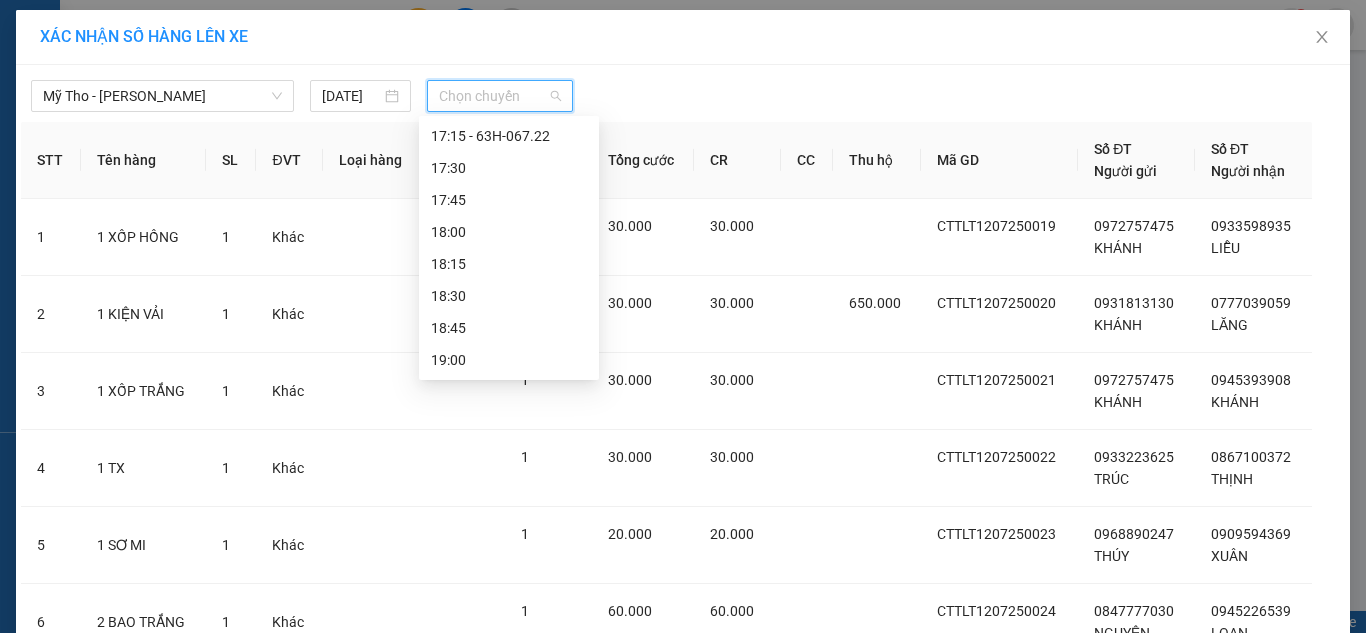 scroll, scrollTop: 2720, scrollLeft: 0, axis: vertical 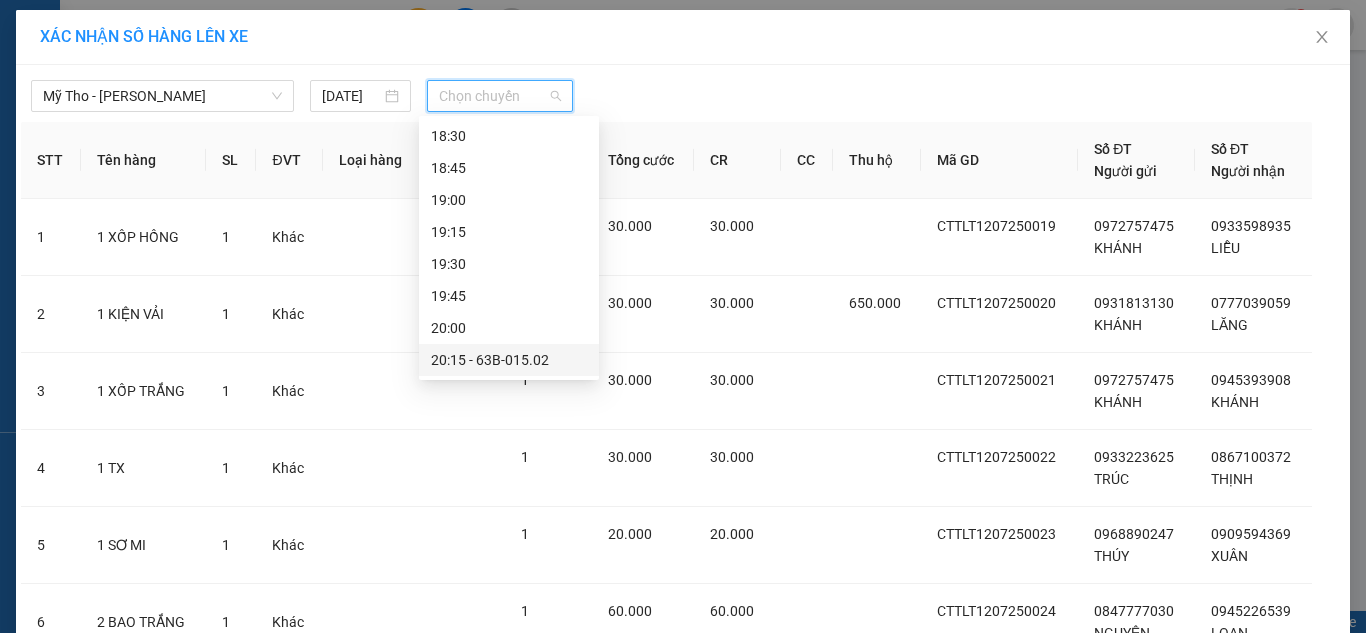 click on "20:15     - 63B-015.02" at bounding box center (509, 360) 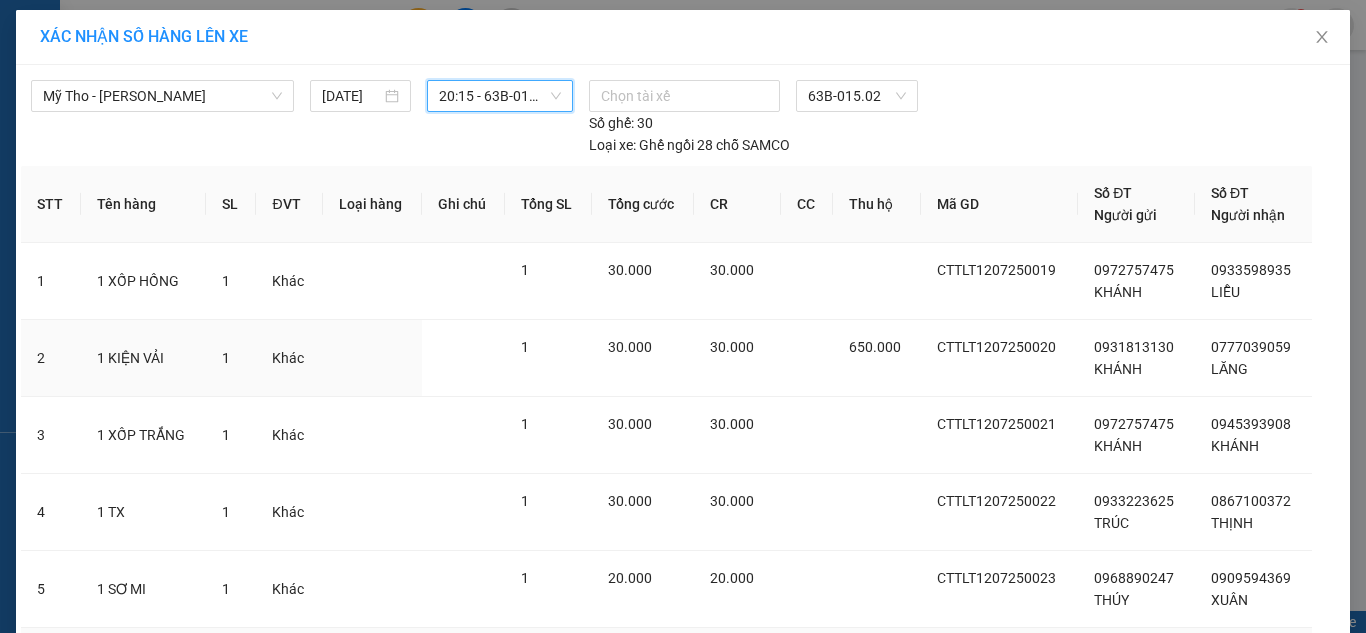 scroll, scrollTop: 218, scrollLeft: 0, axis: vertical 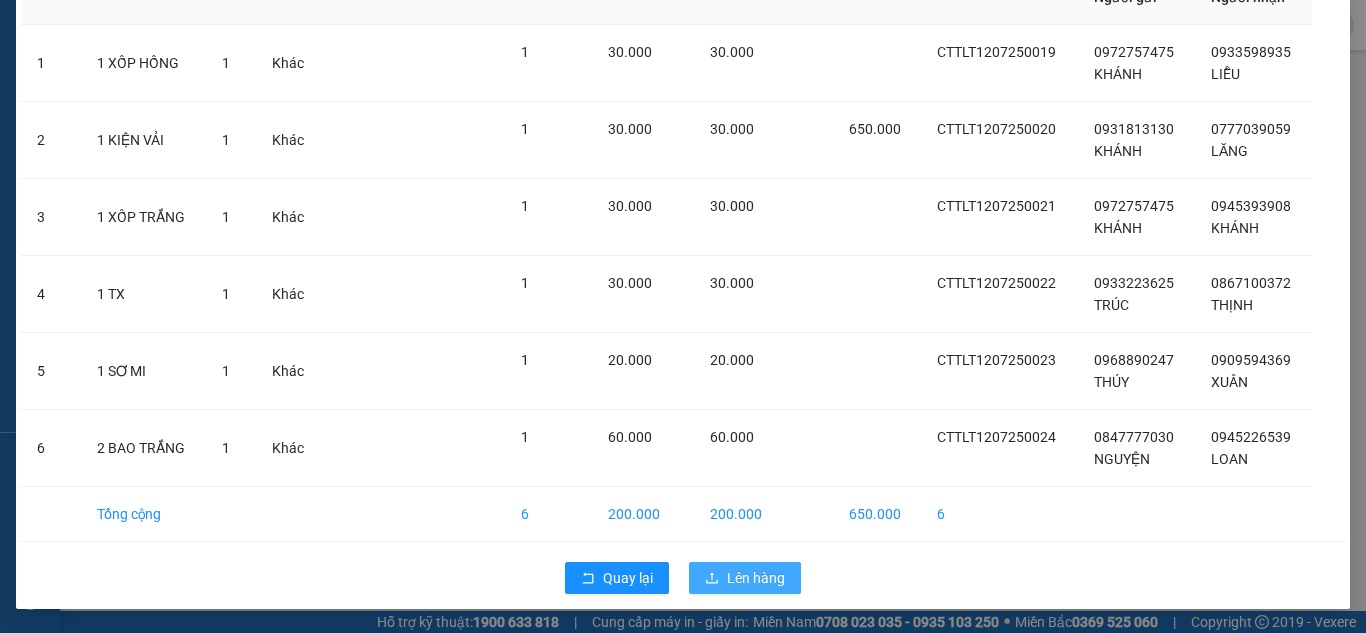 click on "Lên hàng" at bounding box center [756, 578] 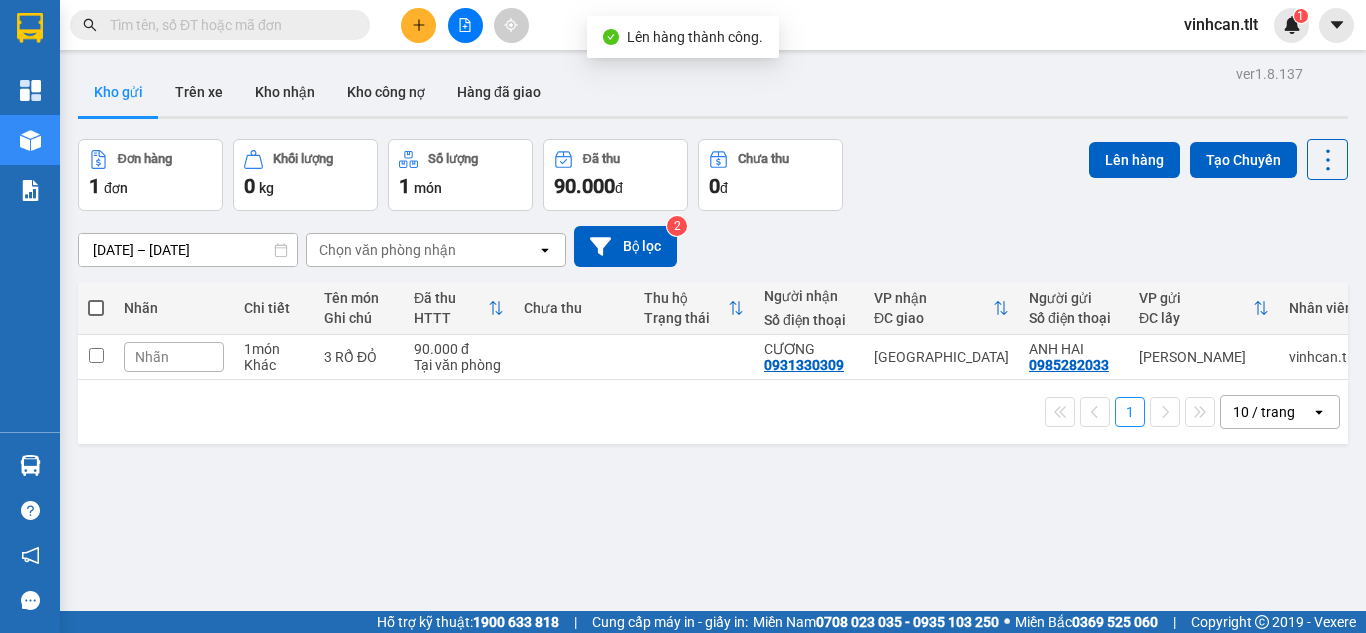click at bounding box center [465, 25] 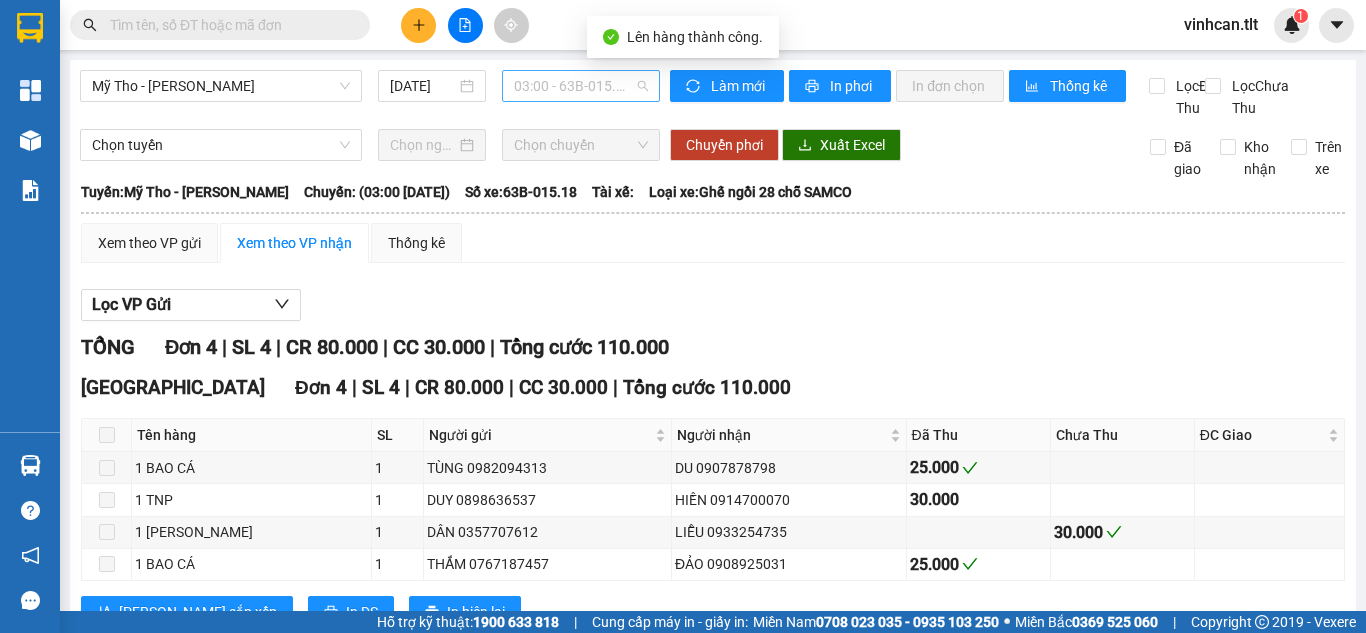 click on "03:00     - 63B-015.18" at bounding box center [581, 86] 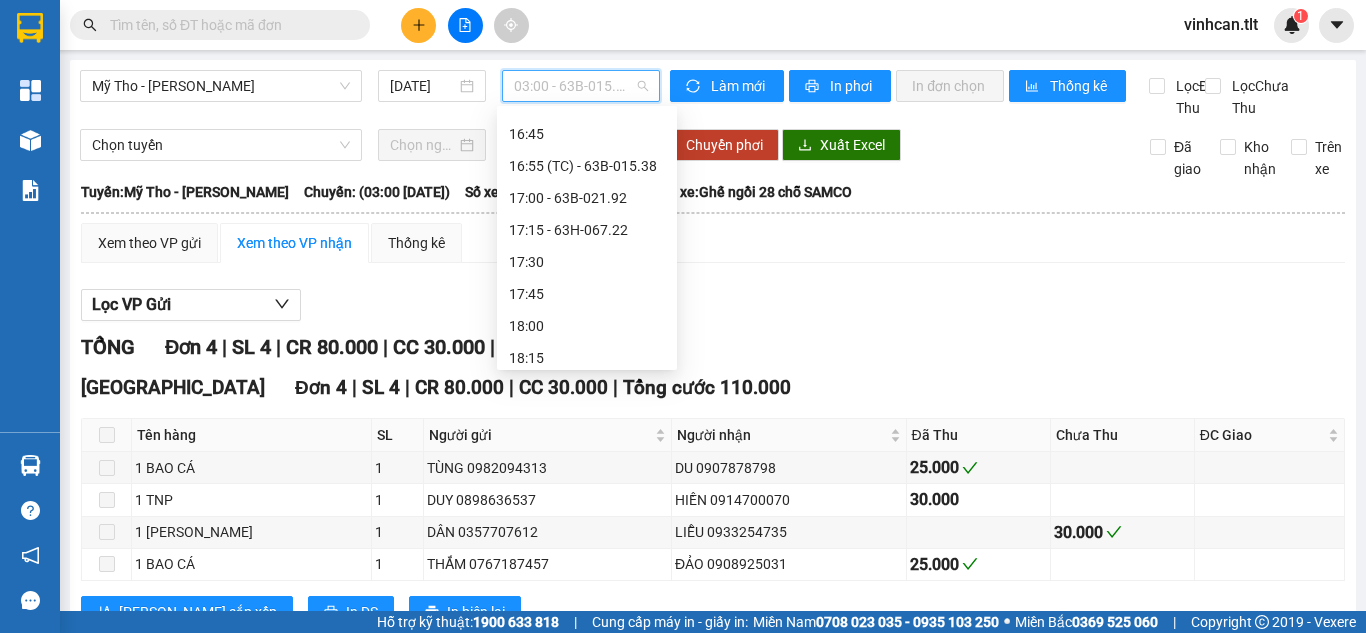 scroll, scrollTop: 2720, scrollLeft: 0, axis: vertical 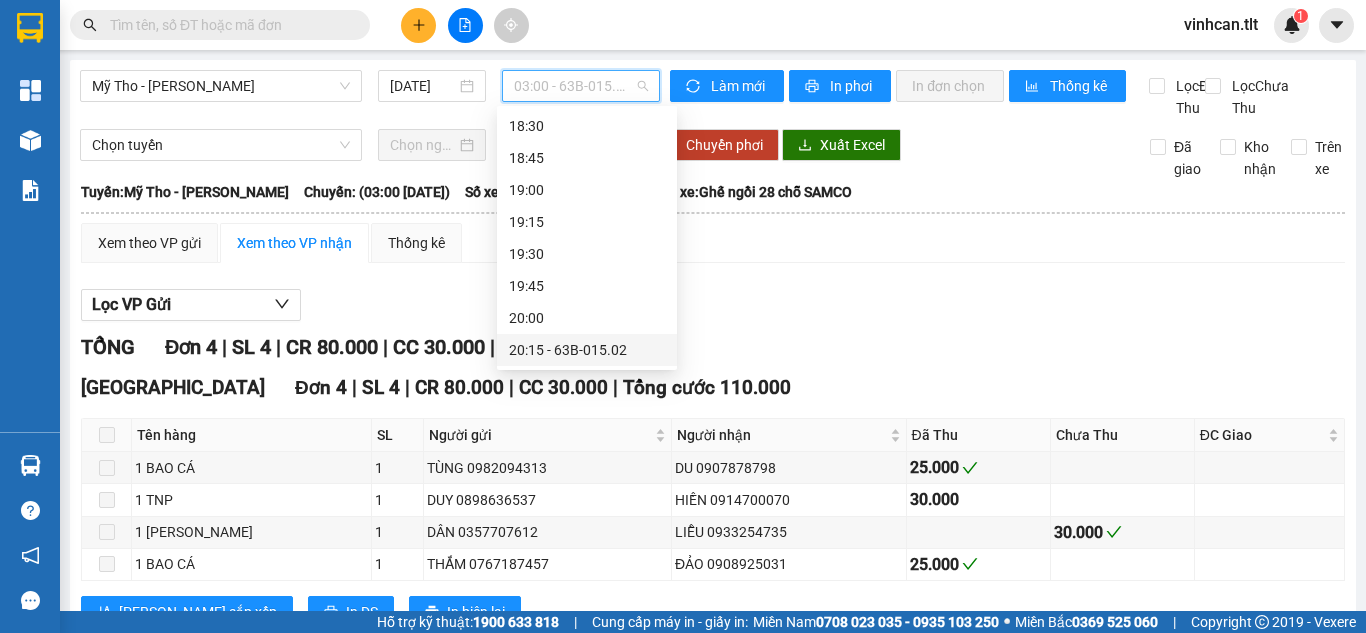 click on "20:15     - 63B-015.02" at bounding box center (587, 350) 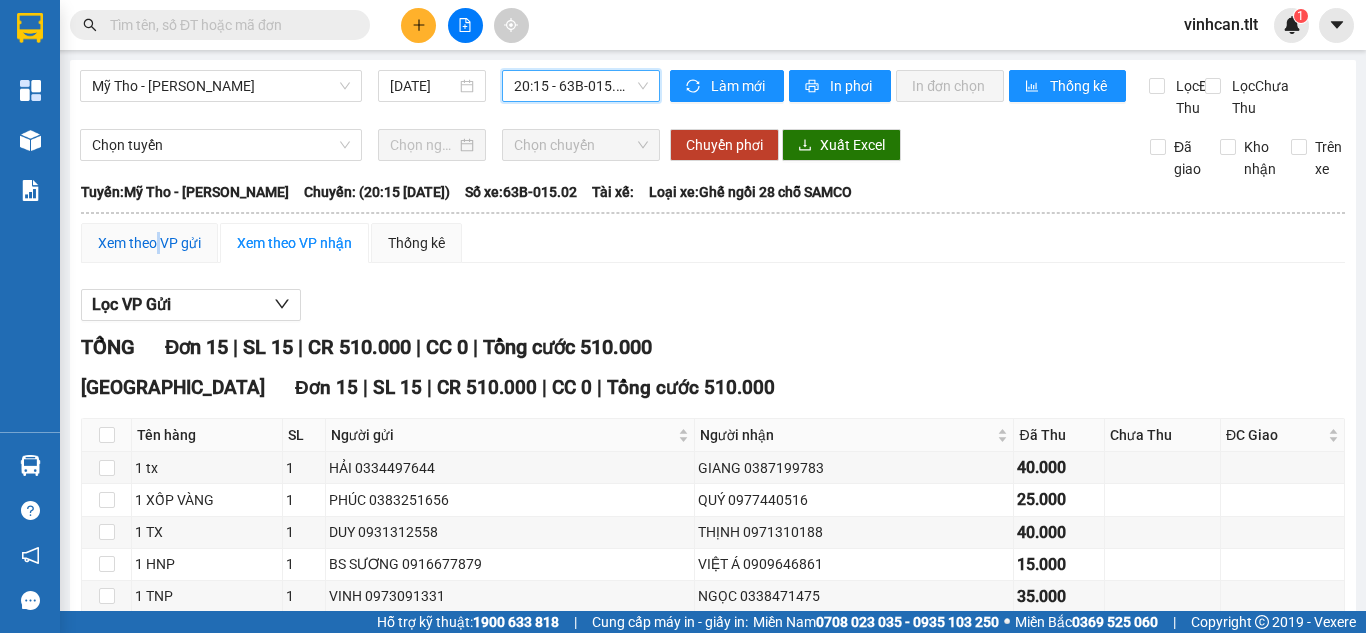 drag, startPoint x: 162, startPoint y: 266, endPoint x: 179, endPoint y: 272, distance: 18.027756 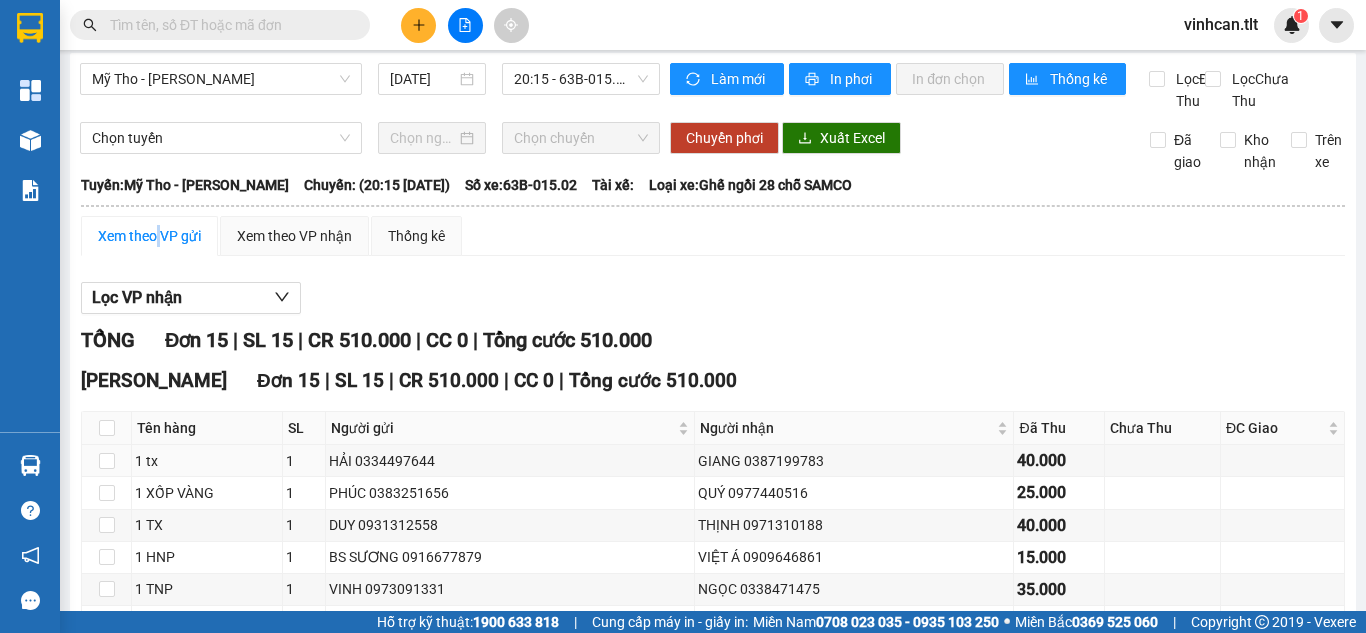 scroll, scrollTop: 0, scrollLeft: 0, axis: both 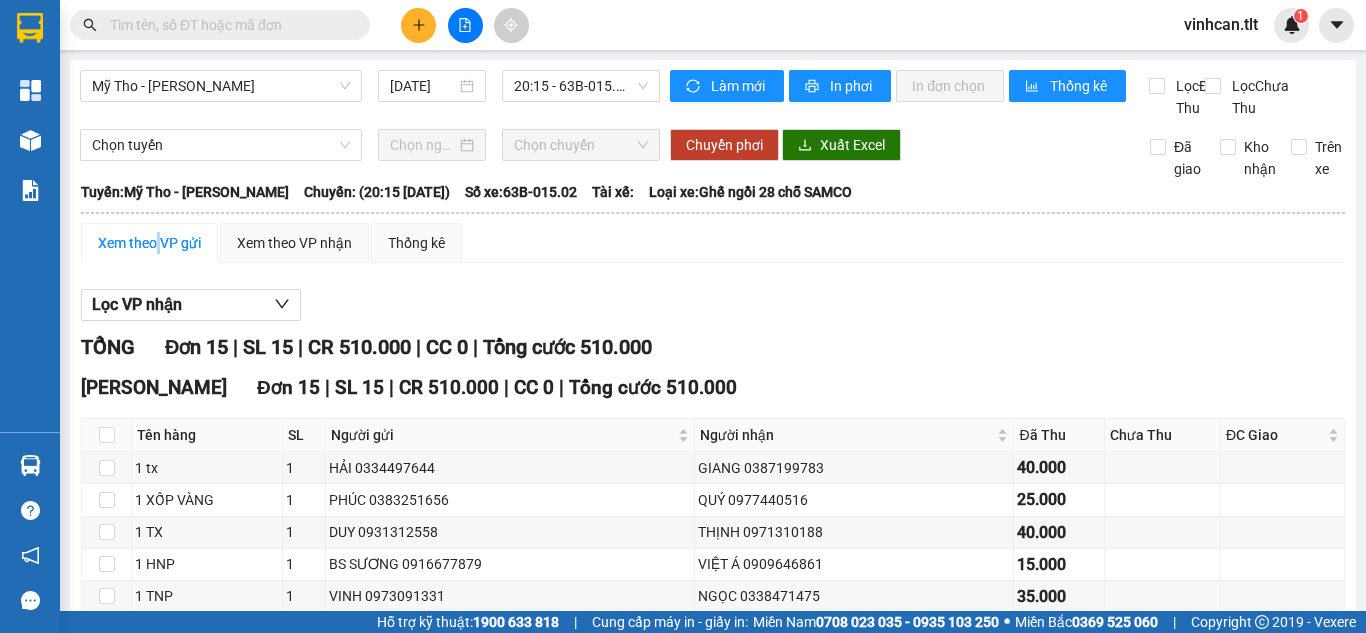 click 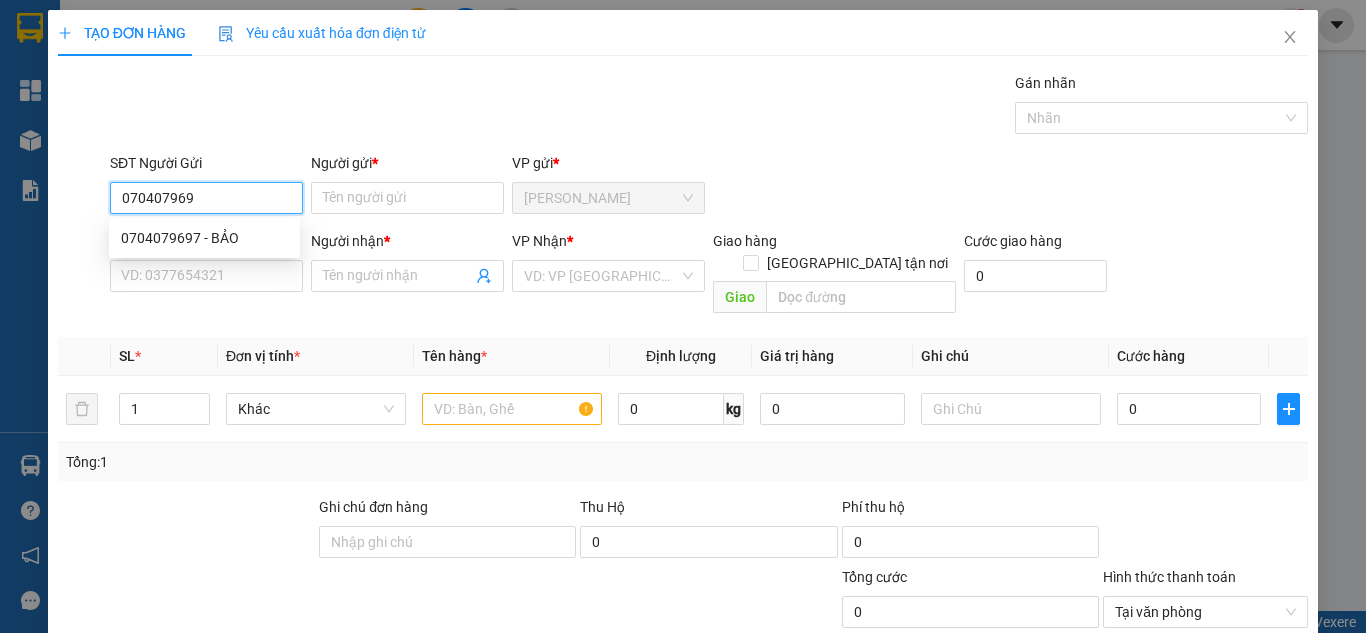 type on "0704079697" 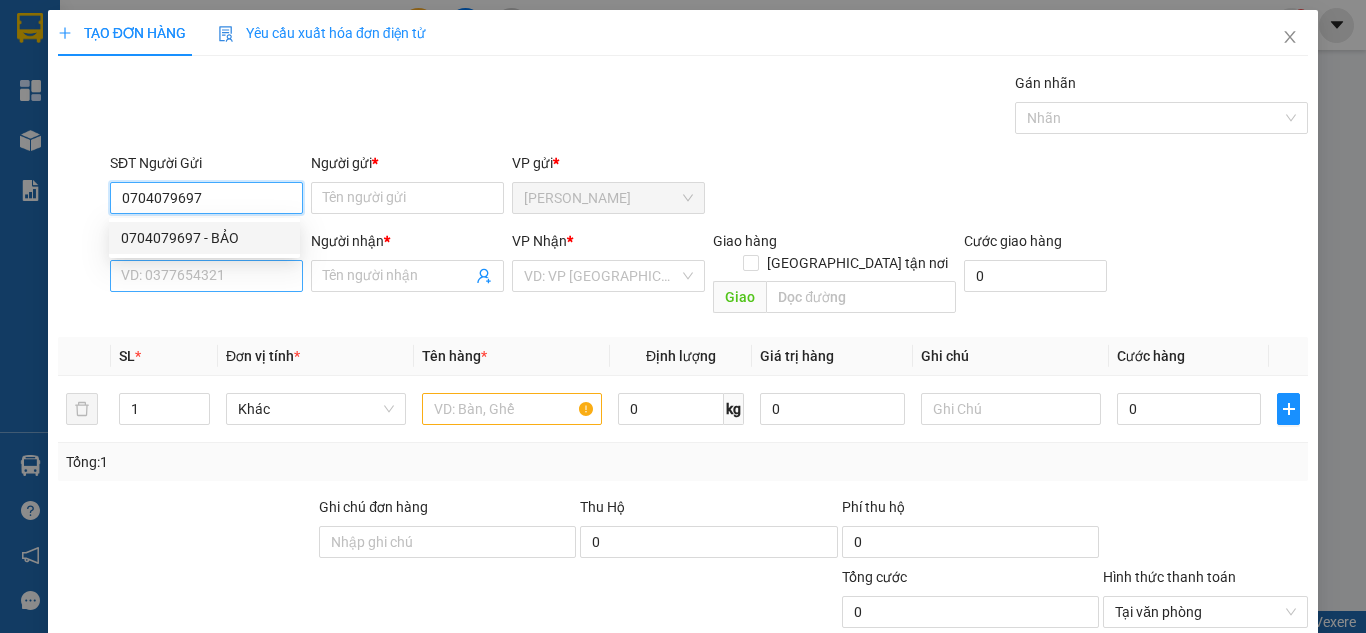 drag, startPoint x: 245, startPoint y: 237, endPoint x: 250, endPoint y: 284, distance: 47.26521 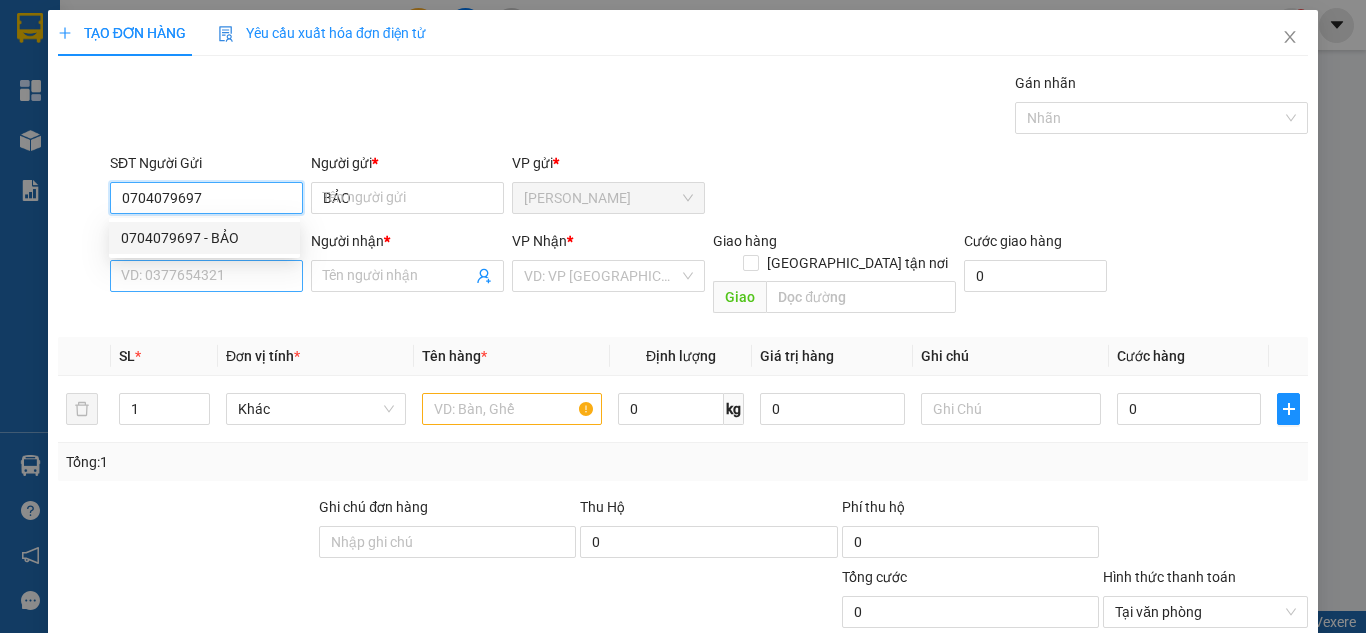 type on "0704079697" 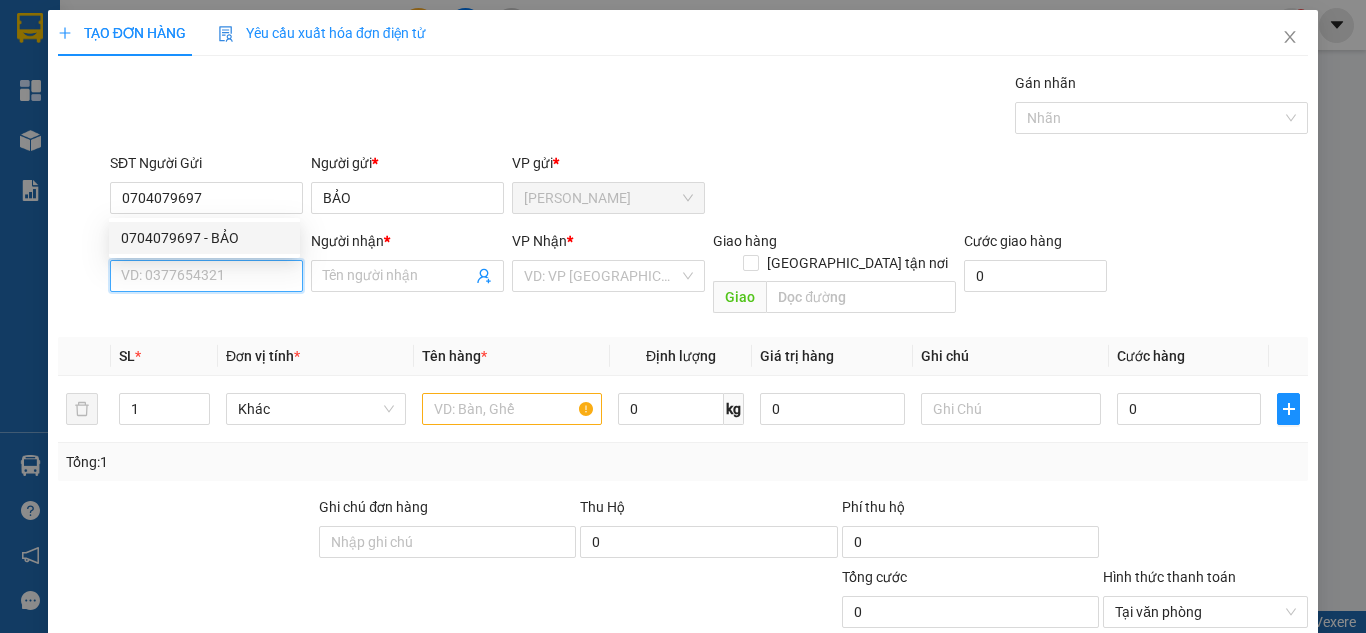 click on "SĐT Người Nhận  *" at bounding box center [206, 276] 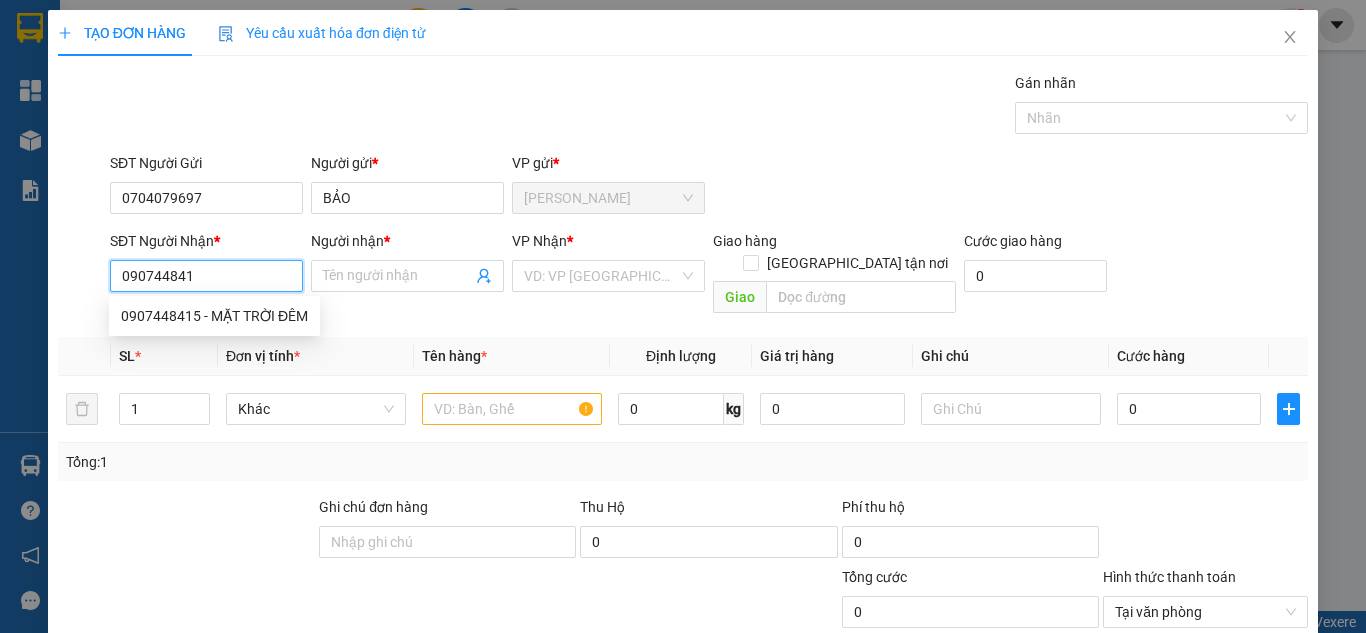 type on "0907448415" 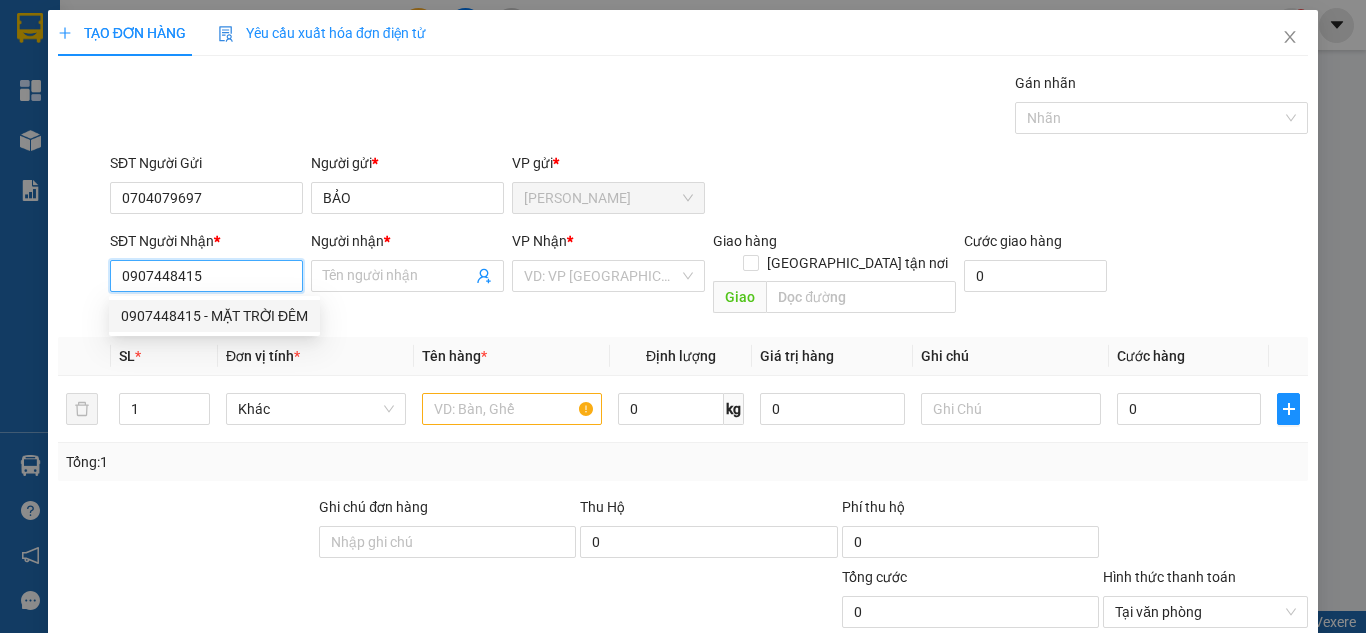 click on "0907448415 - MẶT TRỜI ĐÊM" at bounding box center [214, 316] 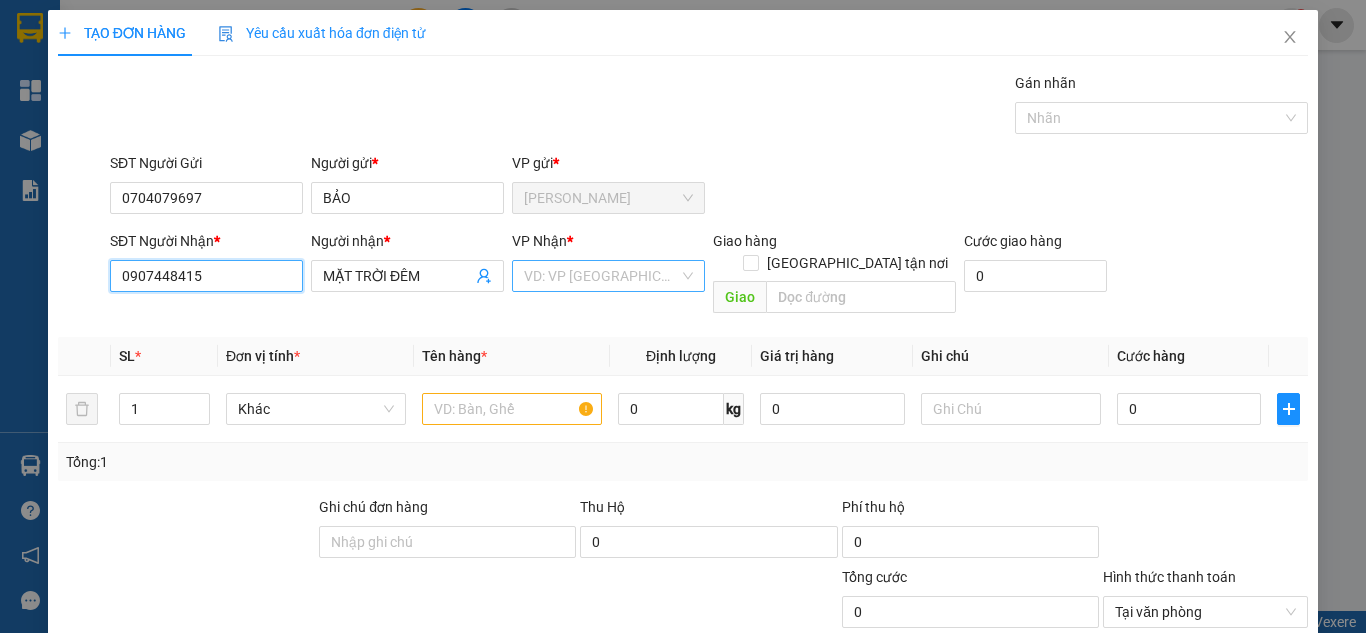 type on "0907448415" 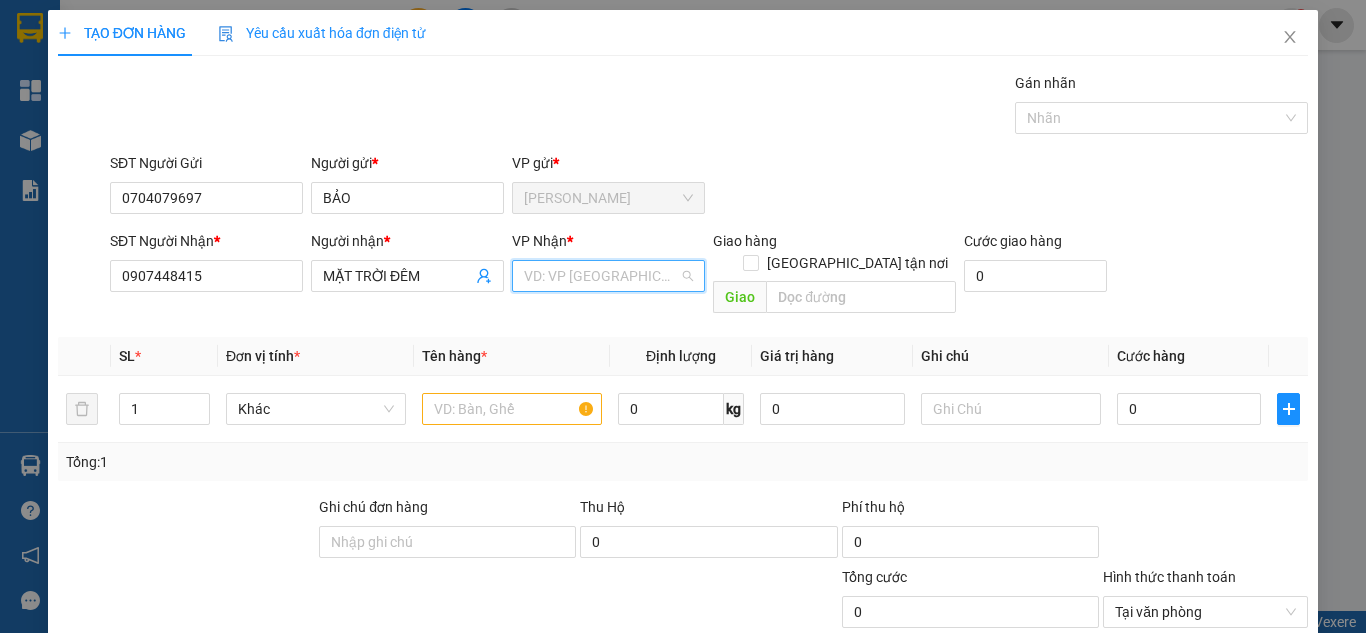 click at bounding box center (601, 276) 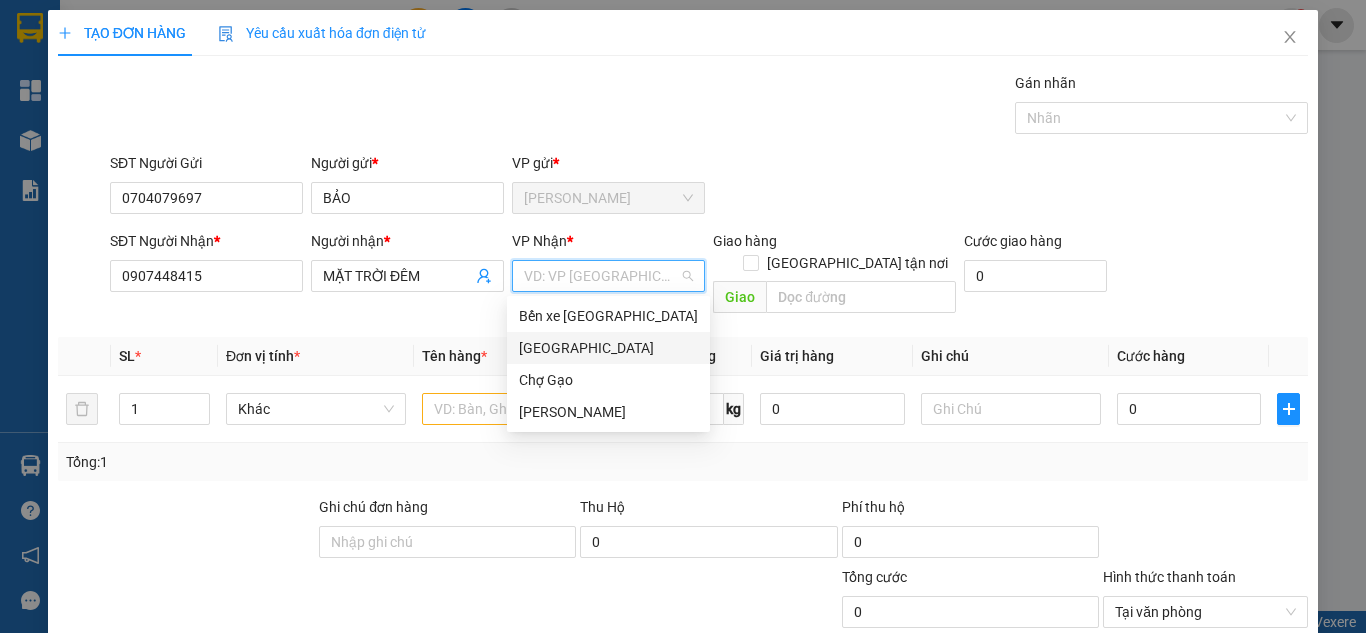 click on "[GEOGRAPHIC_DATA]" at bounding box center (608, 348) 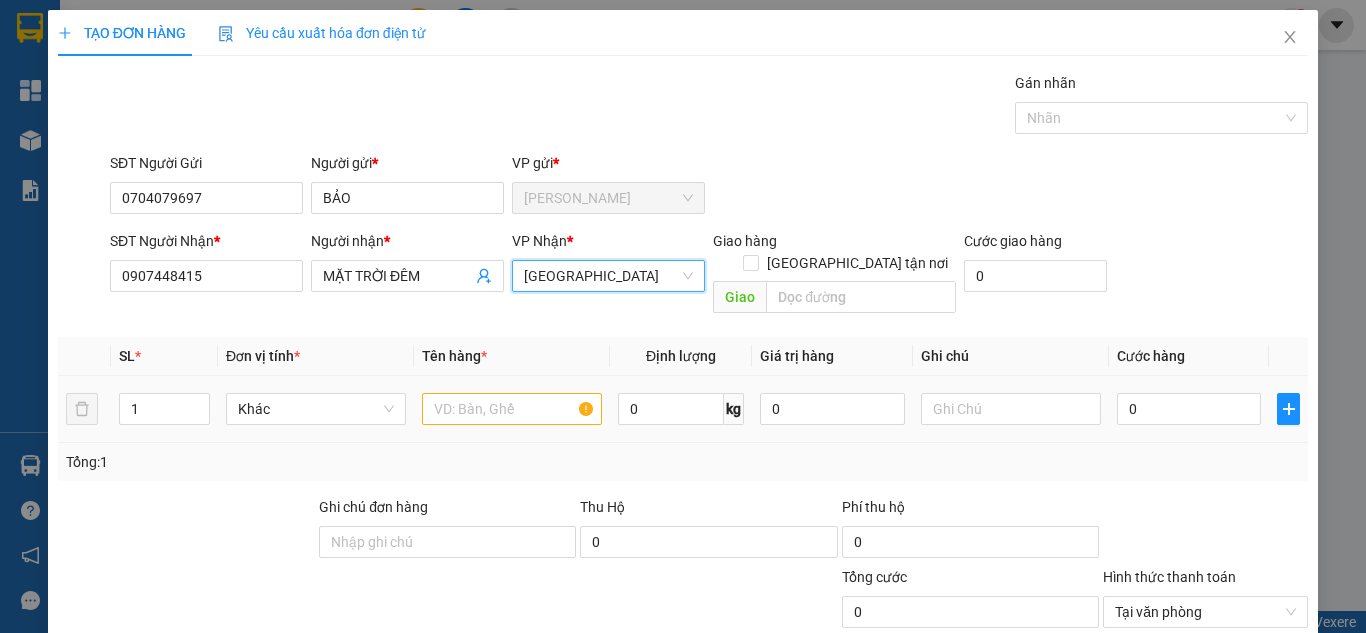 click at bounding box center [512, 409] 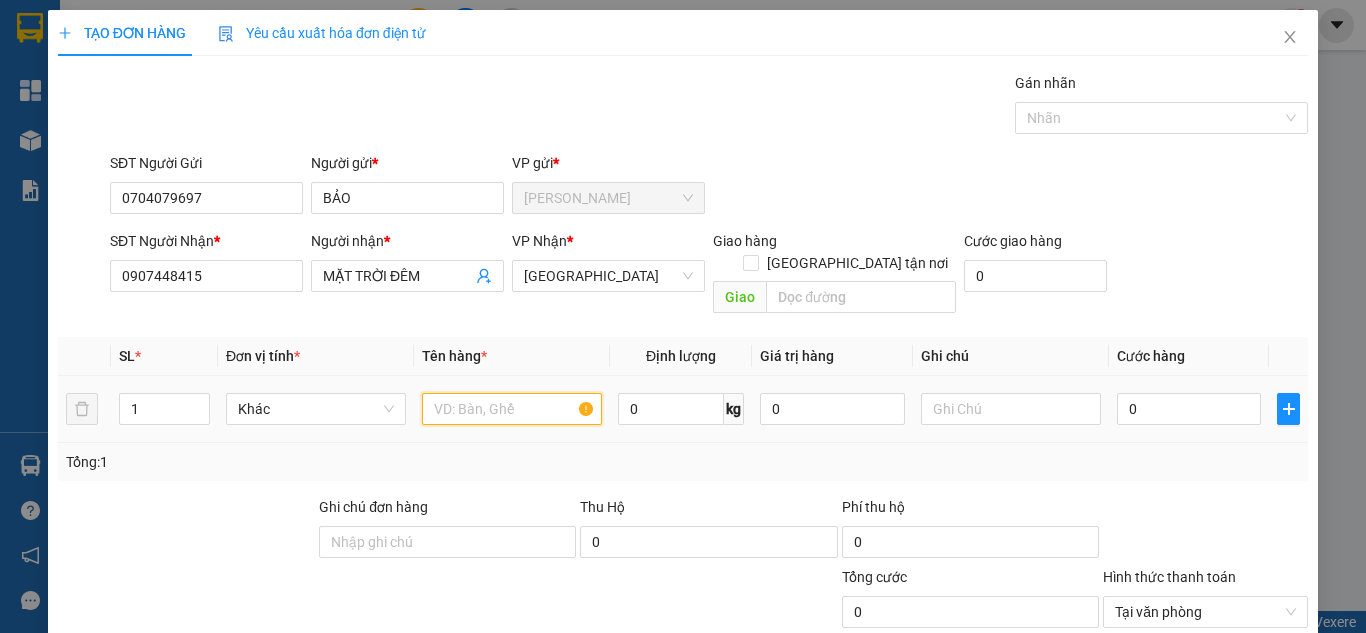 click at bounding box center (512, 409) 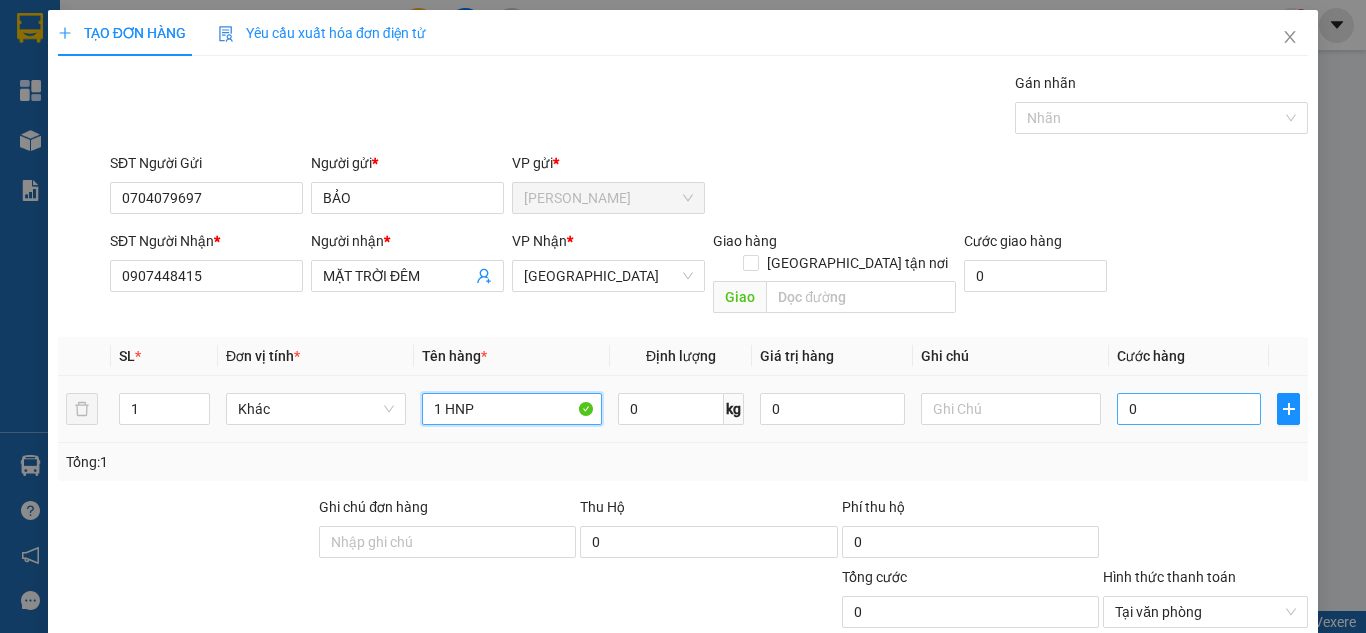 type on "1 HNP" 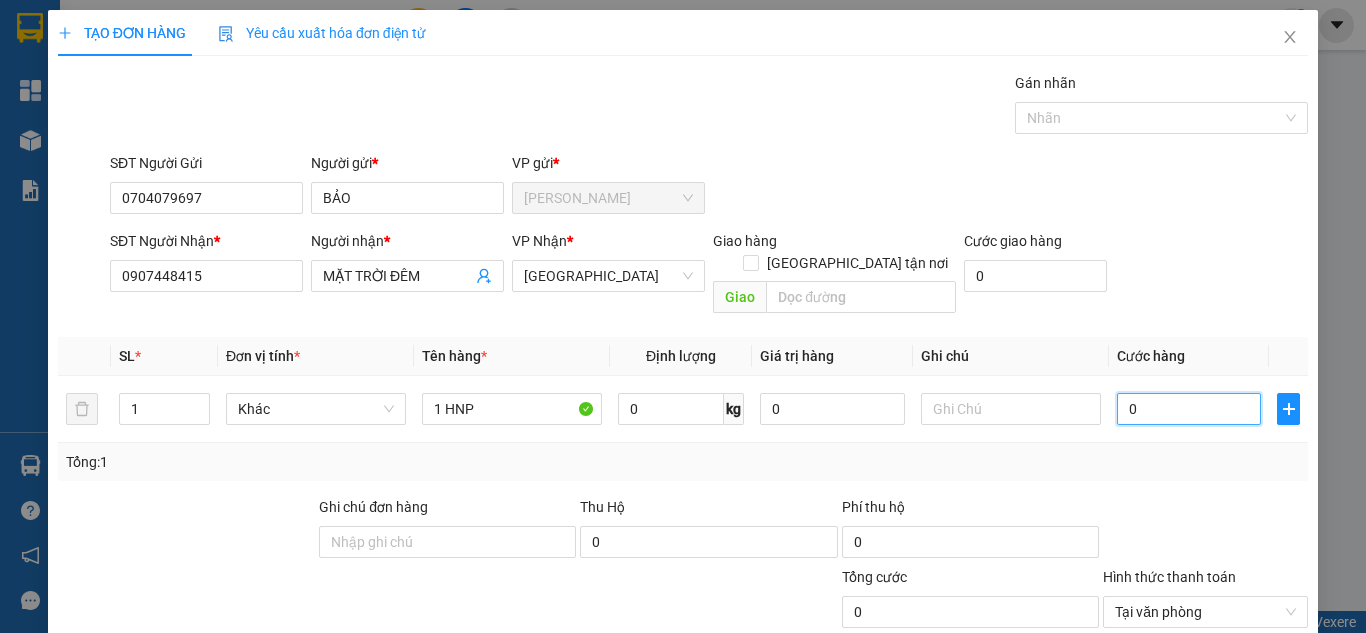 type on "2" 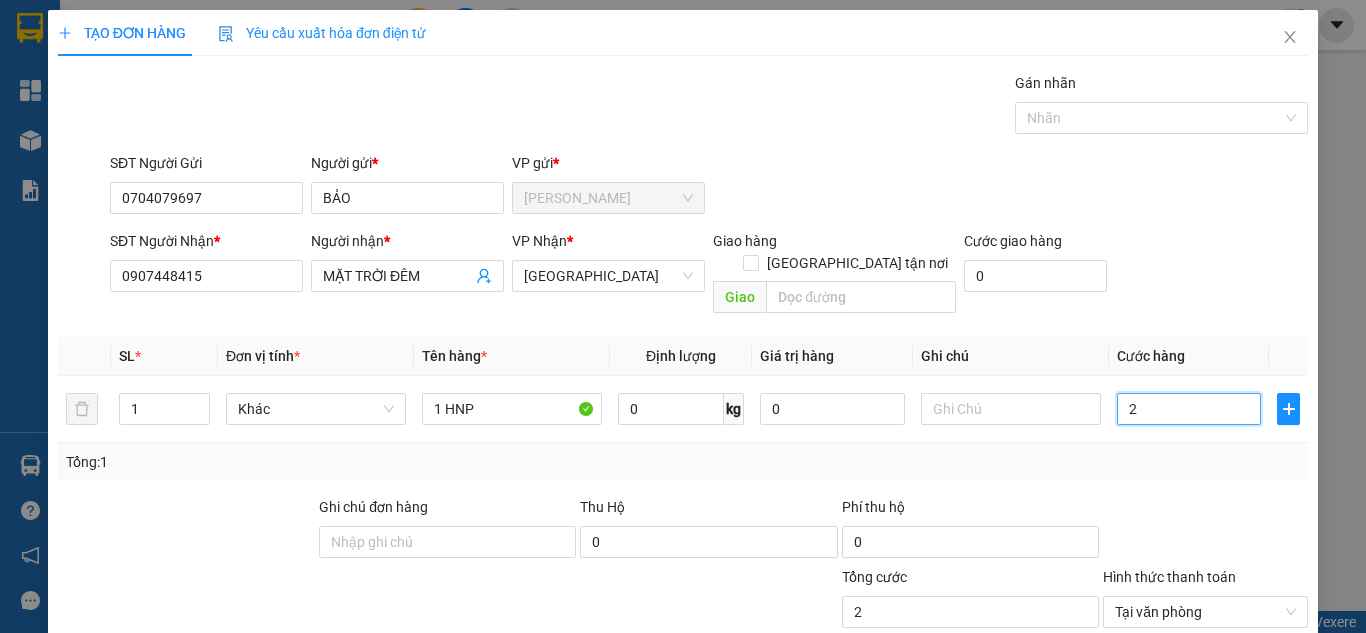 type on "20" 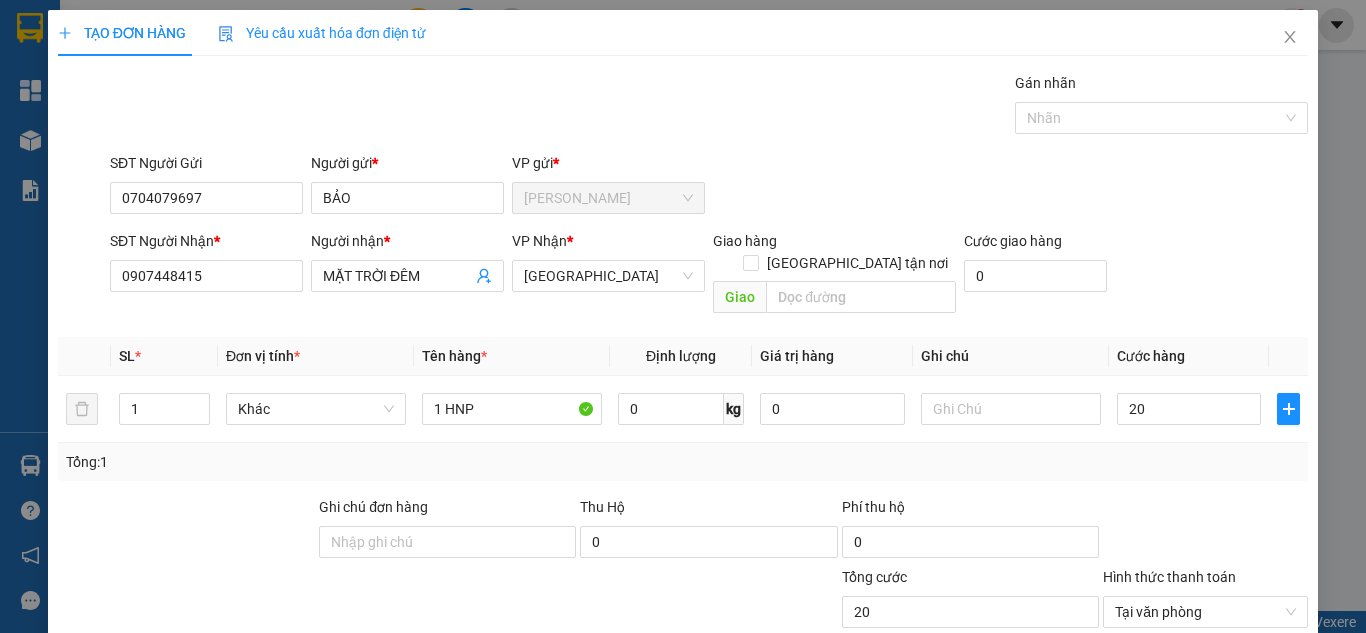 type 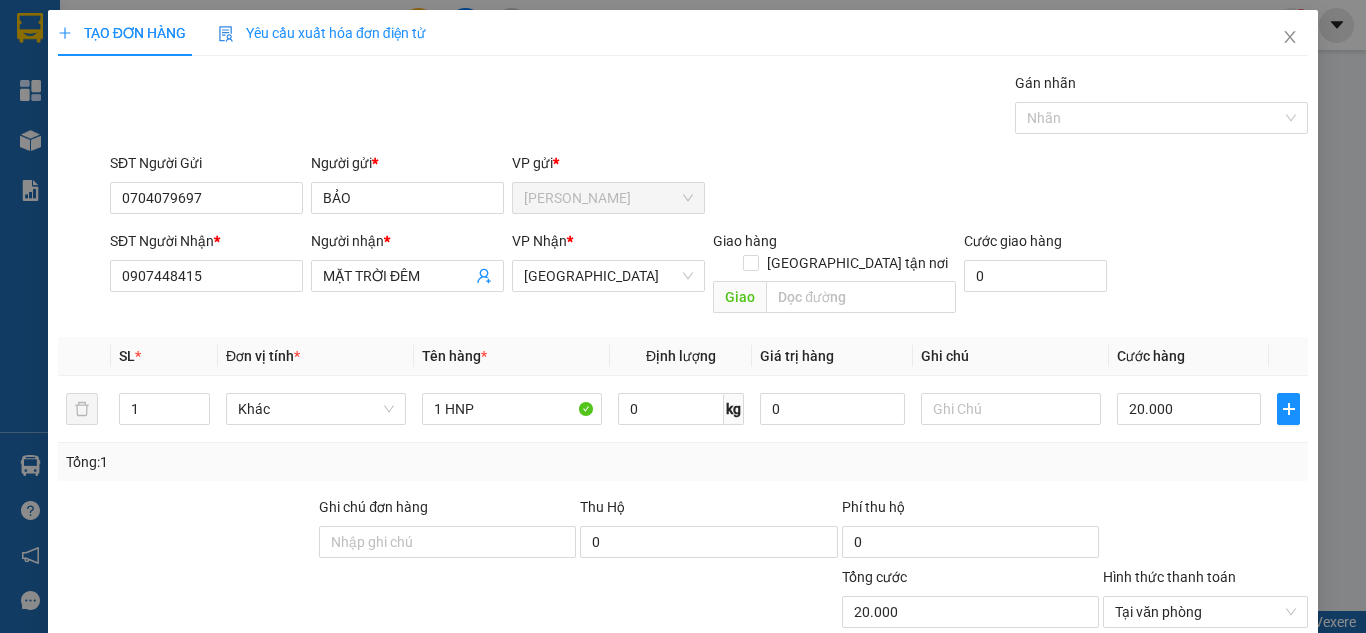 click on "SĐT Người Nhận  * 0907448415 Người nhận  * MẶT TRỜI ĐÊM VP Nhận  * Sài Gòn Giao hàng Giao tận nơi Giao Cước giao hàng 0" at bounding box center [709, 276] 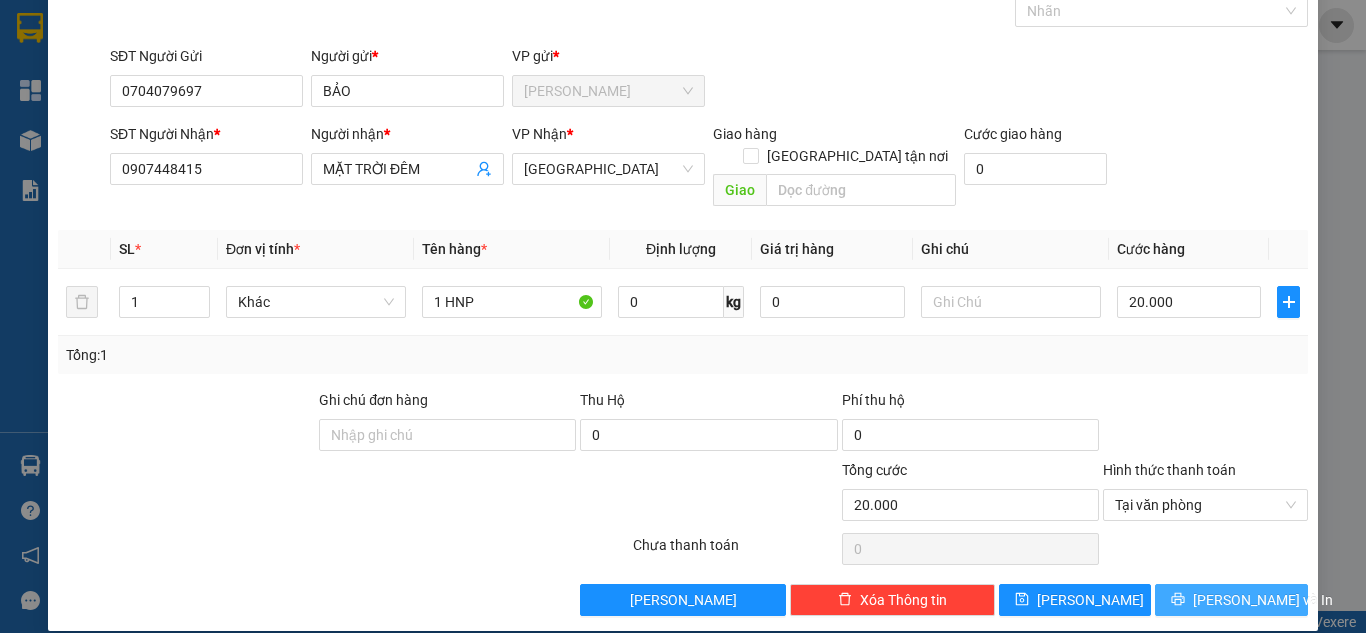 click on "[PERSON_NAME] và In" at bounding box center (1263, 600) 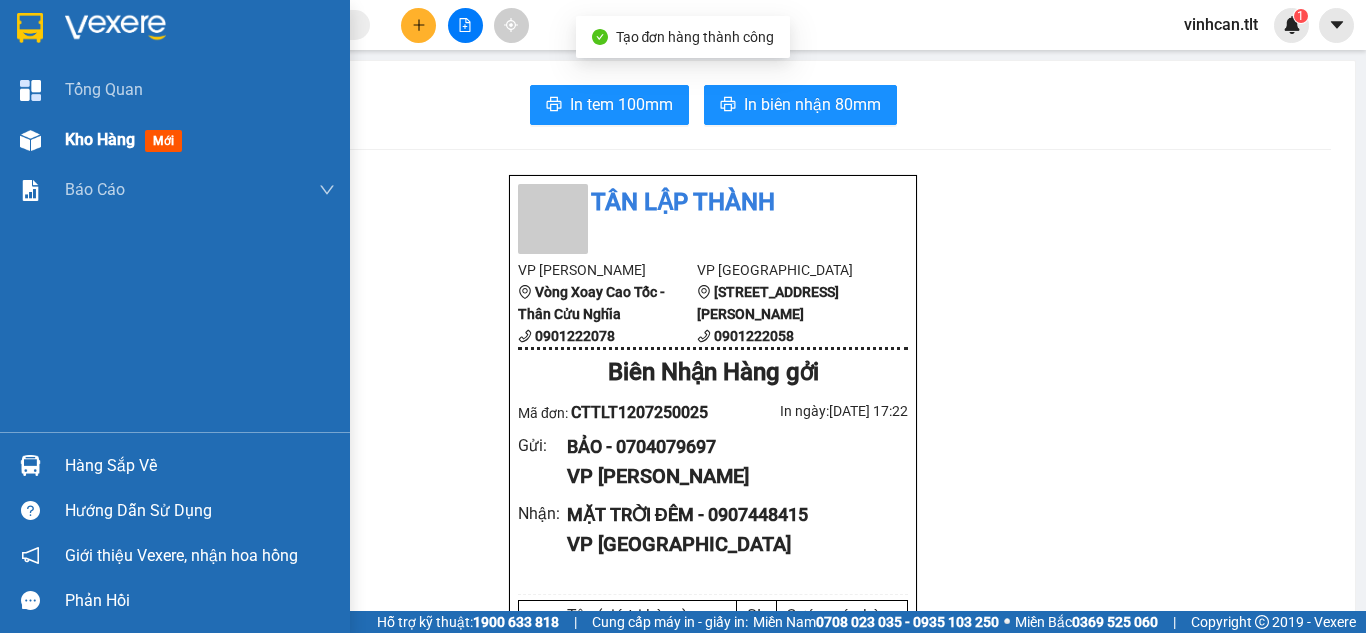 click on "Kho hàng mới" at bounding box center [175, 140] 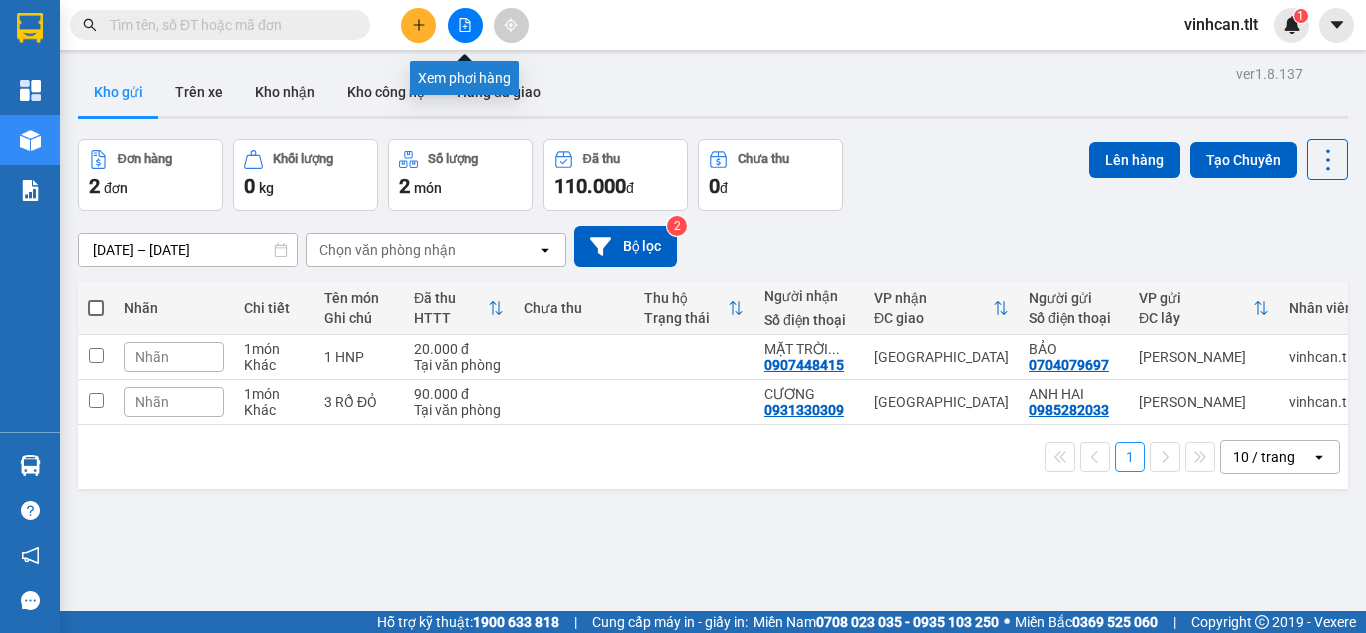 click at bounding box center [465, 25] 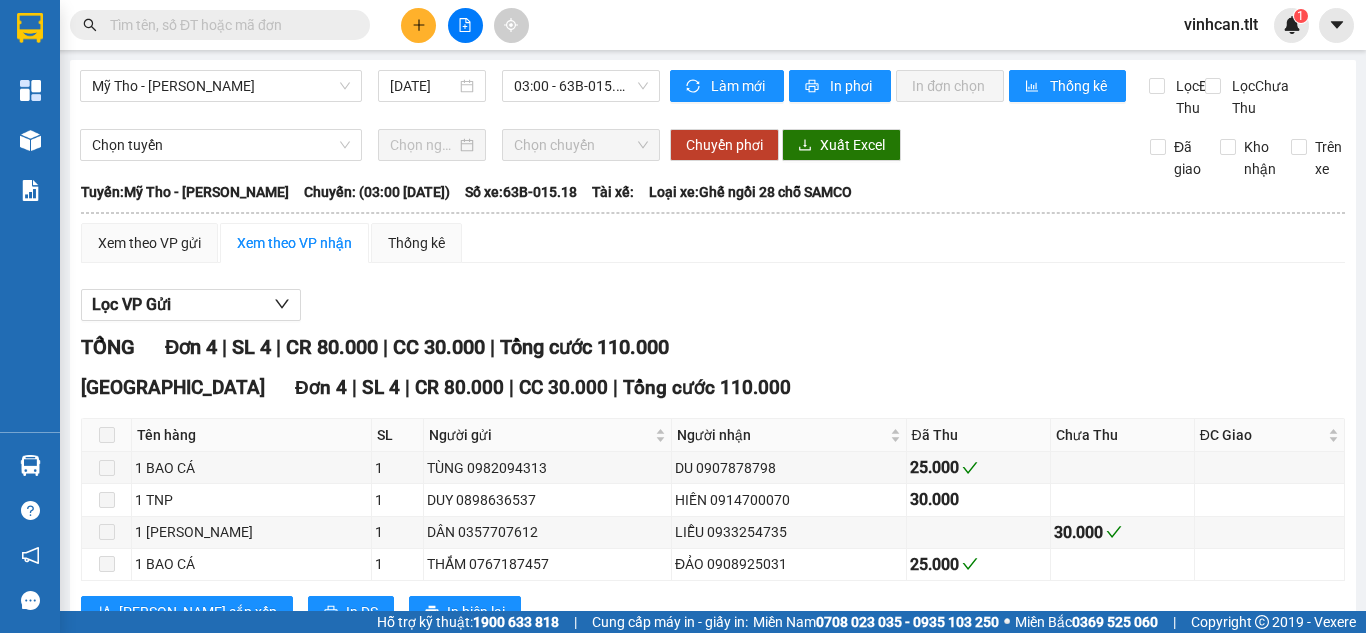 click at bounding box center [418, 25] 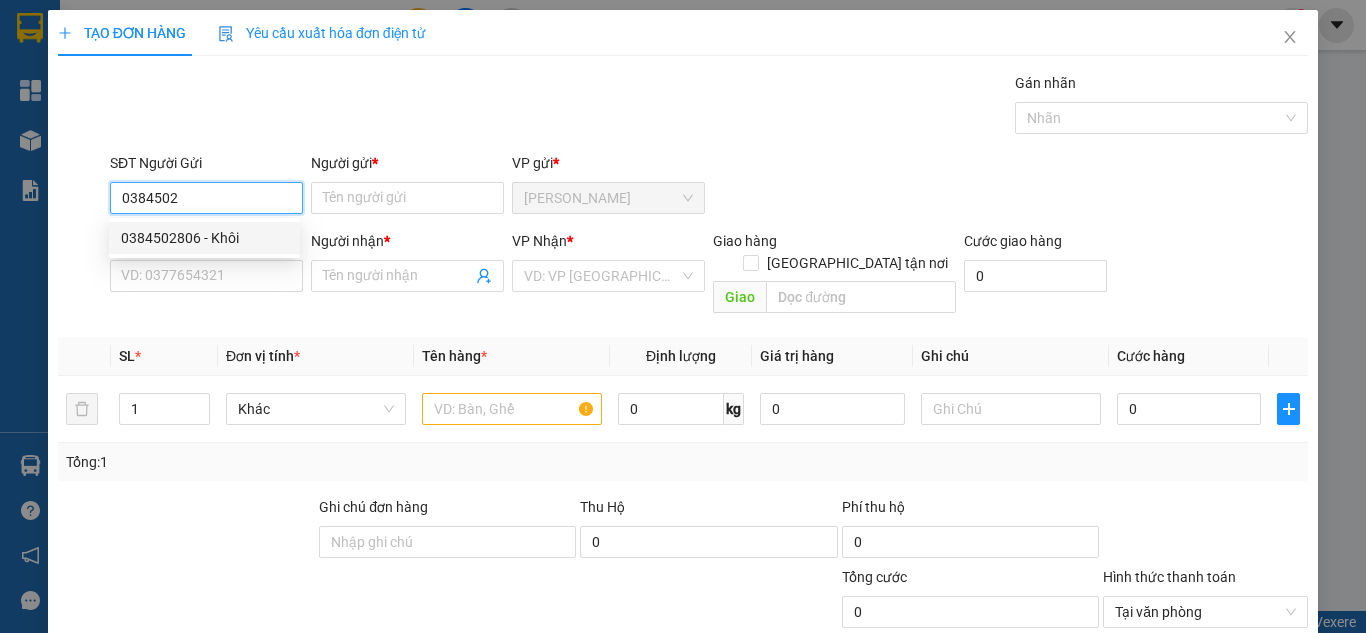 click on "0384502806 - Khôi" at bounding box center (204, 238) 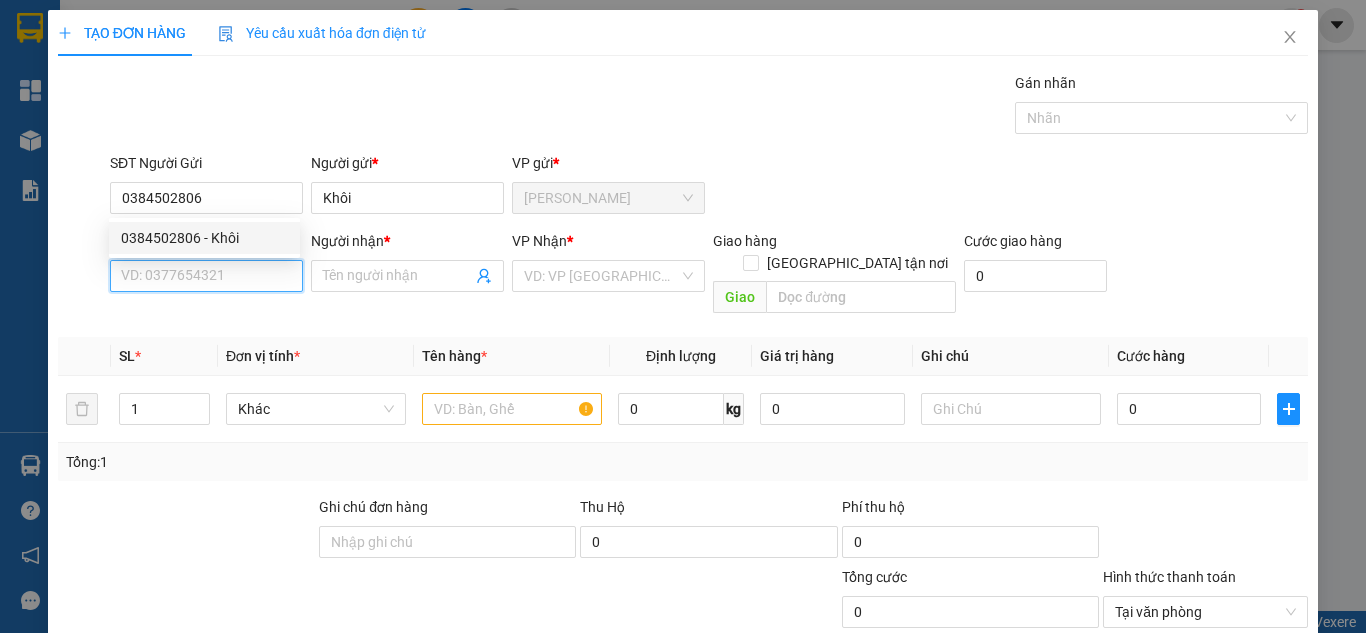click on "SĐT Người Nhận  *" at bounding box center (206, 276) 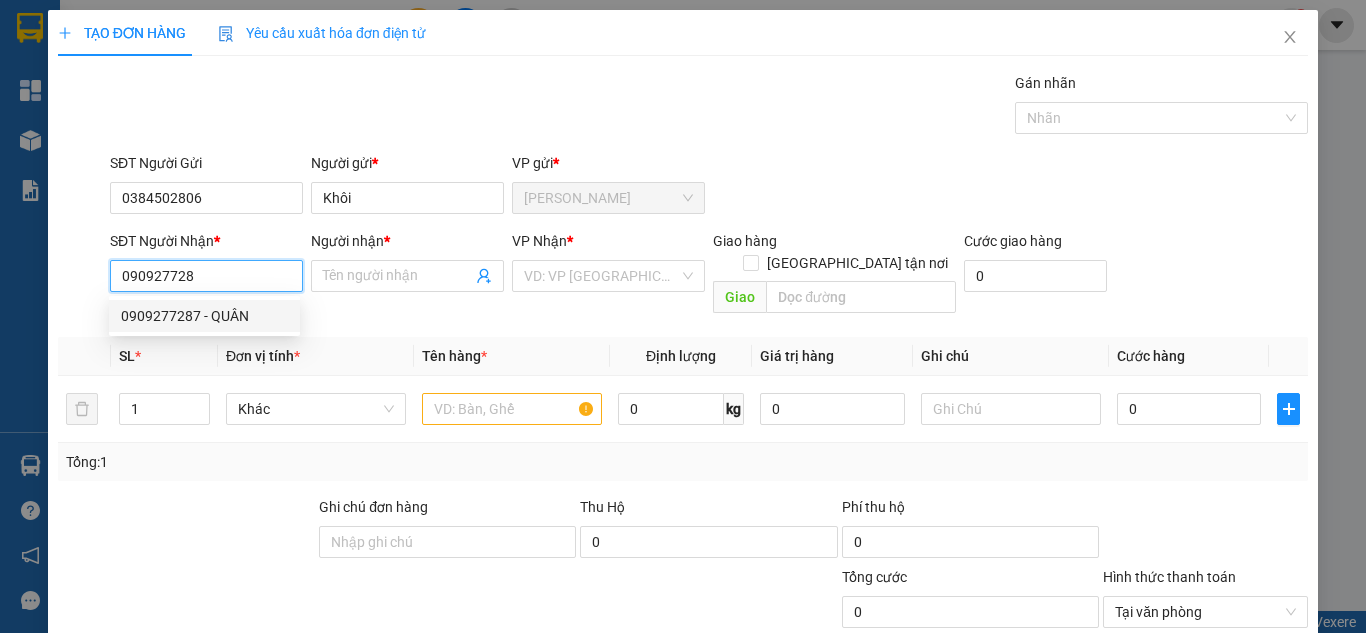 drag, startPoint x: 257, startPoint y: 321, endPoint x: 282, endPoint y: 320, distance: 25.019993 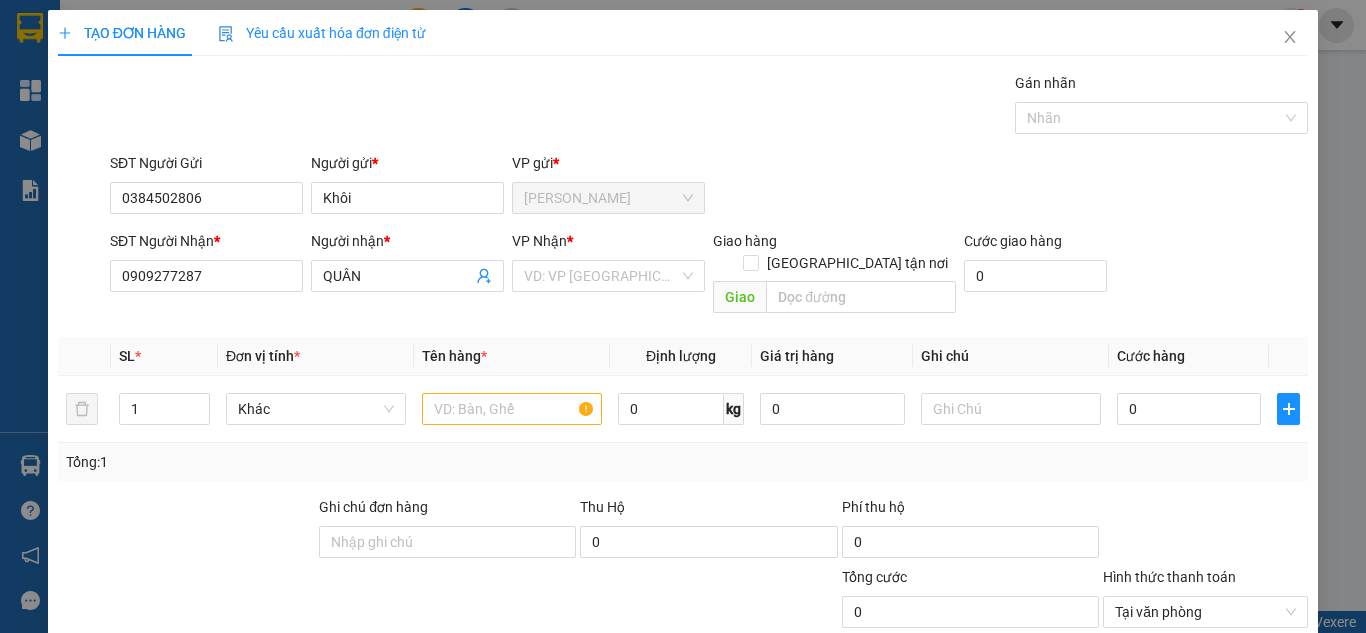 click on "VP Nhận  * VD: VP Sài Gòn" at bounding box center (608, 265) 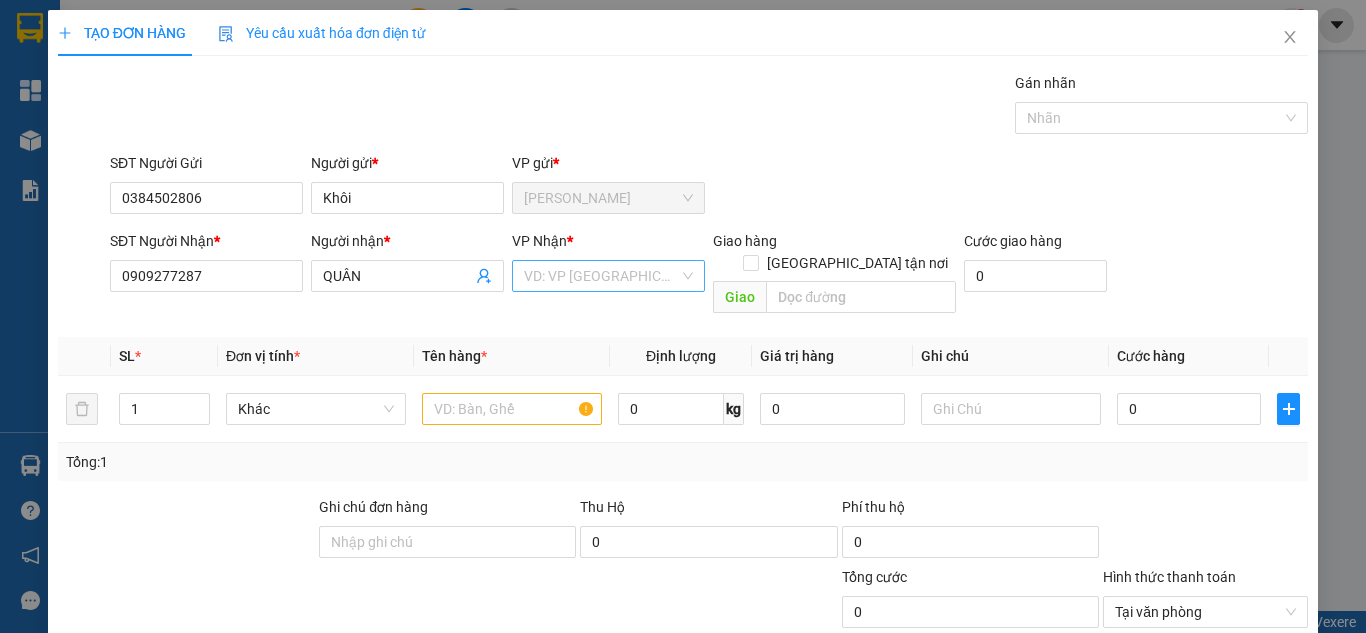 click at bounding box center [601, 276] 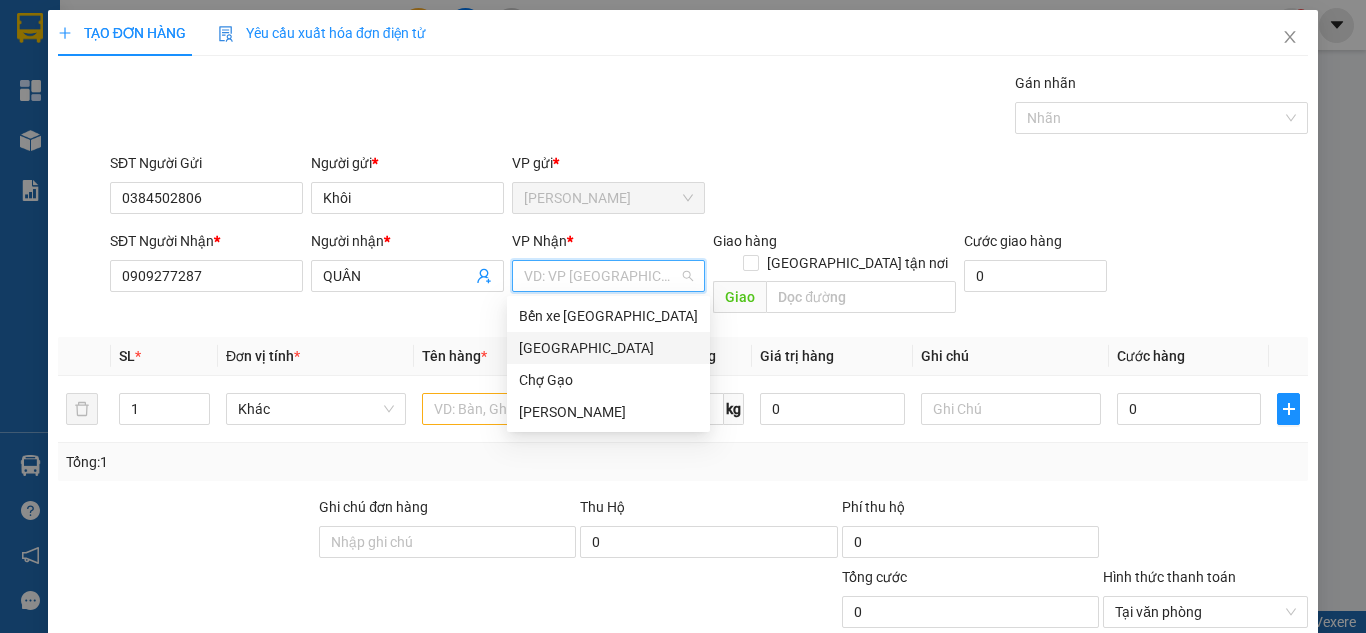 click on "[GEOGRAPHIC_DATA]" at bounding box center [608, 348] 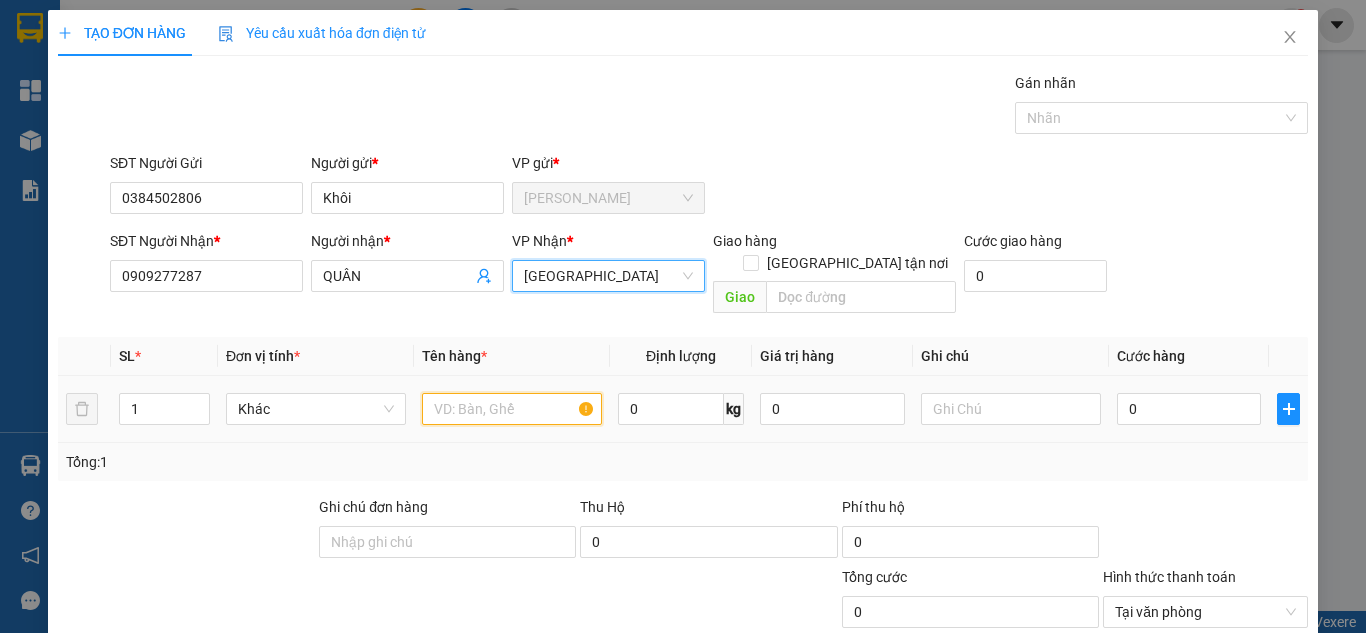 click at bounding box center (512, 409) 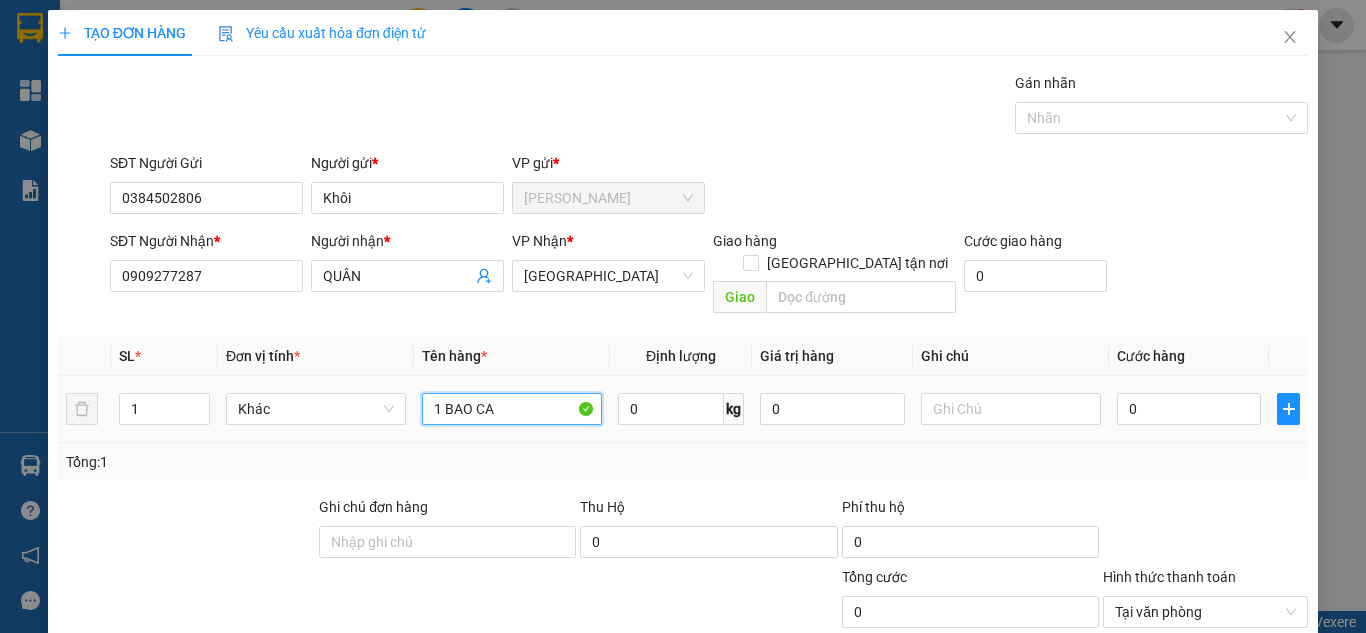 paste on "Á" 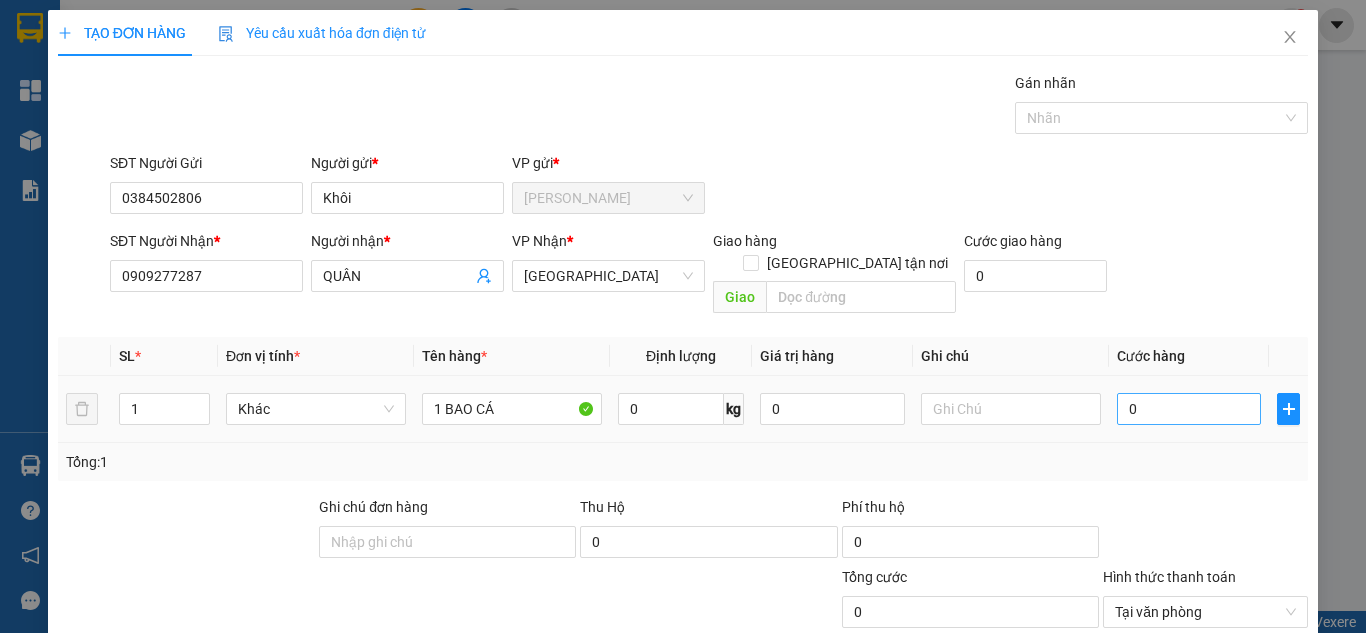 drag, startPoint x: 1241, startPoint y: 372, endPoint x: 1232, endPoint y: 385, distance: 15.811388 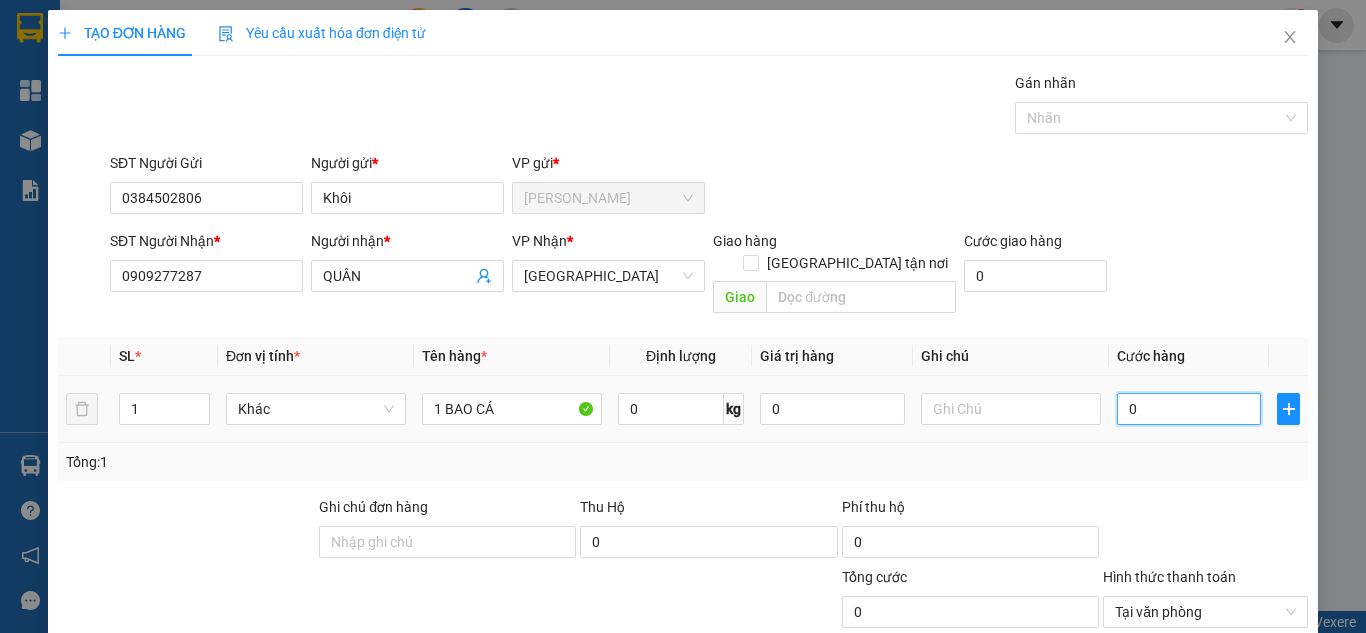 click on "0" at bounding box center (1189, 409) 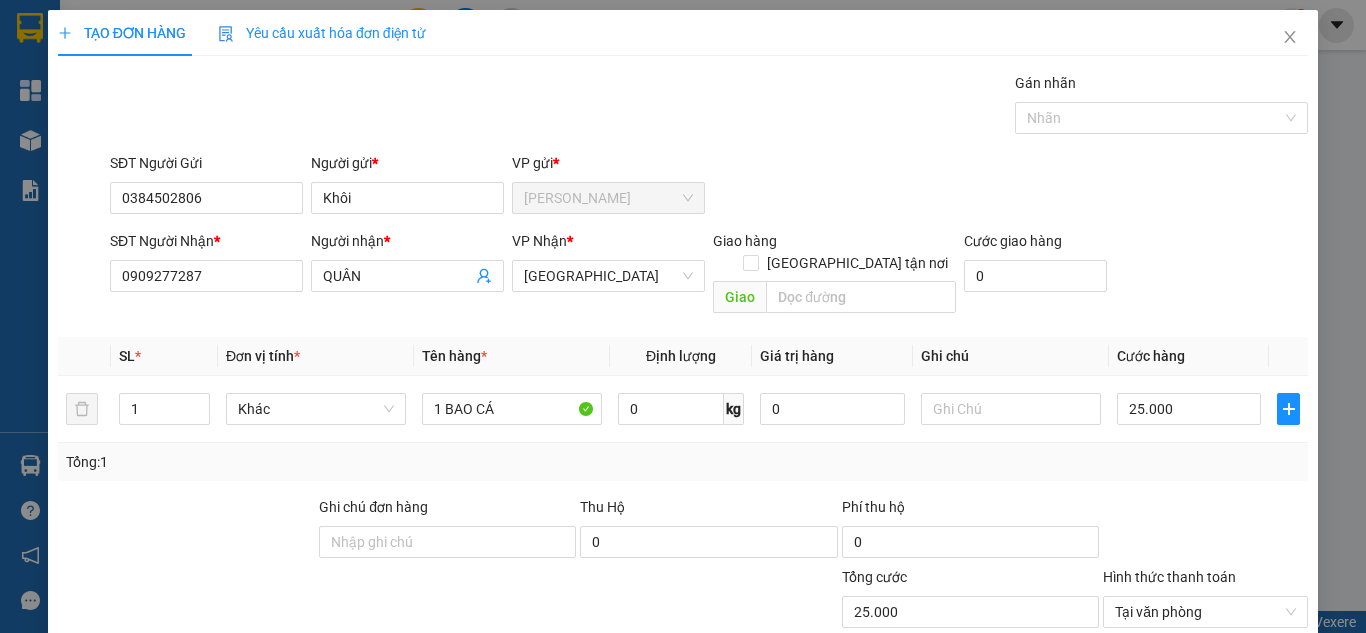 click on "SĐT Người Nhận  * 0909277287 Người nhận  * QUÂN VP Nhận  * Sài Gòn Giao hàng Giao tận nơi Giao Cước giao hàng 0" at bounding box center [709, 276] 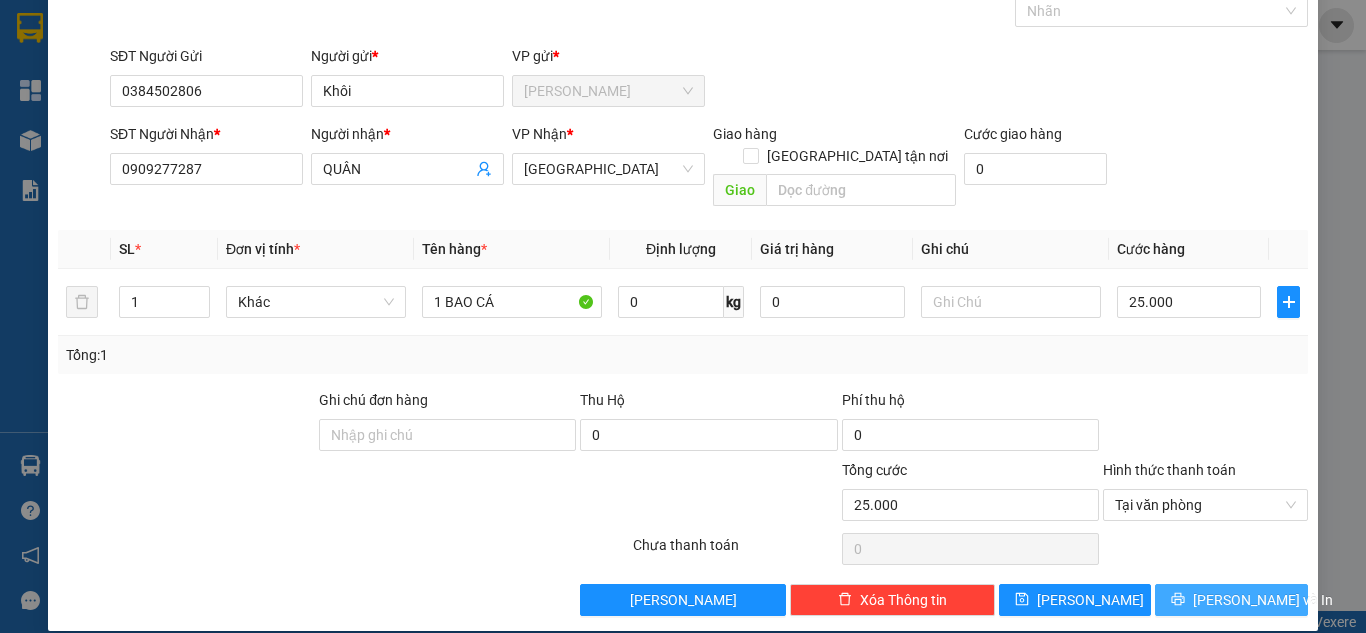 click on "[PERSON_NAME] và In" at bounding box center [1263, 600] 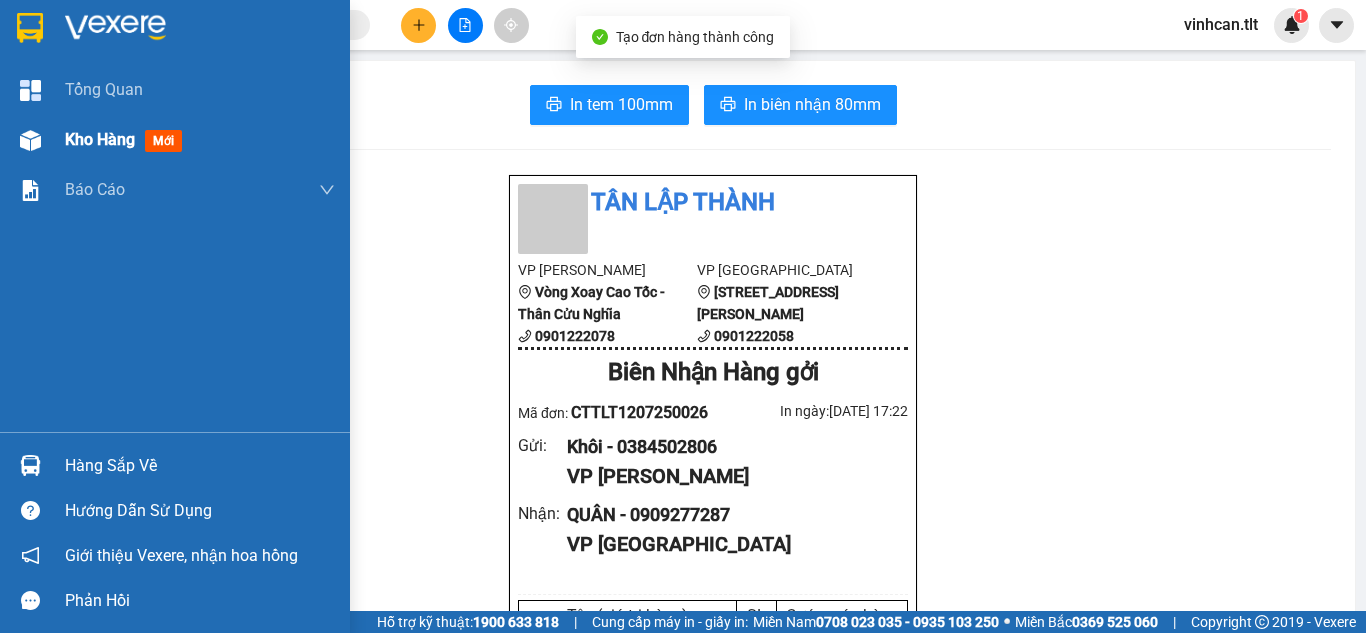 click at bounding box center (30, 140) 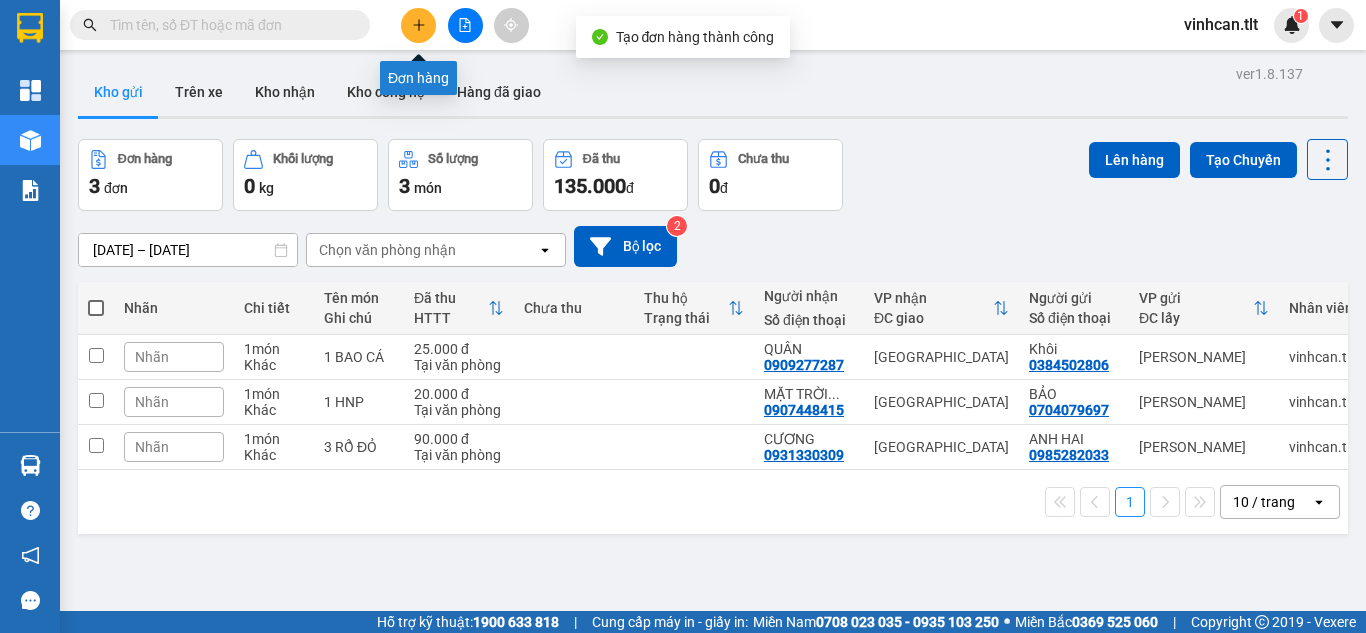 click at bounding box center (465, 25) 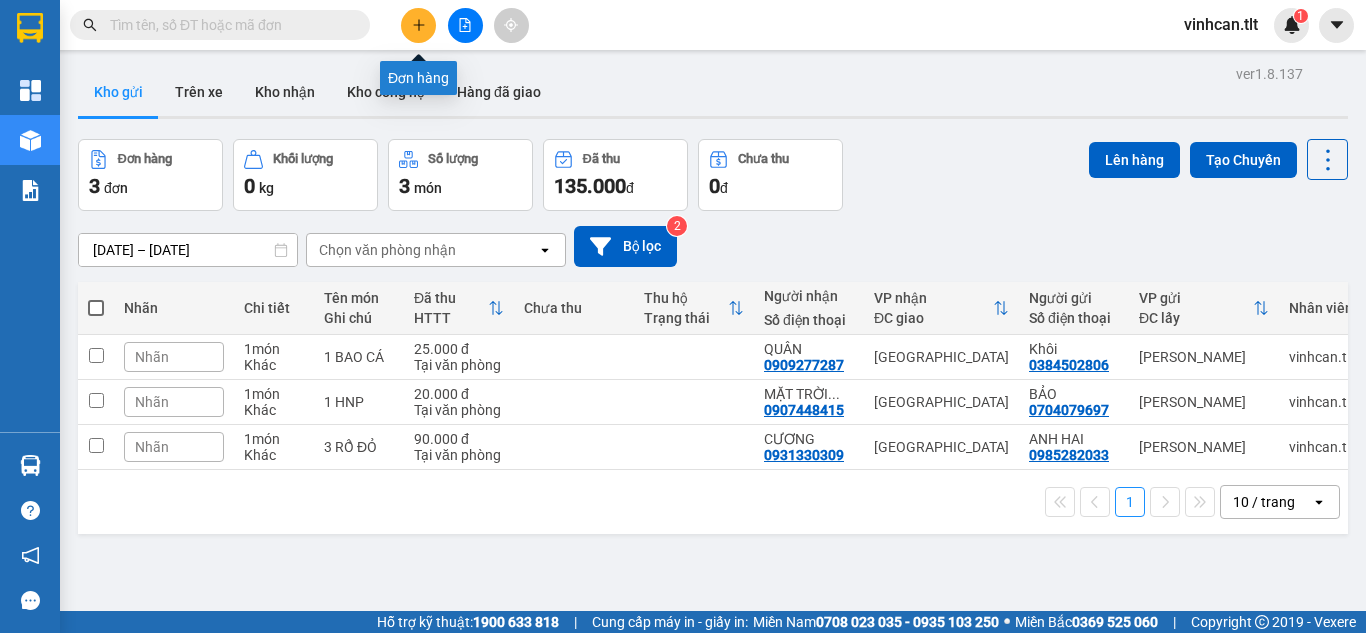 click at bounding box center [418, 25] 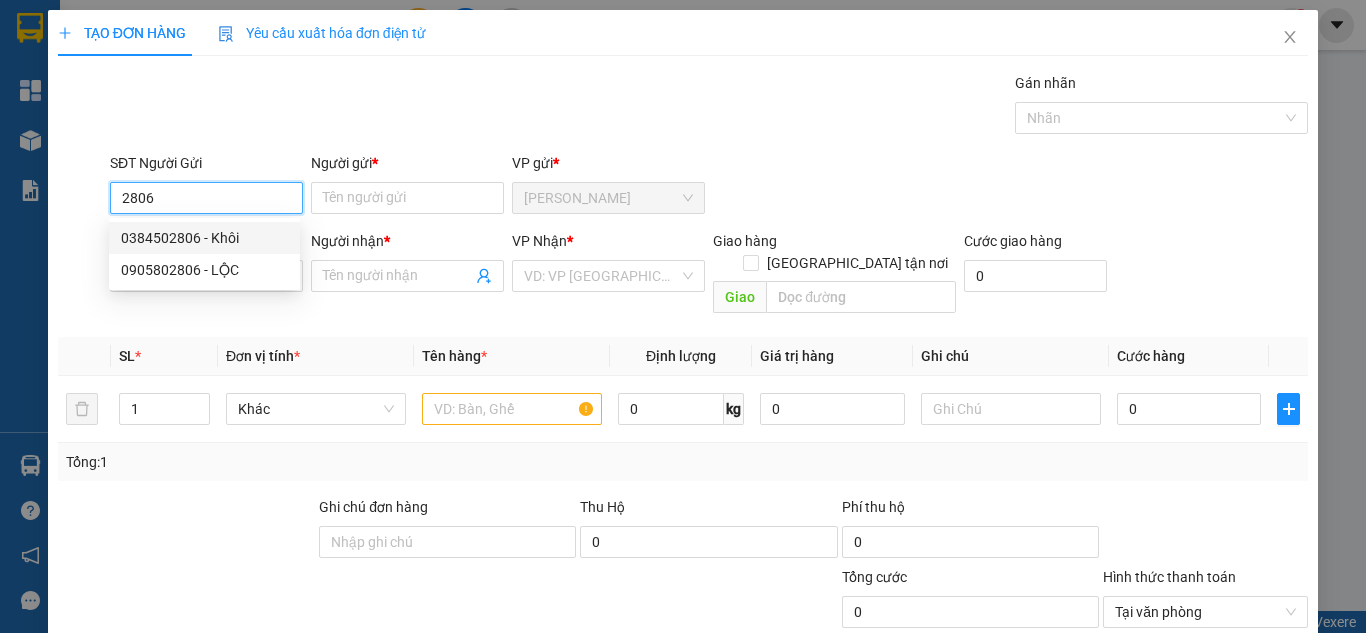click on "0384502806 - Khôi" at bounding box center (204, 238) 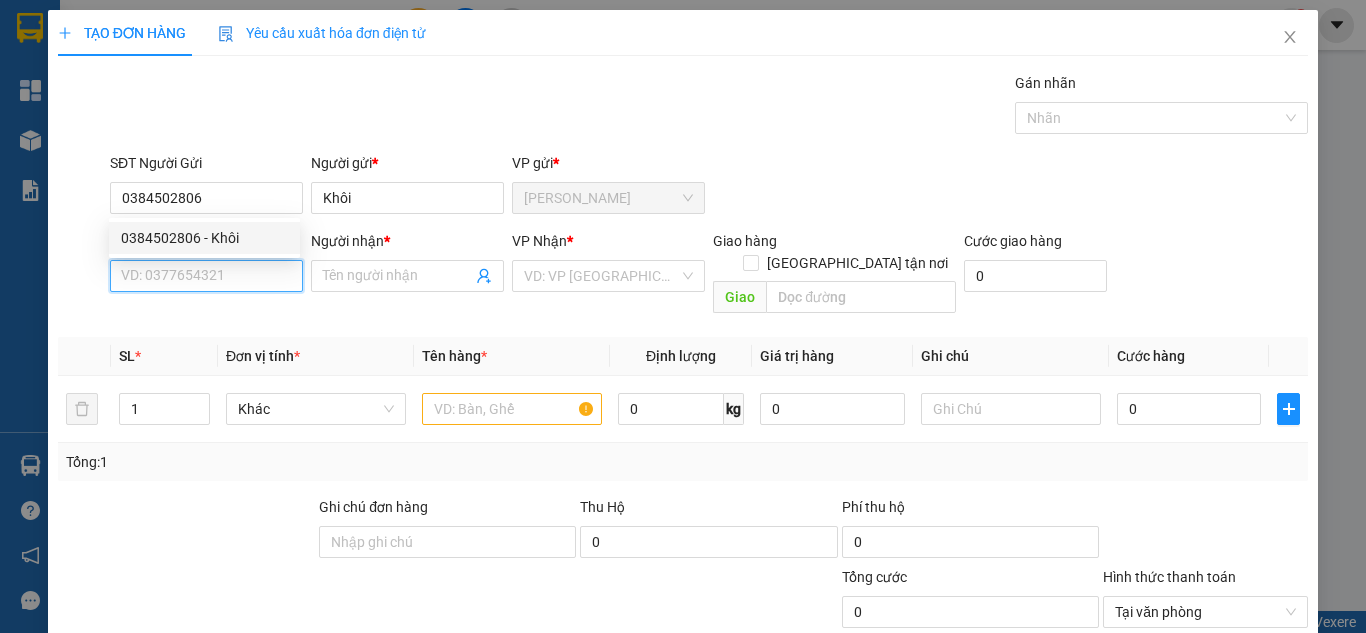 click on "SĐT Người Nhận  *" at bounding box center [206, 276] 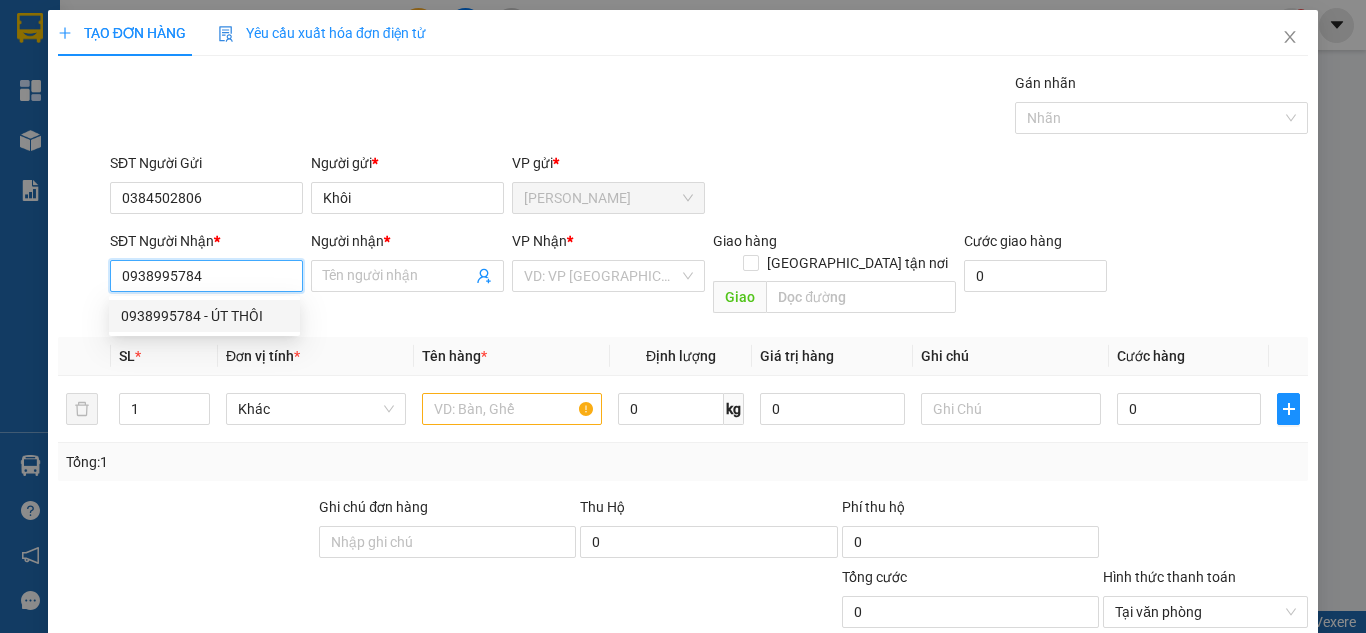 click on "0938995784 - ÚT THÔI" at bounding box center (204, 316) 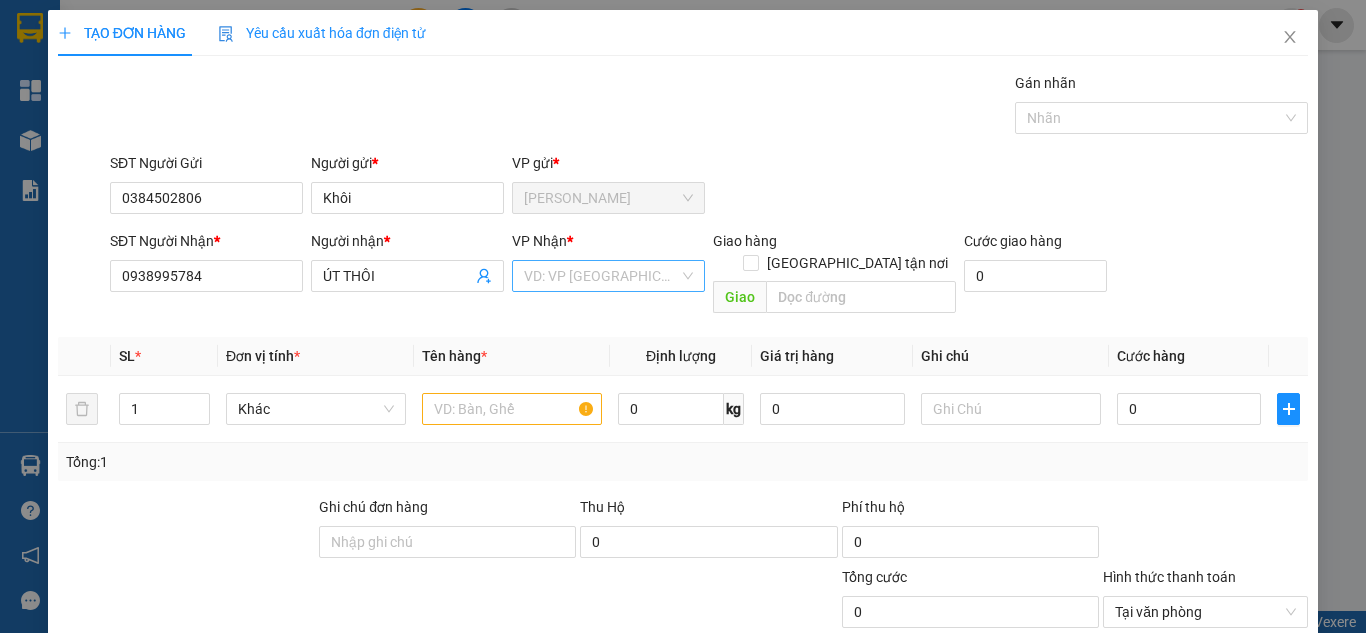 click at bounding box center [601, 276] 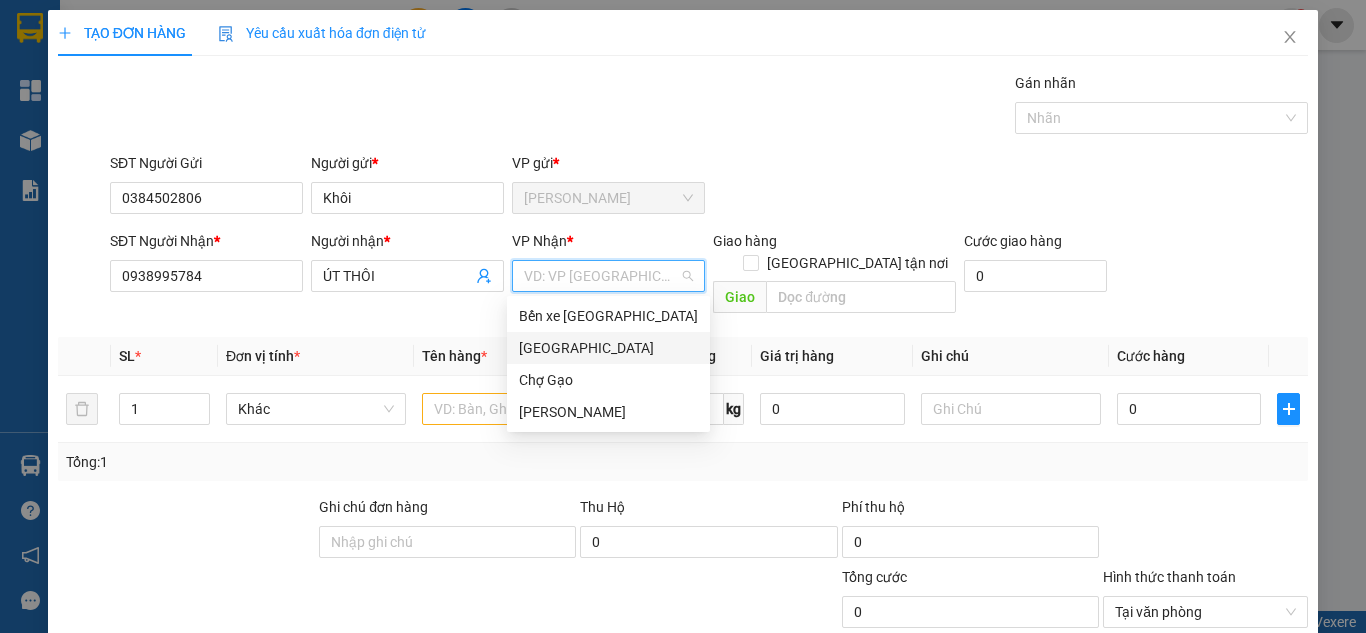 drag, startPoint x: 556, startPoint y: 356, endPoint x: 519, endPoint y: 389, distance: 49.57822 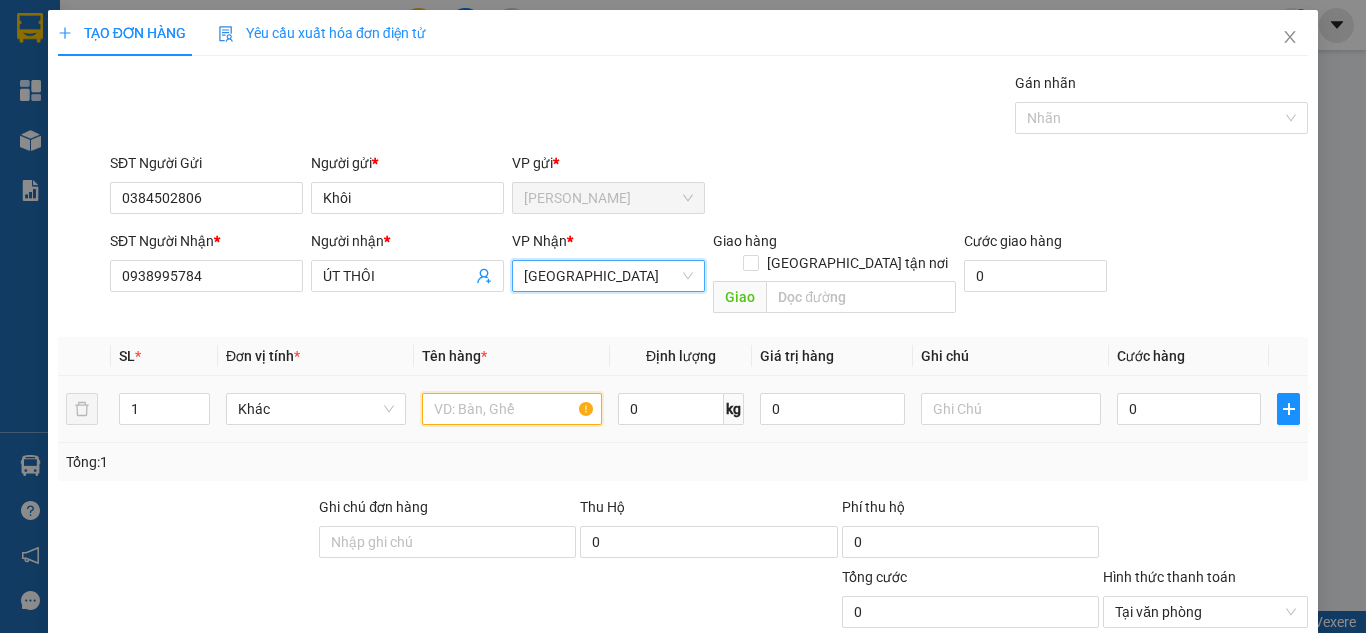 click at bounding box center [512, 409] 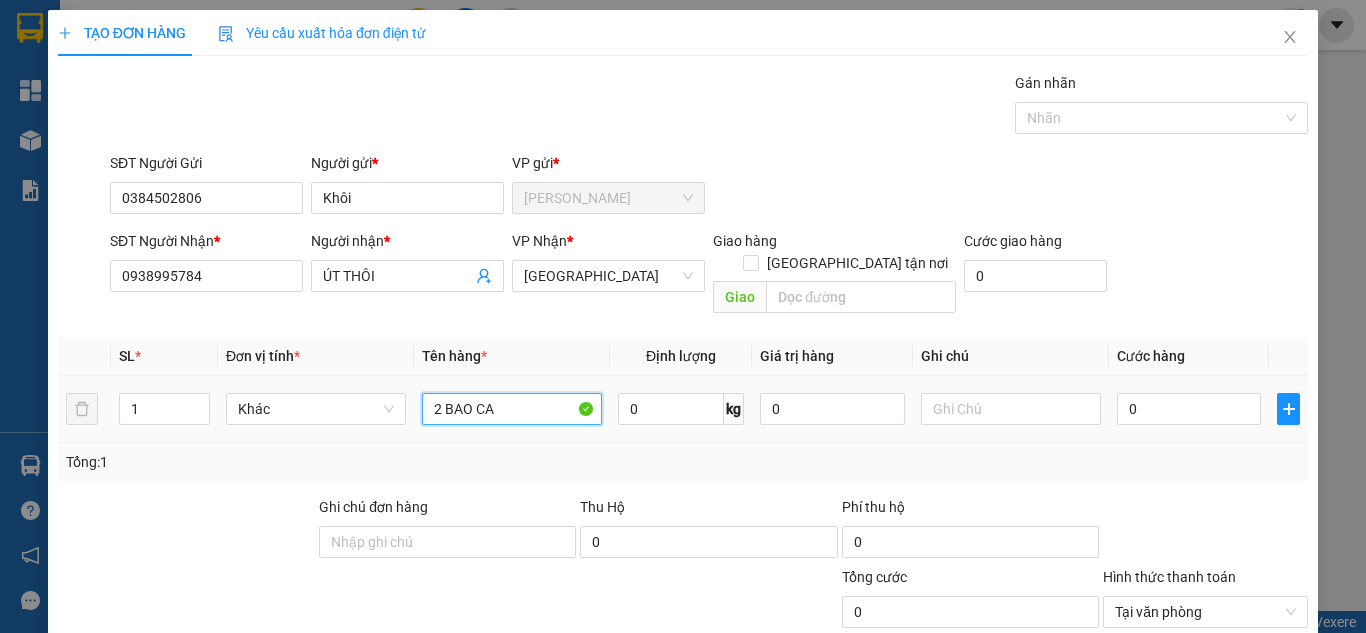 paste on "Á" 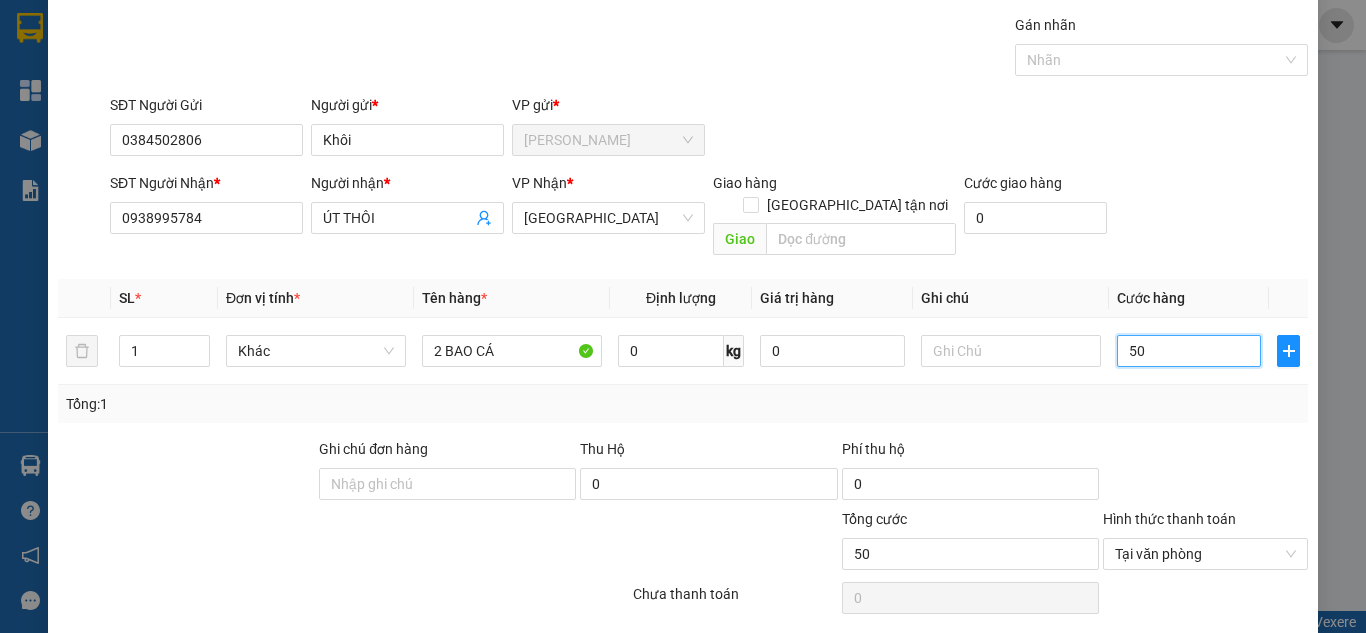 scroll, scrollTop: 107, scrollLeft: 0, axis: vertical 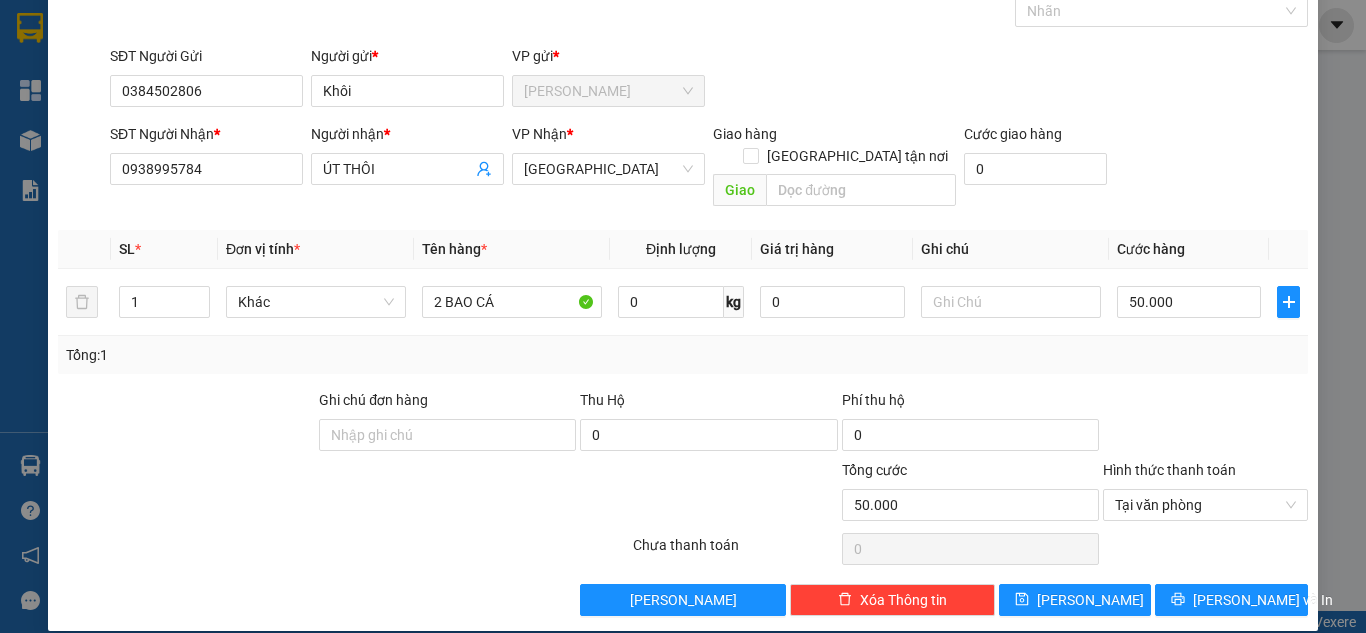 click on "Transit Pickup Surcharge Ids Transit Deliver Surcharge Ids Transit Deliver Surcharge Transit Deliver Surcharge Gán nhãn   Nhãn SĐT Người Gửi 0384502806 Người gửi  * Khôi VP gửi  * Cao Tốc SĐT Người Nhận  * 0938995784 Người nhận  * ÚT THÔI VP Nhận  * Sài Gòn Giao hàng Giao tận nơi Giao Cước giao hàng 0 SL  * Đơn vị tính  * Tên hàng  * Định lượng Giá trị hàng Ghi chú Cước hàng                   1 Khác 2 BAO CÁ 0 kg 0 50.000 Tổng:  1 Ghi chú đơn hàng Thu Hộ 0 Phí thu hộ 0 Tổng cước 50.000 Hình thức thanh toán Tại văn phòng Số tiền thu trước 0 Chưa thanh toán 0 Chọn HT Thanh Toán Lưu nháp Xóa Thông tin Lưu Lưu và In" at bounding box center [683, 290] 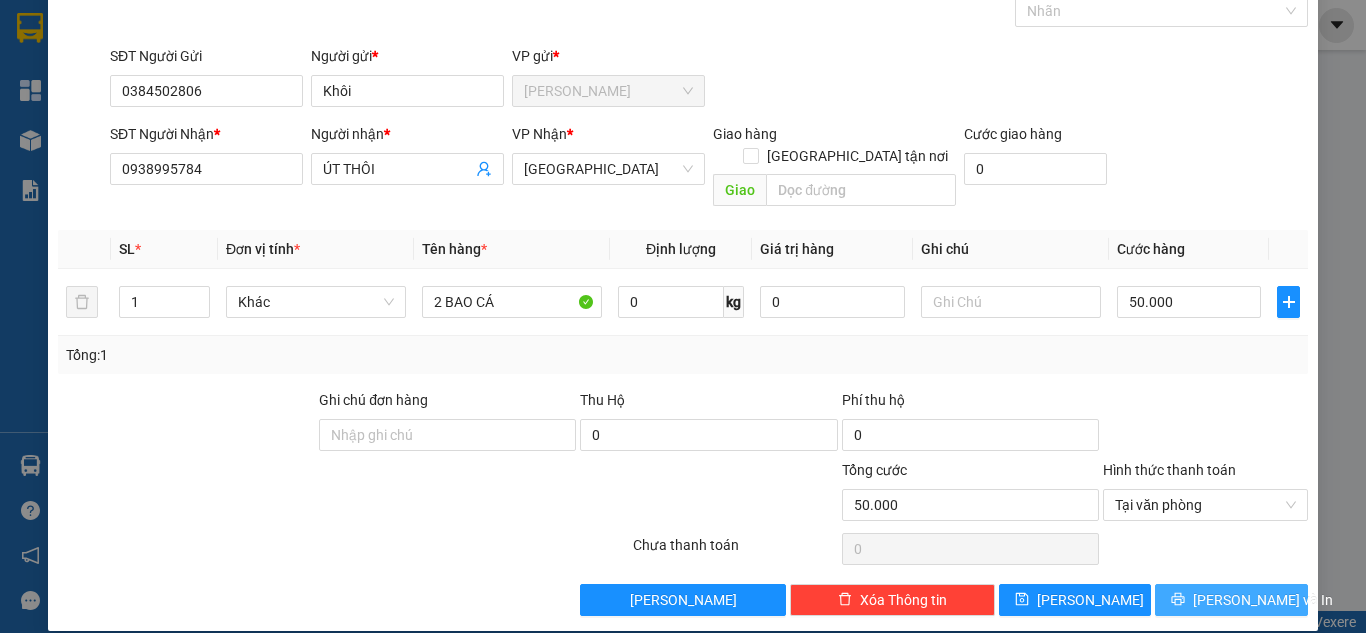 click on "[PERSON_NAME] và In" at bounding box center [1231, 600] 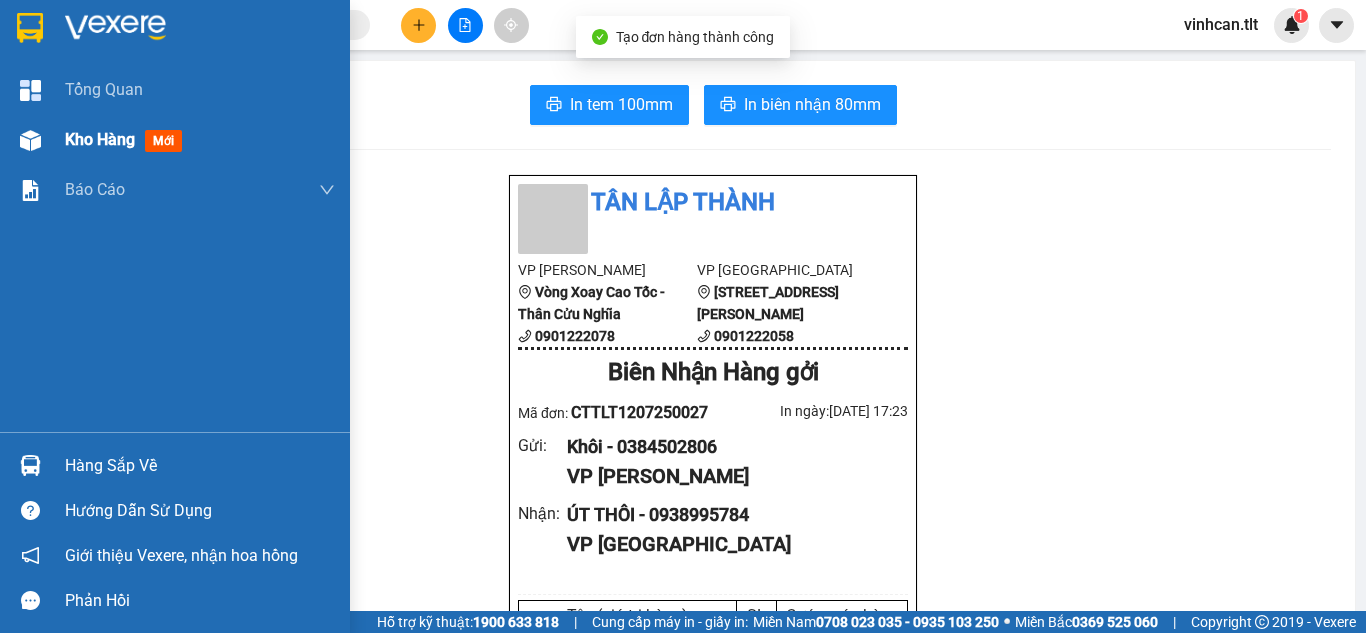 click at bounding box center [30, 140] 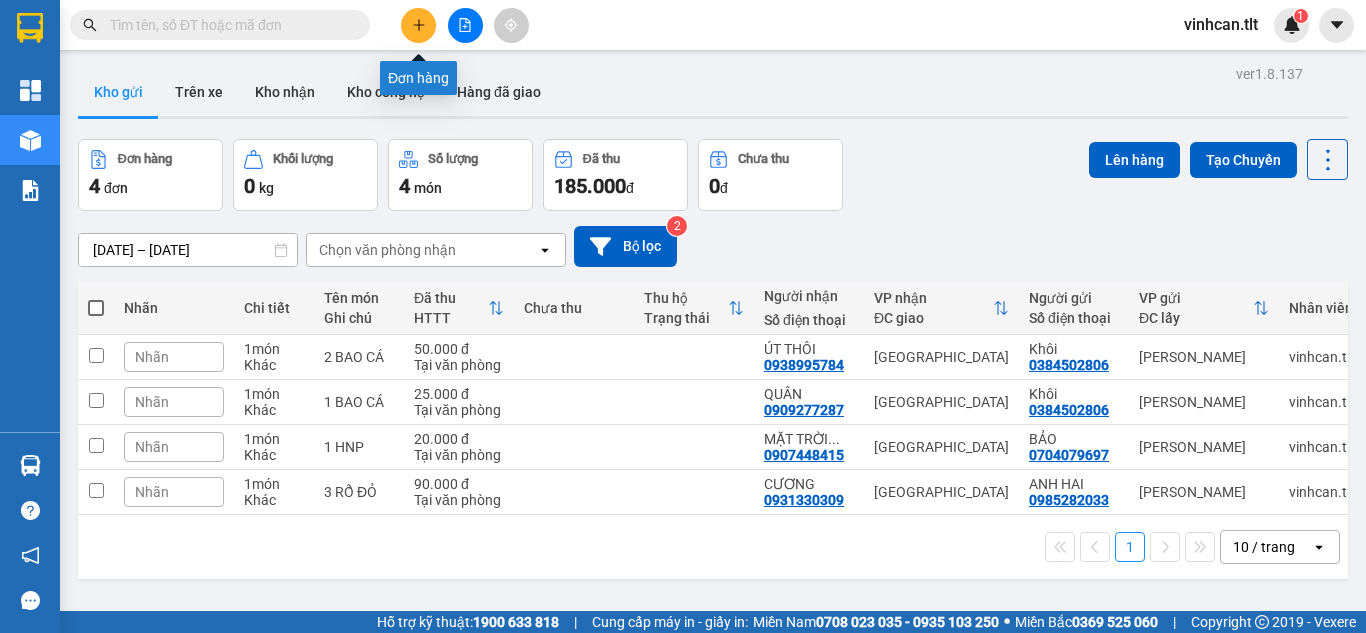 click at bounding box center (465, 25) 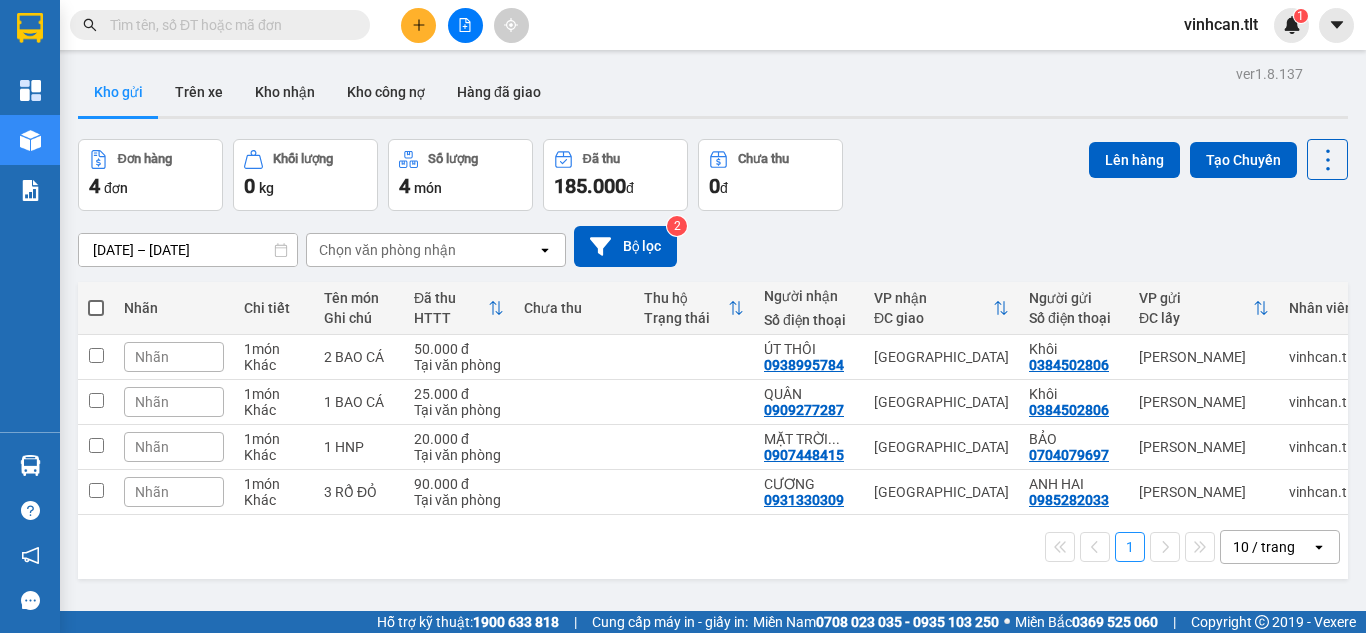 click 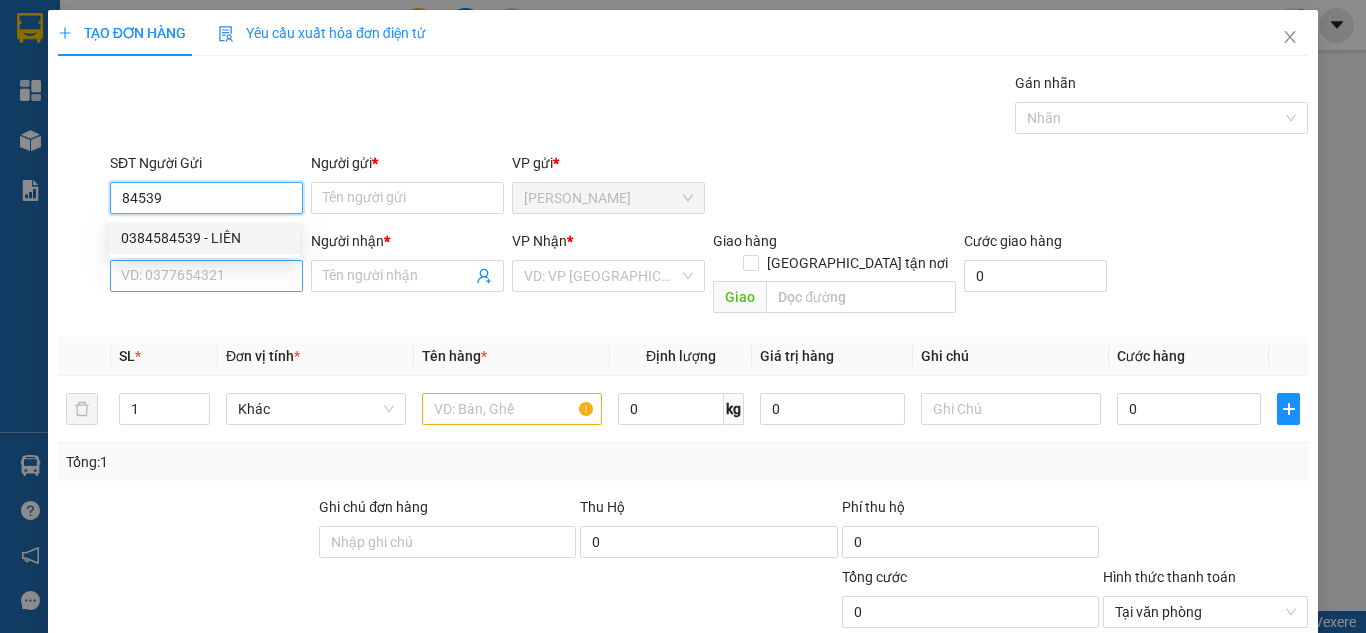 drag, startPoint x: 251, startPoint y: 232, endPoint x: 254, endPoint y: 272, distance: 40.112343 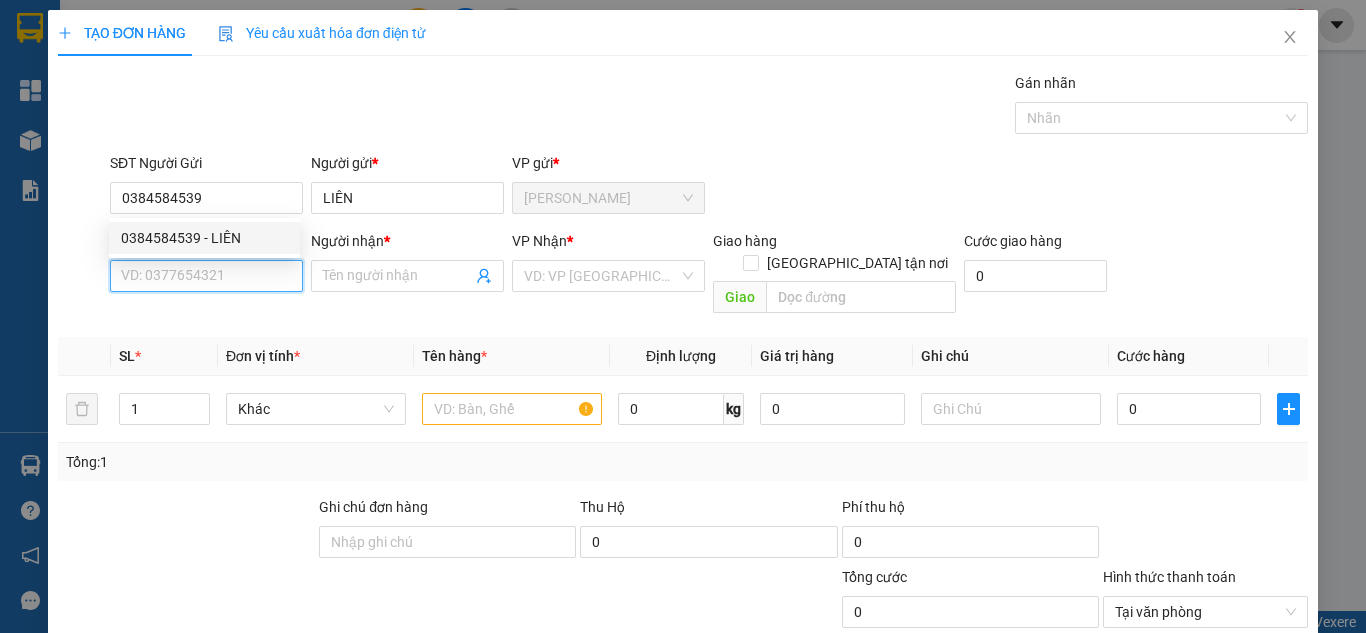 click on "SĐT Người Nhận  *" at bounding box center (206, 276) 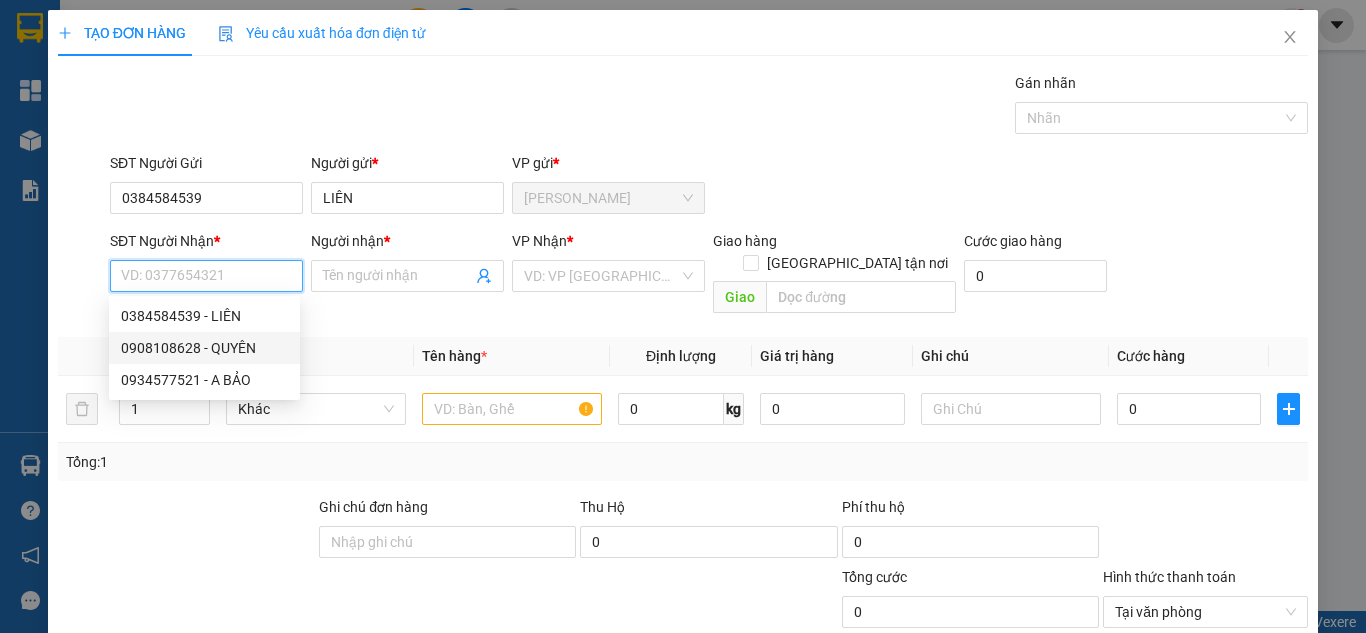 click on "0908108628 - QUYÊN" at bounding box center [204, 348] 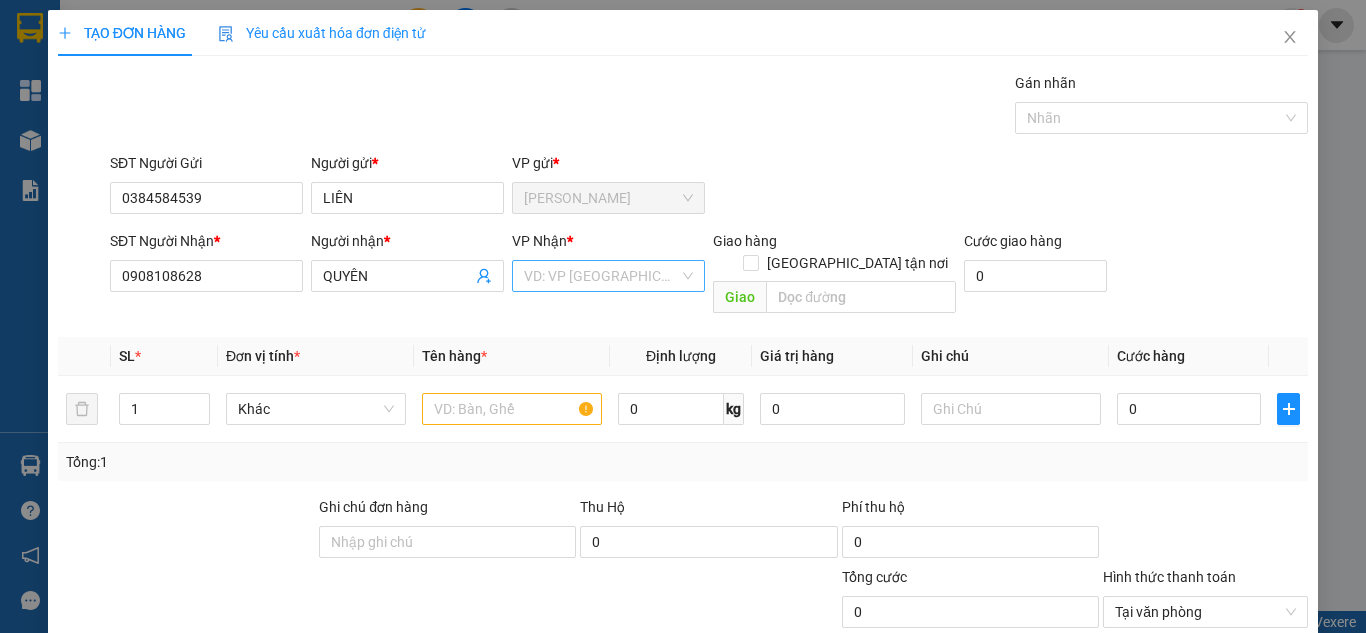 click at bounding box center [601, 276] 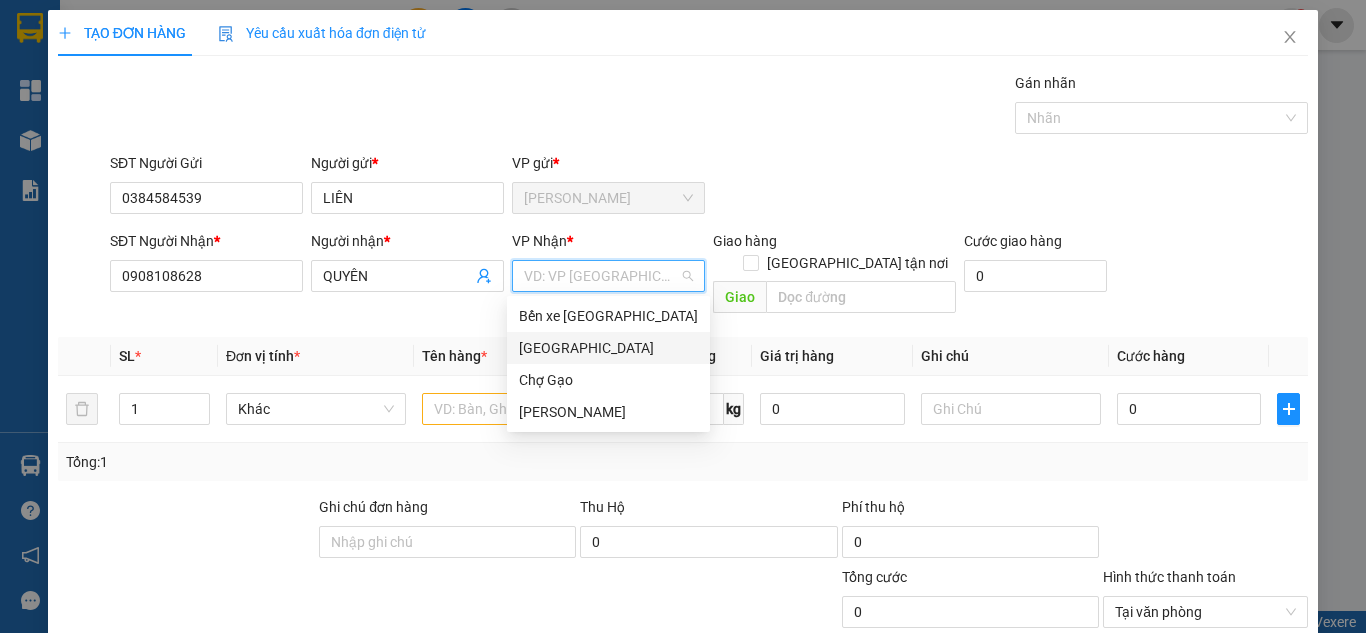 click on "[GEOGRAPHIC_DATA]" at bounding box center [608, 348] 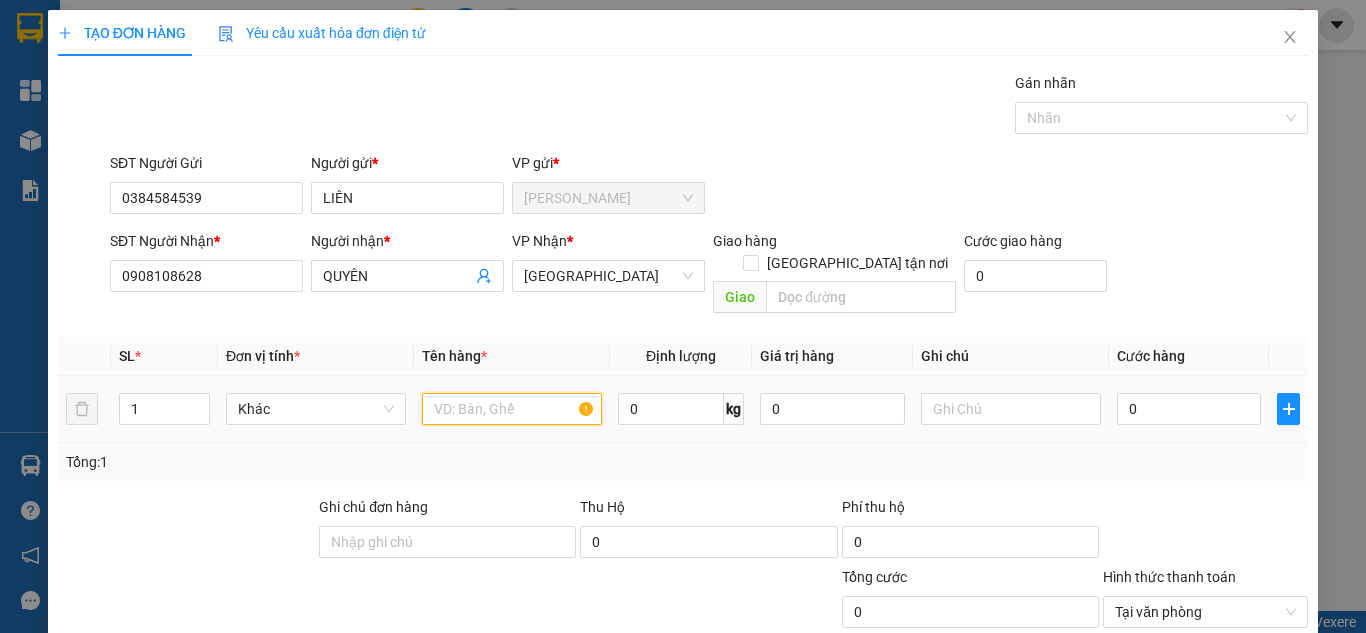 click at bounding box center (512, 409) 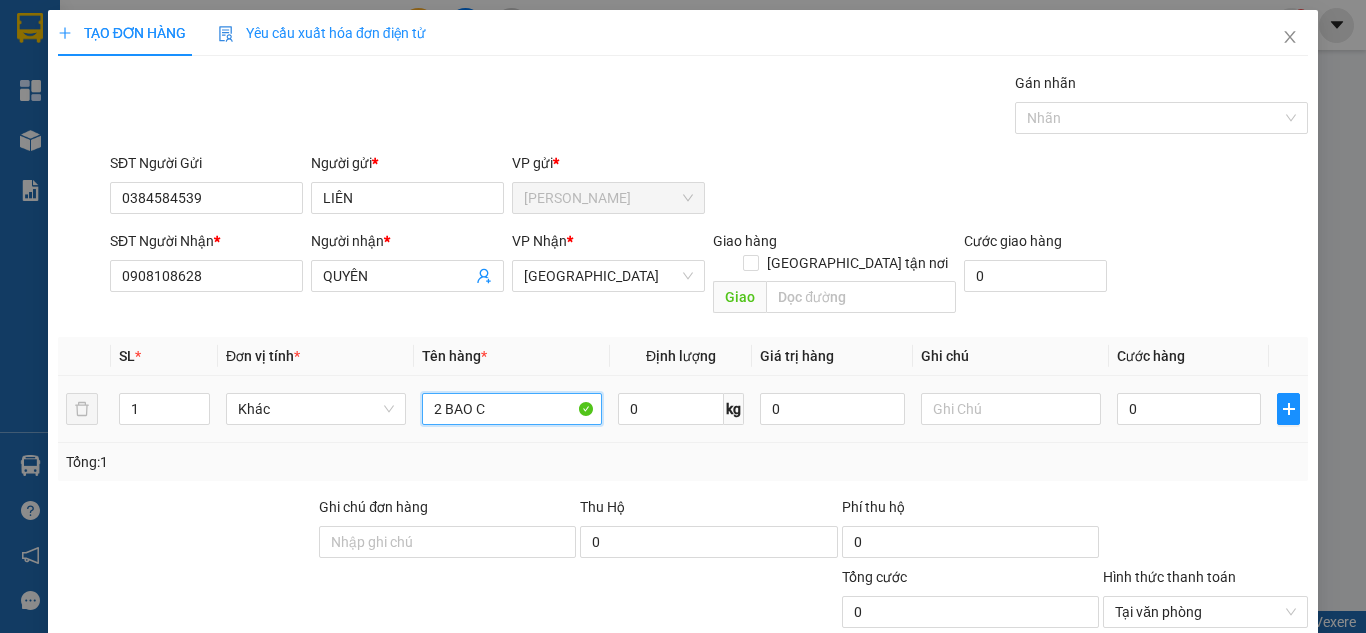 paste on "Á" 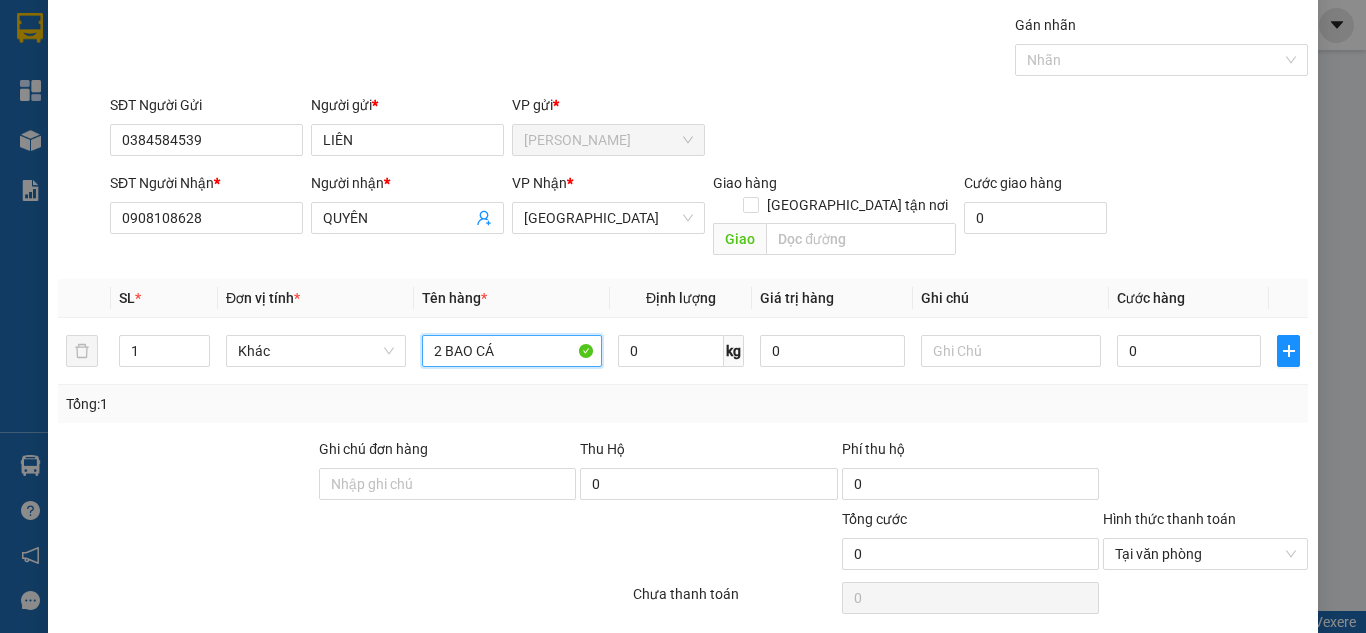scroll, scrollTop: 107, scrollLeft: 0, axis: vertical 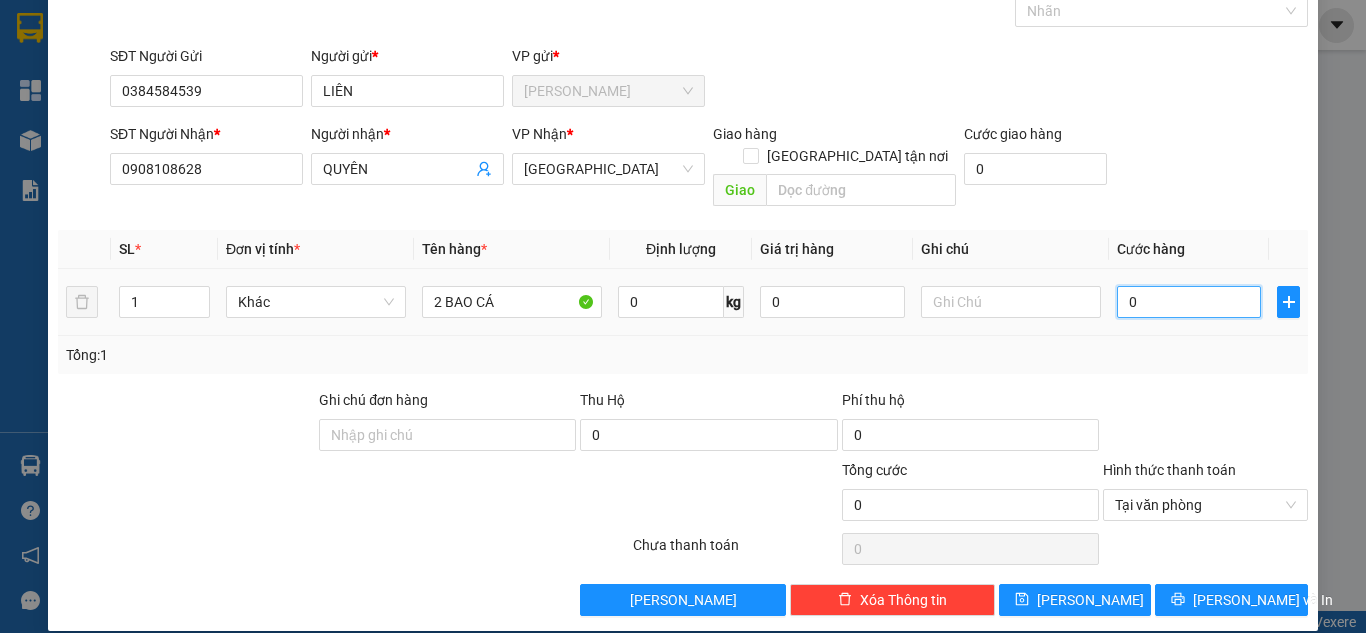 click on "0" at bounding box center (1189, 302) 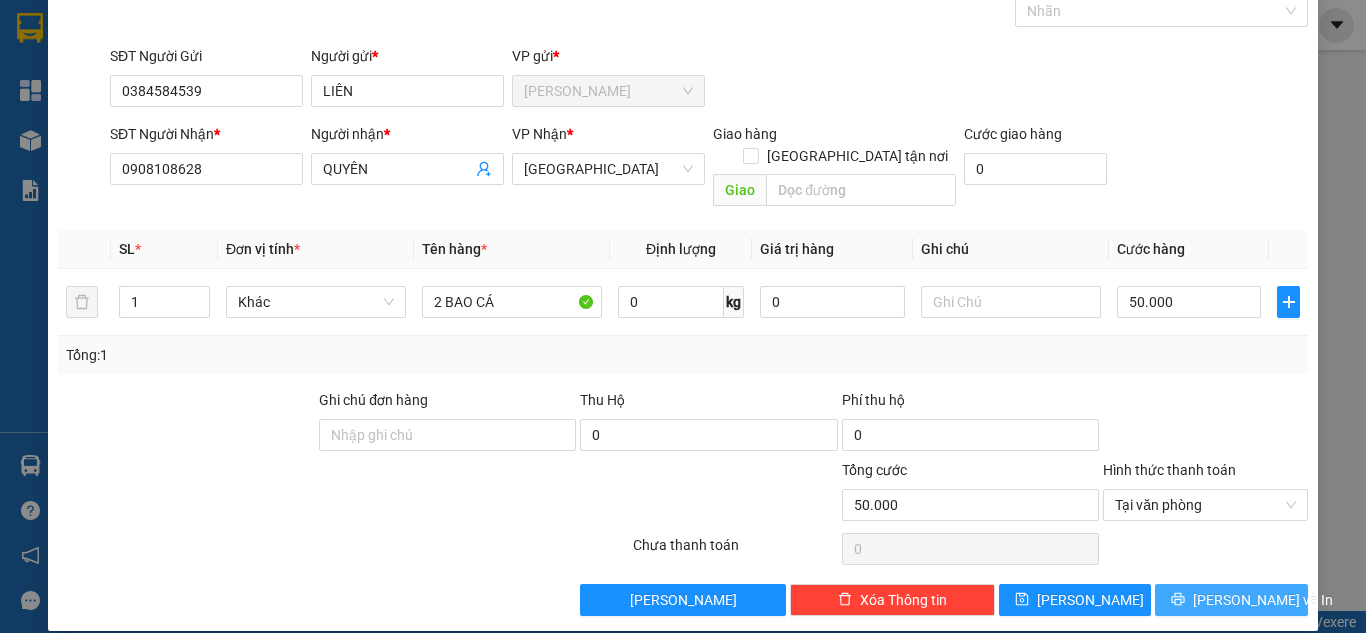 click on "[PERSON_NAME] và In" at bounding box center [1263, 600] 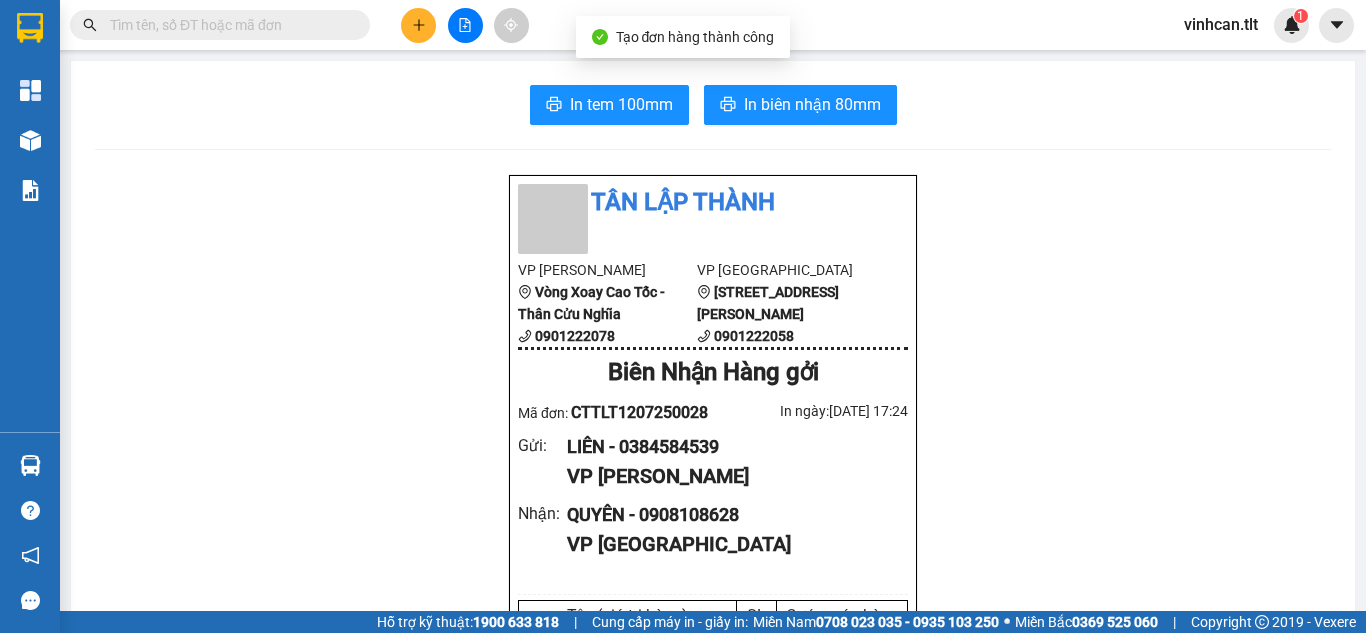 click at bounding box center (418, 25) 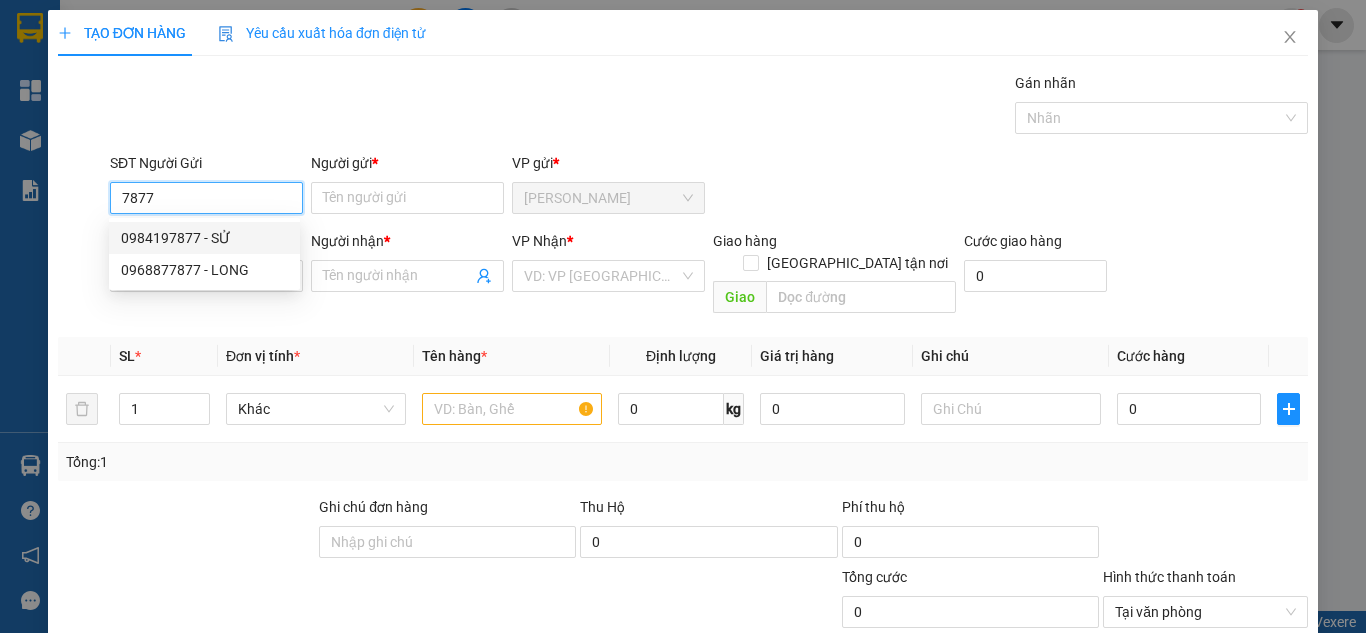 click on "0984197877 - SỬ" at bounding box center (204, 238) 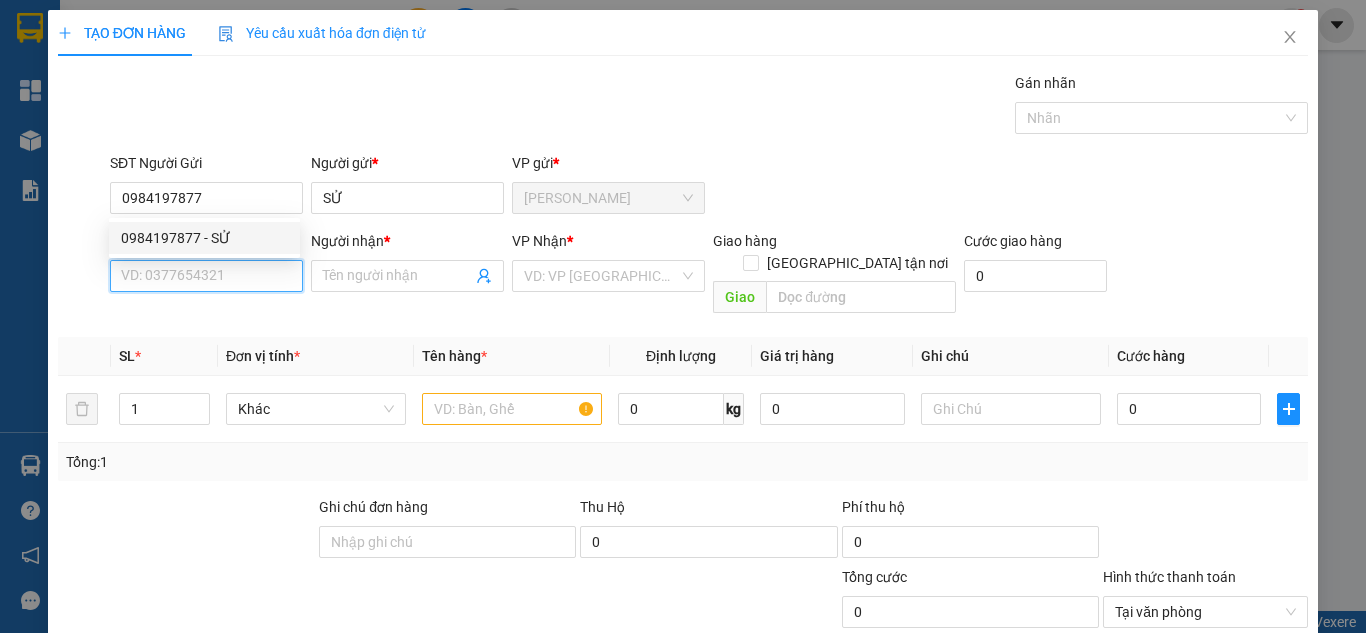 click on "SĐT Người Nhận  *" at bounding box center [206, 276] 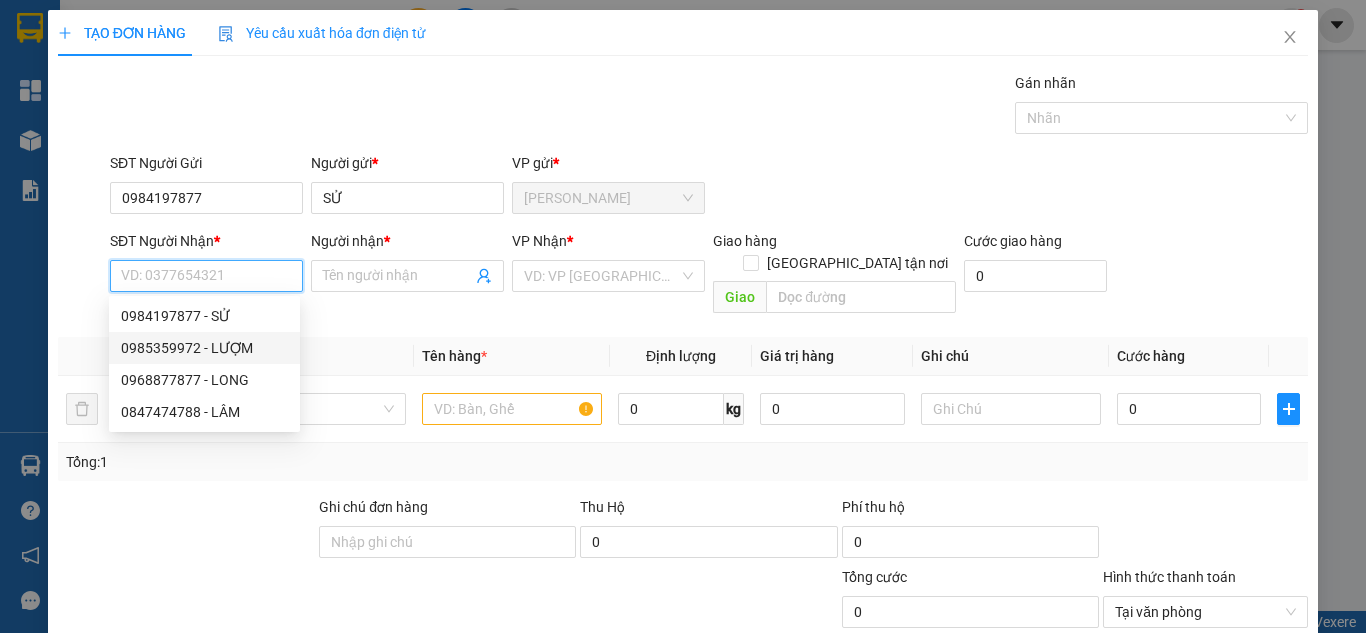 click on "0985359972 - LƯỢM" at bounding box center [204, 348] 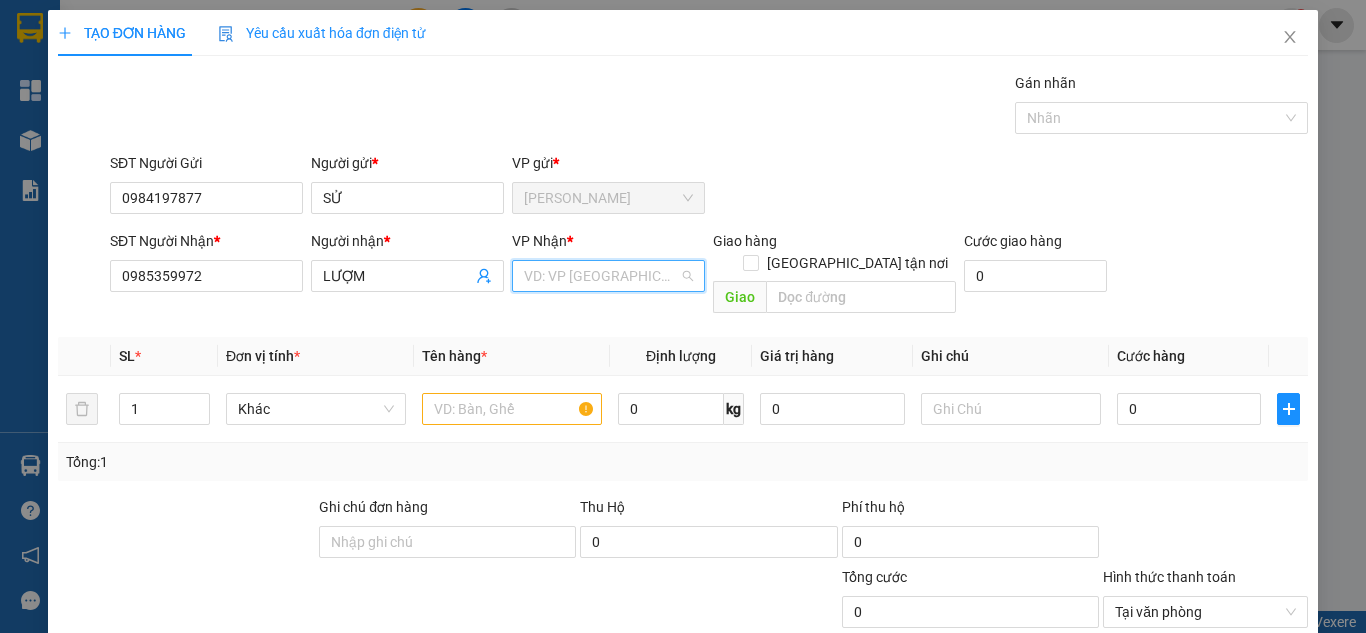 click at bounding box center [601, 276] 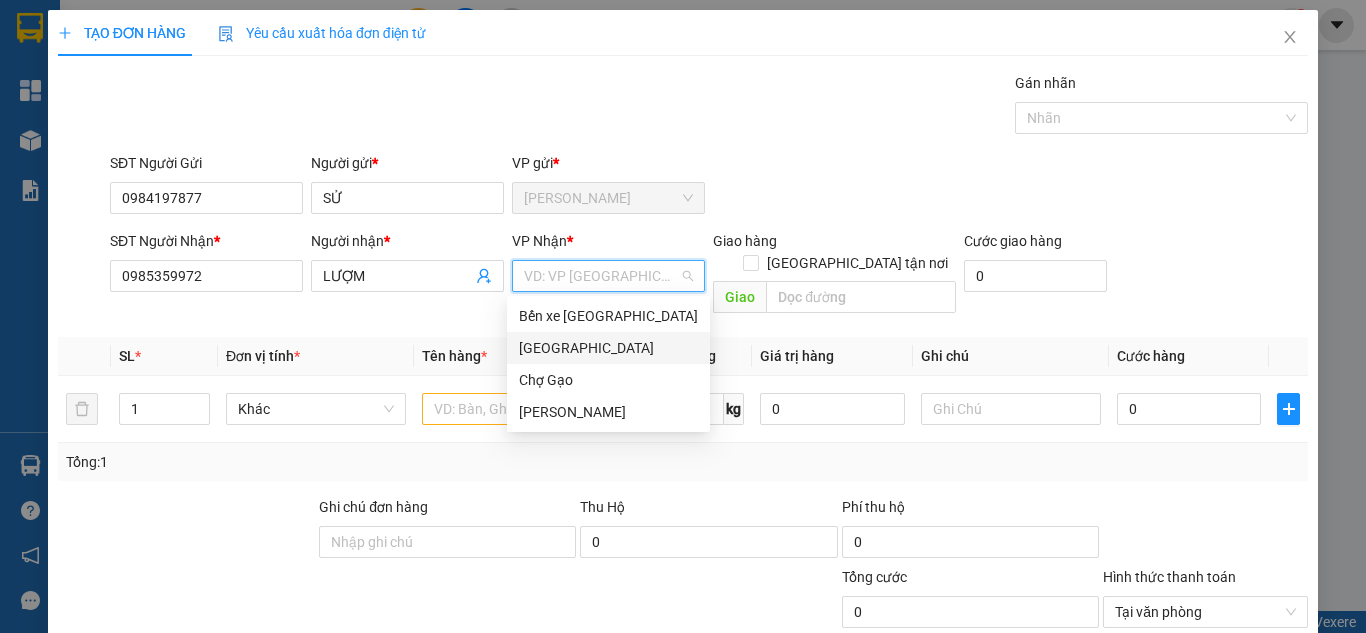 click on "[GEOGRAPHIC_DATA]" at bounding box center (608, 348) 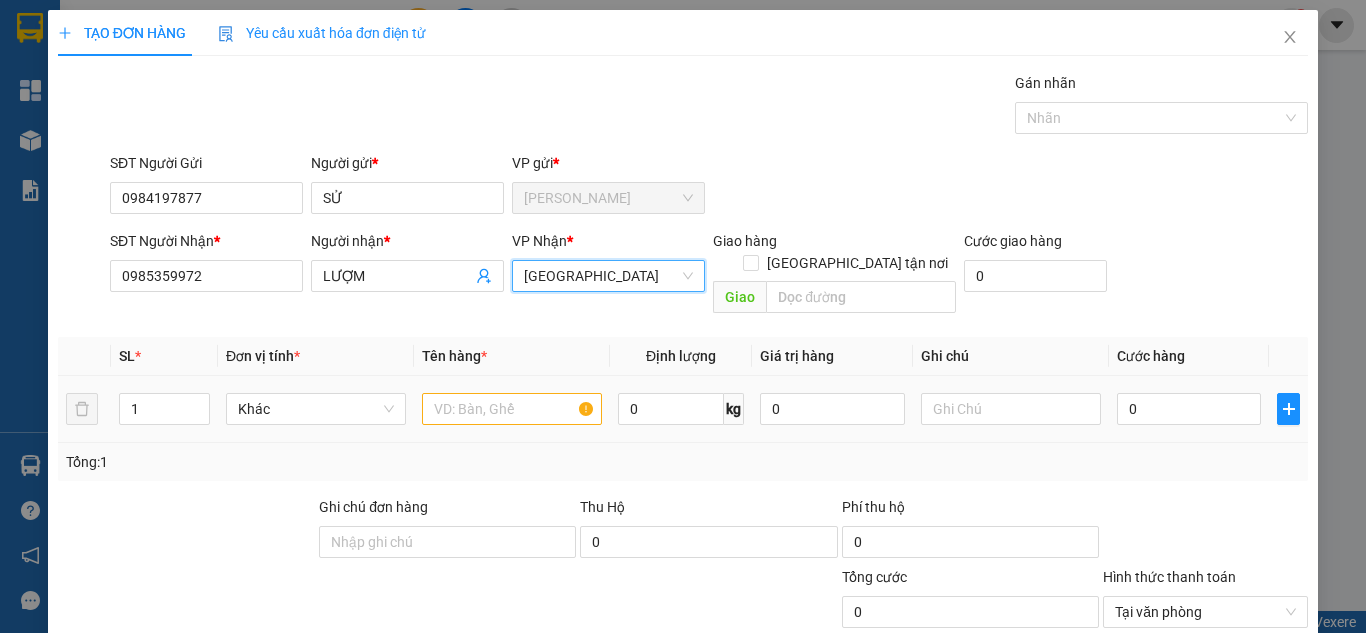 click at bounding box center [512, 409] 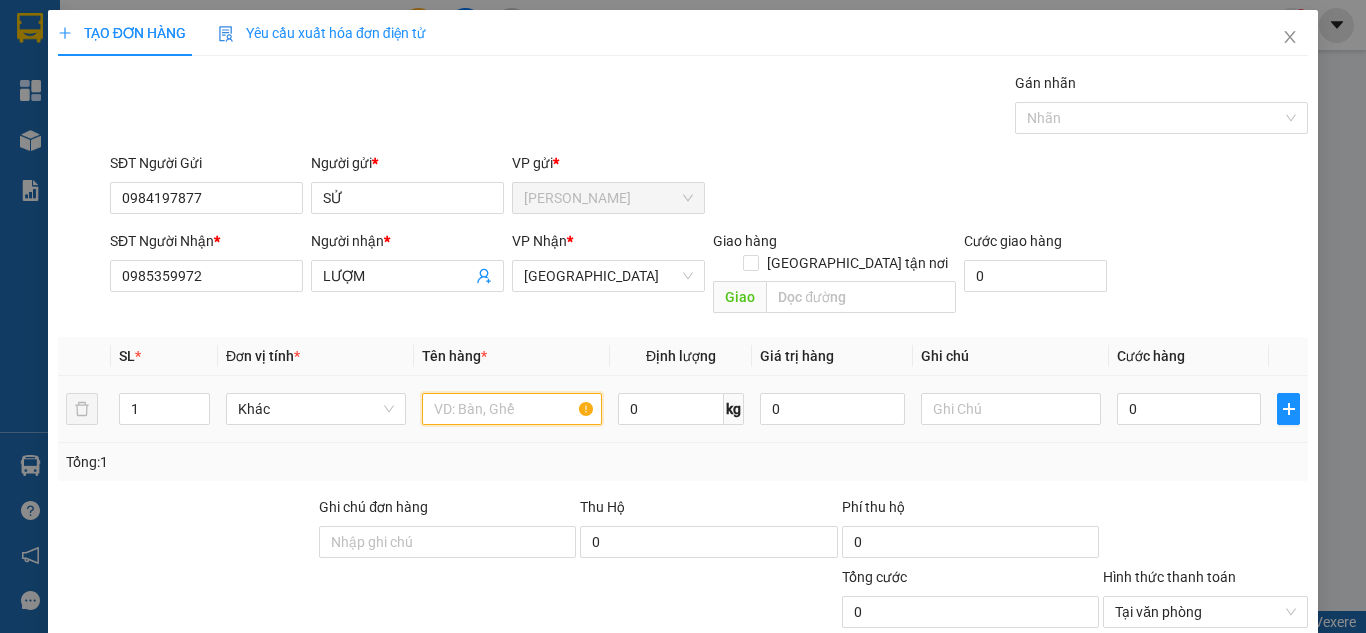 click at bounding box center [512, 409] 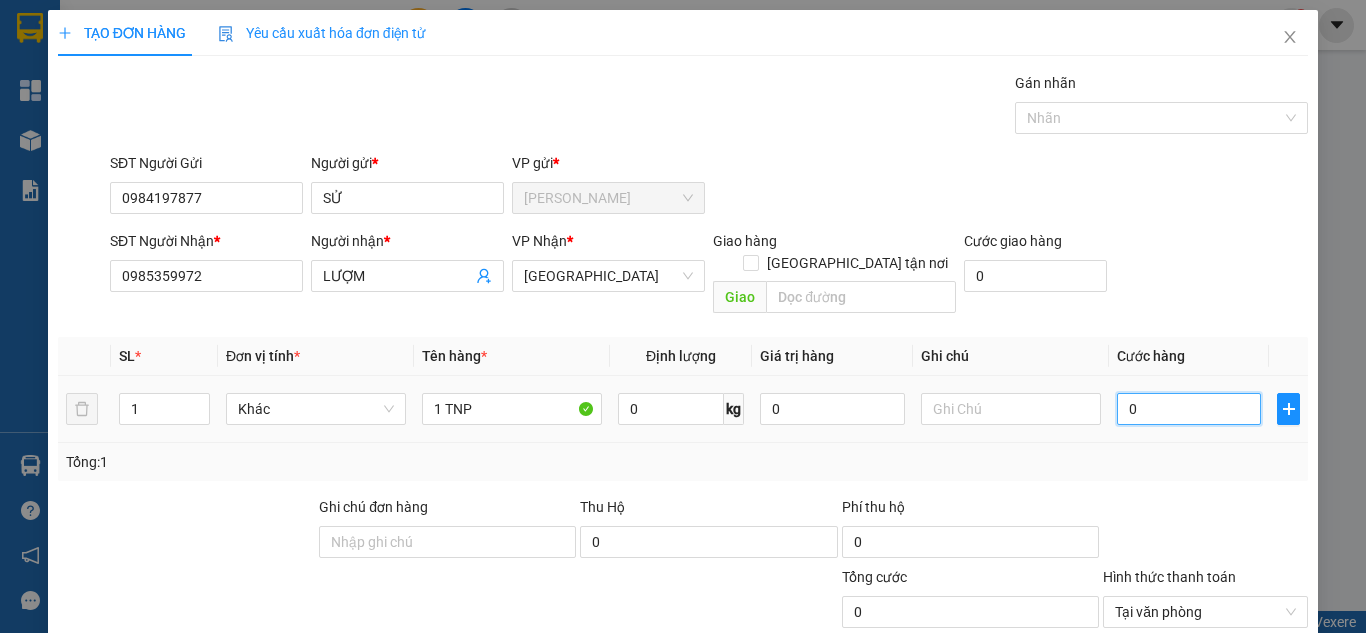 click on "0" at bounding box center (1189, 409) 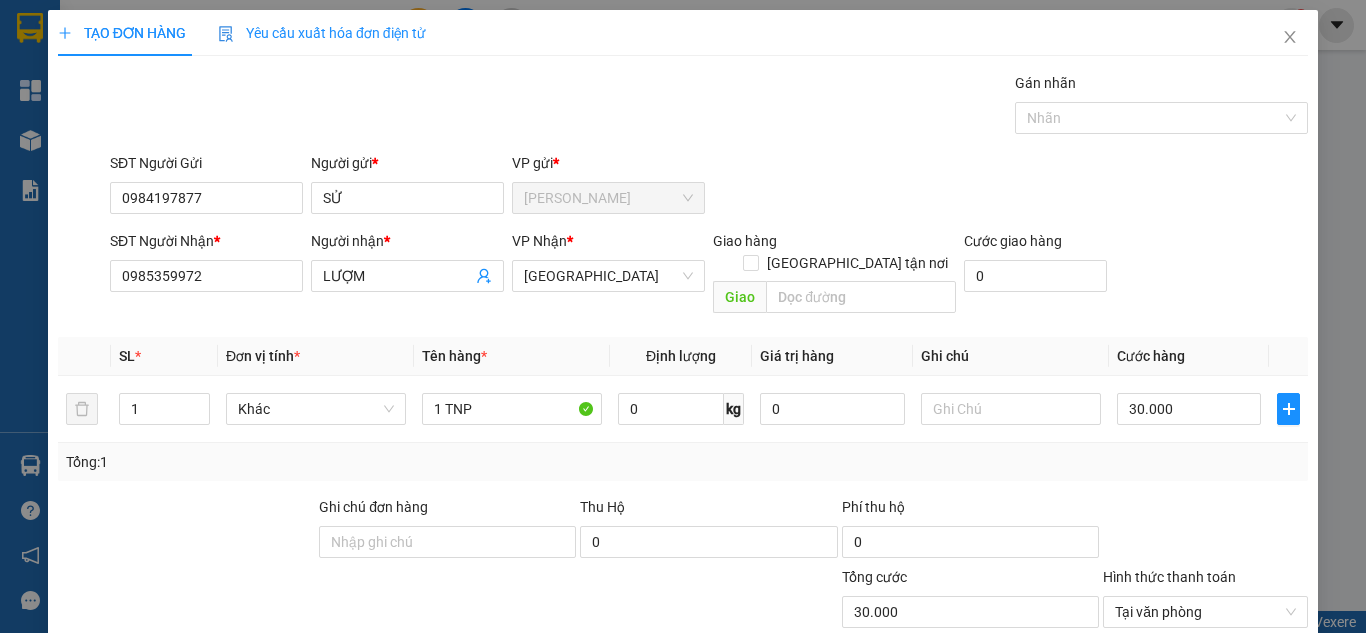 click on "Transit Pickup Surcharge Ids Transit Deliver Surcharge Ids Transit Deliver Surcharge Transit Deliver Surcharge Gán nhãn   Nhãn SĐT Người Gửi 0984197877 Người gửi  * SỬ VP gửi  * Cao Tốc SĐT Người Nhận  * 0985359972 Người nhận  * LƯỢM VP Nhận  * Sài Gòn Giao hàng Giao tận nơi Giao Cước giao hàng 0 SL  * Đơn vị tính  * Tên hàng  * Định lượng Giá trị hàng Ghi chú Cước hàng                   1 Khác 1 TNP 0 kg 0 30.000 Tổng:  1 Ghi chú đơn hàng Thu Hộ 0 Phí thu hộ 0 Tổng cước 30.000 Hình thức thanh toán Tại văn phòng Số tiền thu trước 0 Chưa thanh toán 0 Chọn HT Thanh Toán Lưu nháp Xóa Thông tin Lưu Lưu và In" at bounding box center (683, 397) 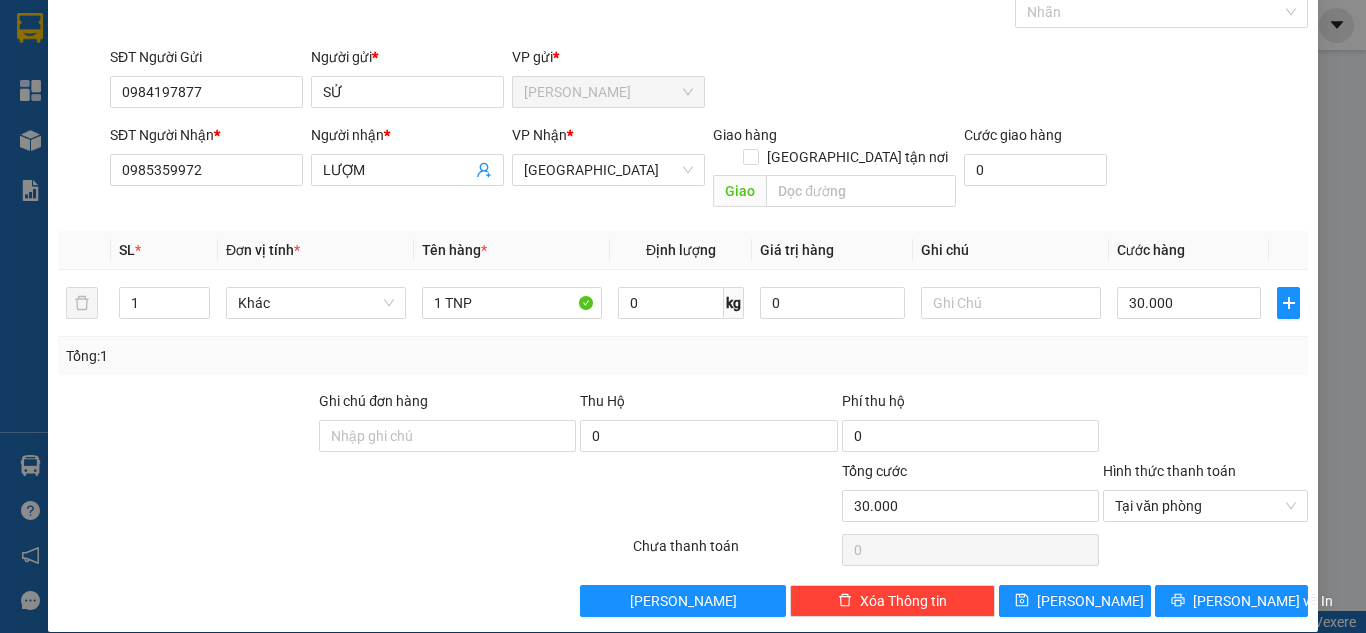 scroll, scrollTop: 107, scrollLeft: 0, axis: vertical 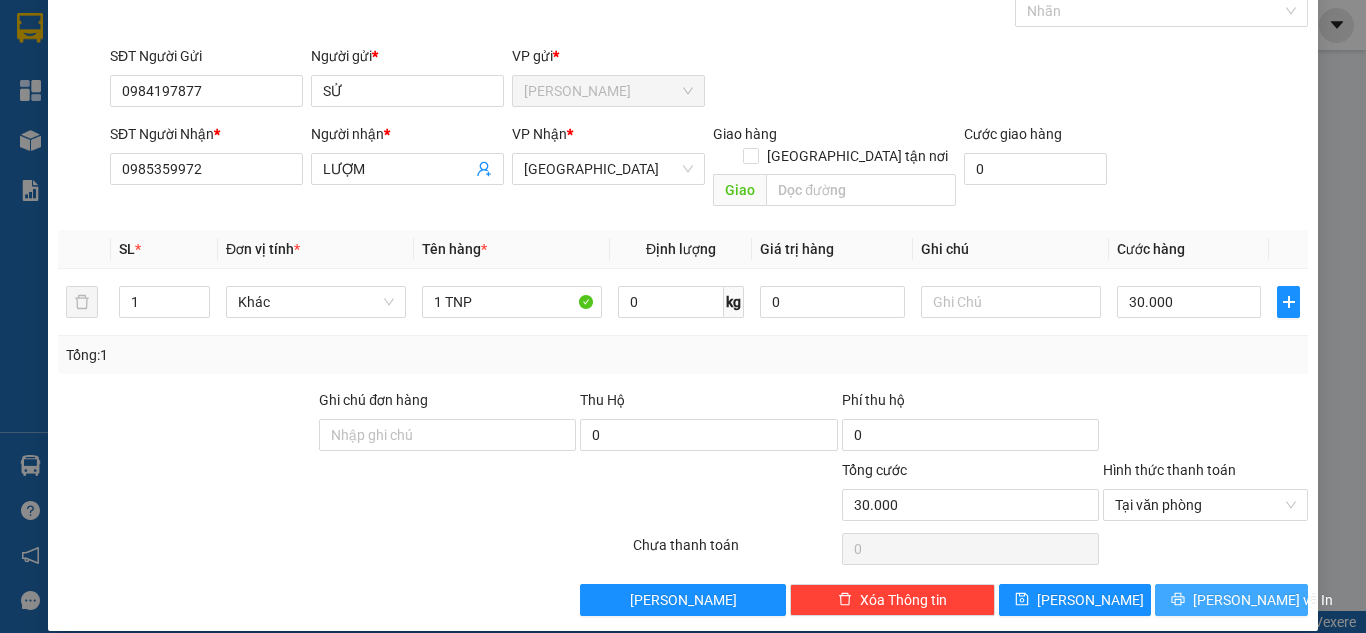 click 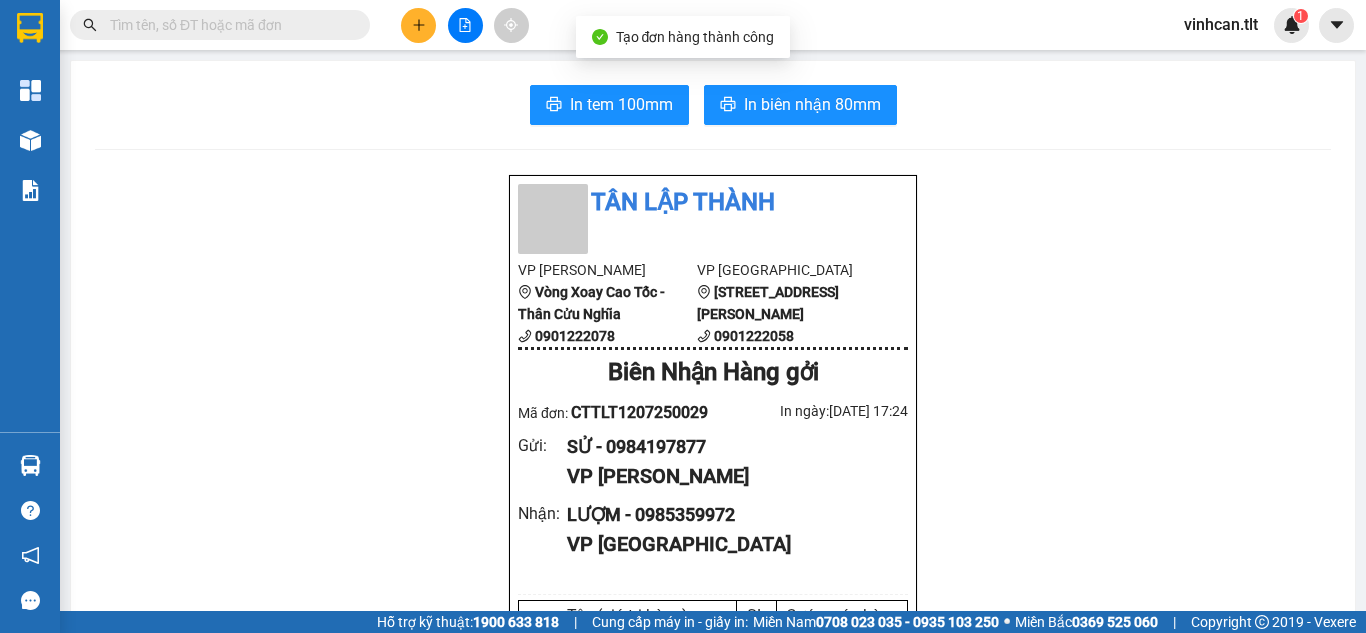click at bounding box center [418, 25] 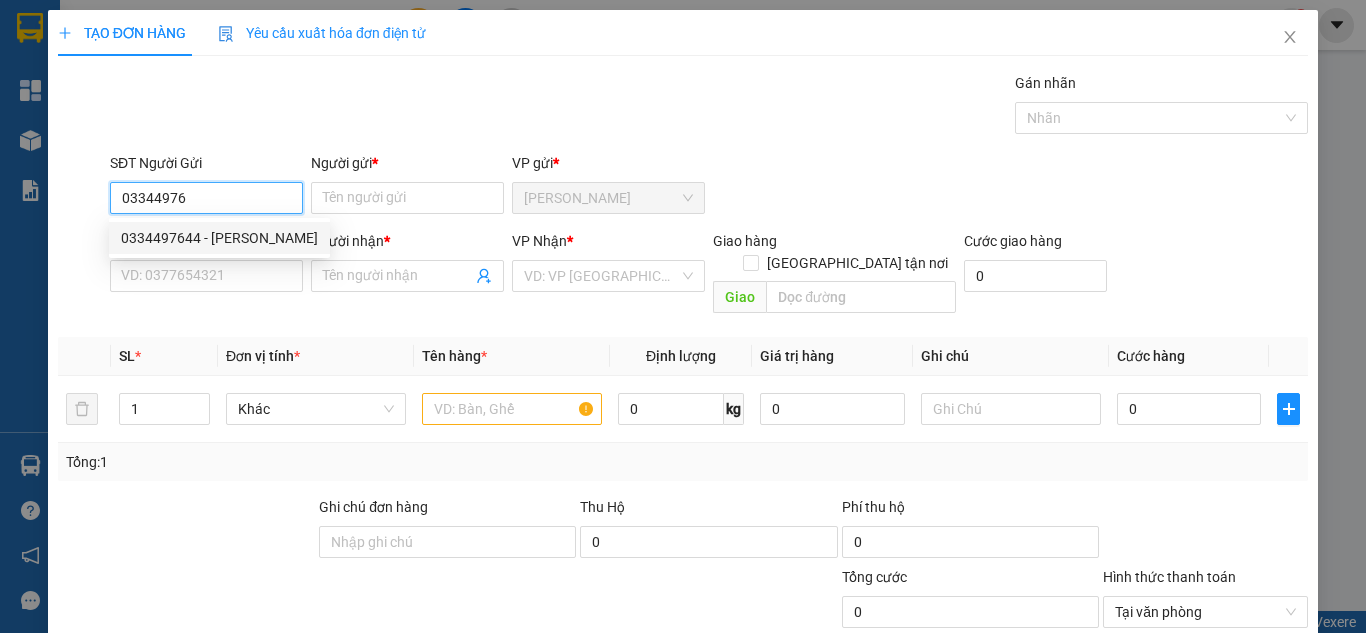 click on "0334497644 - HẢI" at bounding box center [219, 238] 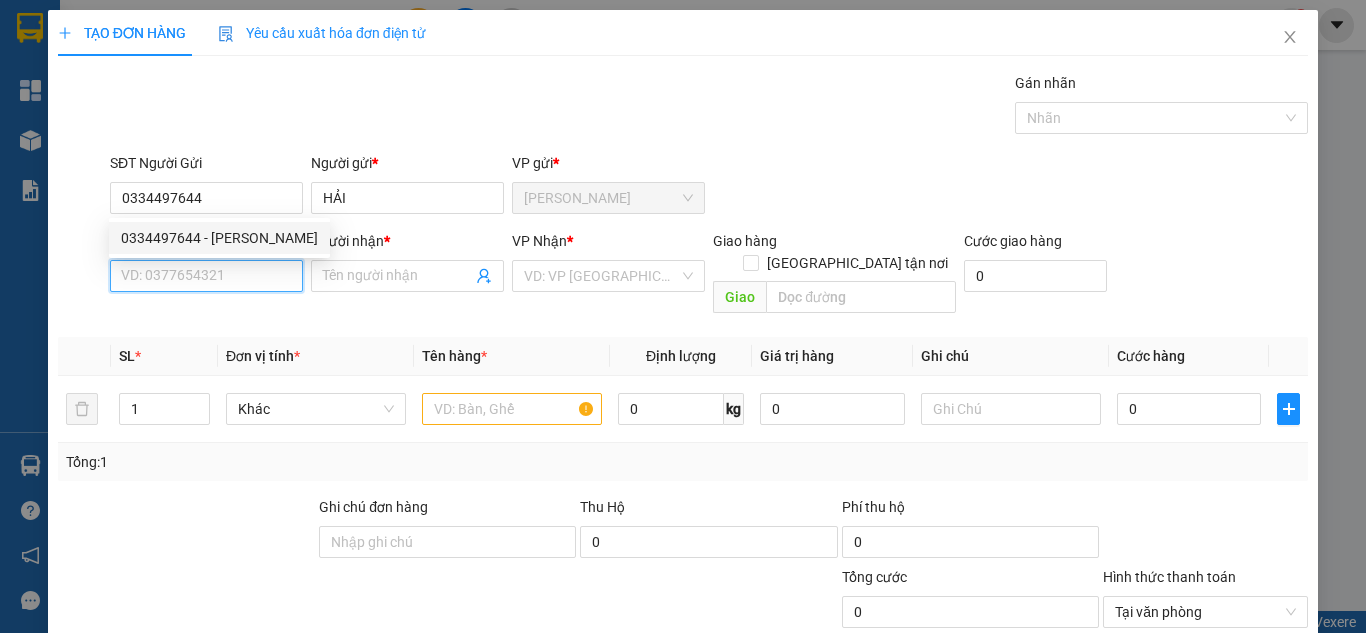 drag, startPoint x: 234, startPoint y: 274, endPoint x: 248, endPoint y: 287, distance: 19.104973 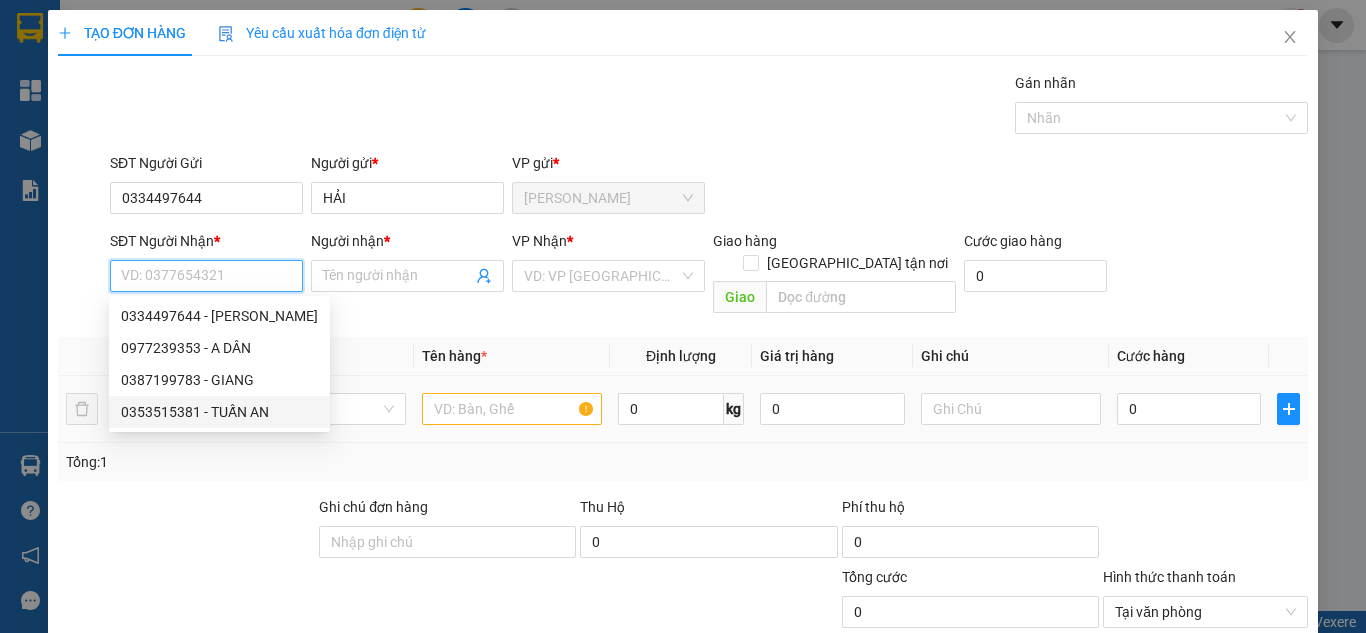 click on "0353515381 - TUẤN AN" at bounding box center [219, 412] 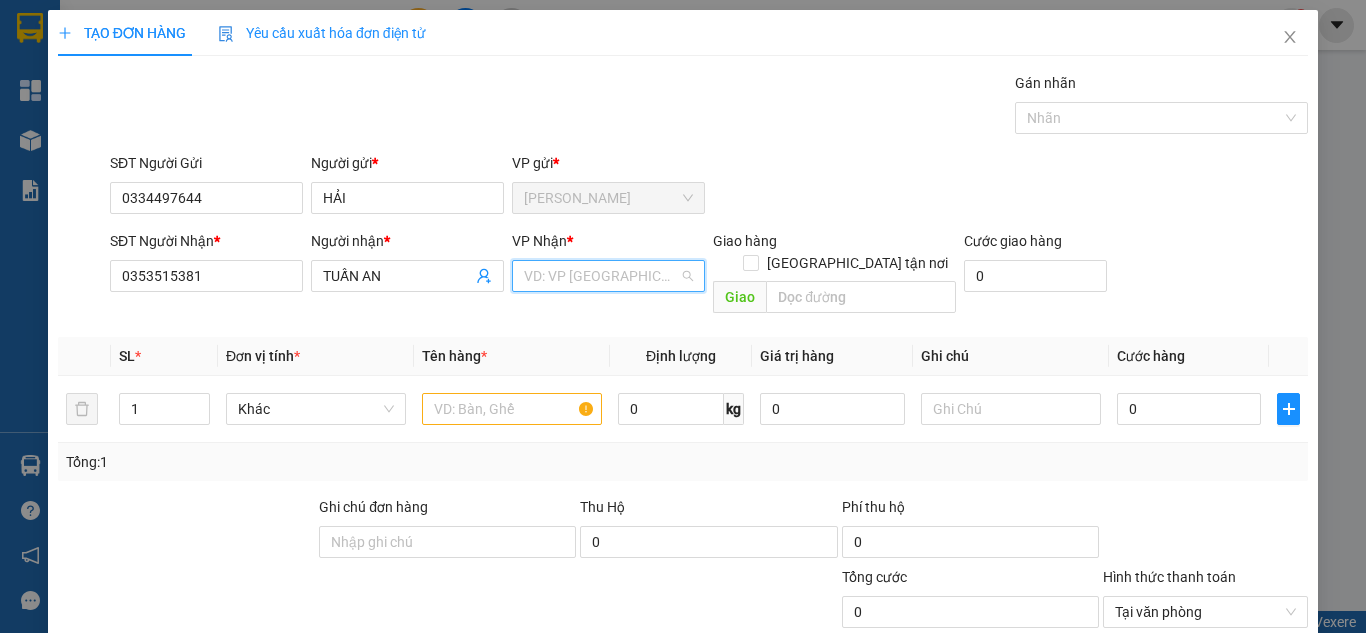 click at bounding box center (601, 276) 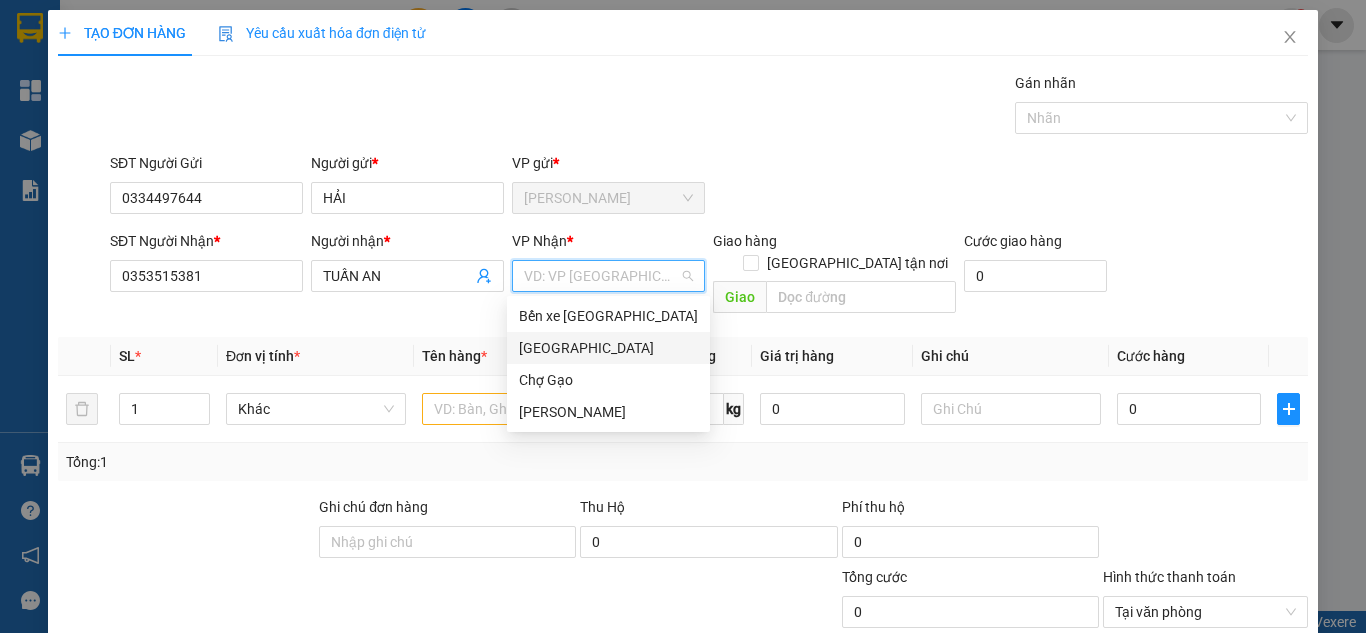 click on "[GEOGRAPHIC_DATA]" at bounding box center [608, 348] 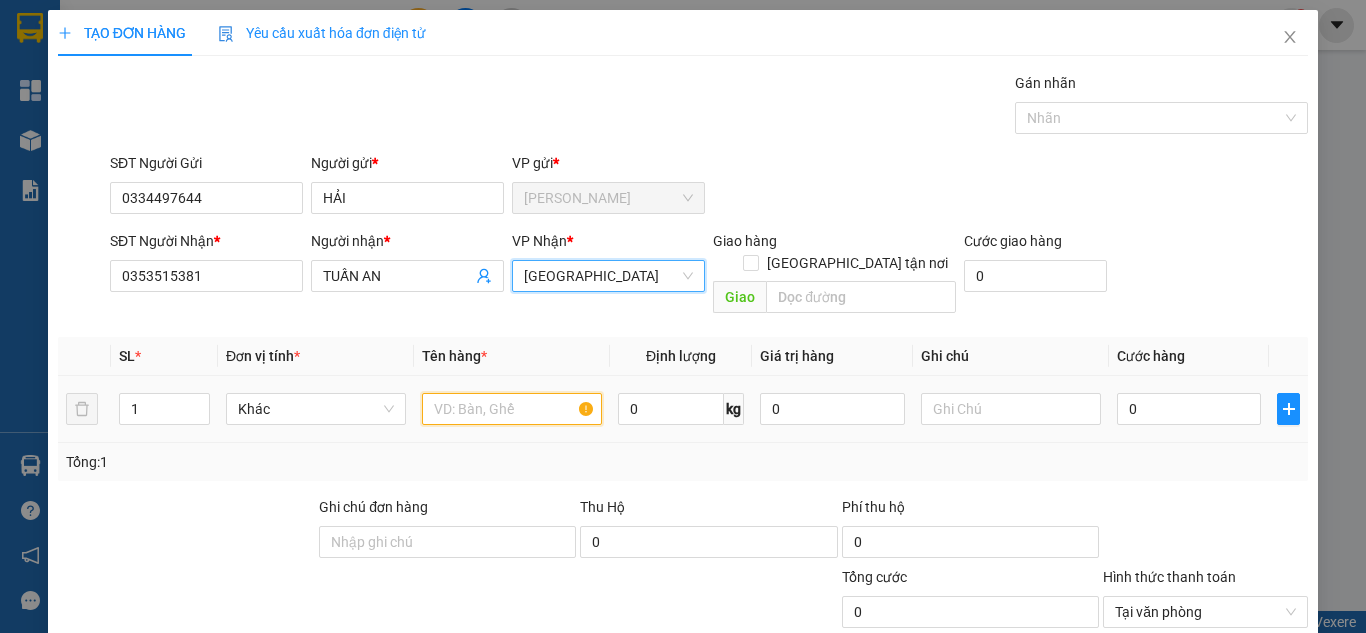 click at bounding box center [512, 409] 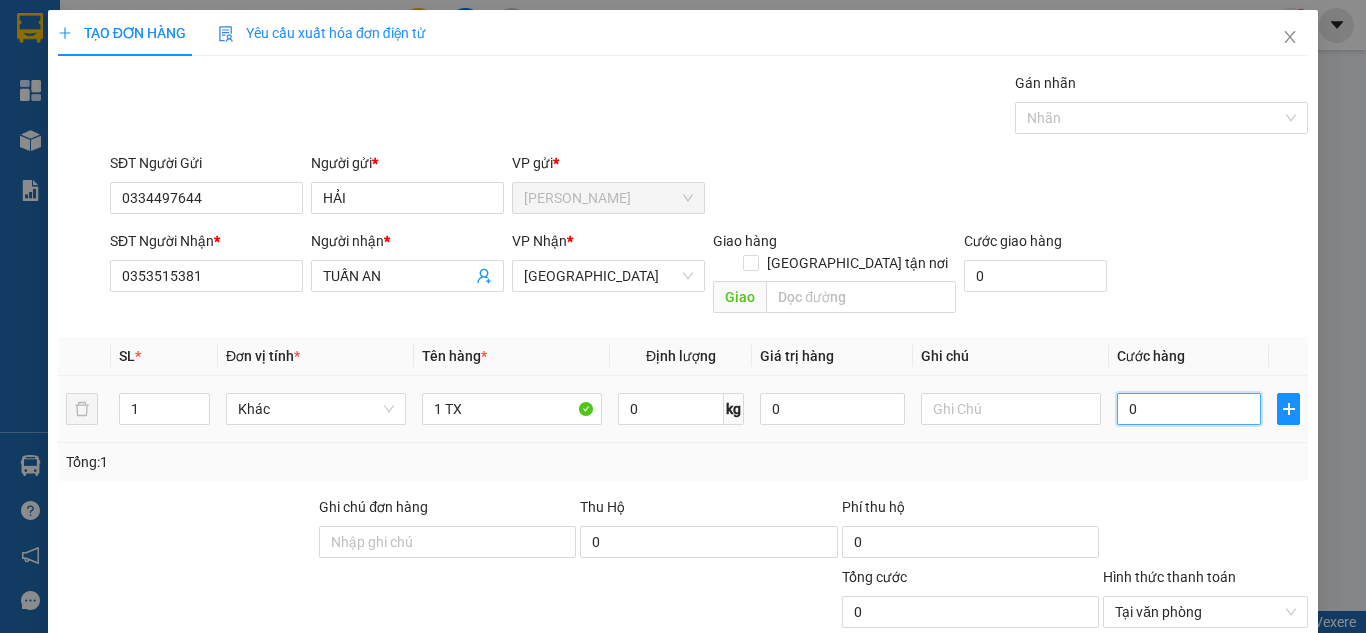click on "0" at bounding box center [1189, 409] 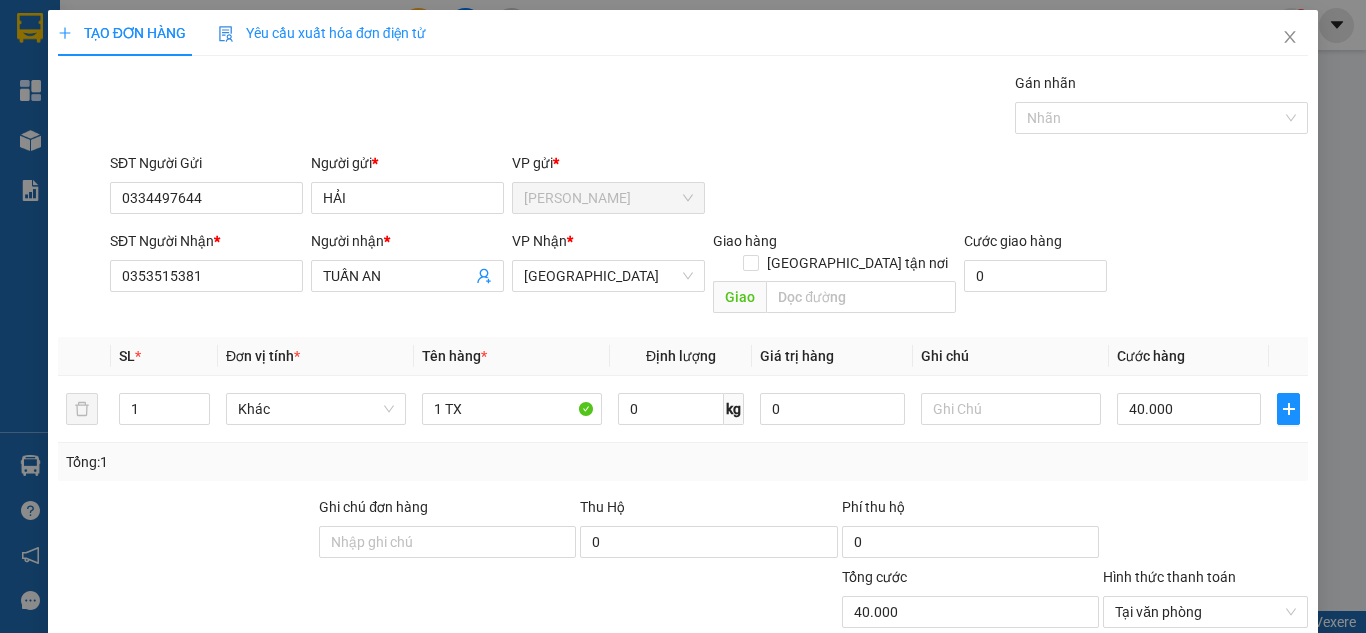 click on "SĐT Người Nhận  * 0353515381 Người nhận  * TUẤN AN VP Nhận  * Sài Gòn Giao hàng Giao tận nơi Giao Cước giao hàng 0" at bounding box center [709, 276] 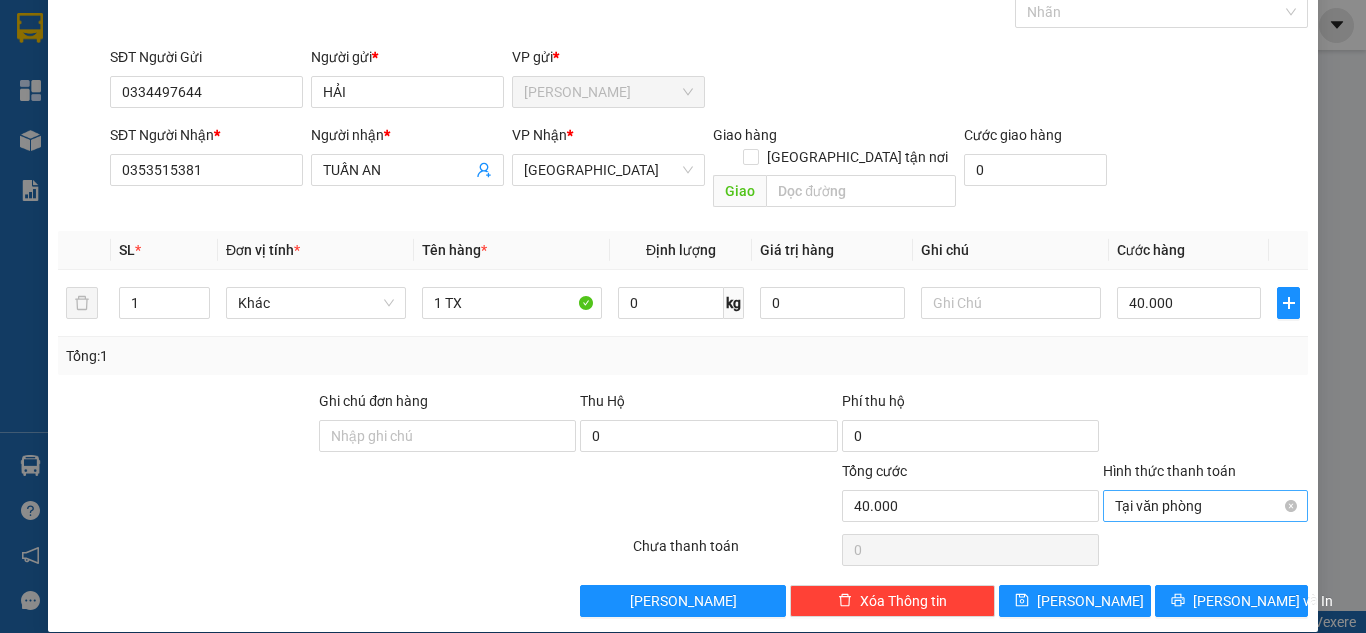scroll, scrollTop: 107, scrollLeft: 0, axis: vertical 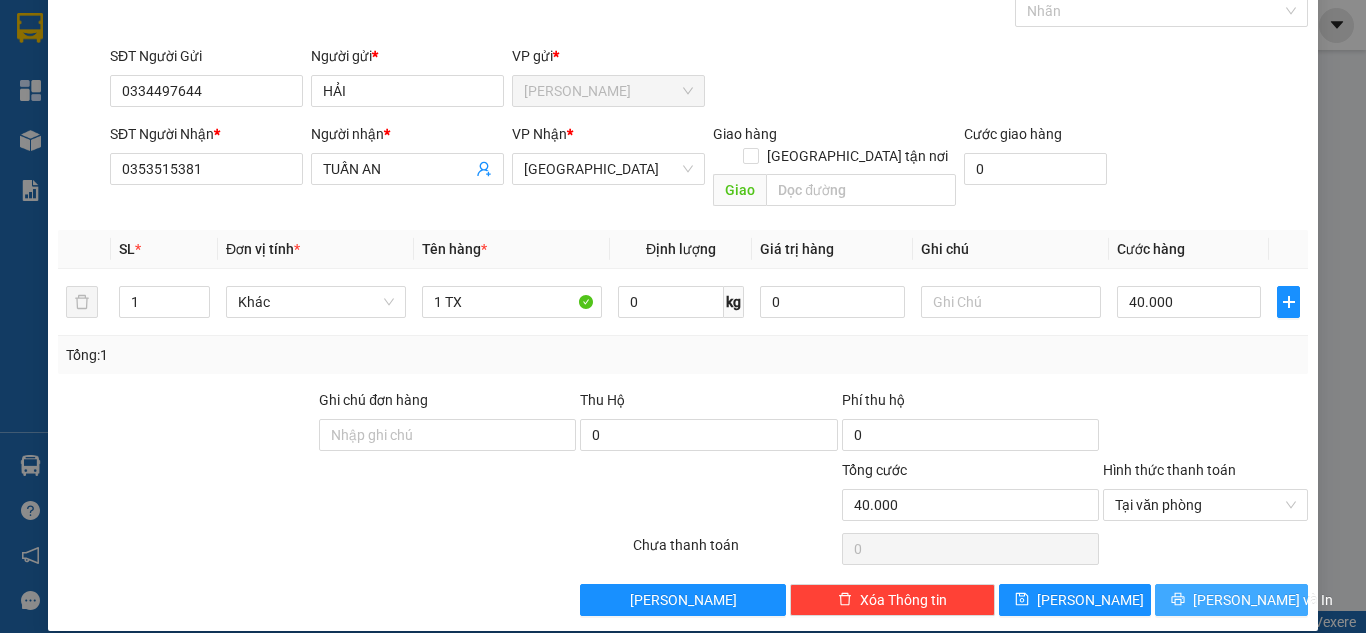 click on "[PERSON_NAME] và In" at bounding box center [1263, 600] 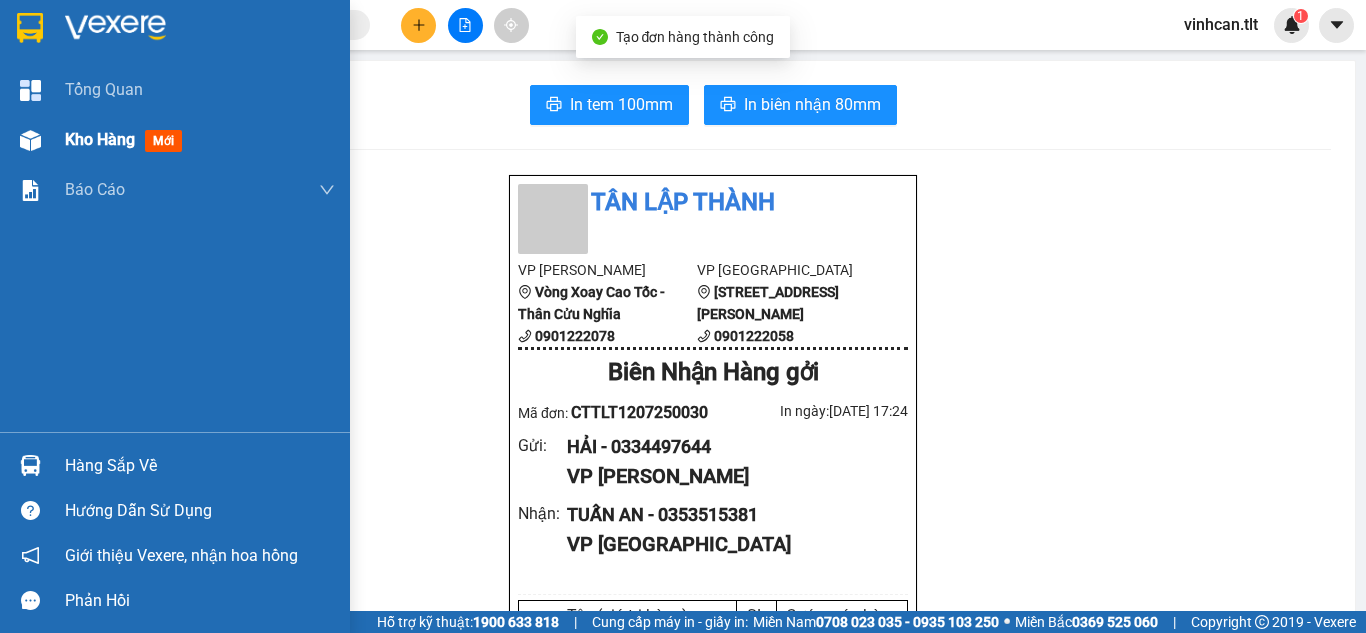 click on "Kho hàng mới" at bounding box center [175, 140] 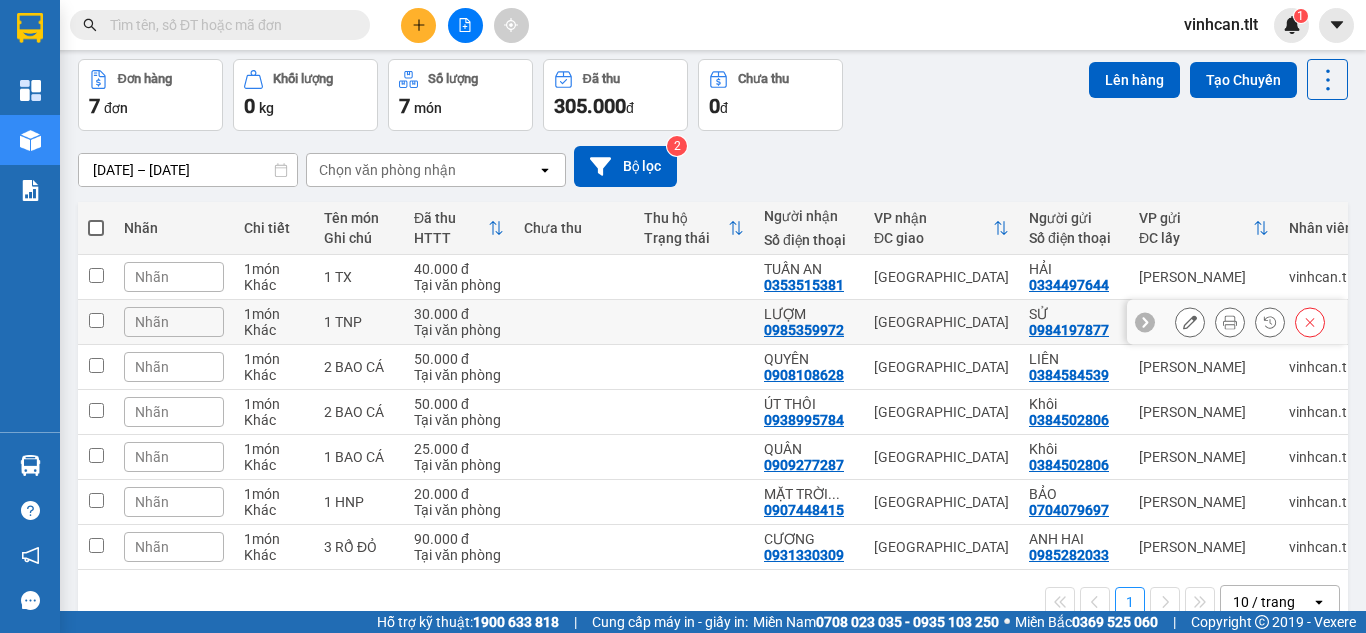 scroll, scrollTop: 0, scrollLeft: 0, axis: both 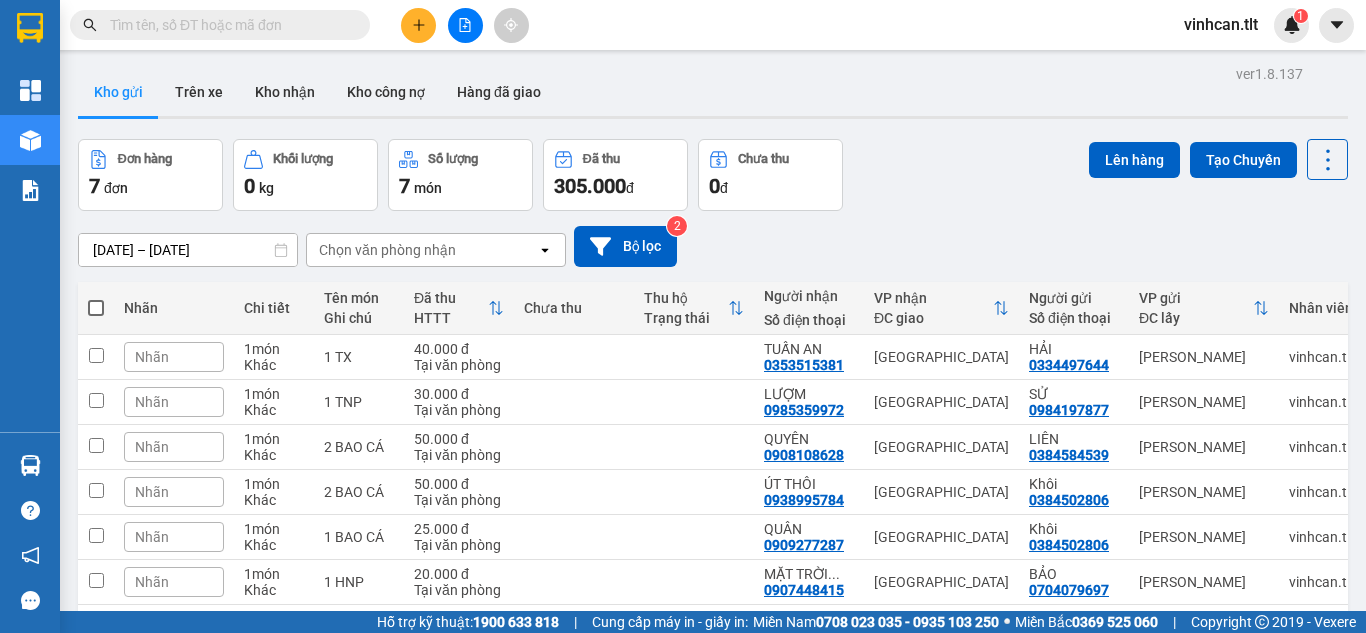 click 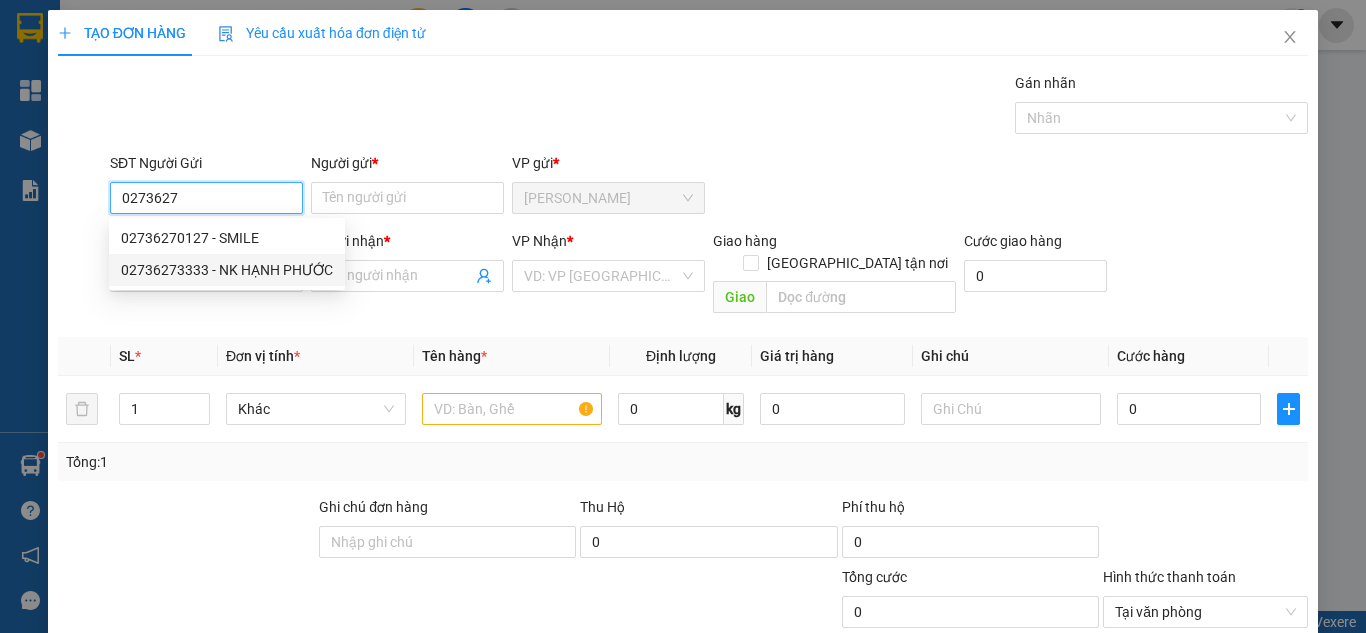 click on "02736273333 - NK HẠNH PHƯỚC" at bounding box center [227, 270] 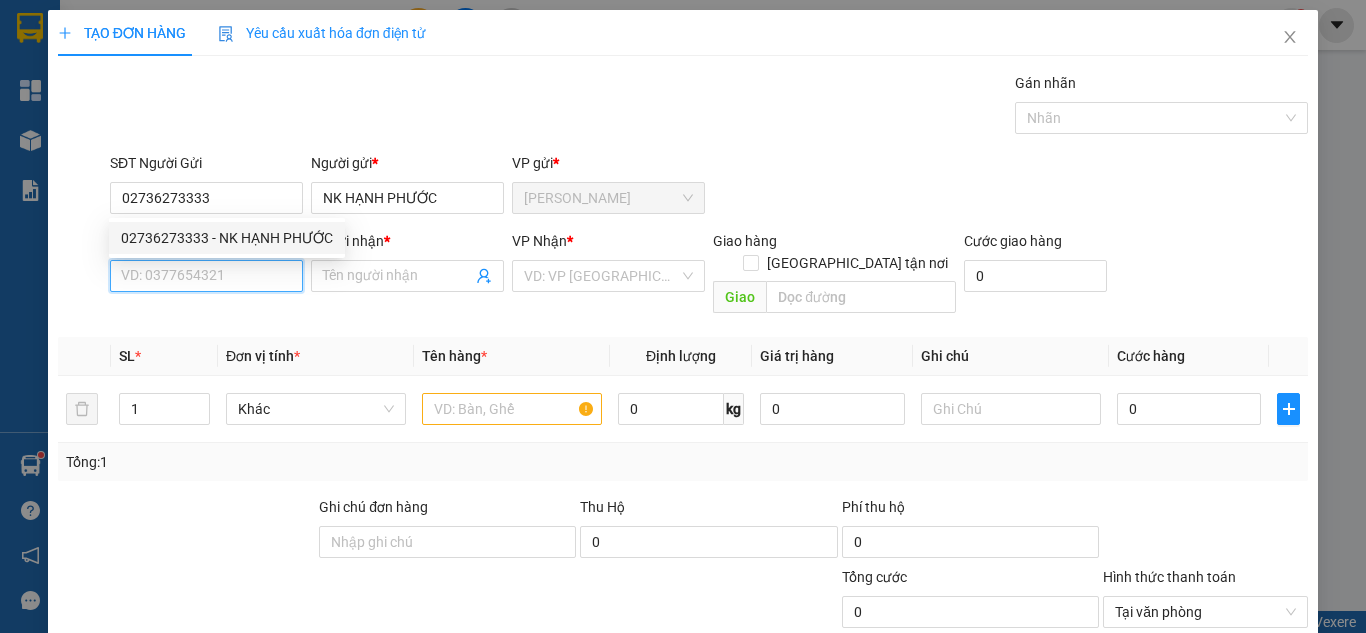 click on "SĐT Người Nhận  *" at bounding box center (206, 276) 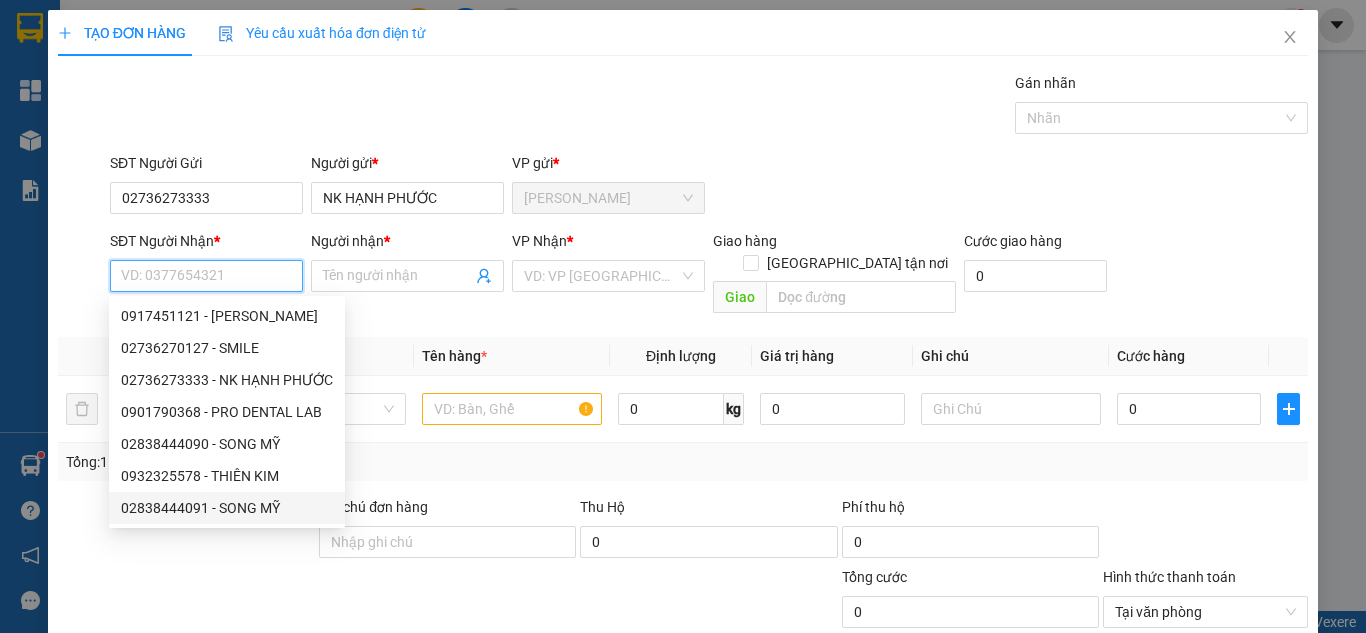 click on "02838444091 - SONG MỸ" at bounding box center [227, 508] 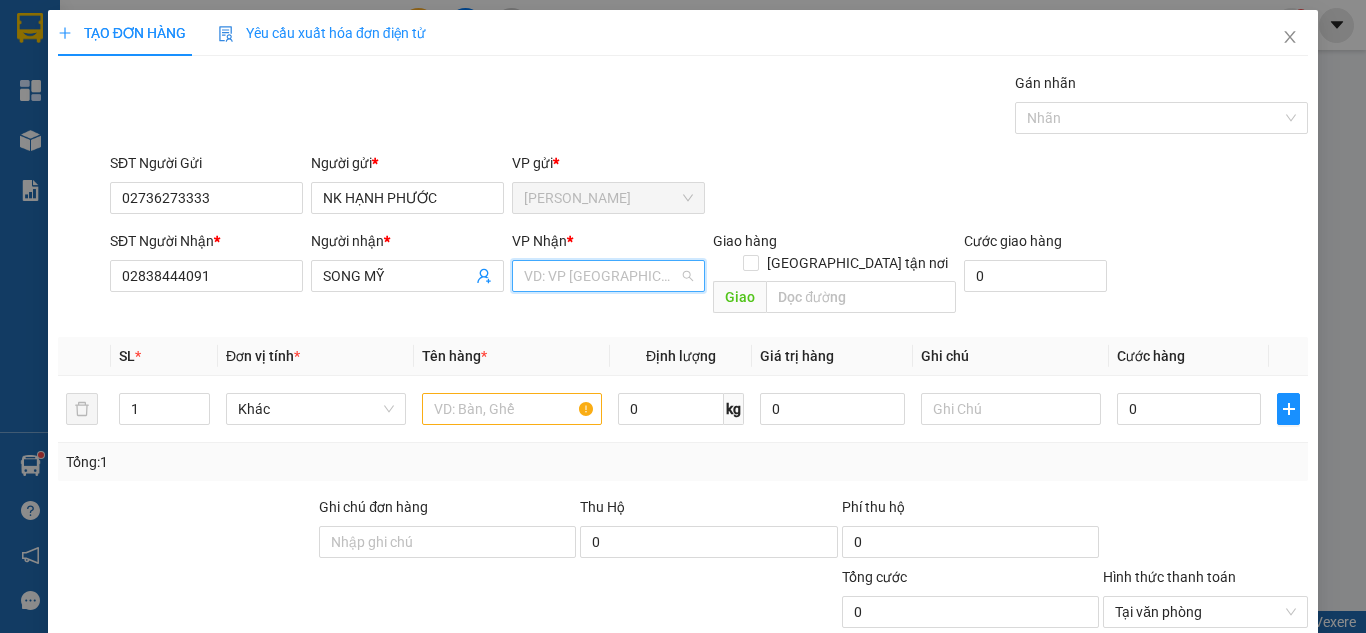 click at bounding box center (601, 276) 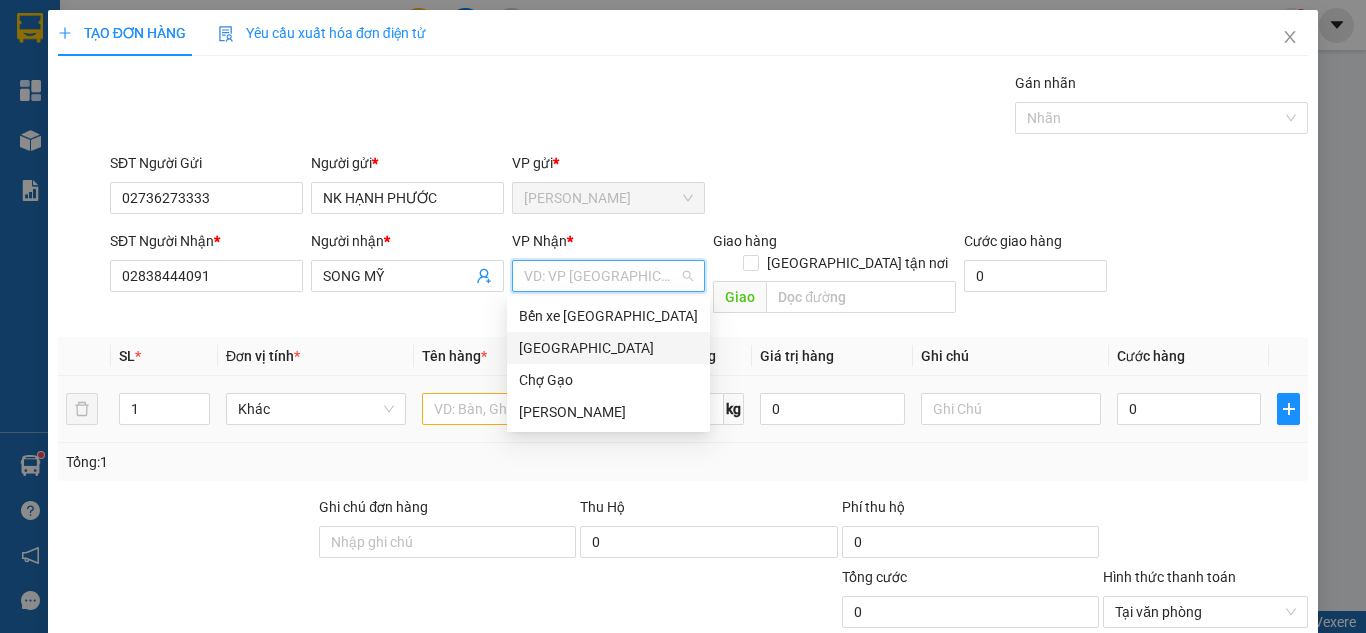 click on "[GEOGRAPHIC_DATA]" at bounding box center (608, 348) 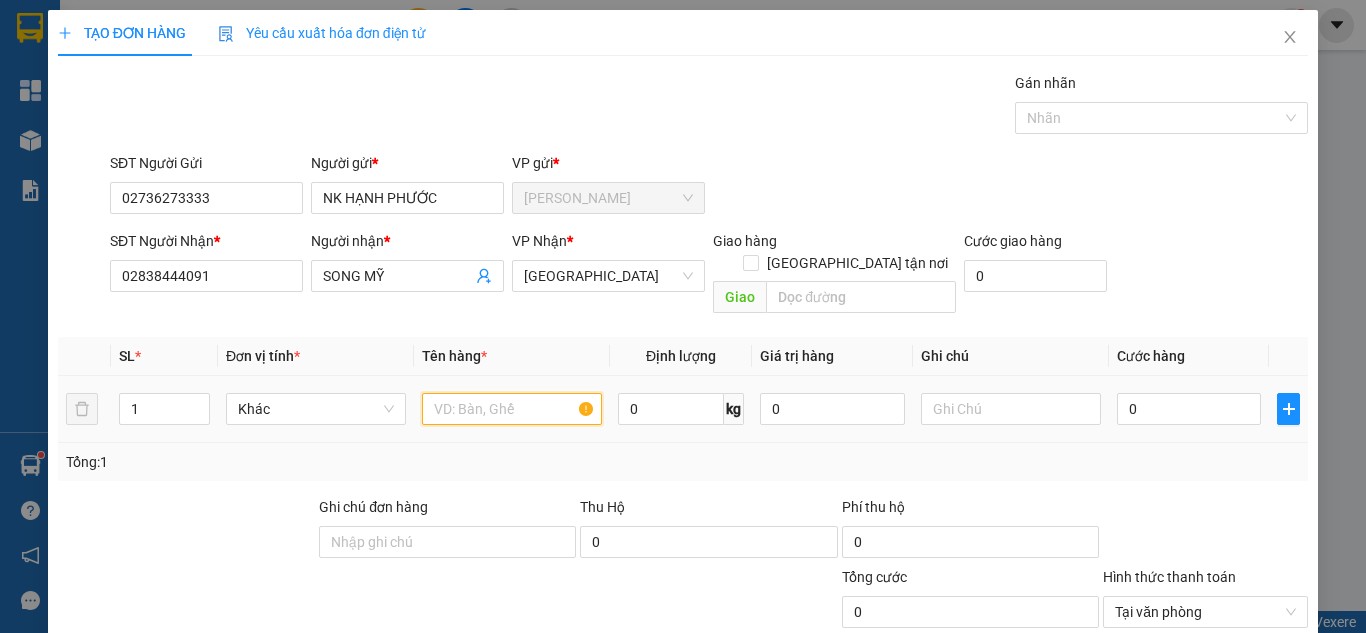 click at bounding box center (512, 409) 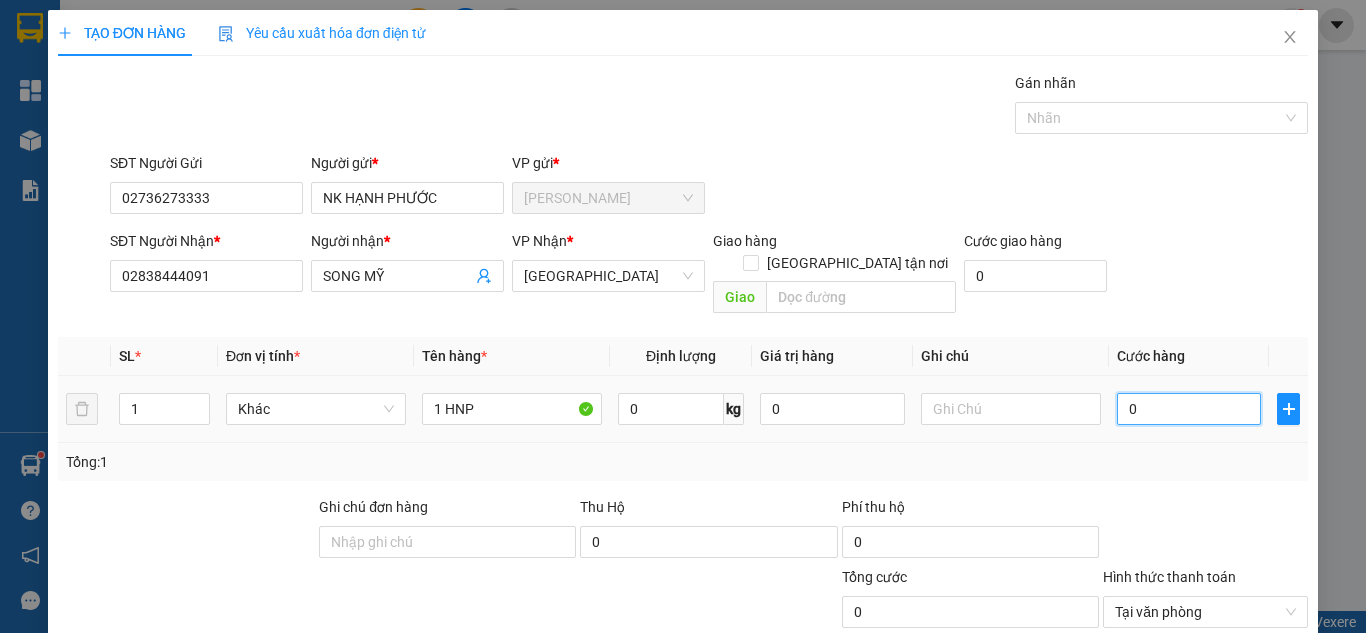click on "0" at bounding box center (1189, 409) 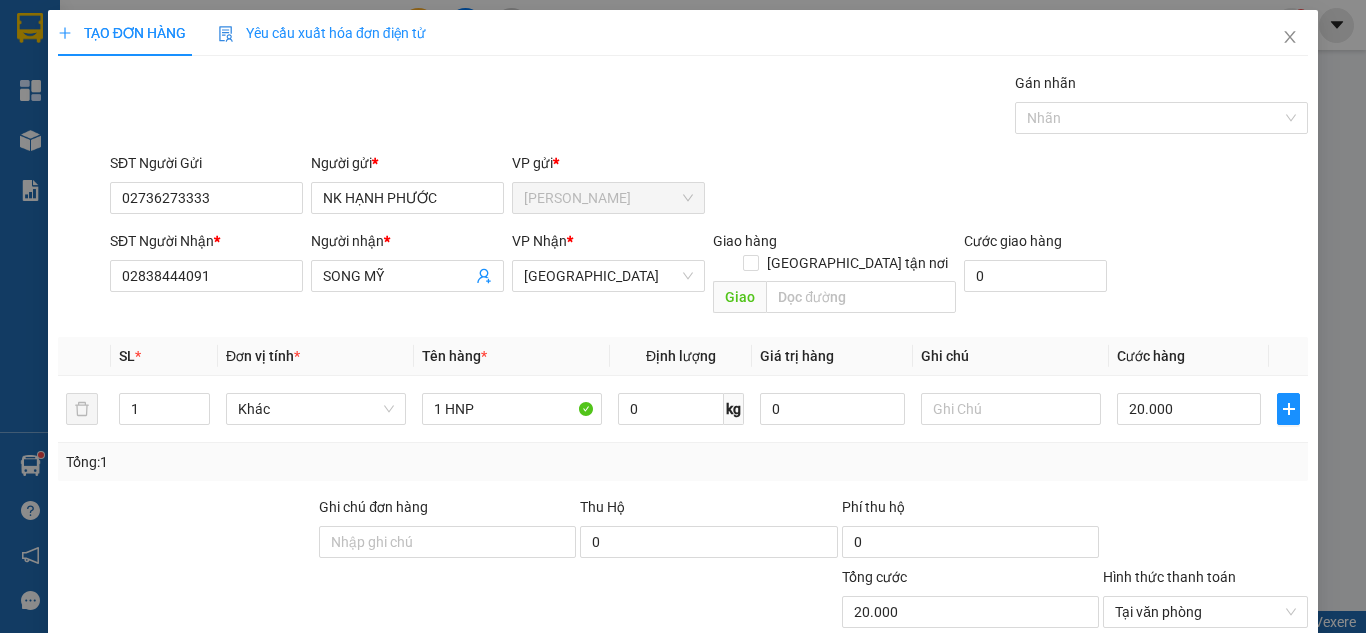 click on "SĐT Người Gửi 02736273333 Người gửi  * NK HẠNH PHƯỚC VP gửi  * Cao Tốc" at bounding box center (709, 187) 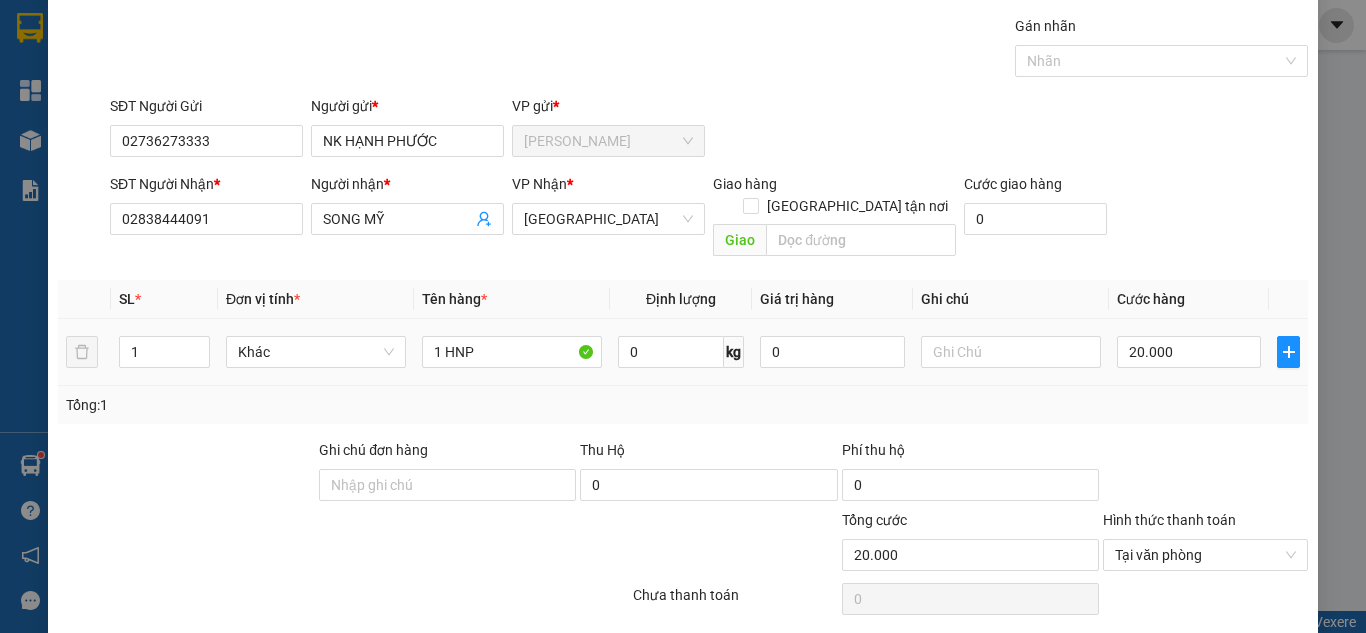 scroll, scrollTop: 107, scrollLeft: 0, axis: vertical 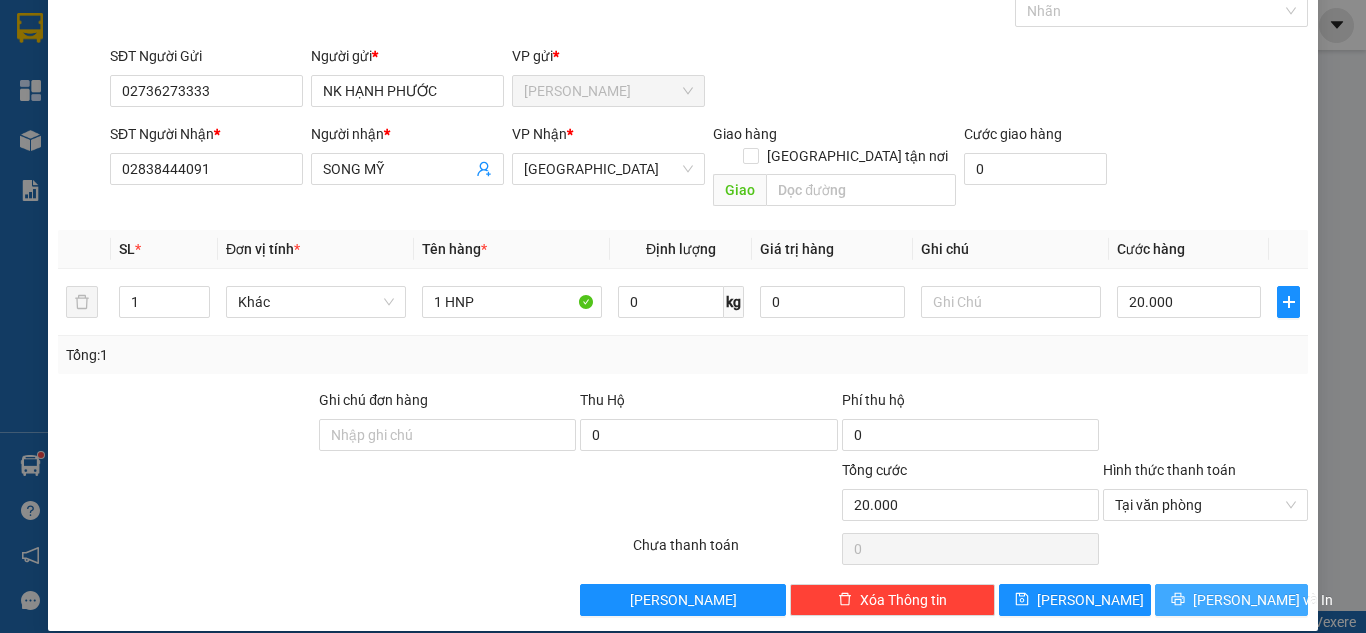 click 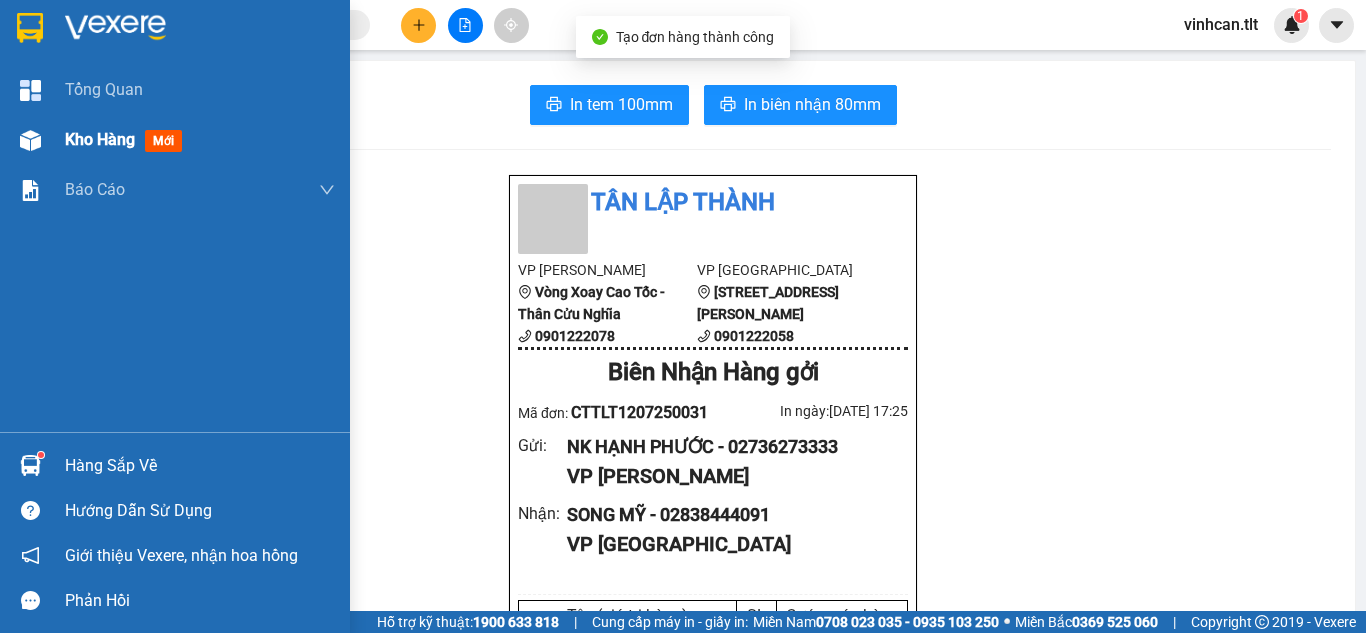 click at bounding box center (30, 140) 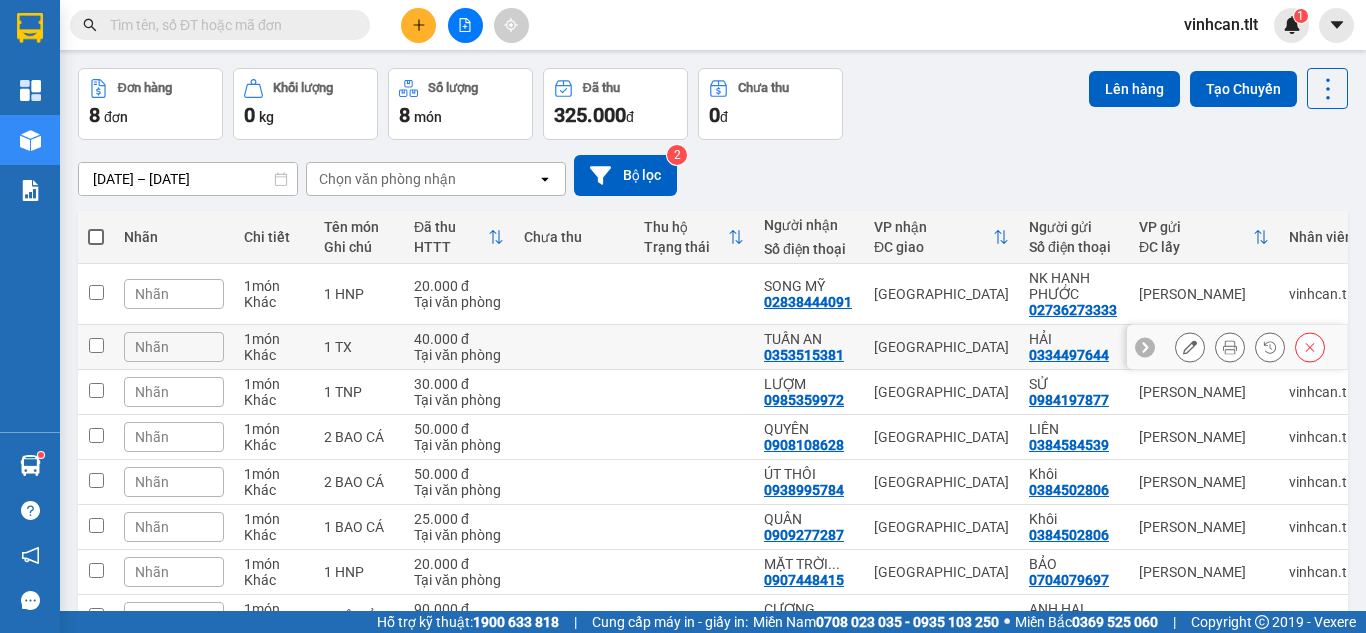 scroll, scrollTop: 190, scrollLeft: 0, axis: vertical 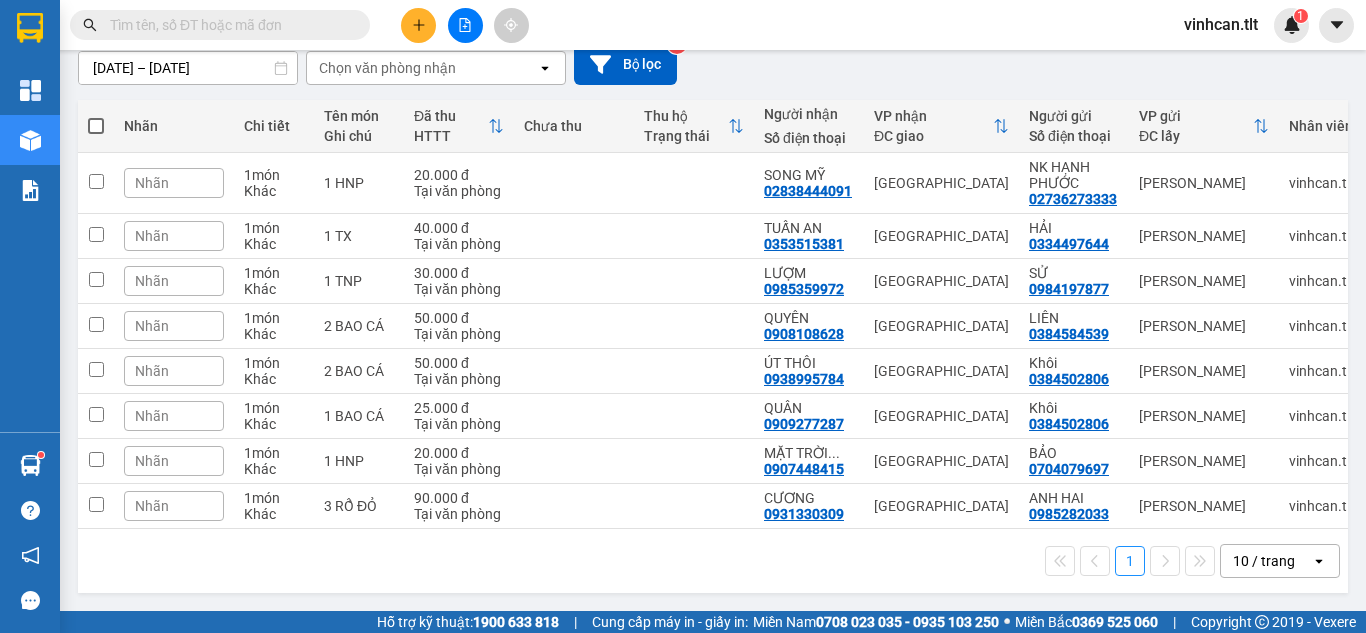 click at bounding box center [96, 126] 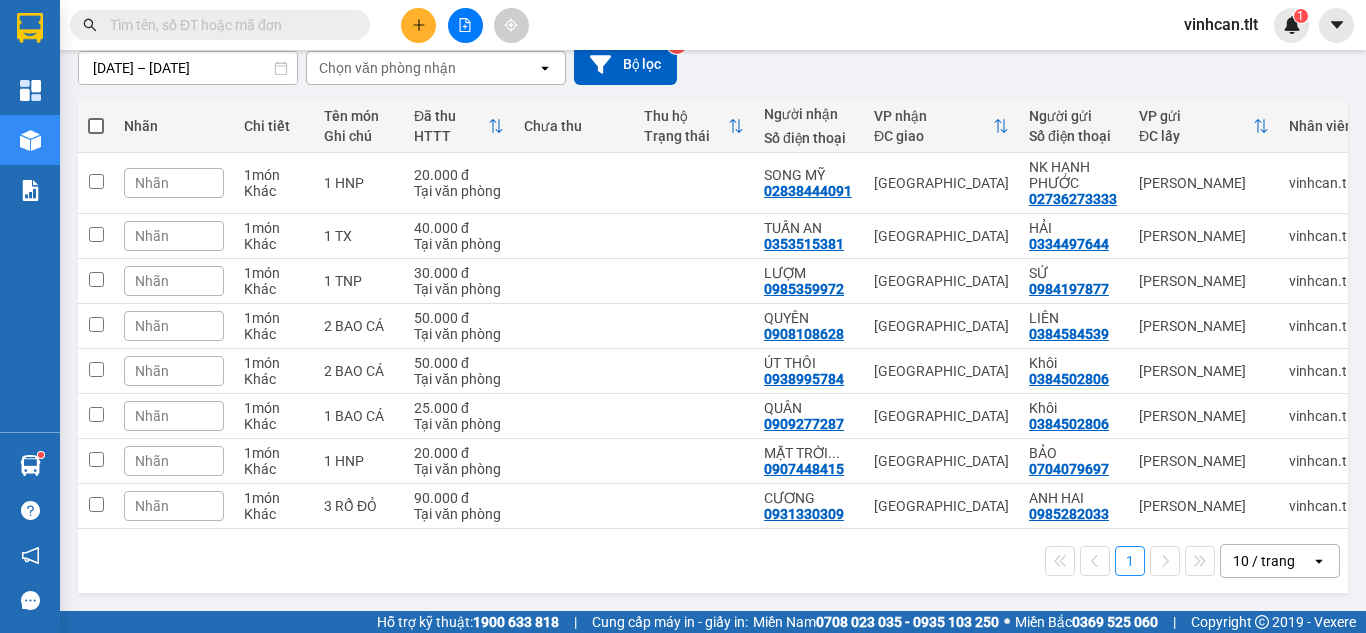 click at bounding box center [96, 126] 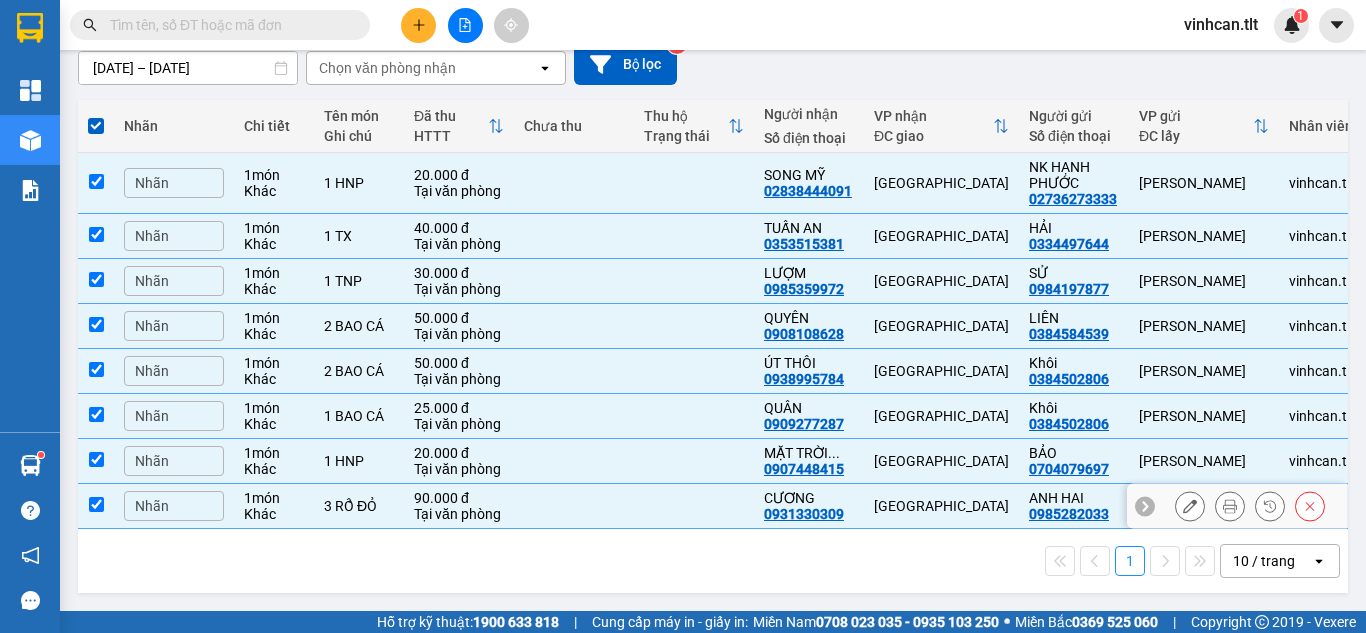click at bounding box center (96, 506) 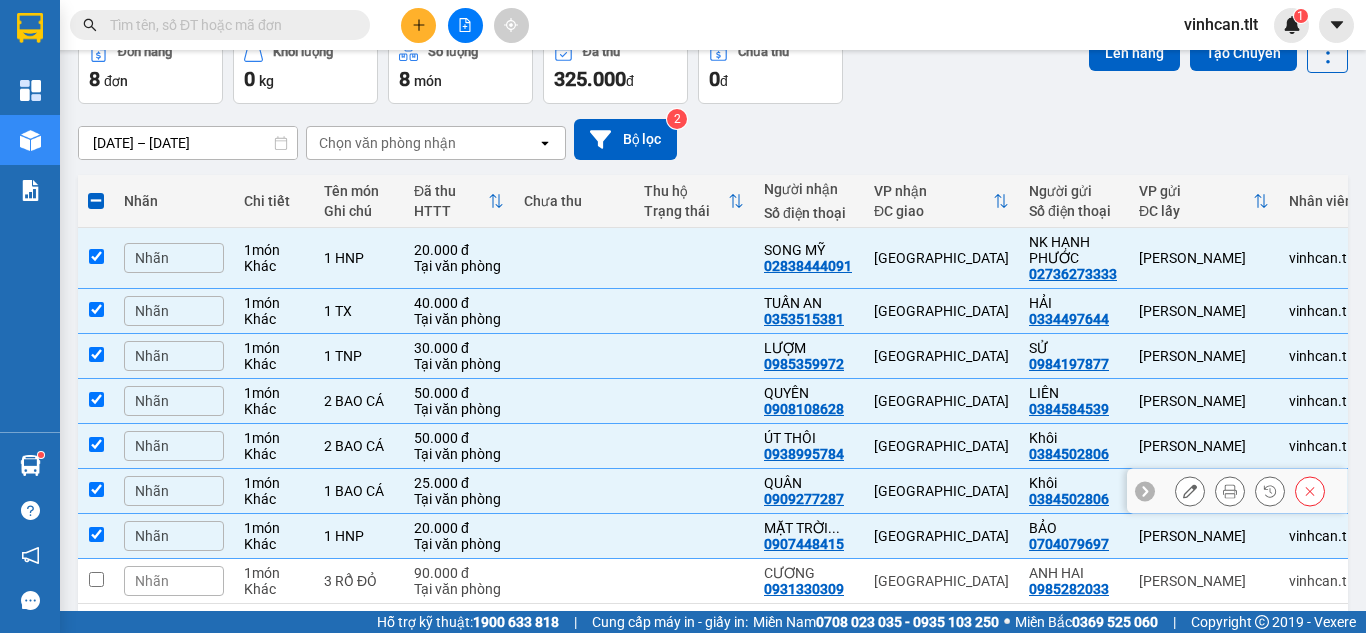 scroll, scrollTop: 0, scrollLeft: 0, axis: both 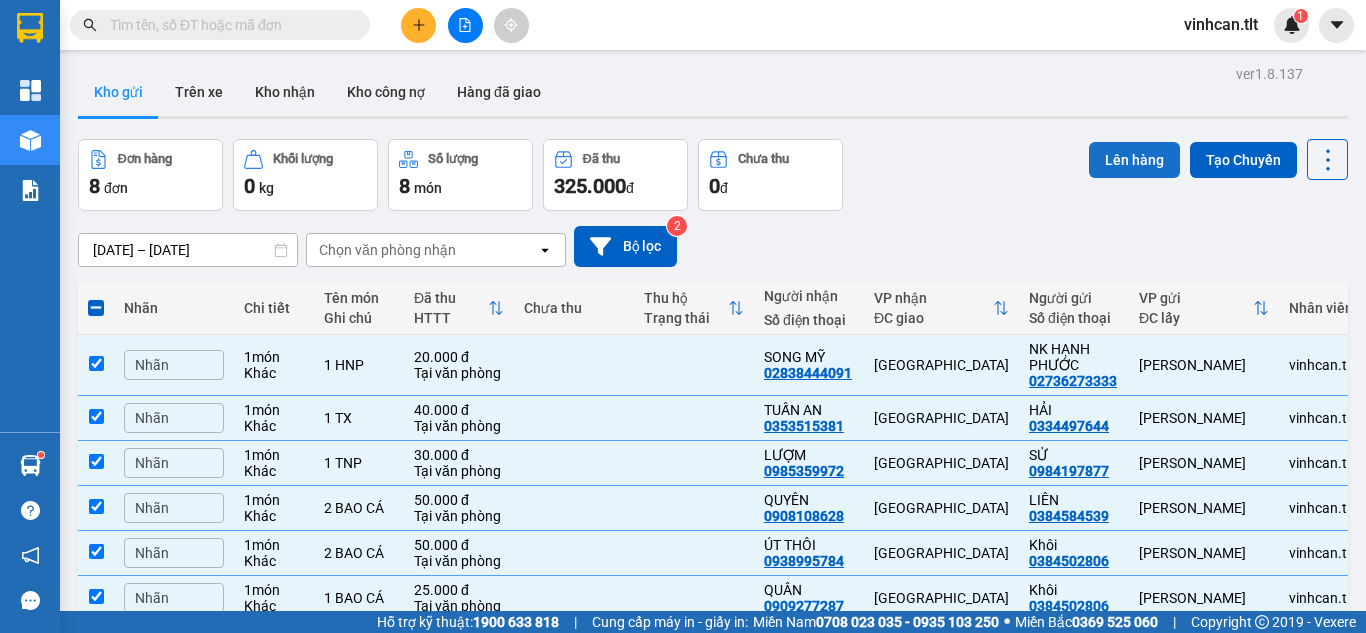 click on "Lên hàng" at bounding box center [1134, 160] 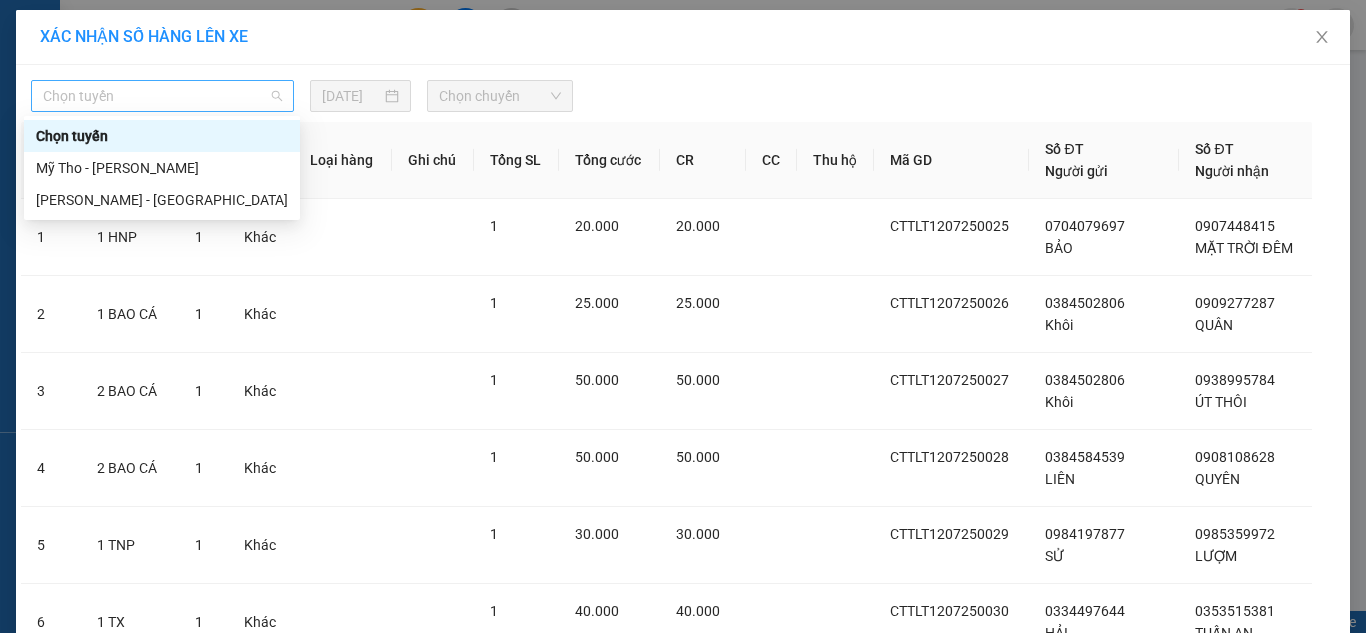 click on "Chọn tuyến" at bounding box center (162, 96) 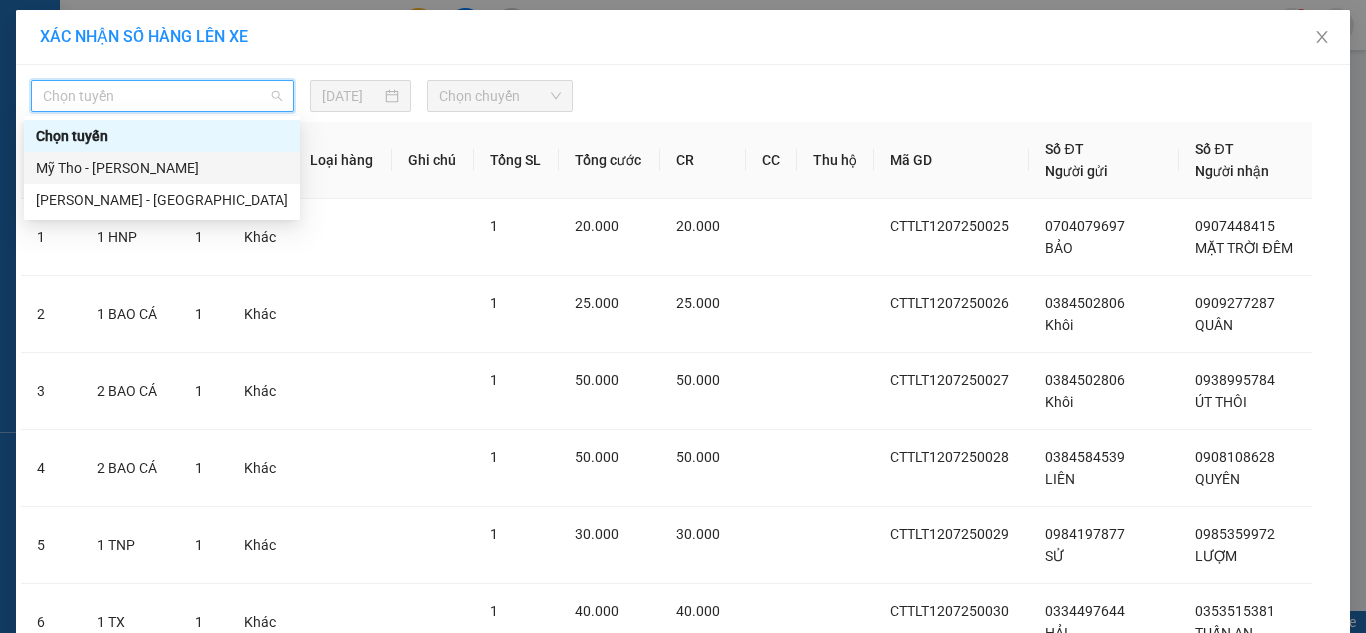 click on "Mỹ Tho - [PERSON_NAME]" at bounding box center [162, 168] 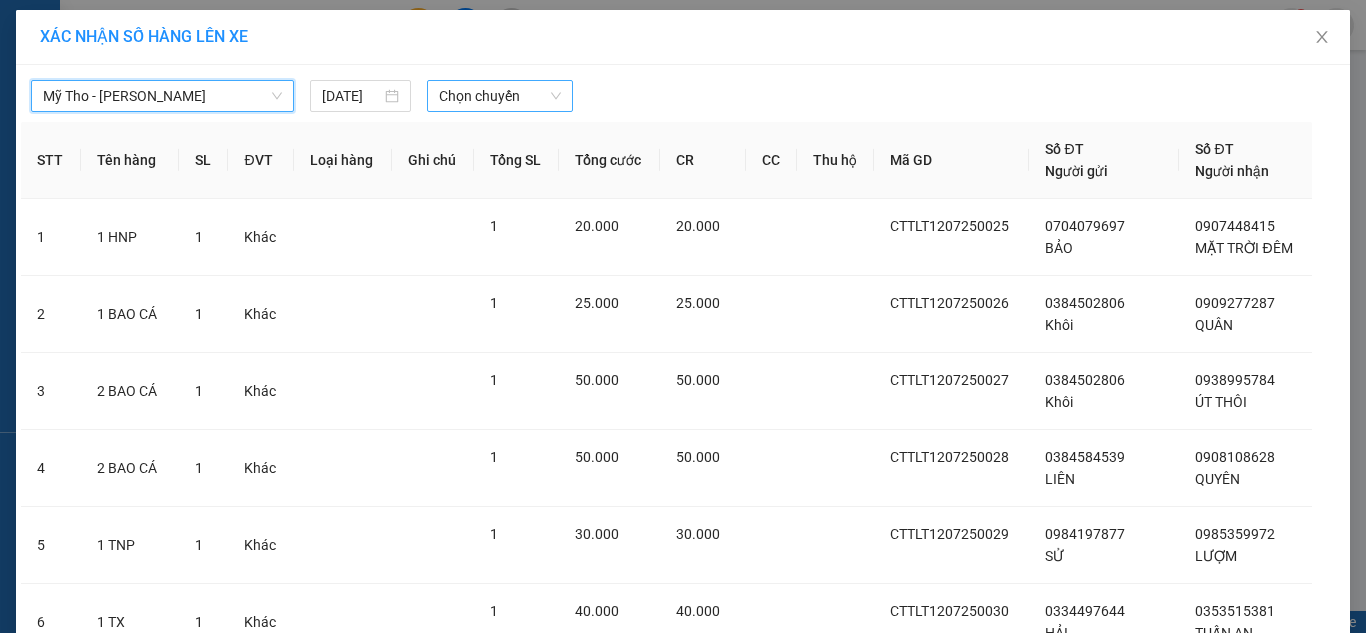 click on "Chọn chuyến" at bounding box center [500, 96] 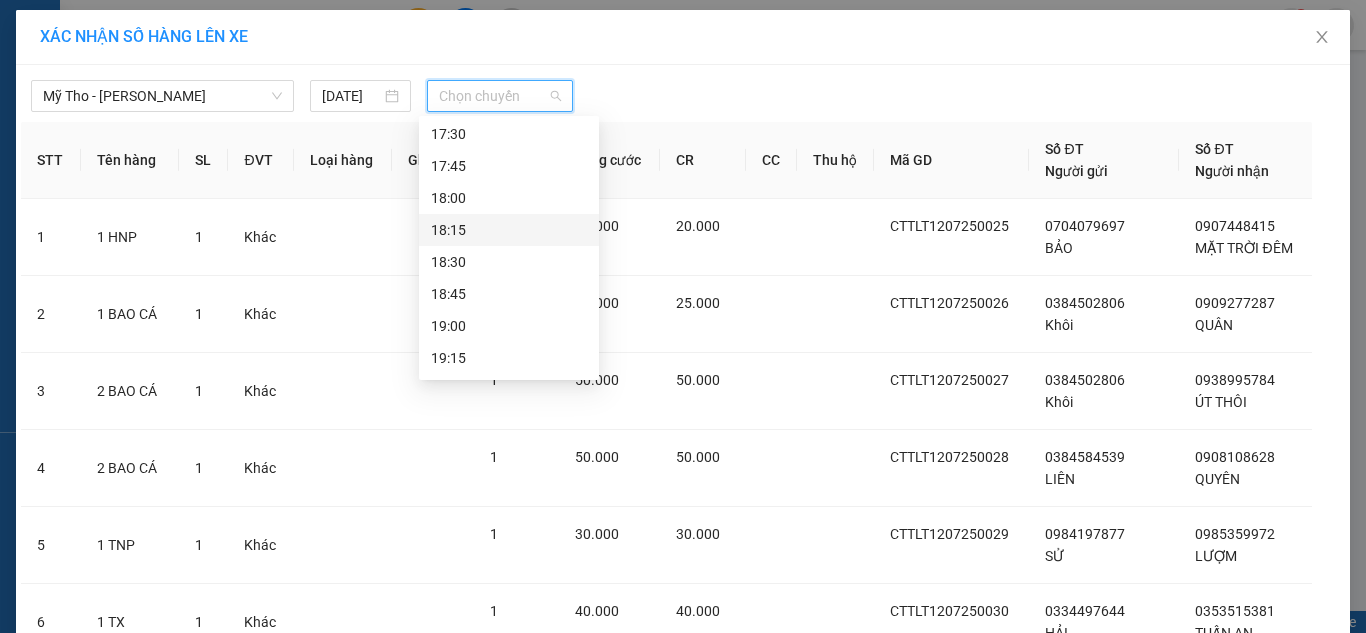 scroll, scrollTop: 2720, scrollLeft: 0, axis: vertical 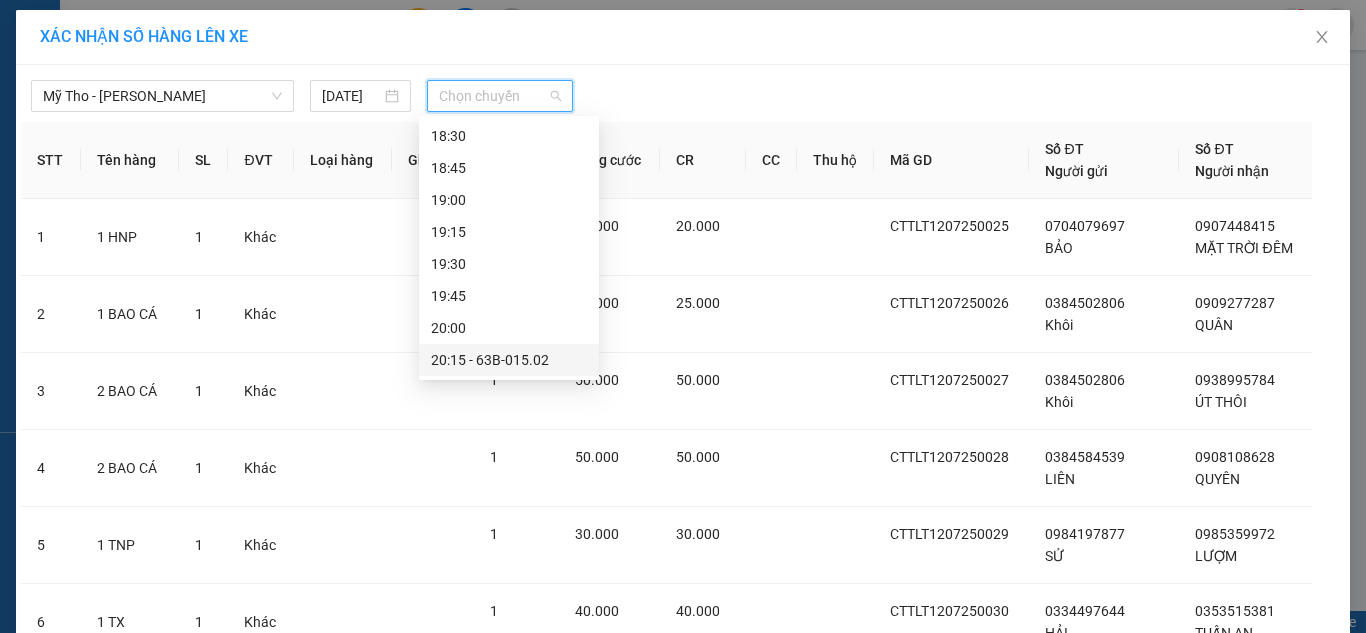 click on "20:15     - 63B-015.02" at bounding box center [509, 360] 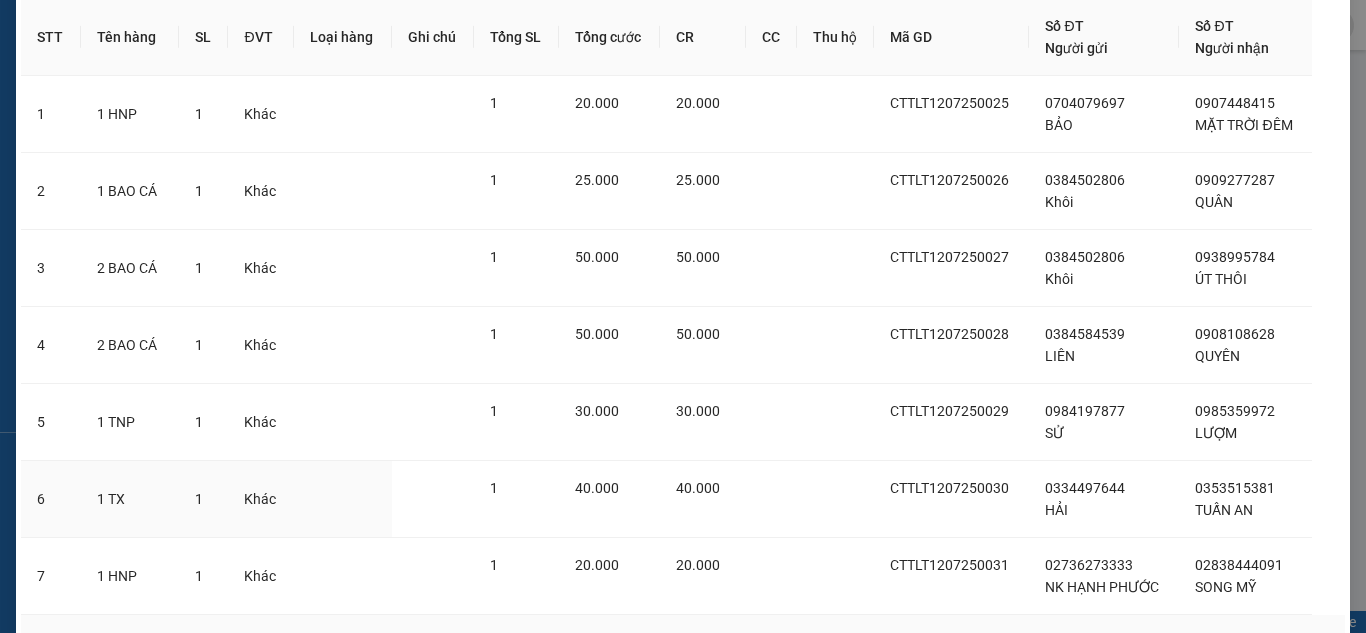 scroll, scrollTop: 295, scrollLeft: 0, axis: vertical 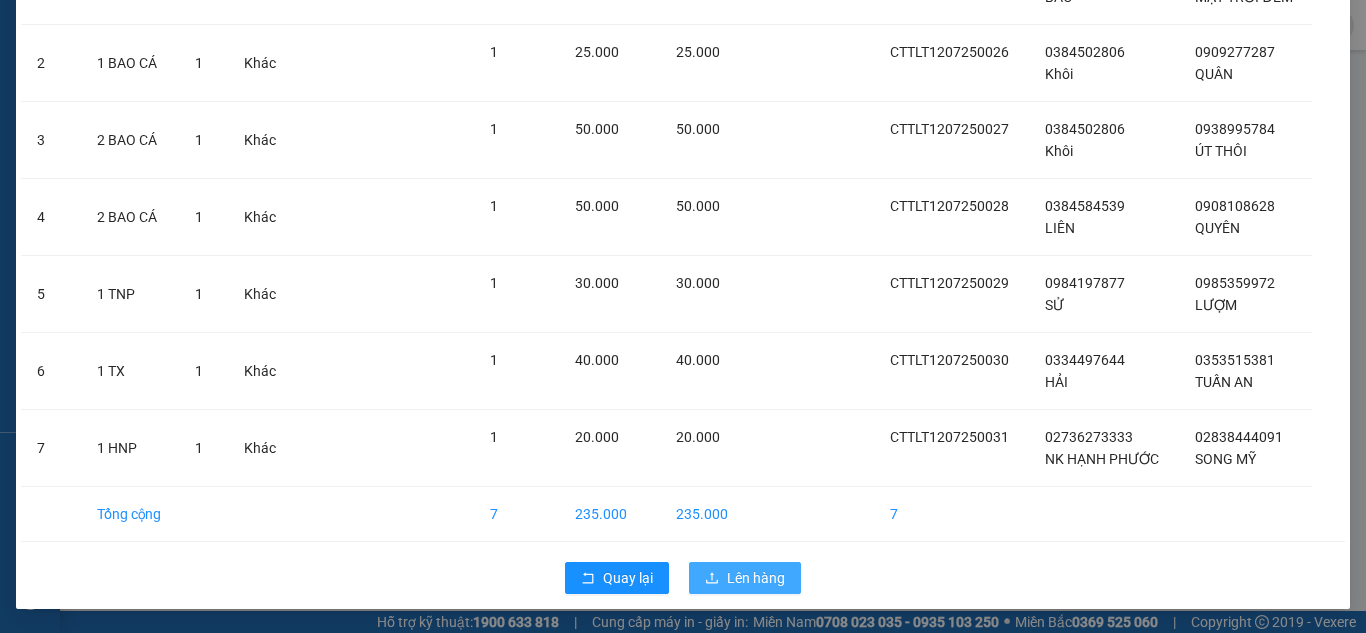 click on "Lên hàng" at bounding box center [756, 578] 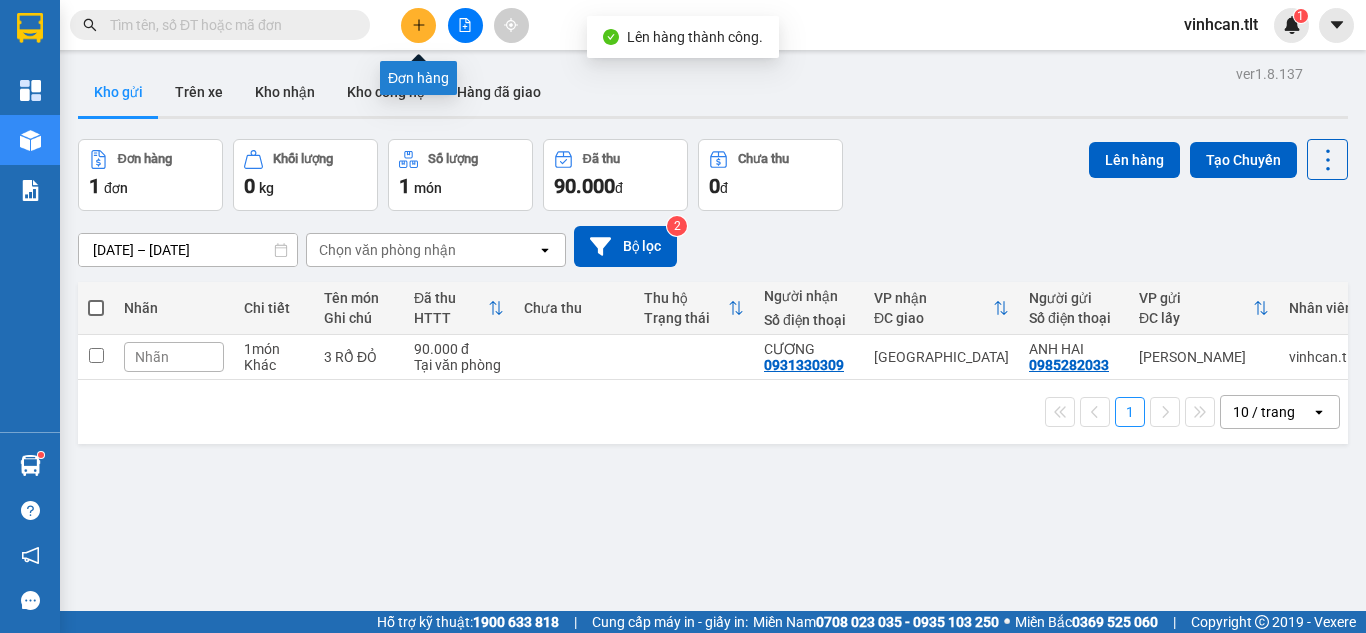 click at bounding box center (465, 25) 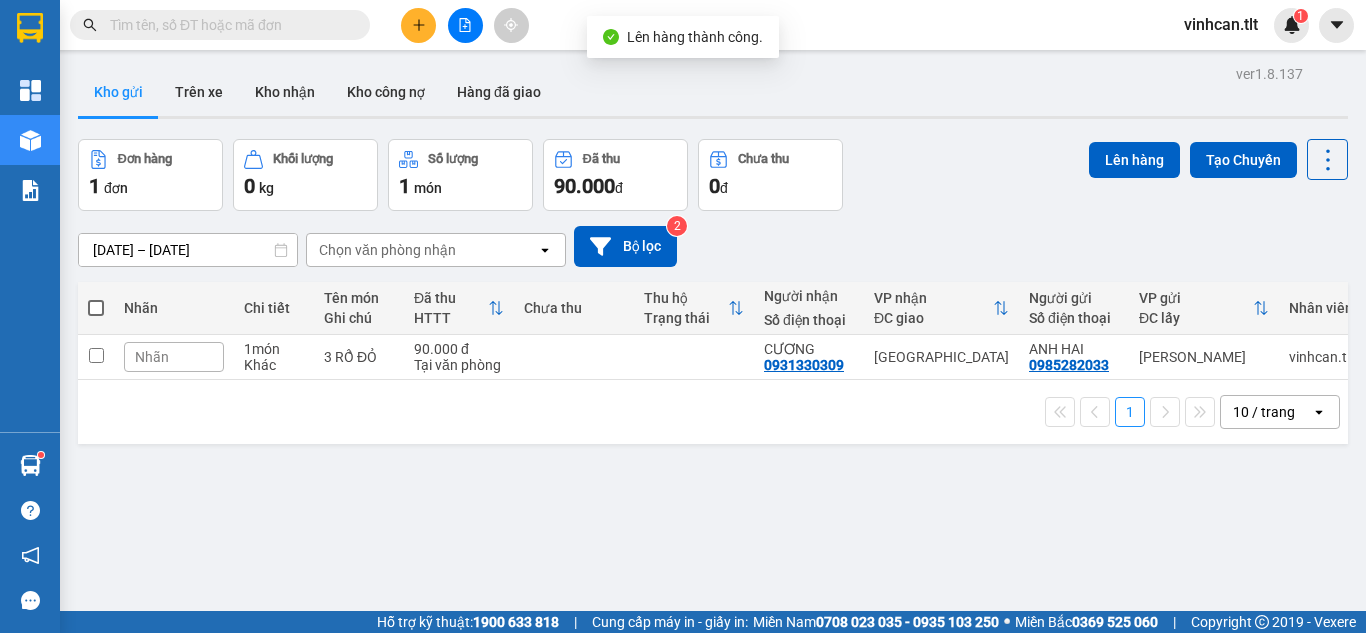 click 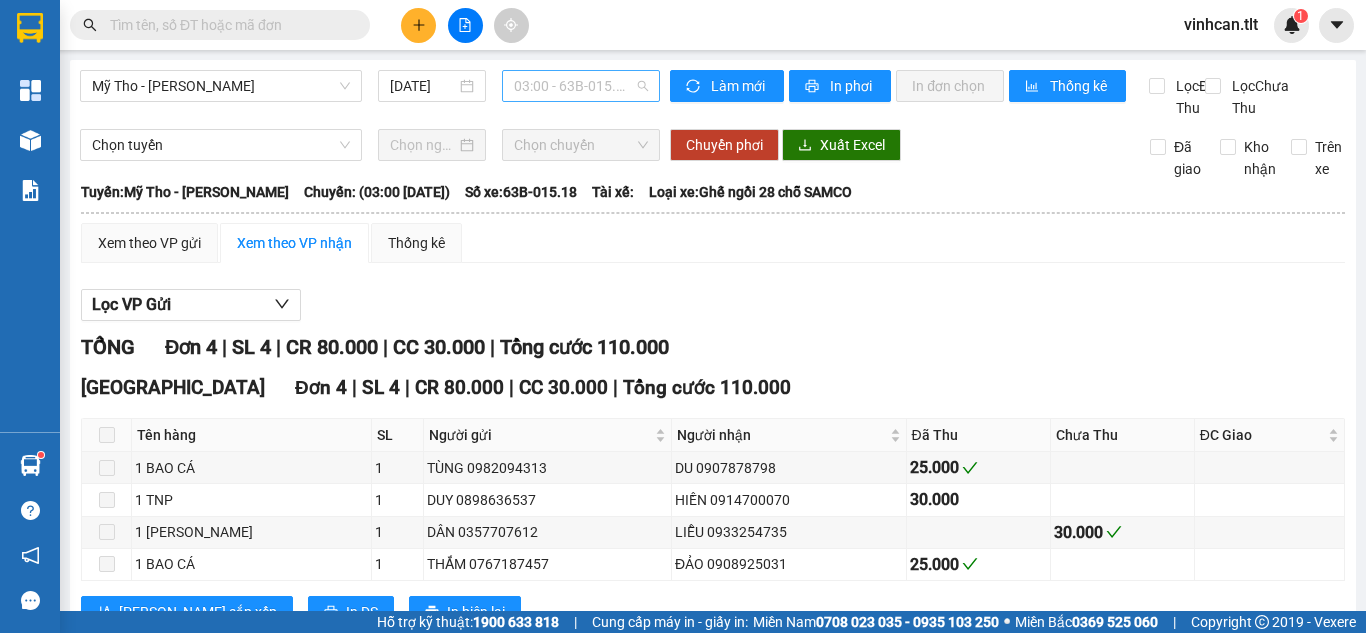 click on "03:00     - 63B-015.18" at bounding box center (581, 86) 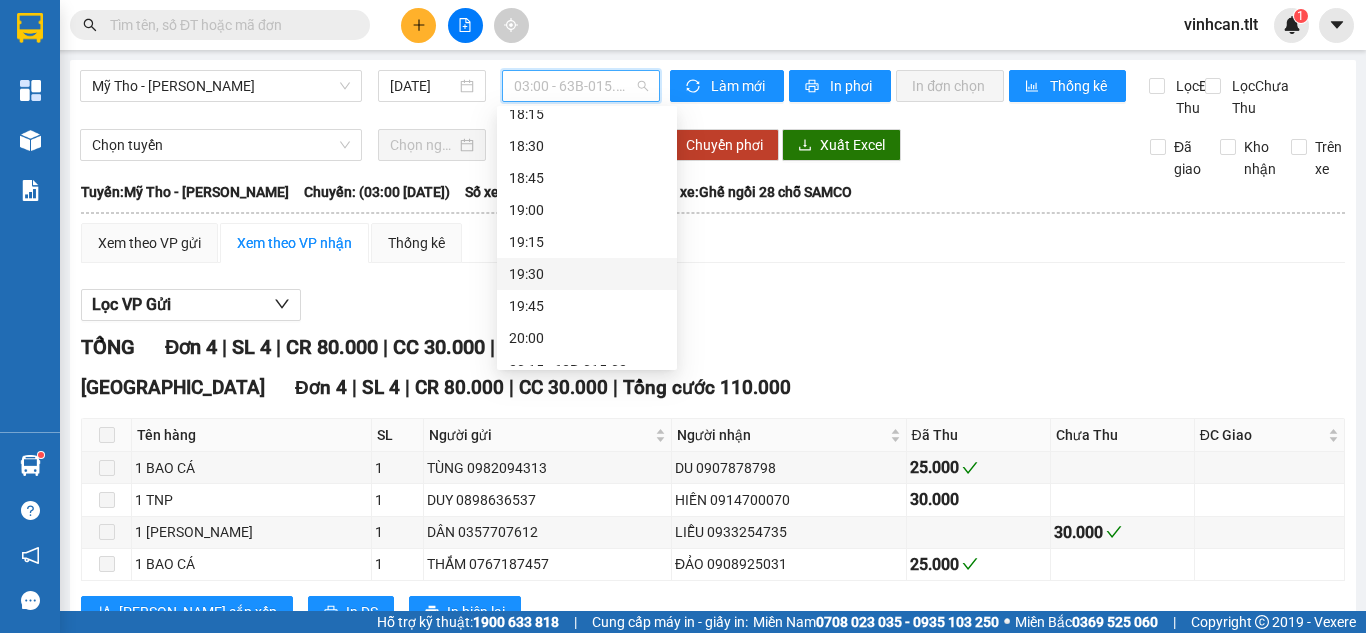 scroll, scrollTop: 2720, scrollLeft: 0, axis: vertical 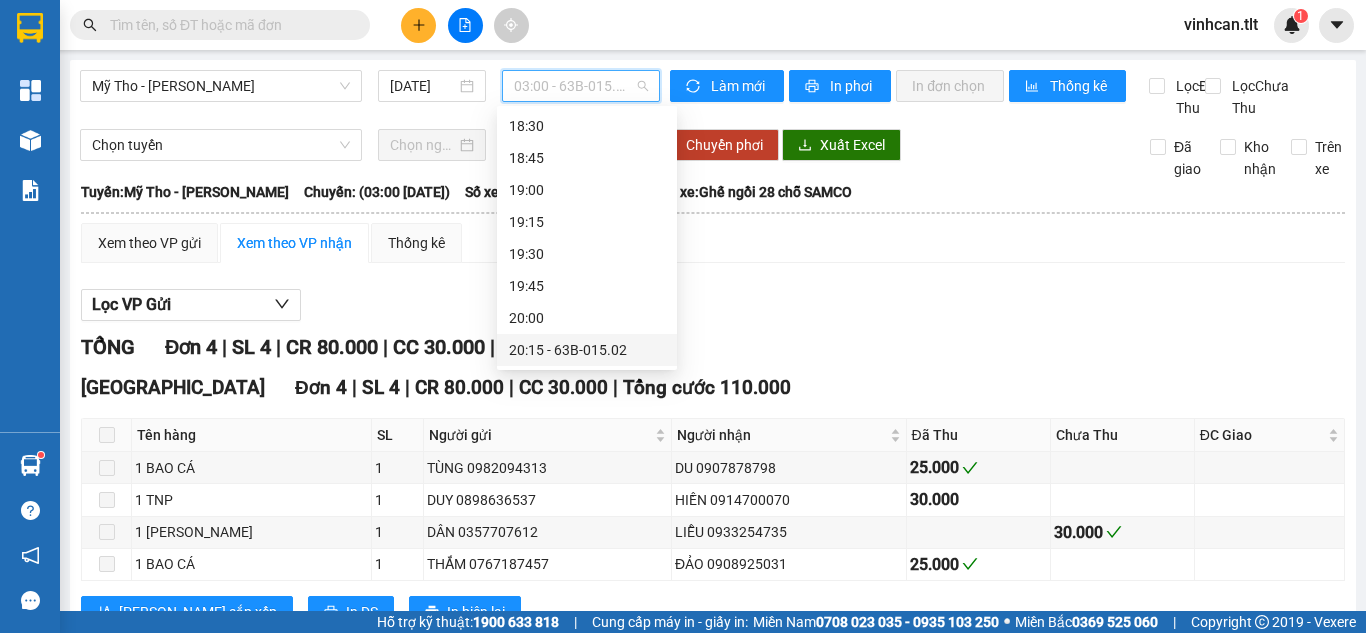 click on "20:15     - 63B-015.02" at bounding box center (587, 350) 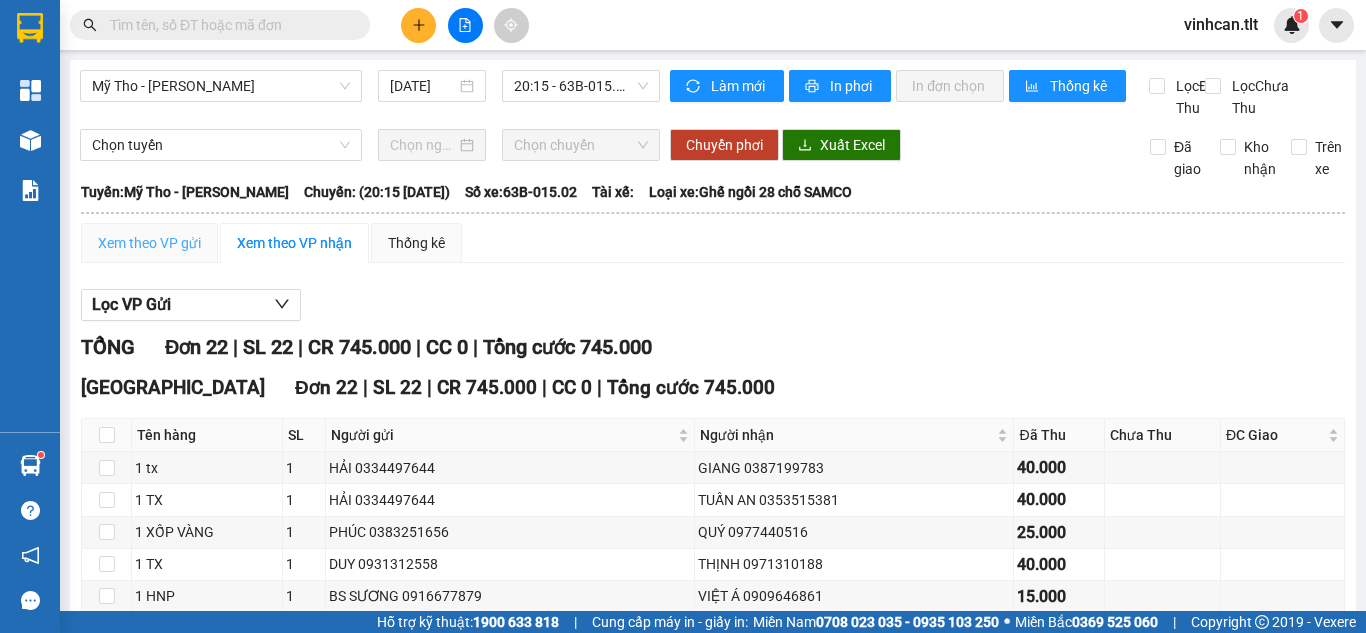 click on "Xem theo VP gửi" at bounding box center [149, 243] 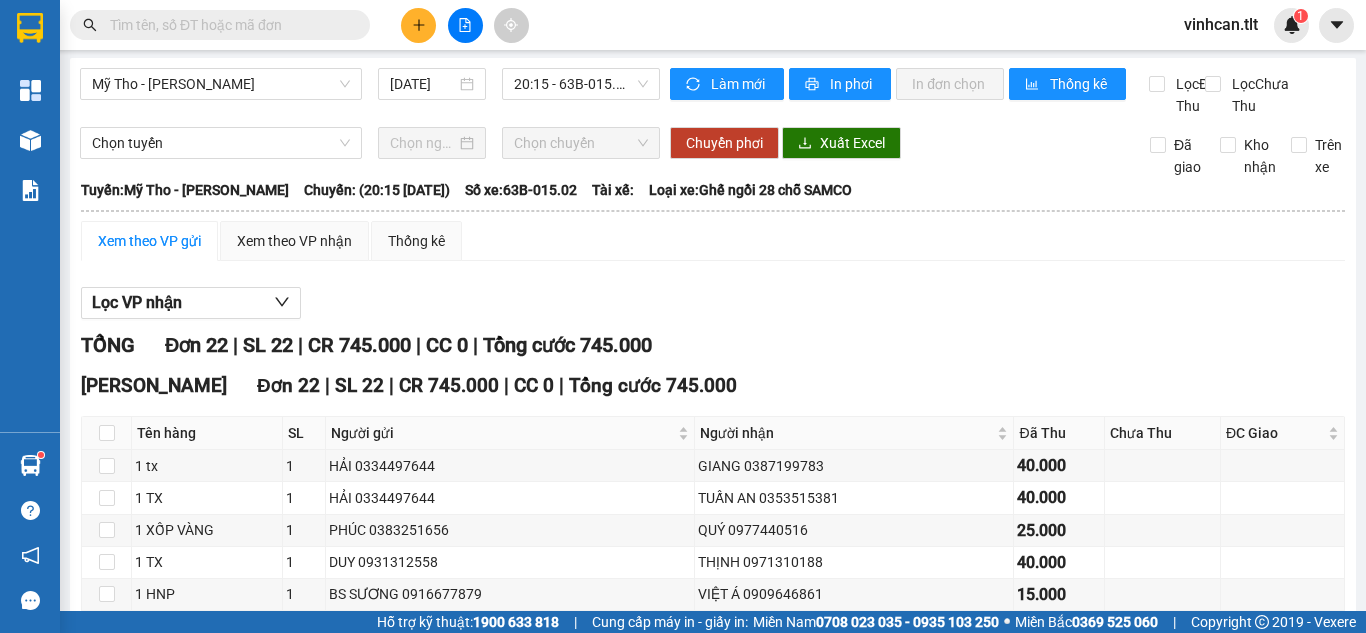scroll, scrollTop: 0, scrollLeft: 0, axis: both 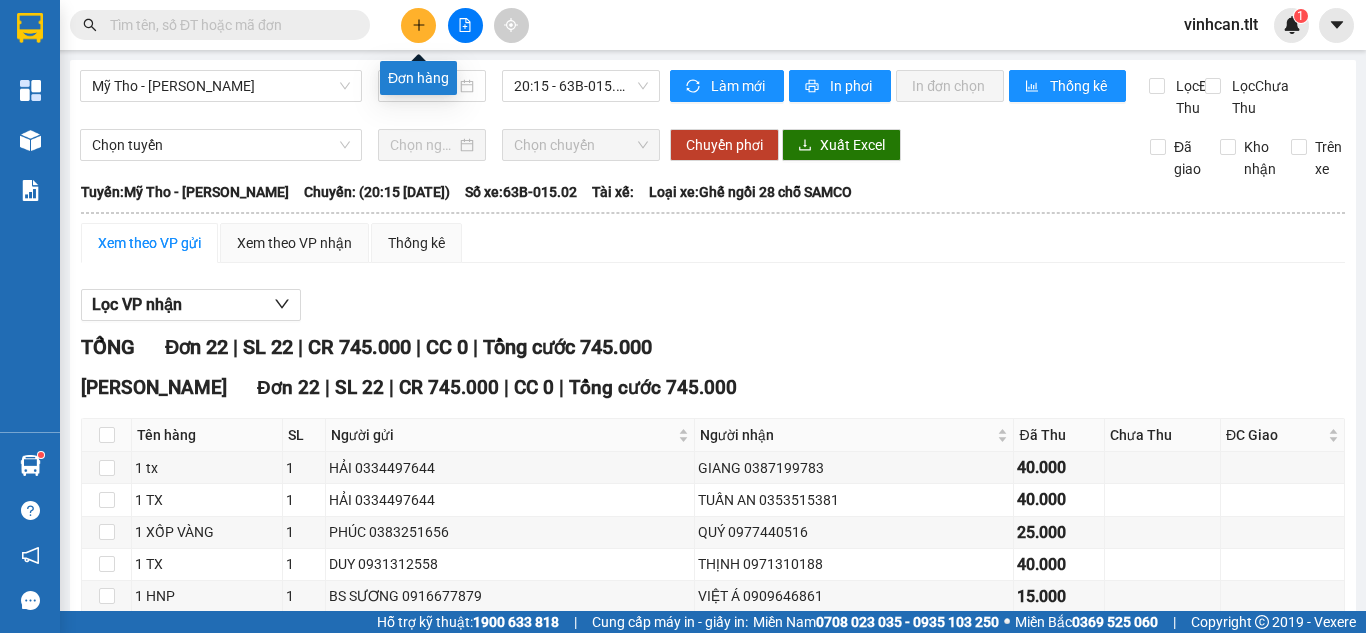 click at bounding box center (418, 25) 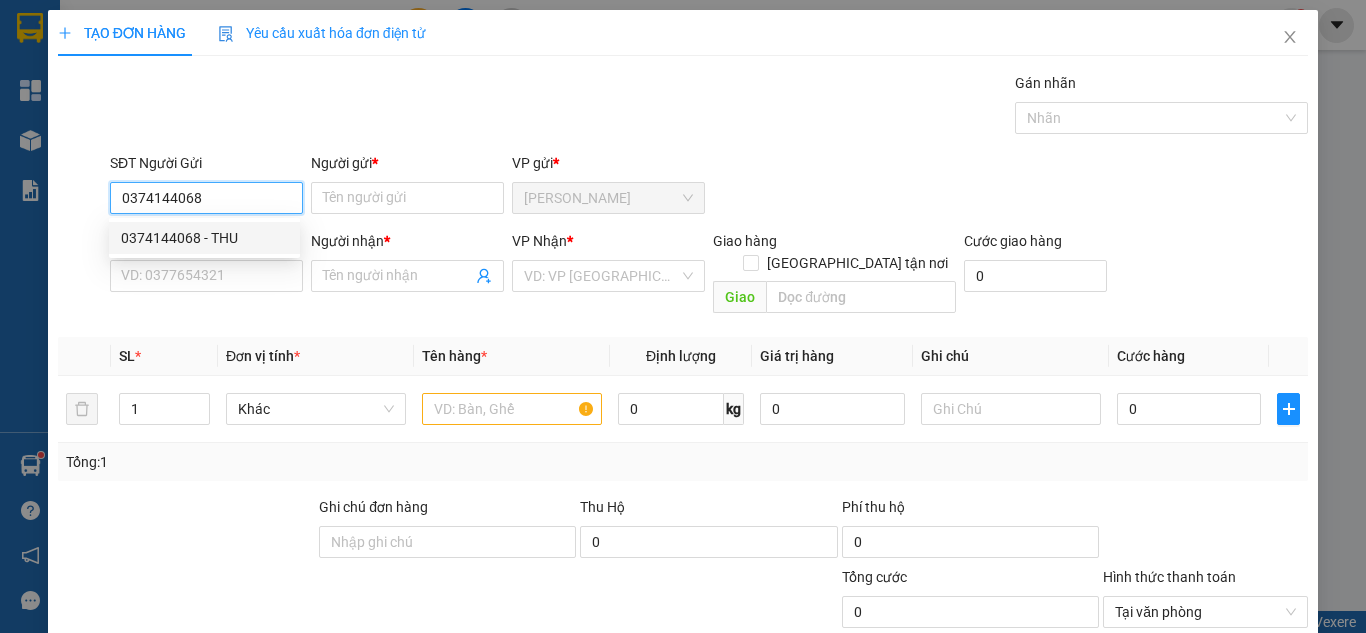 click on "0374144068 - THU" at bounding box center [204, 238] 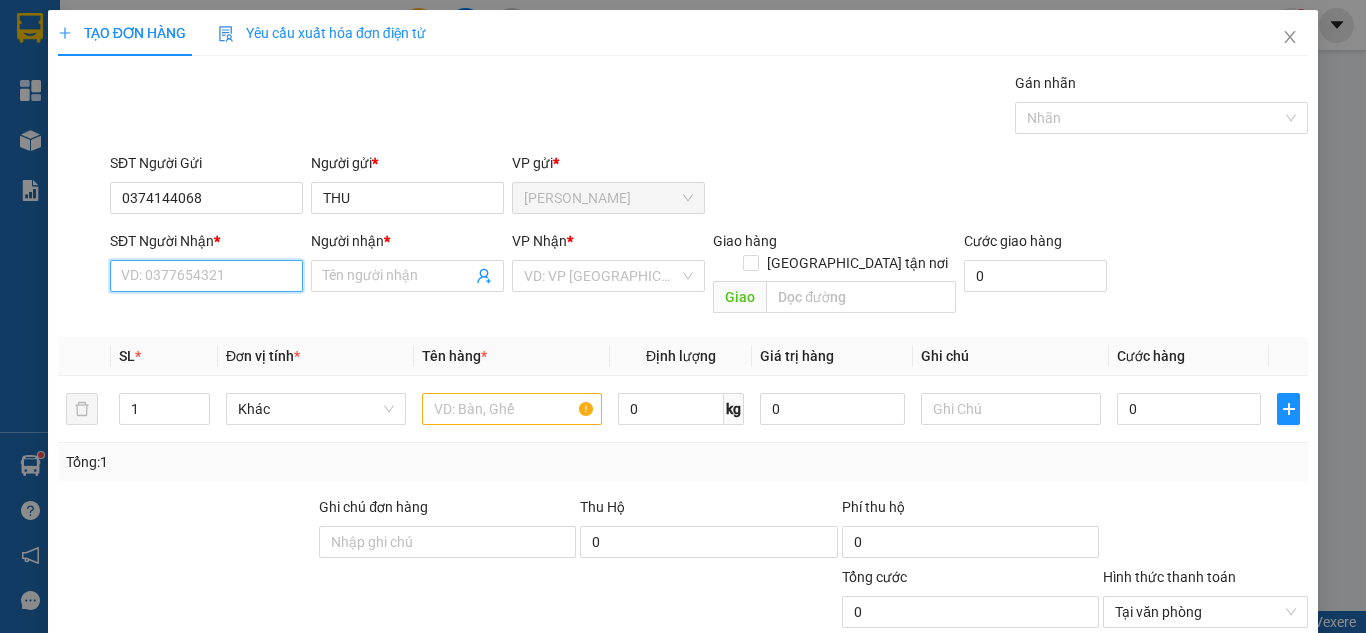 click on "SĐT Người Nhận  *" at bounding box center [206, 276] 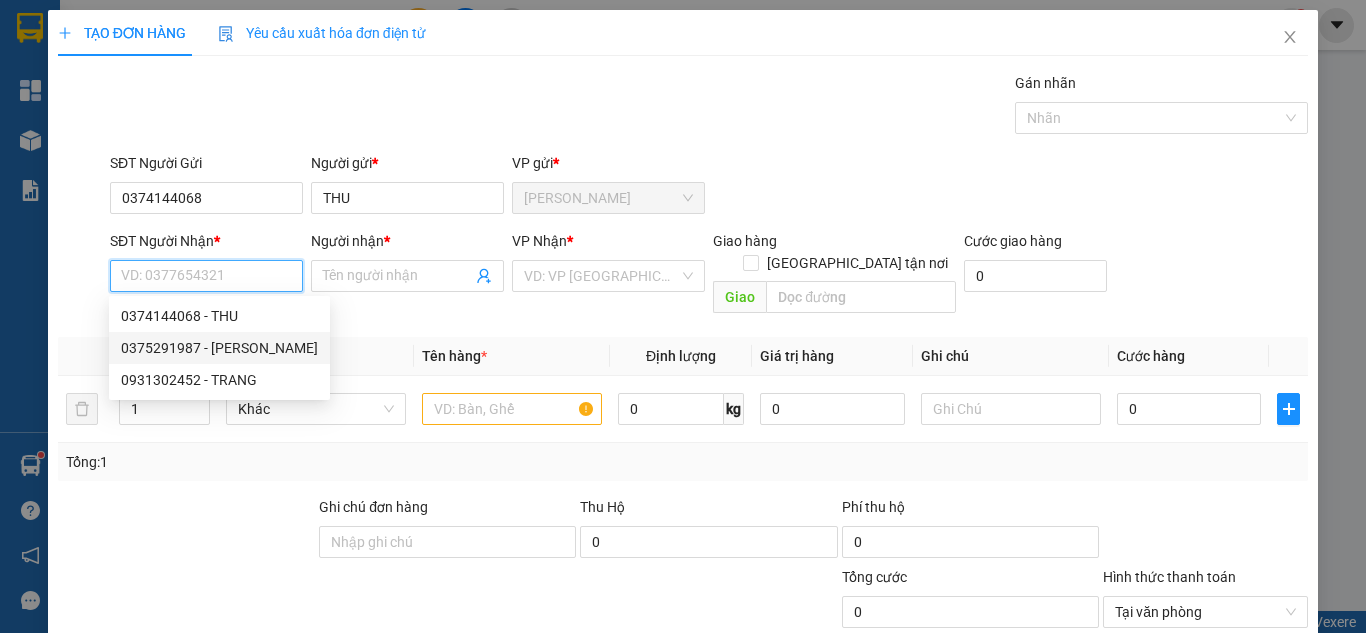 click on "0375291987 - THẢO" at bounding box center [219, 348] 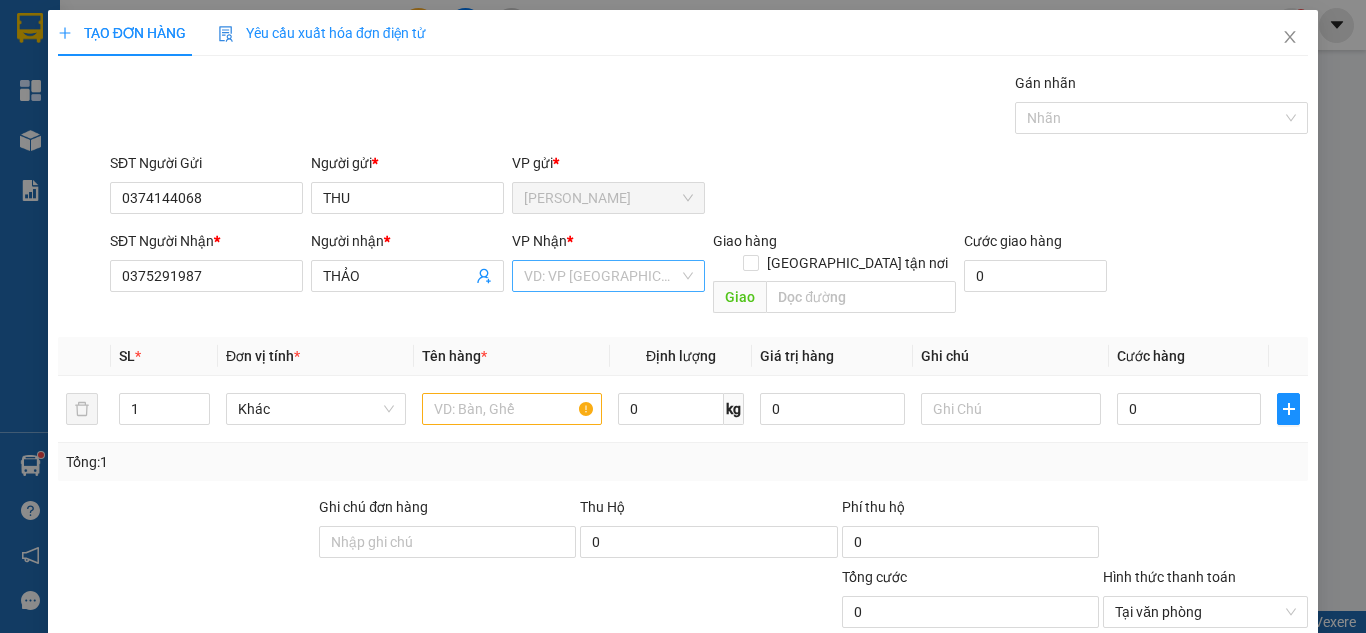 drag, startPoint x: 611, startPoint y: 272, endPoint x: 619, endPoint y: 288, distance: 17.888544 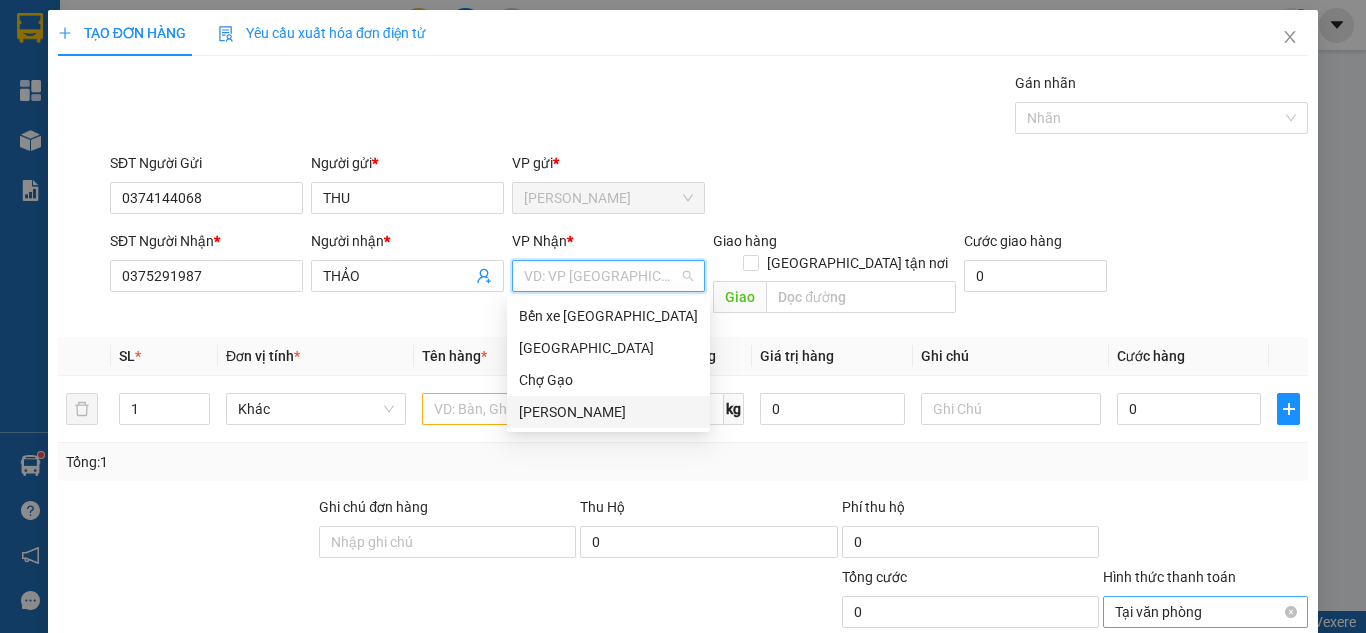 click on "Tại văn phòng" at bounding box center (1205, 612) 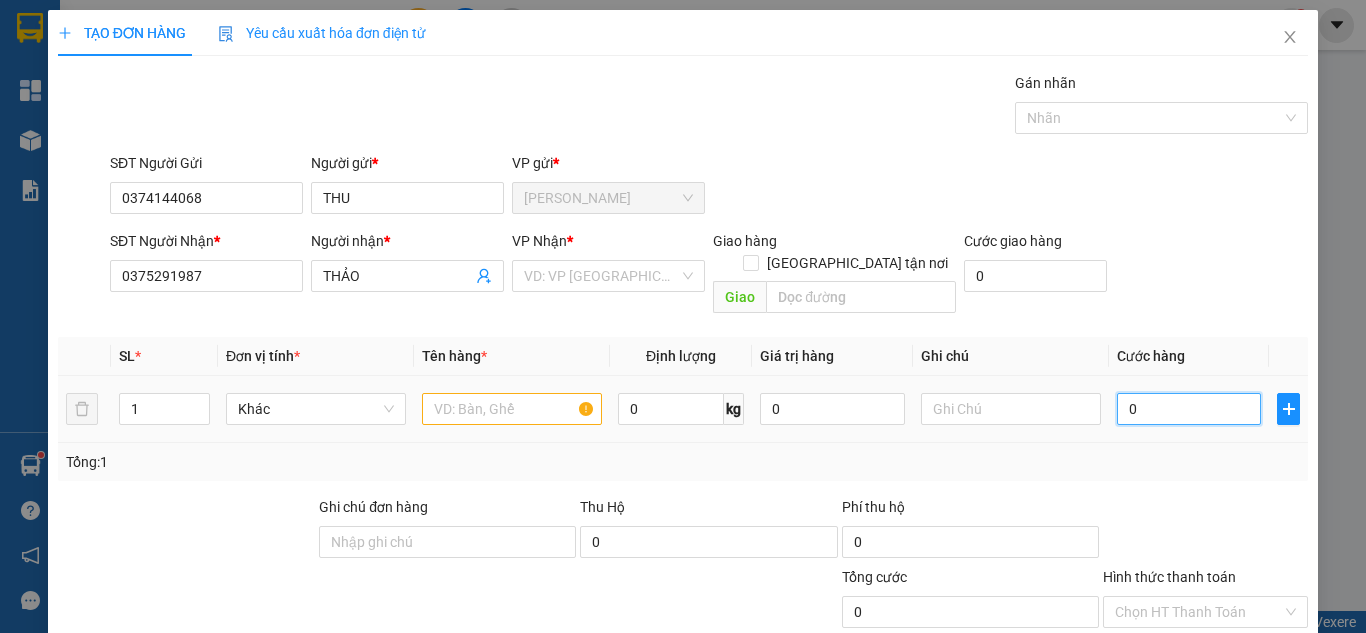 click on "0" at bounding box center (1189, 409) 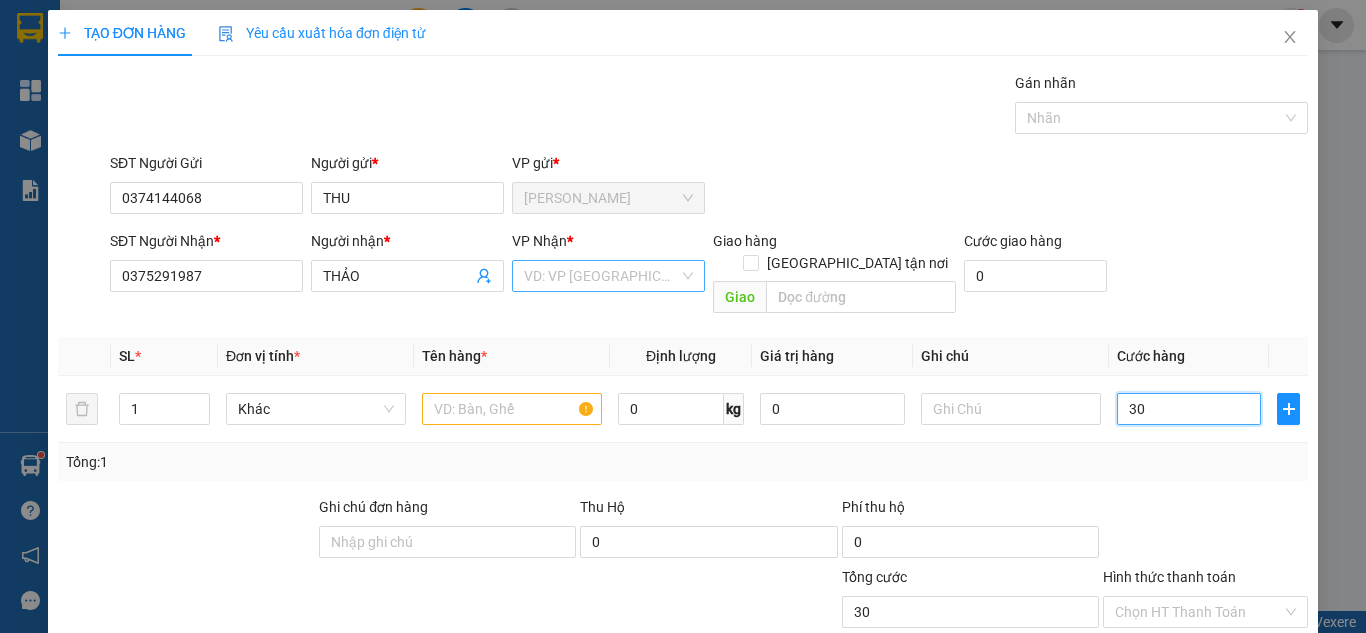 click on "VD: VP [GEOGRAPHIC_DATA]" at bounding box center (608, 276) 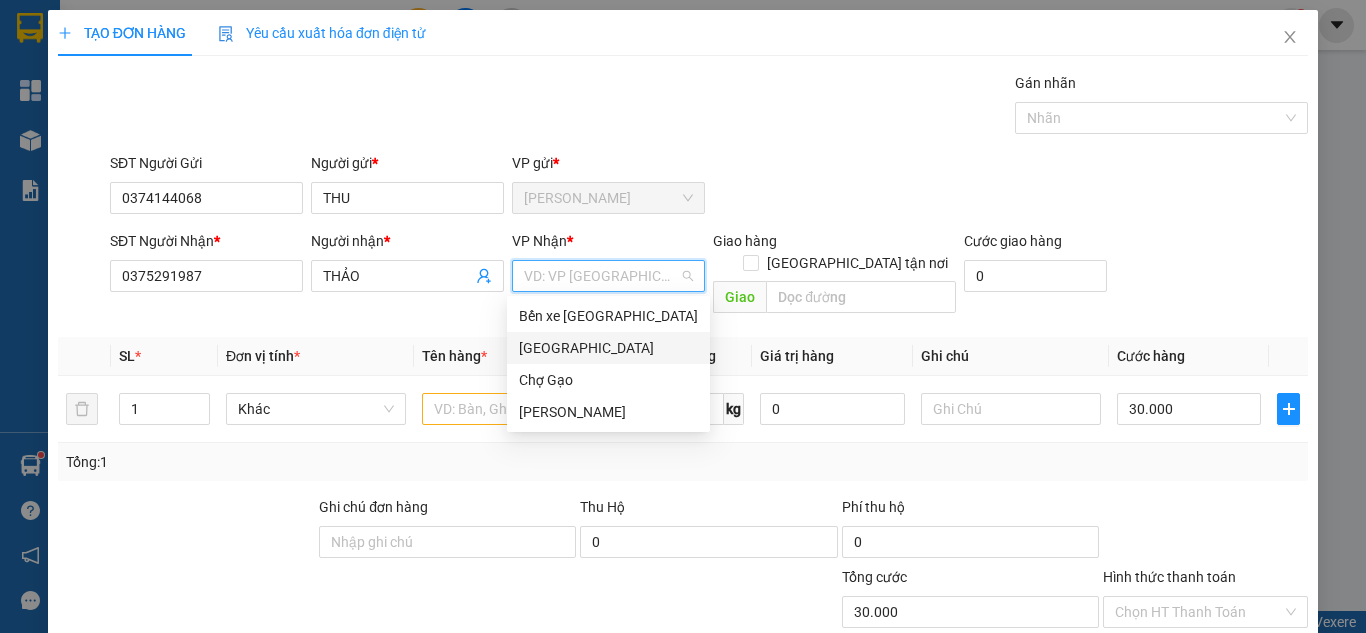 click on "[GEOGRAPHIC_DATA]" at bounding box center [608, 348] 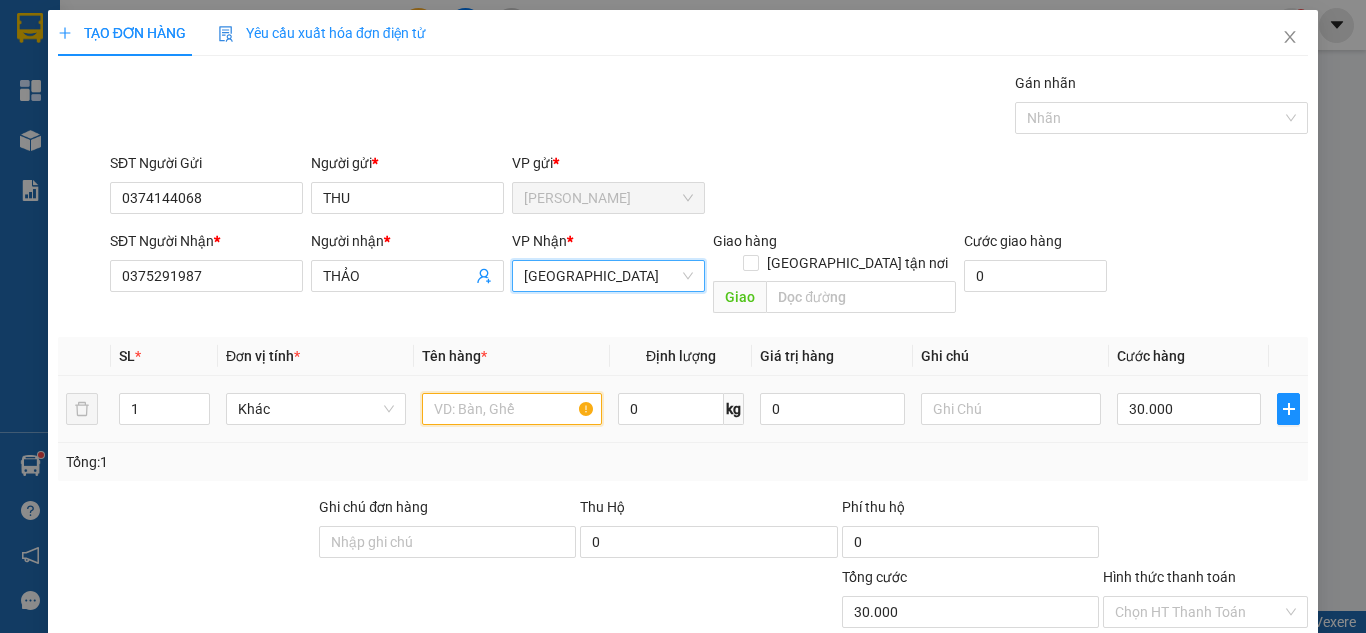 click at bounding box center [512, 409] 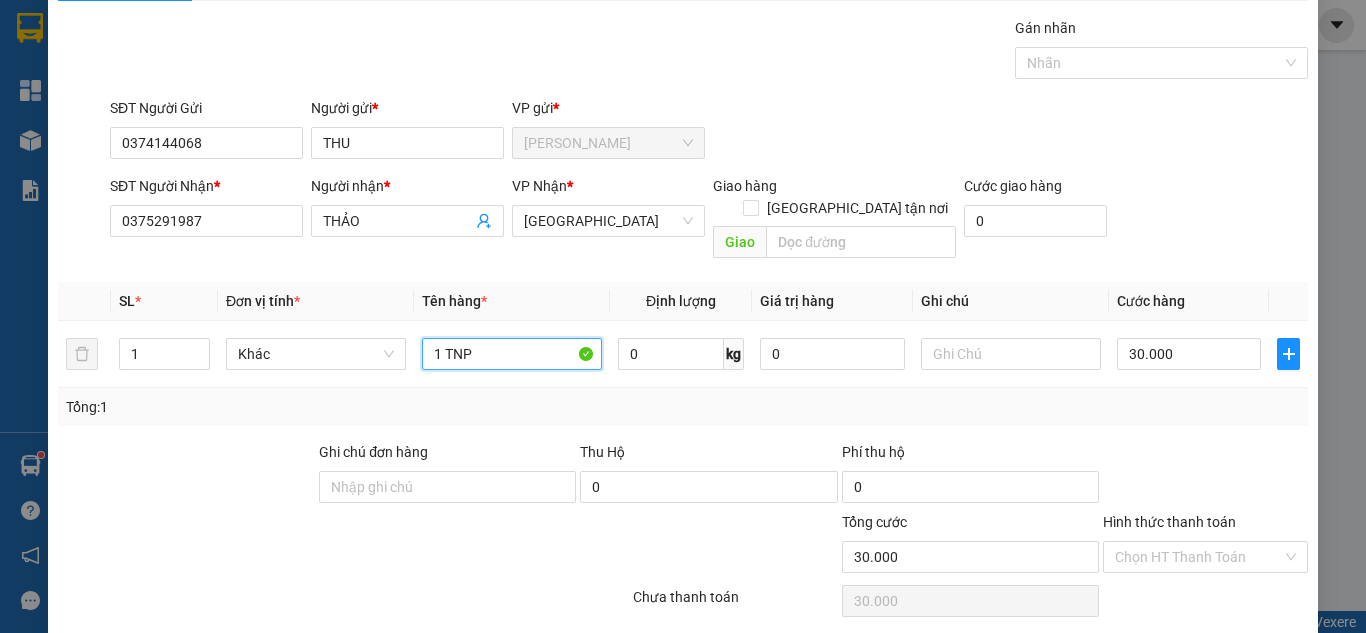 scroll, scrollTop: 107, scrollLeft: 0, axis: vertical 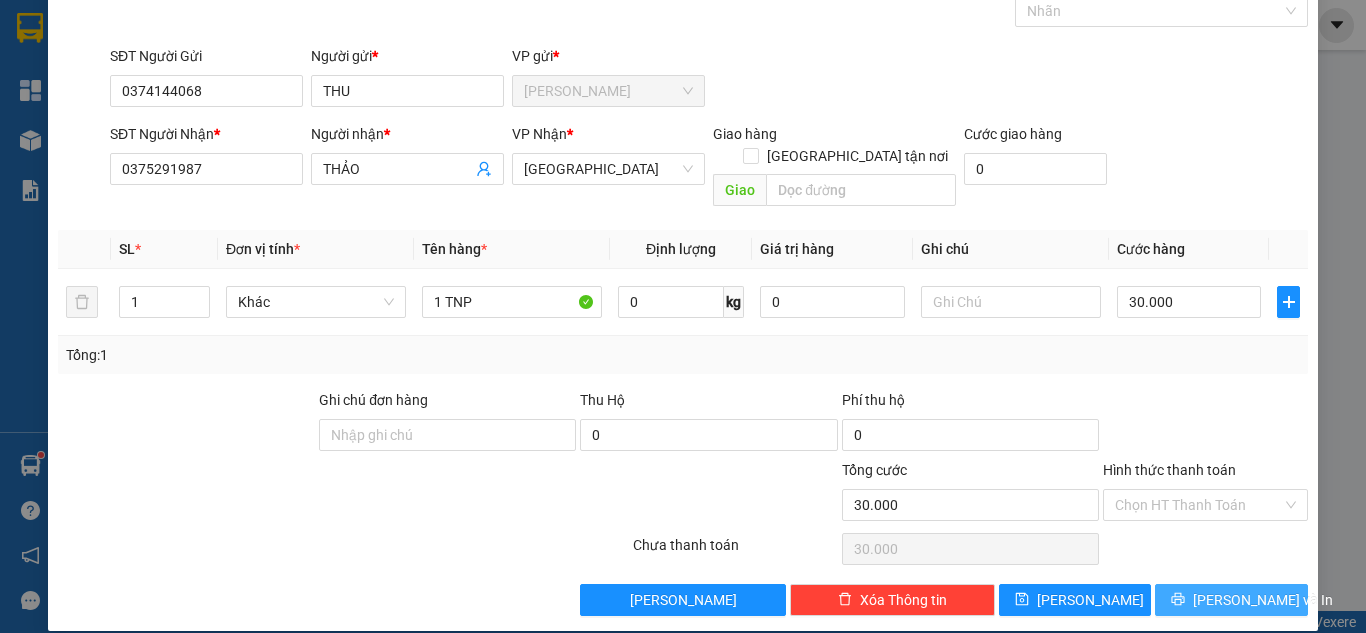 click on "[PERSON_NAME] và In" at bounding box center [1263, 600] 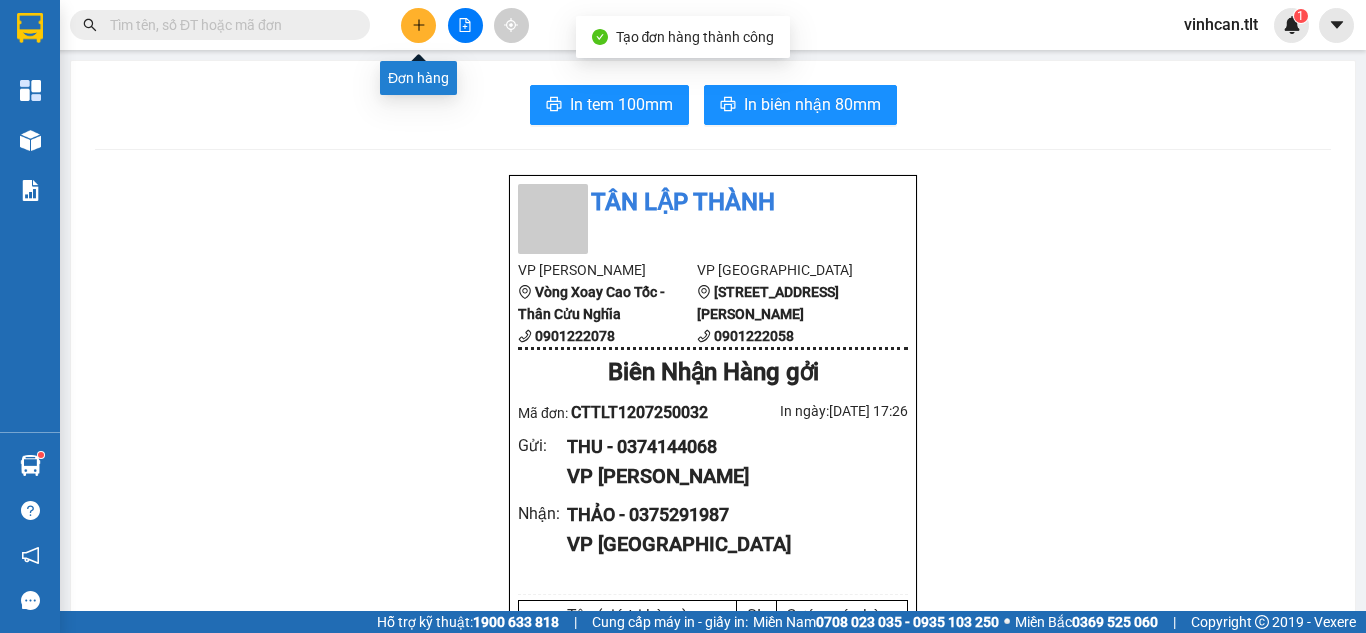 click at bounding box center [418, 25] 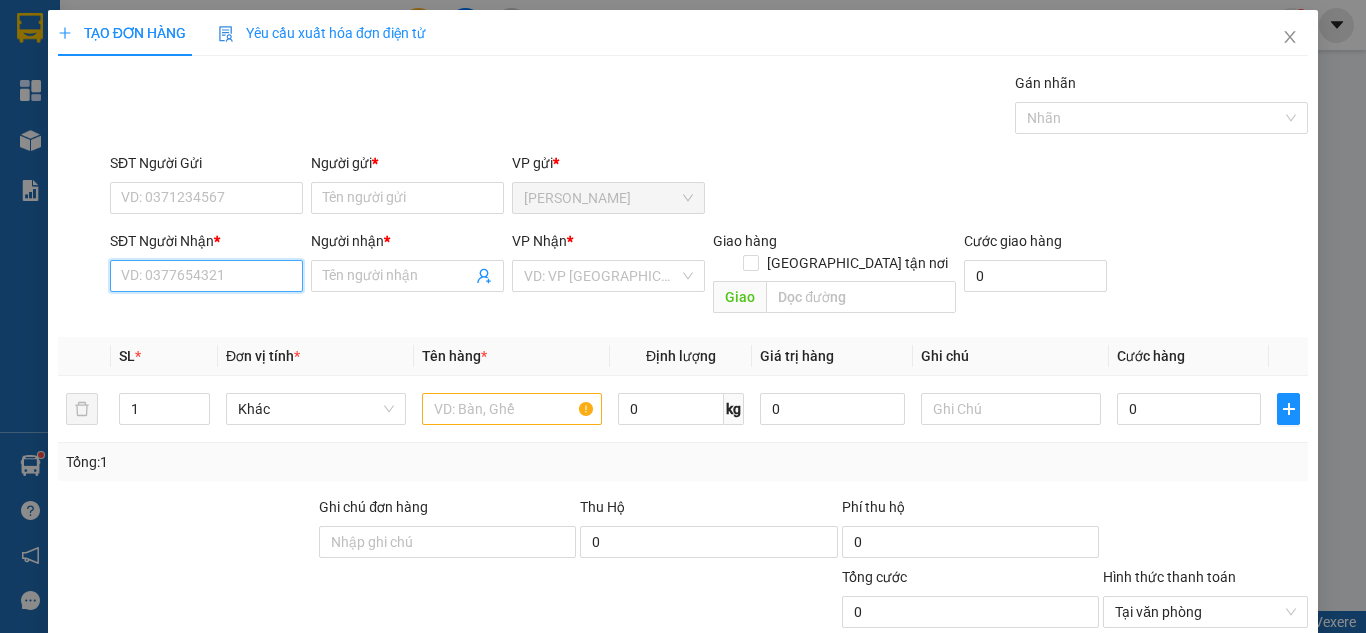 click on "SĐT Người Nhận  *" at bounding box center [206, 276] 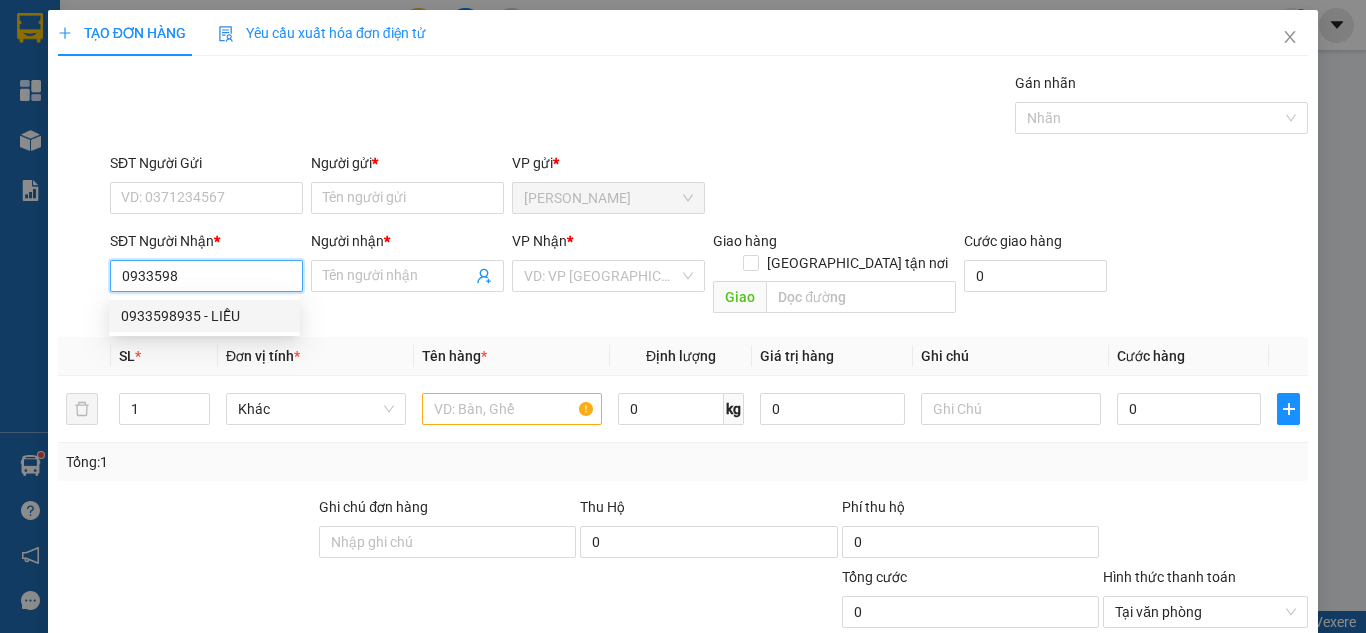 click on "0933598935 - LIỄU" at bounding box center [204, 316] 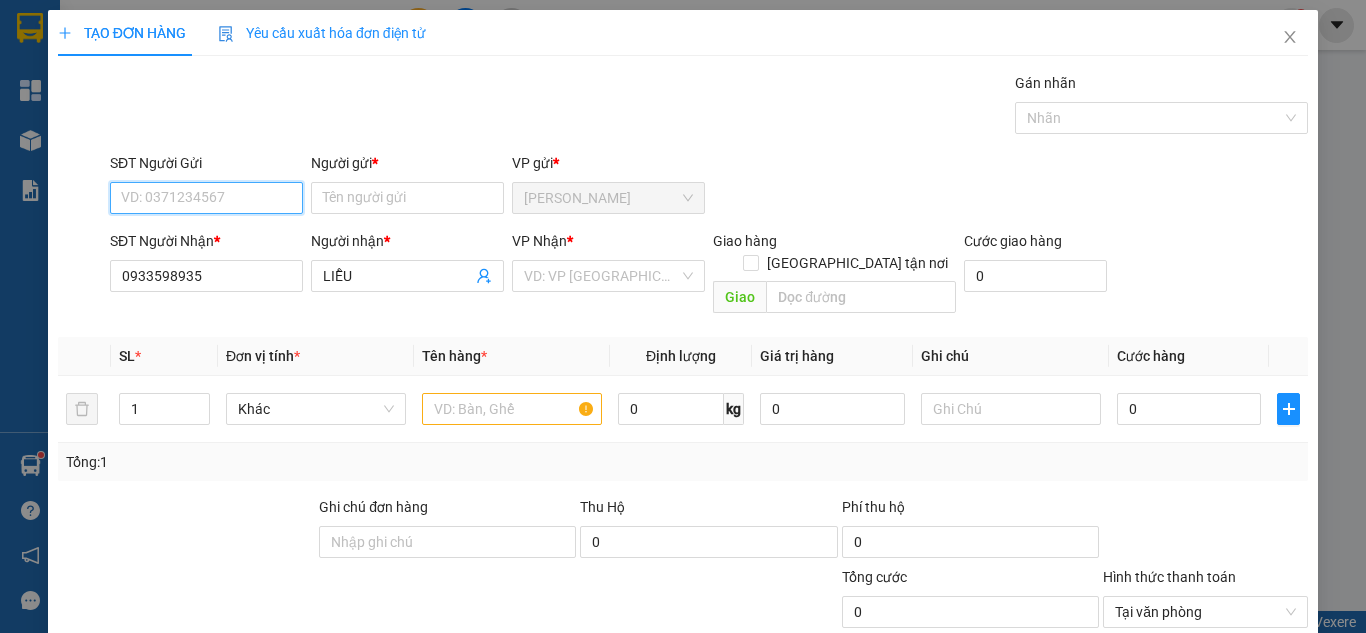 click on "SĐT Người Gửi" at bounding box center (206, 198) 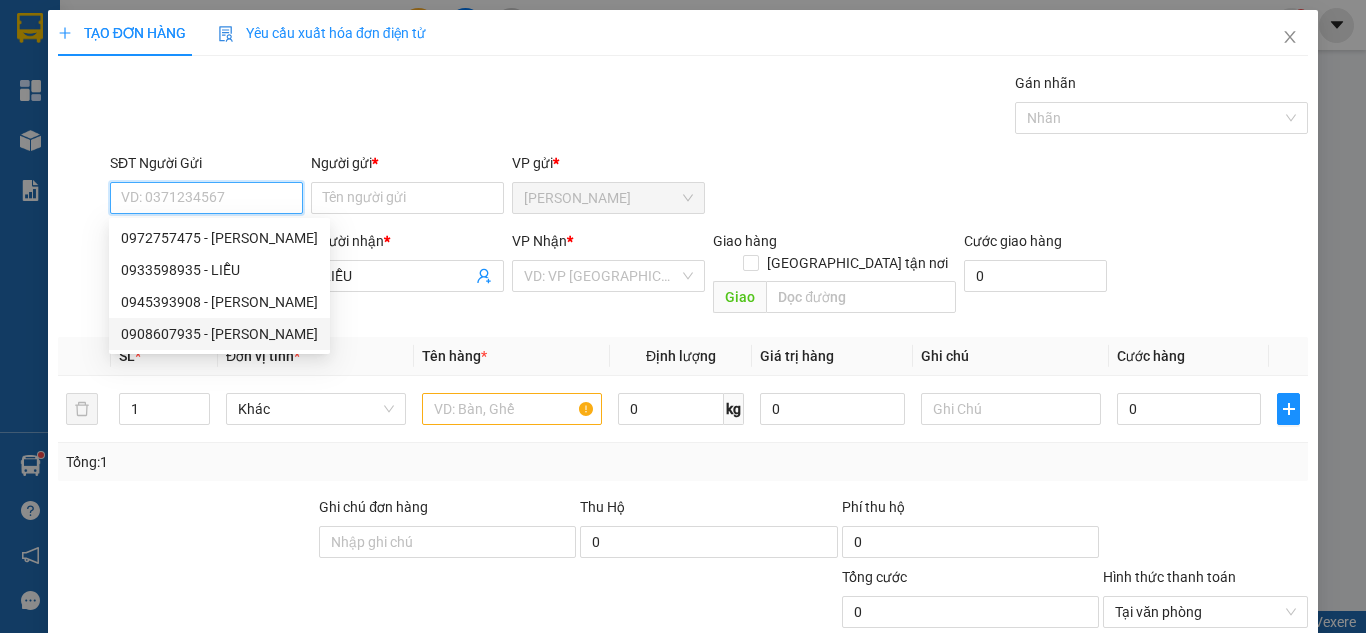 drag, startPoint x: 232, startPoint y: 329, endPoint x: 313, endPoint y: 322, distance: 81.3019 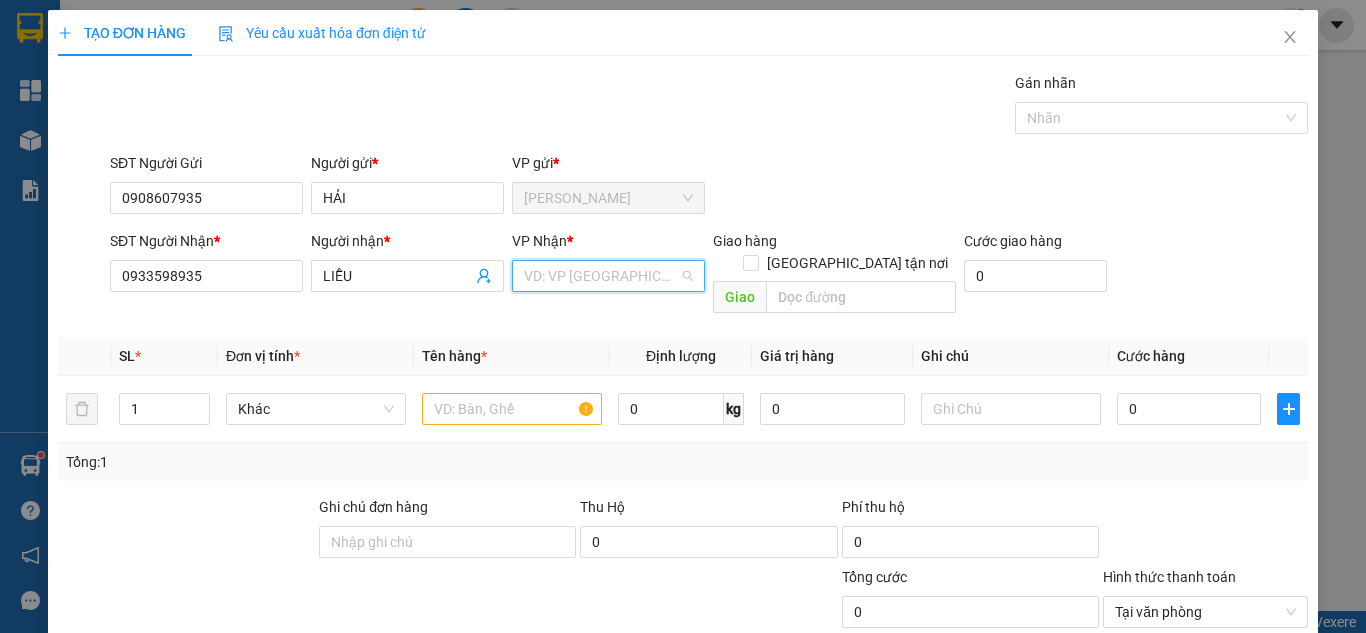 drag, startPoint x: 599, startPoint y: 272, endPoint x: 540, endPoint y: 328, distance: 81.34495 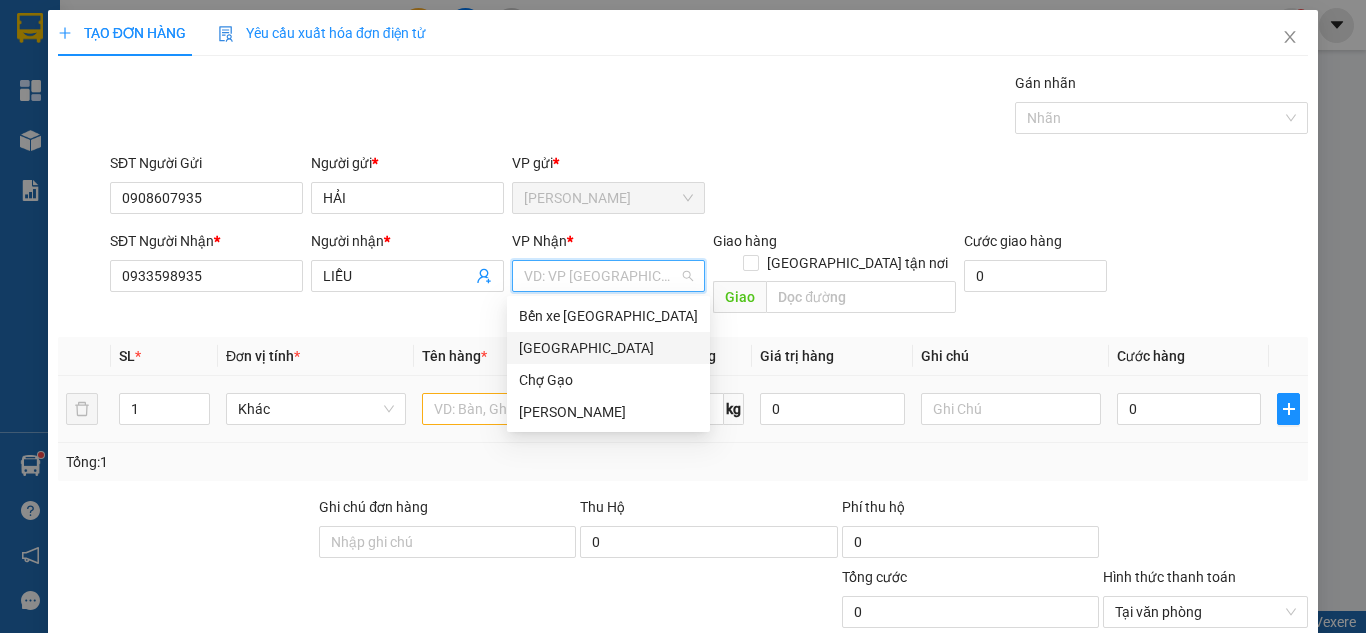 drag, startPoint x: 531, startPoint y: 339, endPoint x: 493, endPoint y: 384, distance: 58.898216 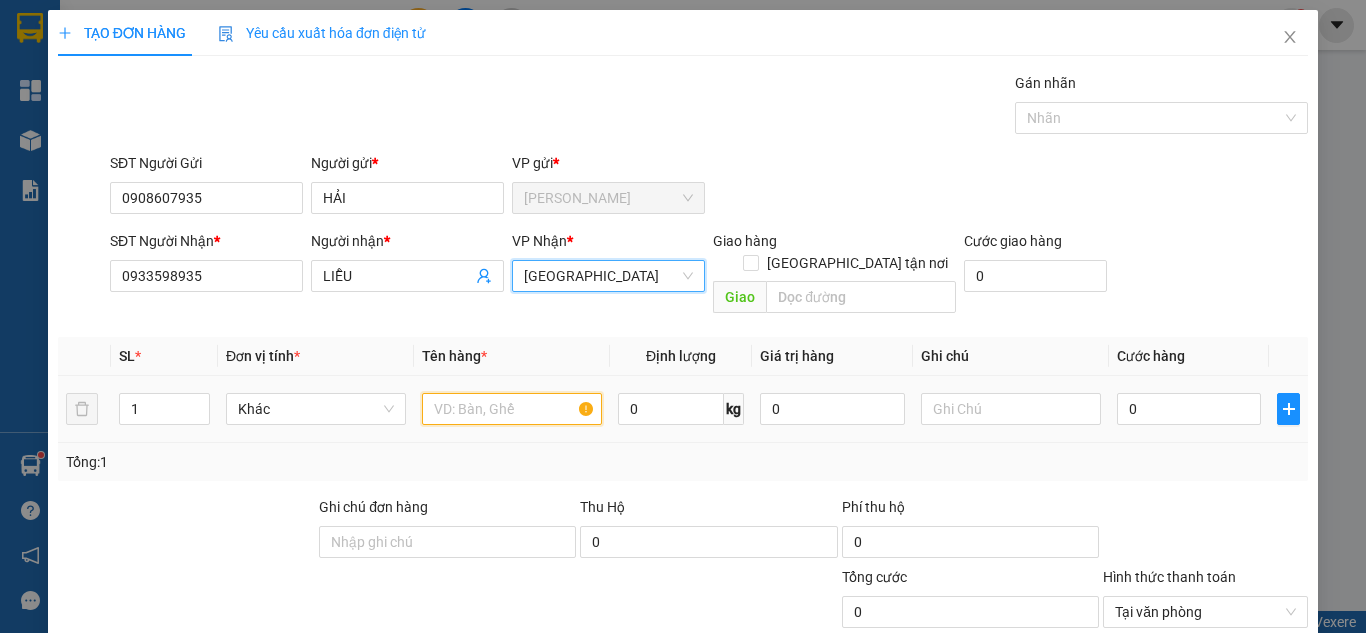 click at bounding box center (512, 409) 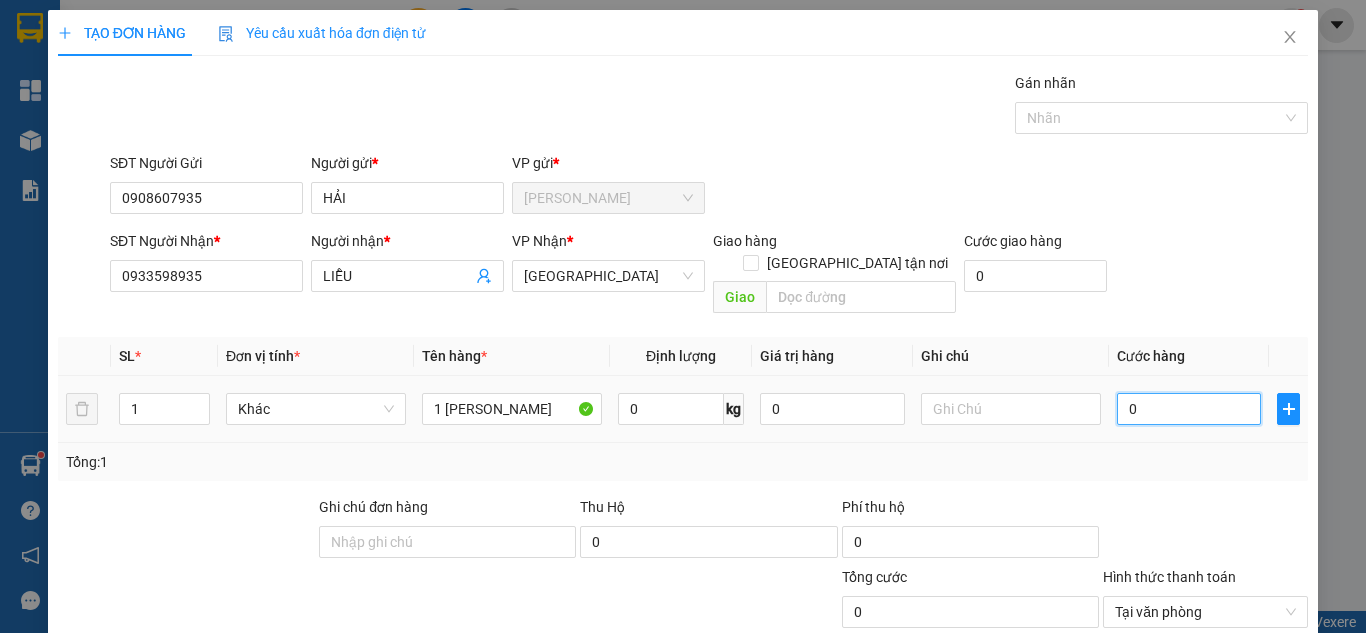 click on "0" at bounding box center (1189, 409) 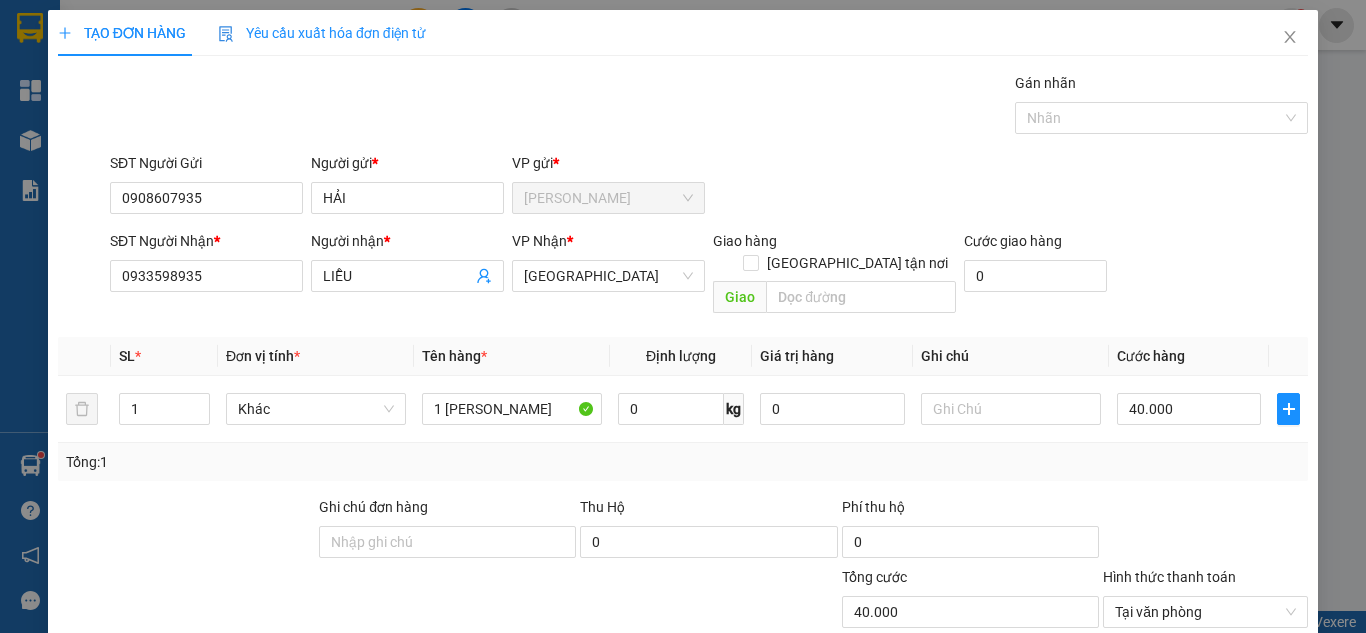 click on "SĐT Người Nhận  * 0933598935 Người nhận  * LIỄU VP Nhận  * Sài Gòn Giao hàng Giao tận nơi Giao Cước giao hàng 0" at bounding box center [709, 276] 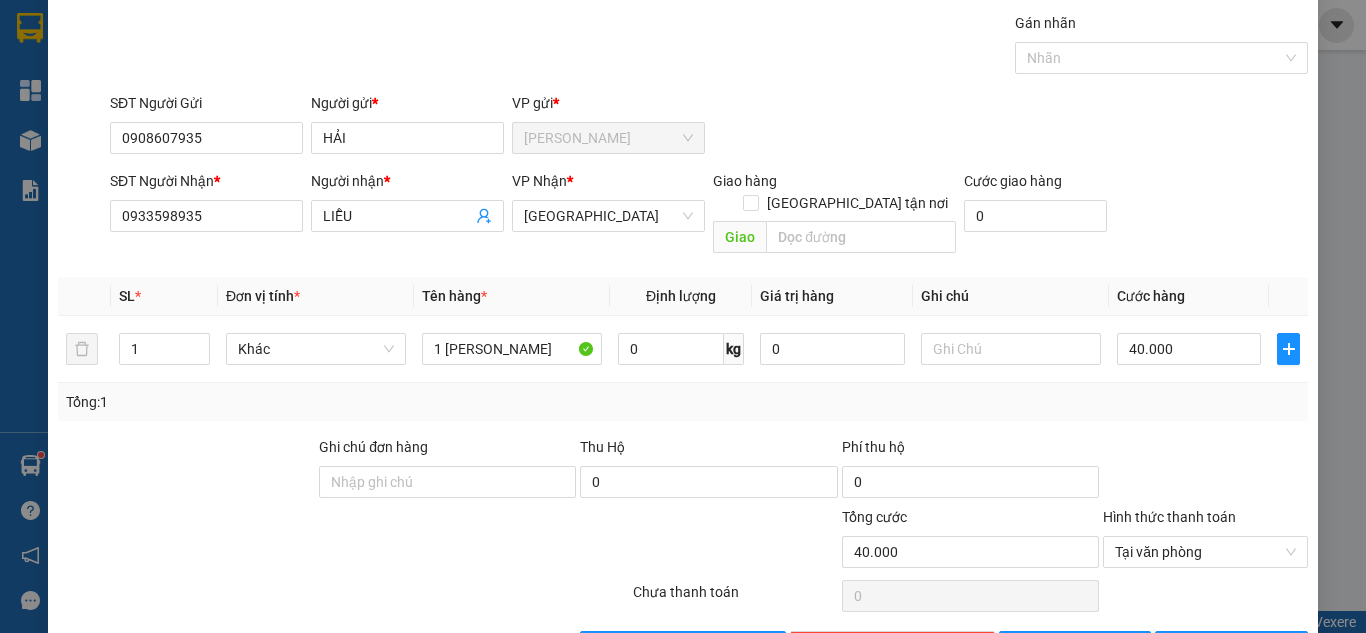 scroll, scrollTop: 107, scrollLeft: 0, axis: vertical 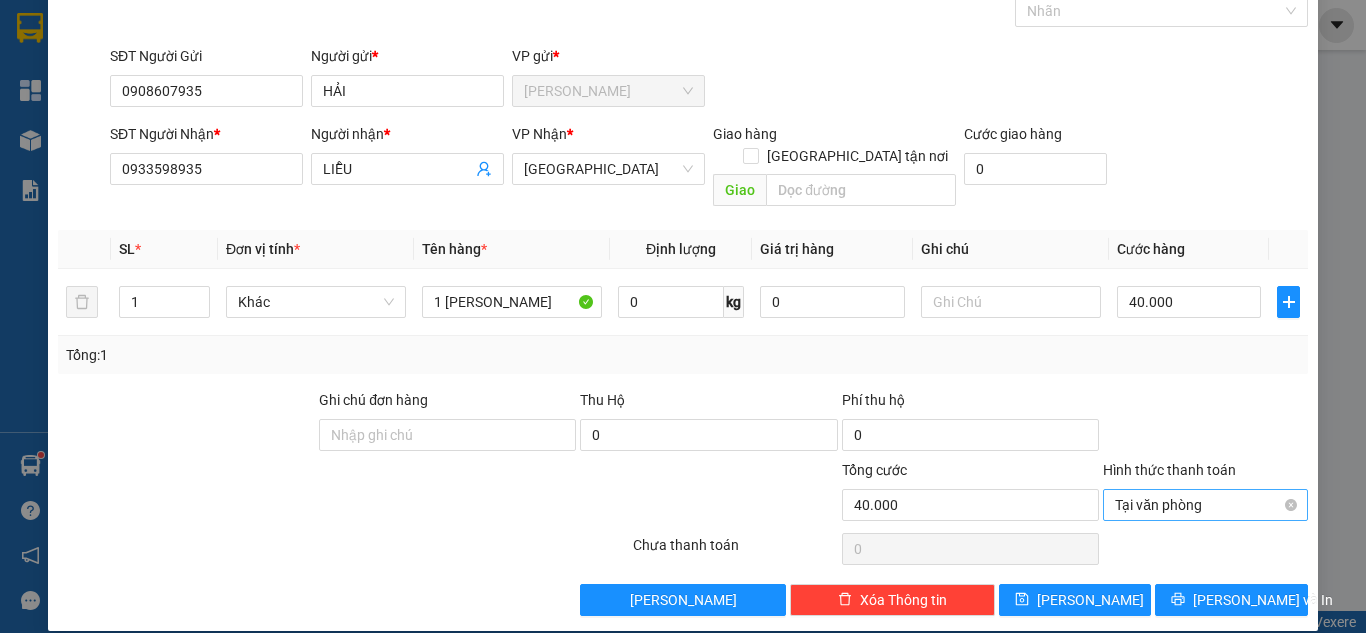 click on "Tại văn phòng" at bounding box center (1205, 505) 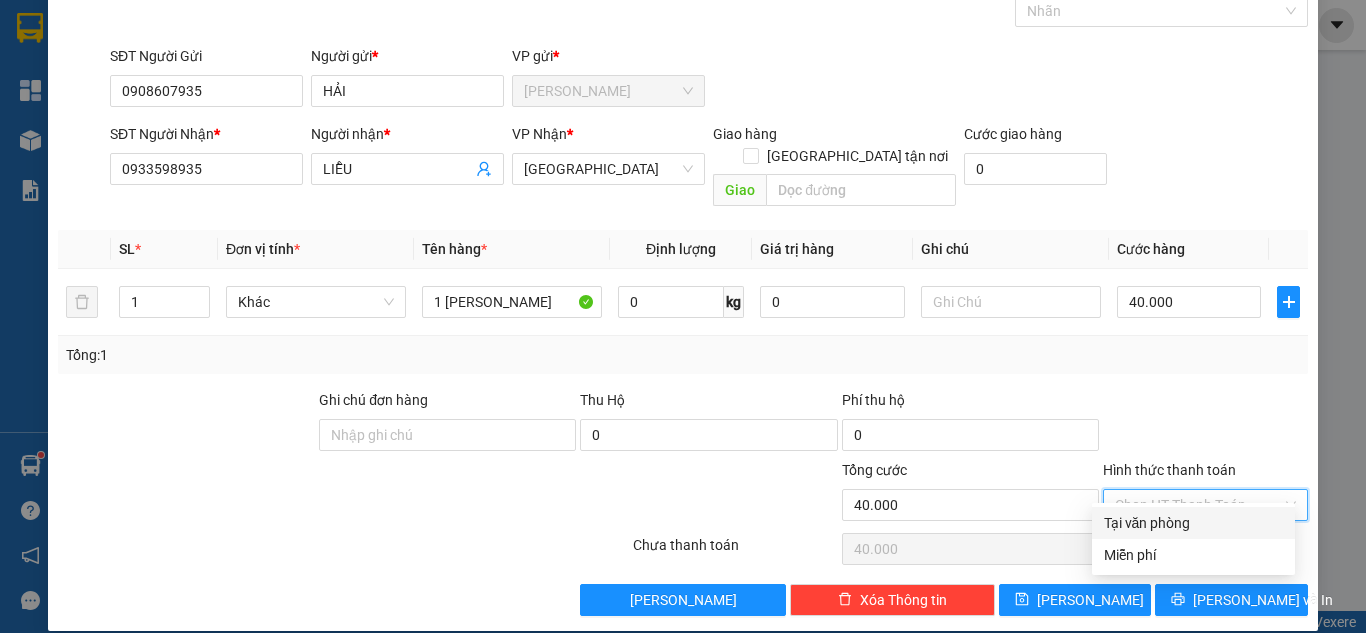 click at bounding box center (1205, 424) 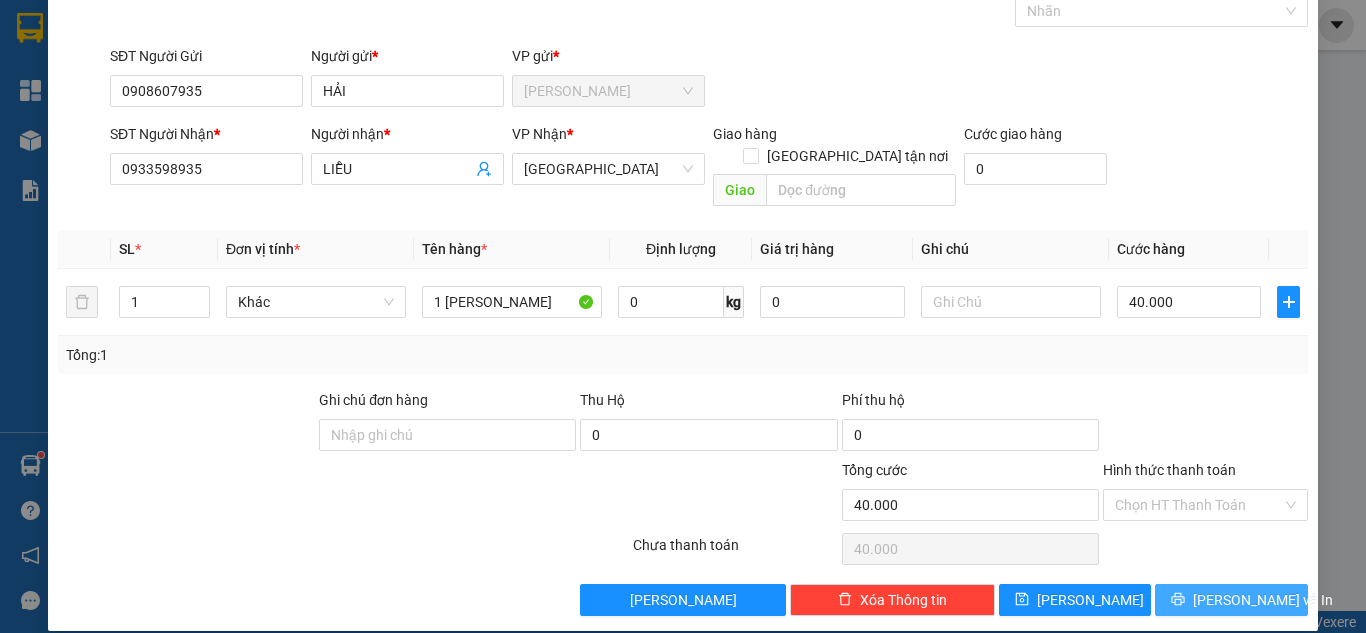 click on "[PERSON_NAME] và In" at bounding box center (1263, 600) 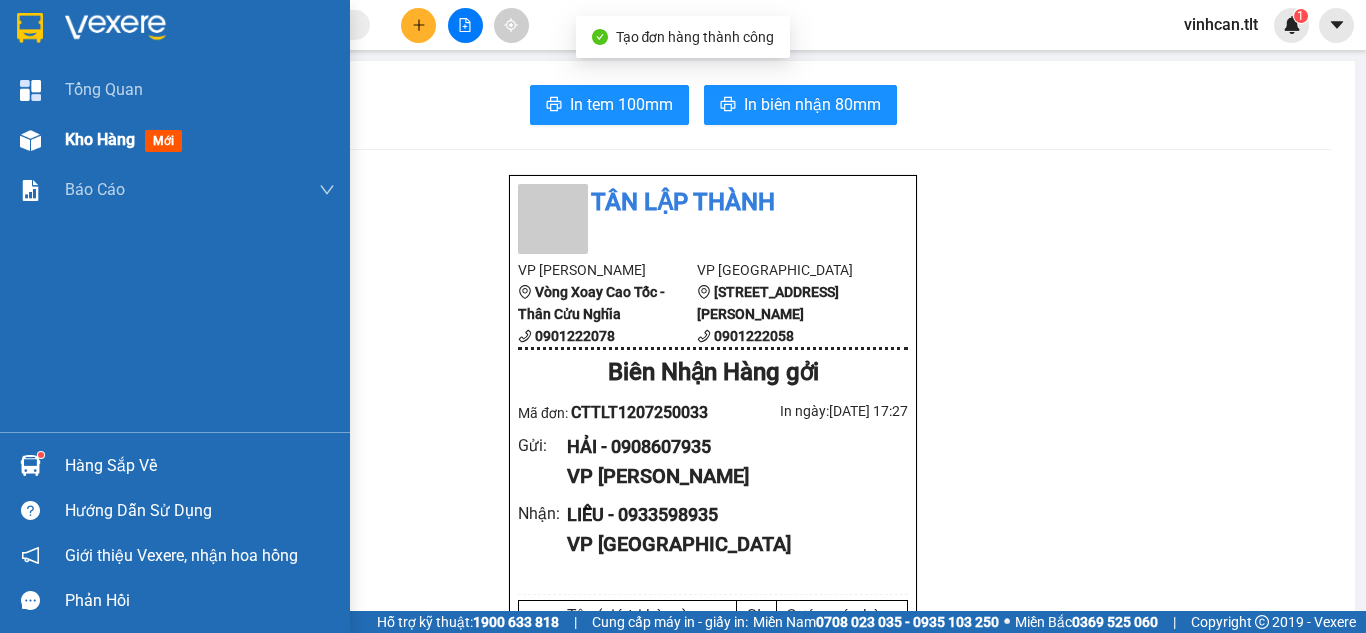 click at bounding box center (30, 140) 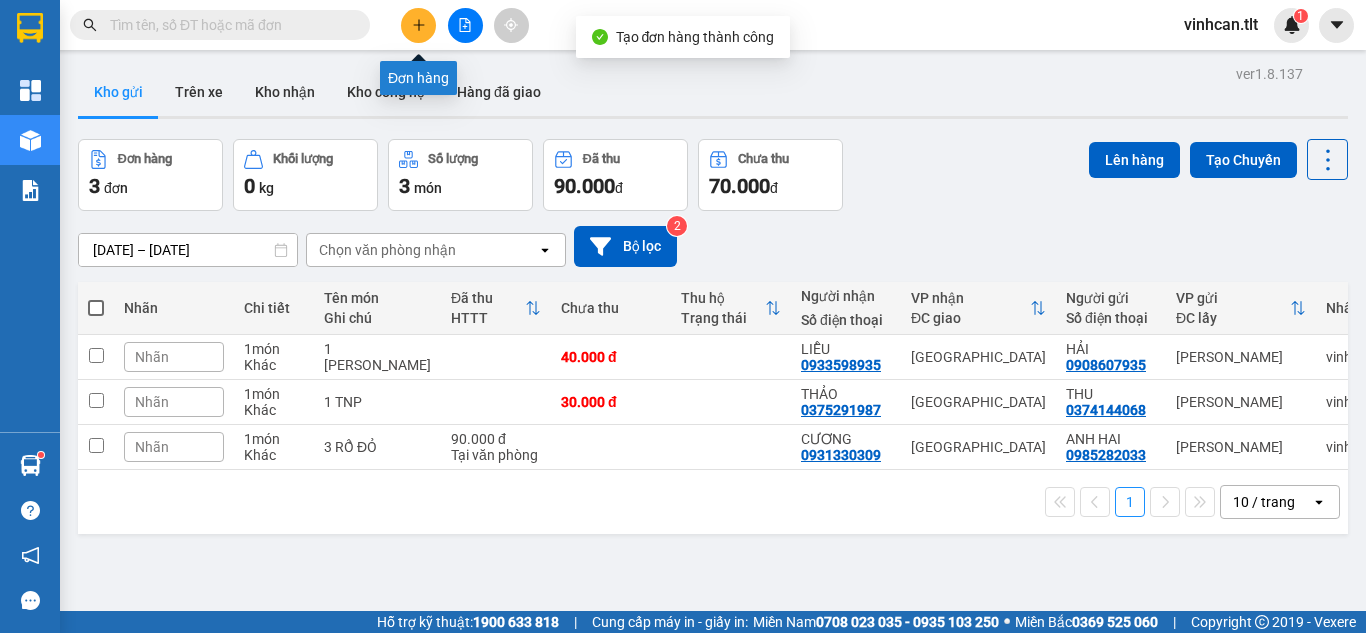 click 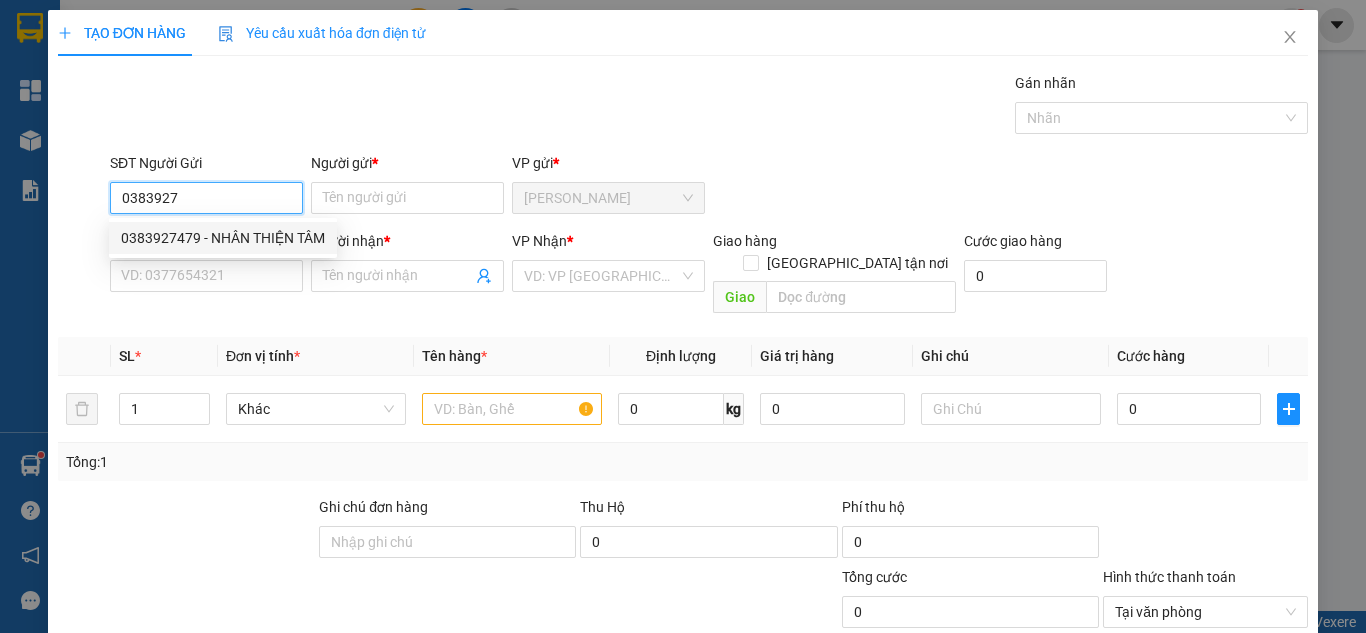 click on "0383927479 - NHÂN THIỆN TÂM" at bounding box center (223, 238) 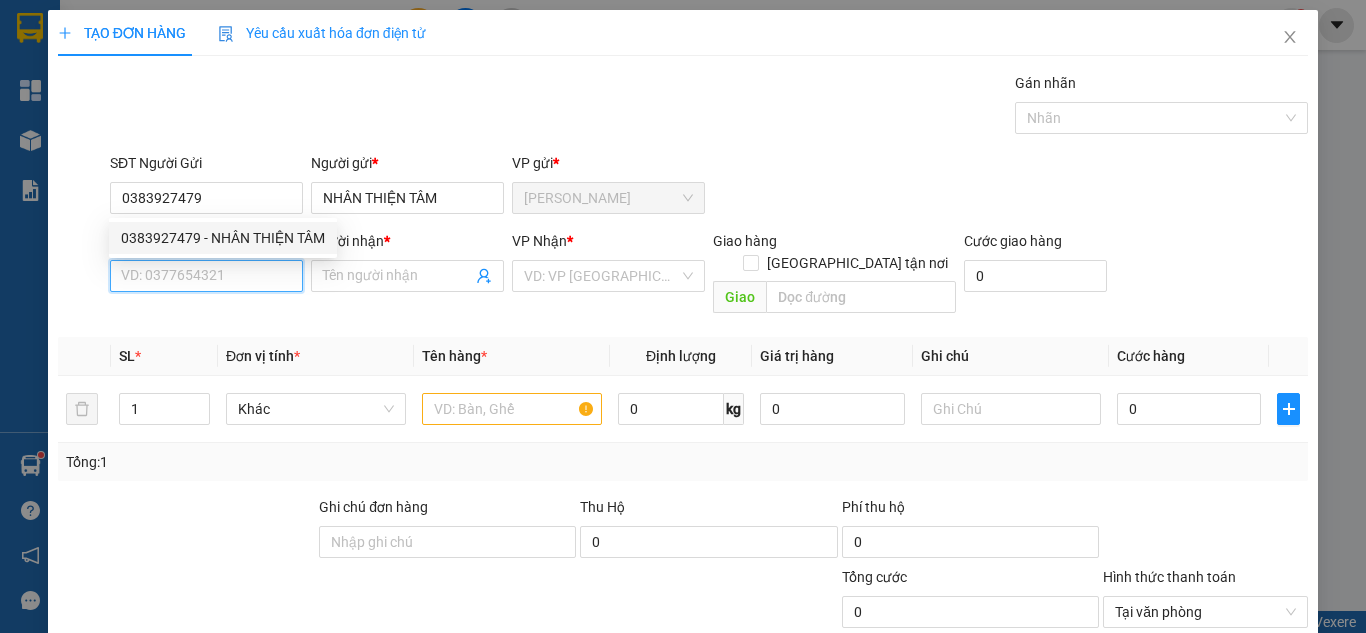 click on "SĐT Người Nhận  *" at bounding box center [206, 276] 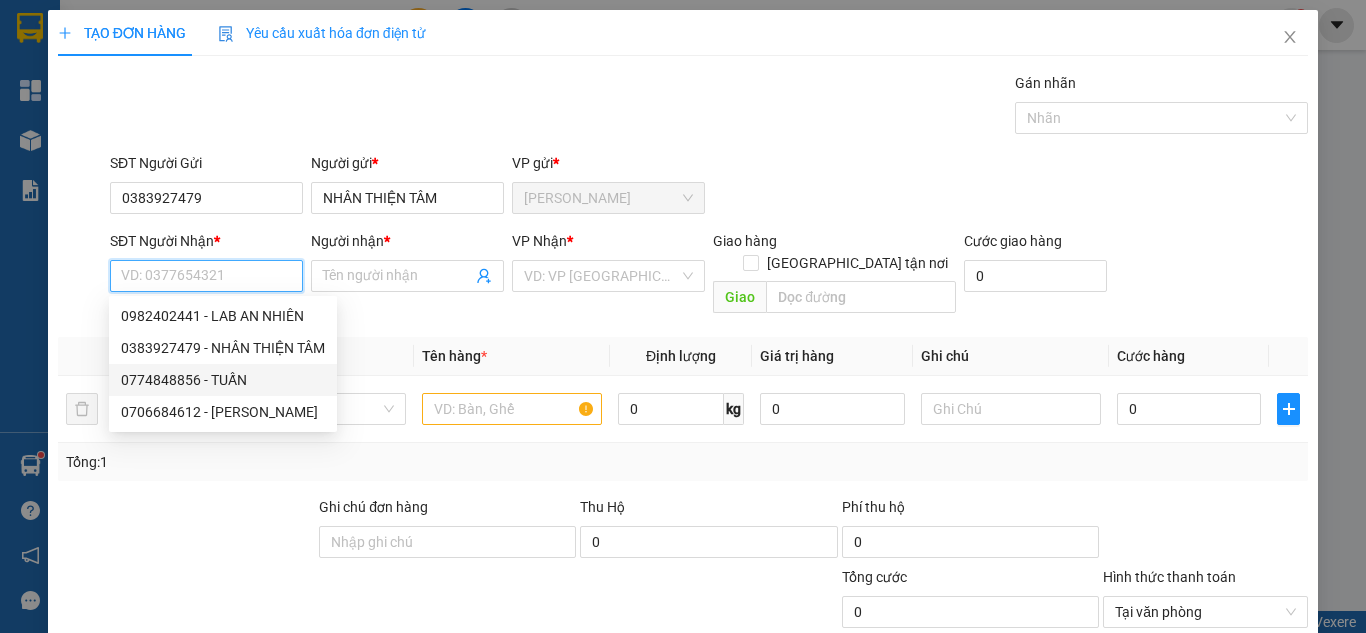 click on "0774848856 - [PERSON_NAME]" at bounding box center (223, 380) 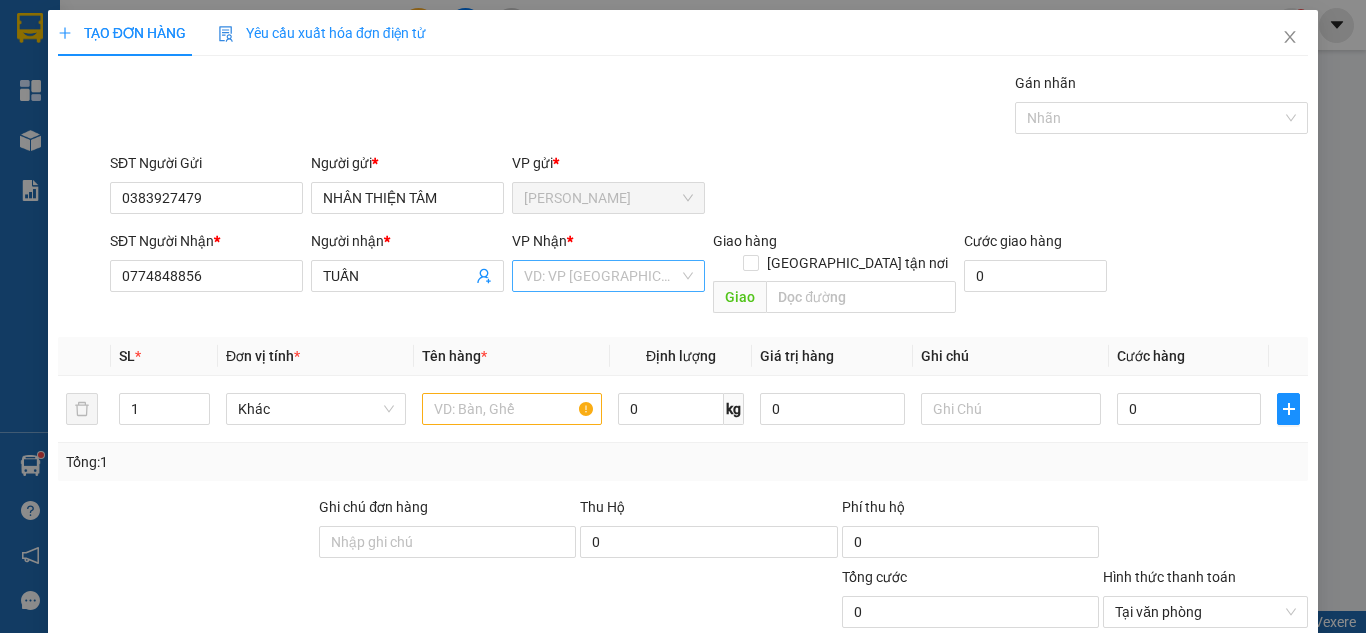 click at bounding box center (601, 276) 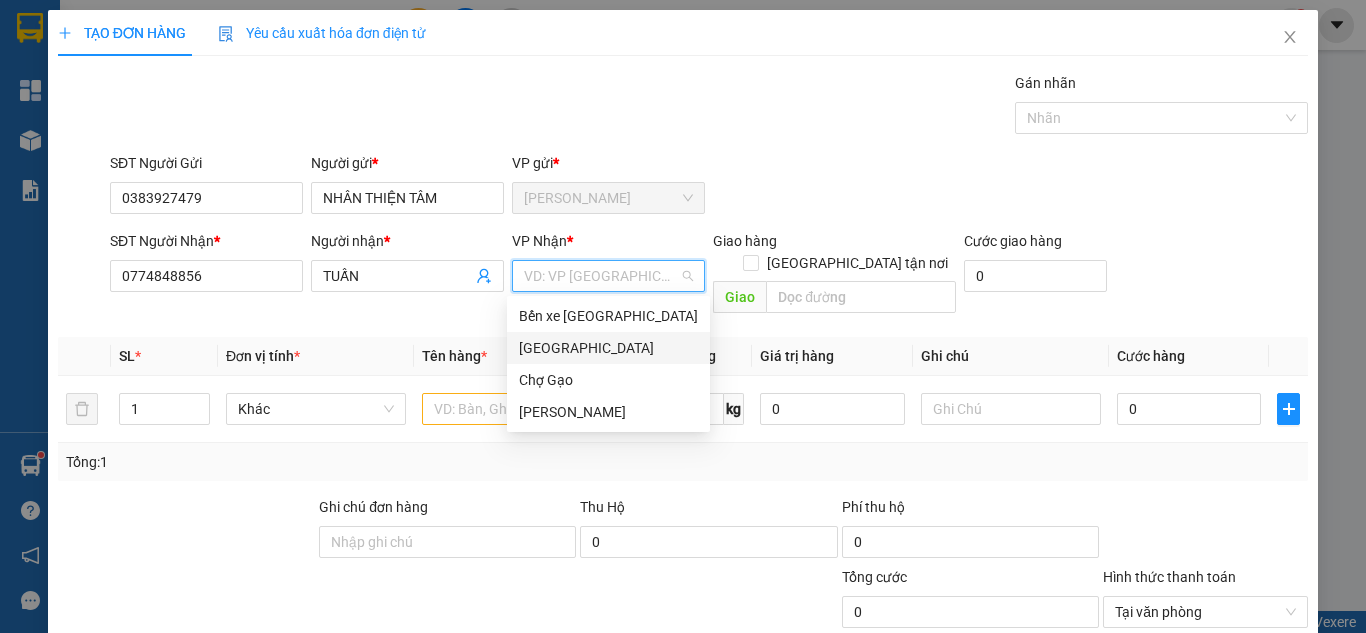 click on "[GEOGRAPHIC_DATA]" at bounding box center (608, 348) 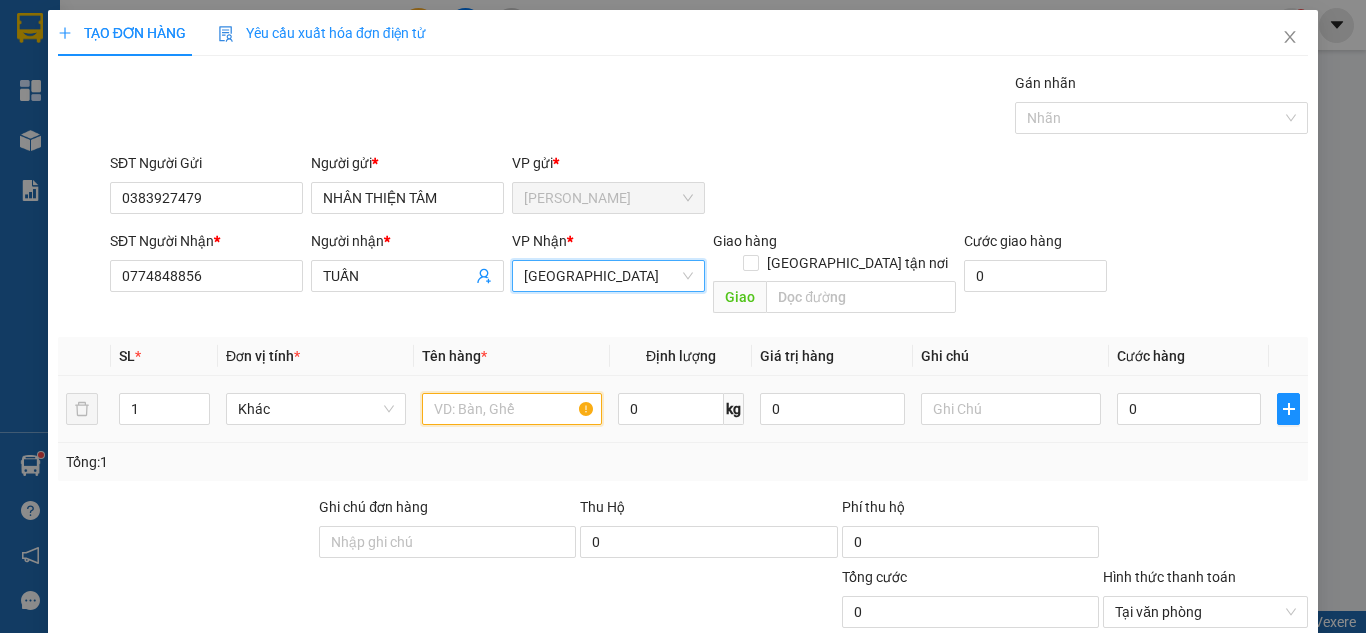 click at bounding box center [512, 409] 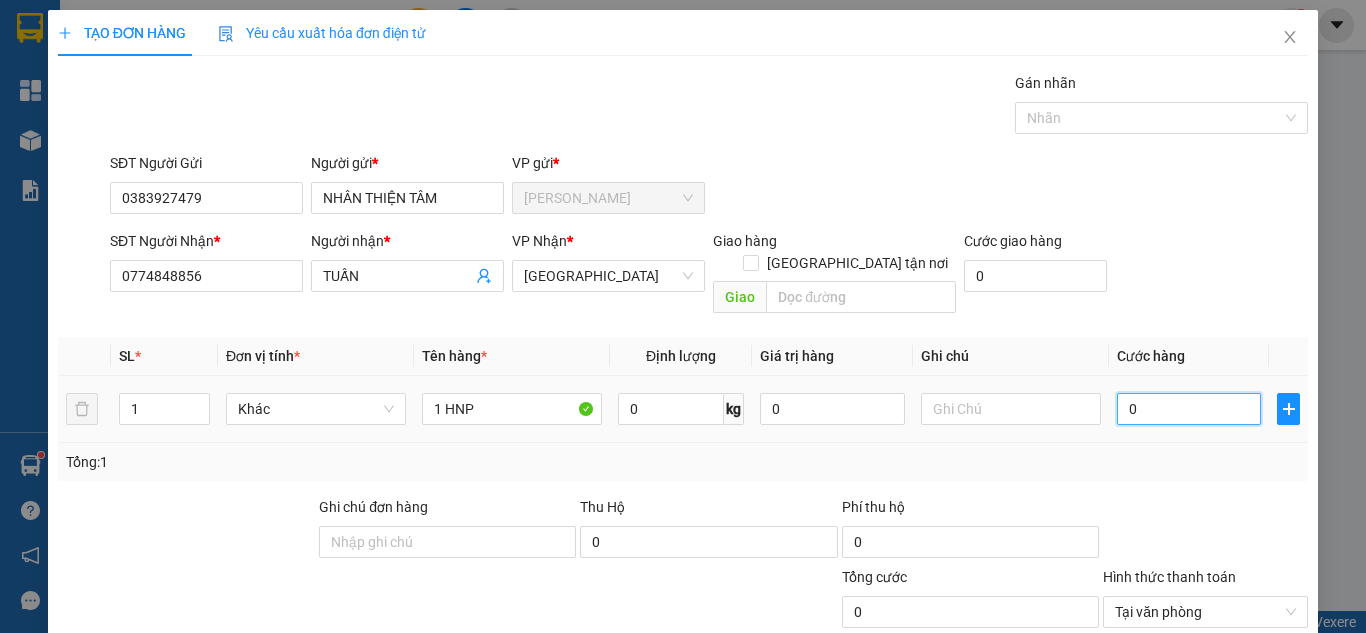 click on "0" at bounding box center (1189, 409) 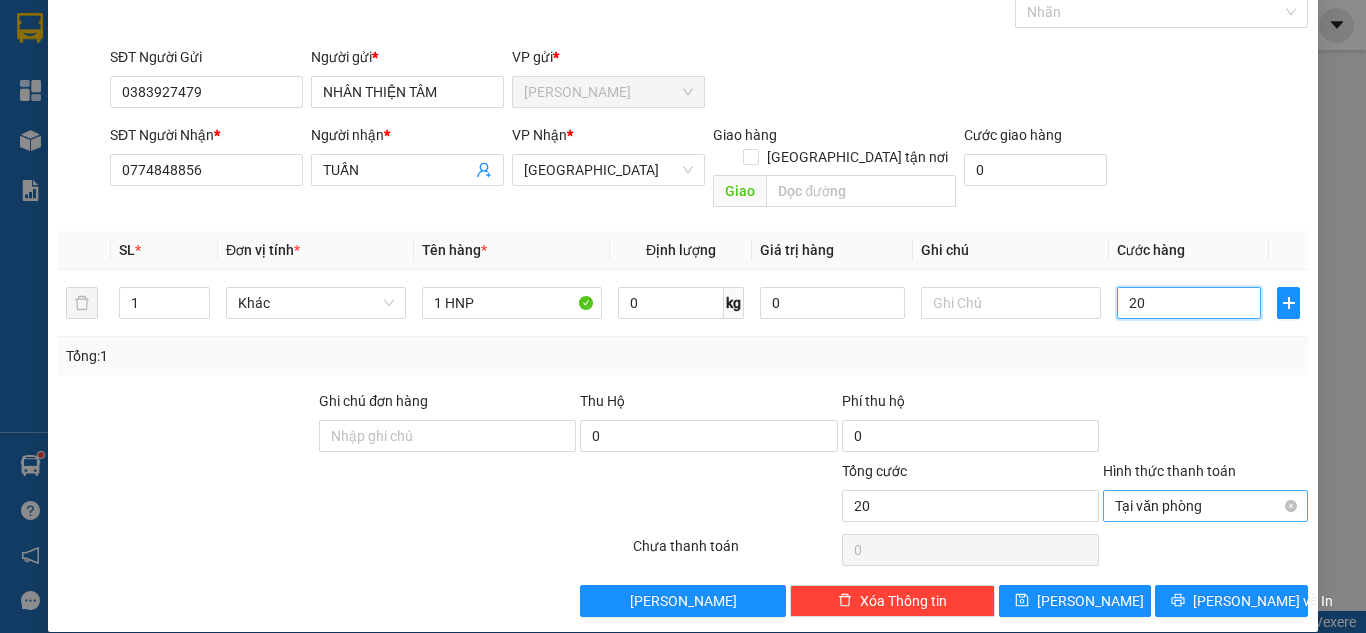 scroll, scrollTop: 107, scrollLeft: 0, axis: vertical 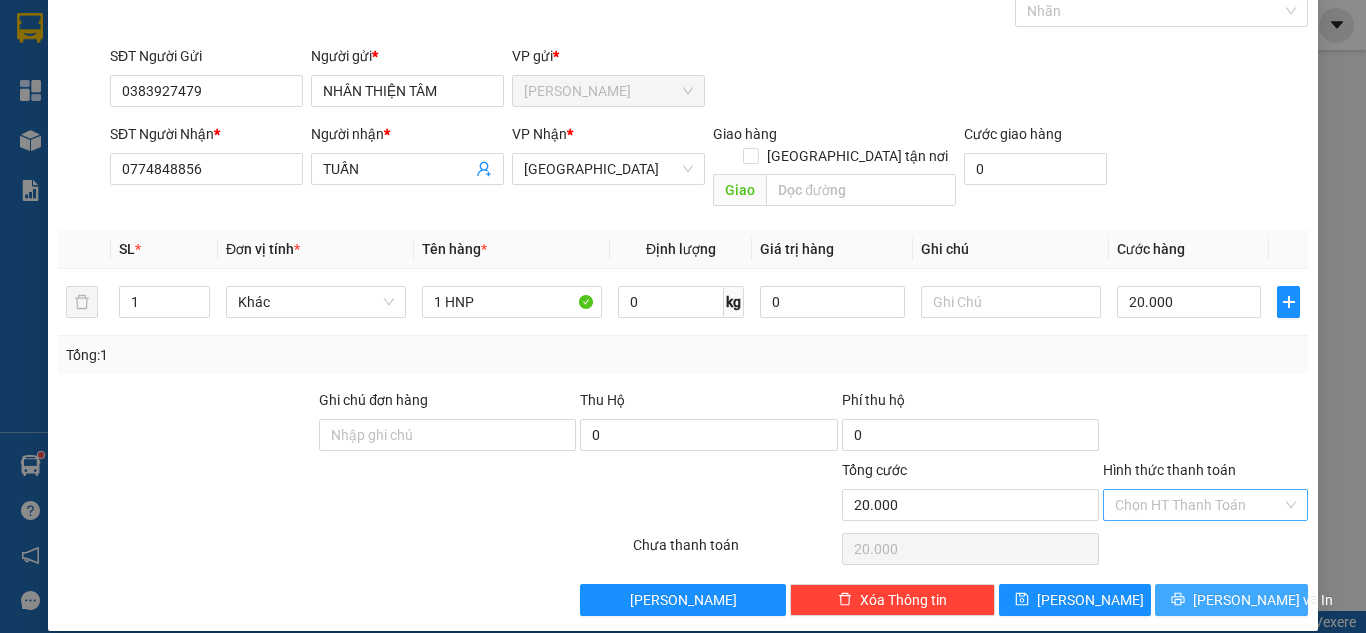 drag, startPoint x: 1266, startPoint y: 583, endPoint x: 1251, endPoint y: 581, distance: 15.132746 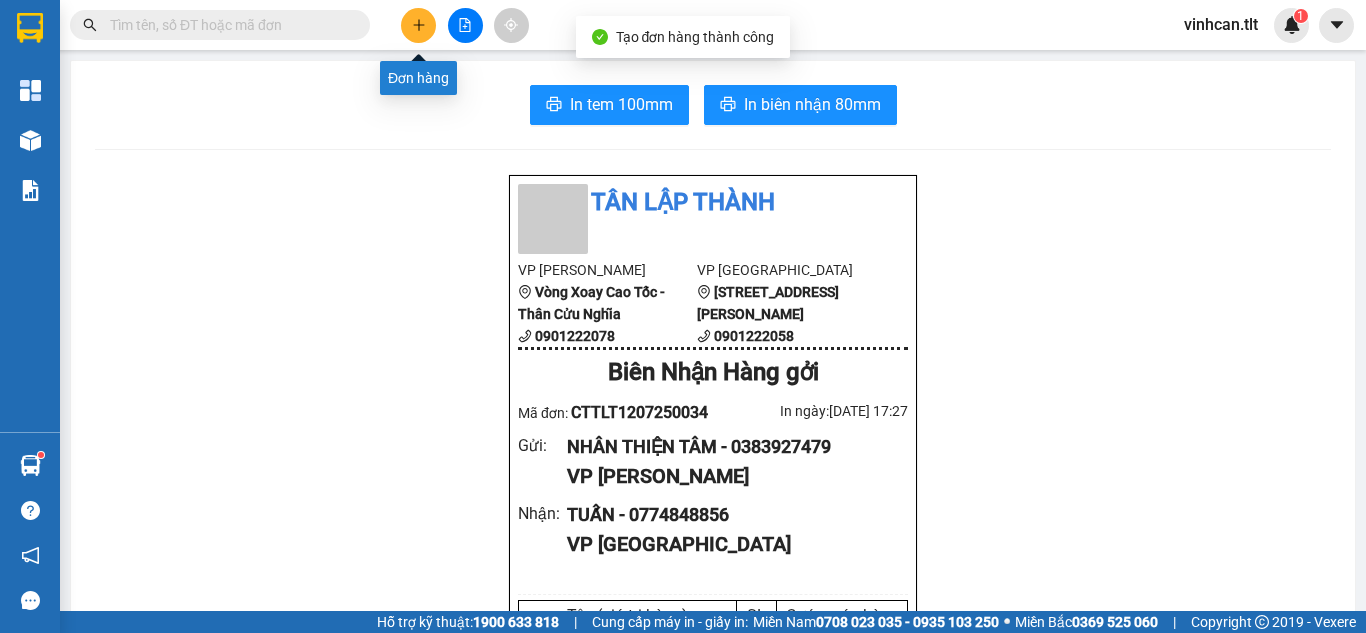 click at bounding box center [418, 25] 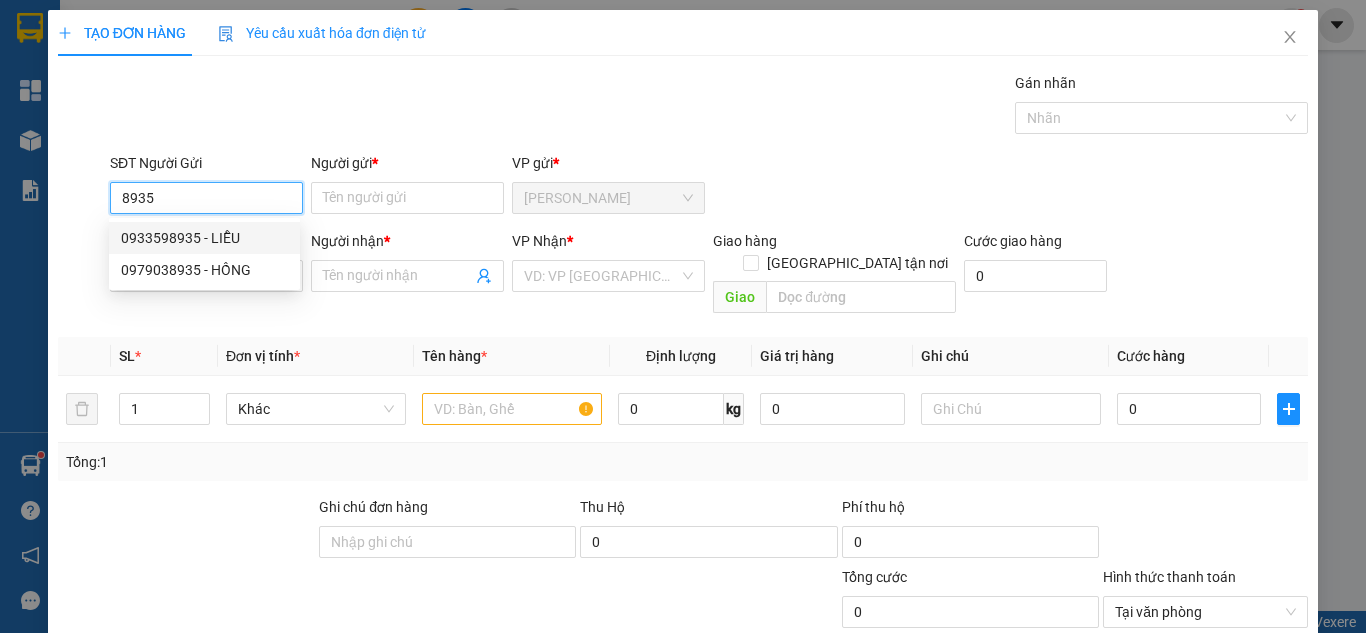 click on "0933598935 - LIỄU" at bounding box center (204, 238) 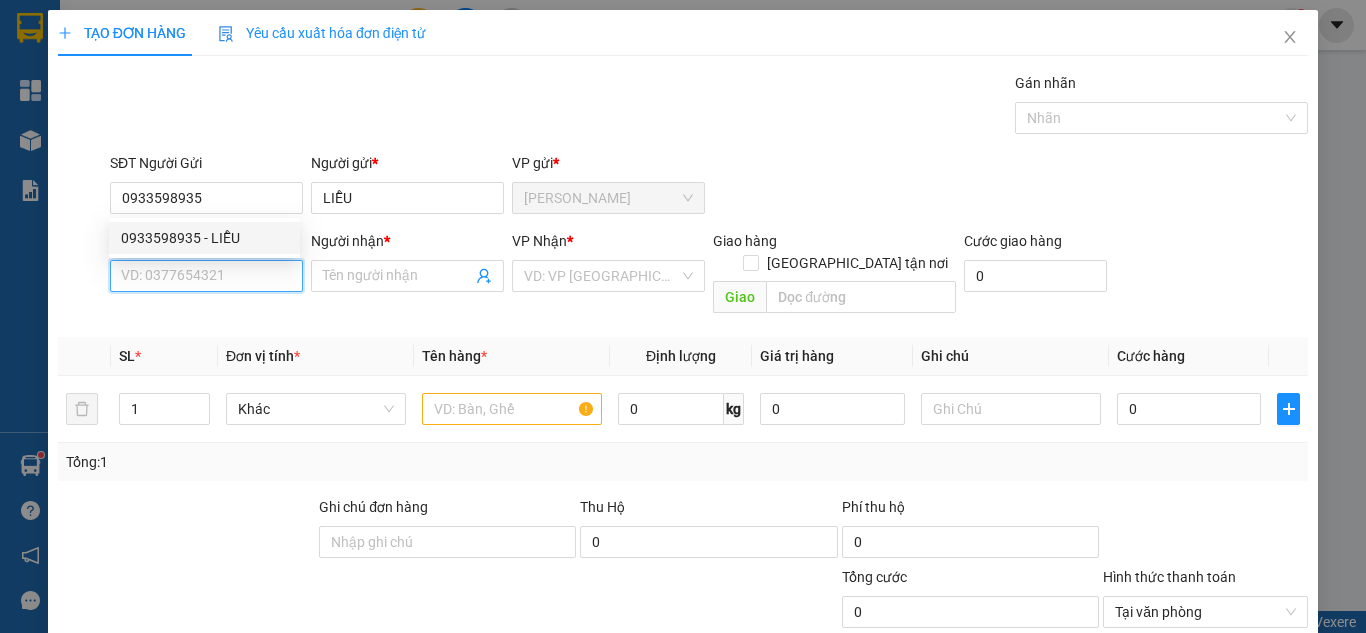 click on "SĐT Người Nhận  *" at bounding box center (206, 276) 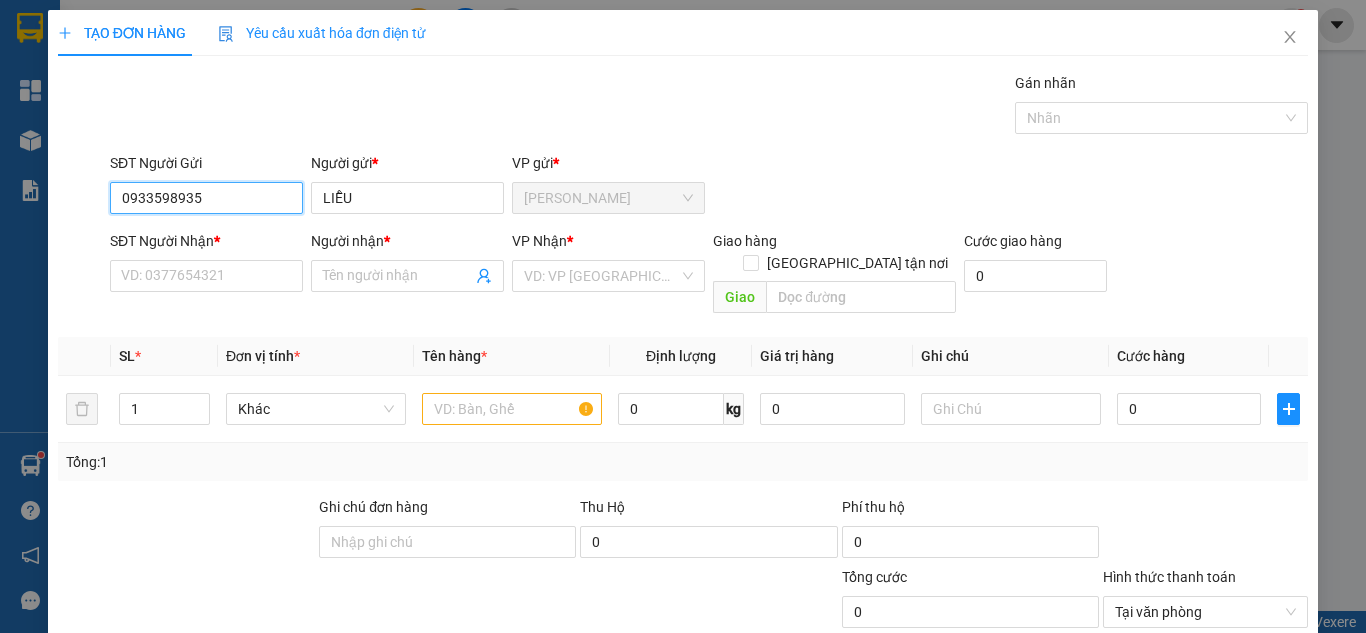 drag, startPoint x: 230, startPoint y: 197, endPoint x: 67, endPoint y: 204, distance: 163.15024 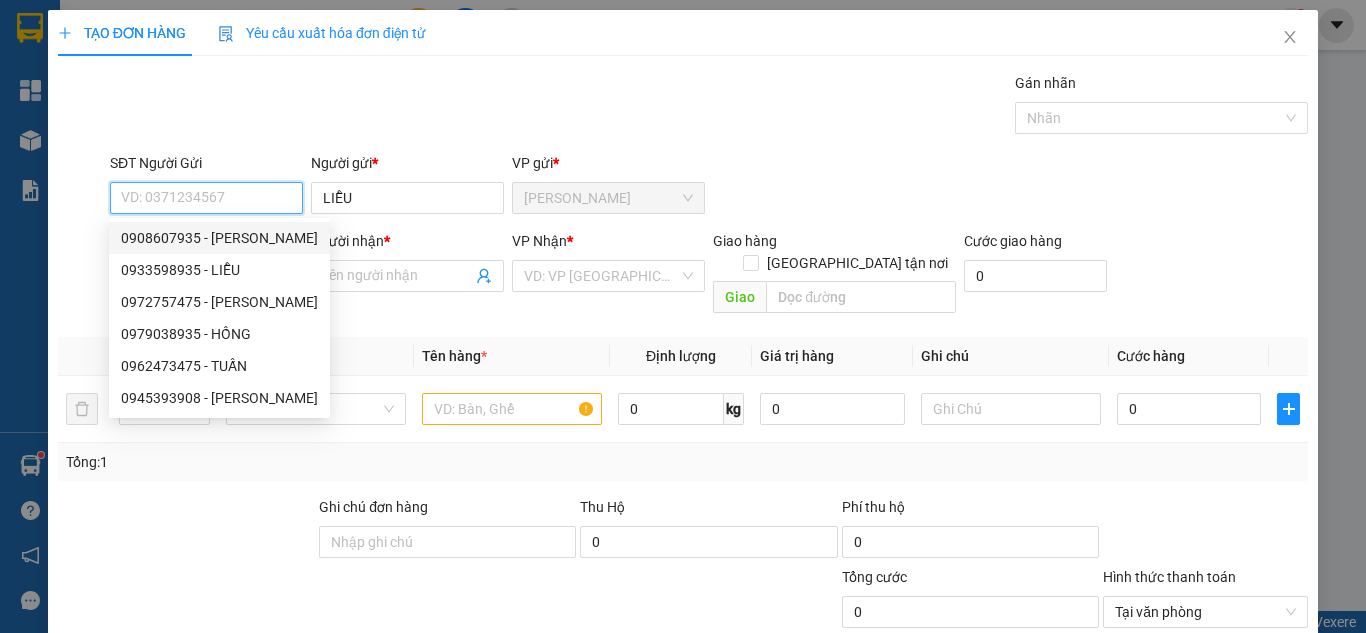 click on "0908607935 - [PERSON_NAME]" at bounding box center (219, 238) 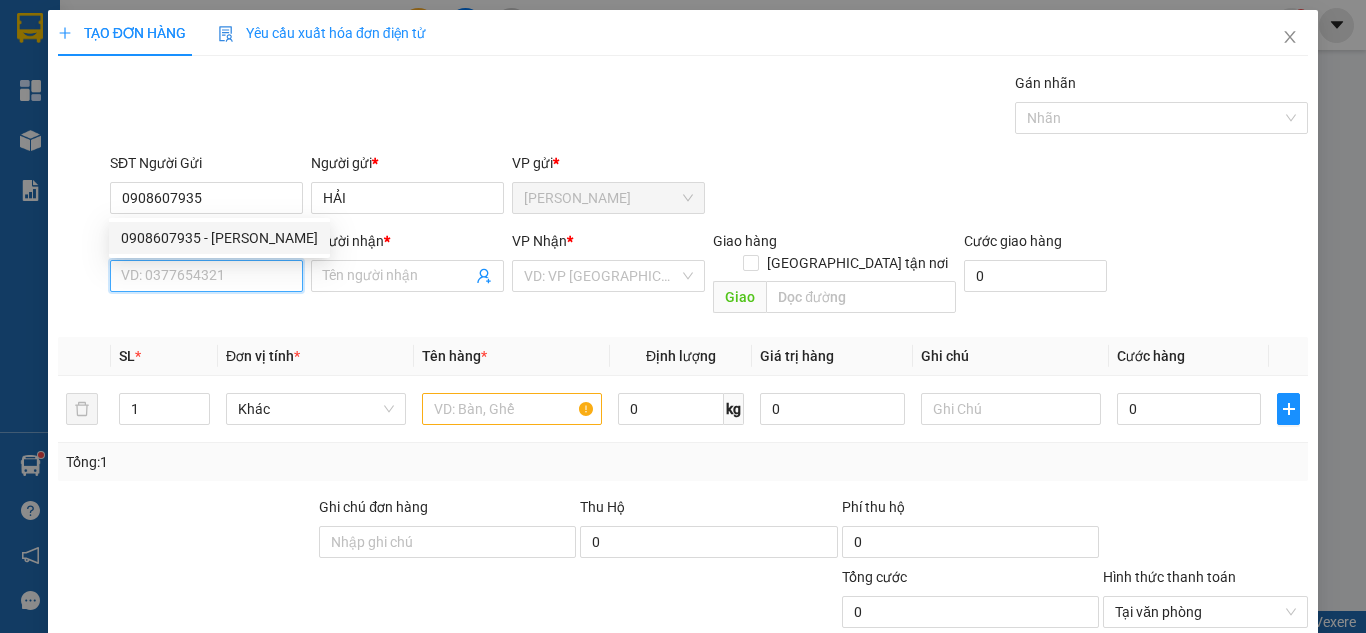 click on "SĐT Người Nhận  *" at bounding box center [206, 276] 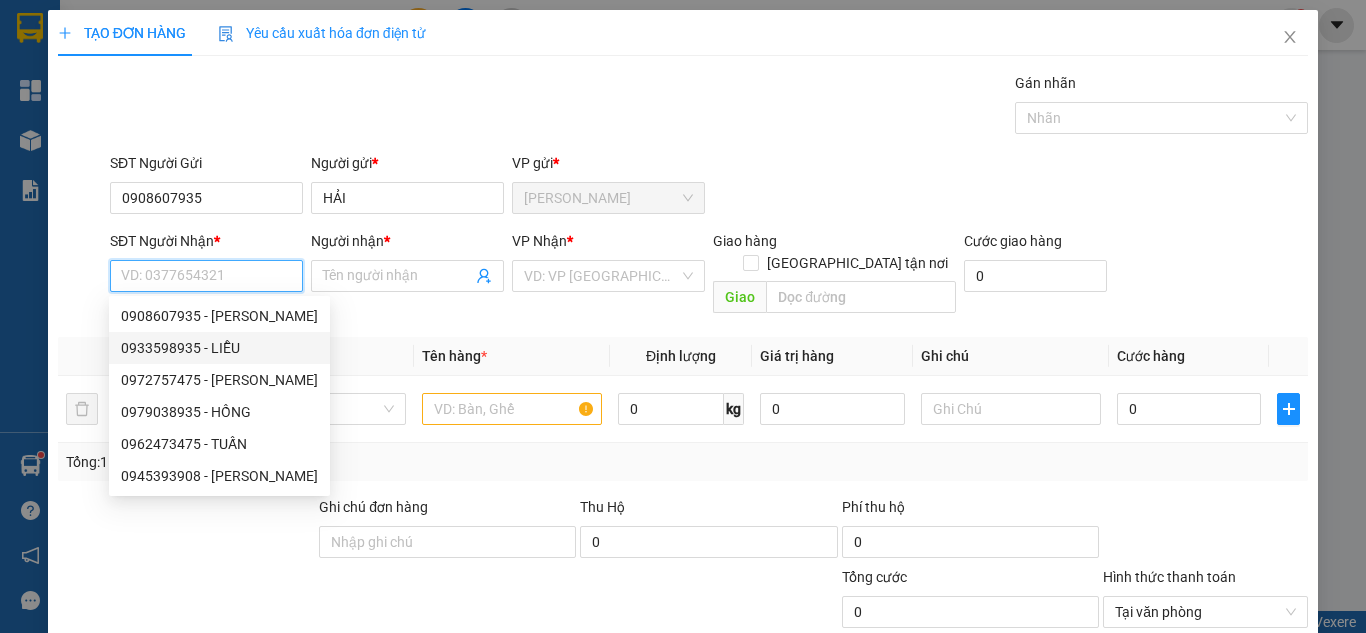 click on "0933598935 - LIỄU" at bounding box center (219, 348) 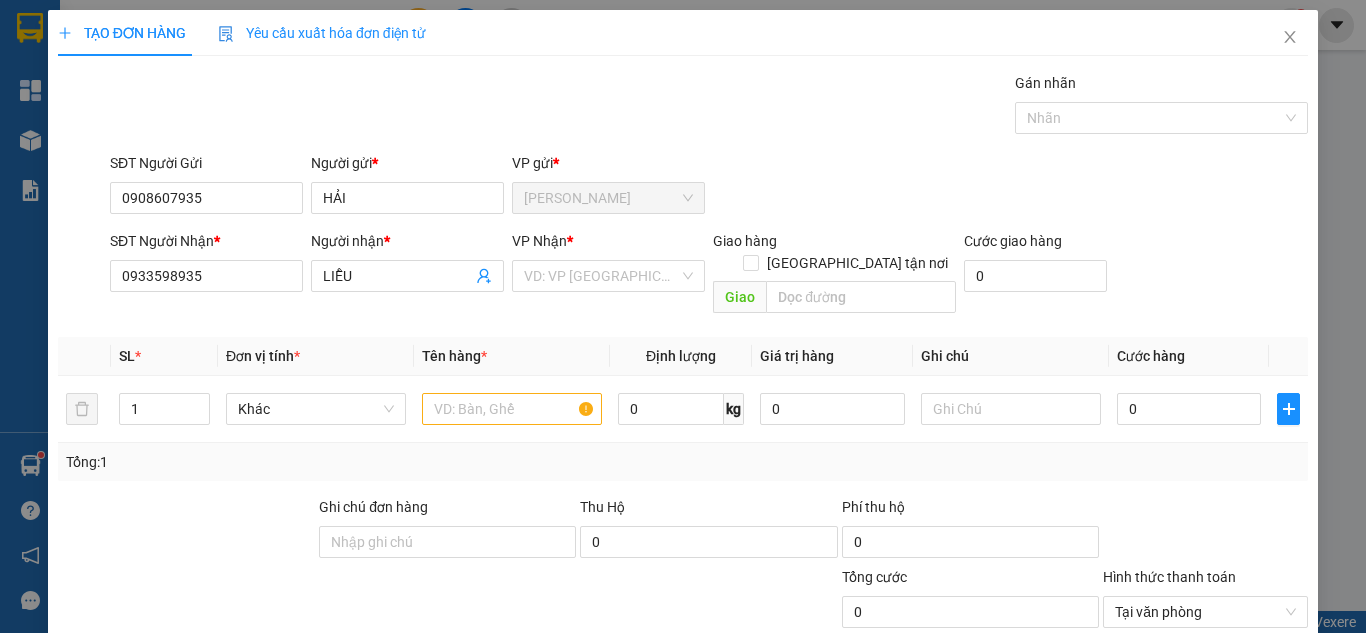 click on "VP Nhận  * VD: VP Sài Gòn" at bounding box center (608, 265) 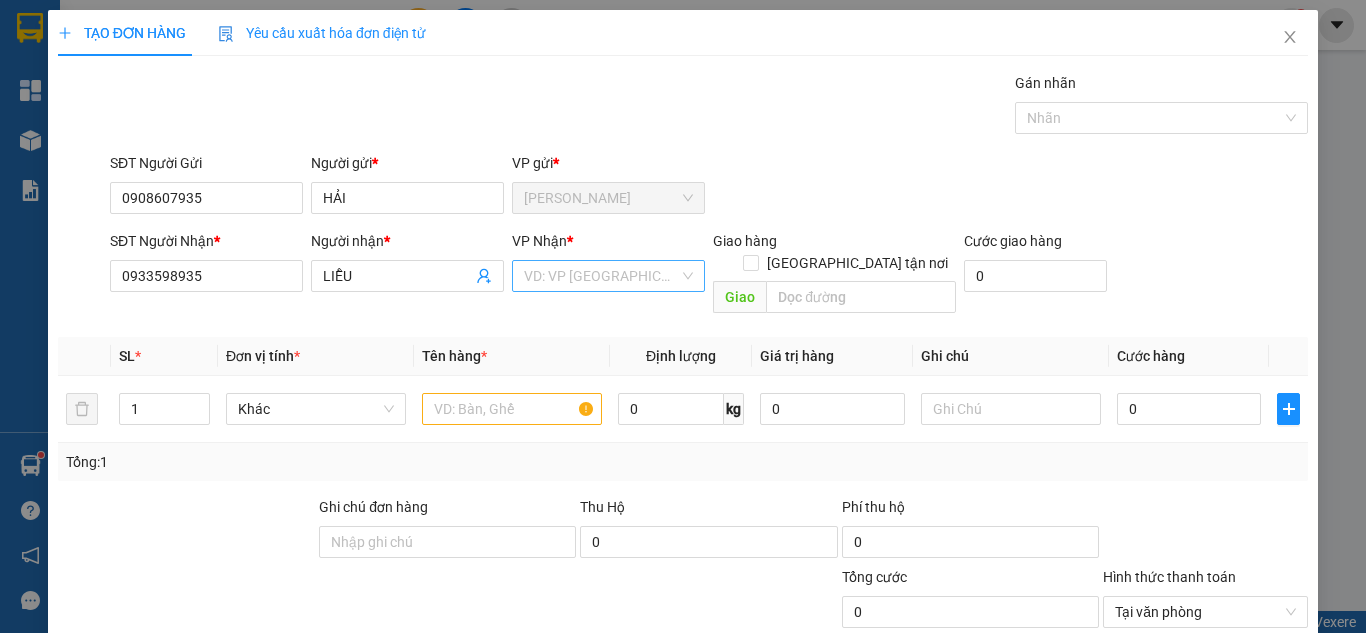 click at bounding box center [601, 276] 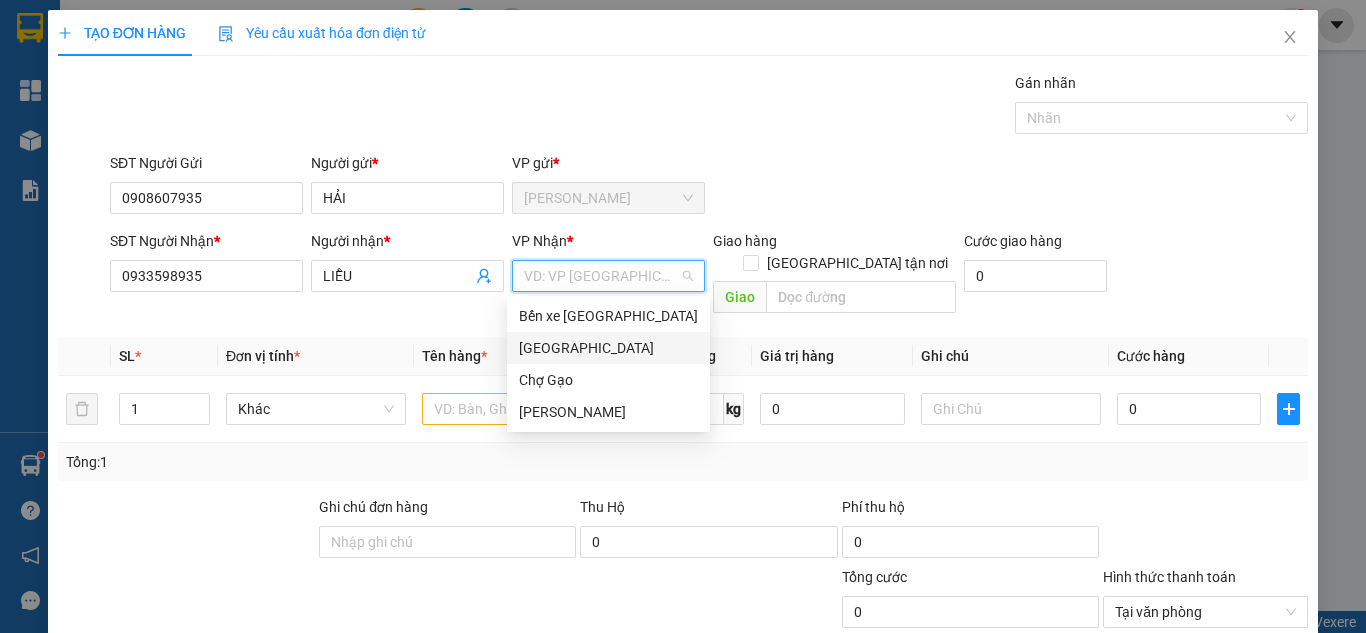 click on "[GEOGRAPHIC_DATA]" at bounding box center (608, 348) 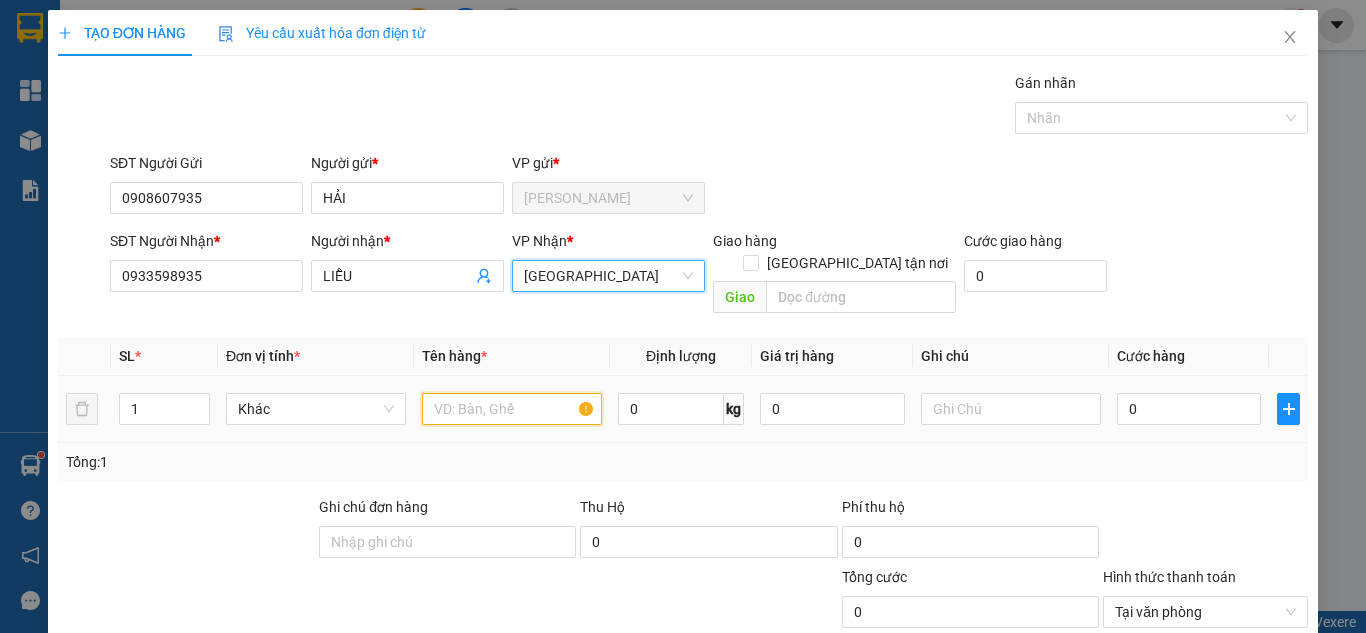 click at bounding box center [512, 409] 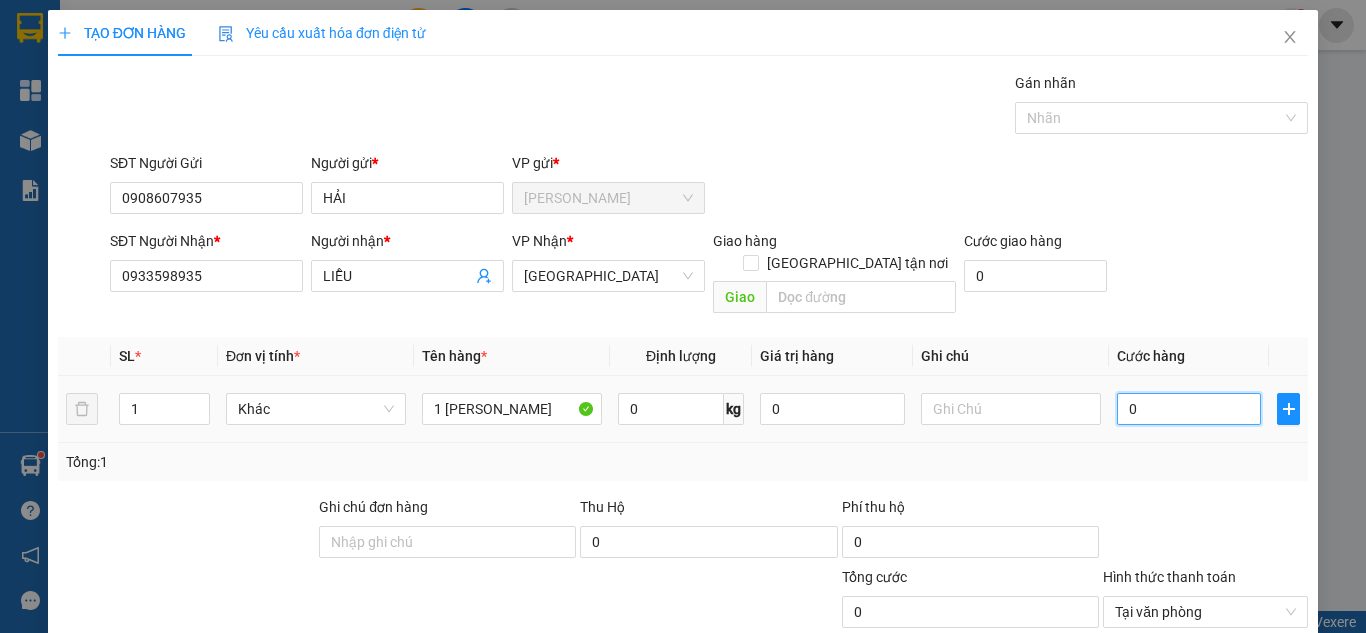 click on "0" at bounding box center (1189, 409) 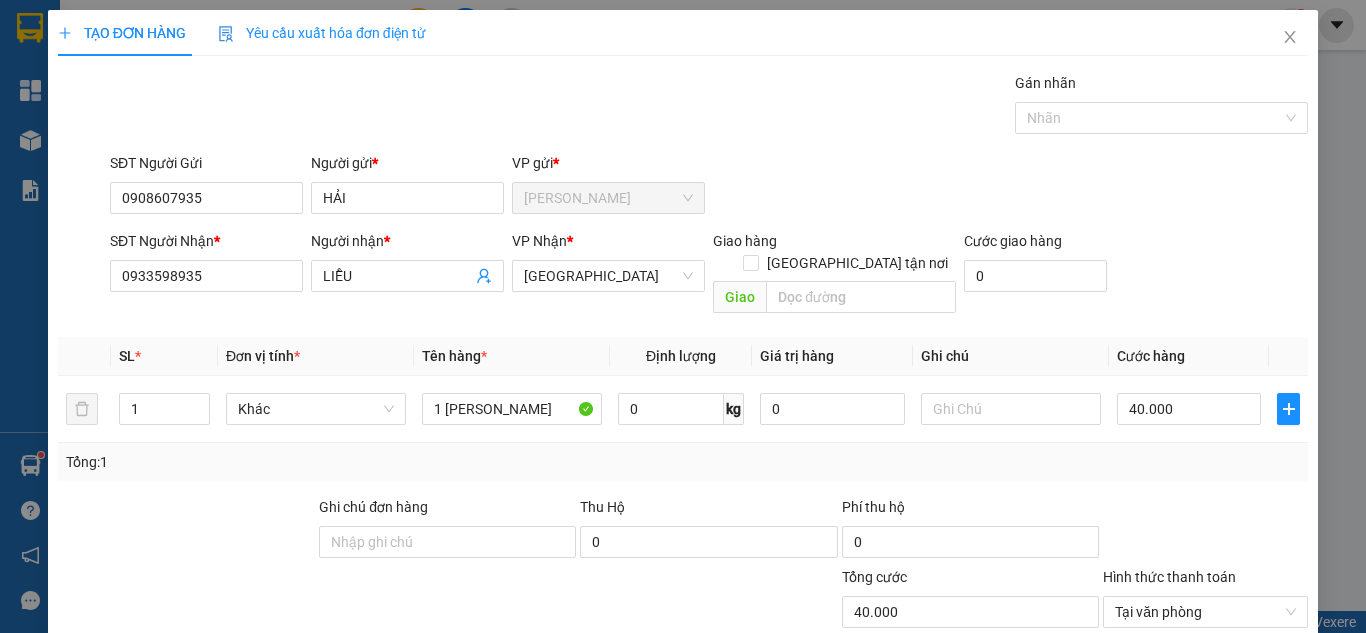 click on "SĐT Người Gửi 0908607935 Người gửi  * HẢI VP gửi  * Cao Tốc SĐT Người Nhận  * 0933598935 Người nhận  * LIỄU VP Nhận  * Sài Gòn Giao hàng Giao tận nơi Giao Cước giao hàng 0" at bounding box center [683, 237] 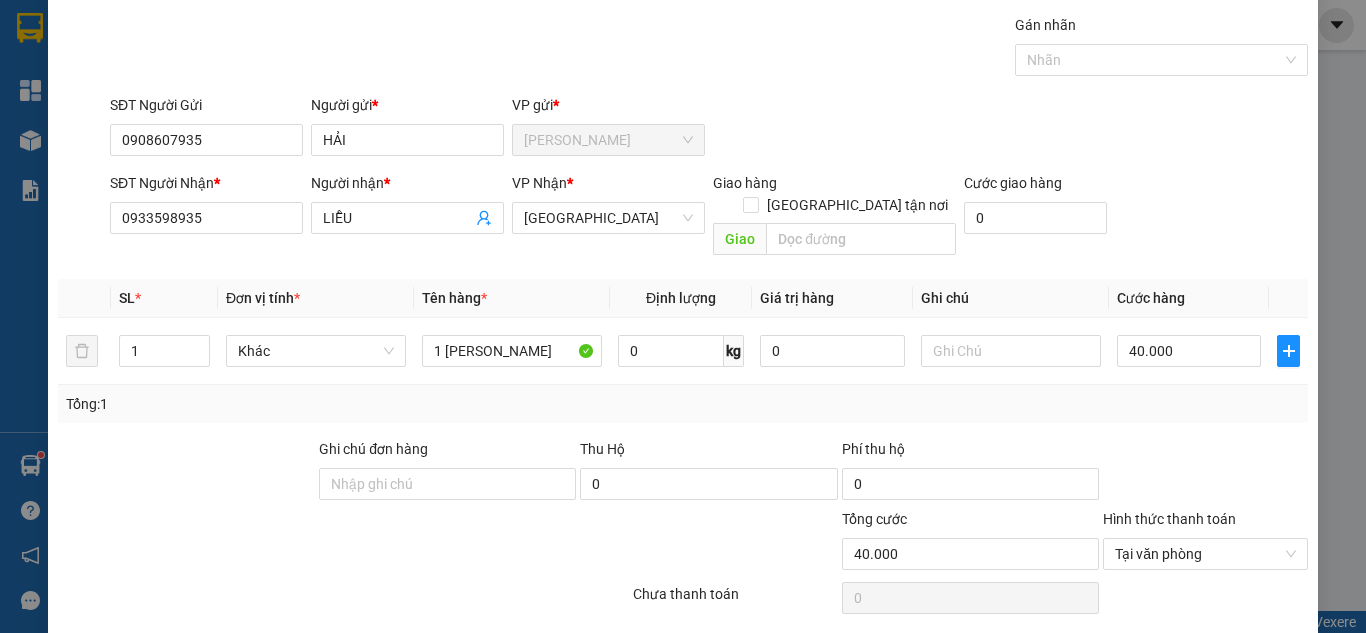 scroll, scrollTop: 107, scrollLeft: 0, axis: vertical 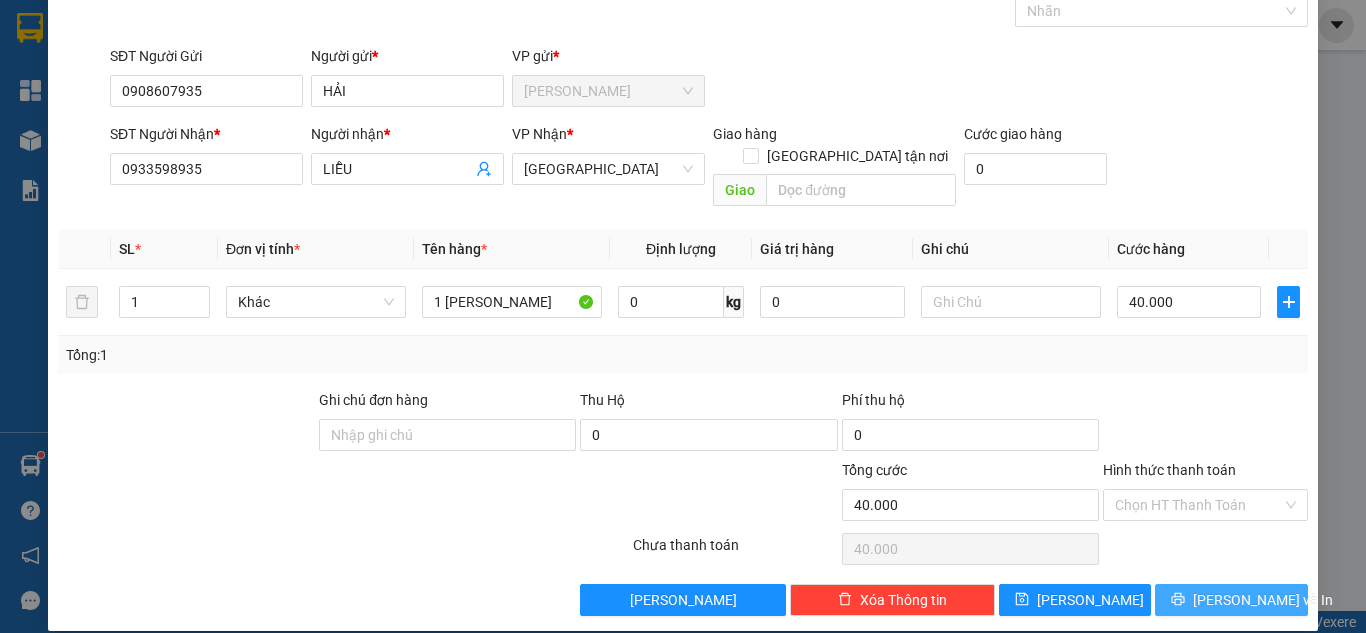 drag, startPoint x: 1261, startPoint y: 568, endPoint x: 1250, endPoint y: 559, distance: 14.21267 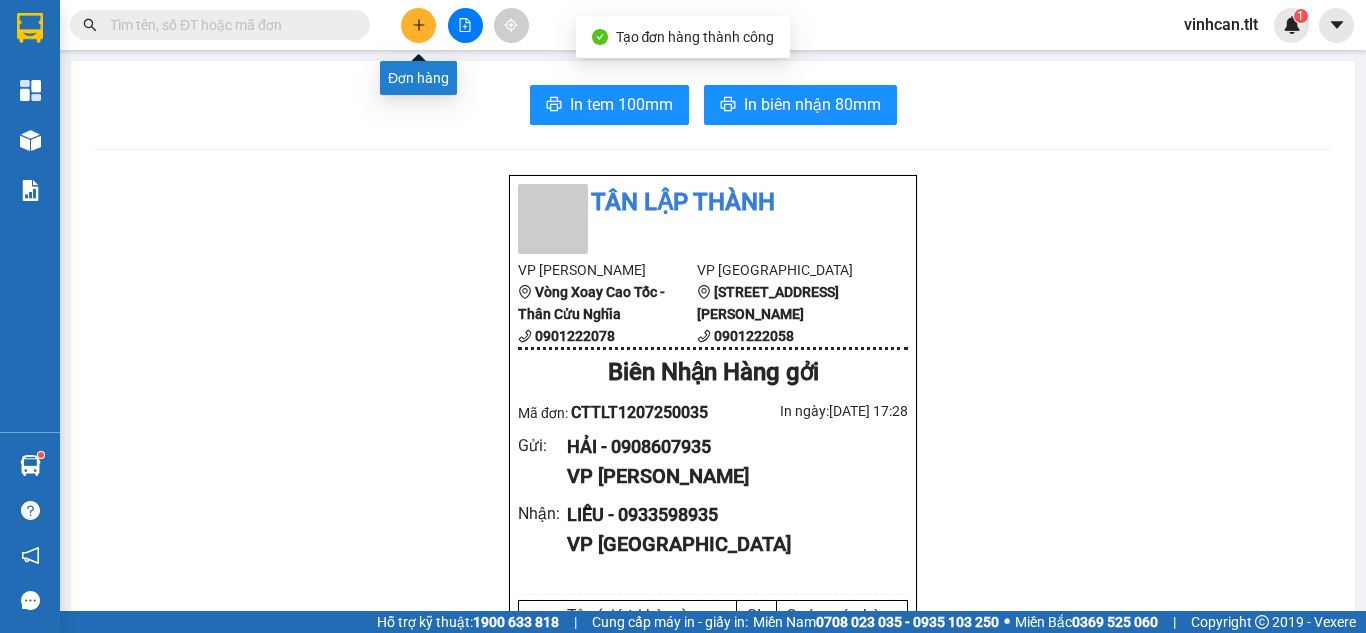 click at bounding box center (418, 25) 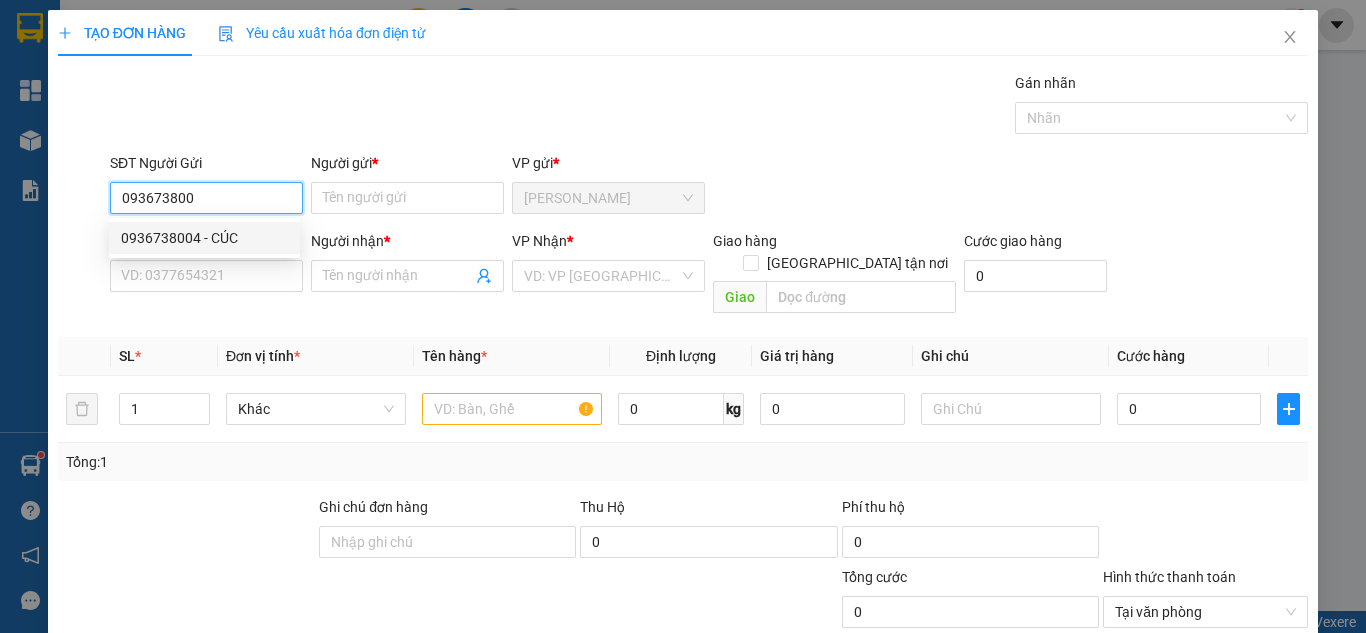 click on "0936738004 - CÚC" at bounding box center [204, 238] 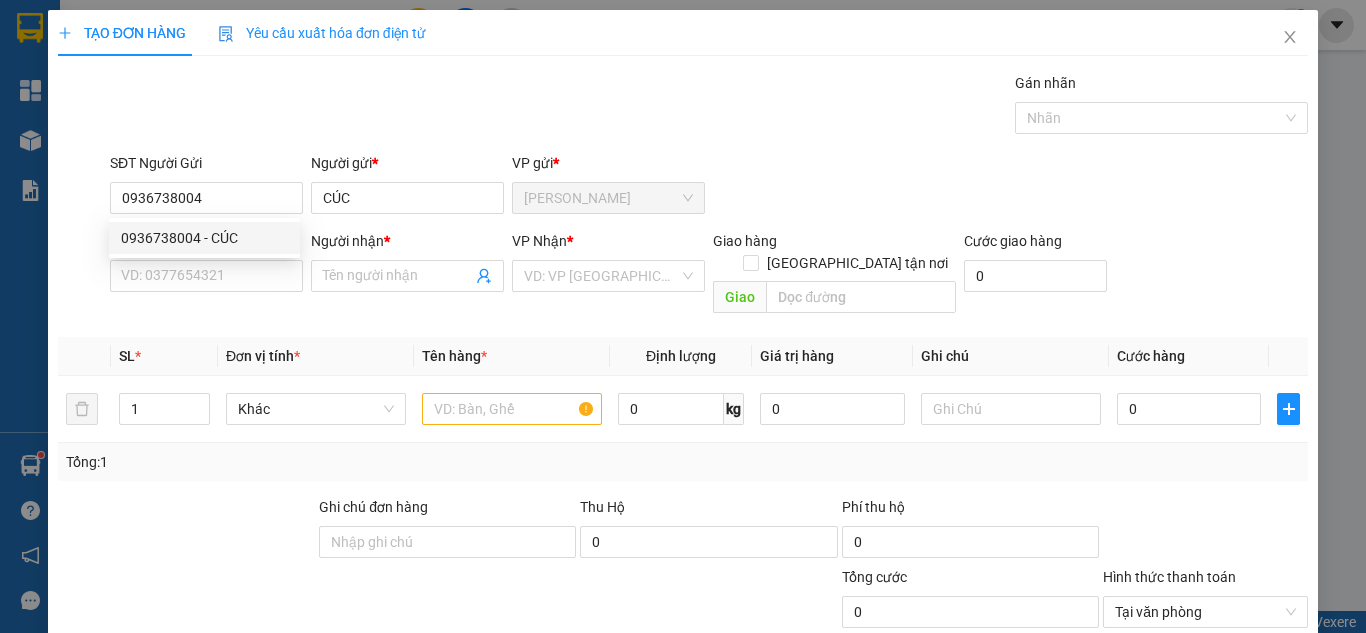 click on "SĐT Người Nhận  * VD: 0377654321" at bounding box center [206, 265] 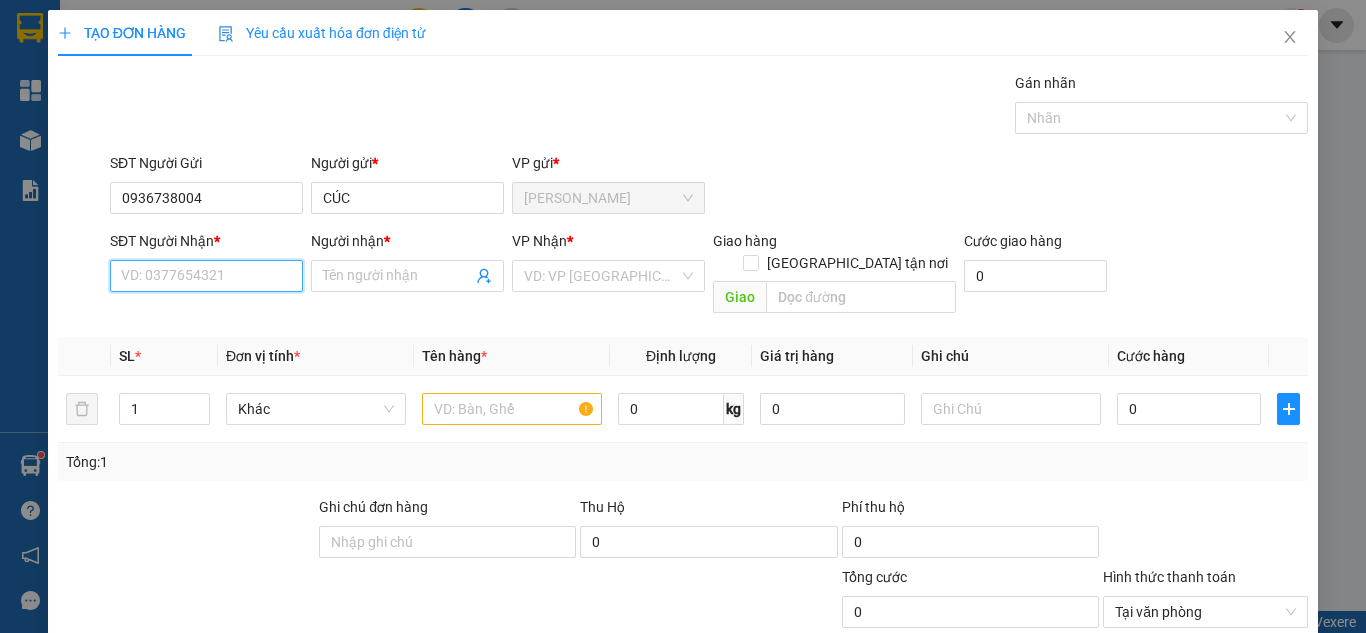 click on "SĐT Người Nhận  *" at bounding box center [206, 276] 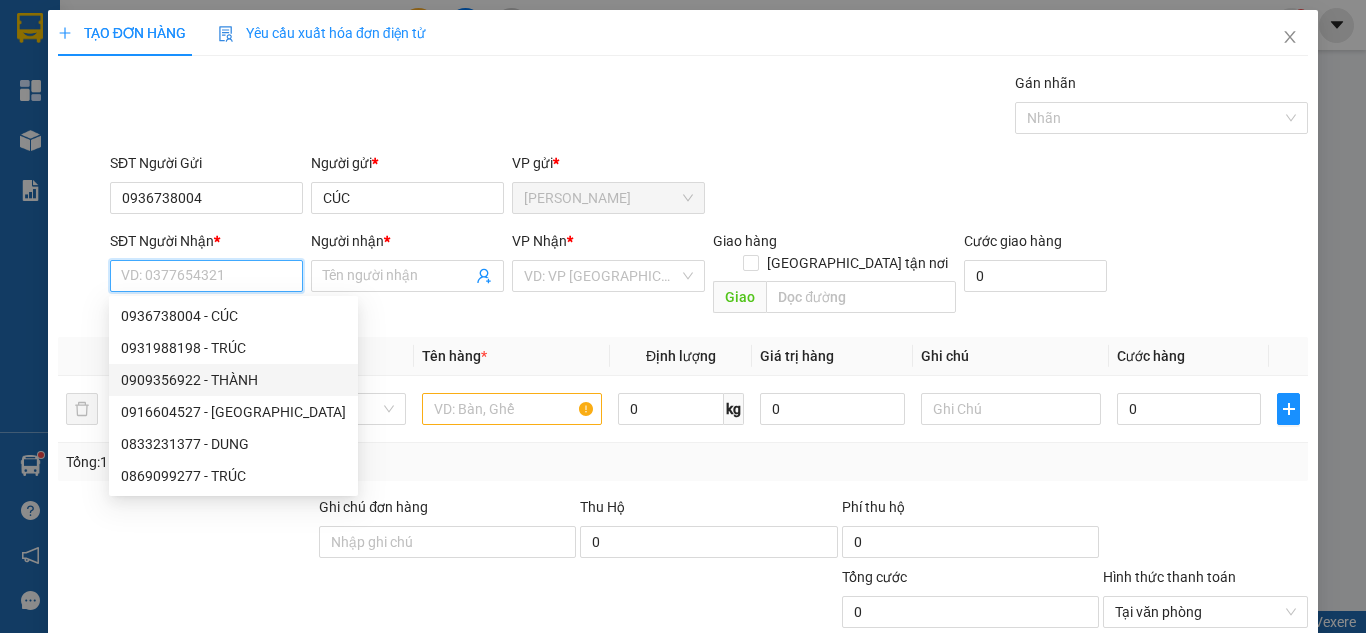 click on "0909356922 - THÀNH" at bounding box center [233, 380] 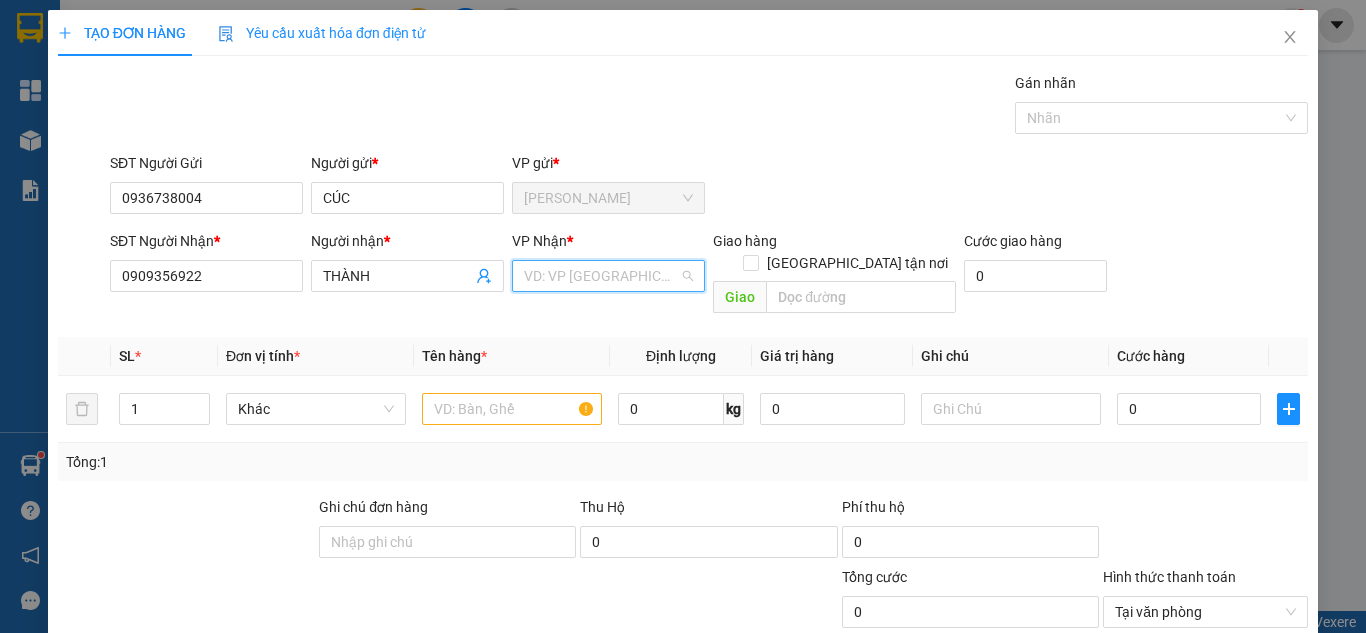 drag, startPoint x: 613, startPoint y: 280, endPoint x: 566, endPoint y: 339, distance: 75.43209 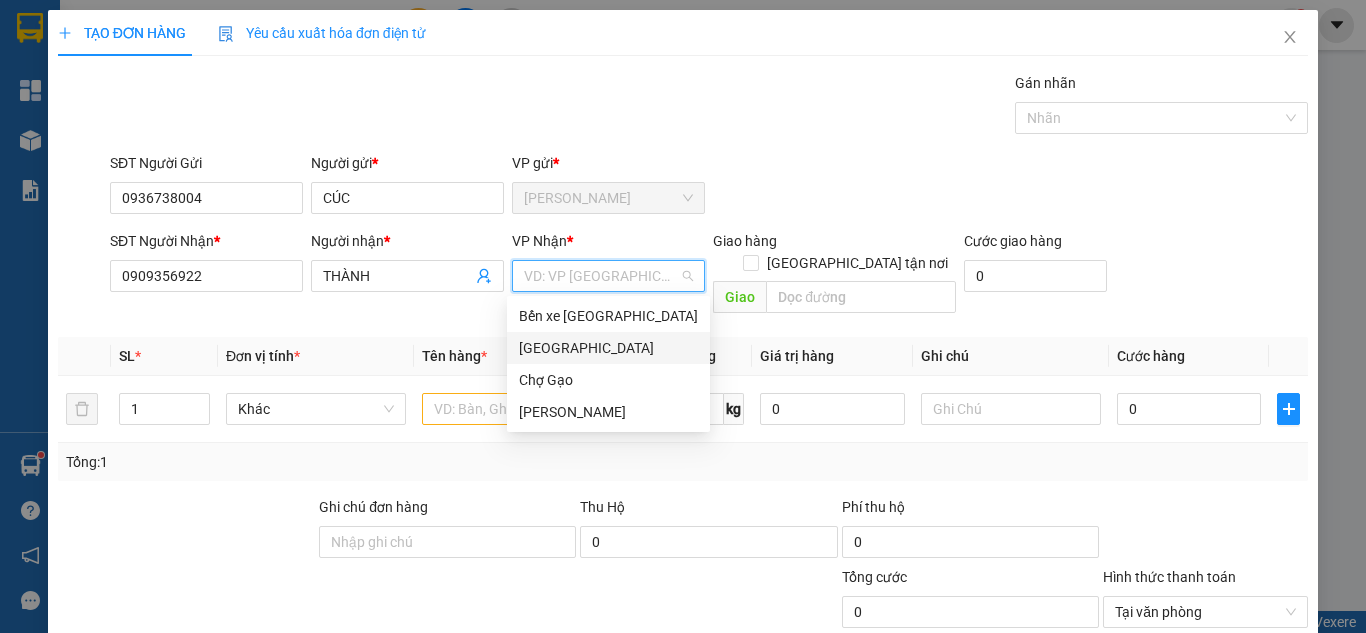 click on "[GEOGRAPHIC_DATA]" at bounding box center [608, 348] 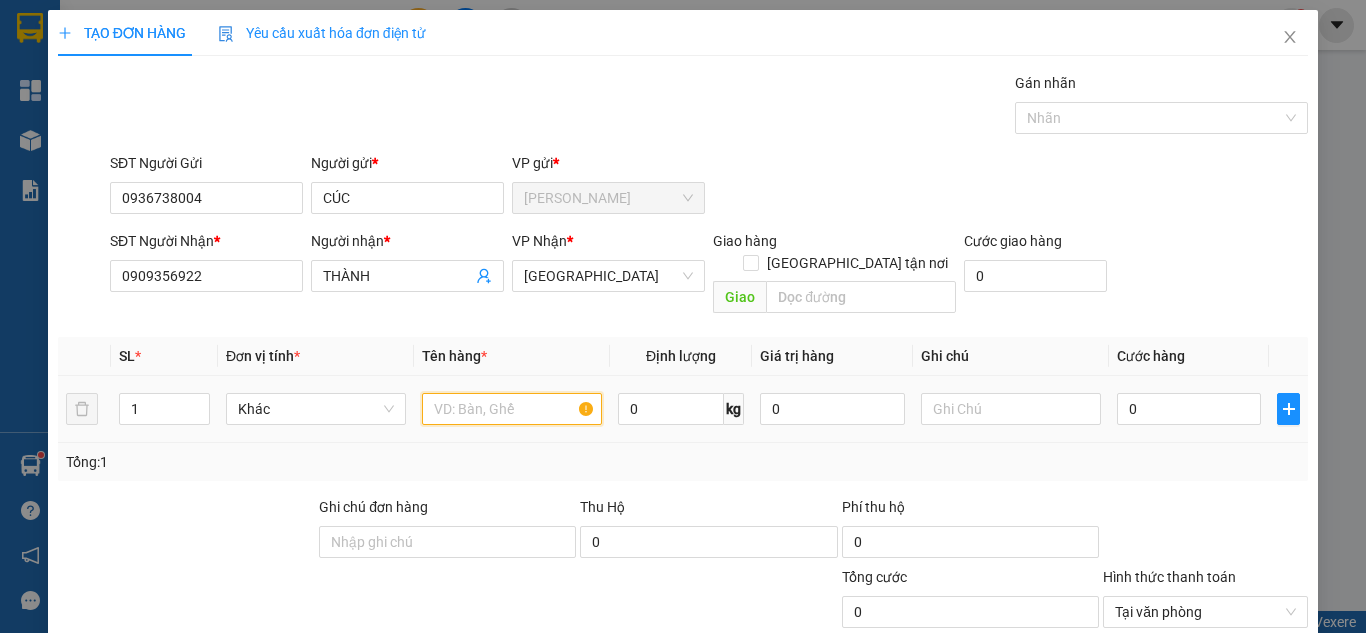 click at bounding box center [512, 409] 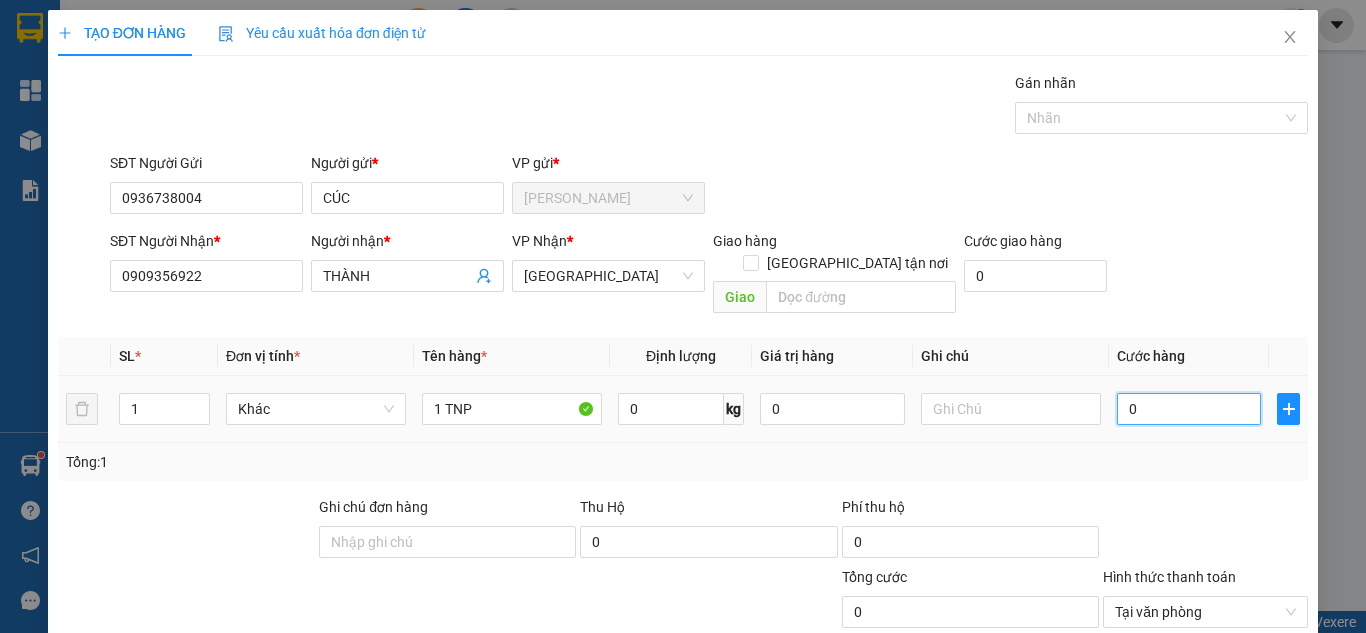 click on "0" at bounding box center [1189, 409] 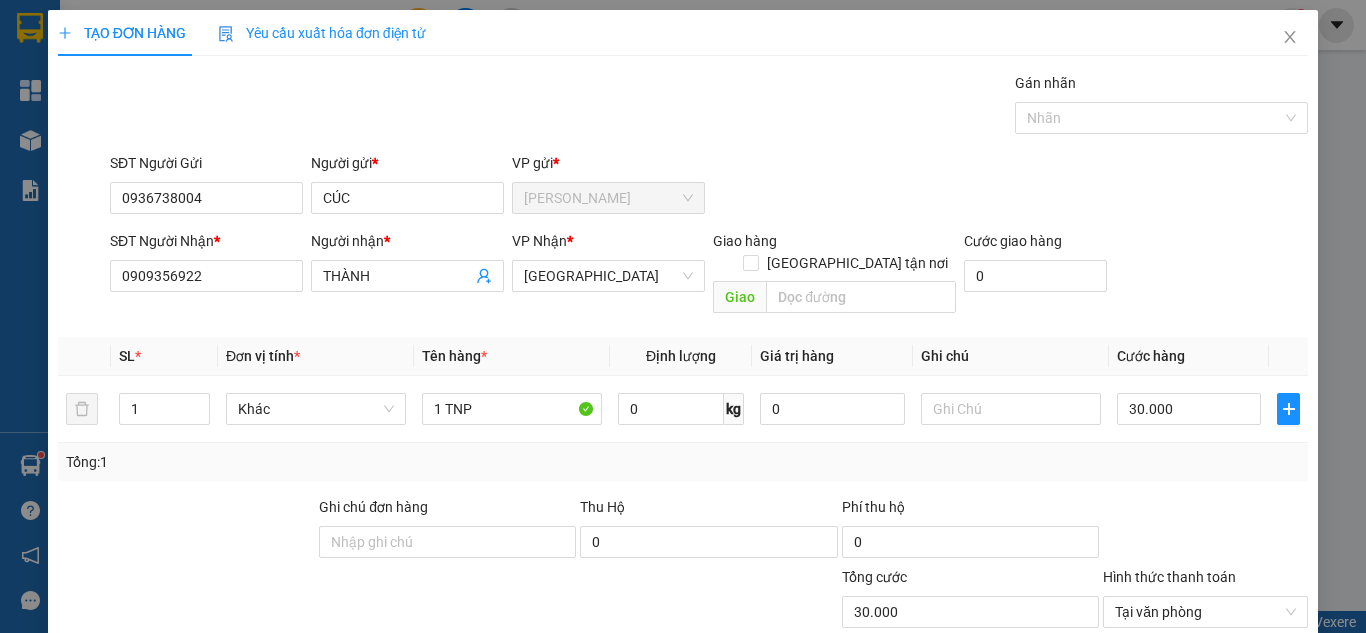 drag, startPoint x: 1137, startPoint y: 239, endPoint x: 1162, endPoint y: 262, distance: 33.970577 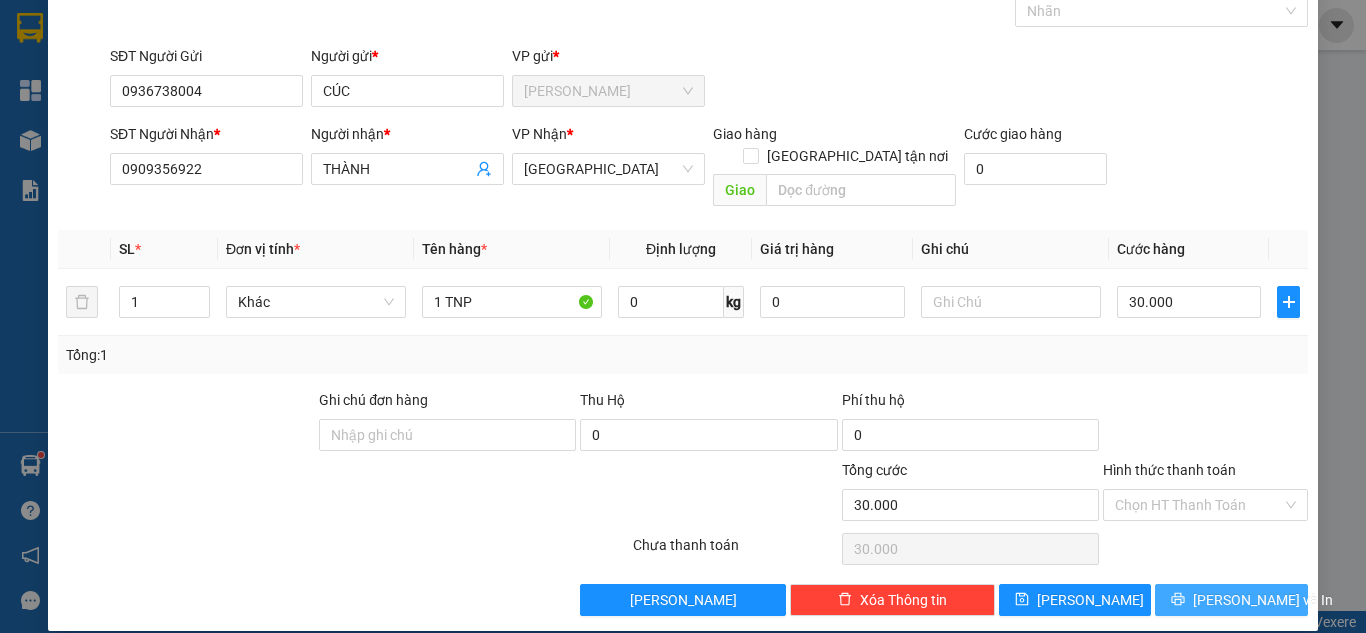 click on "[PERSON_NAME] và In" at bounding box center (1263, 600) 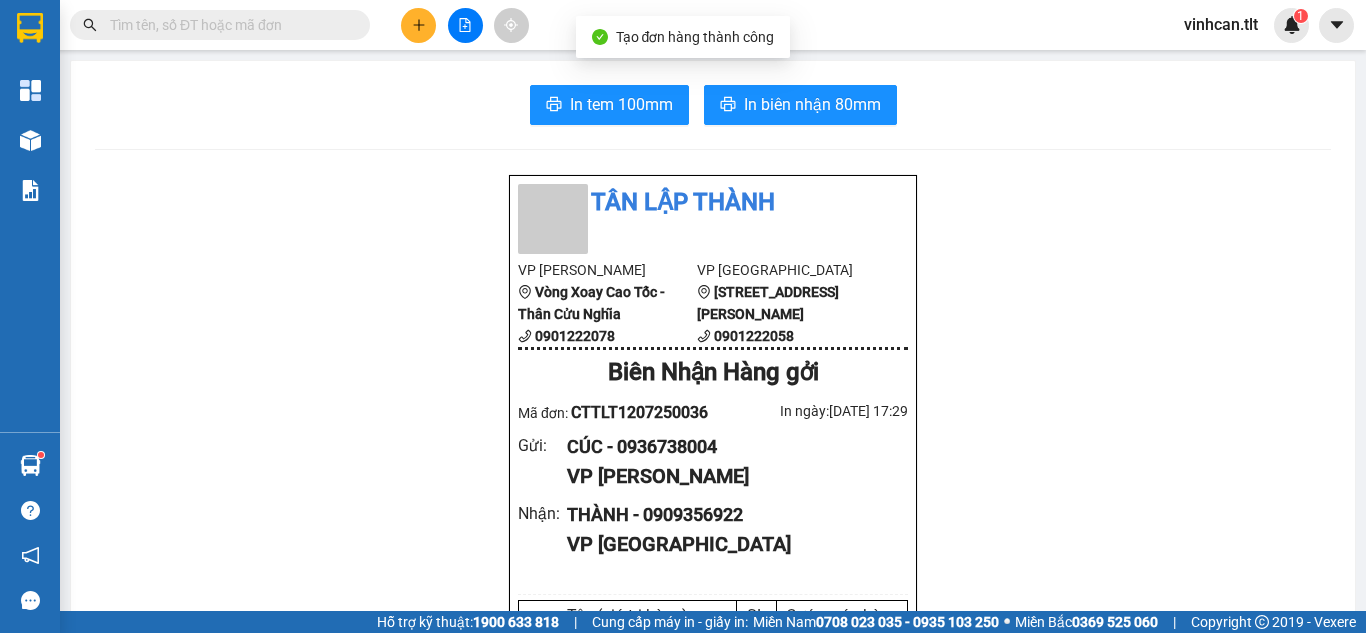 click on "In tem 100mm
In biên nhận 80mm Tân Lập Thành VP Cao Tốc   Vòng Xoay Cao Tốc - Thân Cửu Nghĩa   0901222078 VP Sài Gòn   84 Hùng Vương, P9 , Quận 5   0901222058 Biên Nhận Hàng gởi Mã đơn:   CTTLT1207250036 In ngày:  12/07/2025   17:29 Gửi :   CÚC - 0936738004 VP Cao Tốc Nhận :   THÀNH - 0909356922 VP Sài Gòn Tên (giá trị hàng) SL Cước món hàng Khác - 1 TNP    (0) 1 30.000 Tổng cộng 1 30.000 Loading... Chưa Thu : 30.000 VND Tổng phải thu : 30.000 VND Quy định nhận/gửi hàng : Hàng hóa quá 7 ngày, nhà xe không chịu trách nhiệm hư hao, thất lạc. Nhà xe không bồi thường khi vận chuyển hàng dễ vỡ. Hàng không kê khai giá trị nếu thất lạc nhà xe chỉ bồi thường tối đa 10 lần cước vận chuyển. Đối với tiền, quý khách vui lòng mang theo CMND để đối chiếu. Nhà xe không chịu trách nhiệm với hàng niêm phong/hàng quốc cấm. CTTLT1207250036 Cao Tốc CÚC" at bounding box center (713, 870) 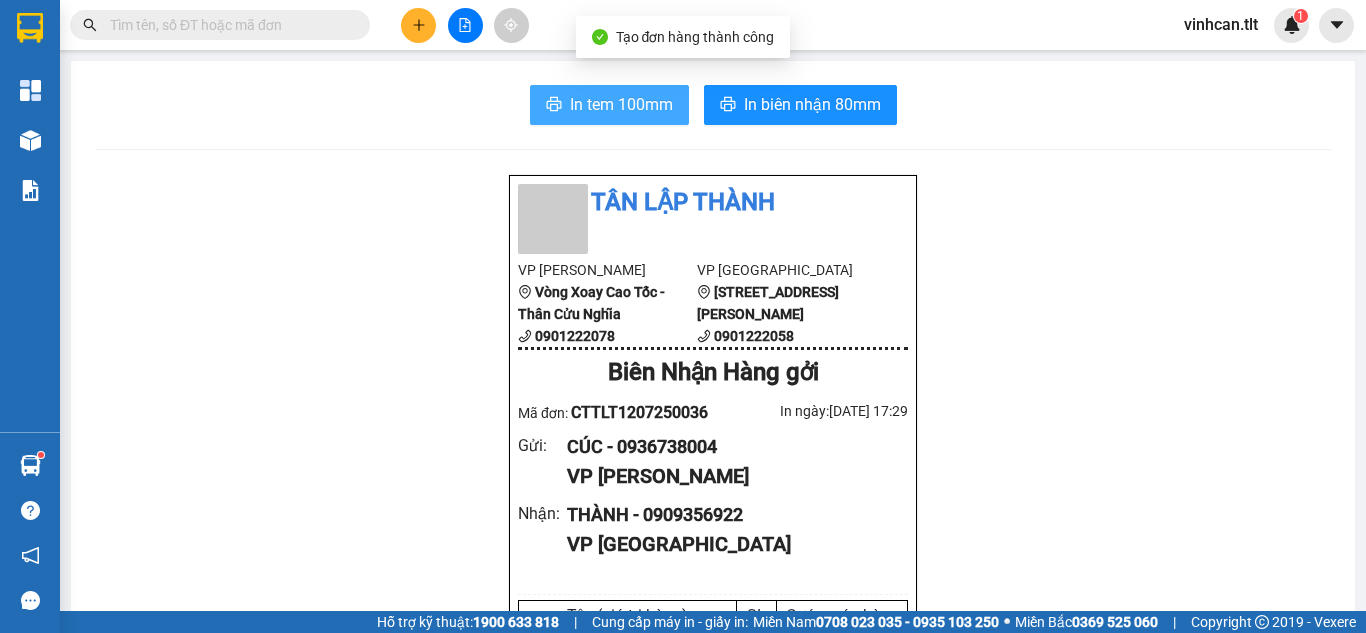 click on "In tem 100mm" at bounding box center [621, 104] 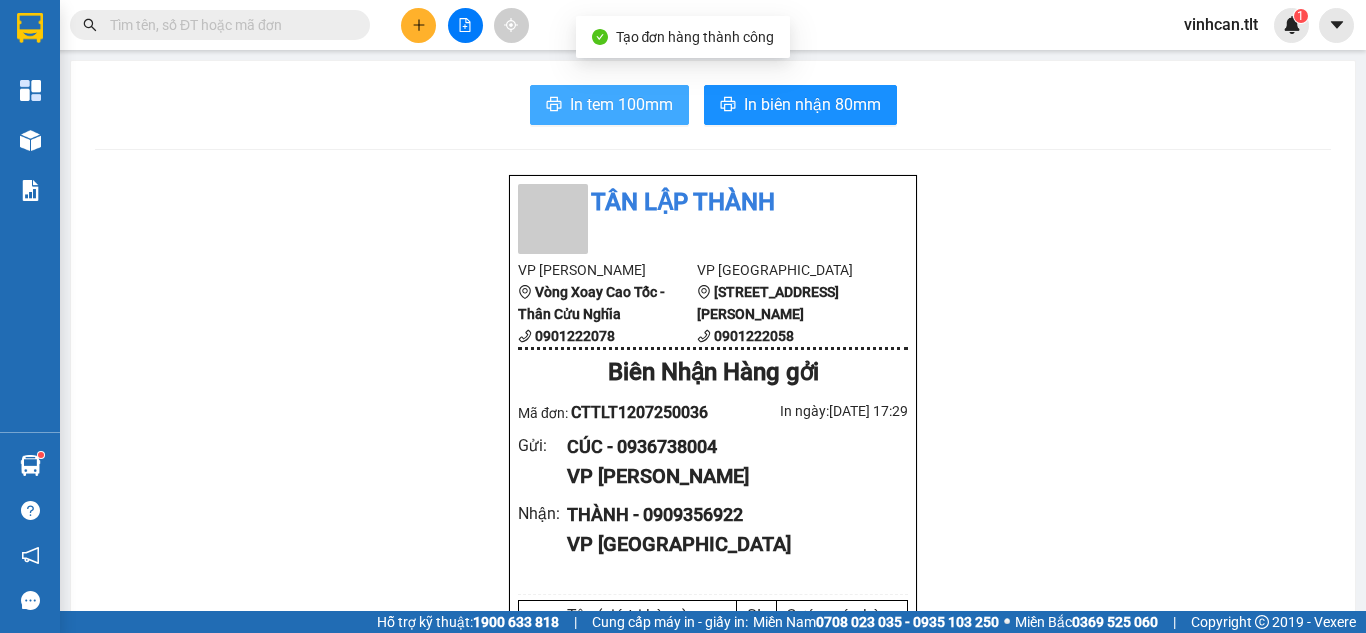 scroll, scrollTop: 0, scrollLeft: 0, axis: both 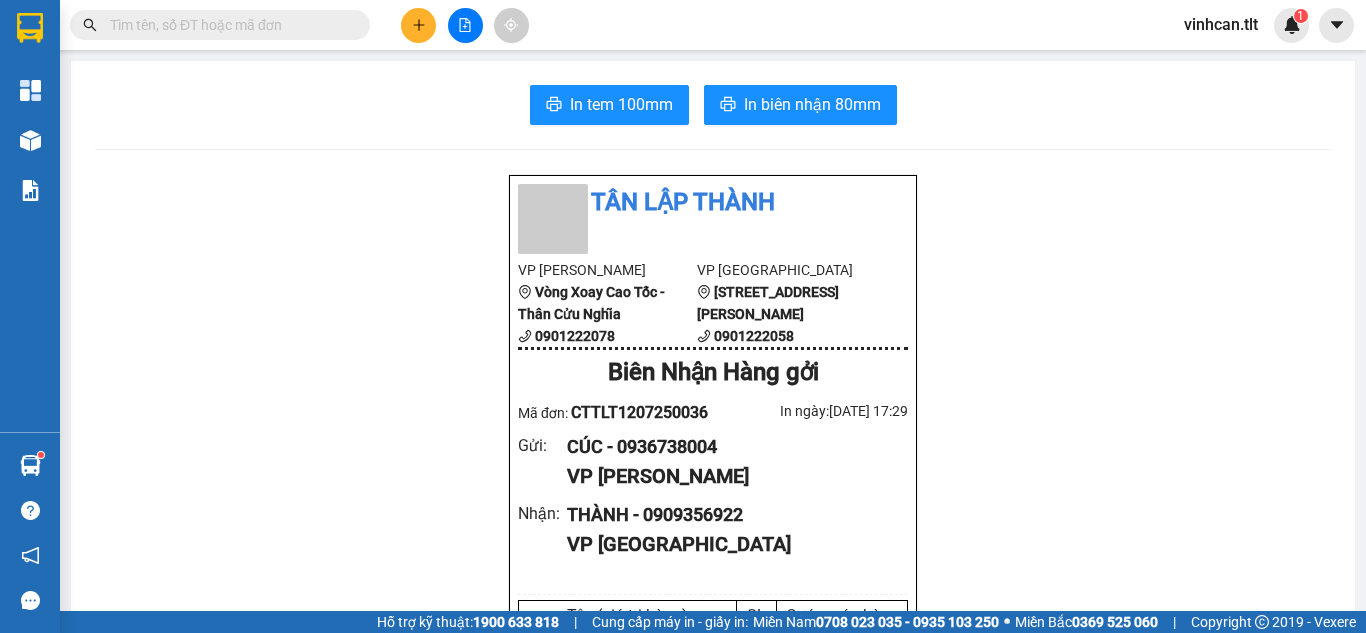 click at bounding box center (418, 25) 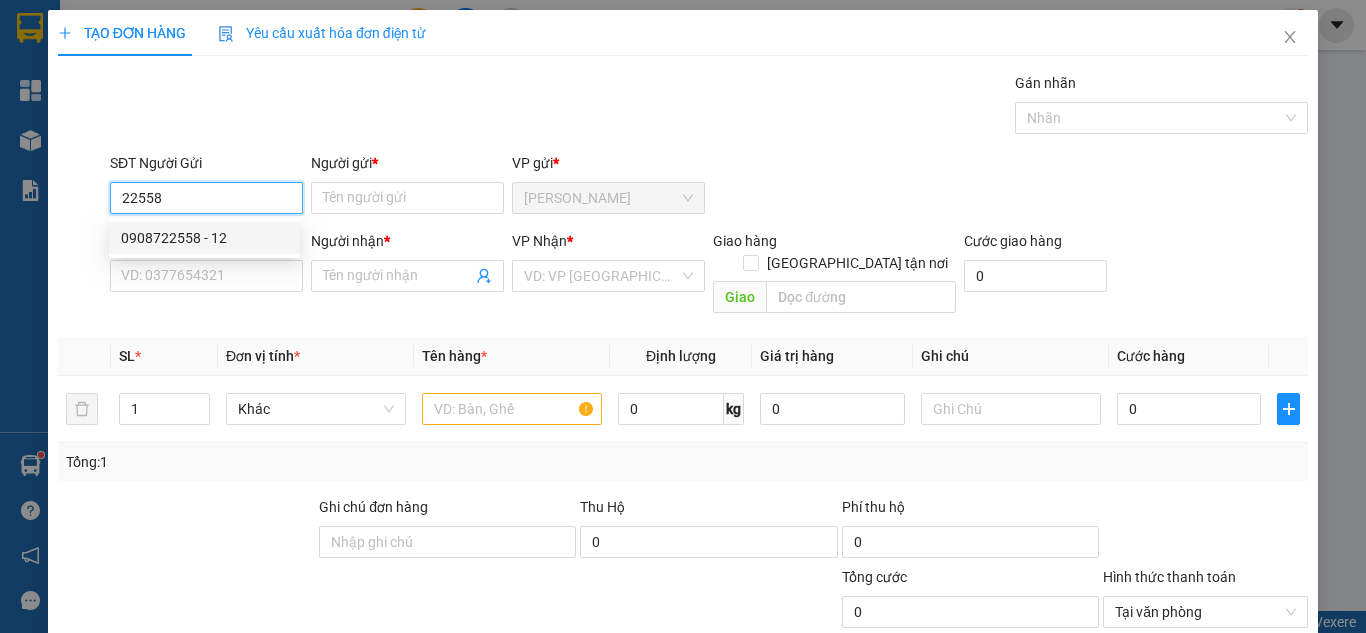 click on "0908722558 - 12" at bounding box center (204, 238) 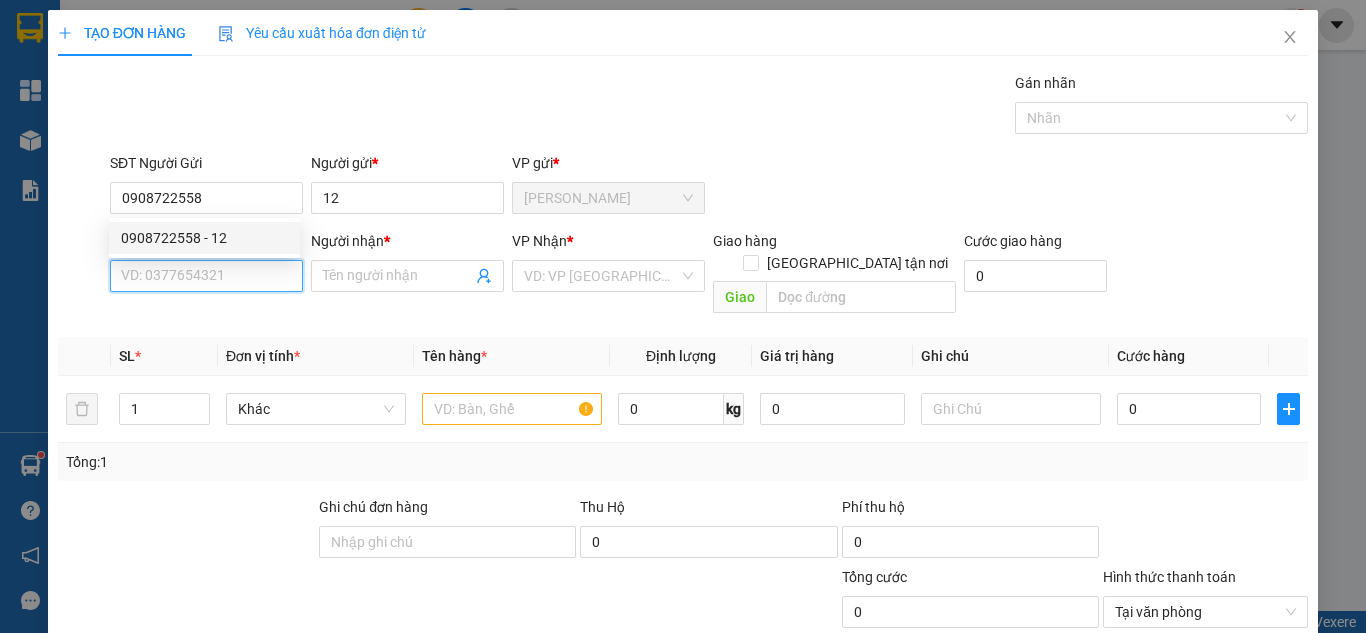 click on "SĐT Người Nhận  *" at bounding box center (206, 276) 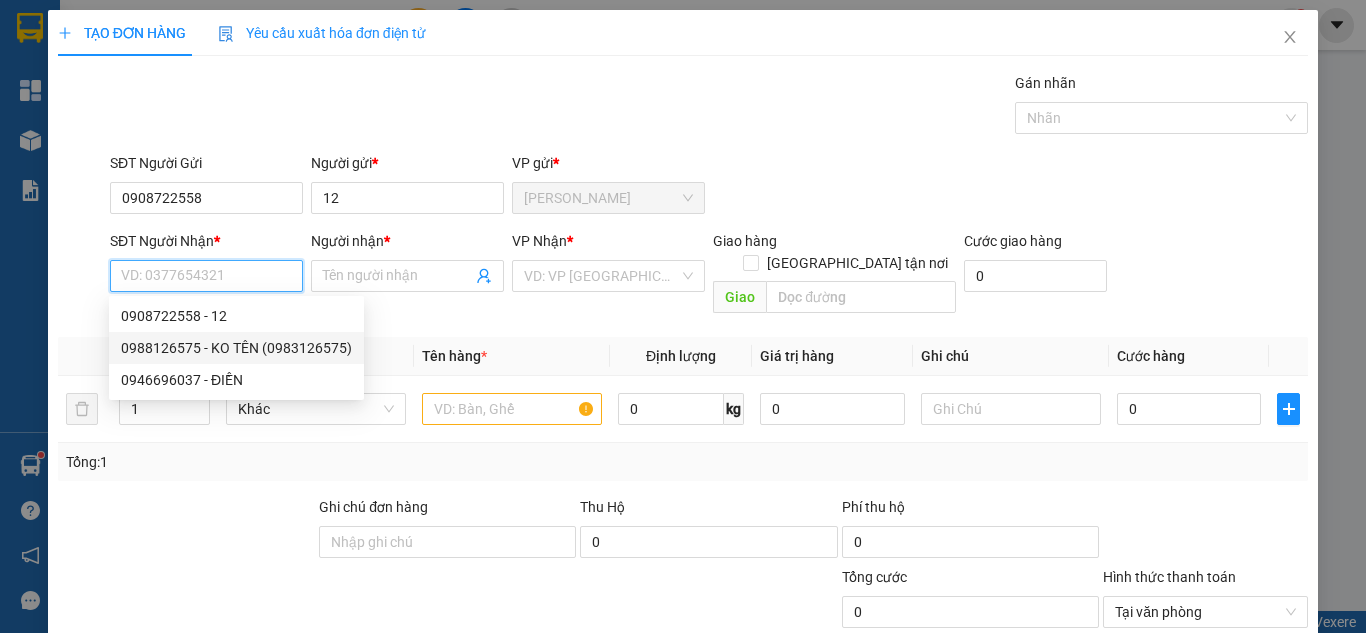 click on "0988126575 - KO TÊN (0983126575)" at bounding box center (236, 348) 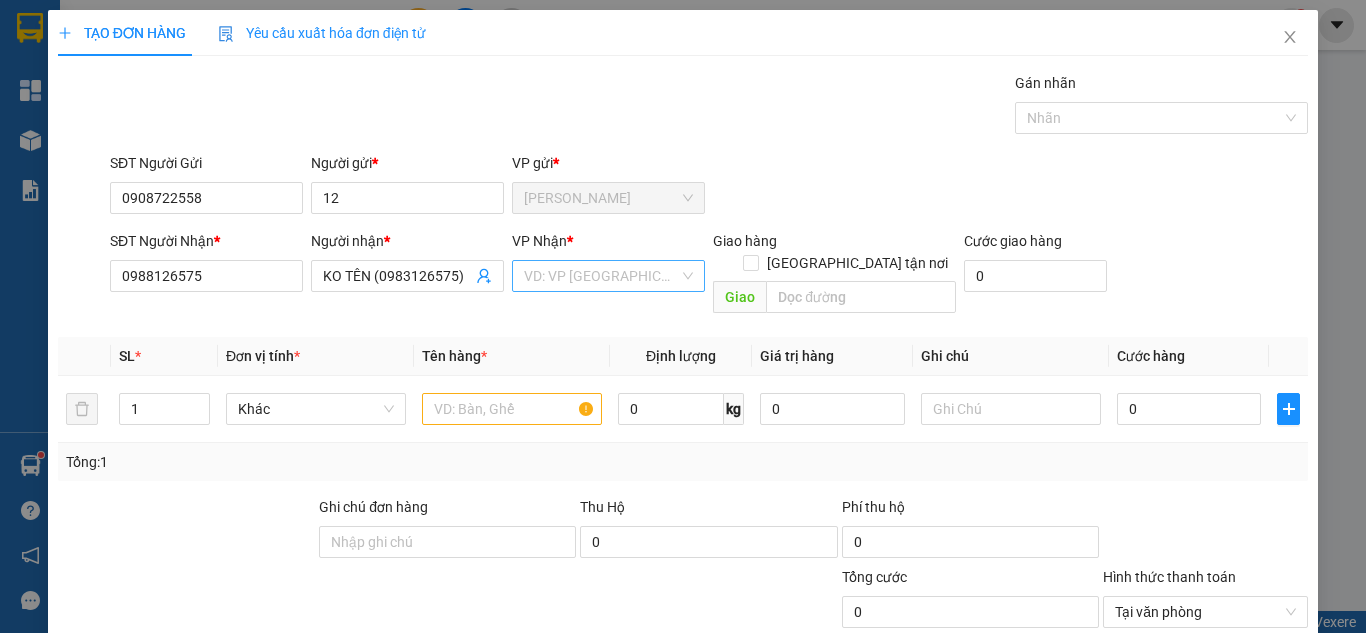 click at bounding box center (601, 276) 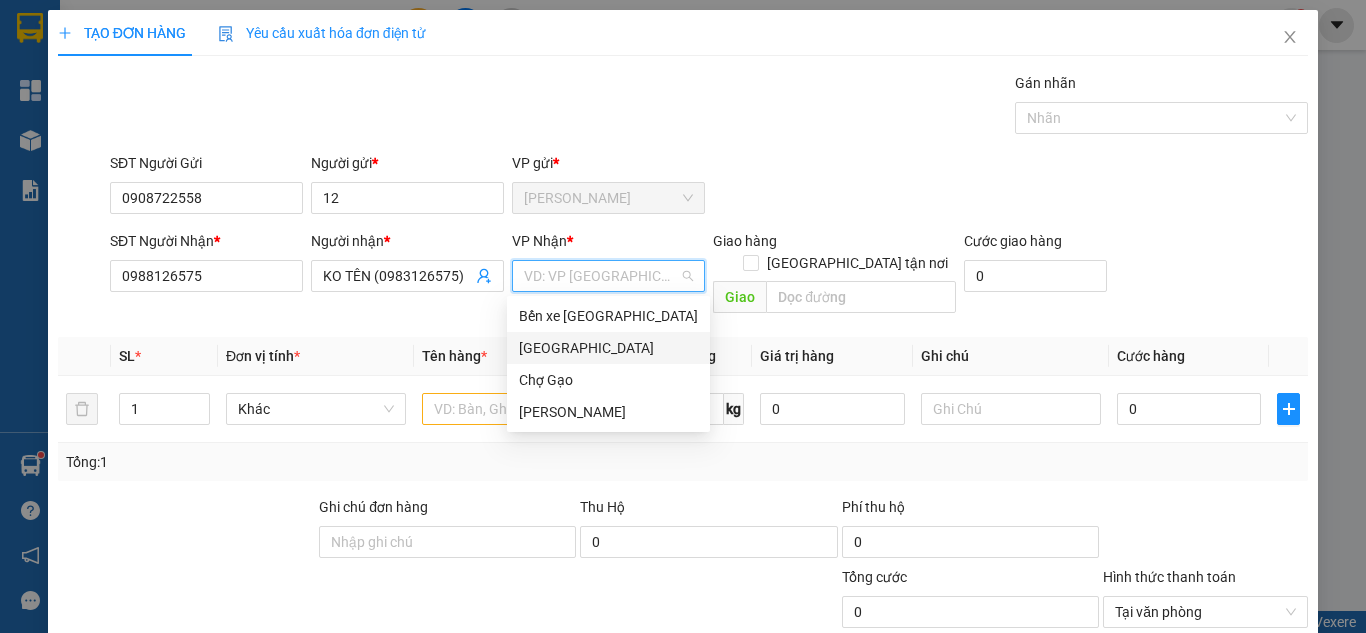 click on "[GEOGRAPHIC_DATA]" at bounding box center (608, 348) 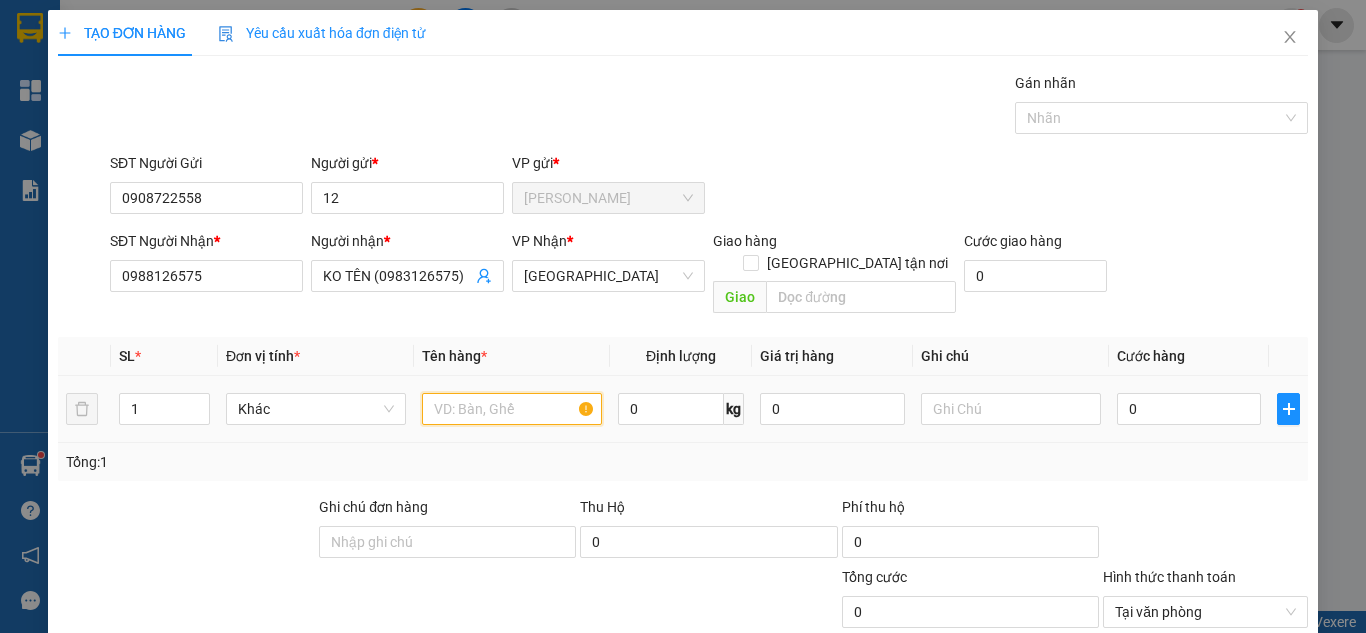 click at bounding box center (512, 409) 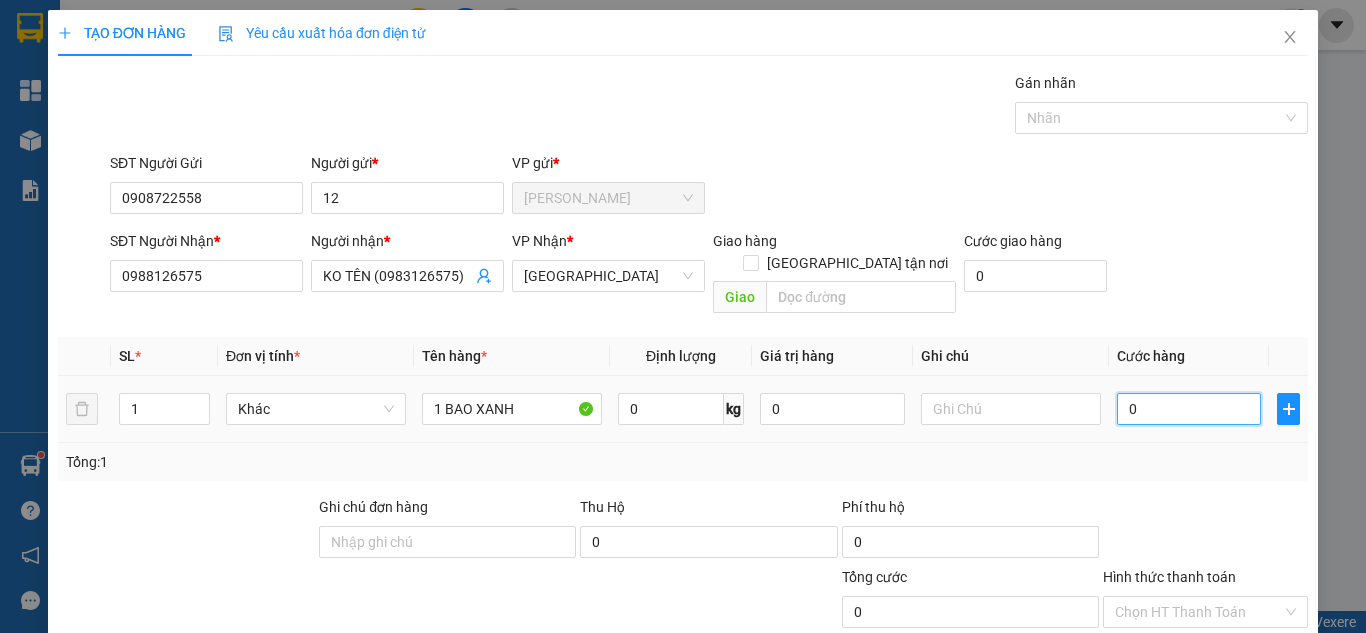 click on "0" at bounding box center [1189, 409] 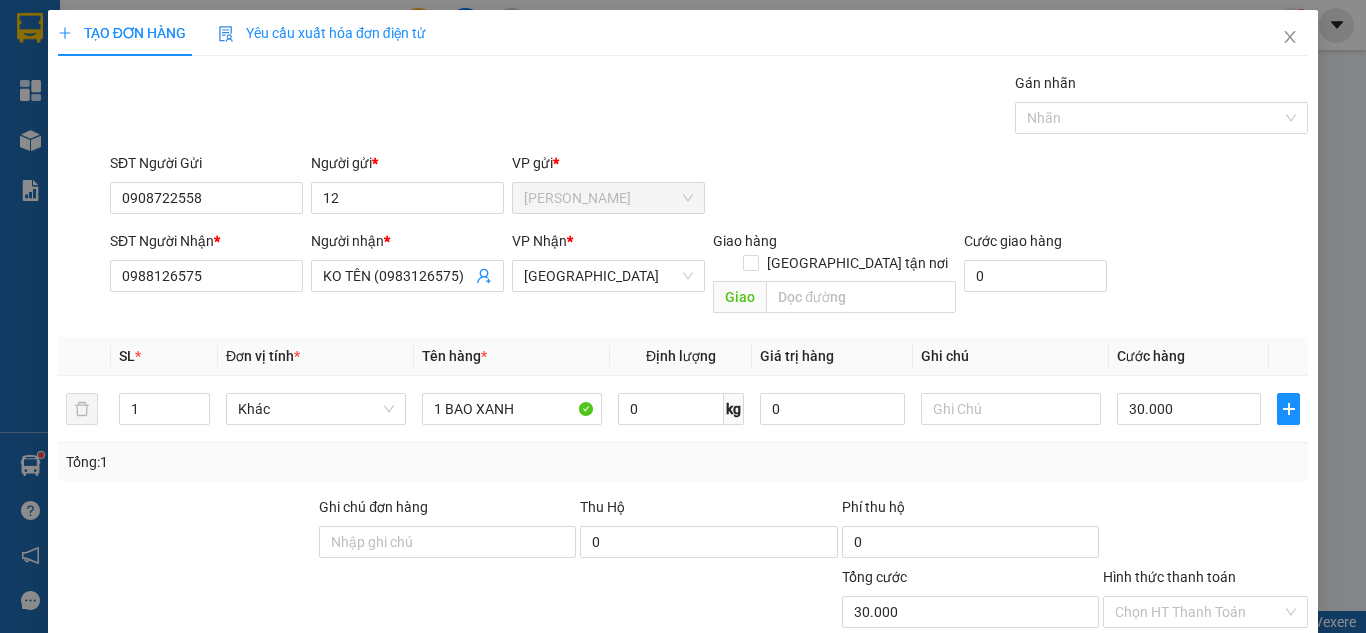 drag, startPoint x: 1151, startPoint y: 272, endPoint x: 1168, endPoint y: 285, distance: 21.400934 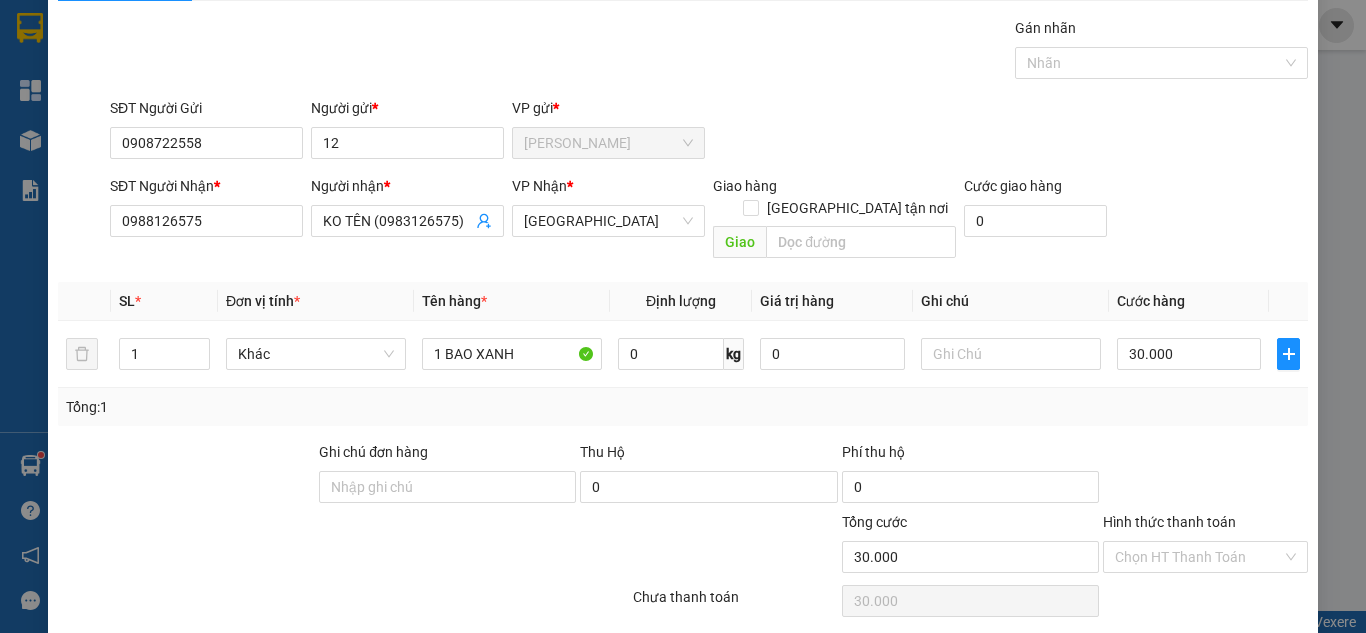 scroll, scrollTop: 107, scrollLeft: 0, axis: vertical 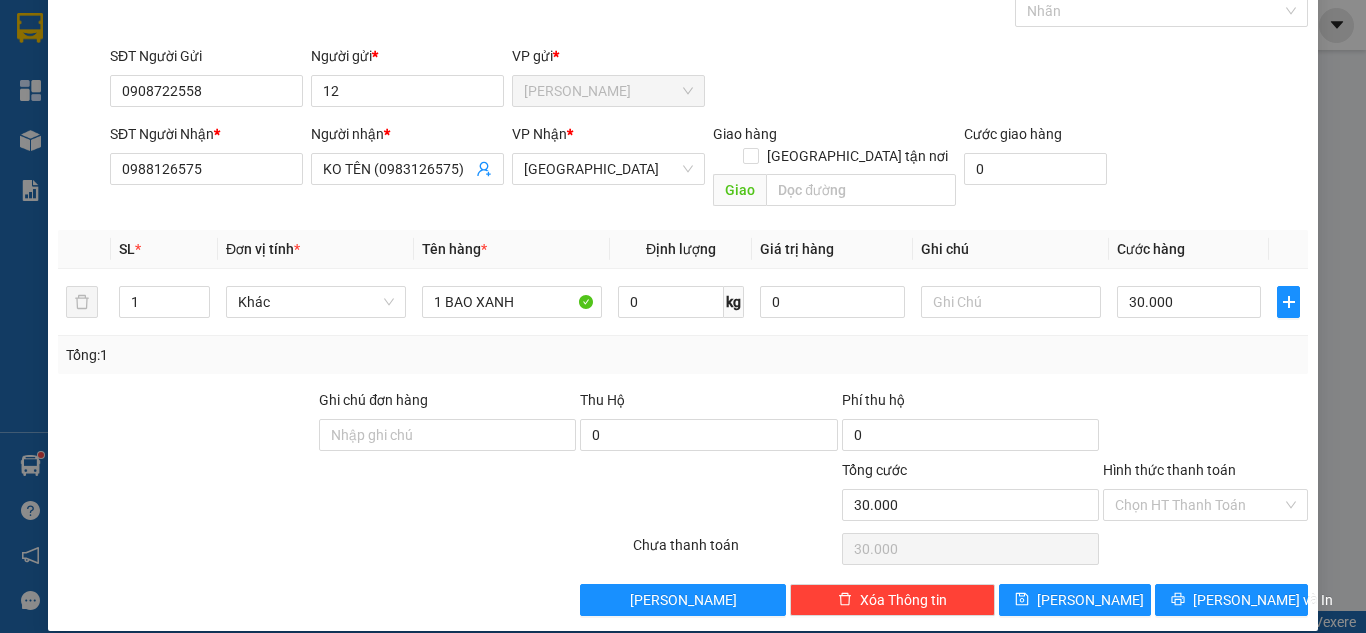 click on "TẠO ĐƠN HÀNG Yêu cầu xuất hóa đơn điện tử Transit Pickup Surcharge Ids Transit Deliver Surcharge Ids Transit Deliver Surcharge Transit Deliver Surcharge Gán nhãn   Nhãn SĐT Người Gửi 0908722558 Người gửi  * 12 VP gửi  * Cao Tốc SĐT Người Nhận  * 0988126575 Người nhận  * KO TÊN (0983126575) VP Nhận  * Sài Gòn Giao hàng Giao tận nơi Giao Cước giao hàng 0 SL  * Đơn vị tính  * Tên hàng  * Định lượng Giá trị hàng Ghi chú Cước hàng                   1 Khác 1 BAO XANH 0 kg 0 30.000 Tổng:  1 Ghi chú đơn hàng Thu Hộ 0 Phí thu hộ 0 Tổng cước 30.000 Hình thức thanh toán Chọn HT Thanh Toán Số tiền thu trước 0 Chưa thanh toán 30.000 Lưu nháp Xóa Thông tin Lưu Lưu và In" at bounding box center [683, 267] 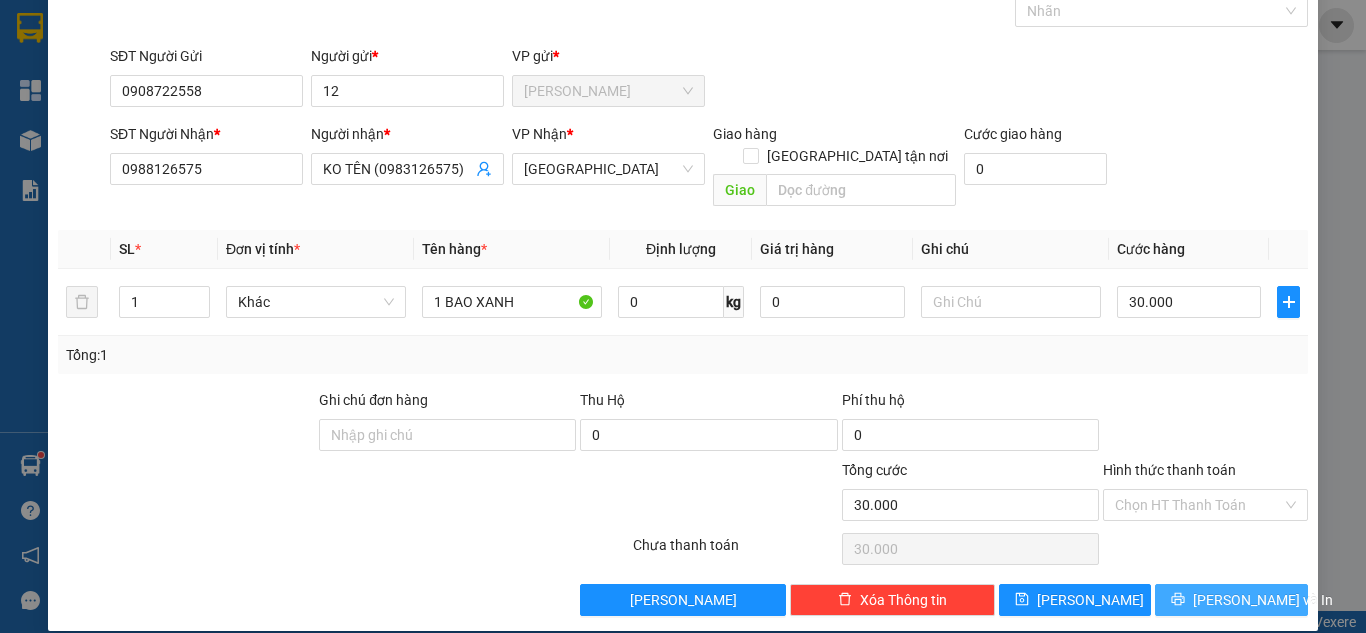 click on "[PERSON_NAME] và In" at bounding box center (1263, 600) 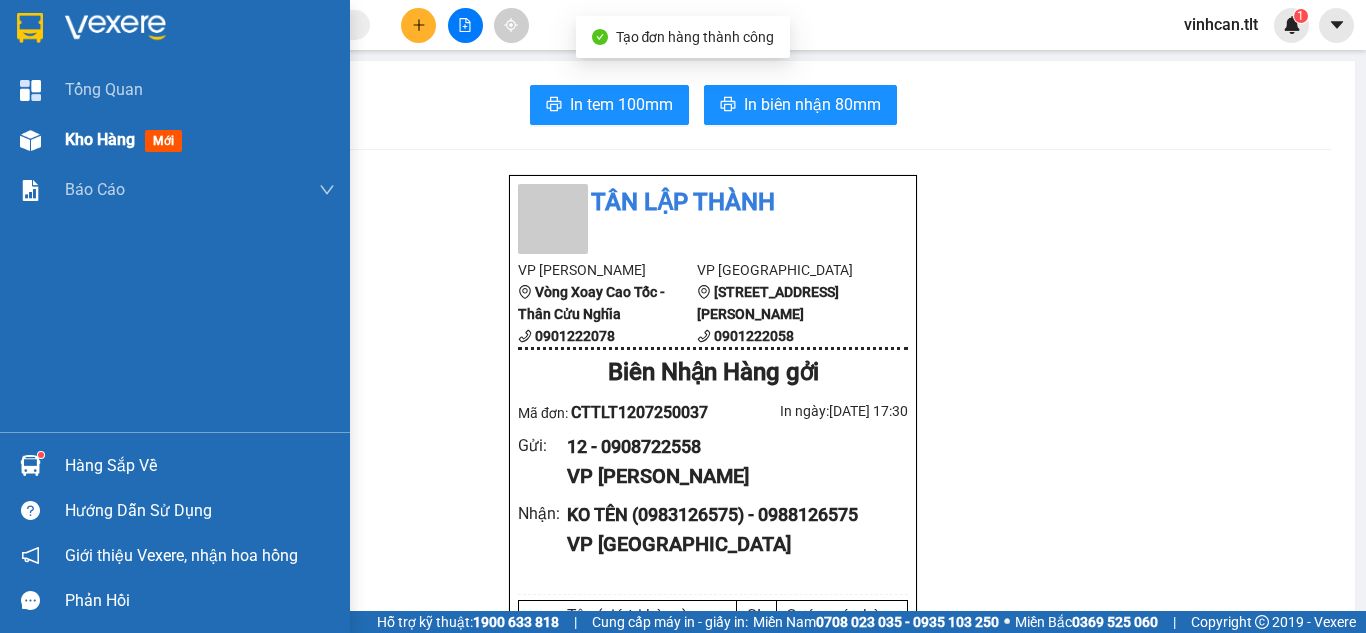 drag, startPoint x: 33, startPoint y: 126, endPoint x: 57, endPoint y: 131, distance: 24.5153 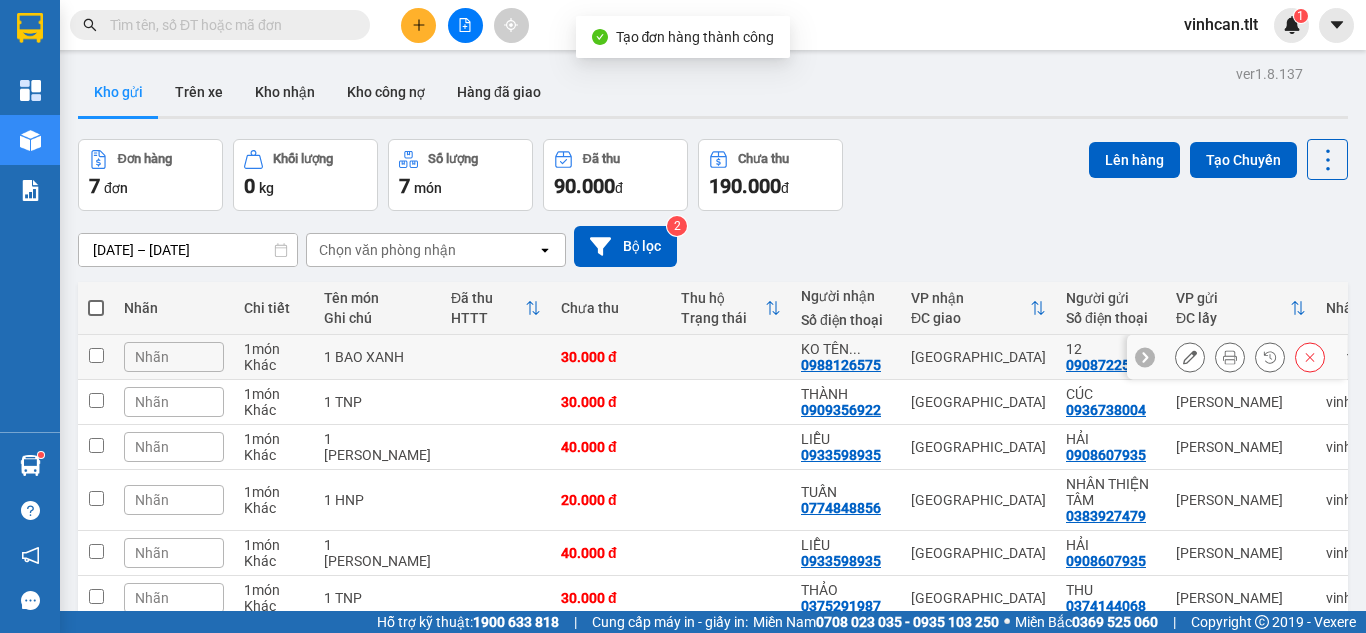 scroll, scrollTop: 145, scrollLeft: 0, axis: vertical 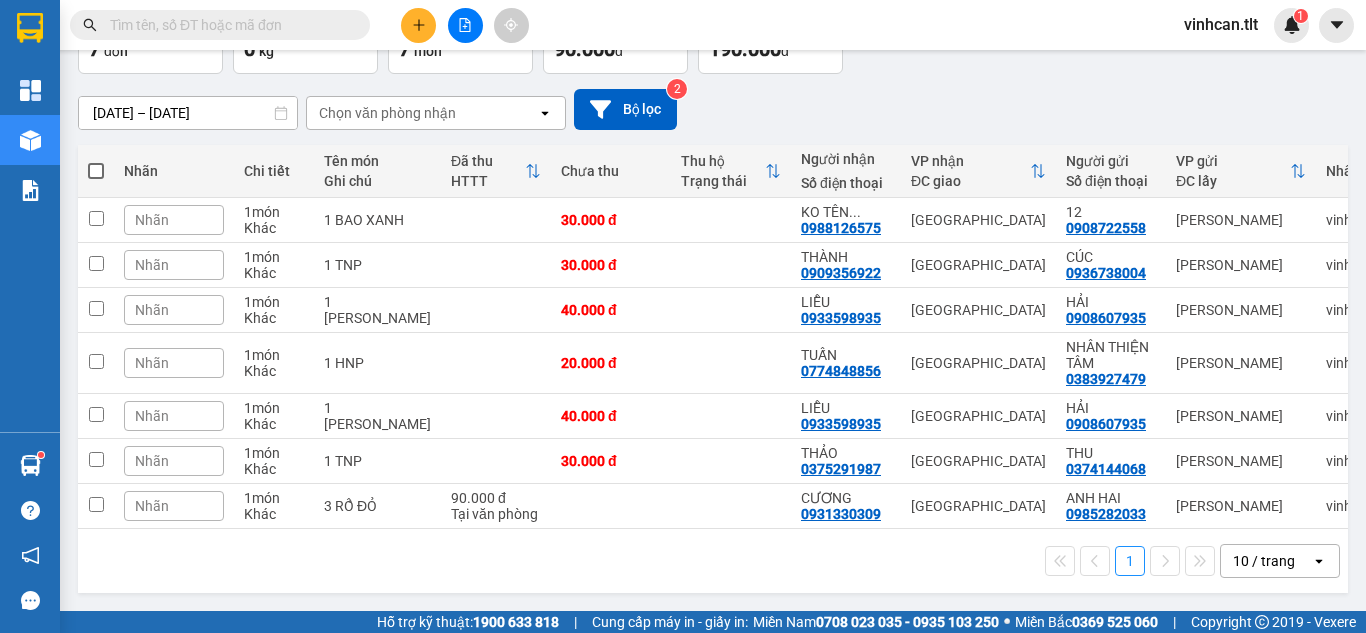 click at bounding box center [96, 171] 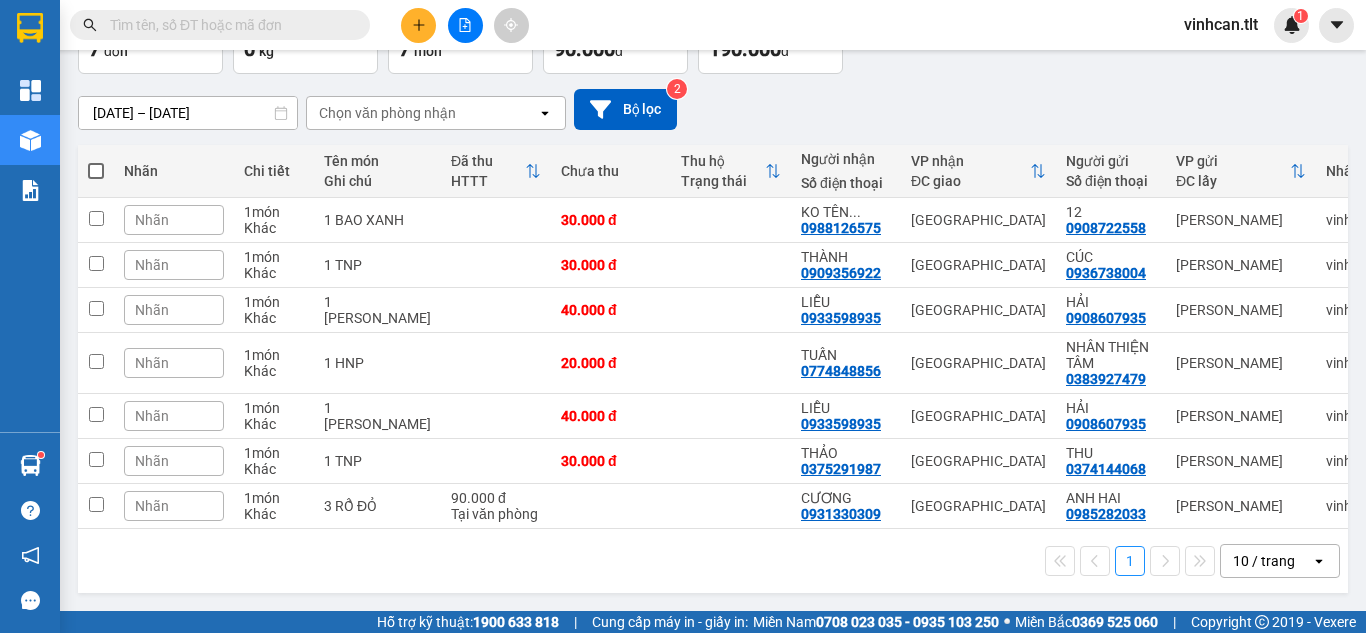 click at bounding box center (96, 161) 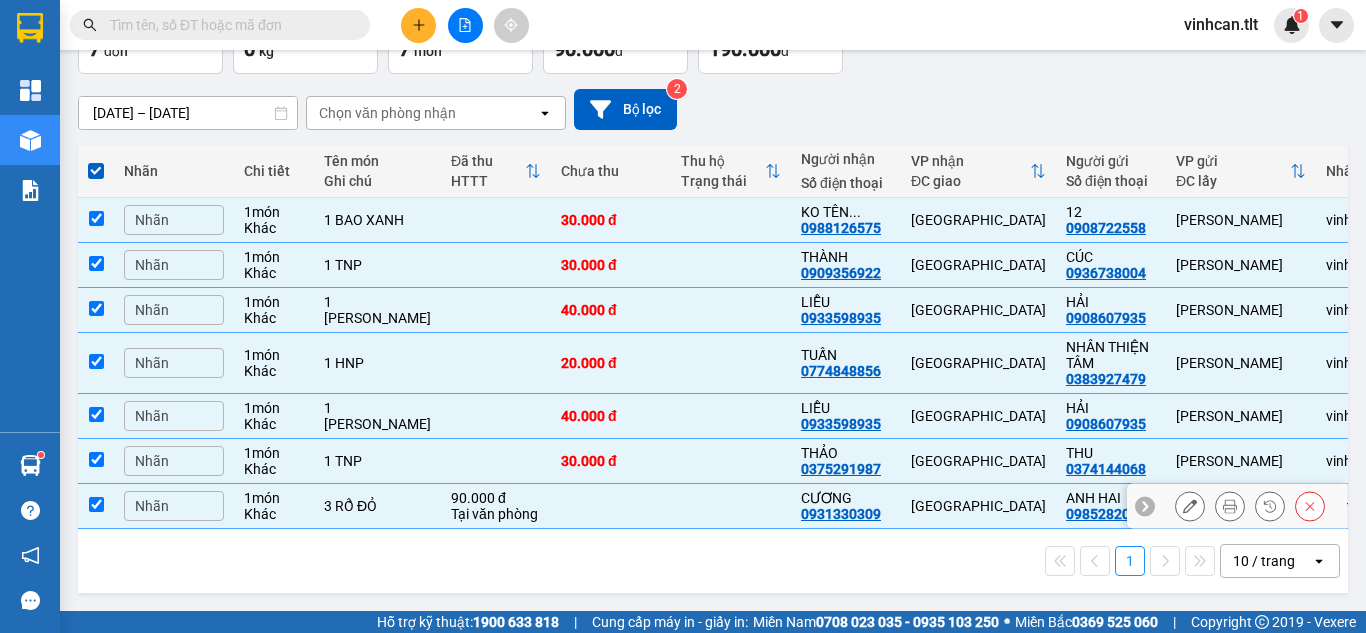 click at bounding box center (96, 504) 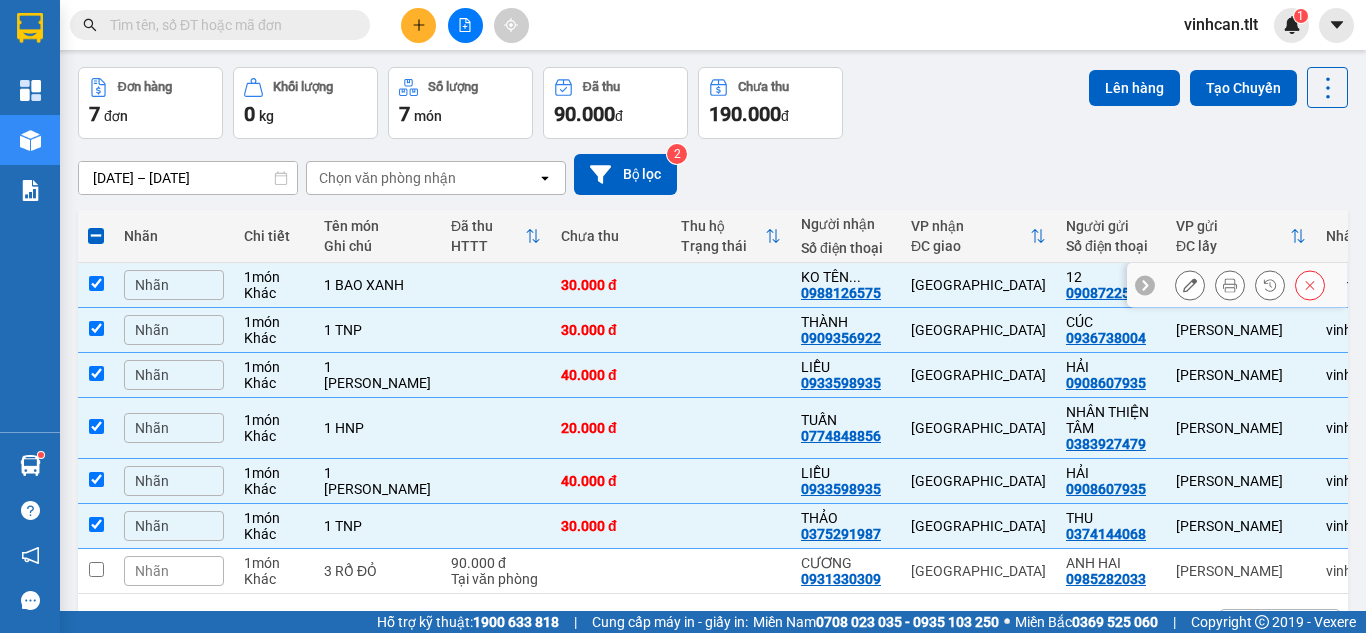scroll, scrollTop: 0, scrollLeft: 0, axis: both 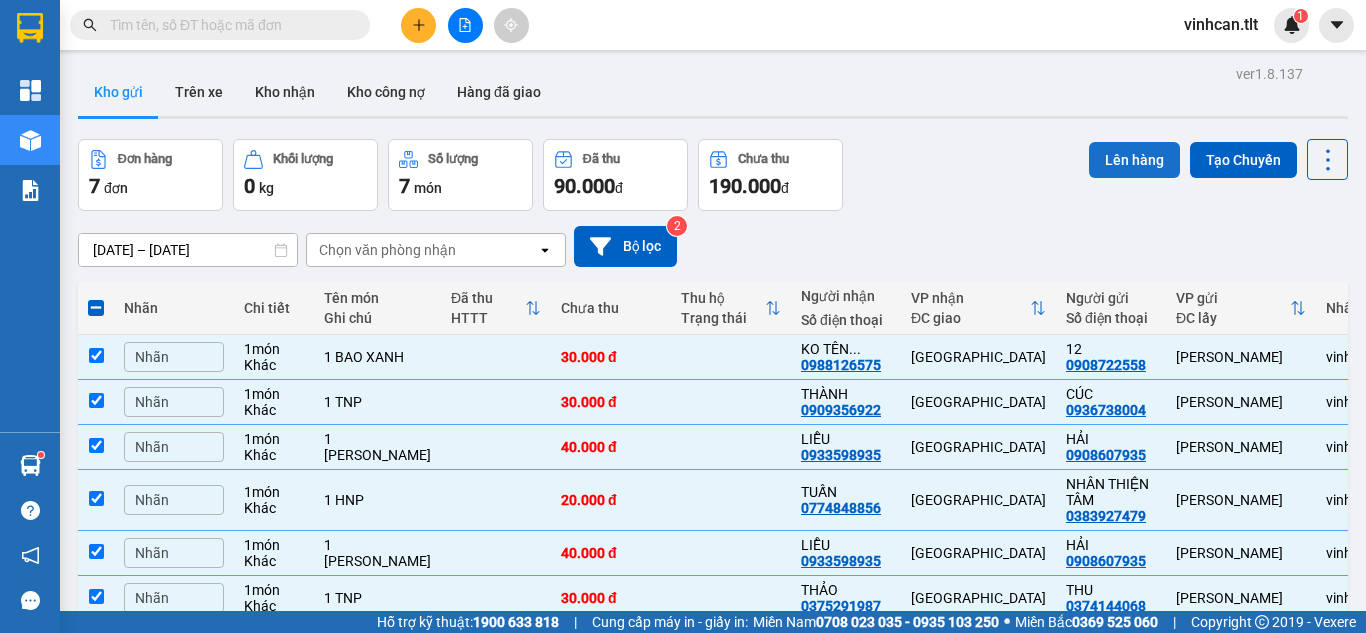 click on "Lên hàng" at bounding box center (1134, 160) 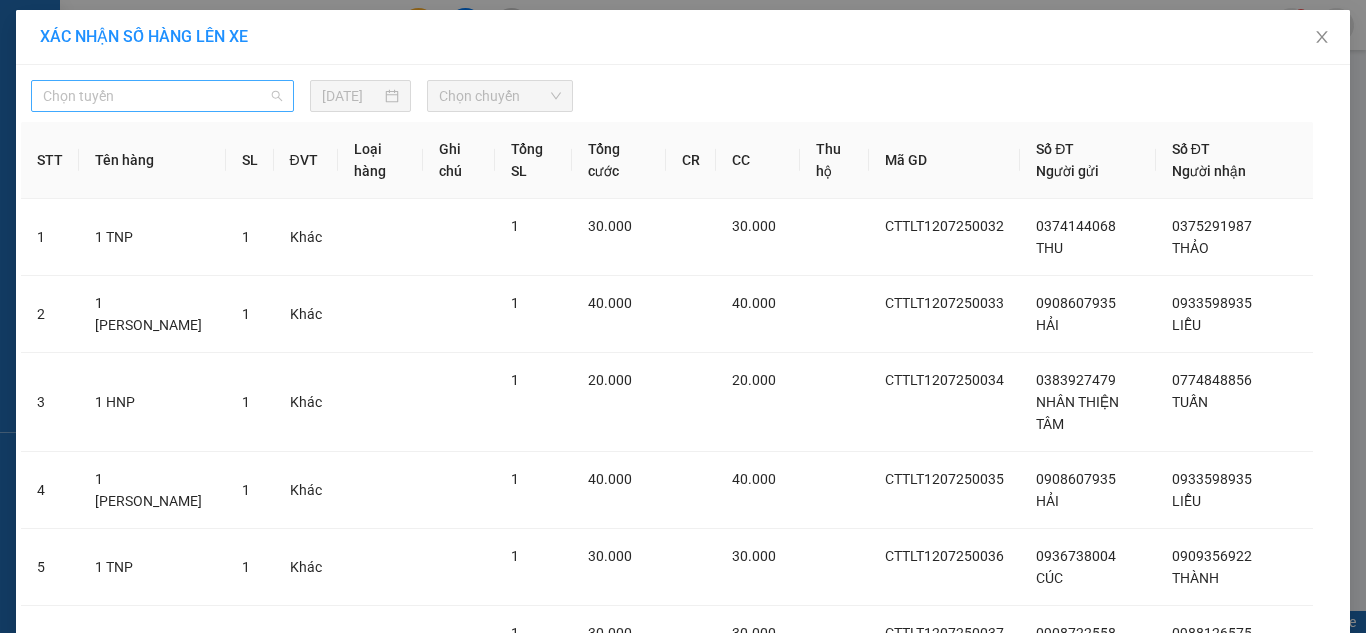 click on "Chọn tuyến" at bounding box center (162, 96) 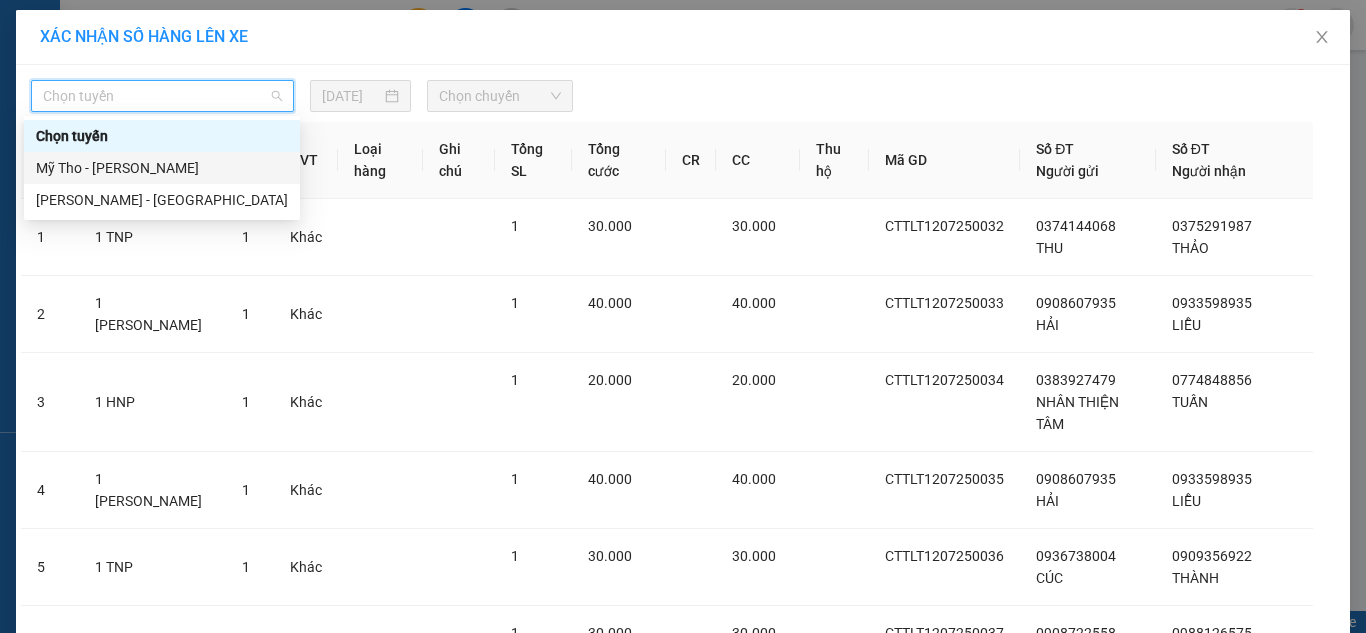 drag, startPoint x: 123, startPoint y: 170, endPoint x: 348, endPoint y: 116, distance: 231.38928 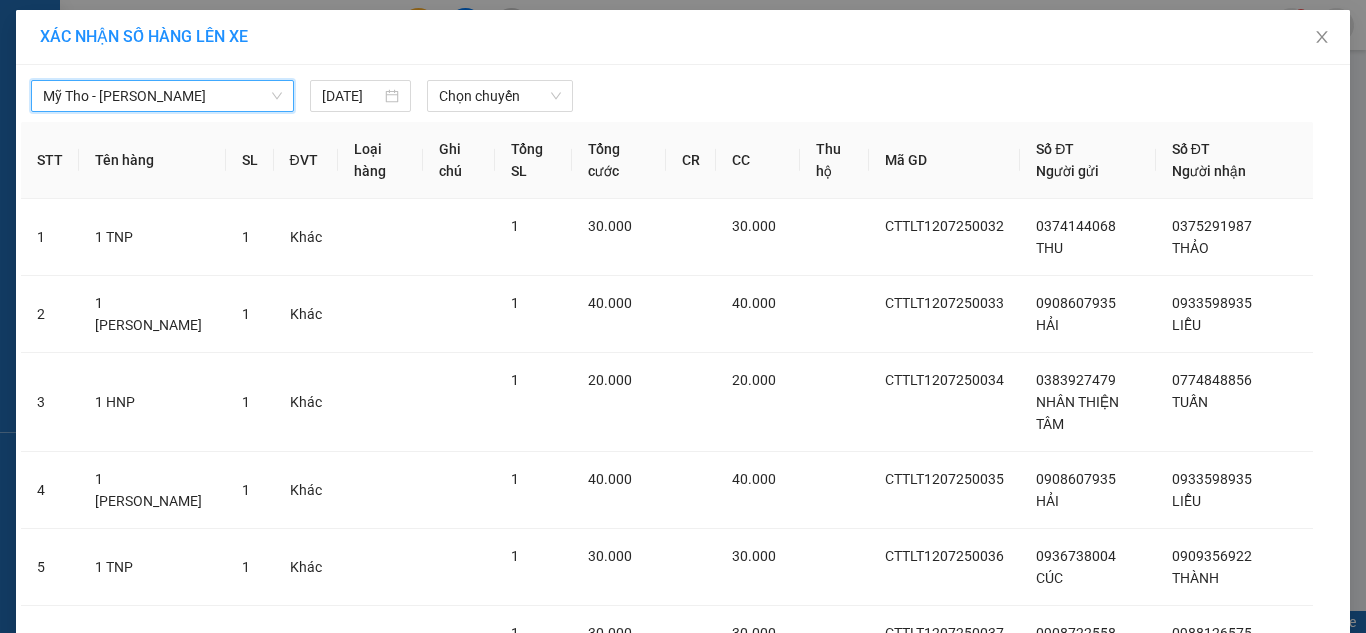 click on "Mỹ Tho - Hồ Chí Minh Mỹ Tho - Hồ Chí Minh 12/07/2025 Chọn chuyến STT Tên hàng SL ĐVT Loại hàng Ghi chú Tổng SL Tổng cước CR CC Thu hộ Mã GD Số ĐT Người gửi Số ĐT Người nhận 1 1 TNP  1 Khác 1 30.000 30.000 CTTLT1207250032 0374144068 THU 0375291987 THẢO 2 1 BAO SEN 1 Khác 1 40.000 40.000 CTTLT1207250033 0908607935 HẢI  0933598935 LIỄU 3 1 HNP  1 Khác 1 20.000 20.000 CTTLT1207250034 0383927479 NHÂN THIỆN TÂM 0774848856 TUẤN 4 1 BAO SEN  1 Khác 1 40.000 40.000 CTTLT1207250035 0908607935 HẢI  0933598935 LIỄU 5 1 TNP  1 Khác 1 30.000 30.000 CTTLT1207250036 0936738004 CÚC 0909356922 THÀNH 6 1 BAO XANH  1 Khác 1 30.000 30.000 CTTLT1207250037 0908722558 12 0988126575 KO TÊN (0983126575) Tổng cộng 6 190.000 190.000 6 Quay lại Lên hàng" at bounding box center [683, 446] 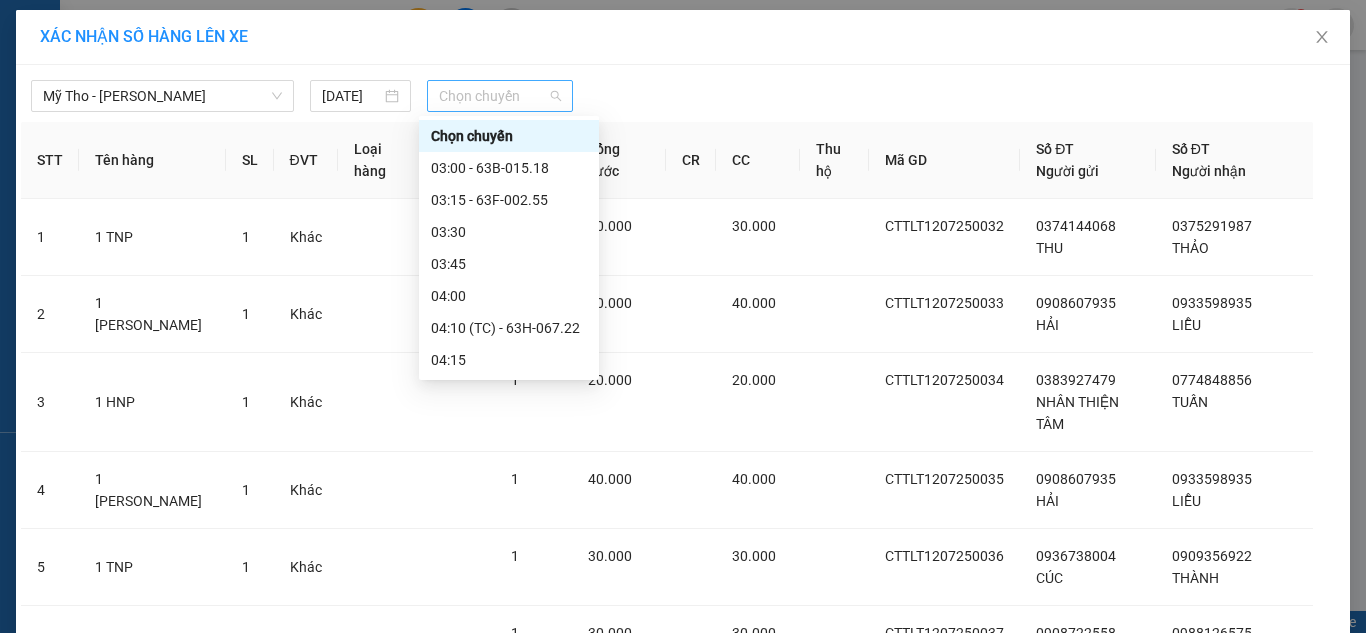 click on "Chọn chuyến" at bounding box center [500, 96] 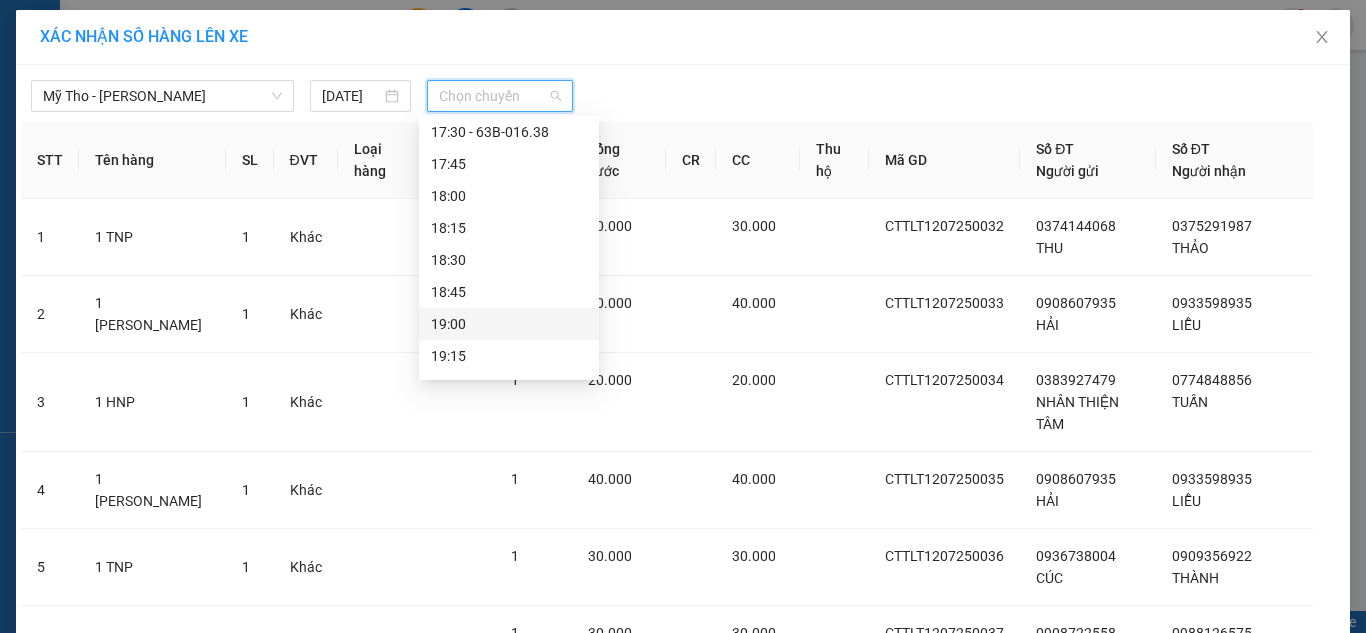 scroll, scrollTop: 2720, scrollLeft: 0, axis: vertical 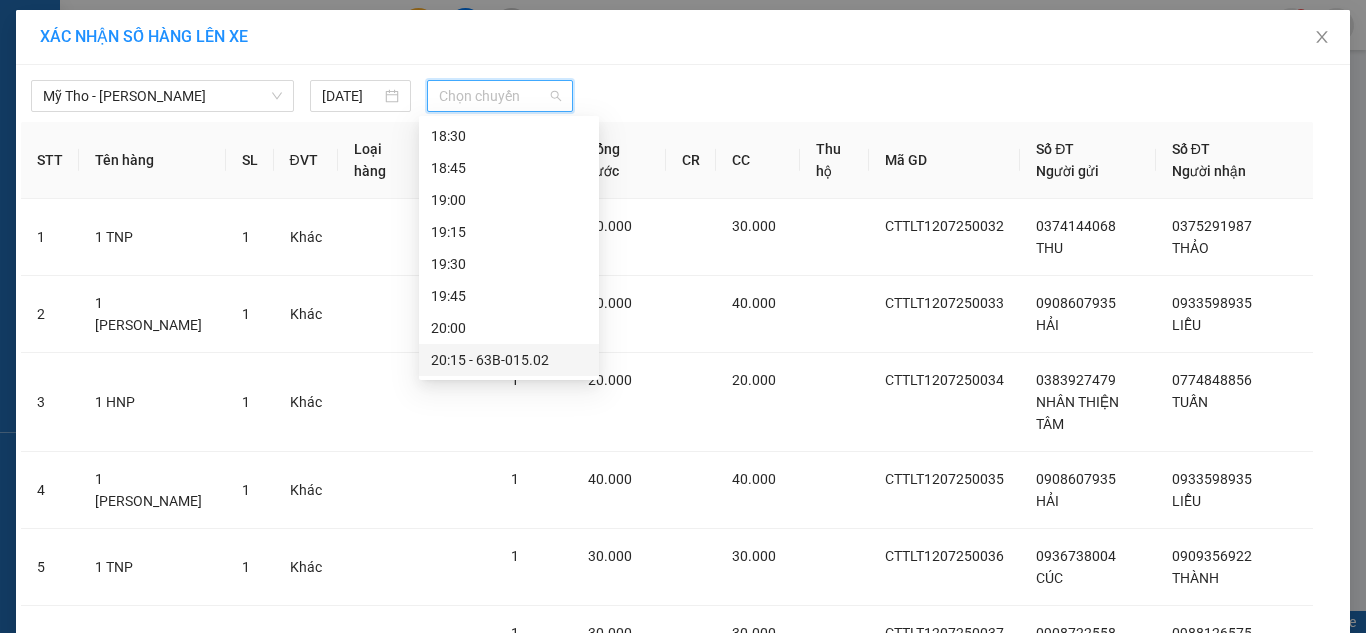 click on "20:15     - 63B-015.02" at bounding box center [509, 360] 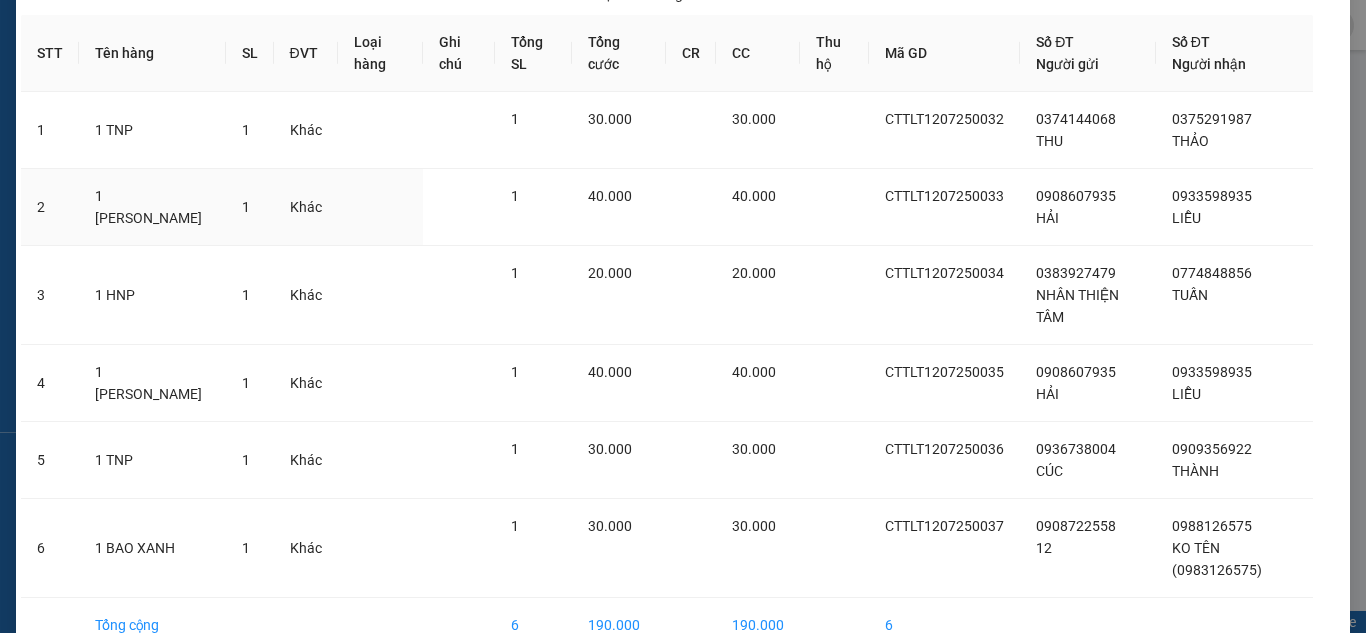 scroll, scrollTop: 262, scrollLeft: 0, axis: vertical 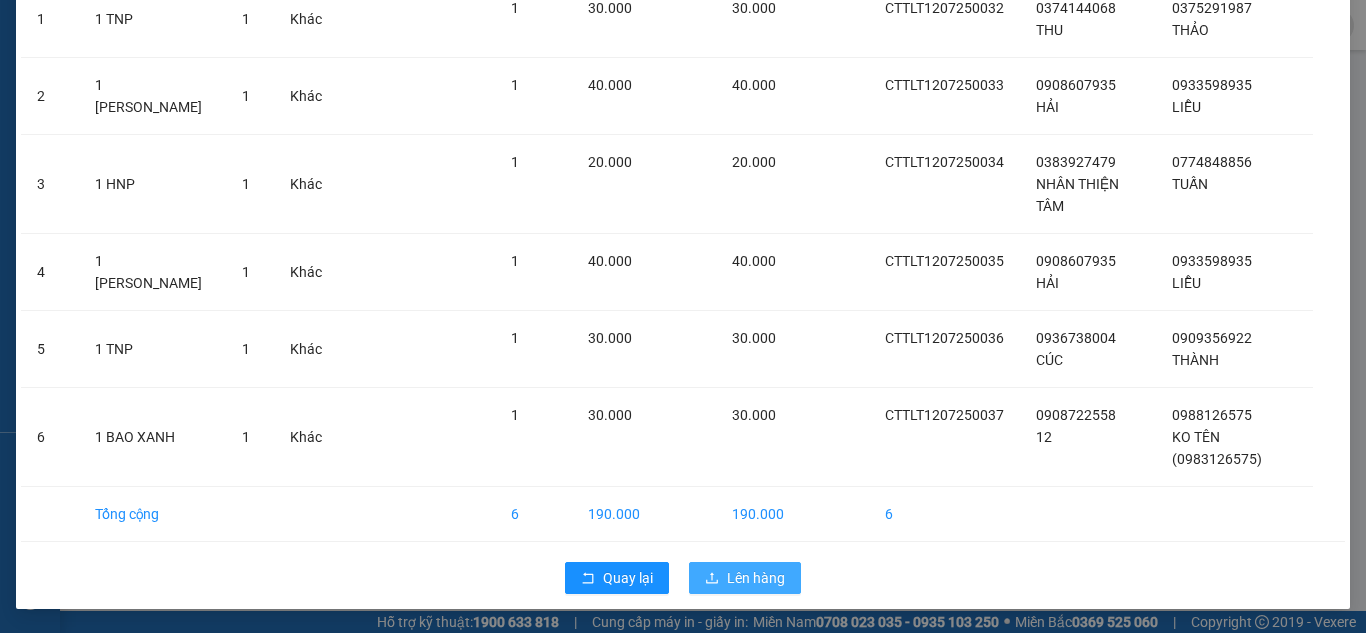 click on "Lên hàng" at bounding box center (745, 578) 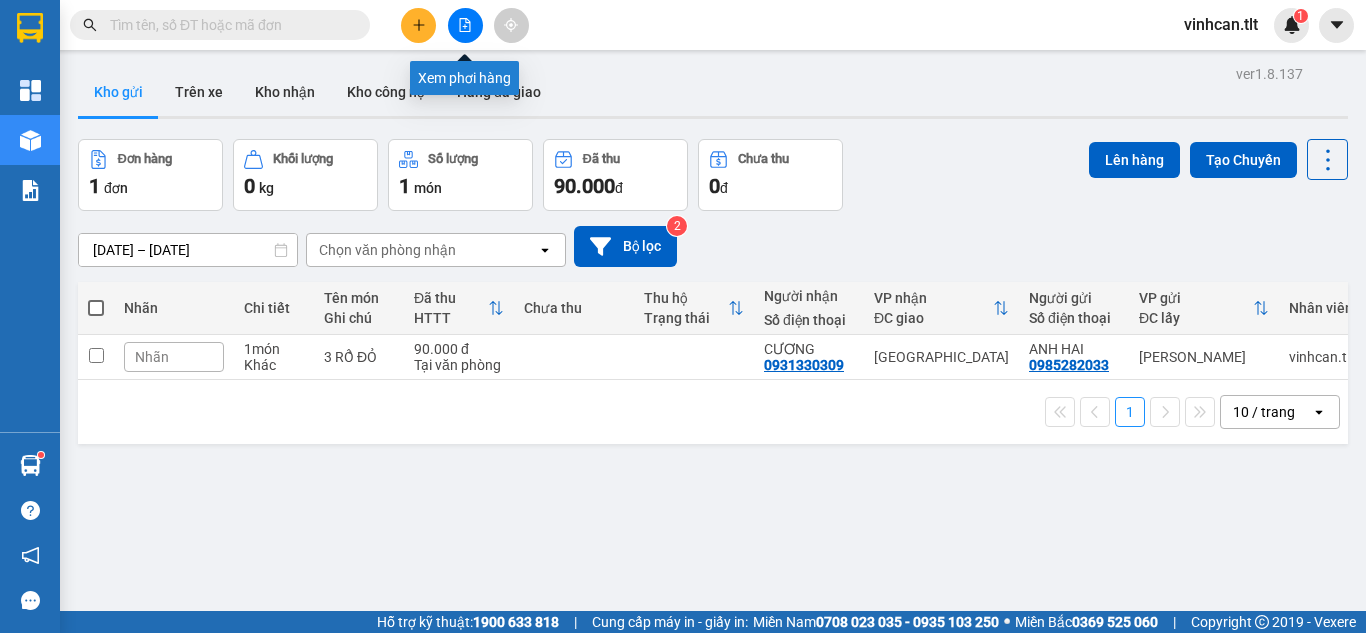 drag, startPoint x: 454, startPoint y: 31, endPoint x: 484, endPoint y: 48, distance: 34.48188 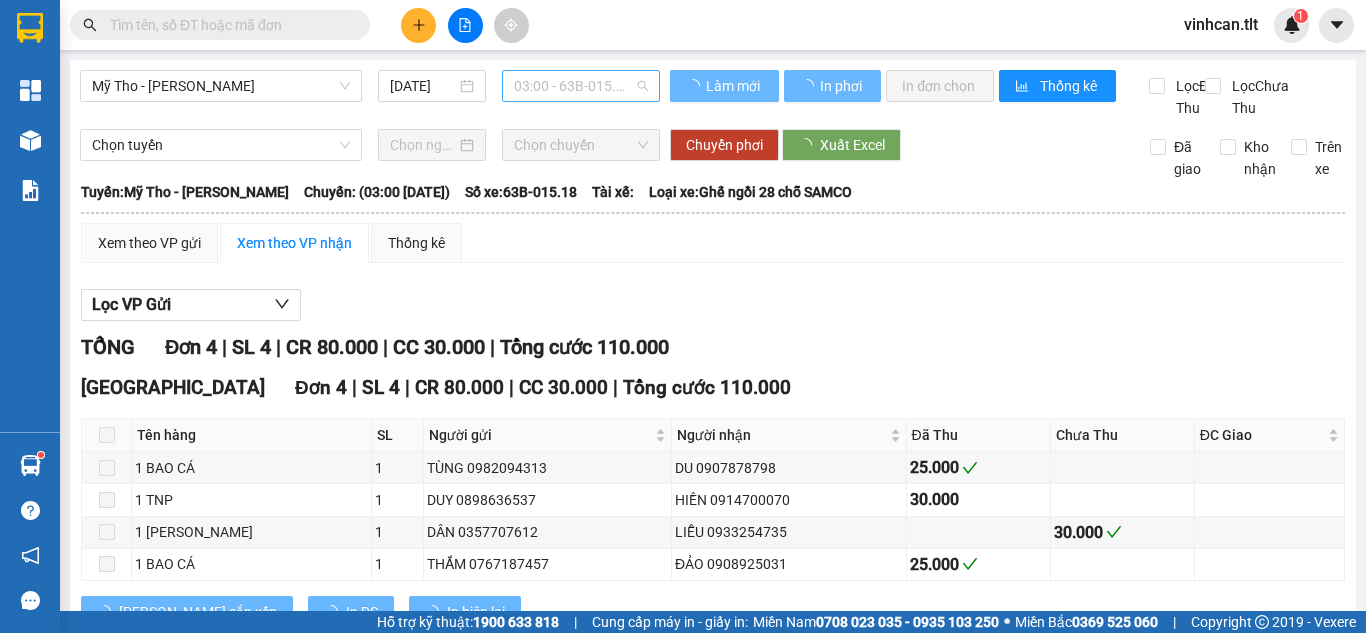 click on "03:00     - 63B-015.18" at bounding box center [581, 86] 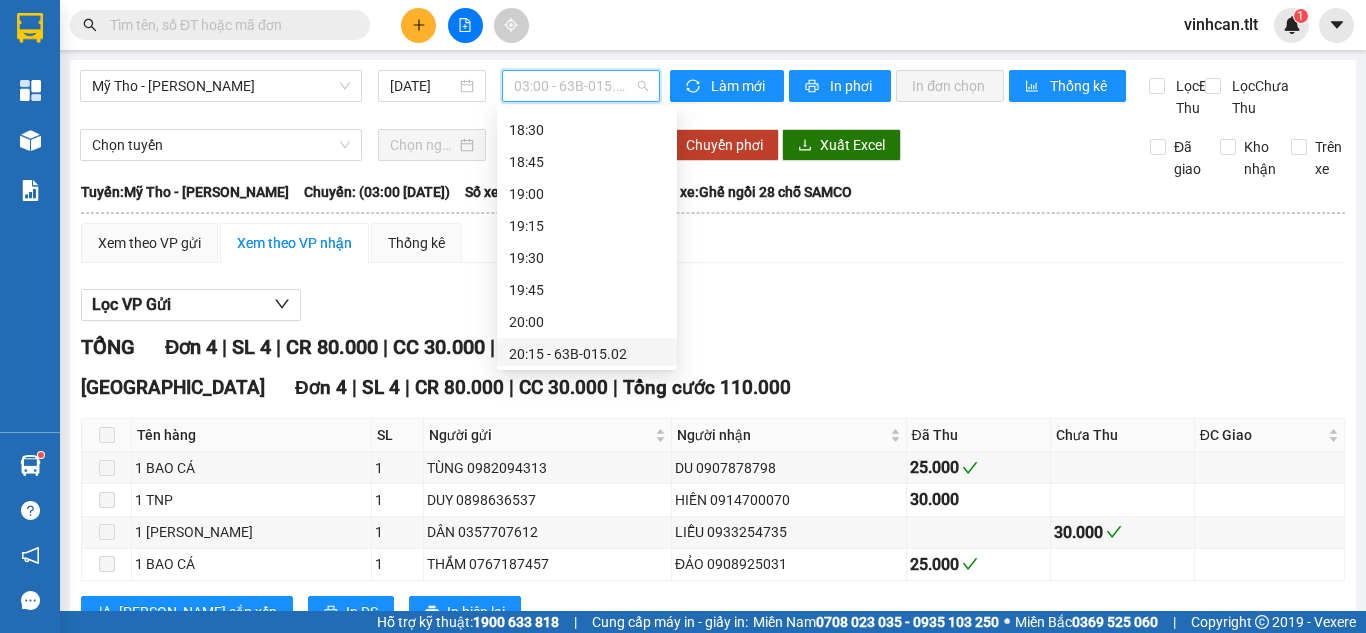 scroll, scrollTop: 2720, scrollLeft: 0, axis: vertical 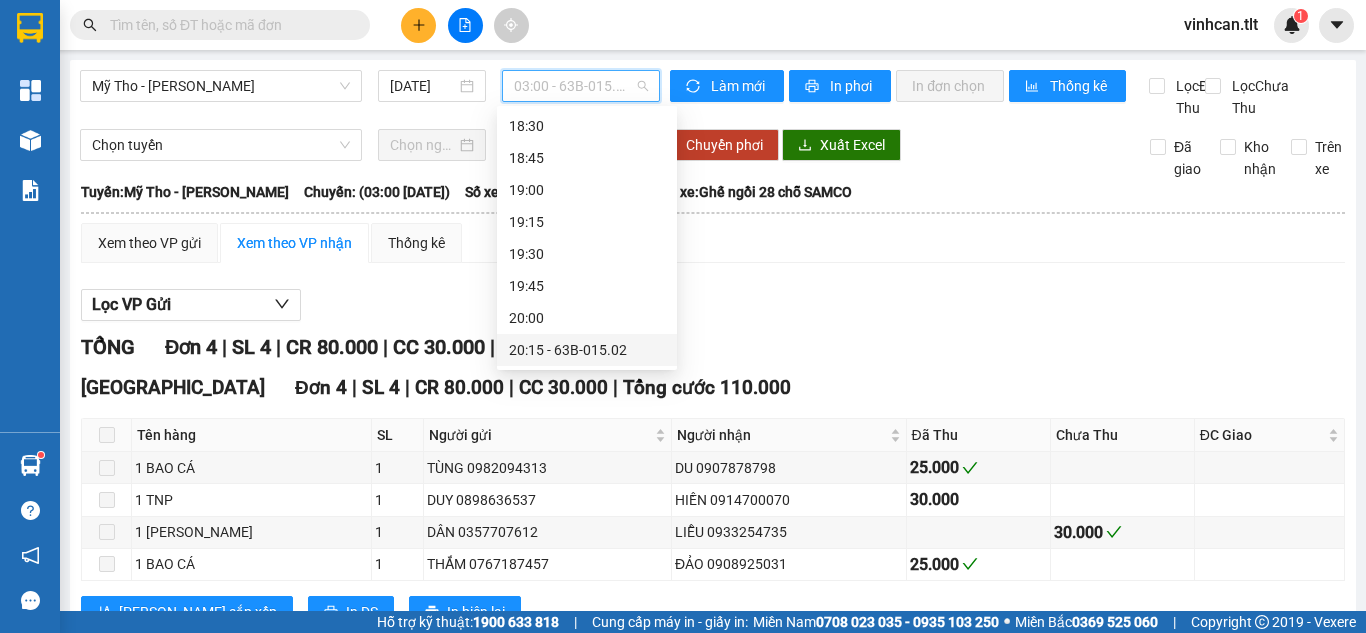 click on "20:15     - 63B-015.02" at bounding box center (587, 350) 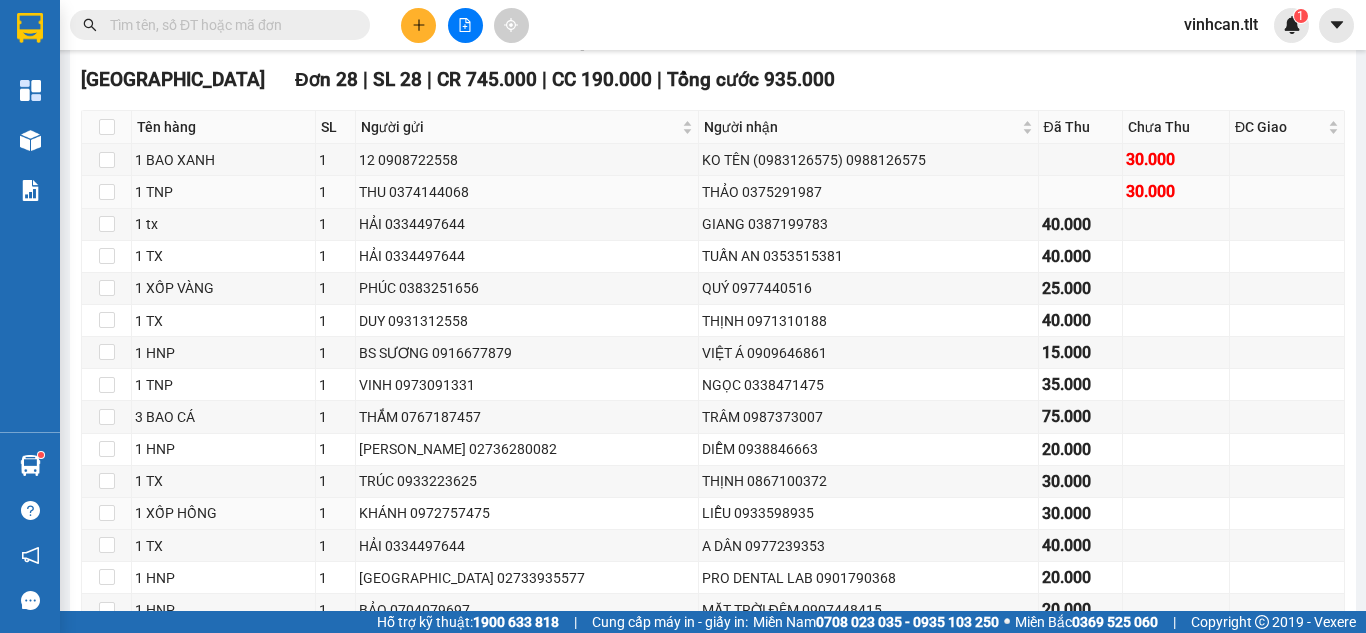 scroll, scrollTop: 166, scrollLeft: 0, axis: vertical 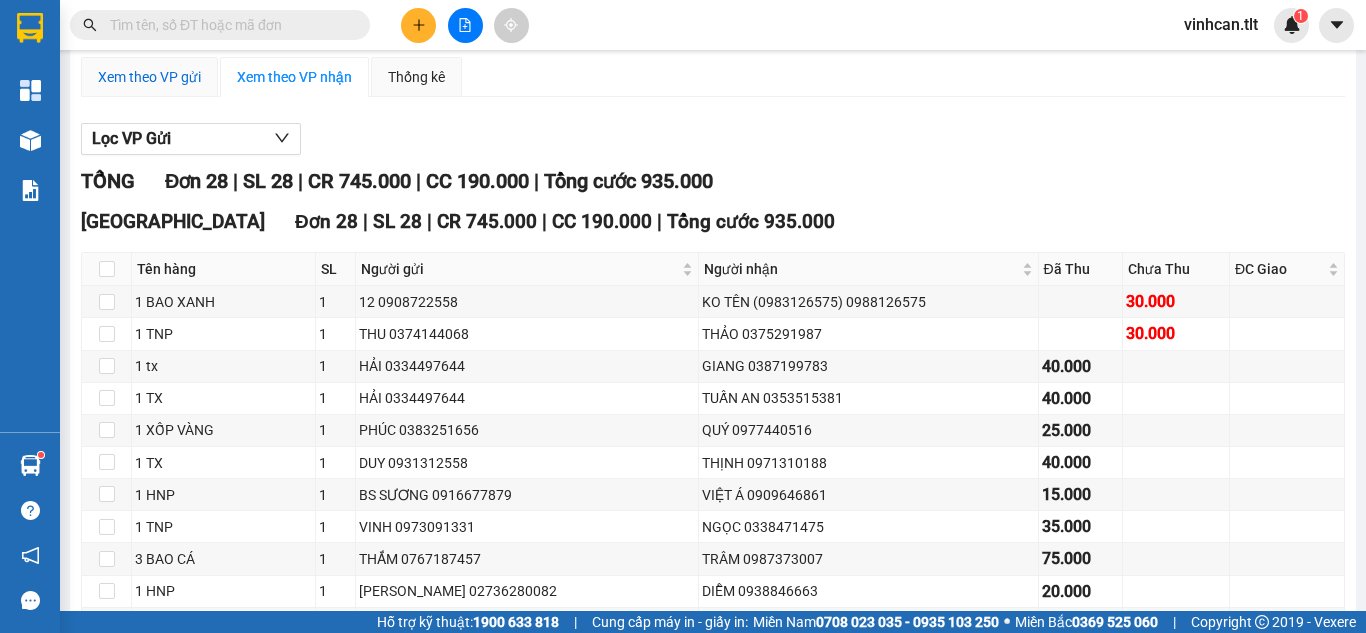 click on "Xem theo VP gửi" at bounding box center (149, 77) 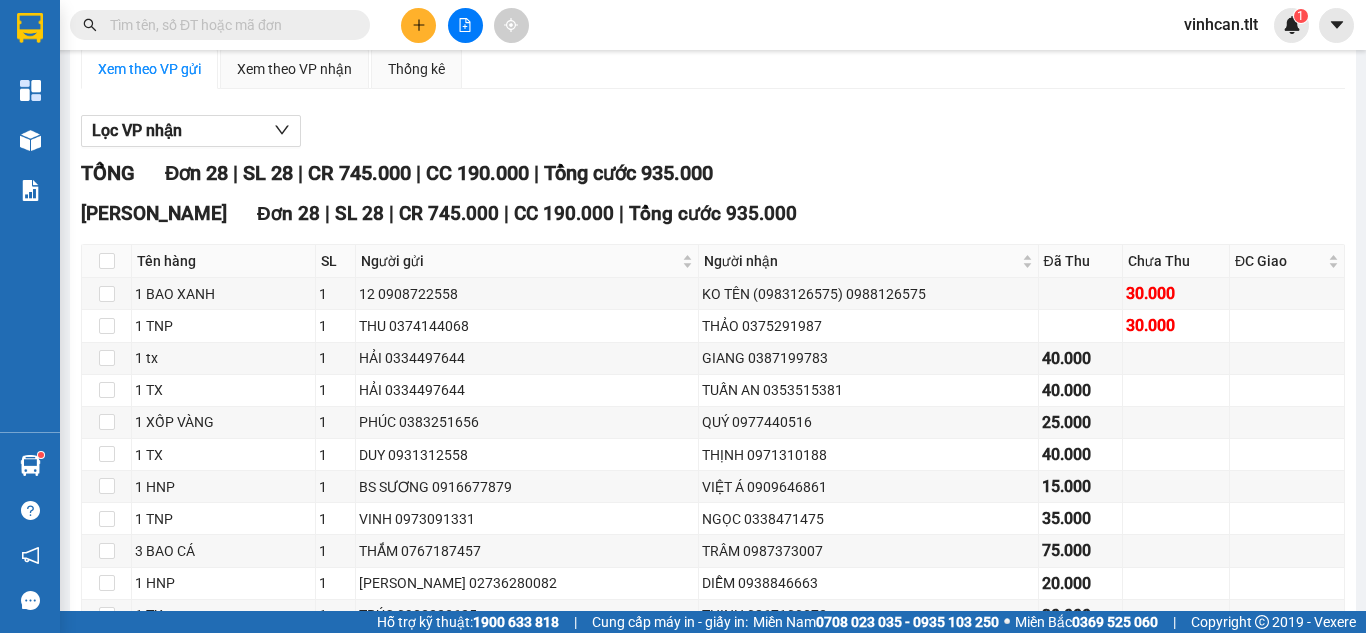 scroll, scrollTop: 166, scrollLeft: 0, axis: vertical 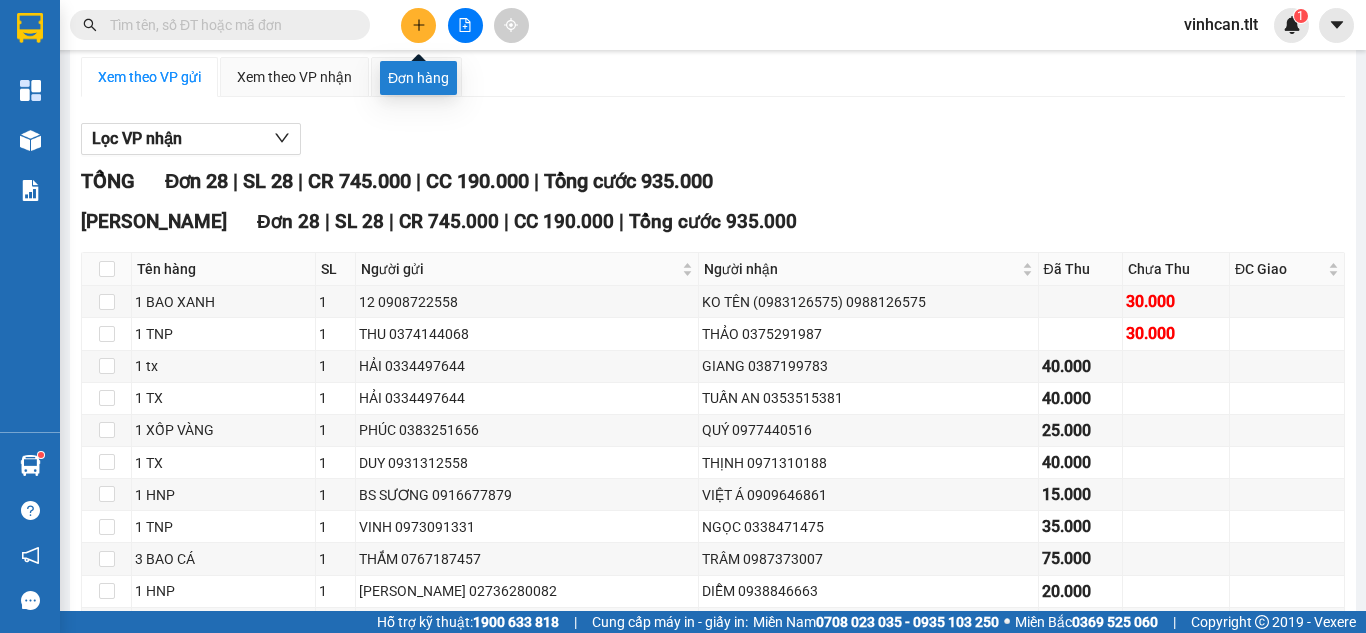 click at bounding box center (418, 25) 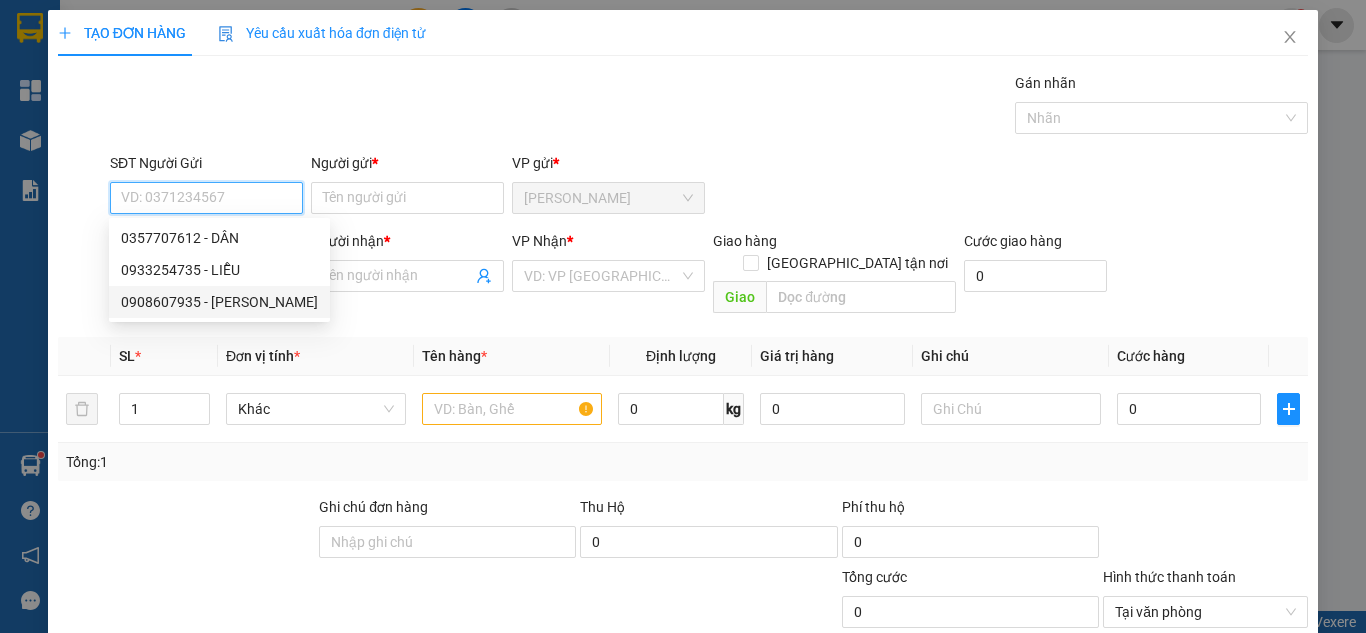 click on "0908607935 - [PERSON_NAME]" at bounding box center [219, 302] 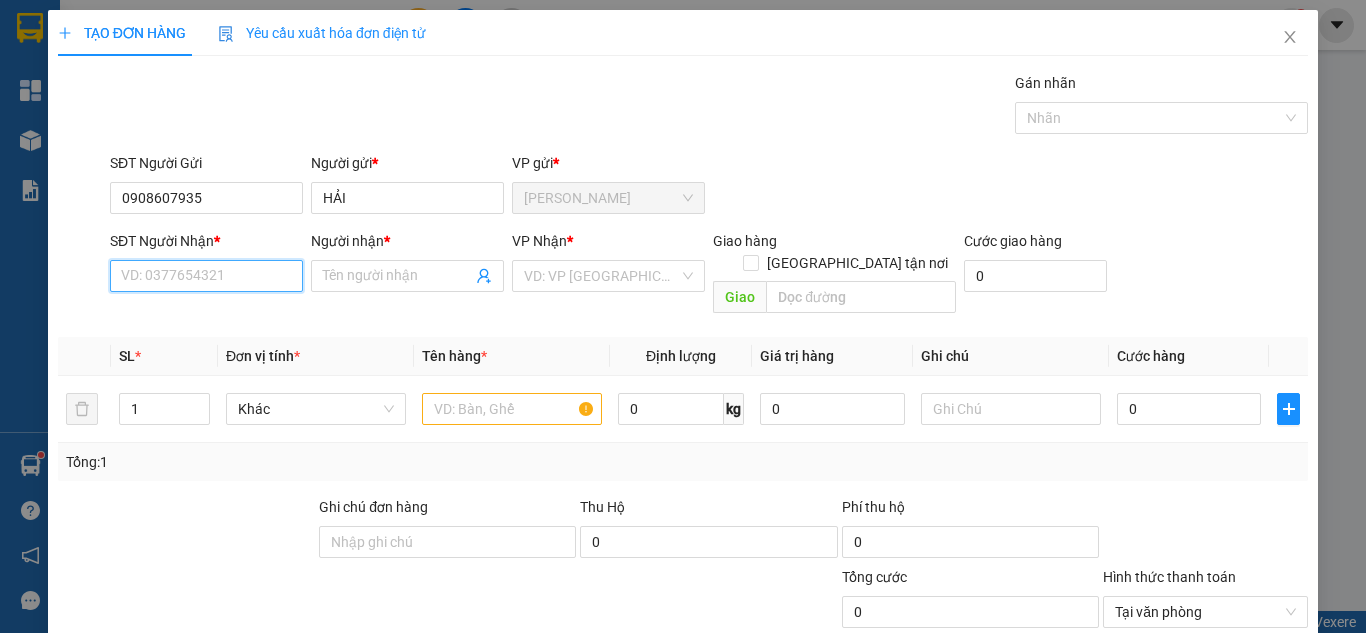 click on "SĐT Người Nhận  *" at bounding box center (206, 276) 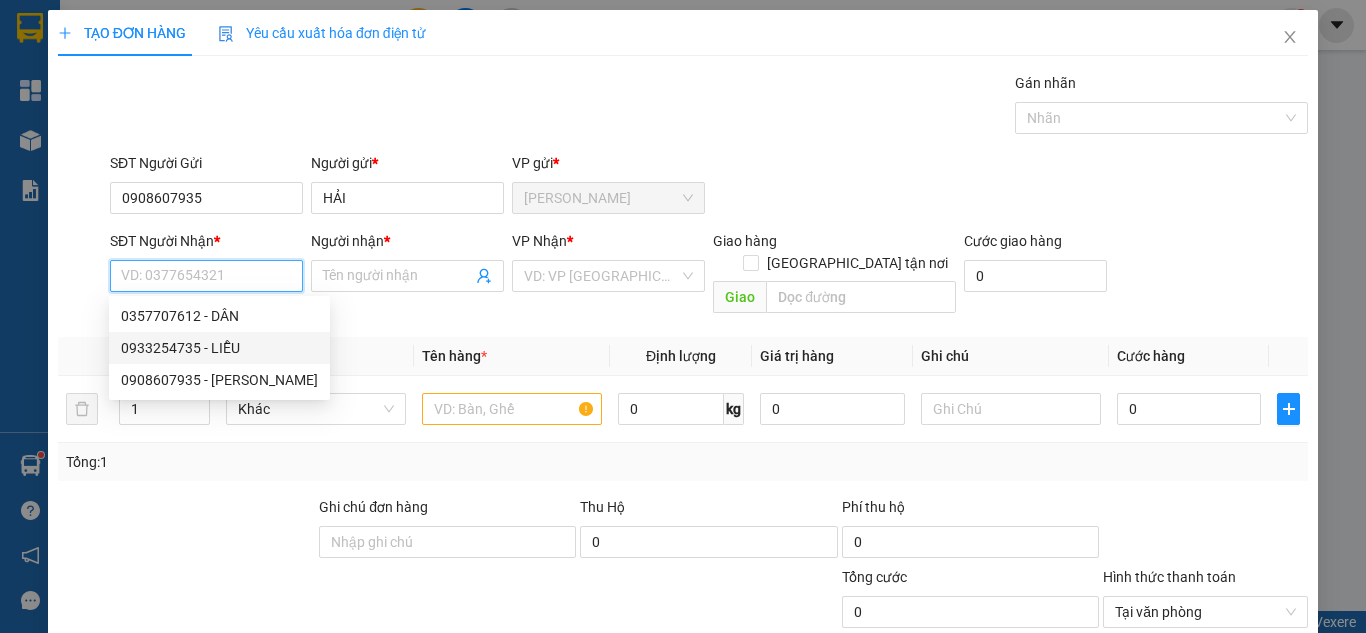 click on "0933254735 - LIỄU" at bounding box center (219, 348) 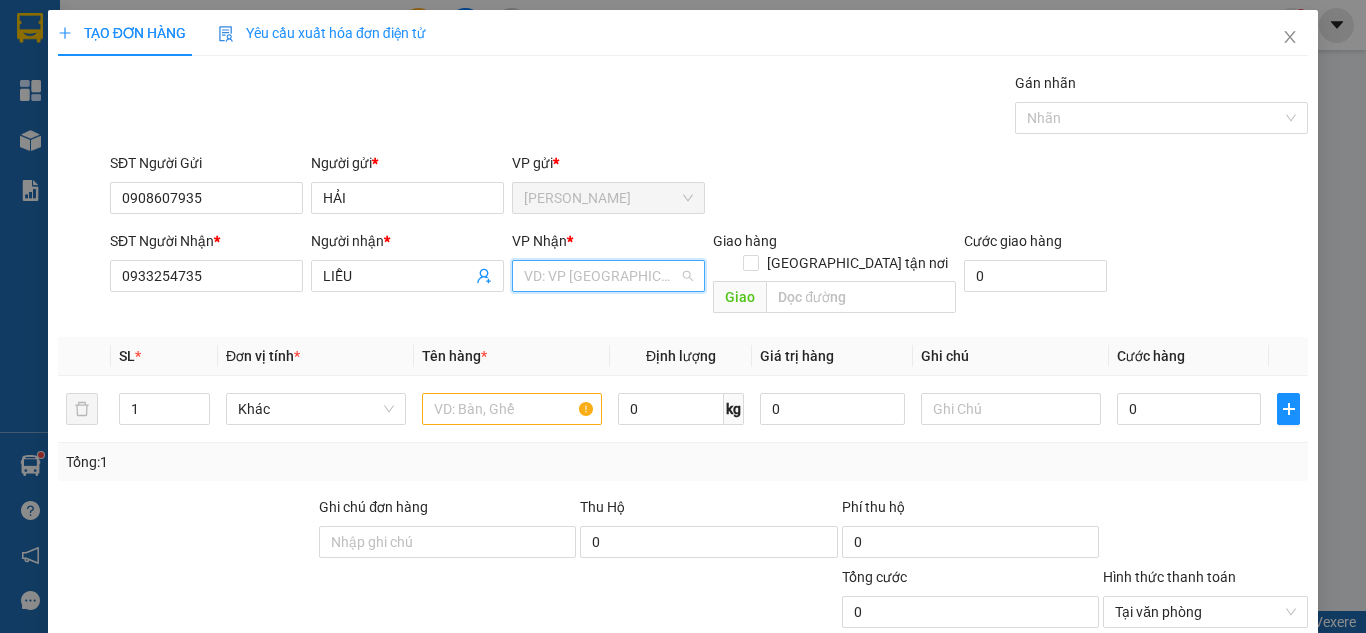 click at bounding box center (601, 276) 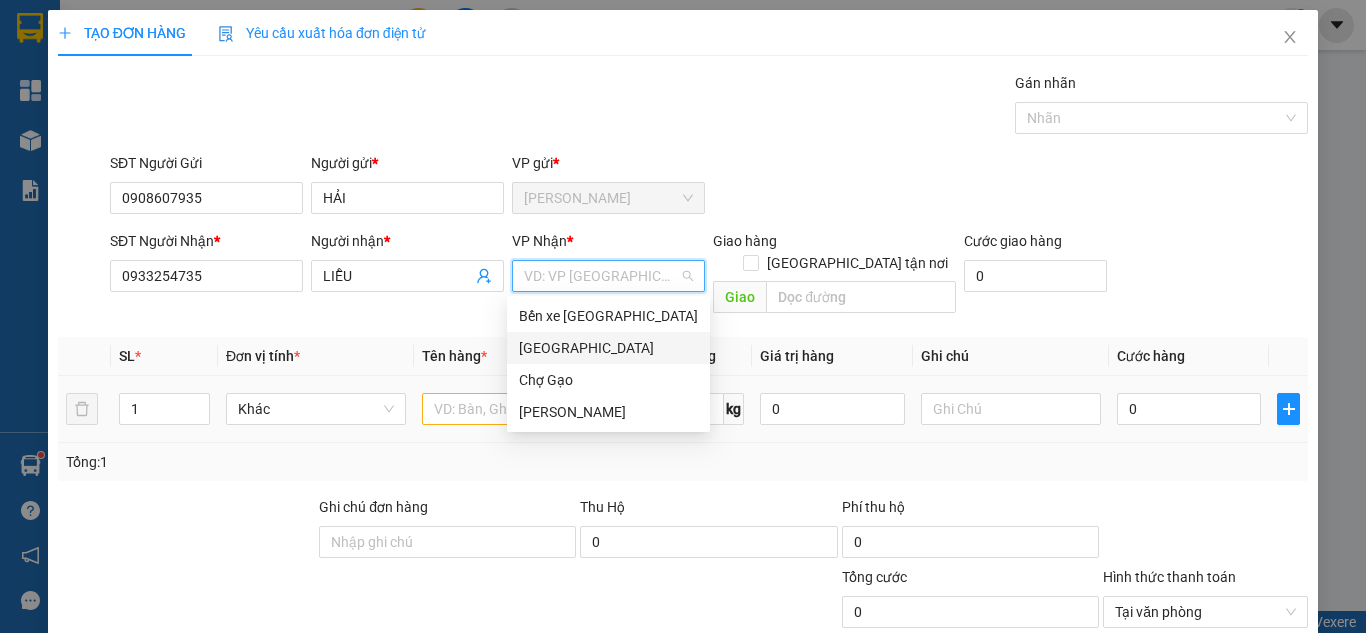 drag, startPoint x: 548, startPoint y: 350, endPoint x: 522, endPoint y: 391, distance: 48.548943 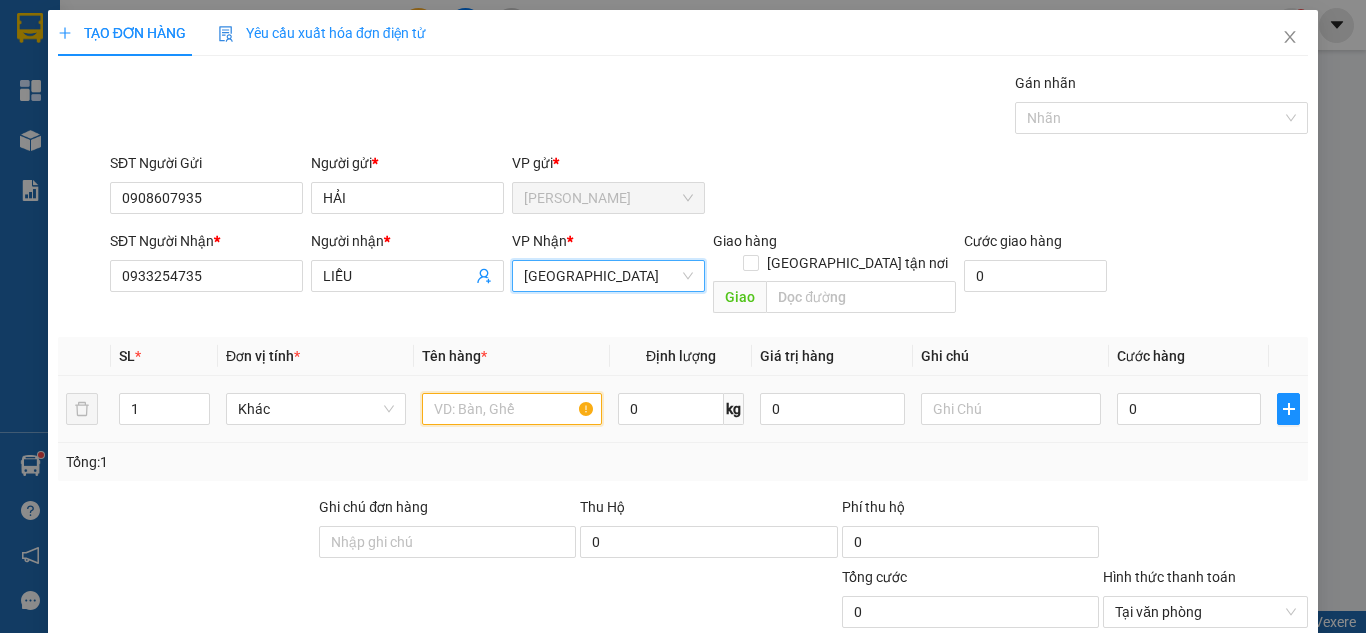 click at bounding box center [512, 409] 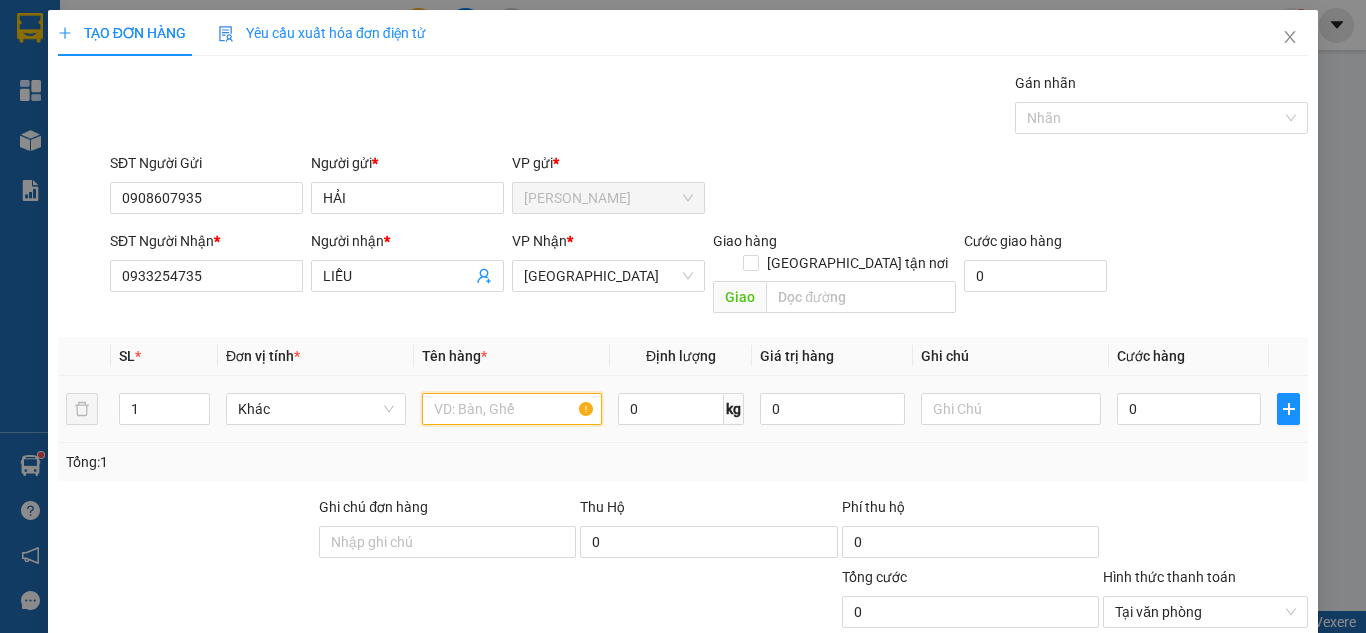 click at bounding box center (512, 409) 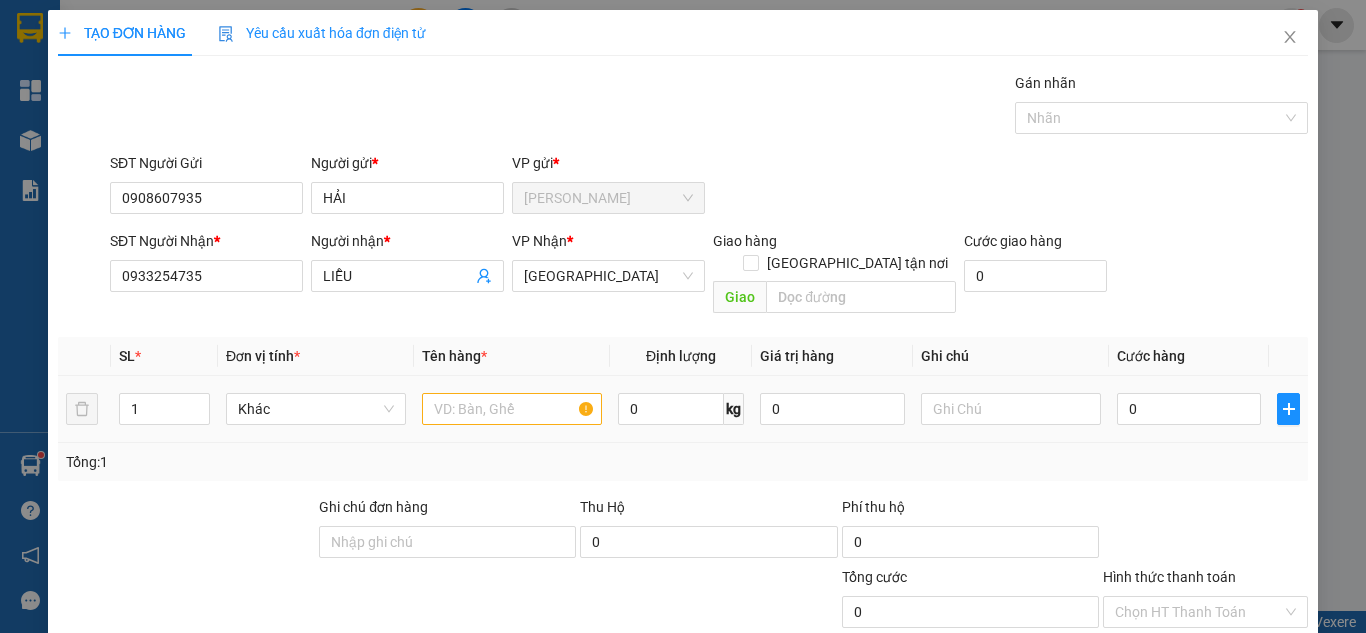 click on "0" at bounding box center [1189, 409] 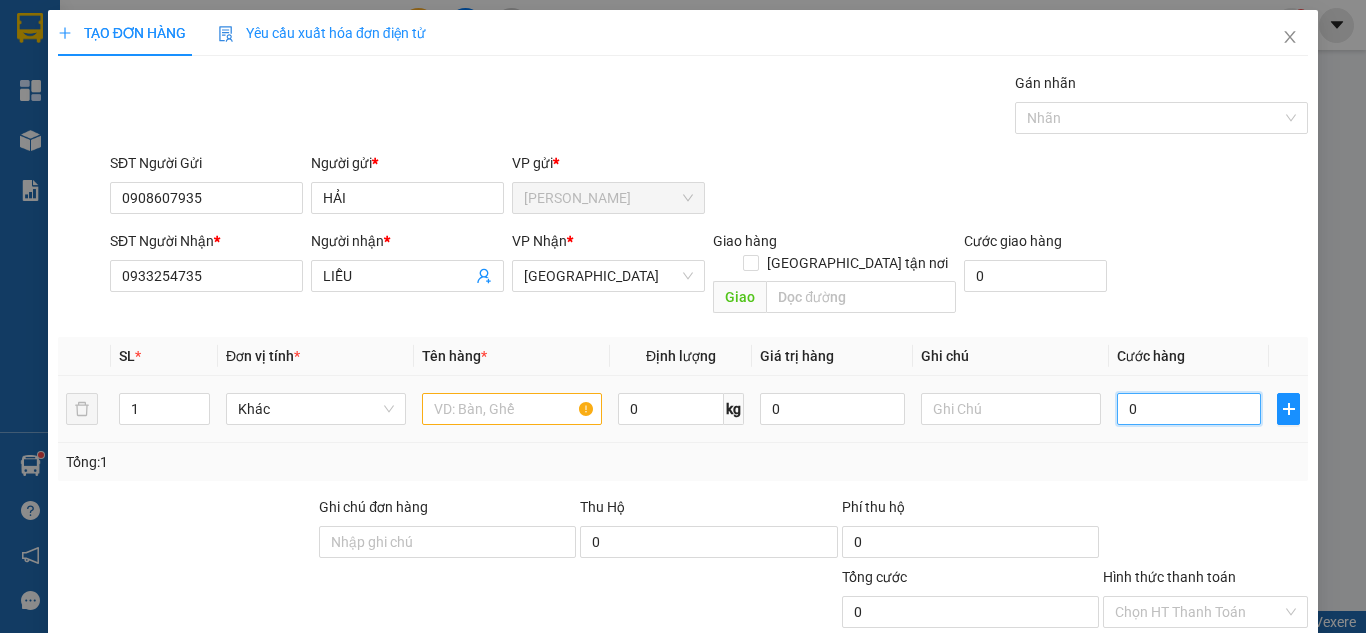 click on "0" at bounding box center (1189, 409) 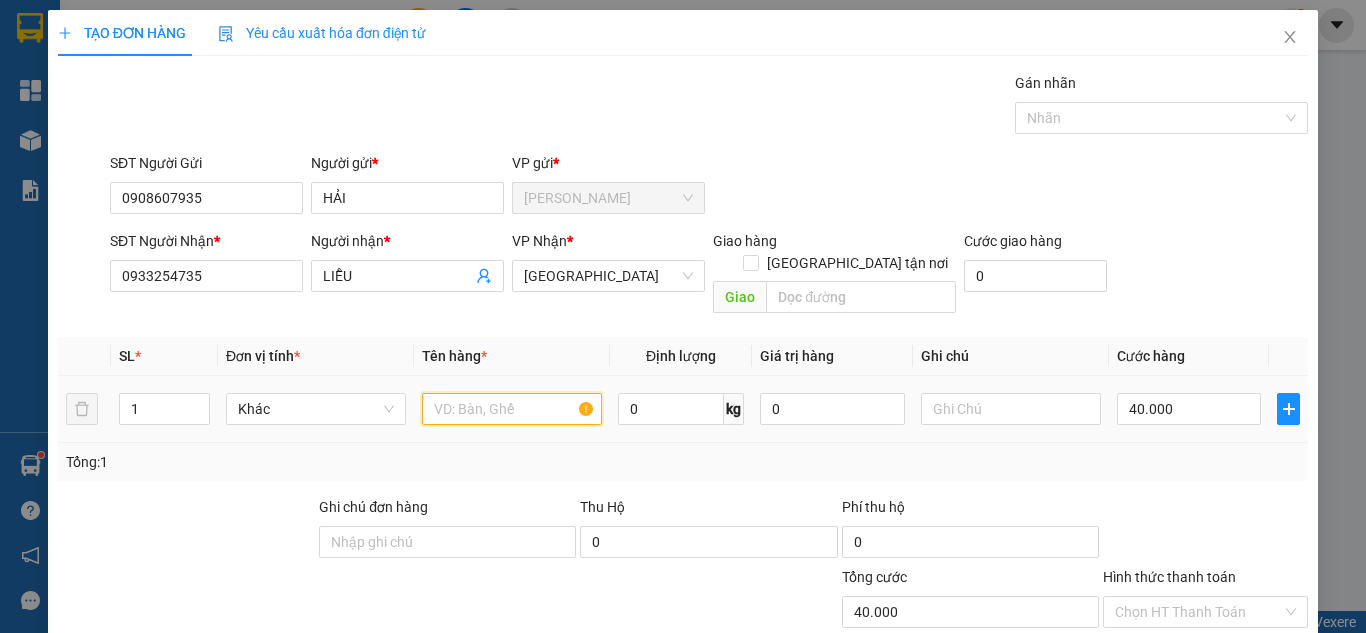 click at bounding box center (512, 409) 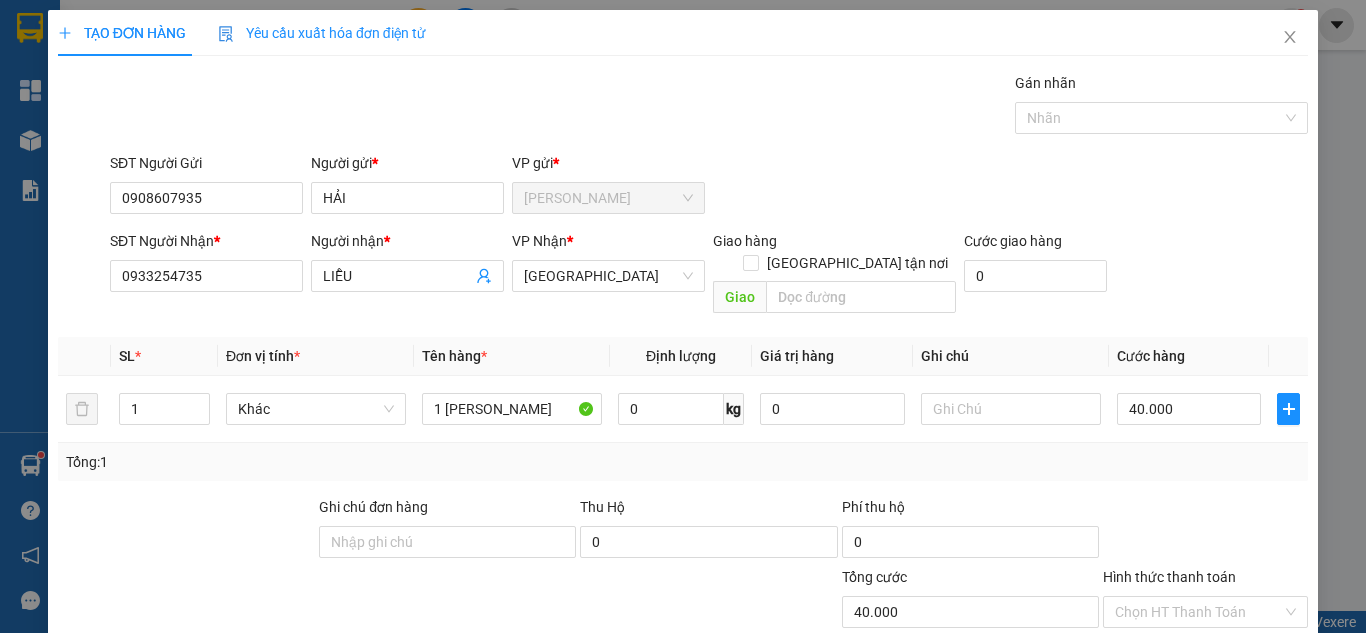 click on "SĐT Người Nhận  * 0933254735 Người nhận  * LIỄU VP Nhận  * Sài Gòn Giao hàng Giao tận nơi Giao Cước giao hàng 0" at bounding box center [709, 276] 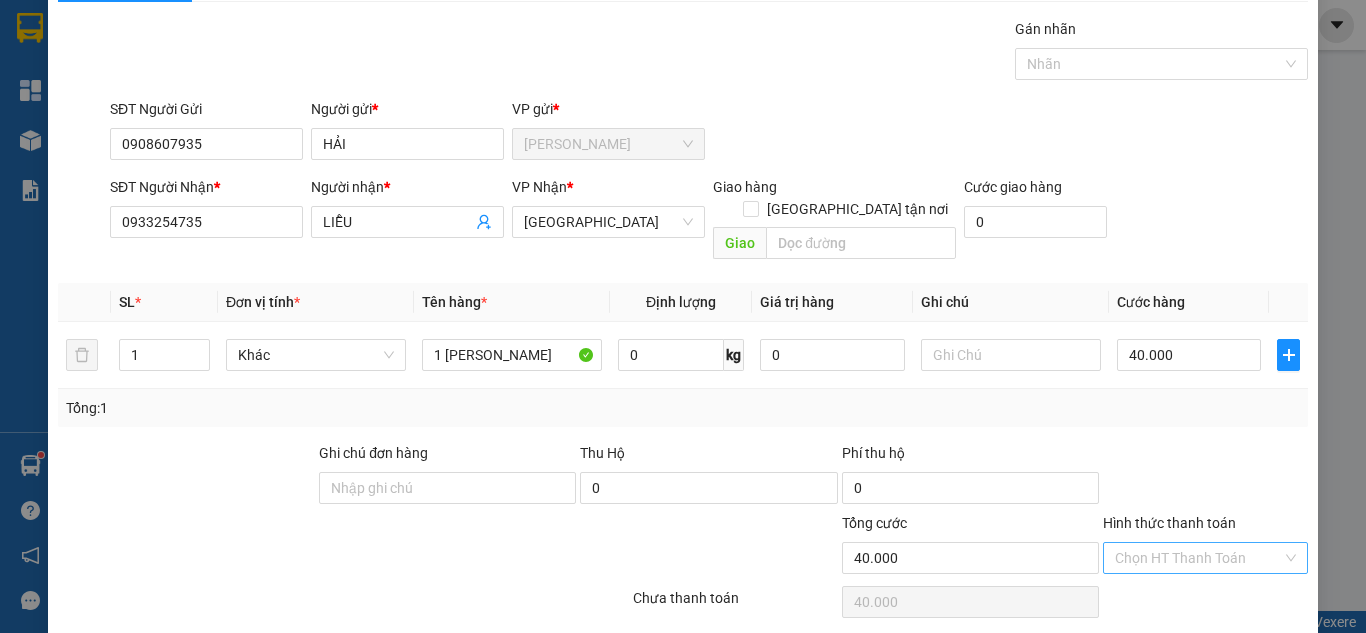scroll, scrollTop: 107, scrollLeft: 0, axis: vertical 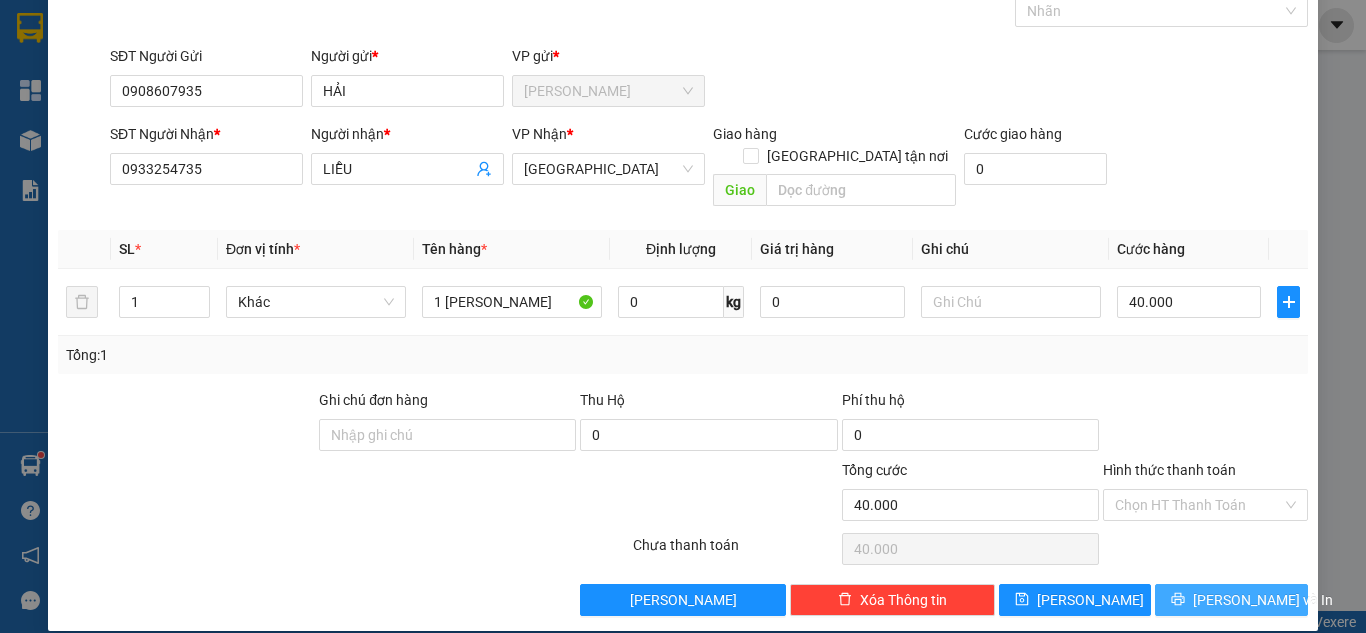 click on "[PERSON_NAME] và In" at bounding box center (1263, 600) 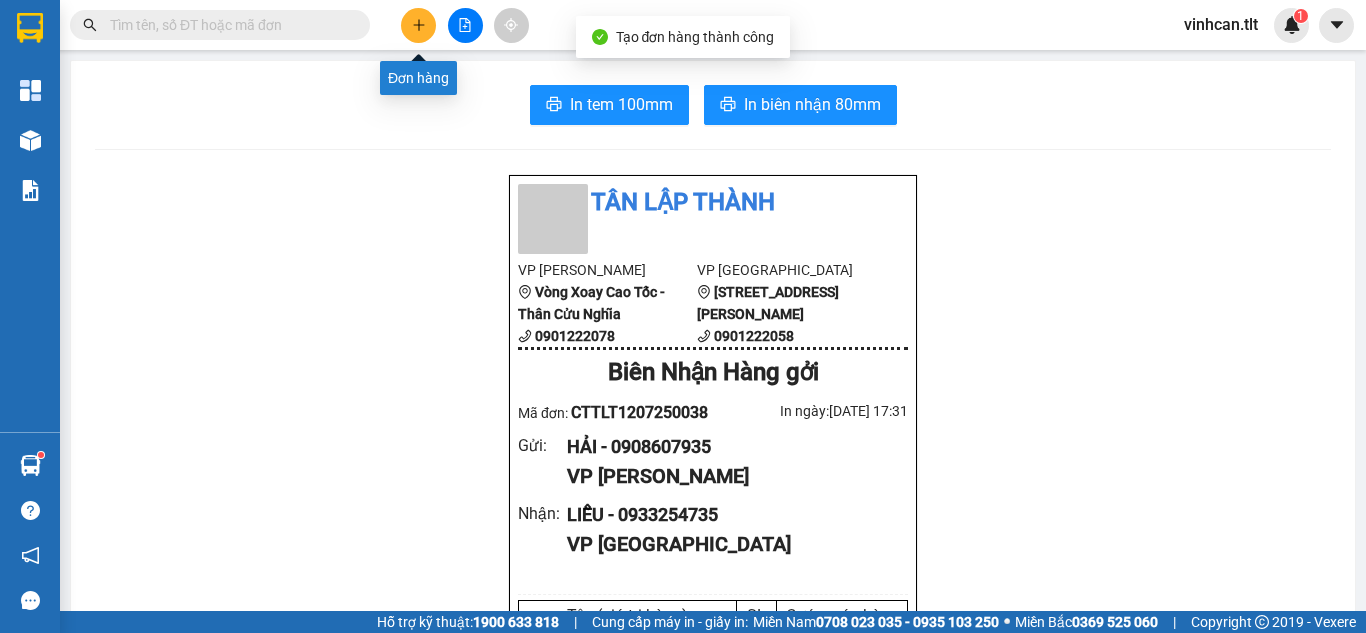 click 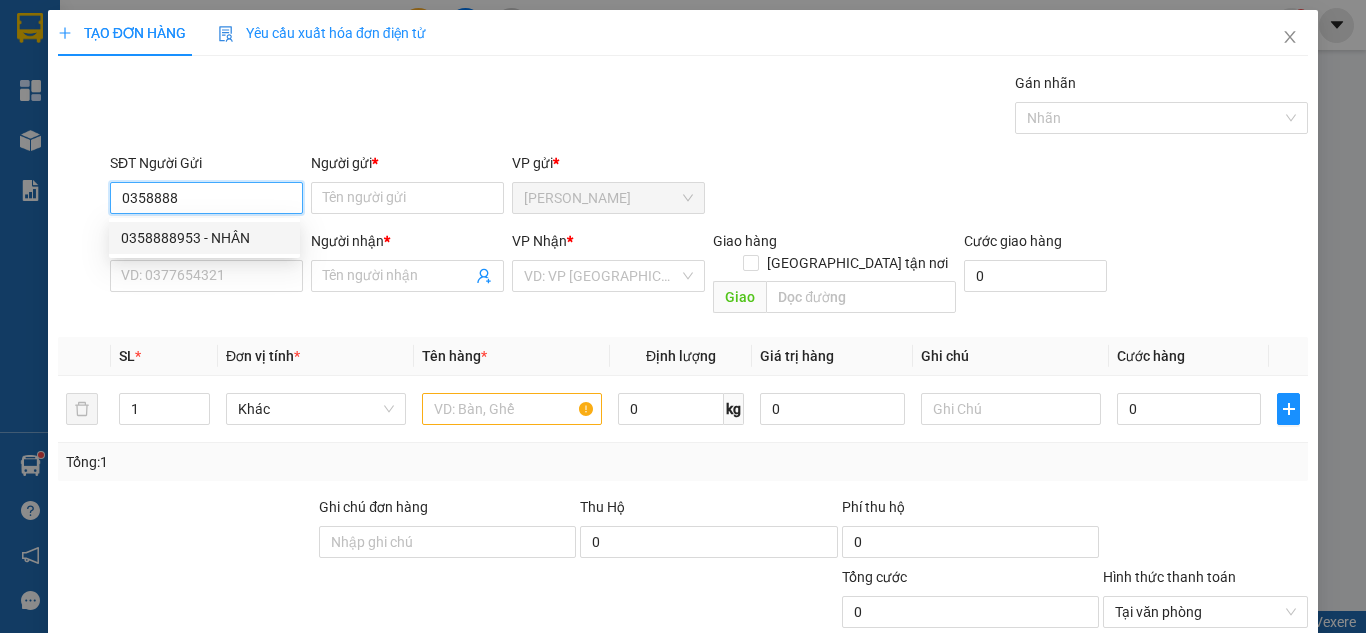 click on "0358888953 - NHÂN" at bounding box center (204, 238) 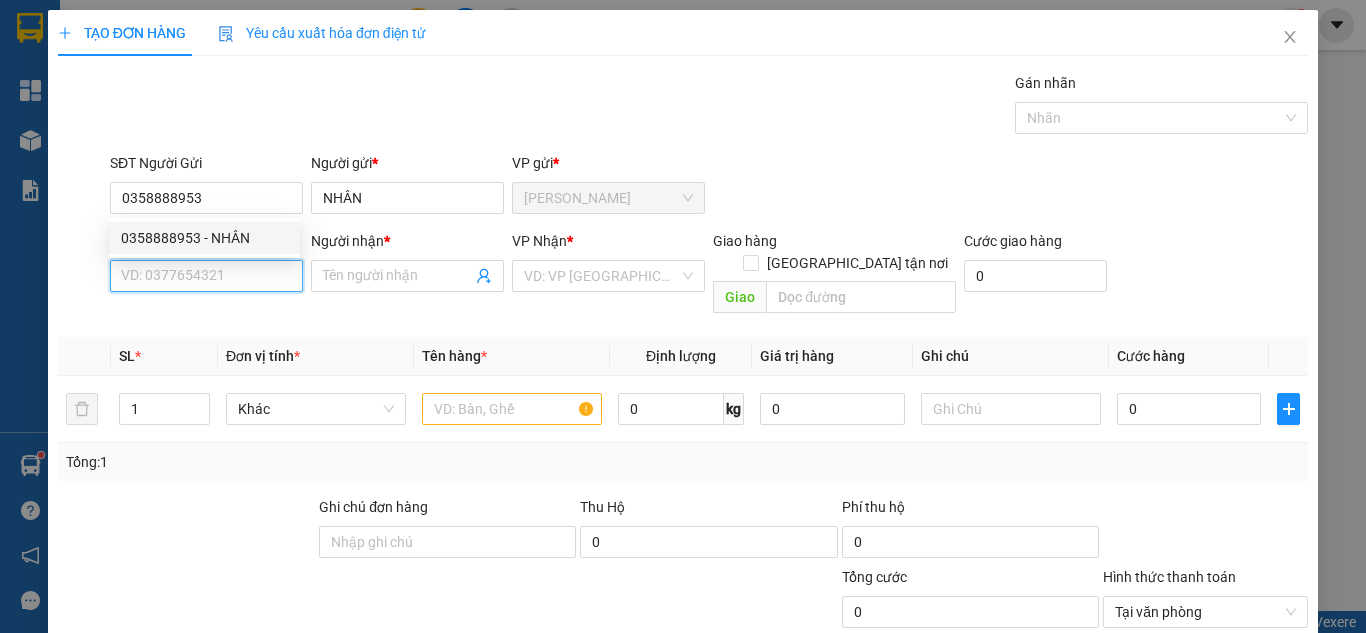 click on "SĐT Người Nhận  *" at bounding box center [206, 276] 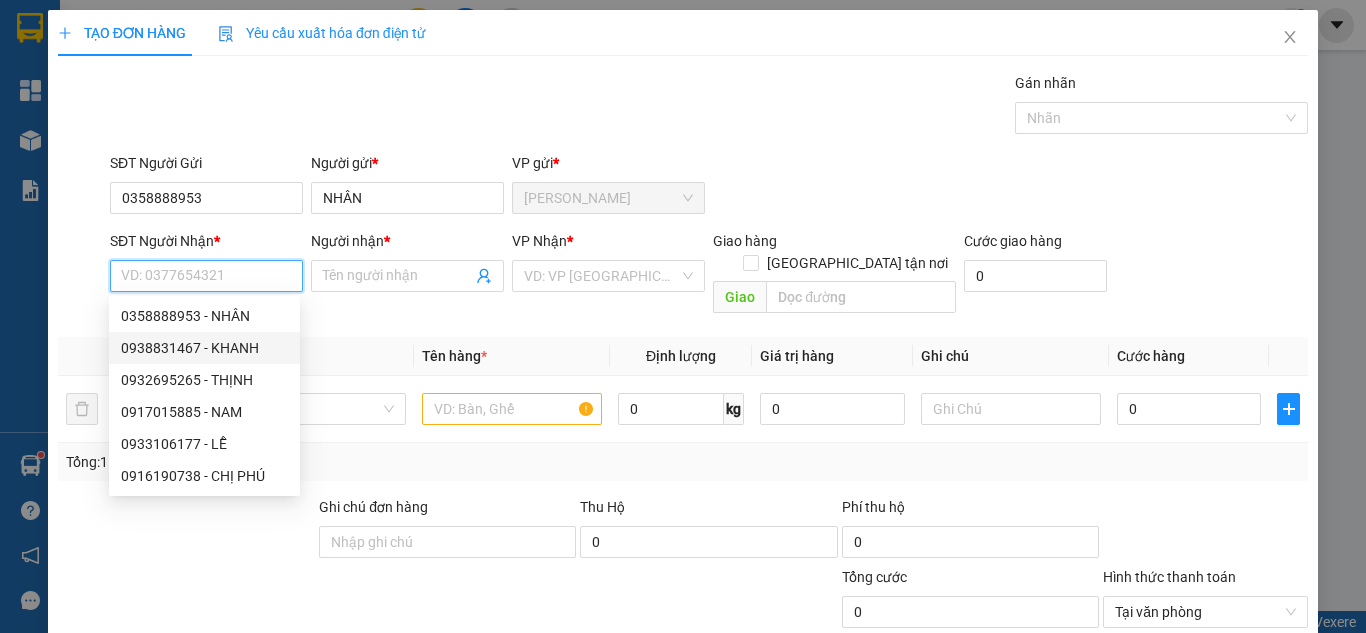 click on "0938831467 - KHANH" at bounding box center [204, 348] 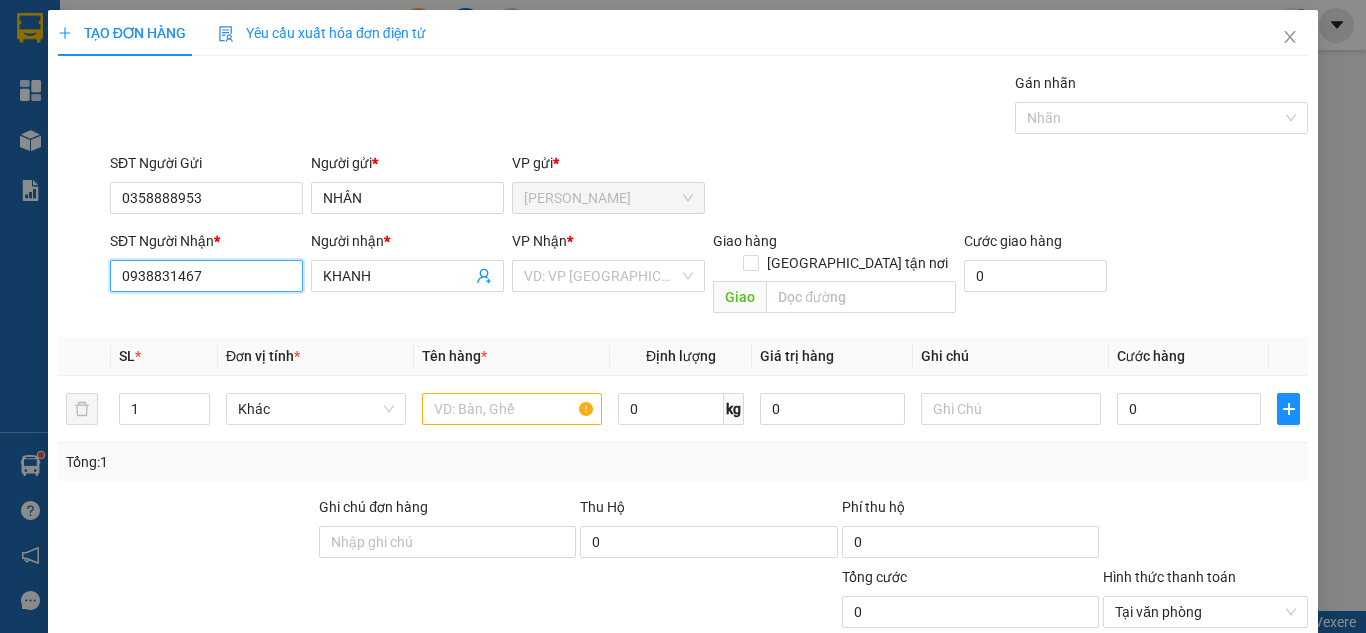 drag, startPoint x: 203, startPoint y: 277, endPoint x: 0, endPoint y: 268, distance: 203.1994 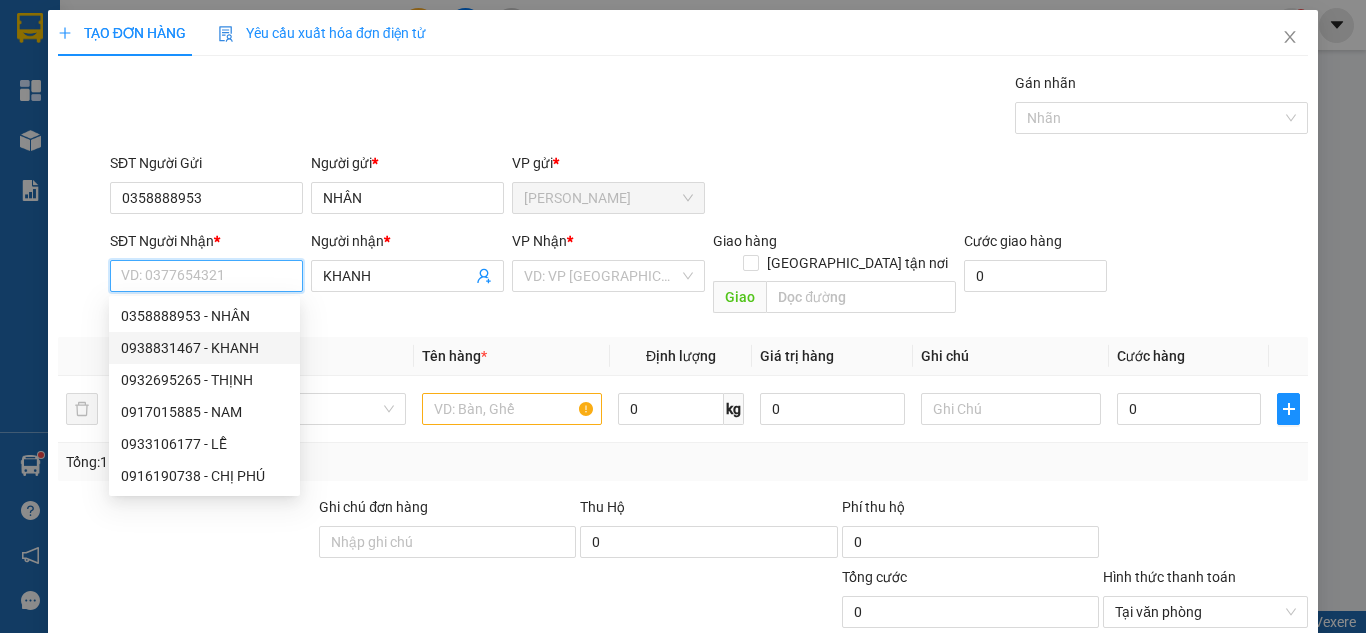 click on "0938831467 - KHANH" at bounding box center [204, 348] 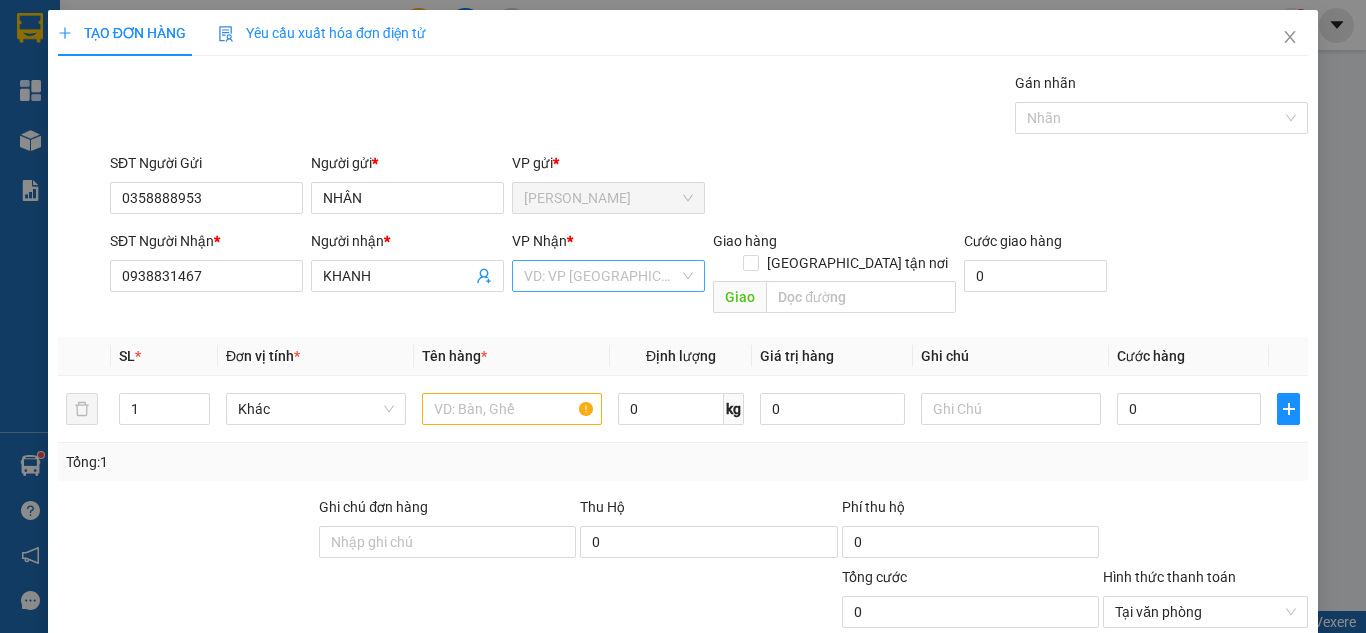 click at bounding box center [601, 276] 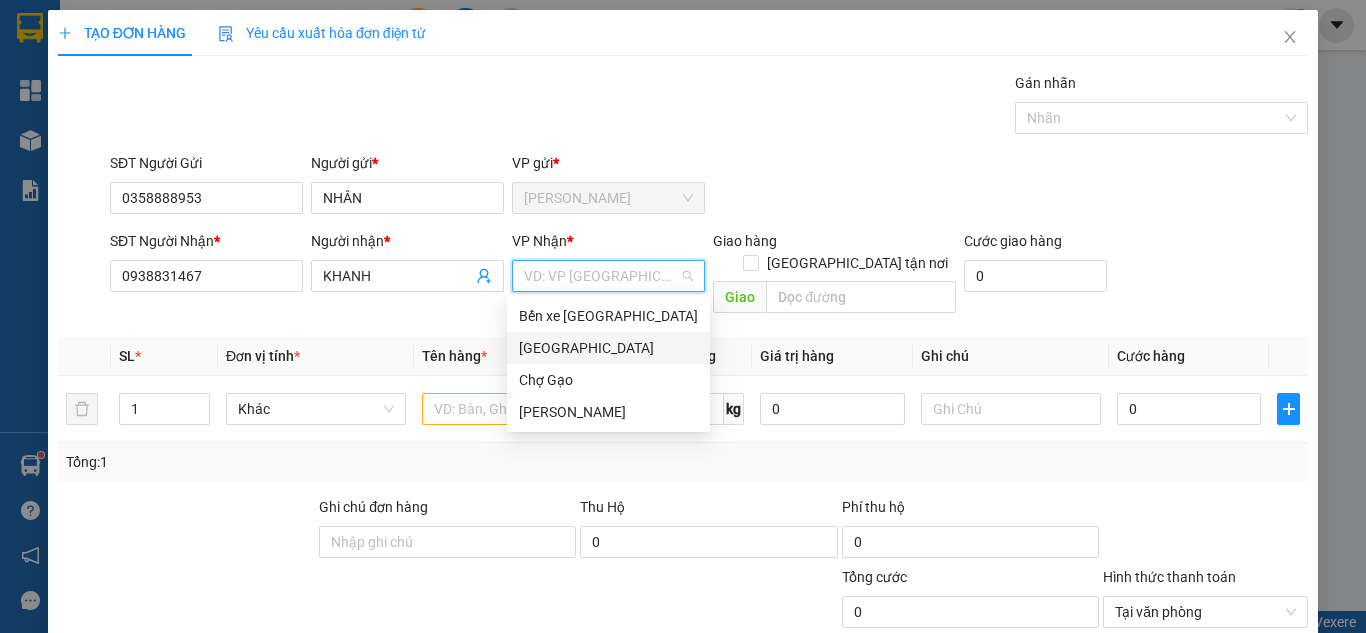 click on "[GEOGRAPHIC_DATA]" at bounding box center (608, 348) 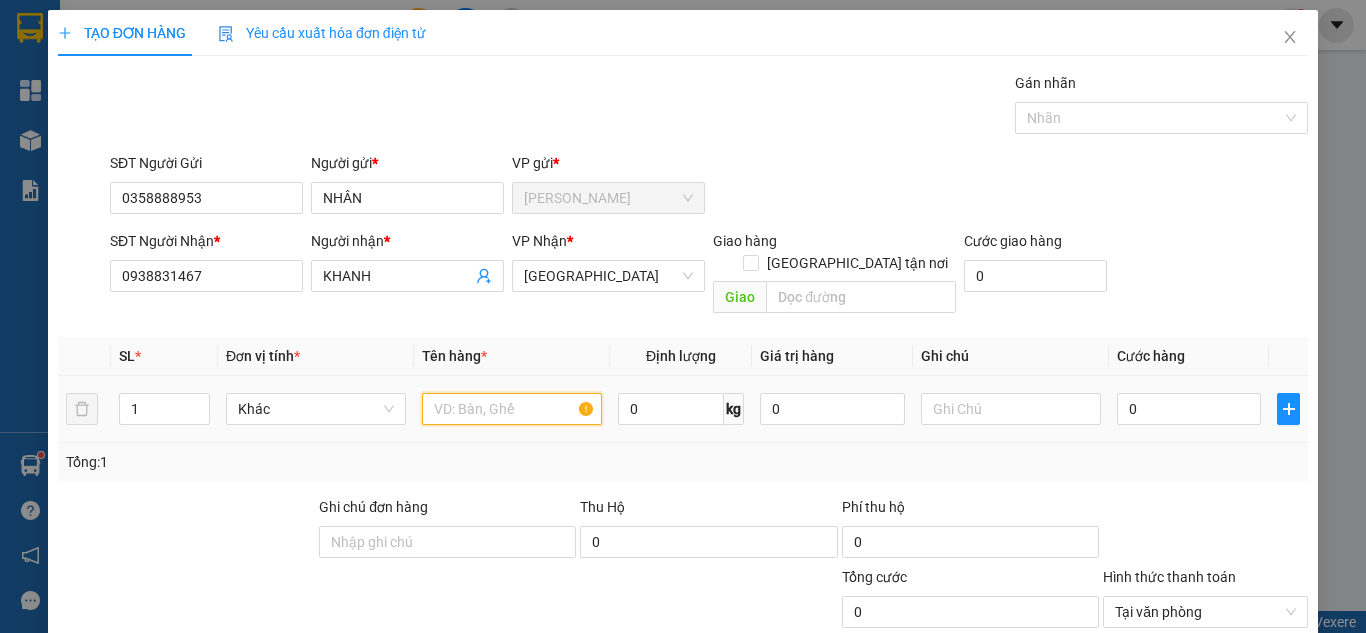 click at bounding box center [512, 409] 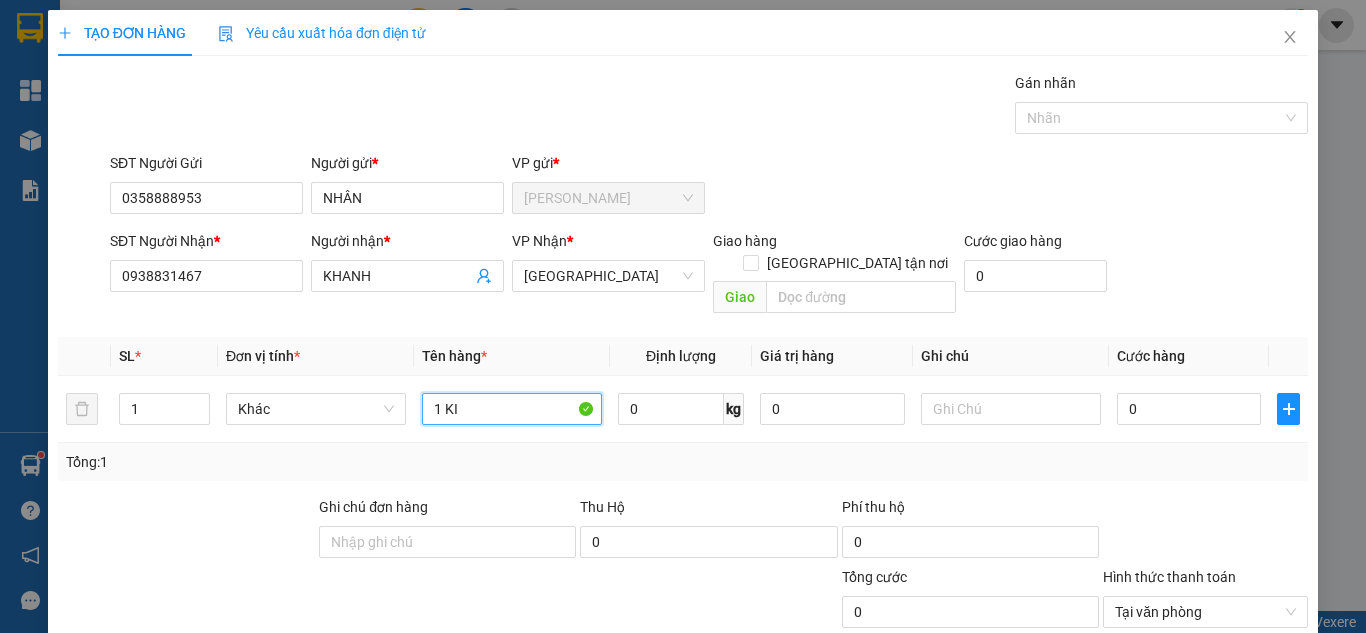 paste on "Ê" 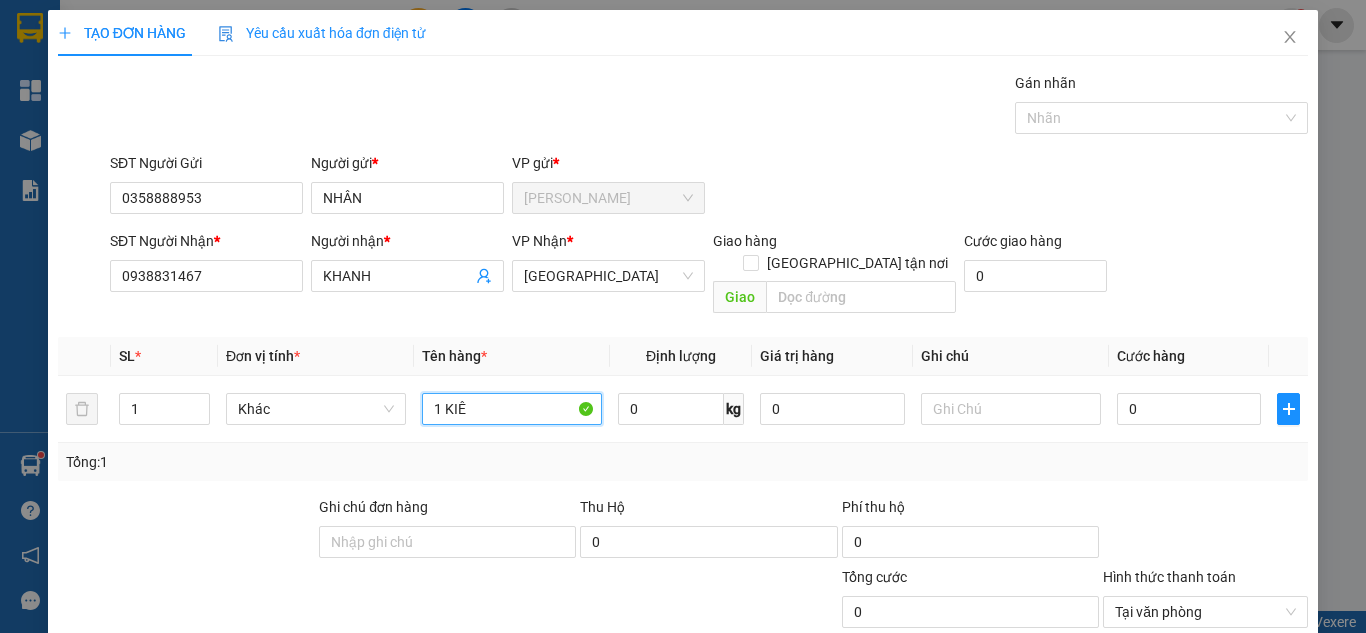 paste on "ỆN" 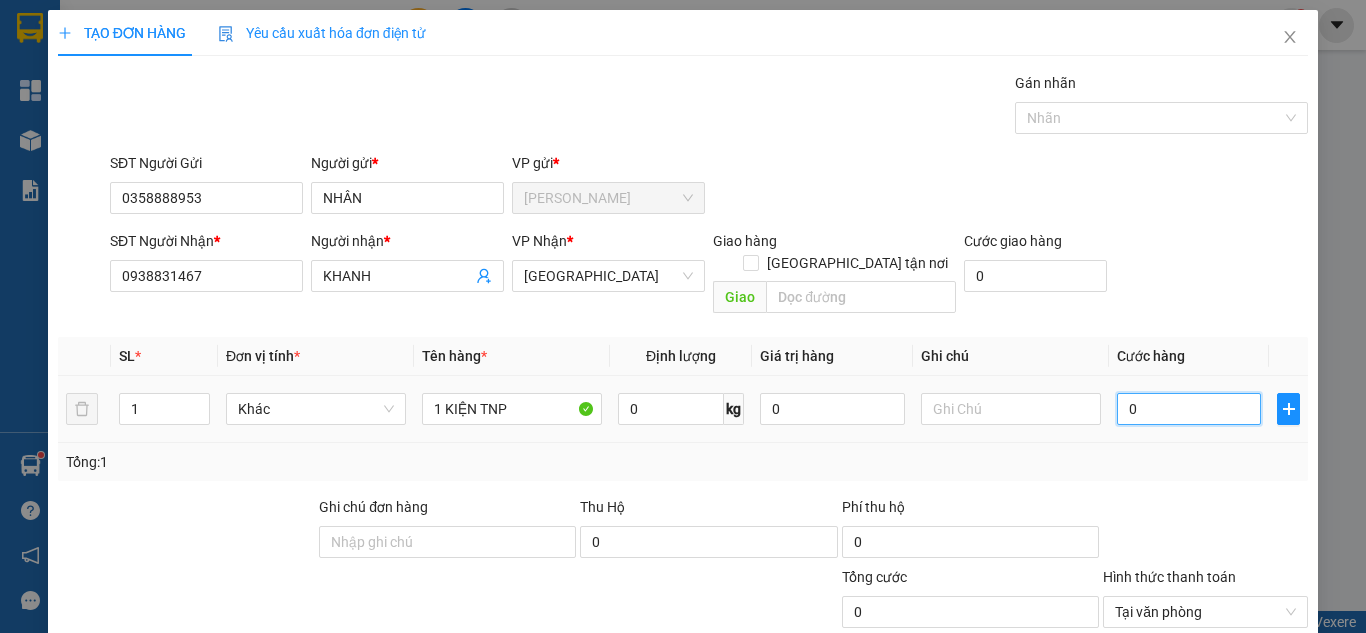 click on "0" at bounding box center (1189, 409) 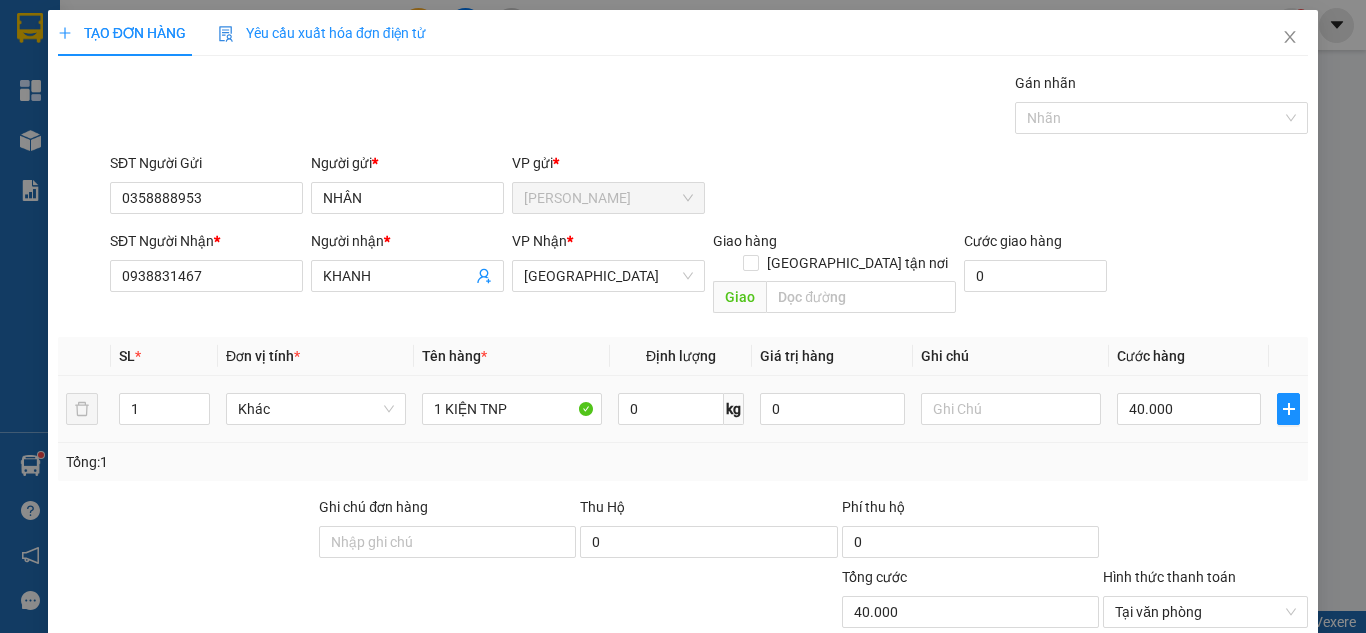 click on "SĐT Người Nhận  * 0938831467 Người nhận  * KHANH VP Nhận  * Sài Gòn Giao hàng Giao tận nơi Giao Cước giao hàng 0" at bounding box center [709, 276] 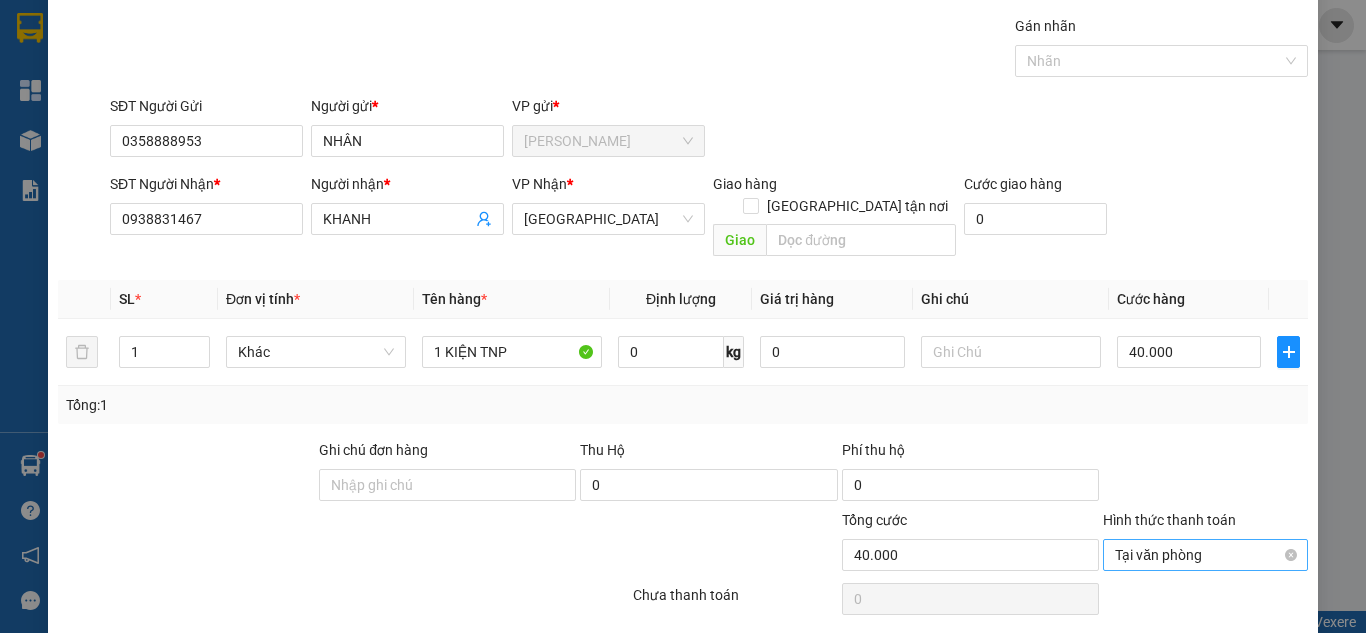 scroll, scrollTop: 107, scrollLeft: 0, axis: vertical 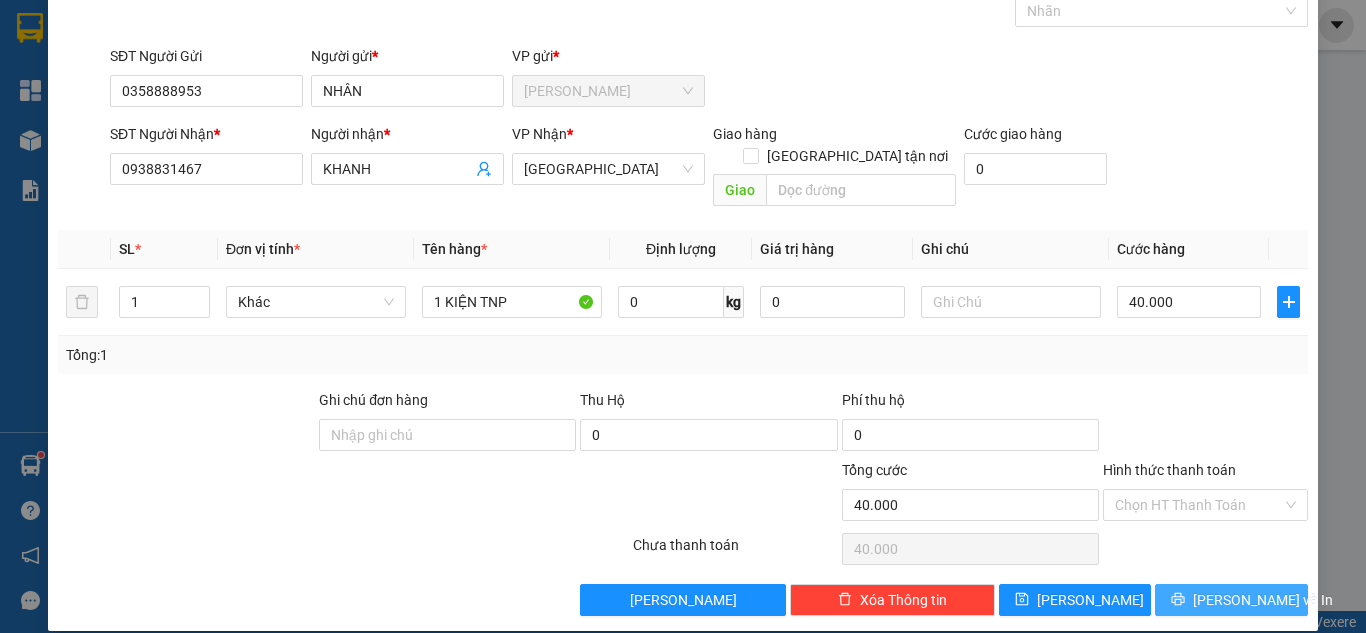 click on "[PERSON_NAME] và In" at bounding box center [1231, 600] 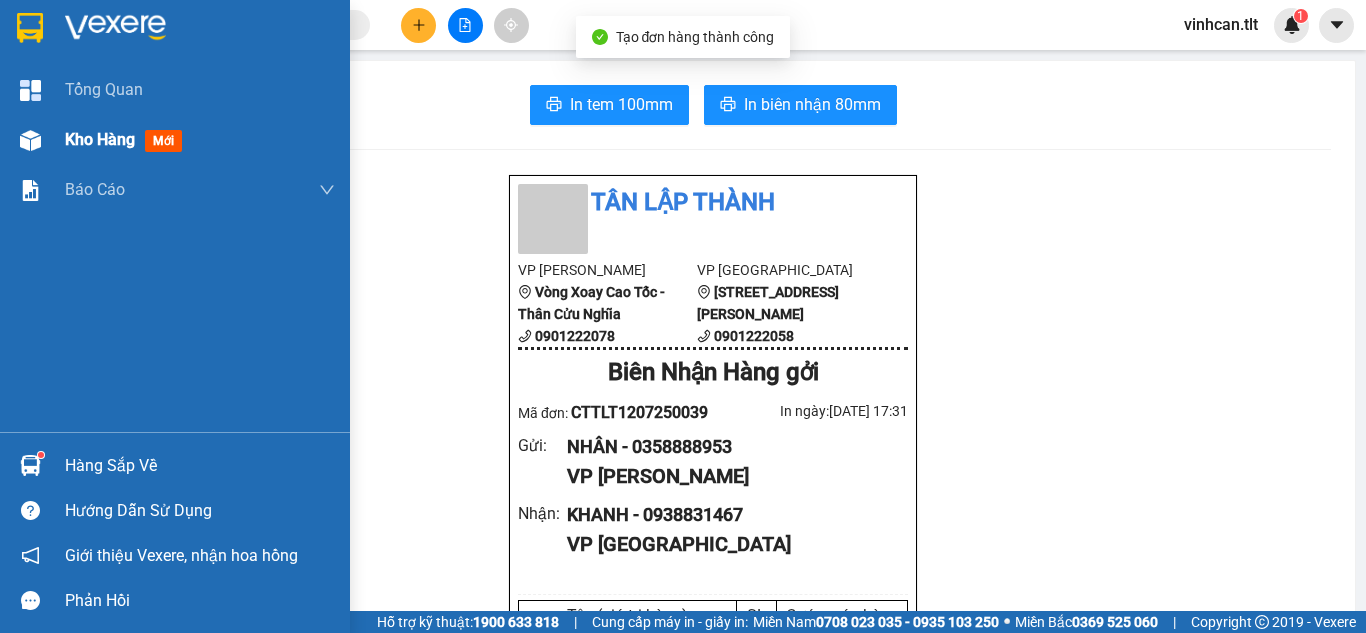 click at bounding box center [30, 140] 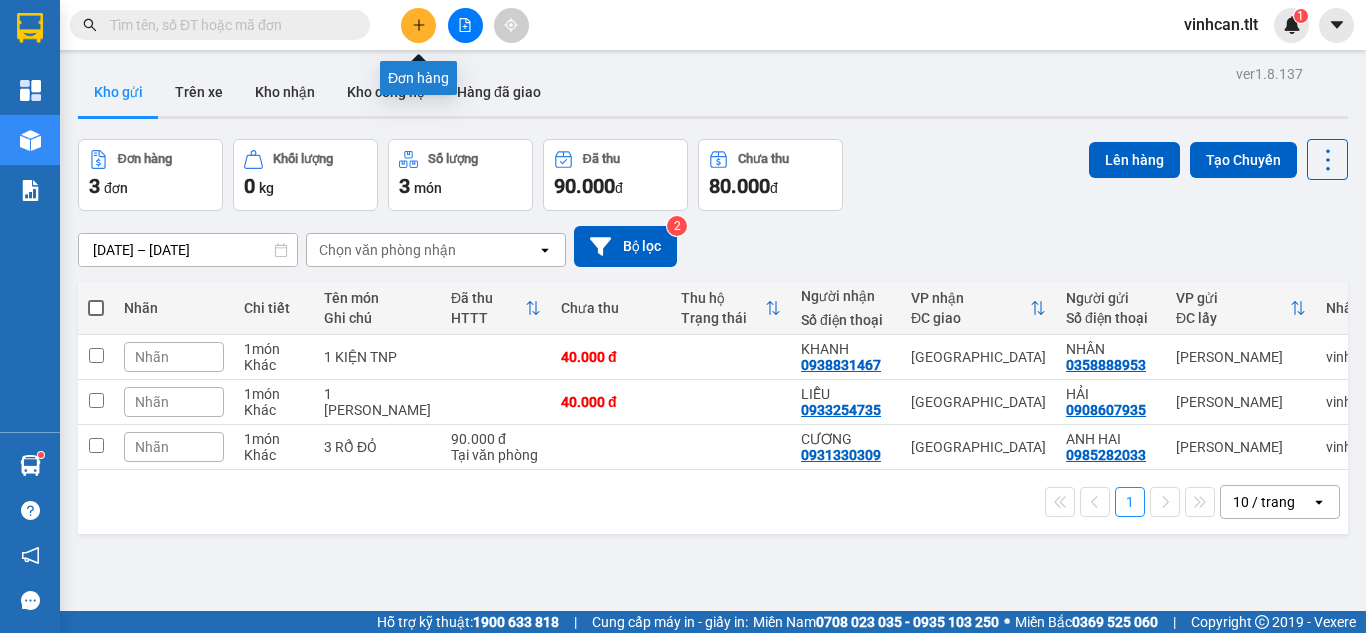 click at bounding box center [418, 25] 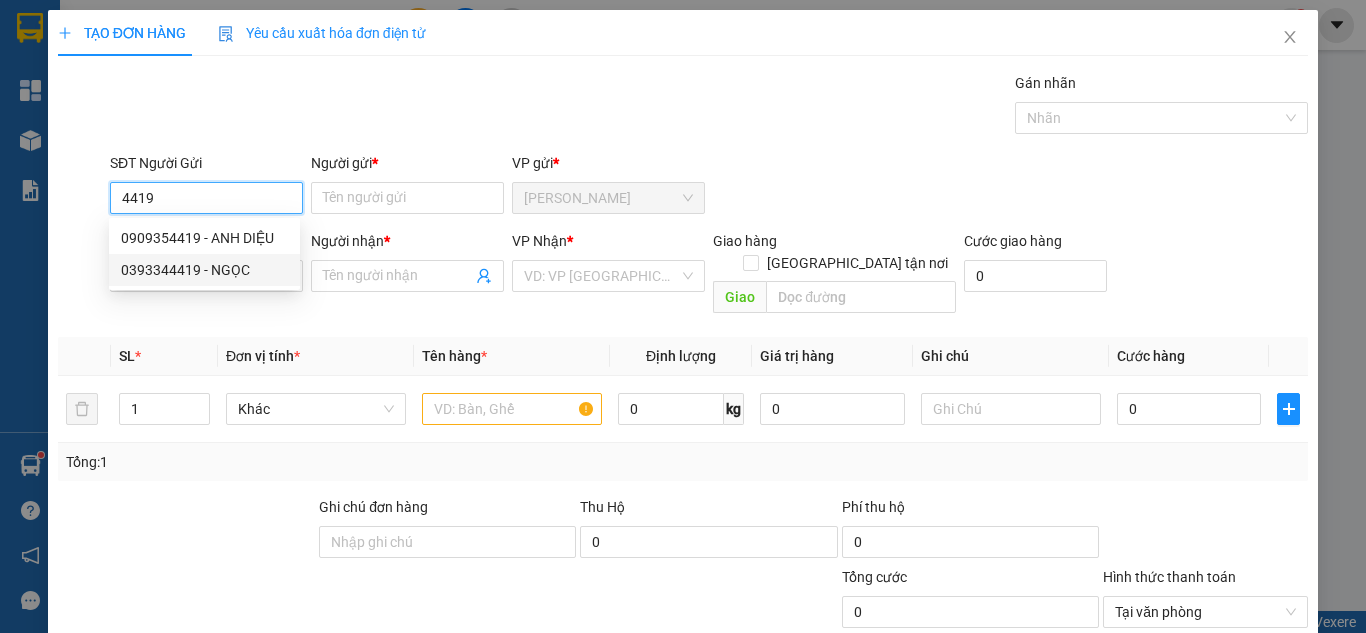 click on "0393344419 - NGỌC" at bounding box center (204, 270) 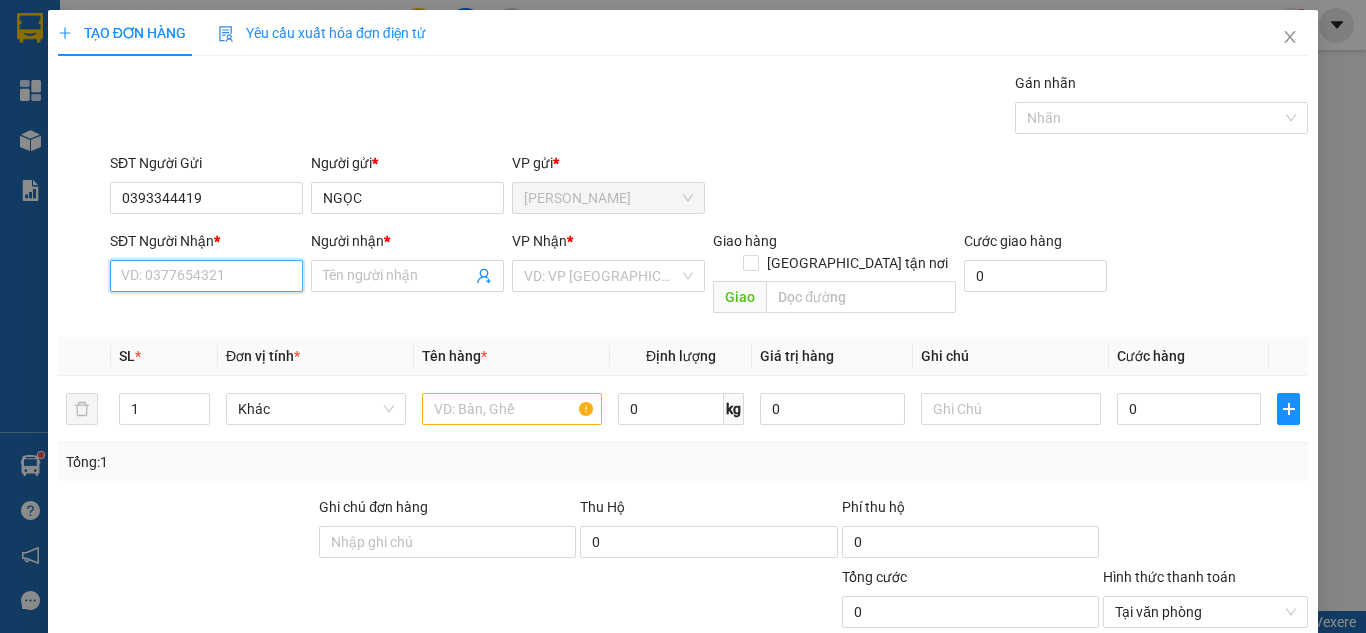 click on "SĐT Người Nhận  *" at bounding box center (206, 276) 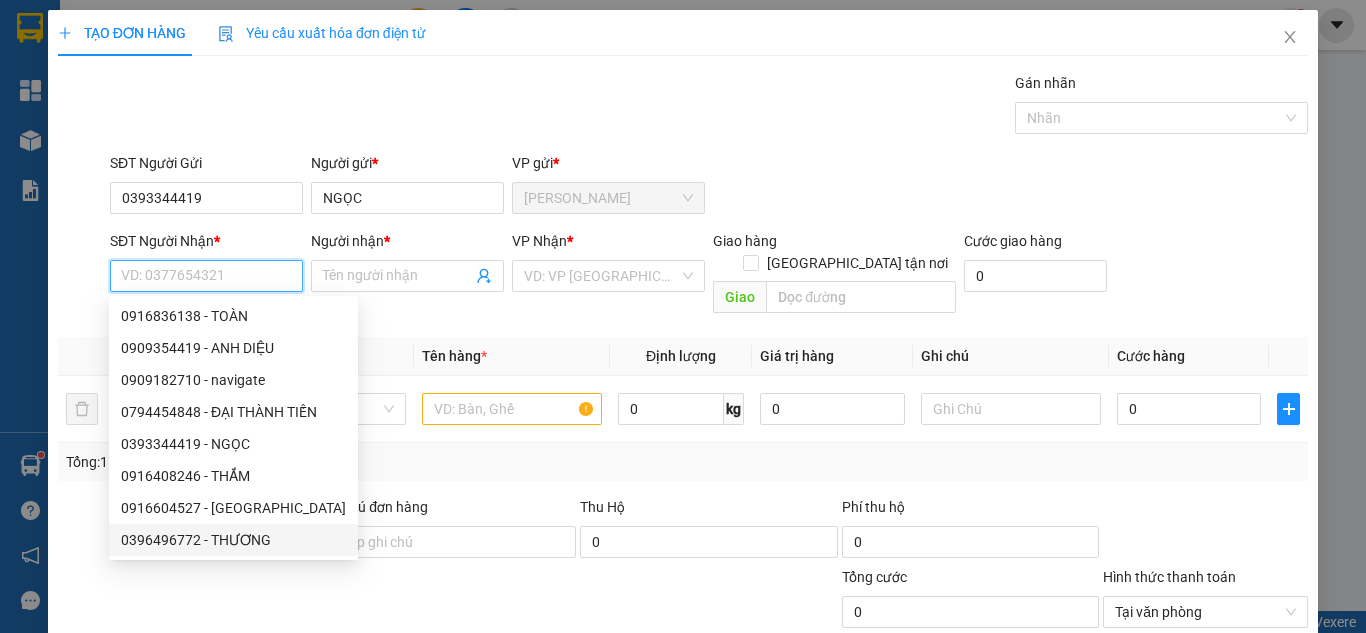 click on "0396496772 - THƯƠNG" at bounding box center (233, 540) 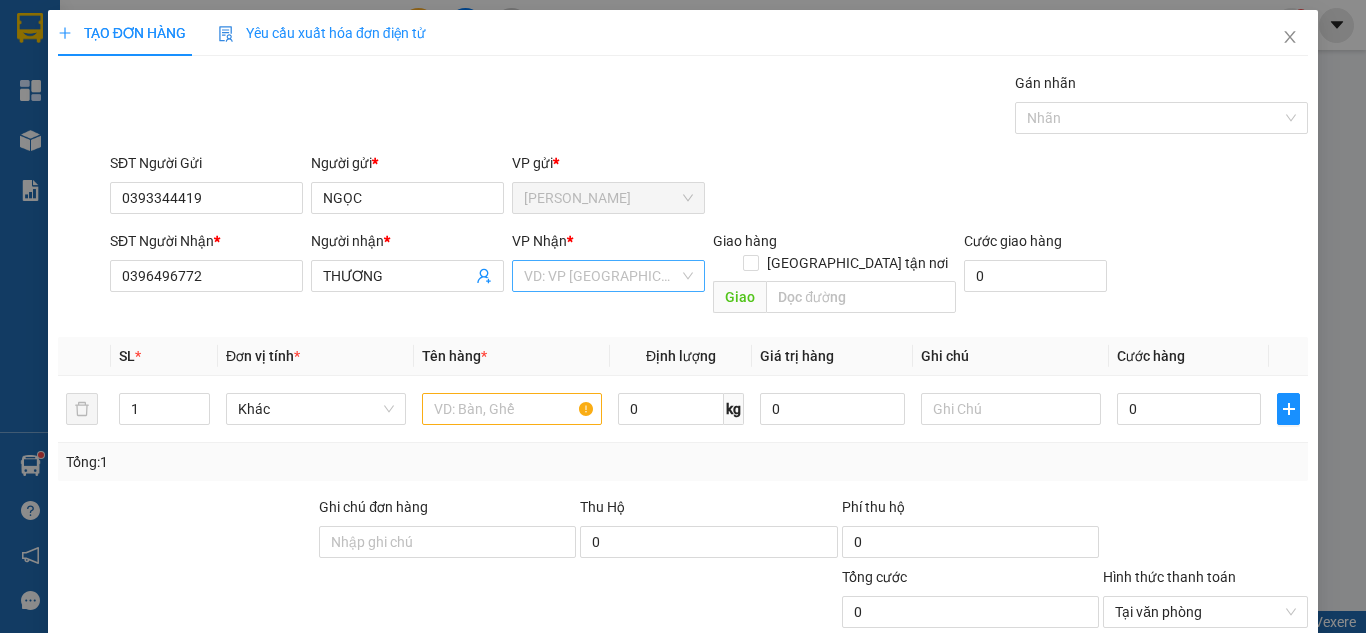 click on "VP Nhận  *" at bounding box center (608, 245) 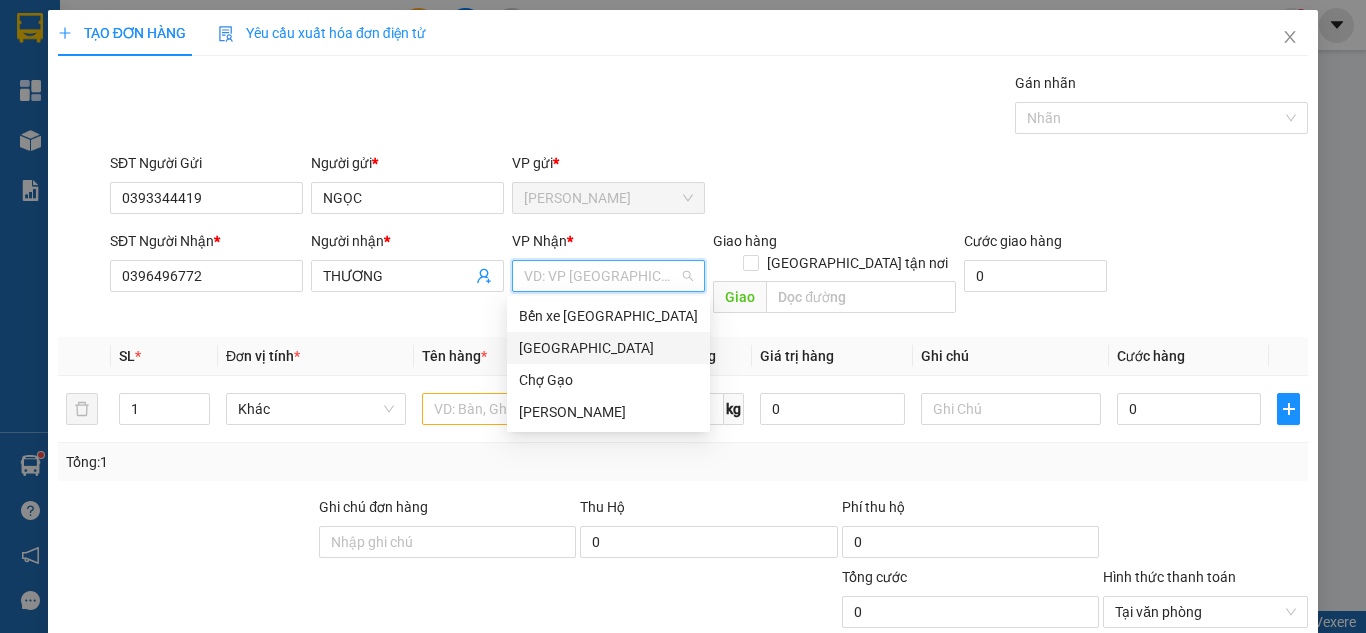 click on "[GEOGRAPHIC_DATA]" at bounding box center [608, 348] 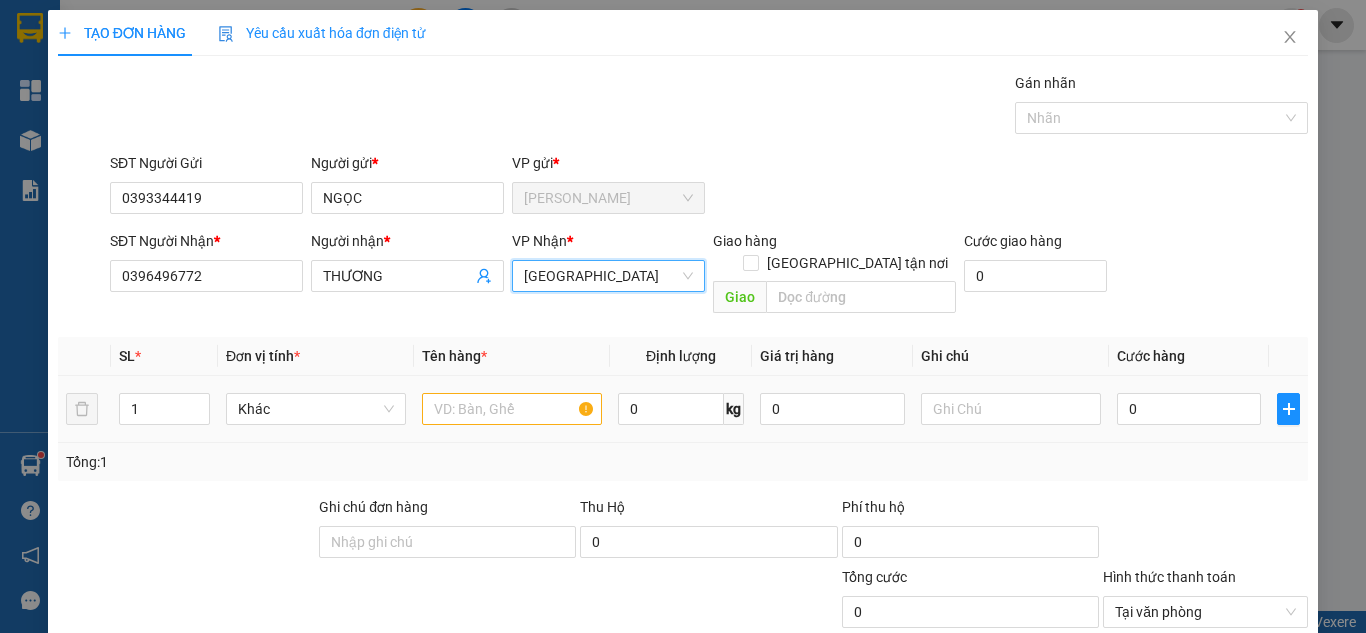 click at bounding box center [512, 409] 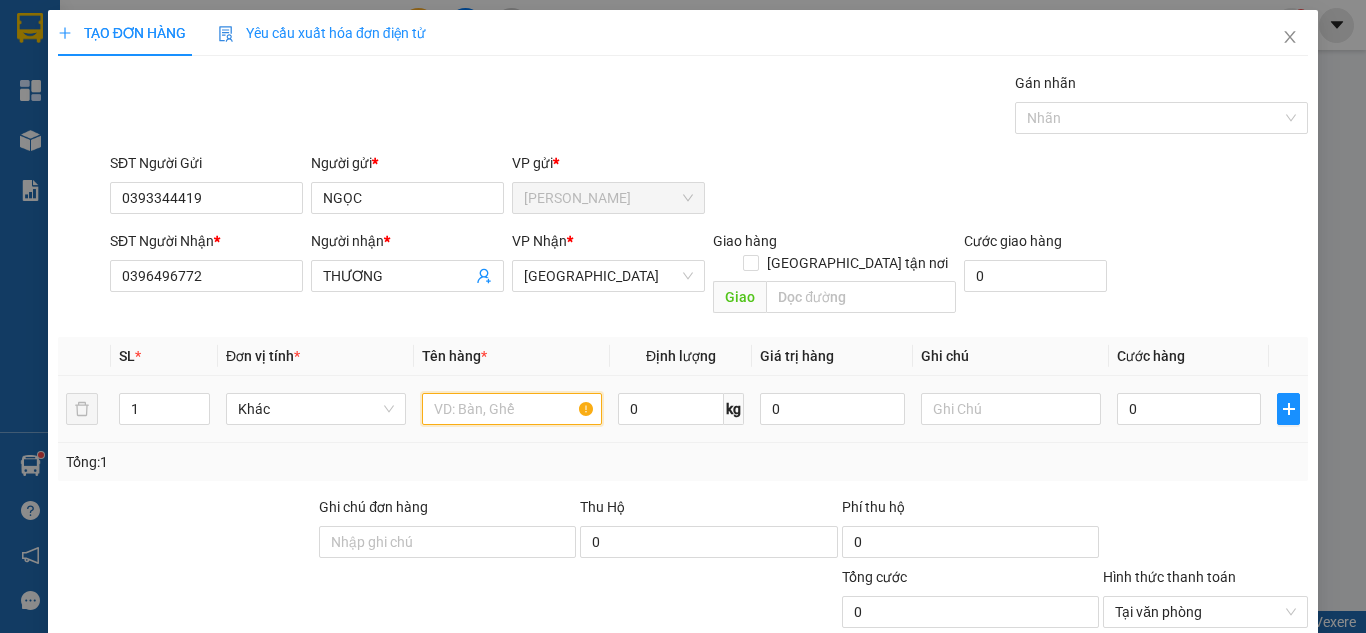 click at bounding box center [512, 409] 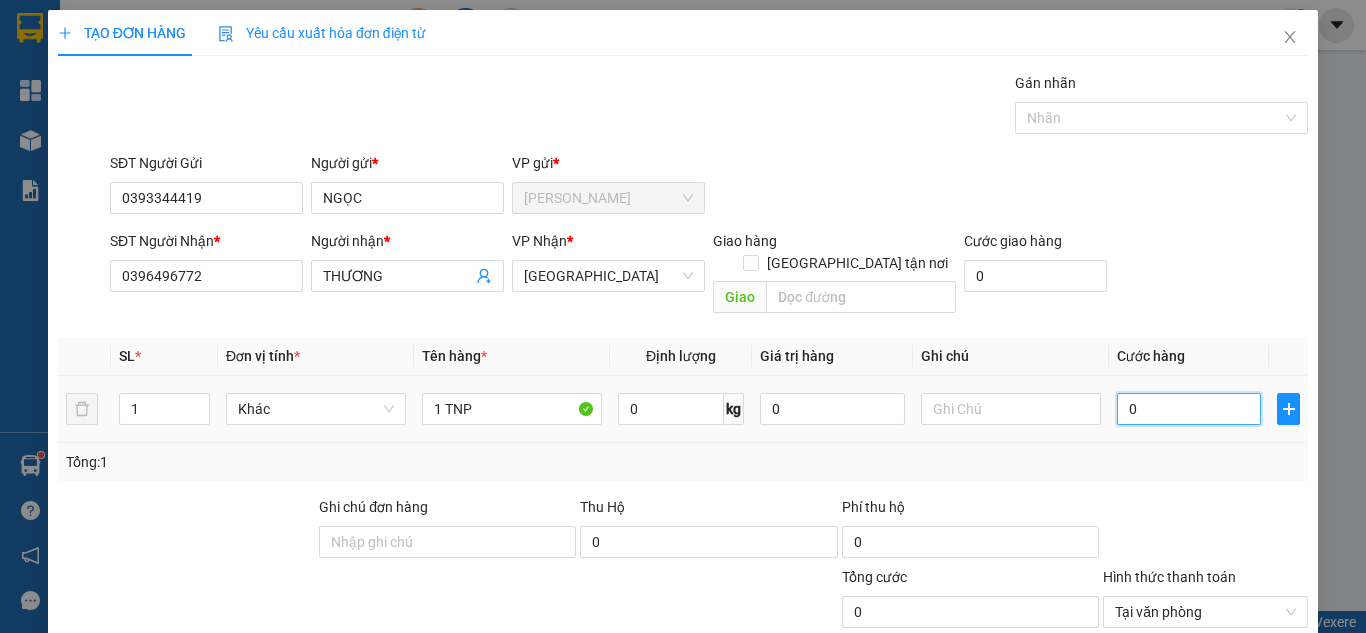 click on "0" at bounding box center [1189, 409] 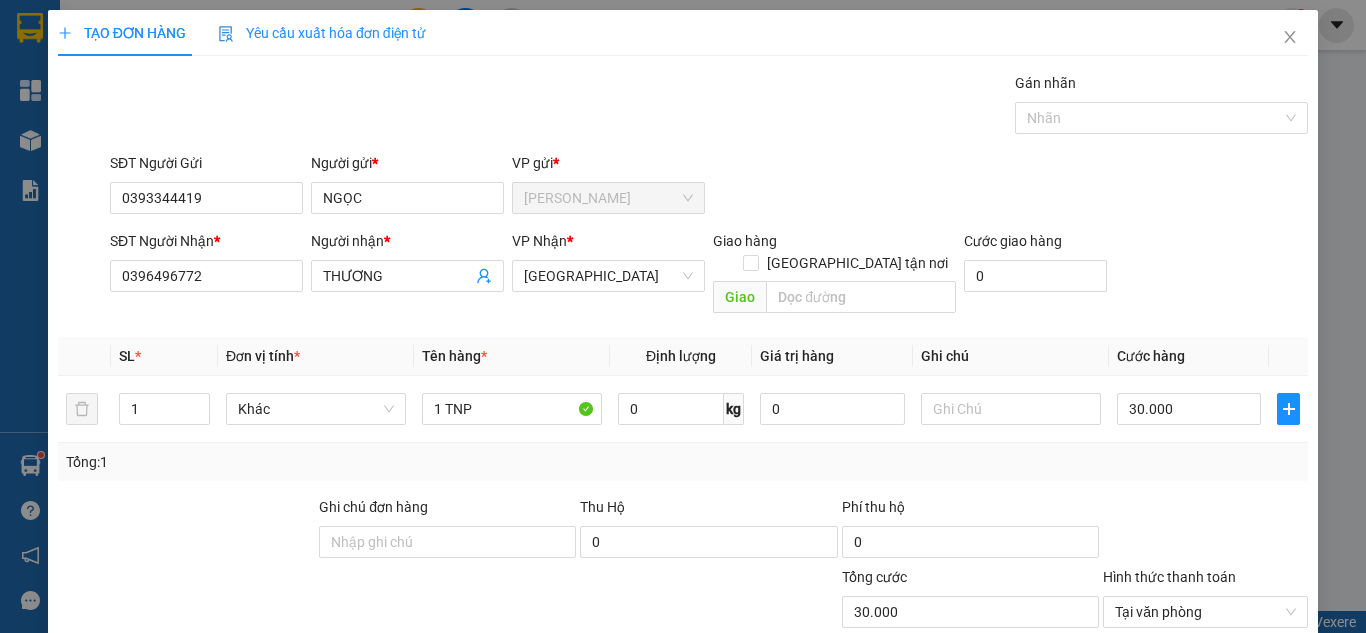 click on "SĐT Người Nhận  * 0396496772 Người nhận  * THƯƠNG VP Nhận  * Sài Gòn Giao hàng Giao tận nơi Giao Cước giao hàng 0" at bounding box center [709, 276] 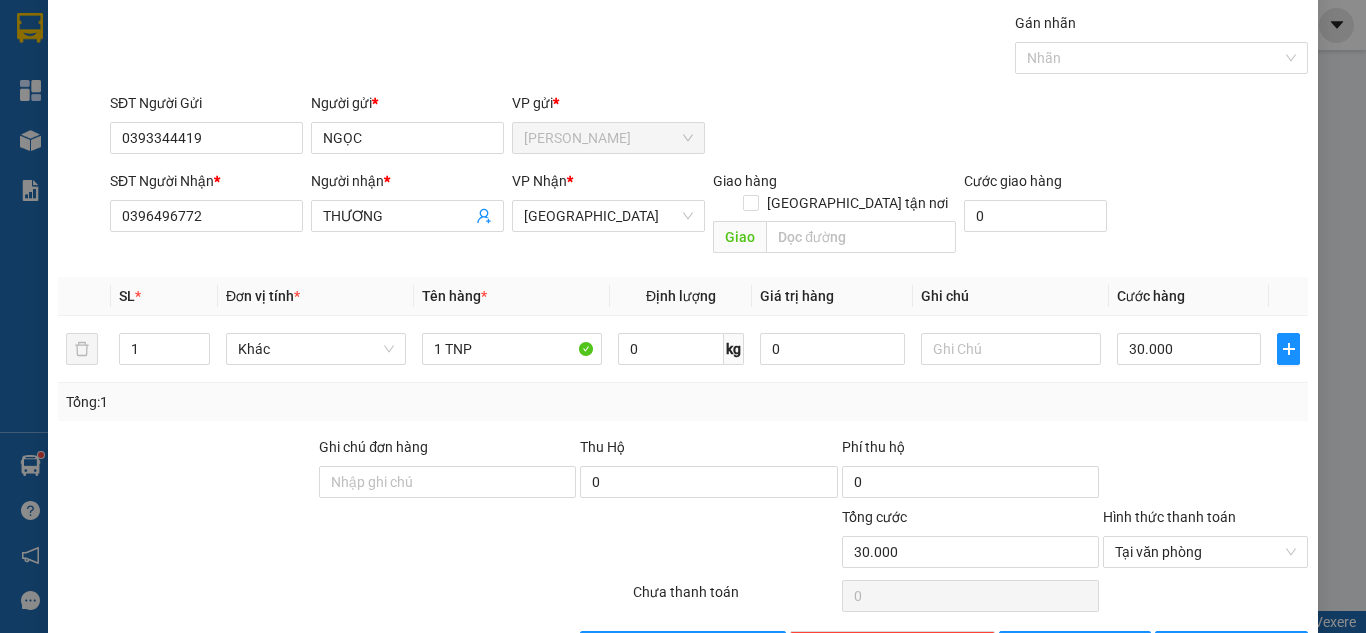 scroll, scrollTop: 107, scrollLeft: 0, axis: vertical 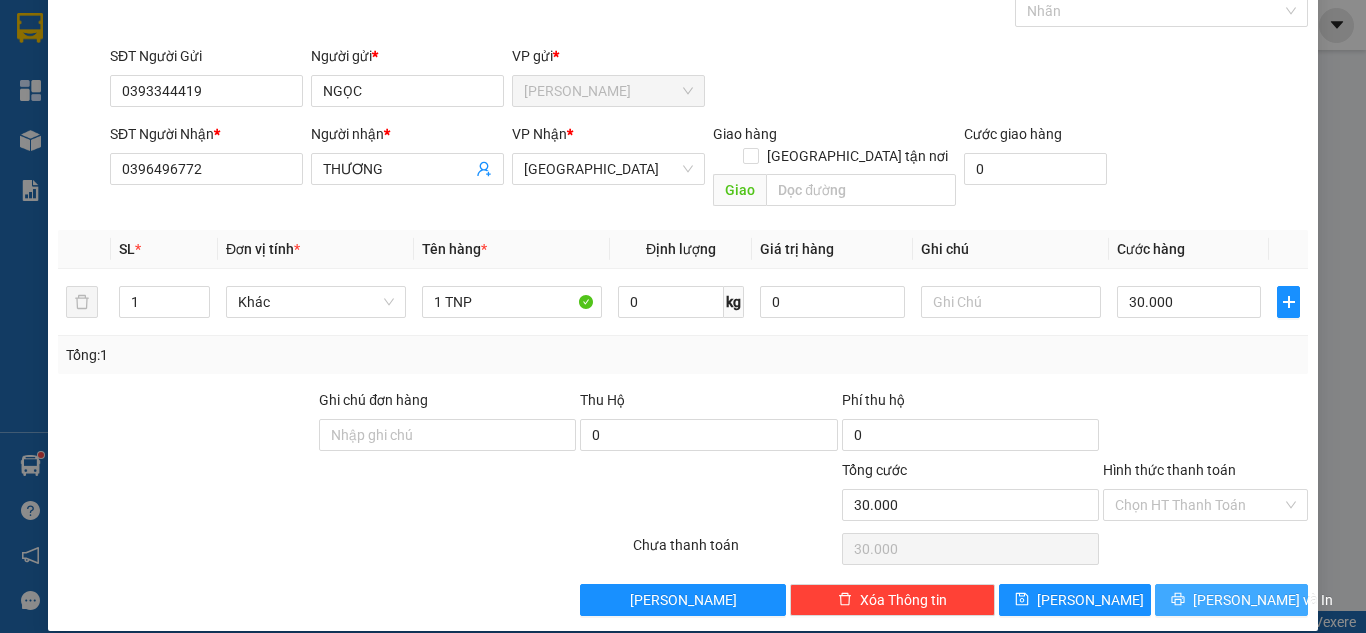click on "[PERSON_NAME] và In" at bounding box center [1231, 600] 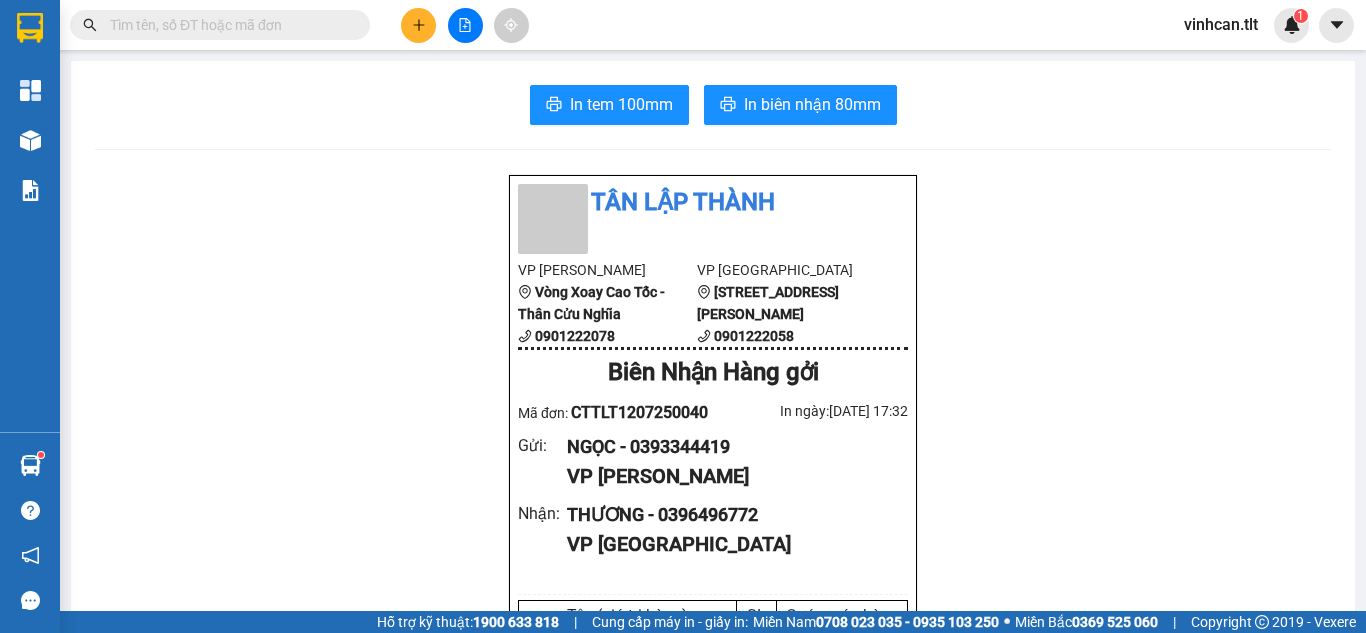 click at bounding box center (465, 25) 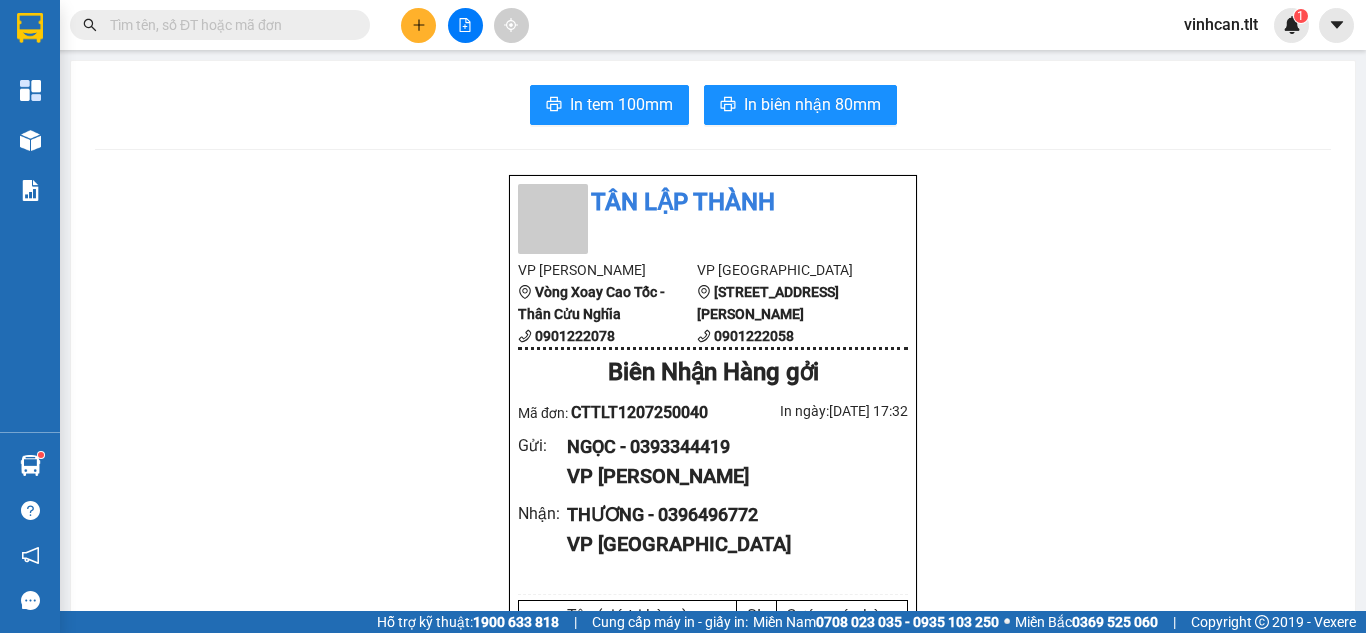 click at bounding box center (418, 25) 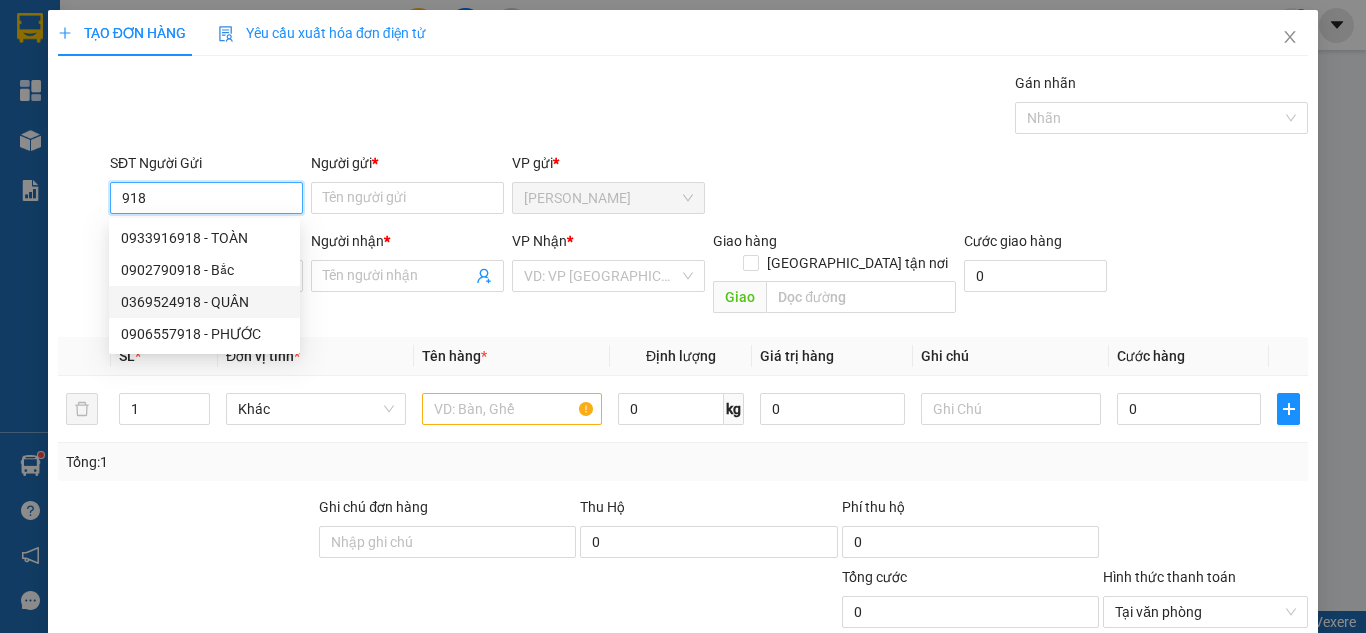 click on "0369524918 - QUÂN" at bounding box center [204, 302] 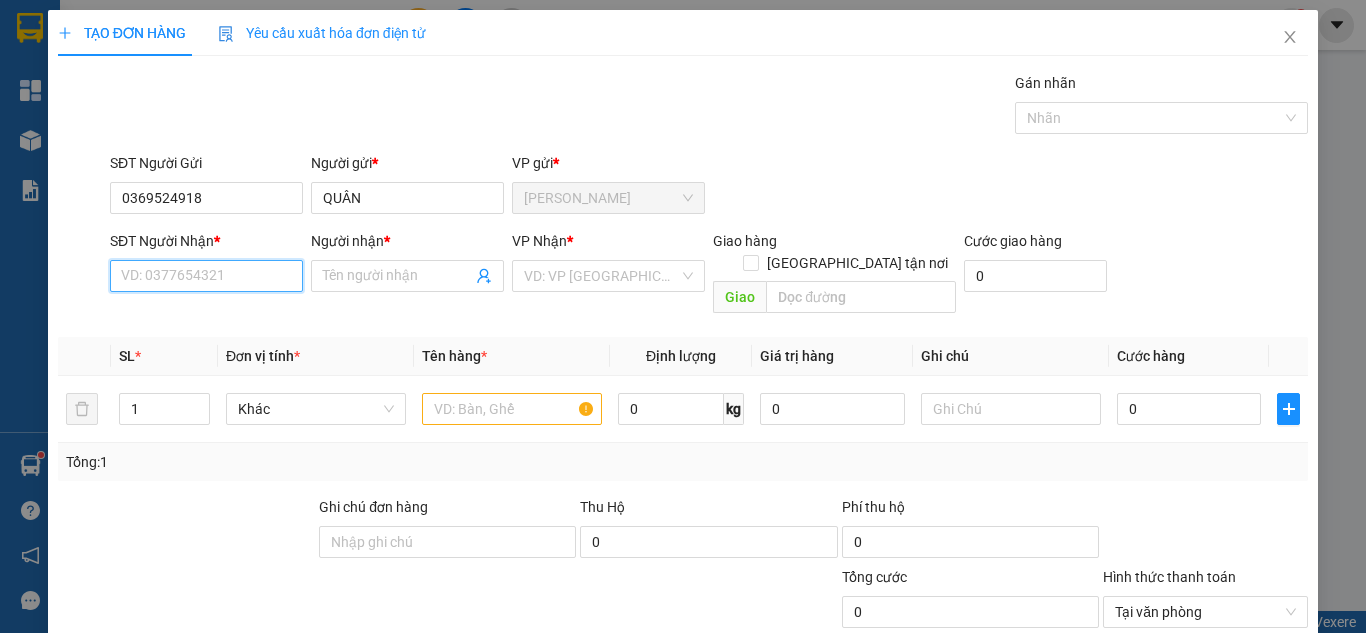 click on "SĐT Người Nhận  *" at bounding box center (206, 276) 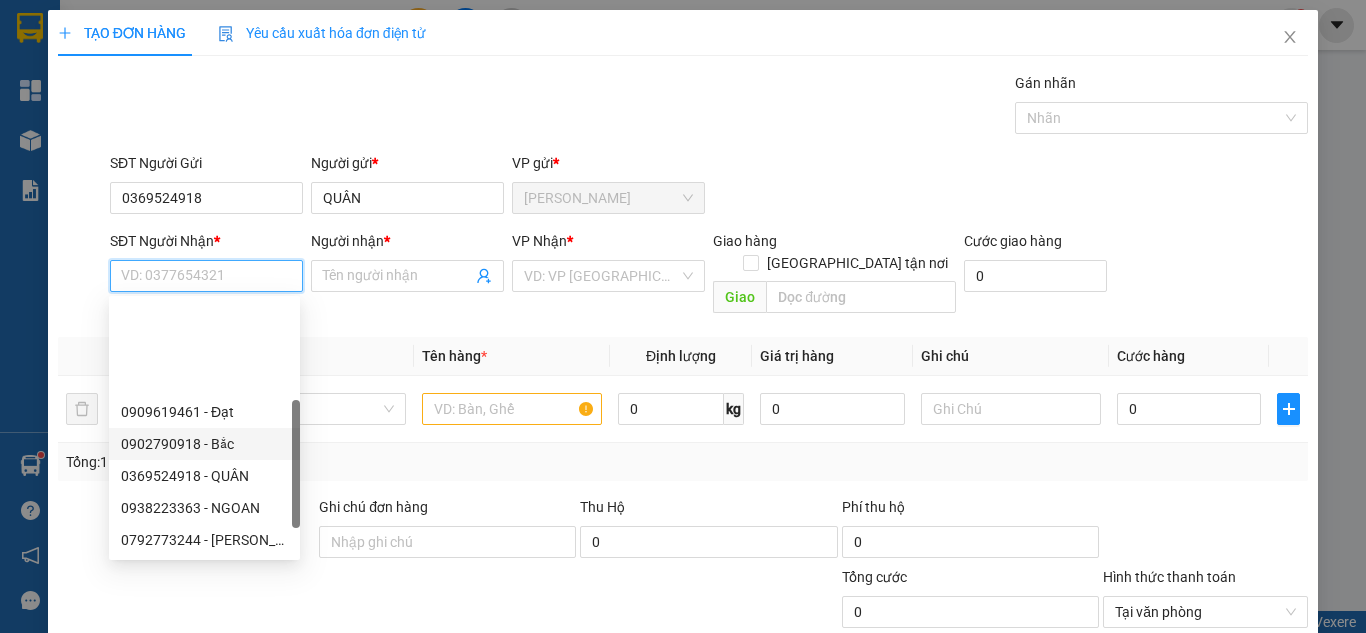 scroll, scrollTop: 128, scrollLeft: 0, axis: vertical 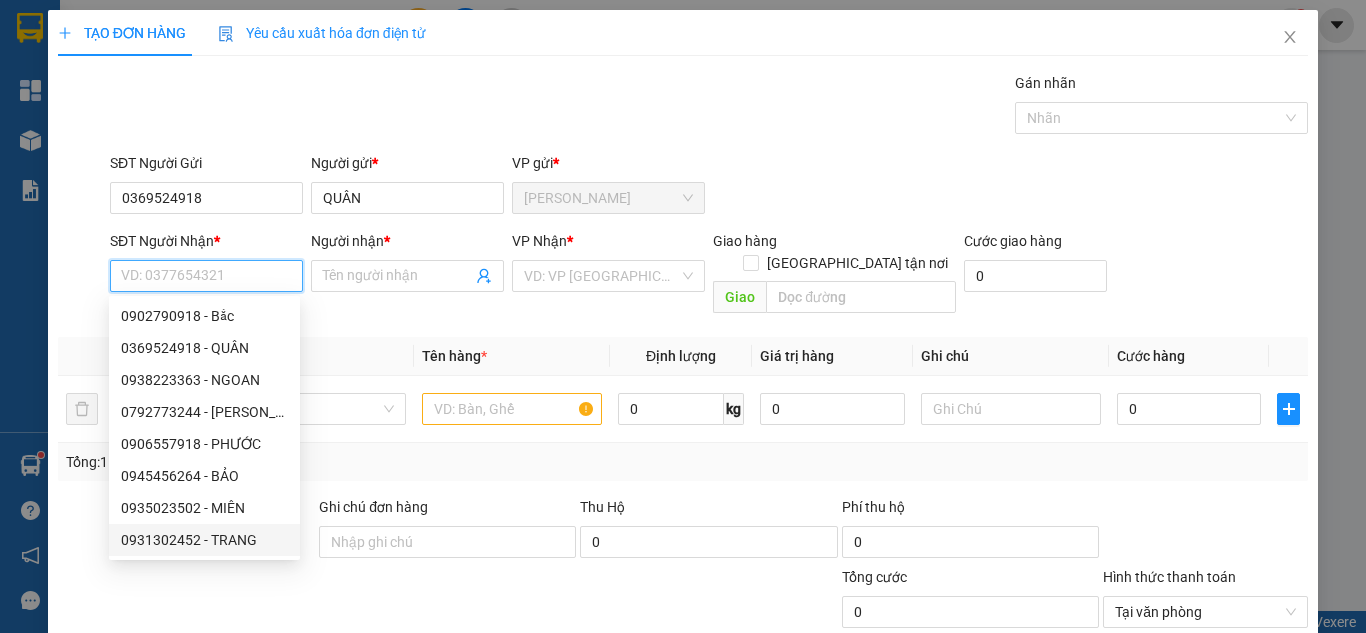 click on "0931302452 - TRANG" at bounding box center (204, 540) 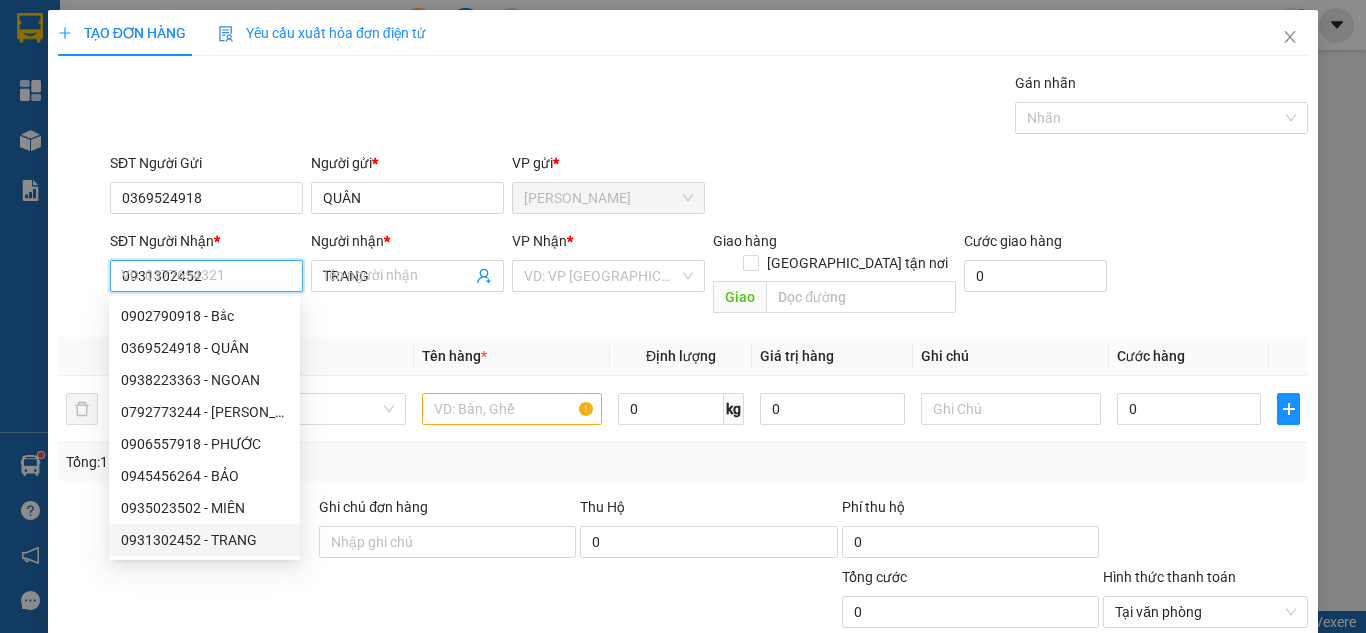 scroll, scrollTop: 0, scrollLeft: 0, axis: both 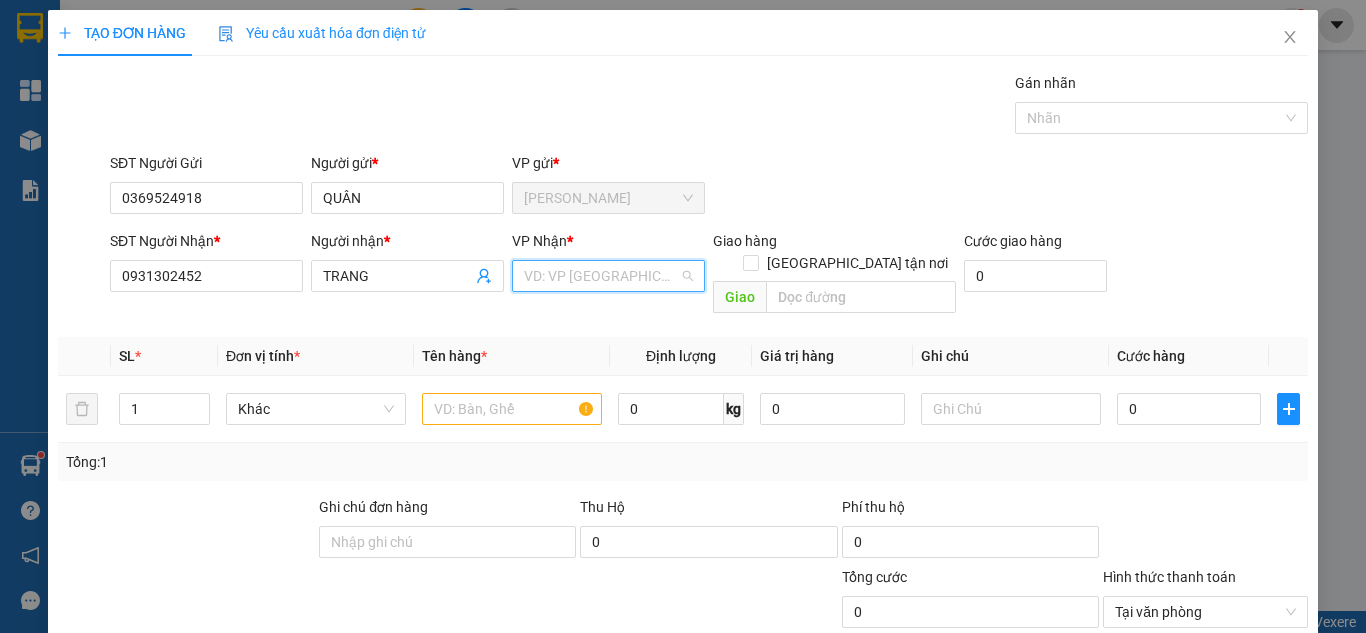 drag, startPoint x: 614, startPoint y: 273, endPoint x: 566, endPoint y: 321, distance: 67.88225 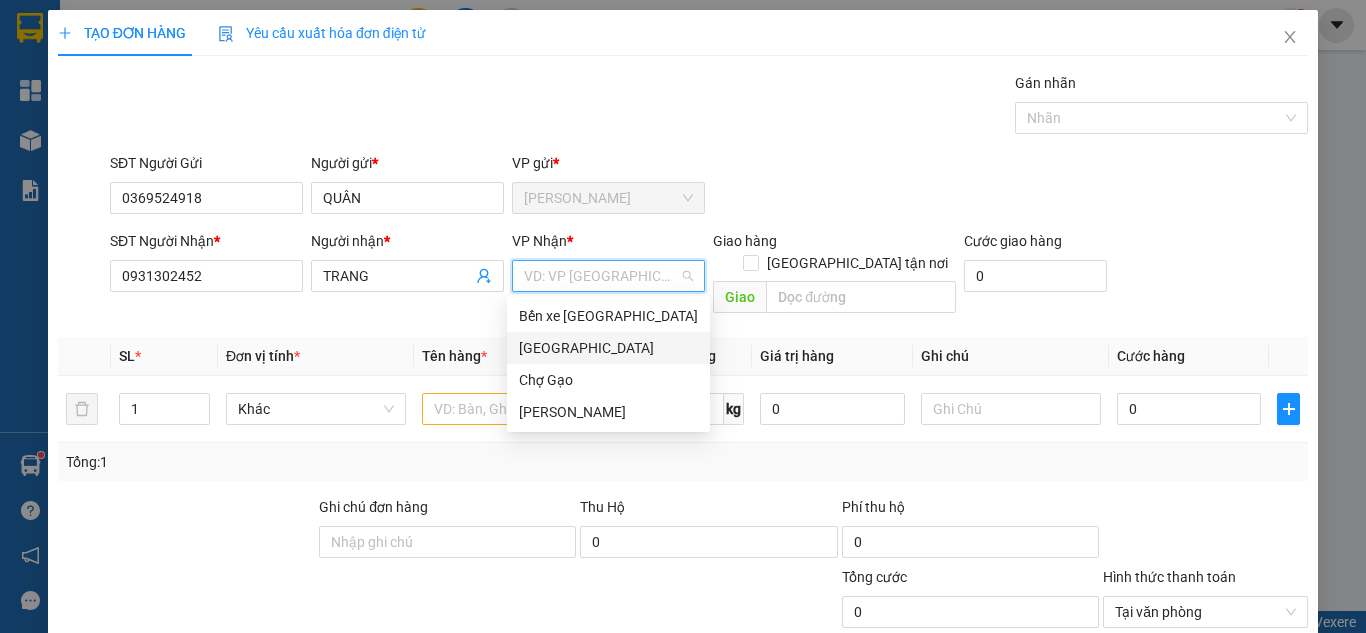 click on "[GEOGRAPHIC_DATA]" at bounding box center (608, 348) 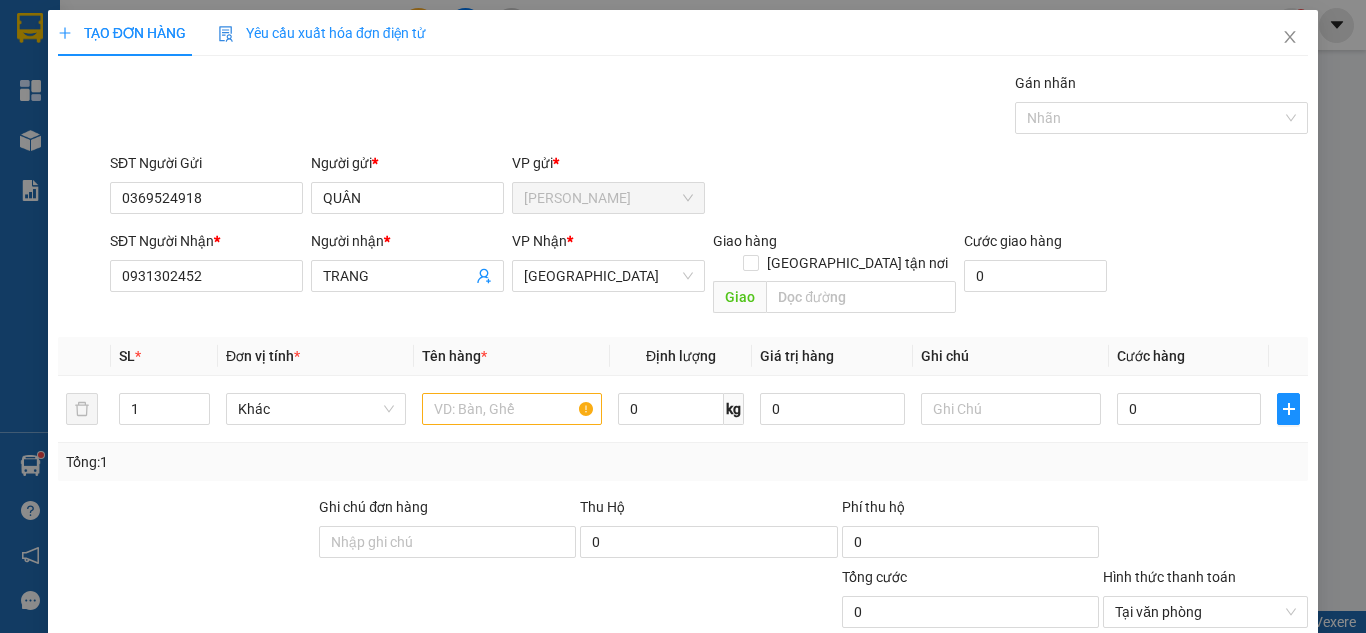 click on "VP Nhận  *" at bounding box center (608, 241) 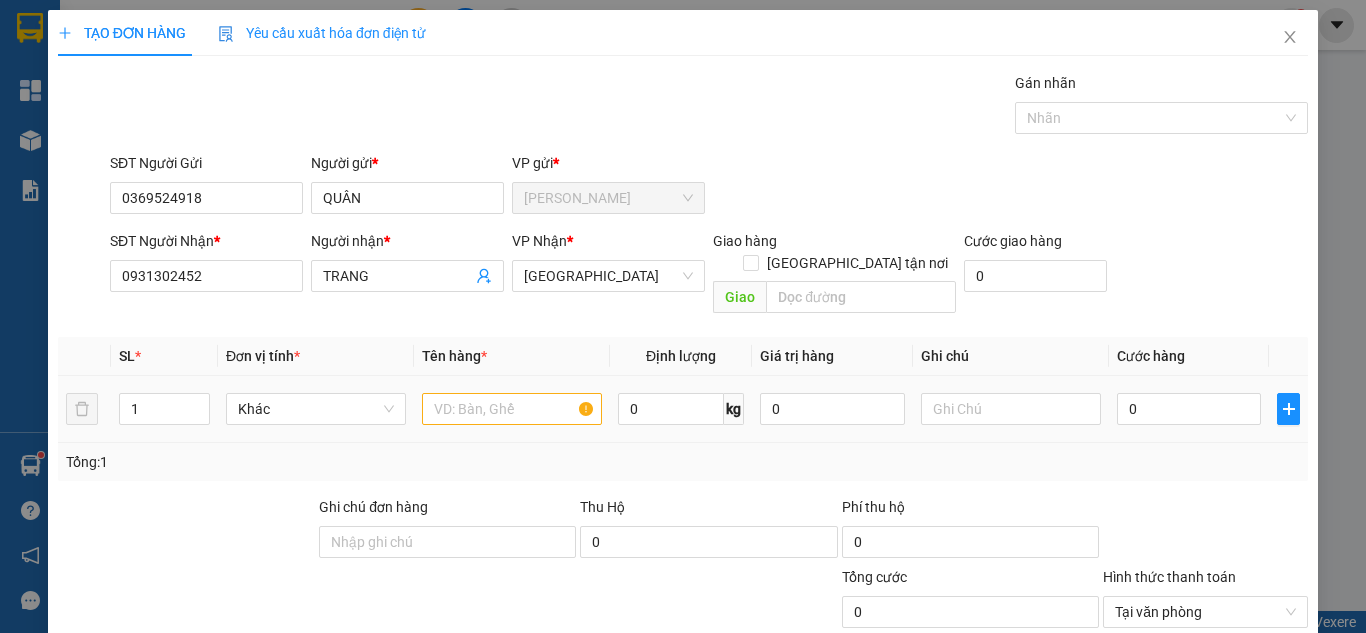 click at bounding box center [512, 409] 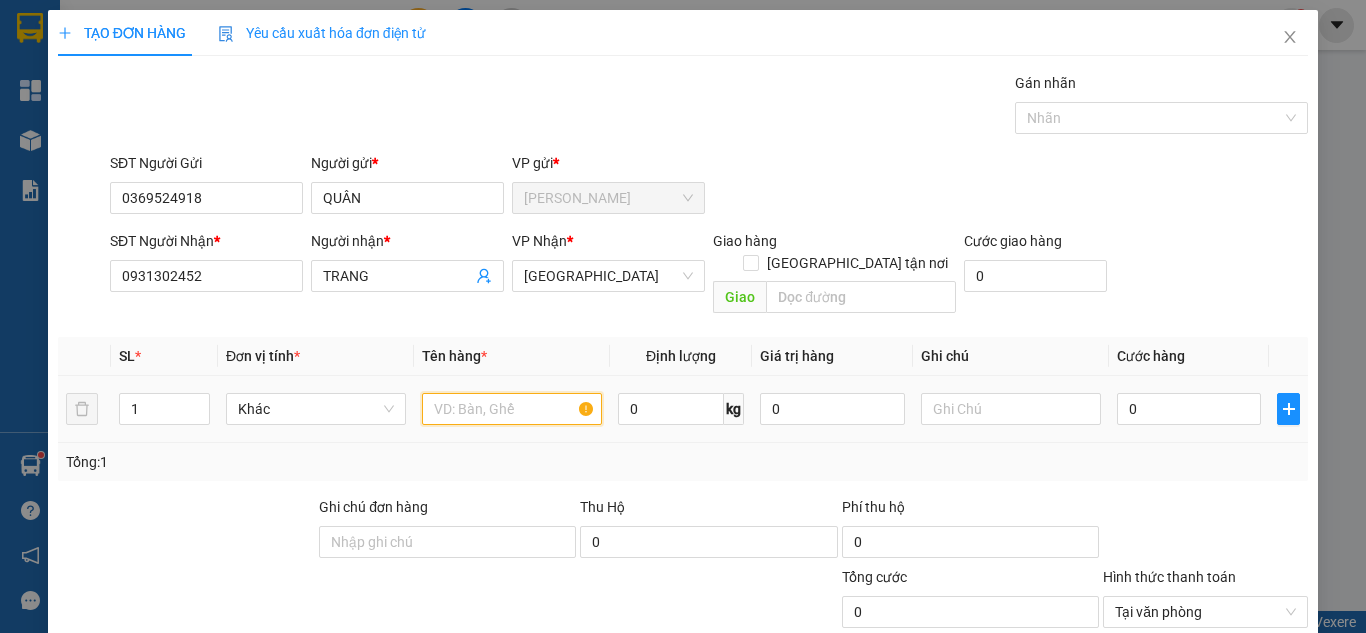 click at bounding box center [512, 409] 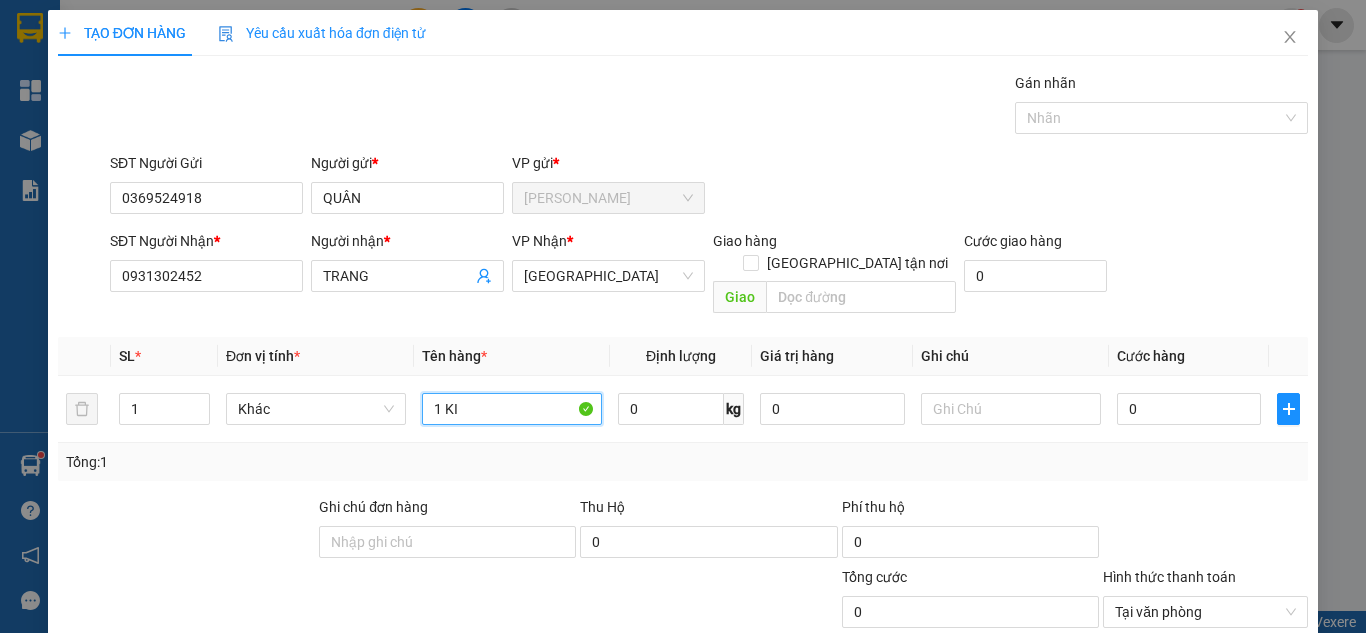 paste on "Ê" 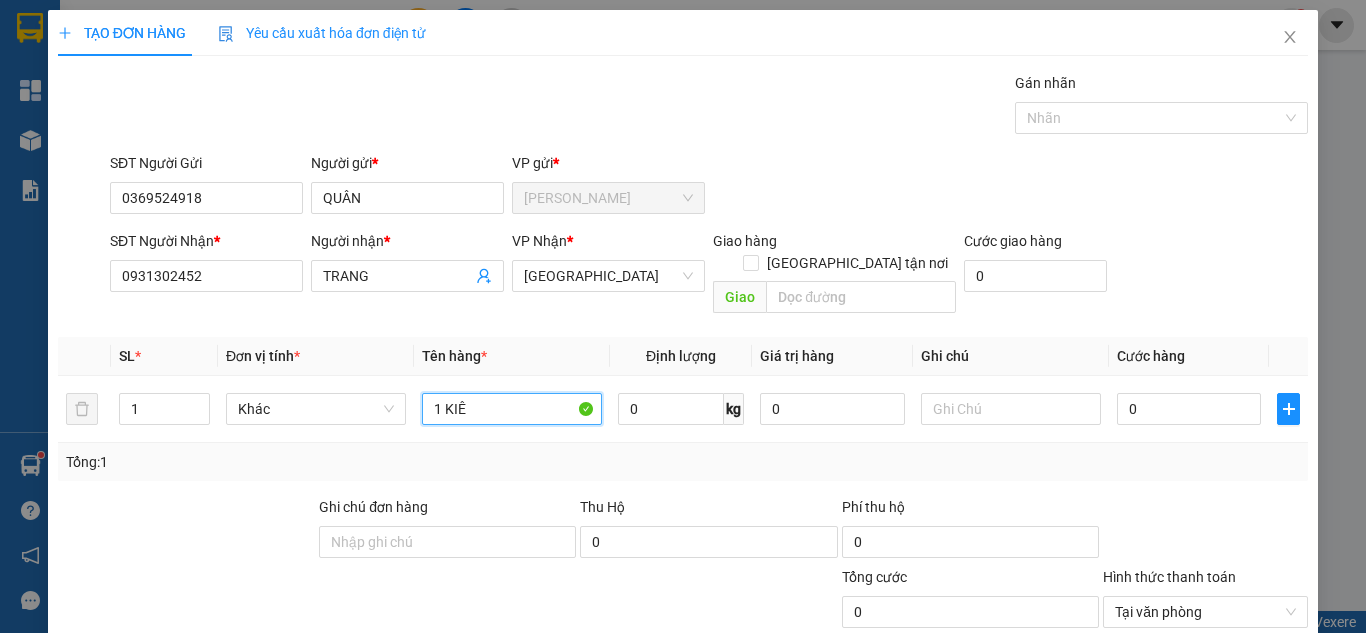 paste on "ỆN" 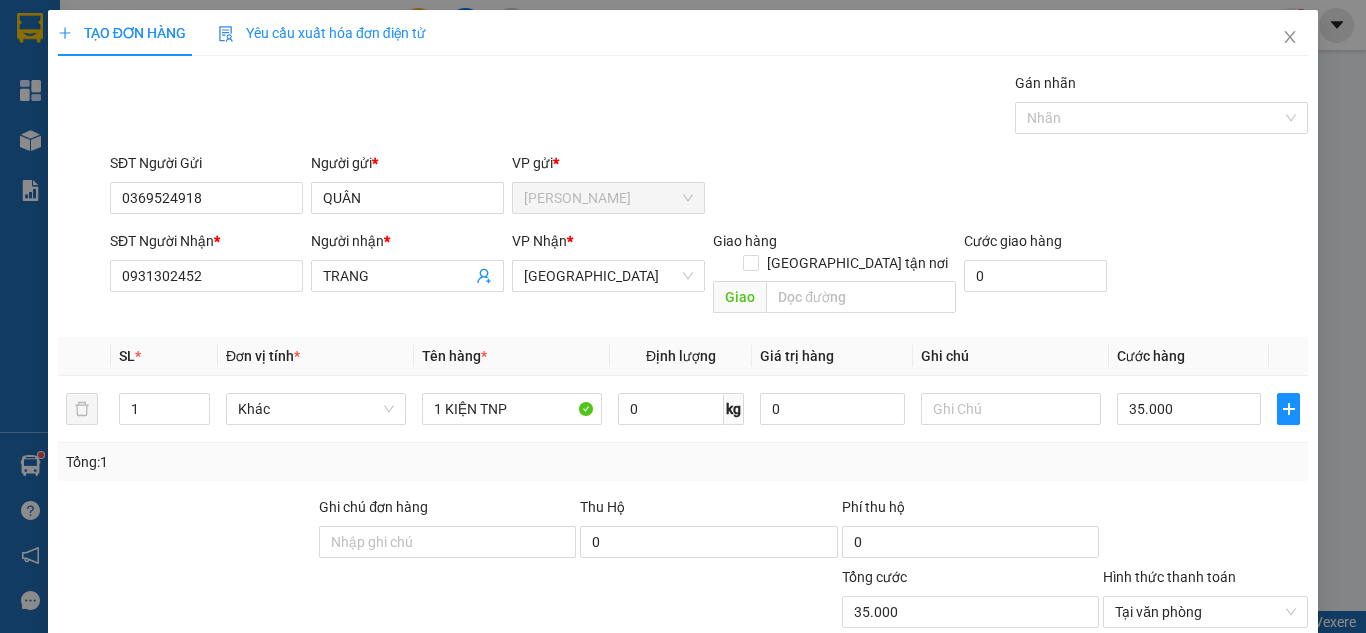 click on "SĐT Người Nhận  * 0931302452 Người nhận  * TRANG VP Nhận  * Sài Gòn Giao hàng Giao tận nơi Giao Cước giao hàng 0" at bounding box center [709, 276] 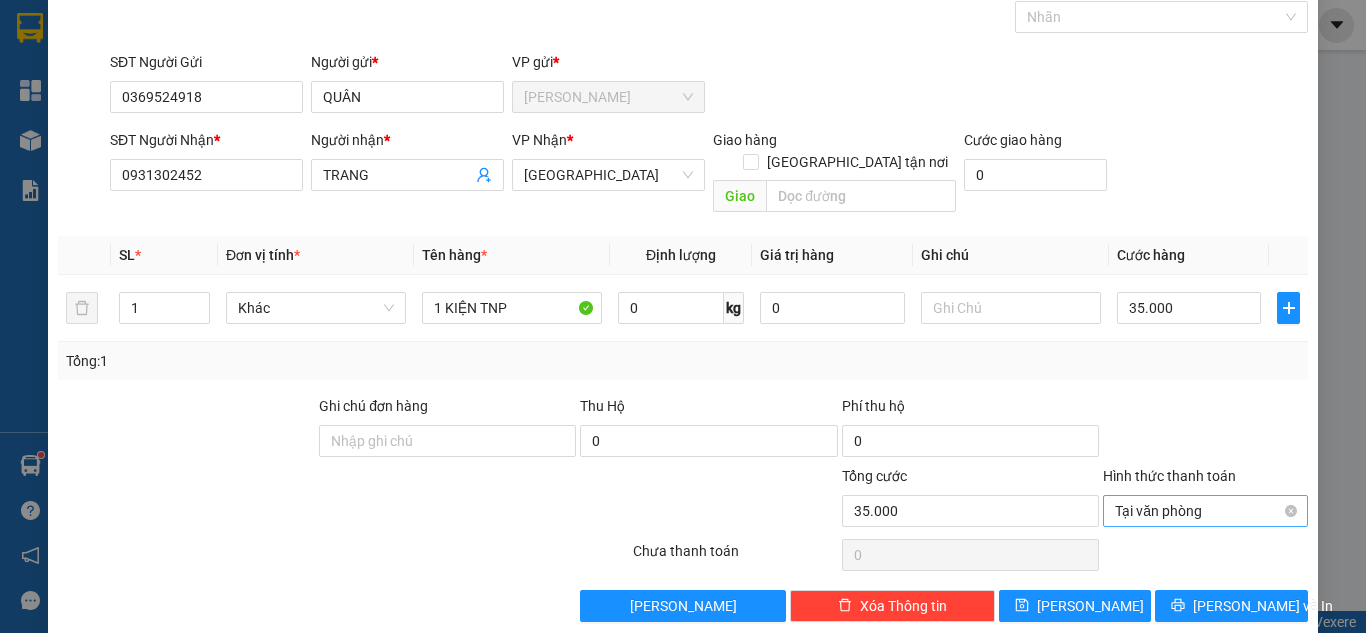scroll, scrollTop: 107, scrollLeft: 0, axis: vertical 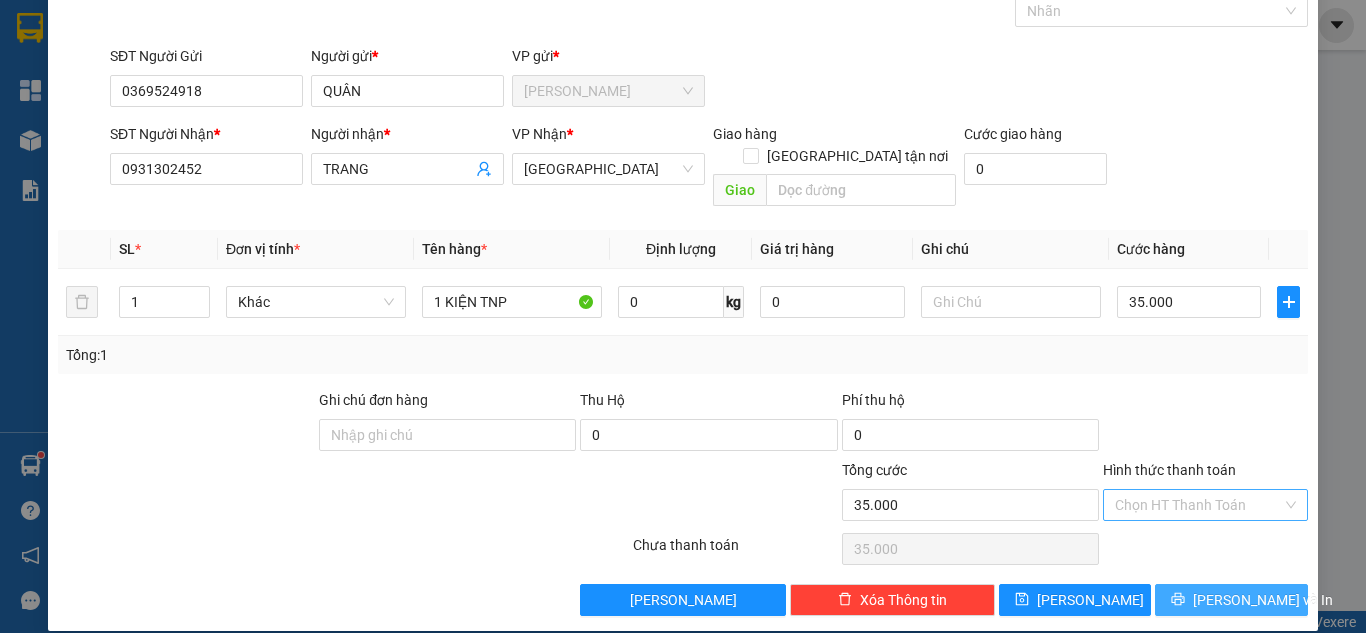 click on "[PERSON_NAME] và In" at bounding box center (1263, 600) 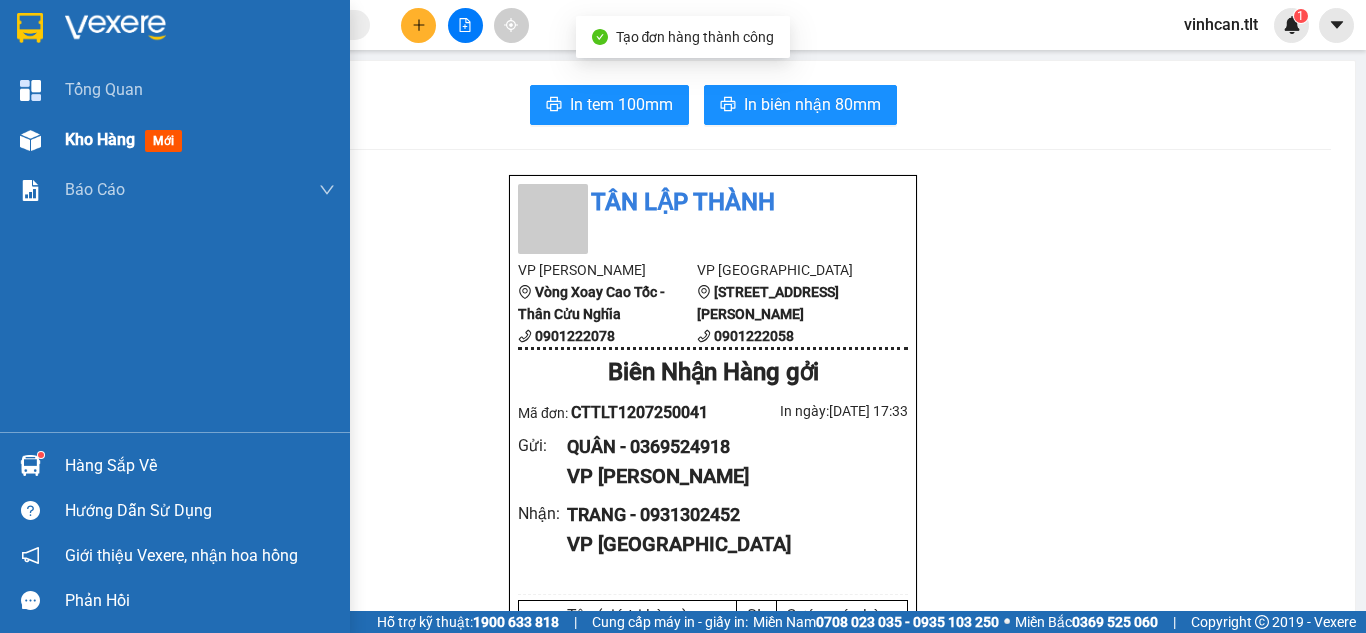 click at bounding box center (30, 140) 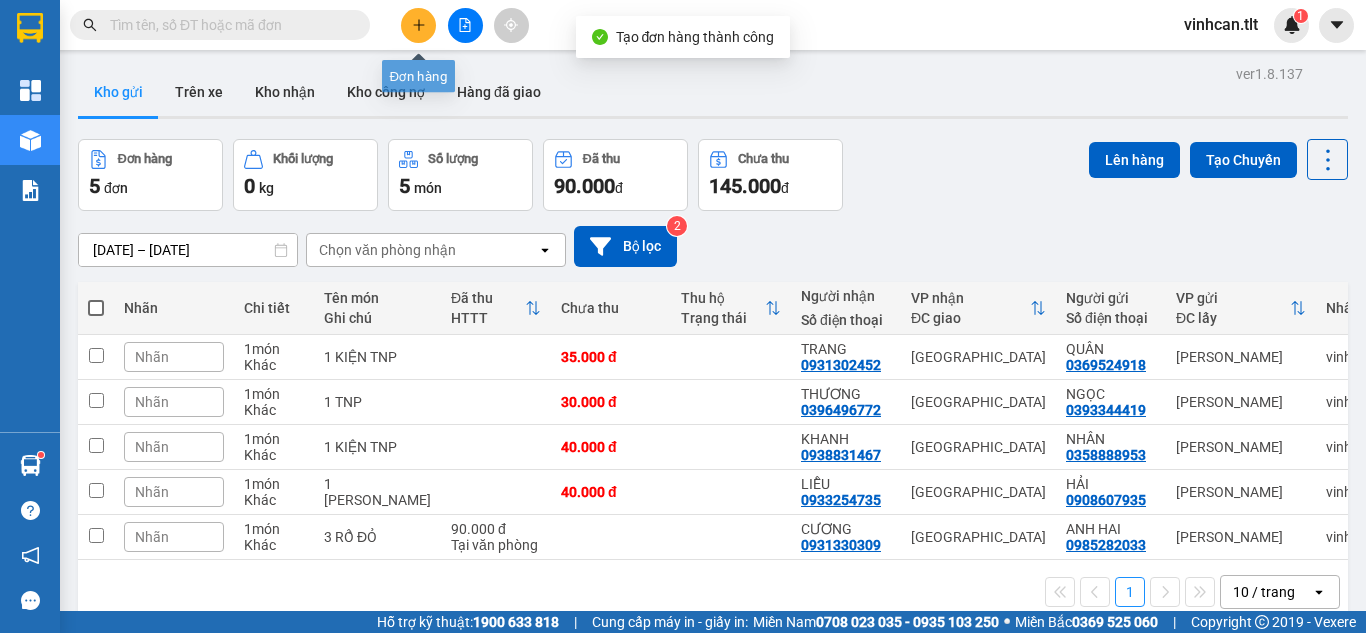 click at bounding box center [418, 25] 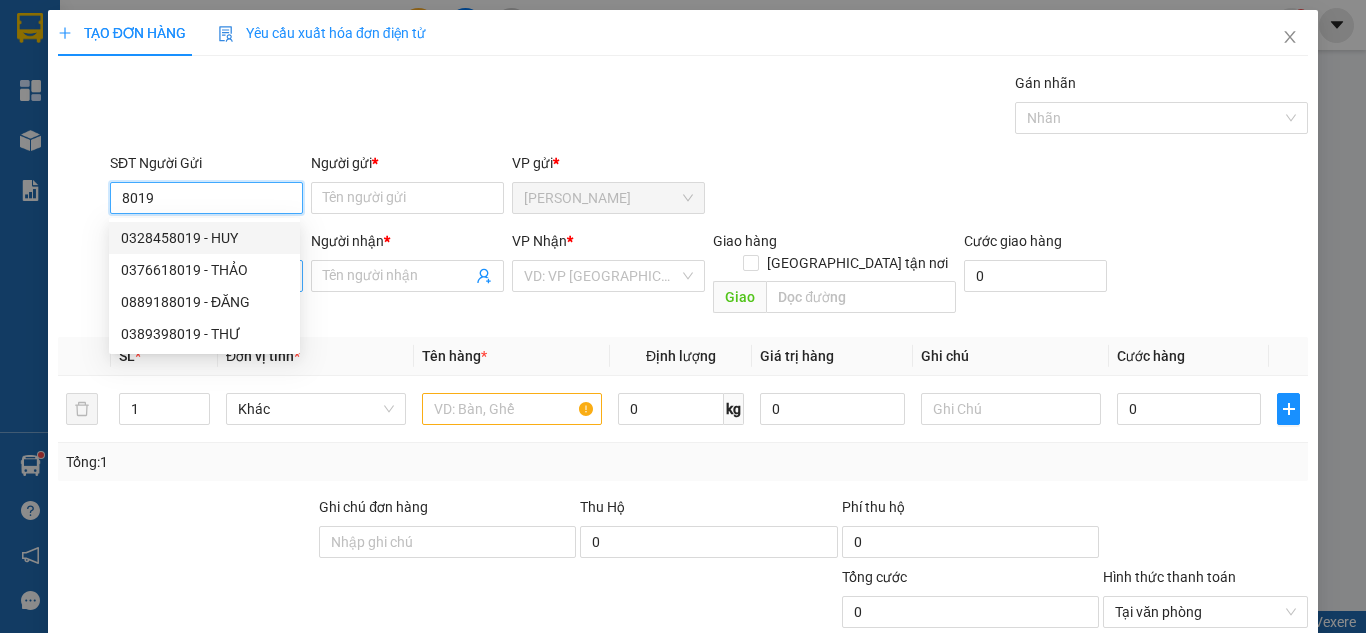 drag, startPoint x: 233, startPoint y: 232, endPoint x: 227, endPoint y: 260, distance: 28.635643 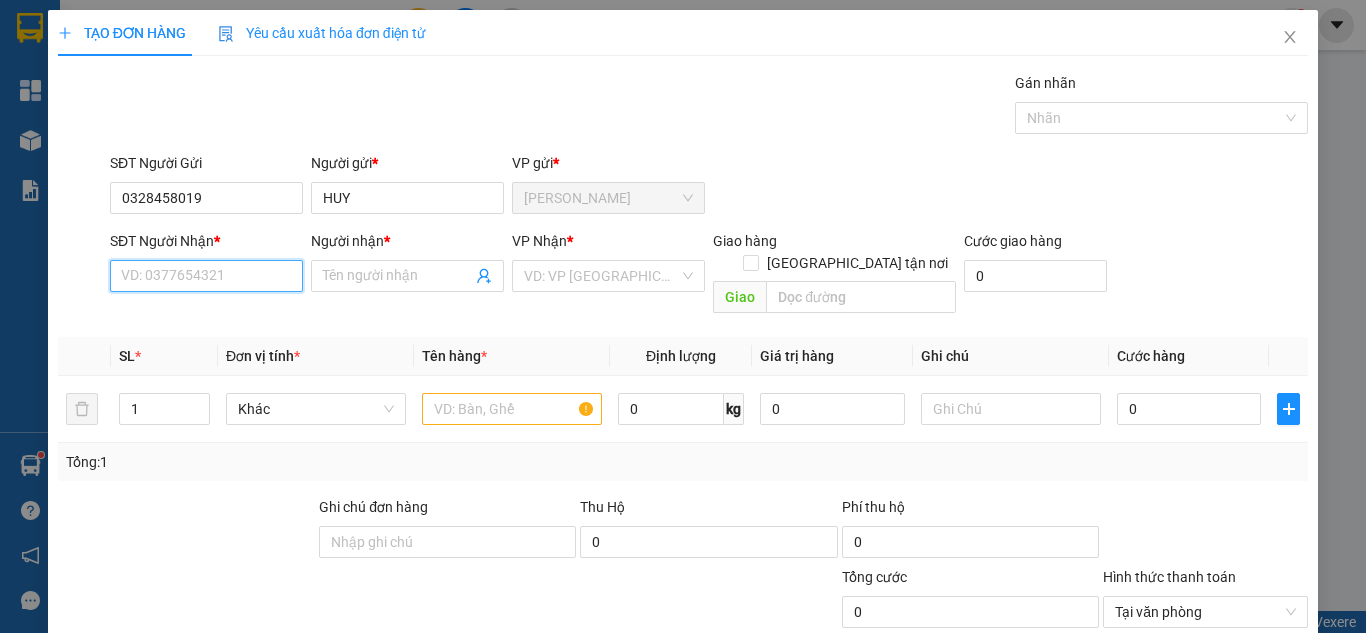 click on "SĐT Người Nhận  *" at bounding box center [206, 276] 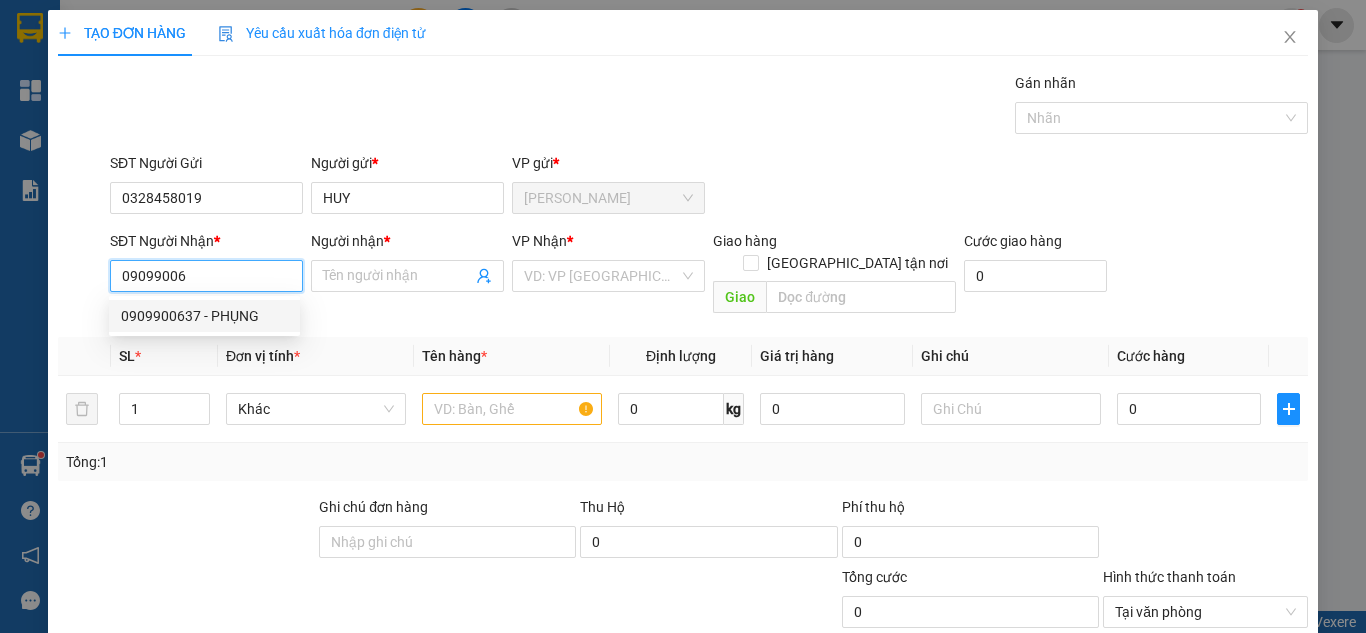 click on "0909900637 - PHỤNG" at bounding box center [204, 316] 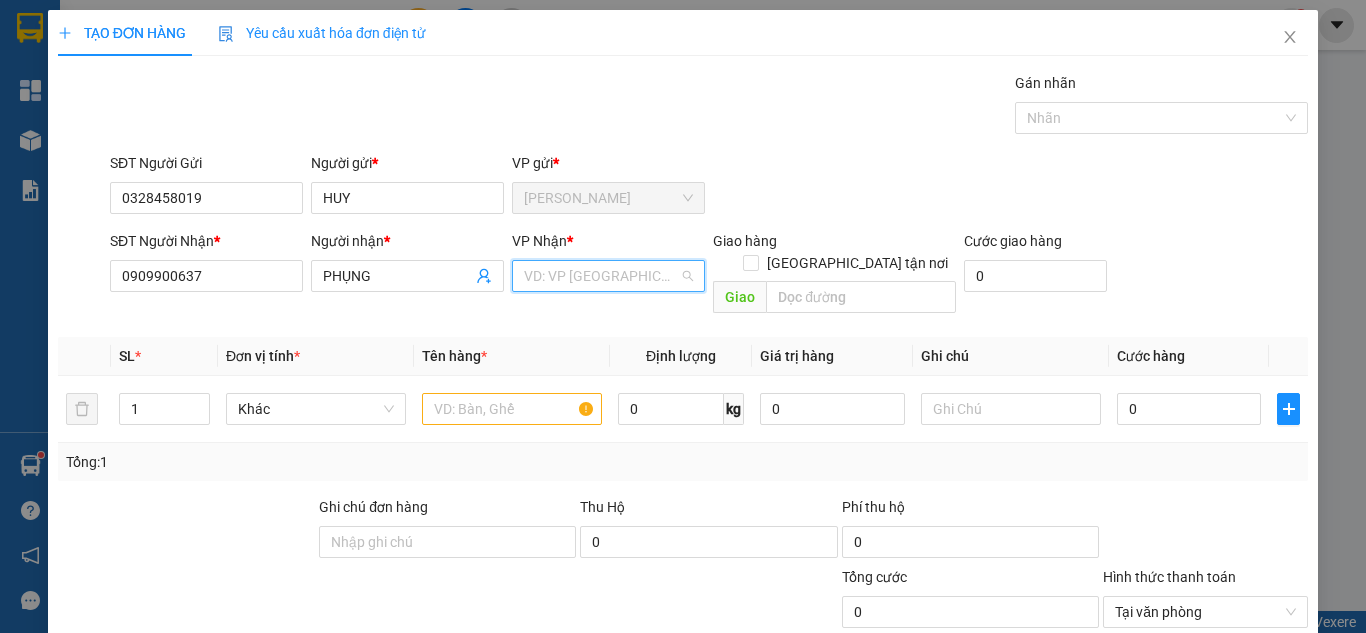 click at bounding box center (601, 276) 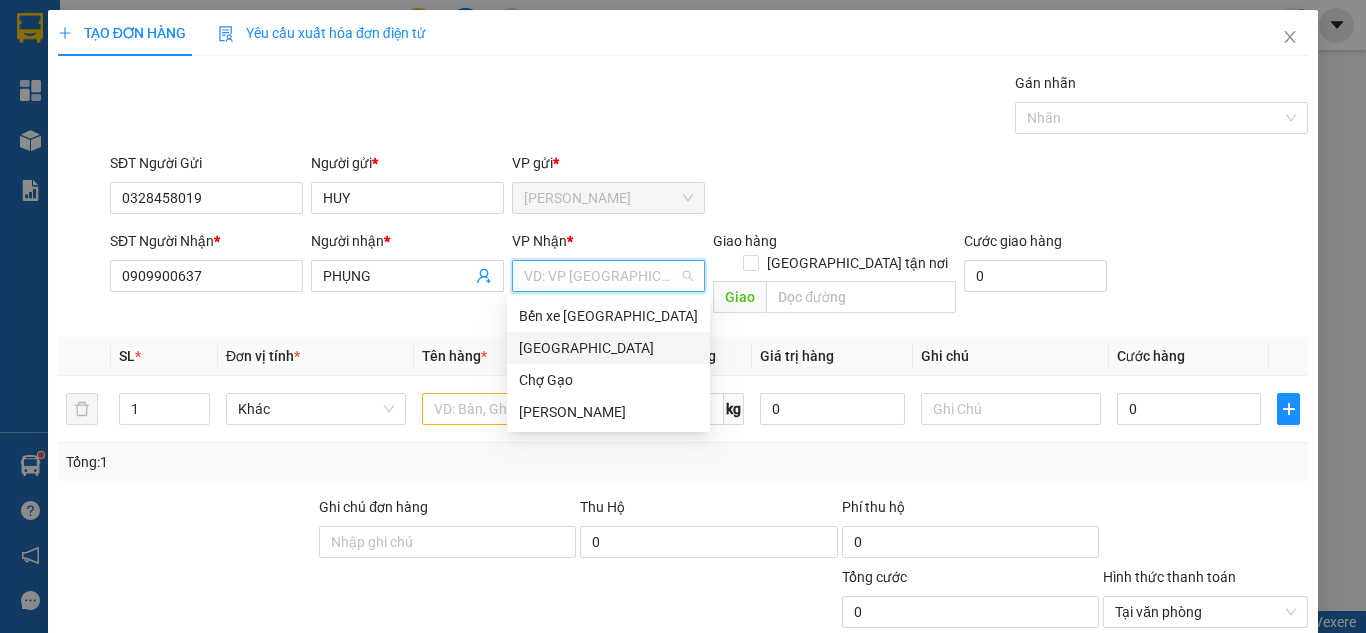 click on "[GEOGRAPHIC_DATA]" at bounding box center (608, 348) 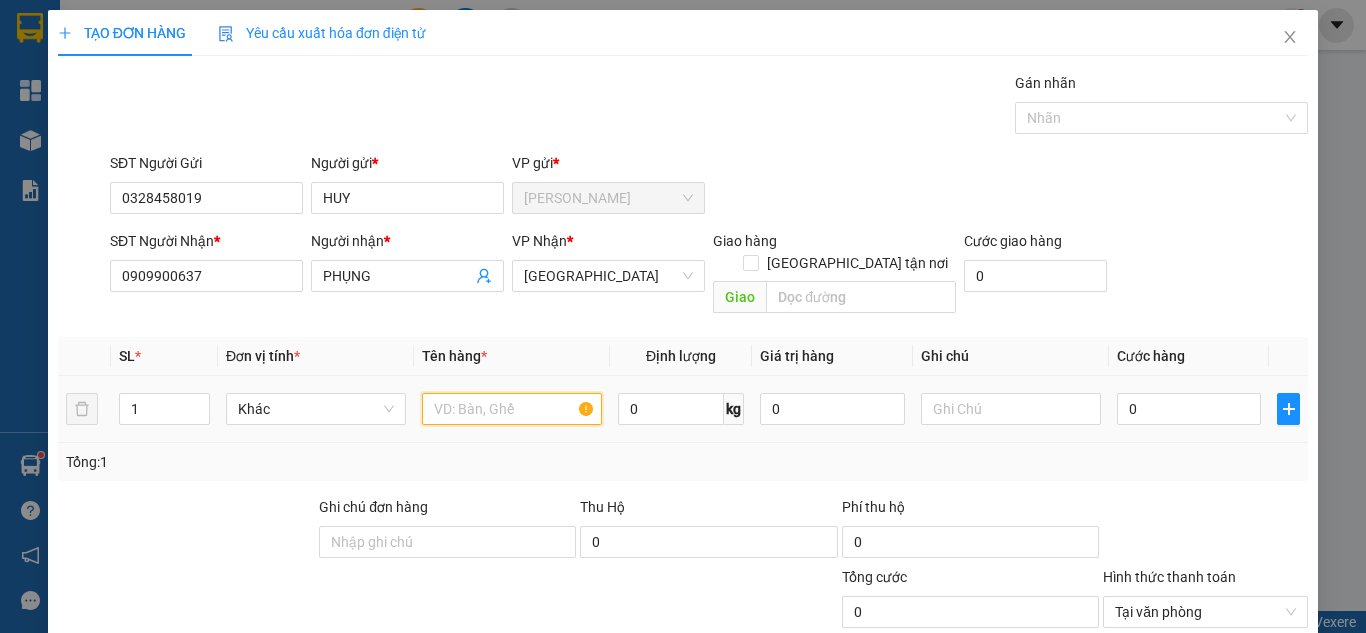 click at bounding box center [512, 409] 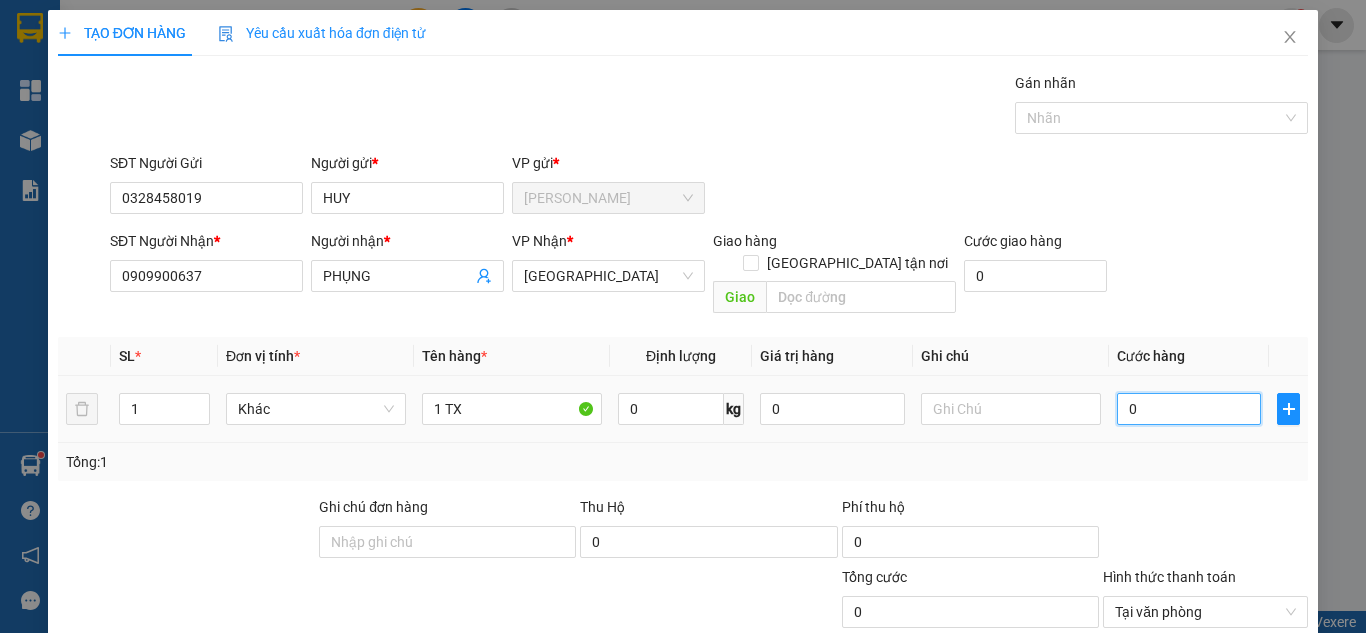 click on "0" at bounding box center [1189, 409] 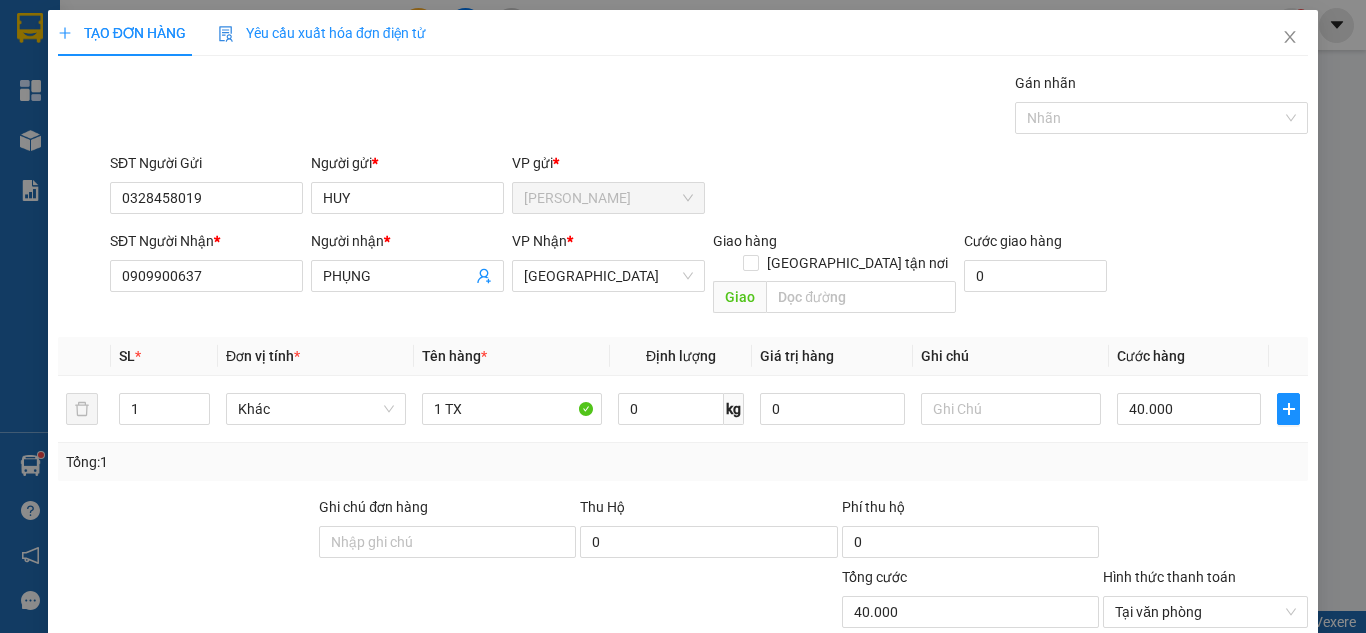 click on "SĐT Người Nhận  * 0909900637 Người nhận  * PHỤNG VP Nhận  * Sài Gòn Giao hàng Giao tận nơi Giao Cước giao hàng 0" at bounding box center (709, 276) 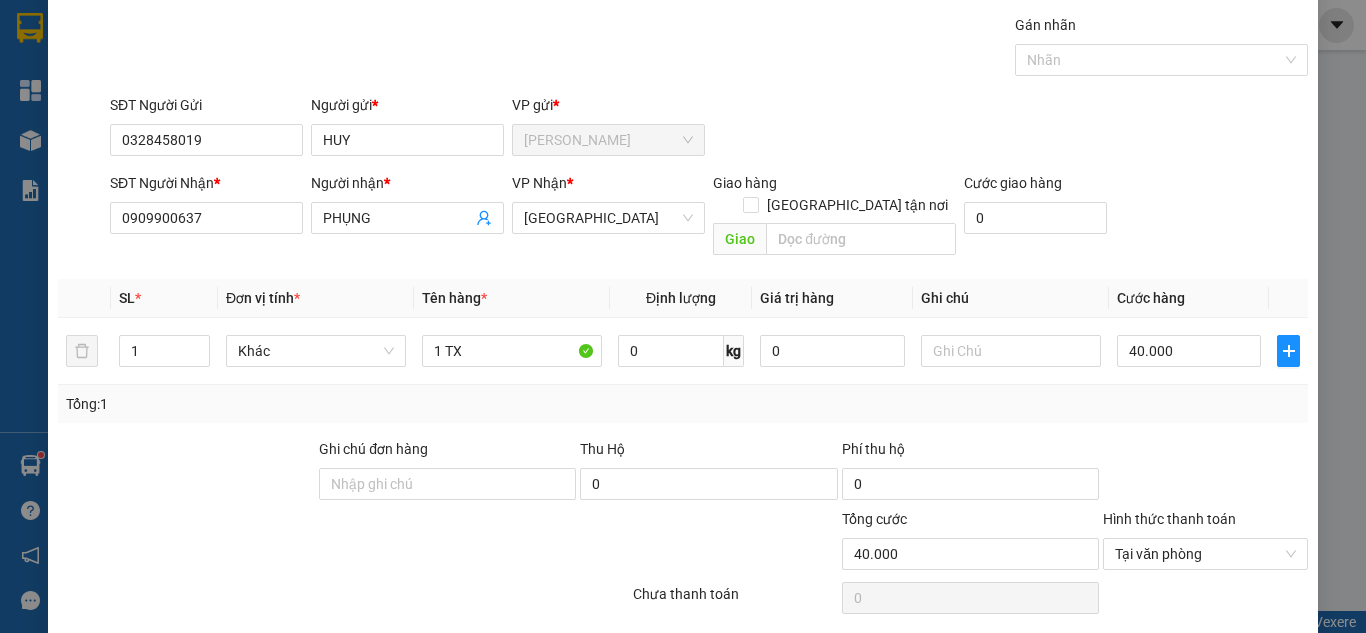 scroll, scrollTop: 107, scrollLeft: 0, axis: vertical 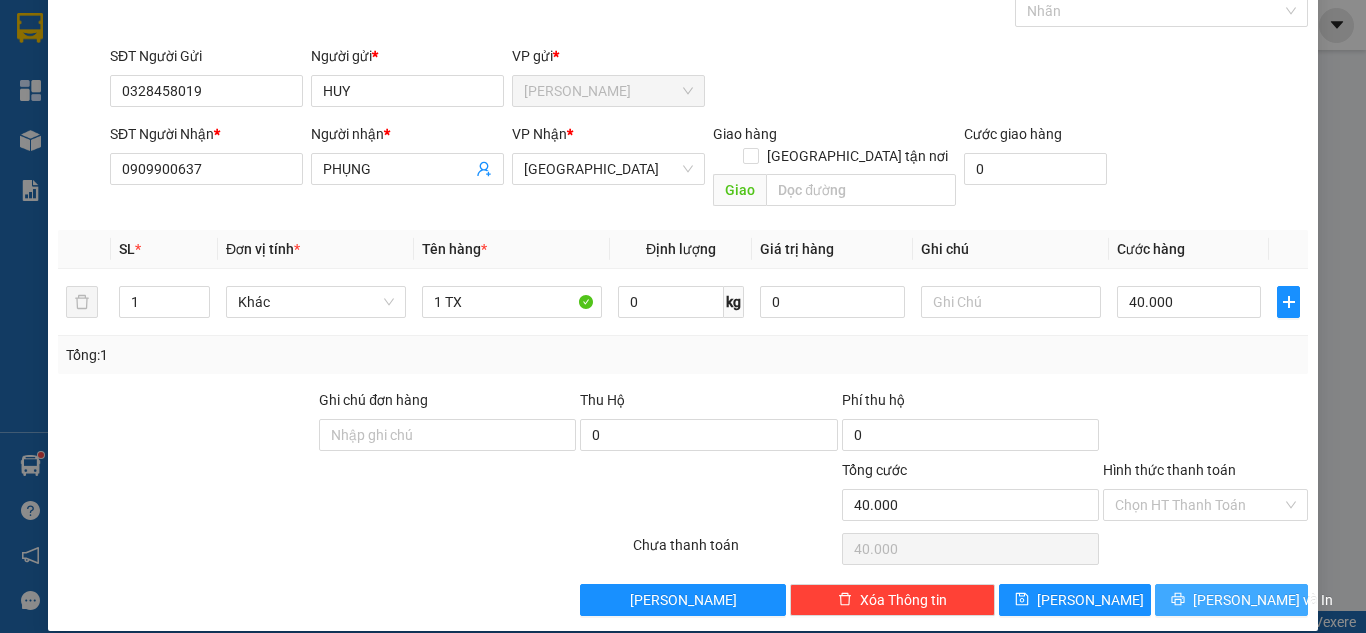 click on "[PERSON_NAME] và In" at bounding box center (1263, 600) 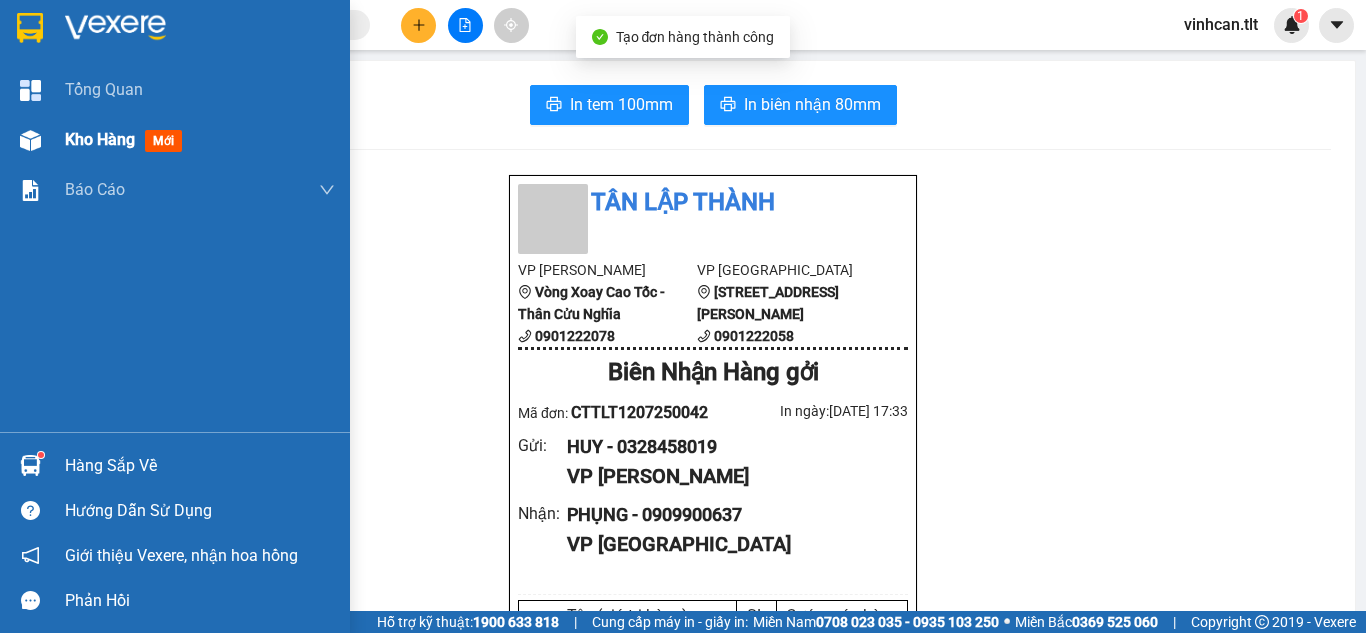 click on "Kho hàng mới" at bounding box center [175, 140] 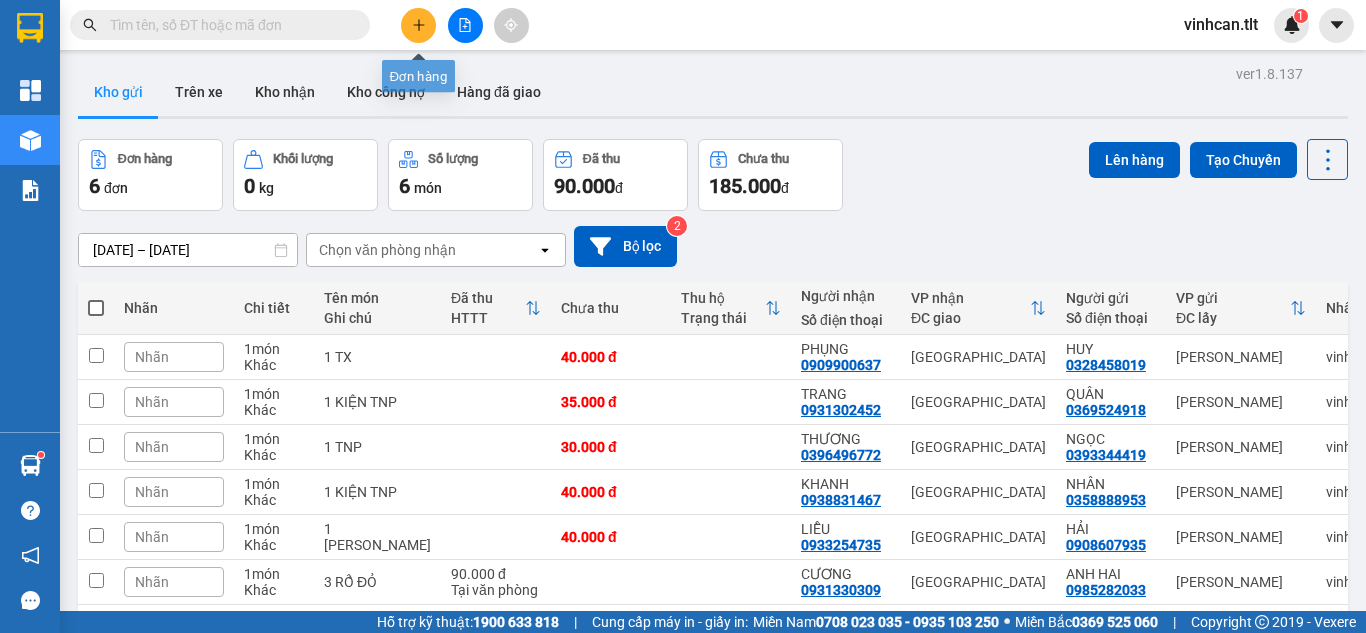 click at bounding box center [418, 25] 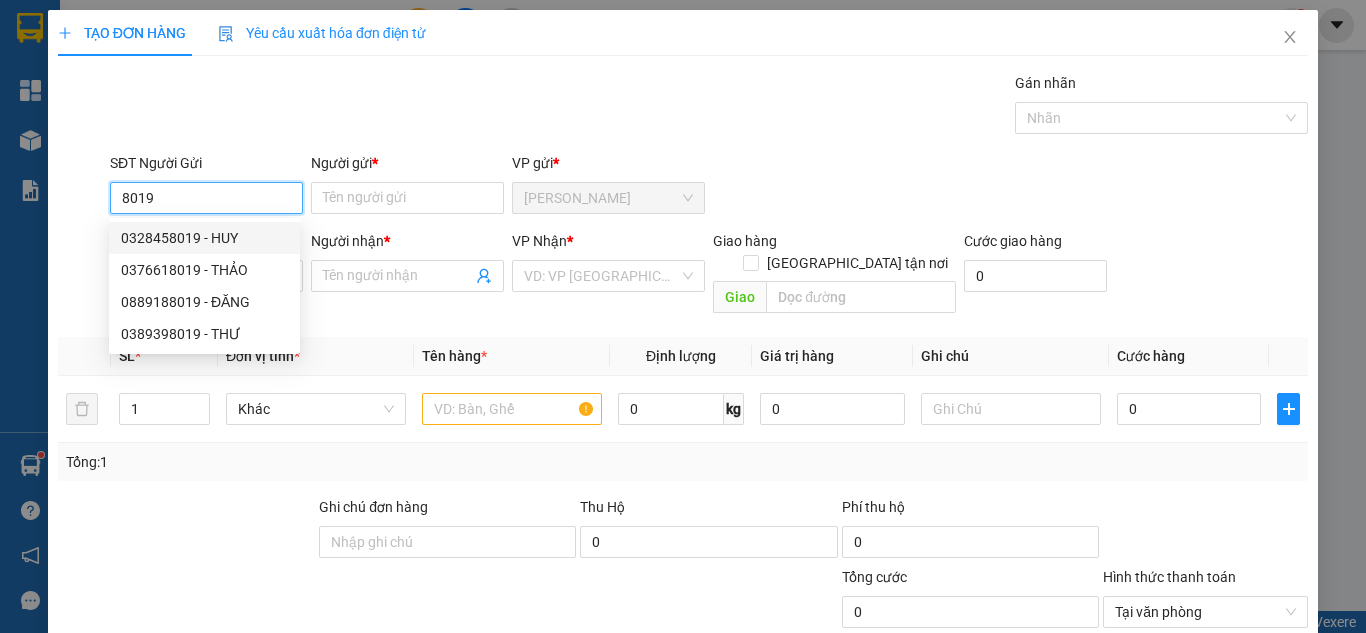 click on "0328458019 - HUY" at bounding box center (204, 238) 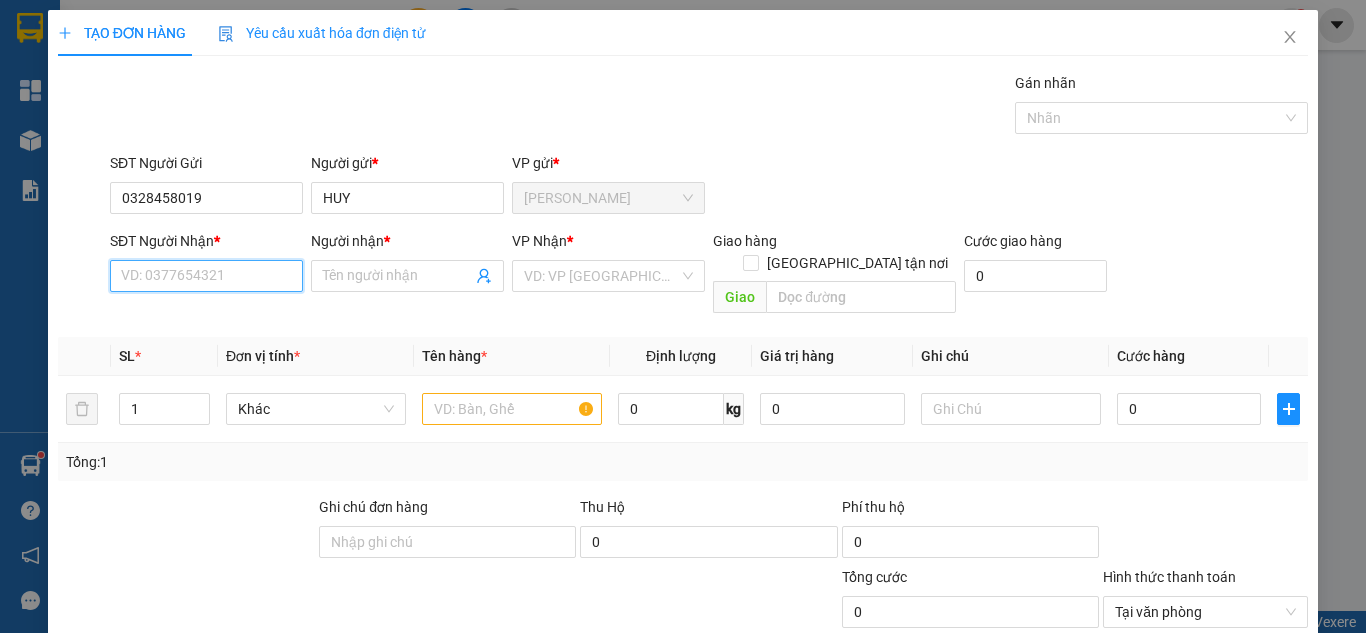 click on "SĐT Người Nhận  *" at bounding box center [206, 276] 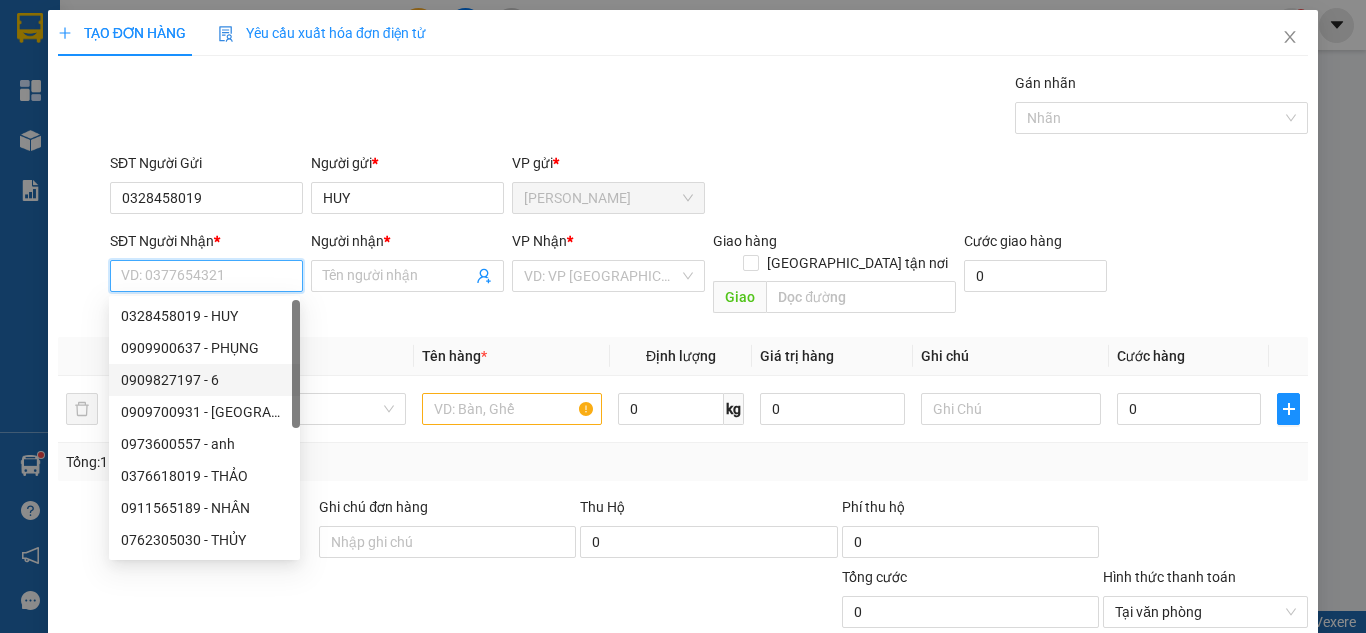 click on "0909827197 - 6" at bounding box center (204, 380) 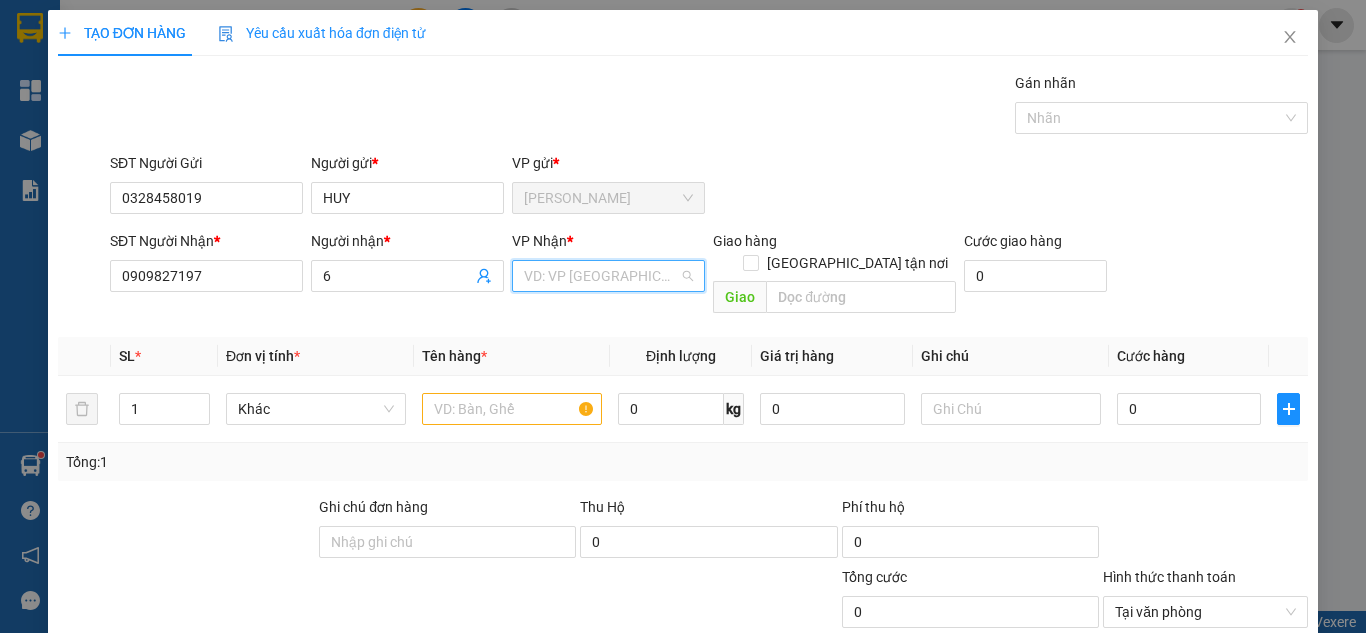 drag, startPoint x: 577, startPoint y: 280, endPoint x: 541, endPoint y: 339, distance: 69.115845 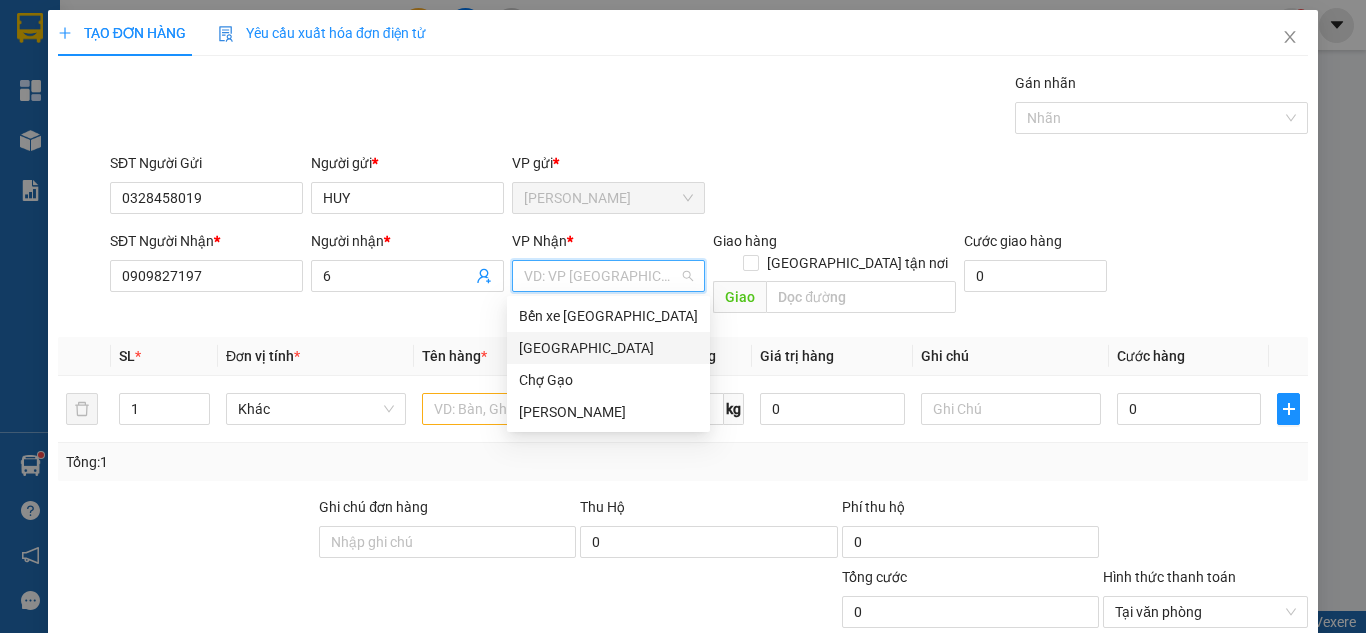 click on "[GEOGRAPHIC_DATA]" at bounding box center (608, 348) 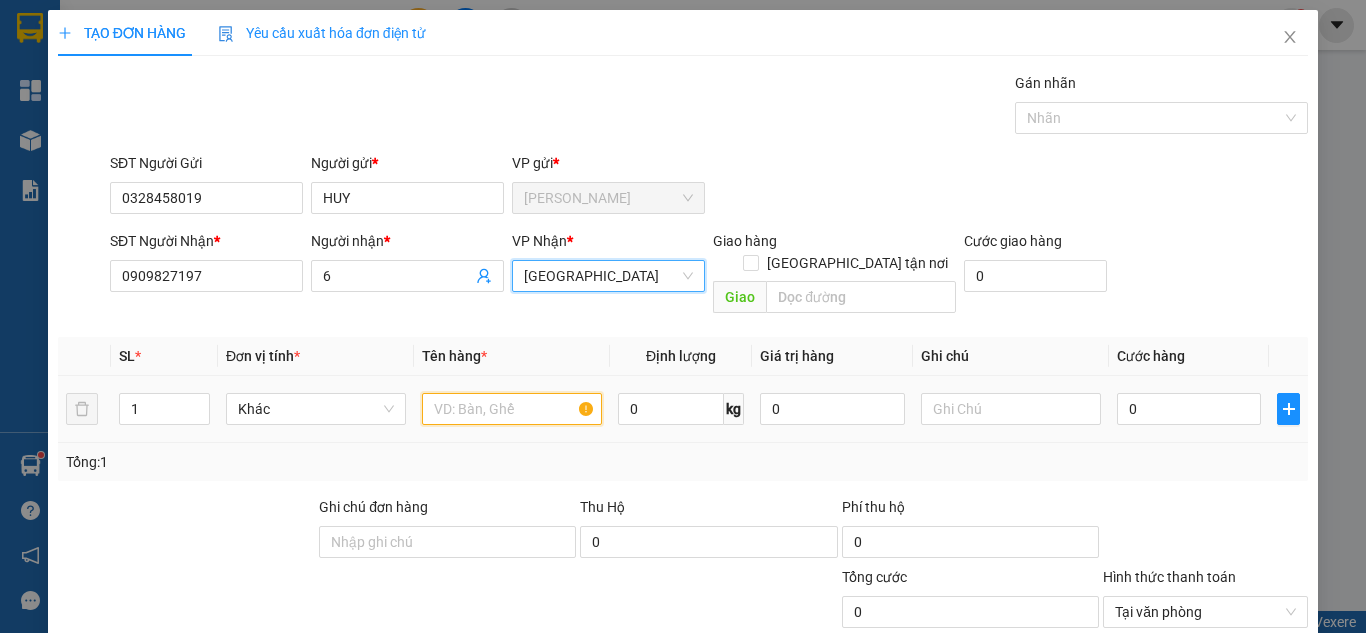 click at bounding box center [512, 409] 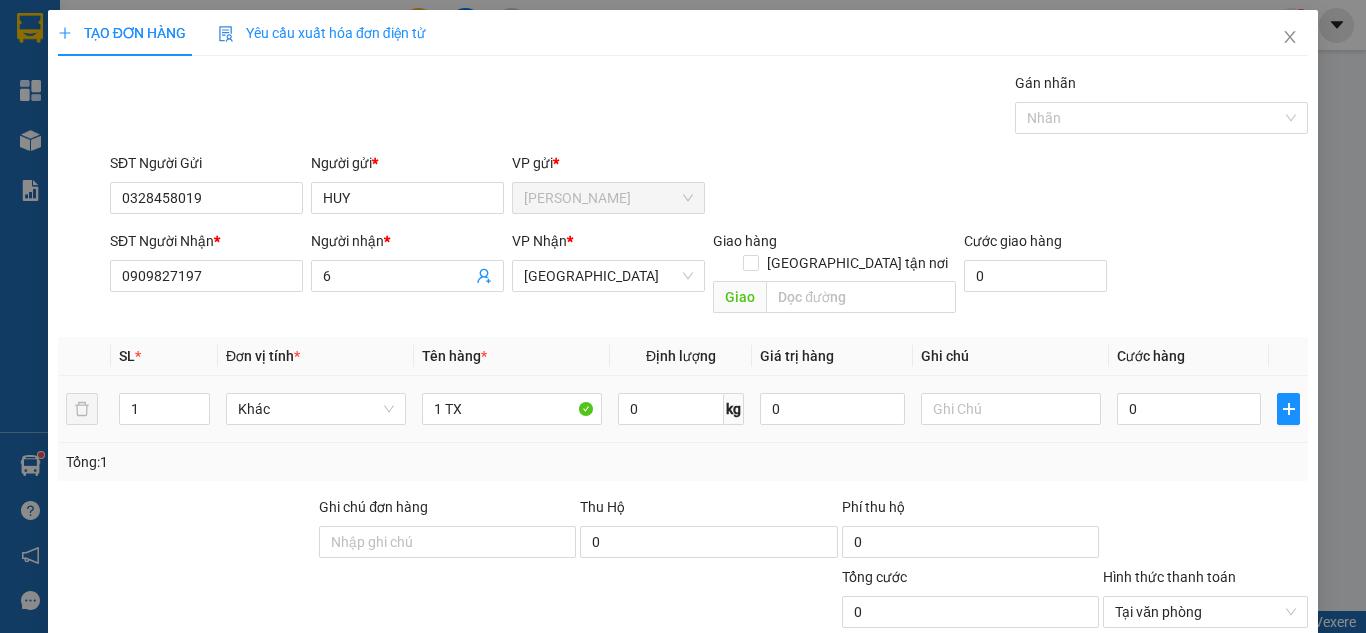 click on "0" at bounding box center [1189, 409] 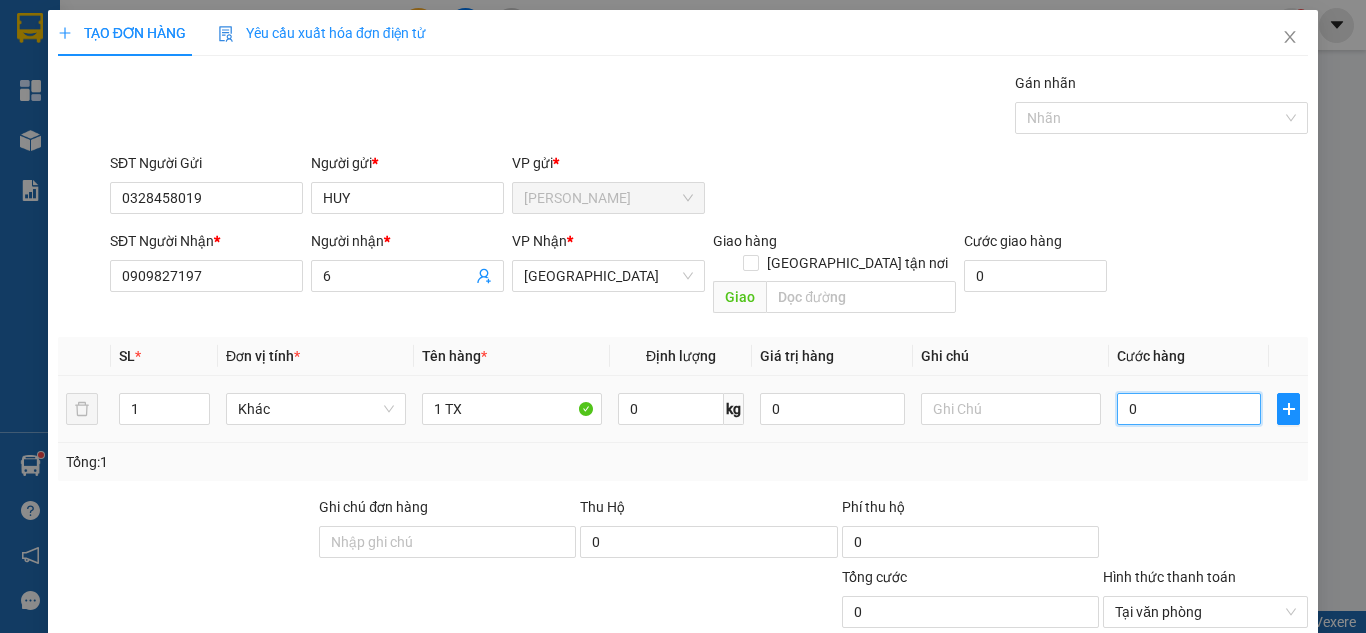 click on "0" at bounding box center [1189, 409] 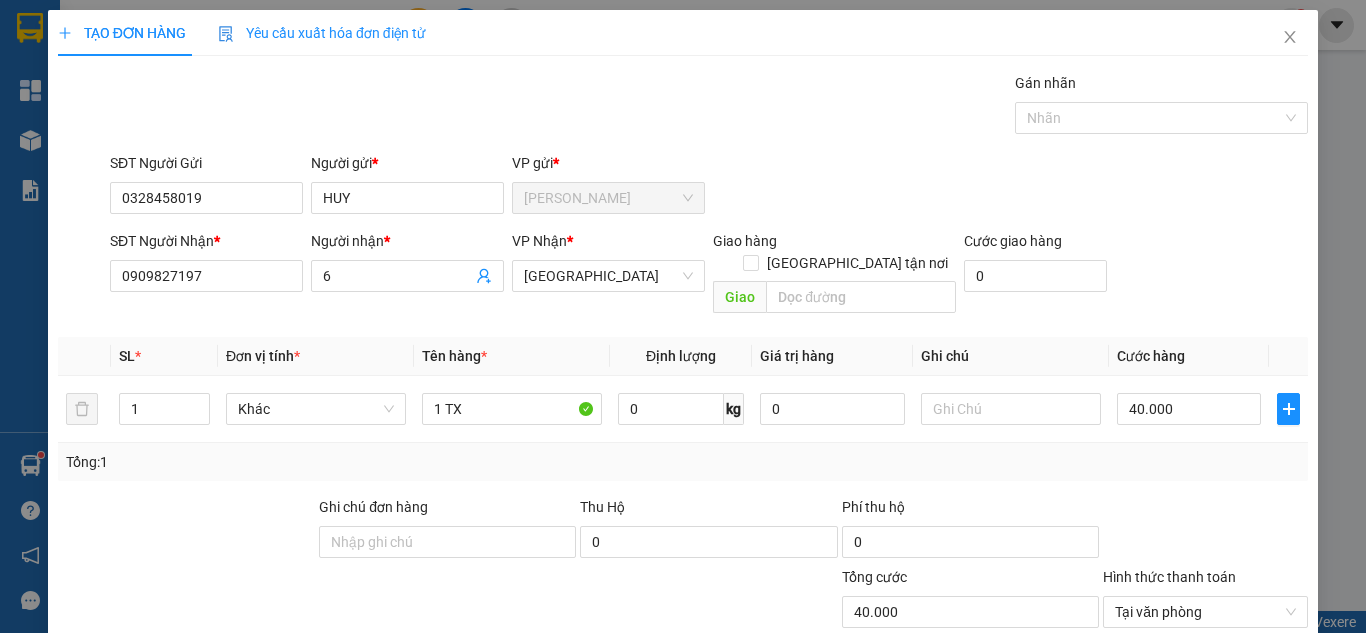 click on "SĐT Người Nhận  * 0909827197 Người nhận  * 6 VP Nhận  * Sài Gòn Giao hàng Giao tận nơi Giao Cước giao hàng 0" at bounding box center [709, 276] 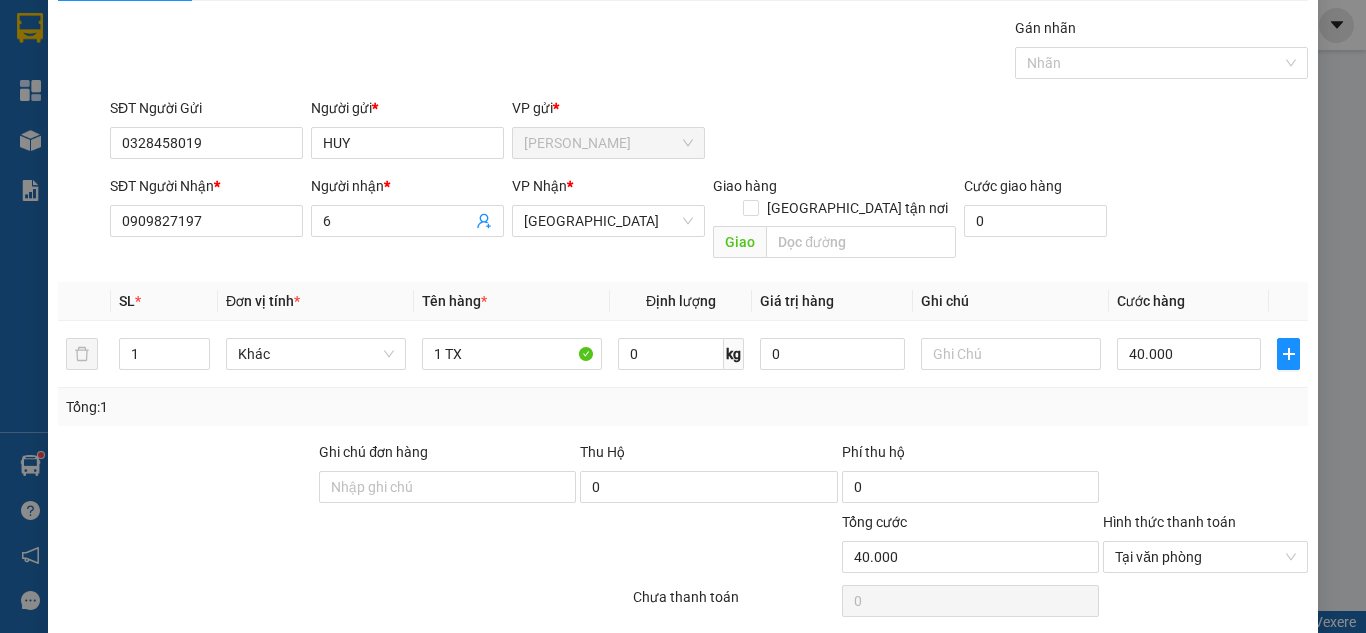scroll, scrollTop: 107, scrollLeft: 0, axis: vertical 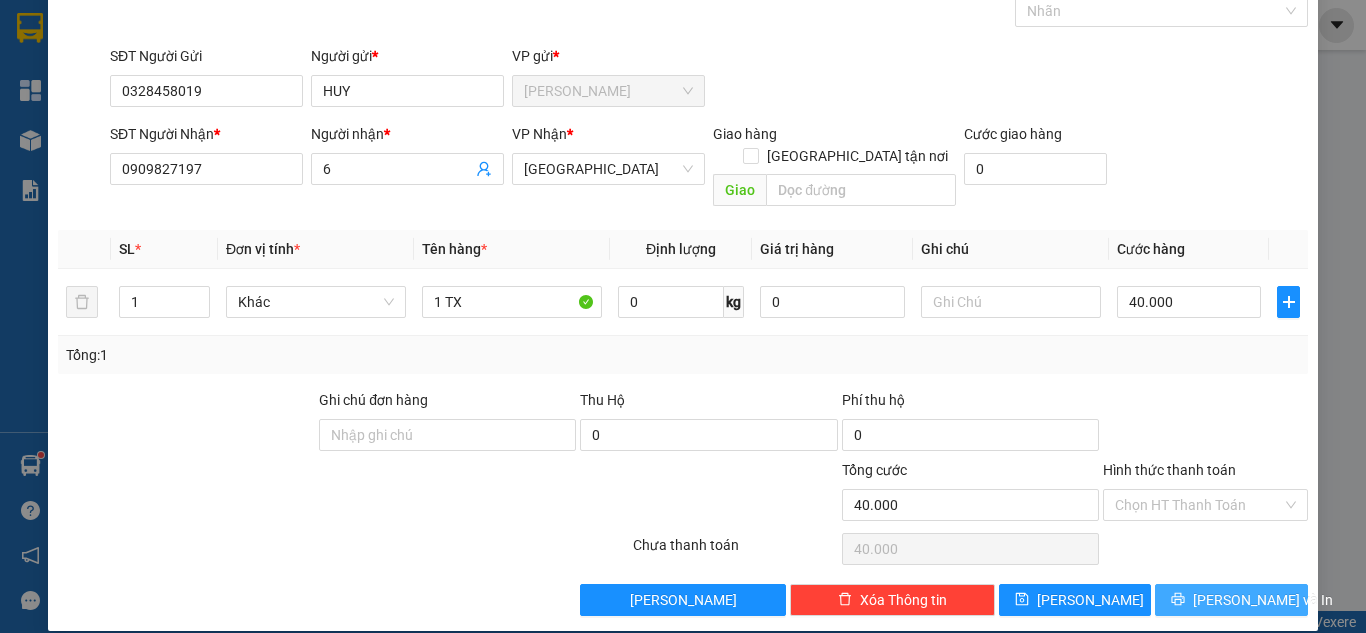 click on "[PERSON_NAME] và In" at bounding box center (1231, 600) 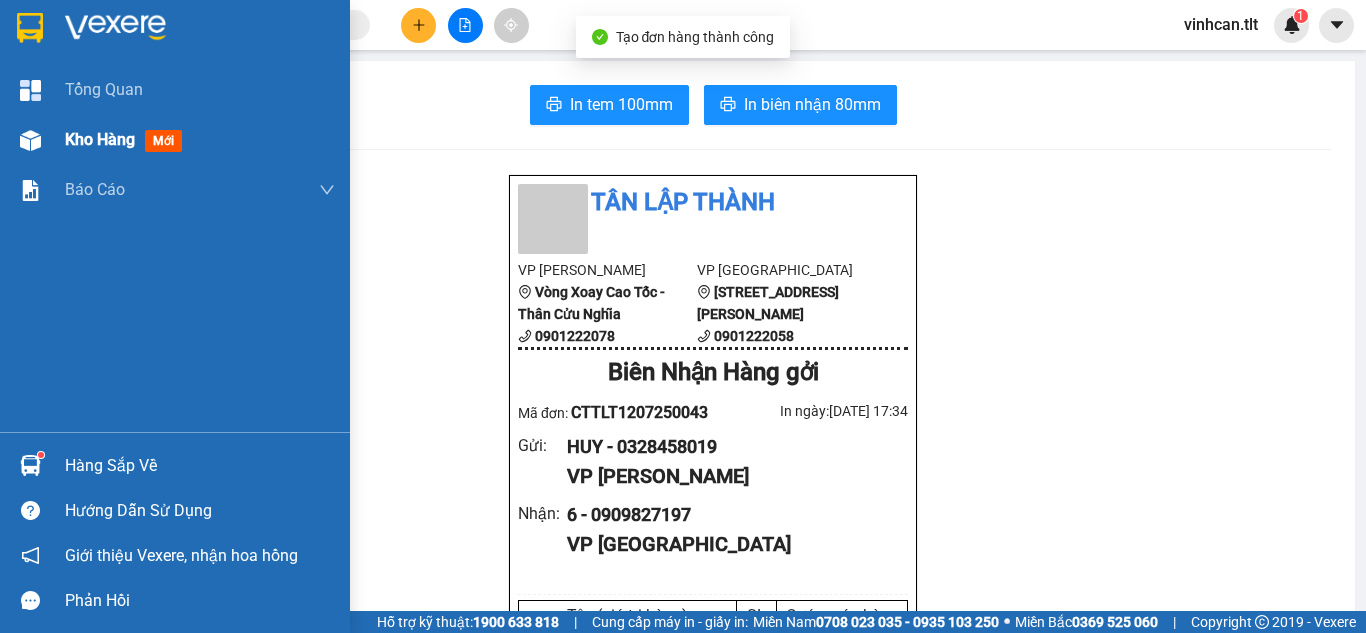 click on "Kho hàng mới" at bounding box center [175, 140] 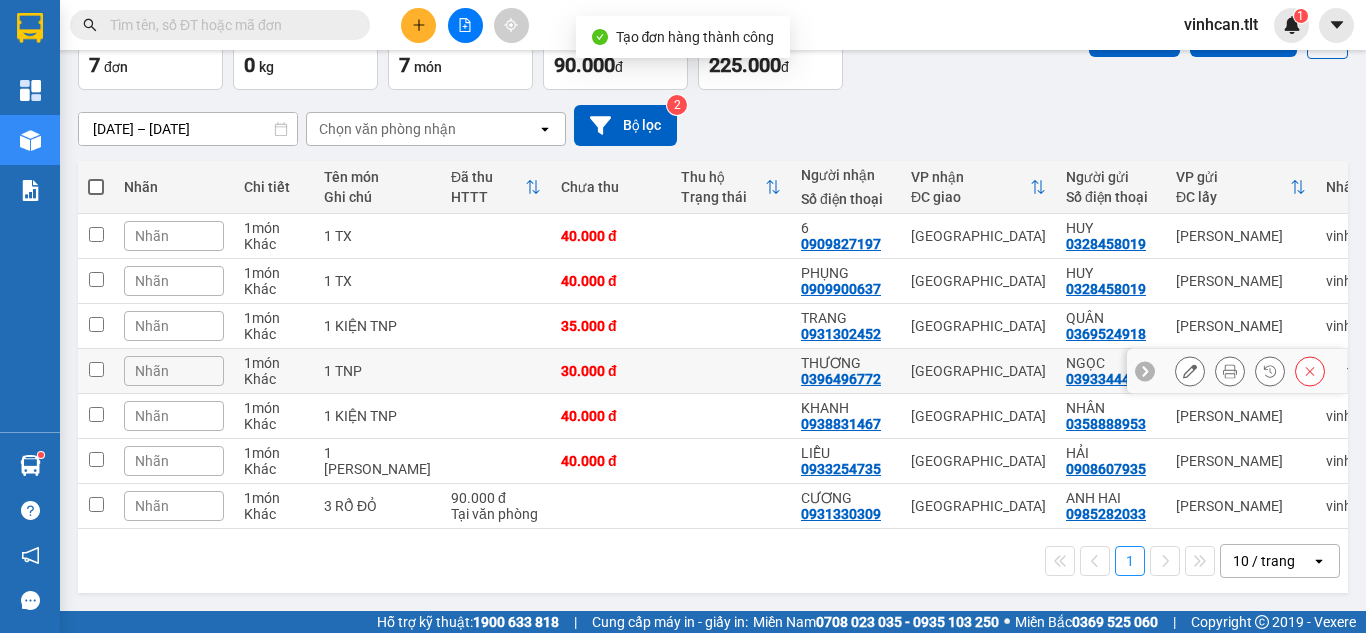 scroll, scrollTop: 129, scrollLeft: 0, axis: vertical 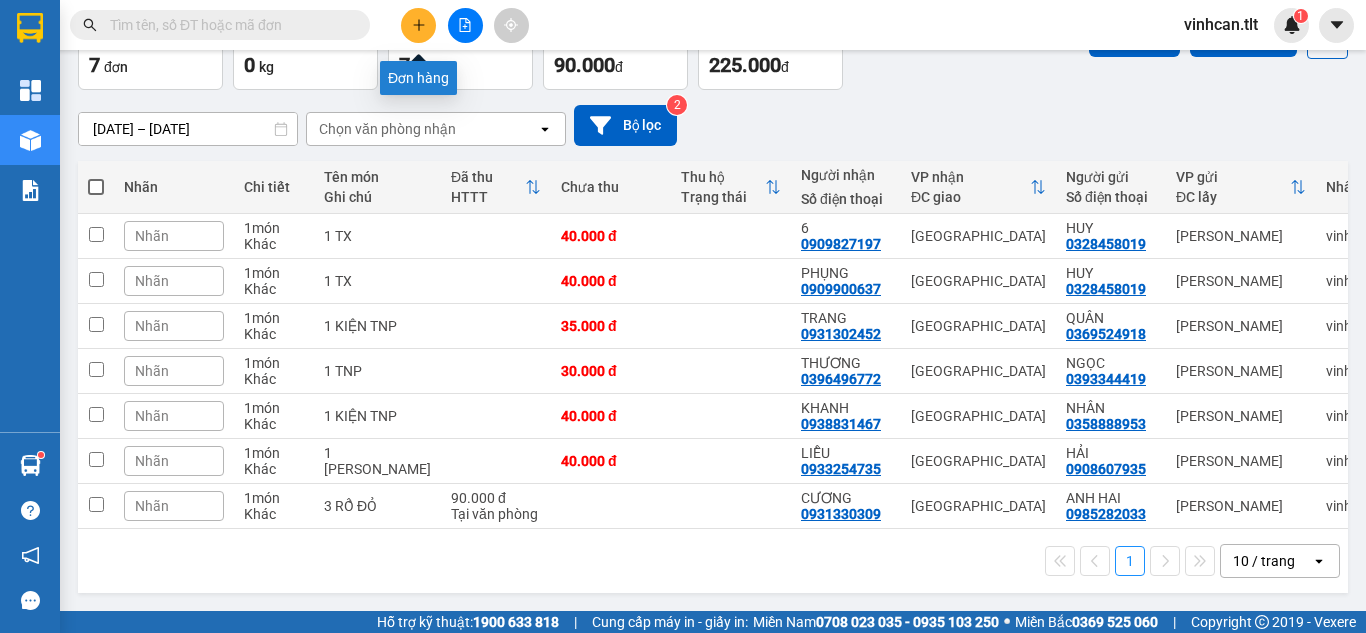 click at bounding box center [418, 25] 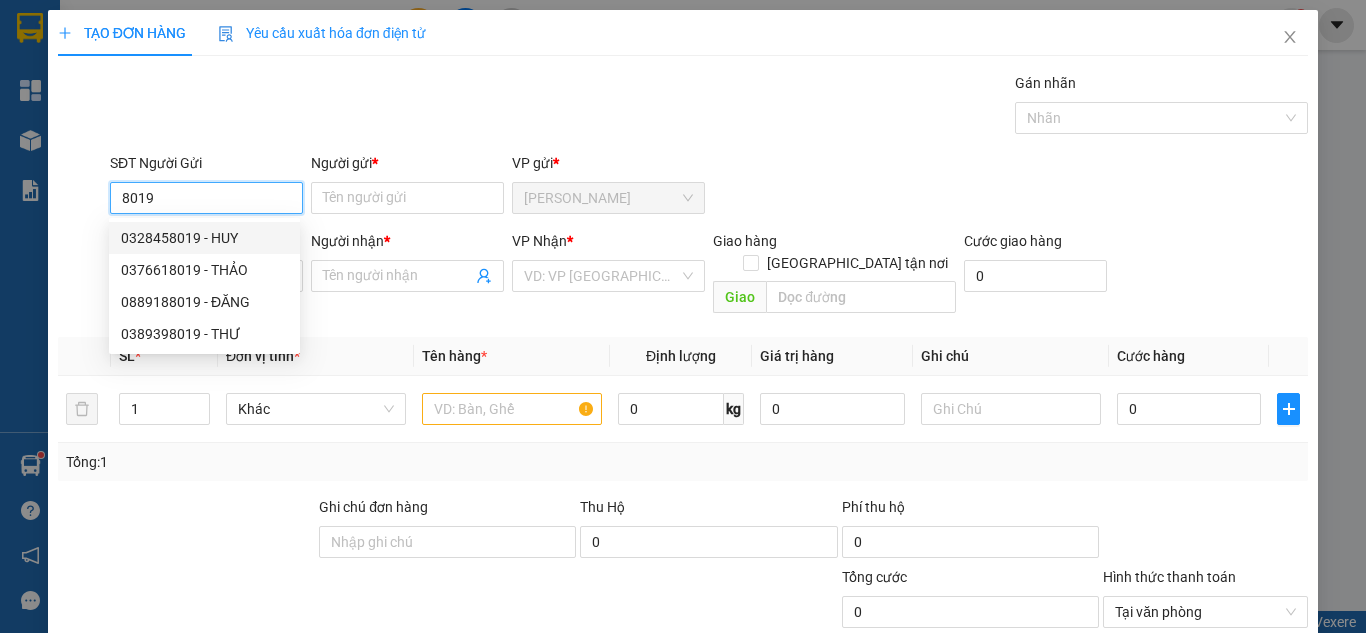 click on "0328458019 - HUY" at bounding box center [204, 238] 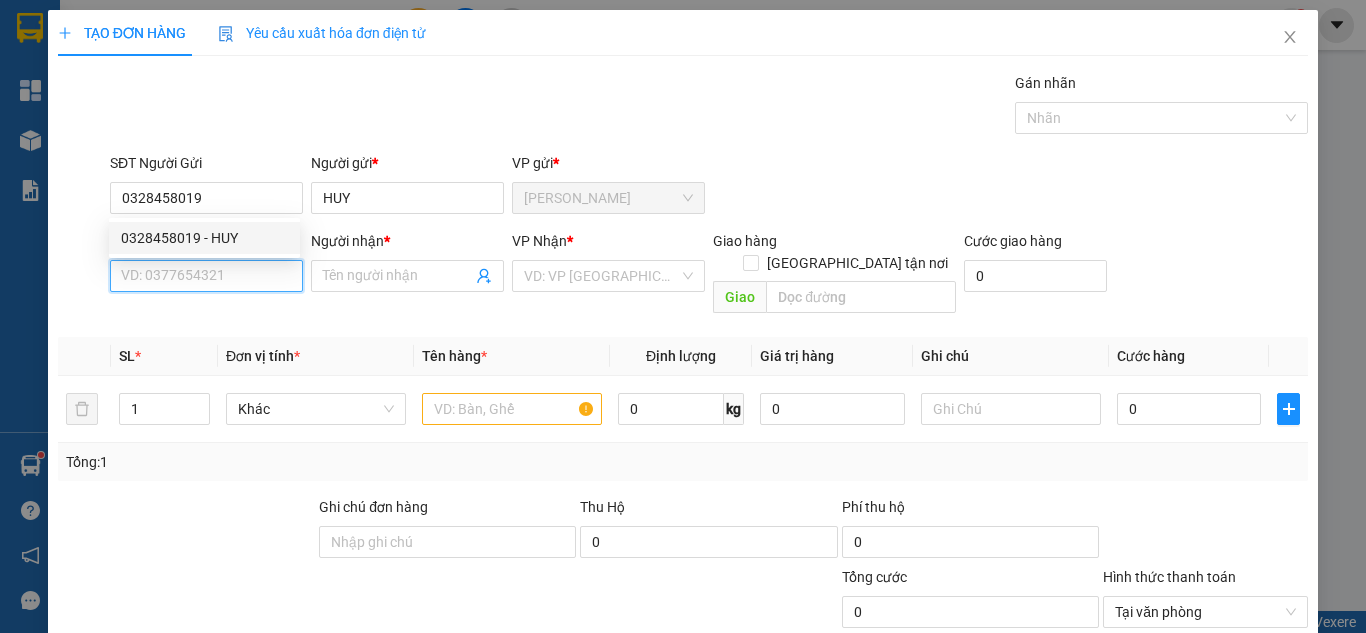 click on "SĐT Người Nhận  *" at bounding box center (206, 276) 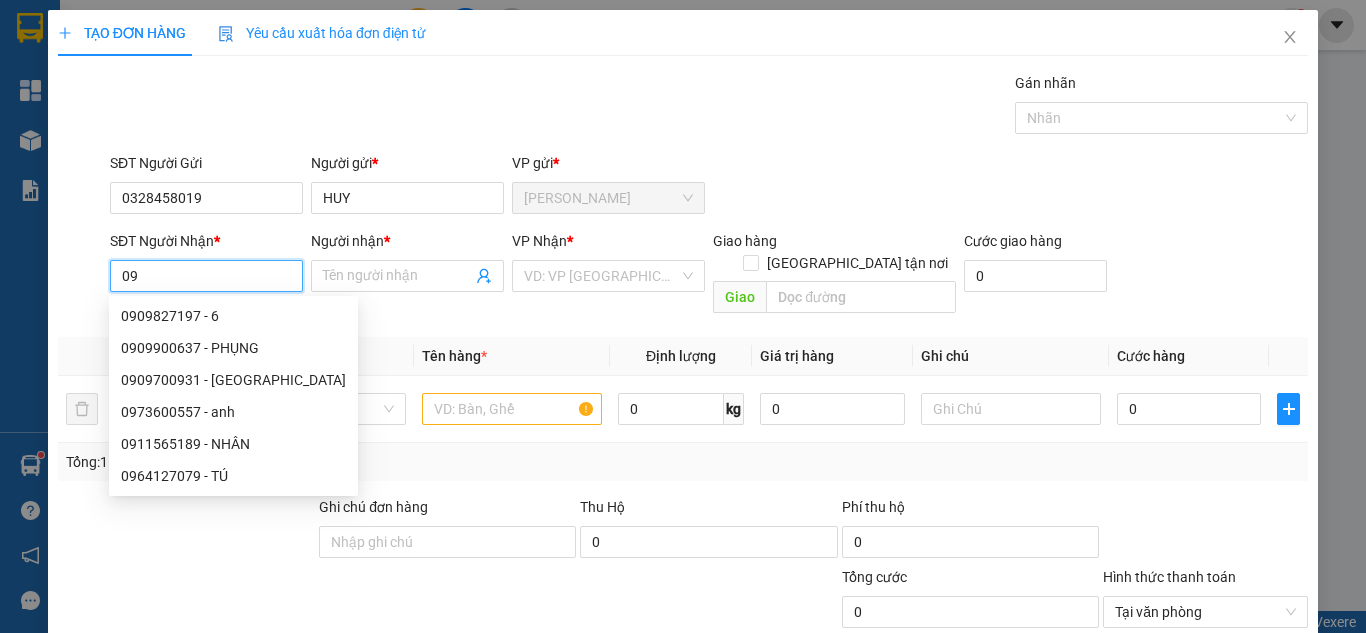 scroll, scrollTop: 0, scrollLeft: 0, axis: both 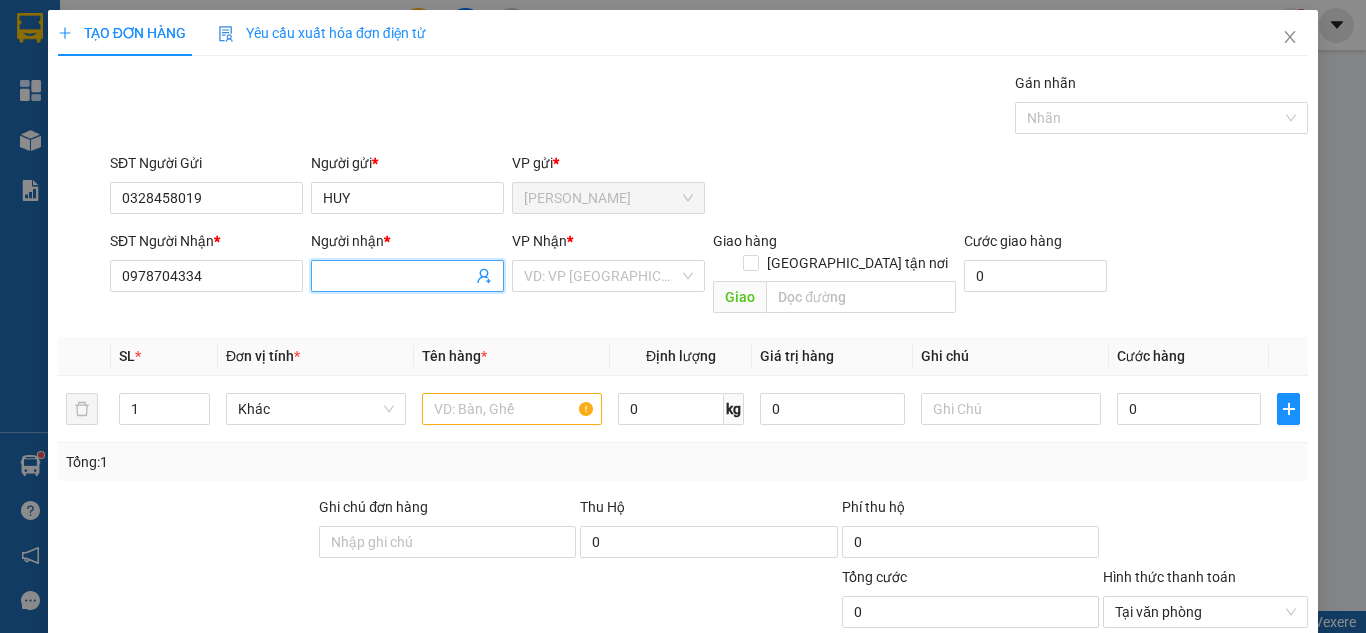 click on "Người nhận  *" at bounding box center (397, 276) 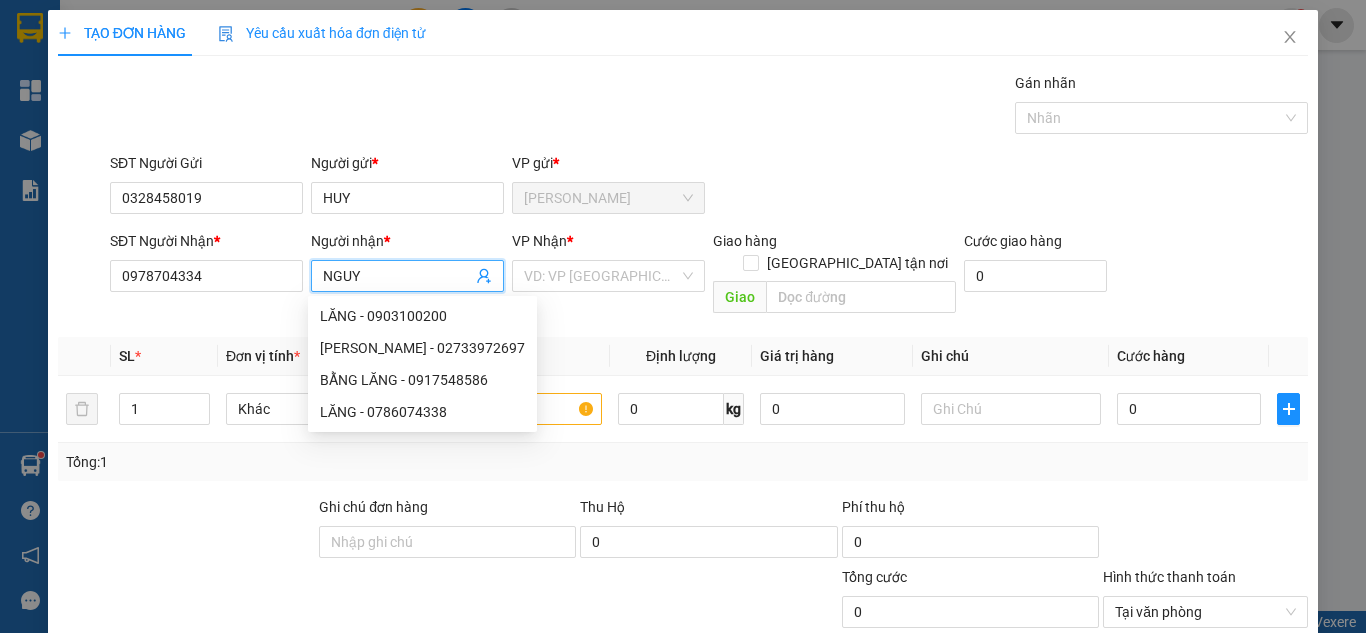 paste on "Ê" 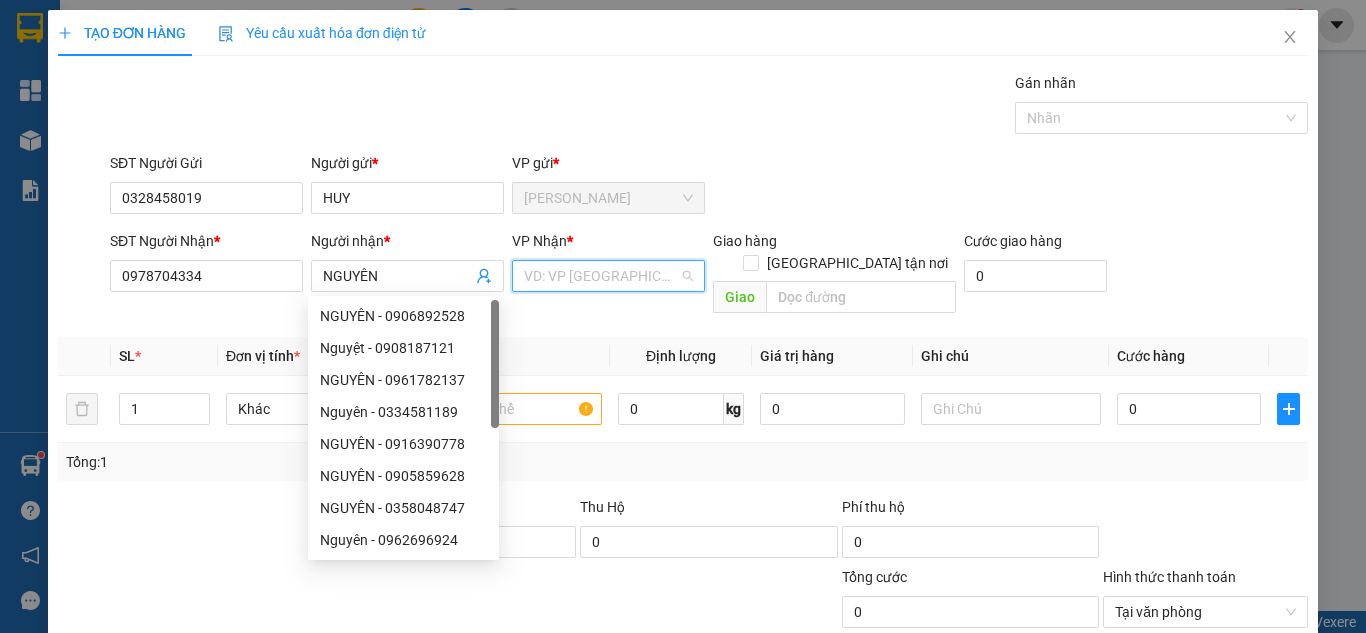drag, startPoint x: 530, startPoint y: 266, endPoint x: 531, endPoint y: 323, distance: 57.00877 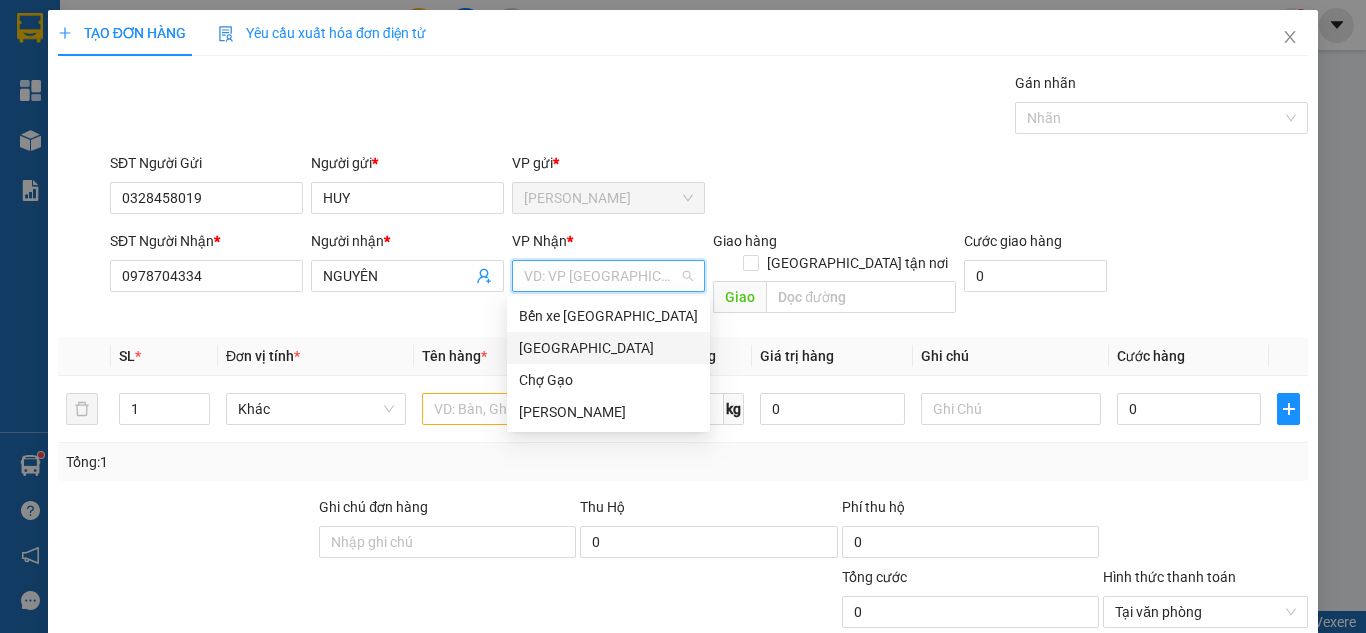 click on "[GEOGRAPHIC_DATA]" at bounding box center (608, 348) 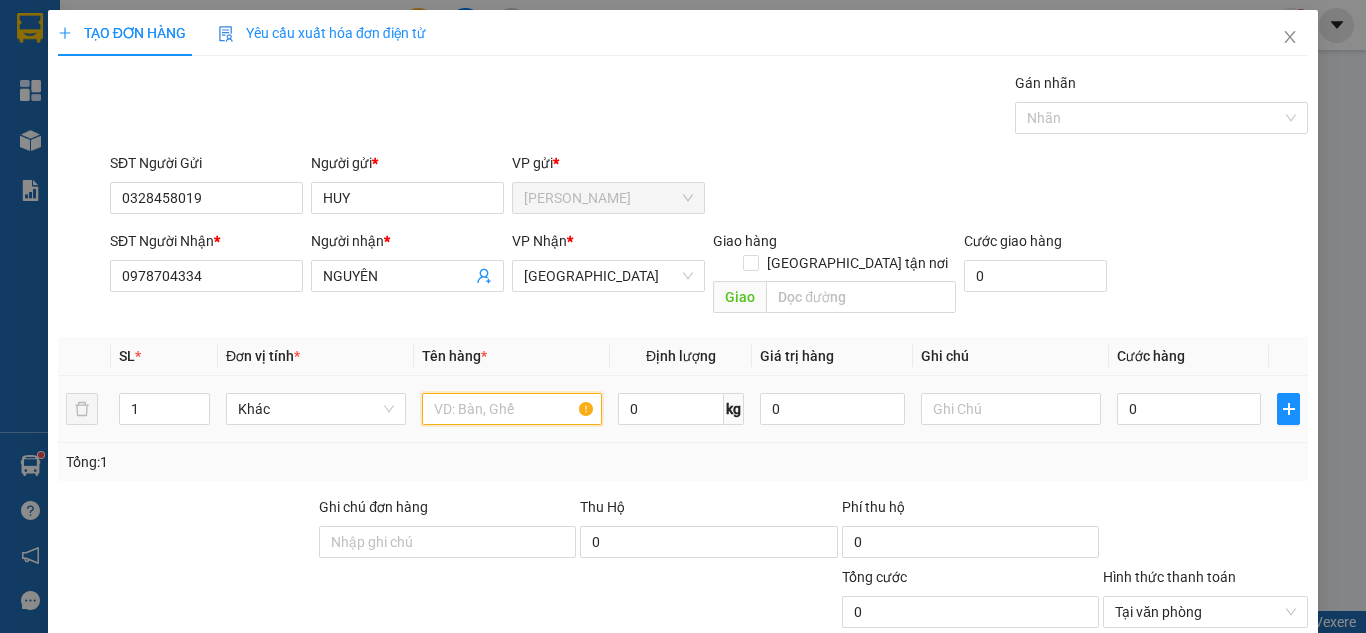 click at bounding box center (512, 409) 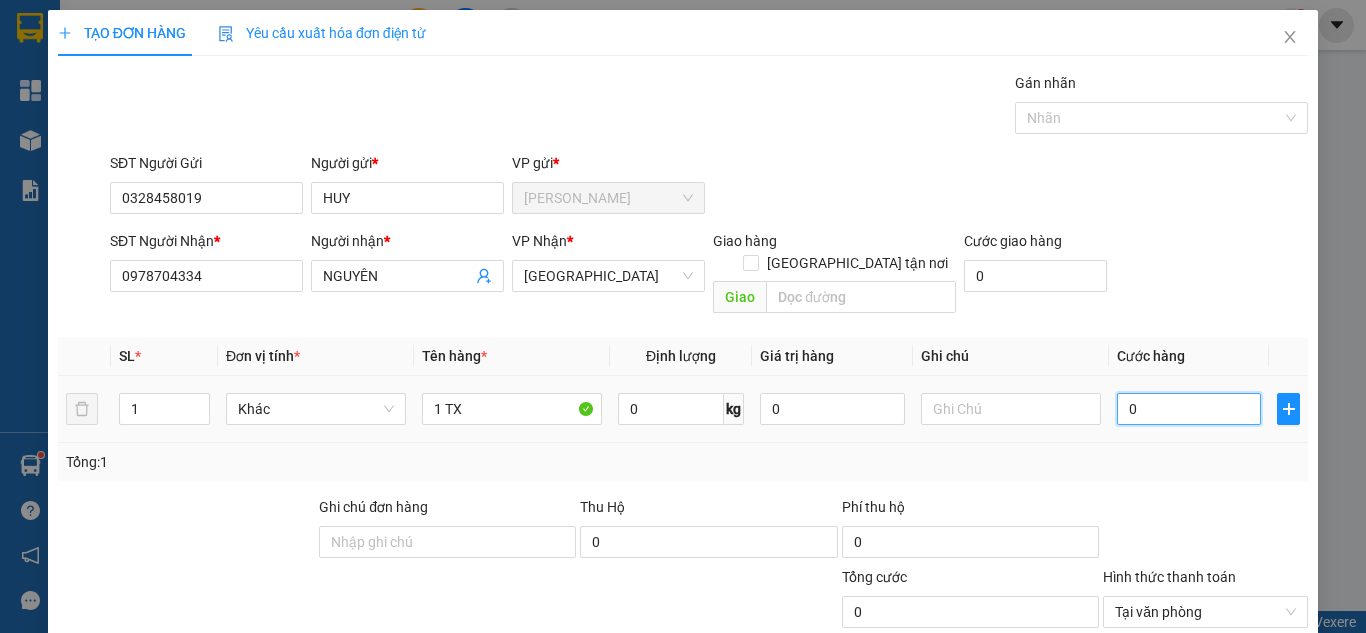 click on "0" at bounding box center (1189, 409) 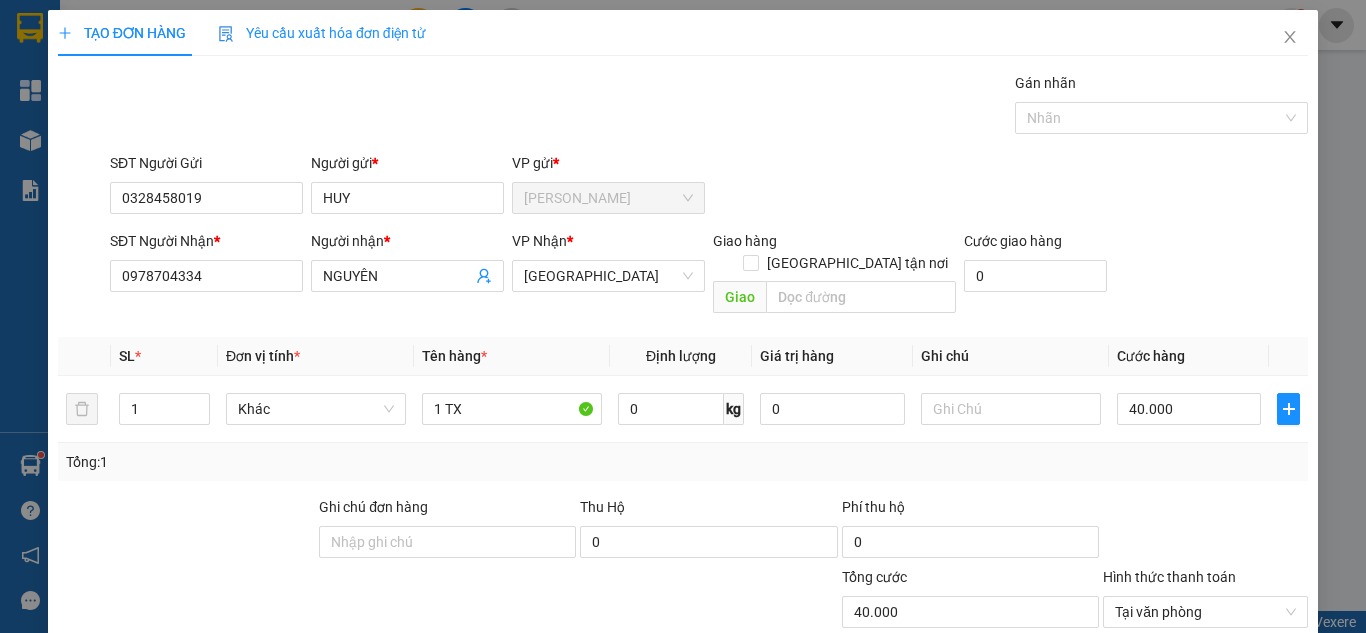 drag, startPoint x: 1155, startPoint y: 308, endPoint x: 1162, endPoint y: 323, distance: 16.552946 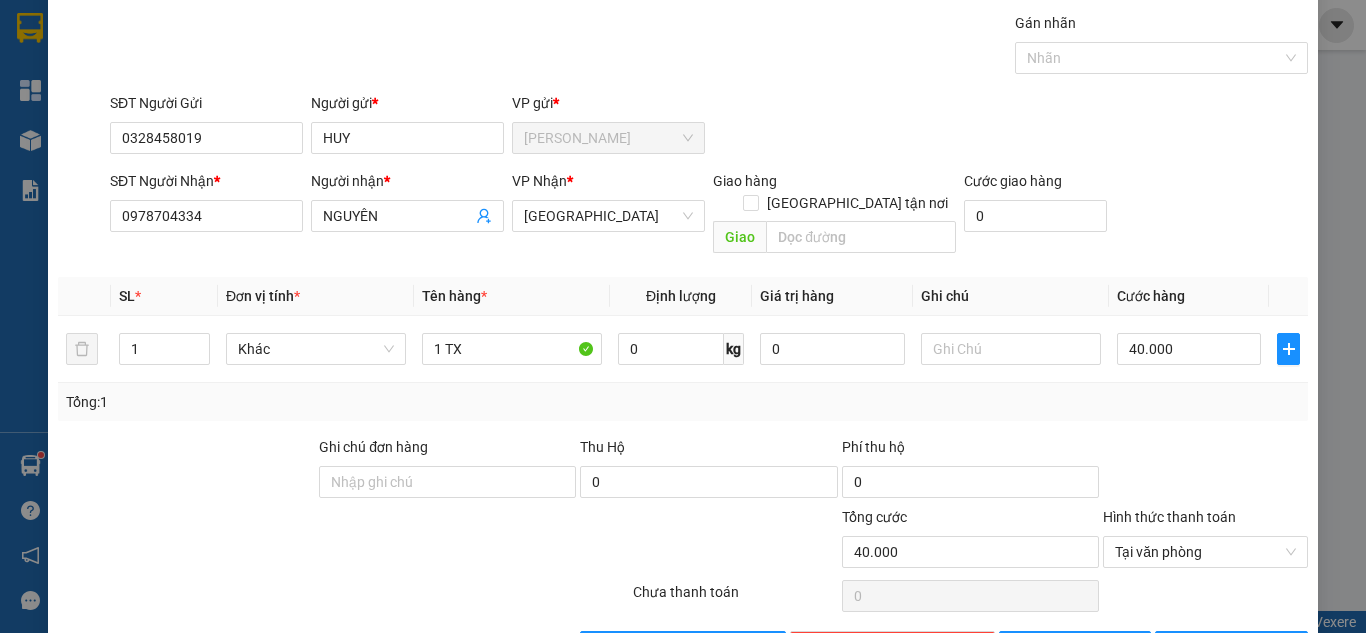 scroll, scrollTop: 107, scrollLeft: 0, axis: vertical 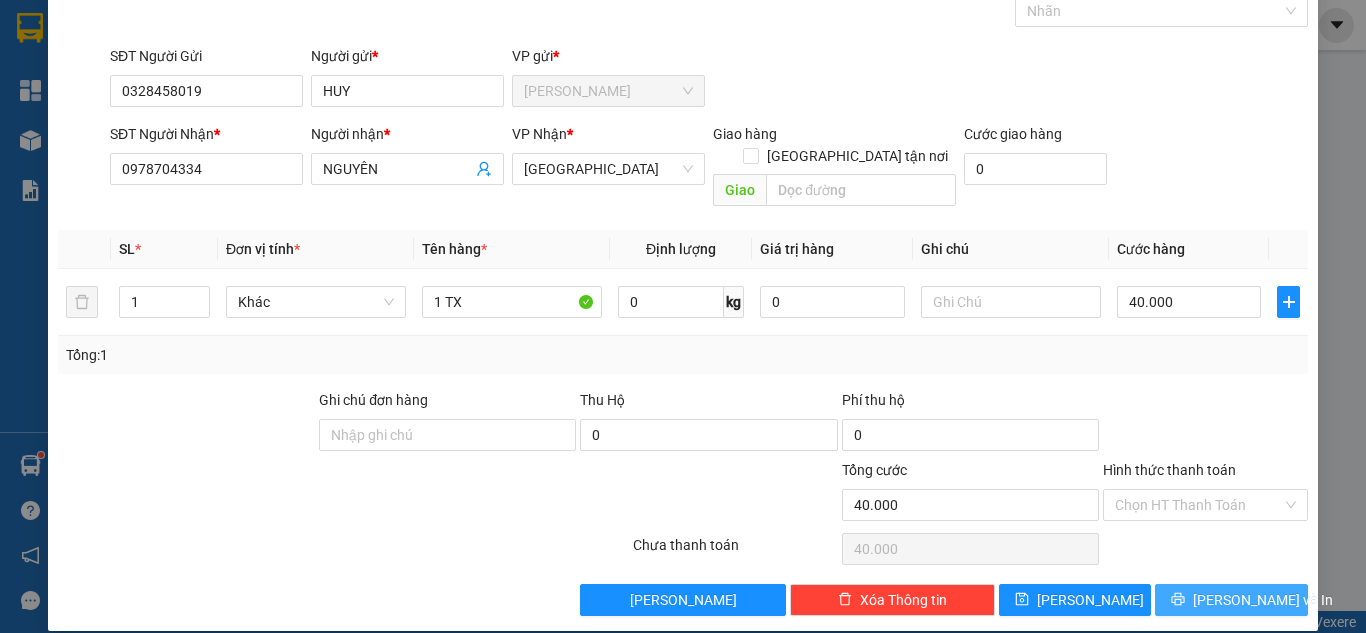 click on "[PERSON_NAME] và In" at bounding box center (1231, 600) 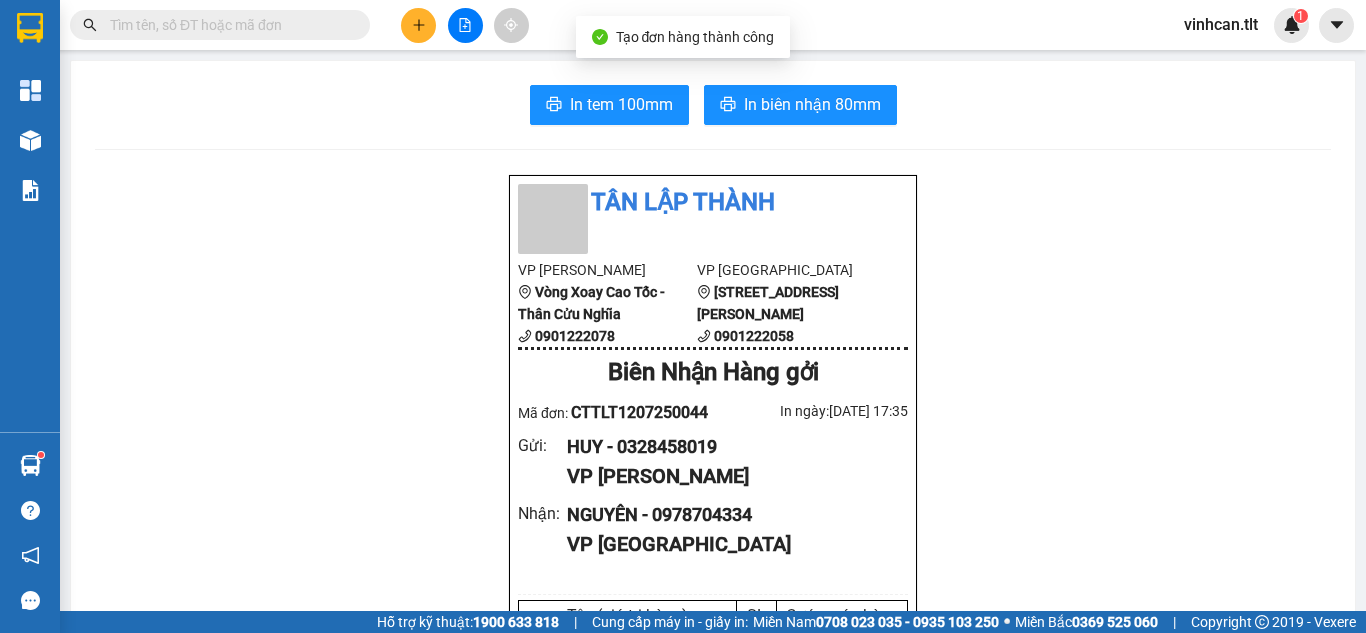 click at bounding box center [418, 25] 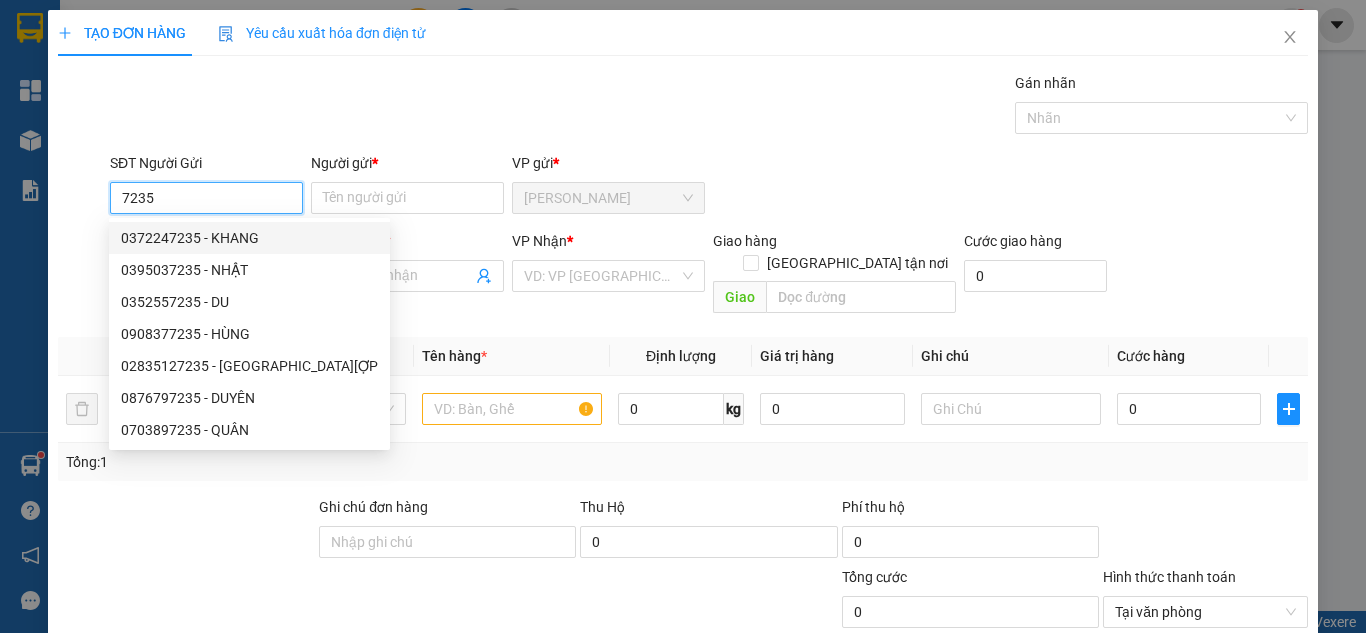click on "0372247235 - KHANG" at bounding box center [249, 238] 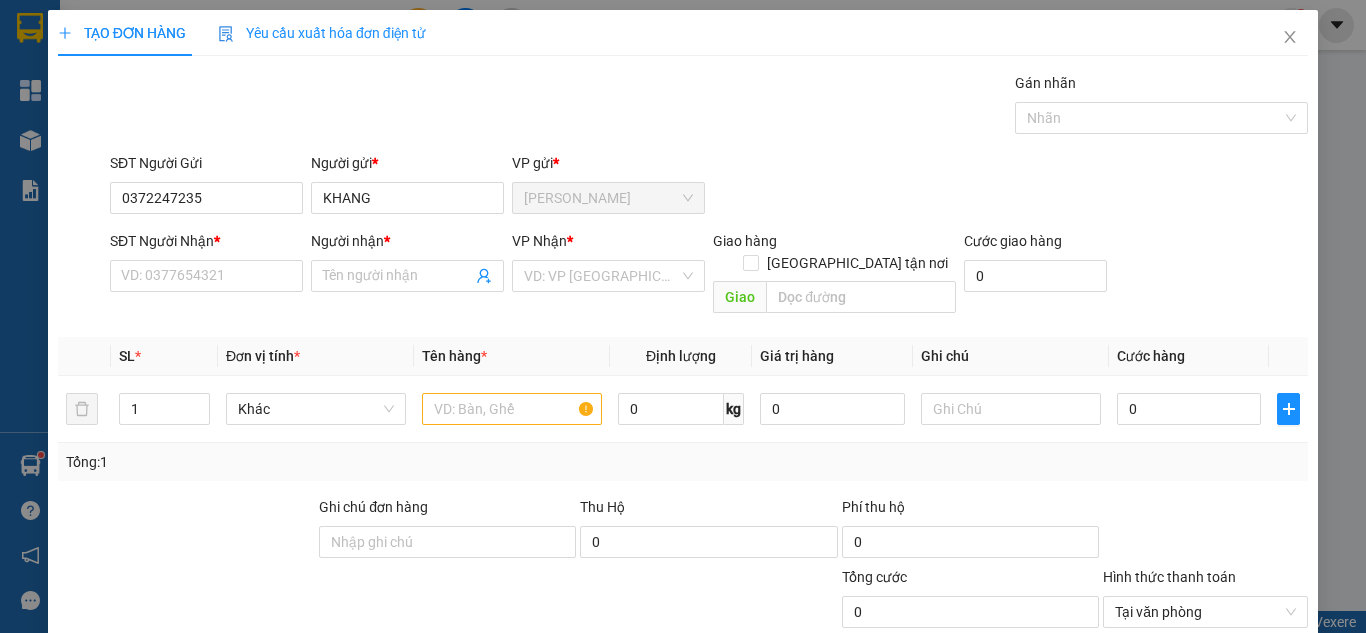 click on "SĐT Người Nhận  * VD: 0377654321" at bounding box center [206, 265] 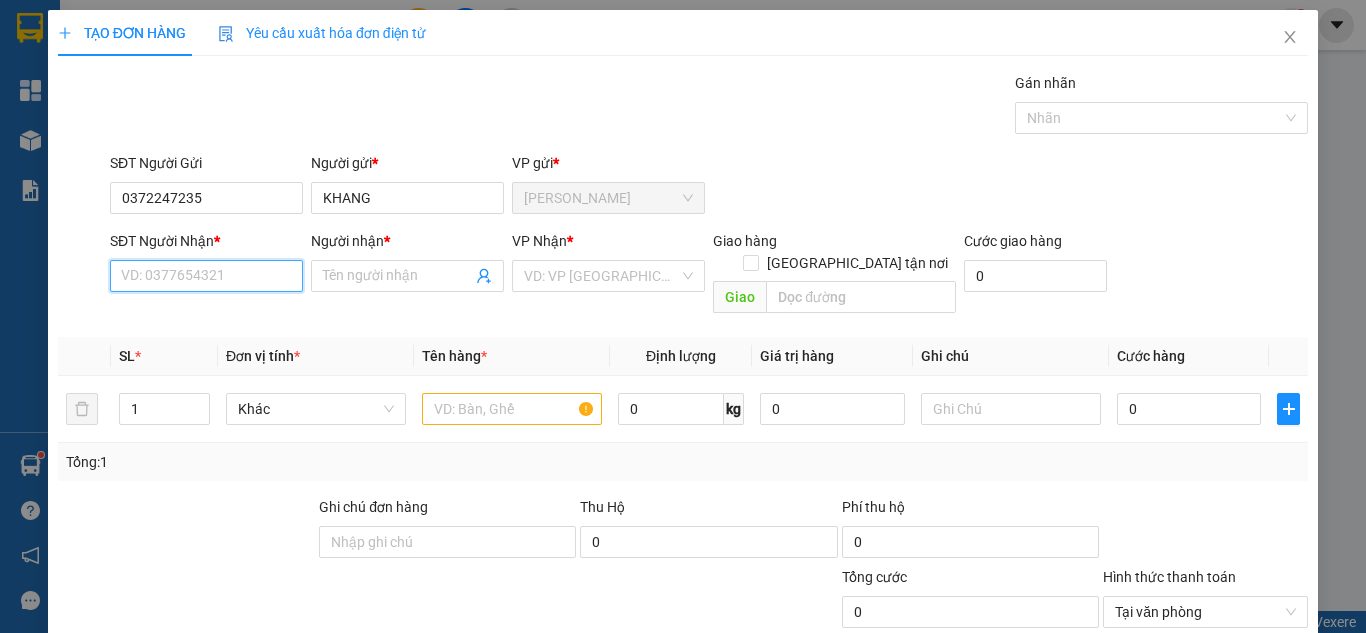 click on "SĐT Người Nhận  *" at bounding box center [206, 276] 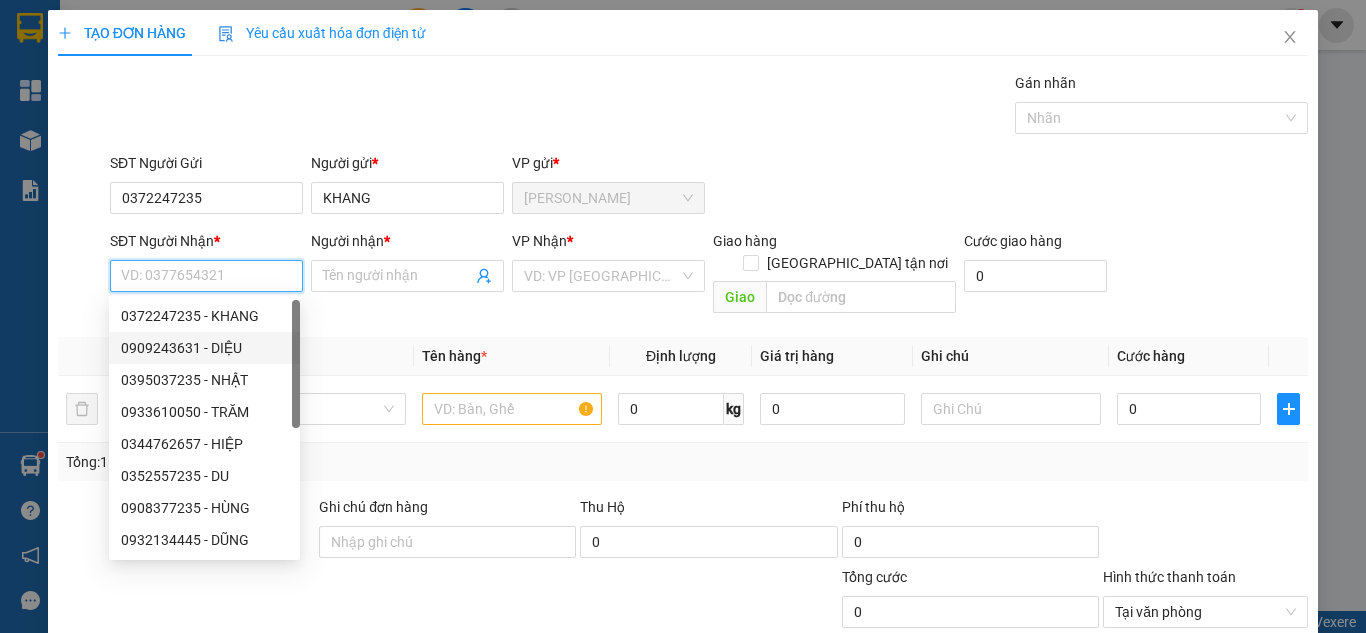 click on "0909243631 - DIỆU" at bounding box center (204, 348) 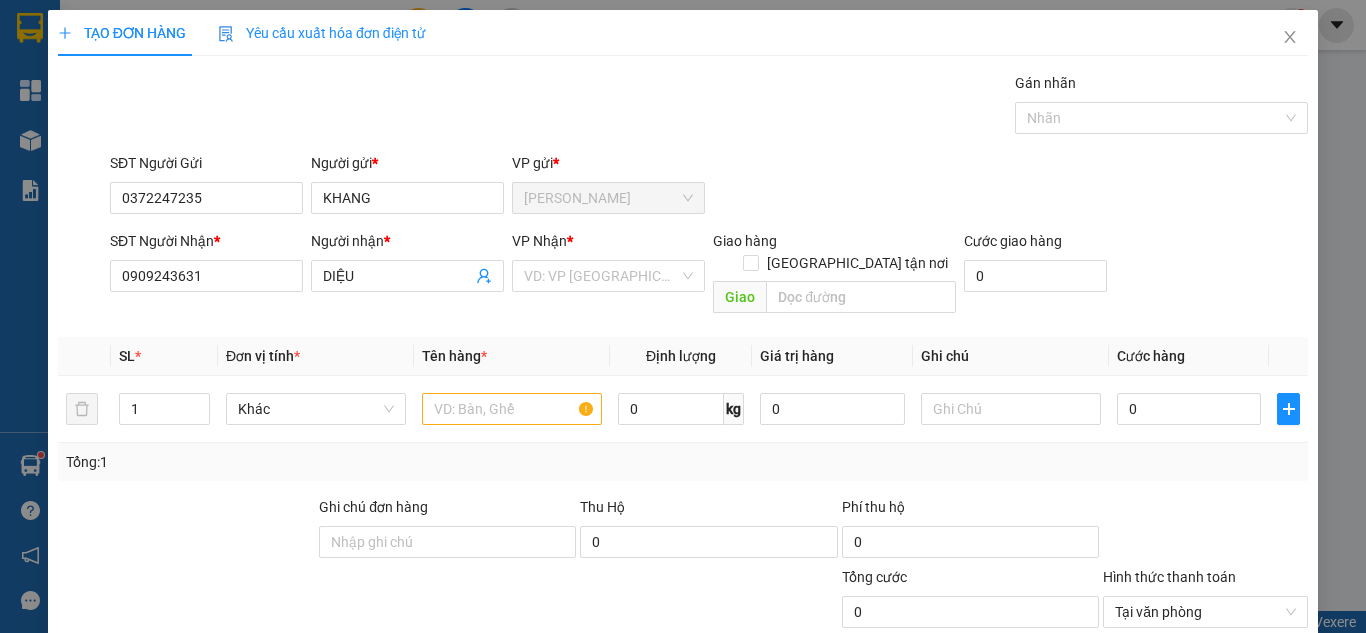 click on "VP Nhận  * VD: VP Sài Gòn" at bounding box center [608, 265] 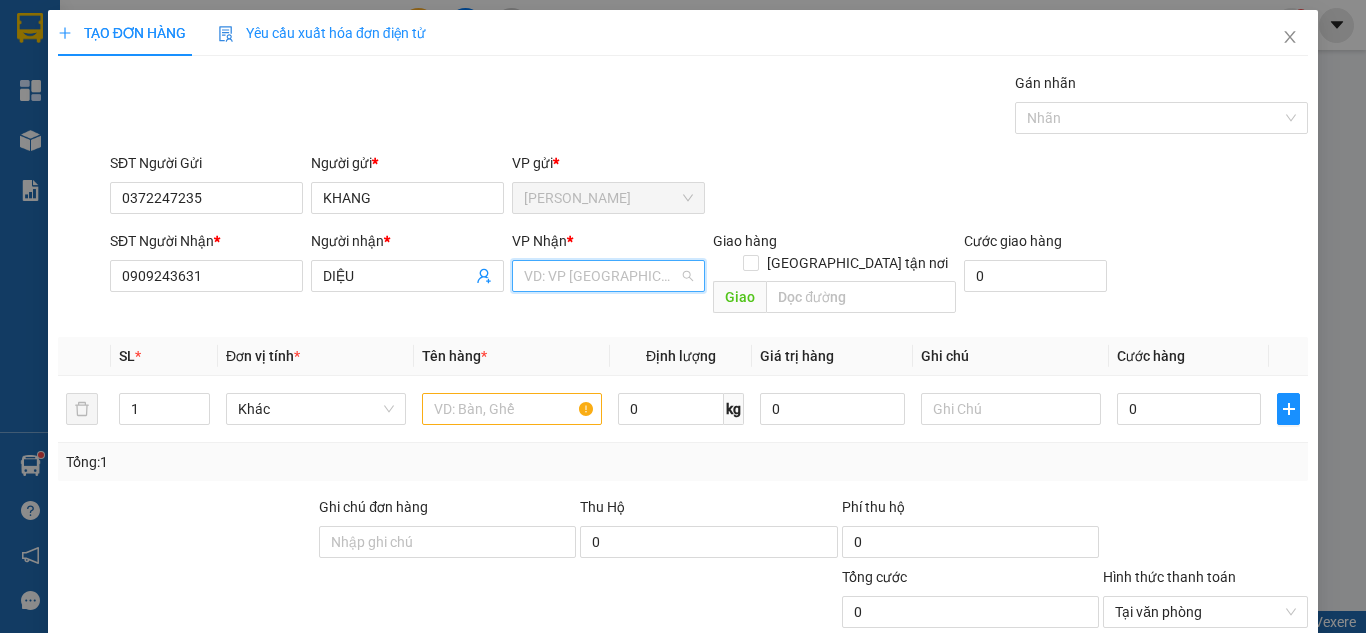 click at bounding box center [601, 276] 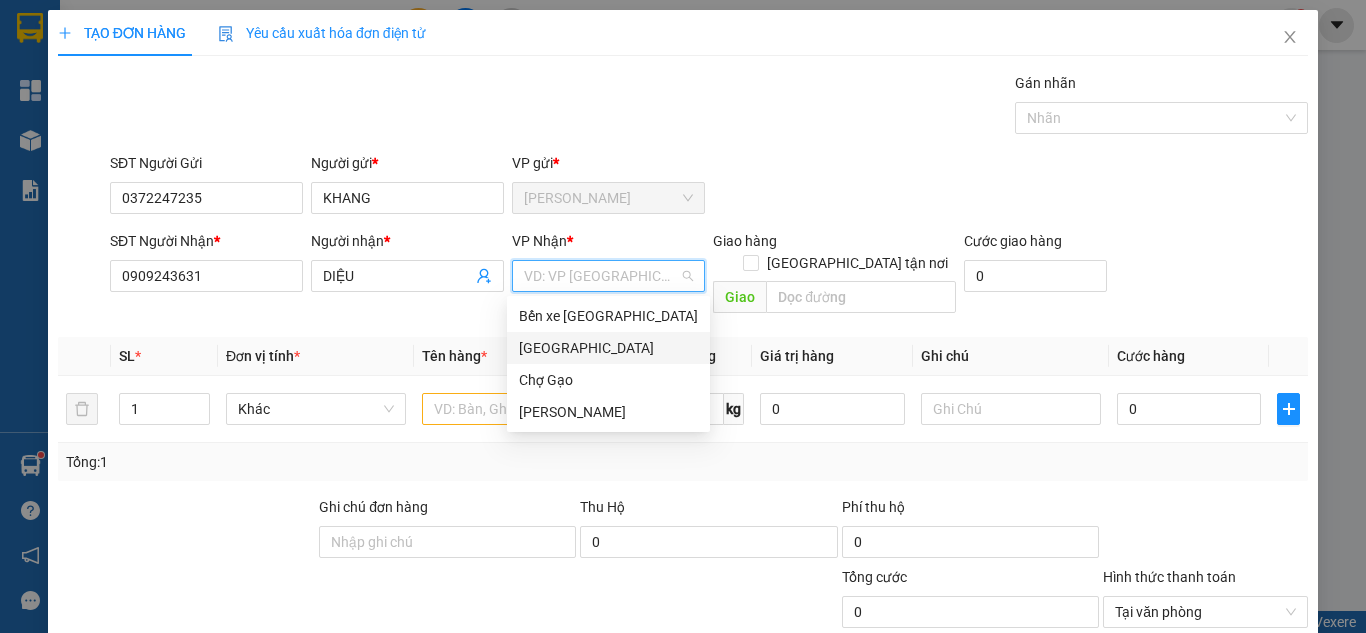 click on "[GEOGRAPHIC_DATA]" at bounding box center (608, 348) 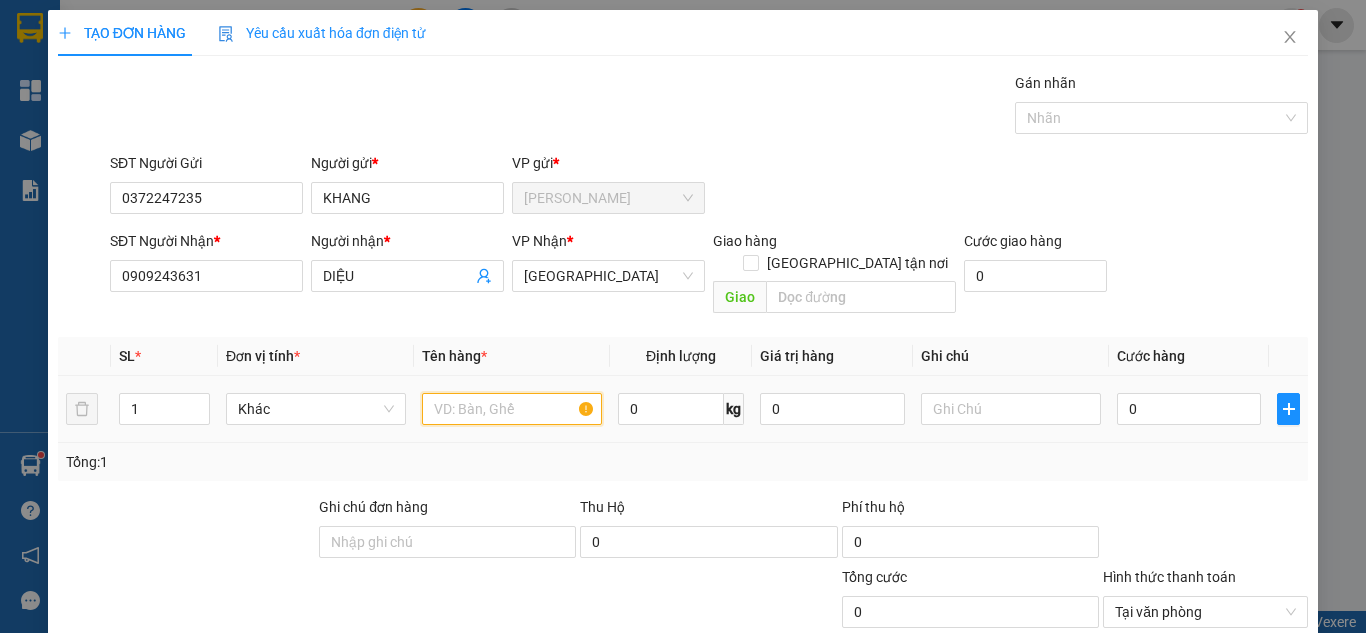 click at bounding box center [512, 409] 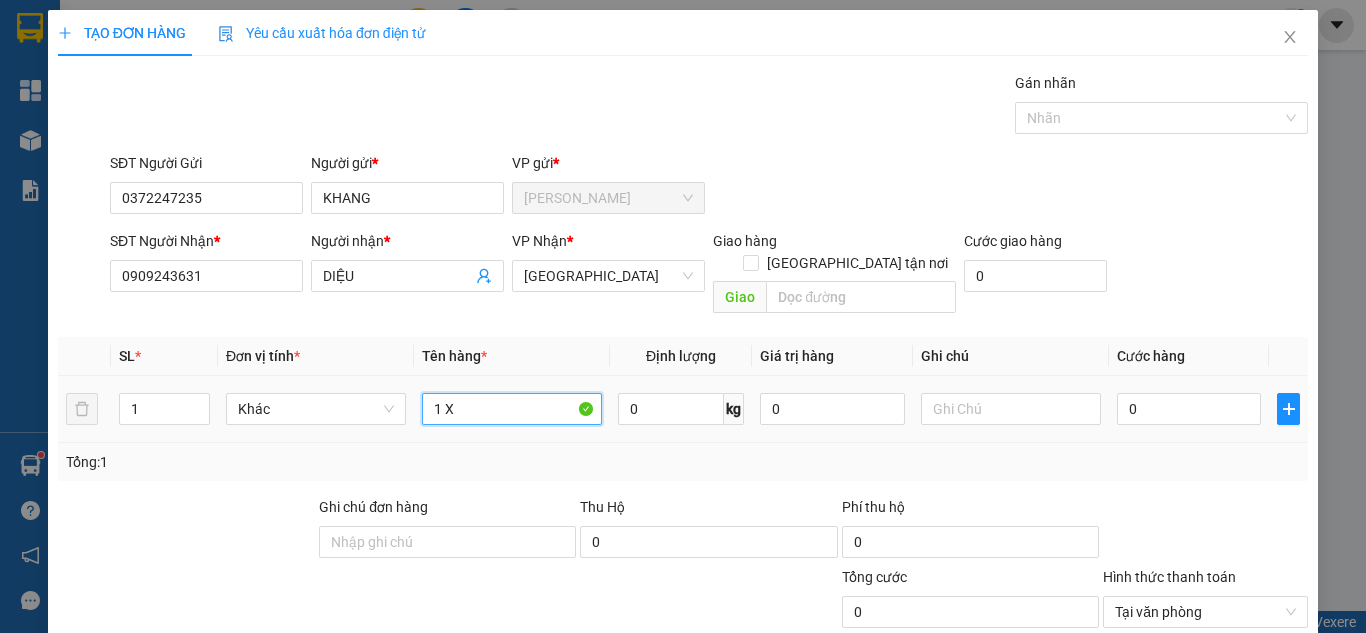 paste on "Ô" 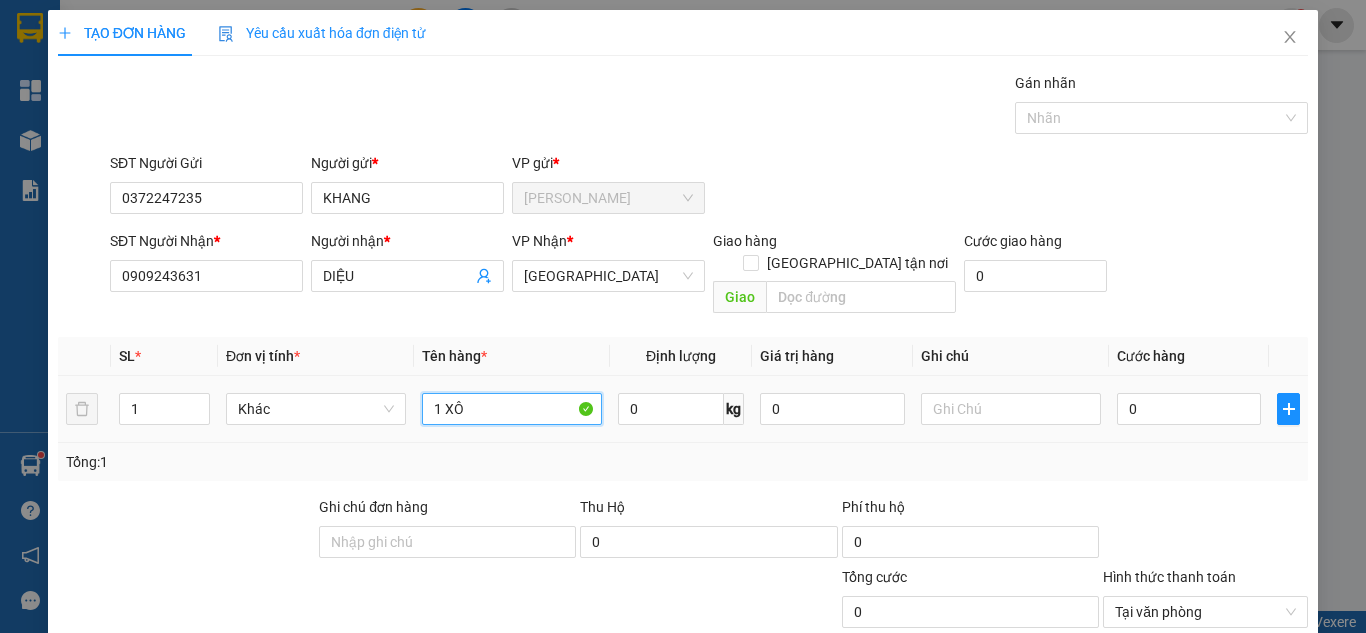paste on "ỐP" 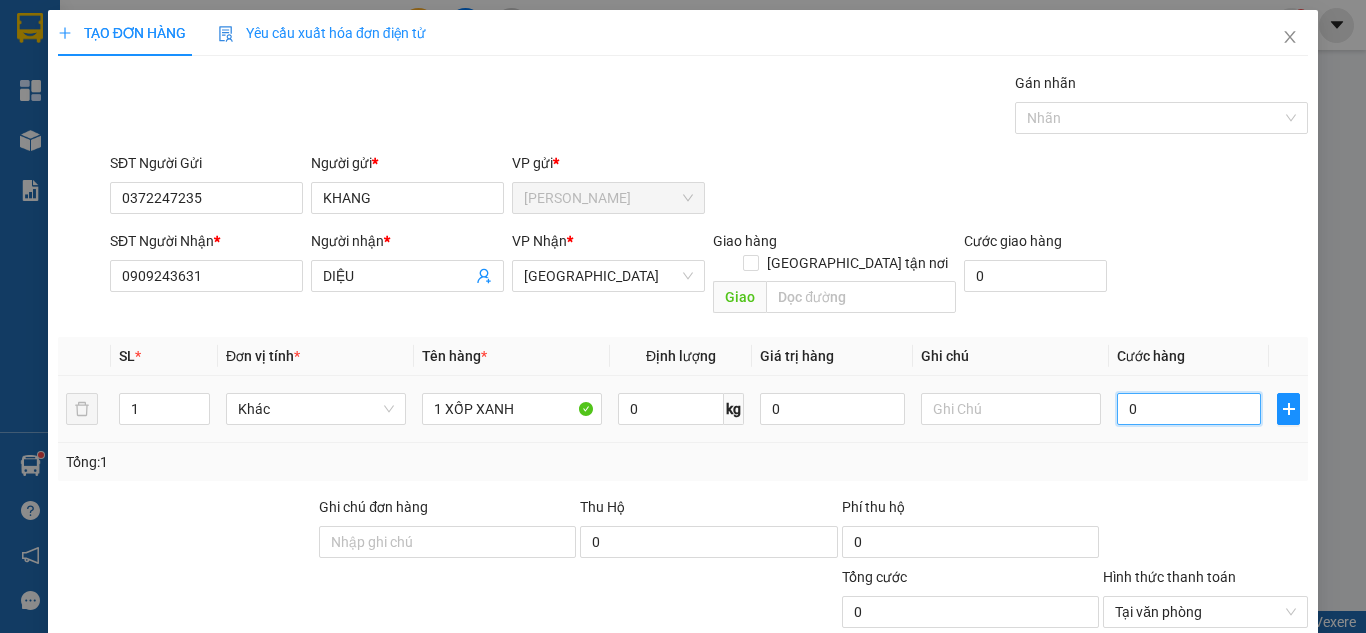 click on "0" at bounding box center [1189, 409] 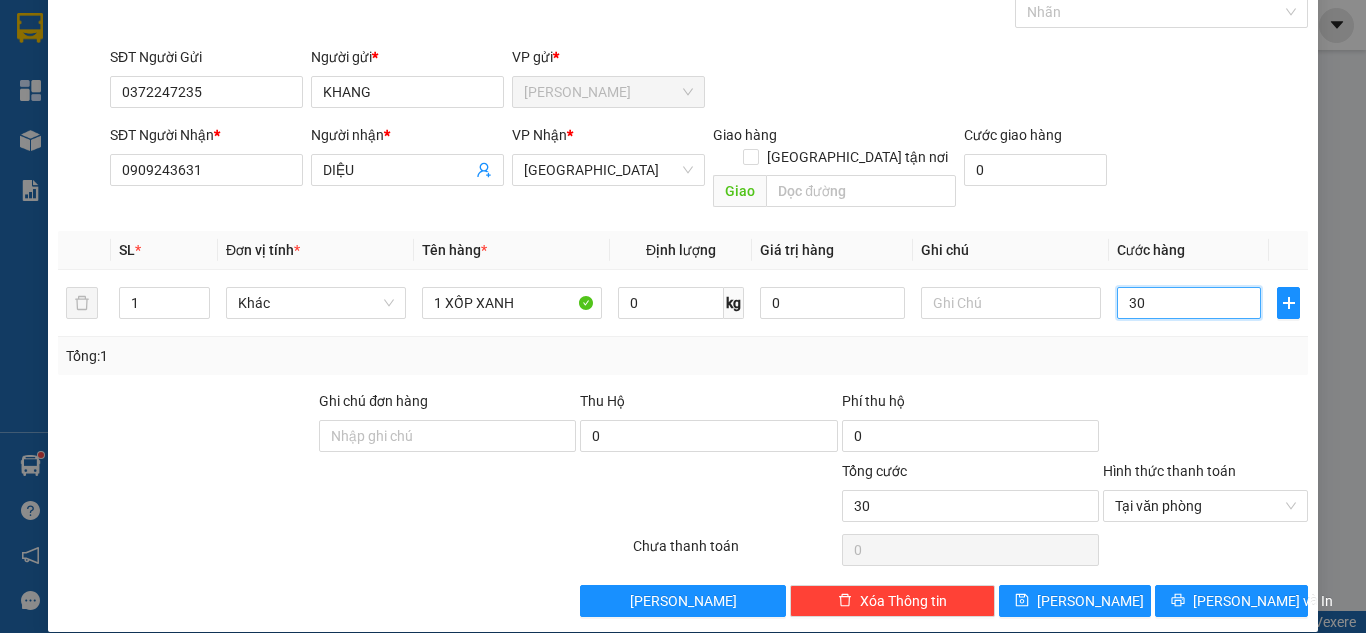 scroll, scrollTop: 107, scrollLeft: 0, axis: vertical 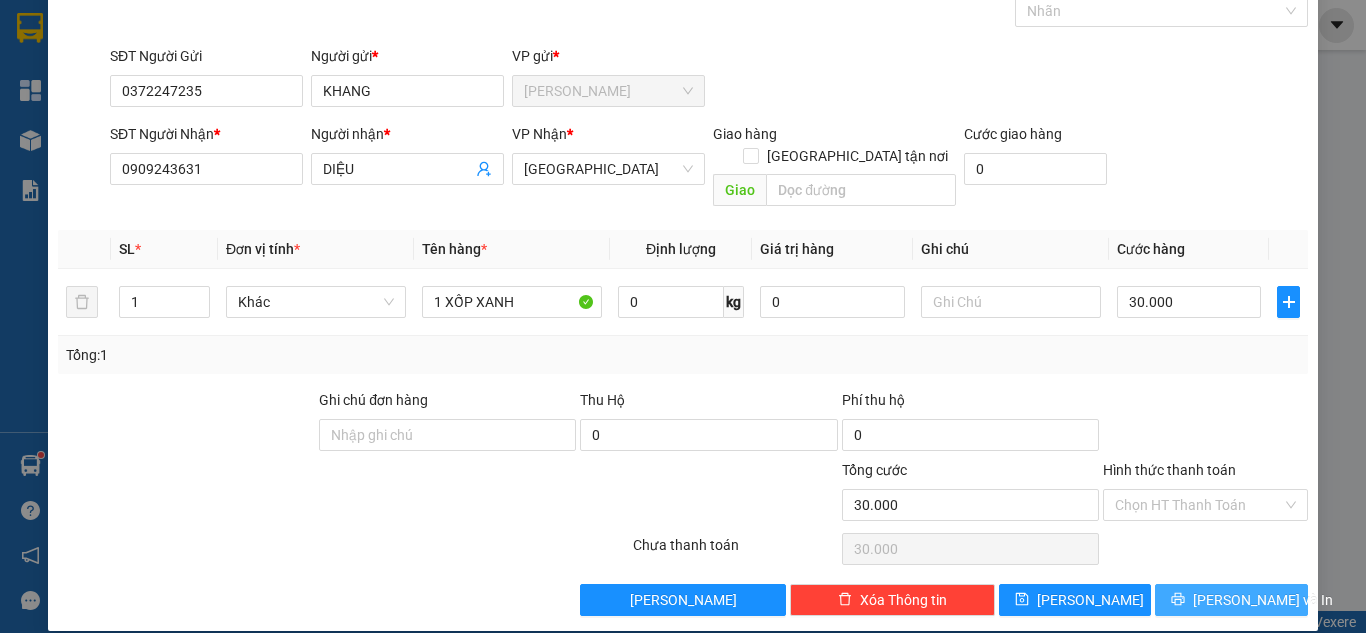 click on "[PERSON_NAME] và In" at bounding box center [1231, 600] 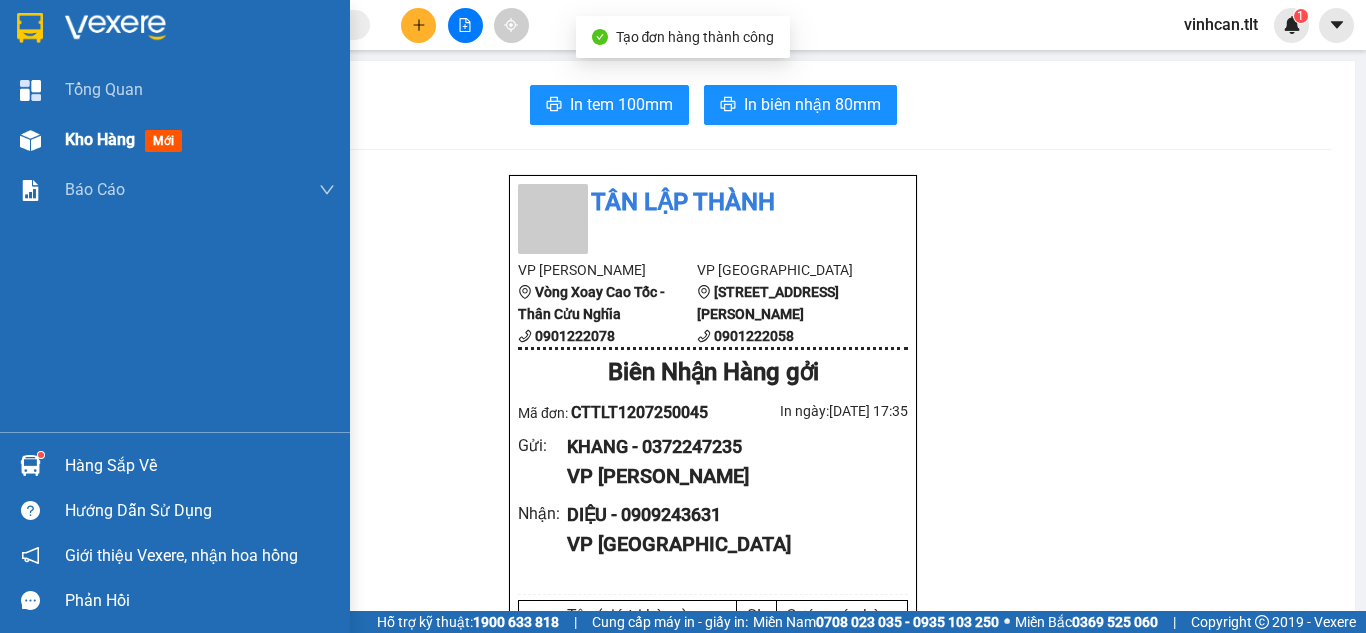 click on "Kho hàng mới" at bounding box center [175, 140] 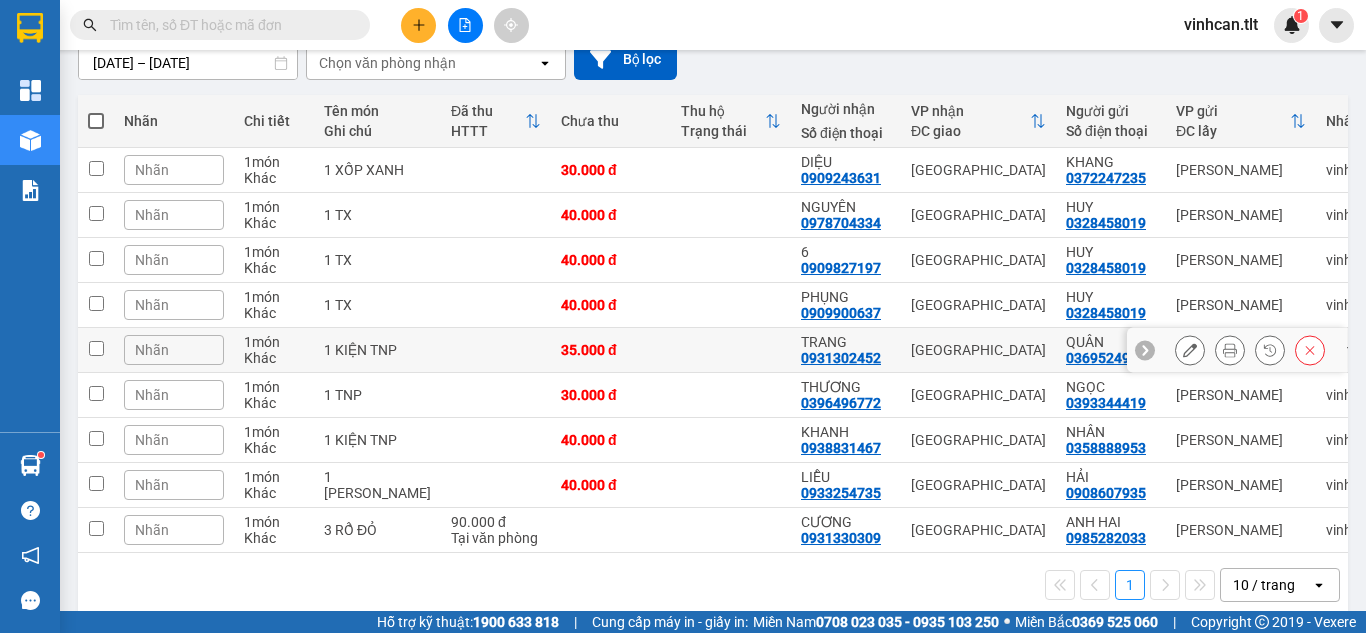 scroll, scrollTop: 219, scrollLeft: 0, axis: vertical 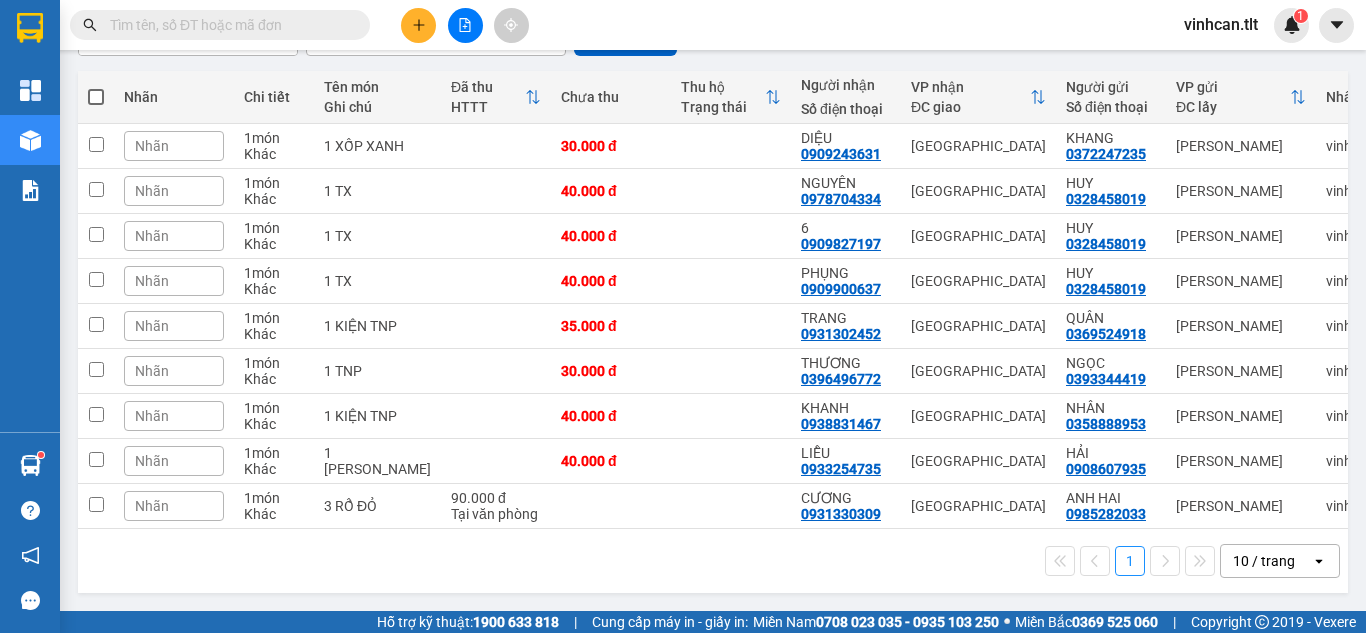 click at bounding box center (96, 97) 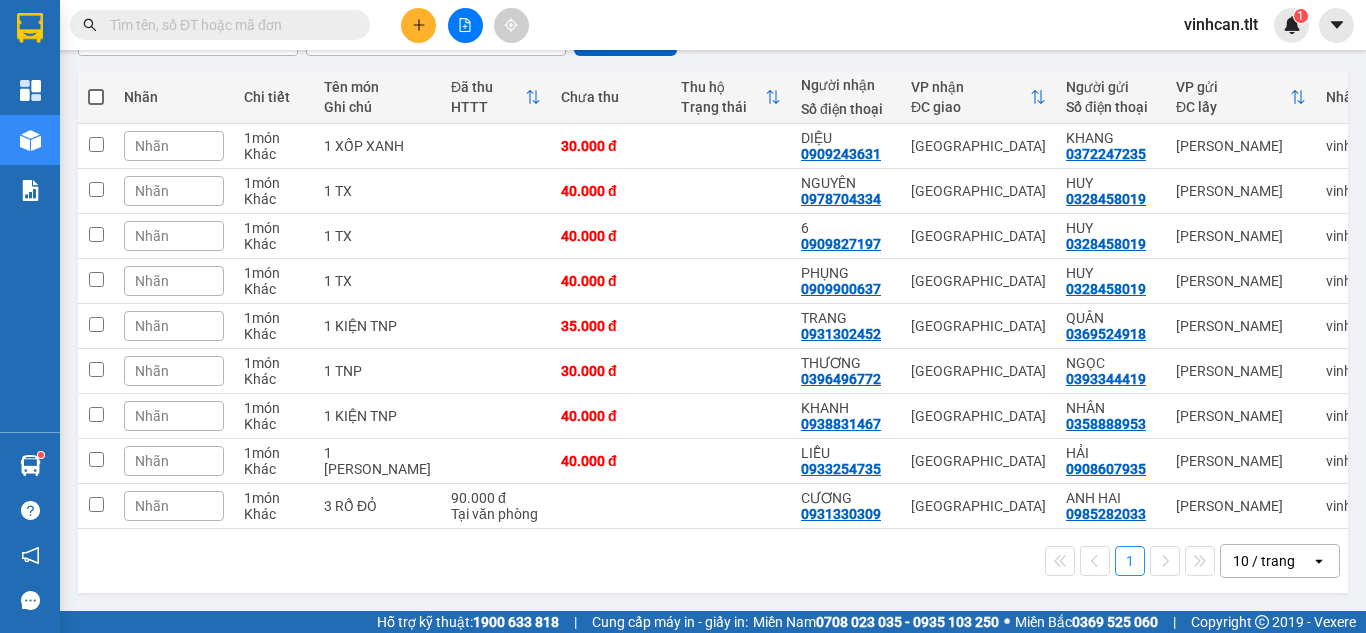 click at bounding box center (96, 87) 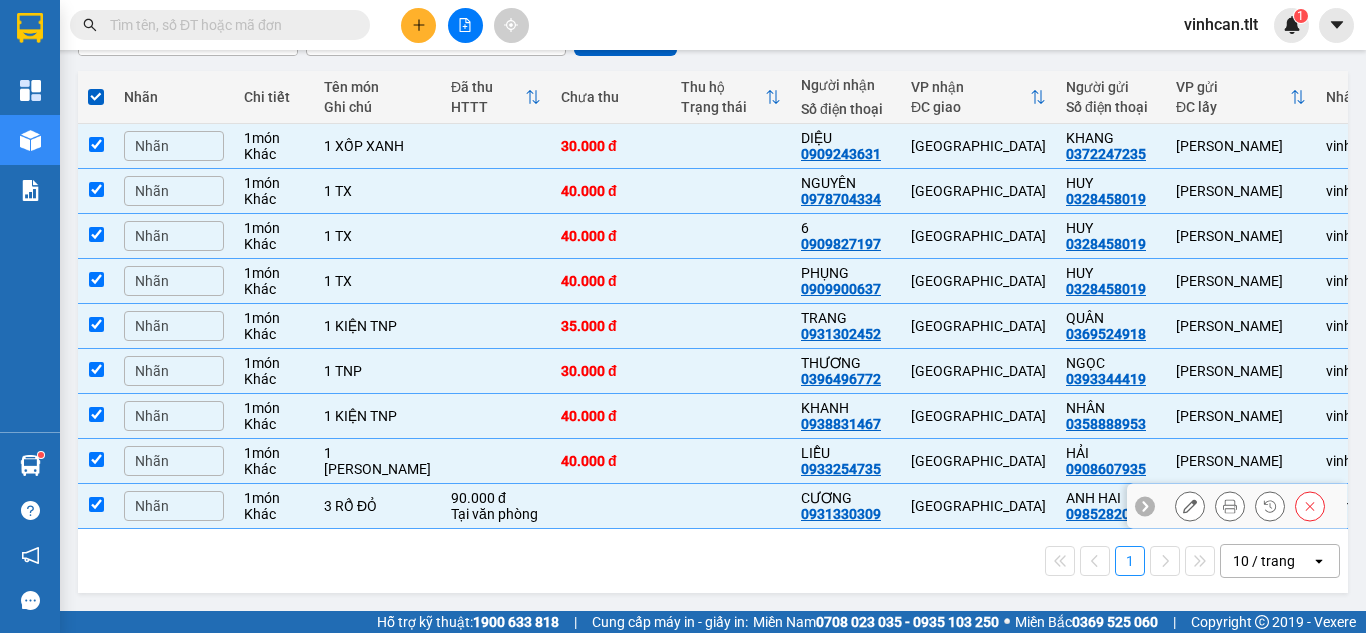 click at bounding box center (96, 504) 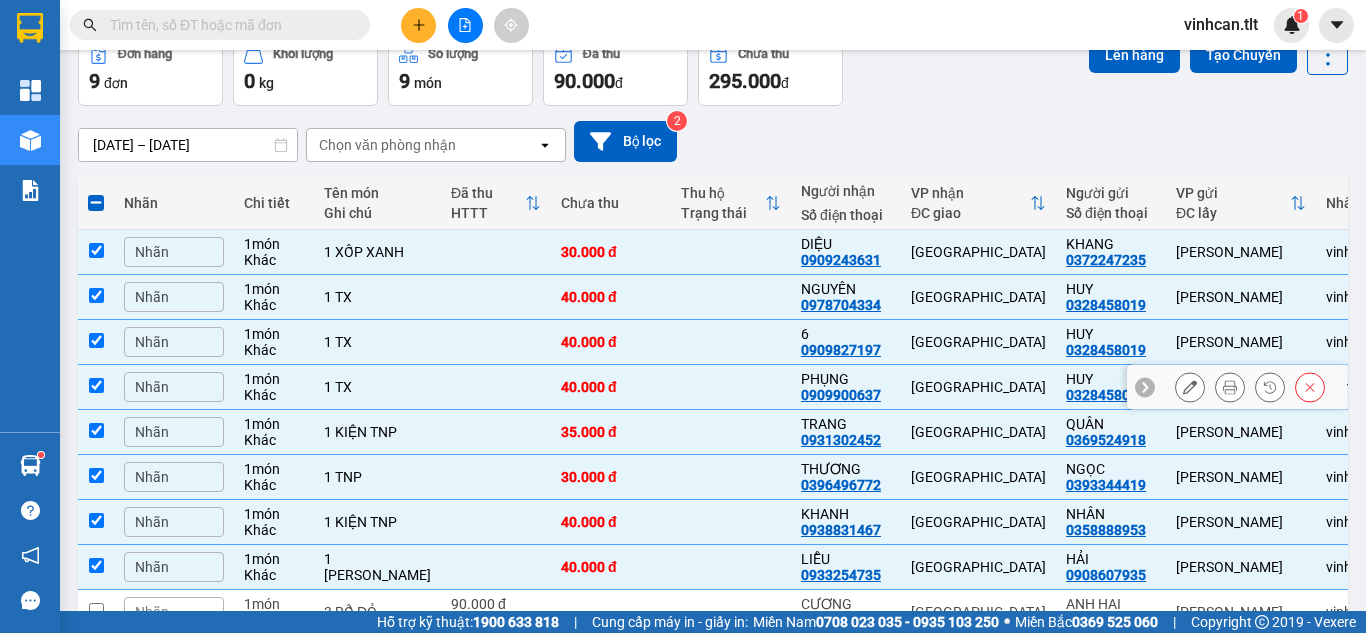 scroll, scrollTop: 0, scrollLeft: 0, axis: both 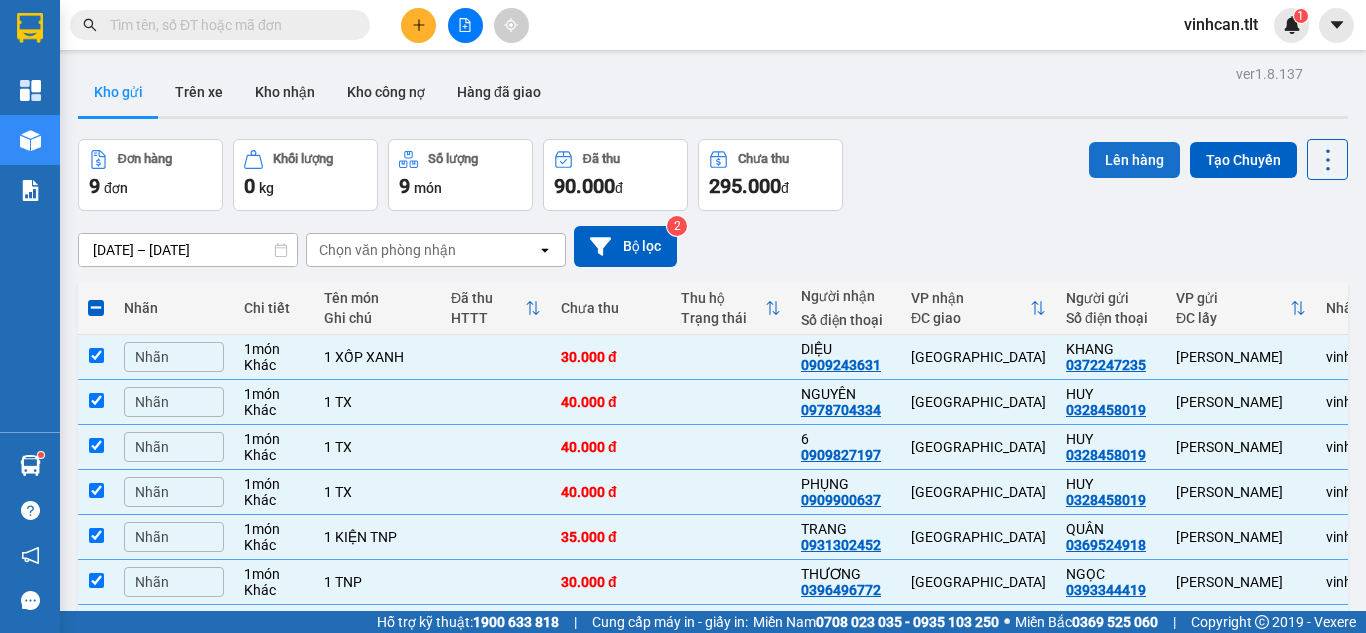 click on "Lên hàng" at bounding box center (1134, 160) 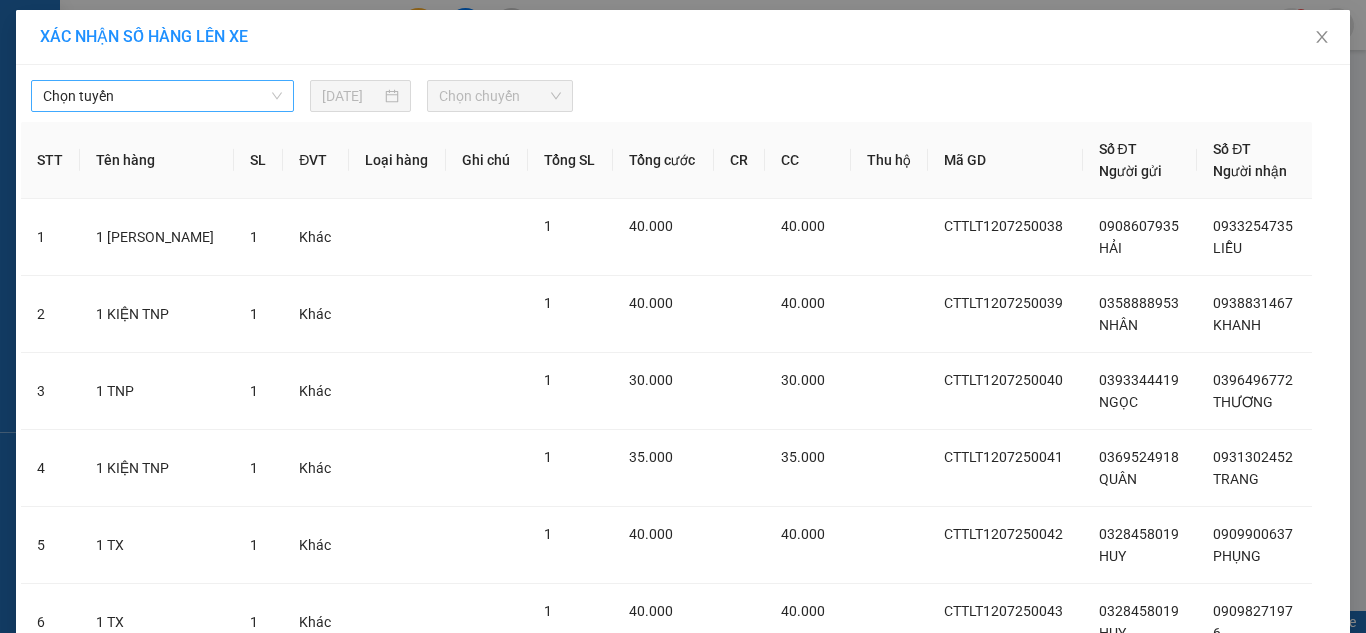 click on "Chọn tuyến" at bounding box center [162, 96] 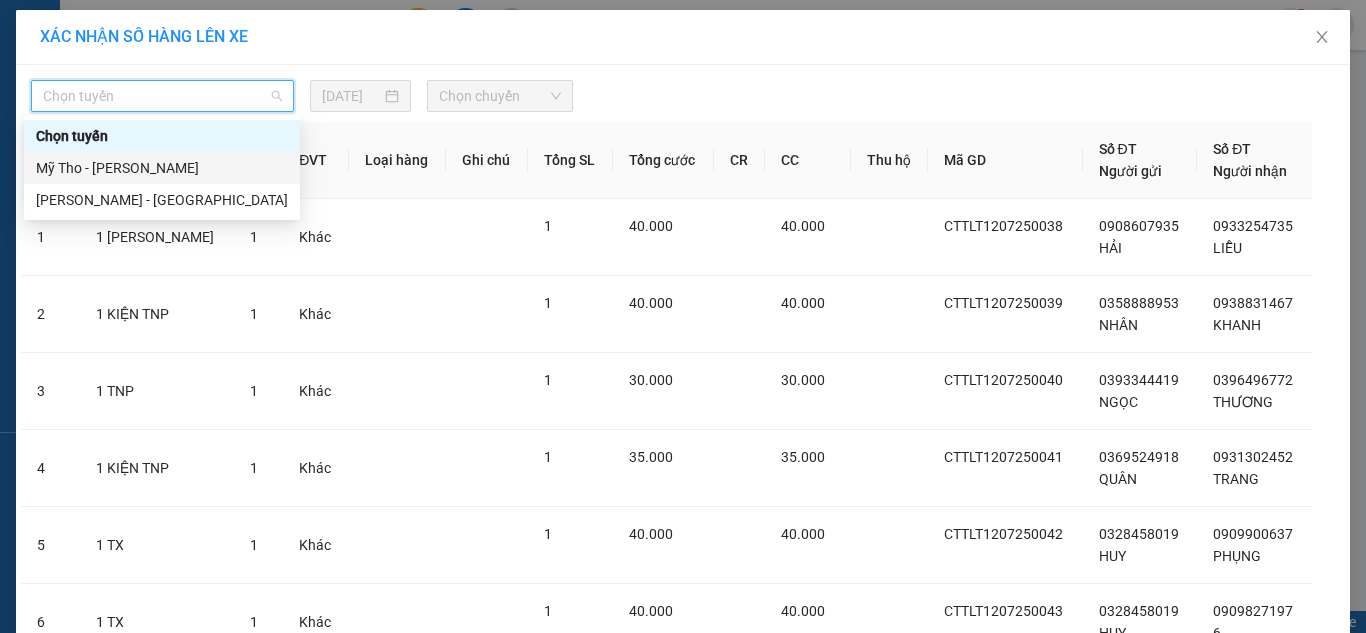 drag, startPoint x: 113, startPoint y: 170, endPoint x: 345, endPoint y: 150, distance: 232.86047 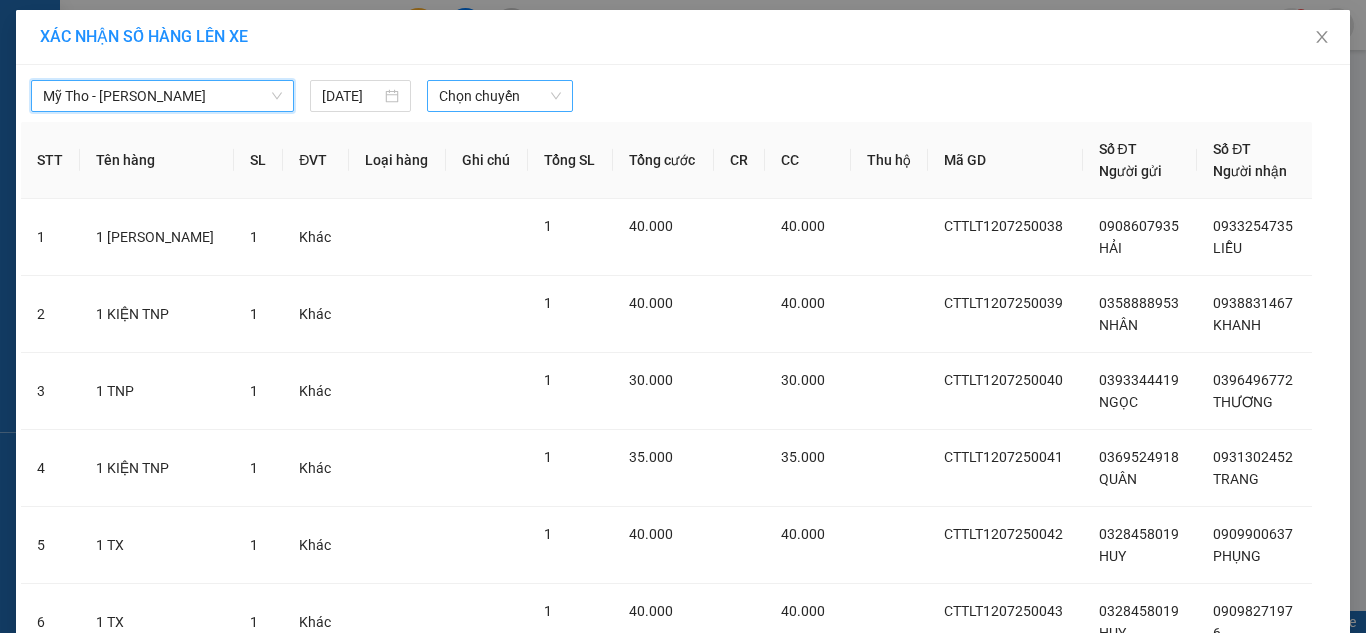 click on "Chọn chuyến" at bounding box center (500, 96) 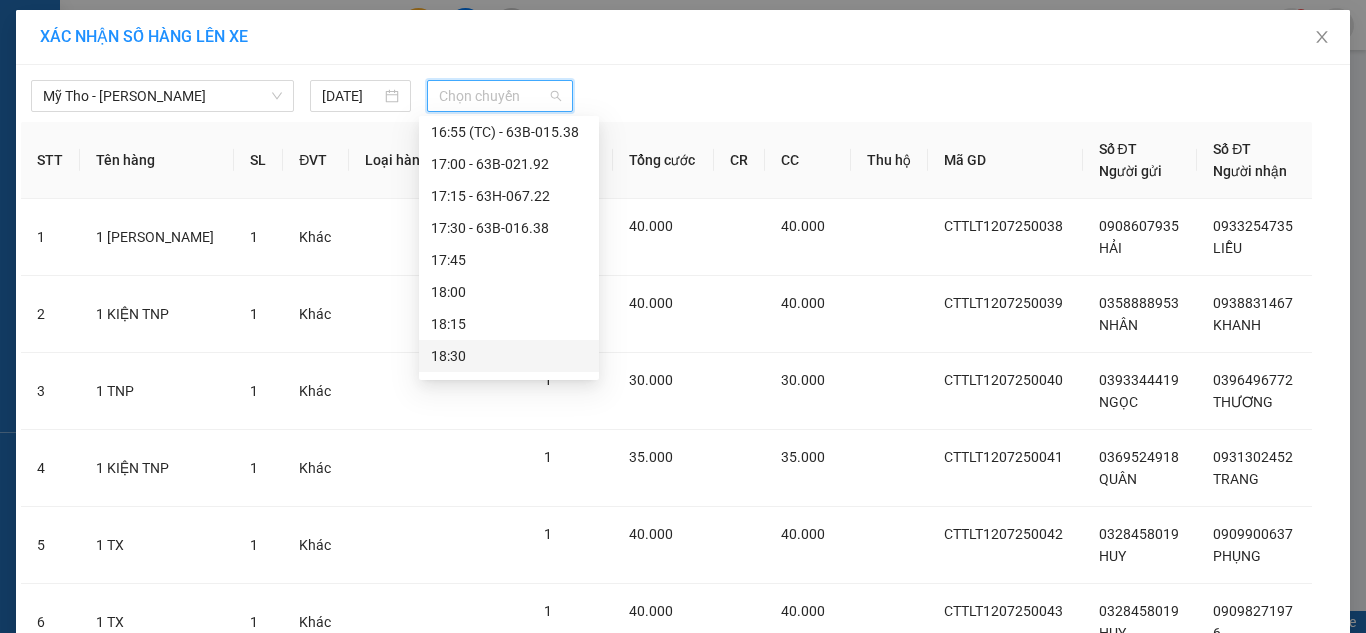 scroll, scrollTop: 2720, scrollLeft: 0, axis: vertical 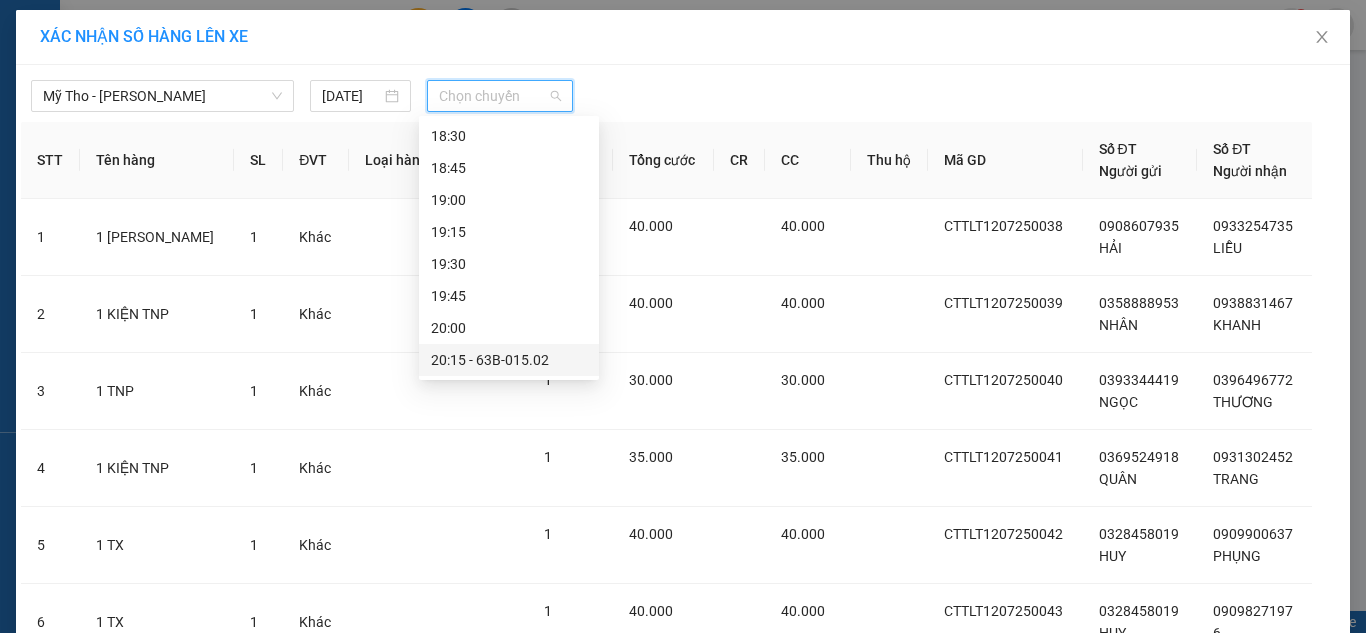 click on "20:15     - 63B-015.02" at bounding box center (509, 360) 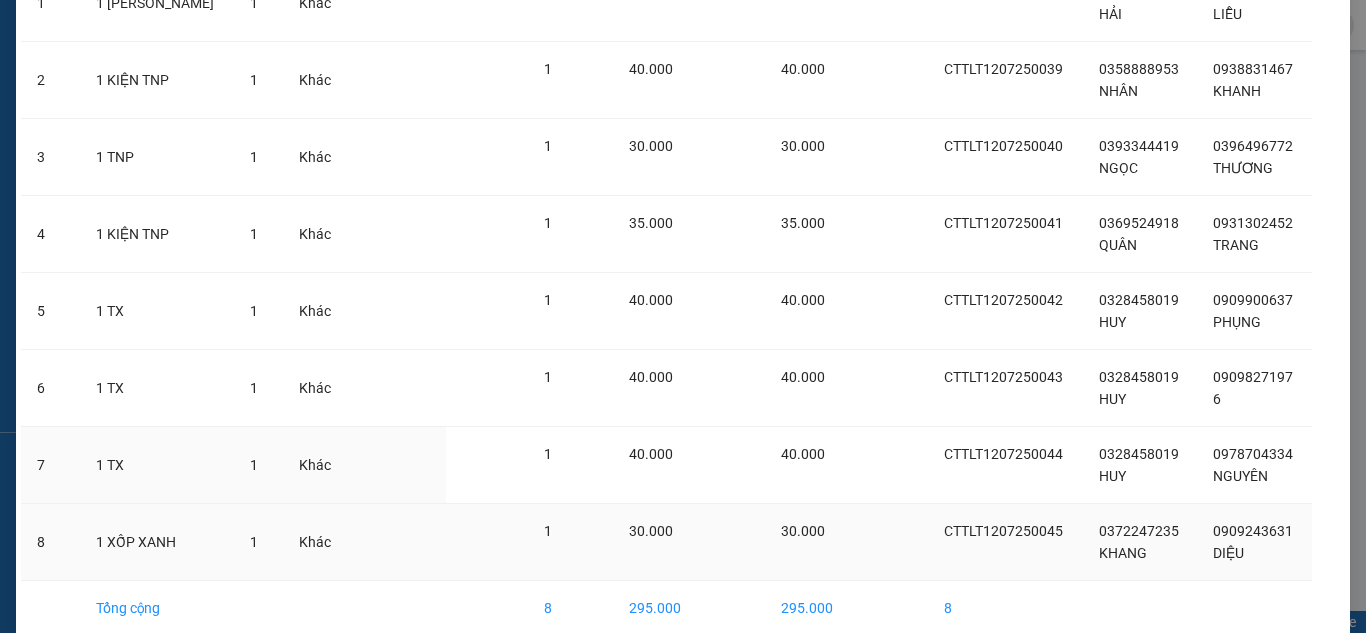 scroll, scrollTop: 372, scrollLeft: 0, axis: vertical 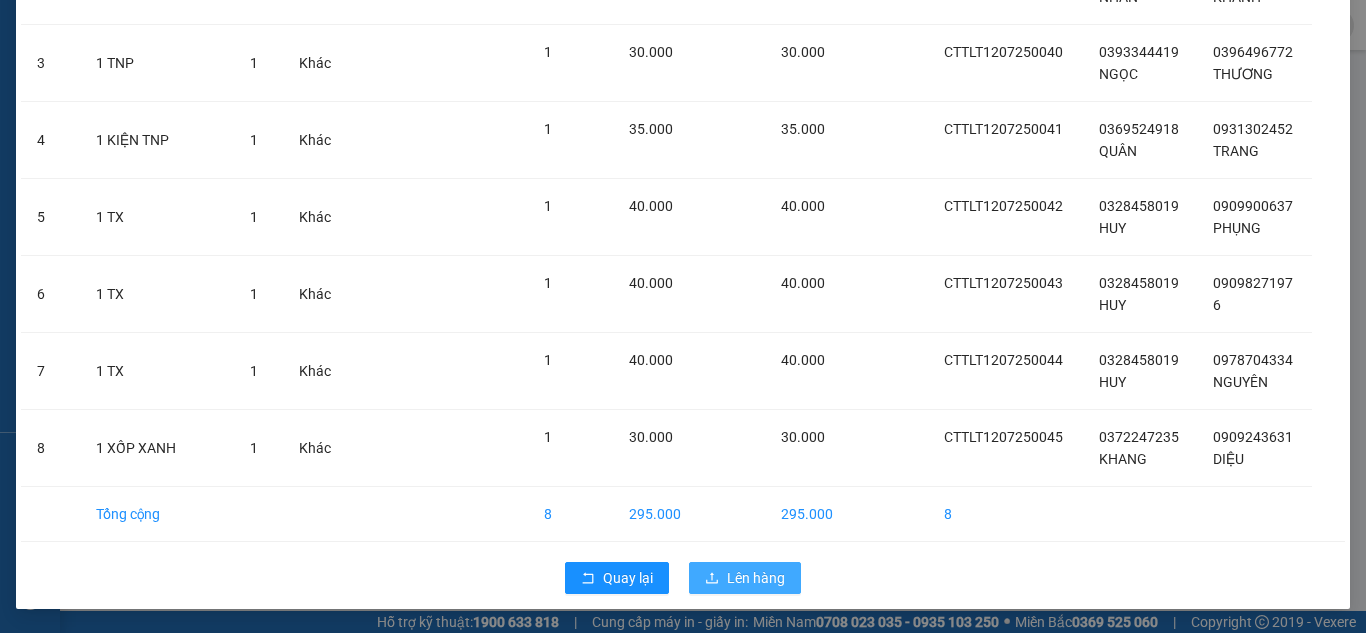 click on "Lên hàng" at bounding box center (756, 578) 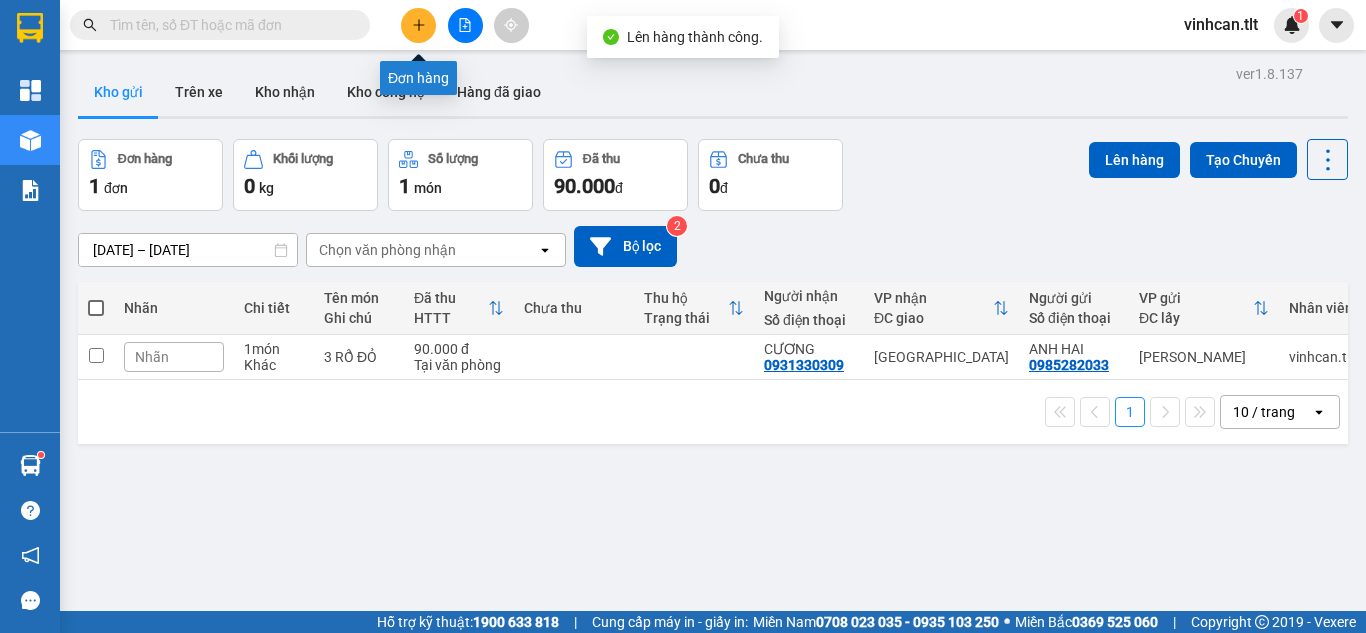 click at bounding box center [418, 25] 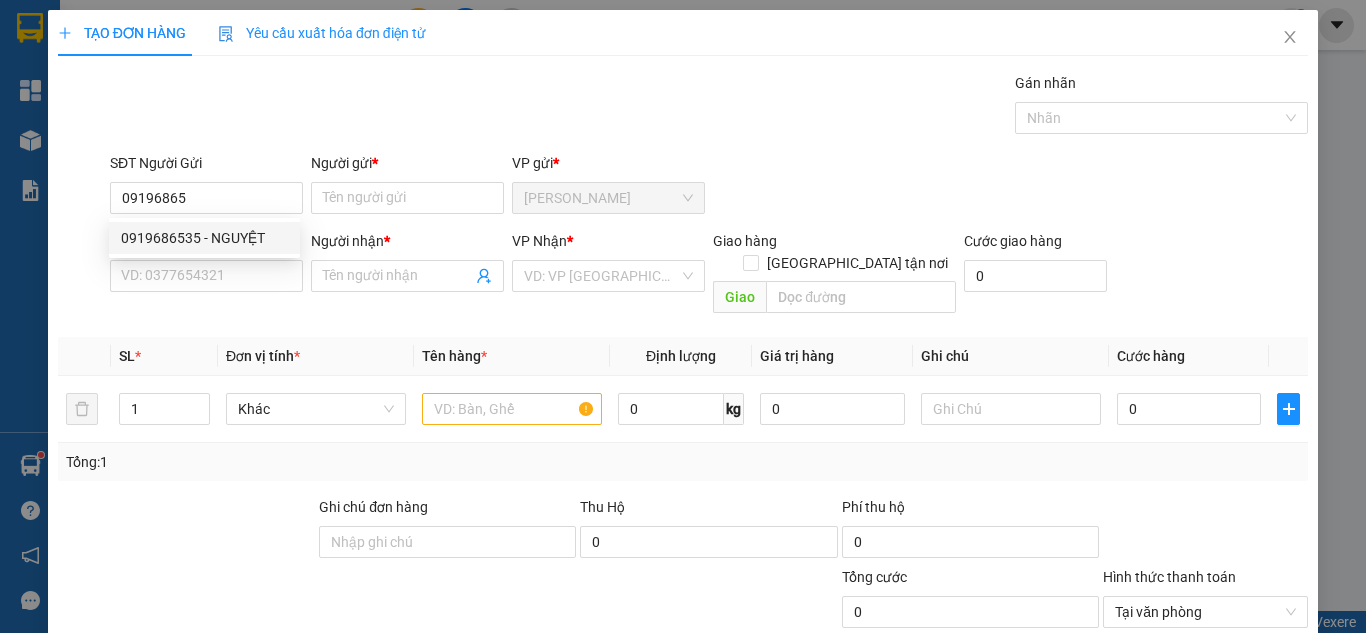 click on "0919686535 0919686535 - NGUYỆT" at bounding box center [204, 238] 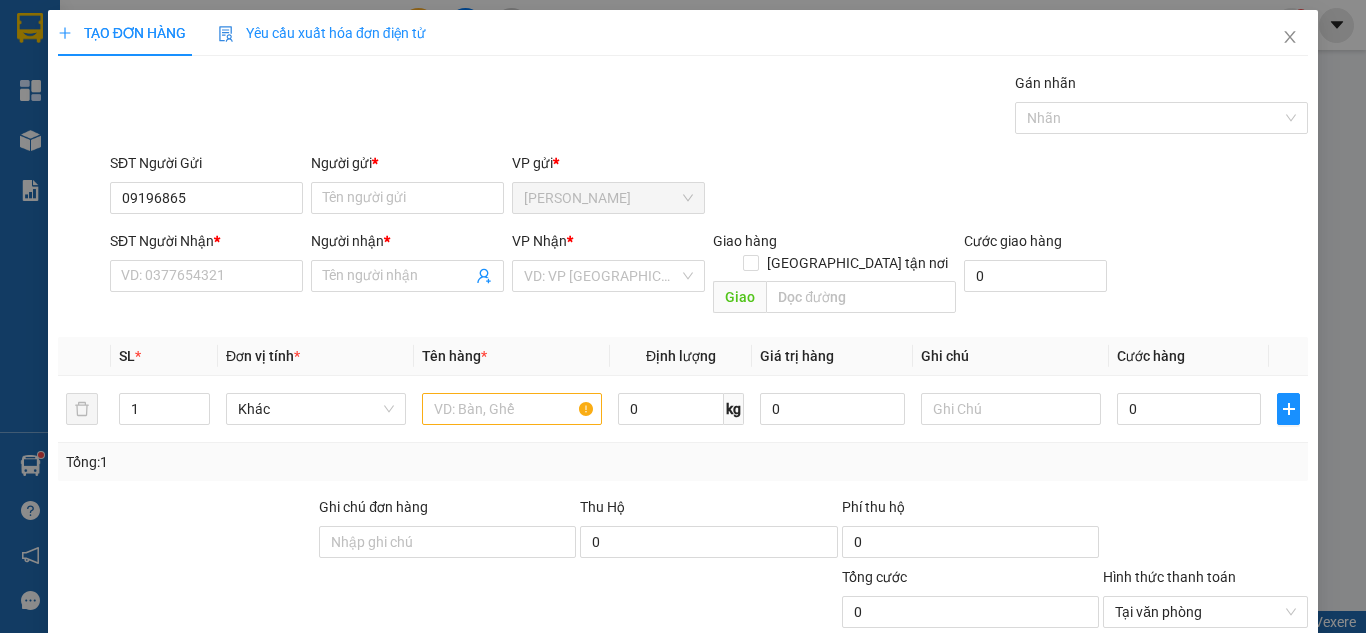 click on "SĐT Người Gửi 09196865" at bounding box center [206, 187] 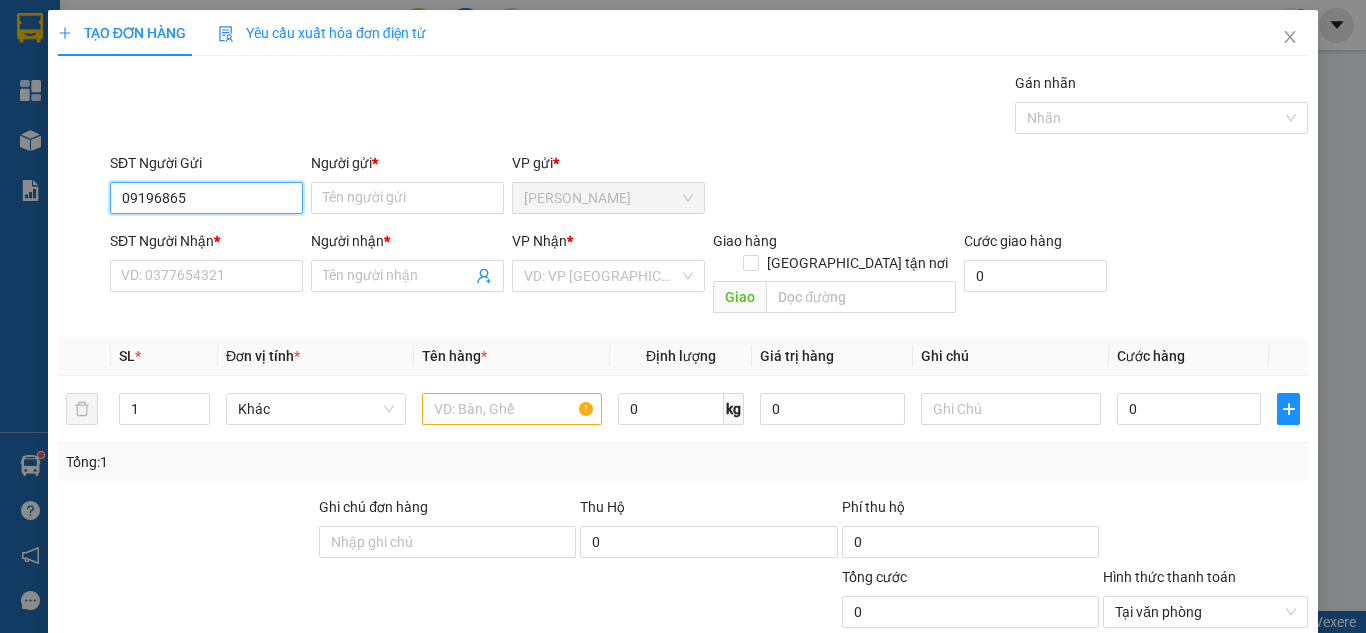 click on "09196865" at bounding box center [206, 198] 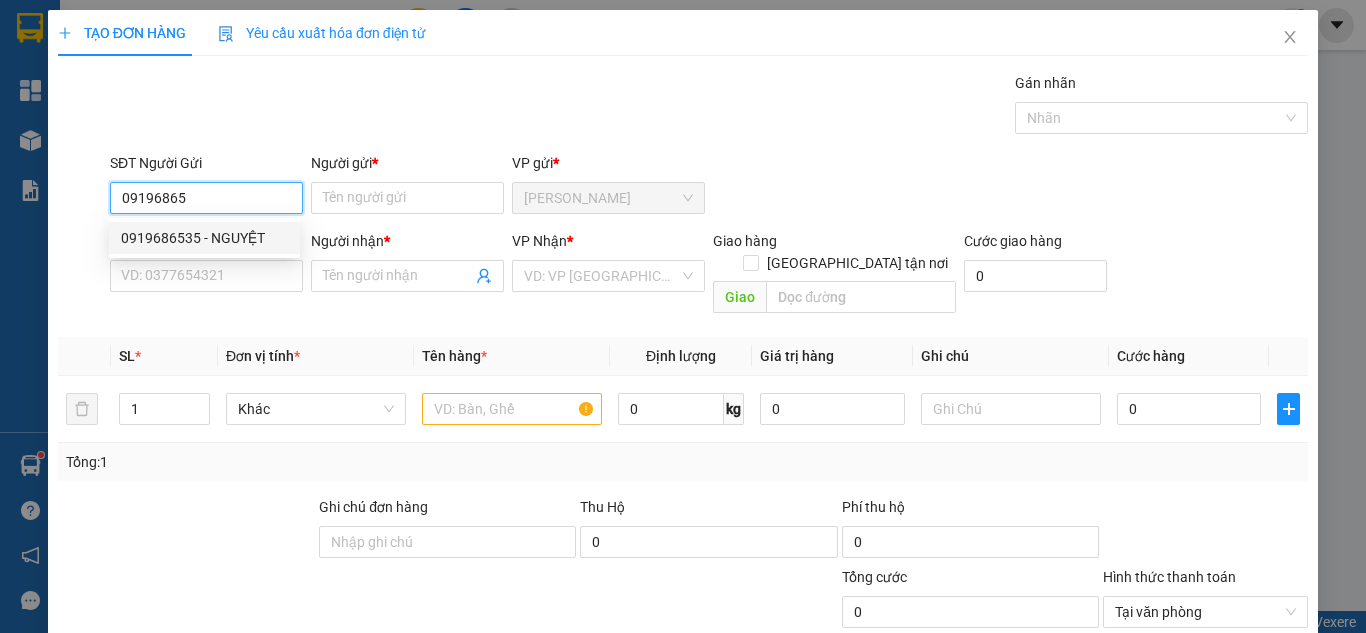 click on "0919686535 - NGUYỆT" at bounding box center (204, 238) 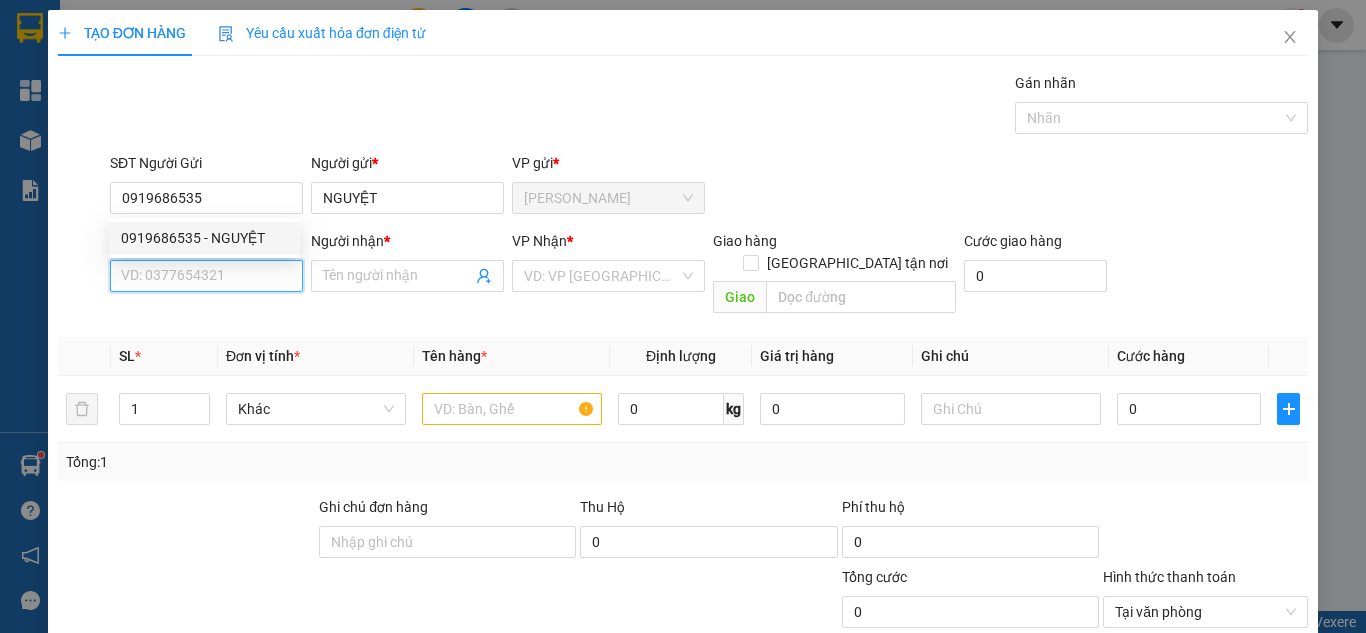click on "SĐT Người Nhận  *" at bounding box center [206, 276] 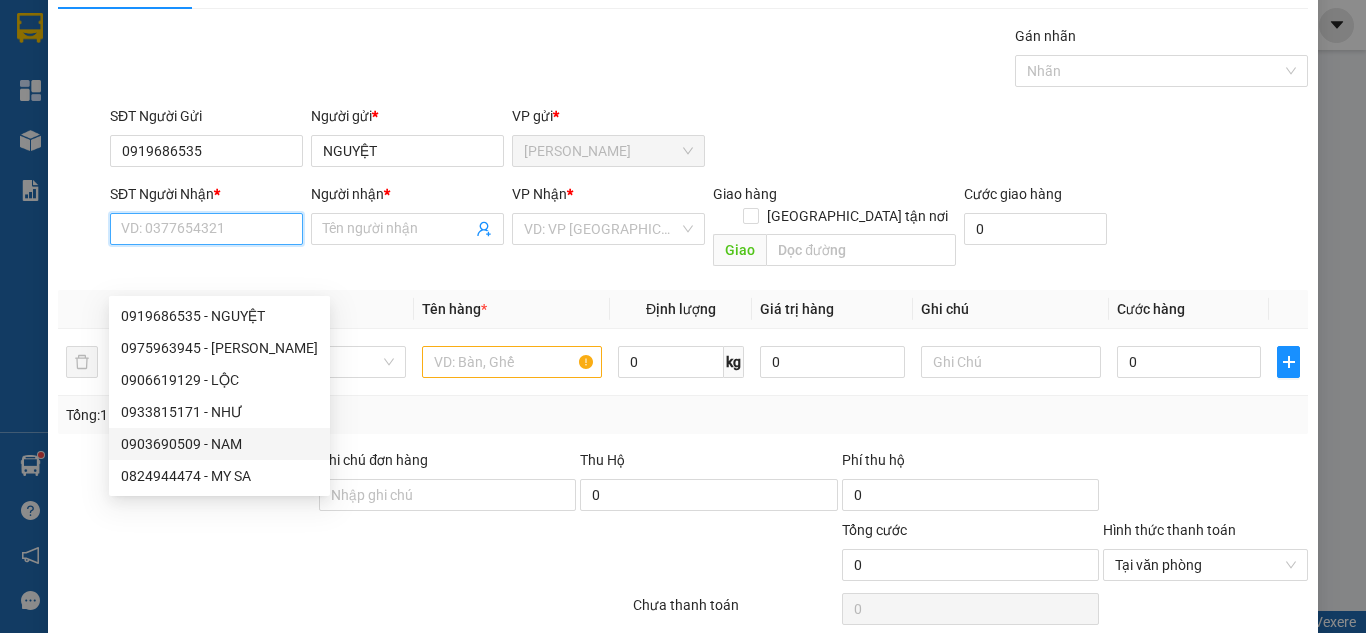 scroll, scrollTop: 0, scrollLeft: 0, axis: both 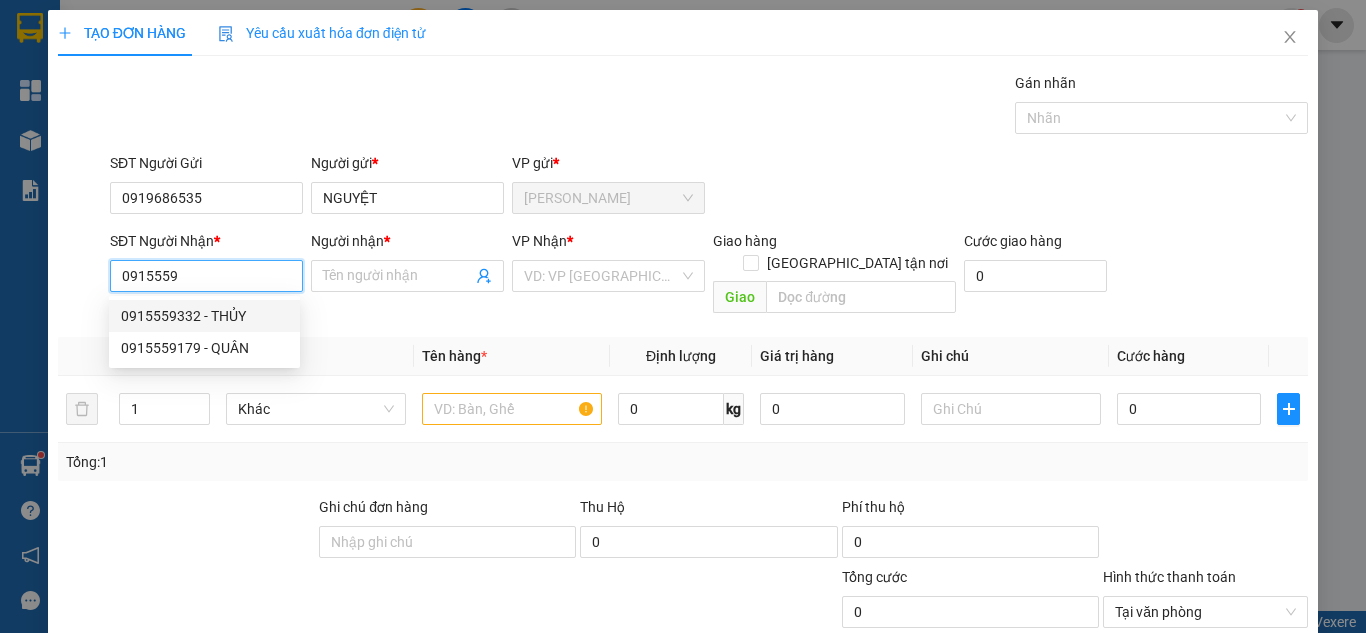 click on "0915559332 - THỦY" at bounding box center [204, 316] 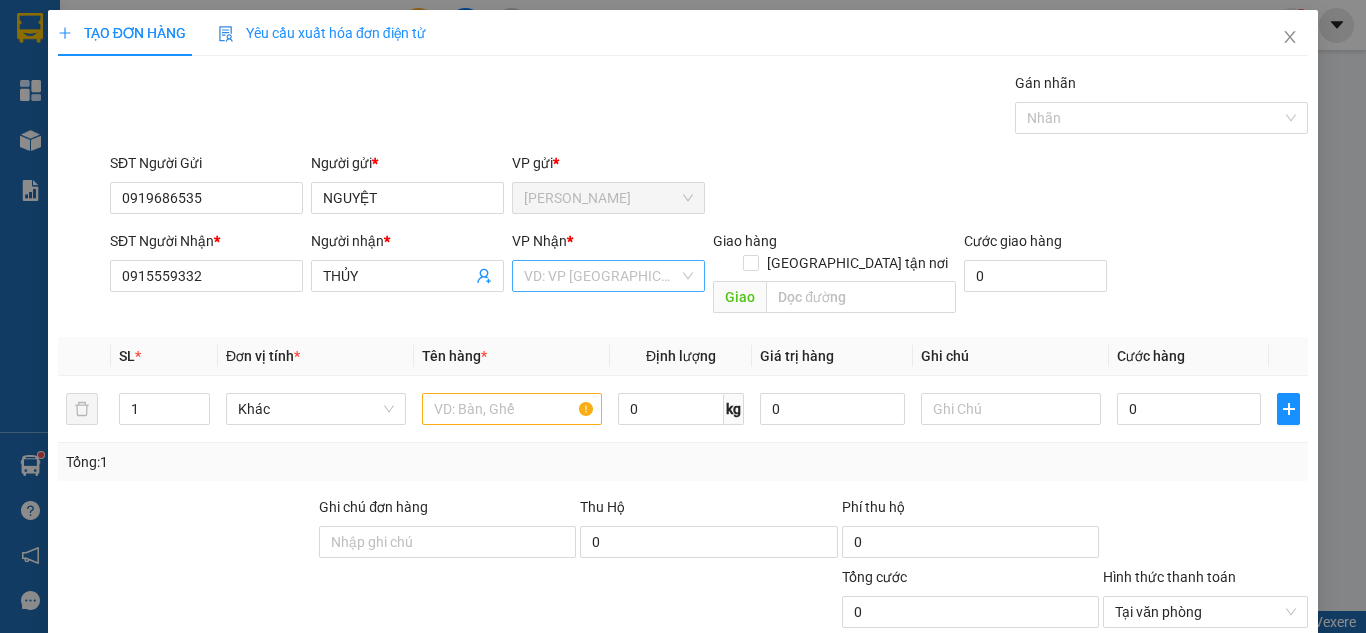 click at bounding box center [601, 276] 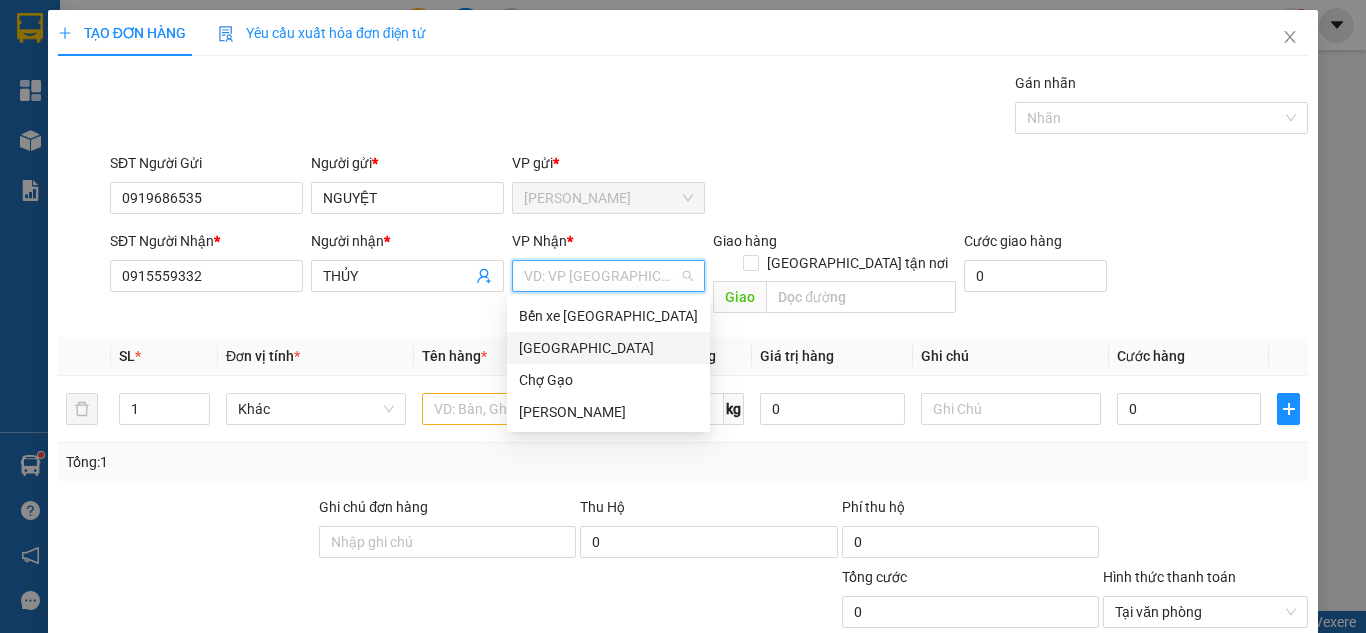 click on "[GEOGRAPHIC_DATA]" at bounding box center [608, 348] 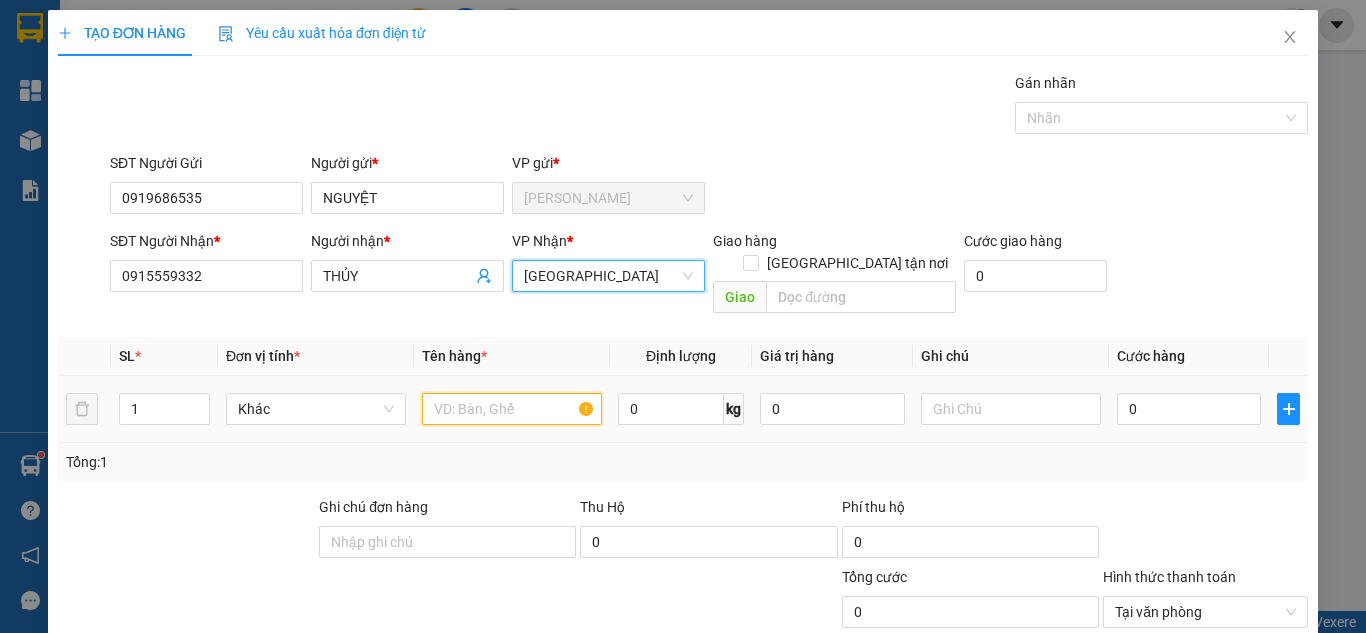 click at bounding box center [512, 409] 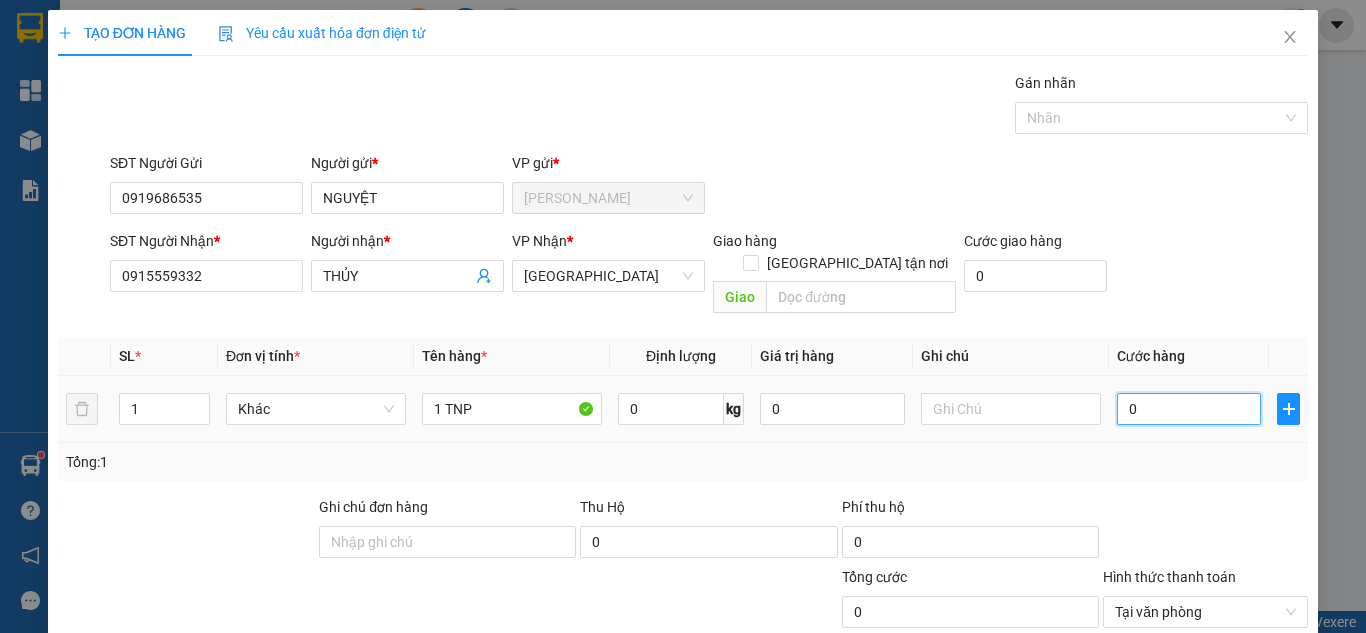click on "0" at bounding box center [1189, 409] 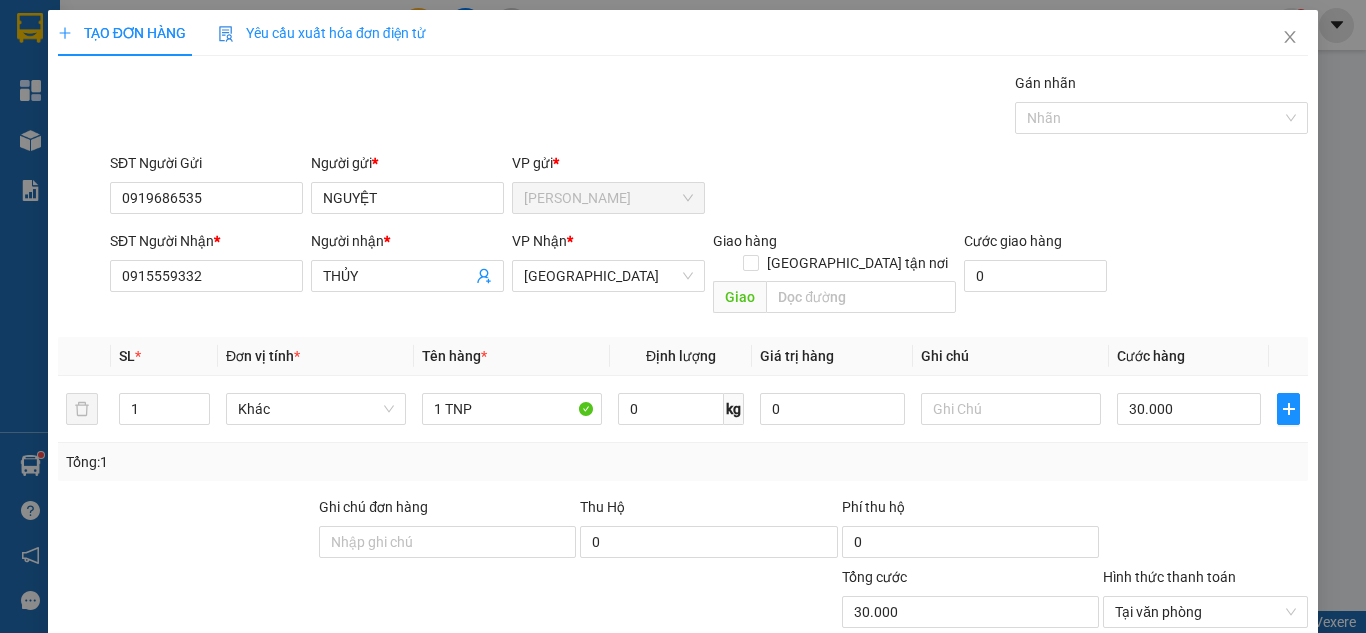 drag, startPoint x: 1223, startPoint y: 257, endPoint x: 1228, endPoint y: 311, distance: 54.230988 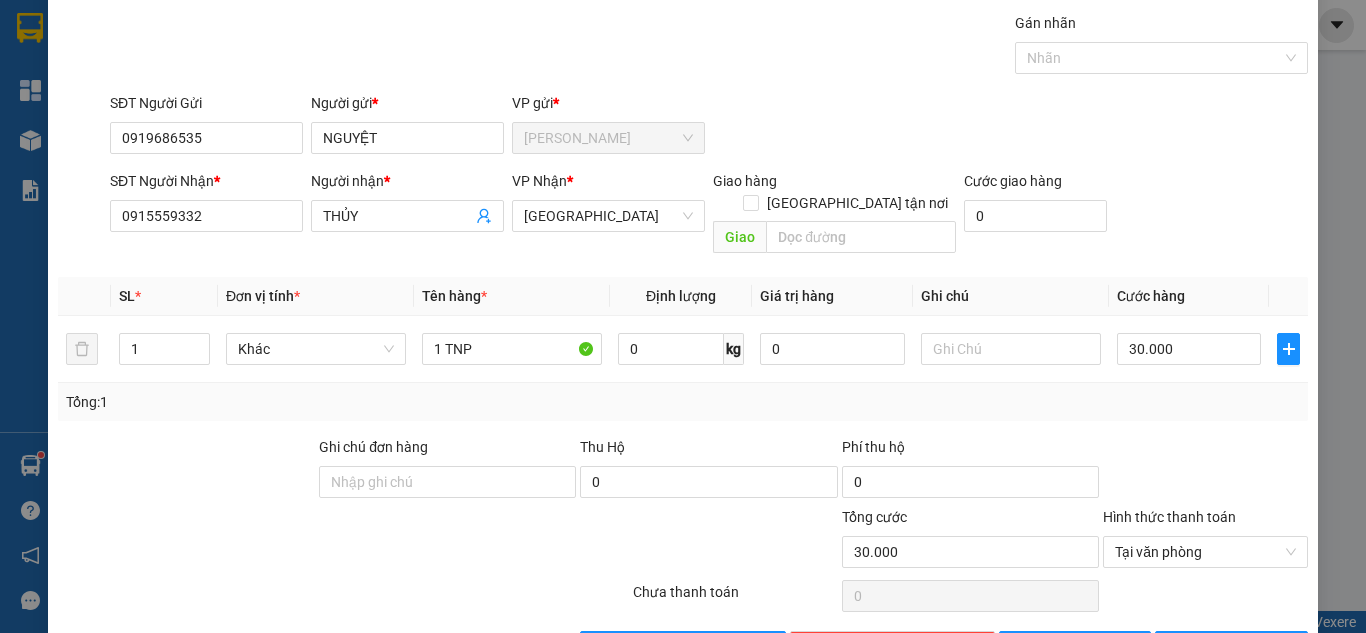 scroll, scrollTop: 107, scrollLeft: 0, axis: vertical 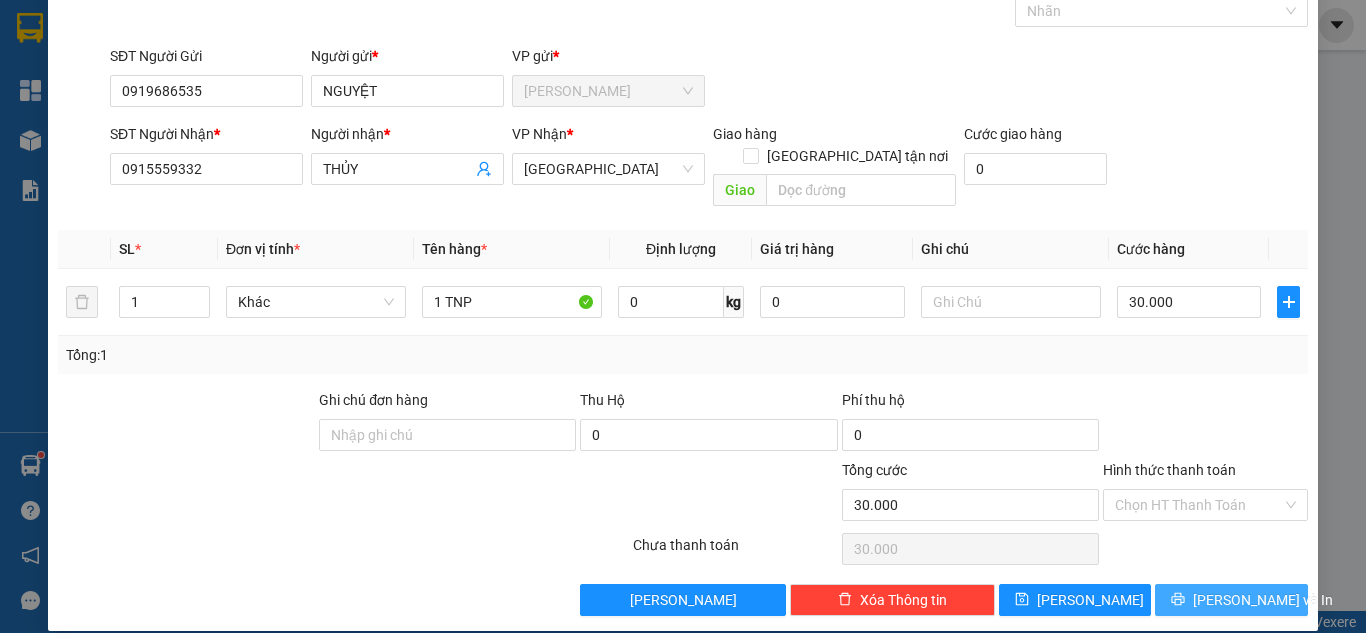 click on "[PERSON_NAME] và In" at bounding box center (1231, 600) 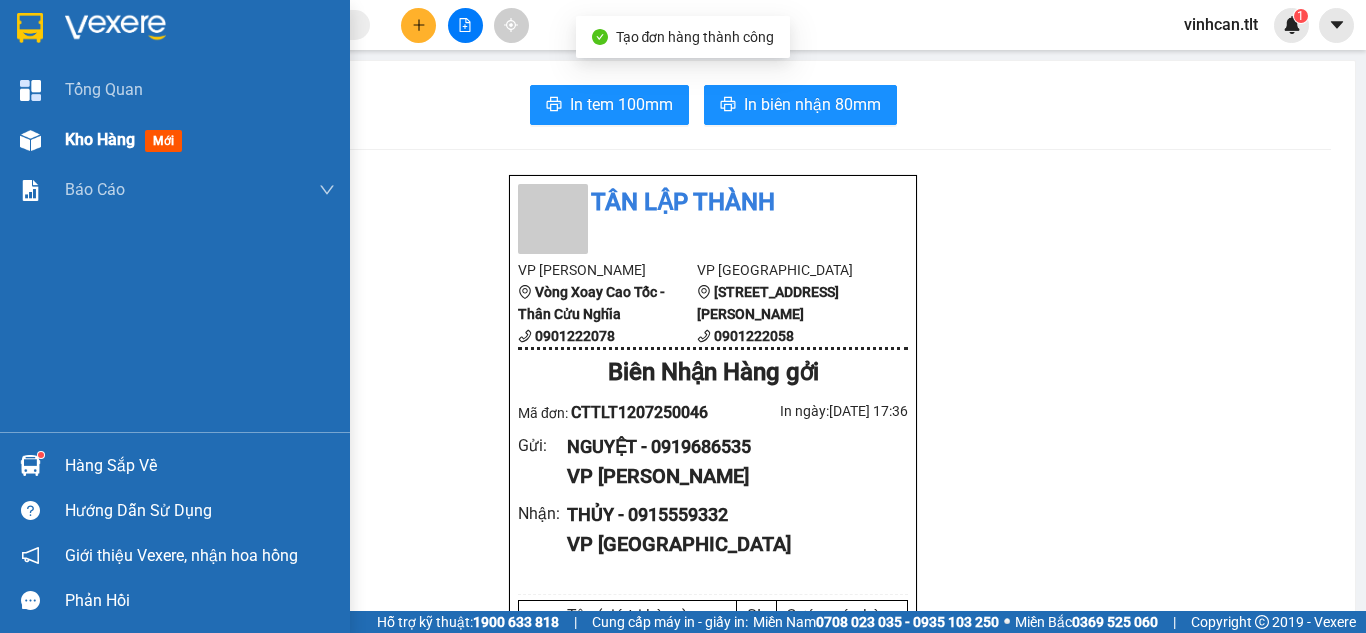 drag, startPoint x: 16, startPoint y: 139, endPoint x: 64, endPoint y: 141, distance: 48.04165 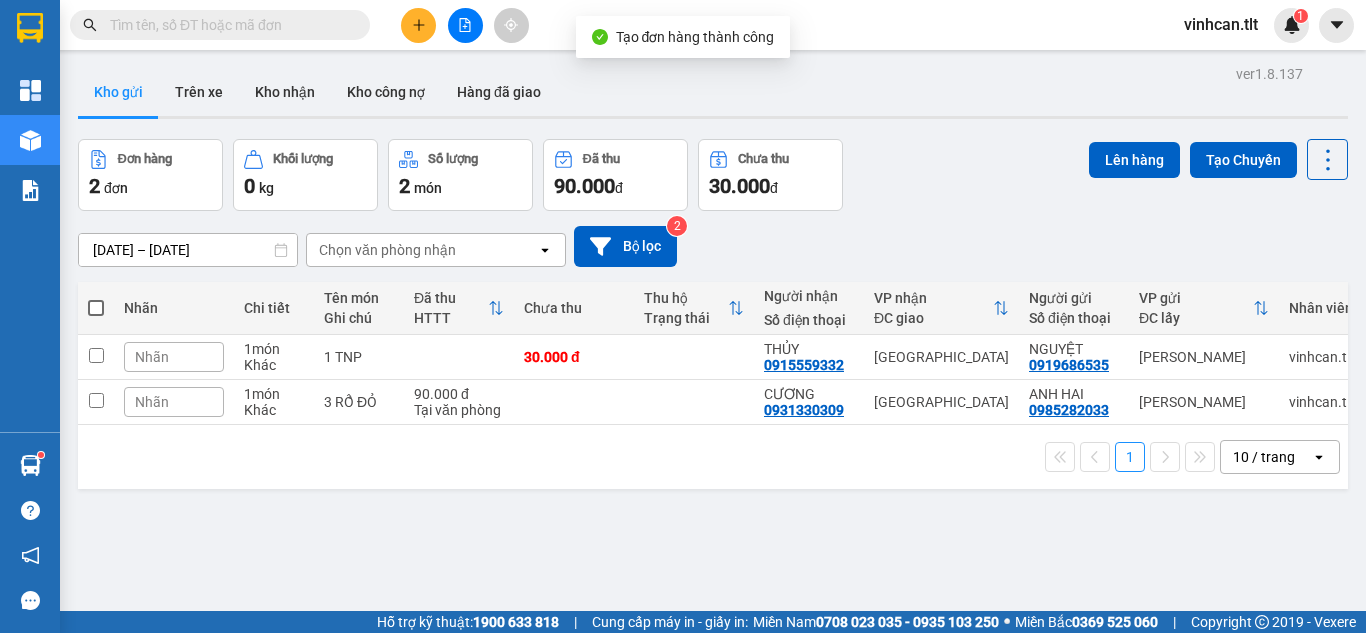 click at bounding box center (465, 25) 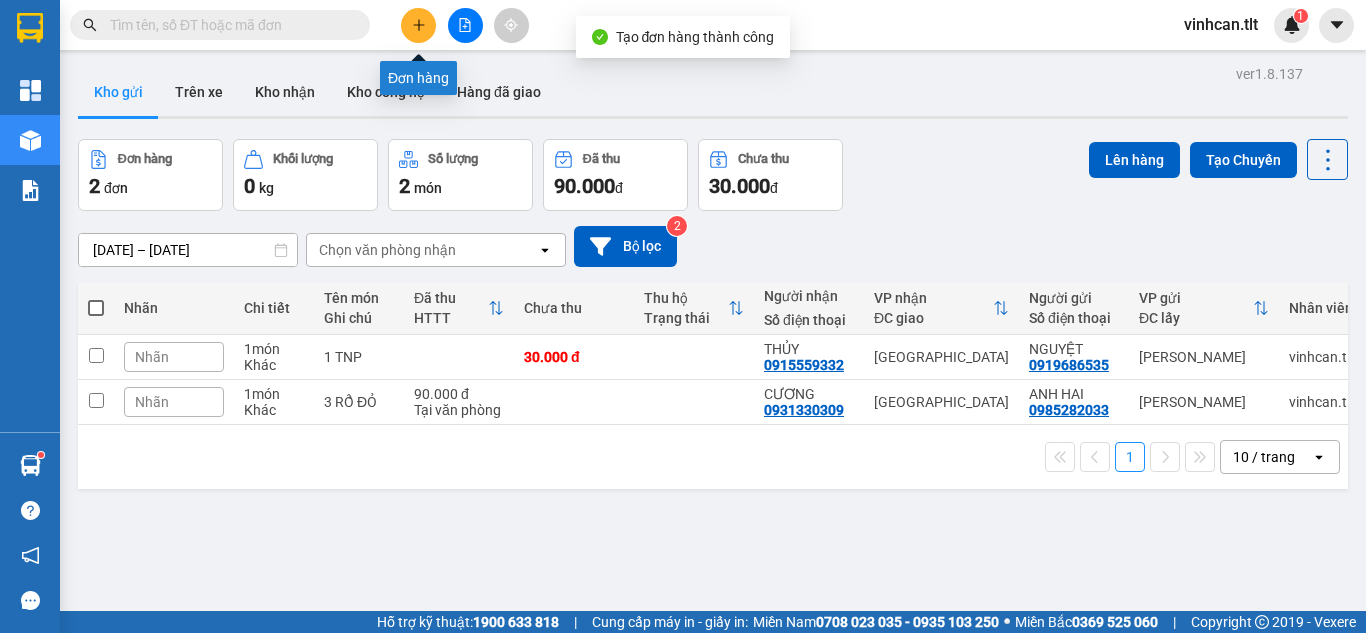 click at bounding box center [418, 25] 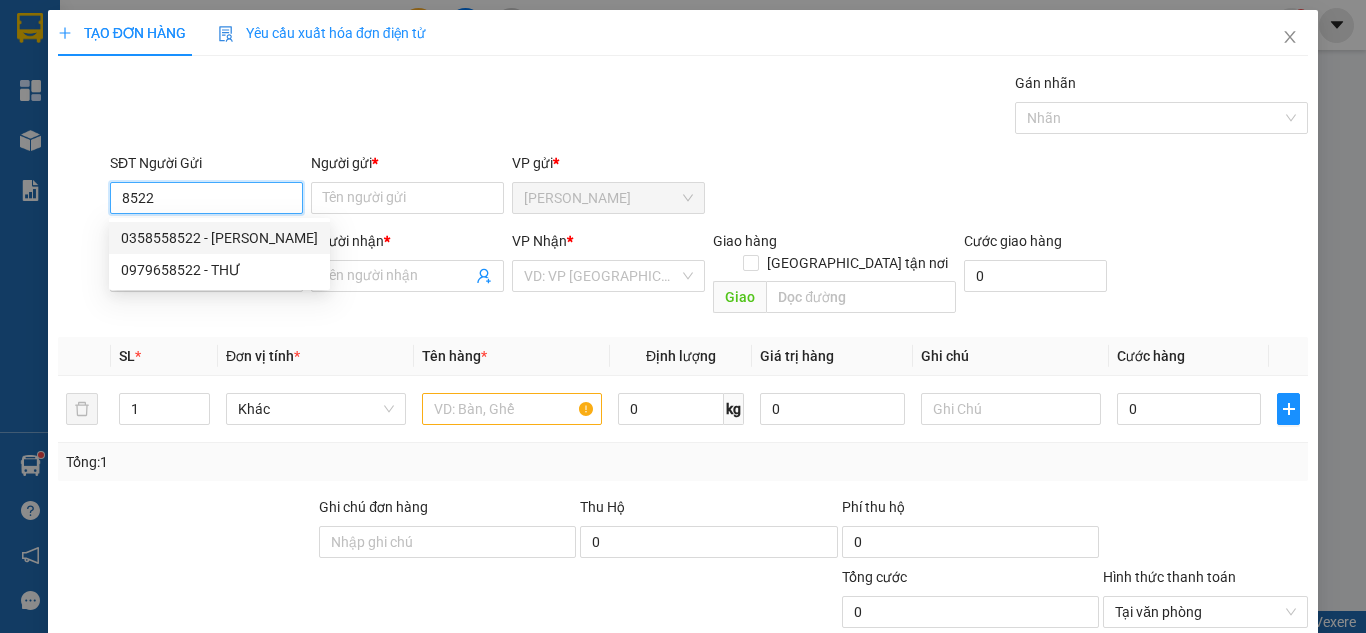 click on "0358558522 - HOÀNG" at bounding box center [219, 238] 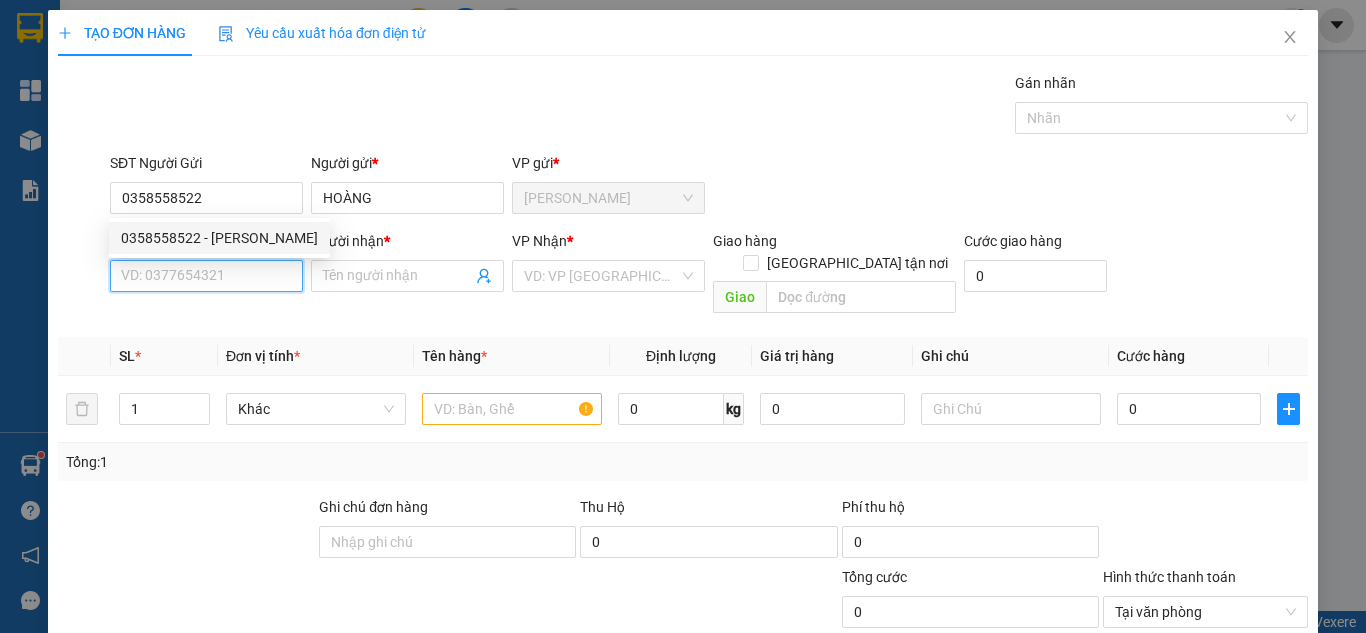 click on "SĐT Người Nhận  *" at bounding box center (206, 276) 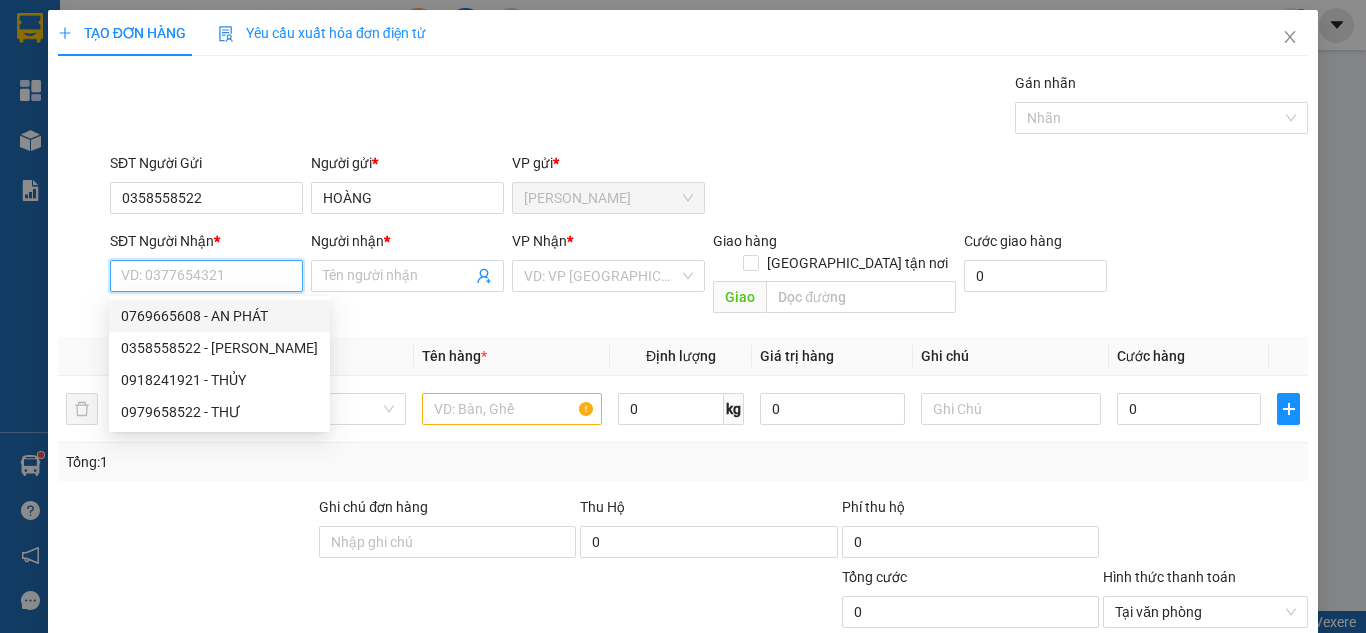 click on "0769665608 - AN PHÁT" at bounding box center [219, 316] 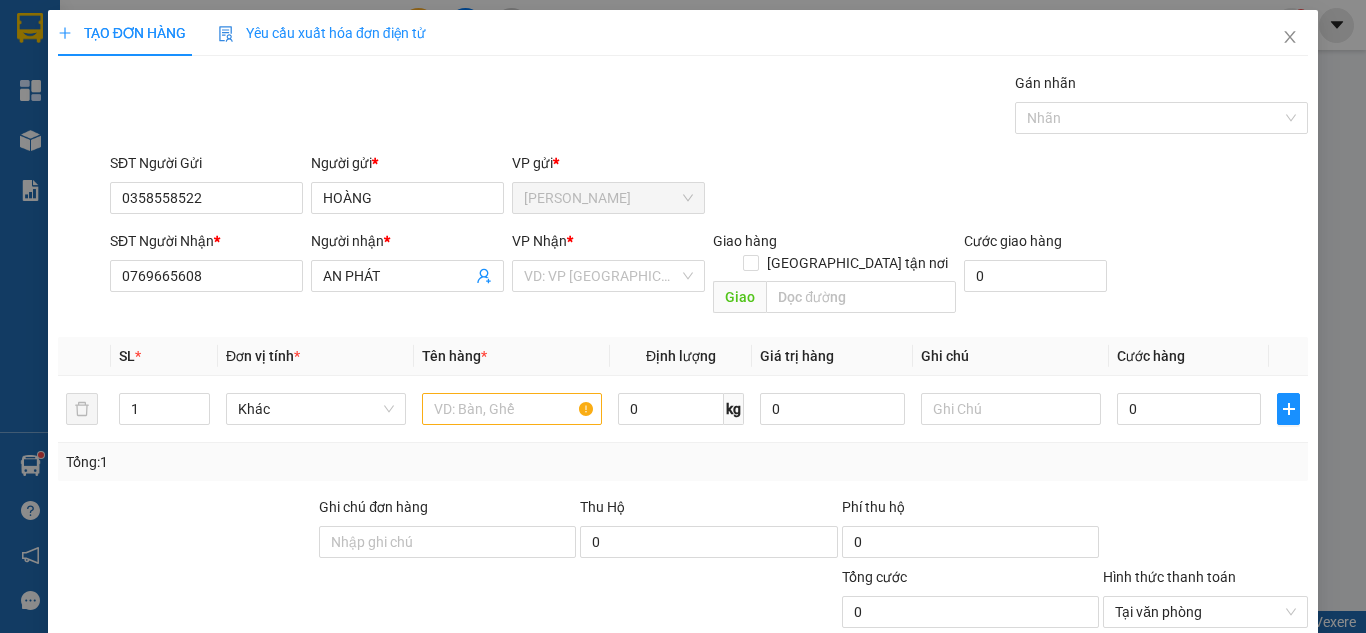 drag, startPoint x: 579, startPoint y: 277, endPoint x: 575, endPoint y: 292, distance: 15.524175 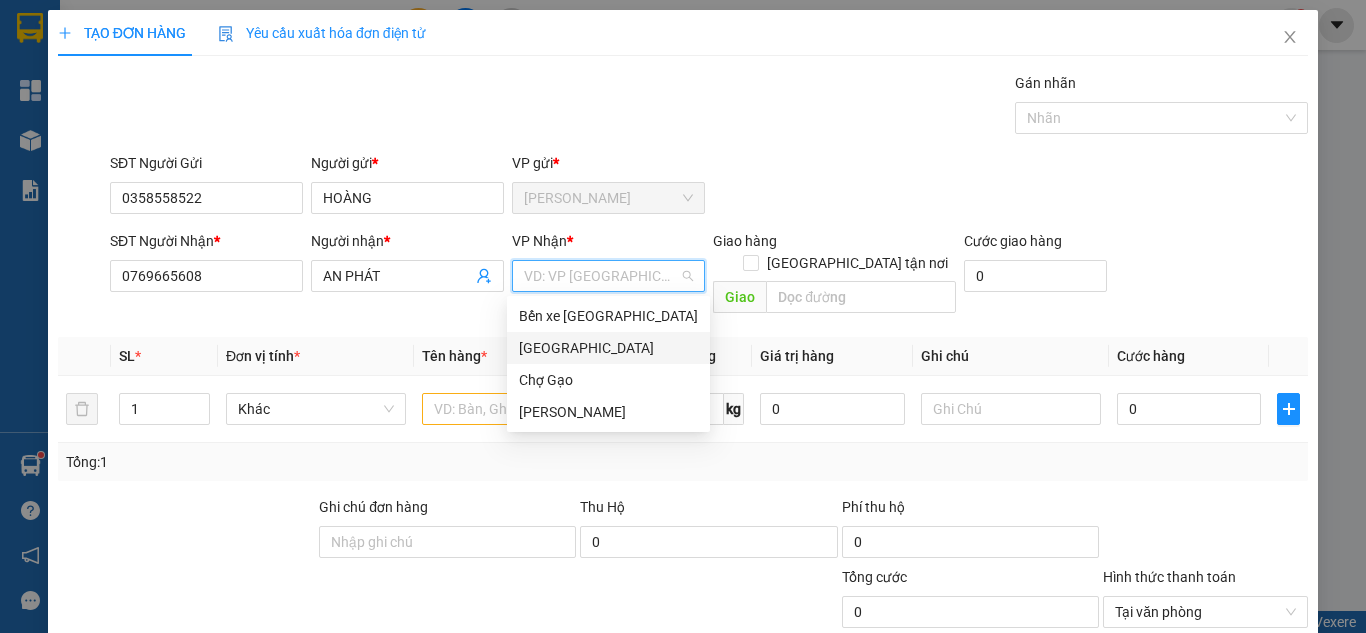 drag, startPoint x: 553, startPoint y: 355, endPoint x: 519, endPoint y: 400, distance: 56.400356 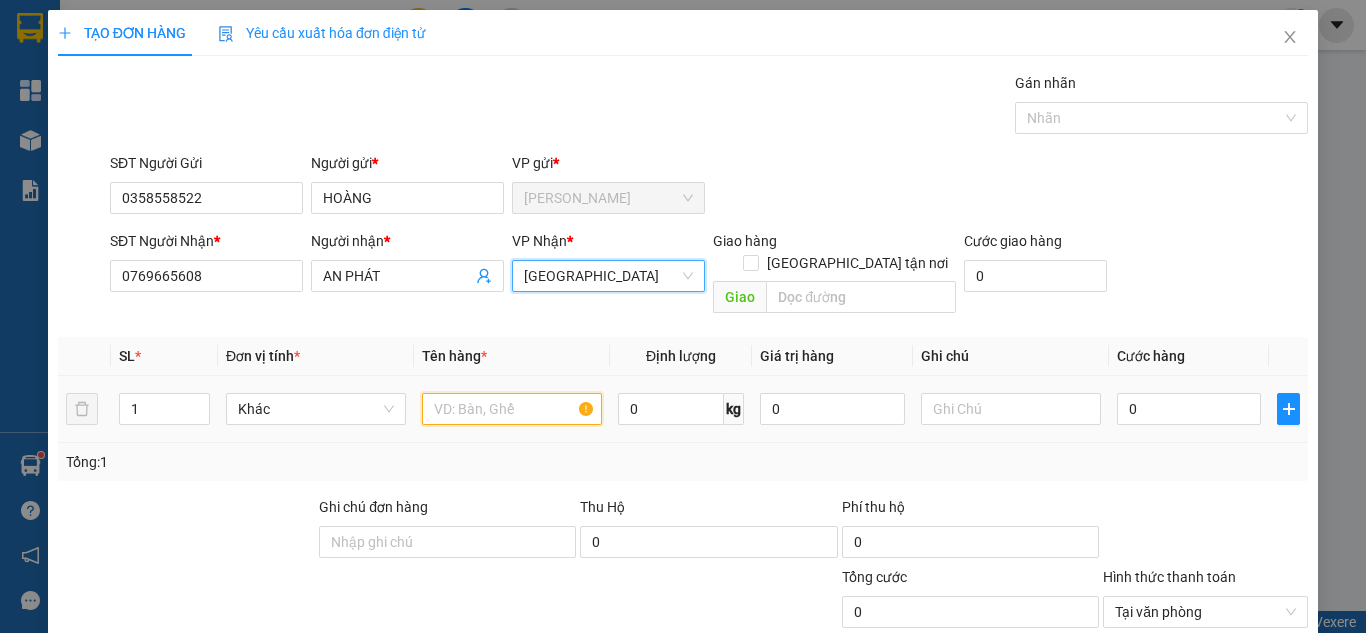 click at bounding box center [512, 409] 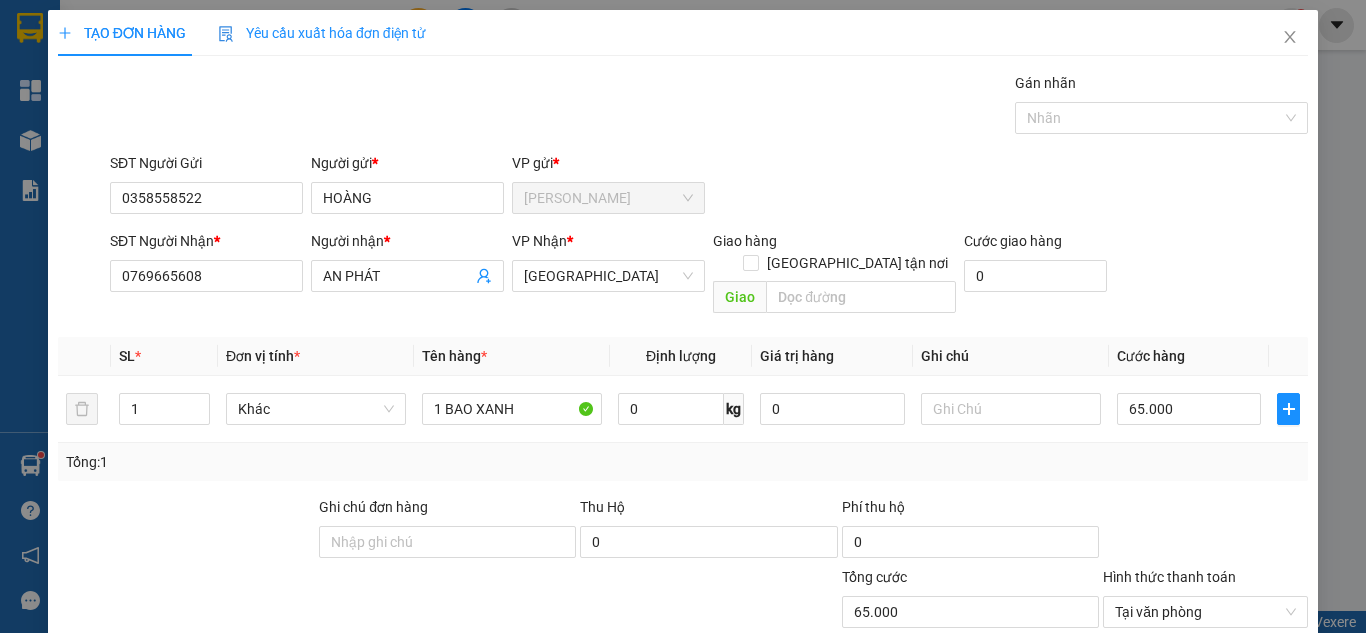 click on "SĐT Người Nhận  * 0769665608 Người nhận  * AN PHÁT VP Nhận  * Sài Gòn Giao hàng Giao tận nơi Giao Cước giao hàng 0" at bounding box center [709, 276] 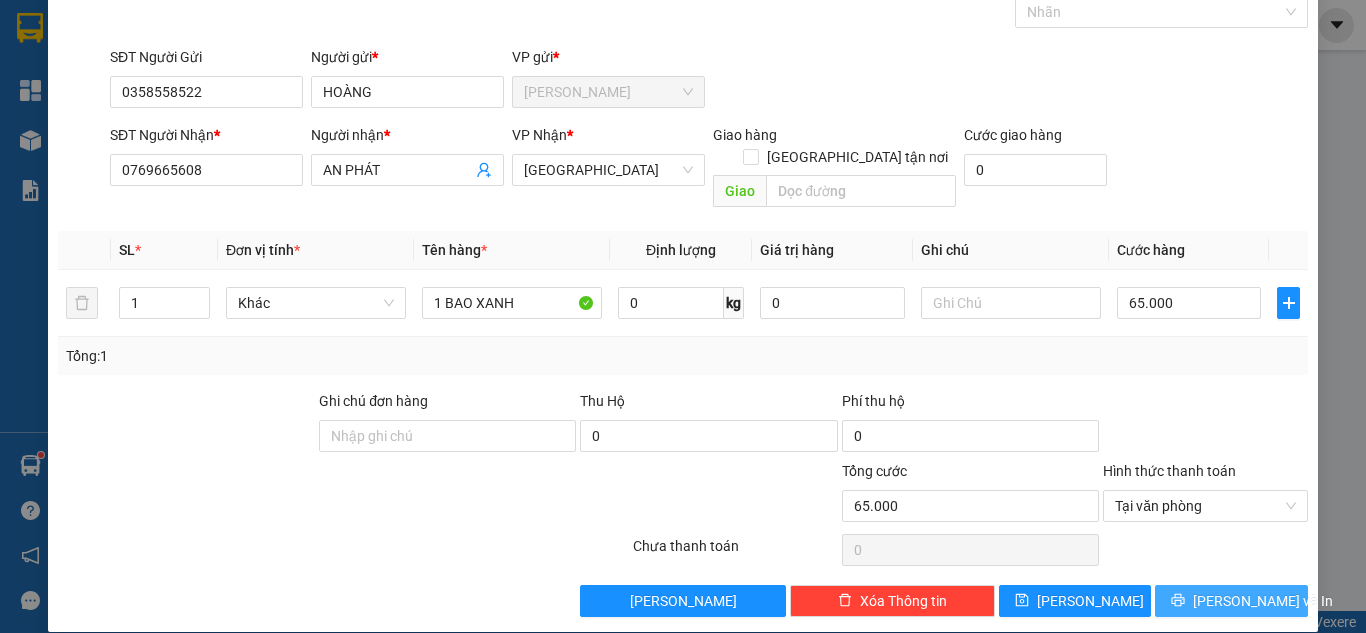 scroll, scrollTop: 107, scrollLeft: 0, axis: vertical 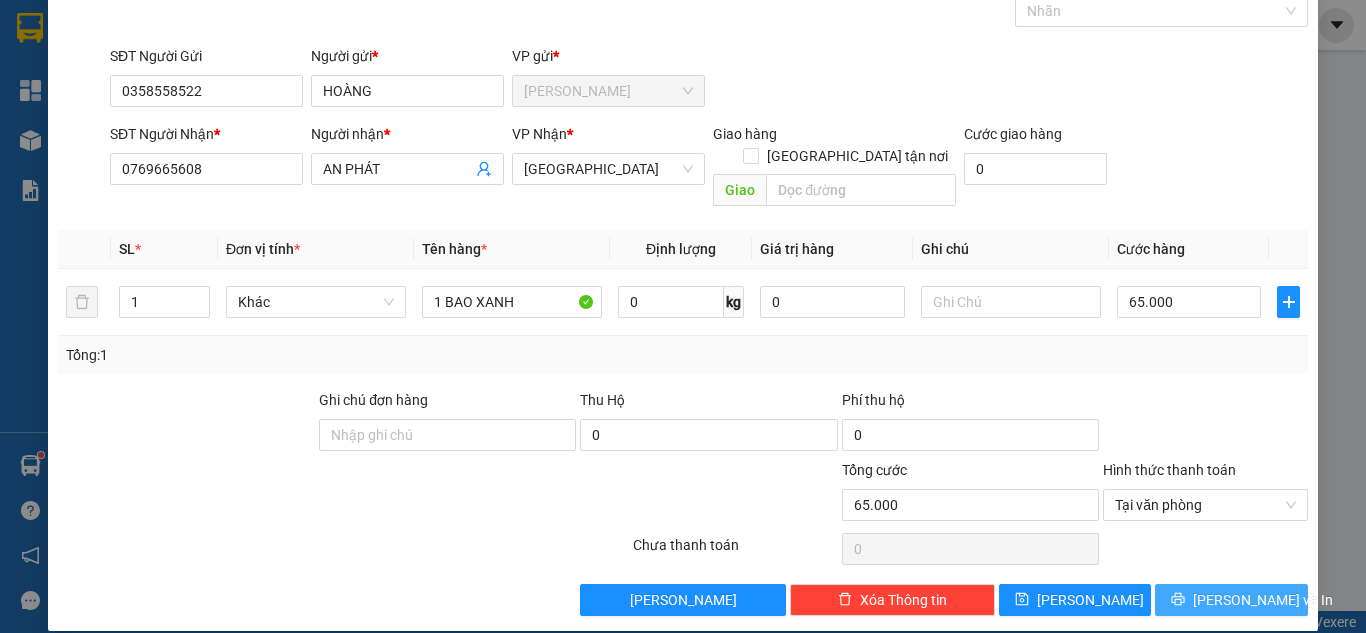 drag, startPoint x: 1229, startPoint y: 569, endPoint x: 1326, endPoint y: 320, distance: 267.2265 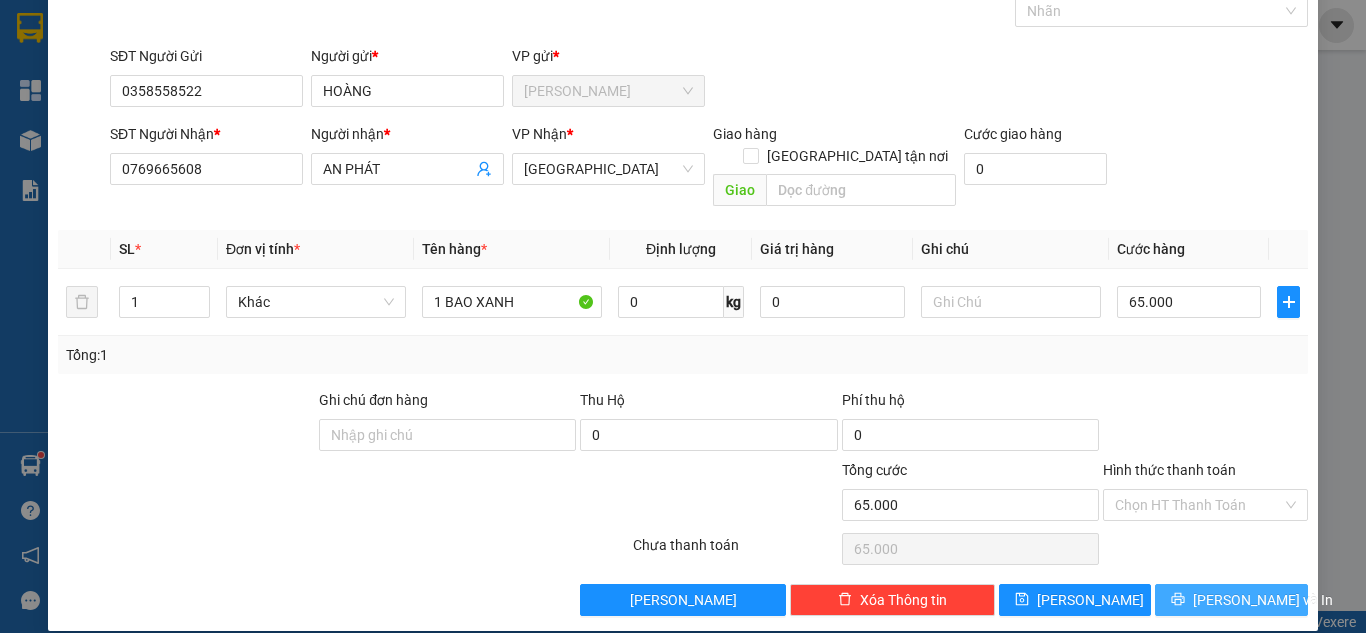 click on "[PERSON_NAME] và In" at bounding box center [1263, 600] 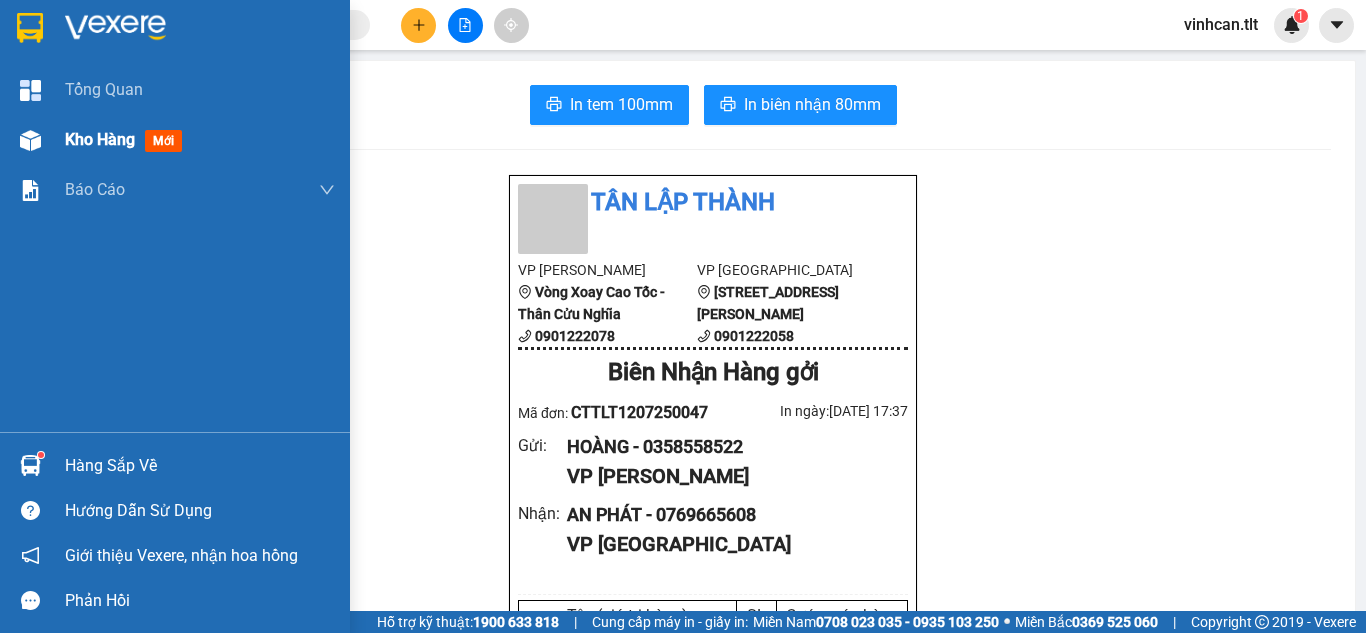 drag, startPoint x: 25, startPoint y: 144, endPoint x: 64, endPoint y: 160, distance: 42.154476 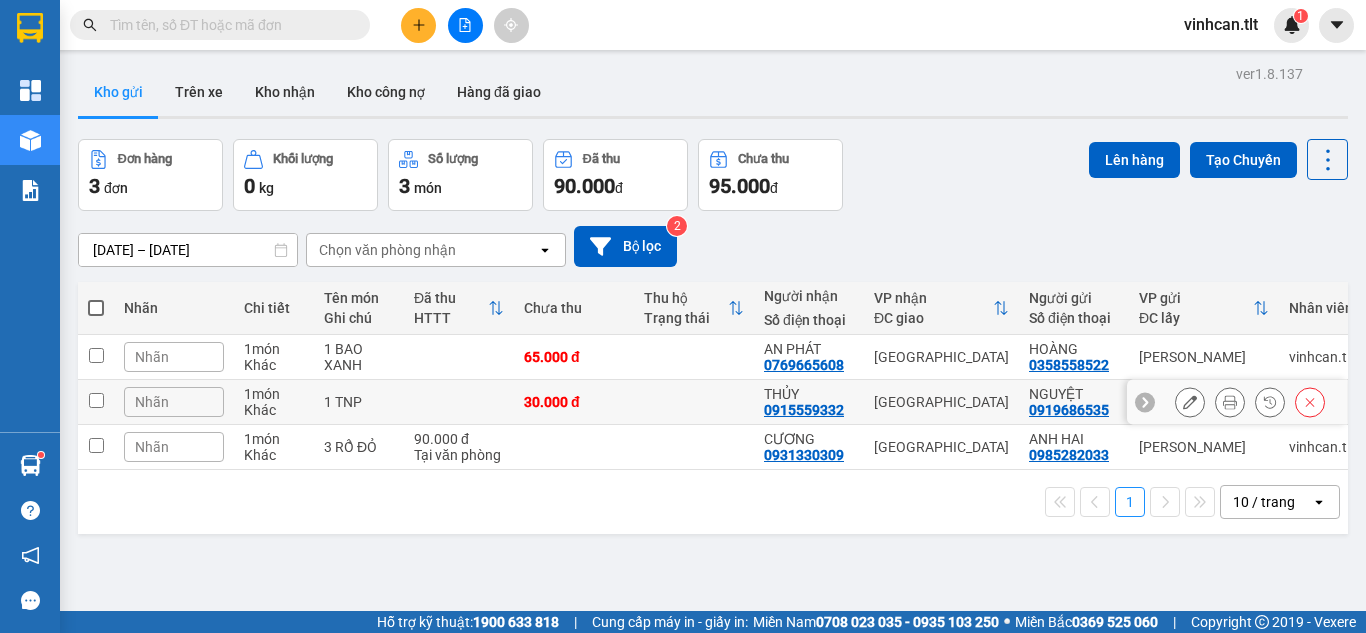 click 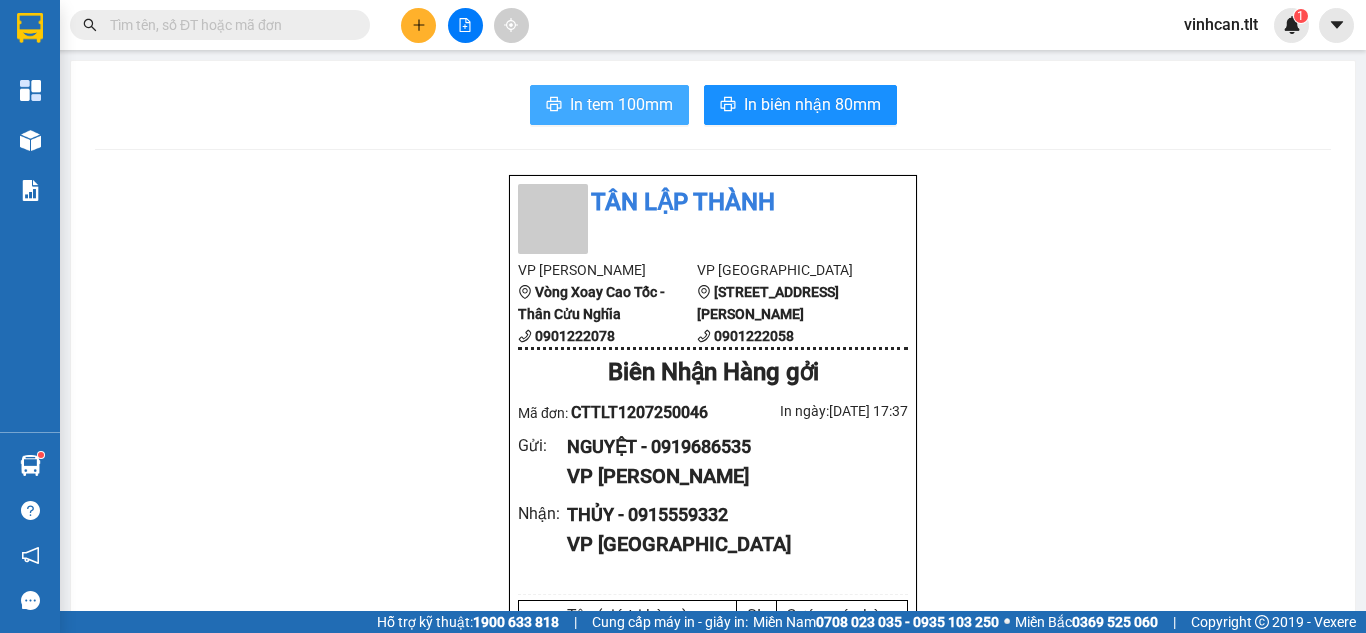 click on "In tem 100mm" at bounding box center [609, 105] 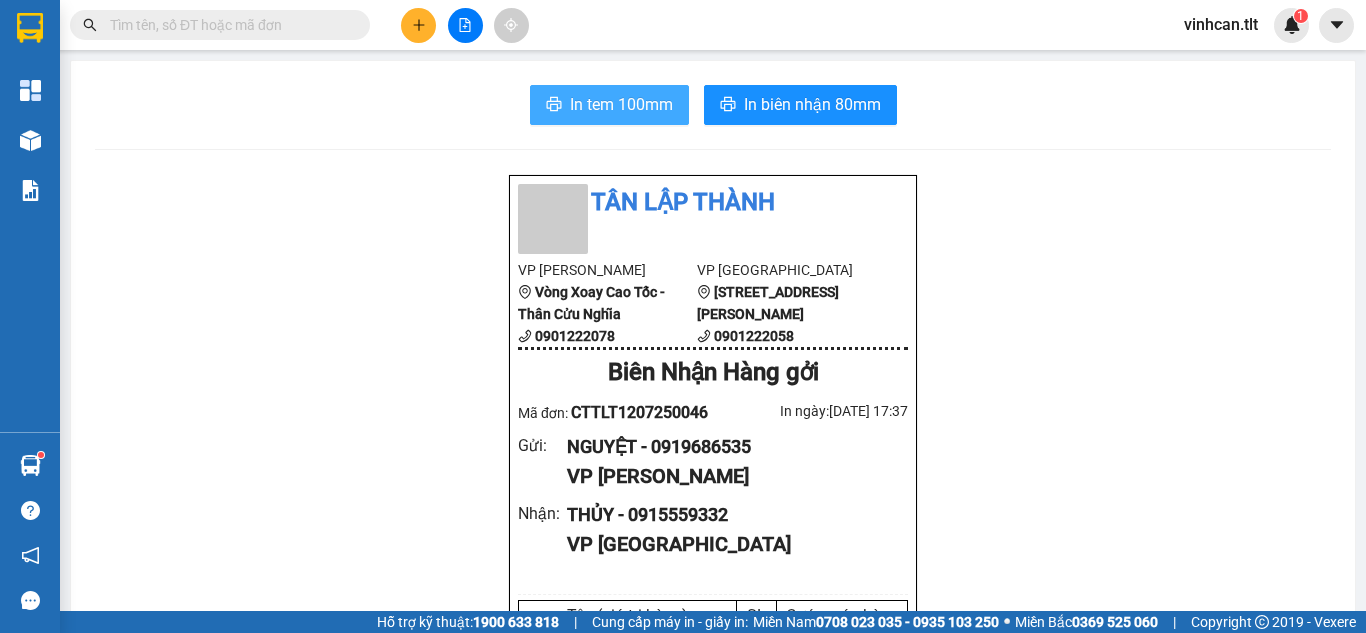 scroll, scrollTop: 0, scrollLeft: 0, axis: both 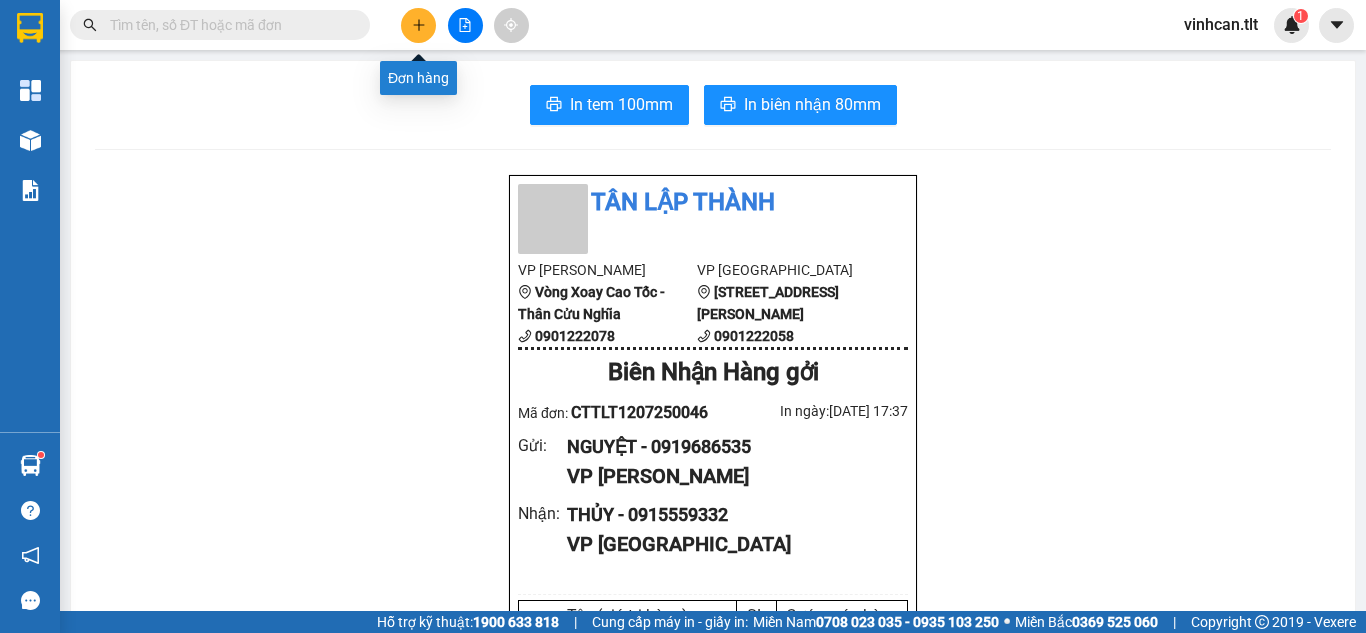 click 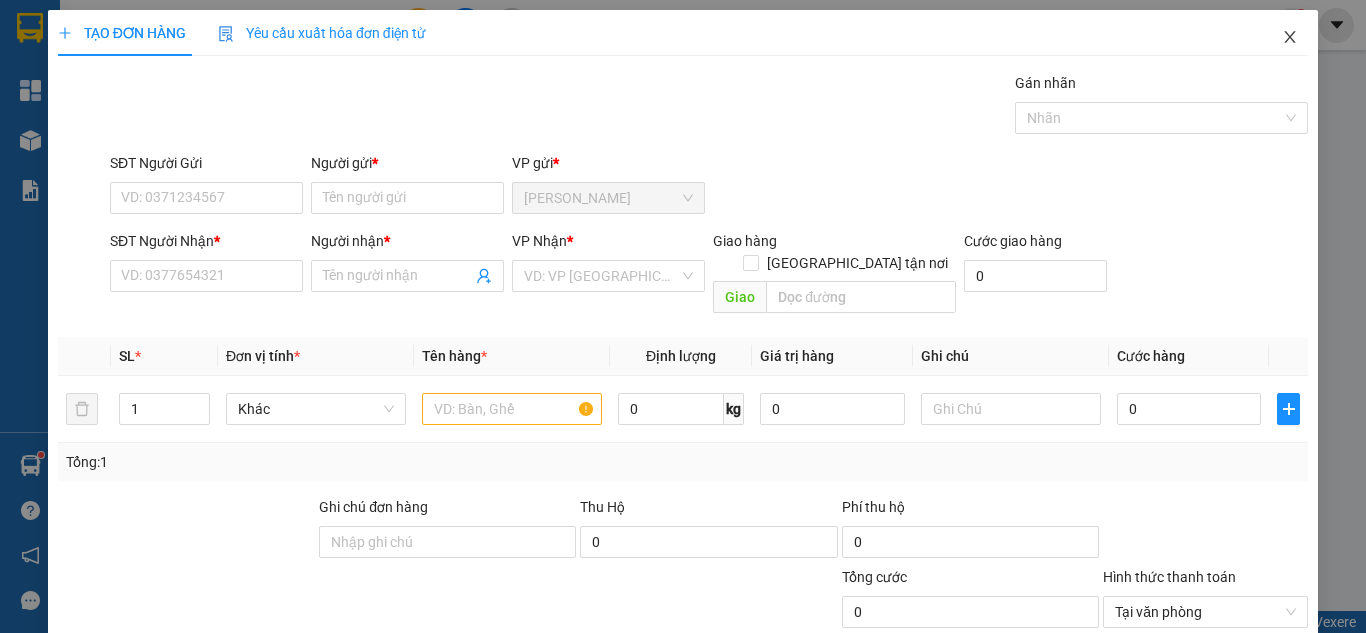 click at bounding box center (1290, 38) 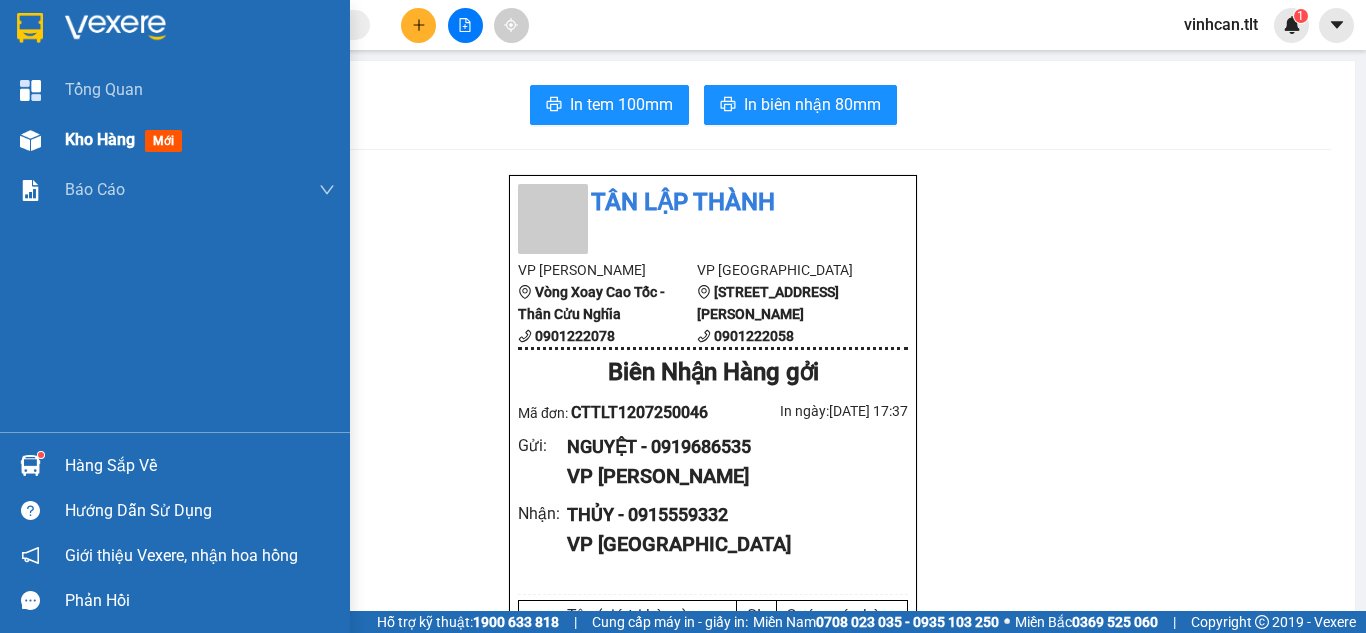 click at bounding box center (30, 140) 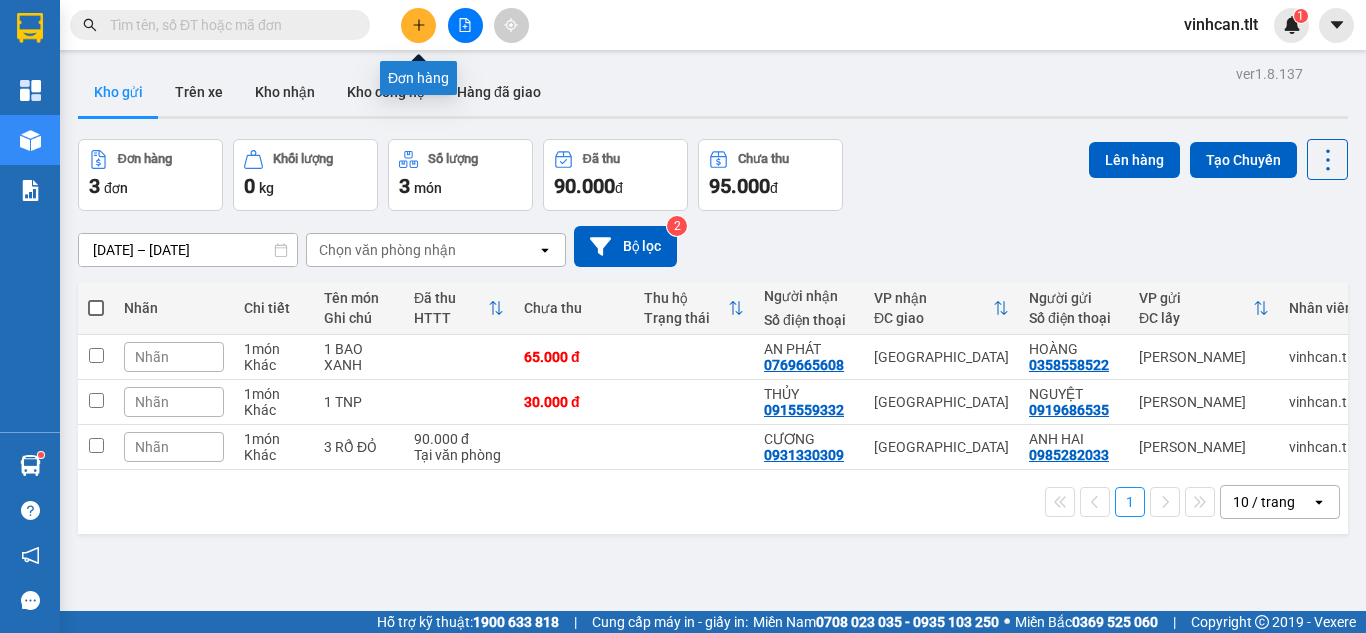 click at bounding box center (418, 25) 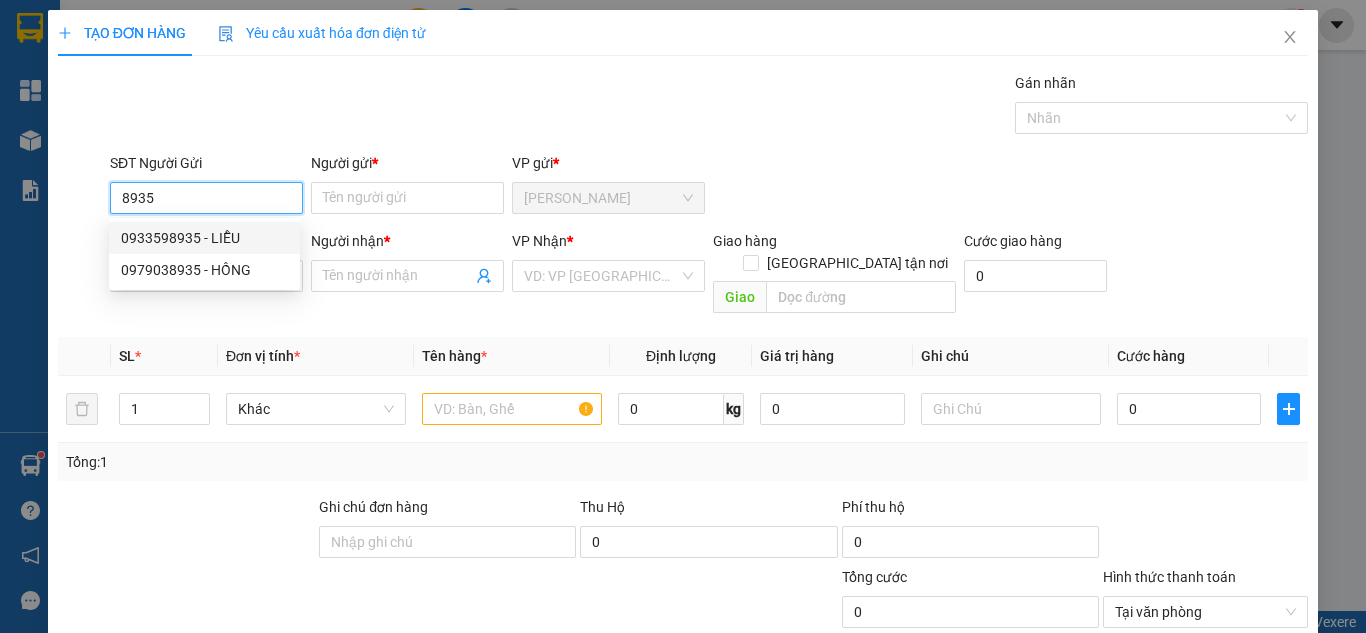 click on "0933598935 - LIỄU" at bounding box center (204, 238) 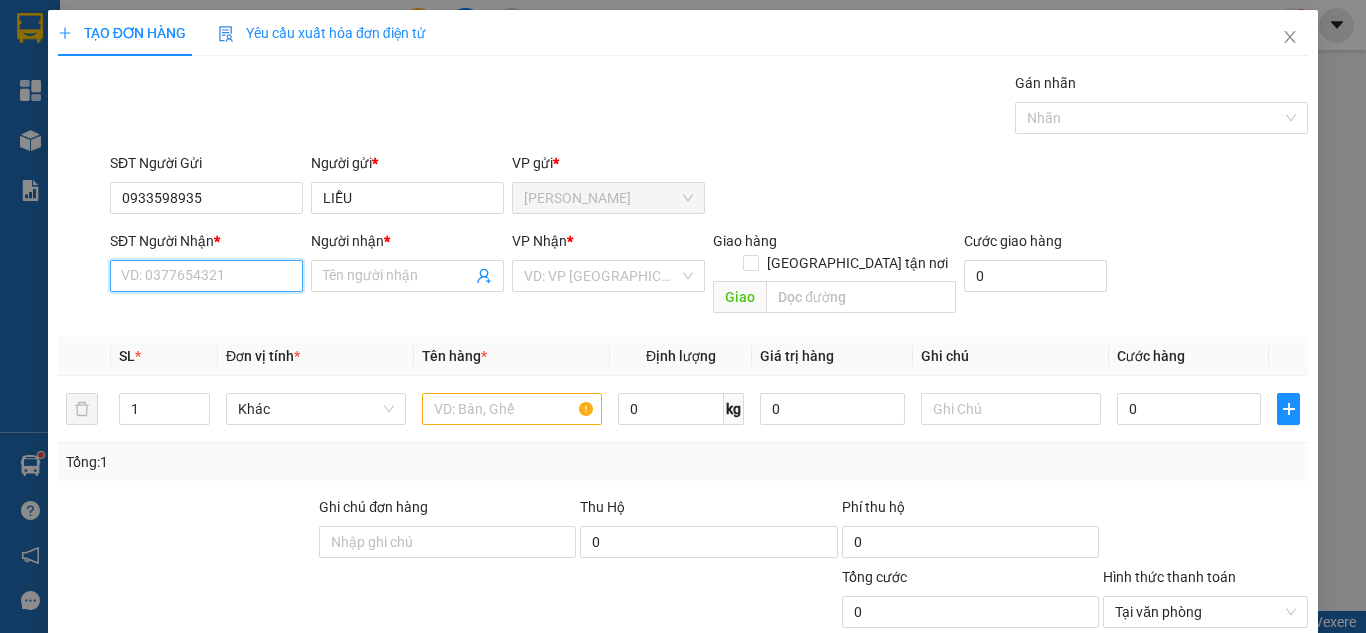 click on "SĐT Người Nhận  *" at bounding box center (206, 276) 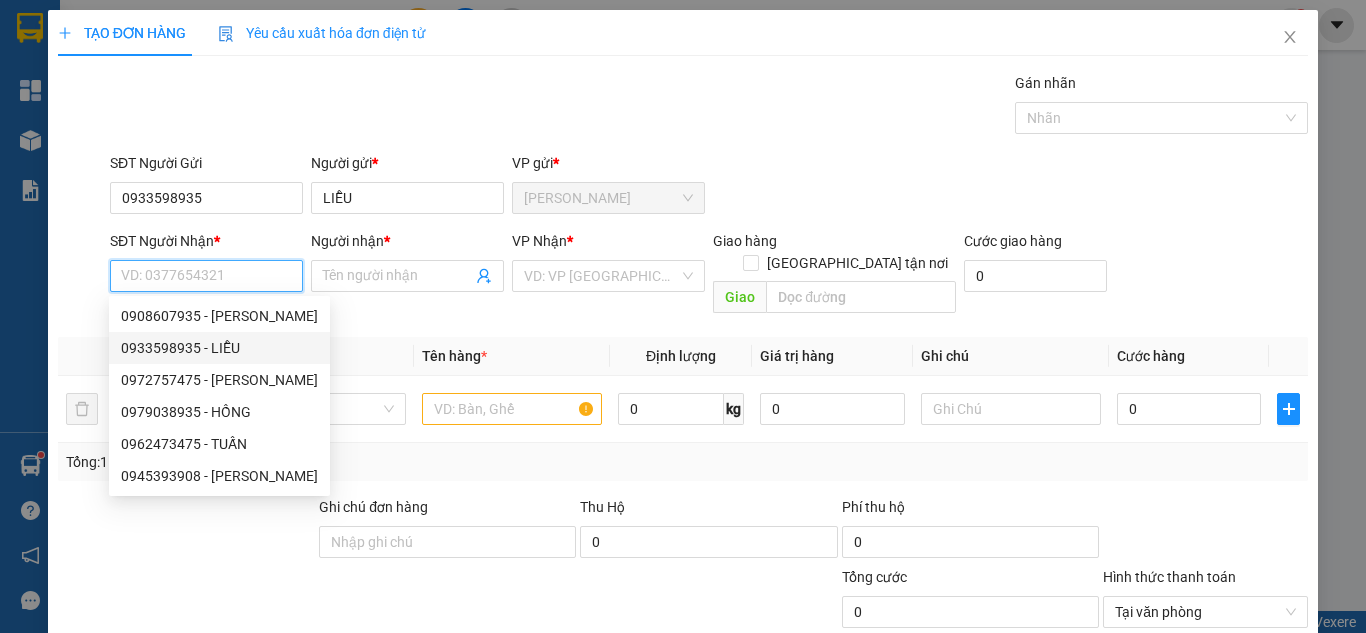 drag, startPoint x: 231, startPoint y: 341, endPoint x: 266, endPoint y: 343, distance: 35.057095 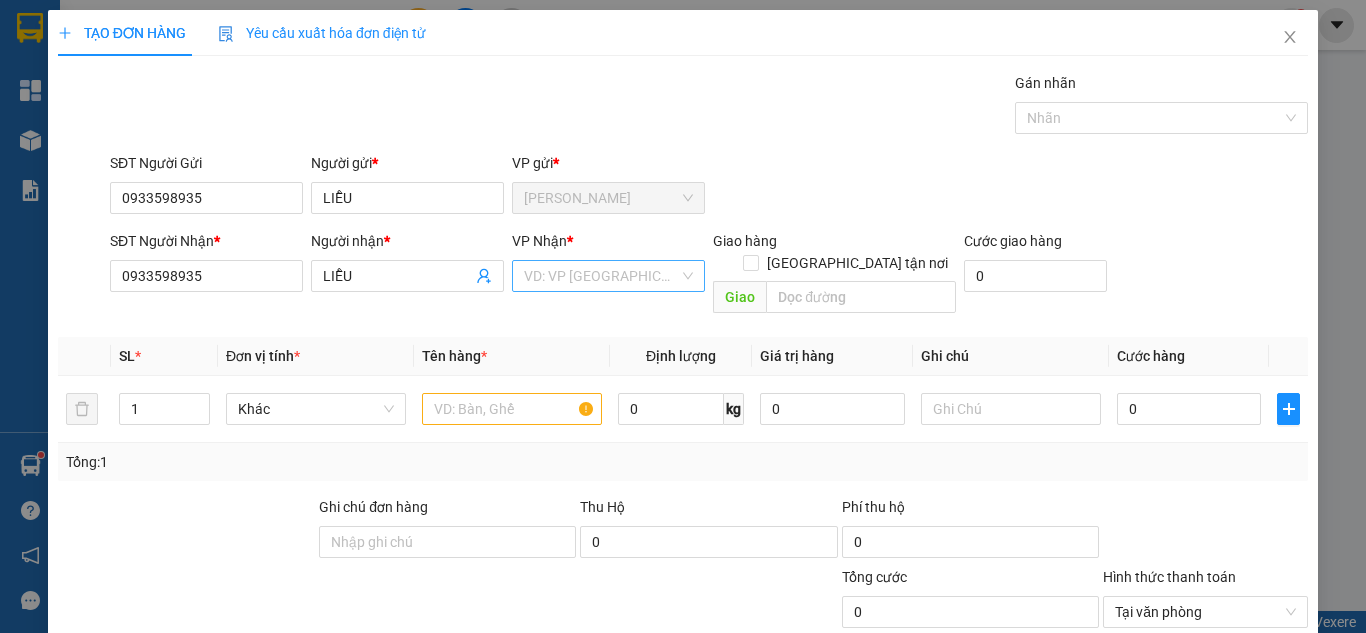 click at bounding box center (601, 276) 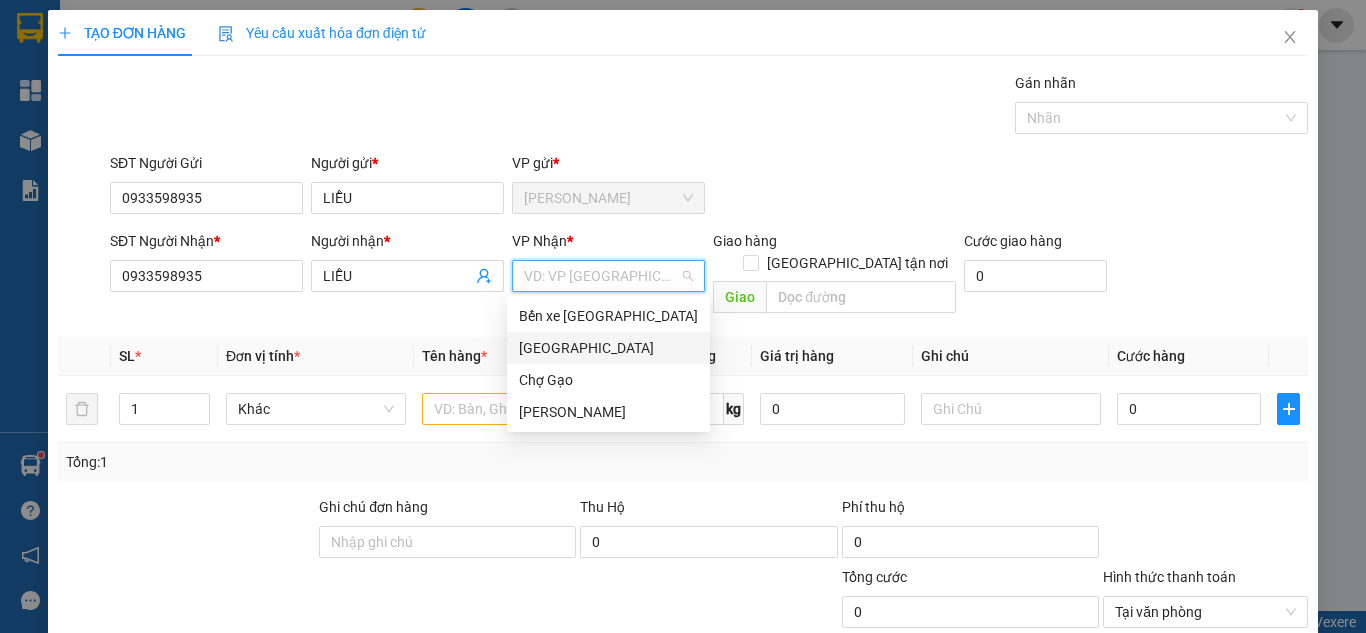 click on "[GEOGRAPHIC_DATA]" at bounding box center (608, 348) 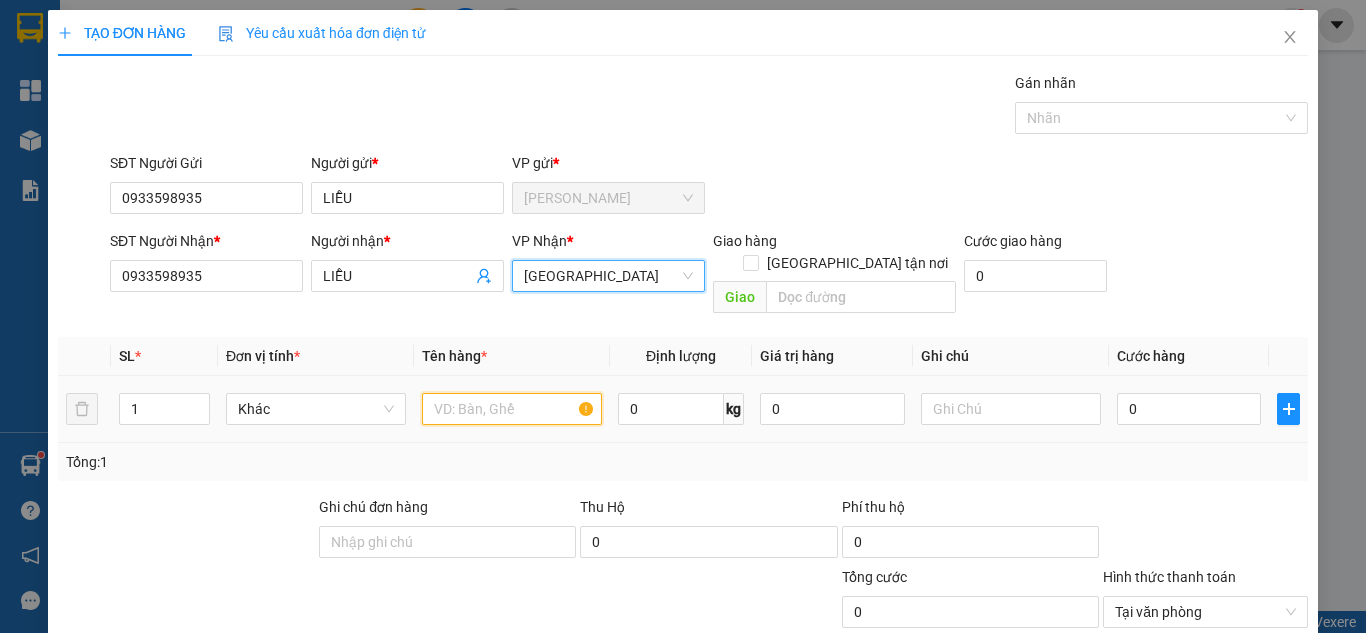 click at bounding box center (512, 409) 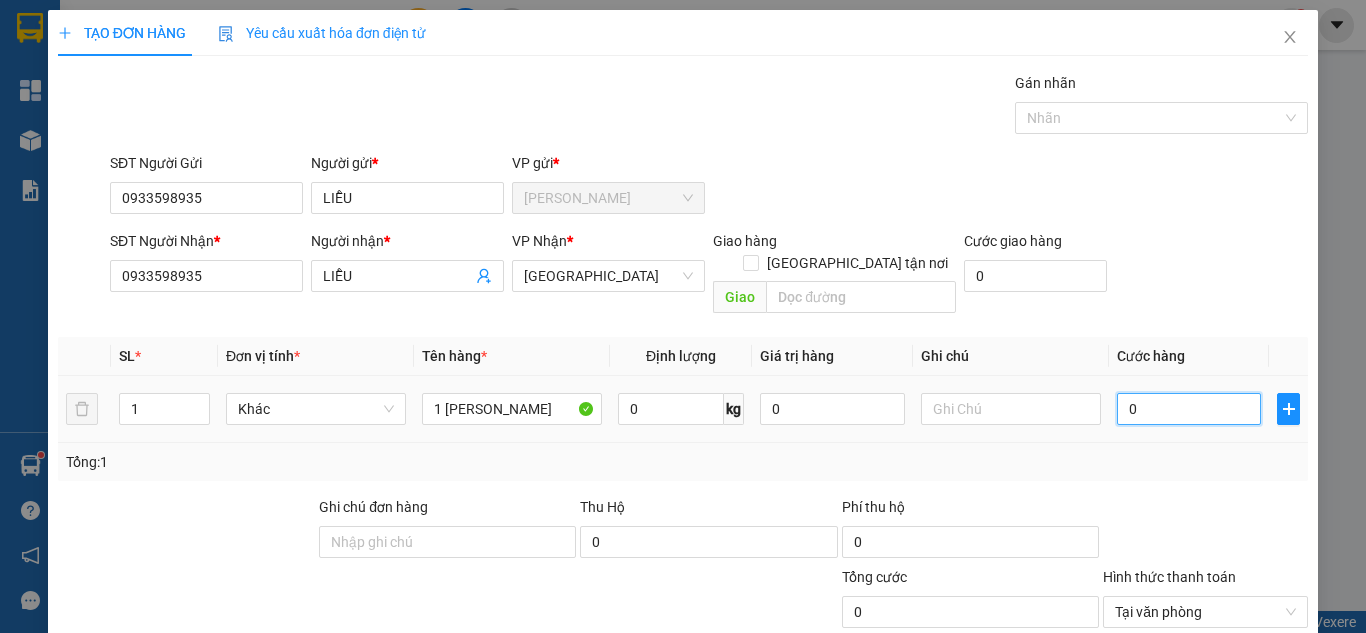 click on "0" at bounding box center (1189, 409) 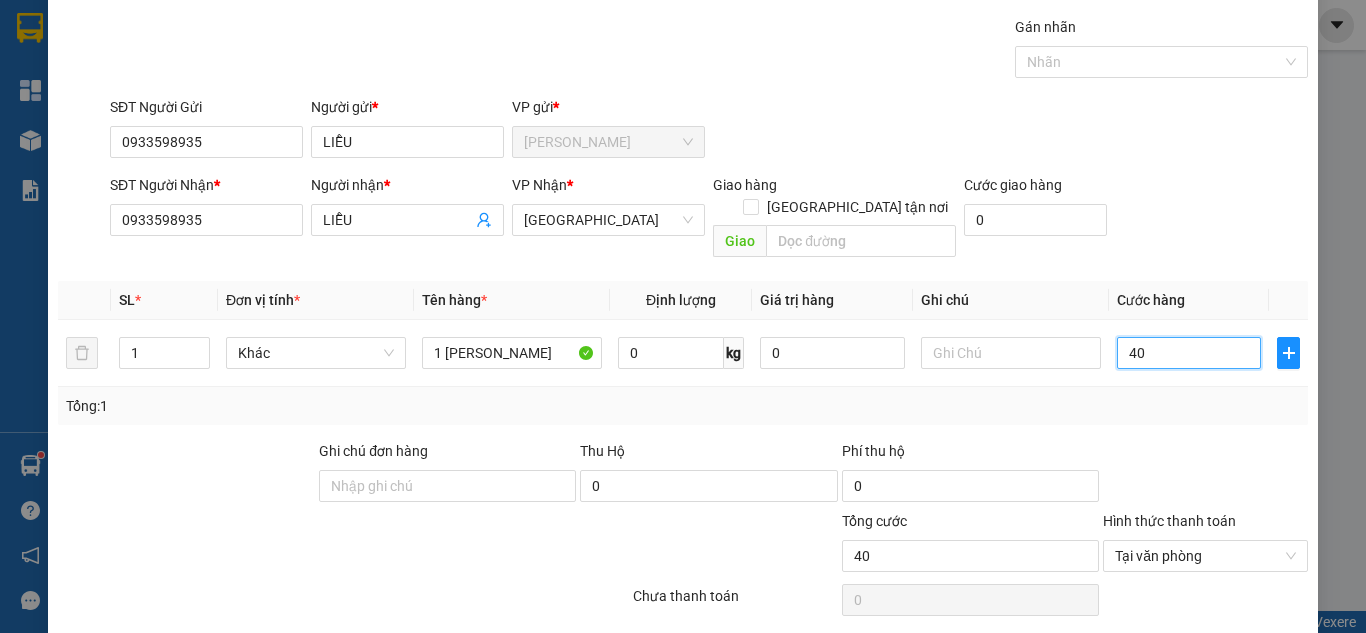 scroll, scrollTop: 107, scrollLeft: 0, axis: vertical 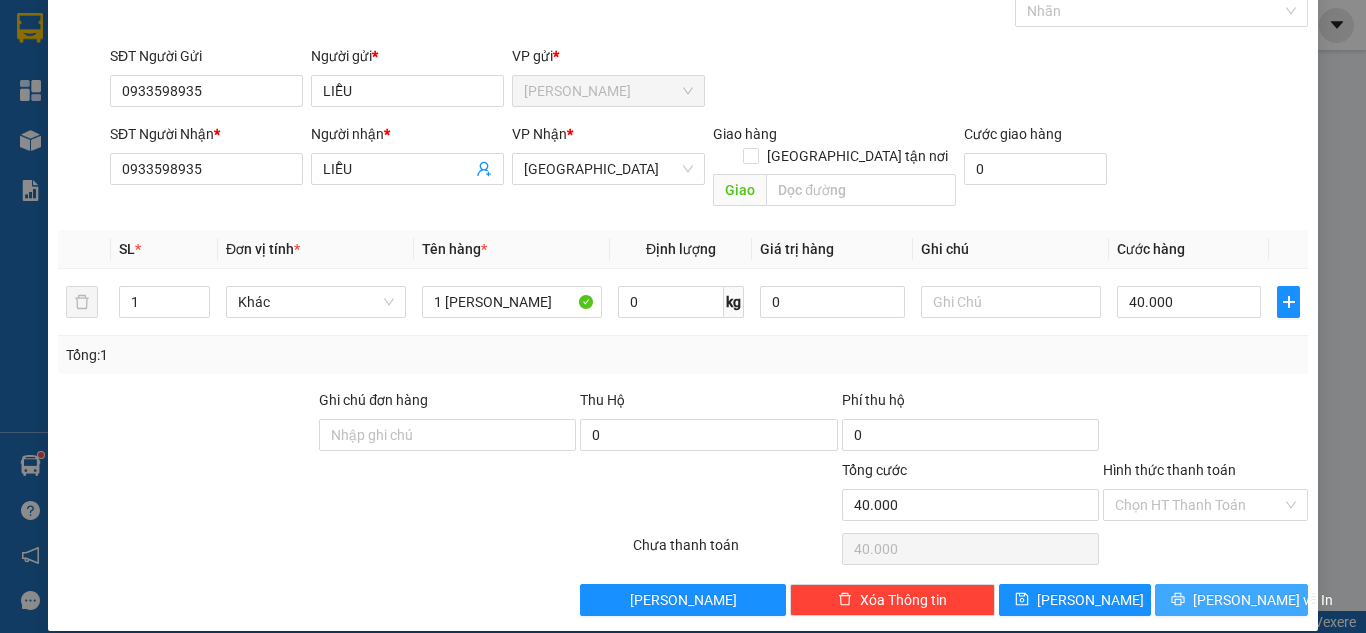click on "[PERSON_NAME] và In" at bounding box center [1263, 600] 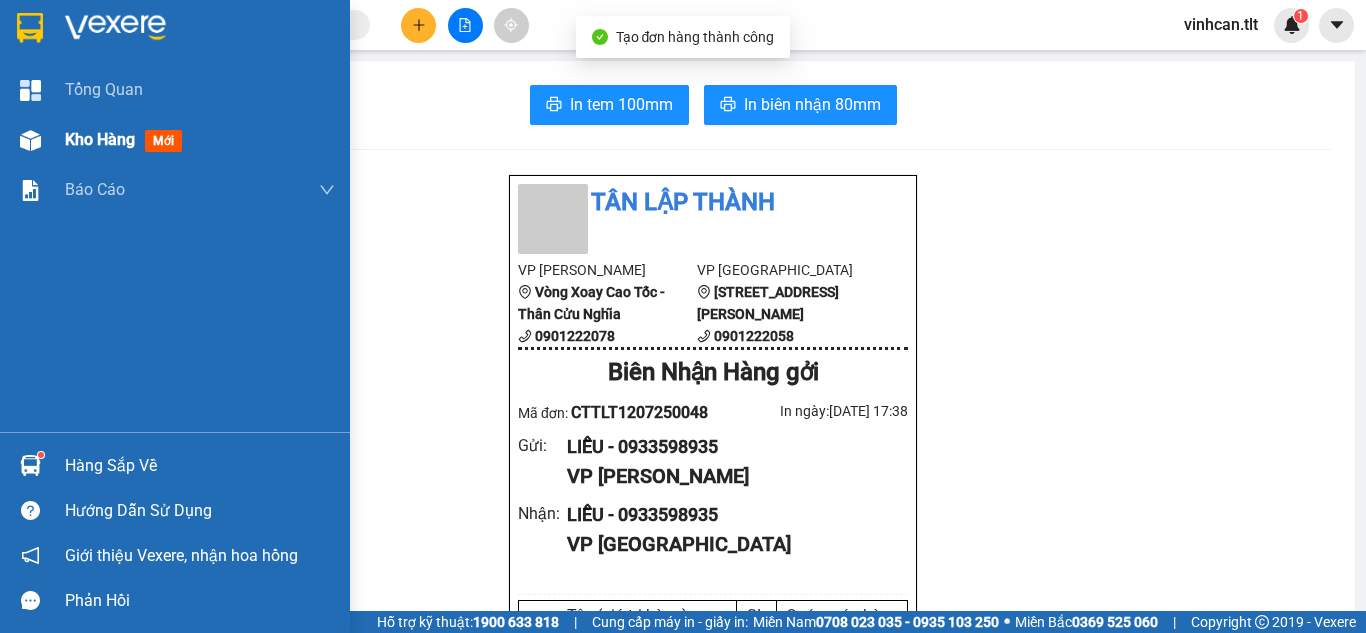 click on "Kho hàng mới" at bounding box center [175, 140] 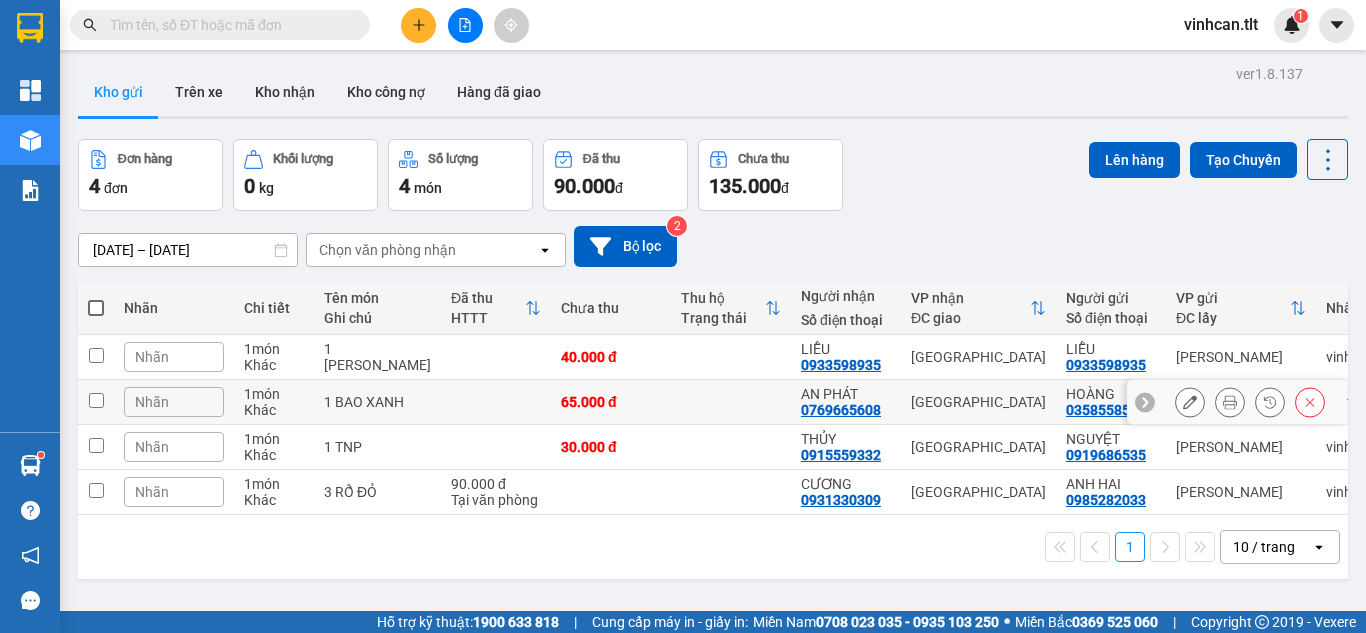 click at bounding box center (96, 400) 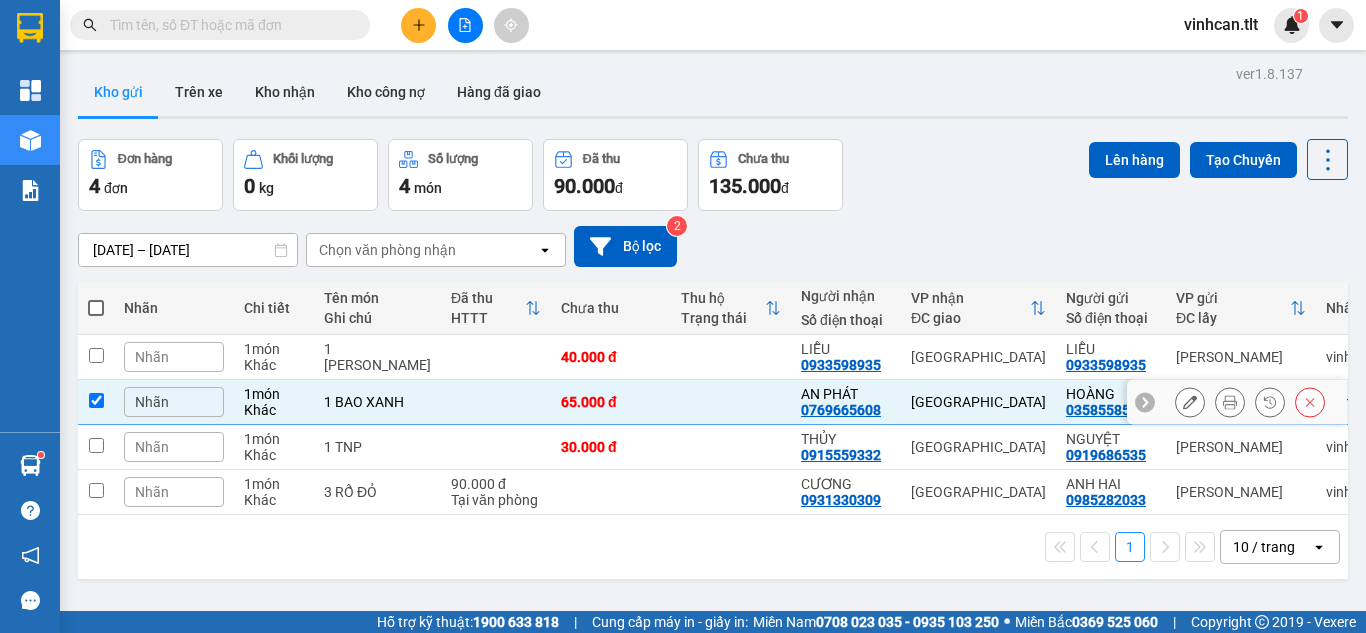 click at bounding box center [96, 355] 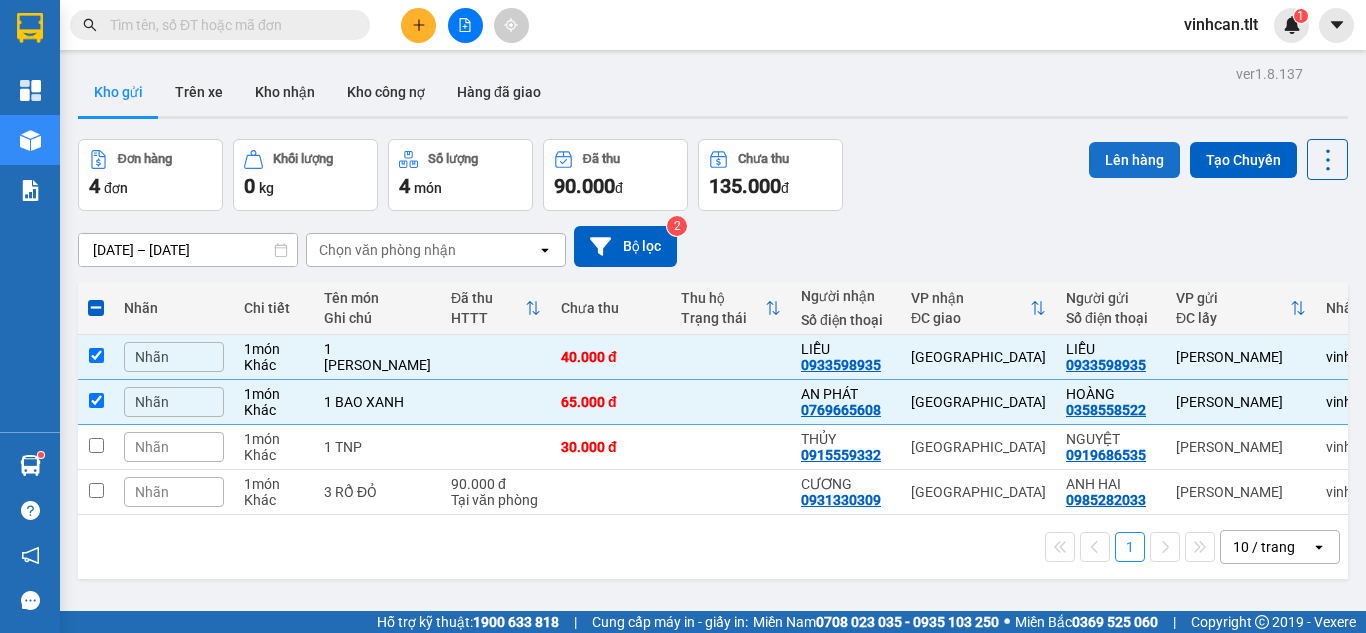click on "Lên hàng" at bounding box center [1134, 160] 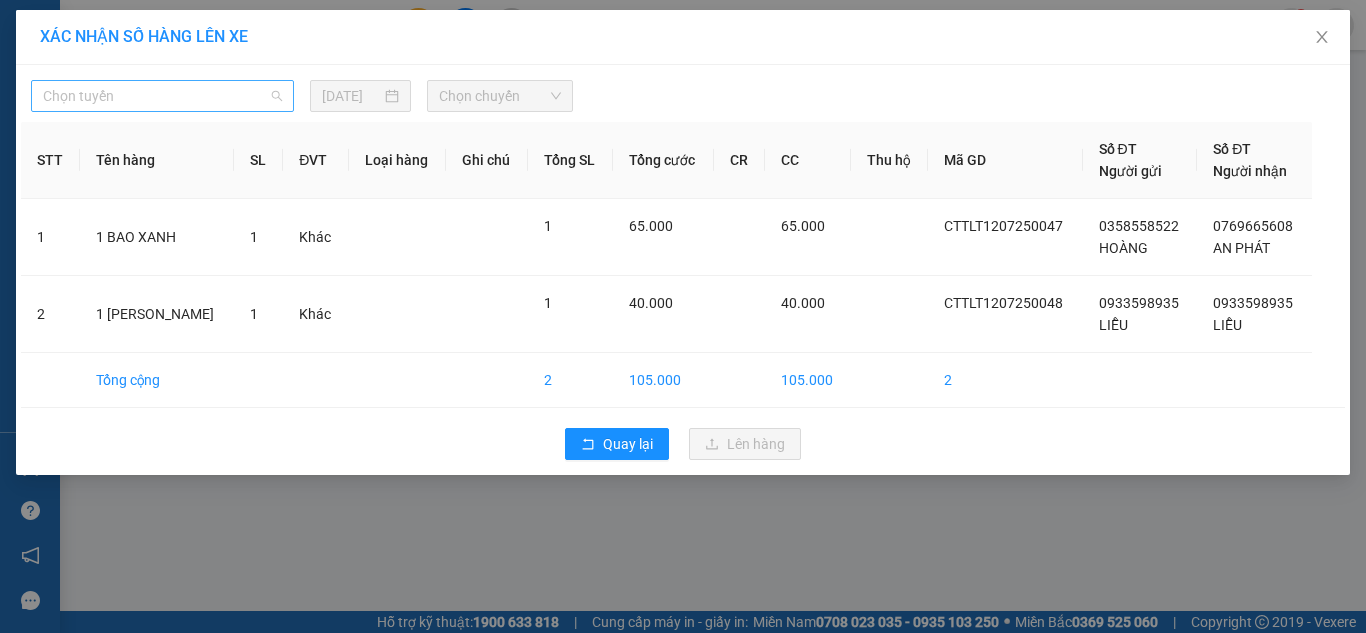 click on "Chọn tuyến" at bounding box center [162, 96] 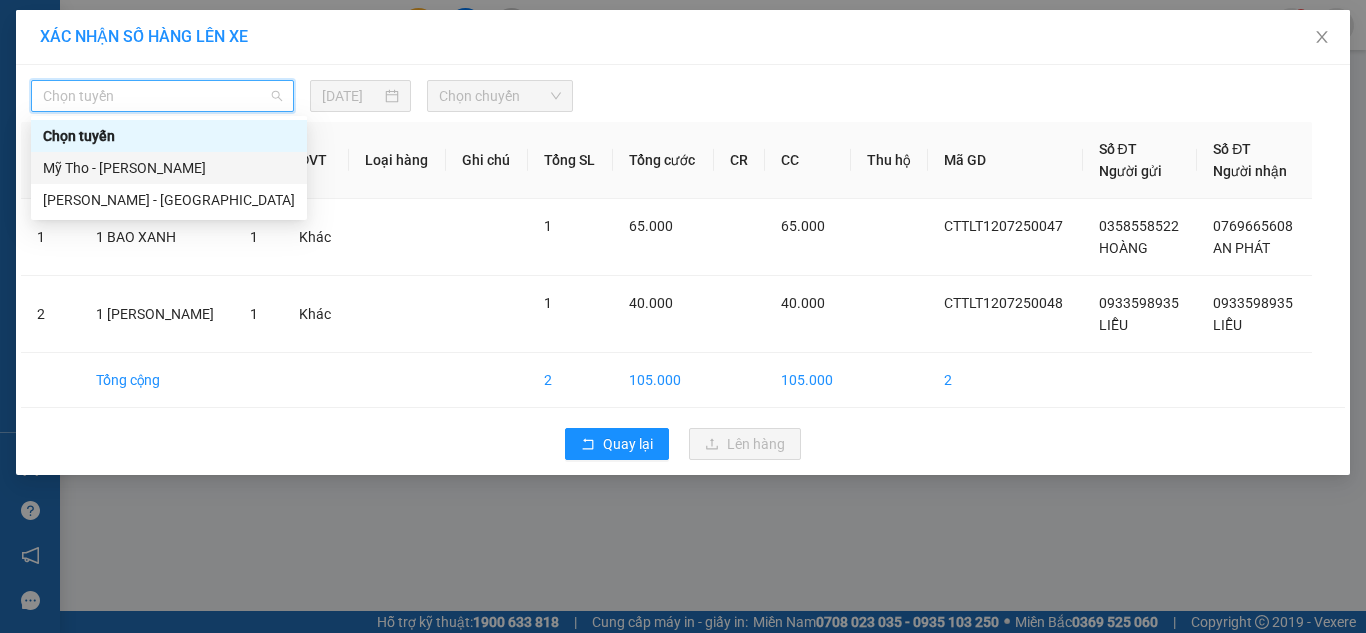 click on "Mỹ Tho - [PERSON_NAME]" at bounding box center [169, 168] 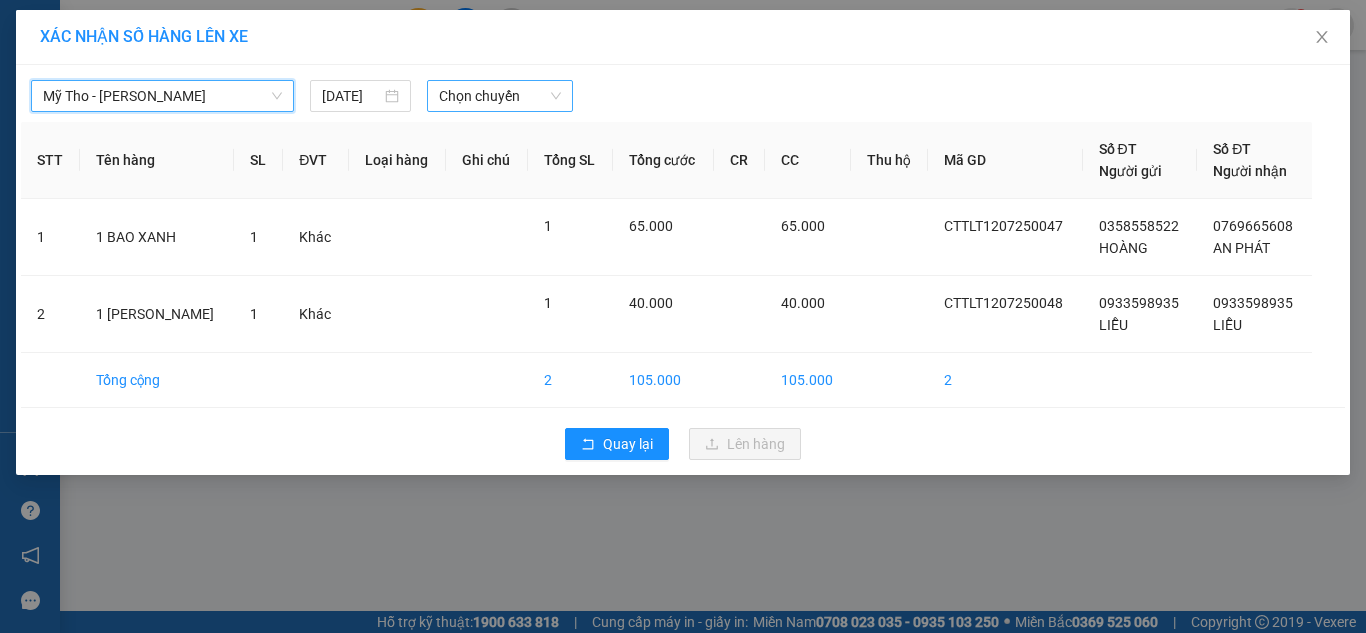 click on "Chọn chuyến" at bounding box center (500, 96) 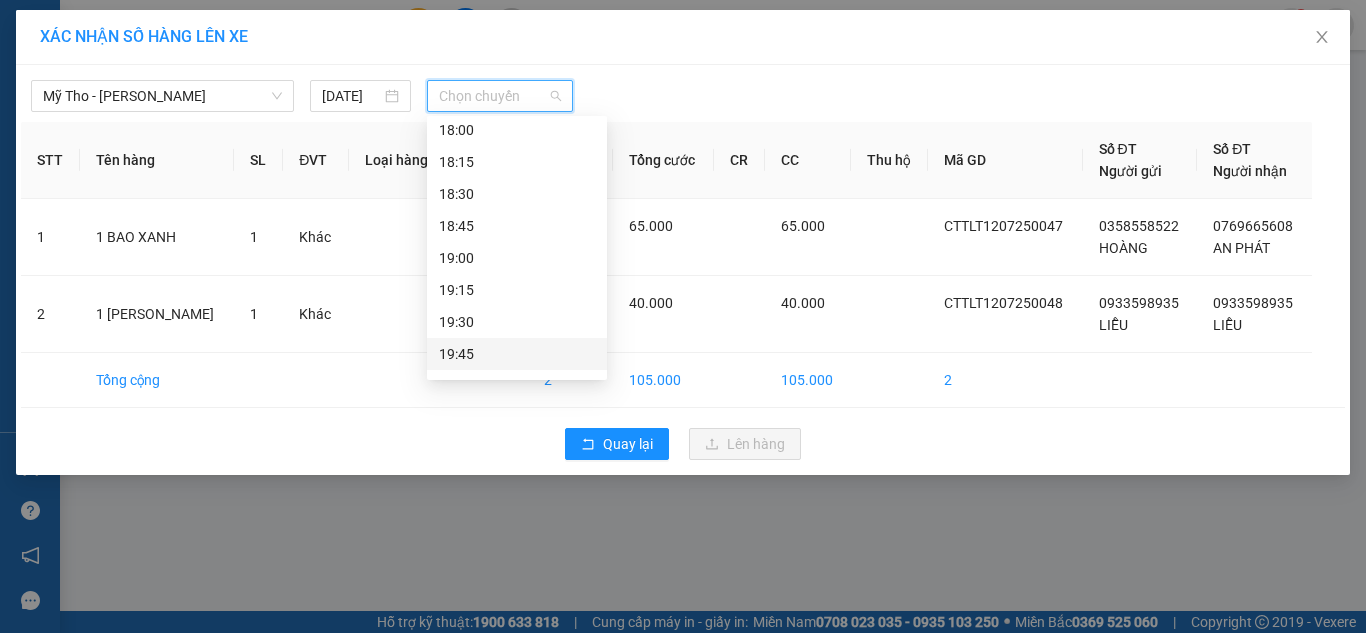 scroll, scrollTop: 2720, scrollLeft: 0, axis: vertical 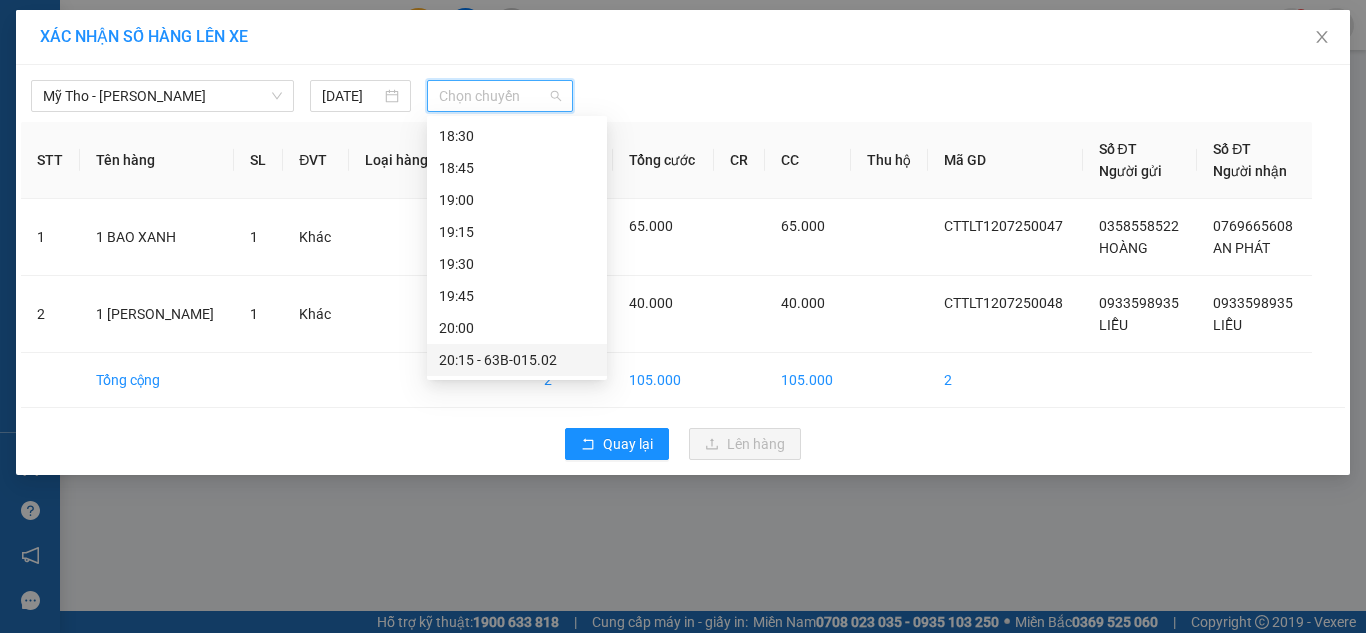 click on "20:15     - 63B-015.02" at bounding box center (517, 360) 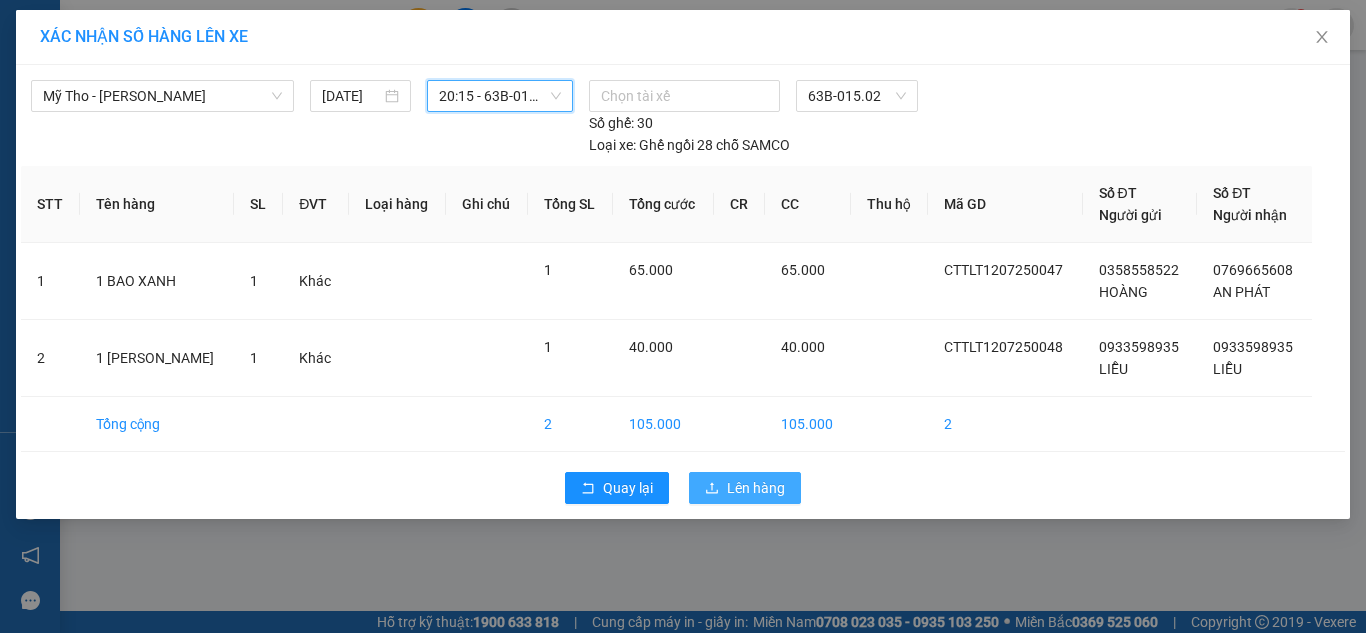 click on "Lên hàng" at bounding box center [756, 488] 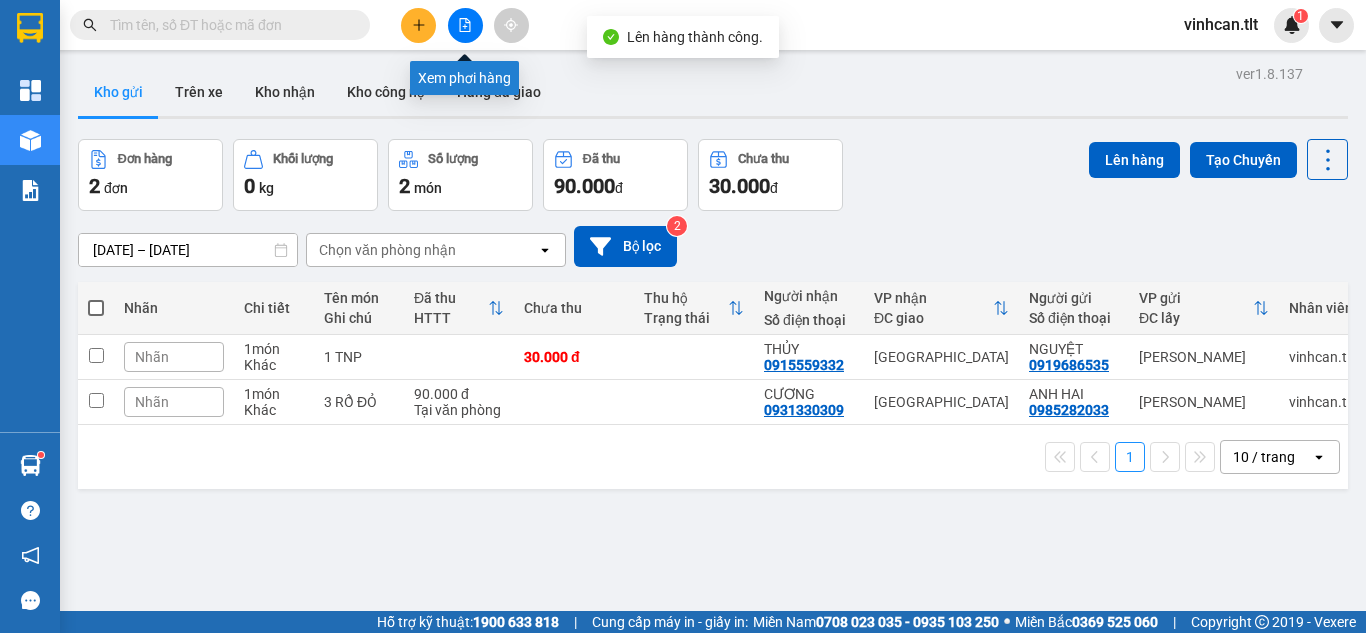 click 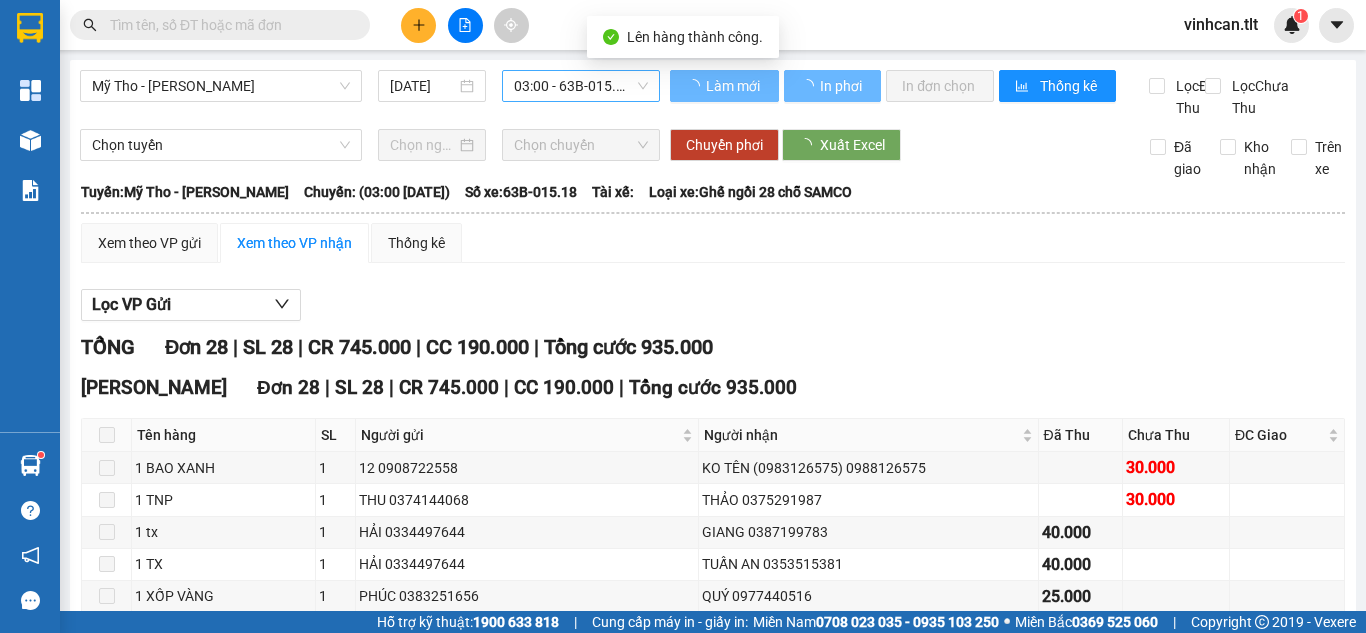 click on "03:00     - 63B-015.18" at bounding box center (581, 86) 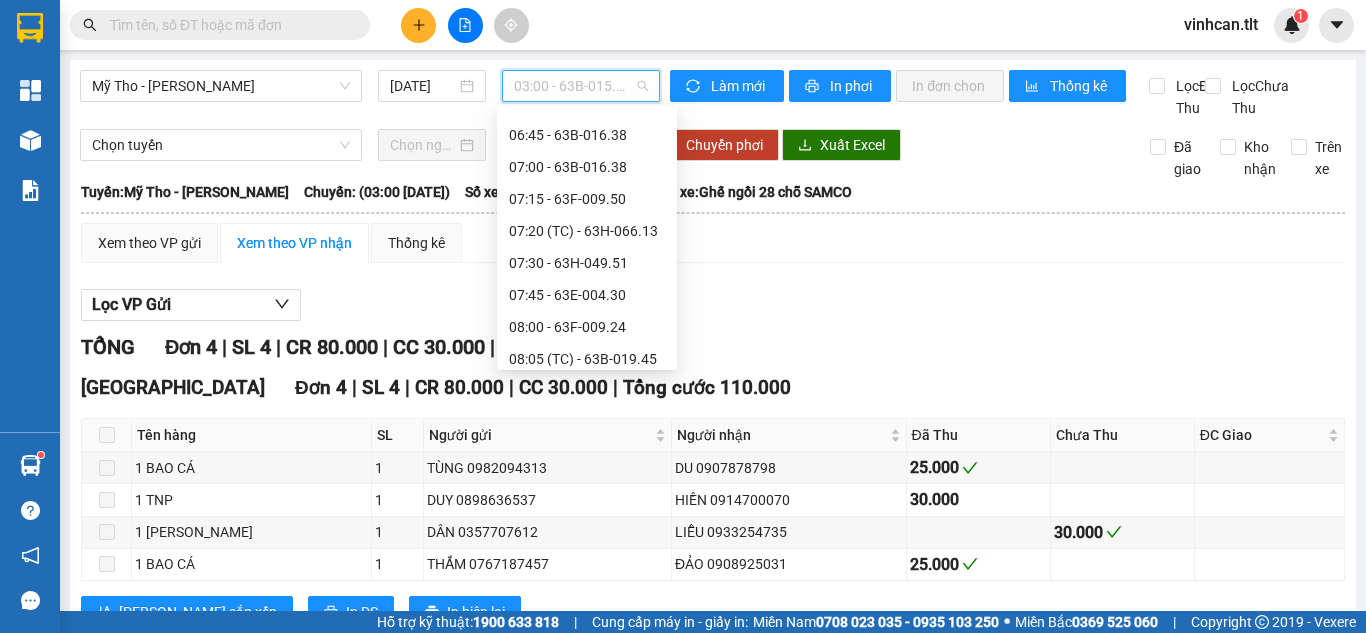 scroll, scrollTop: 600, scrollLeft: 0, axis: vertical 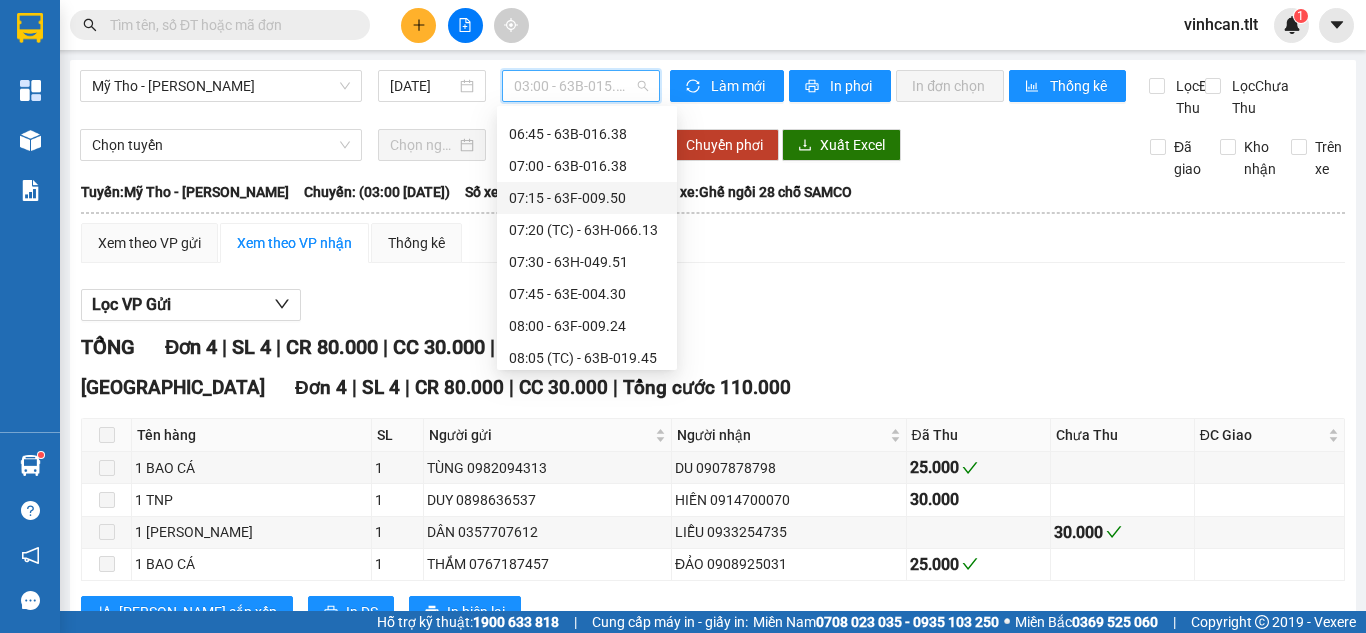 click at bounding box center (418, 25) 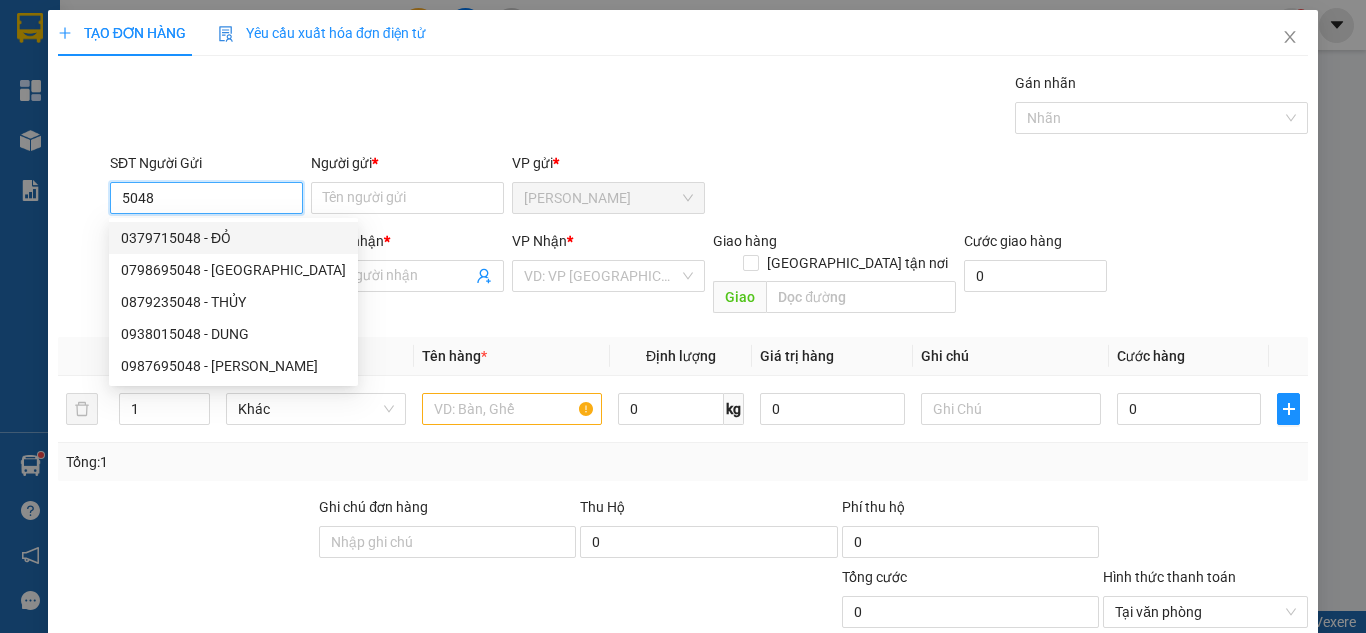 click on "0379715048 - ĐỎ" at bounding box center [233, 238] 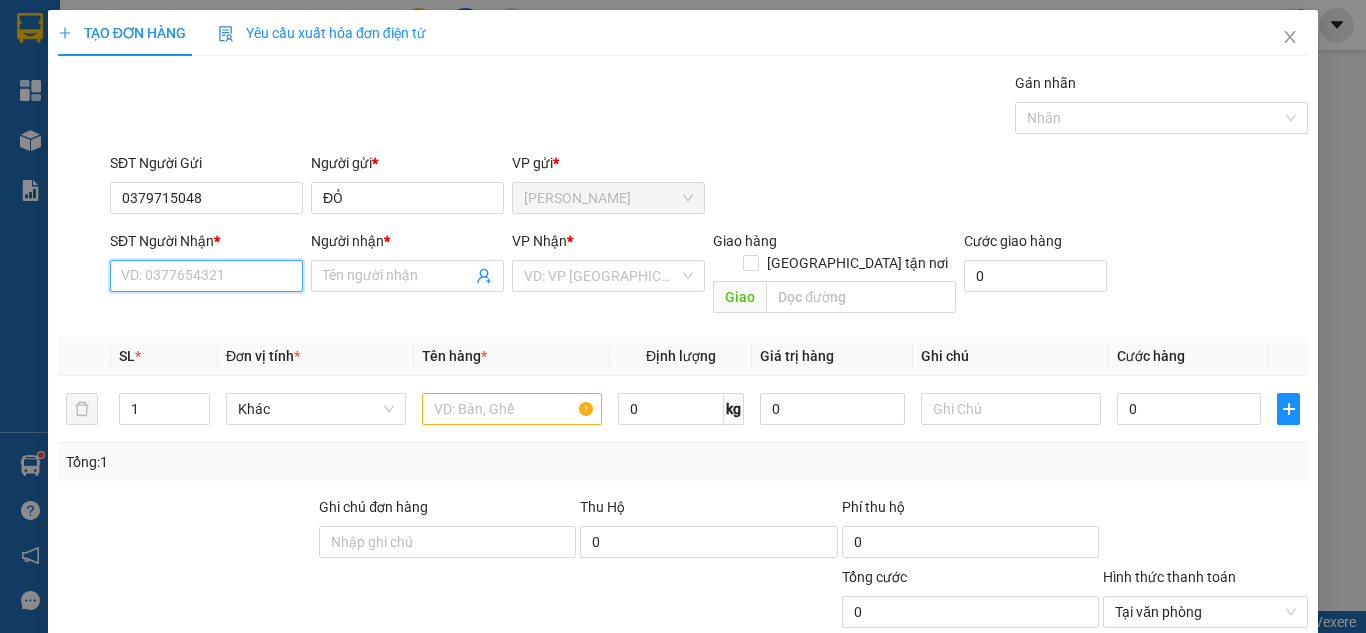 click on "SĐT Người Nhận  *" at bounding box center (206, 276) 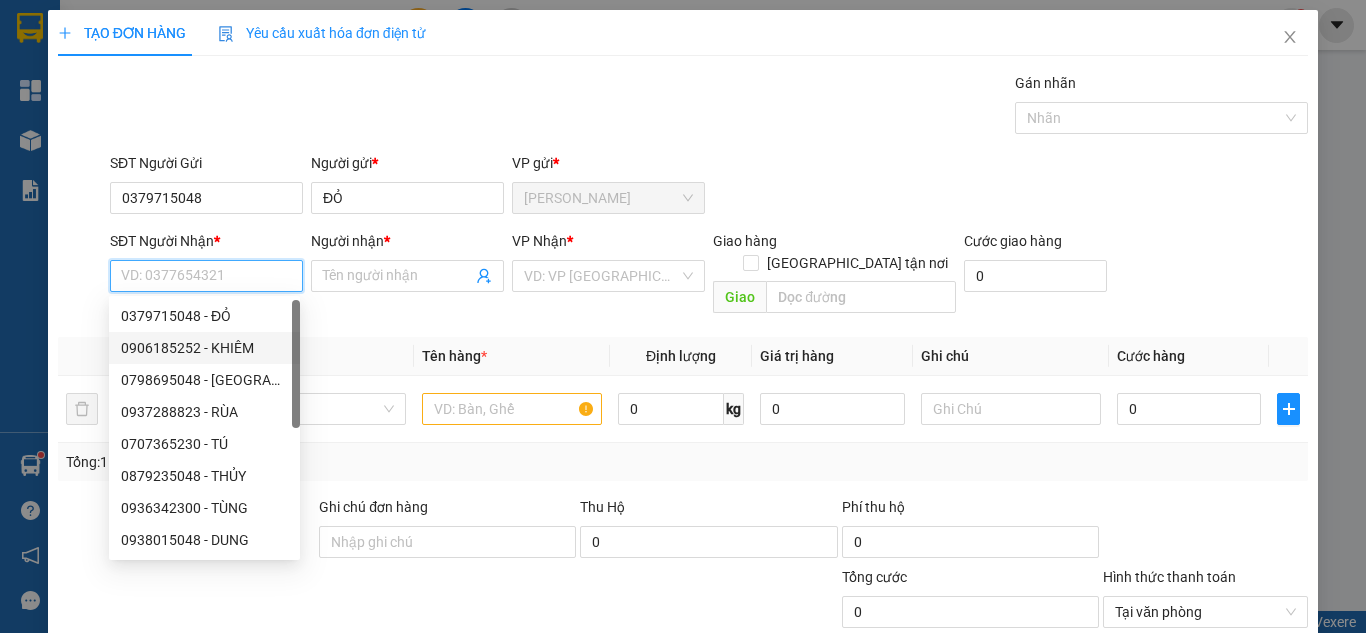 click on "0906185252 - KHIÊM" at bounding box center (204, 348) 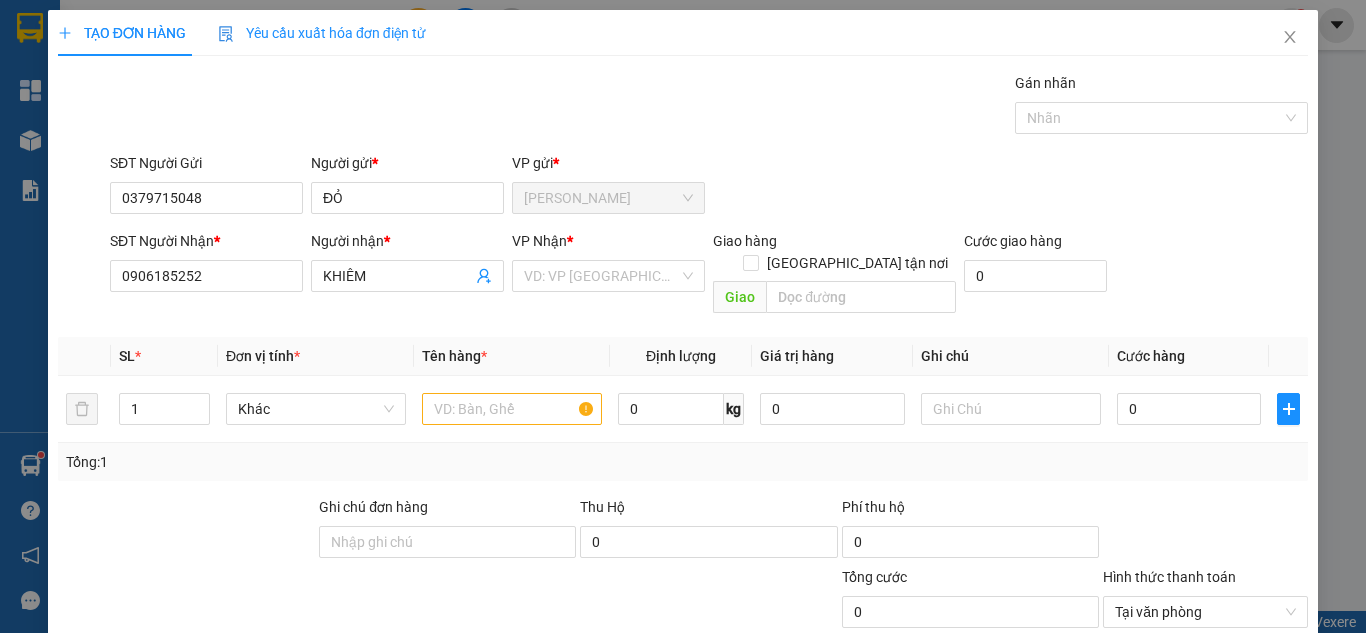 click on "Transit Pickup Surcharge Ids Transit Deliver Surcharge Ids Transit Deliver Surcharge Transit Deliver Surcharge Gán nhãn   Nhãn SĐT Người Gửi 0379715048 Người gửi  * ĐỎ VP gửi  * Cao Tốc SĐT Người Nhận  * 0906185252 0906185252 Người nhận  * KHIÊM VP Nhận  * VD: VP Sài Gòn Giao hàng Giao tận nơi Giao Cước giao hàng 0 SL  * Đơn vị tính  * Tên hàng  * Định lượng Giá trị hàng Ghi chú Cước hàng                   1 Khác 0 kg 0 0 Tổng:  1 Ghi chú đơn hàng Thu Hộ 0 Phí thu hộ 0 Tổng cước 0 Hình thức thanh toán Tại văn phòng Số tiền thu trước 0 Chưa thanh toán 0 Chọn HT Thanh Toán Lưu nháp Xóa Thông tin Lưu Lưu và In" at bounding box center [683, 397] 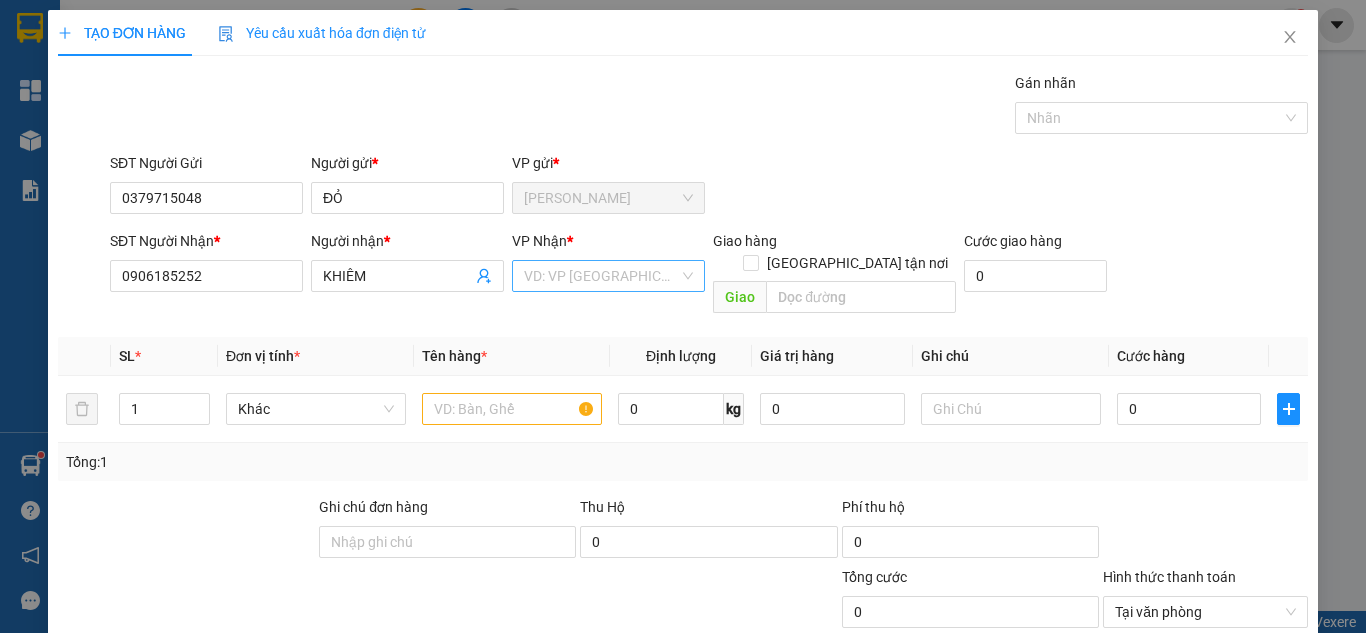click at bounding box center (601, 276) 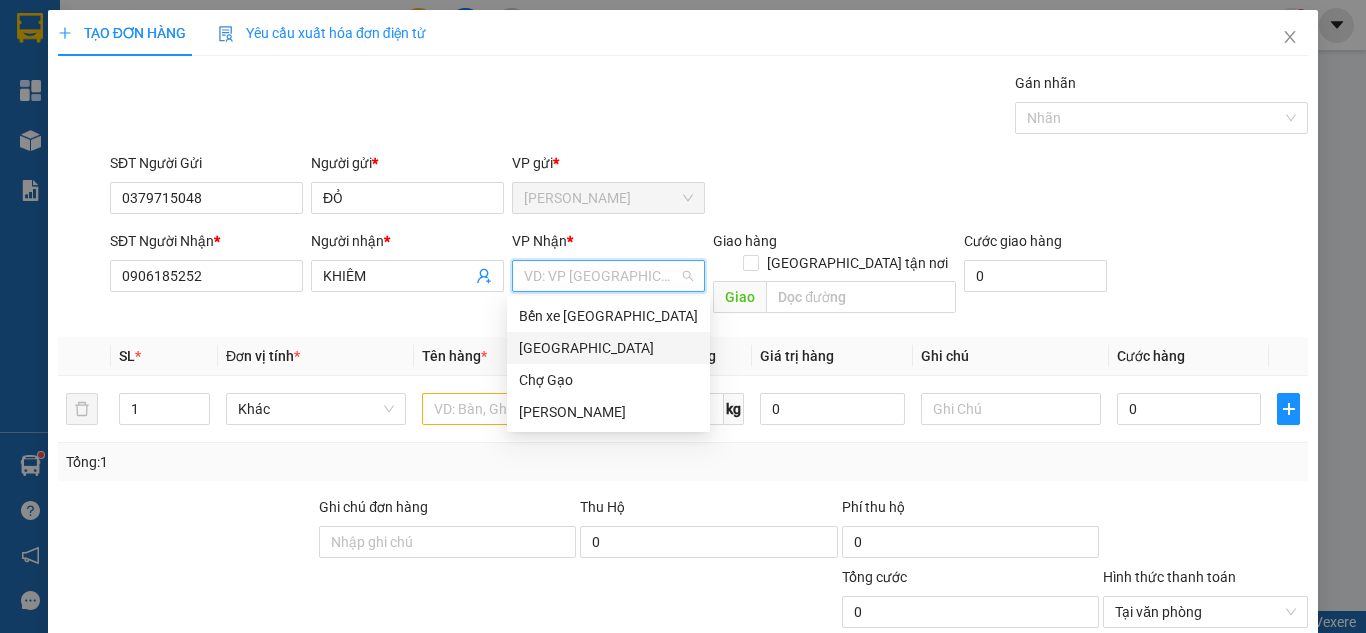 click on "[GEOGRAPHIC_DATA]" at bounding box center (608, 348) 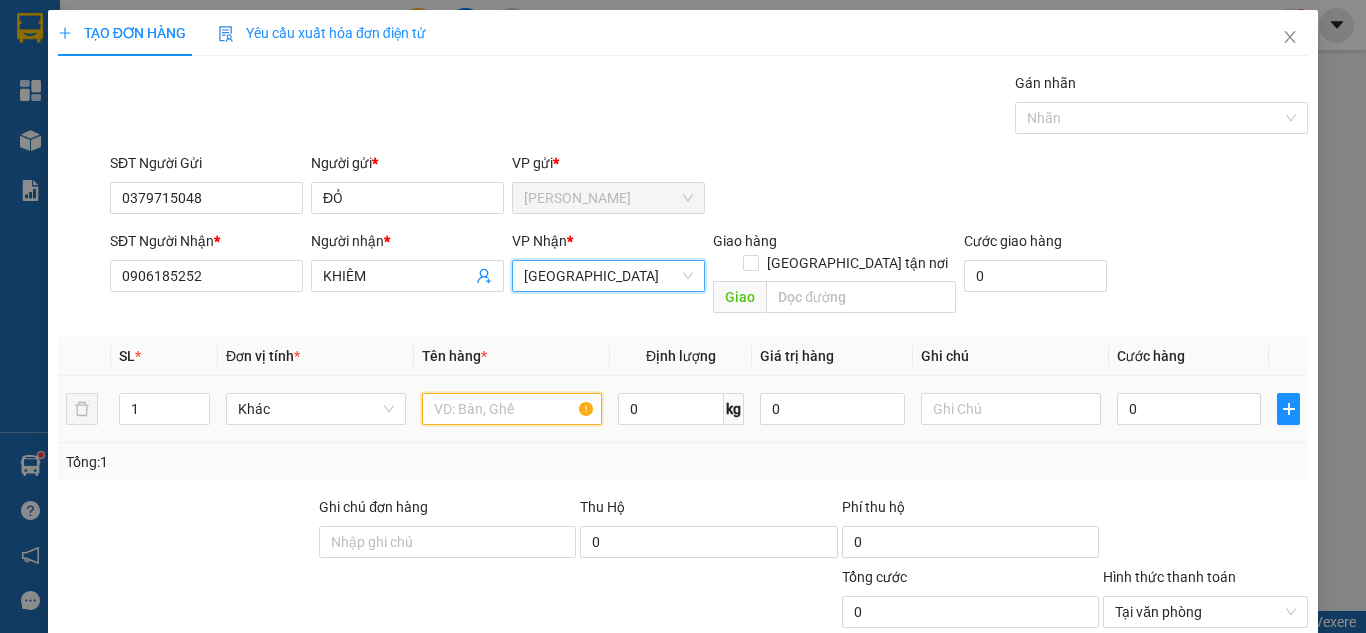 click at bounding box center (512, 409) 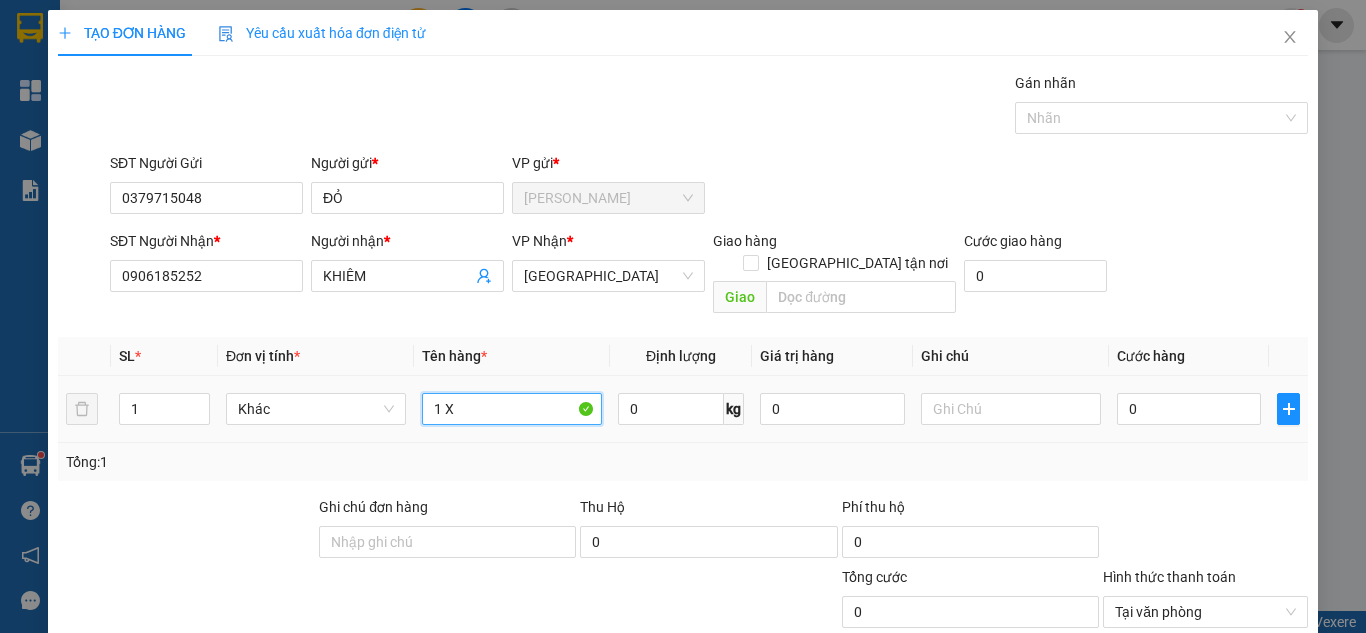 paste on "Ô" 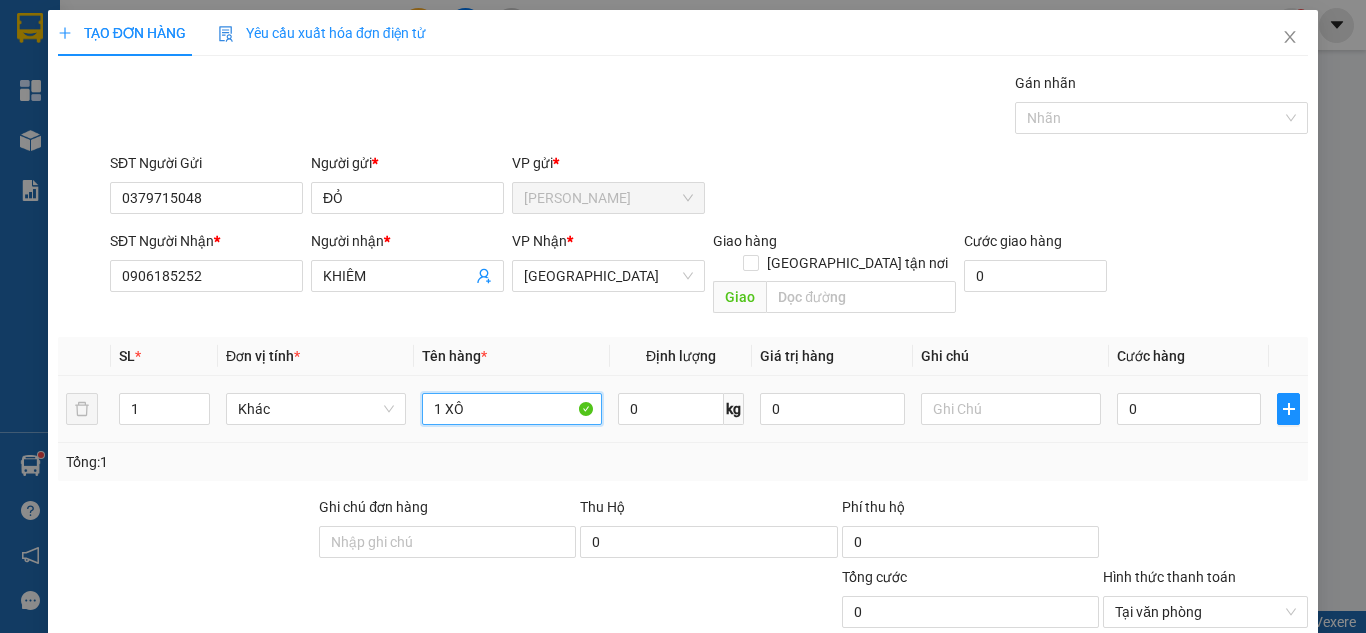paste on "ỐP" 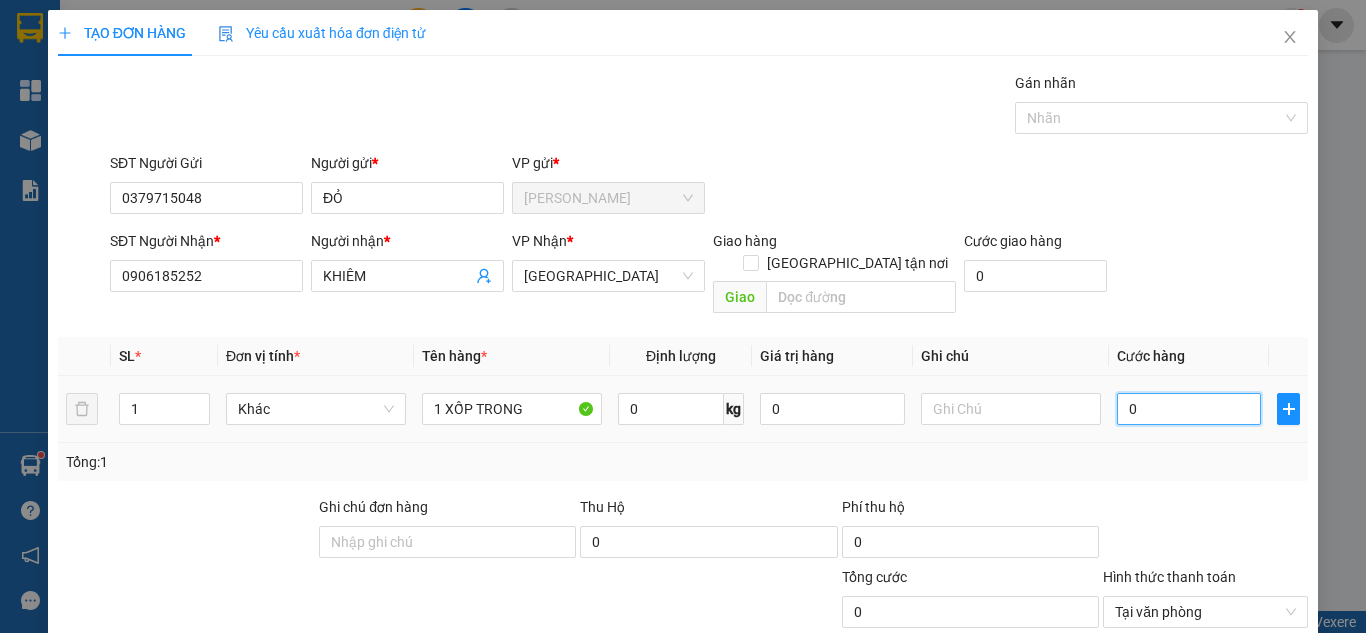 click on "0" at bounding box center (1189, 409) 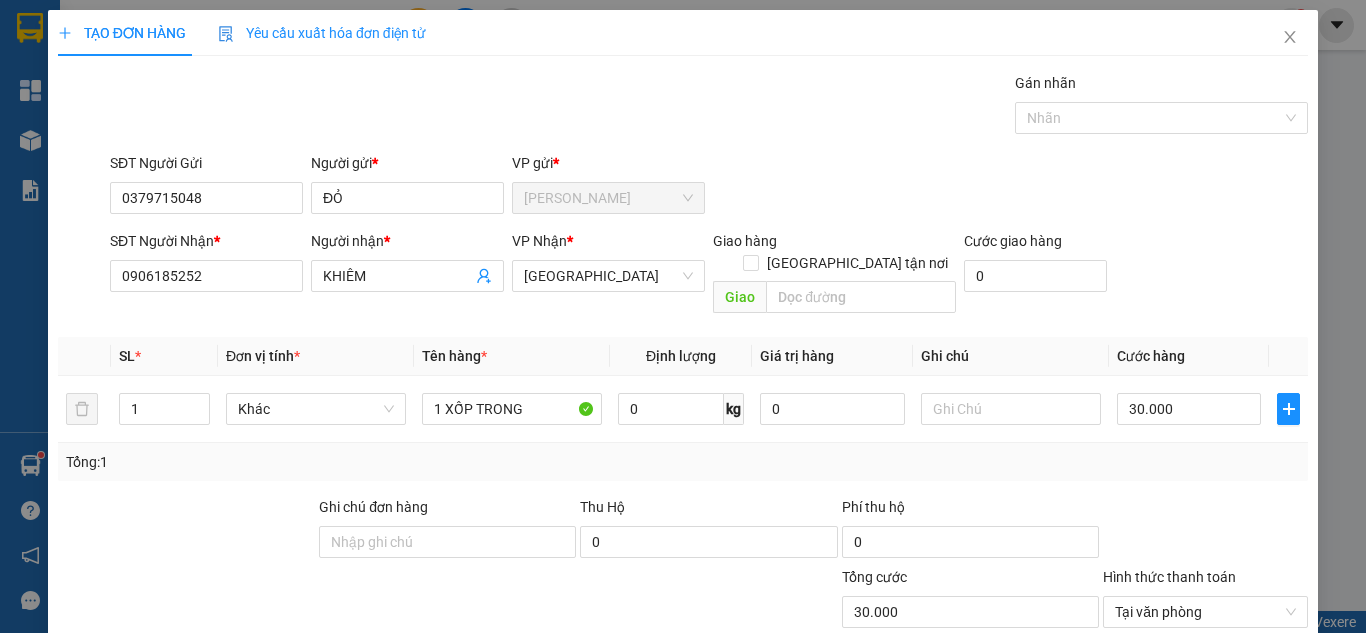 drag, startPoint x: 1195, startPoint y: 262, endPoint x: 1210, endPoint y: 299, distance: 39.92493 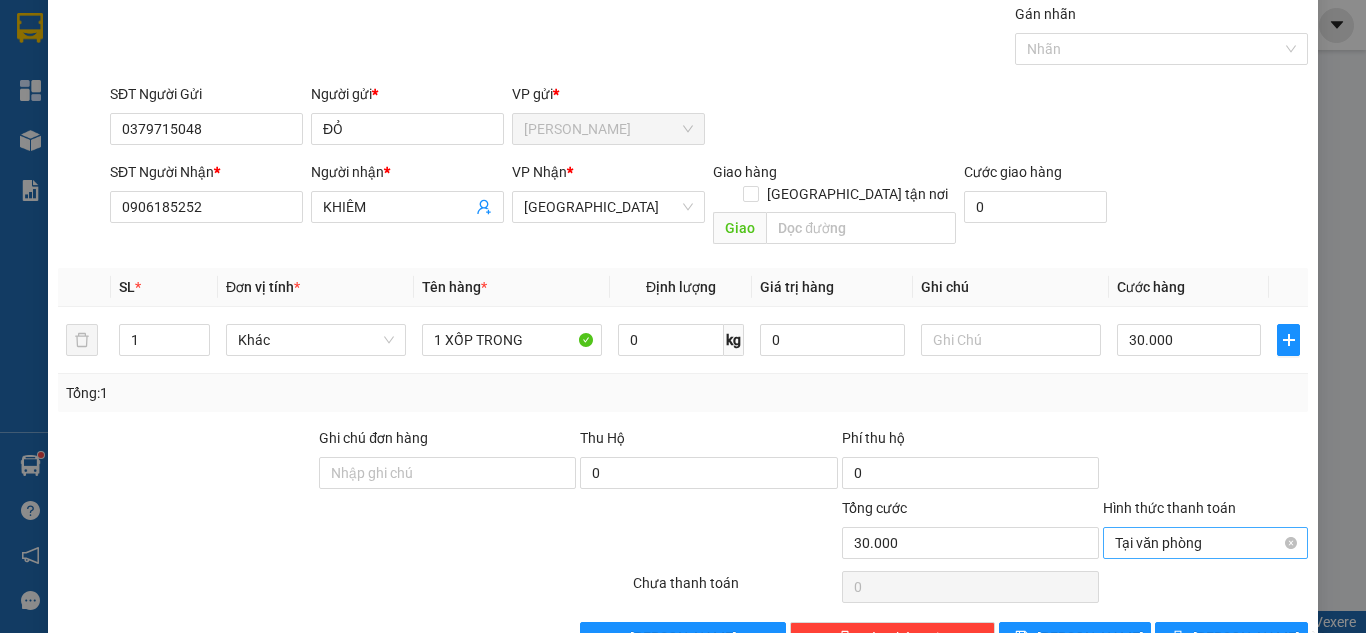 scroll, scrollTop: 107, scrollLeft: 0, axis: vertical 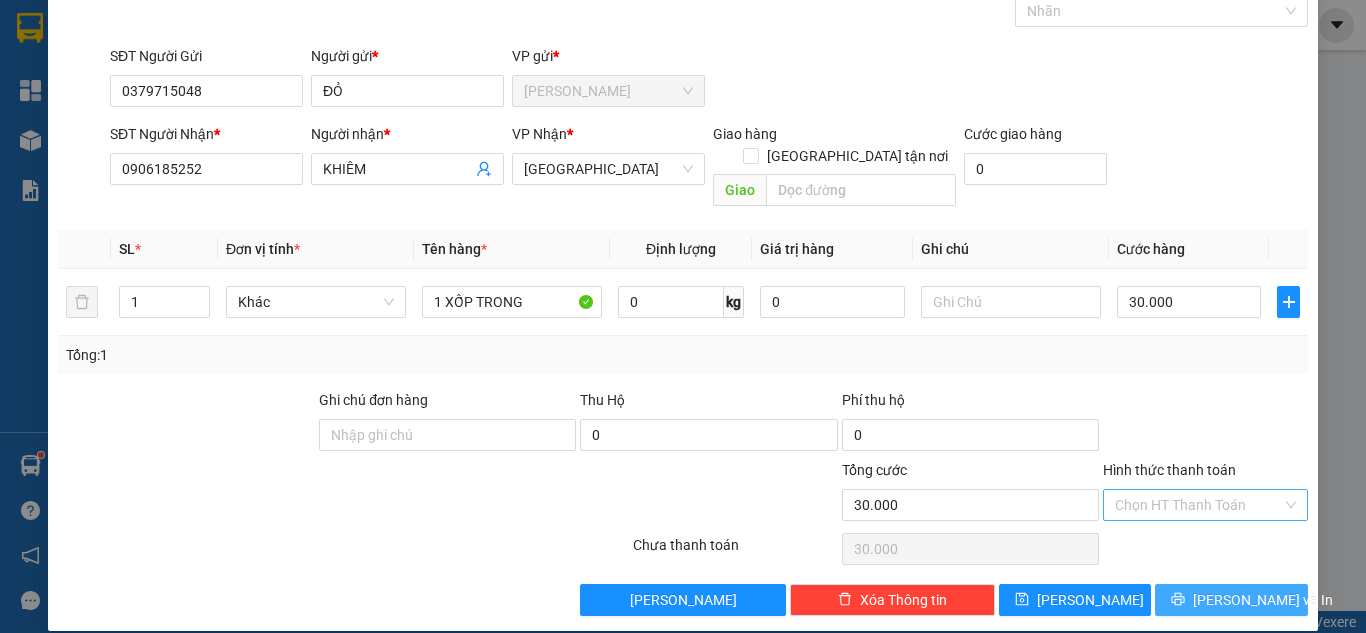 click on "[PERSON_NAME] và In" at bounding box center (1231, 600) 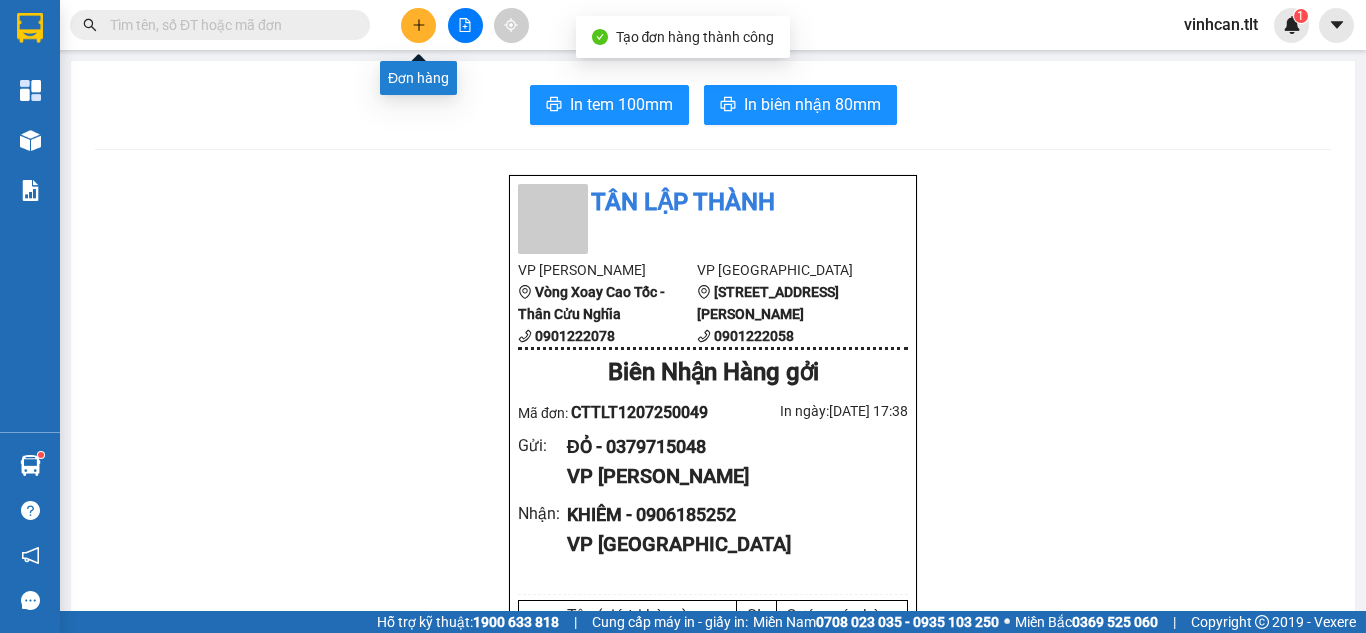 click 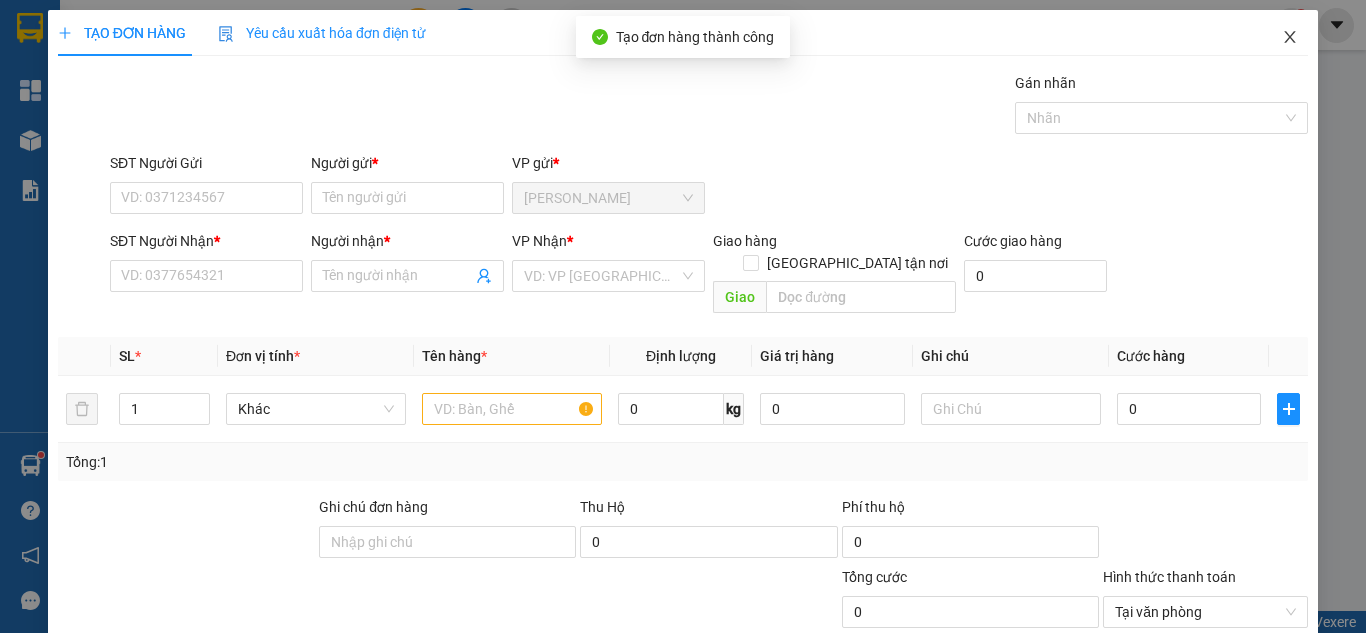 click at bounding box center (1290, 38) 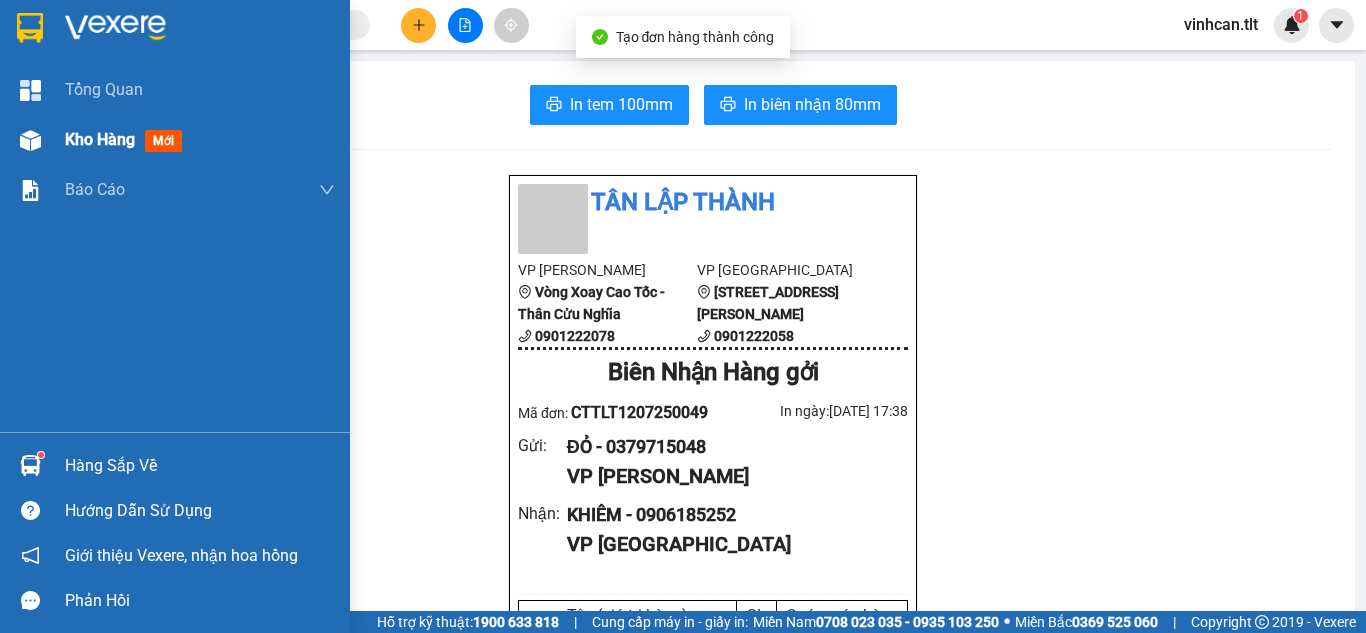 drag, startPoint x: 45, startPoint y: 143, endPoint x: 66, endPoint y: 127, distance: 26.400757 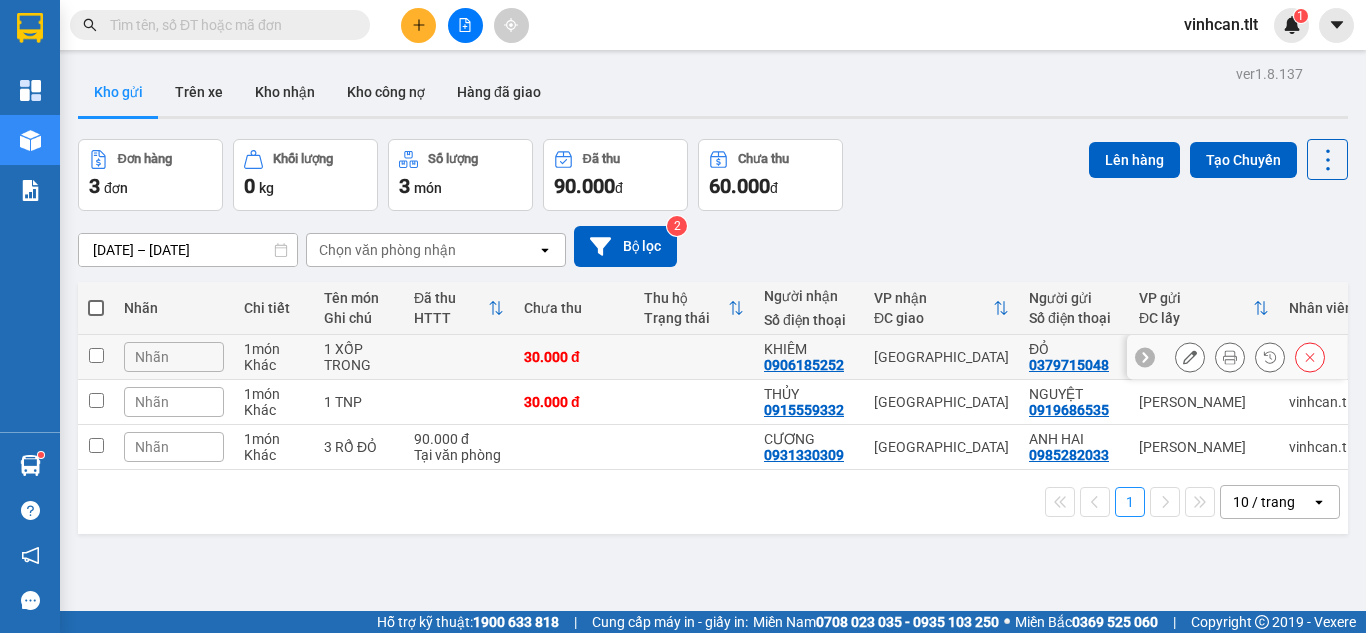click at bounding box center [96, 355] 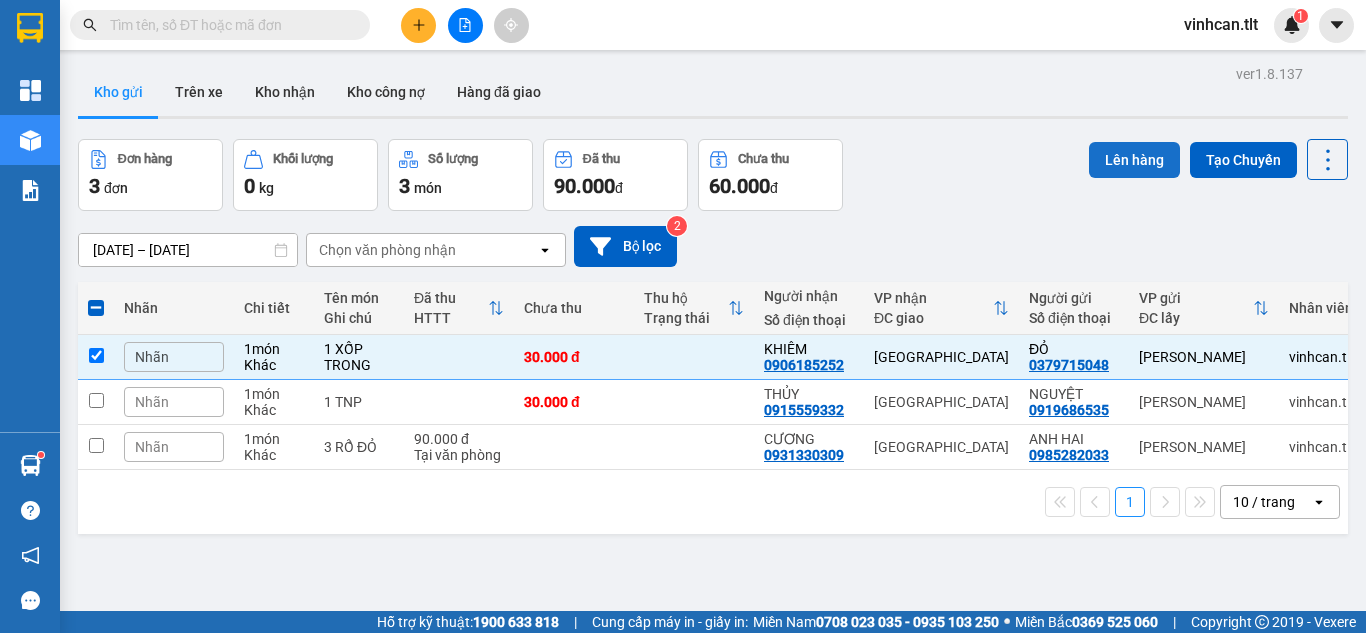 click on "Lên hàng" at bounding box center [1134, 160] 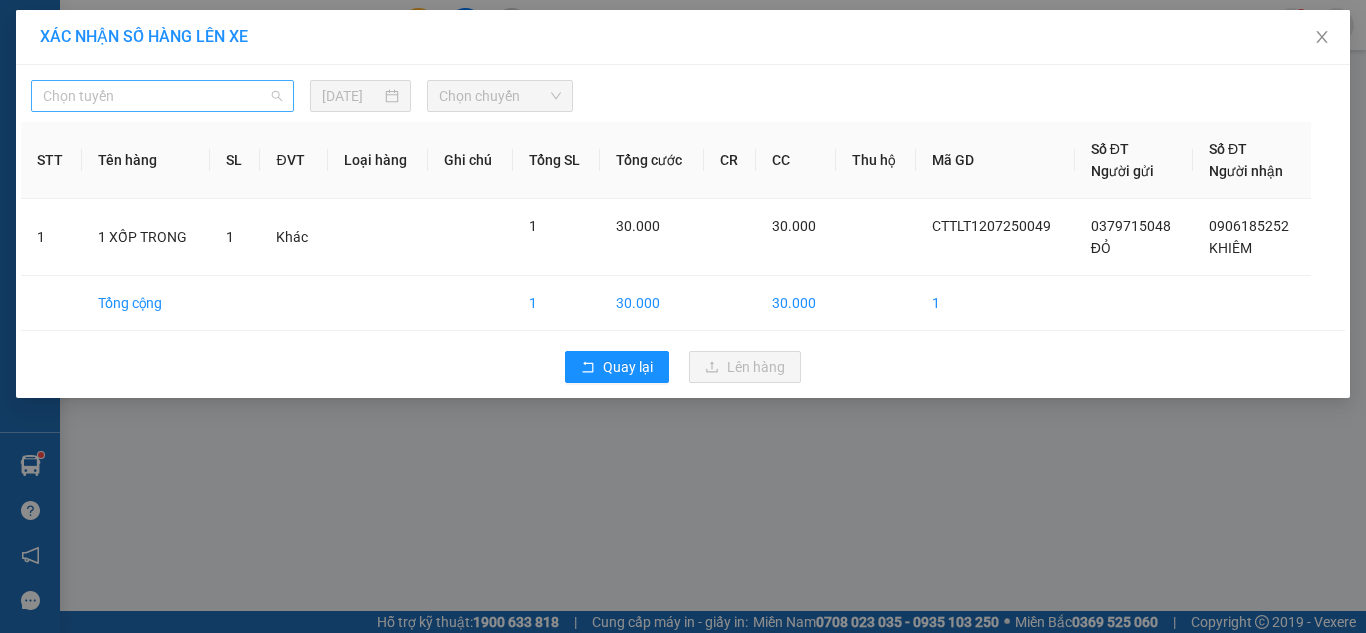 drag, startPoint x: 215, startPoint y: 88, endPoint x: 185, endPoint y: 166, distance: 83.57033 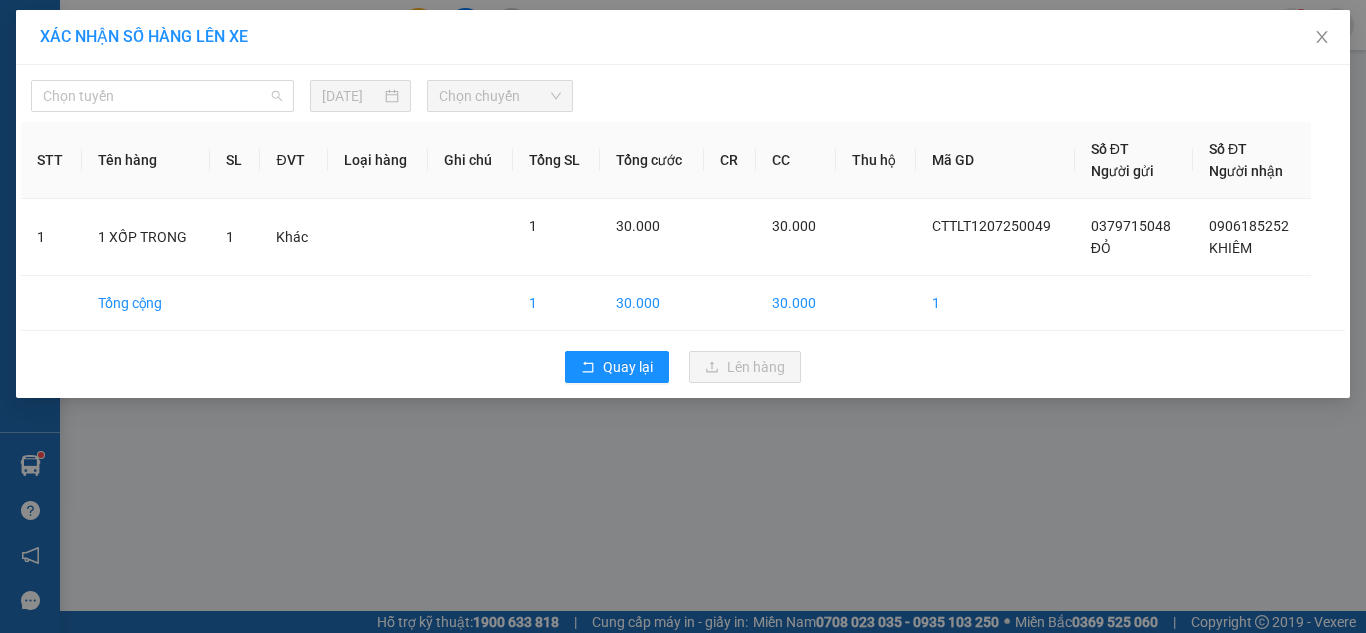 click on "Chọn tuyến" at bounding box center (162, 96) 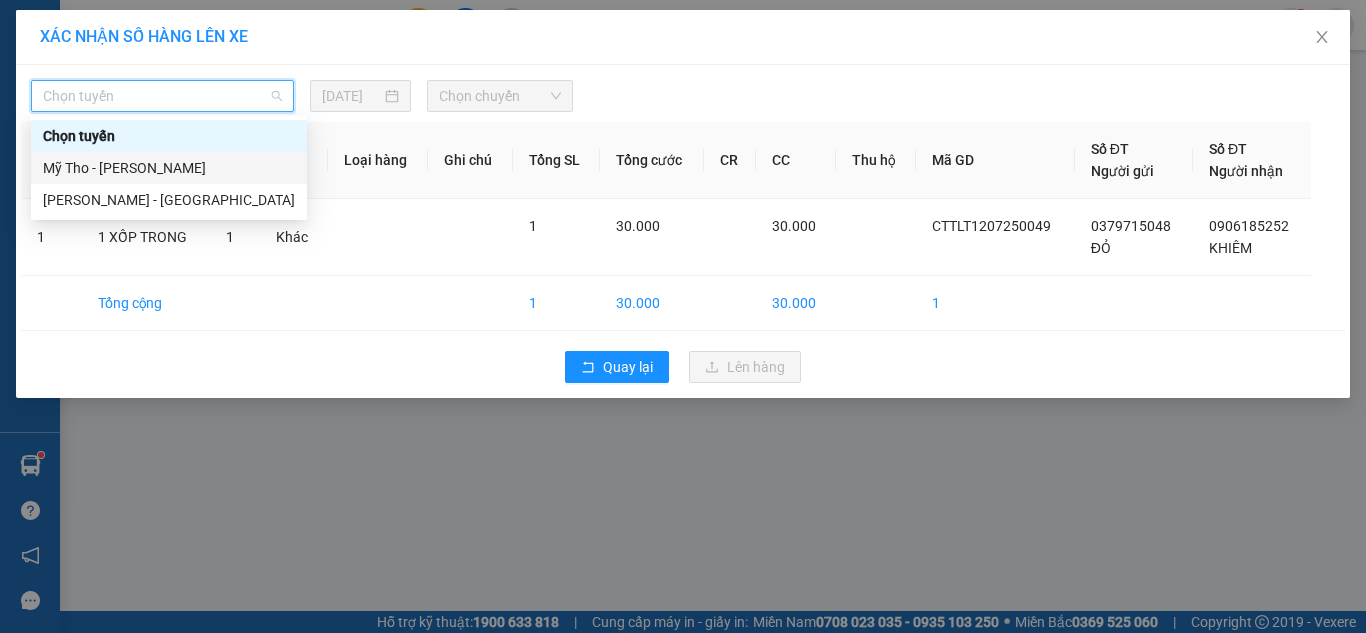 click on "Mỹ Tho - [PERSON_NAME]" at bounding box center (169, 168) 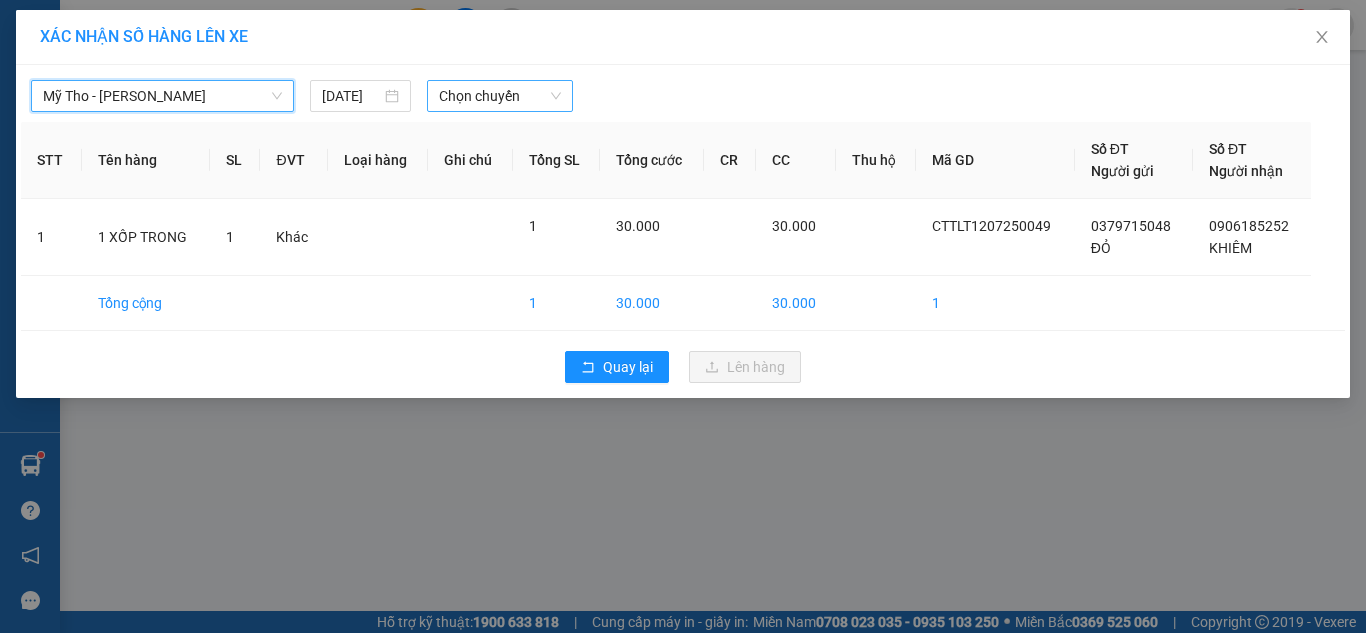 drag, startPoint x: 516, startPoint y: 93, endPoint x: 519, endPoint y: 110, distance: 17.262676 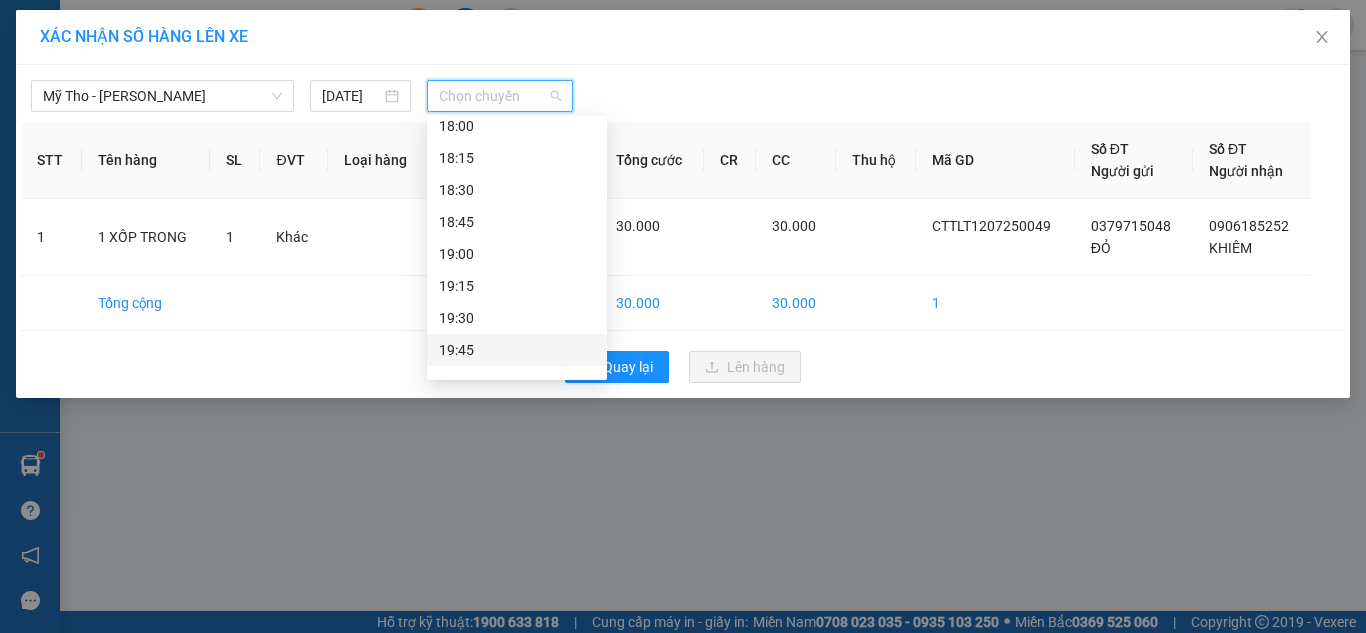 scroll, scrollTop: 2720, scrollLeft: 0, axis: vertical 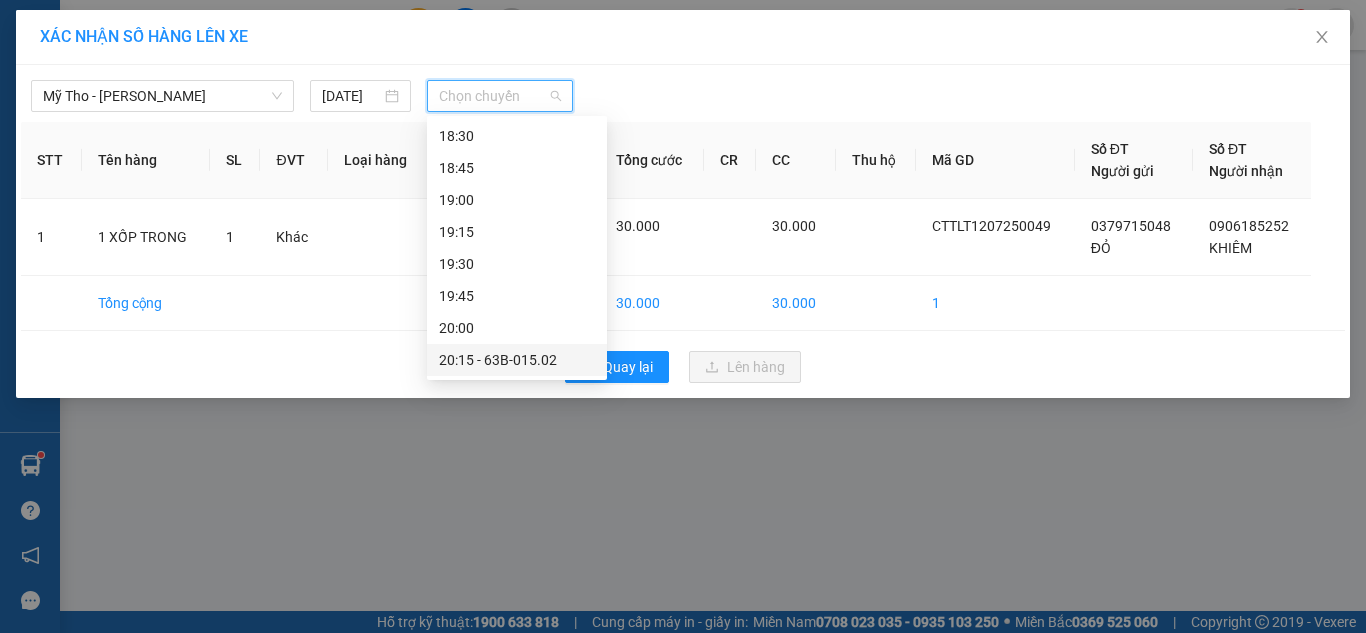 click on "20:15     - 63B-015.02" at bounding box center (517, 360) 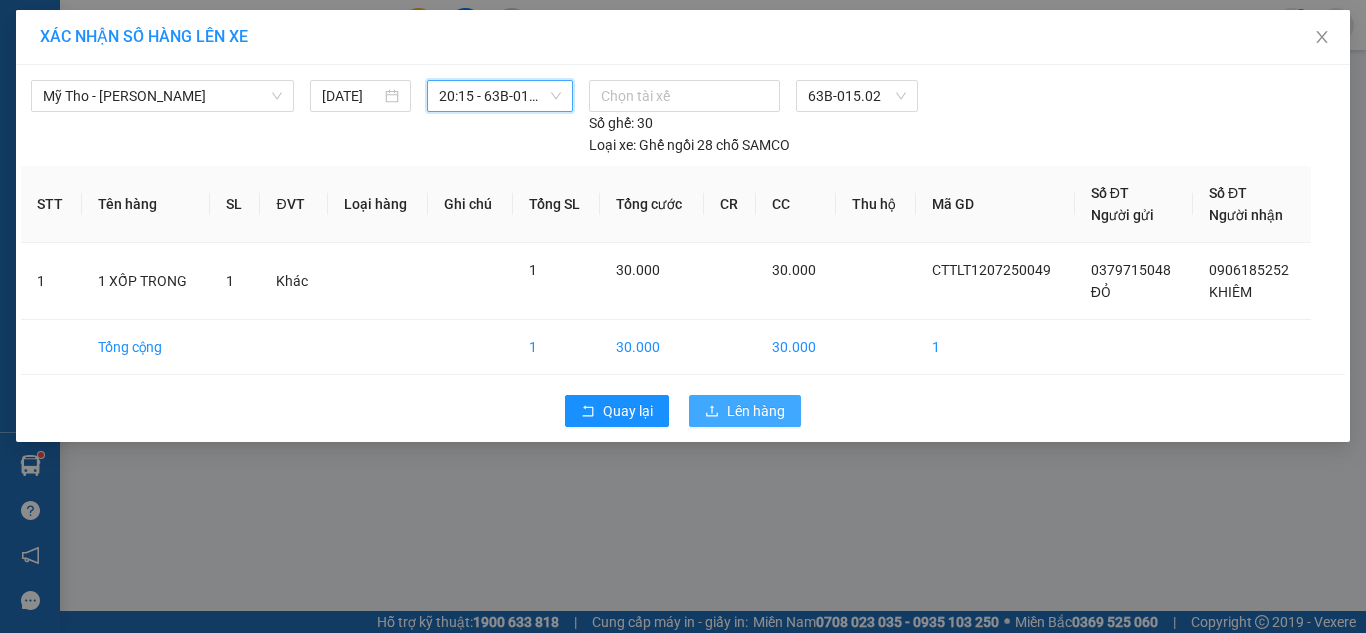 click on "Lên hàng" at bounding box center (756, 411) 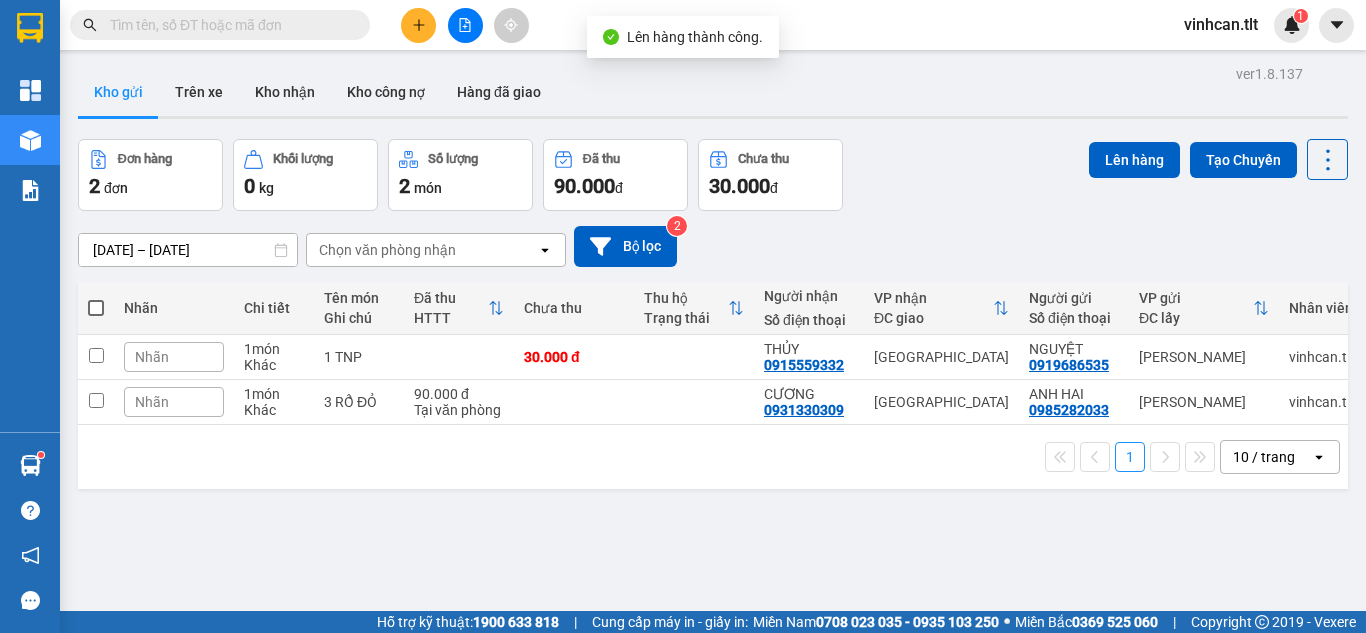 click at bounding box center [465, 25] 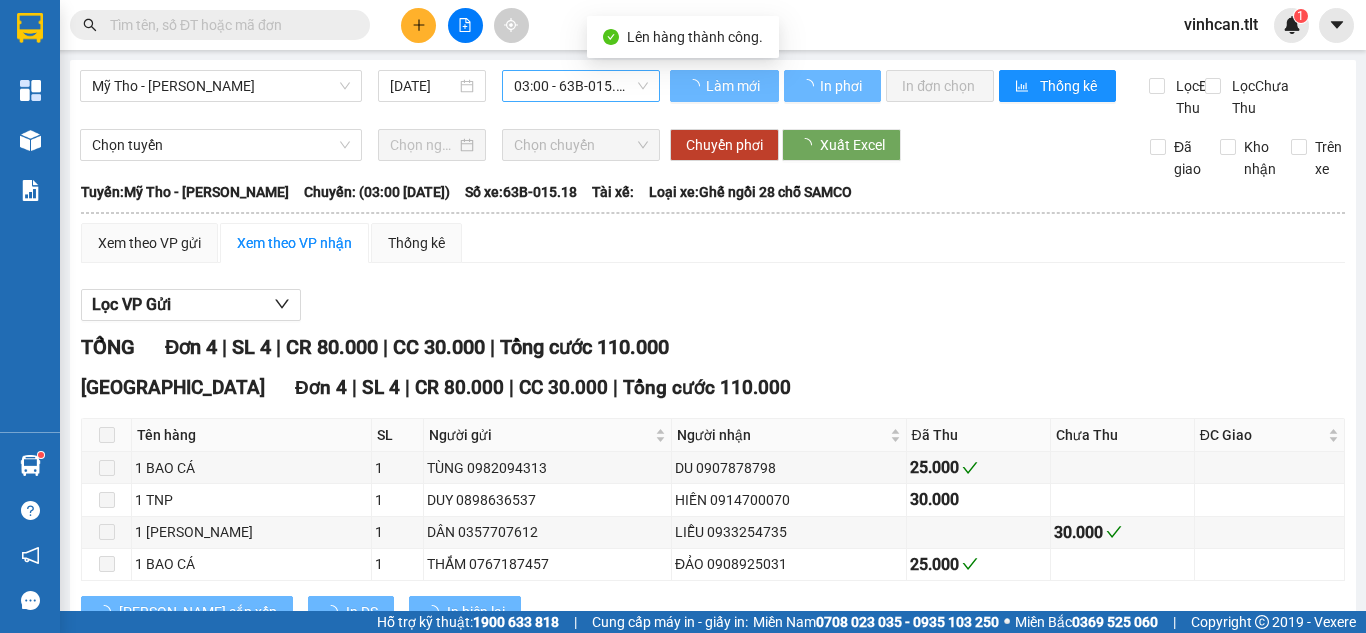 click on "03:00     - 63B-015.18" at bounding box center [581, 86] 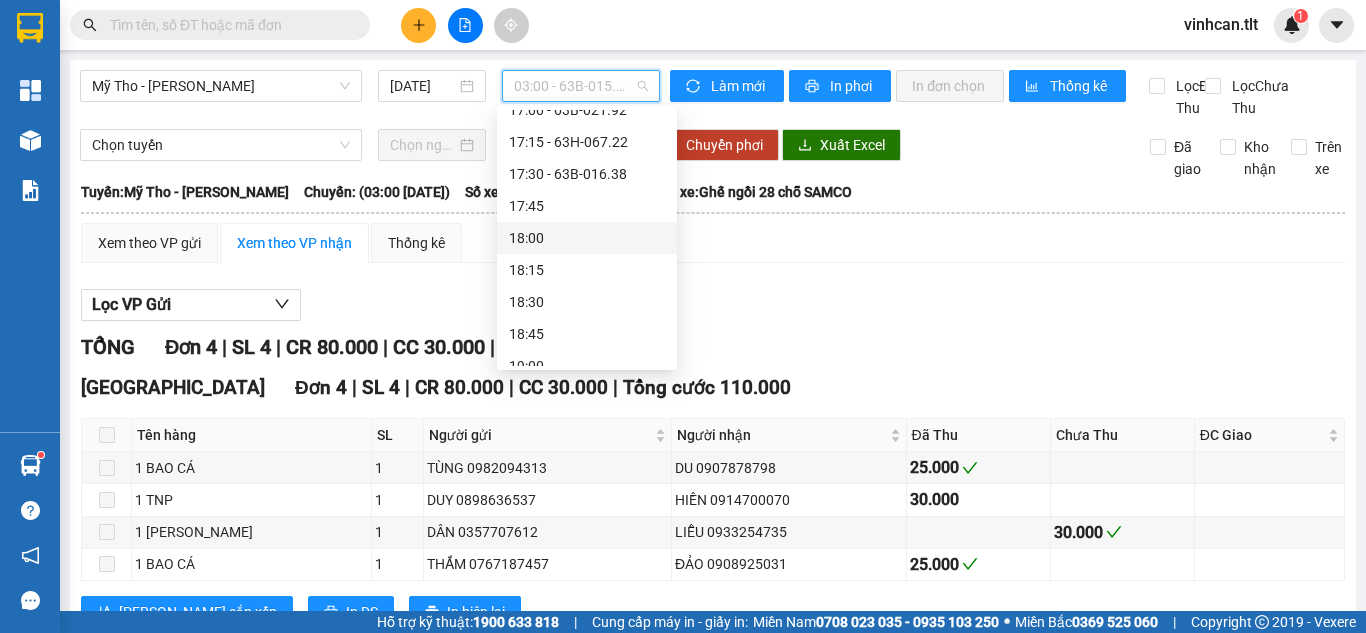 scroll, scrollTop: 2720, scrollLeft: 0, axis: vertical 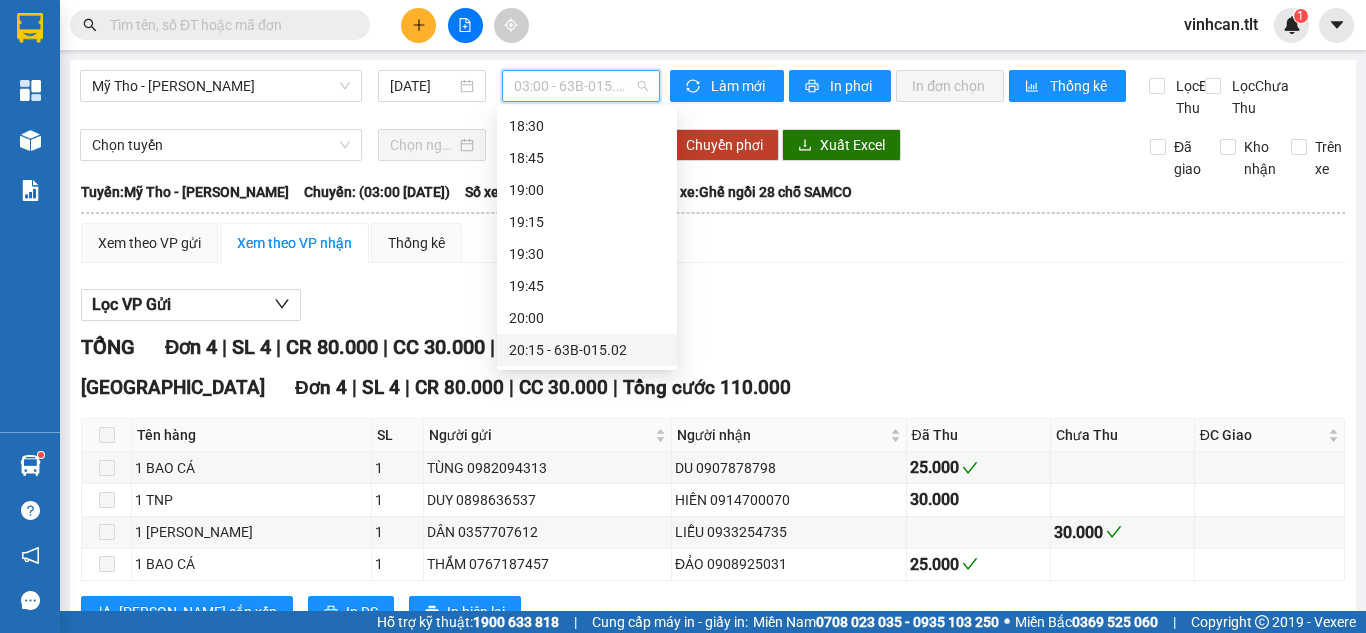 click on "20:15     - 63B-015.02" at bounding box center [587, 350] 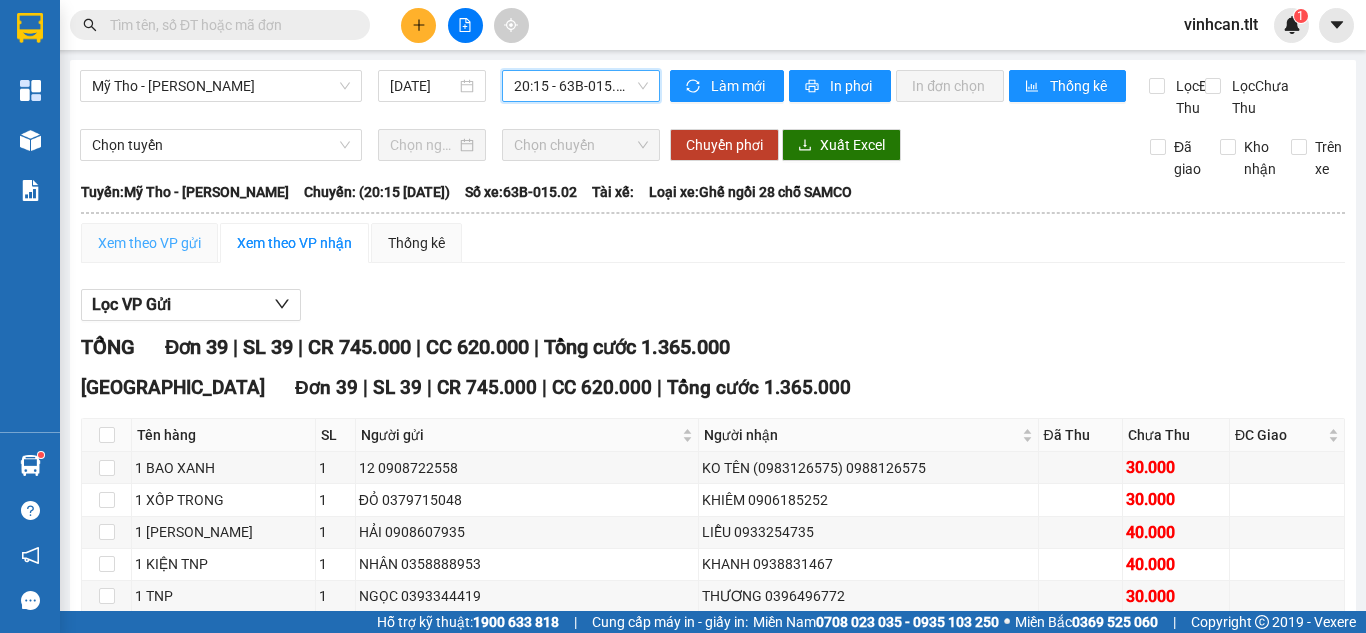 click on "Xem theo VP gửi" at bounding box center [149, 243] 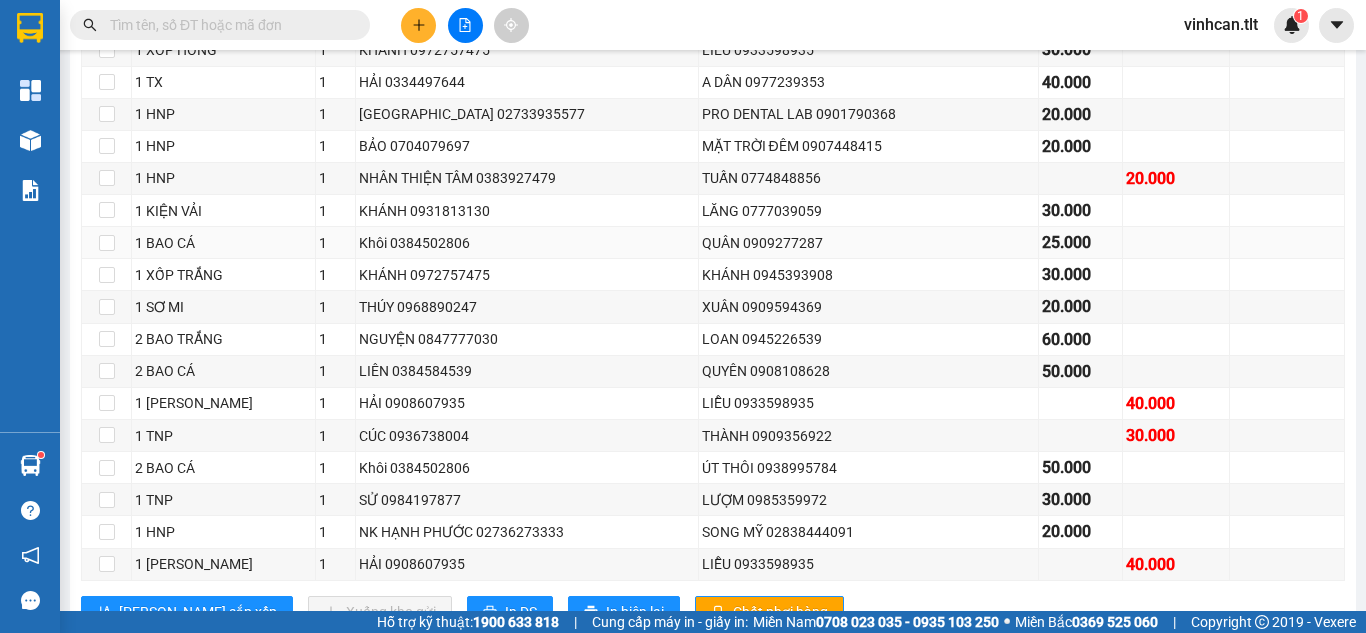 scroll, scrollTop: 1220, scrollLeft: 0, axis: vertical 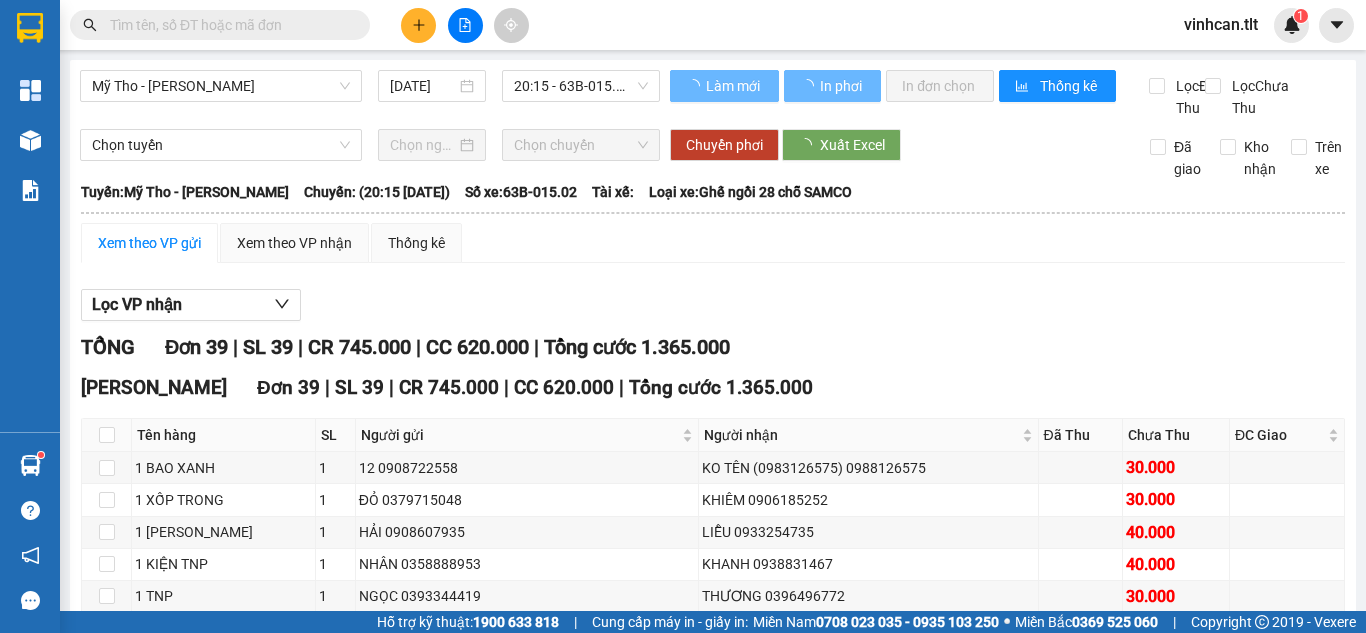 click on "Chốt phơi hàng" at bounding box center [780, 1737] 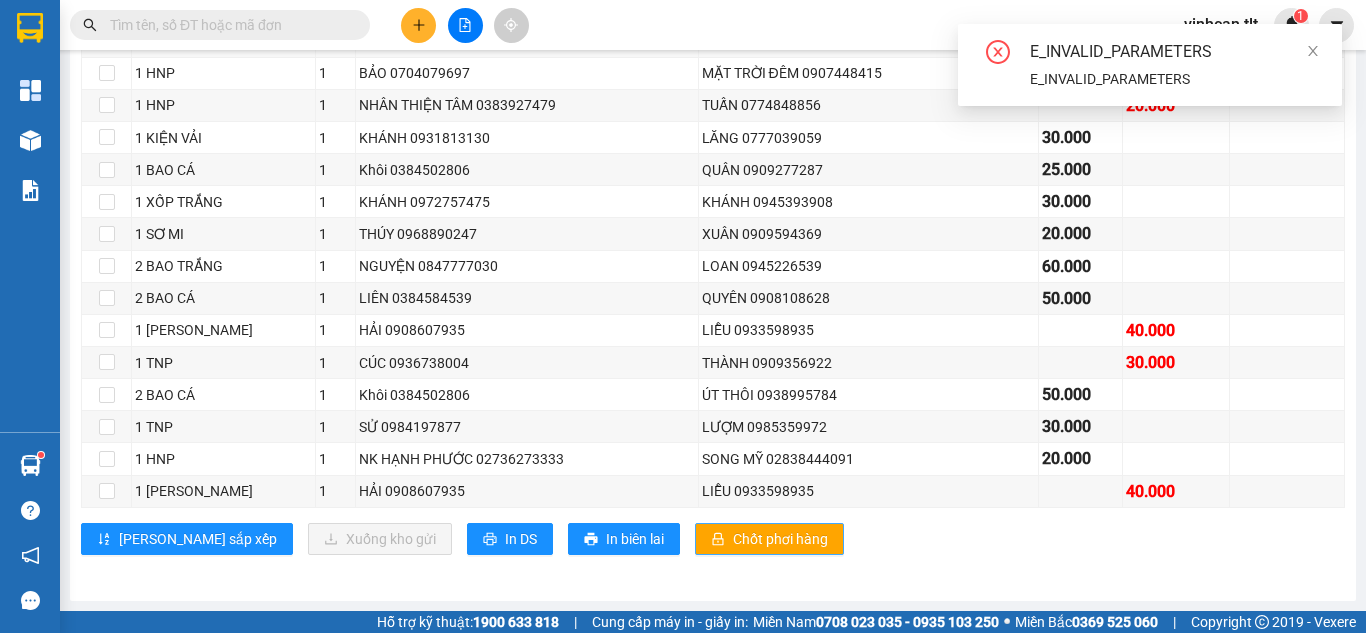 click on "Chốt phơi hàng" at bounding box center (780, 539) 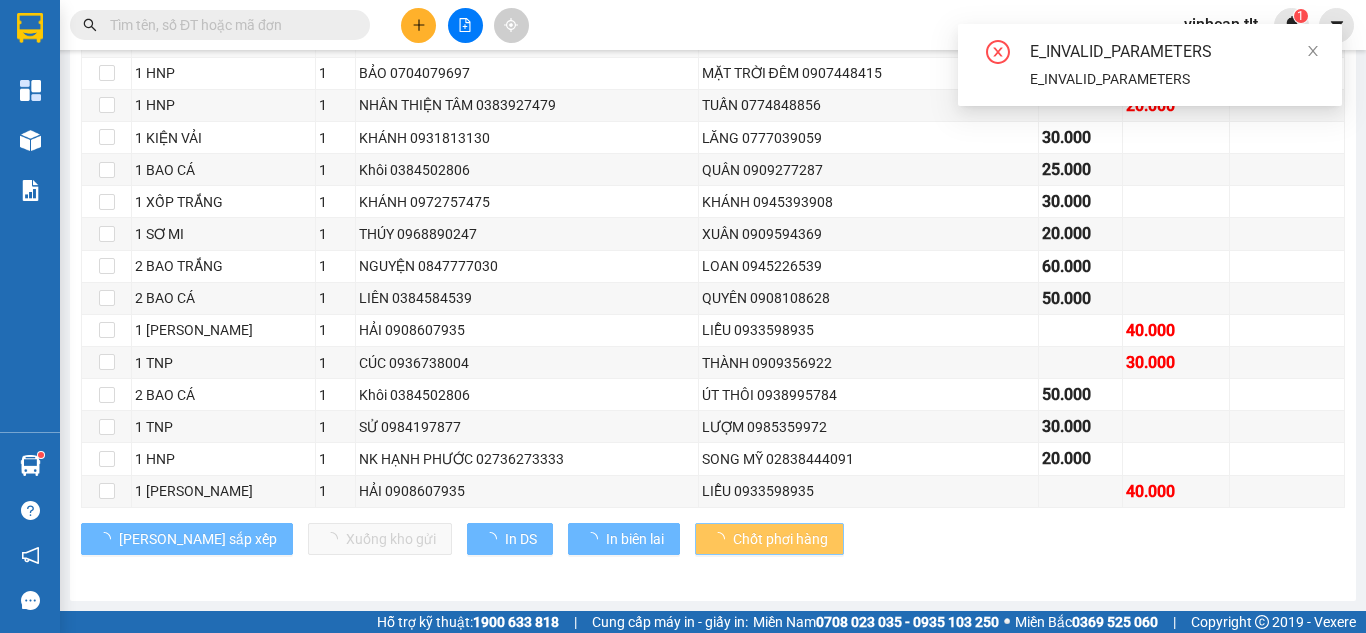 click on "Chốt phơi hàng" at bounding box center (780, 539) 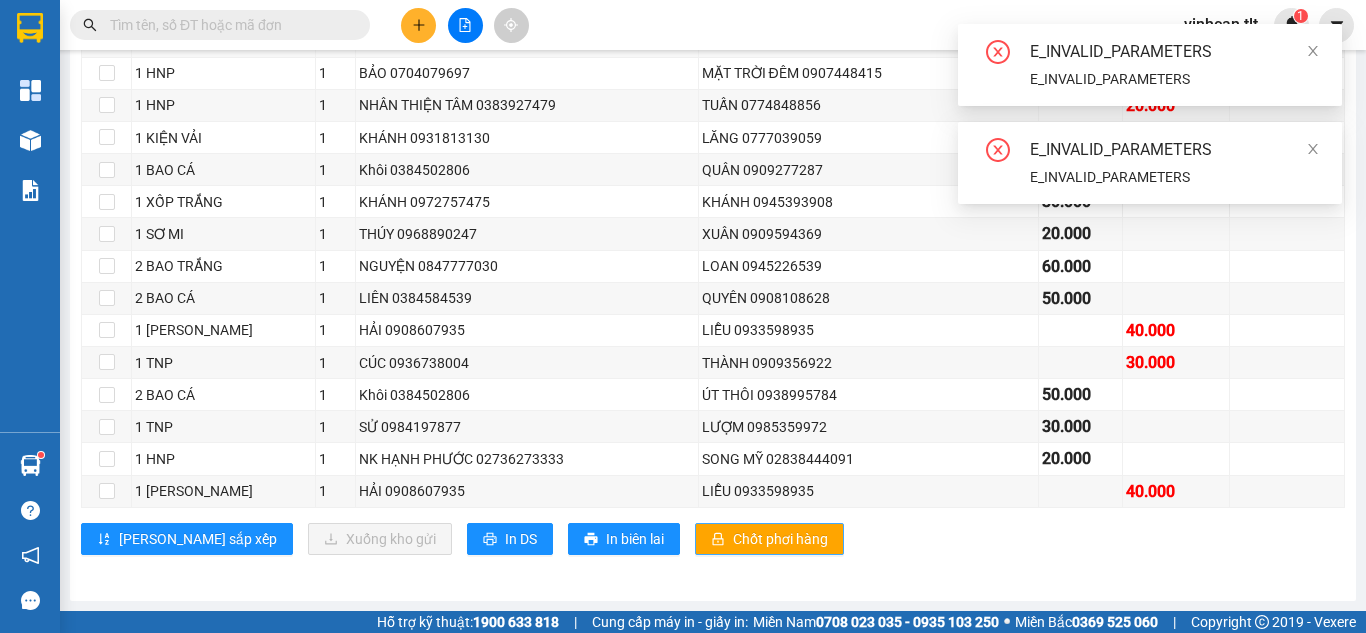 click on "Chốt phơi hàng" at bounding box center [780, 539] 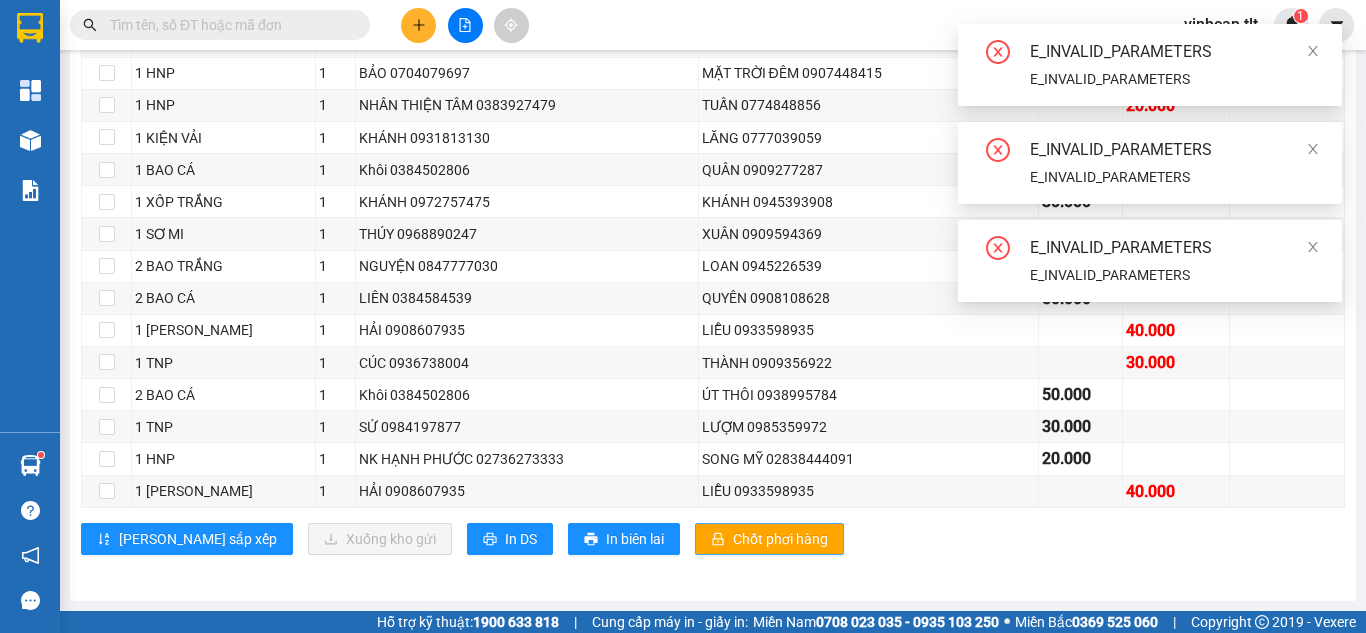 click on "Chốt phơi hàng" at bounding box center [780, 539] 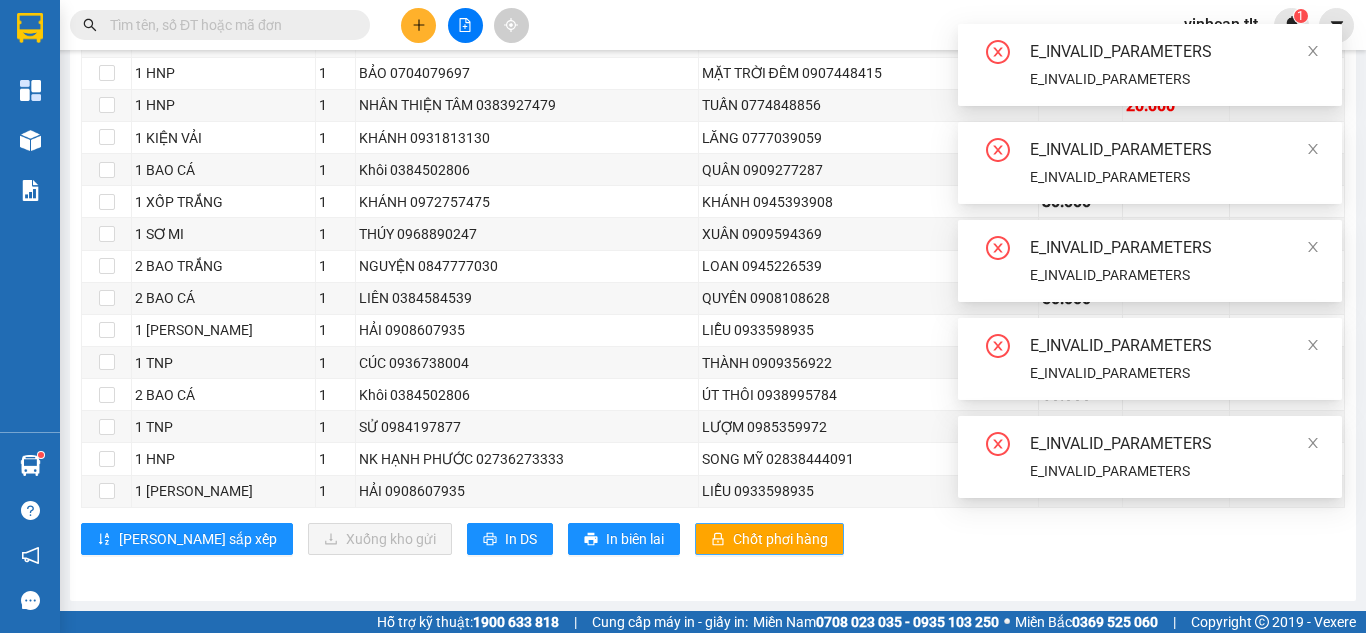 click on "Chốt phơi hàng" at bounding box center [780, 539] 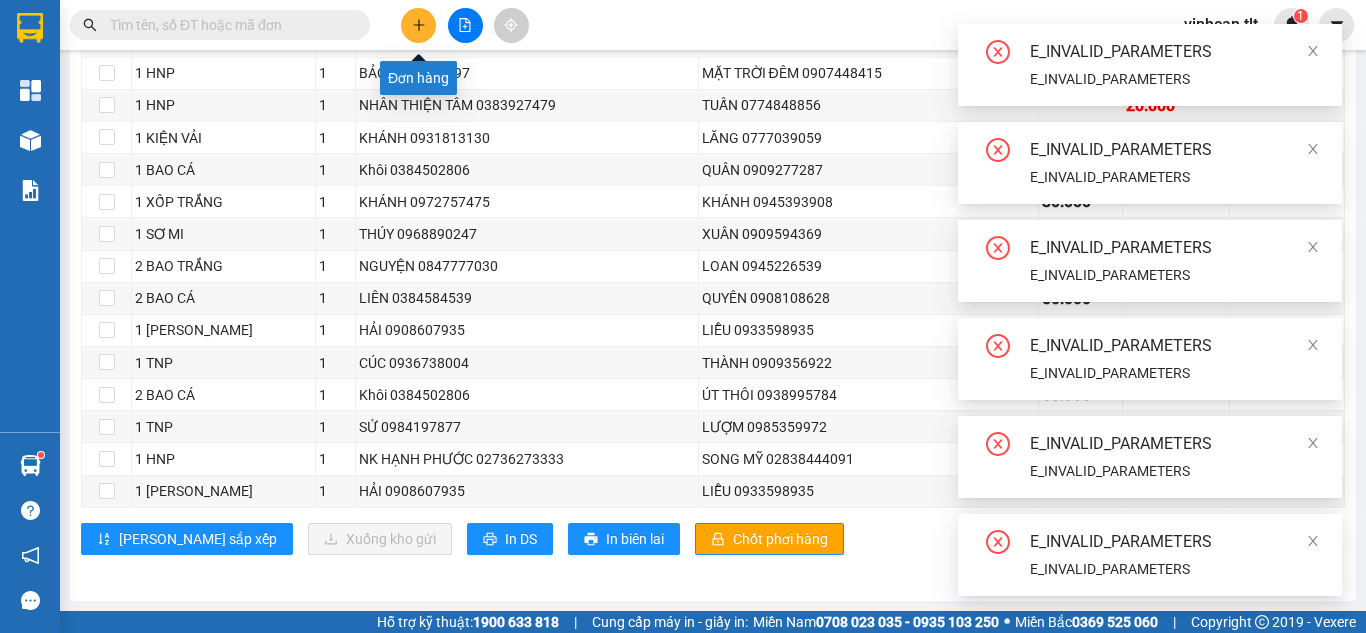 click 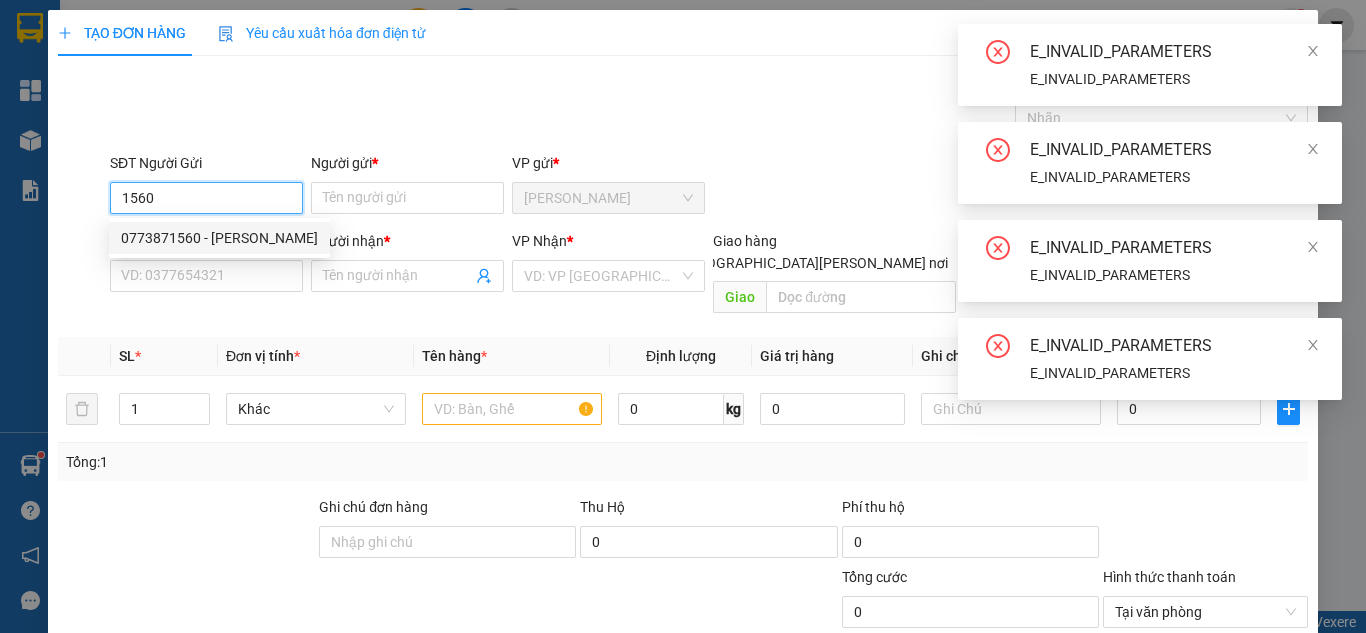 click on "0773871560 - [PERSON_NAME]" at bounding box center (219, 238) 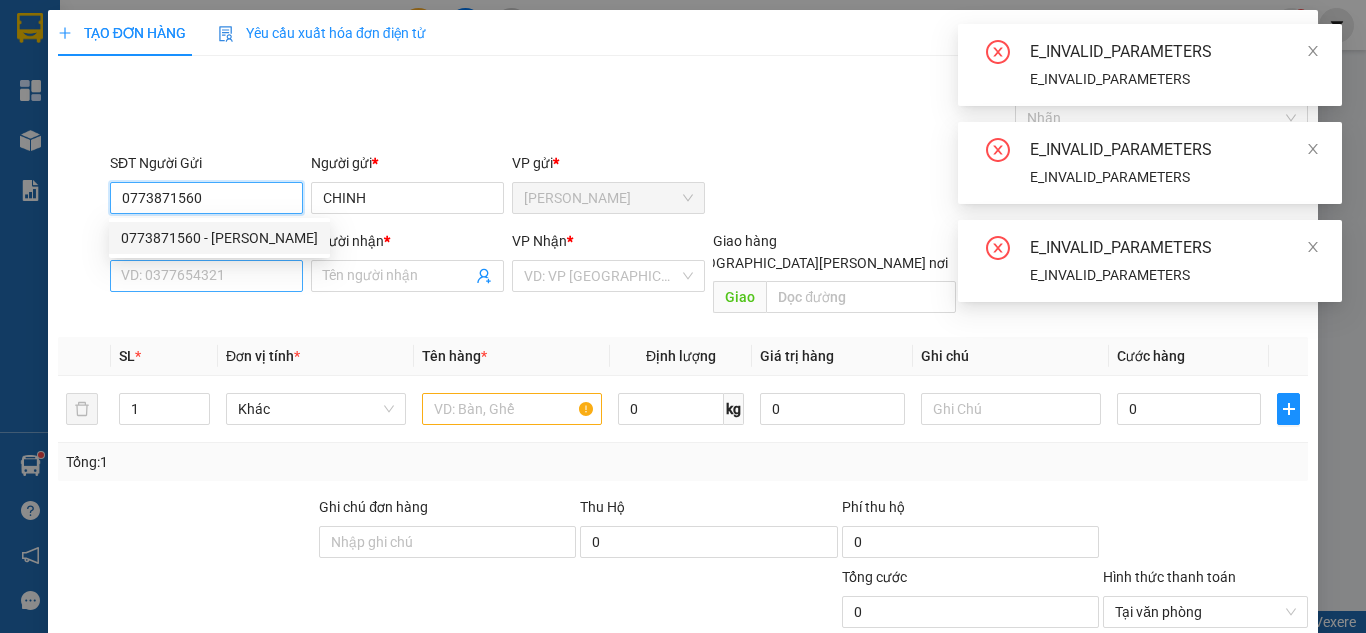 type on "0773871560" 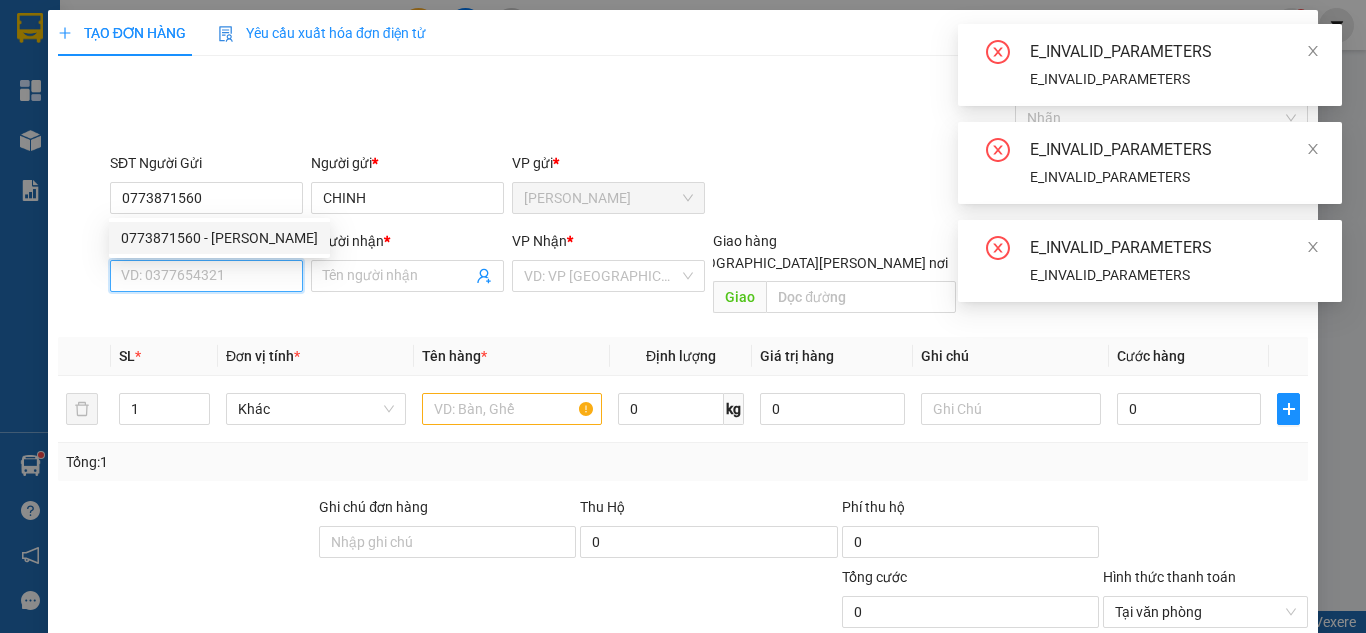 click on "SĐT Người Nhận  *" at bounding box center [206, 276] 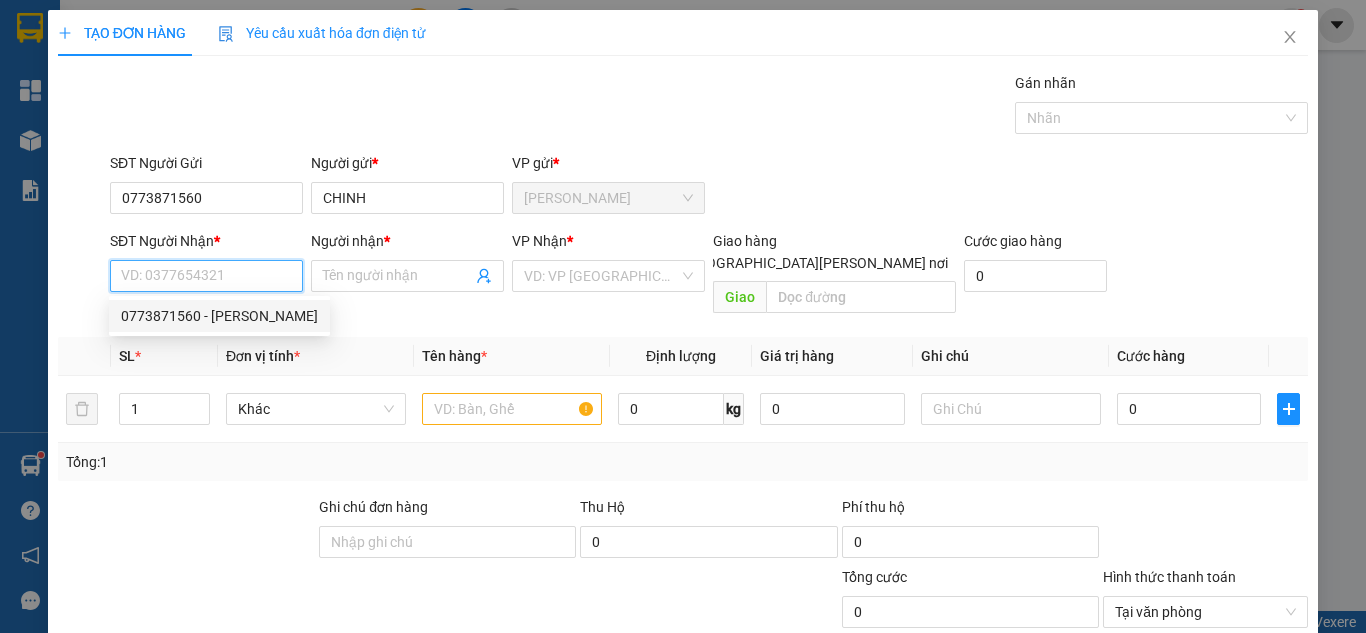 click on "0773871560 - [PERSON_NAME]" at bounding box center [219, 316] 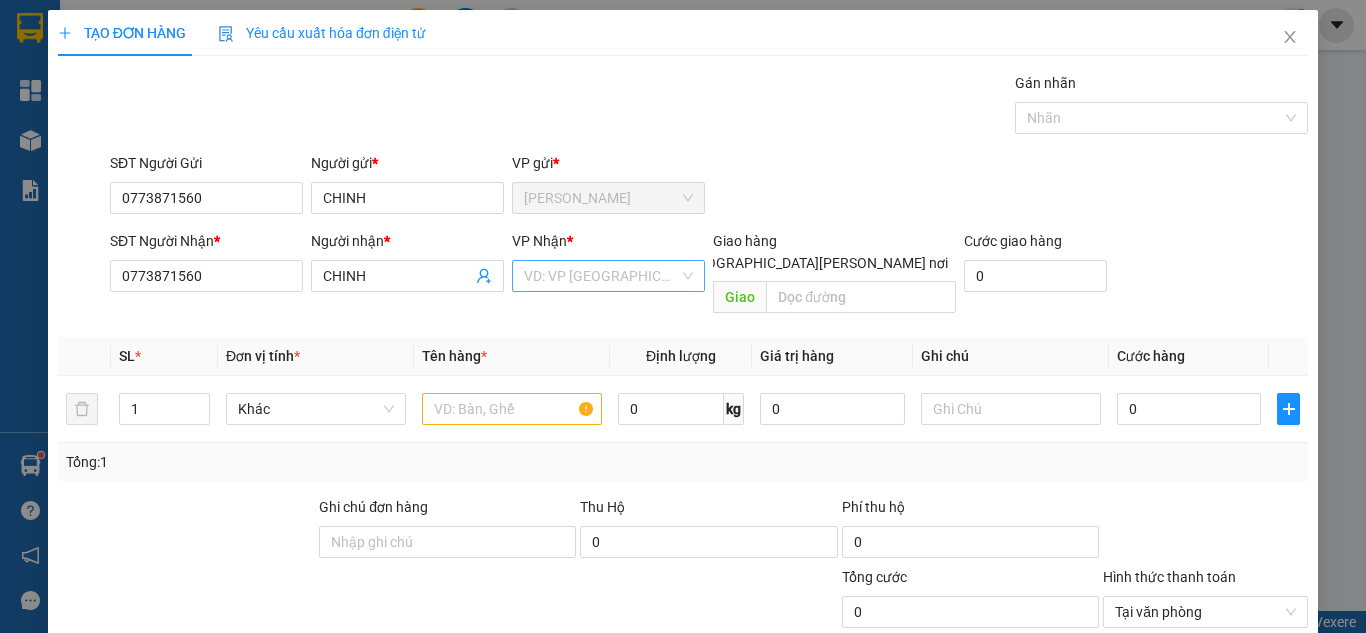 click at bounding box center [601, 276] 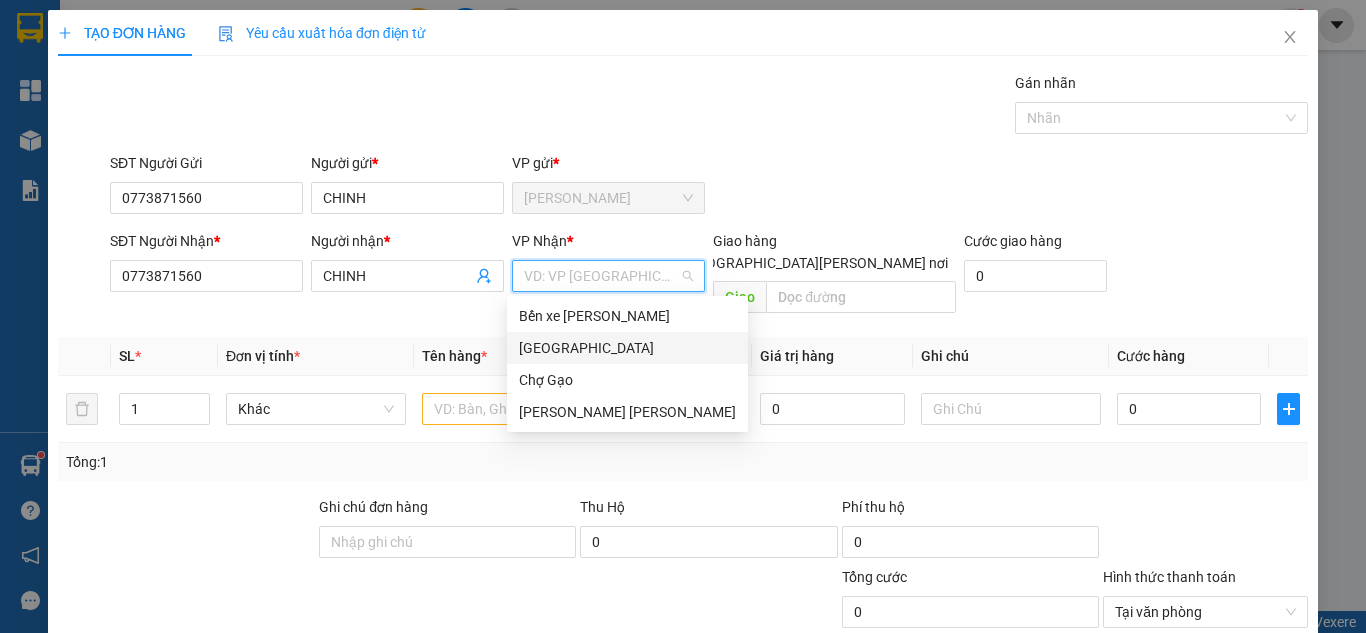 click on "[GEOGRAPHIC_DATA]" at bounding box center [627, 348] 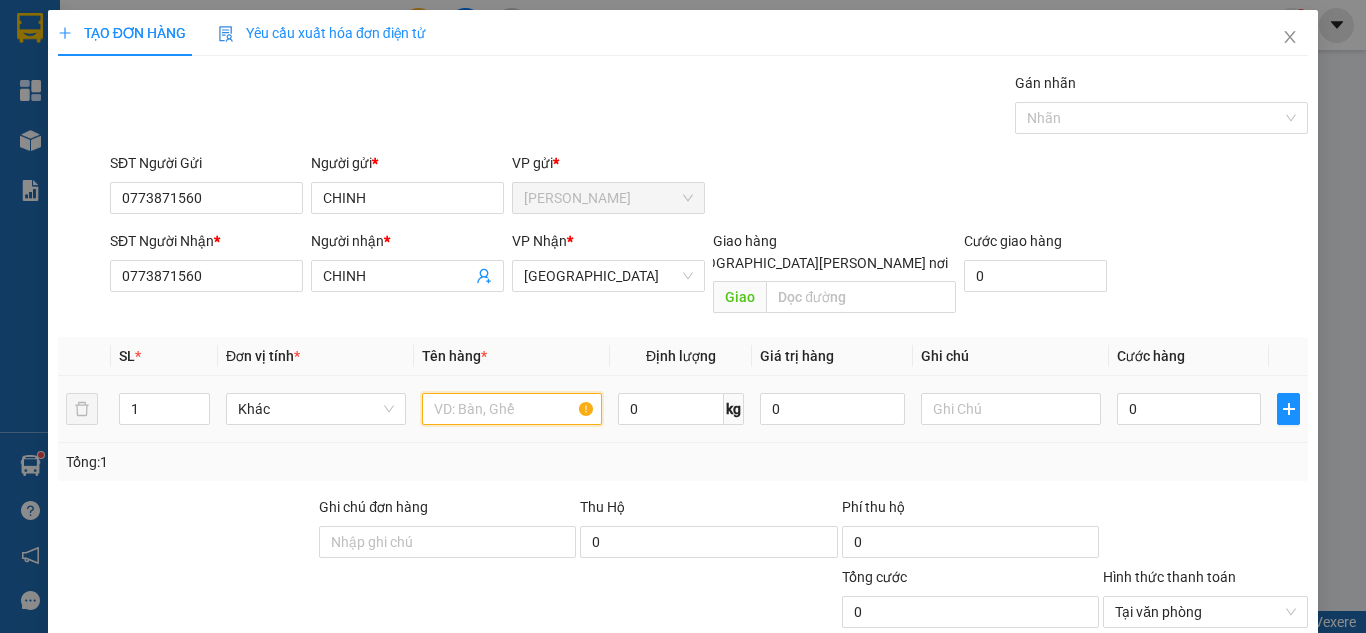 click at bounding box center [512, 409] 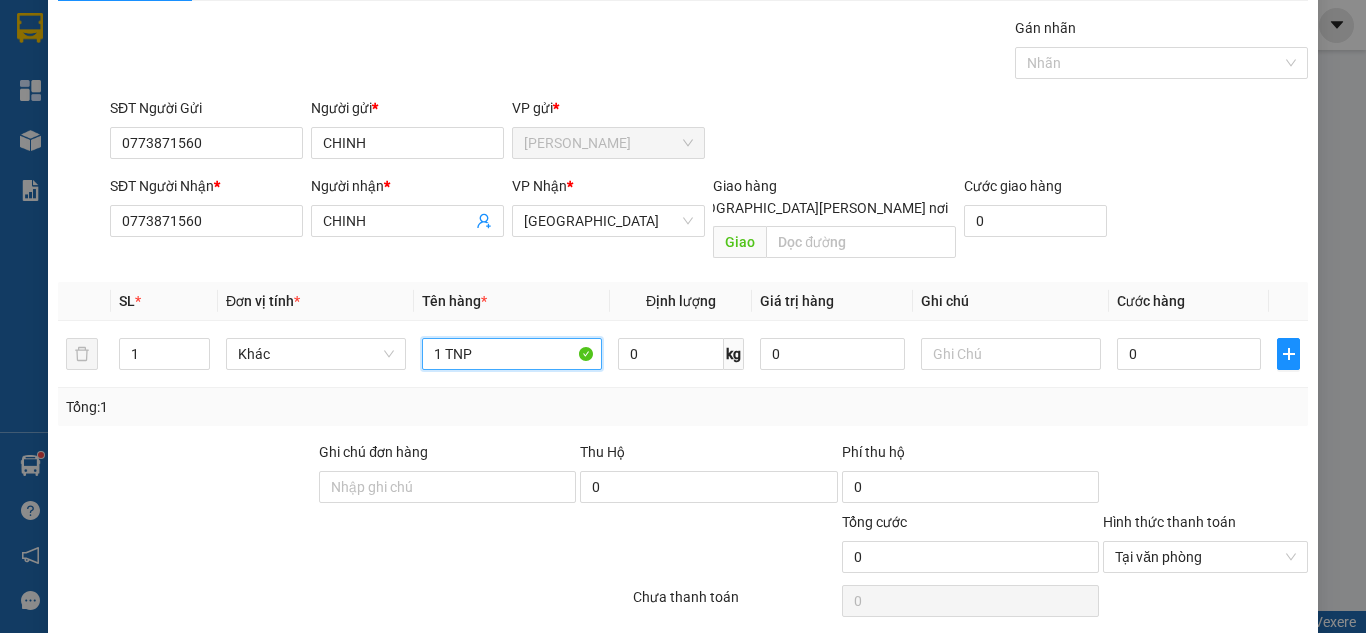 scroll, scrollTop: 107, scrollLeft: 0, axis: vertical 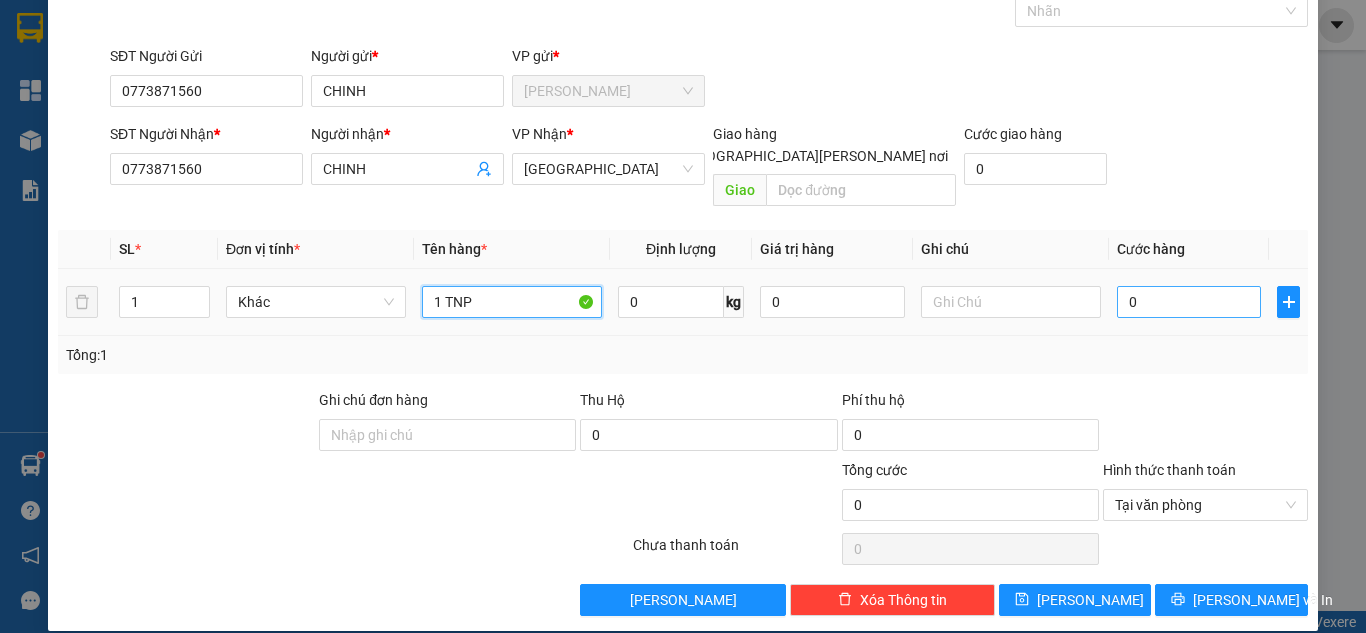 type on "1 TNP" 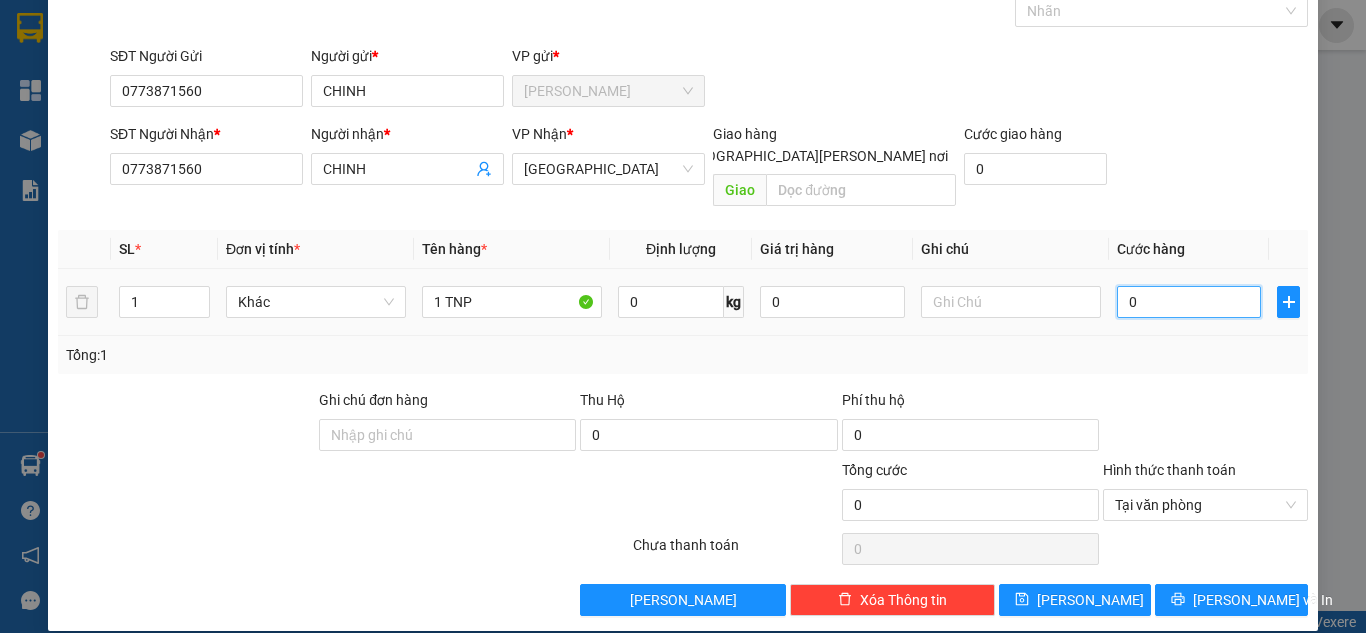 click on "0" at bounding box center (1189, 302) 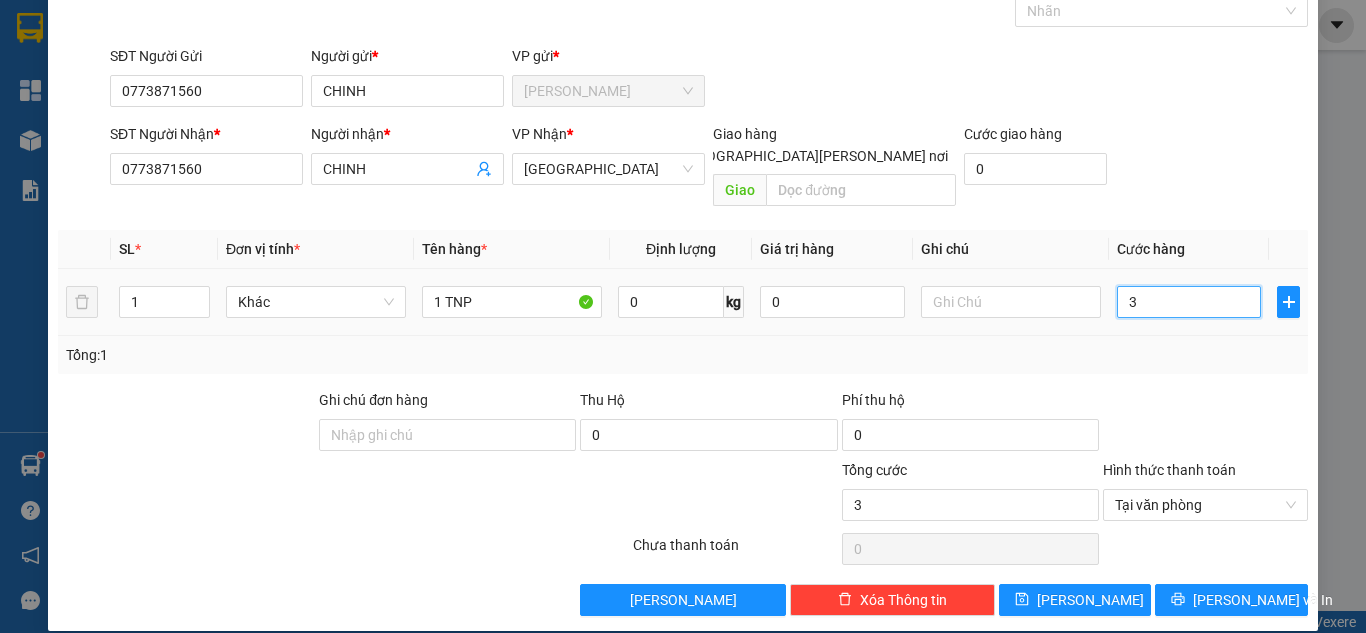 type on "35" 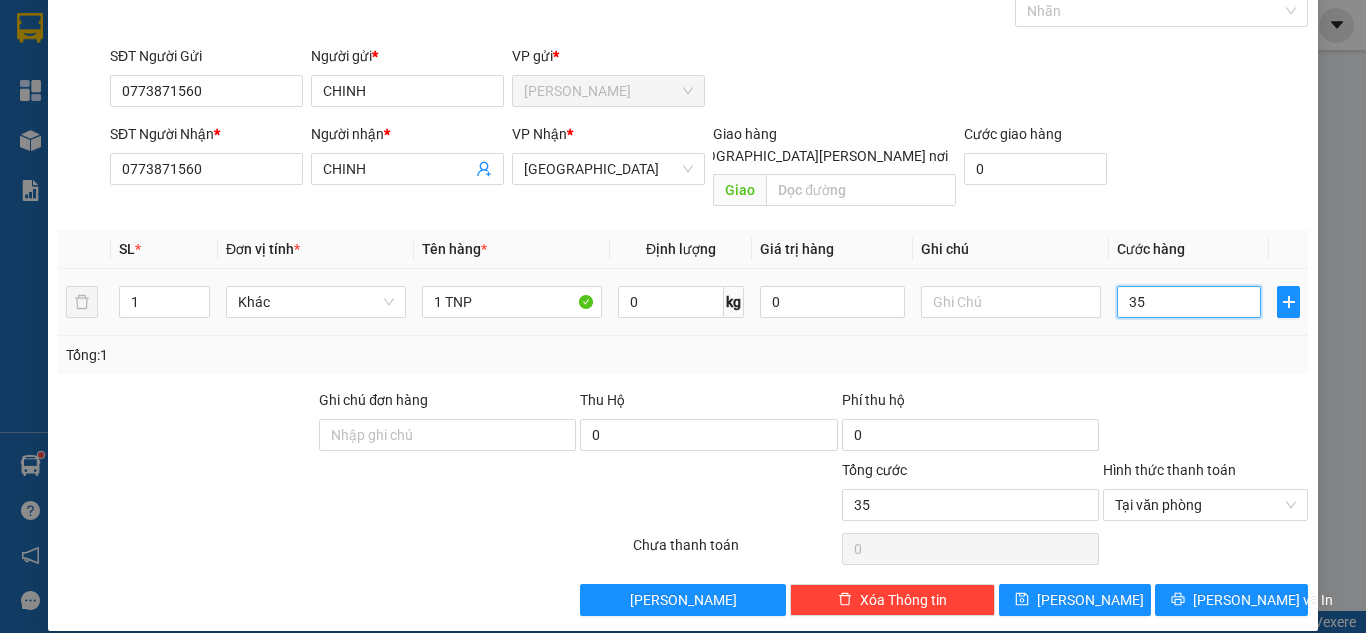 type on "3" 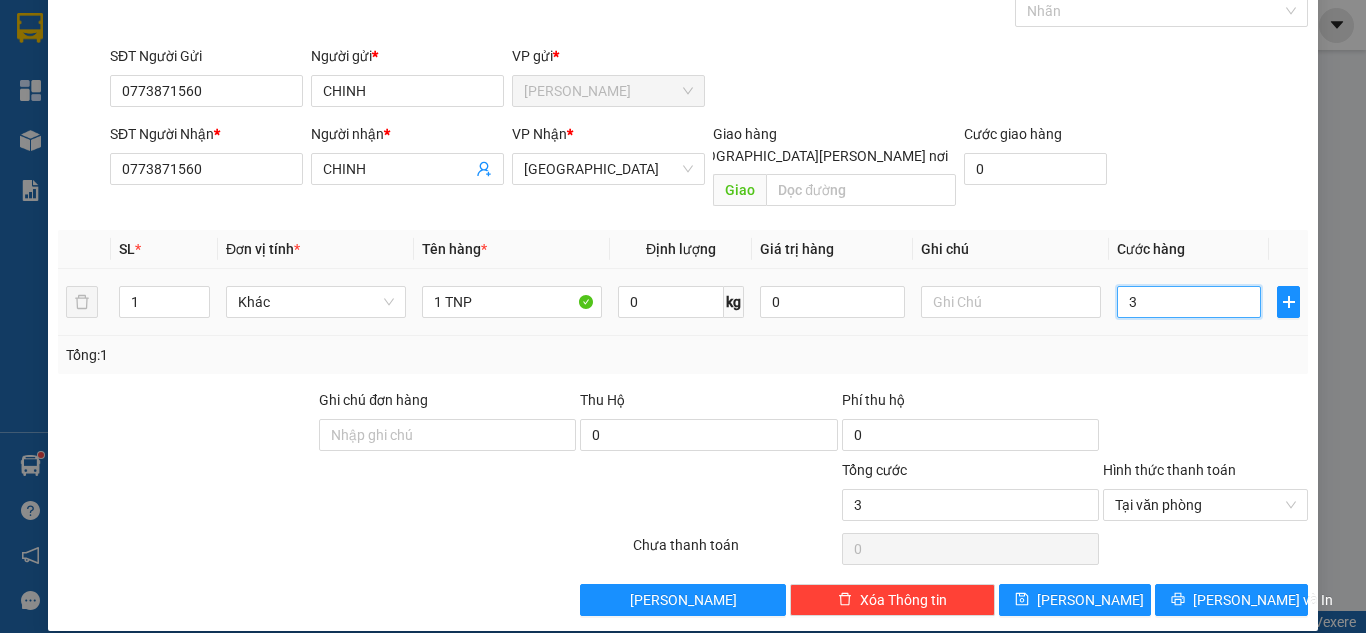 type on "30" 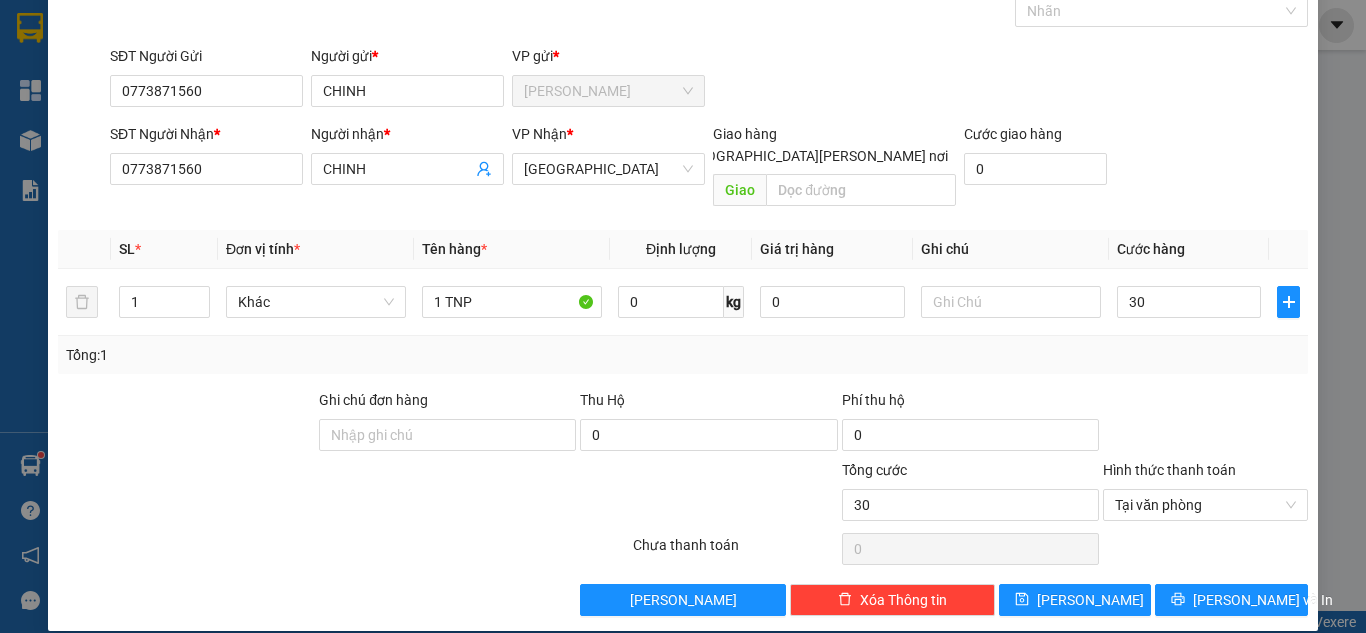 type on "30.000" 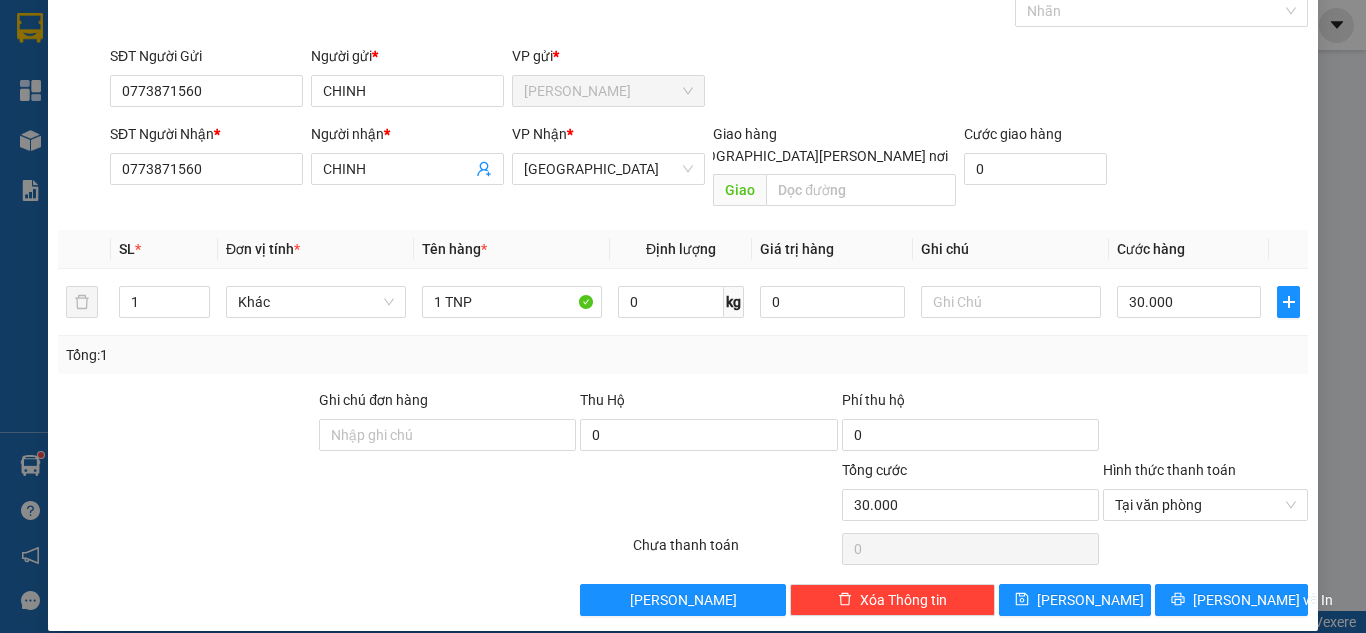 click at bounding box center (1205, 424) 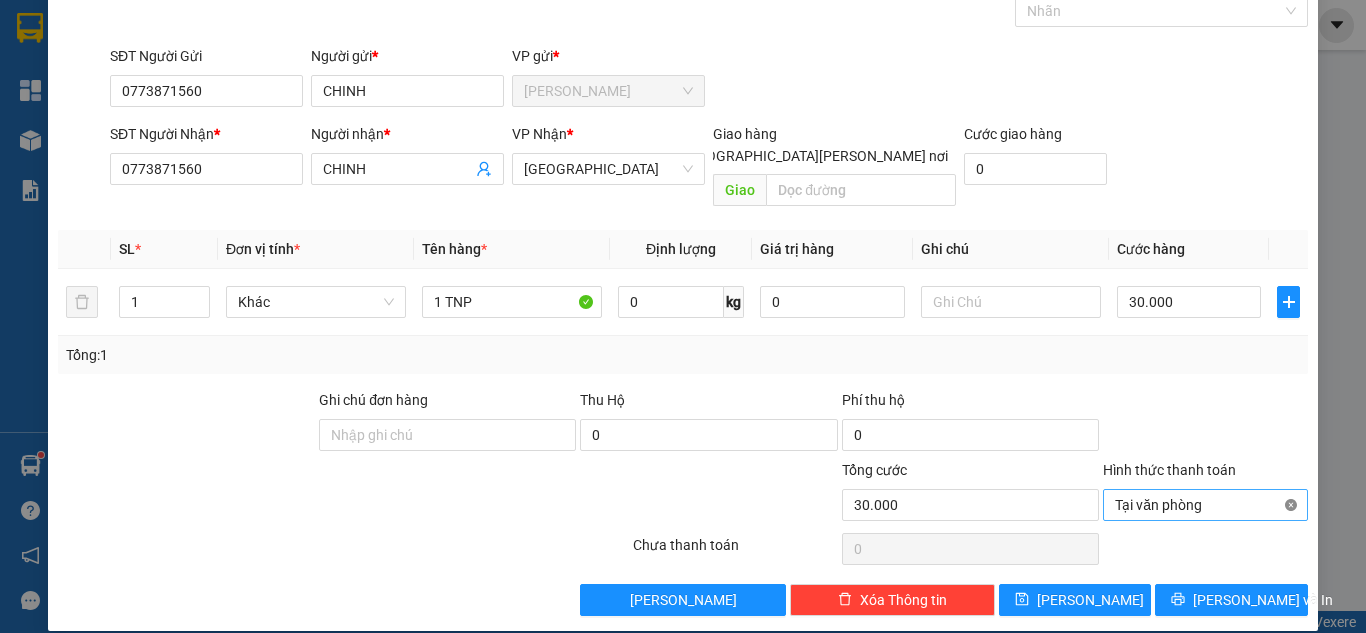 click on "Tại văn phòng" at bounding box center [1205, 505] 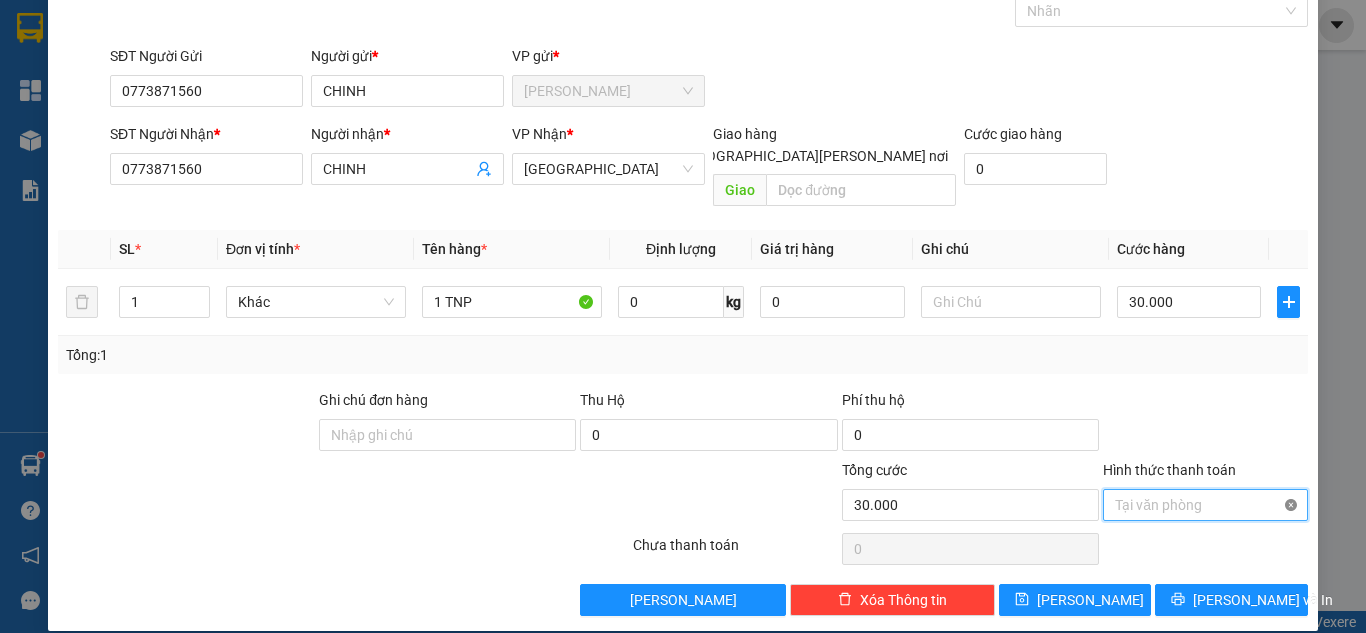 type on "30.000" 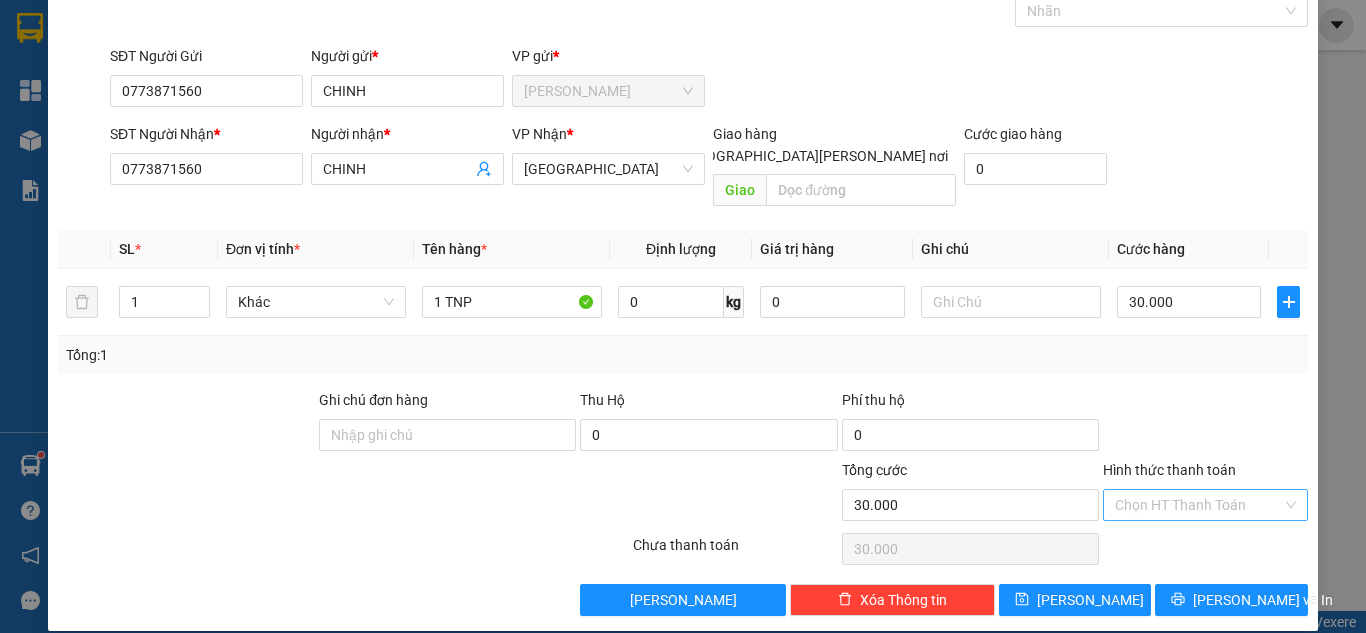 click at bounding box center [1205, 424] 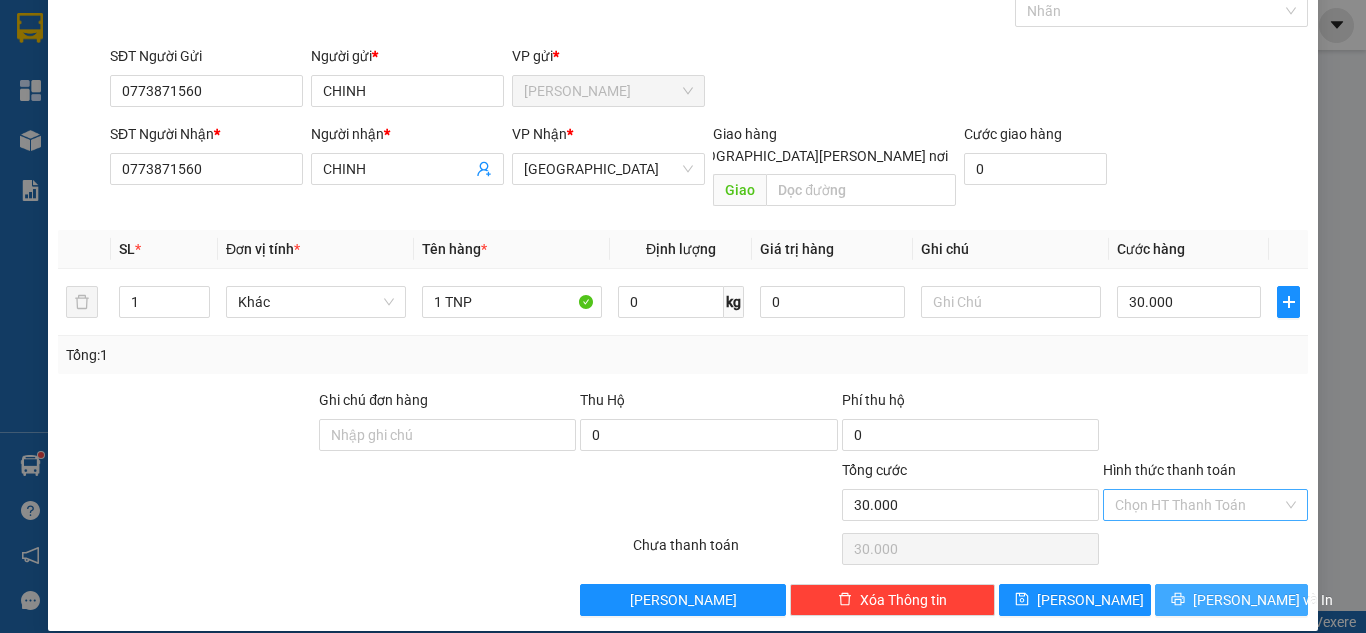 click on "Transit Pickup Surcharge Ids Transit Deliver Surcharge Ids Transit Deliver Surcharge Transit Deliver Surcharge Gán [PERSON_NAME] SĐT Người Gửi 0773871560 Người gửi  * [PERSON_NAME] VP gửi  * Cao Tốc SĐT Người [PERSON_NAME]  * 0773871560 Người [PERSON_NAME]  * [PERSON_NAME] [PERSON_NAME]  * [GEOGRAPHIC_DATA] Giao hàng [PERSON_NAME] nơi [PERSON_NAME] [PERSON_NAME] hàng 0 SL  * Đơn vị tính  * Tên hàng  * Định [PERSON_NAME] trị hàng Ghi [PERSON_NAME] hàng                   1 Khác 1 TNP 0 kg 0 30.000 Tổng:  1 Ghi [PERSON_NAME] hàng Thu Hộ 0 Phí thu hộ 0 [PERSON_NAME] 30.000 [PERSON_NAME] [PERSON_NAME] HT [PERSON_NAME] Số [PERSON_NAME] thu trước 0 Chưa [PERSON_NAME] 30.000 [PERSON_NAME] nháp Xóa Thông tin [PERSON_NAME] và In [PERSON_NAME] Miễn phí [PERSON_NAME] Miễn phí" at bounding box center (683, 290) 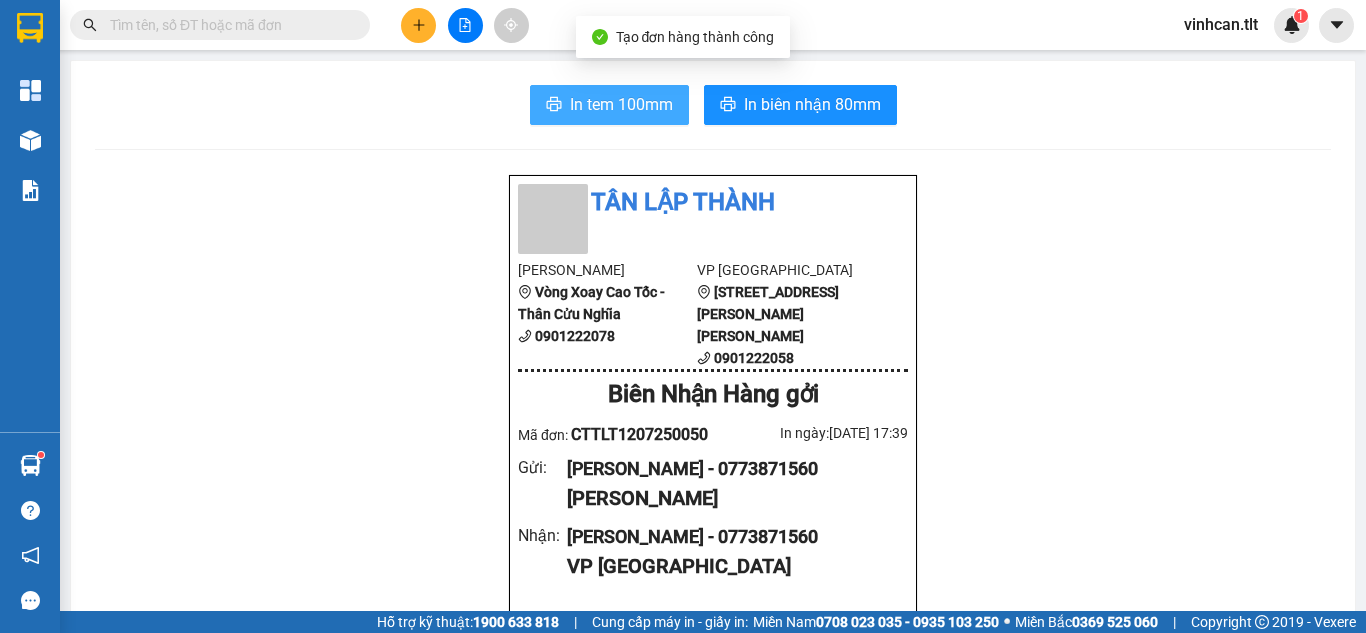 click on "In tem 100mm" at bounding box center (621, 104) 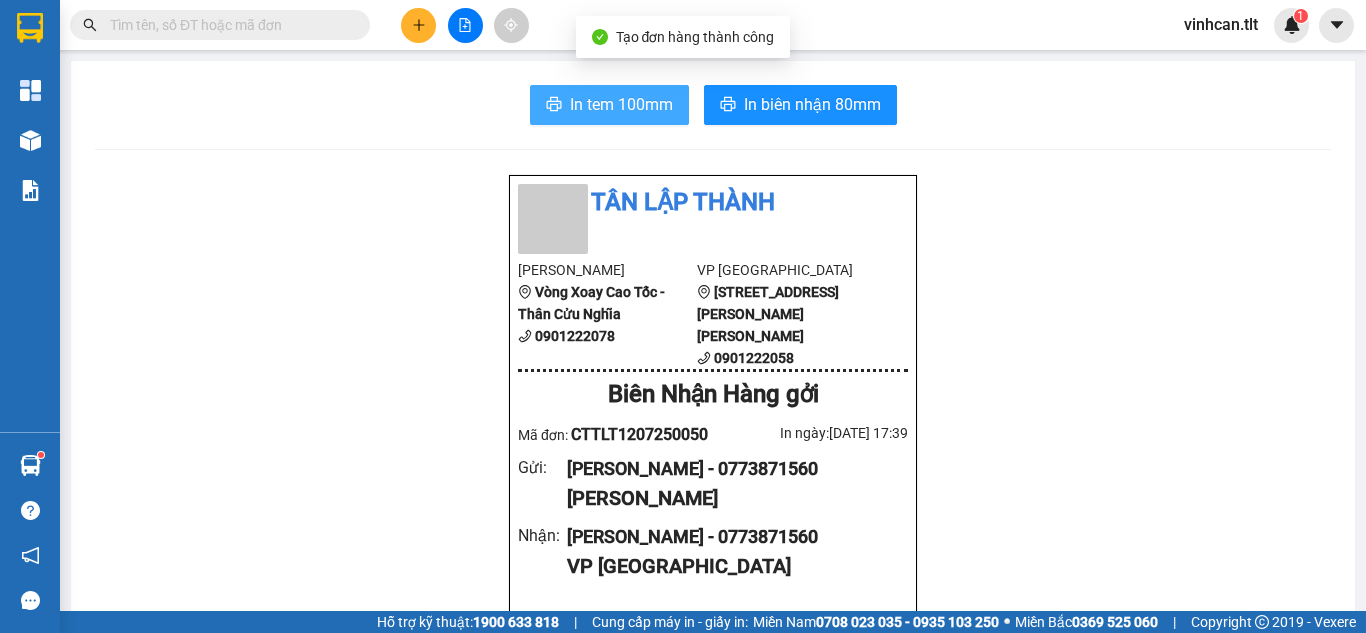 scroll, scrollTop: 0, scrollLeft: 0, axis: both 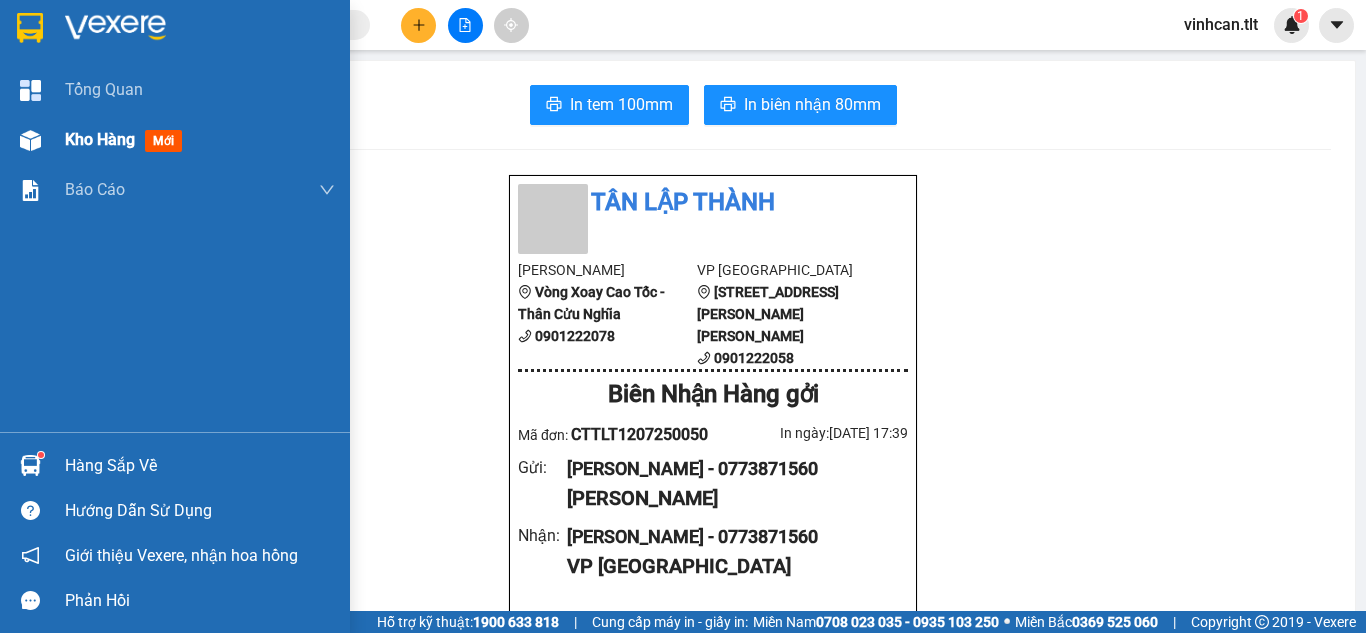 drag, startPoint x: 111, startPoint y: 114, endPoint x: 108, endPoint y: 143, distance: 29.15476 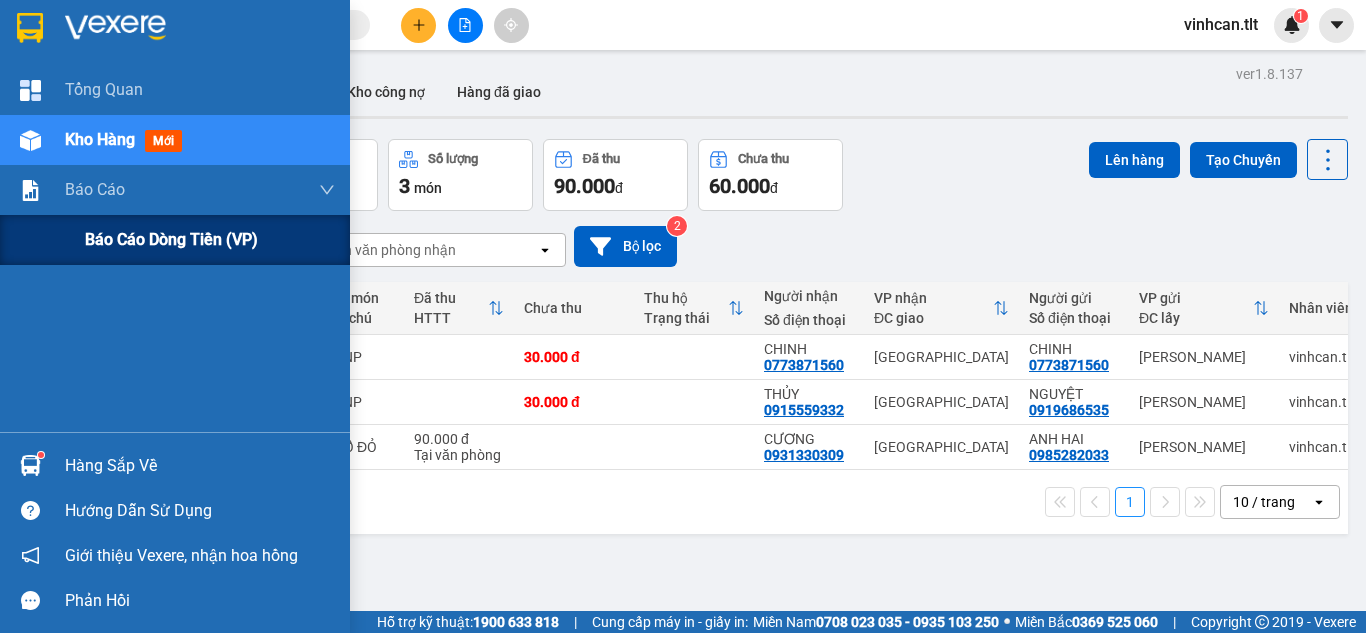 click on "Báo cáo dòng tiền (VP)" at bounding box center [171, 239] 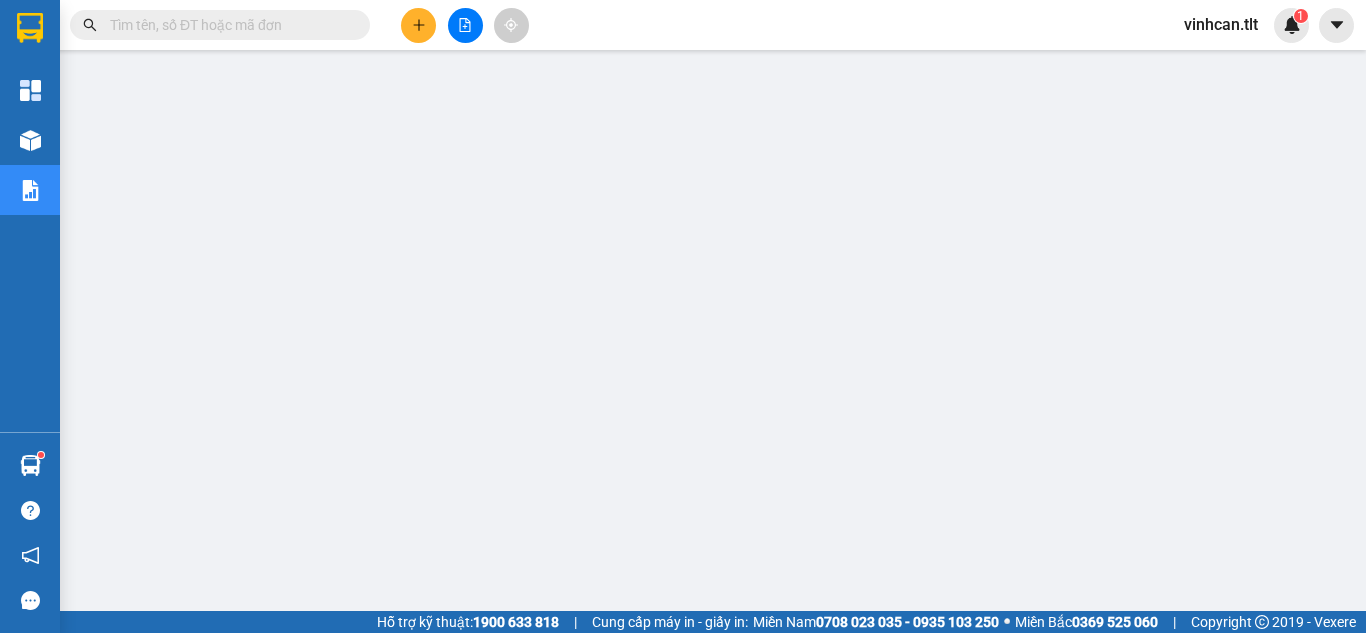 scroll, scrollTop: 0, scrollLeft: 0, axis: both 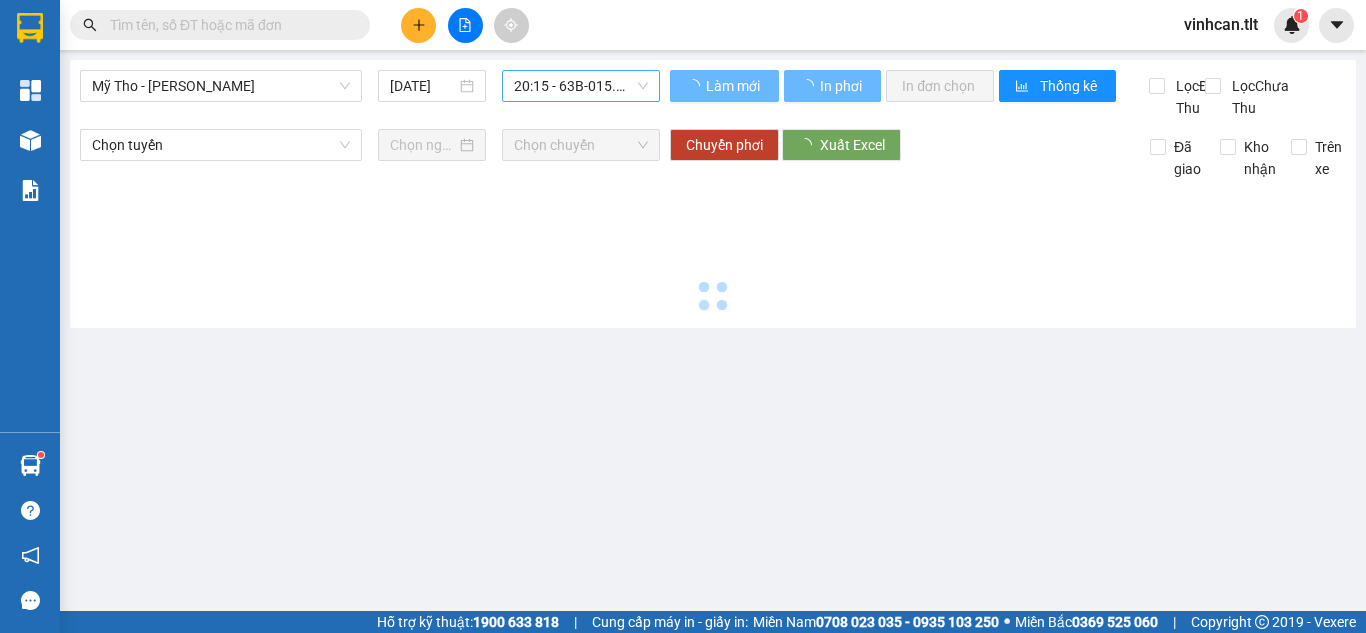 click on "20:15     - 63B-015.02" at bounding box center (581, 86) 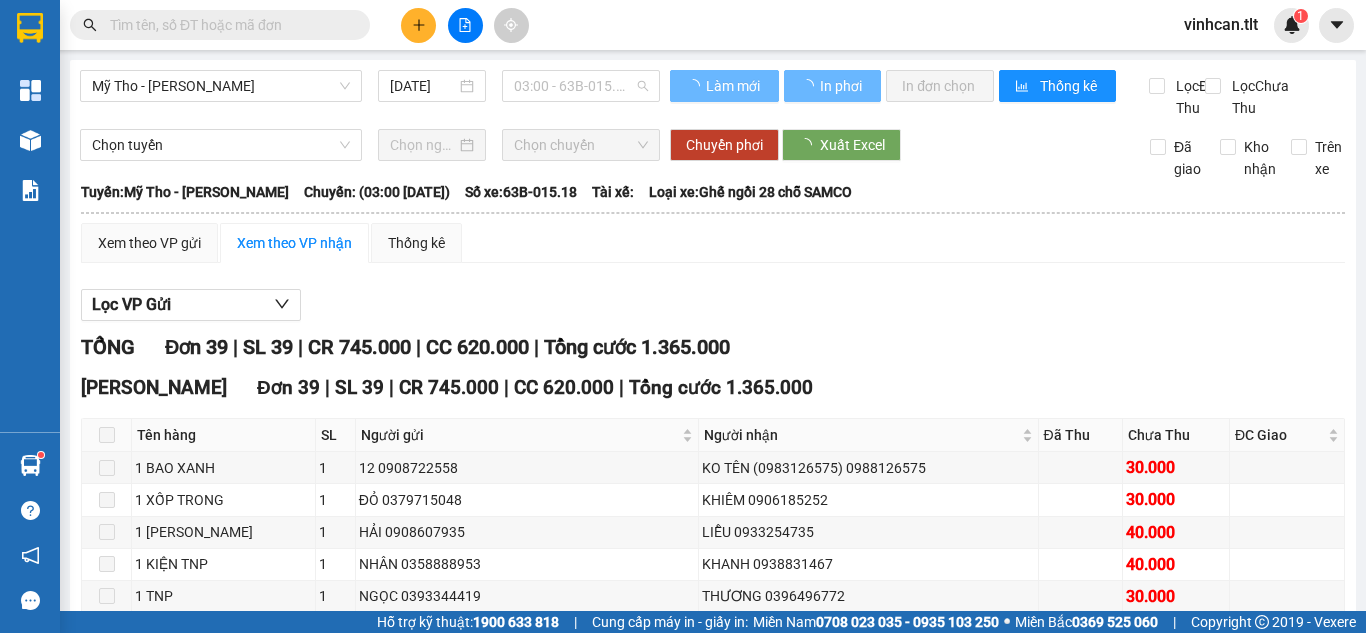 scroll, scrollTop: 2720, scrollLeft: 0, axis: vertical 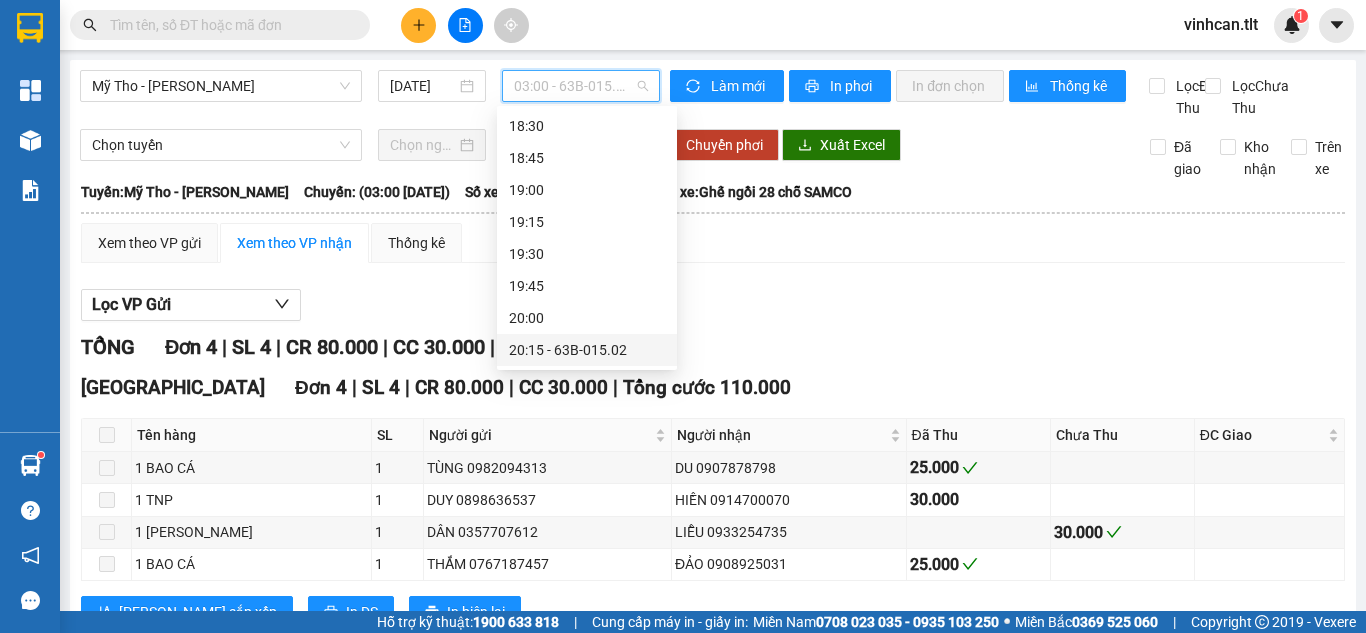 click on "20:15     - 63B-015.02" at bounding box center [587, 350] 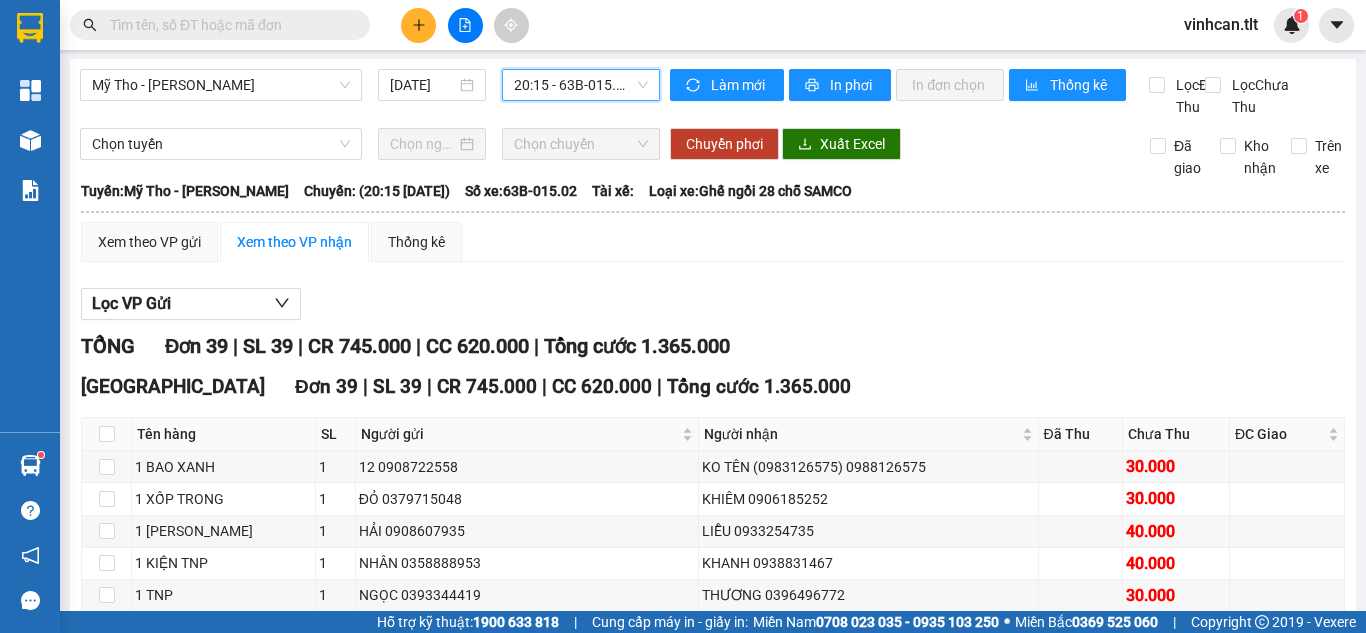 scroll, scrollTop: 0, scrollLeft: 0, axis: both 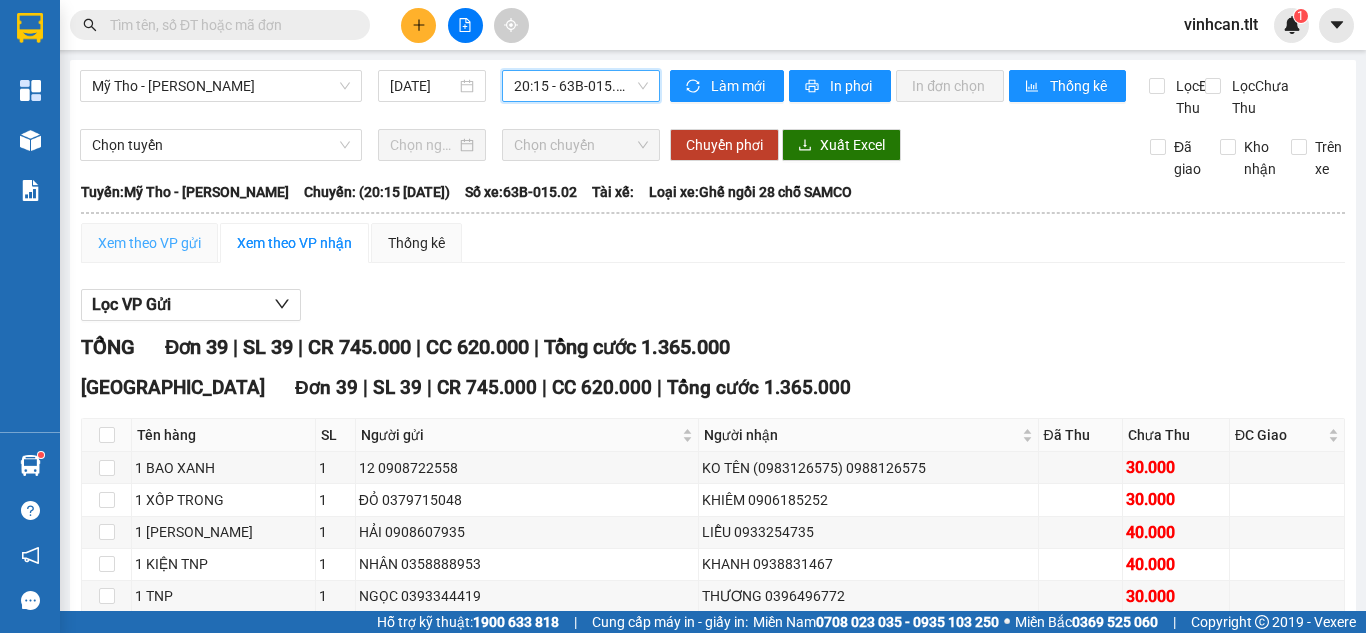 click on "Xem theo VP gửi" at bounding box center [149, 243] 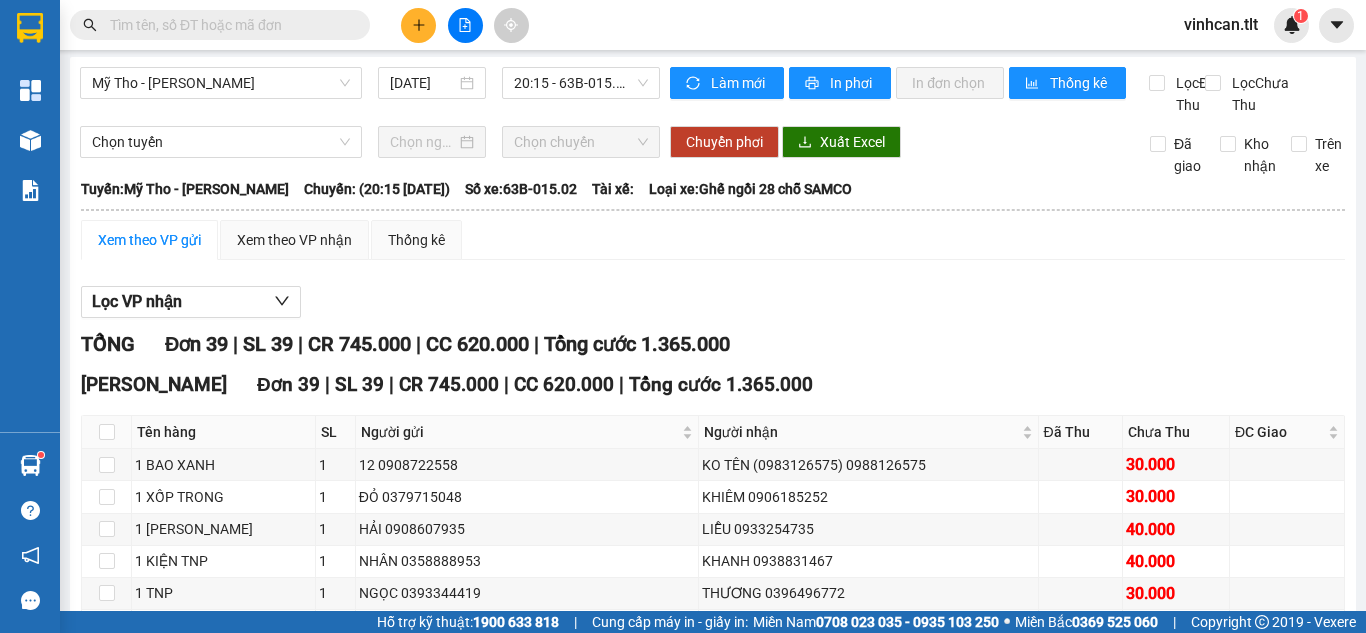 scroll, scrollTop: 0, scrollLeft: 0, axis: both 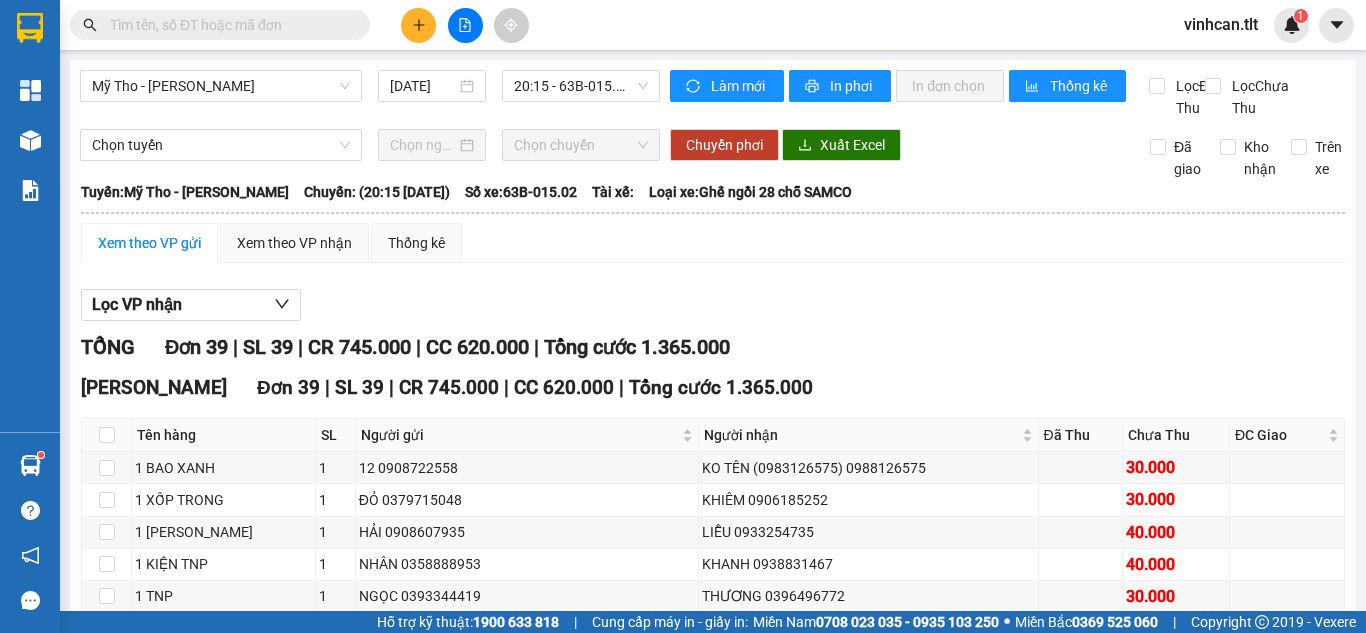 click at bounding box center (418, 25) 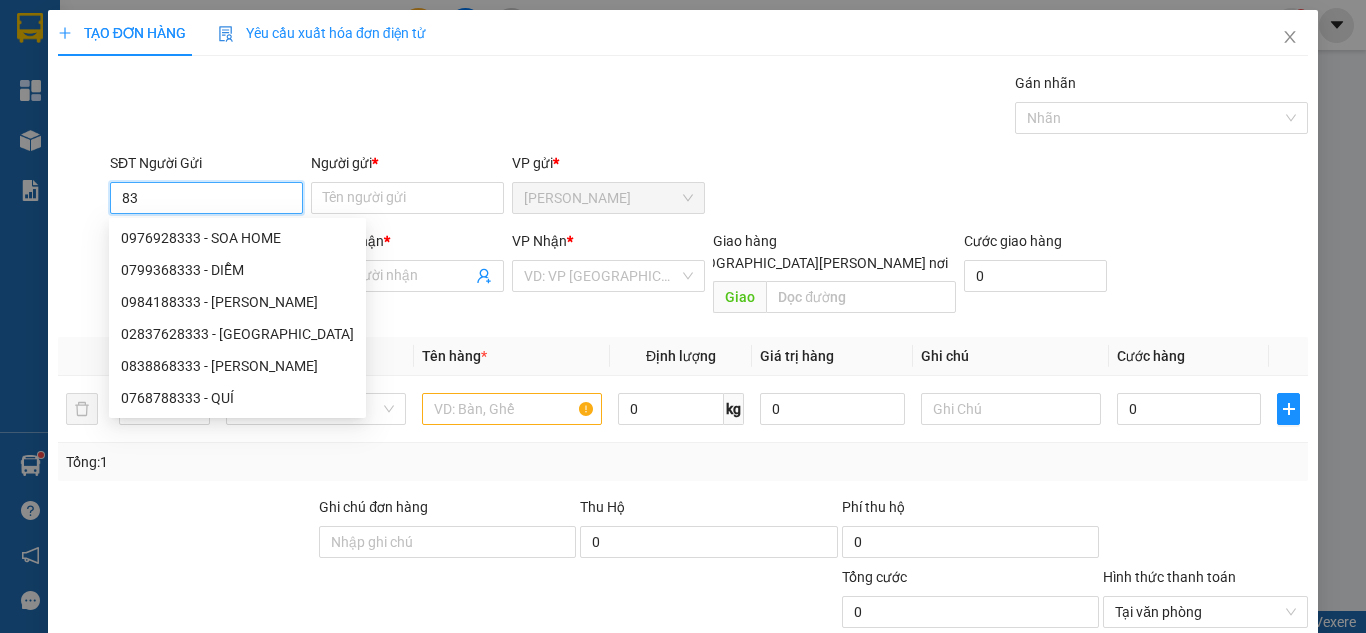 type on "8" 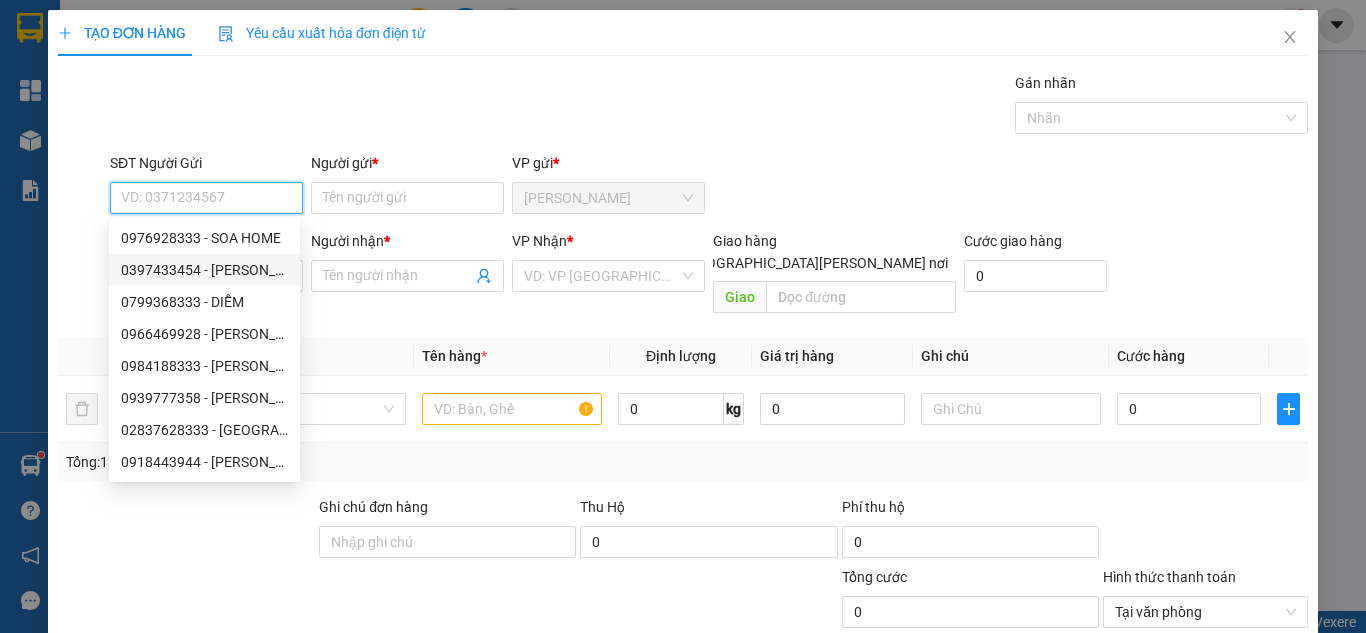 click on "0397433454 - [PERSON_NAME]" at bounding box center (204, 270) 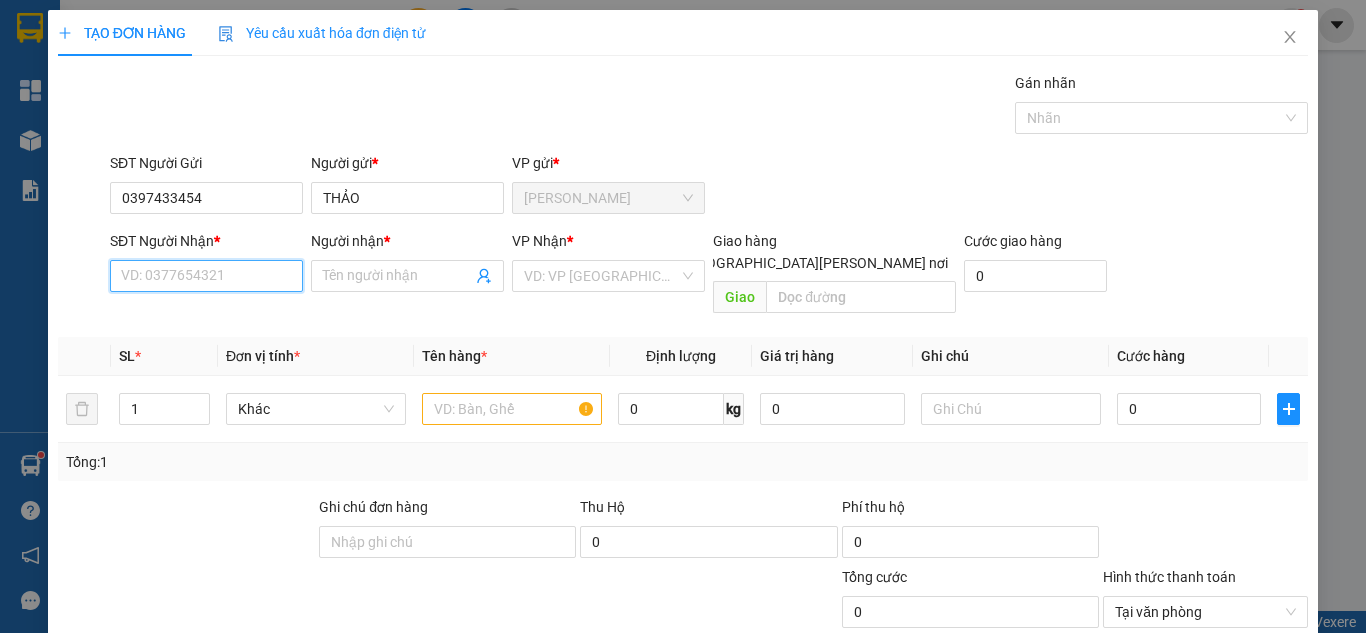 click on "SĐT Người Nhận  *" at bounding box center (206, 276) 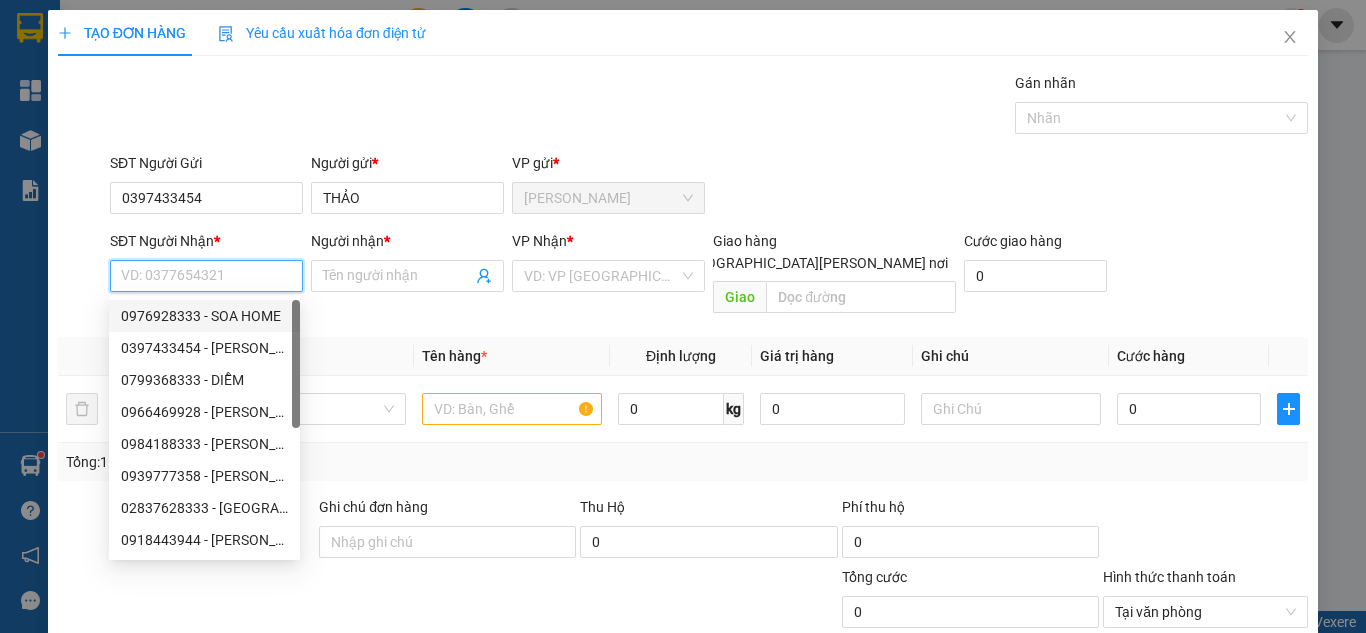 drag, startPoint x: 236, startPoint y: 323, endPoint x: 344, endPoint y: 308, distance: 109.03669 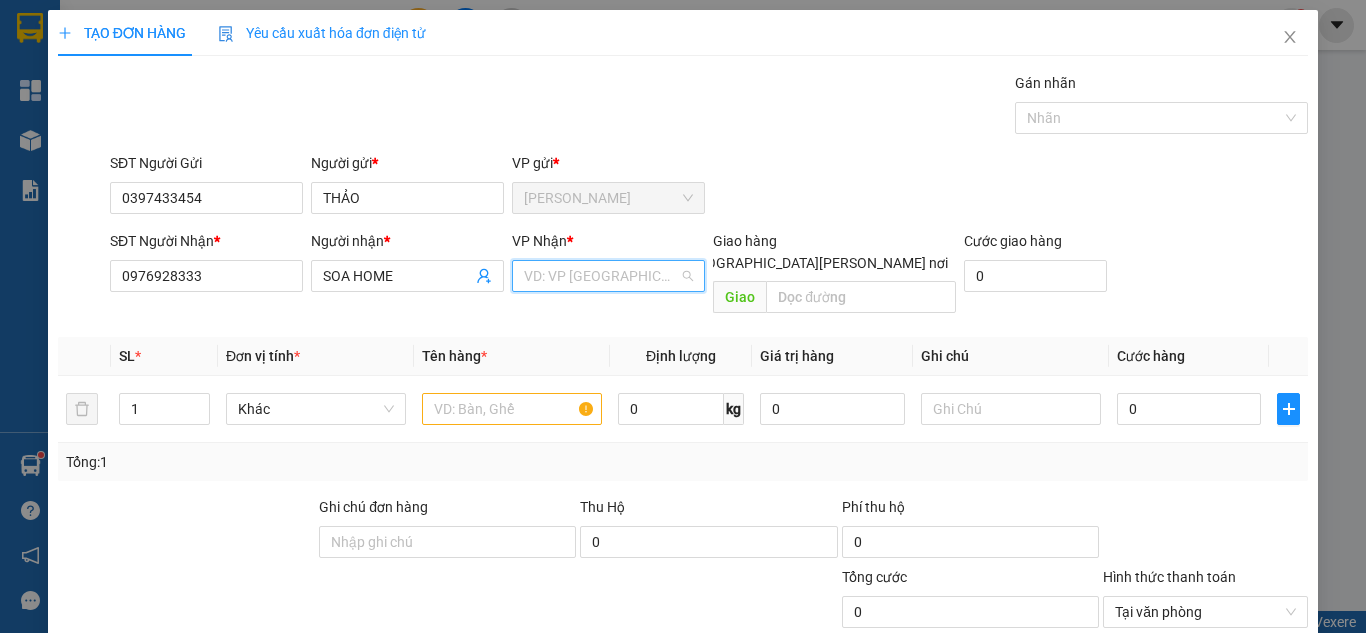 click at bounding box center [601, 276] 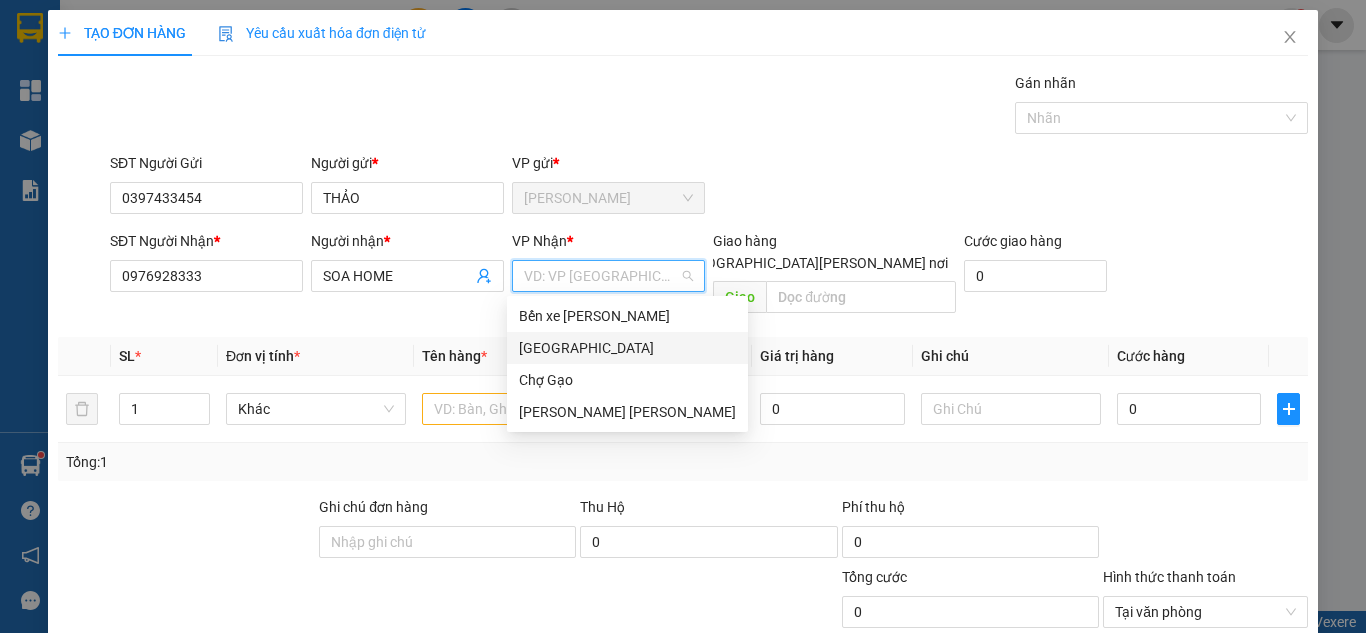click on "[GEOGRAPHIC_DATA]" at bounding box center (627, 348) 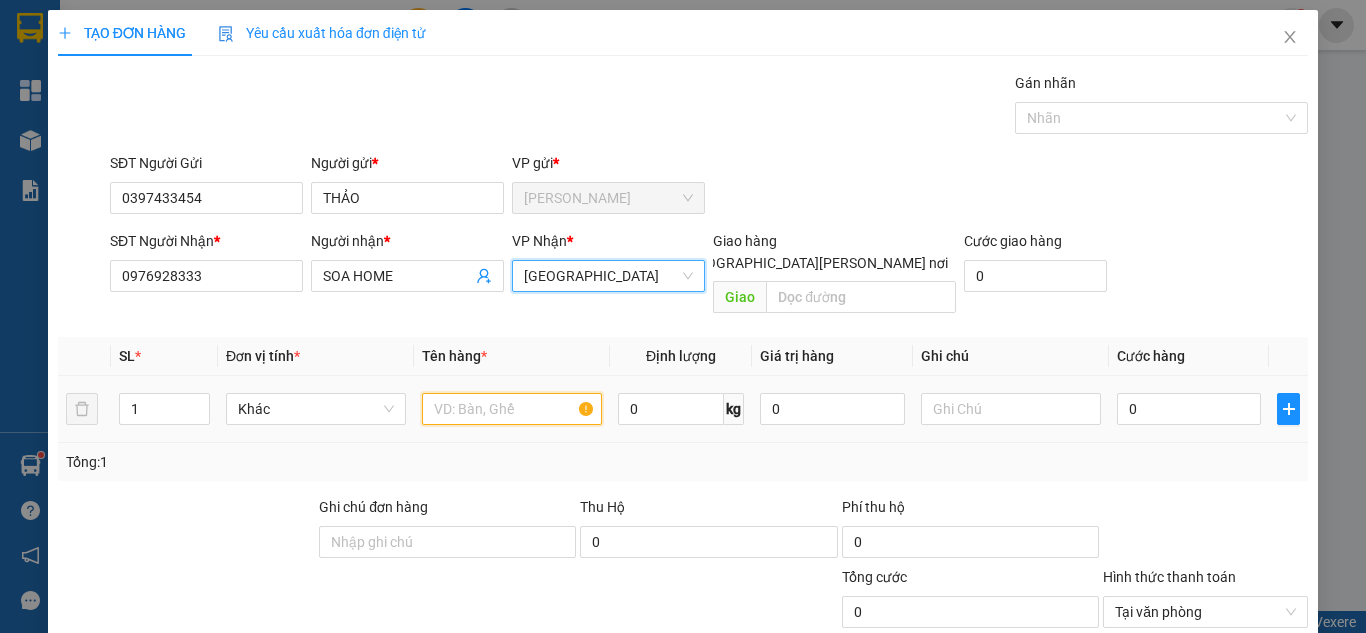 click at bounding box center (512, 409) 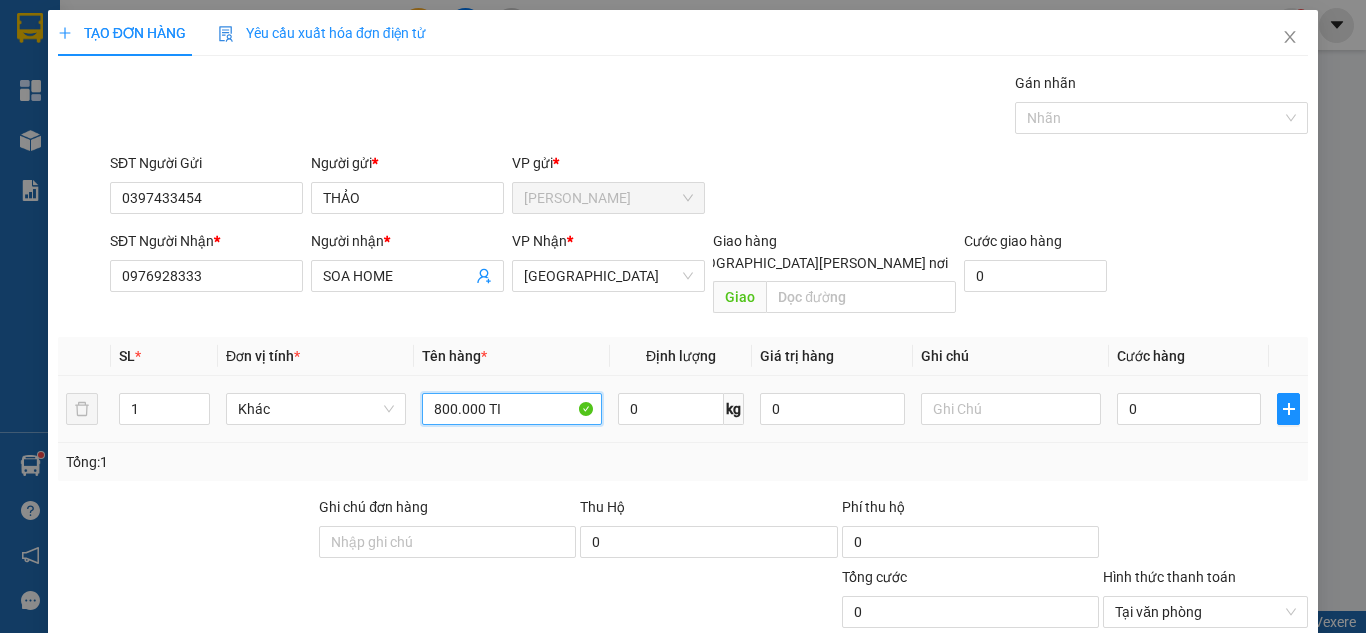 paste on "Ê" 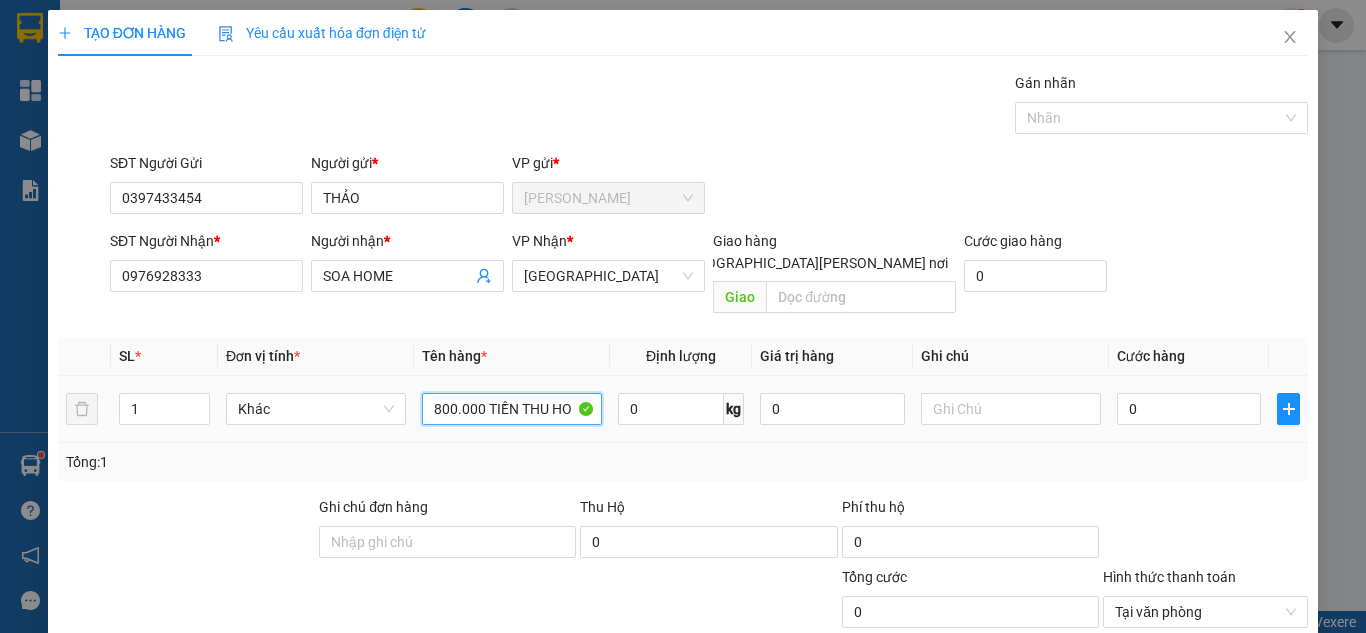 paste on "Ô" 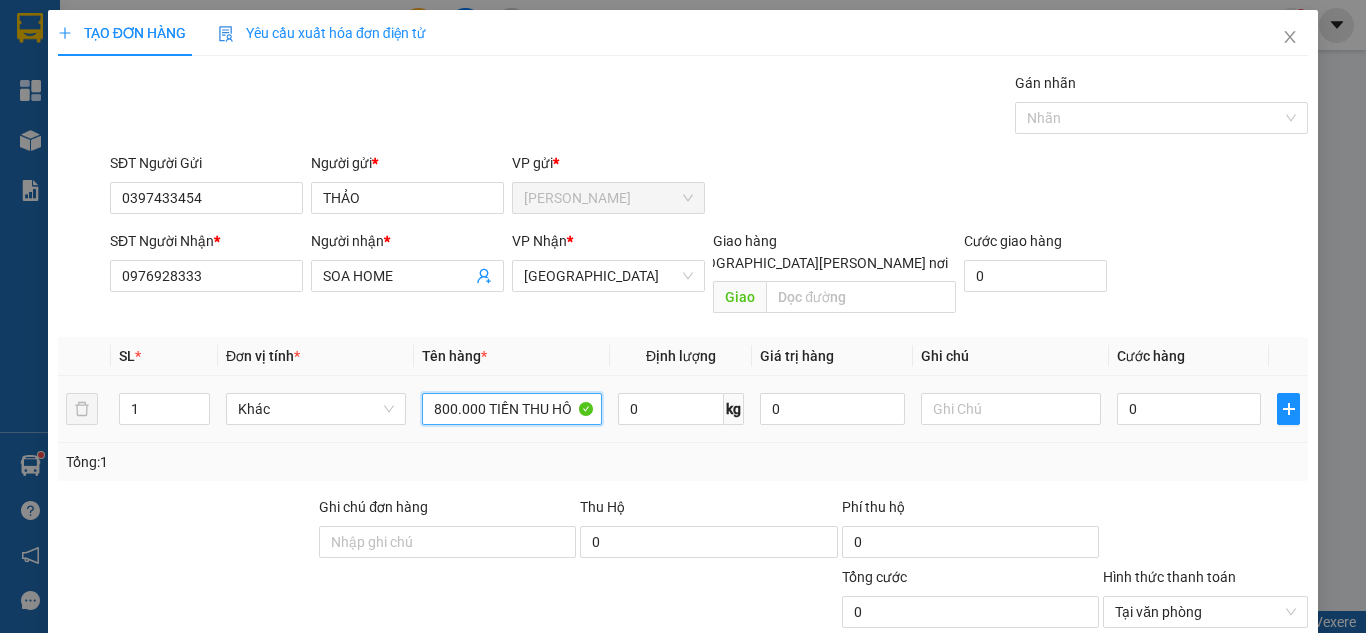 paste on "Ộ" 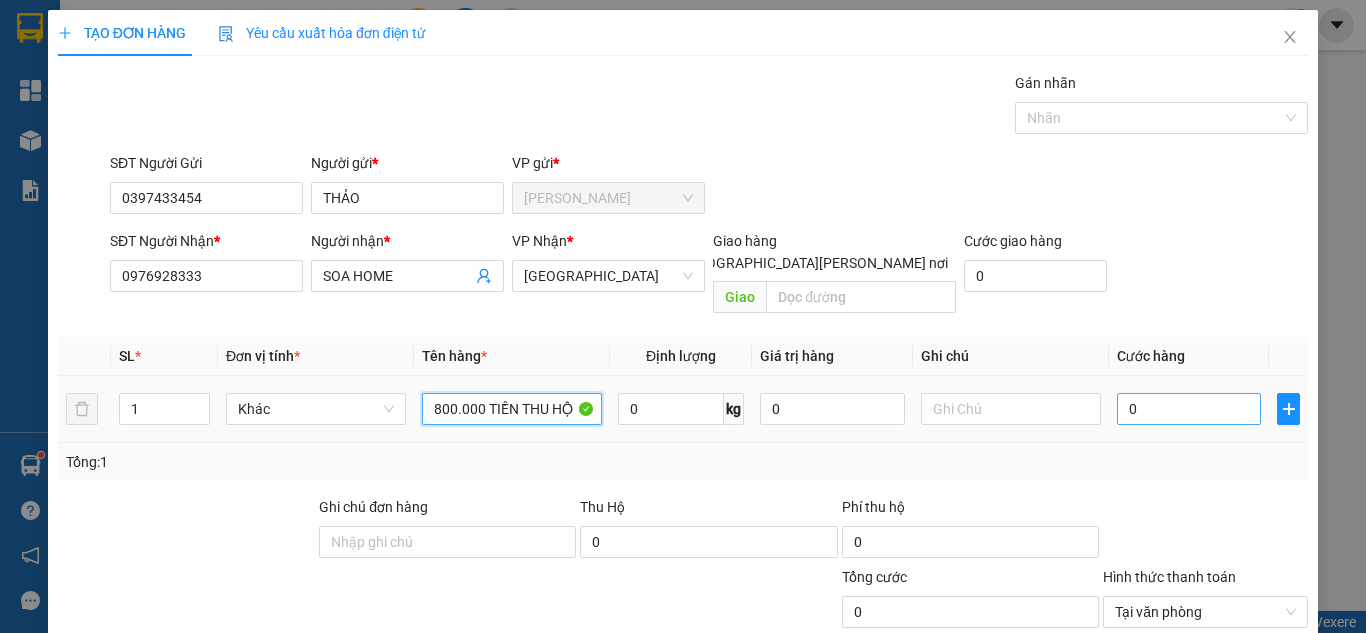 type on "800.000 TIỀN THU HỘ" 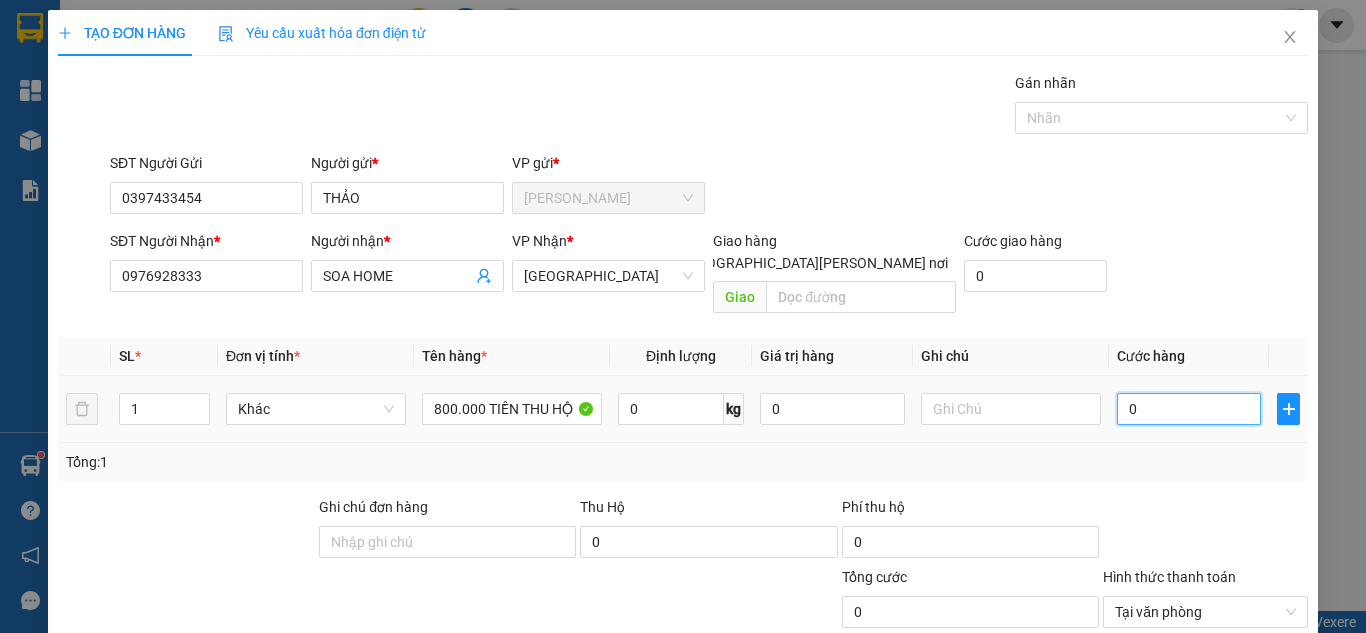 click on "0" at bounding box center (1189, 409) 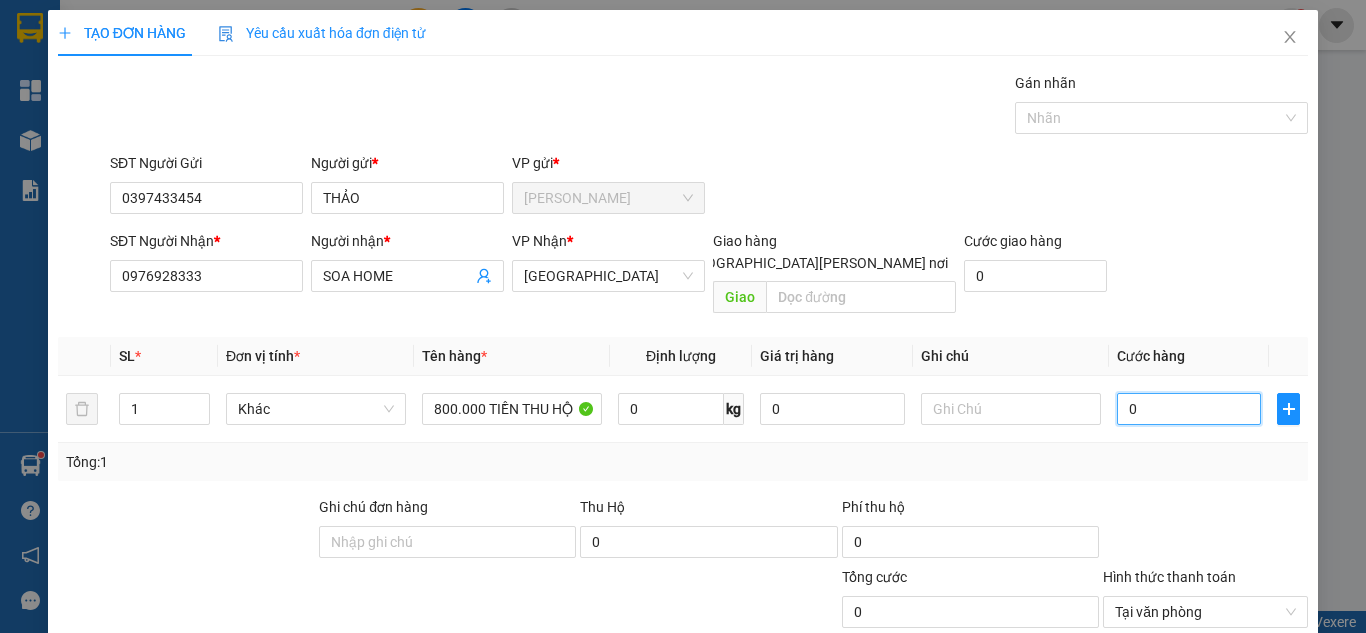 type on "1" 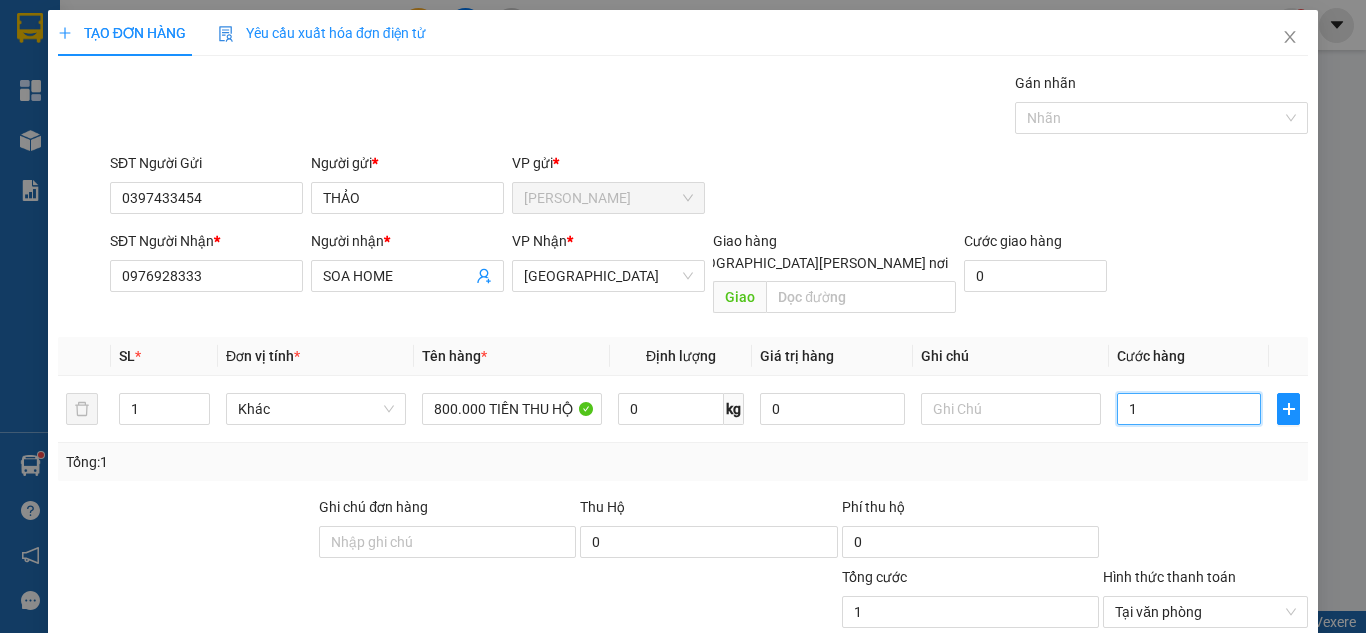 type on "15" 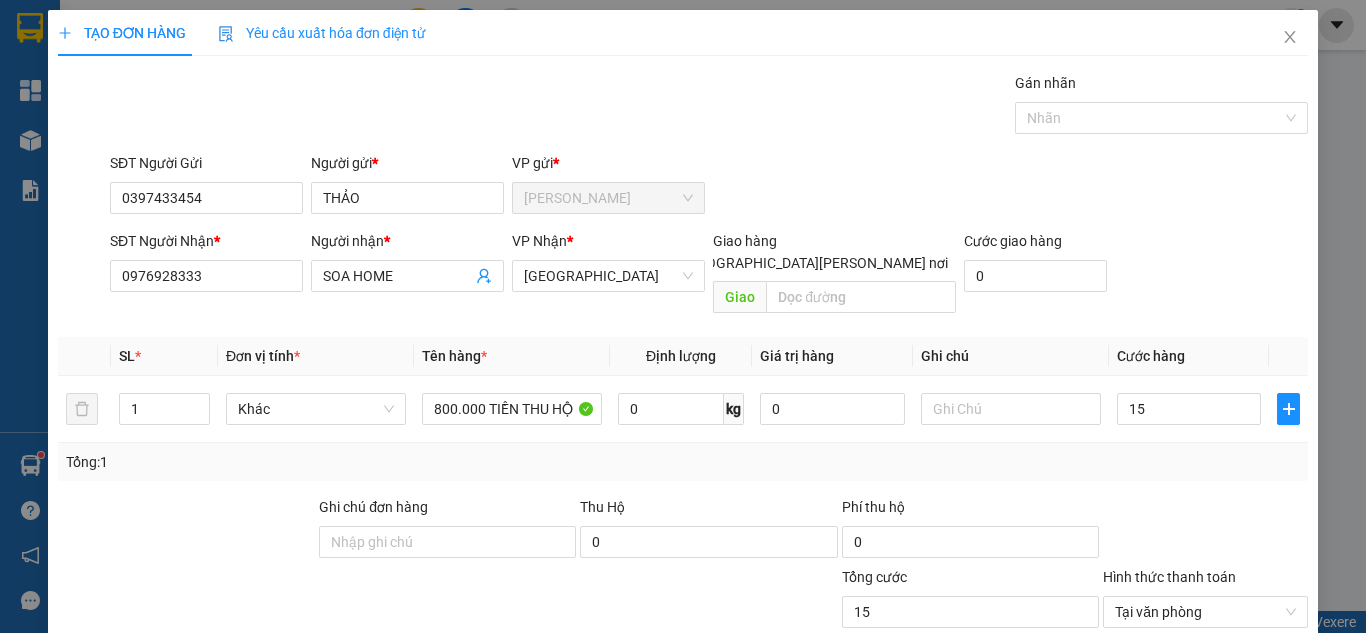 type on "15.000" 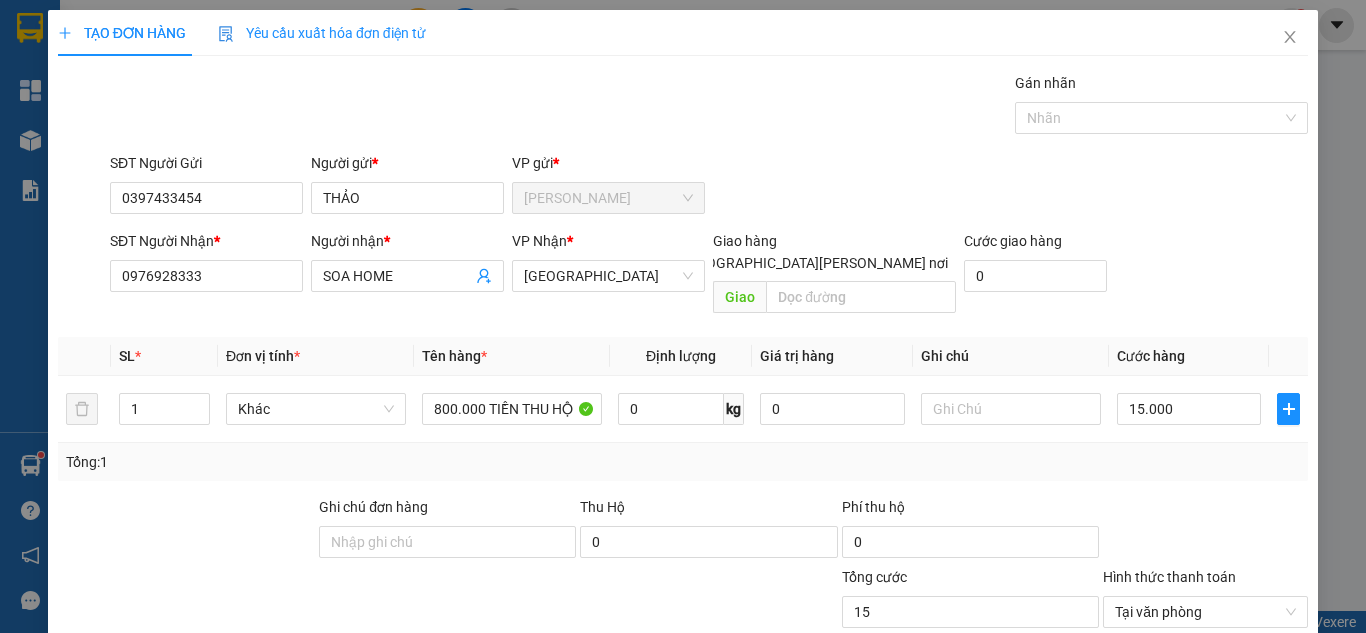 type on "15.000" 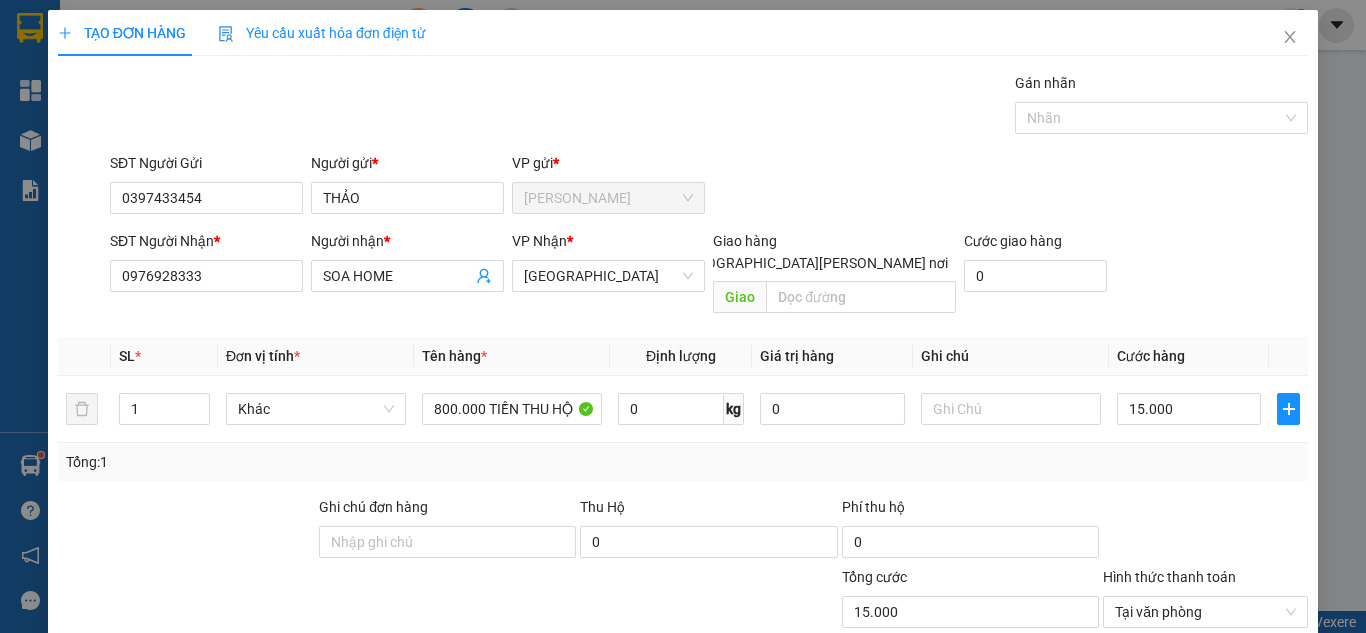 drag, startPoint x: 1107, startPoint y: 210, endPoint x: 1104, endPoint y: 220, distance: 10.440307 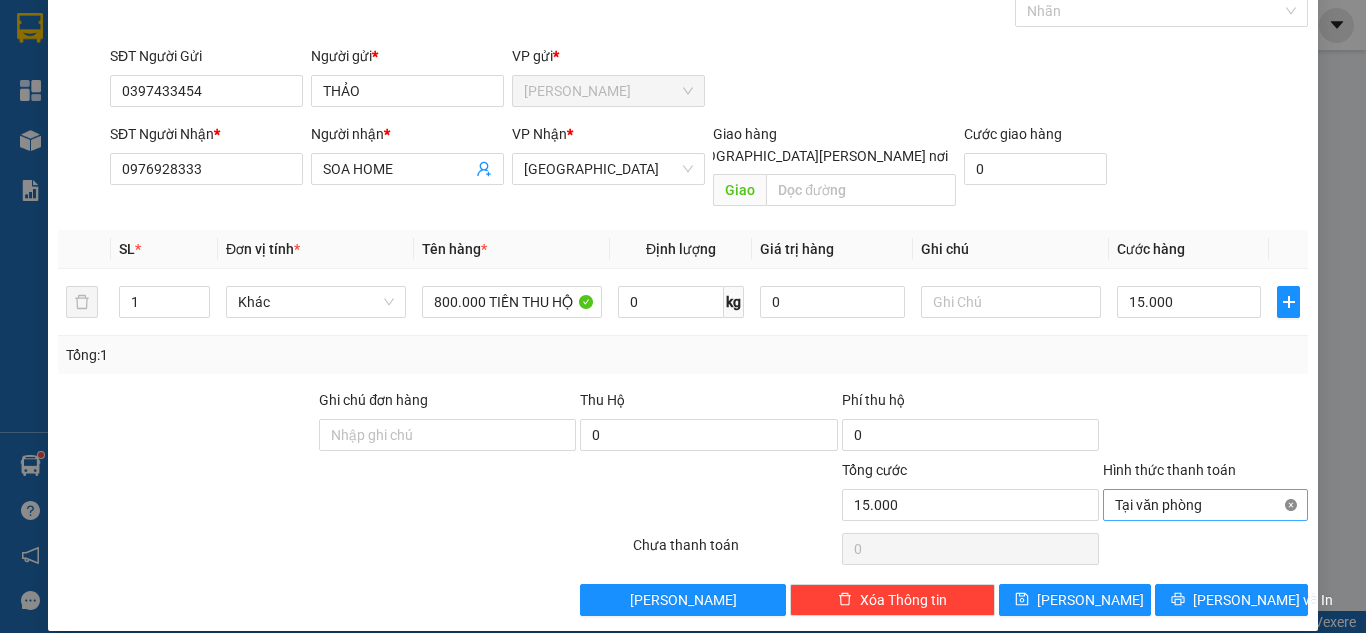 type on "15.000" 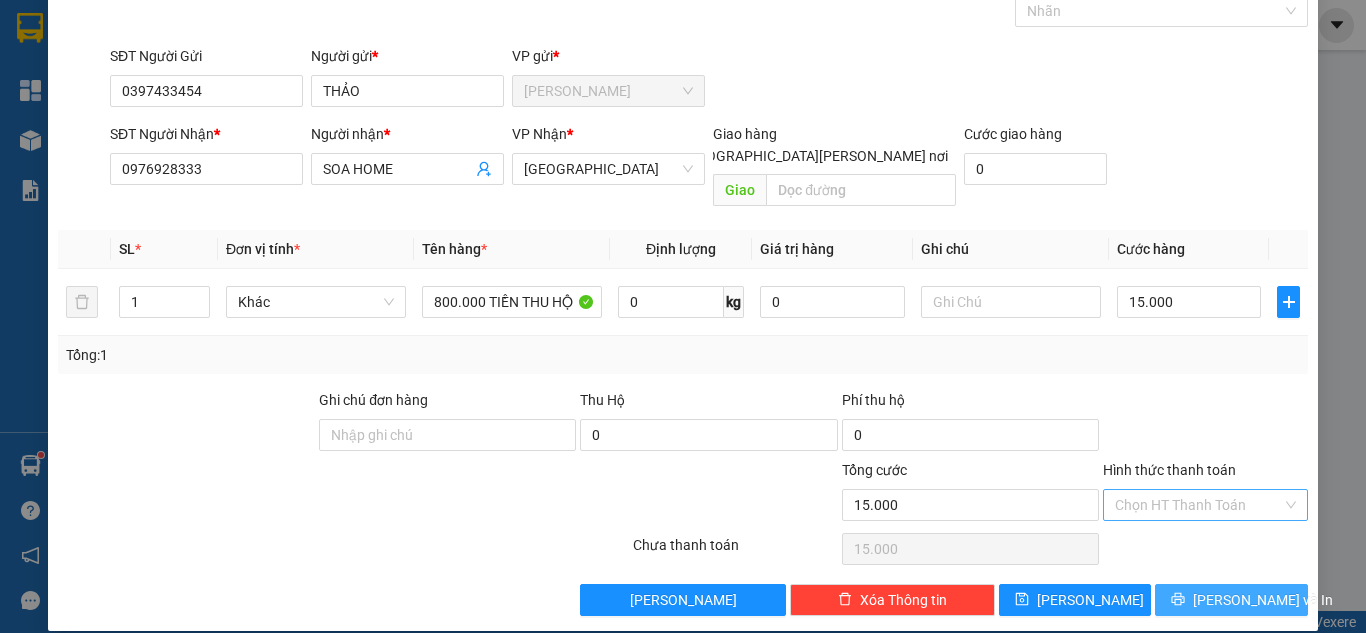 click on "[PERSON_NAME] và In" at bounding box center [1263, 600] 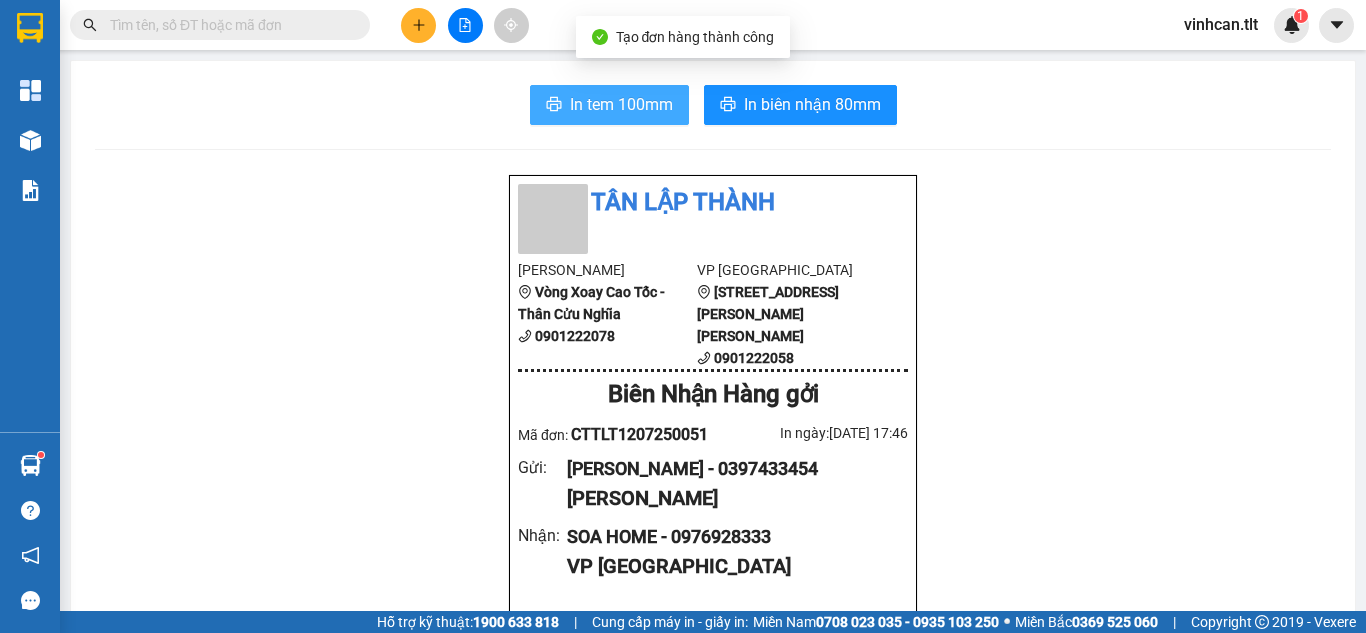 click on "In tem 100mm" at bounding box center (621, 104) 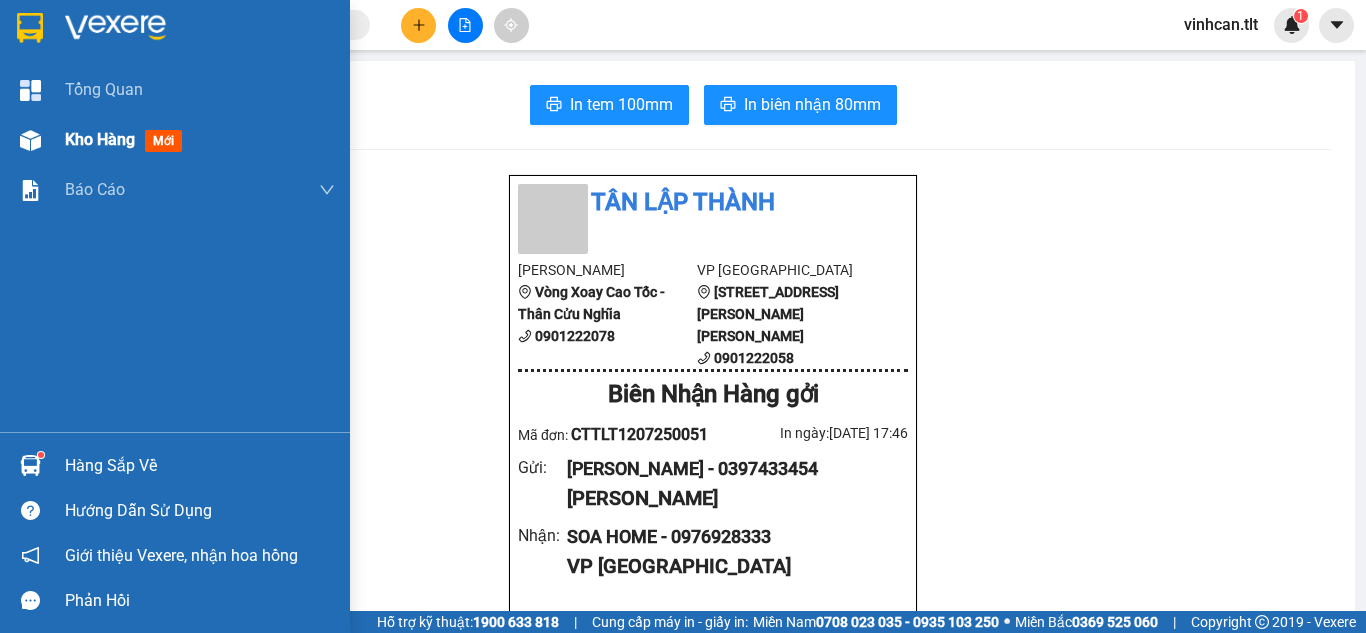 click at bounding box center (30, 140) 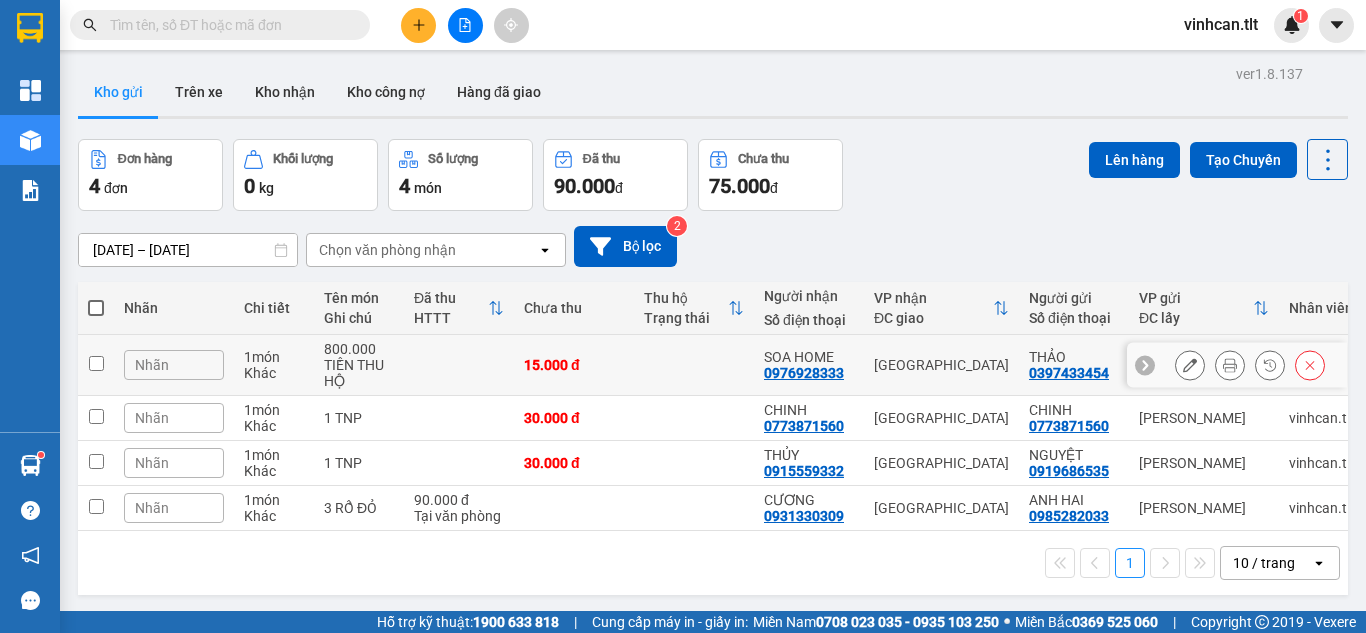 click at bounding box center (96, 363) 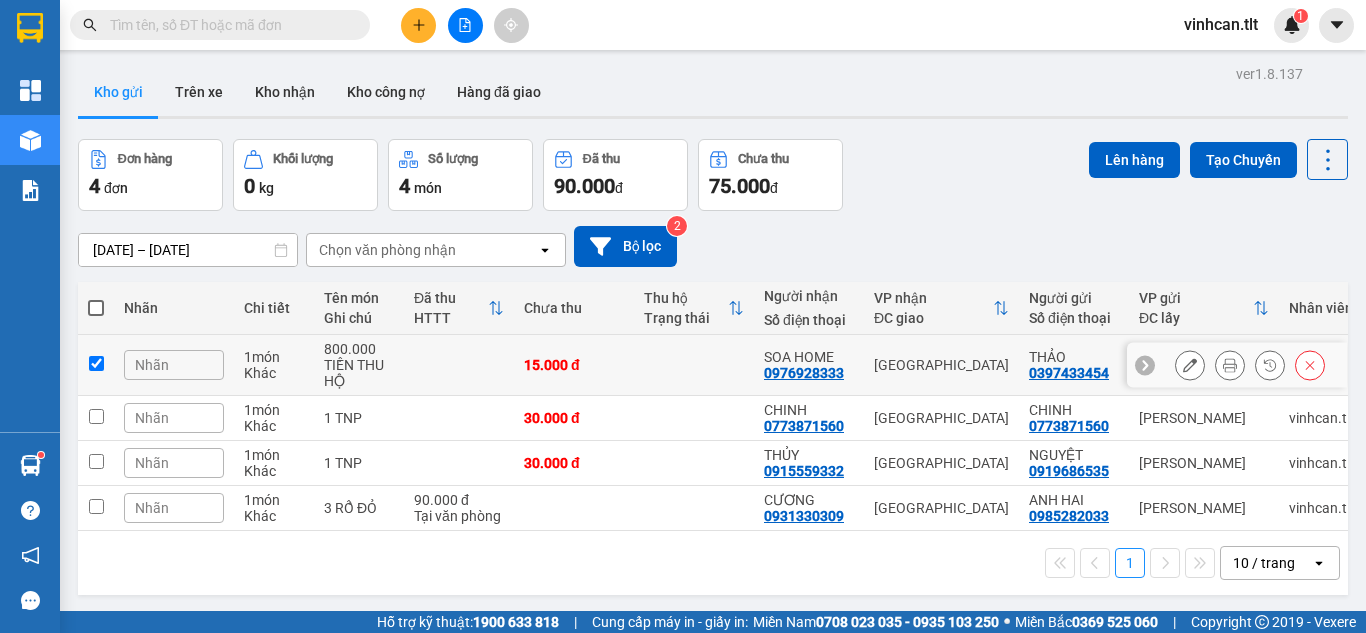 checkbox on "true" 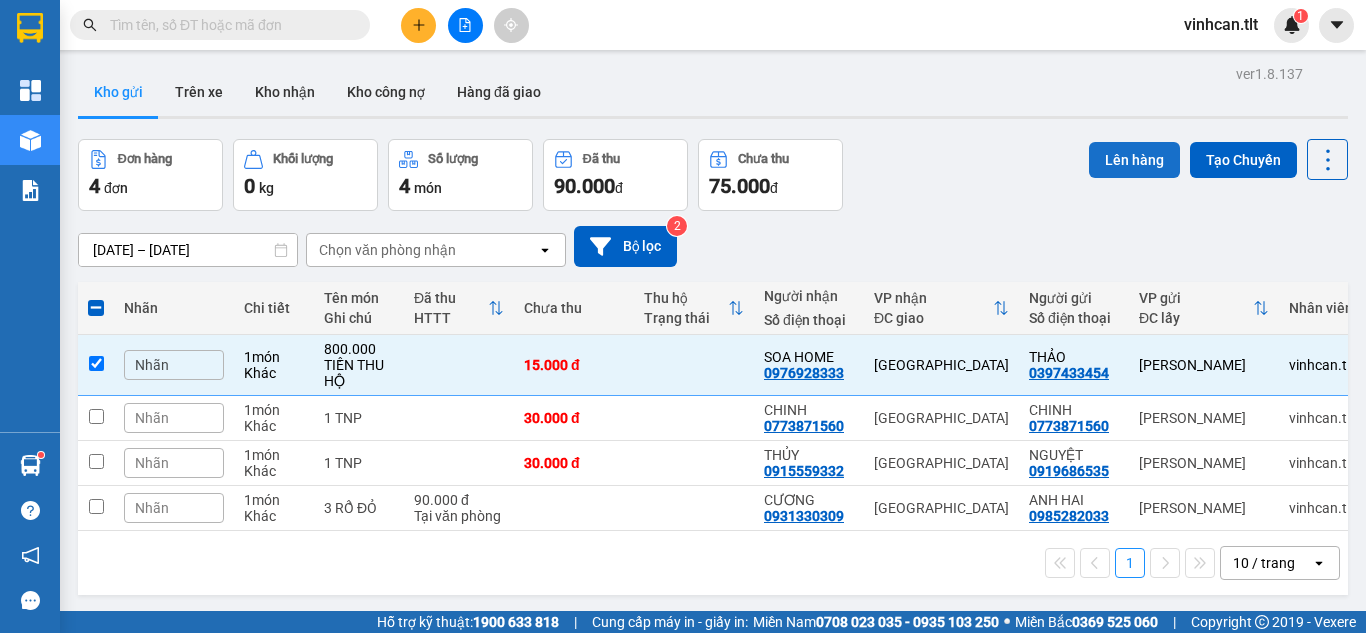 click on "Lên hàng" at bounding box center [1134, 160] 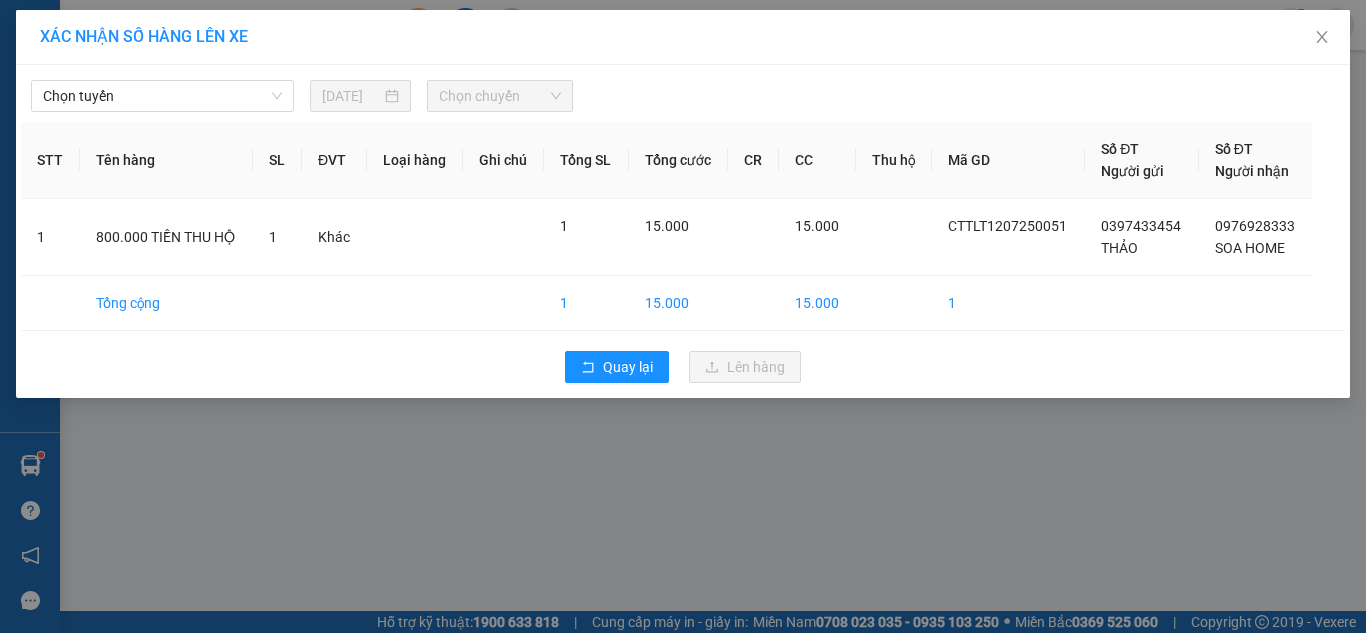 drag, startPoint x: 198, startPoint y: 83, endPoint x: 185, endPoint y: 114, distance: 33.61547 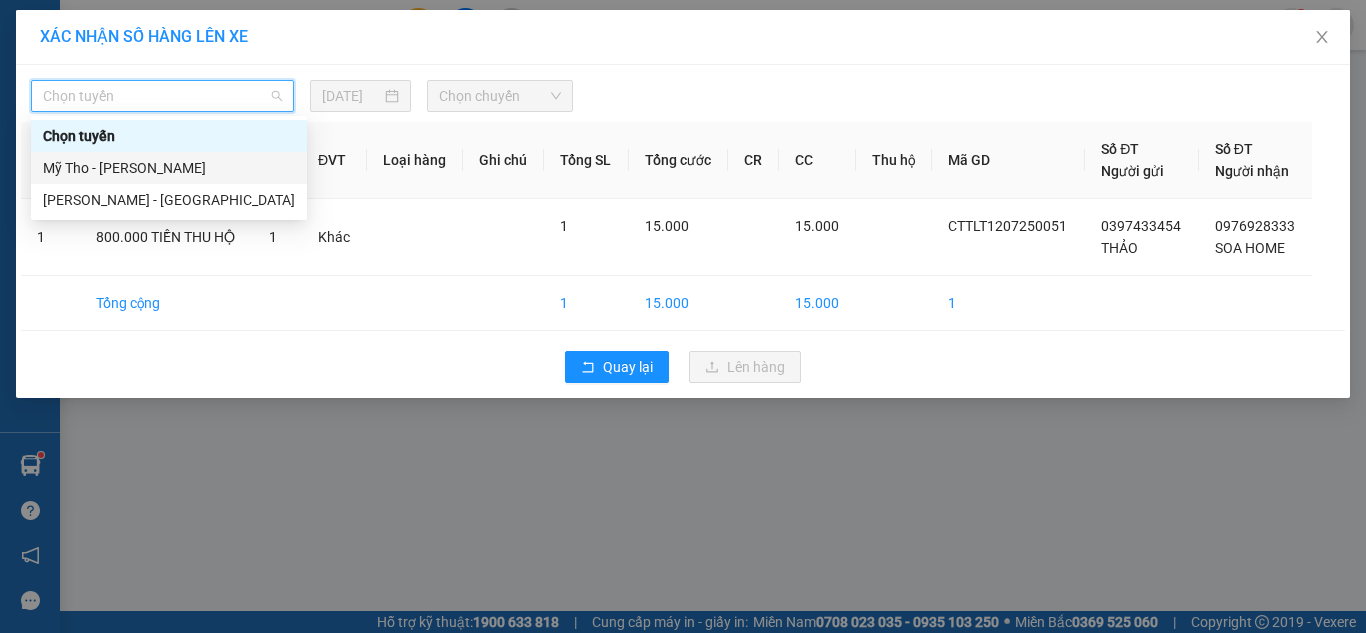 click on "Mỹ Tho - [PERSON_NAME]" at bounding box center [169, 168] 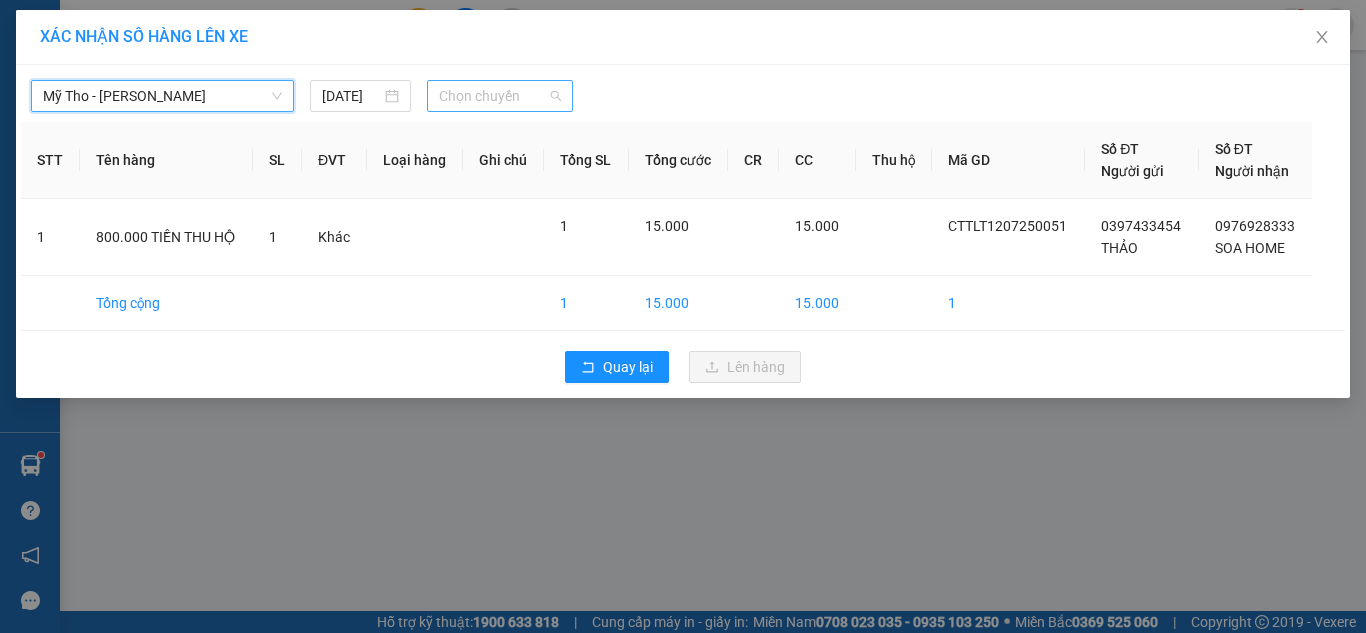click on "Chọn chuyến" at bounding box center (500, 96) 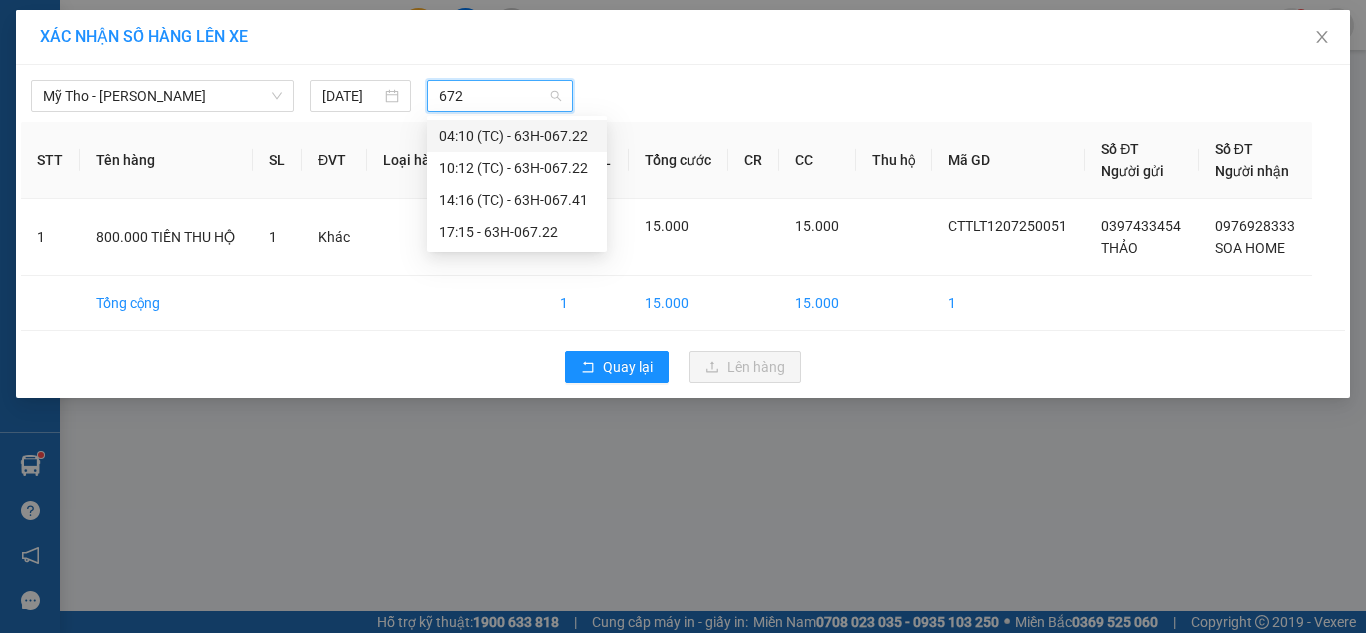 type on "6722" 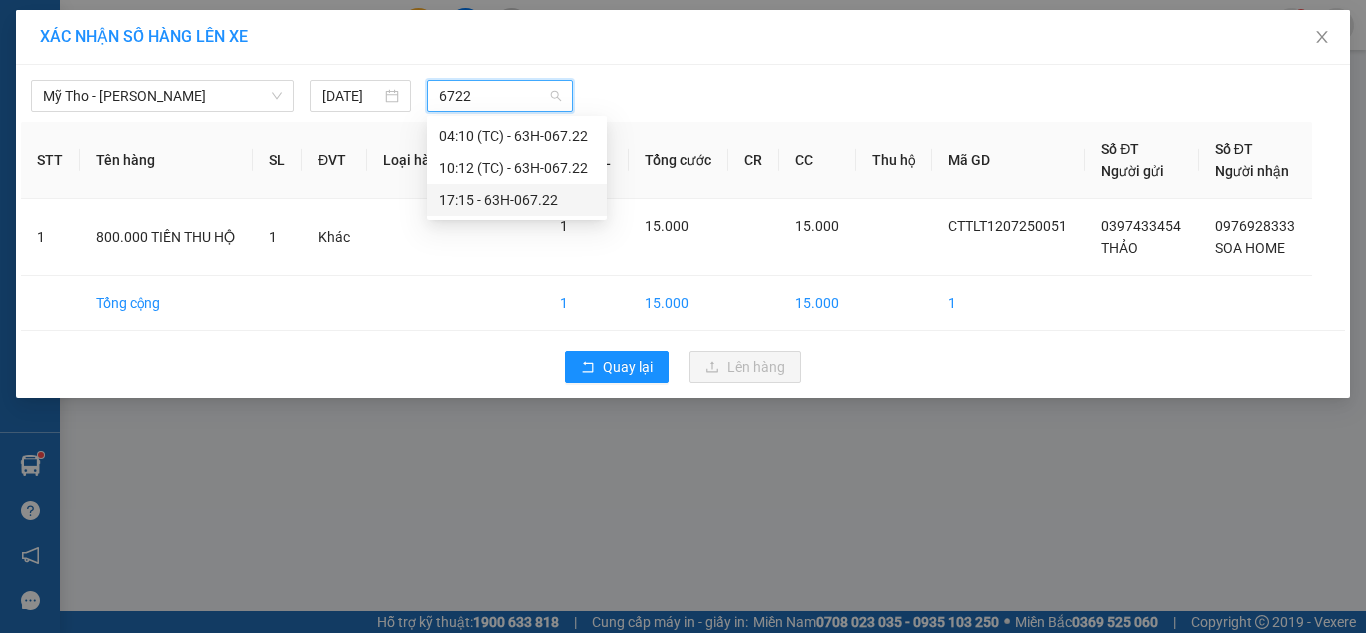 click on "17:15     - 63H-067.22" at bounding box center (517, 200) 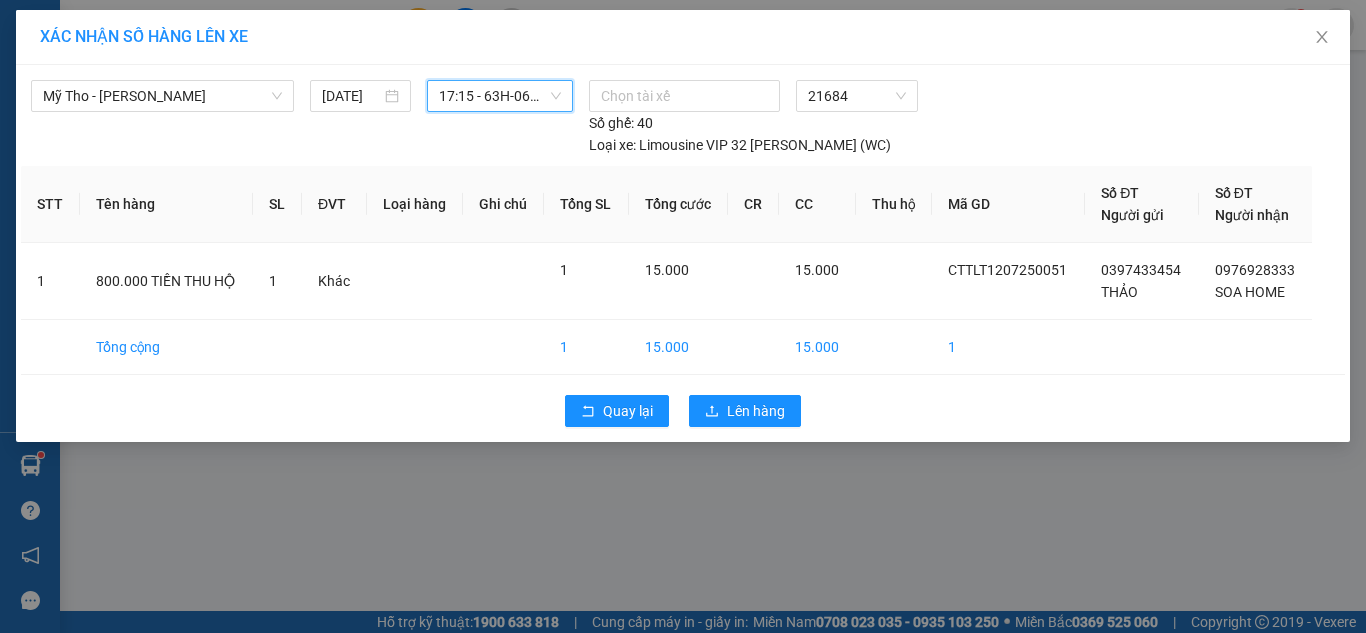 click on "Quay lại Lên hàng" at bounding box center [683, 411] 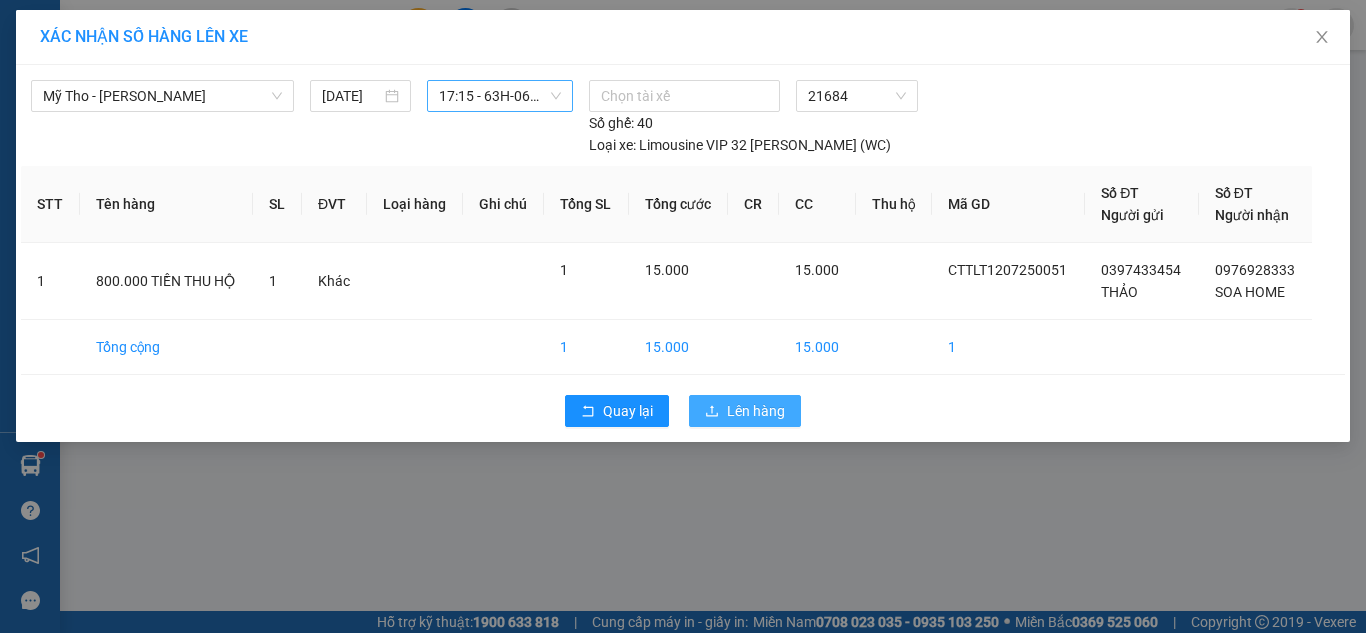click on "Lên hàng" at bounding box center (756, 411) 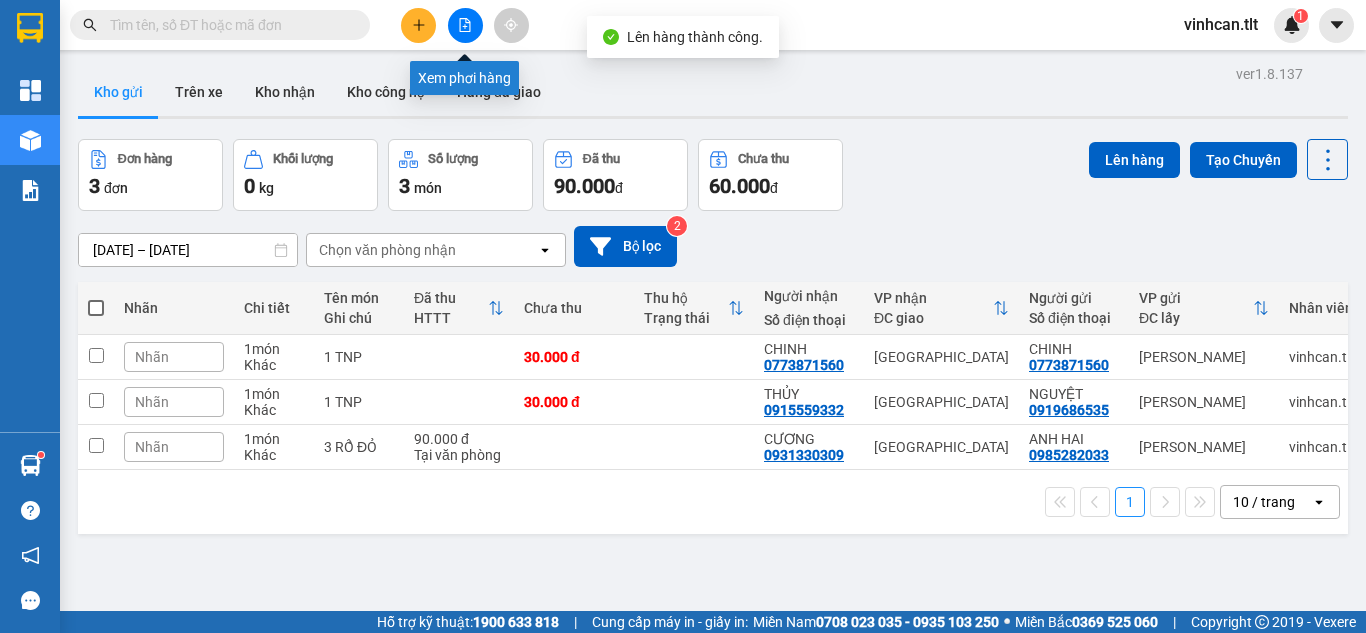 drag, startPoint x: 469, startPoint y: 22, endPoint x: 490, endPoint y: 36, distance: 25.23886 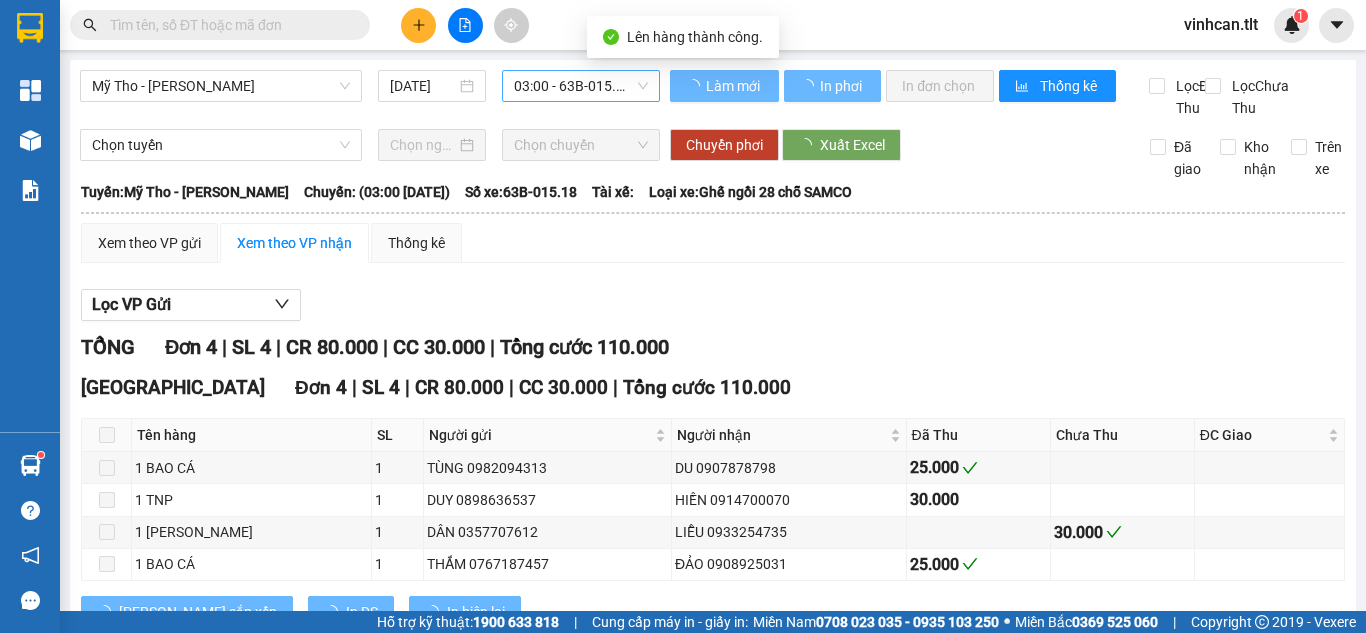 click on "03:00     - 63B-015.18" at bounding box center [581, 86] 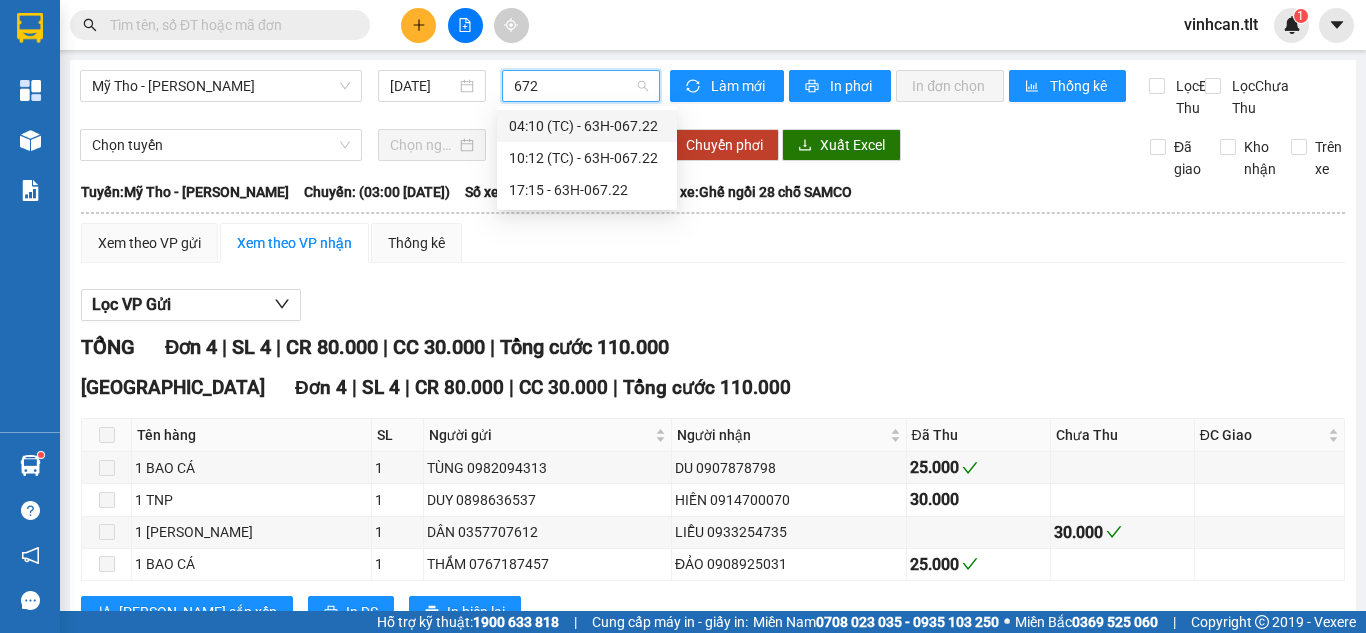 type on "6722" 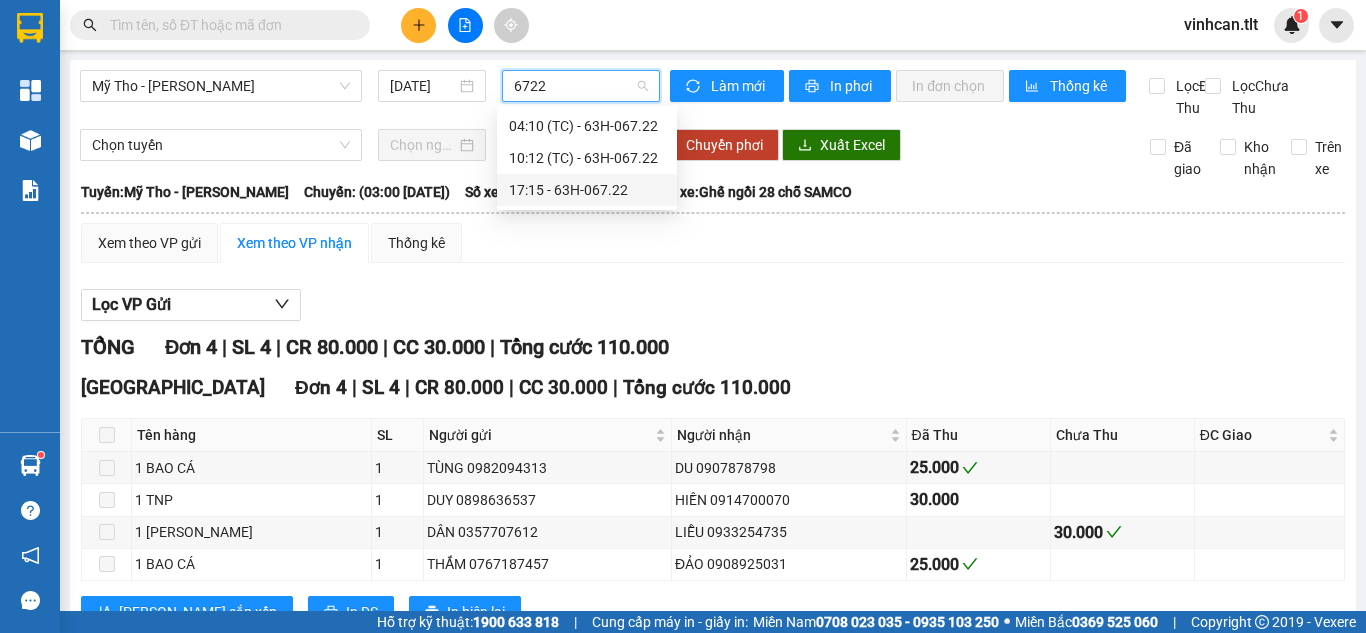 click on "17:15     - 63H-067.22" at bounding box center [587, 190] 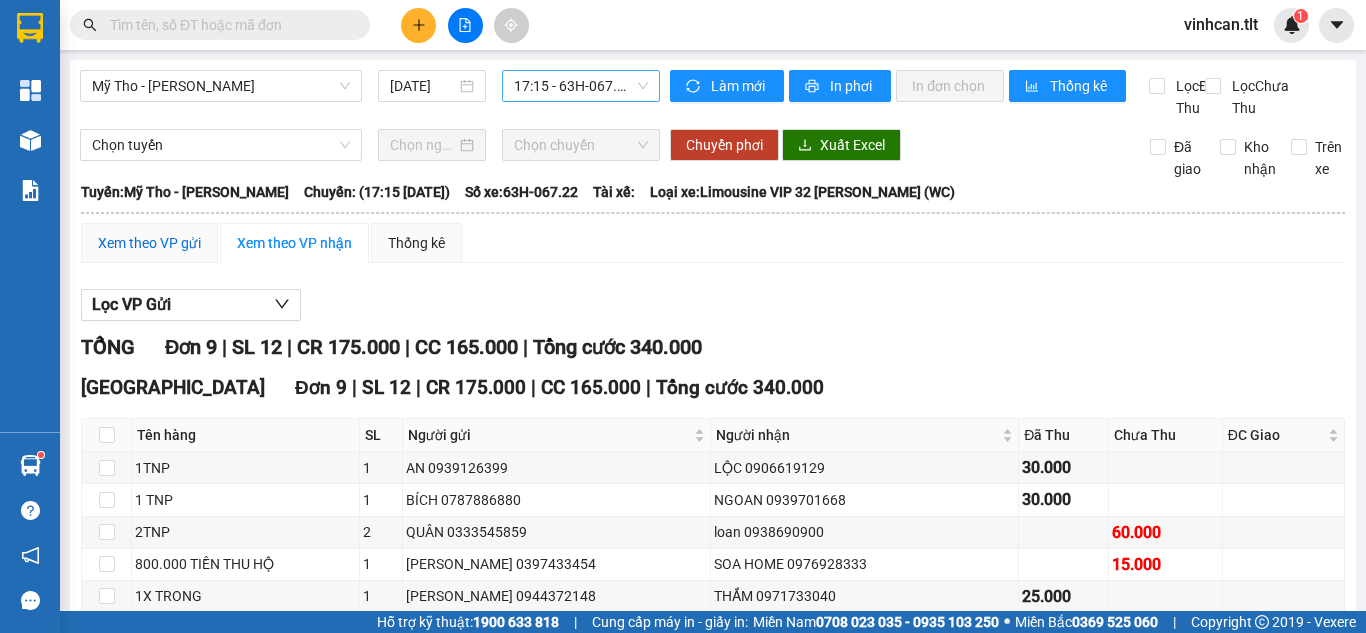 click on "Xem theo VP gửi" at bounding box center (149, 243) 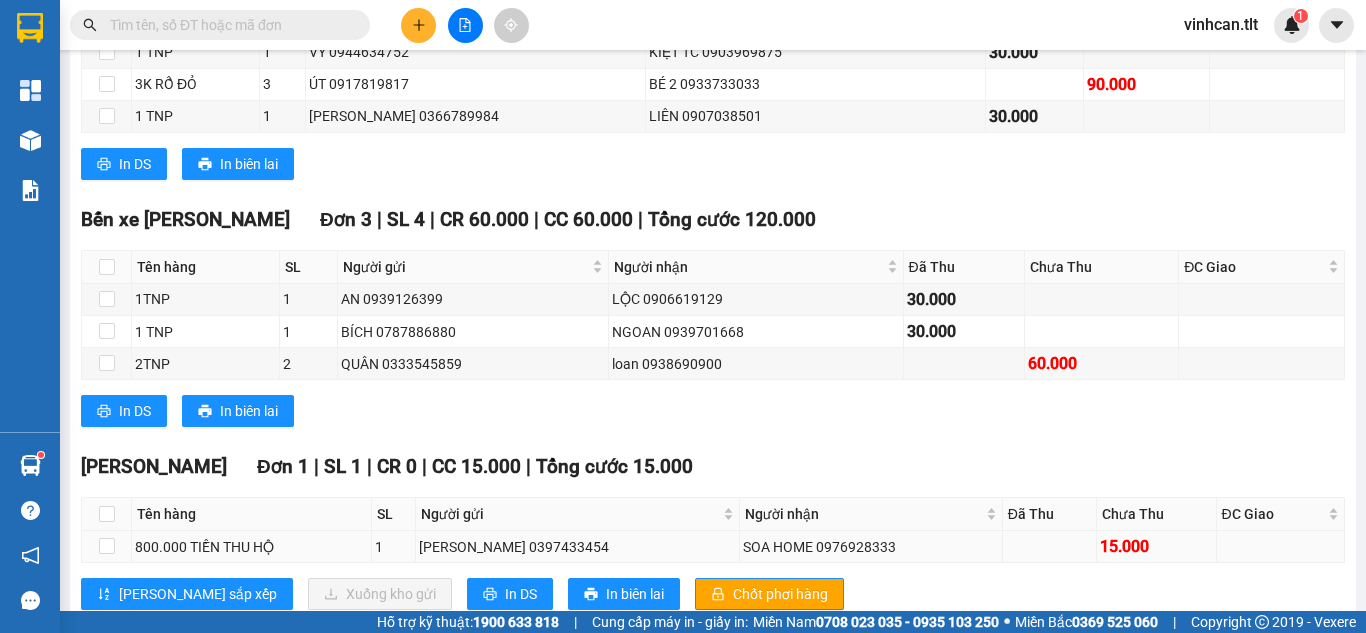 scroll, scrollTop: 557, scrollLeft: 0, axis: vertical 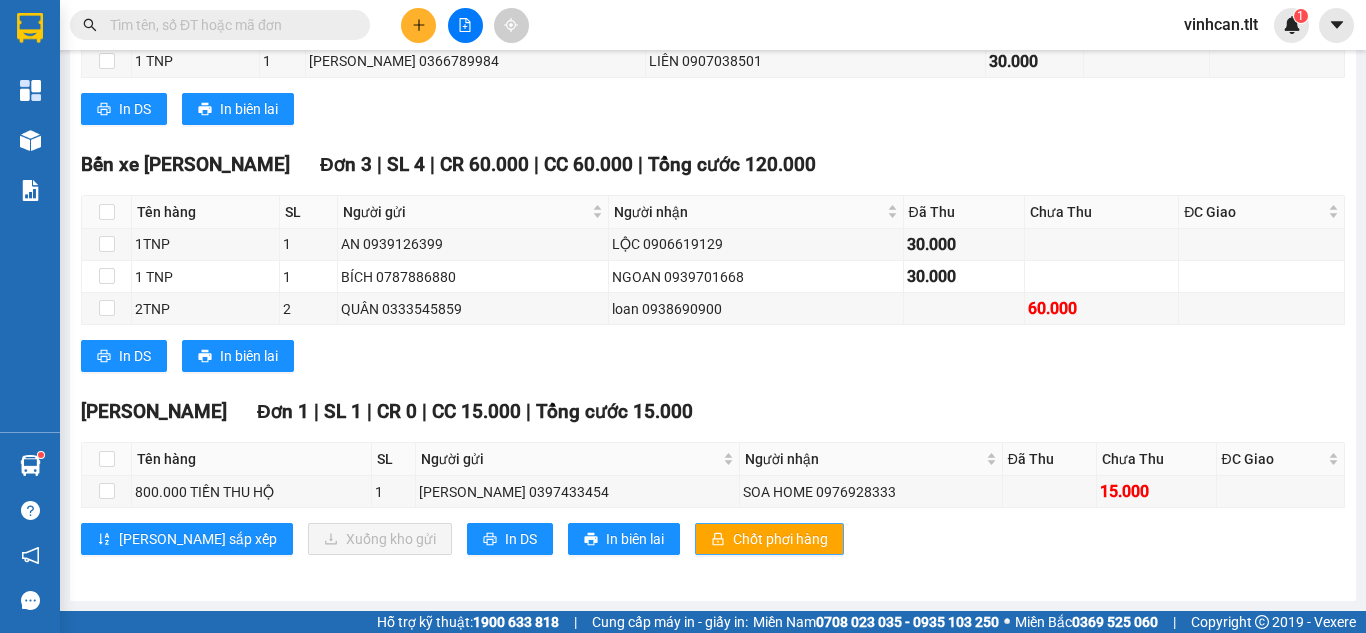 click on "Chốt phơi hàng" at bounding box center [780, 539] 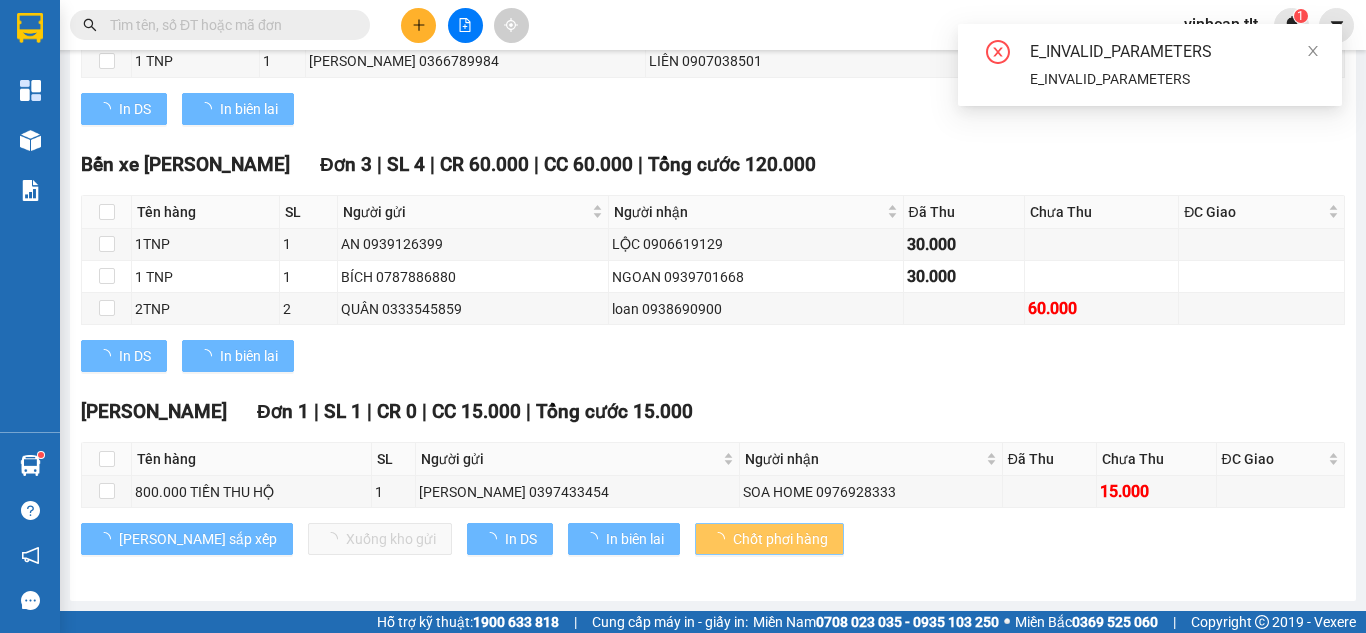 click on "Chốt phơi hàng" at bounding box center [780, 539] 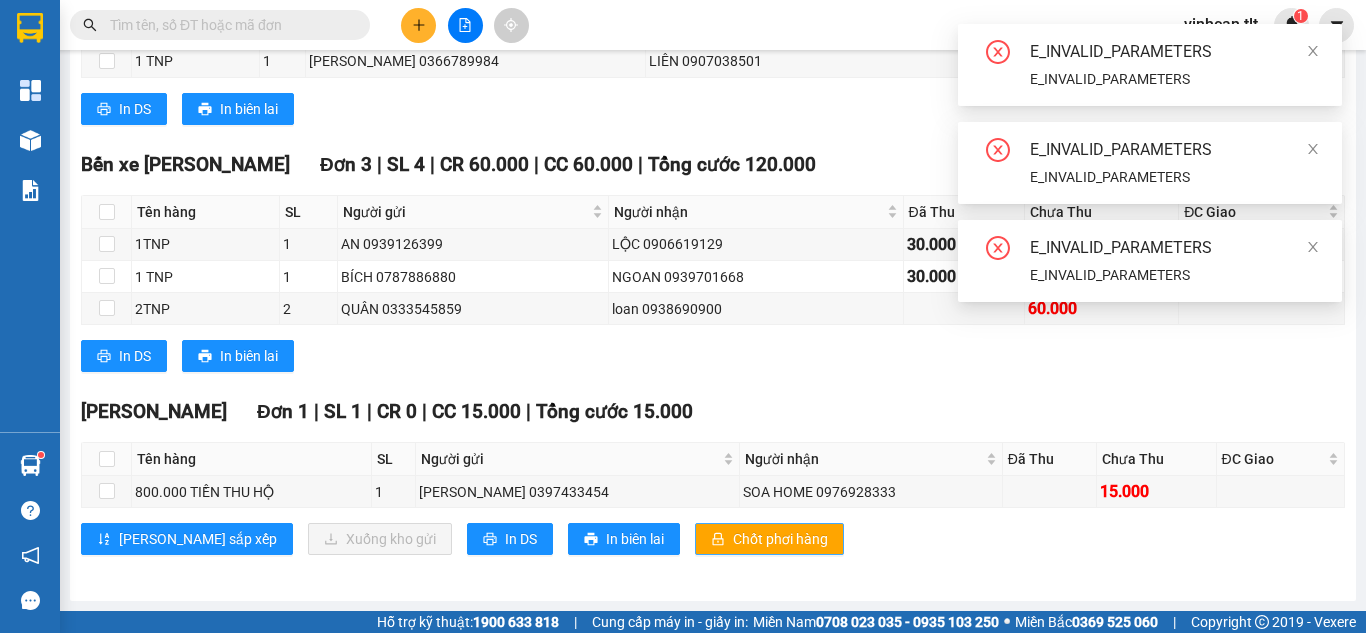 click on "Chốt phơi hàng" at bounding box center [780, 539] 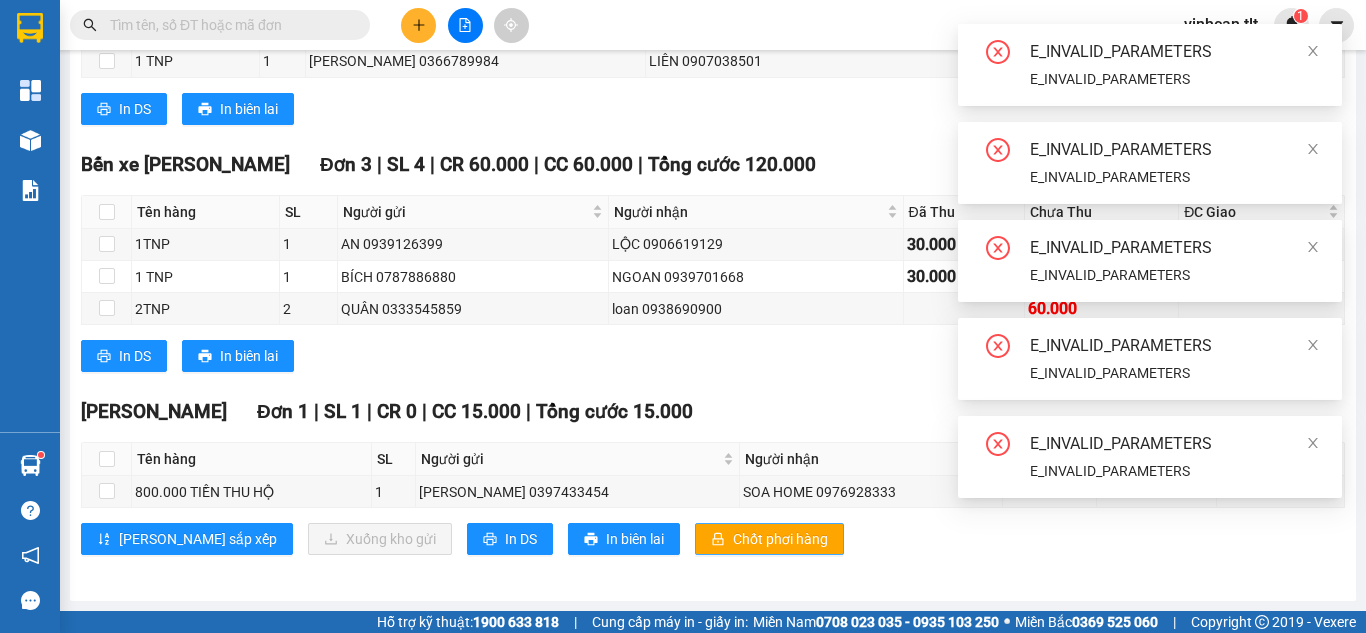 click on "Chốt phơi hàng" at bounding box center (780, 539) 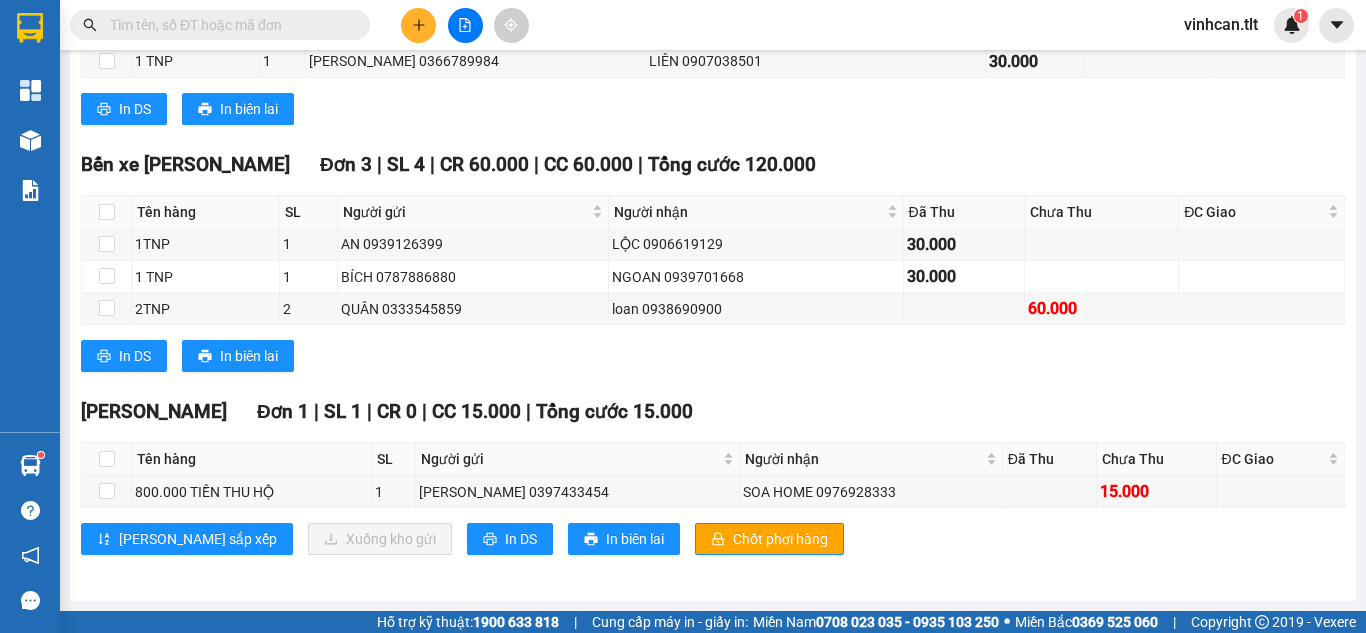 click at bounding box center (418, 25) 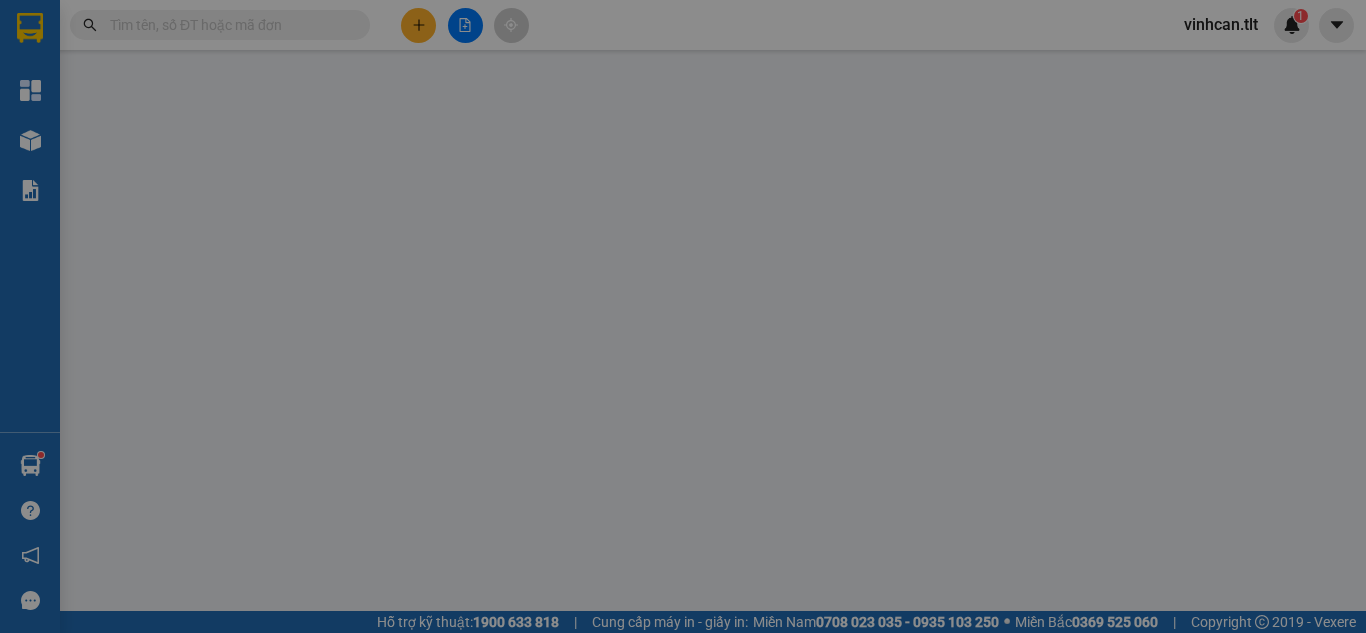 scroll, scrollTop: 0, scrollLeft: 0, axis: both 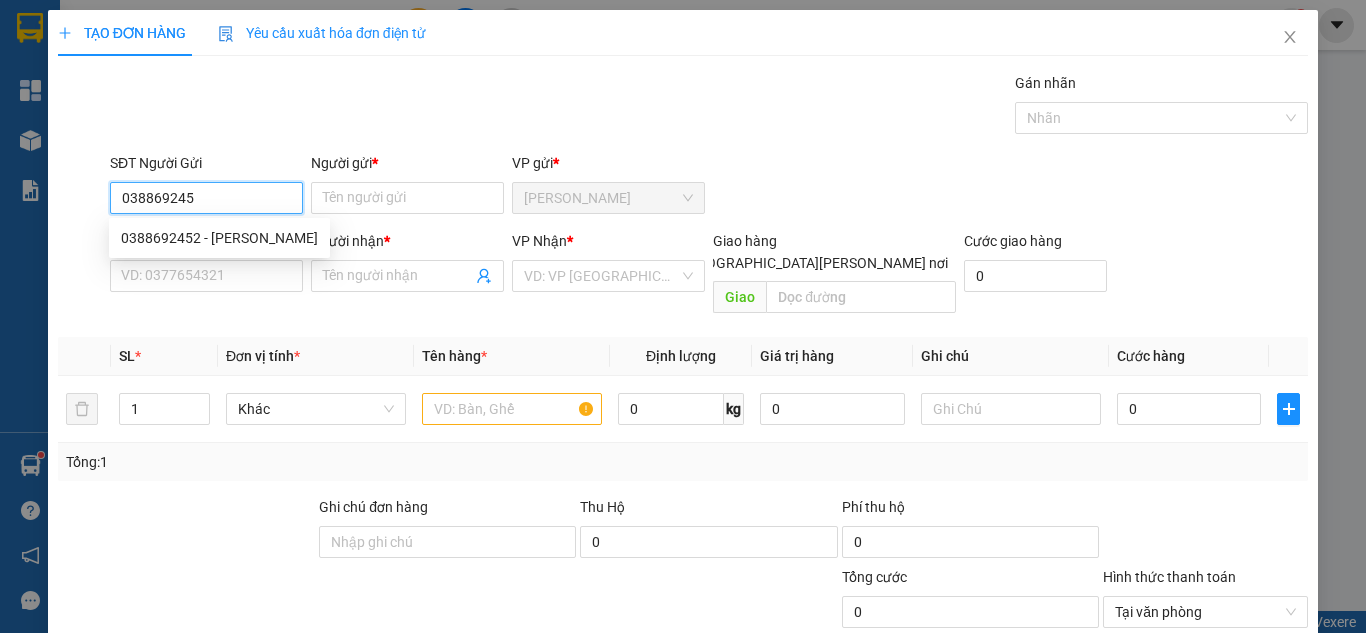 type on "0388692452" 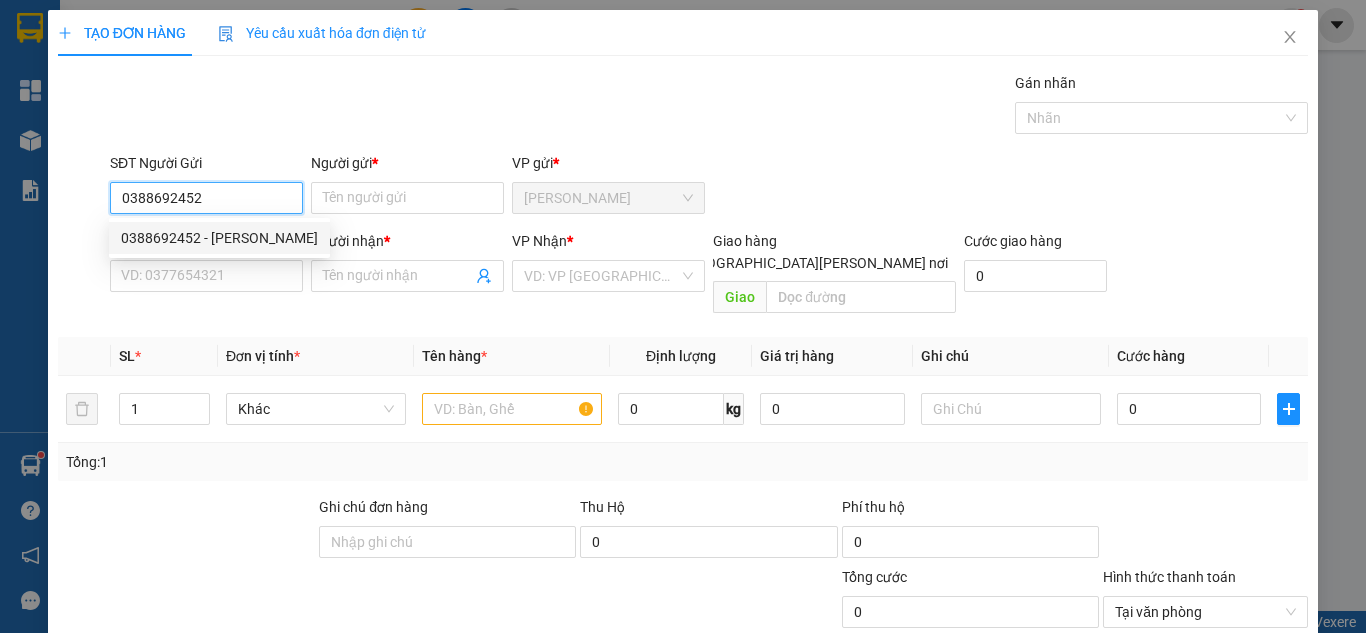 drag, startPoint x: 247, startPoint y: 233, endPoint x: 249, endPoint y: 243, distance: 10.198039 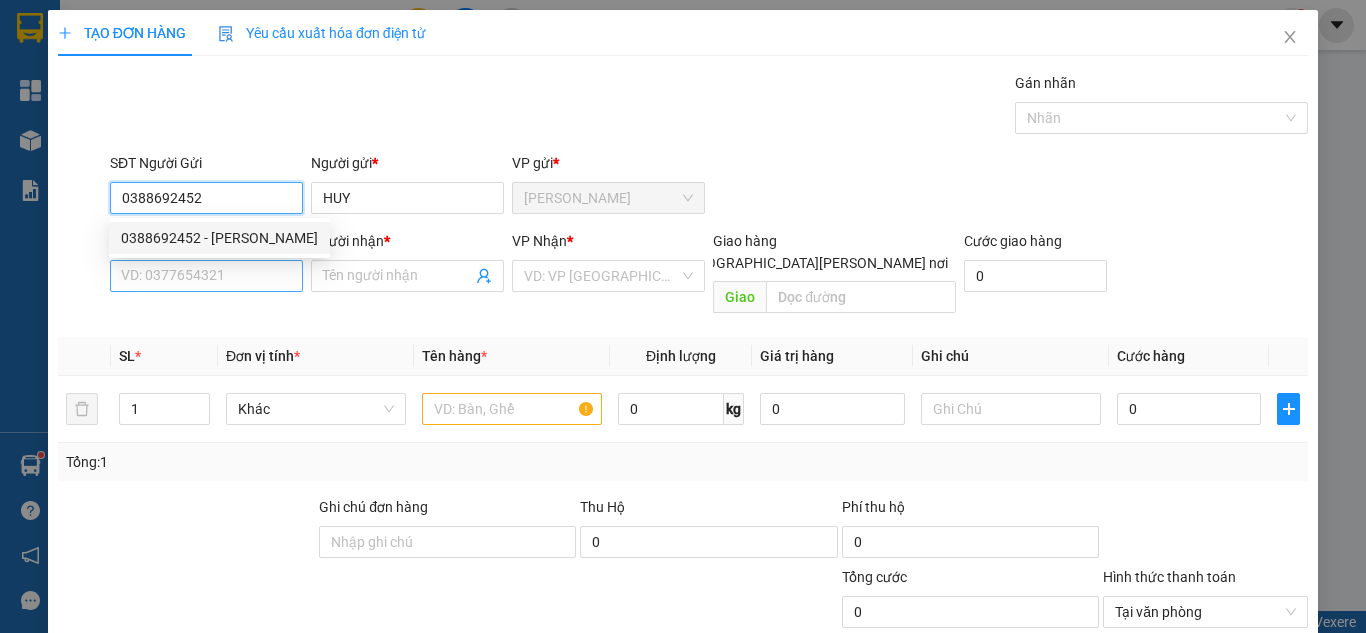 type on "0388692452" 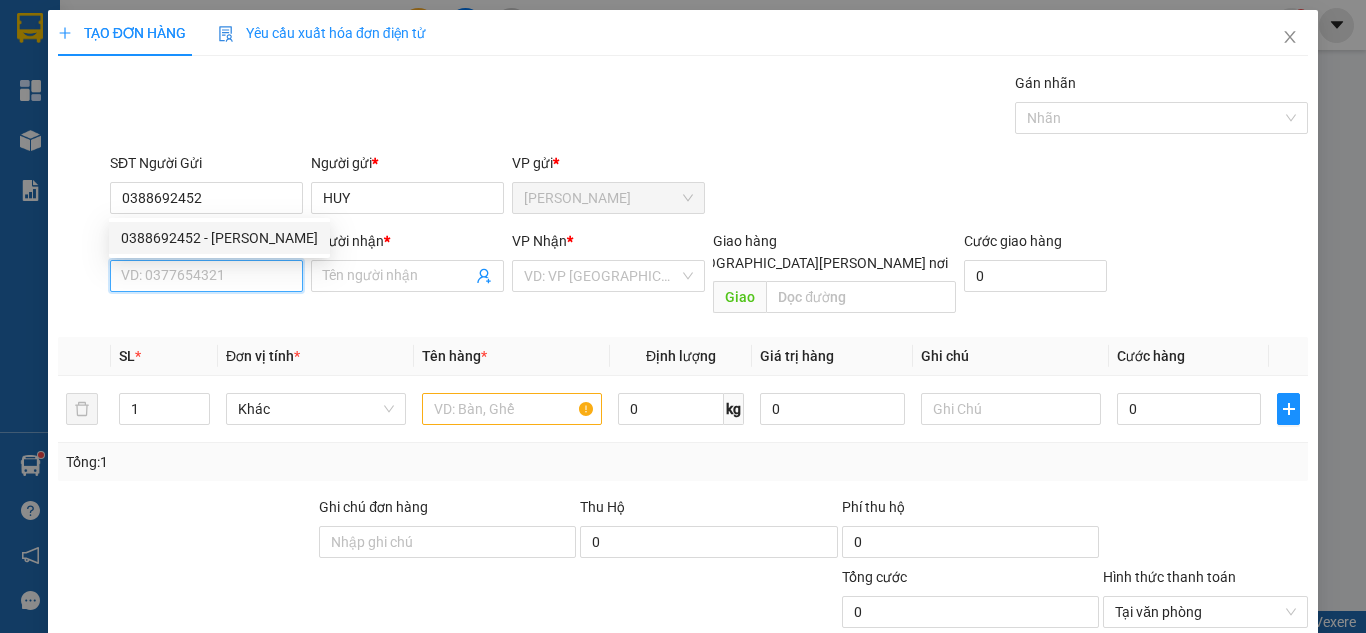click on "SĐT Người Nhận  *" at bounding box center (206, 276) 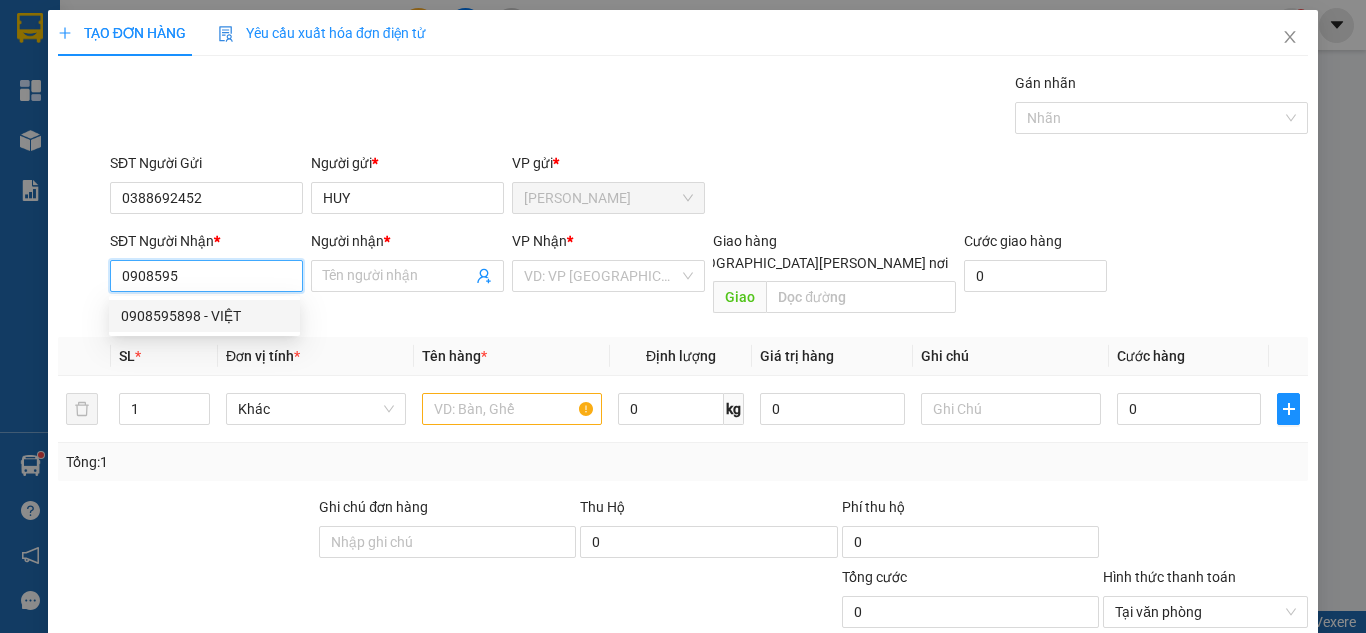 click on "0908595898 - VIỆT" at bounding box center [204, 316] 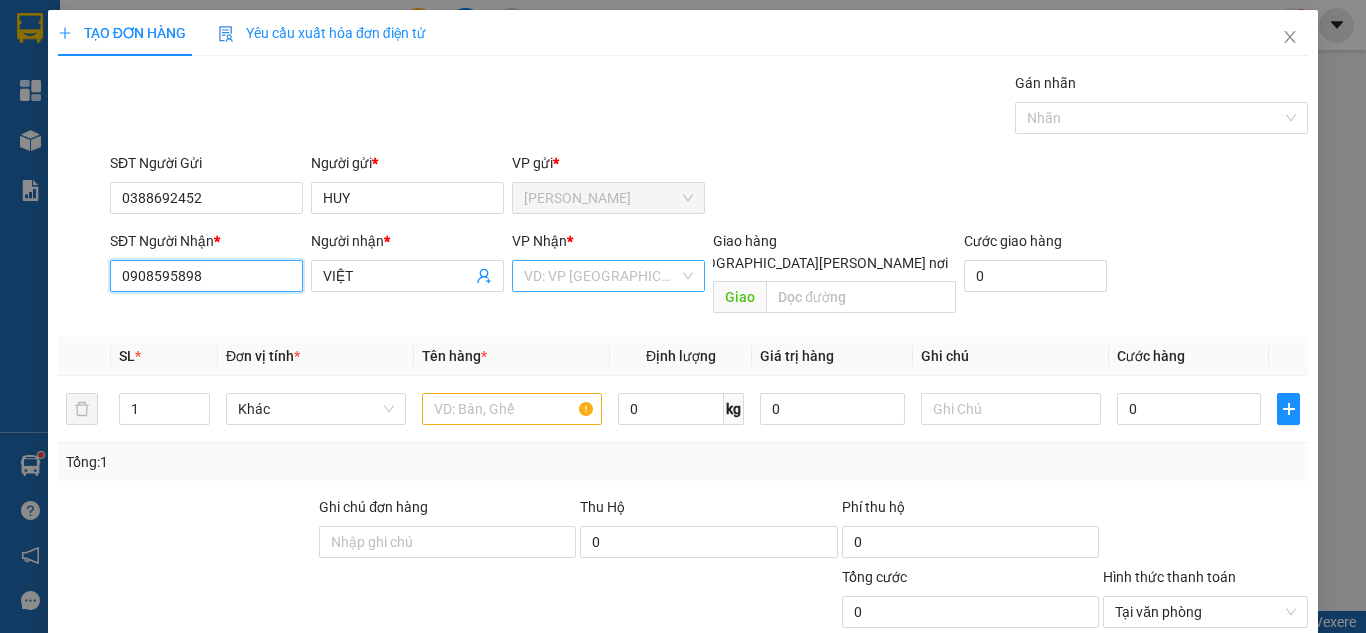 type on "0908595898" 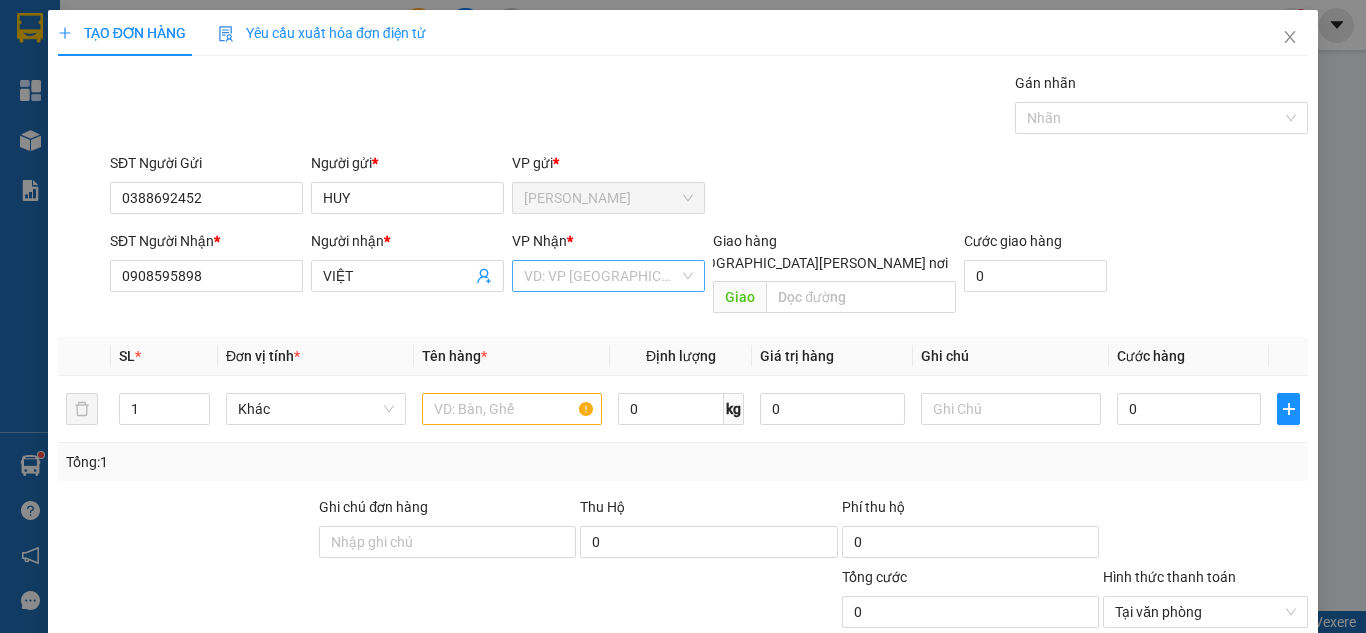 click at bounding box center [601, 276] 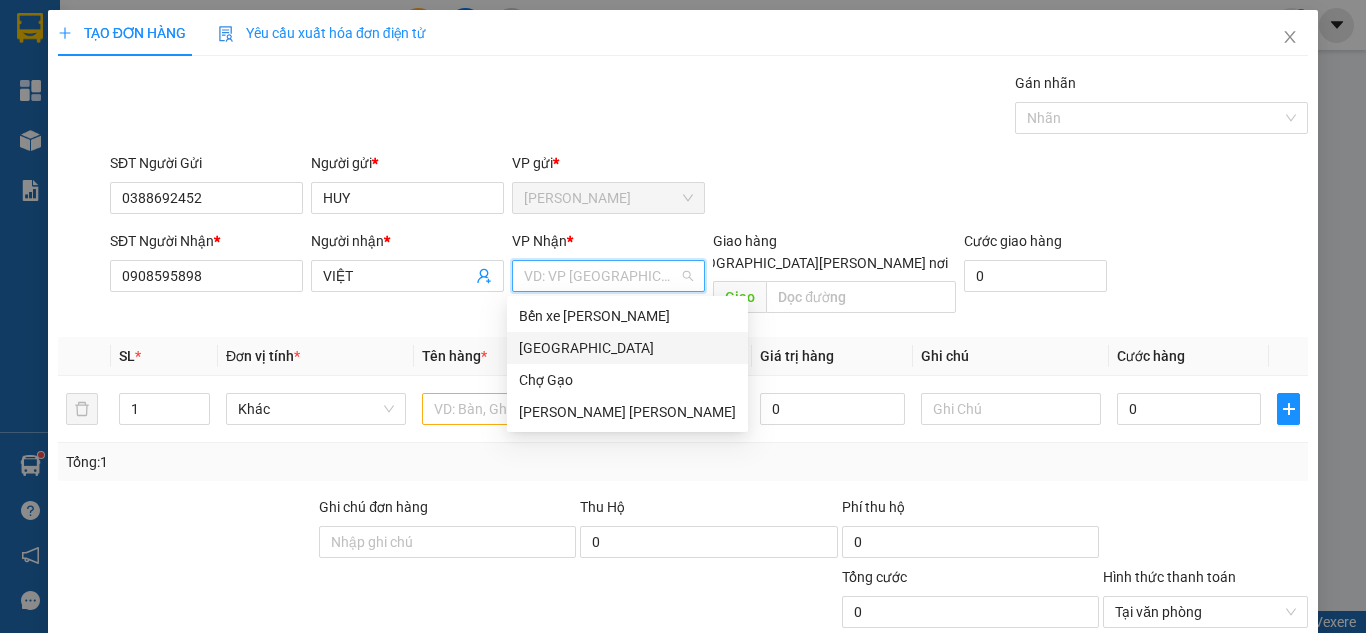 click on "[GEOGRAPHIC_DATA]" at bounding box center [627, 348] 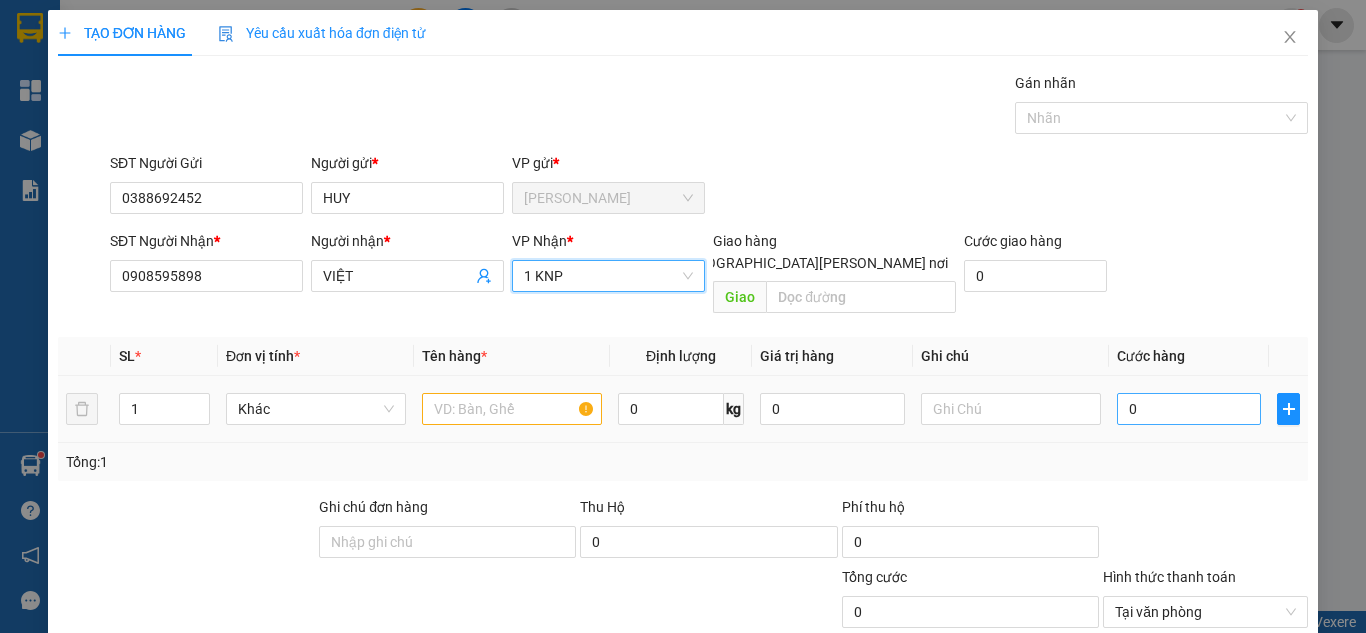 type on "1 KNP" 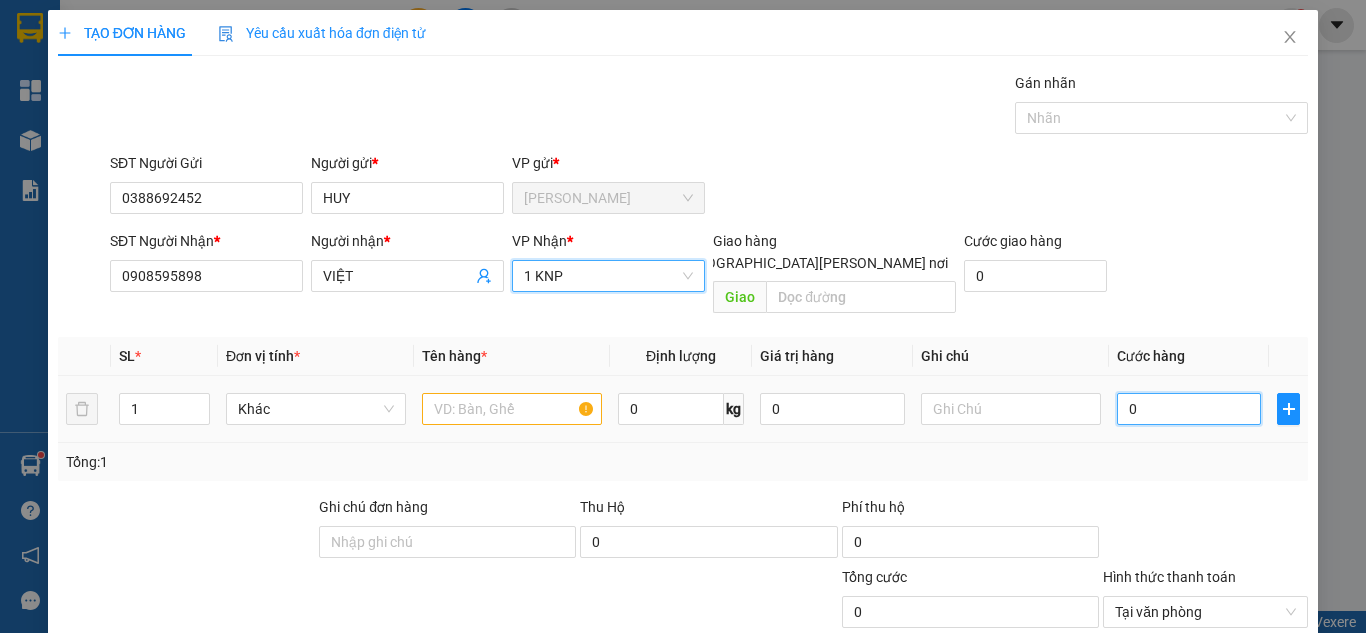 click on "0" at bounding box center (1189, 409) 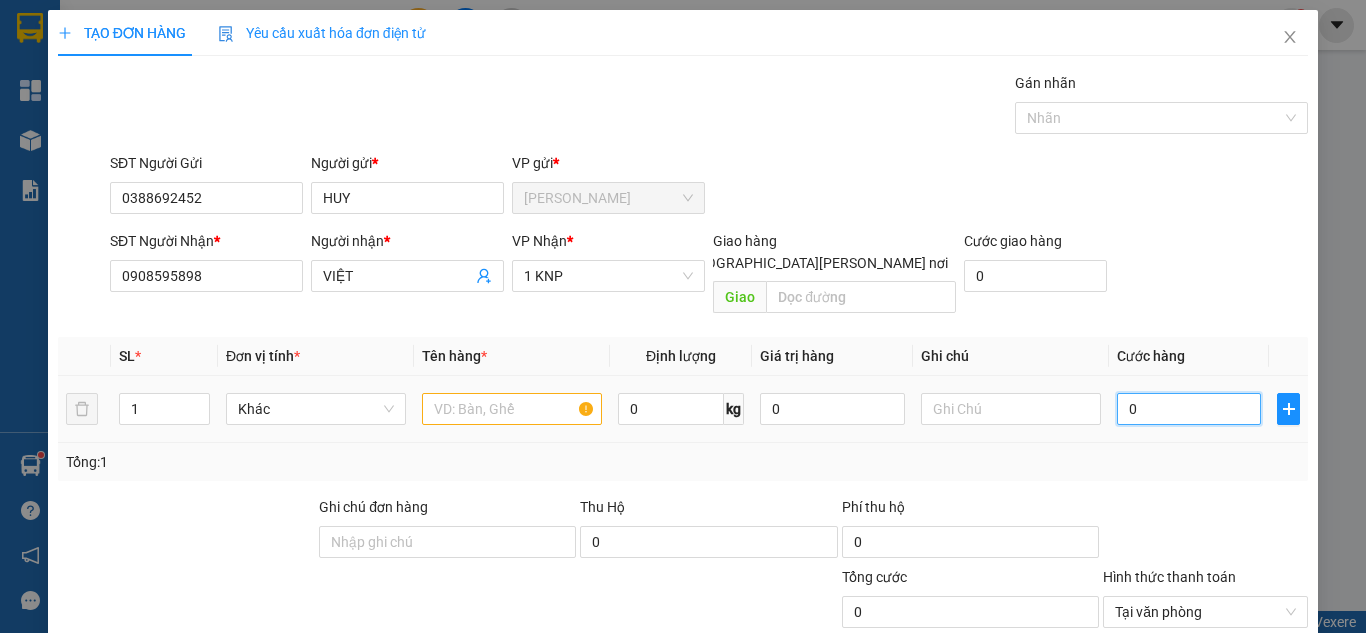 type on "3" 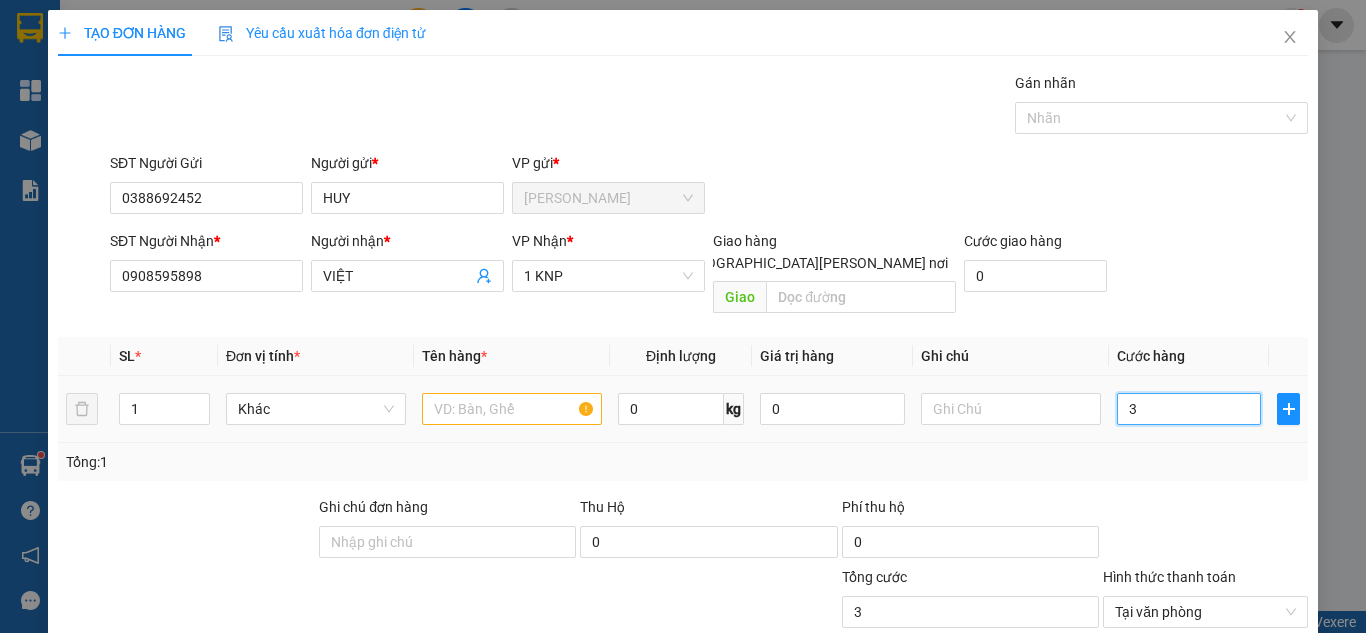 type on "30" 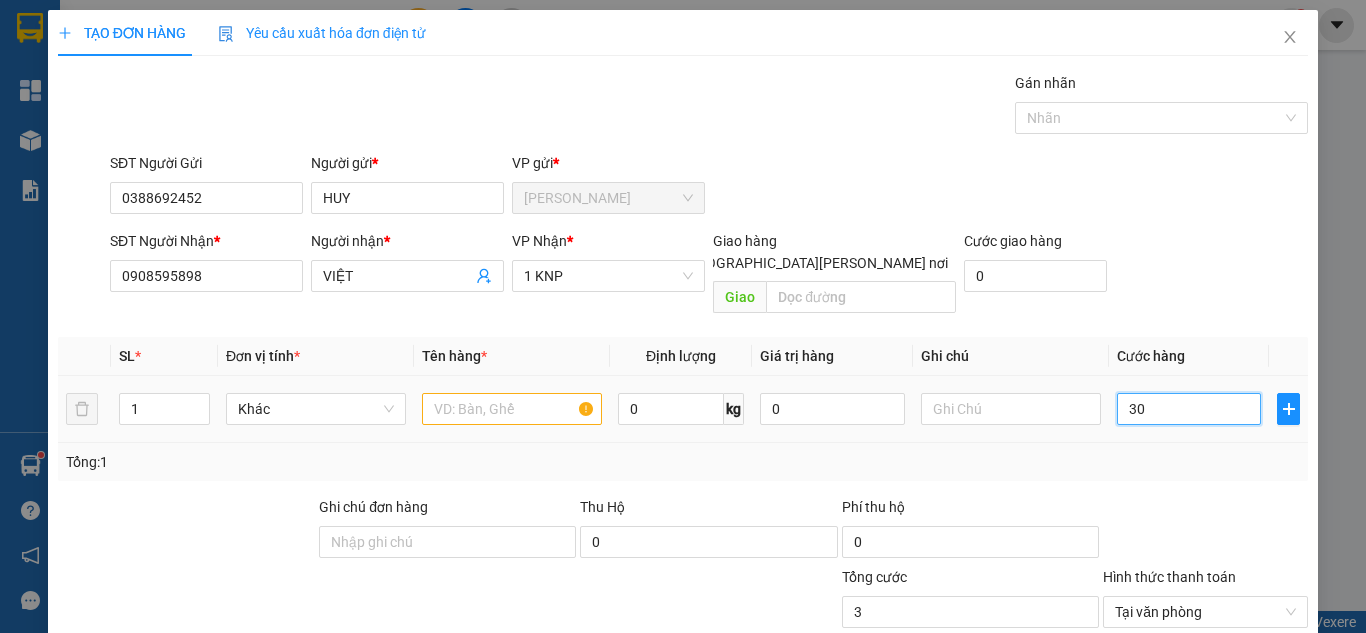 type on "30" 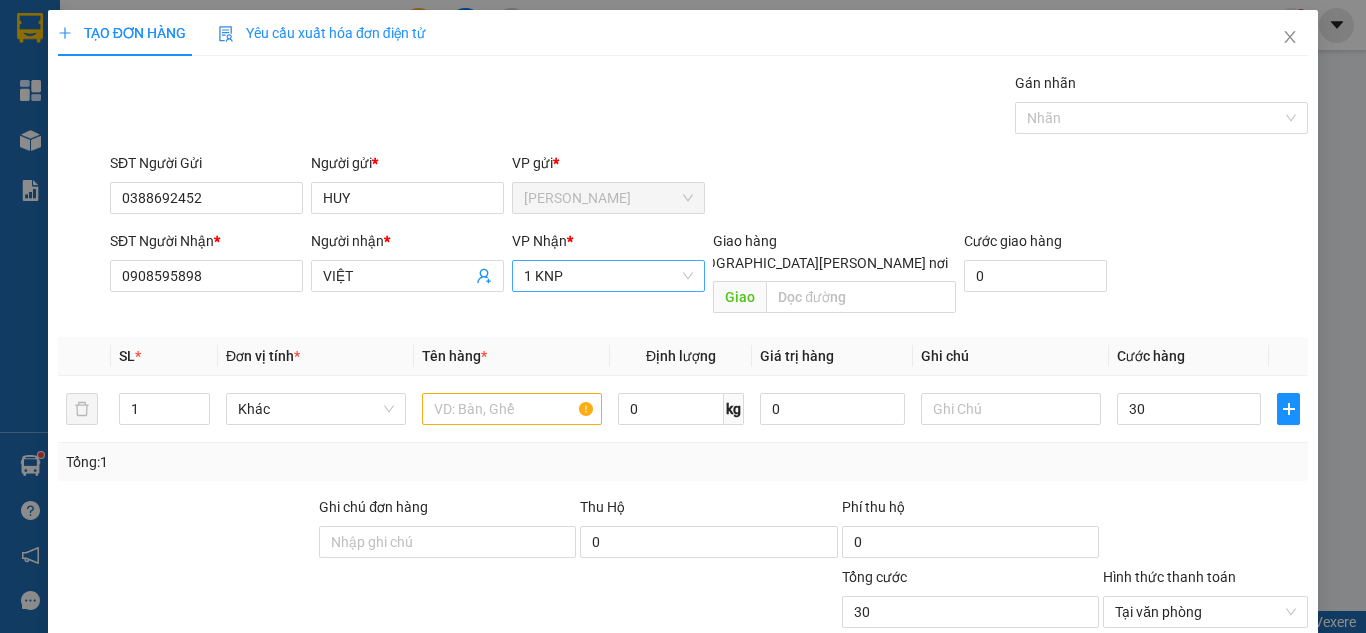 type on "30.000" 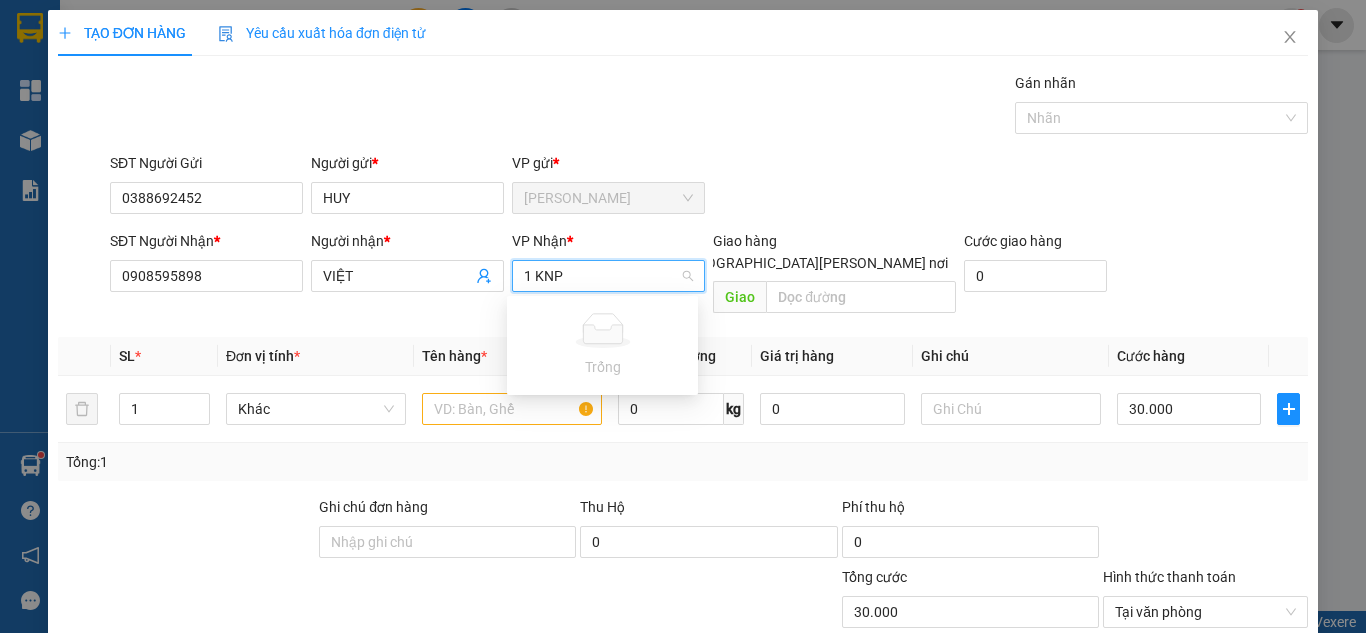 drag, startPoint x: 535, startPoint y: 275, endPoint x: 501, endPoint y: 279, distance: 34.234486 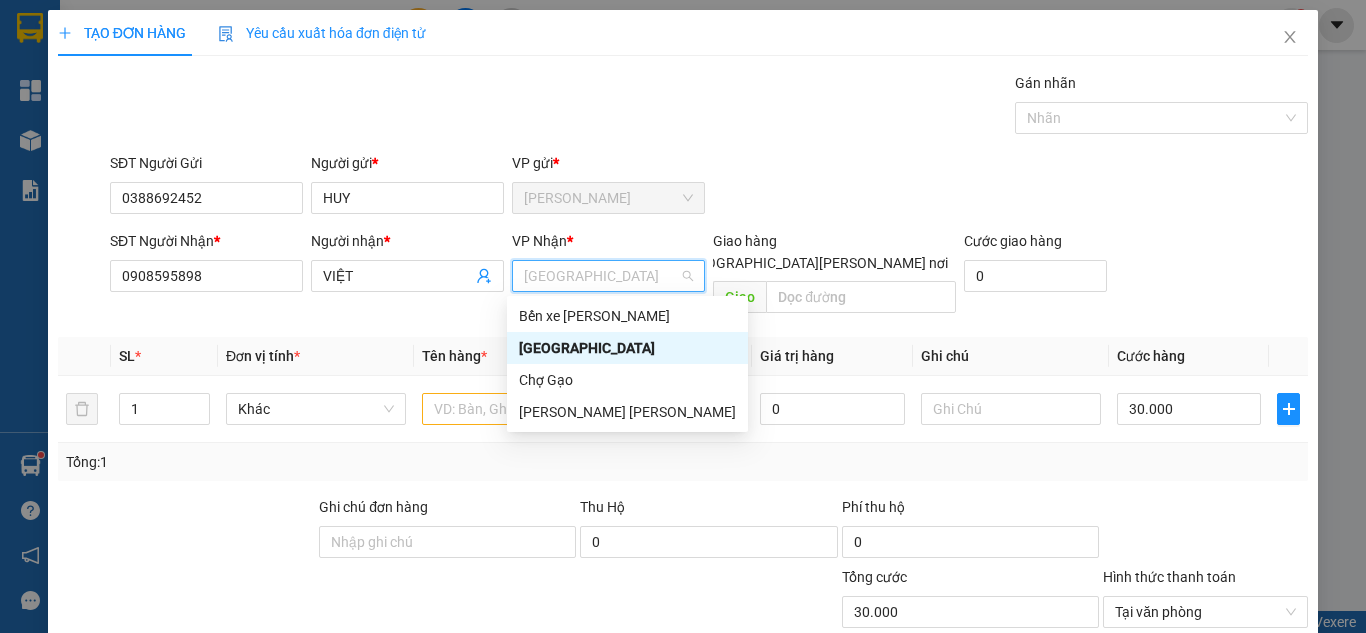 click on "[GEOGRAPHIC_DATA]" at bounding box center (627, 348) 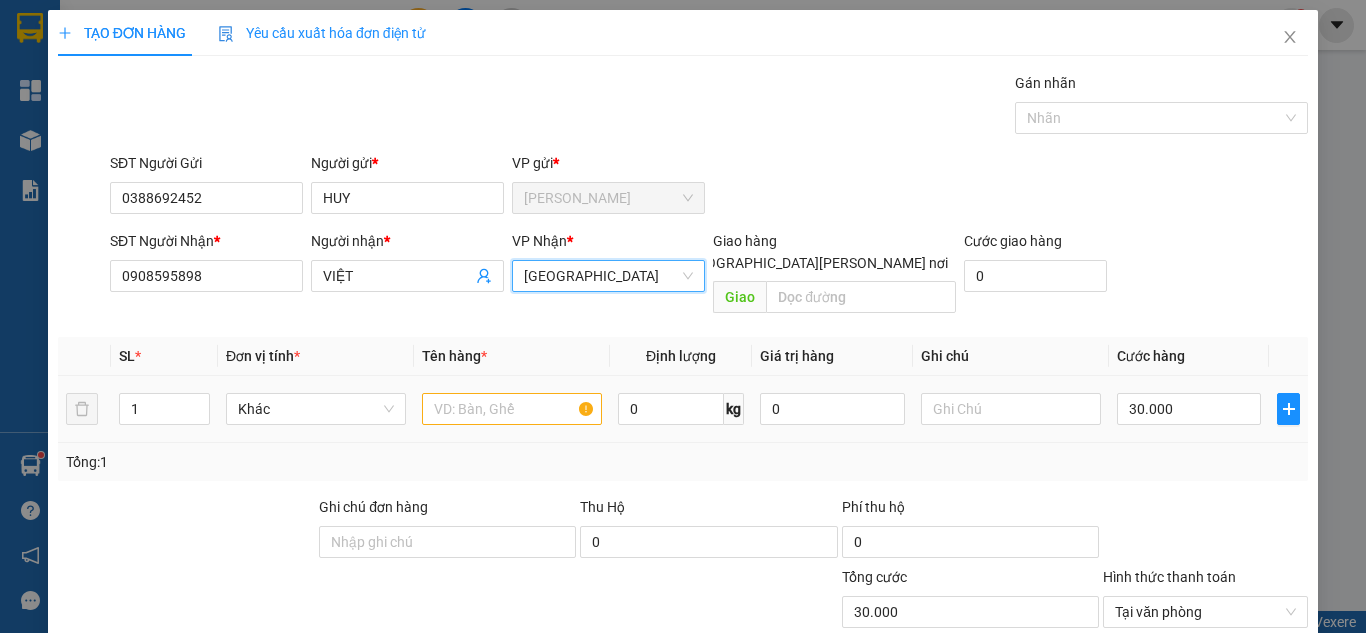 type 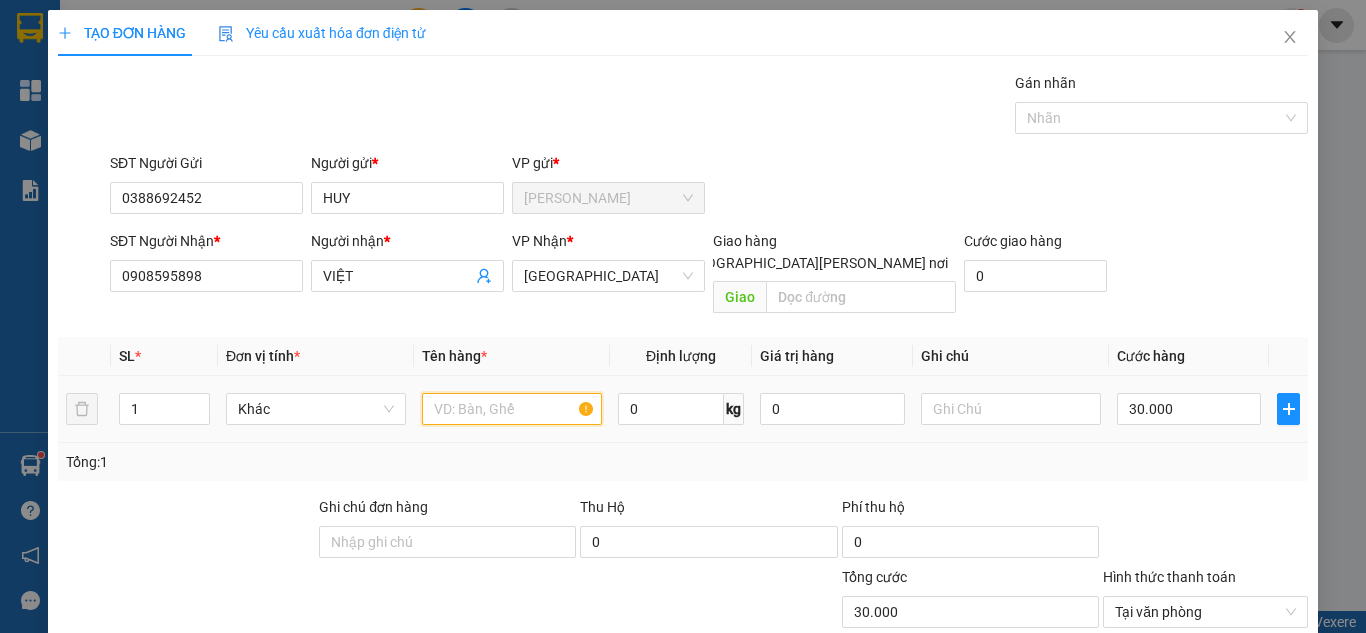 click at bounding box center [512, 409] 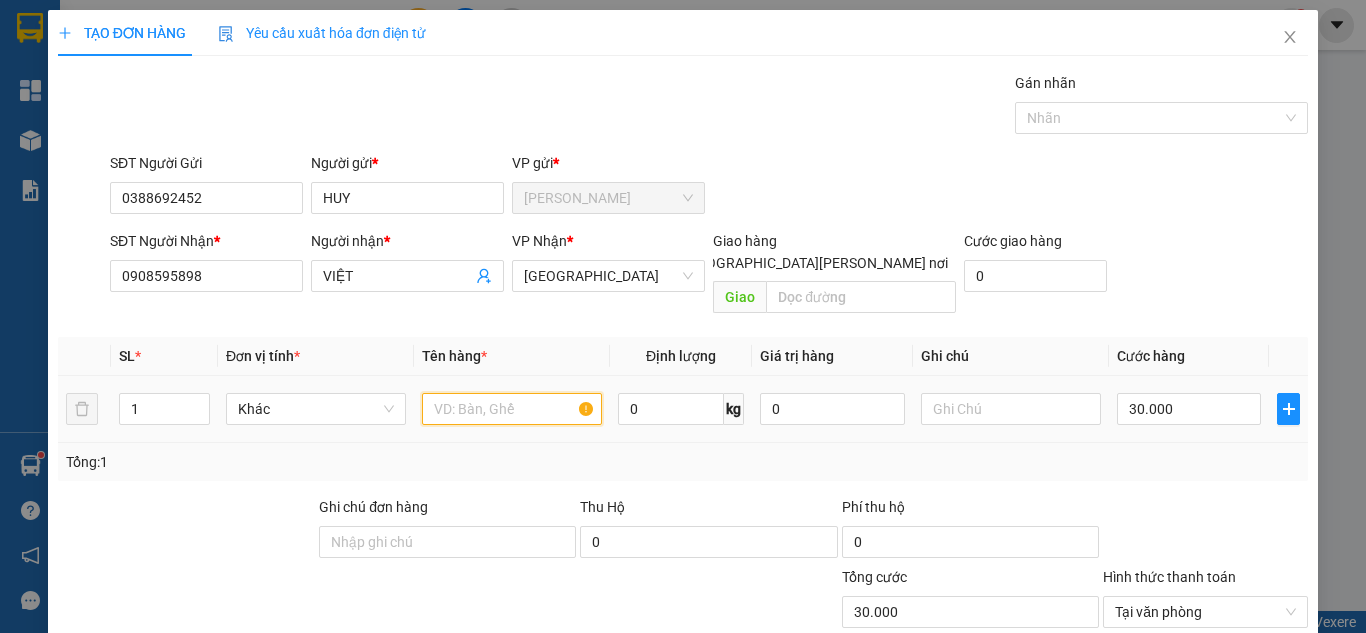 paste on "1 KNP" 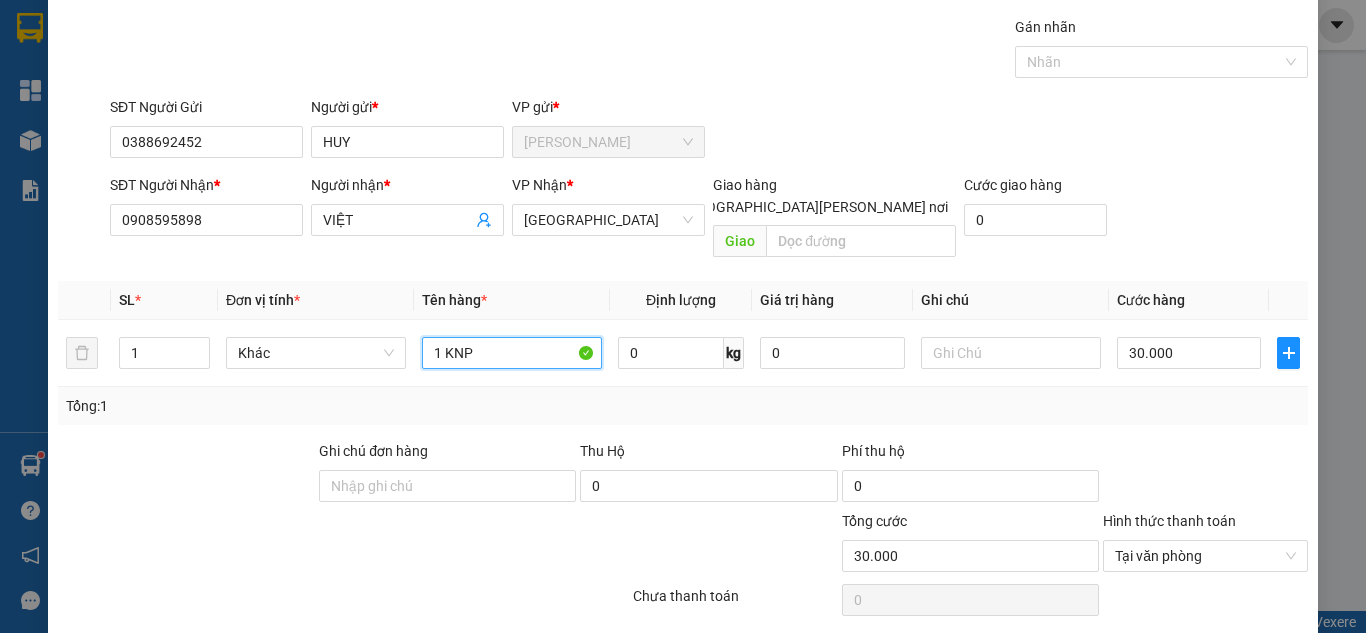 scroll, scrollTop: 107, scrollLeft: 0, axis: vertical 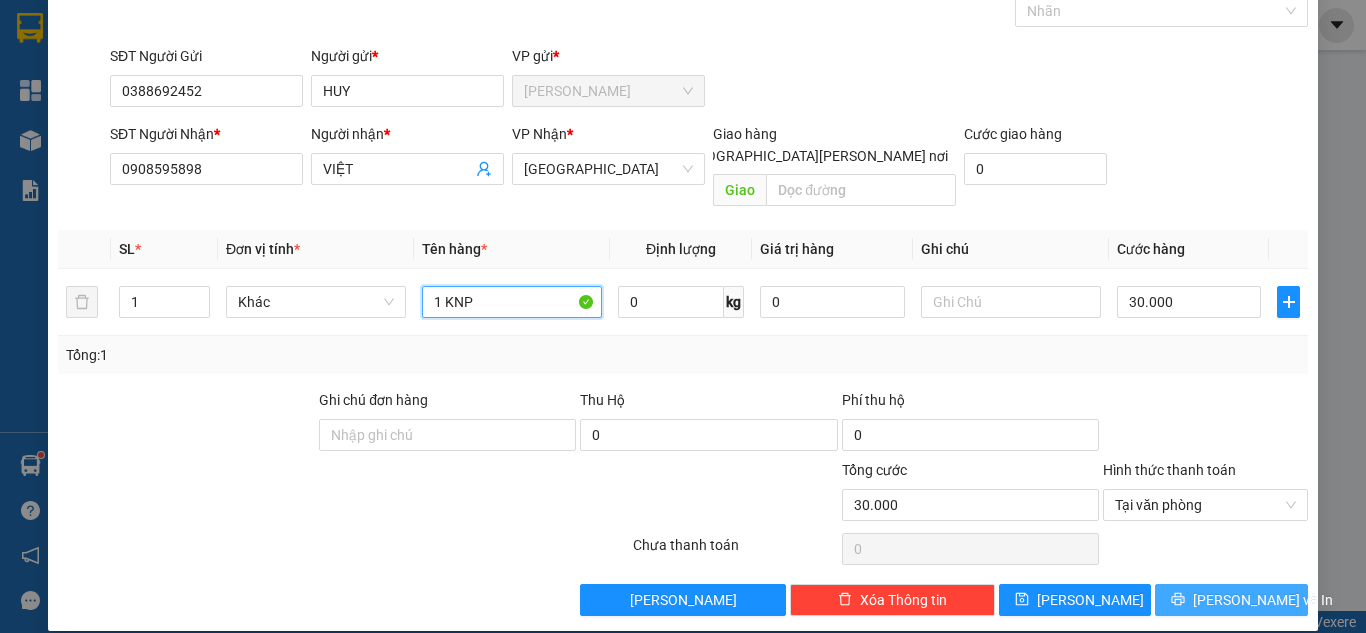 type on "1 KNP" 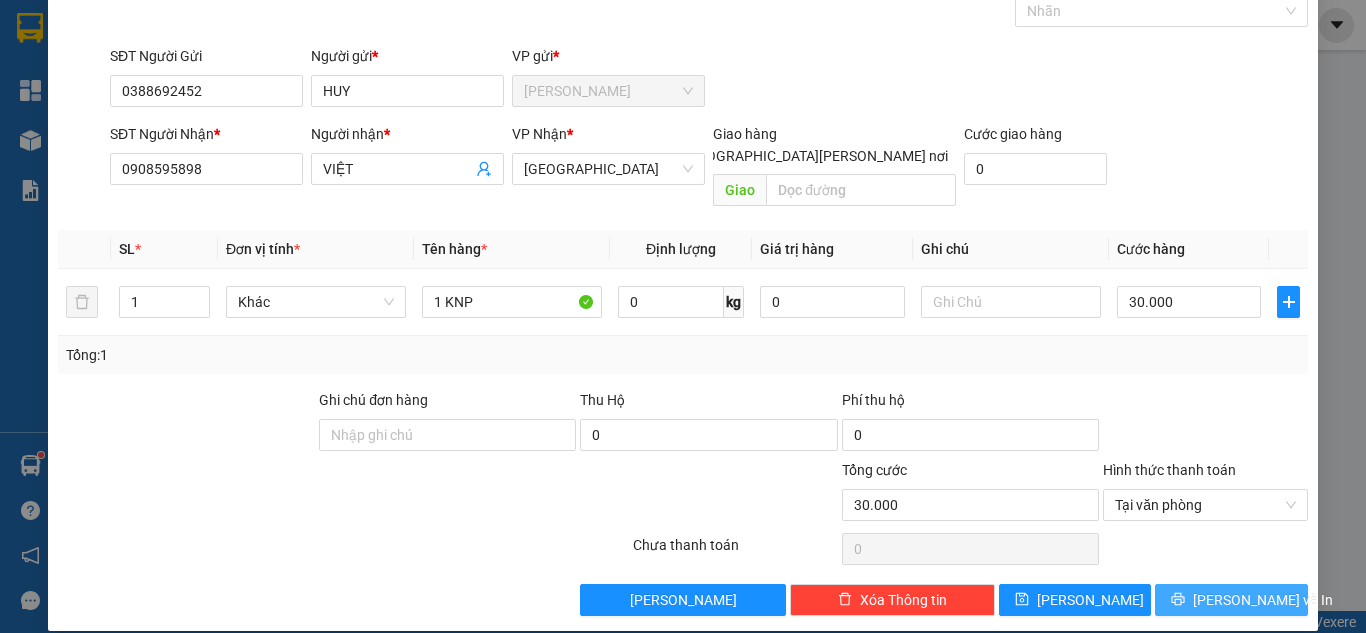 click on "[PERSON_NAME] và In" at bounding box center [1231, 600] 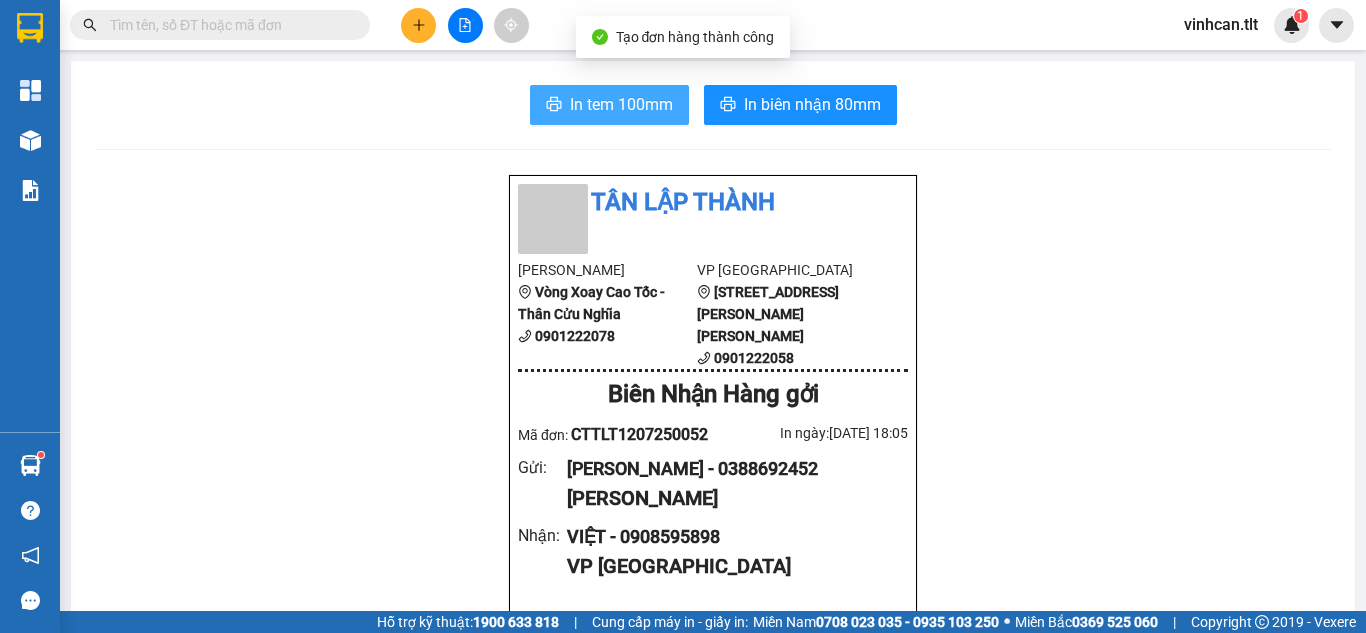 click on "In tem 100mm" at bounding box center [621, 104] 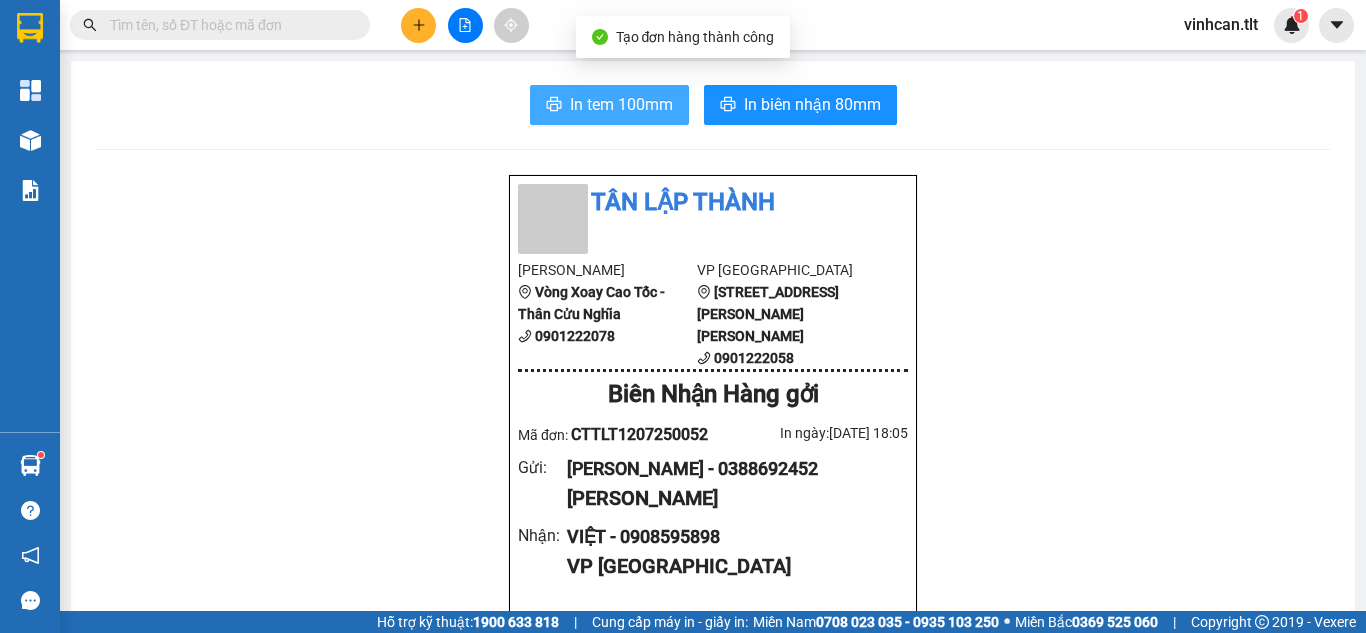 scroll, scrollTop: 0, scrollLeft: 0, axis: both 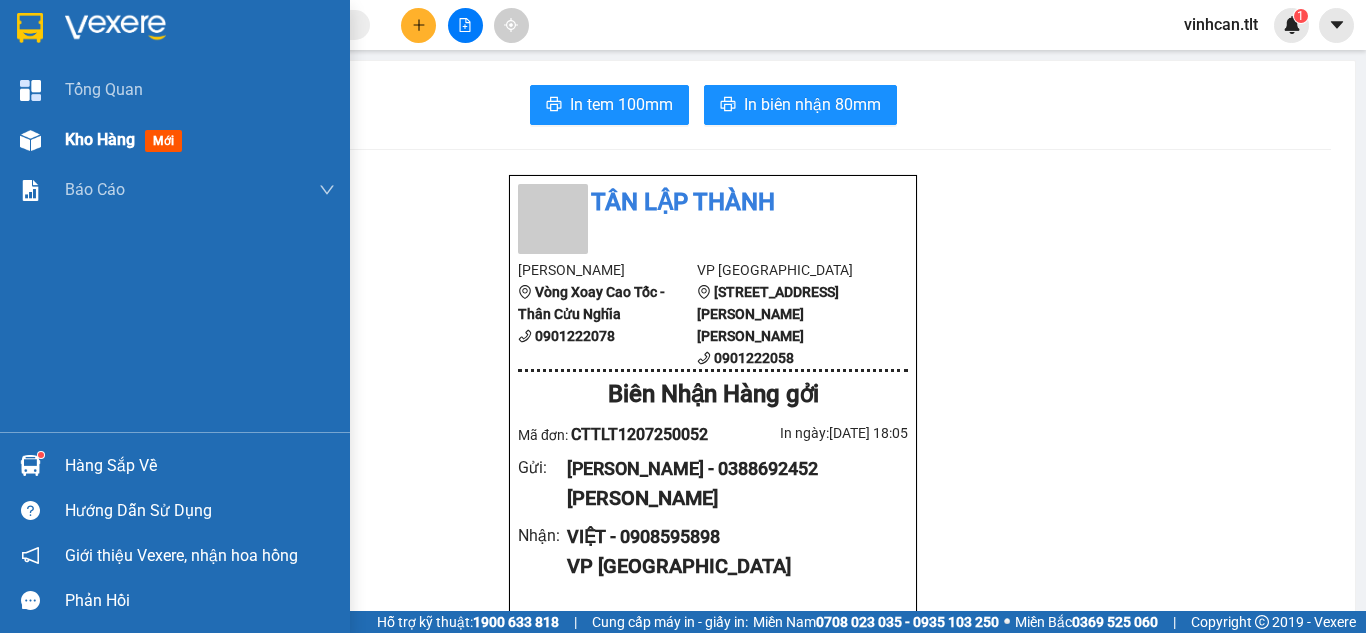 click on "Kho hàng" at bounding box center [100, 139] 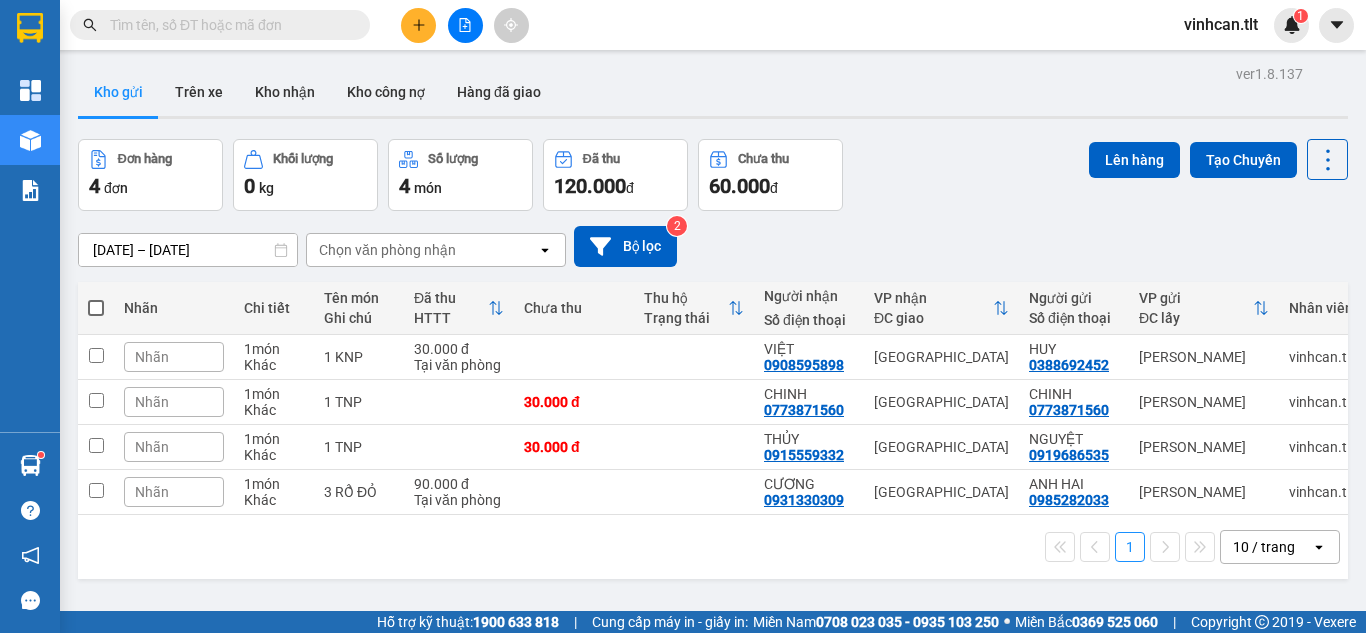 click at bounding box center [96, 308] 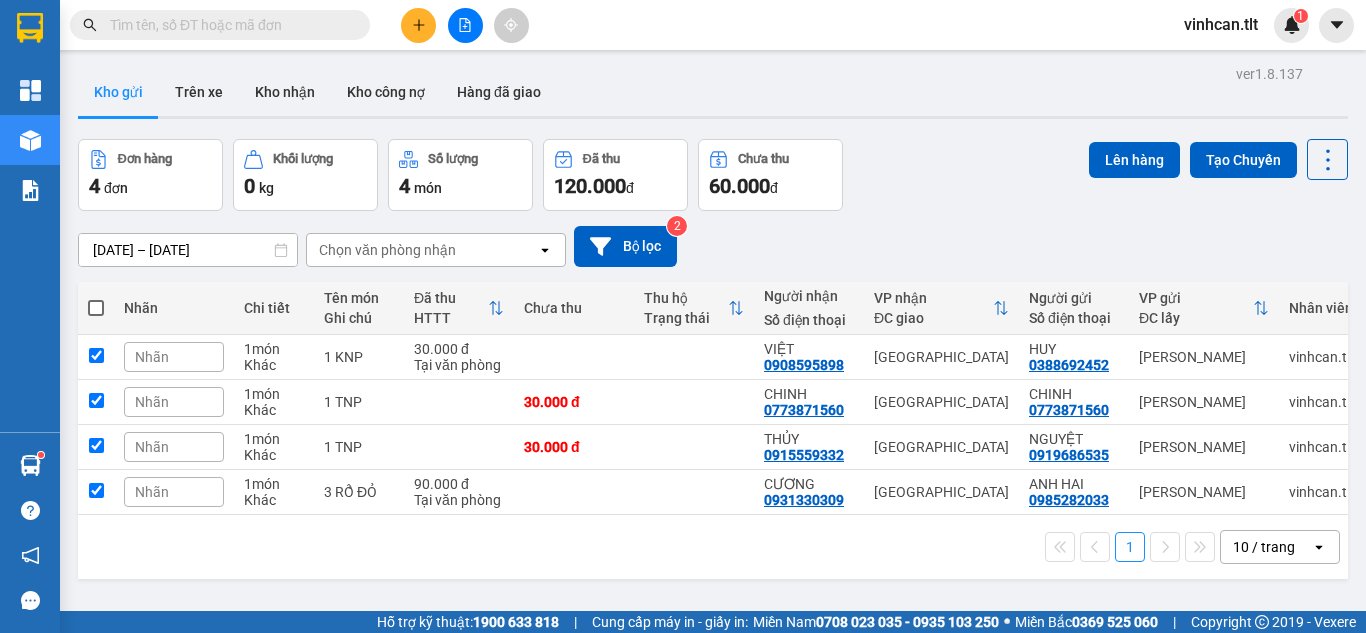 checkbox on "true" 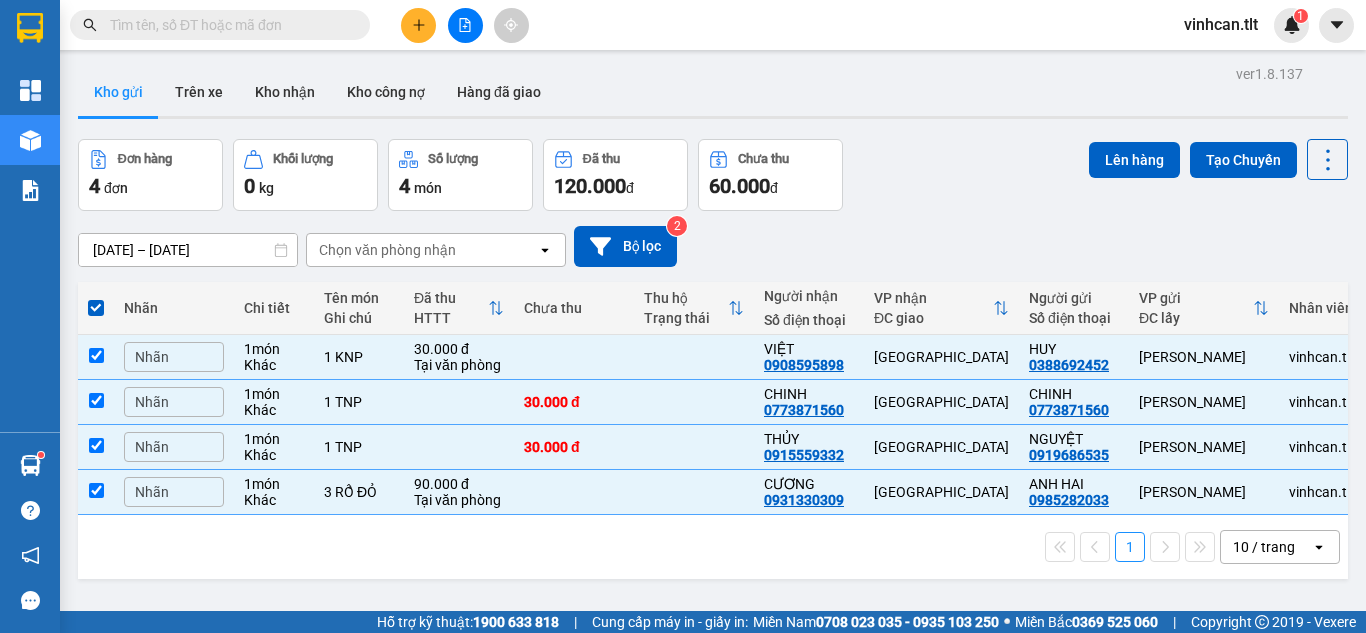 click at bounding box center (465, 25) 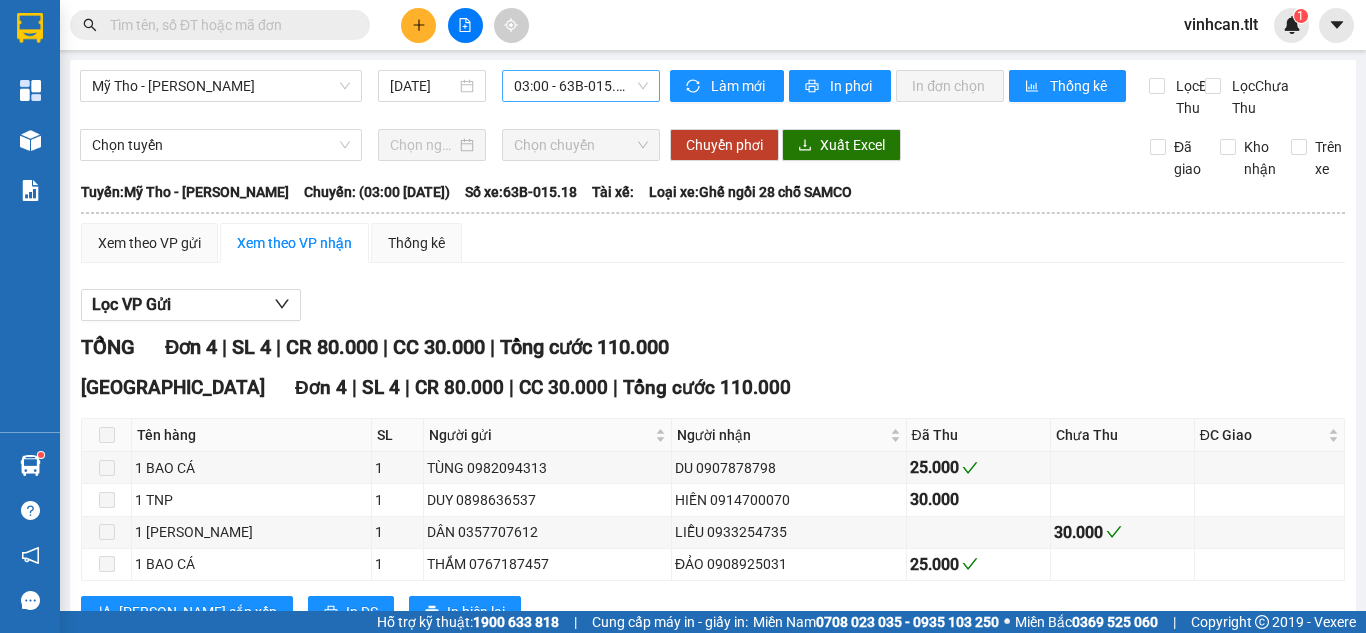 click on "03:00     - 63B-015.18" at bounding box center [581, 86] 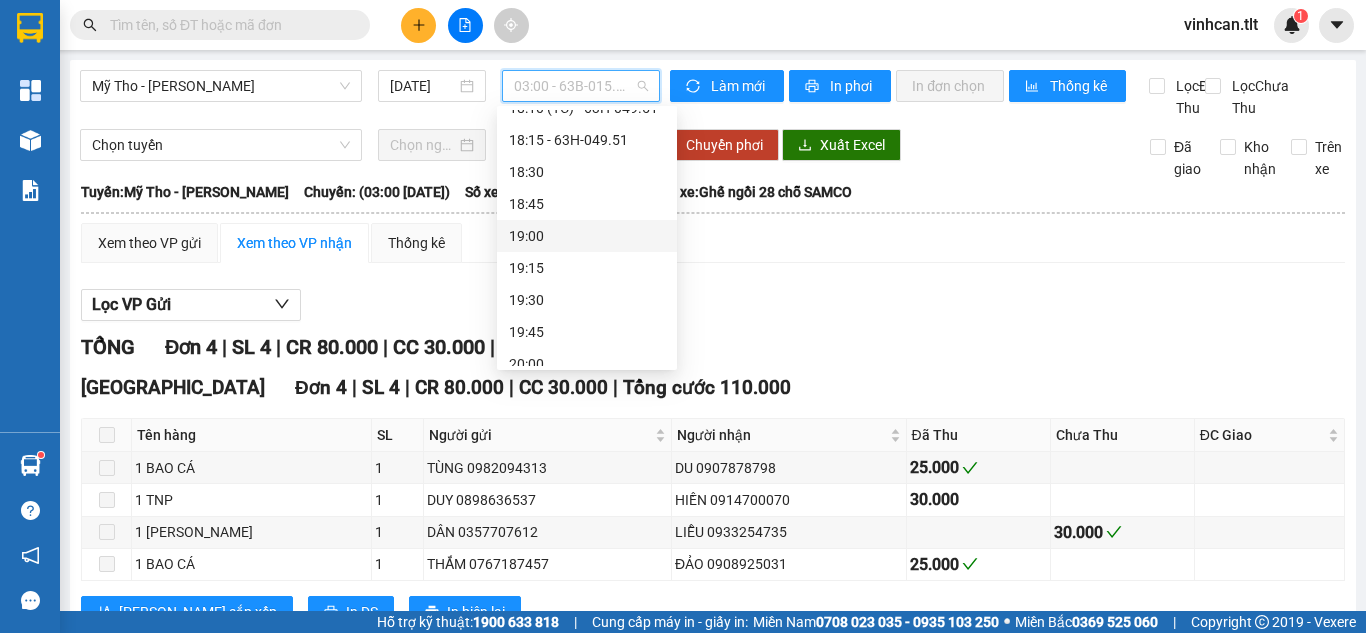 scroll, scrollTop: 2784, scrollLeft: 0, axis: vertical 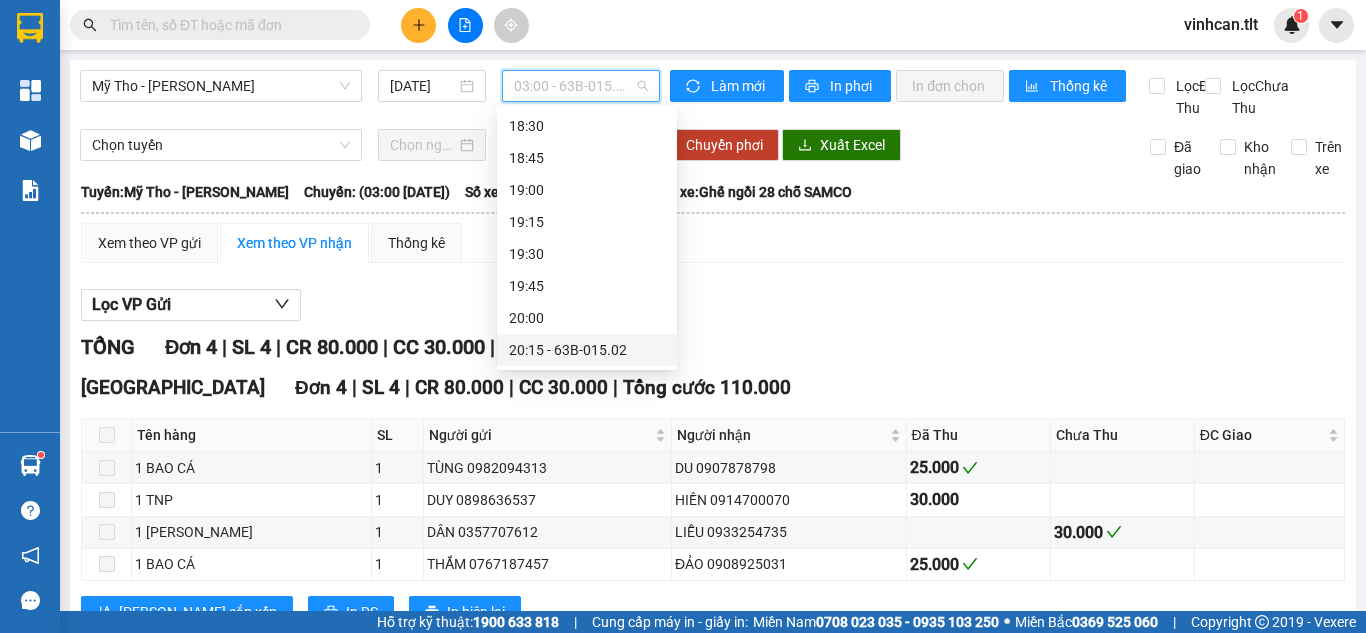 click on "20:15     - 63B-015.02" at bounding box center [587, 350] 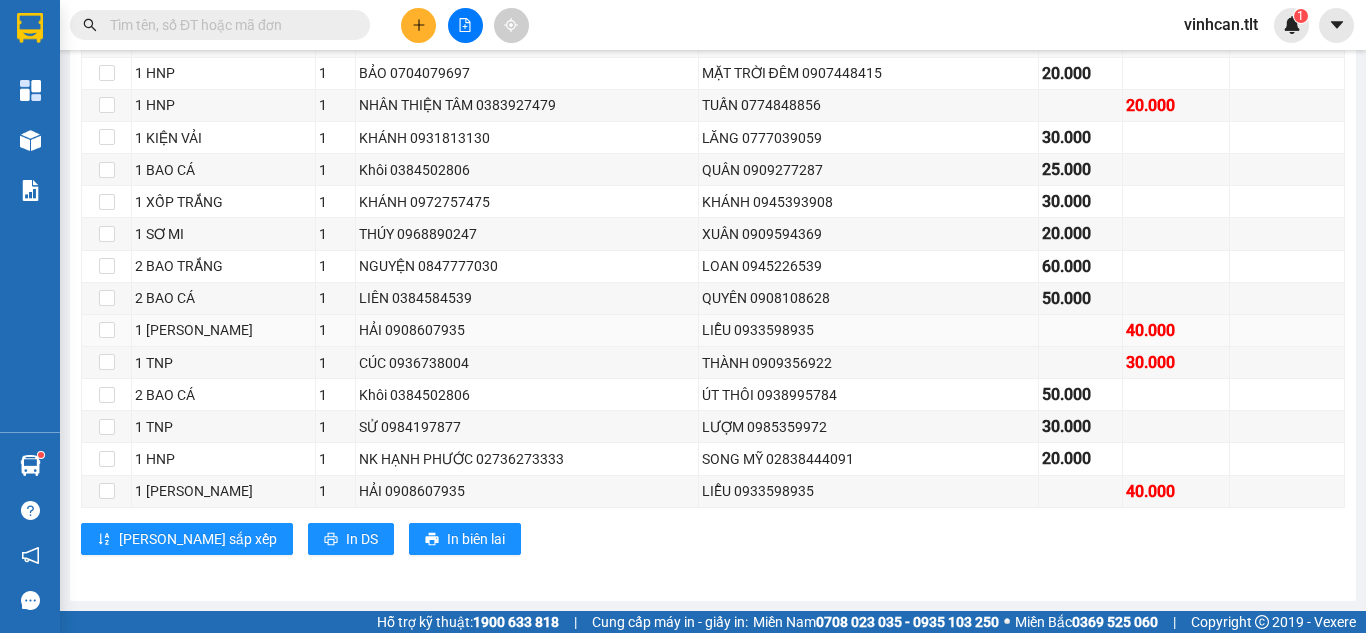 scroll, scrollTop: 1220, scrollLeft: 0, axis: vertical 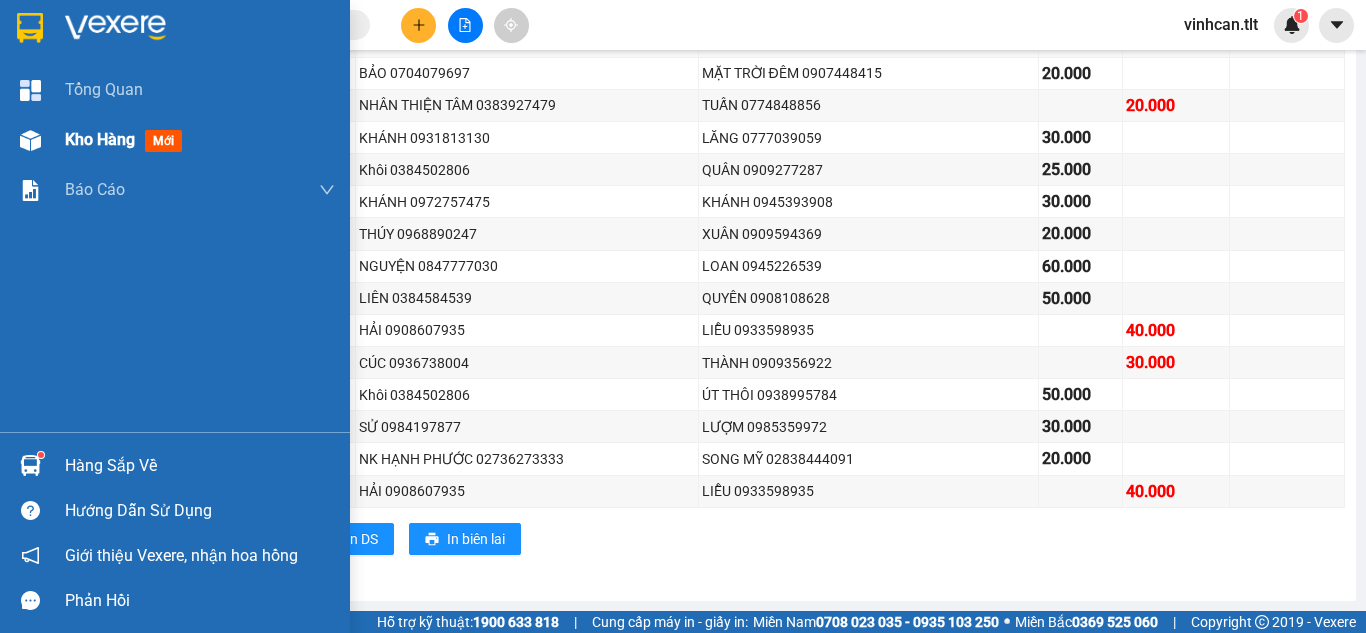 click on "Kho hàng mới" at bounding box center (175, 140) 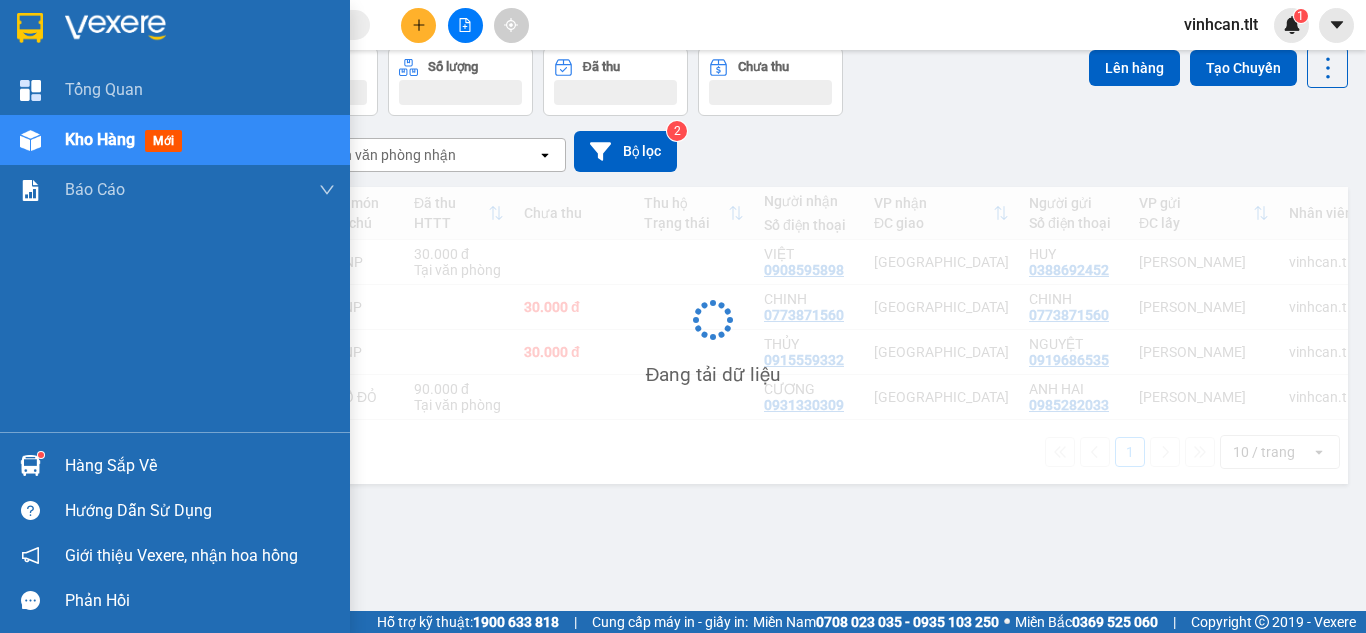 scroll, scrollTop: 92, scrollLeft: 0, axis: vertical 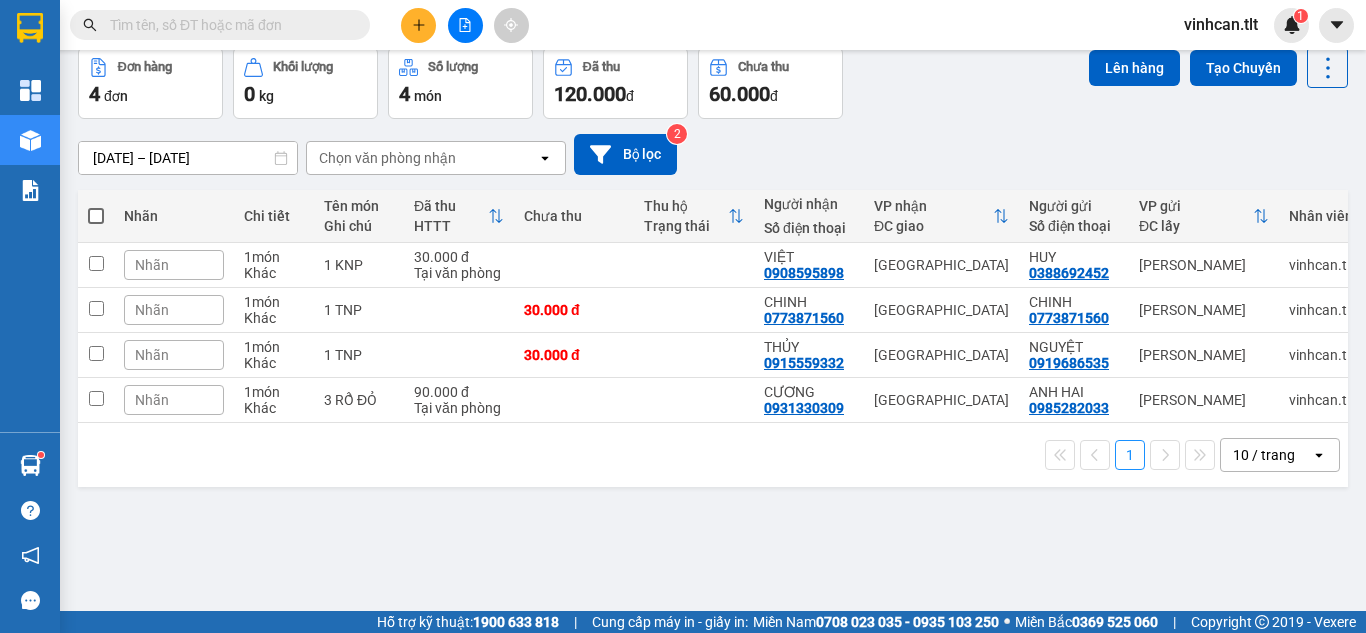 click at bounding box center (96, 216) 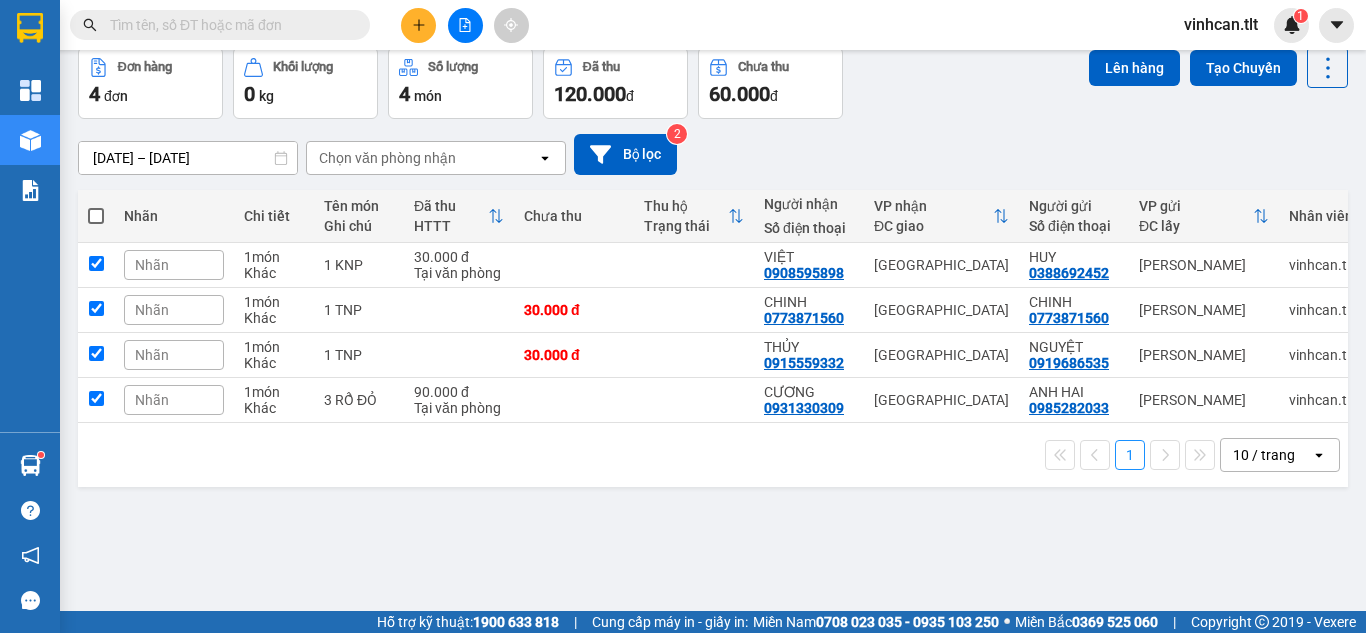 checkbox on "true" 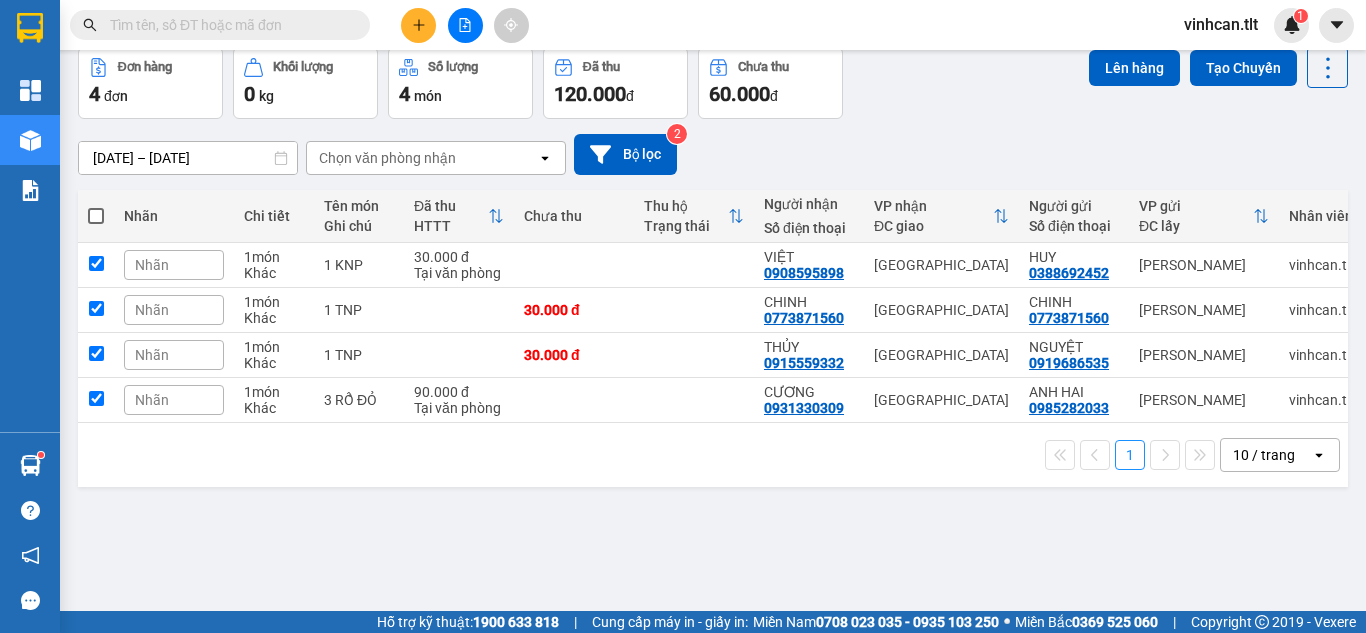 checkbox on "true" 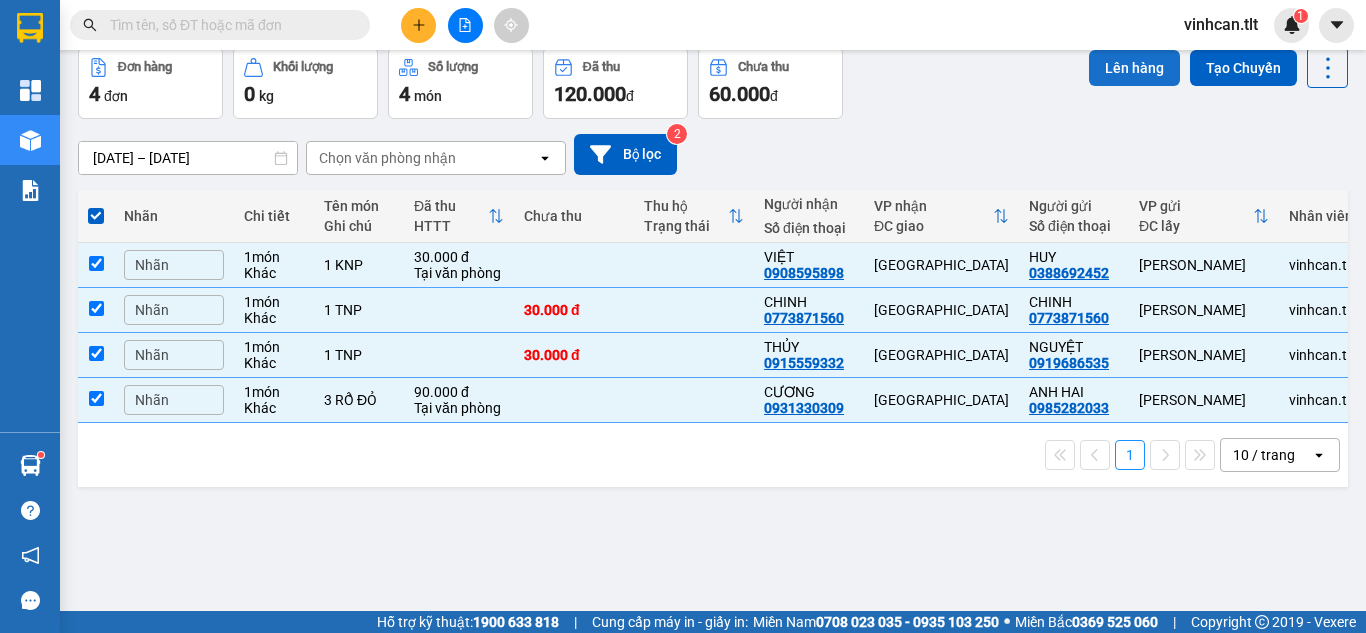 click on "Lên hàng" at bounding box center (1134, 68) 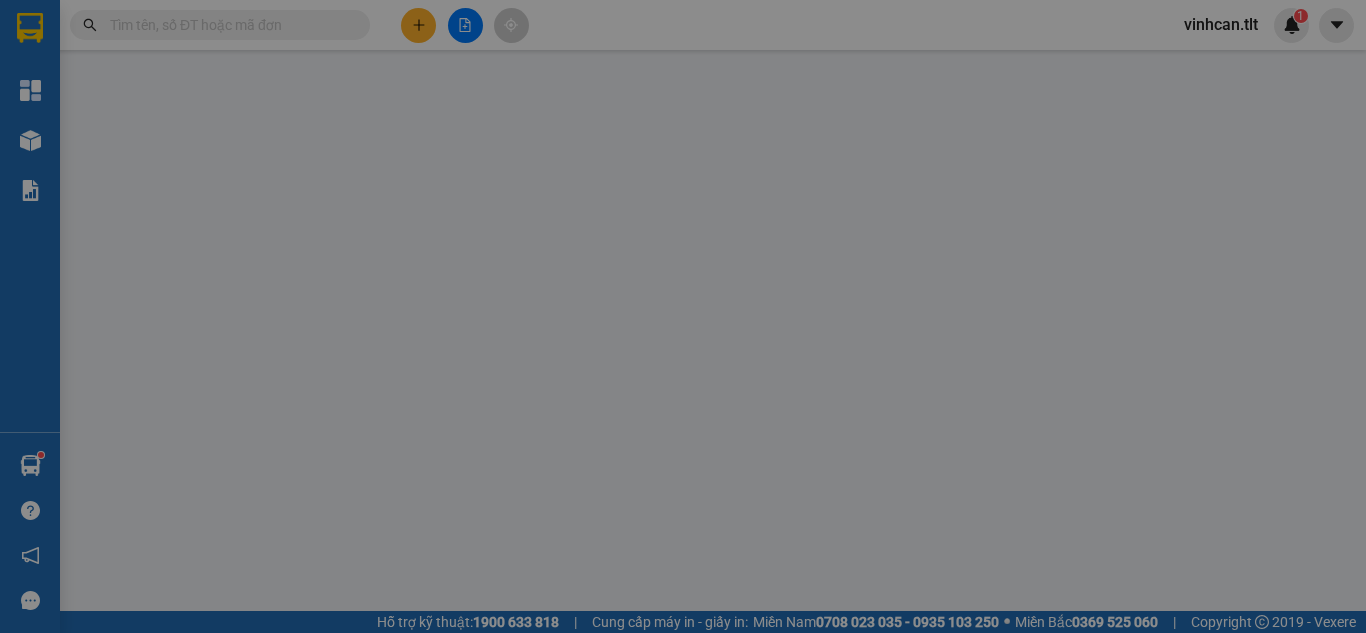 scroll, scrollTop: 0, scrollLeft: 0, axis: both 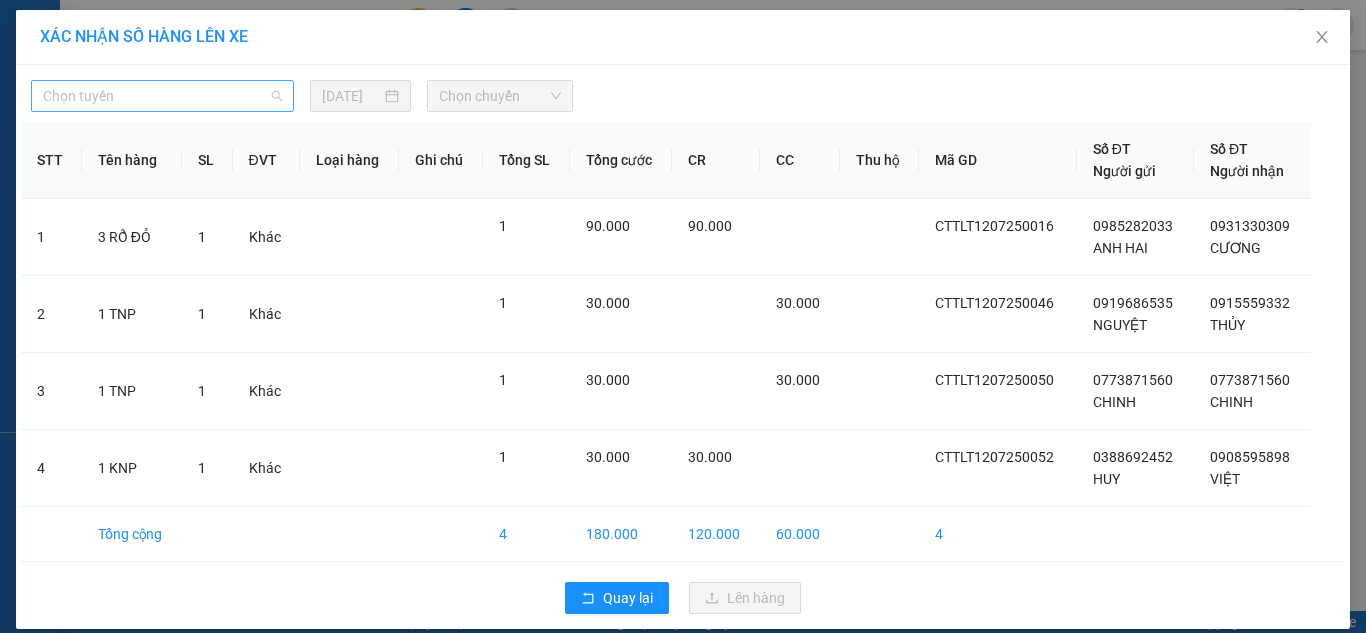 click on "Chọn tuyến" at bounding box center [162, 96] 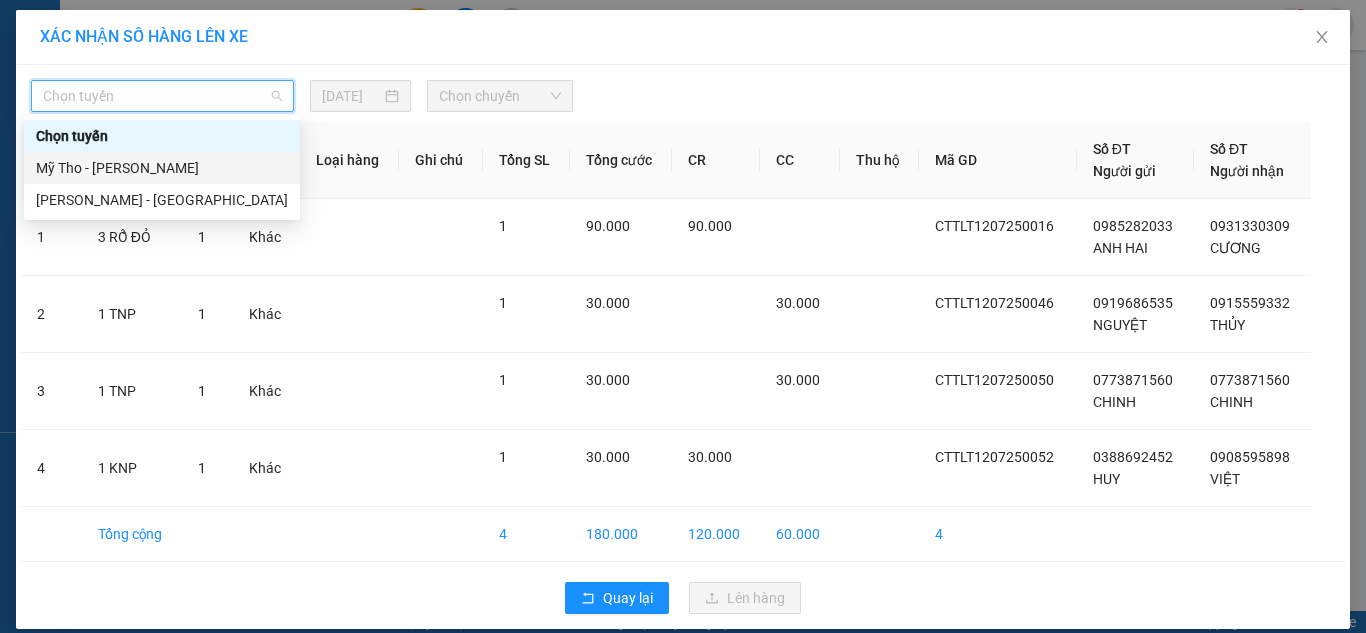 drag, startPoint x: 165, startPoint y: 165, endPoint x: 395, endPoint y: 137, distance: 231.69807 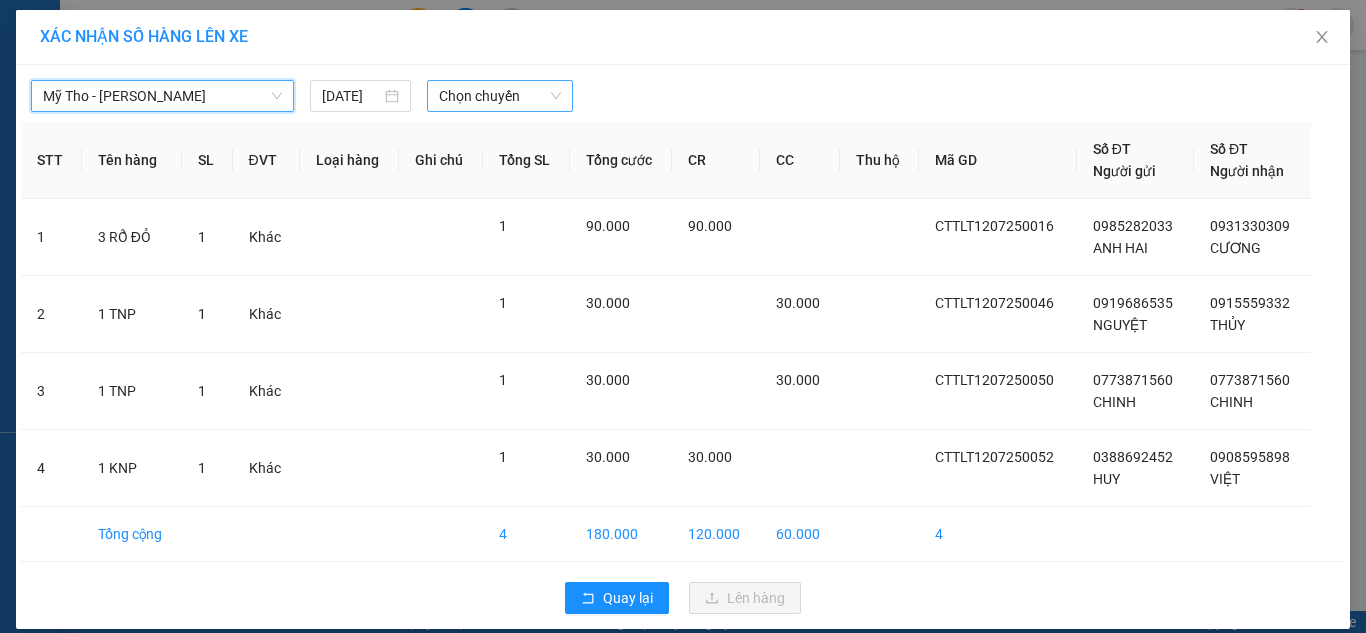 click on "Chọn chuyến" at bounding box center (500, 96) 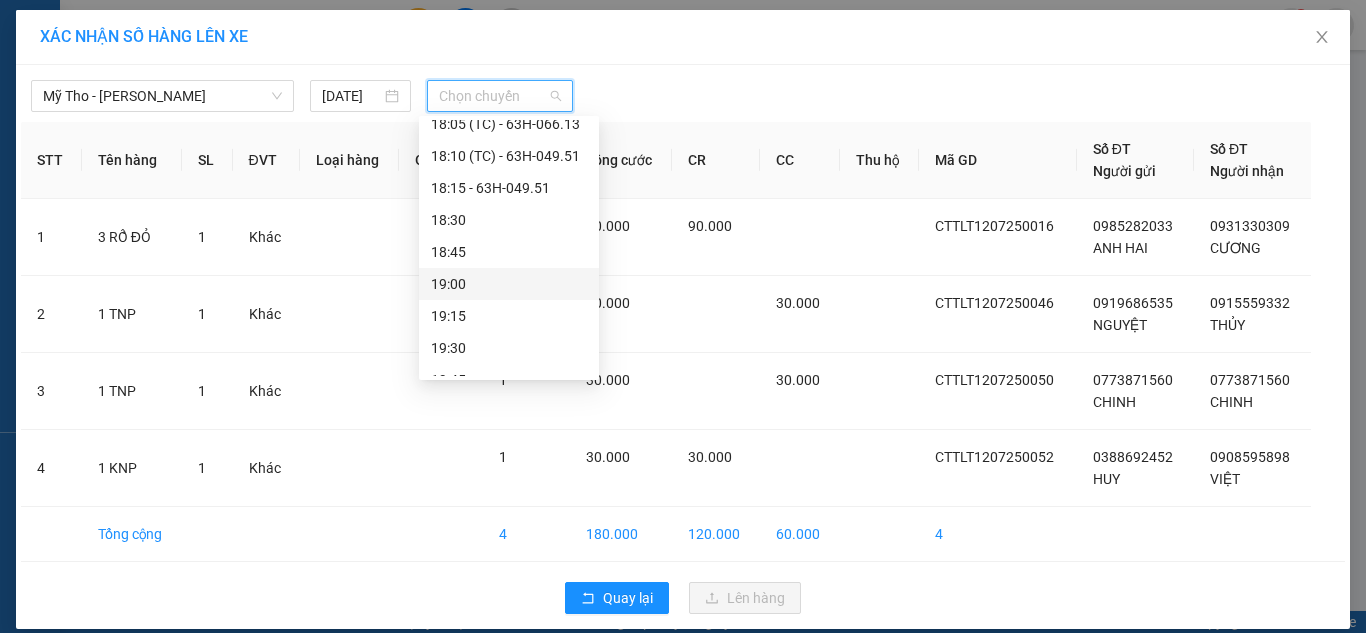 scroll, scrollTop: 2600, scrollLeft: 0, axis: vertical 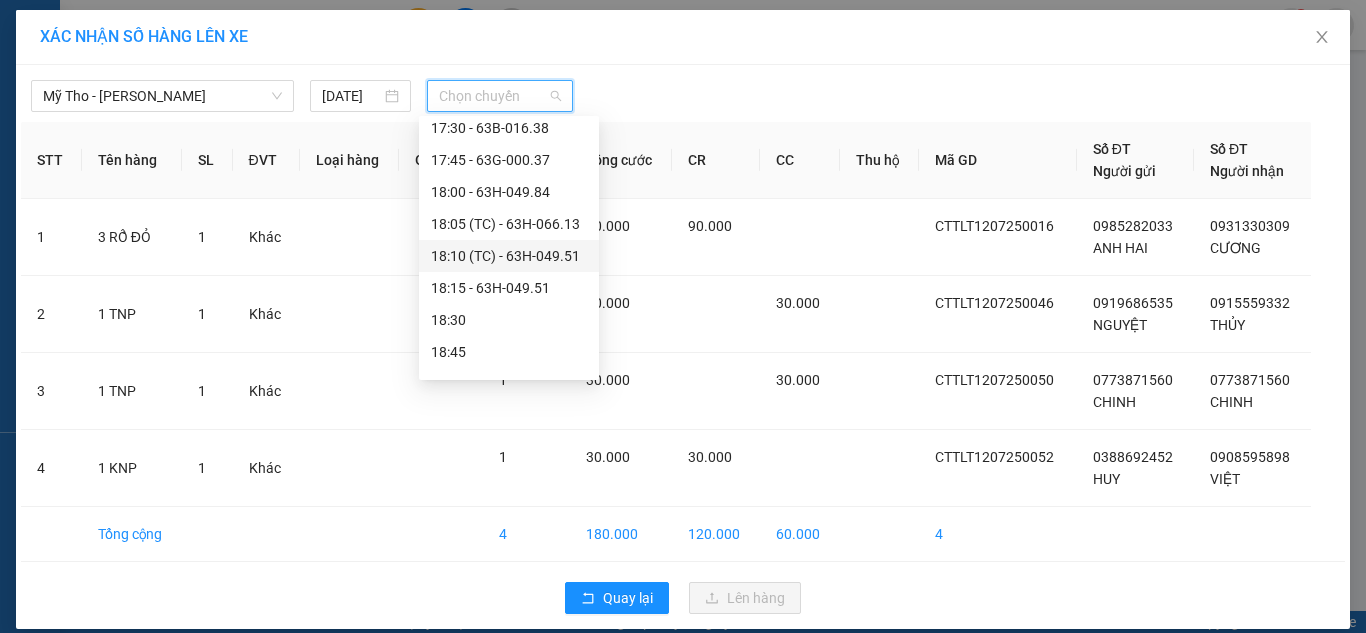 click on "18:10   (TC)   - 63H-049.51" at bounding box center (509, 256) 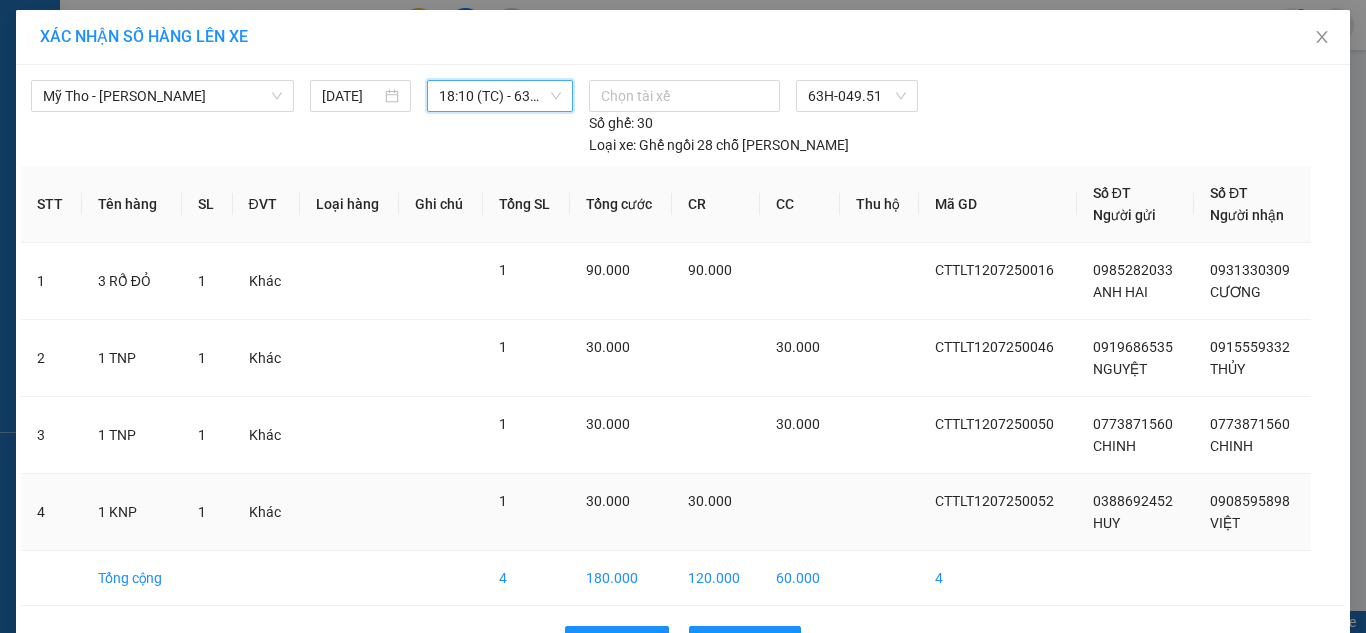 scroll, scrollTop: 64, scrollLeft: 0, axis: vertical 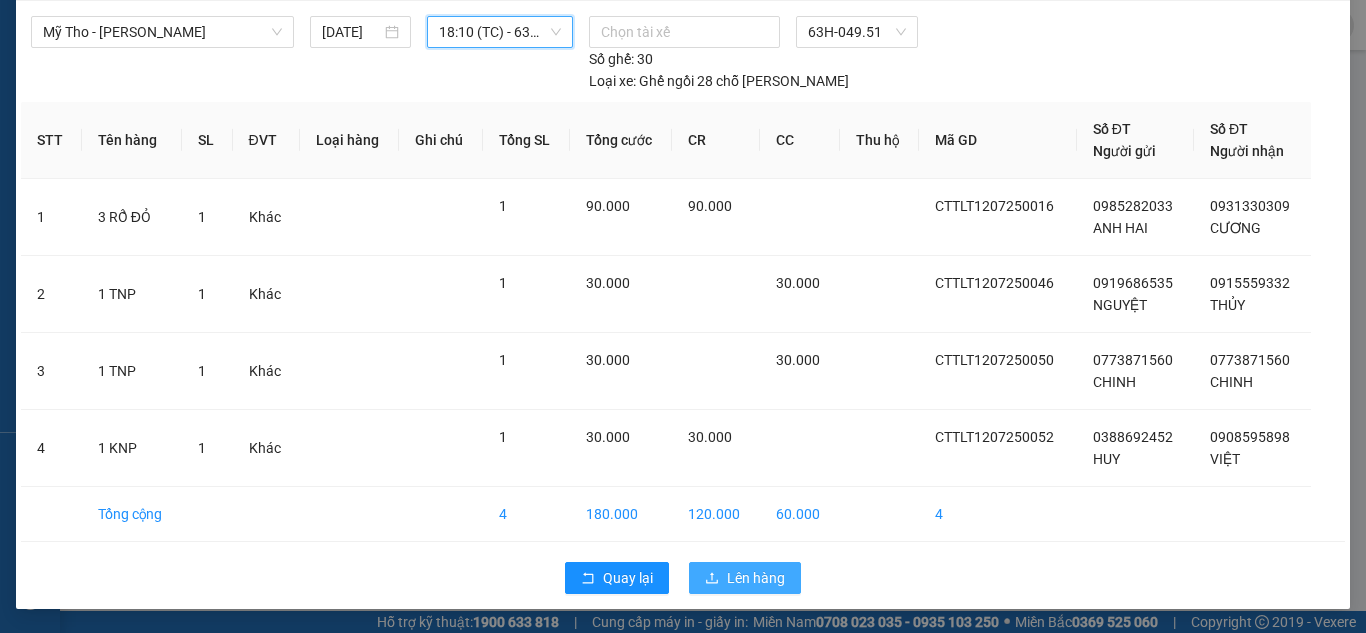 click on "Lên hàng" at bounding box center [745, 578] 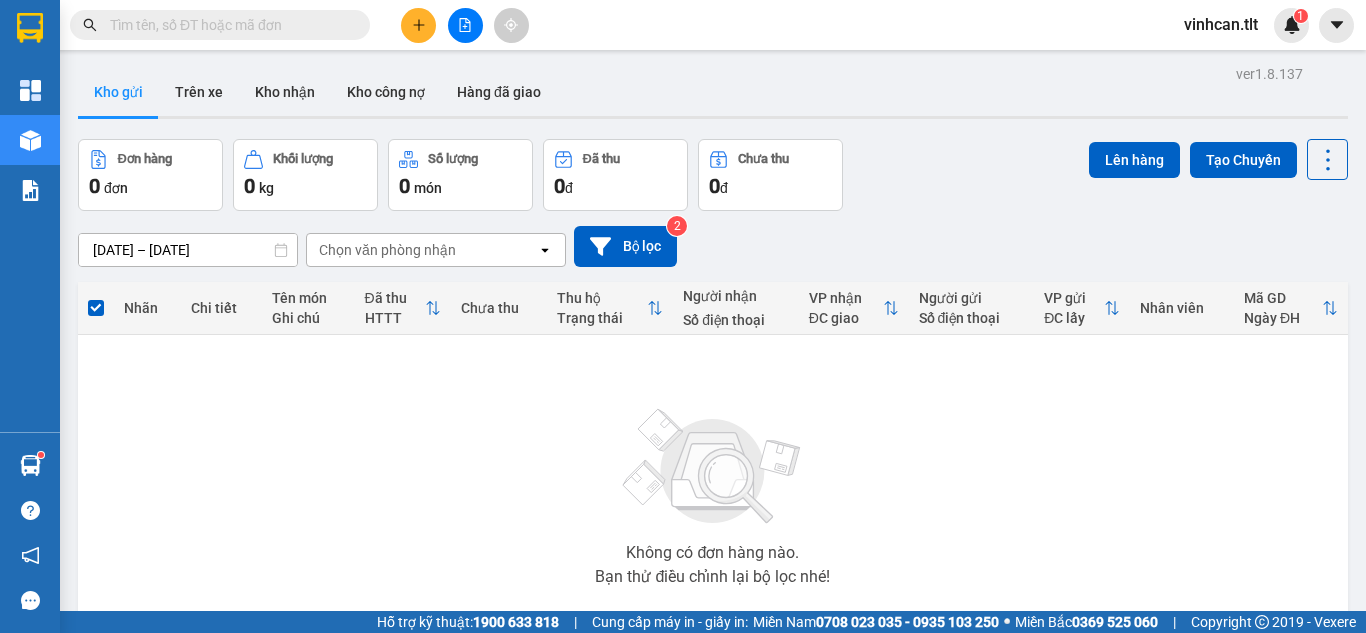 click at bounding box center (465, 25) 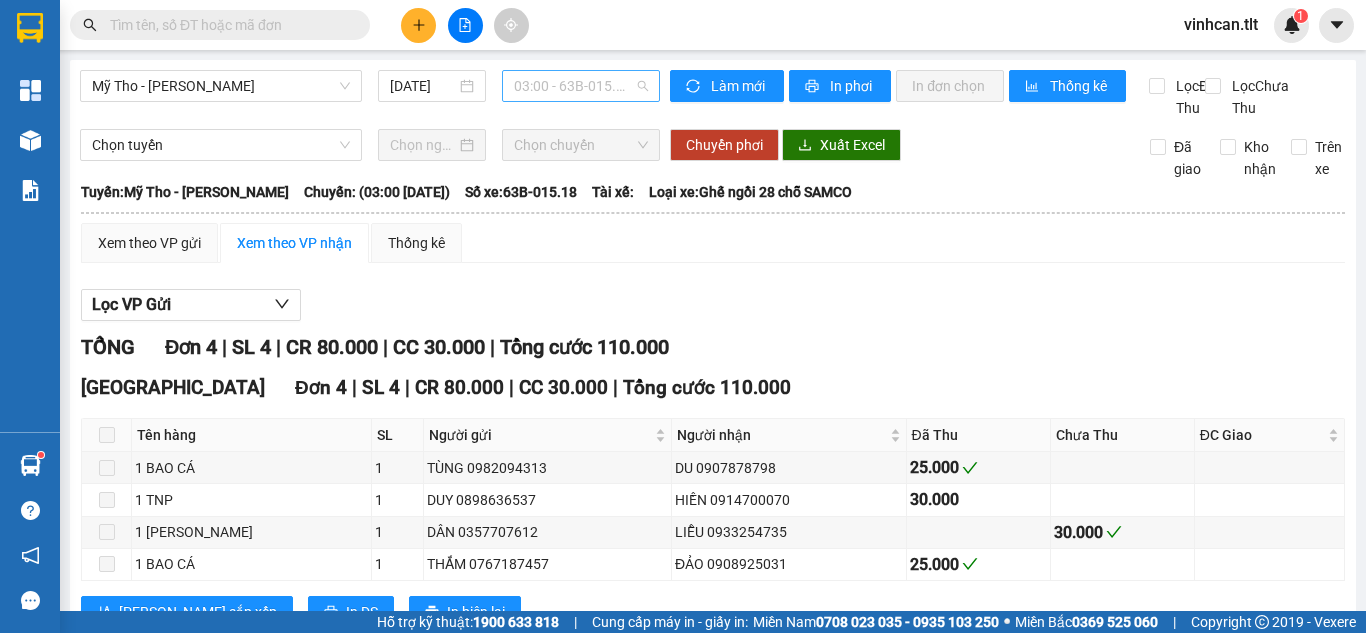 click on "03:00     - 63B-015.18" at bounding box center (581, 86) 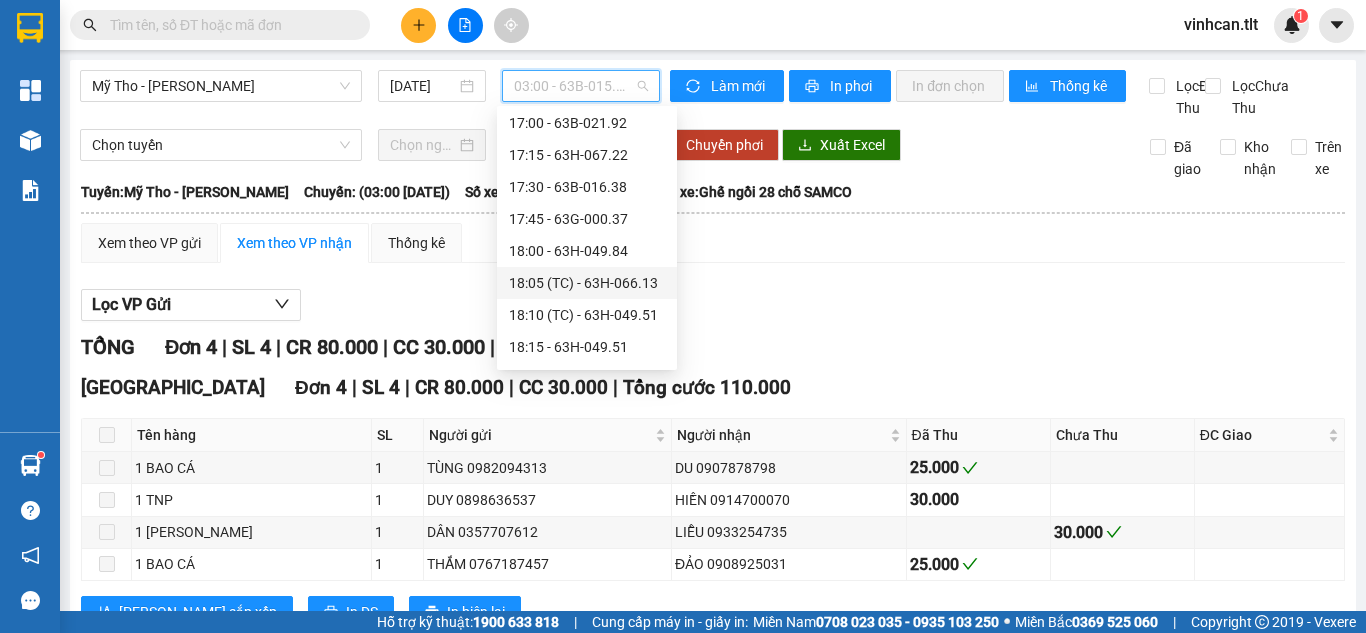 scroll, scrollTop: 2591, scrollLeft: 0, axis: vertical 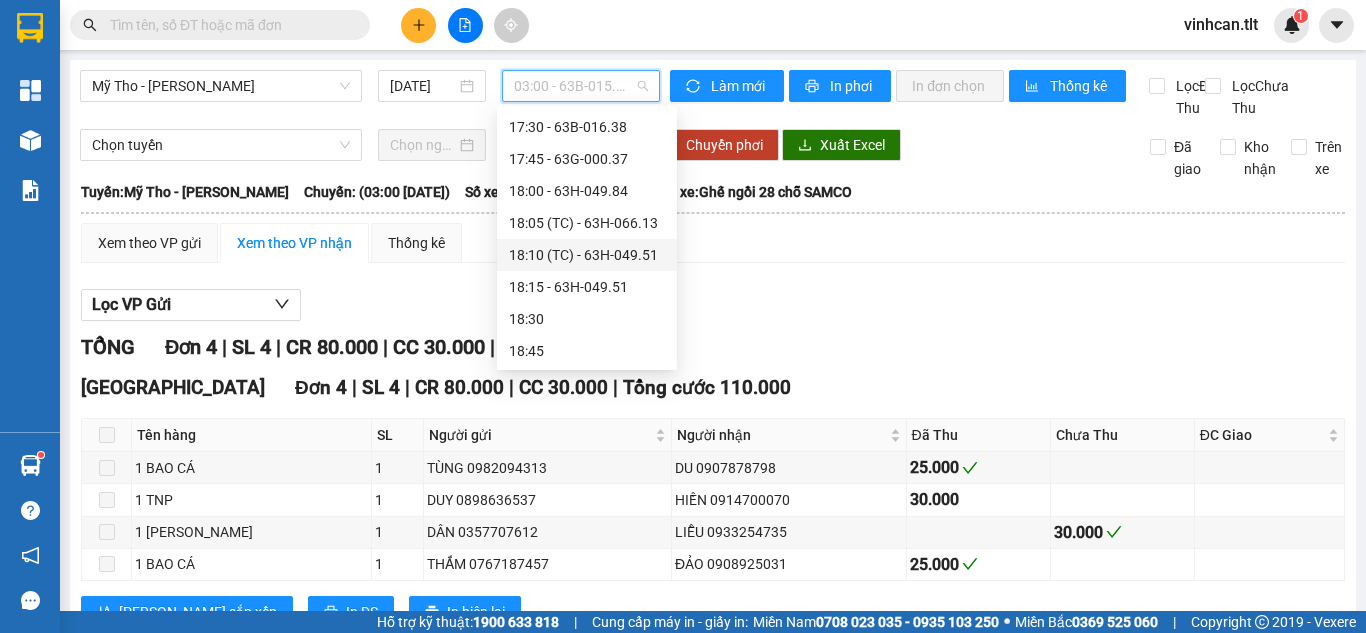 click on "18:10   (TC)   - 63H-049.51" at bounding box center [587, 255] 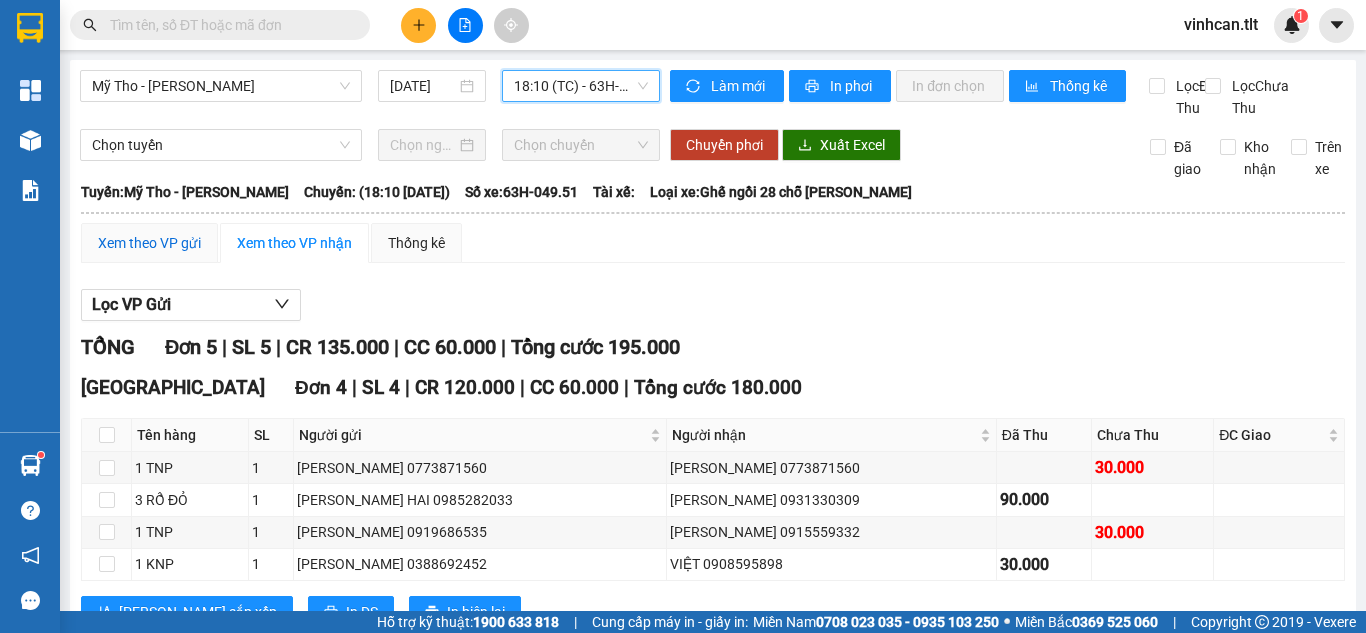 drag, startPoint x: 154, startPoint y: 262, endPoint x: 185, endPoint y: 280, distance: 35.846897 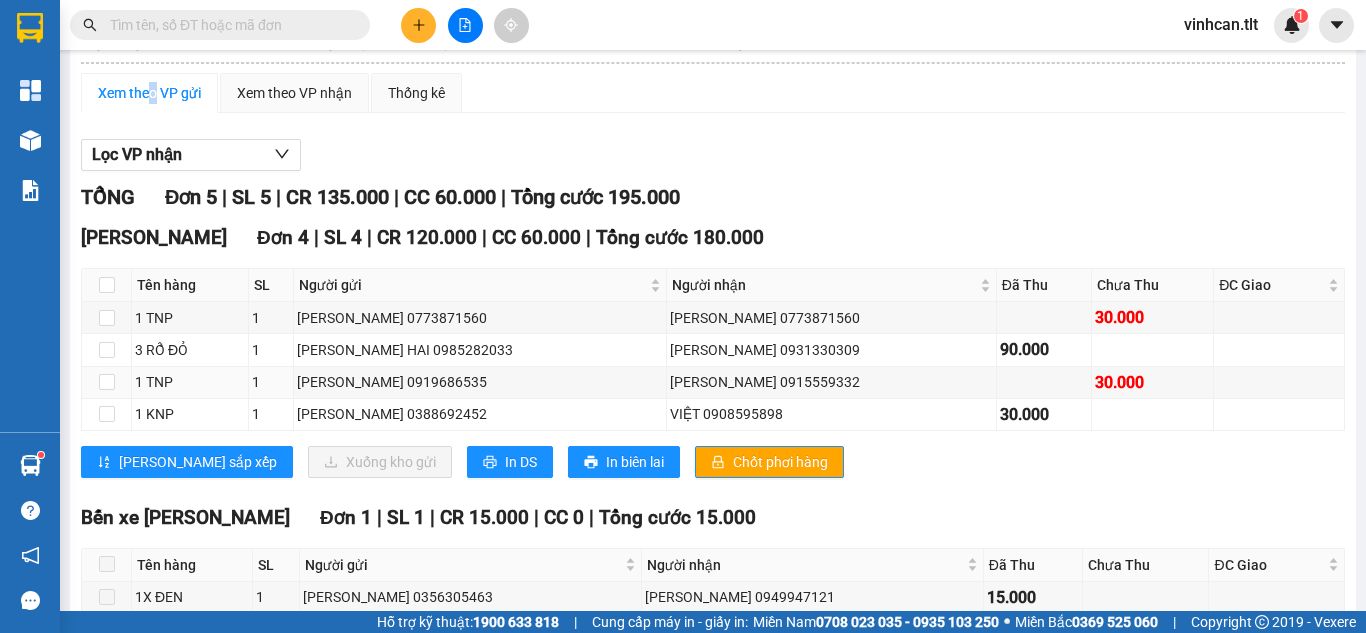 scroll, scrollTop: 278, scrollLeft: 0, axis: vertical 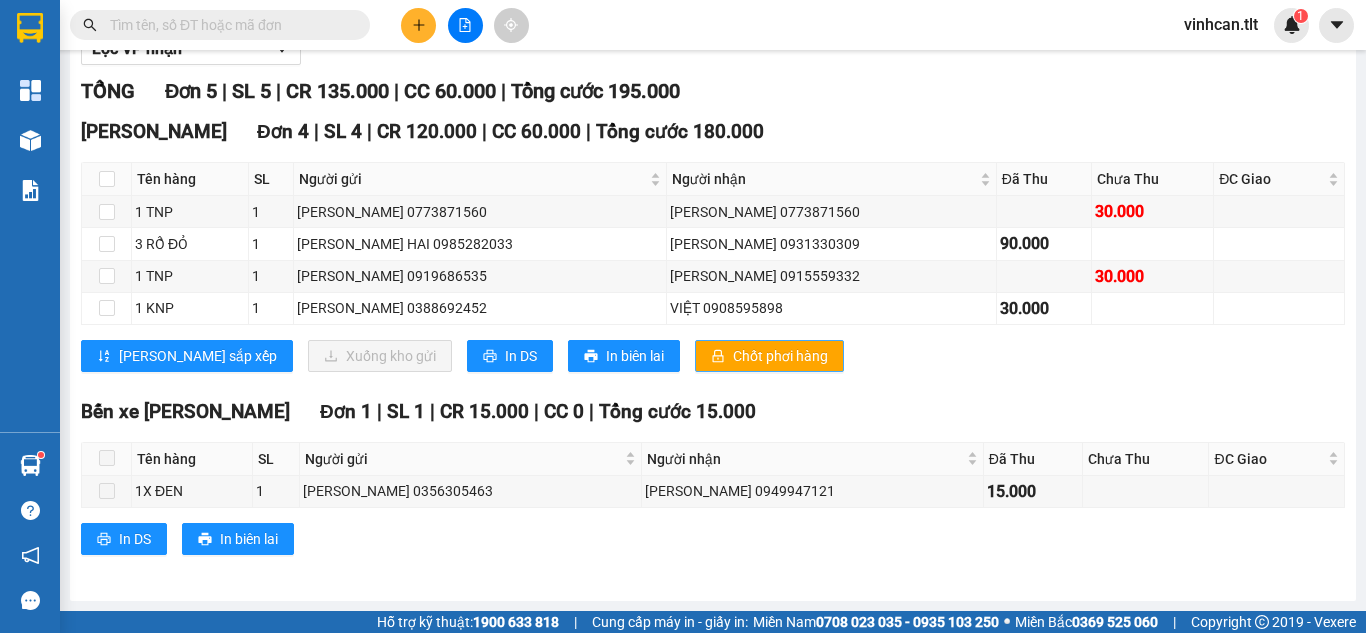 click on "Chốt phơi hàng" at bounding box center [780, 356] 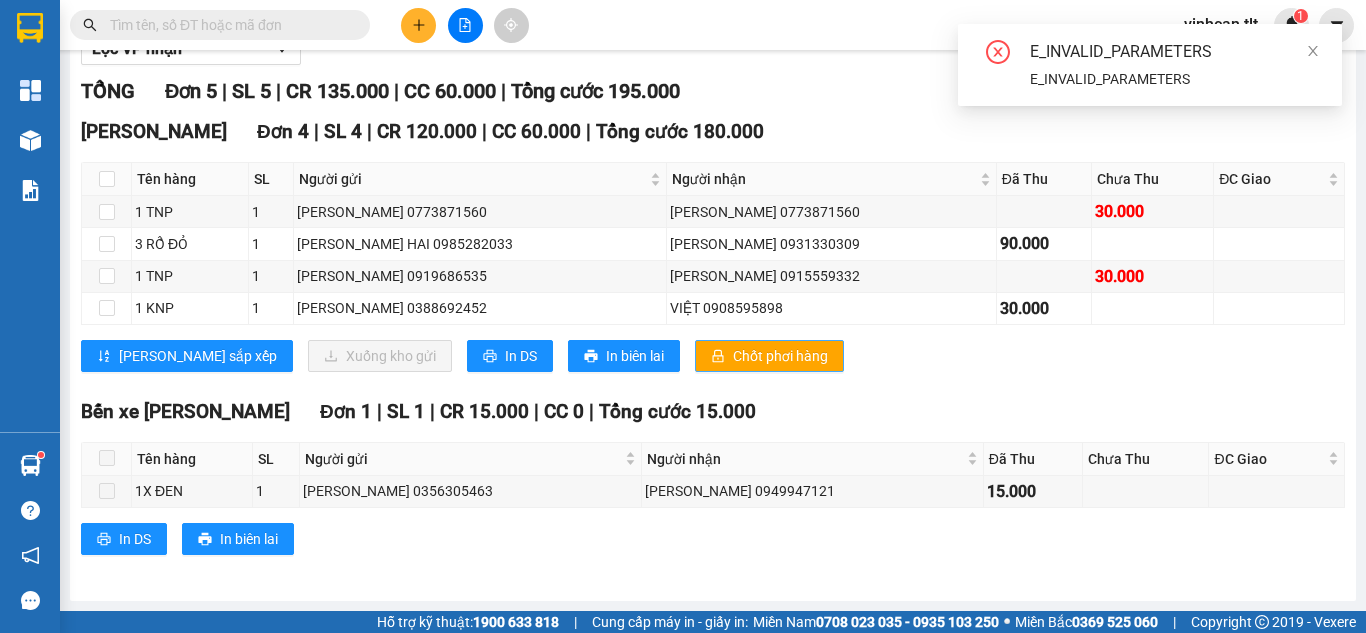 click on "Chốt phơi hàng" at bounding box center [780, 356] 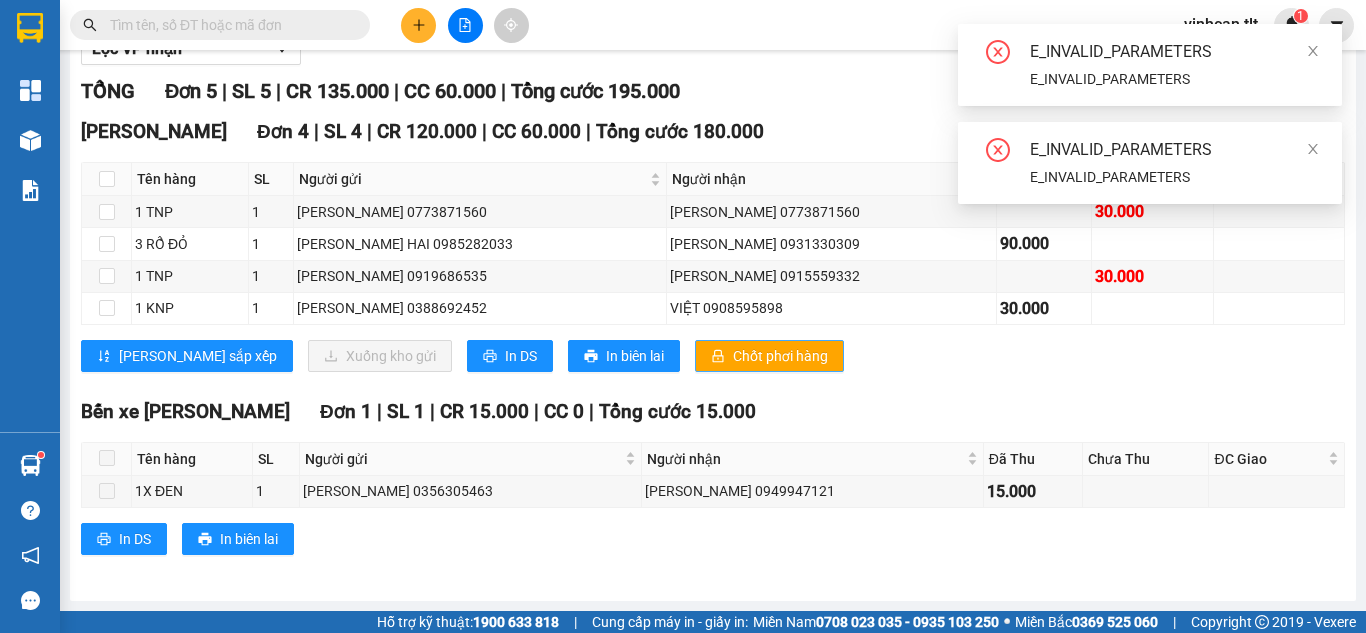 click on "Chốt phơi hàng" at bounding box center [780, 356] 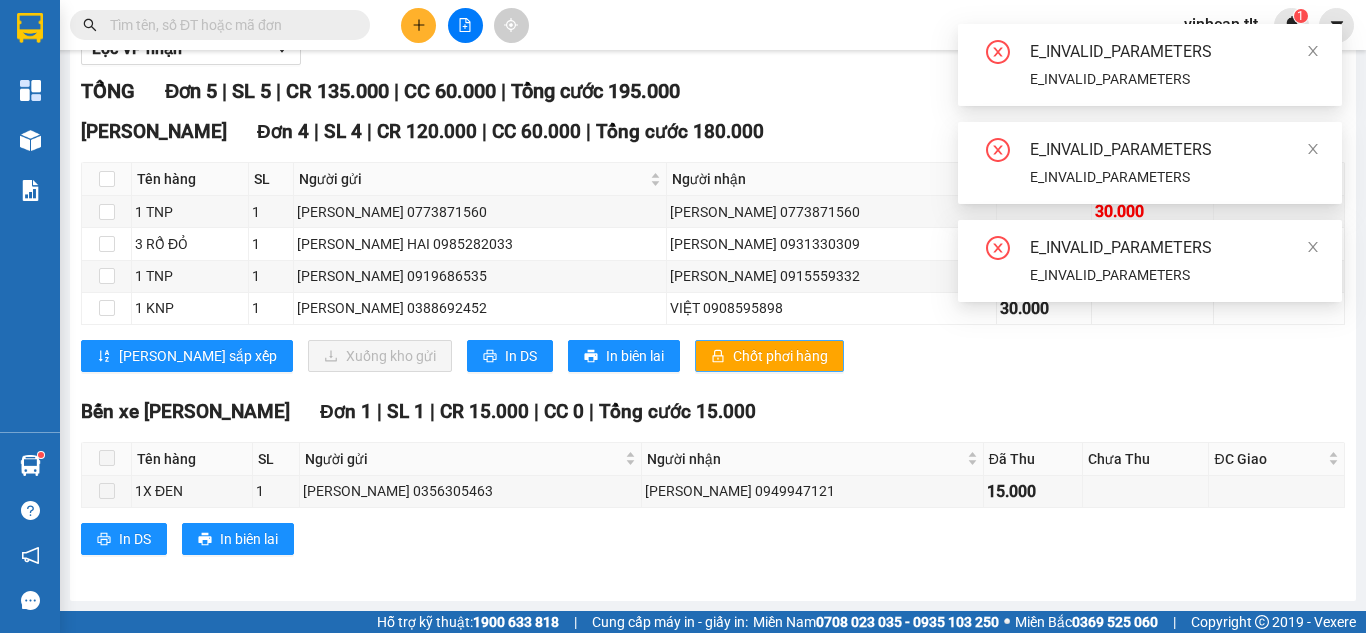 click on "Chốt phơi hàng" at bounding box center [780, 356] 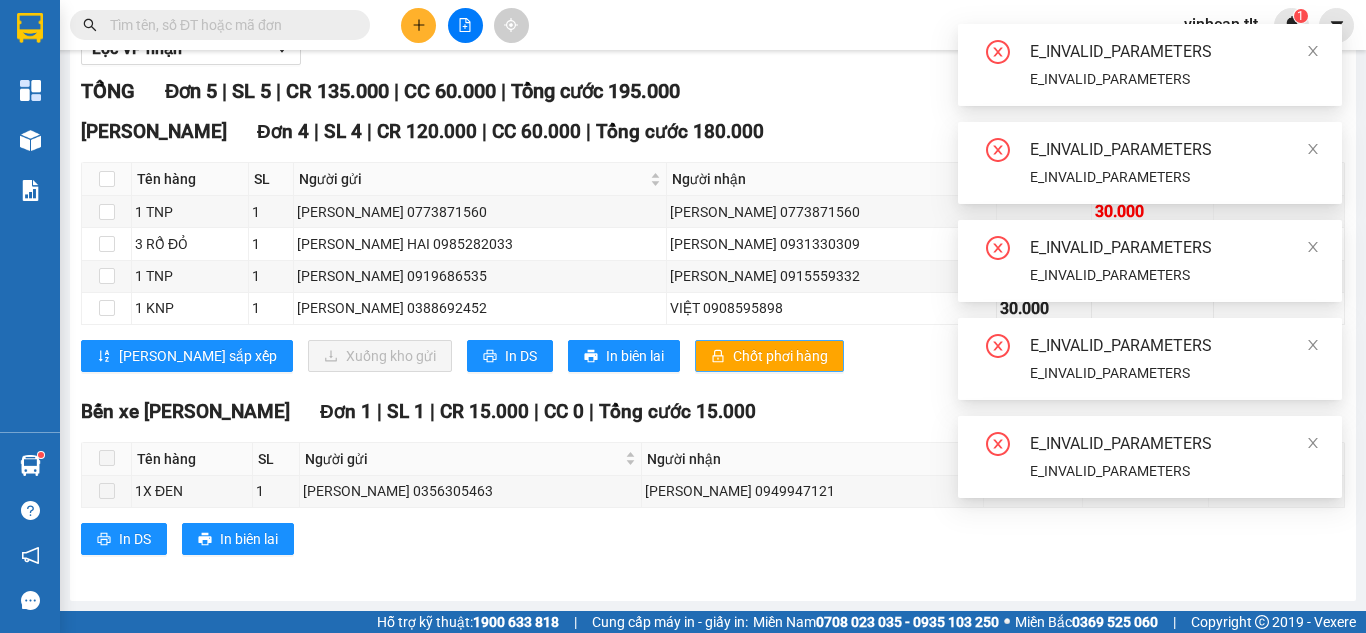 click on "Chốt phơi hàng" at bounding box center [780, 356] 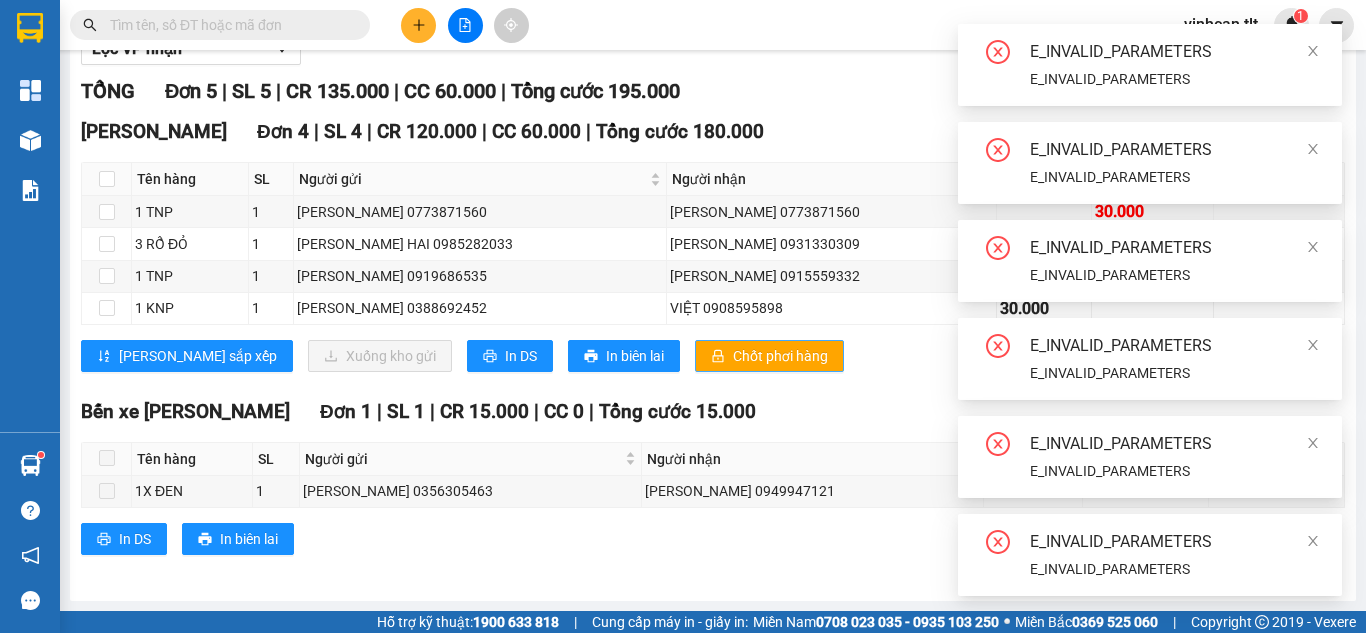 click on "Chốt phơi hàng" at bounding box center [780, 356] 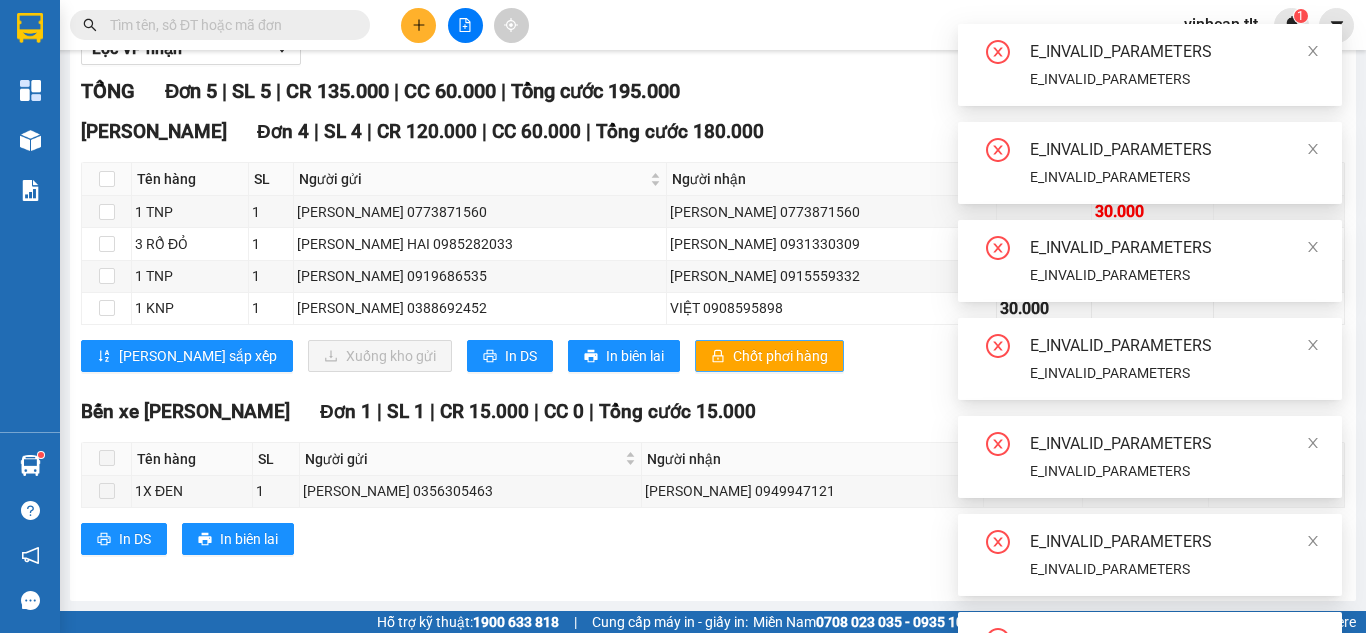 click on "Chốt phơi hàng" at bounding box center (780, 356) 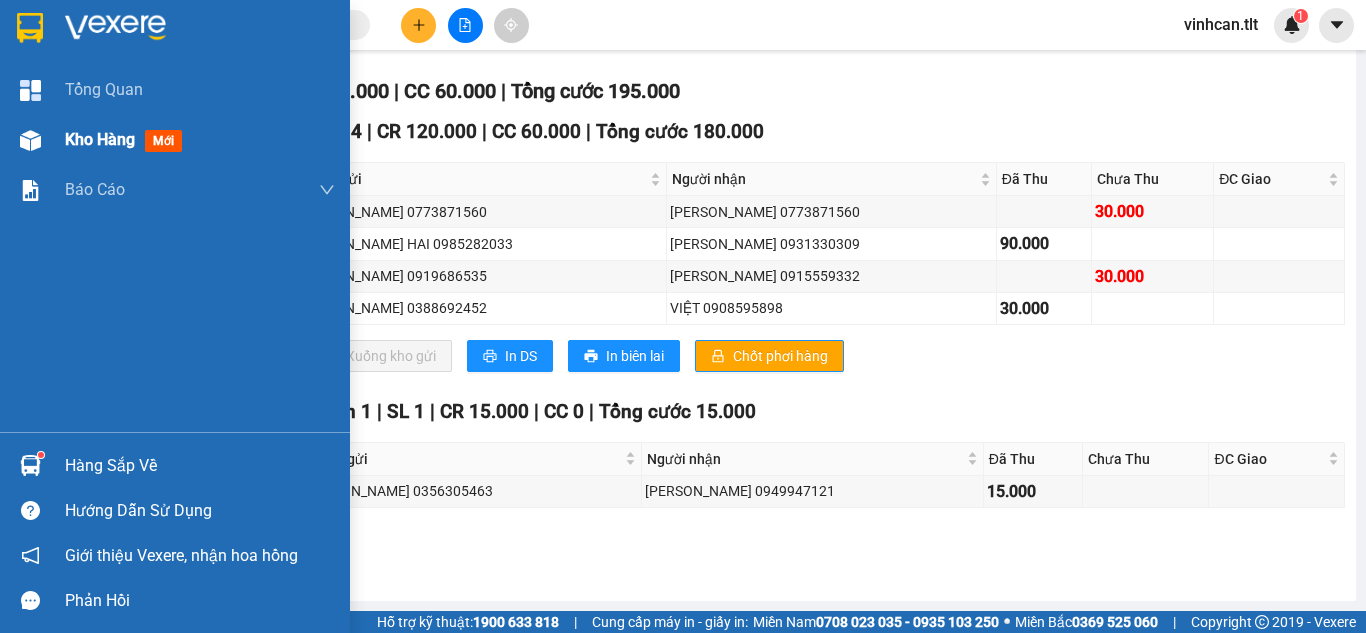 click at bounding box center (30, 140) 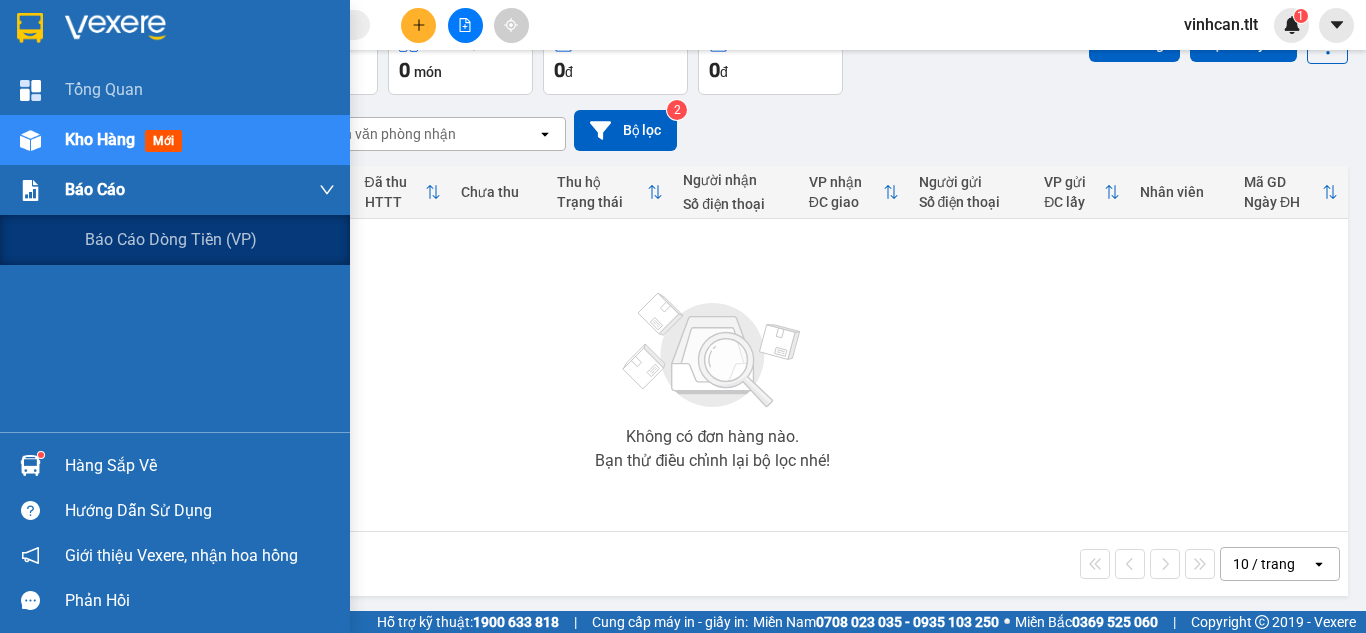 scroll, scrollTop: 119, scrollLeft: 0, axis: vertical 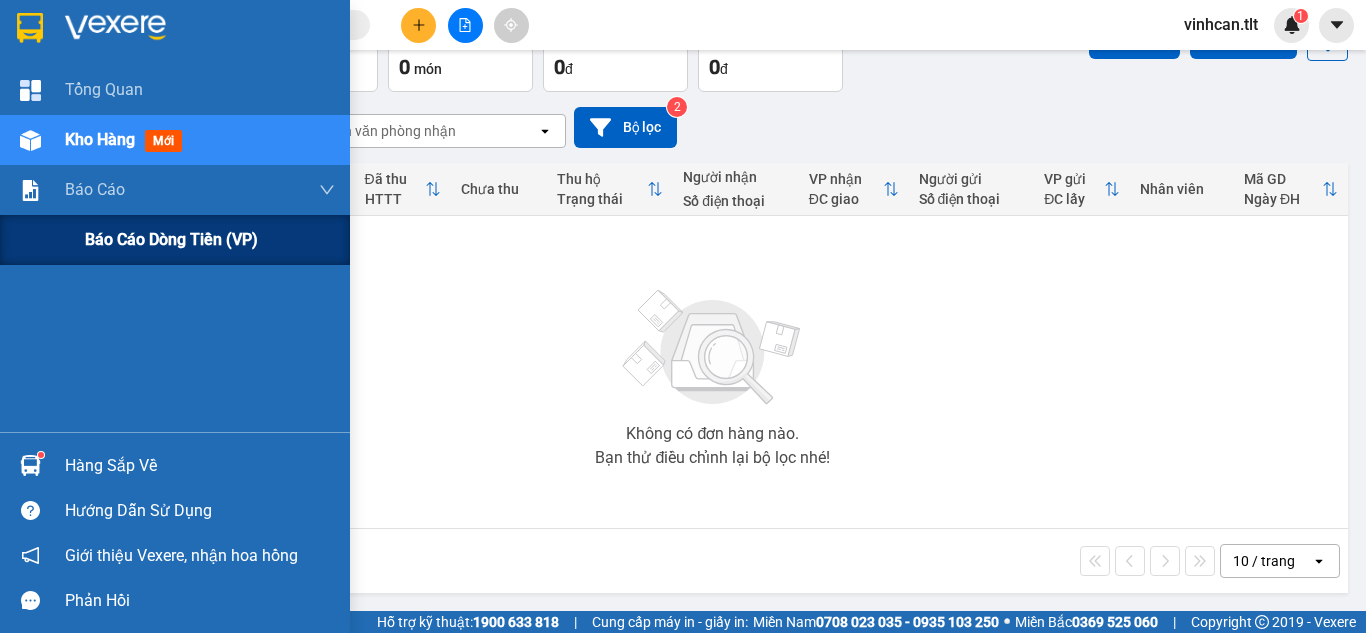 click on "Báo cáo dòng tiền (VP)" at bounding box center [175, 240] 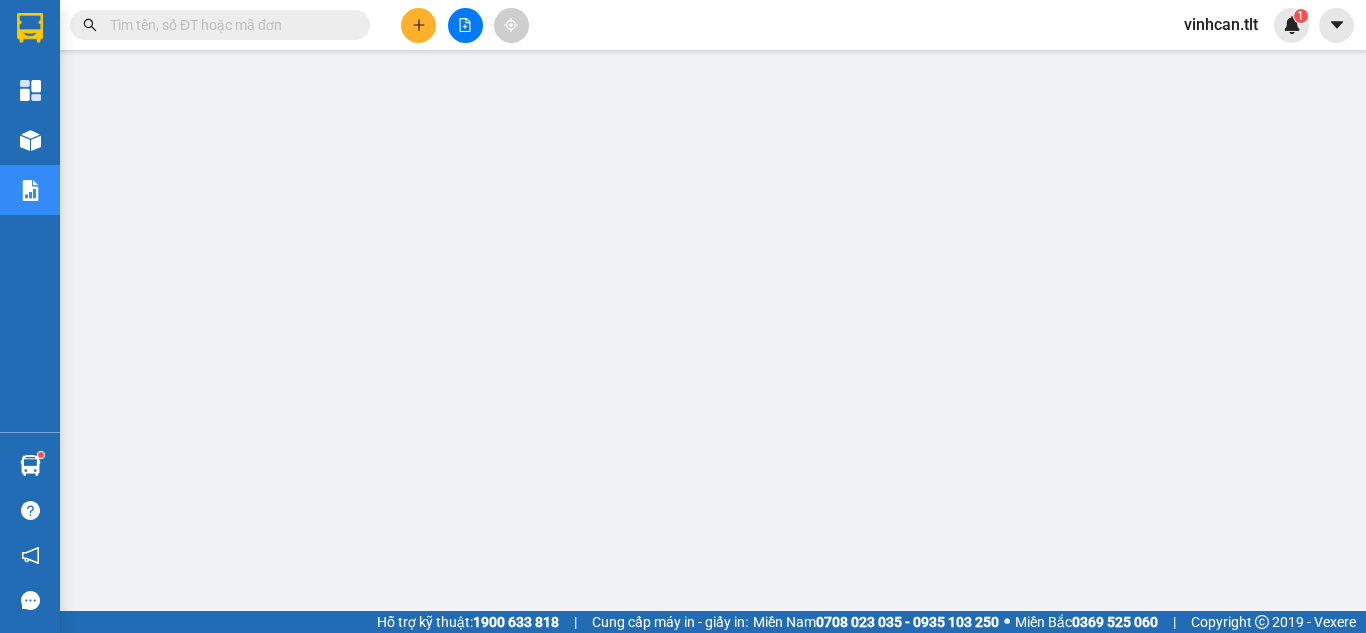 scroll, scrollTop: 19, scrollLeft: 0, axis: vertical 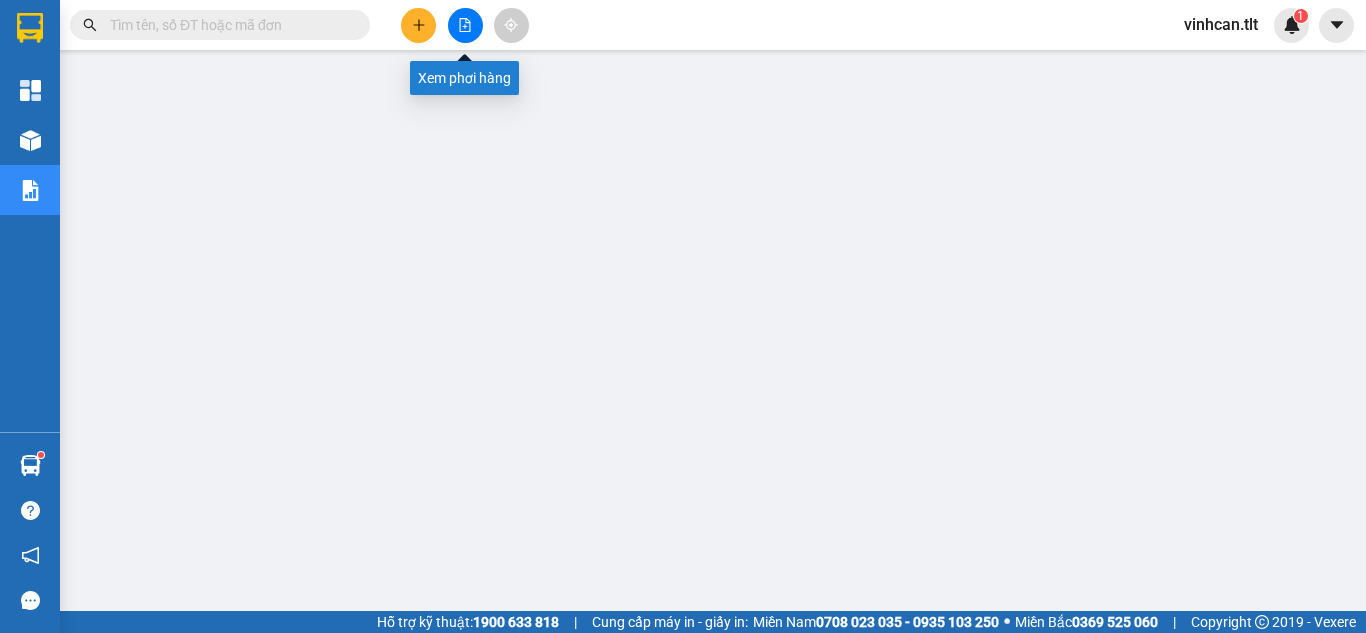 click at bounding box center (465, 25) 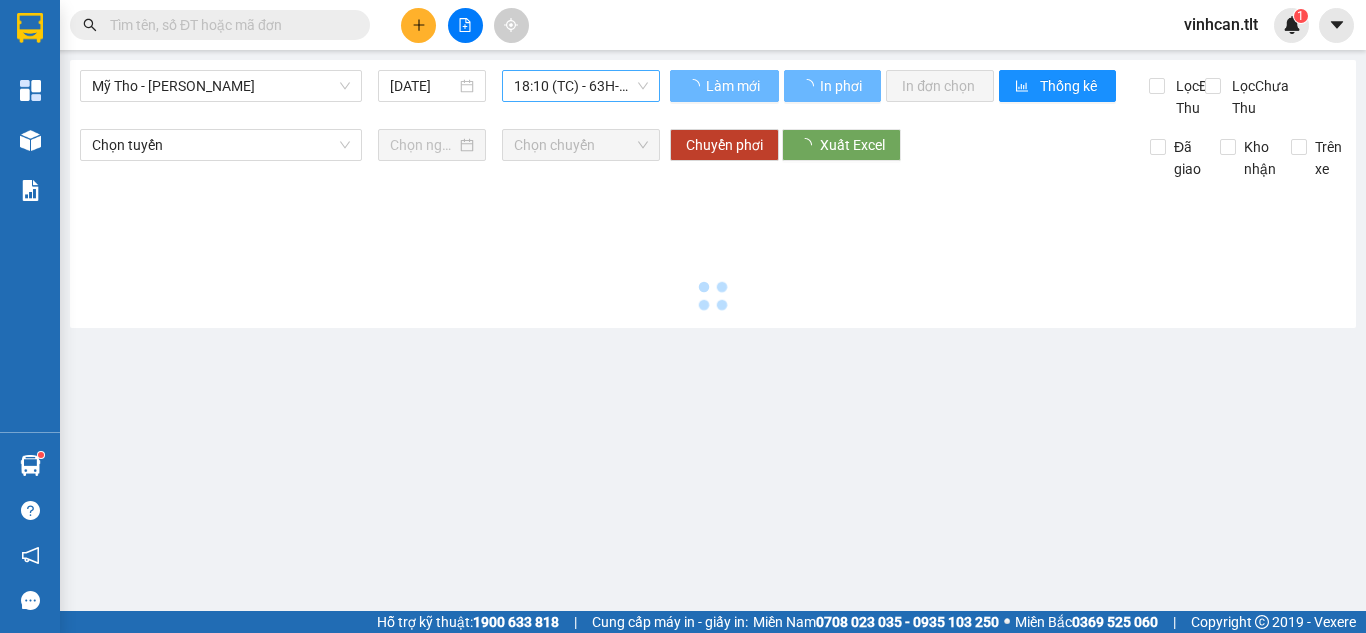 scroll, scrollTop: 0, scrollLeft: 0, axis: both 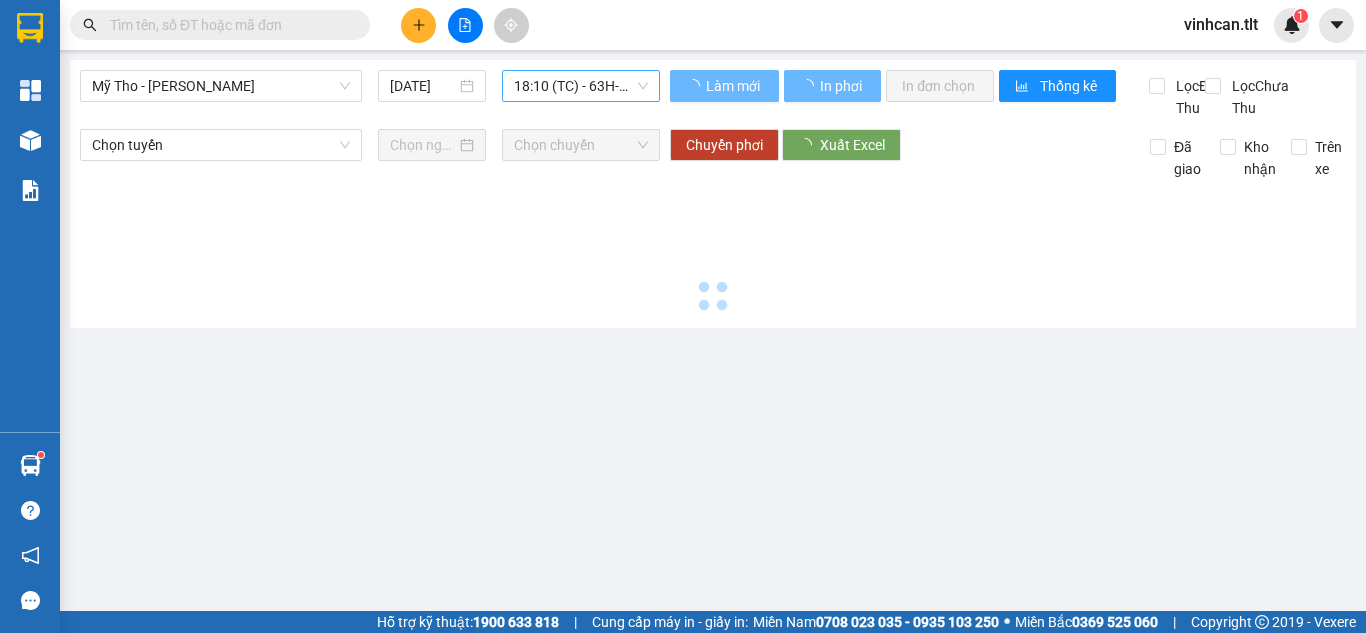 click on "18:10   (TC)   - 63H-049.51" at bounding box center [581, 86] 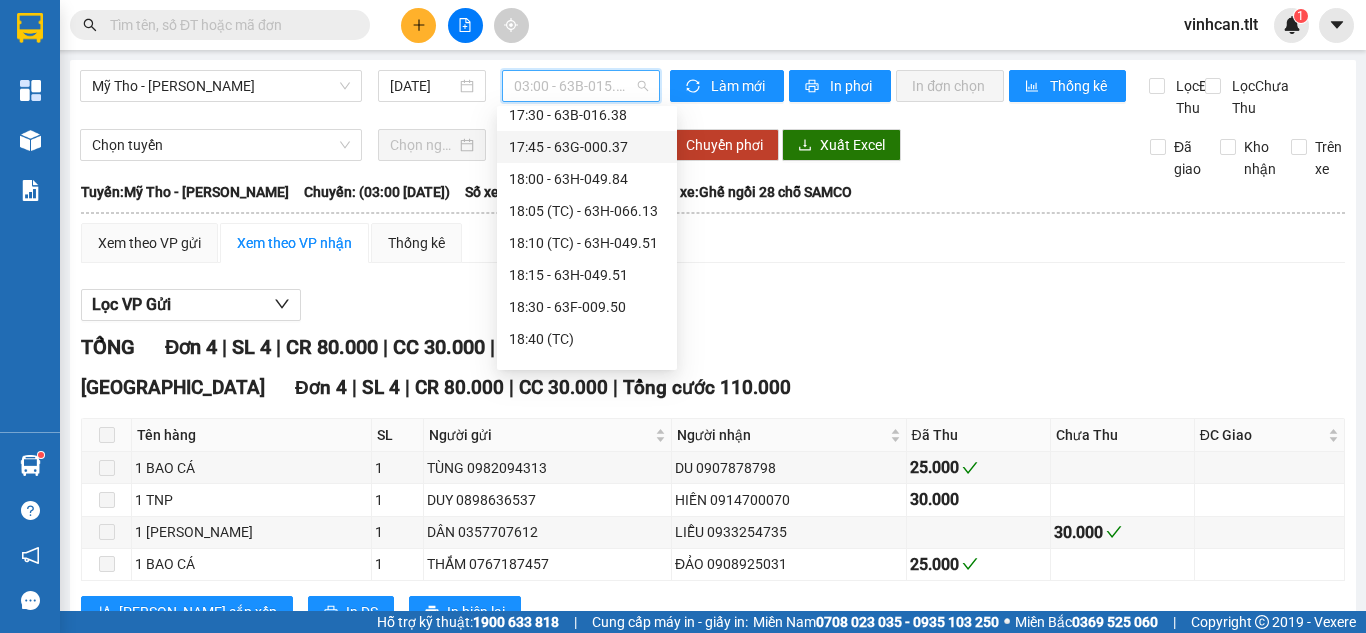 scroll, scrollTop: 2816, scrollLeft: 0, axis: vertical 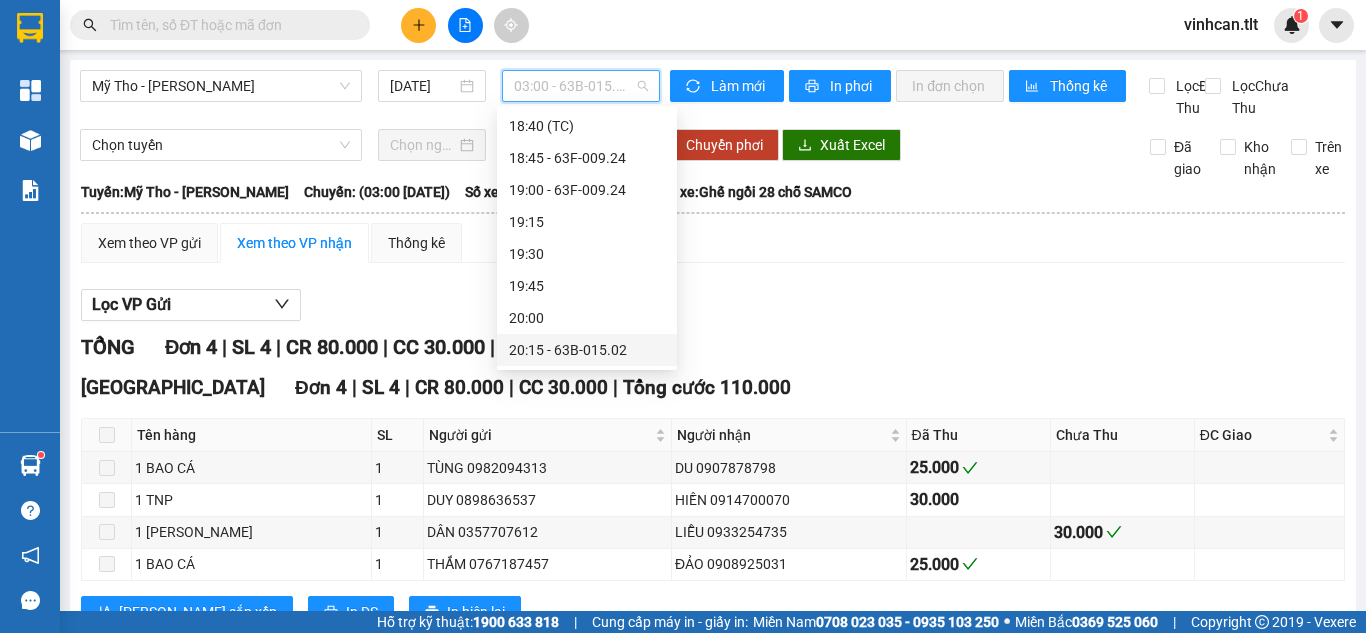click on "20:15     - 63B-015.02" at bounding box center [587, 350] 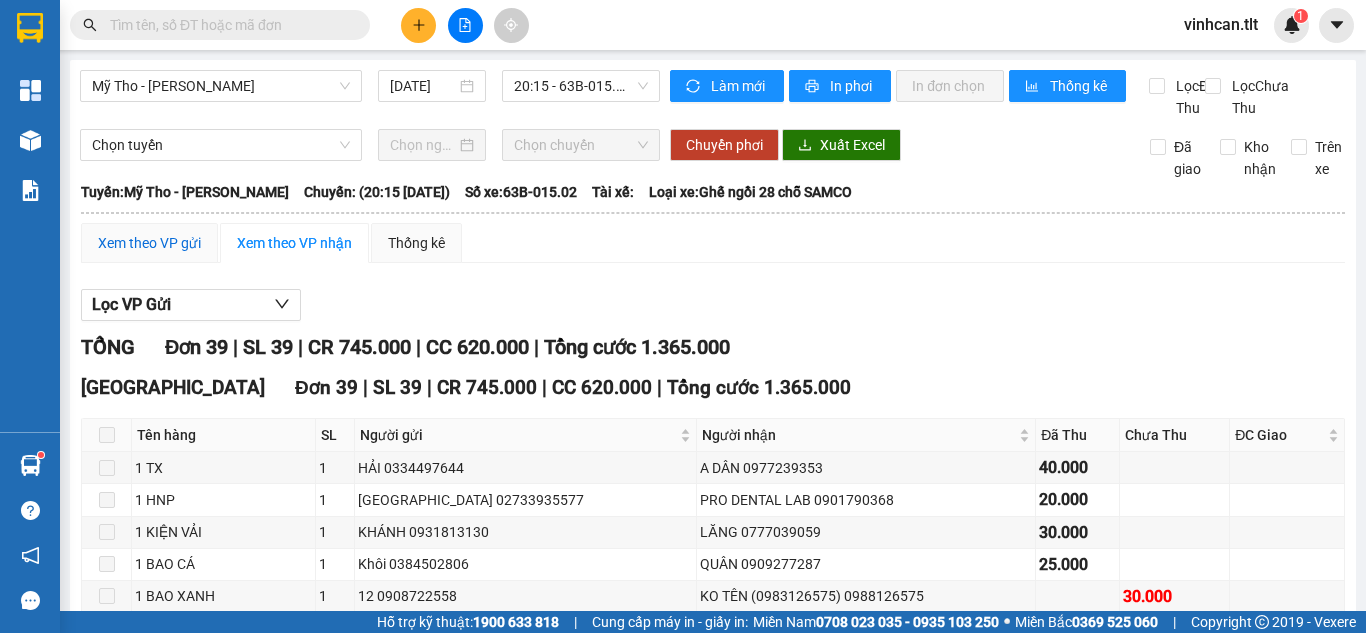 click on "Xem theo VP gửi" at bounding box center [149, 243] 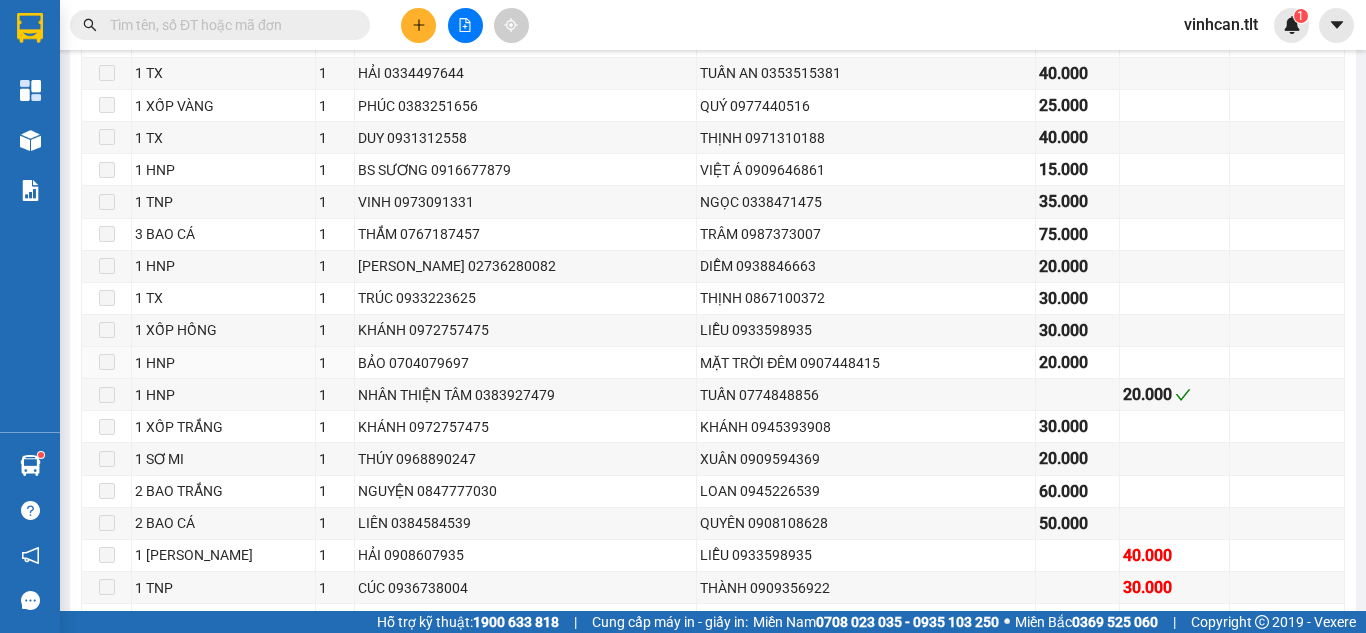 scroll, scrollTop: 1220, scrollLeft: 0, axis: vertical 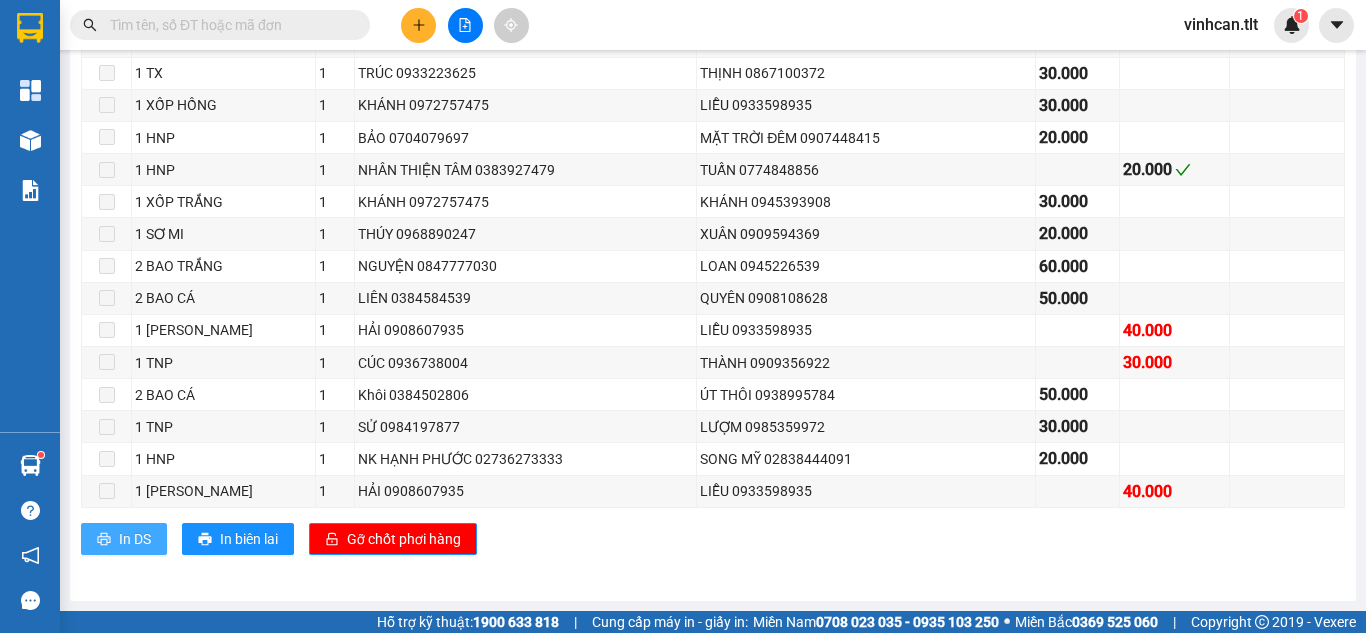click on "In DS" at bounding box center [124, 539] 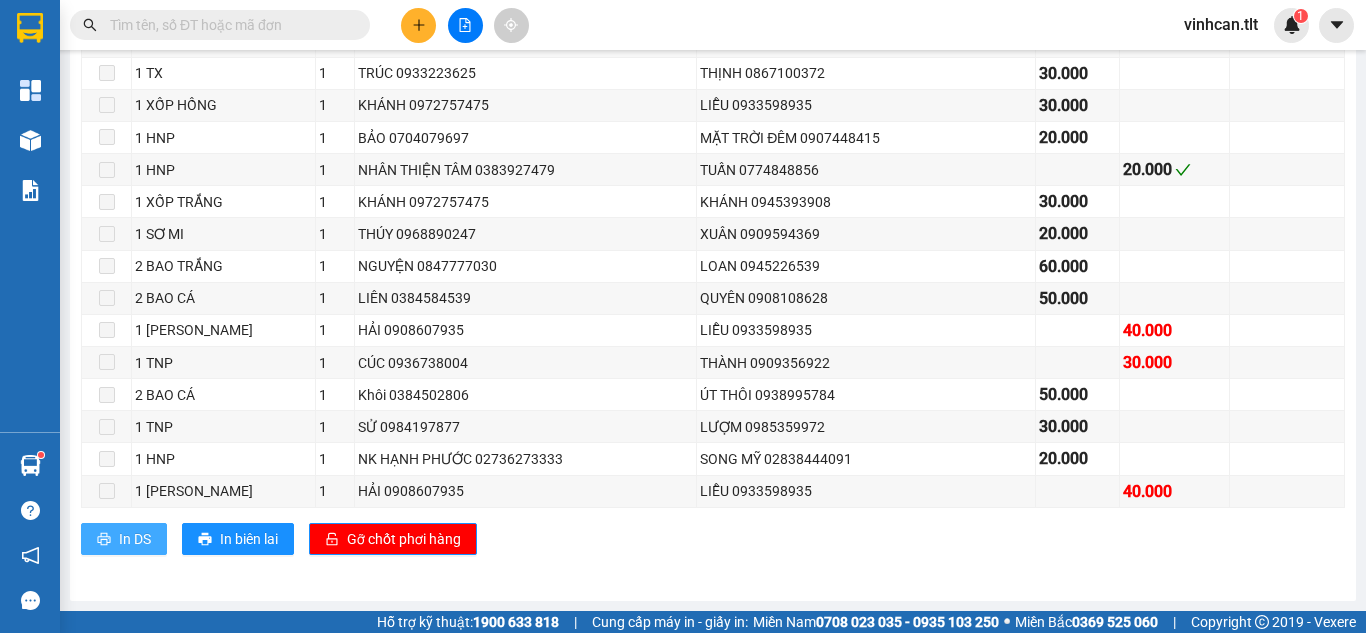 scroll, scrollTop: 0, scrollLeft: 0, axis: both 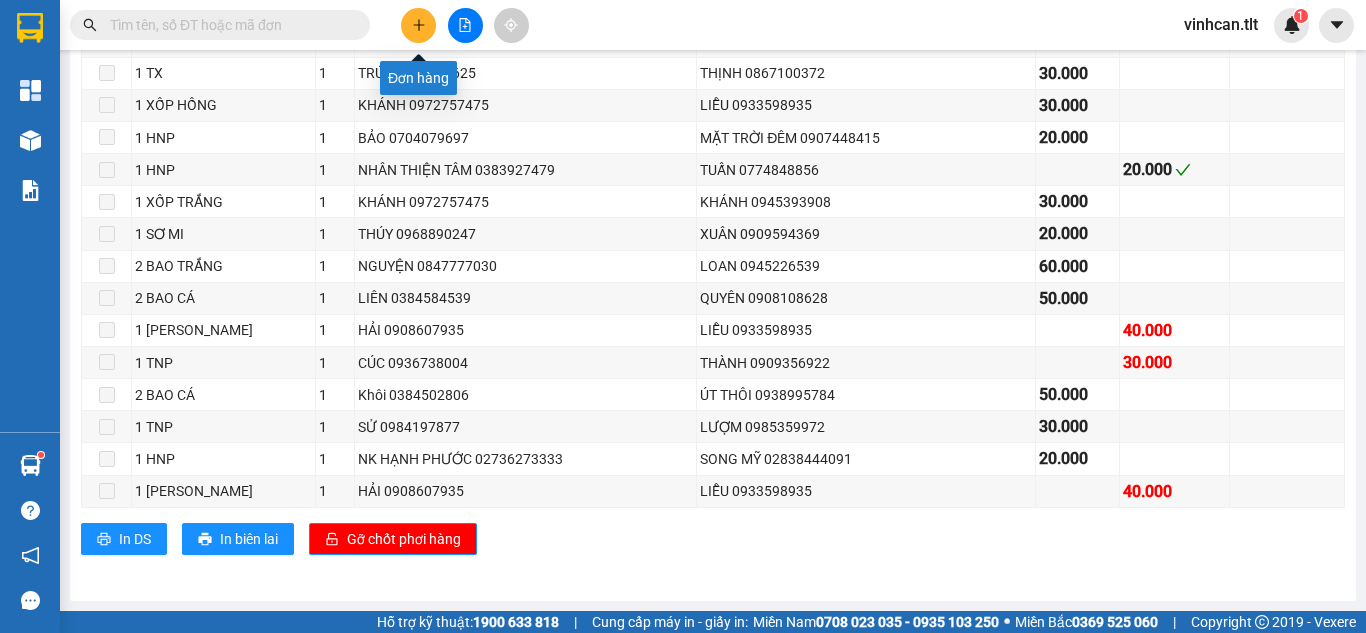 click at bounding box center (418, 25) 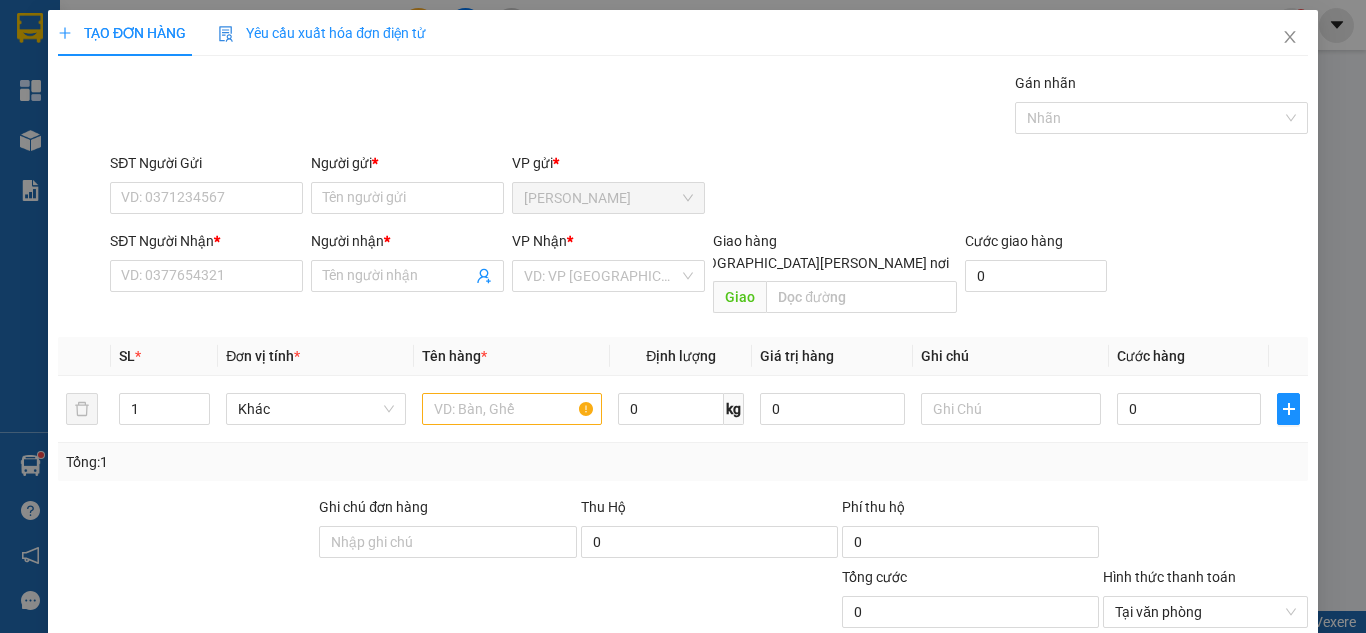 scroll, scrollTop: 0, scrollLeft: 0, axis: both 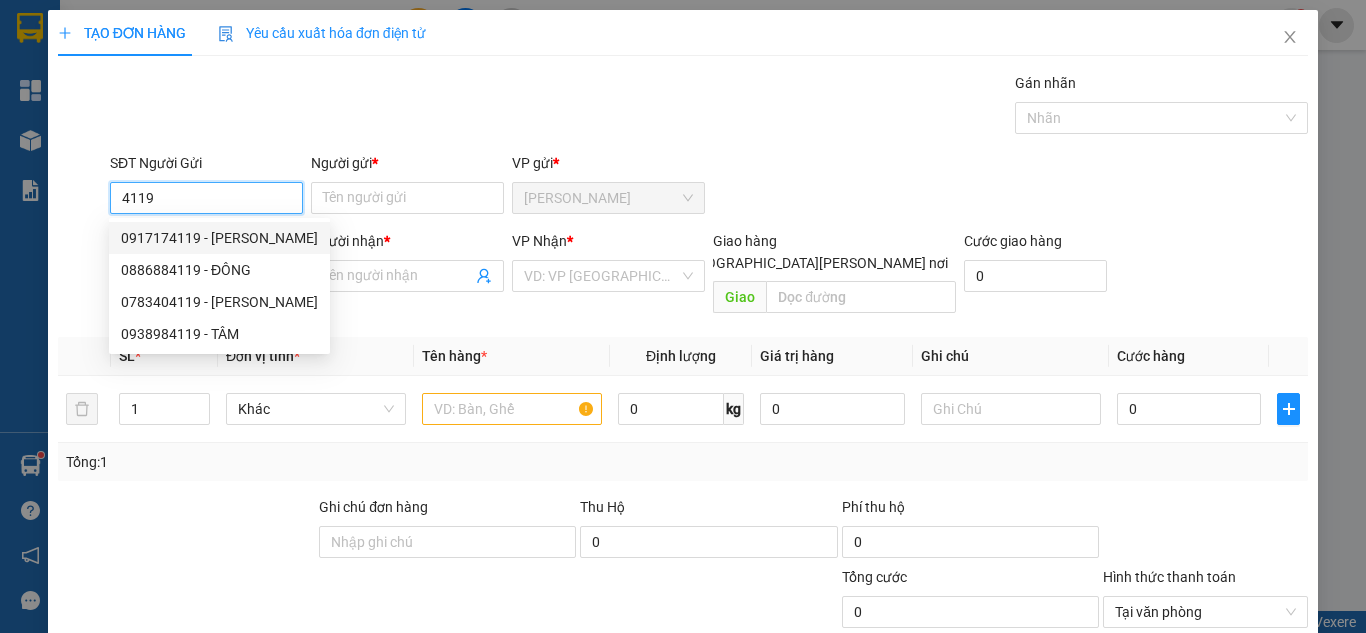 click on "0917174119 - [PERSON_NAME]" at bounding box center (219, 238) 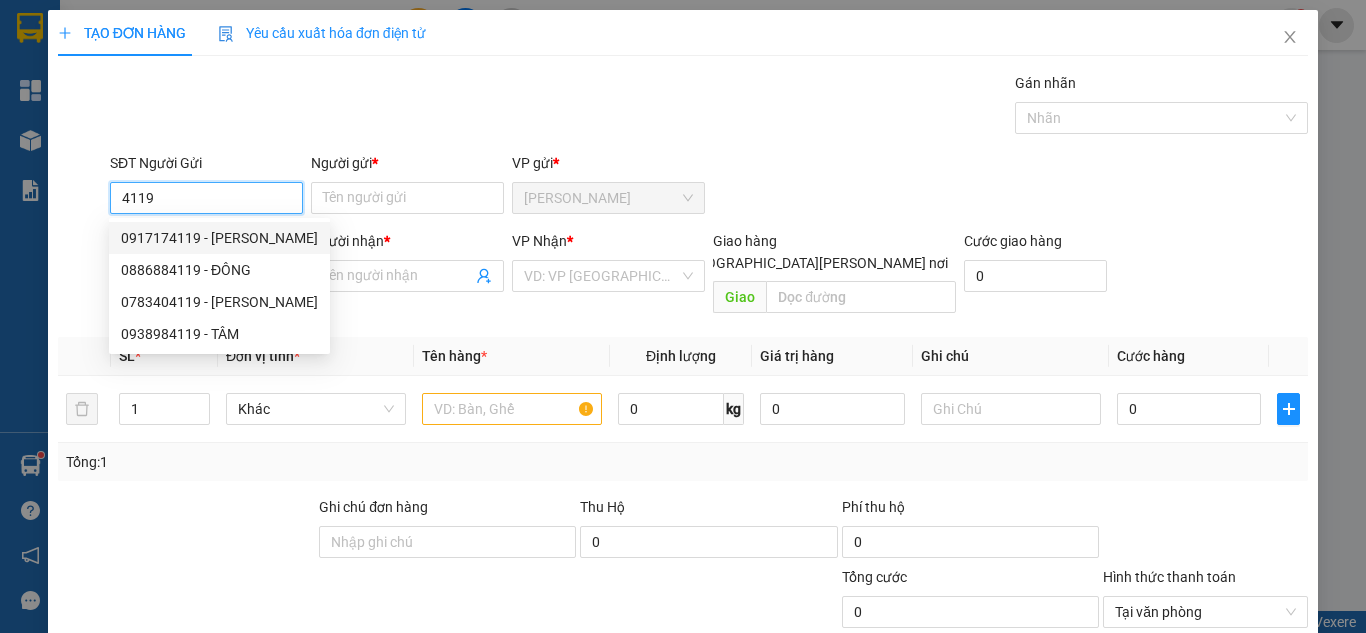 type on "0917174119" 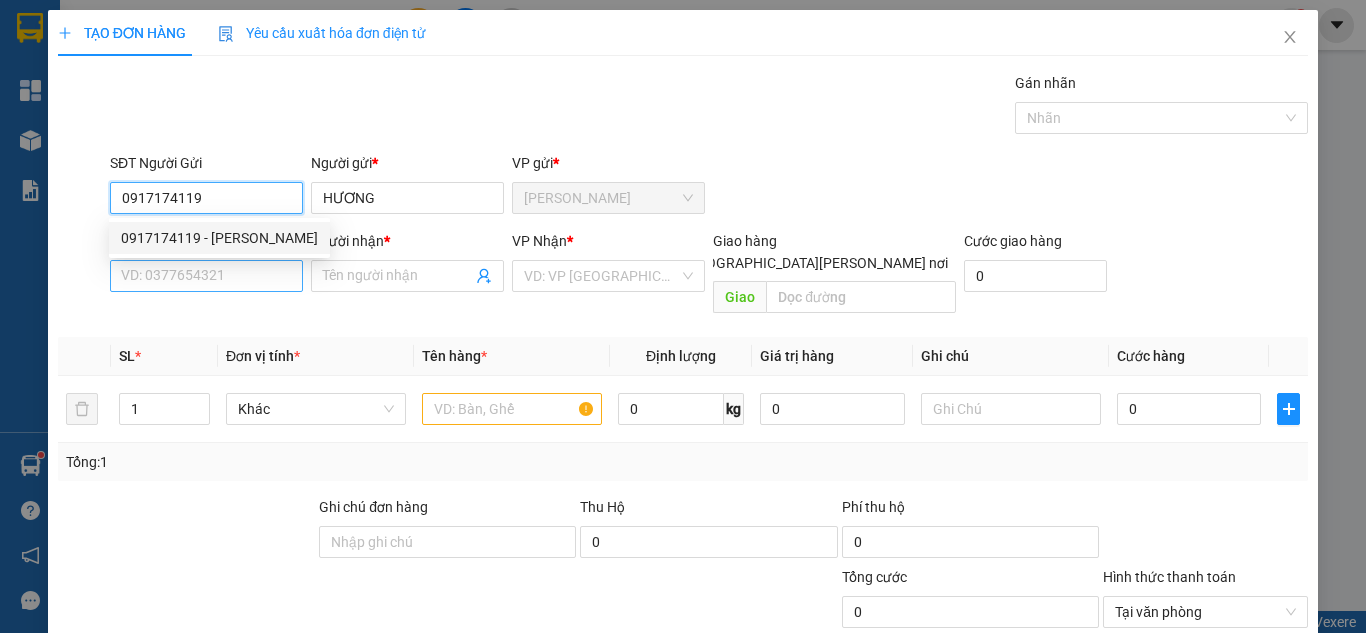 type on "0917174119" 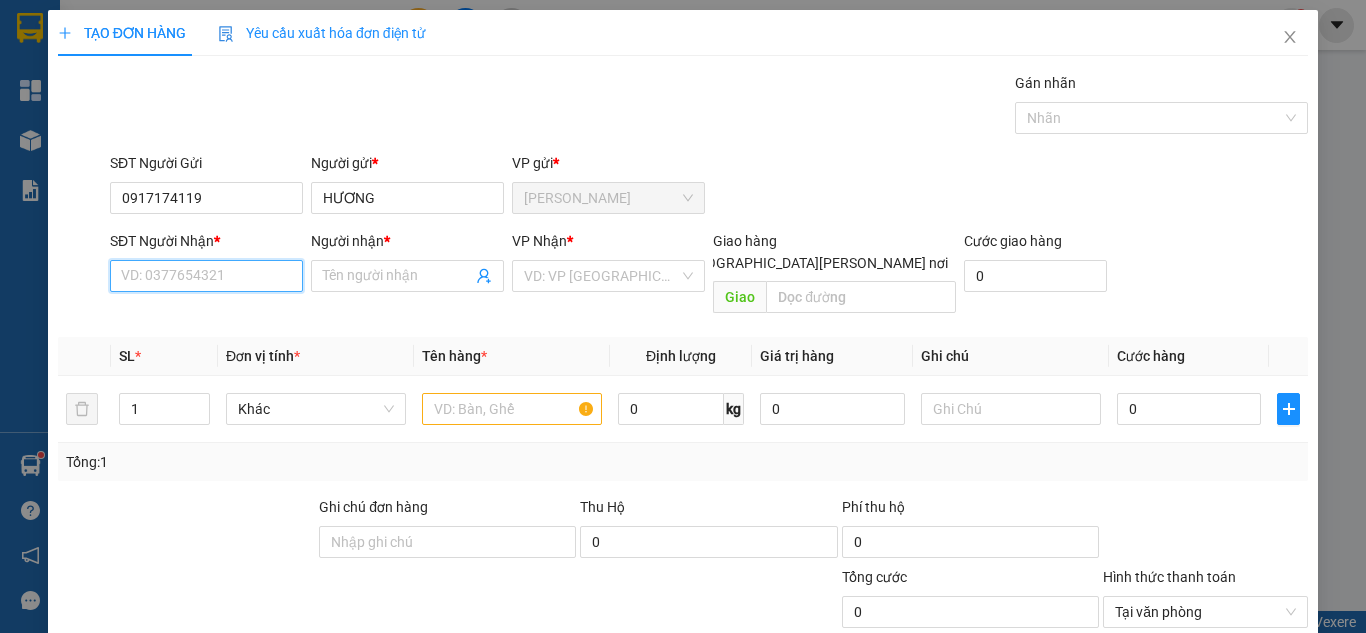click on "SĐT Người Nhận  *" at bounding box center (206, 276) 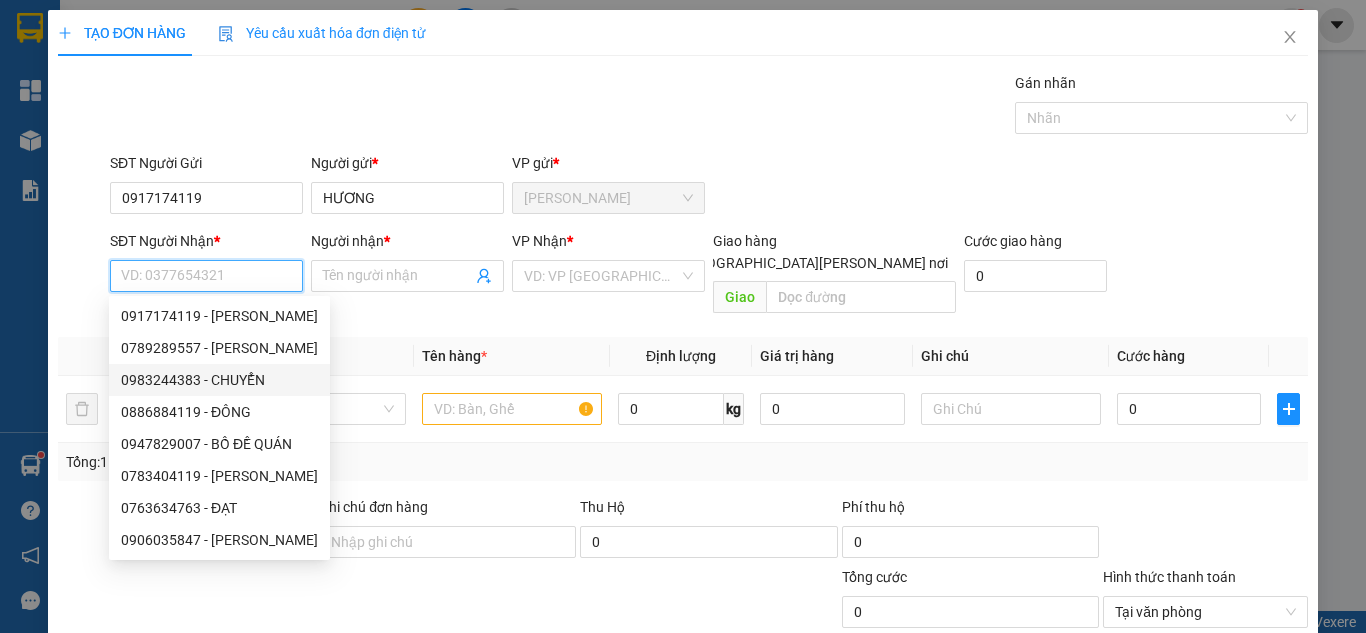 click on "0983244383 - CHUYỂN" at bounding box center [219, 380] 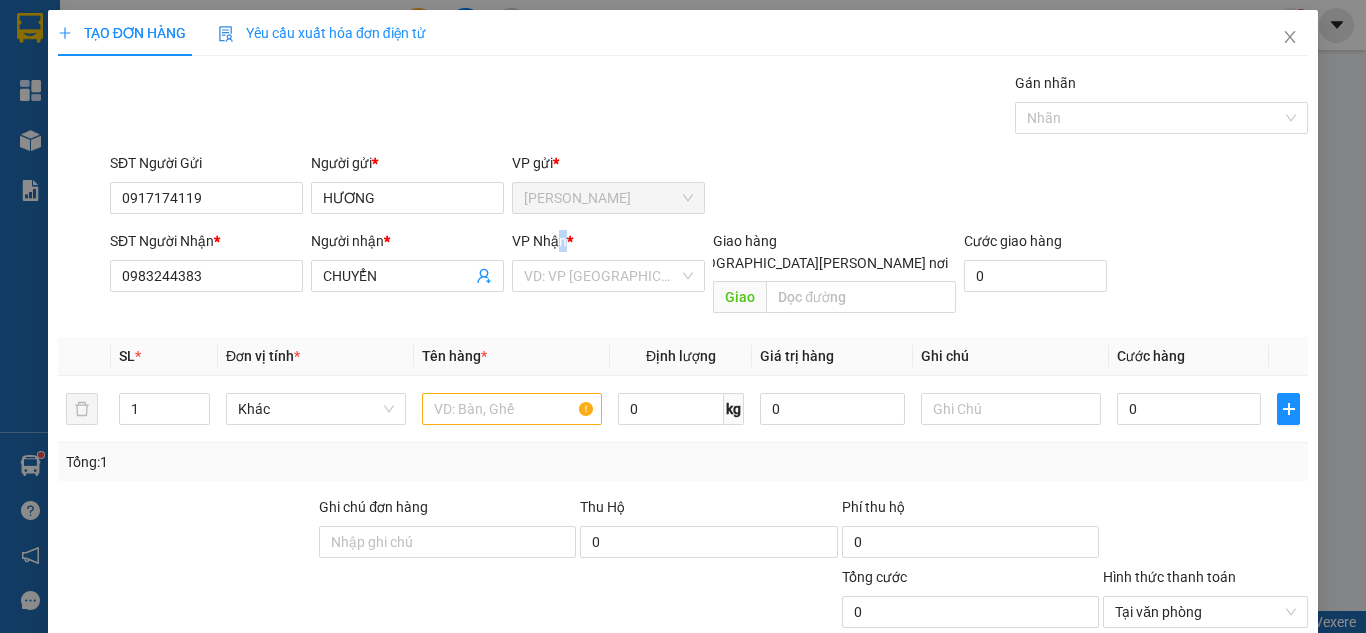click on "VP Nhận  *" at bounding box center (608, 245) 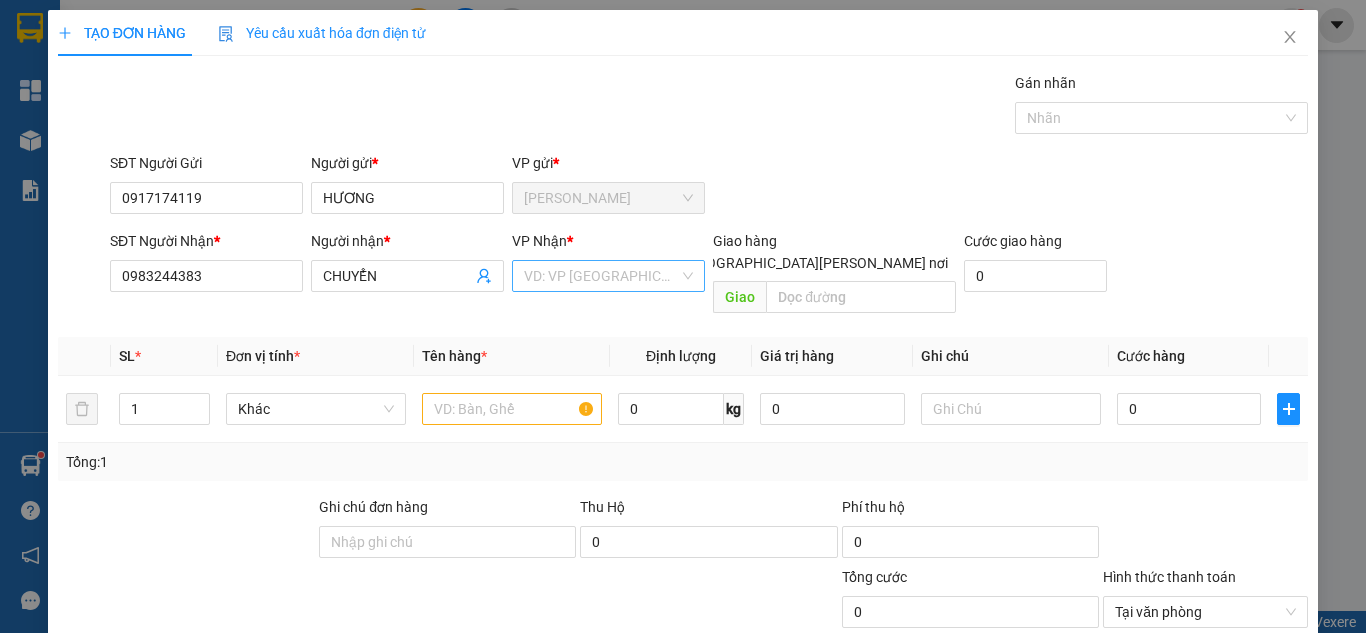 click at bounding box center [601, 276] 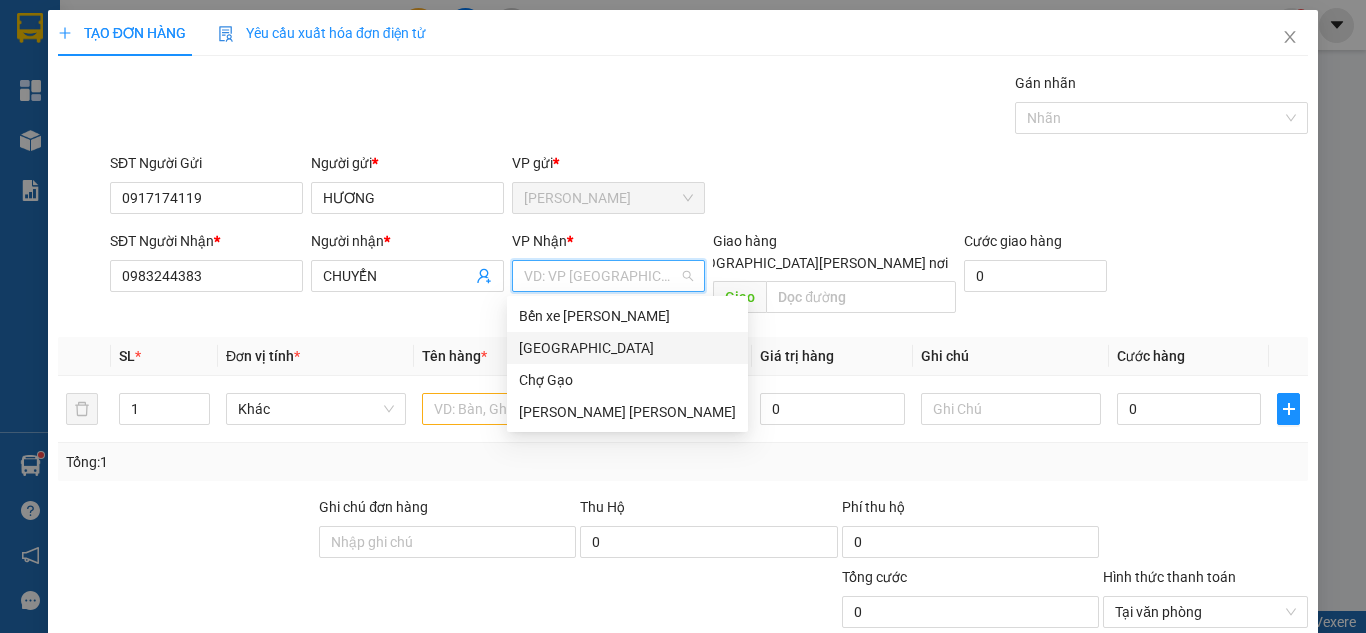 click on "[GEOGRAPHIC_DATA]" at bounding box center (627, 348) 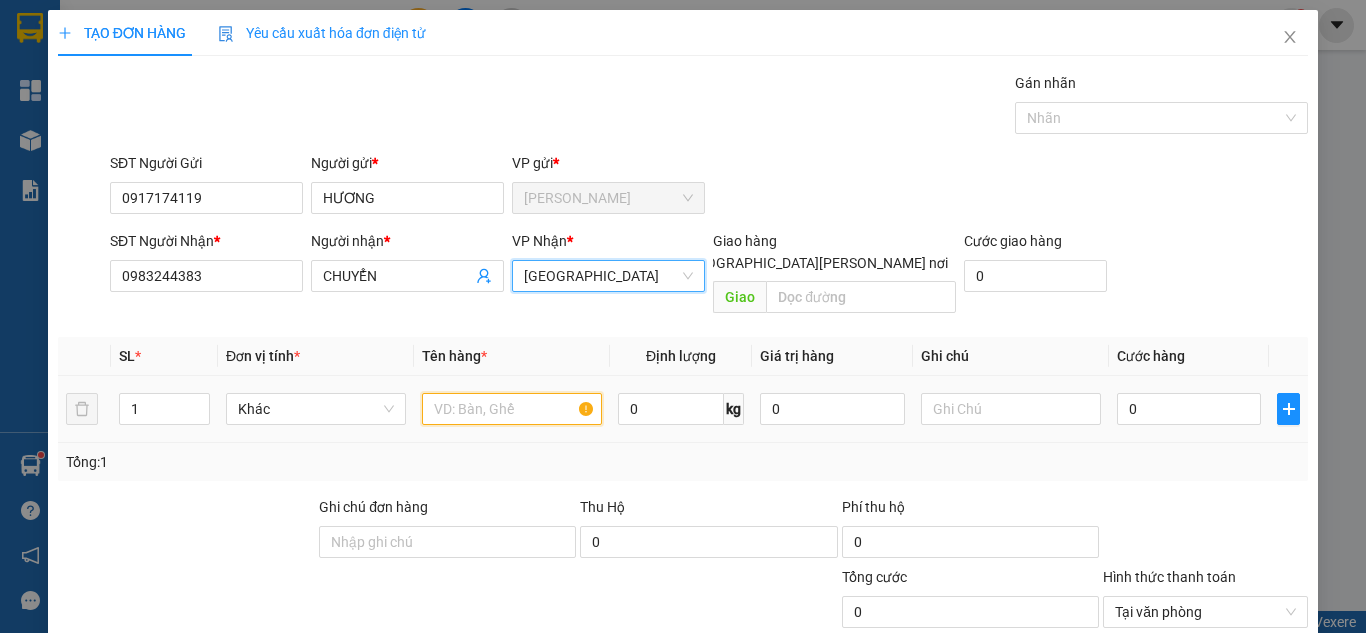 click at bounding box center [512, 409] 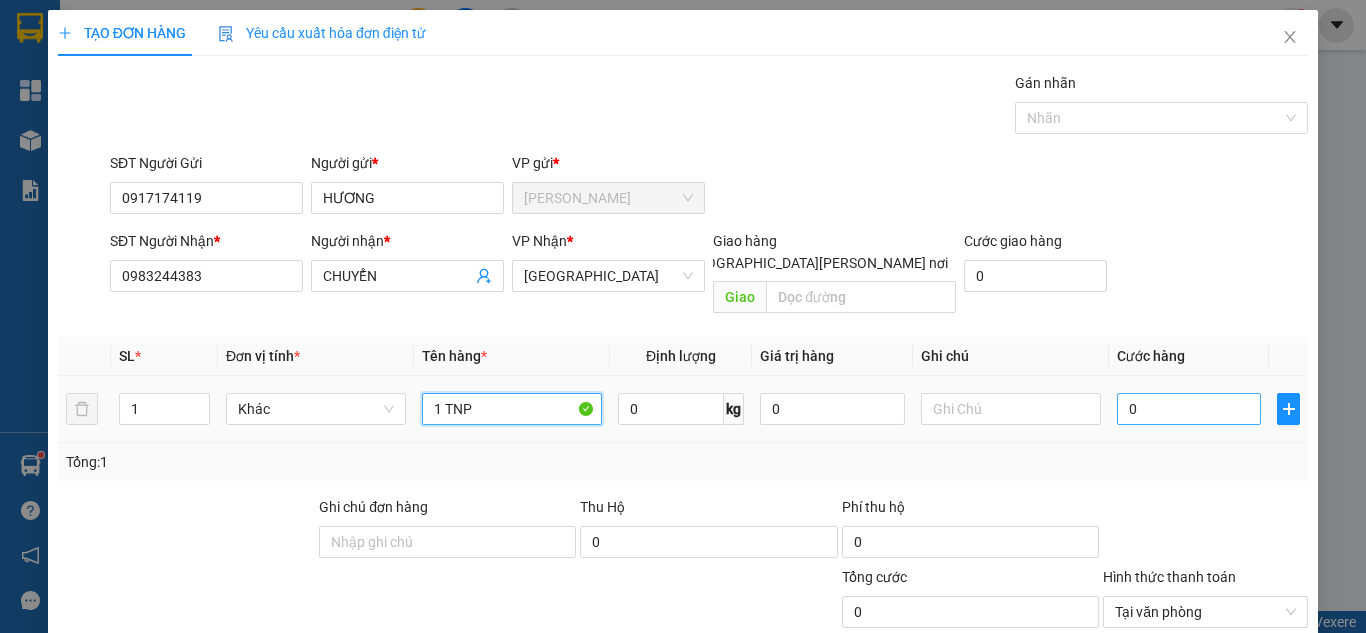 type on "1 TNP" 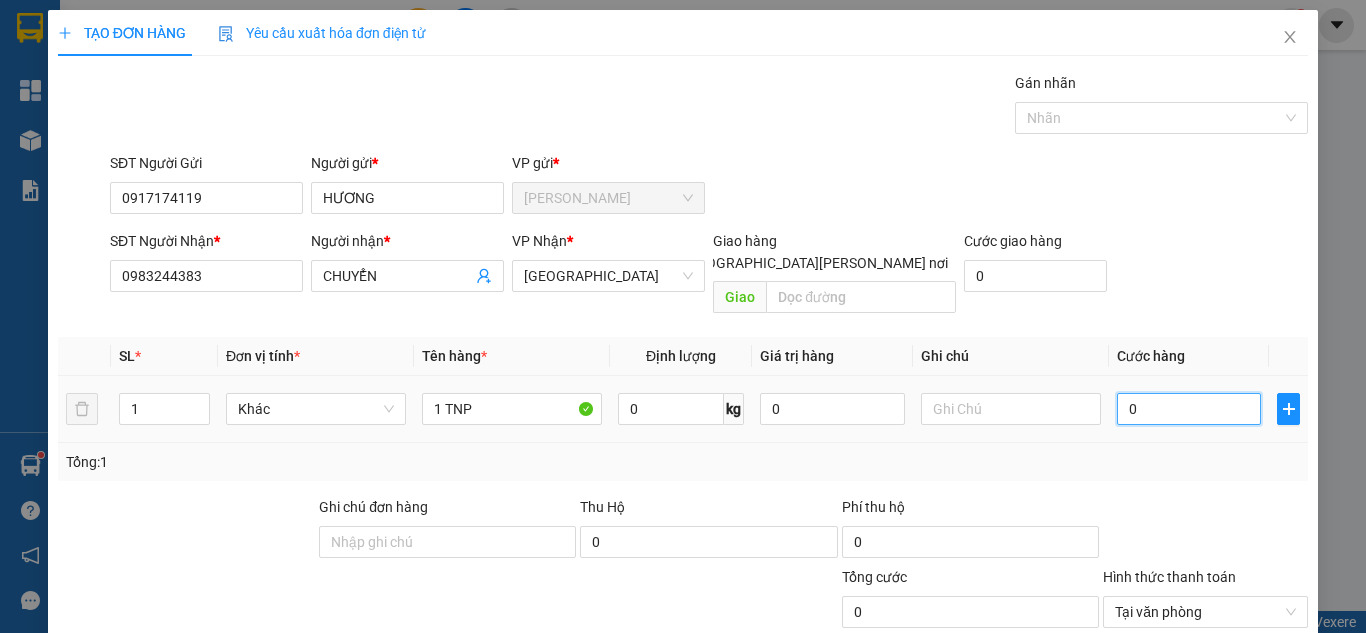 click on "0" at bounding box center (1189, 409) 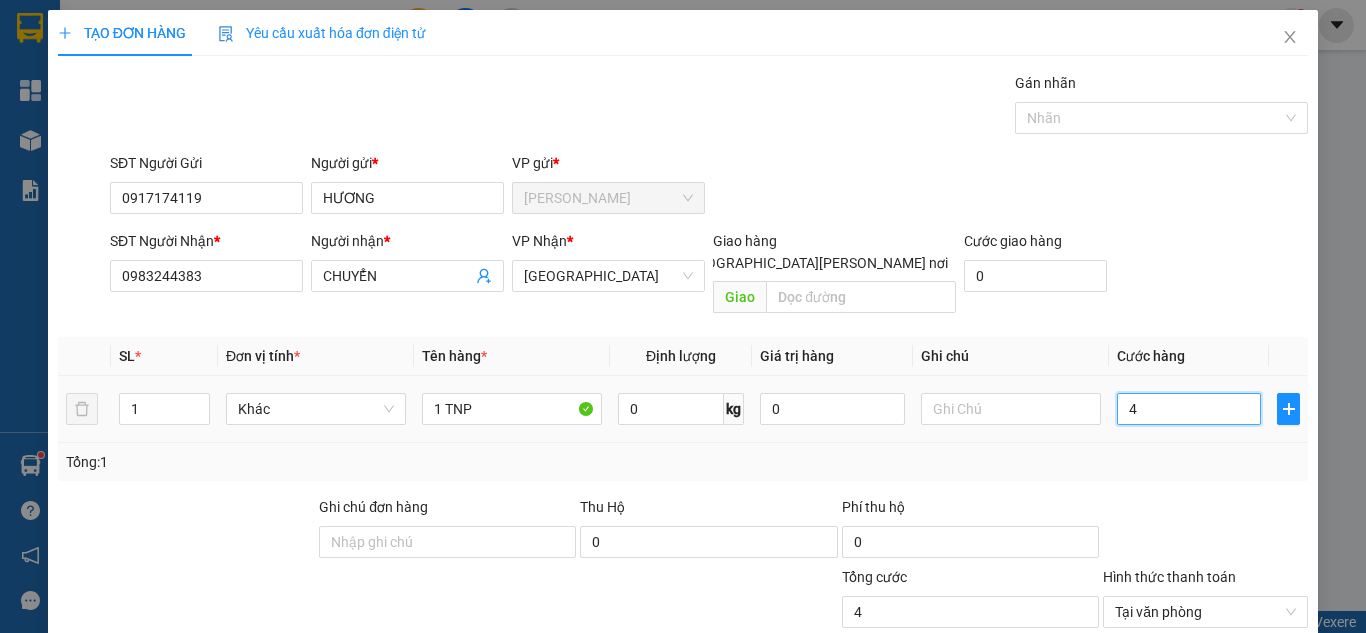 type on "40" 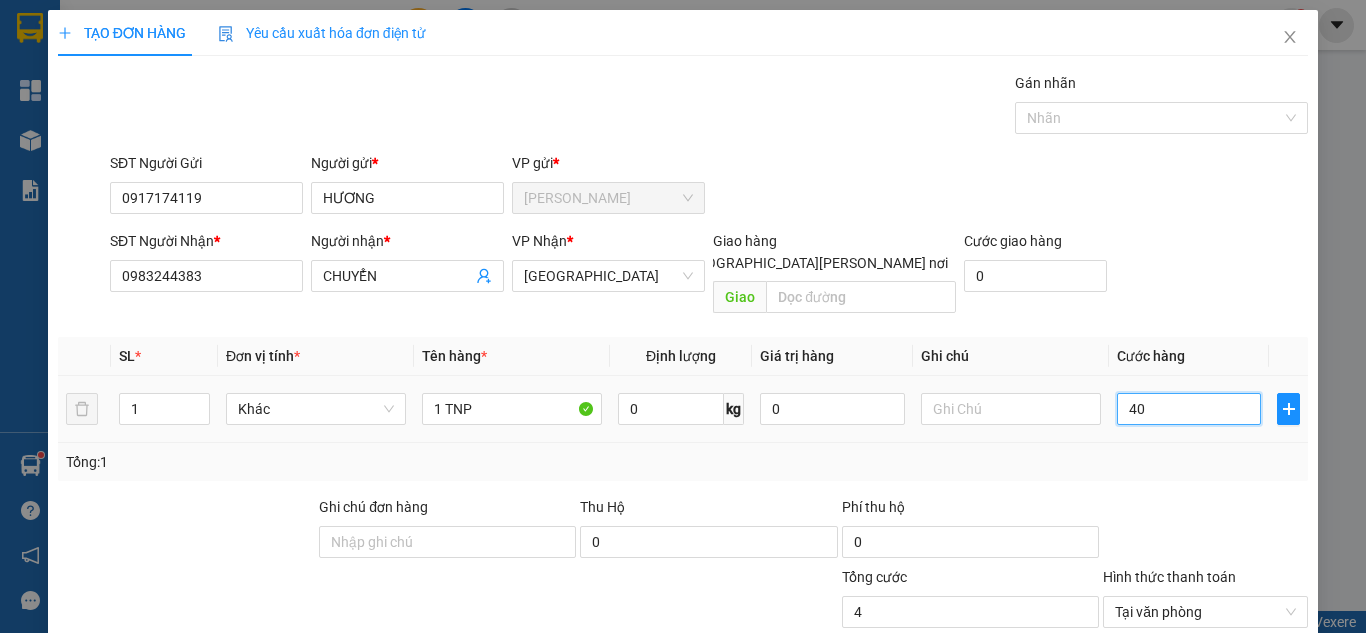 type on "40" 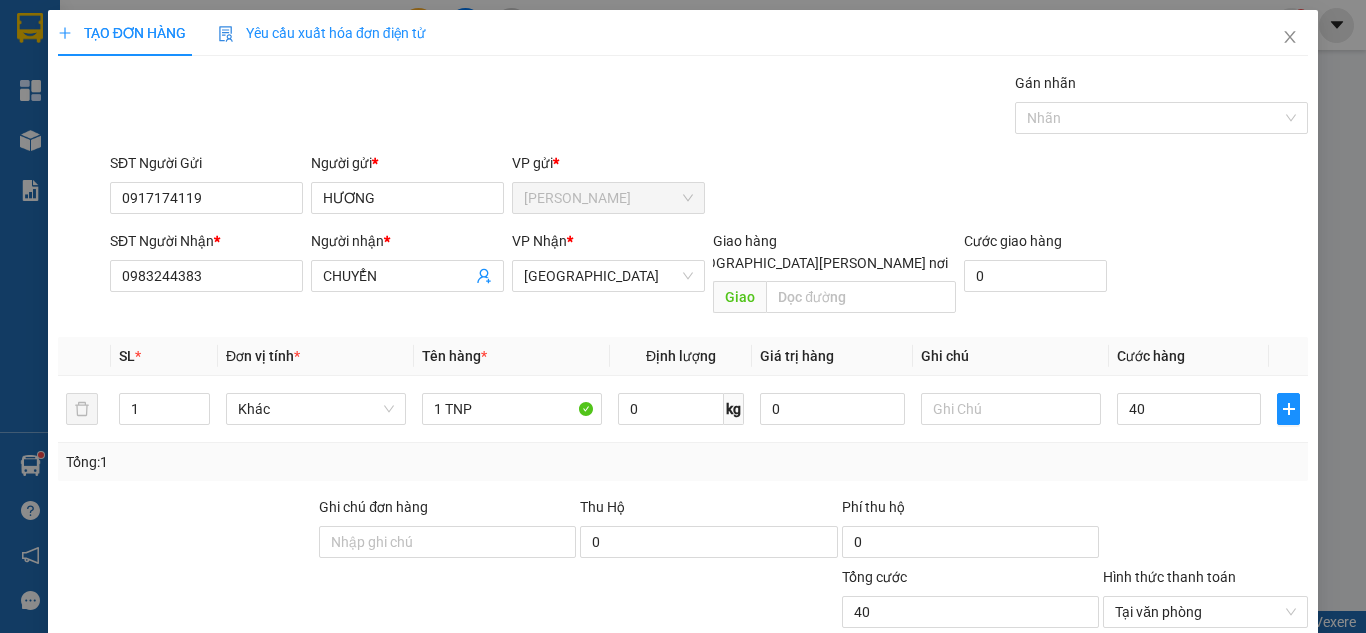 type on "40.000" 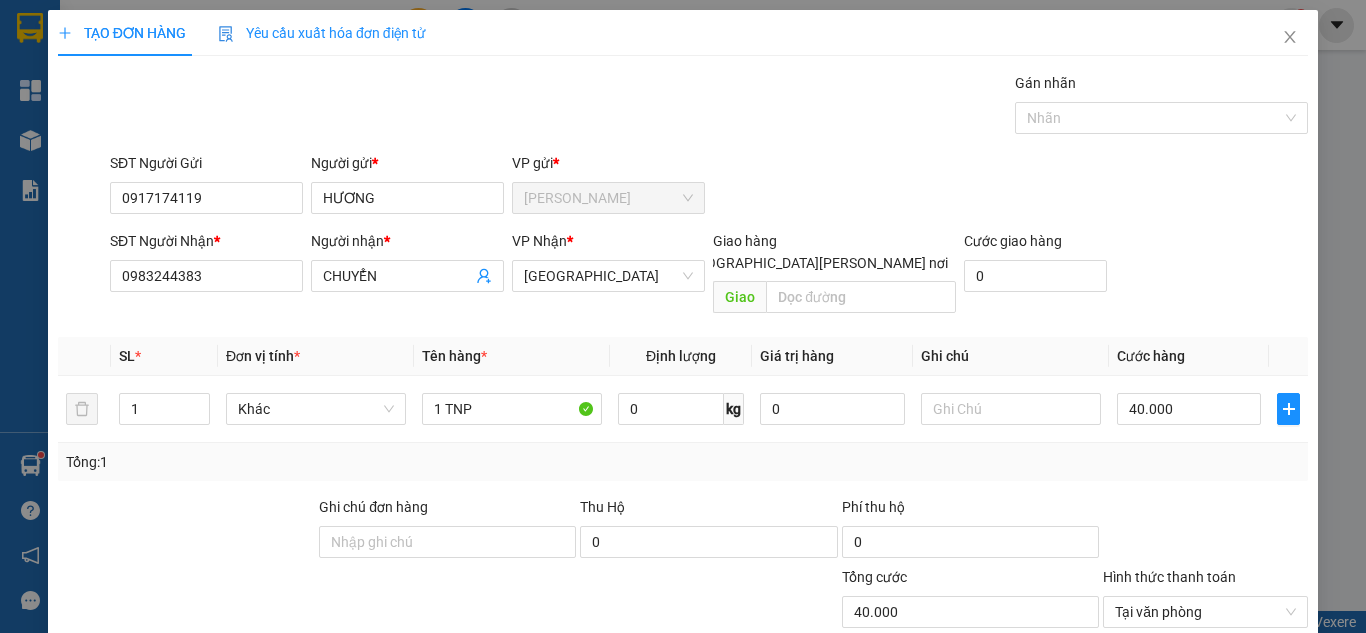 click on "SĐT Người Gửi 0917174119 Người gửi  * [PERSON_NAME] VP gửi  * [PERSON_NAME]" at bounding box center (709, 187) 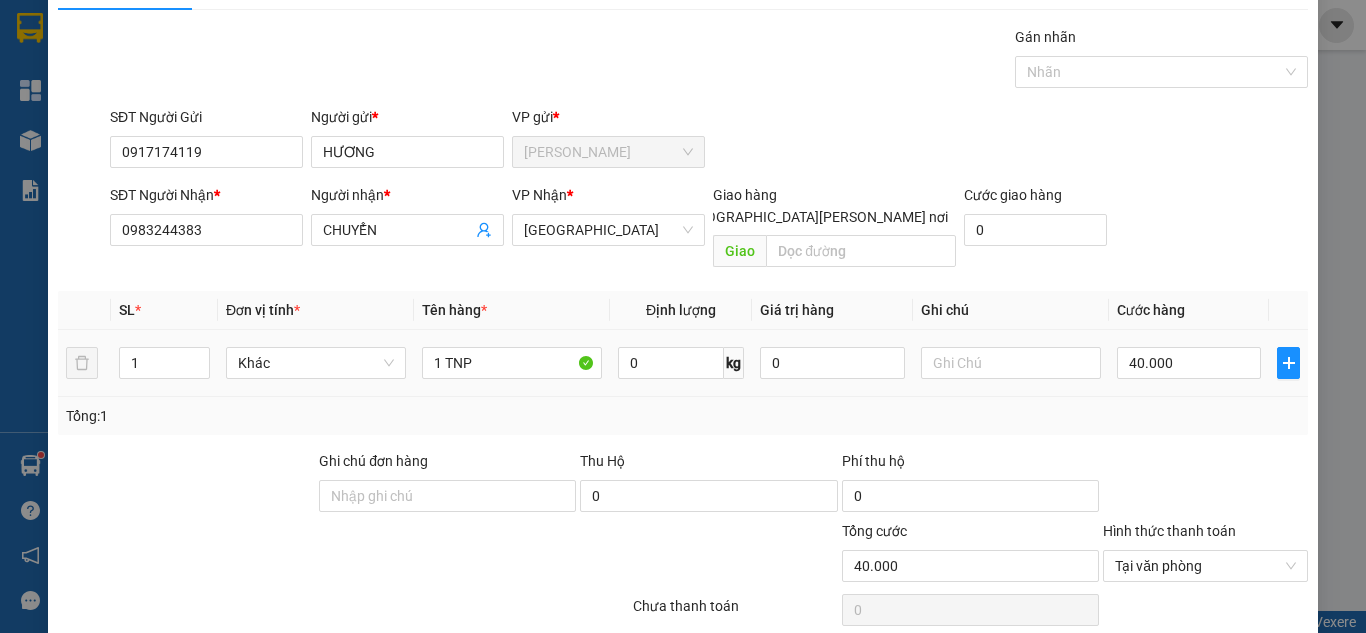 scroll, scrollTop: 107, scrollLeft: 0, axis: vertical 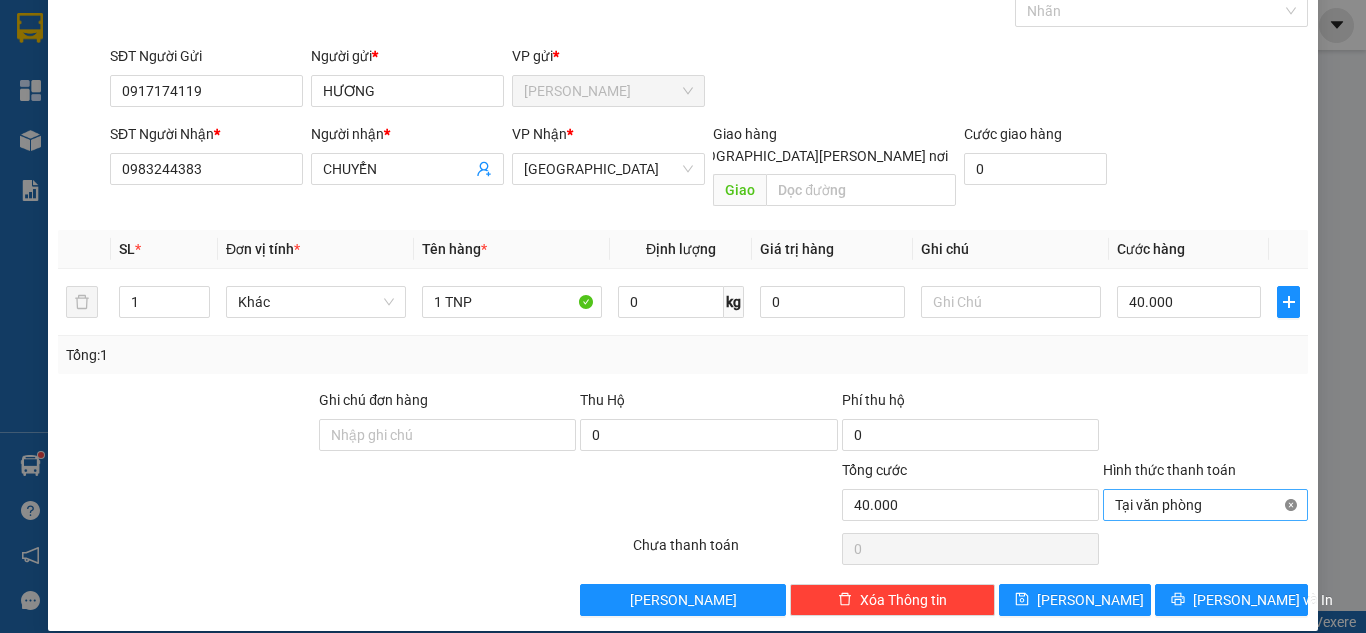 type on "40.000" 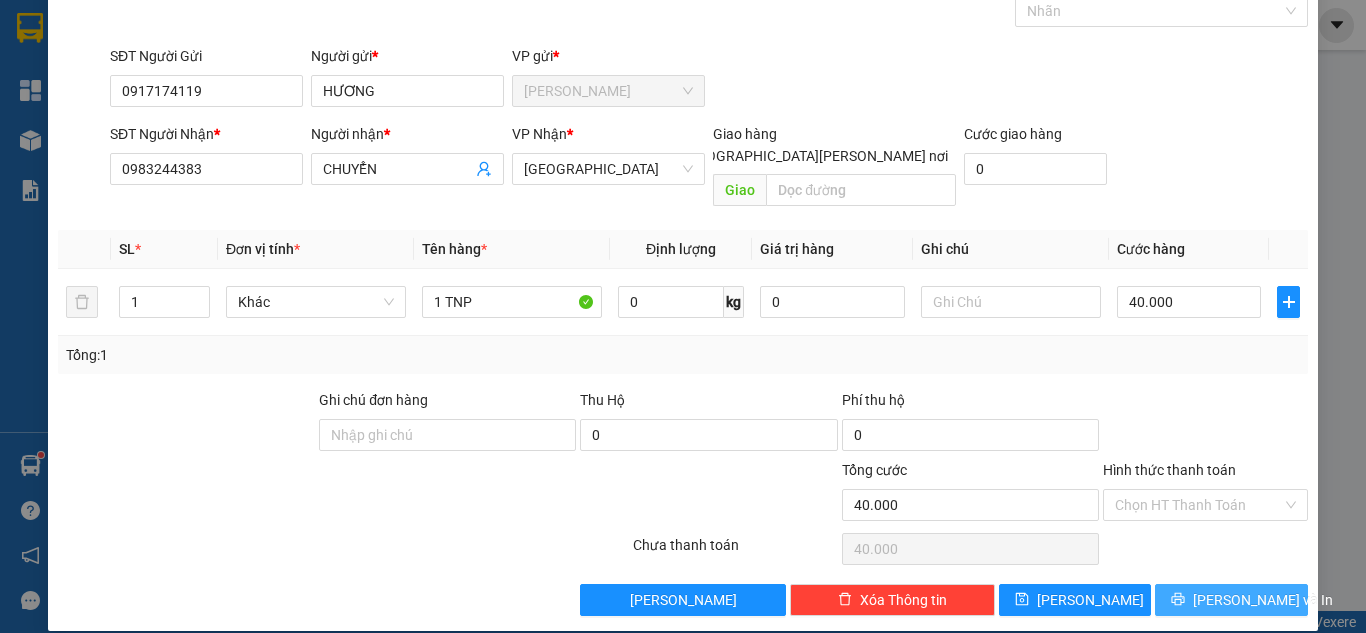 drag, startPoint x: 1238, startPoint y: 582, endPoint x: 1229, endPoint y: 574, distance: 12.0415945 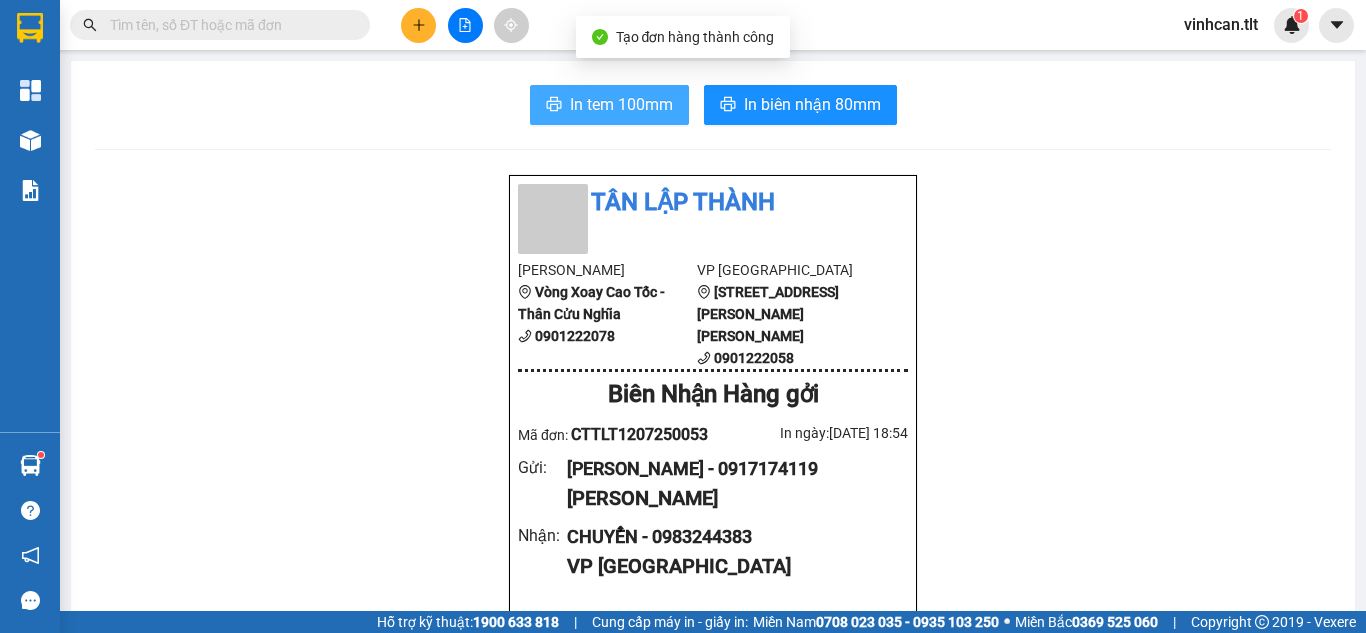 click on "In tem 100mm" at bounding box center [621, 104] 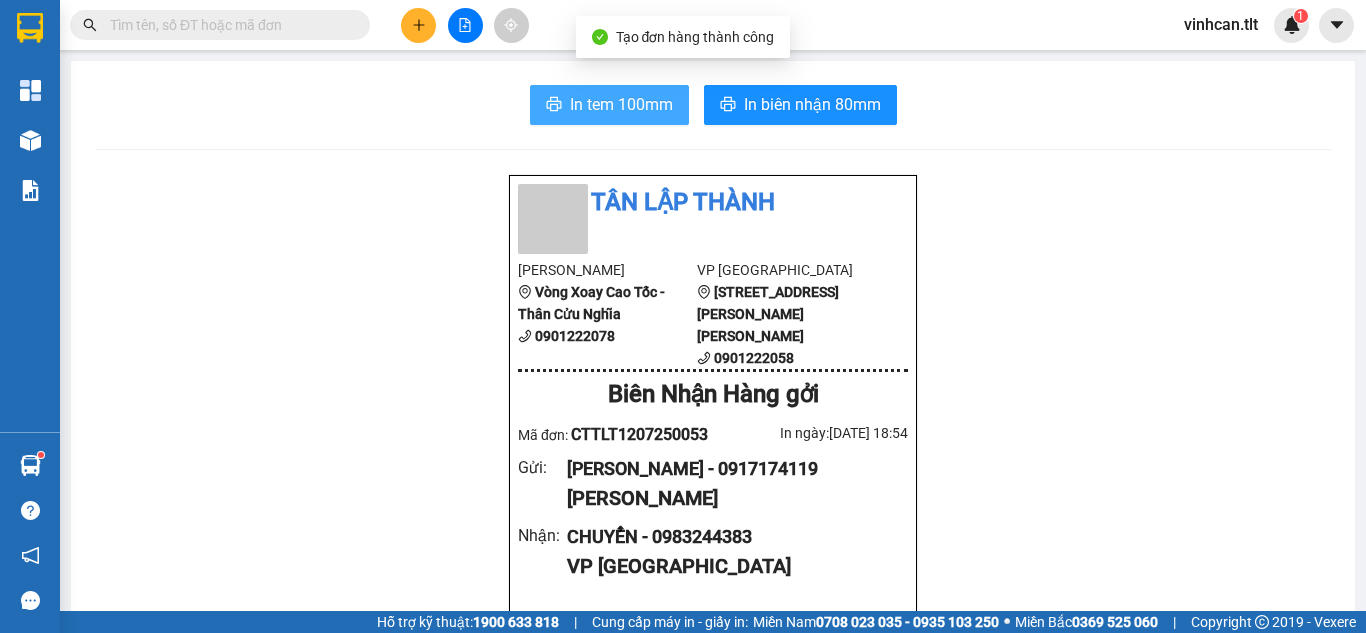 scroll, scrollTop: 0, scrollLeft: 0, axis: both 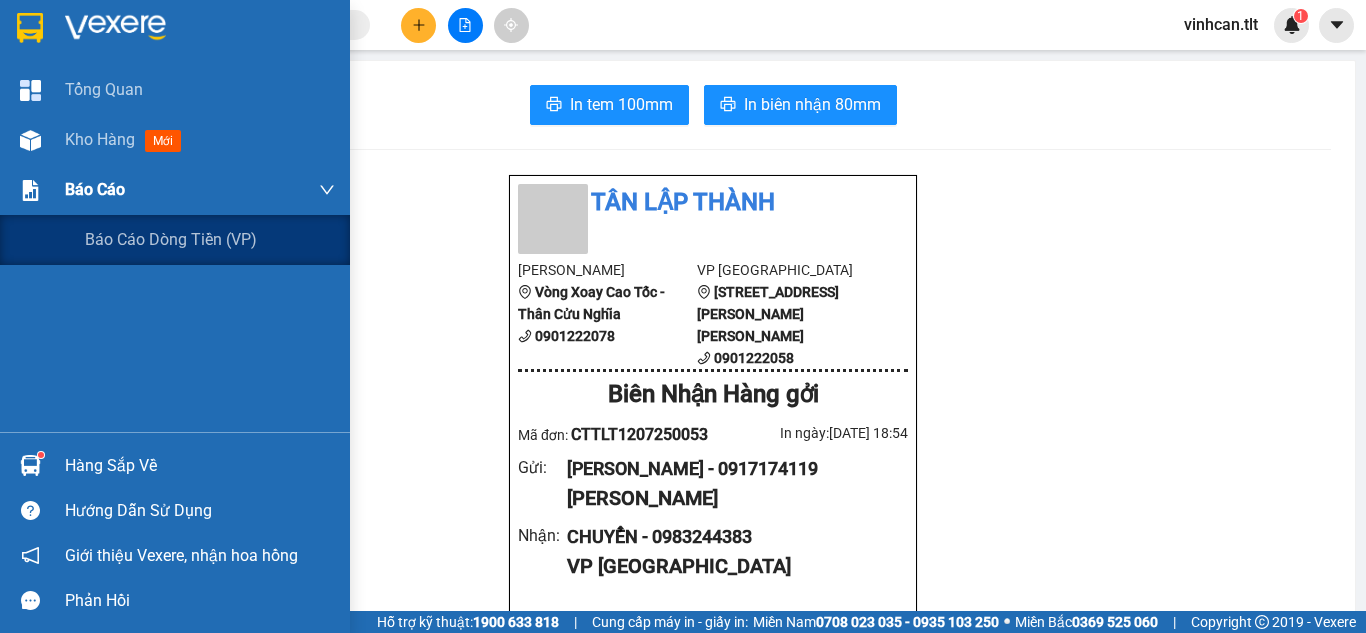 click on "Báo cáo" at bounding box center [175, 190] 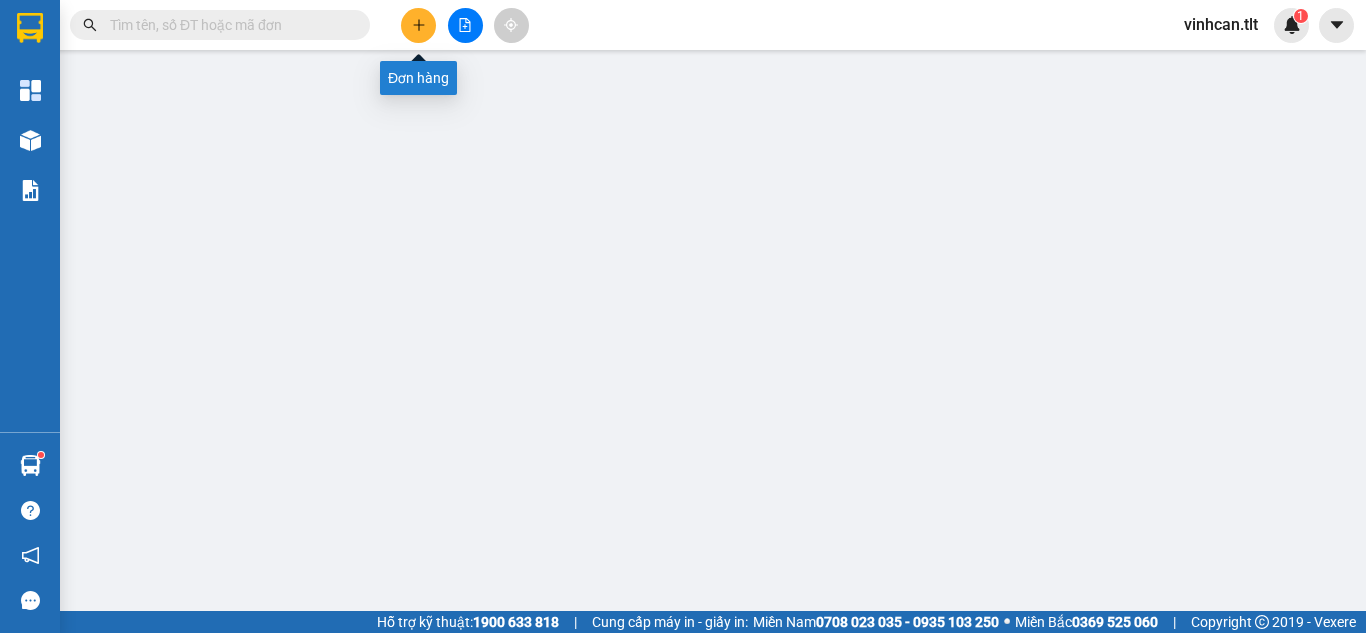 click at bounding box center (418, 25) 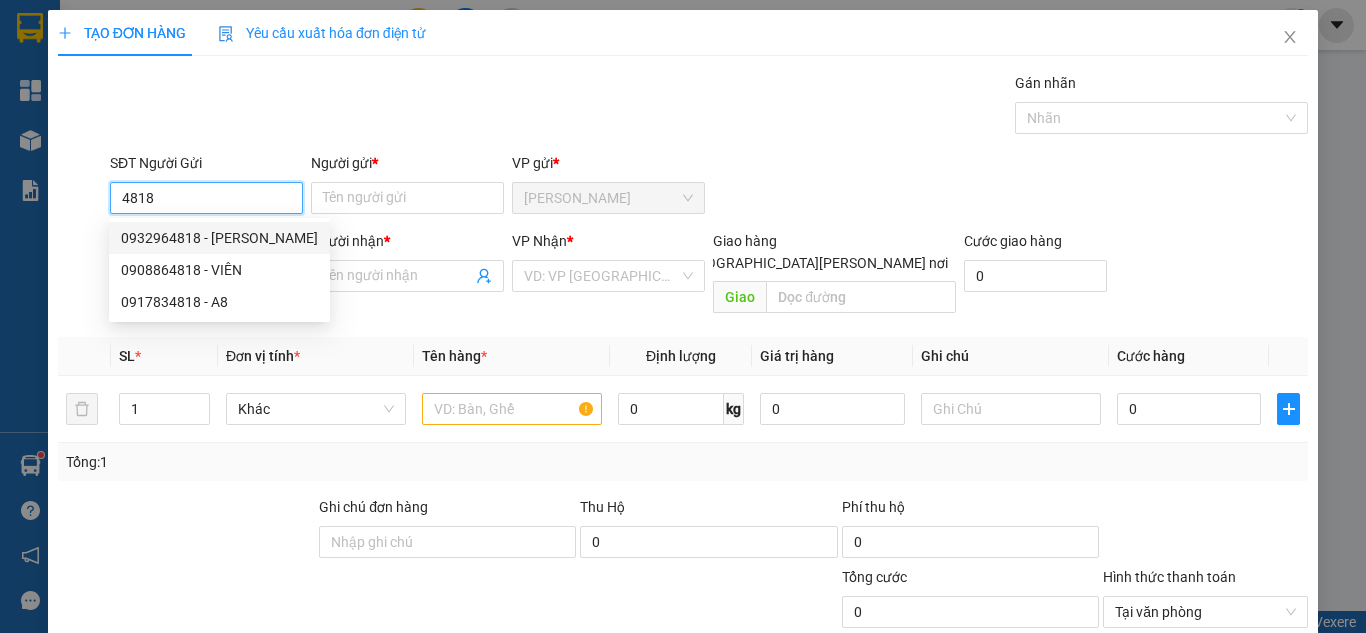click on "0932964818 - [PERSON_NAME]" at bounding box center [219, 238] 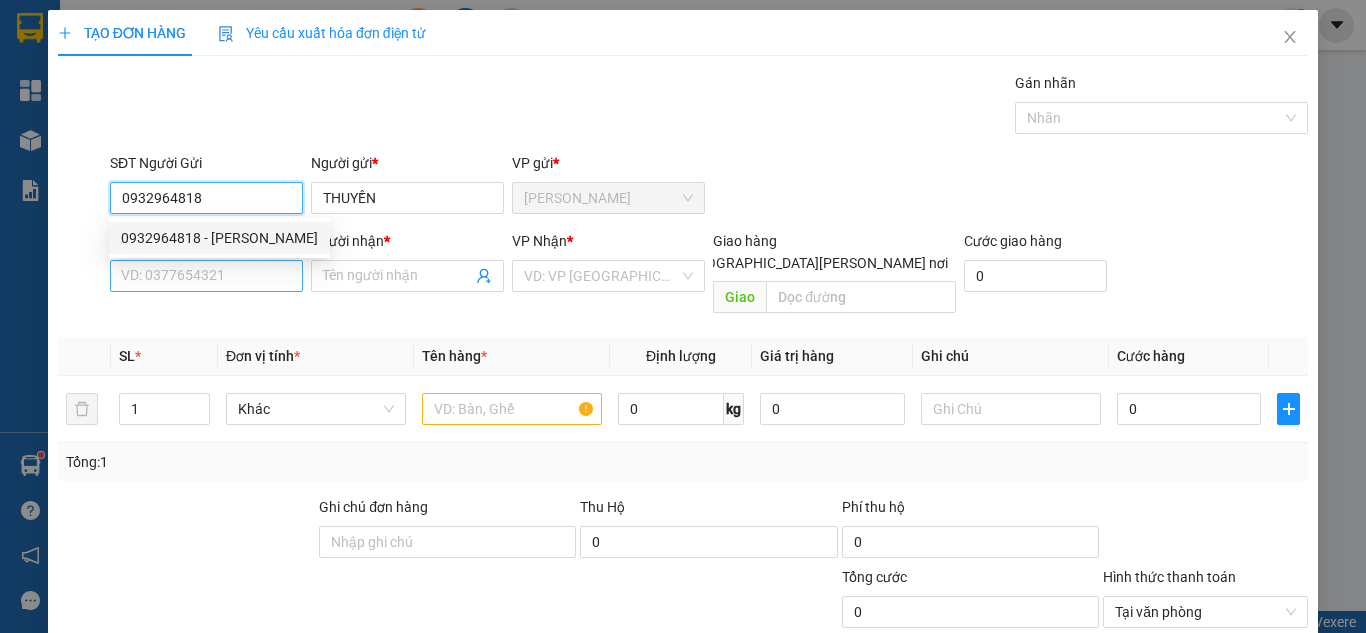 type on "0932964818" 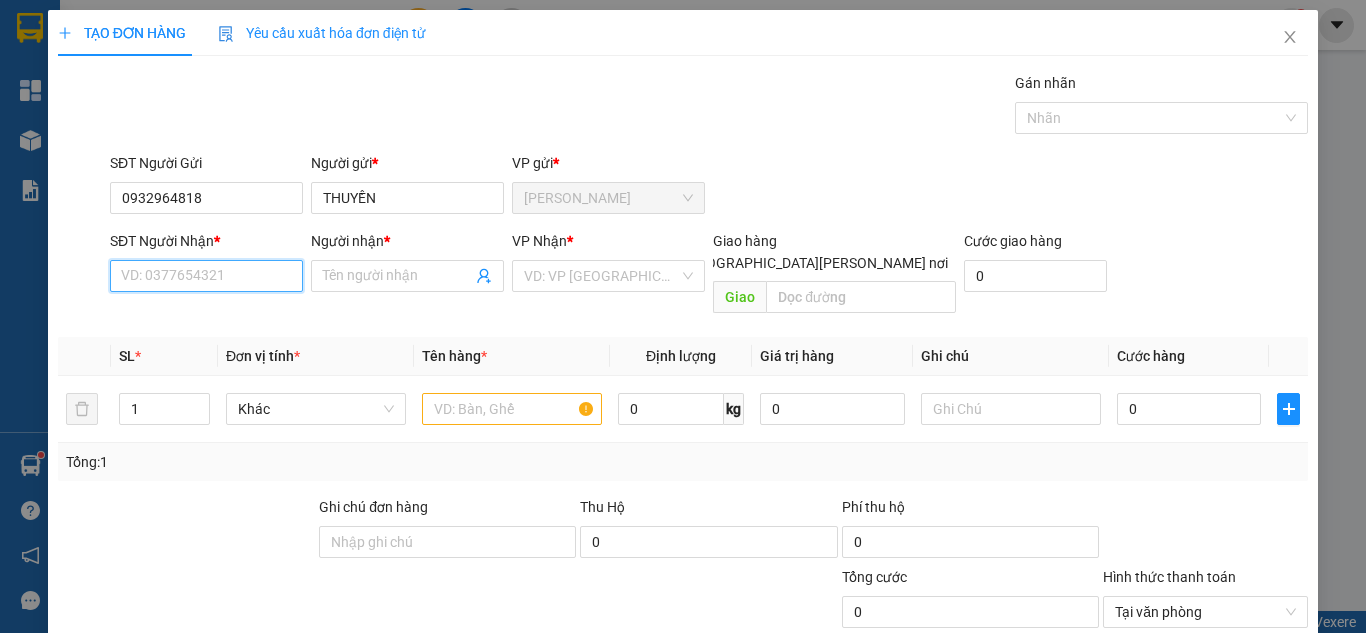 click on "SĐT Người Nhận  *" at bounding box center (206, 276) 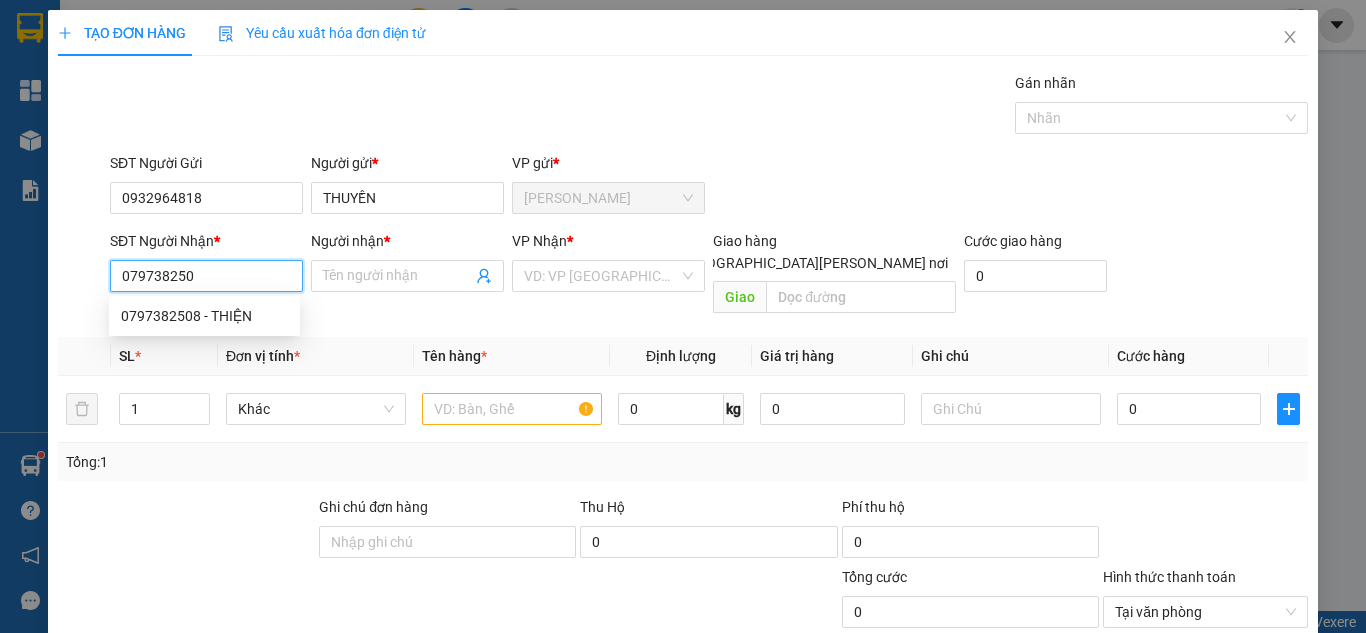 type on "0797382508" 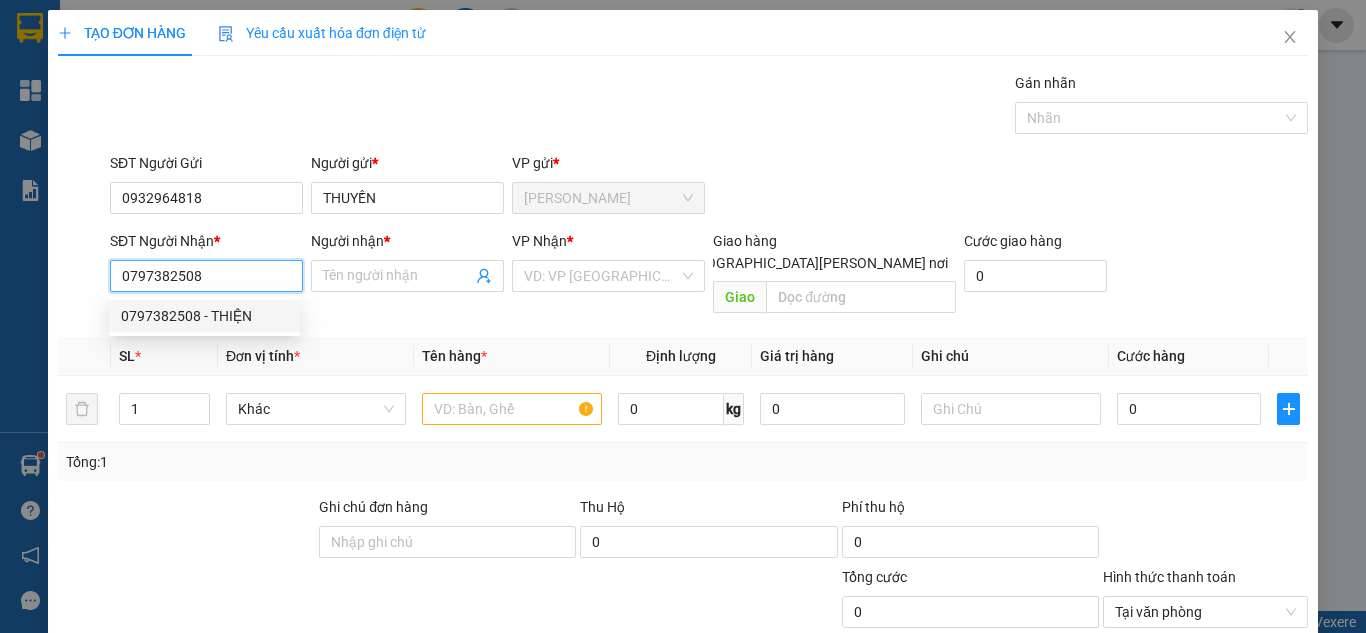 click on "0797382508 - THIỆN" at bounding box center [204, 316] 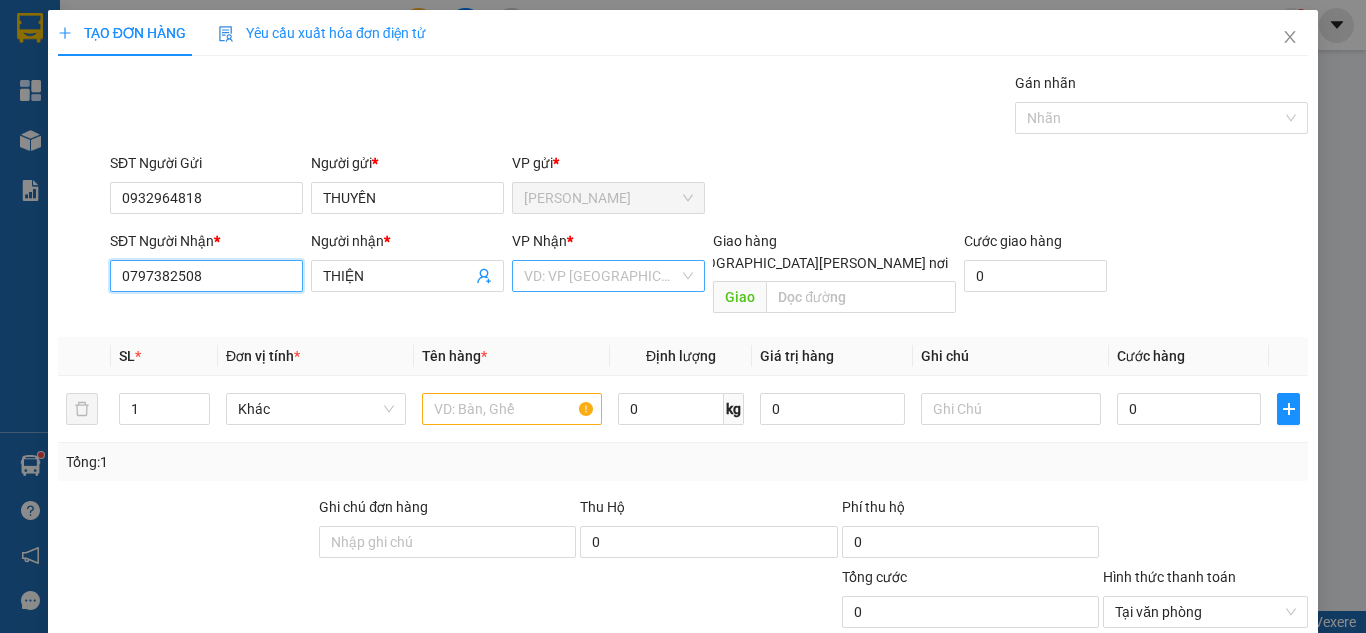 type on "0797382508" 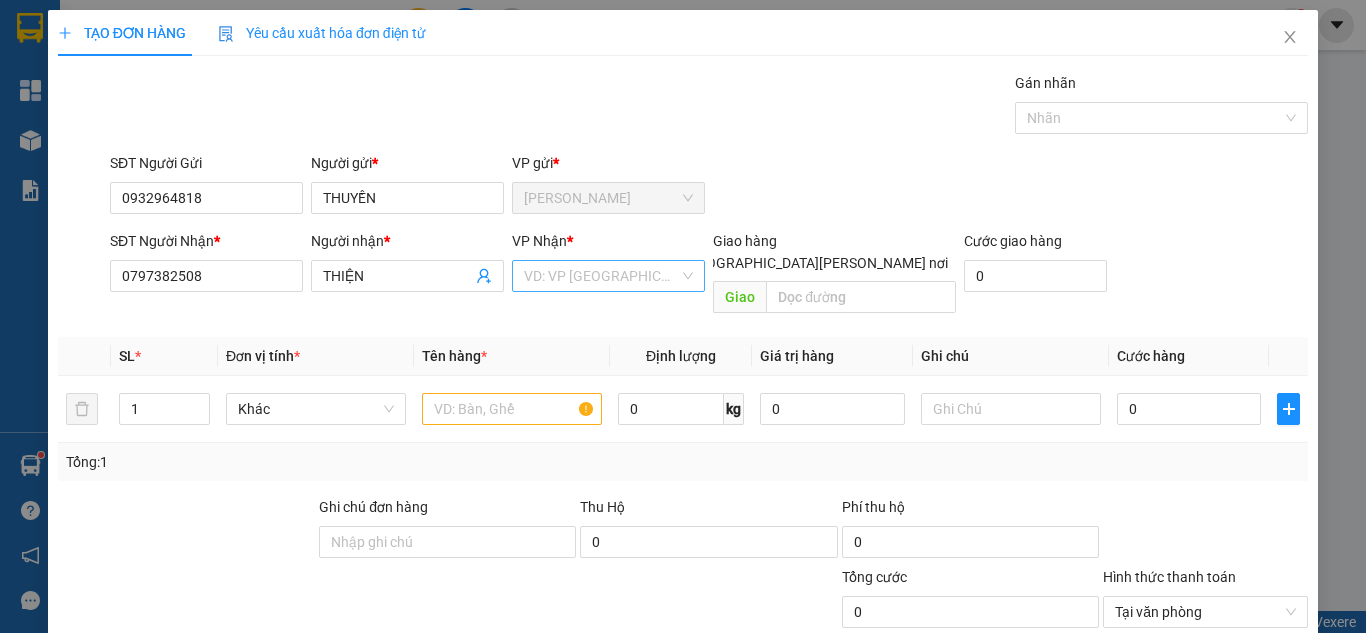 drag, startPoint x: 544, startPoint y: 266, endPoint x: 547, endPoint y: 291, distance: 25.179358 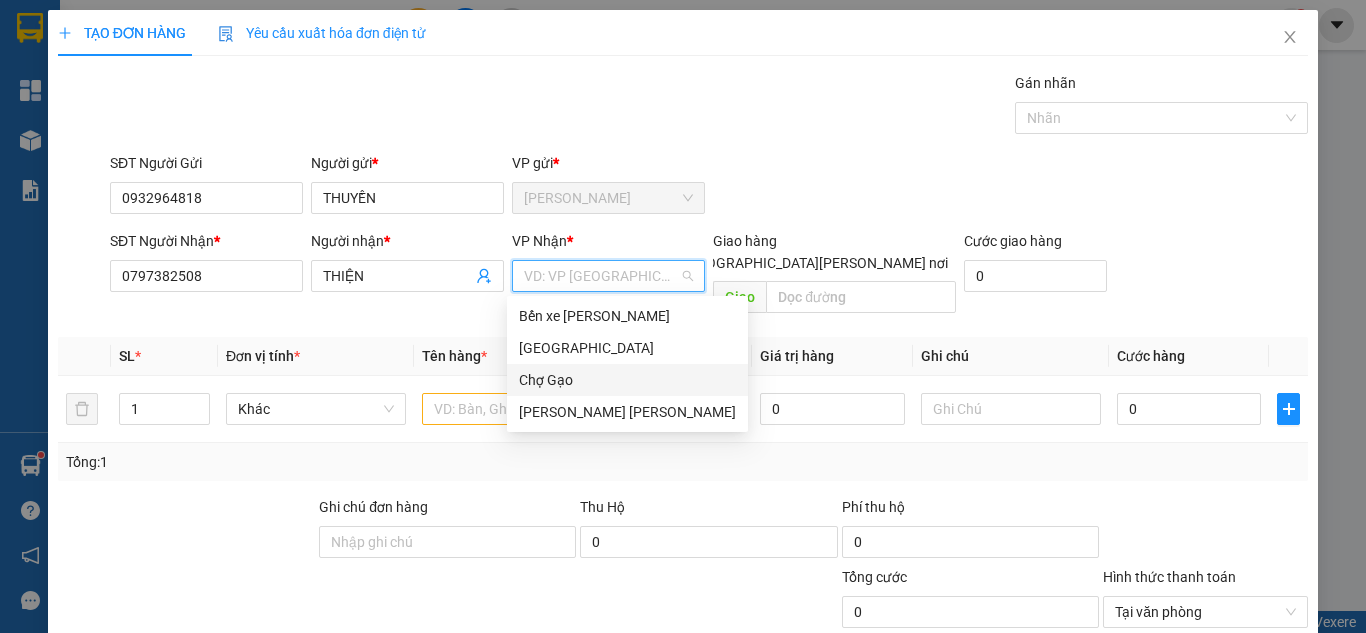 click on "Chợ Gạo" at bounding box center [627, 380] 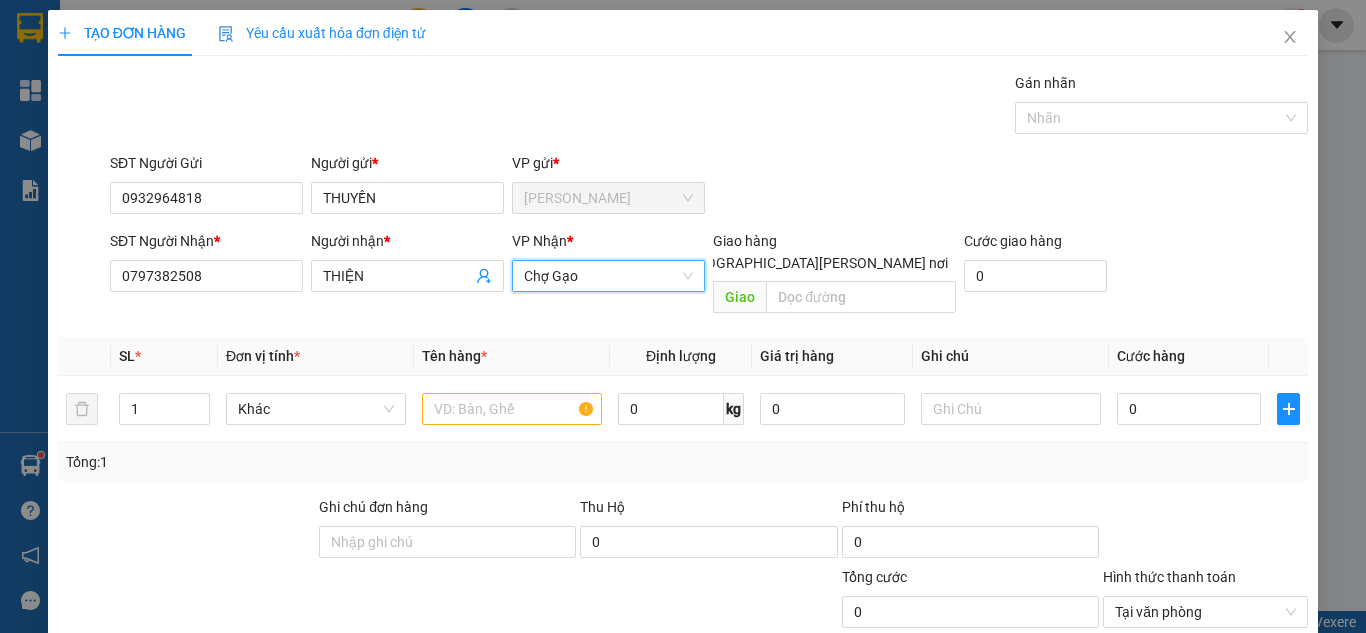 click on "Chợ Gạo" at bounding box center (608, 276) 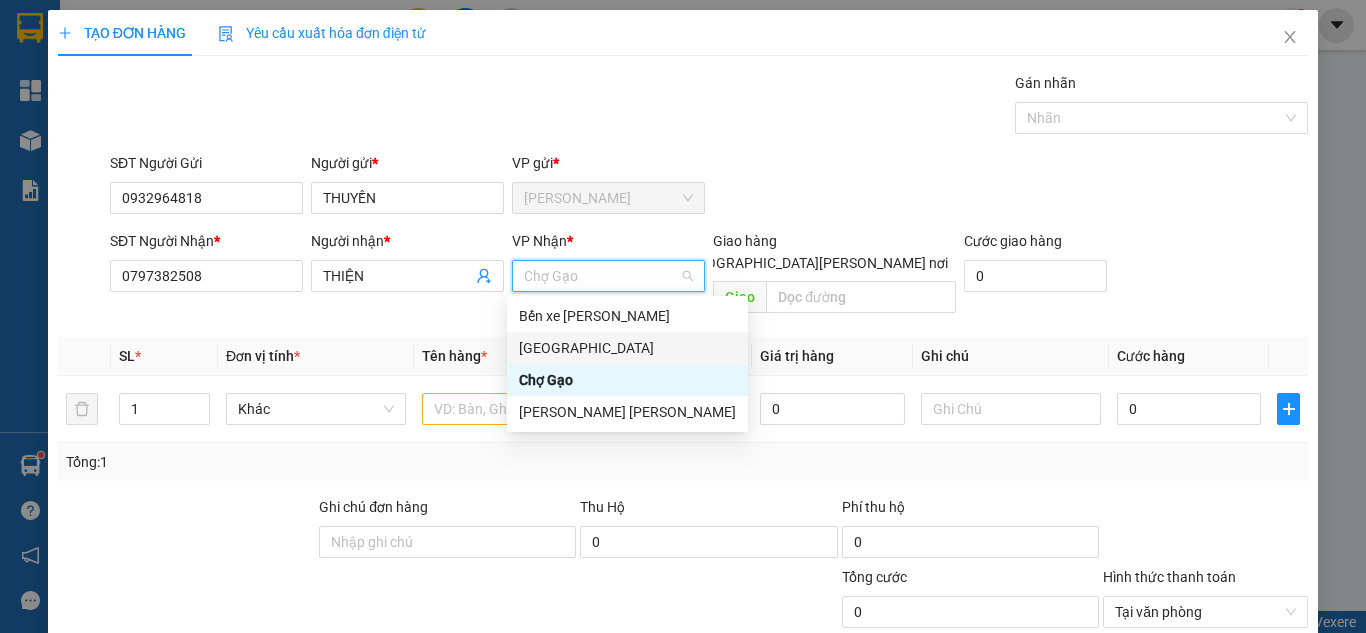click on "[GEOGRAPHIC_DATA]" at bounding box center (627, 348) 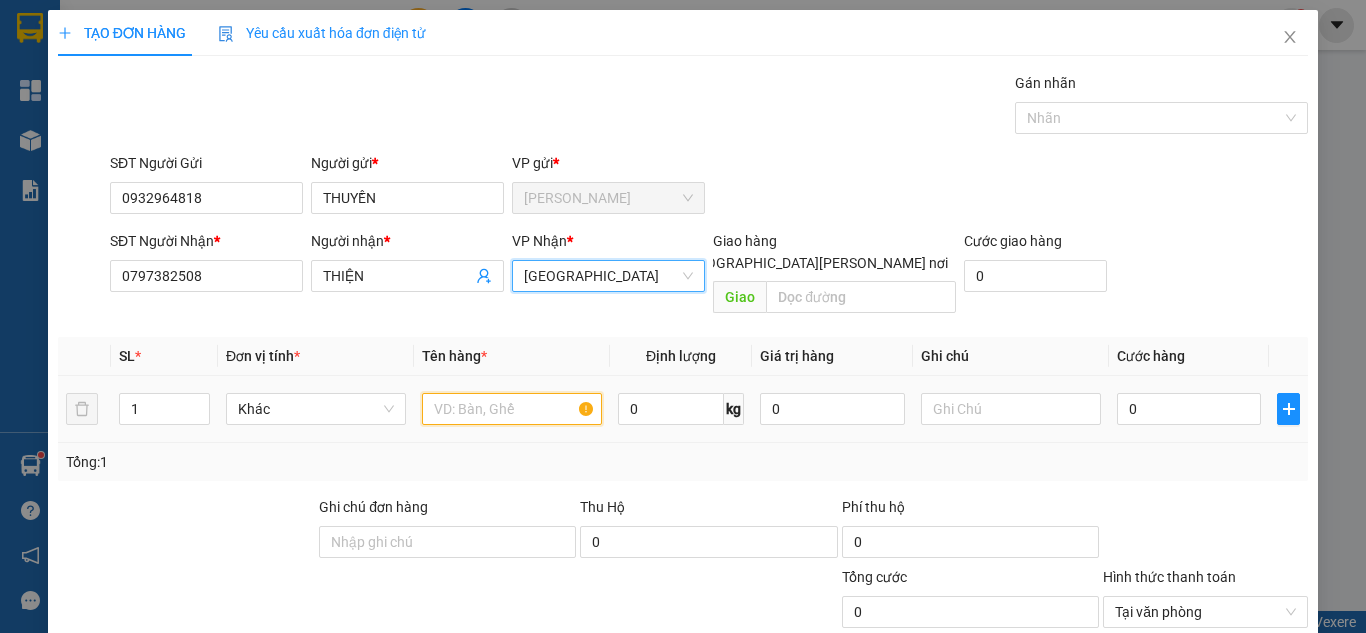 click at bounding box center [512, 409] 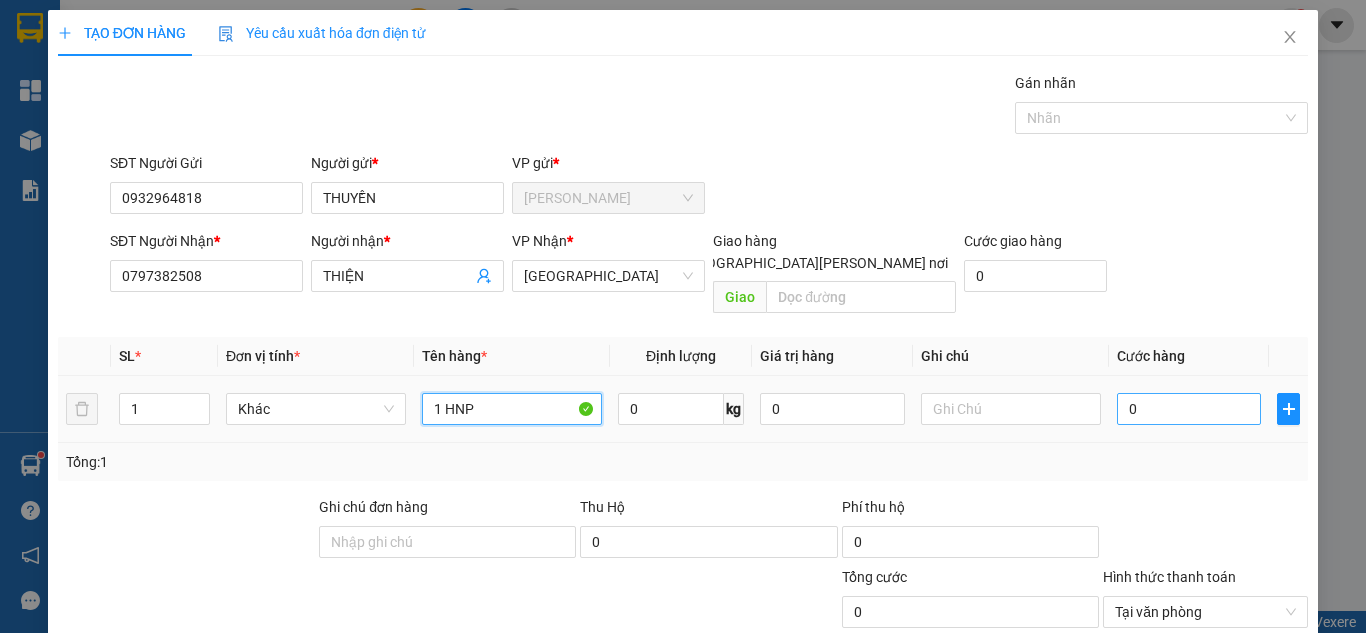 type on "1 HNP" 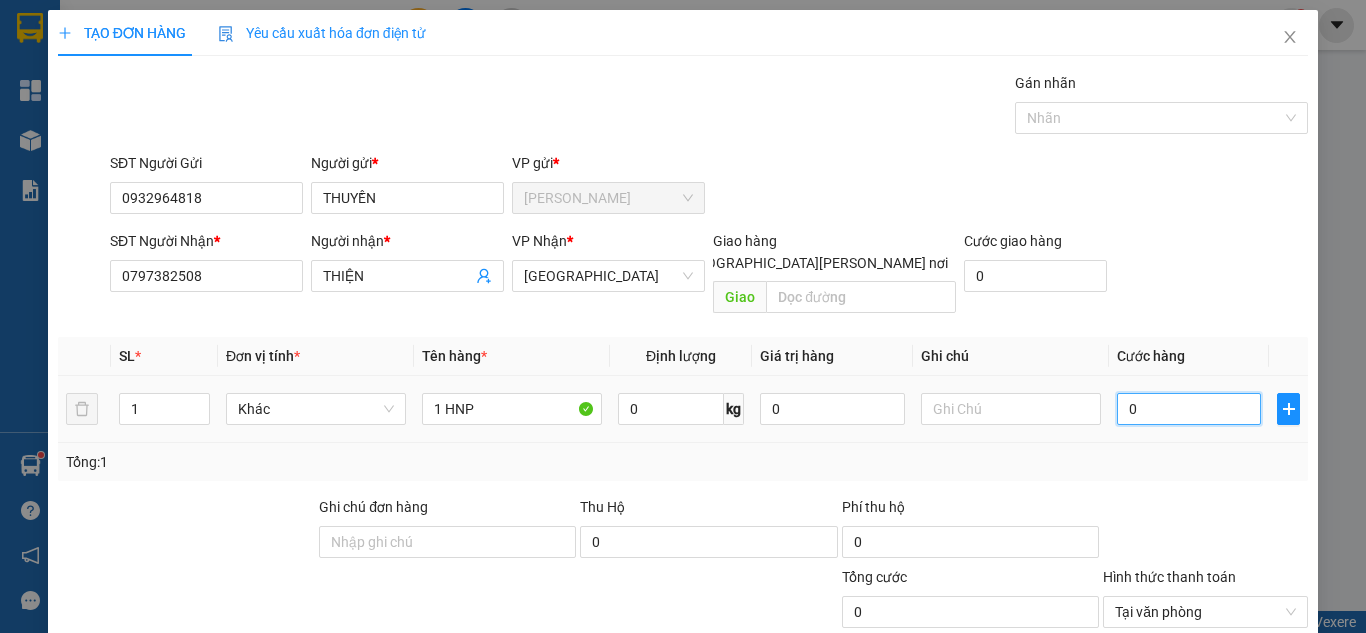 click on "0" at bounding box center [1189, 409] 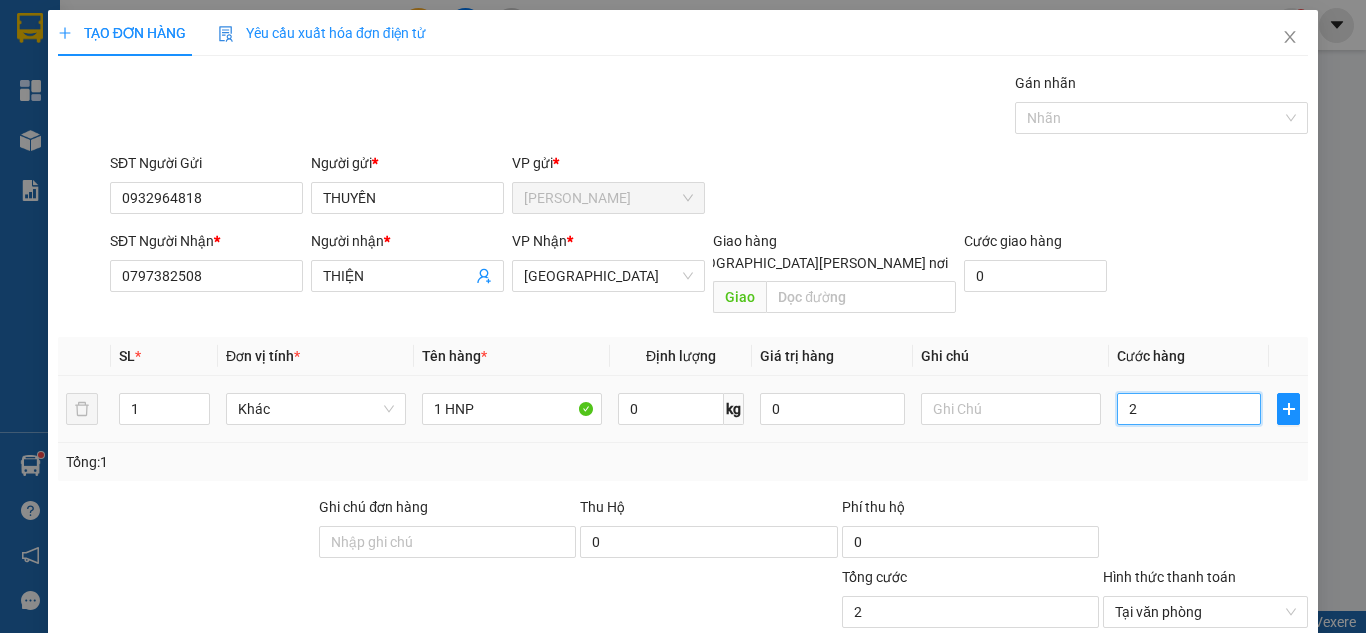 type on "25" 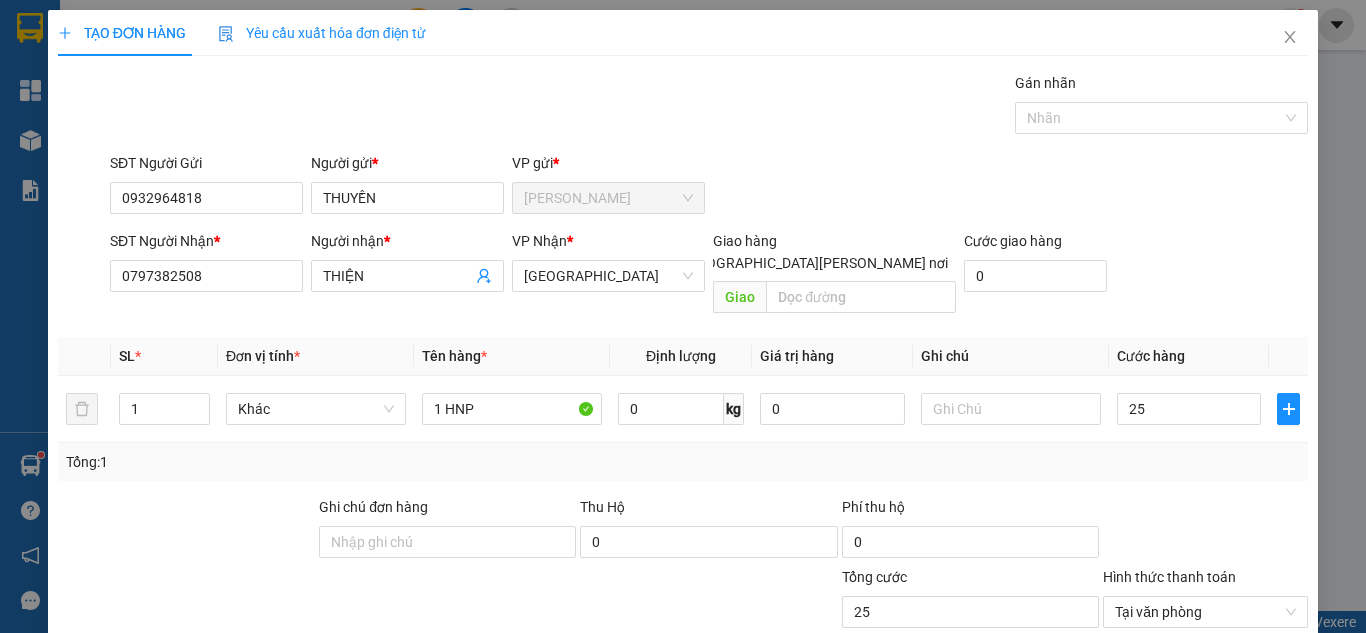 type on "25.000" 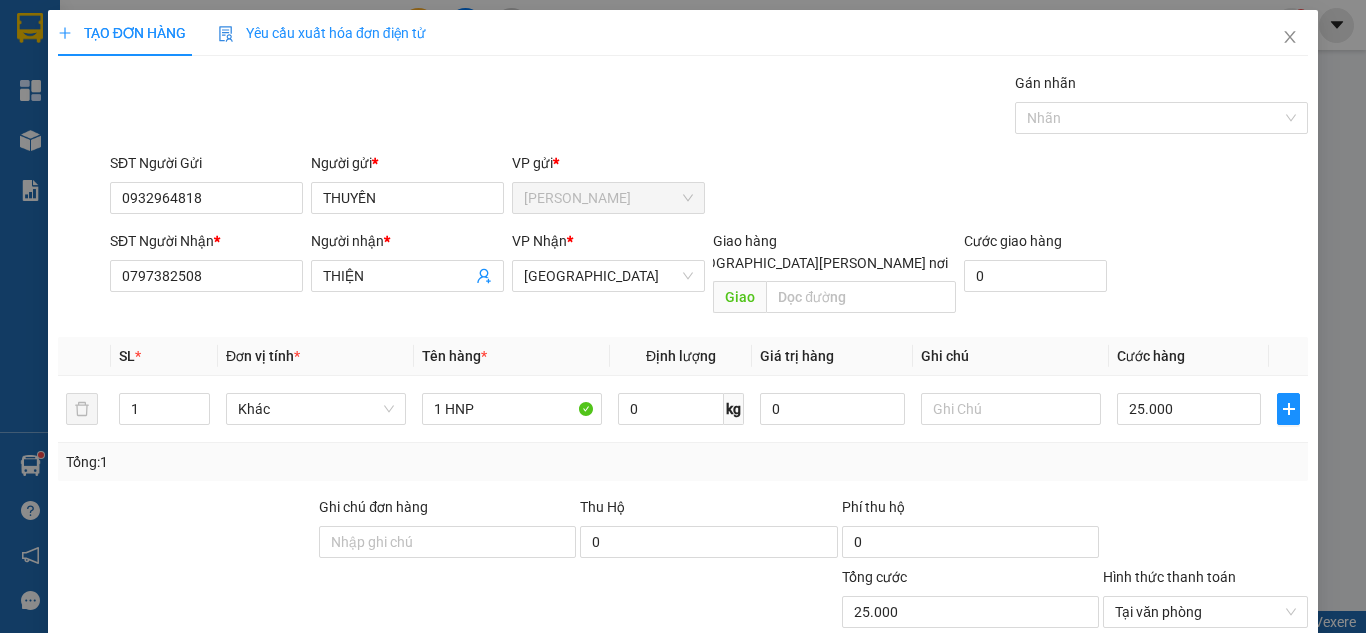 click on "SĐT Người [PERSON_NAME]  * 0797382508 Người [PERSON_NAME]  * [PERSON_NAME] [PERSON_NAME]  * [GEOGRAPHIC_DATA] Giao hàng [GEOGRAPHIC_DATA][PERSON_NAME] nơi [PERSON_NAME] [PERSON_NAME] hàng 0" at bounding box center (709, 276) 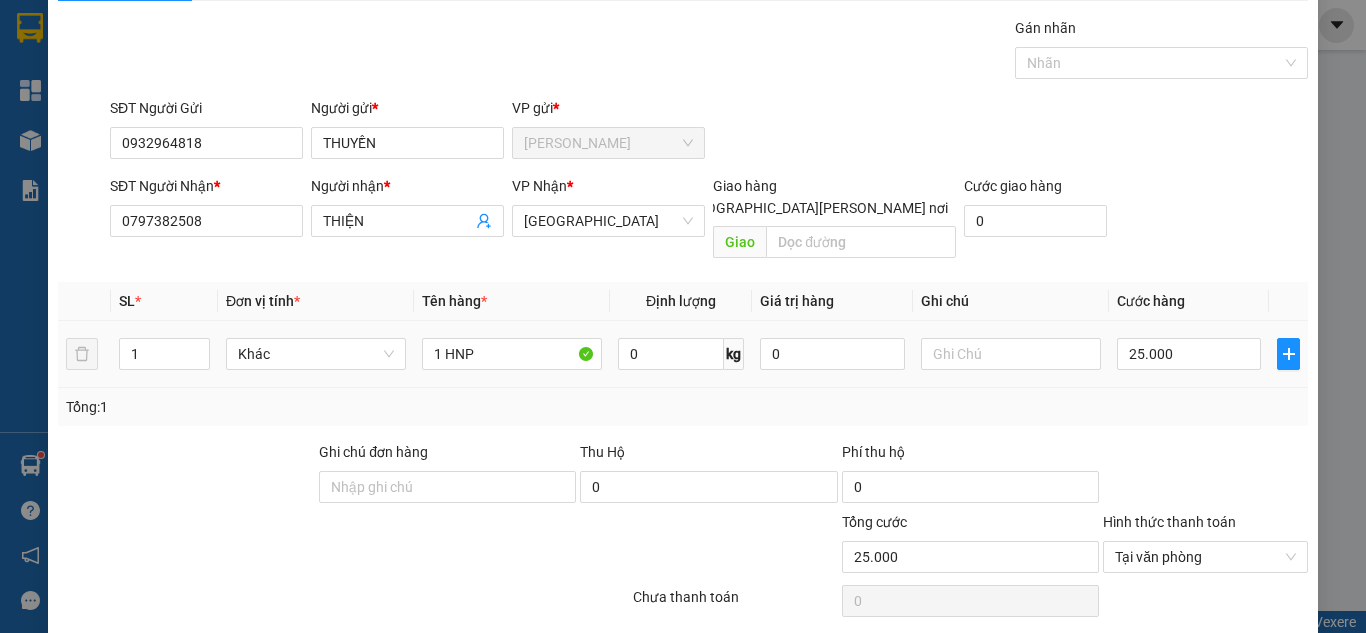 scroll, scrollTop: 107, scrollLeft: 0, axis: vertical 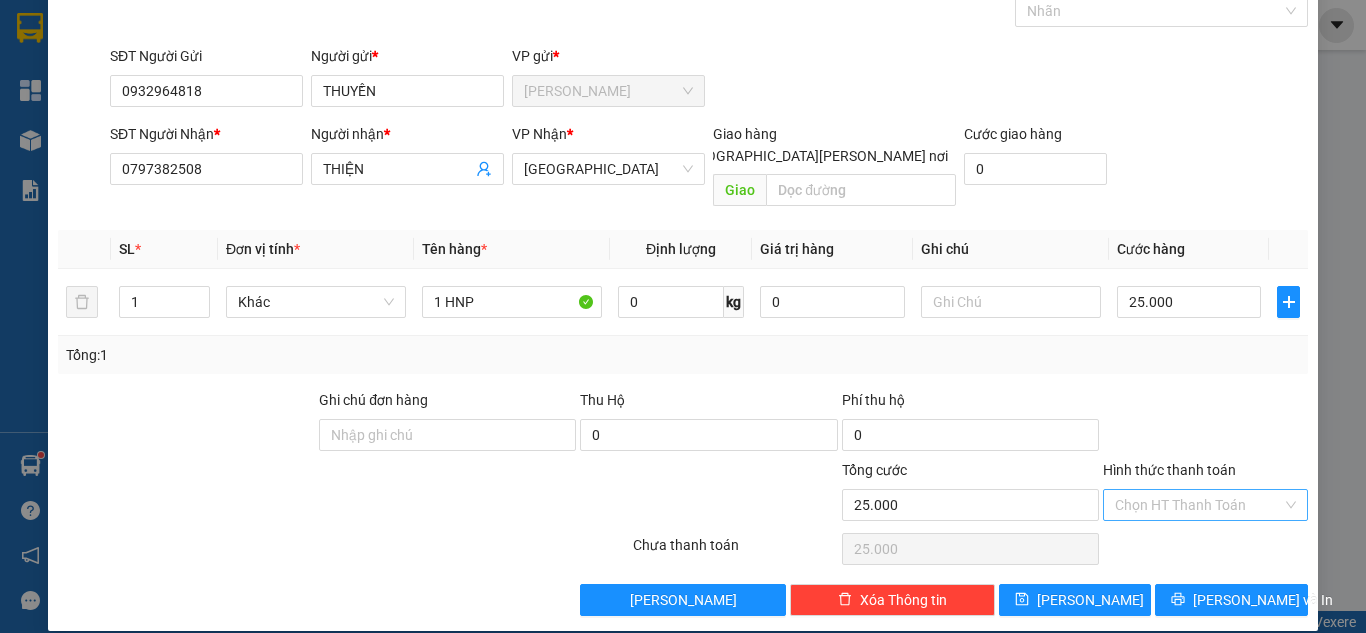 click on "Hình thức thanh toán" at bounding box center (1198, 505) 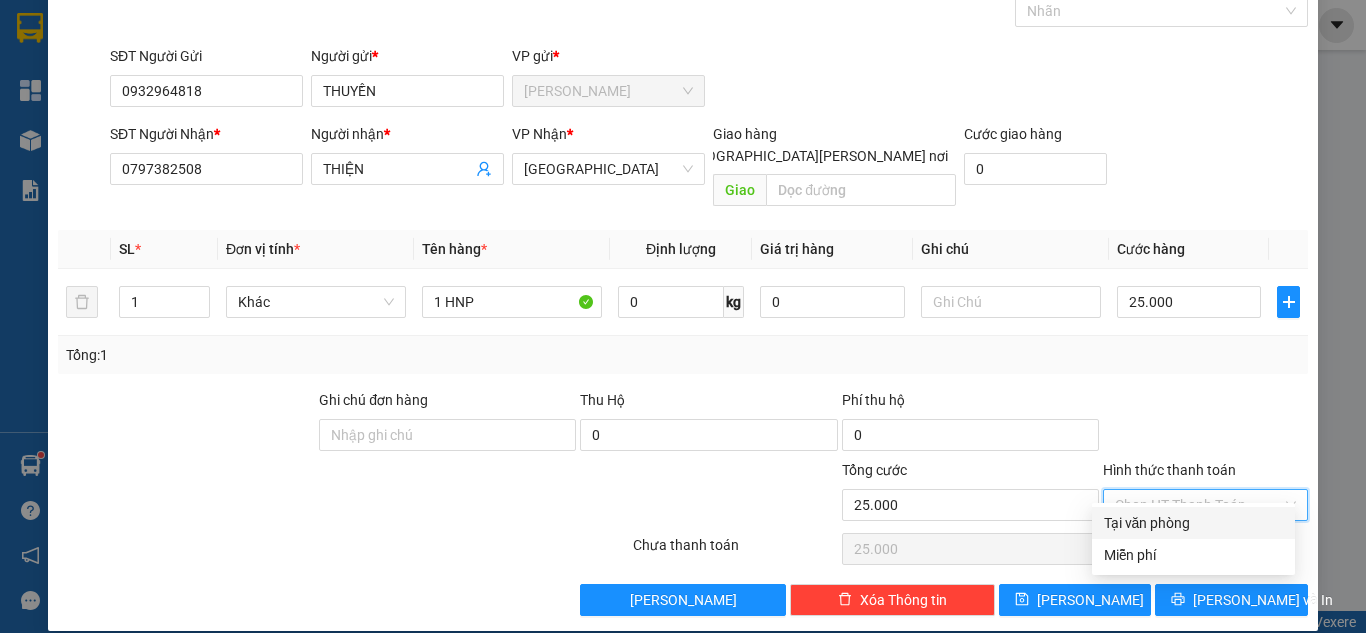 click on "Tại văn phòng" at bounding box center [1193, 523] 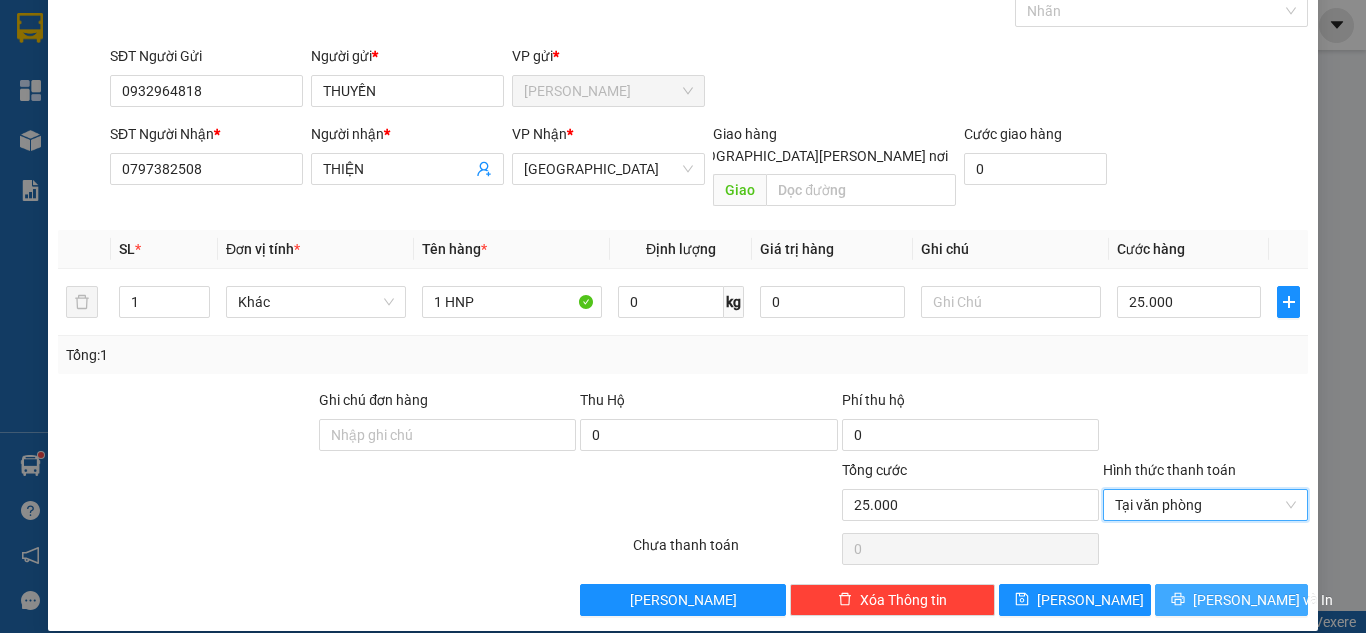 click 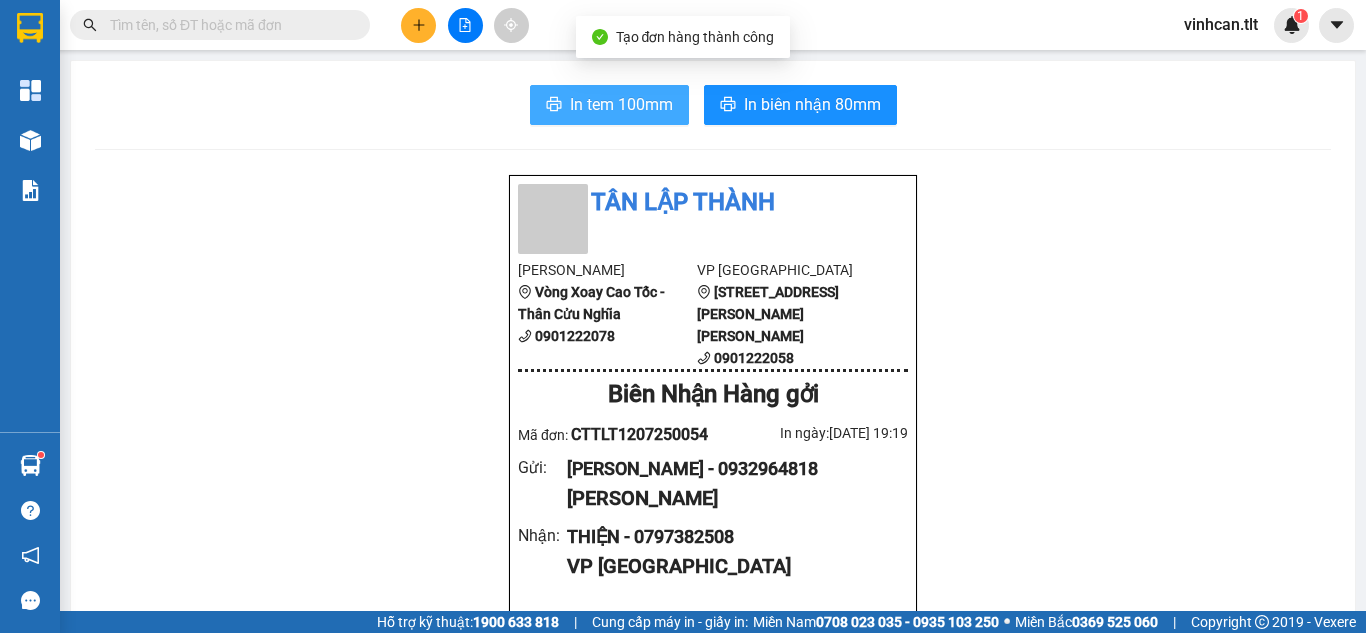click on "In tem 100mm" at bounding box center [621, 104] 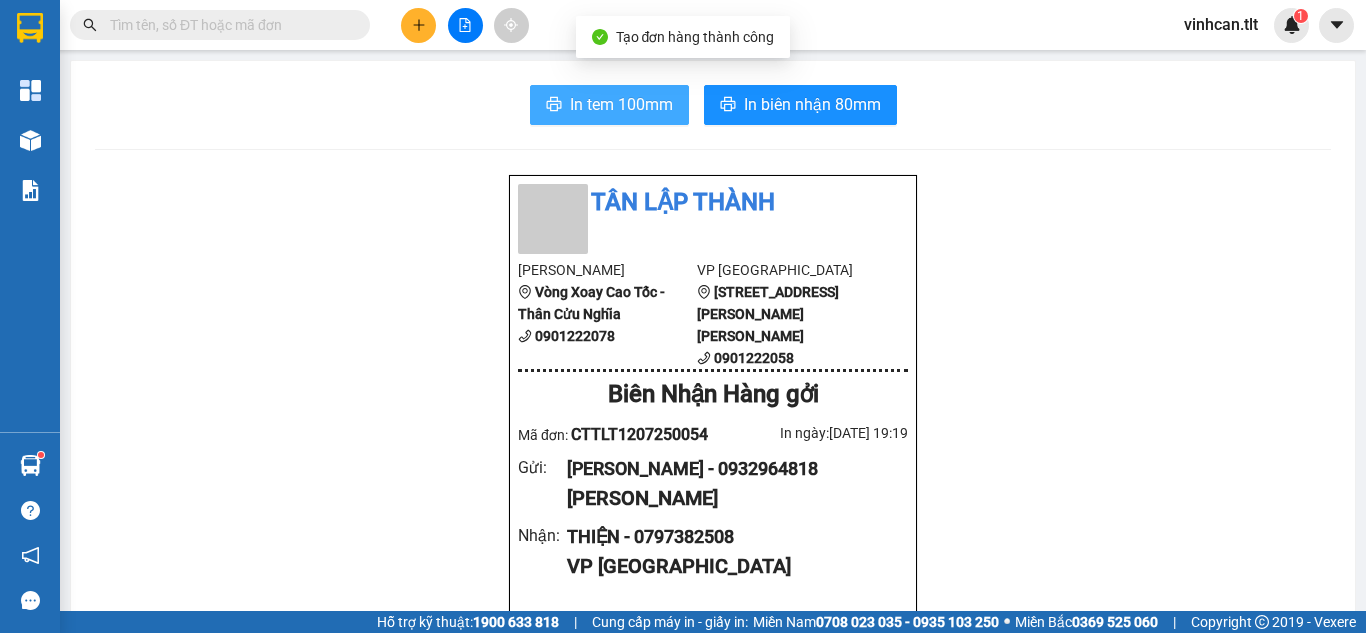 scroll, scrollTop: 0, scrollLeft: 0, axis: both 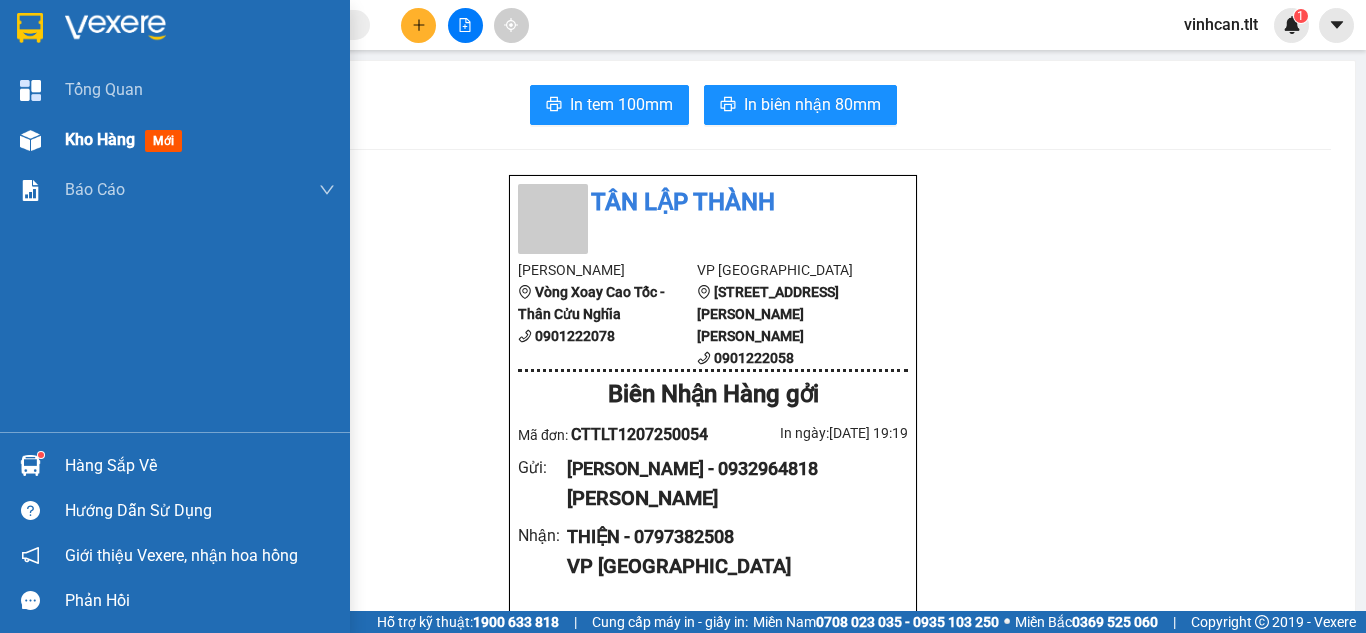 click at bounding box center (30, 140) 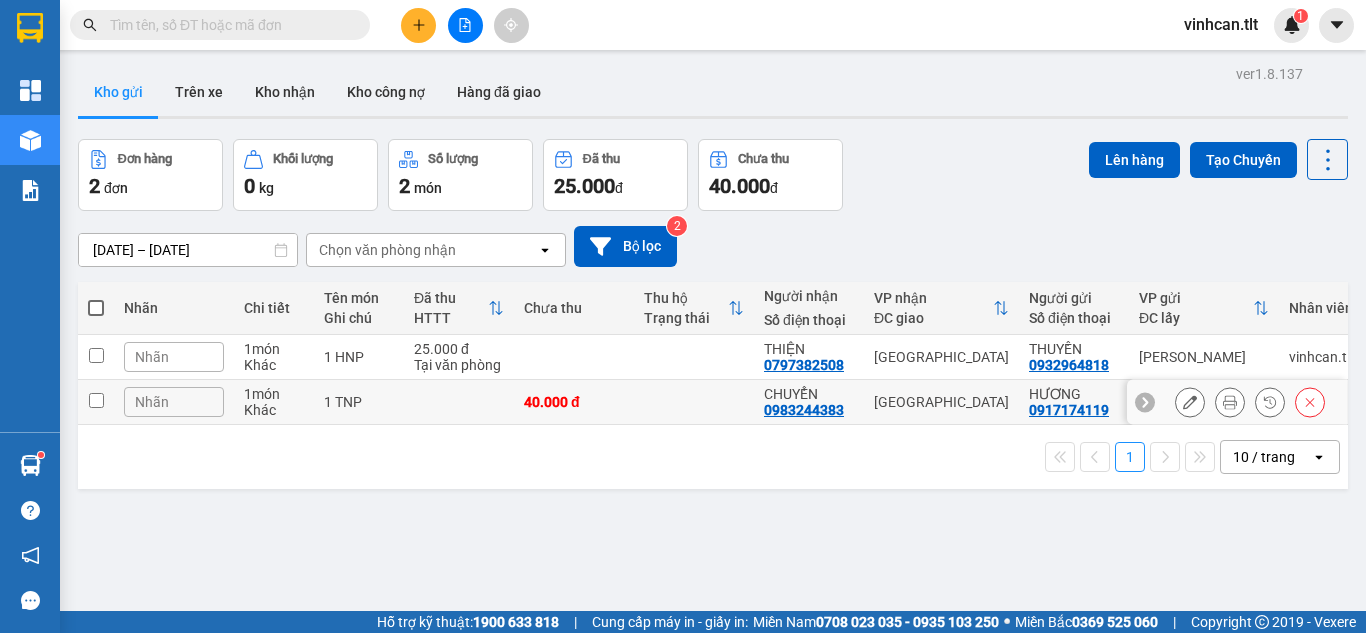 click at bounding box center [96, 400] 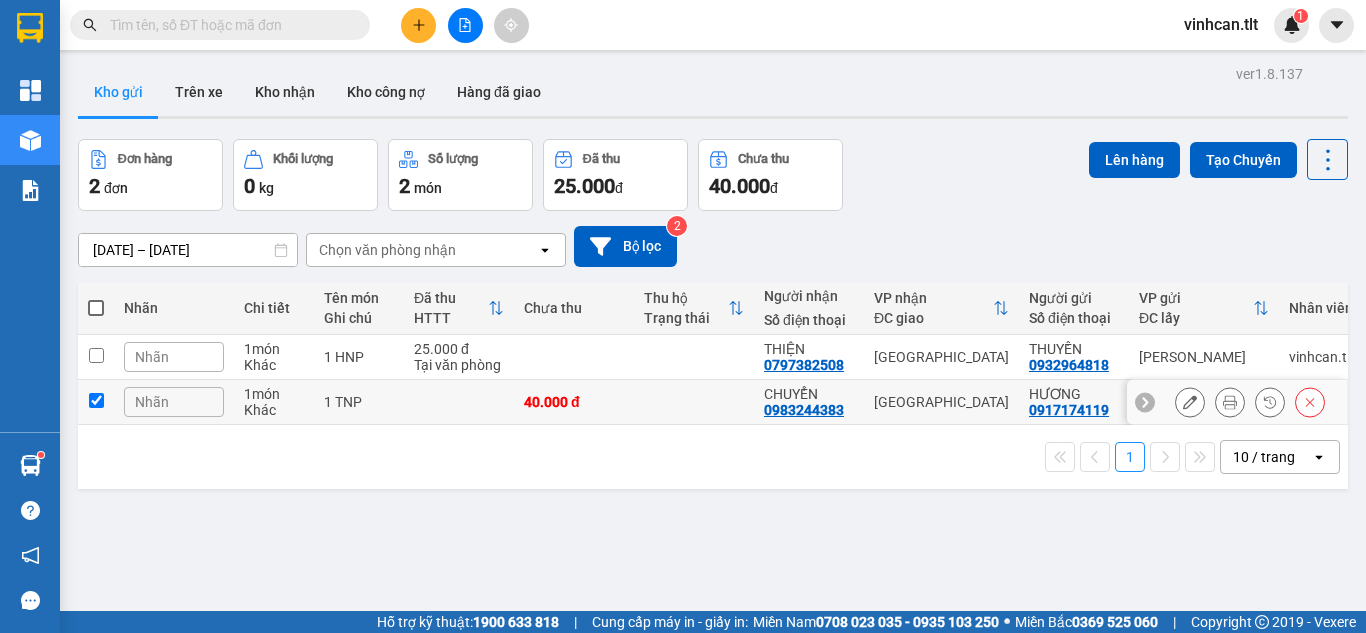 checkbox on "true" 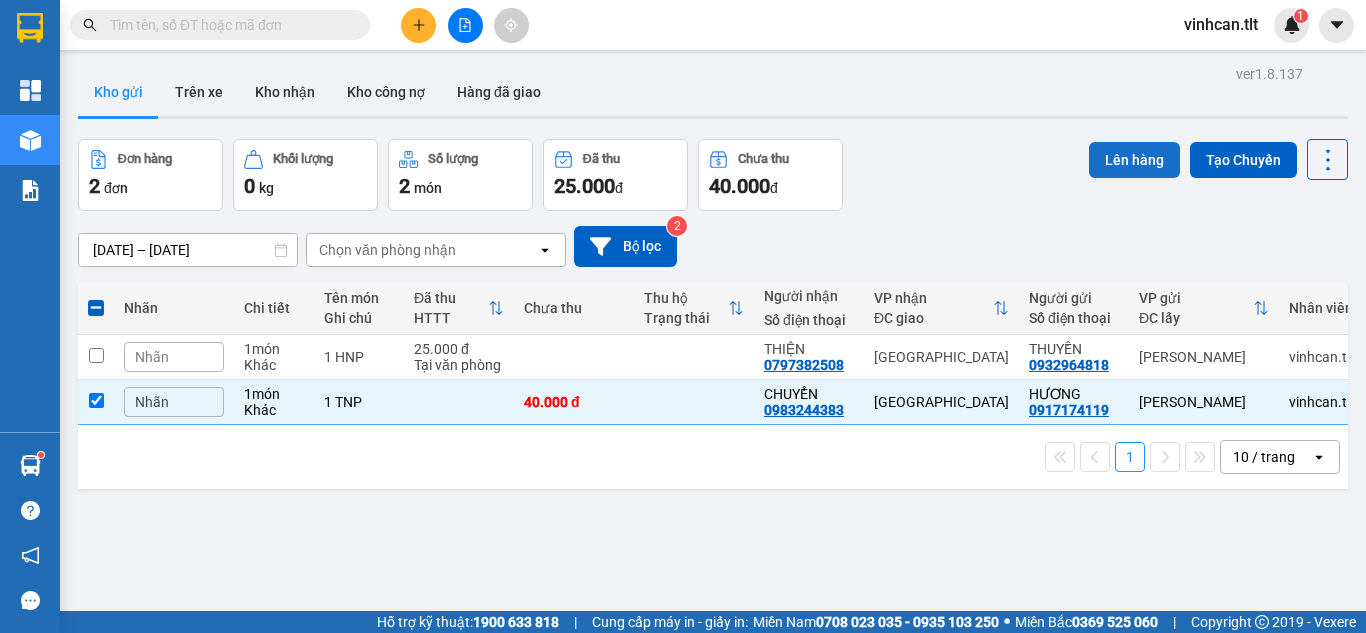 click on "Lên hàng" at bounding box center [1134, 160] 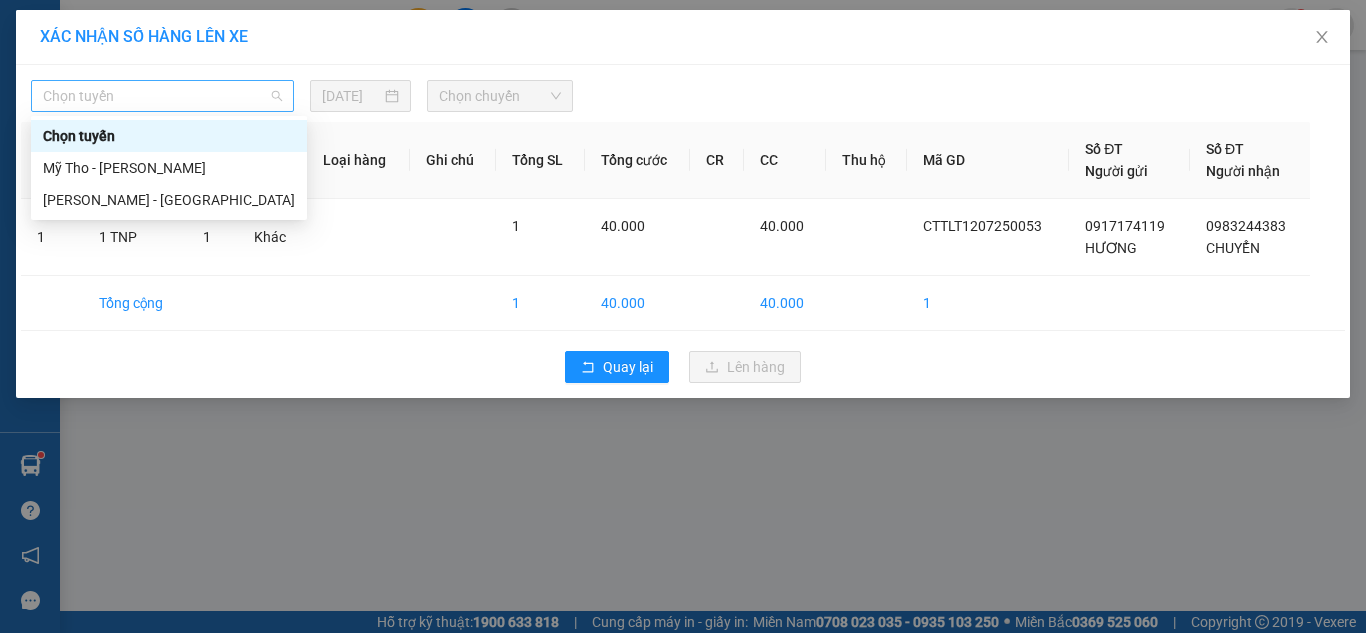 click on "Chọn tuyến" at bounding box center [162, 96] 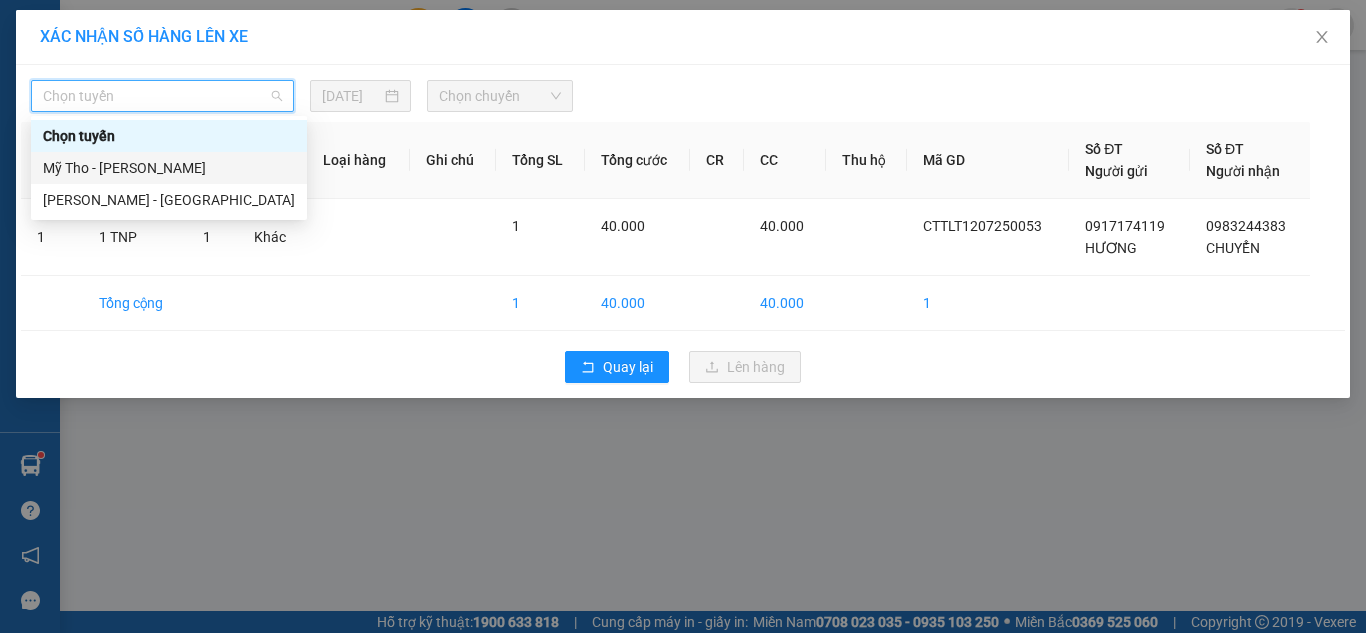 click on "Mỹ Tho - [PERSON_NAME]" at bounding box center [169, 168] 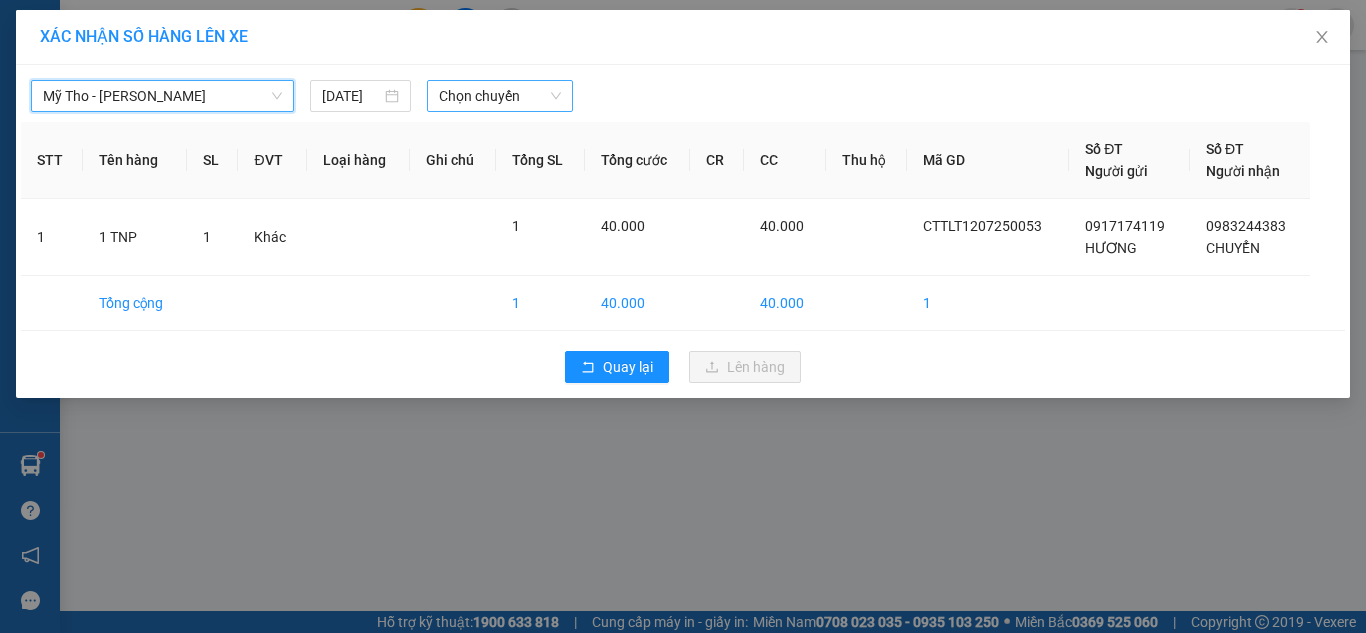 click on "Chọn chuyến" at bounding box center (500, 96) 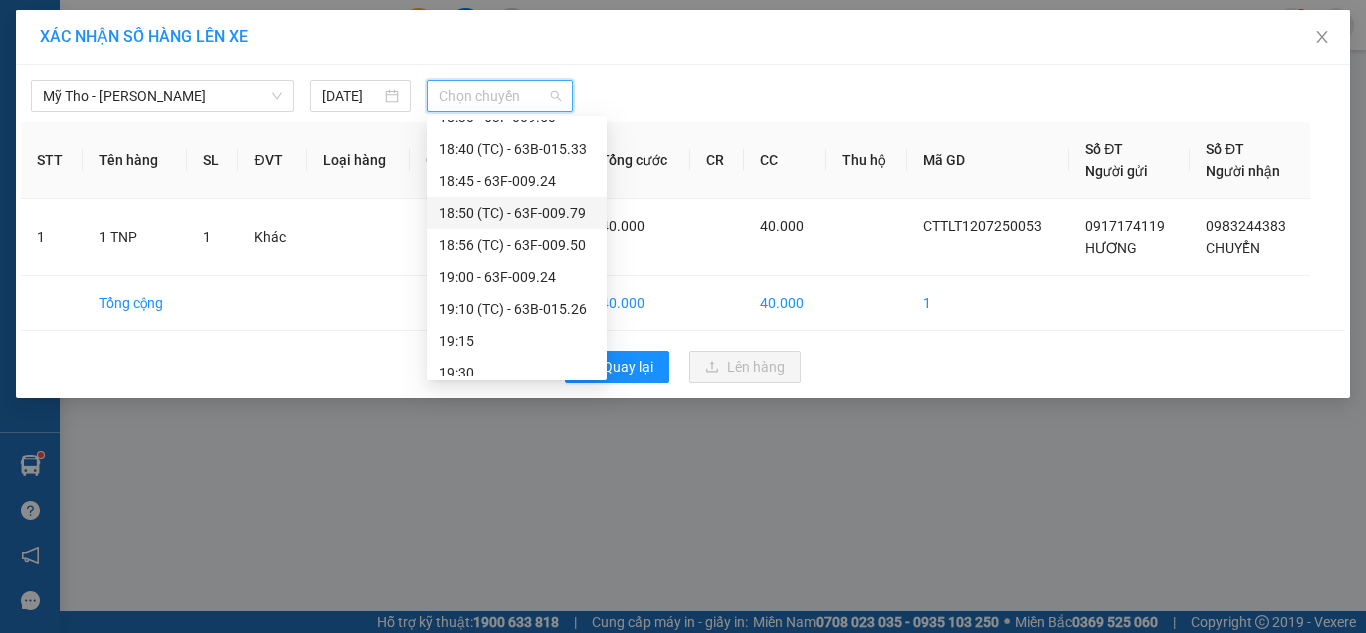 scroll, scrollTop: 2912, scrollLeft: 0, axis: vertical 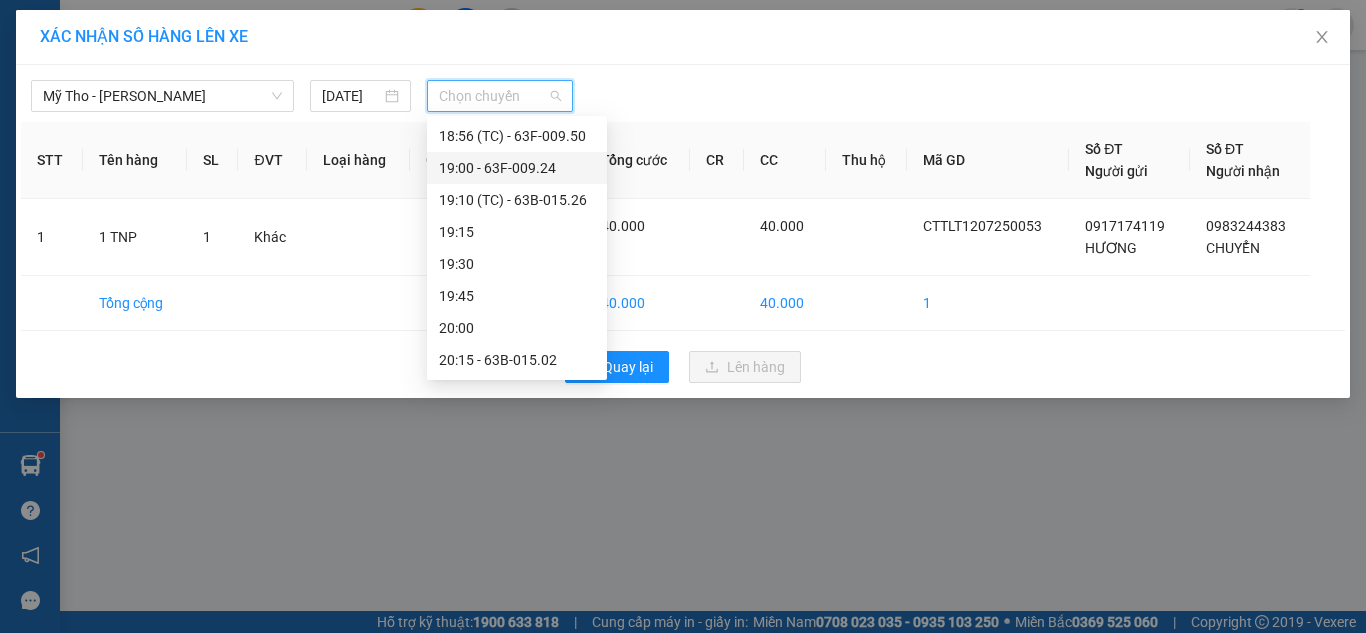 click on "19:00     - 63F-009.24" at bounding box center [517, 168] 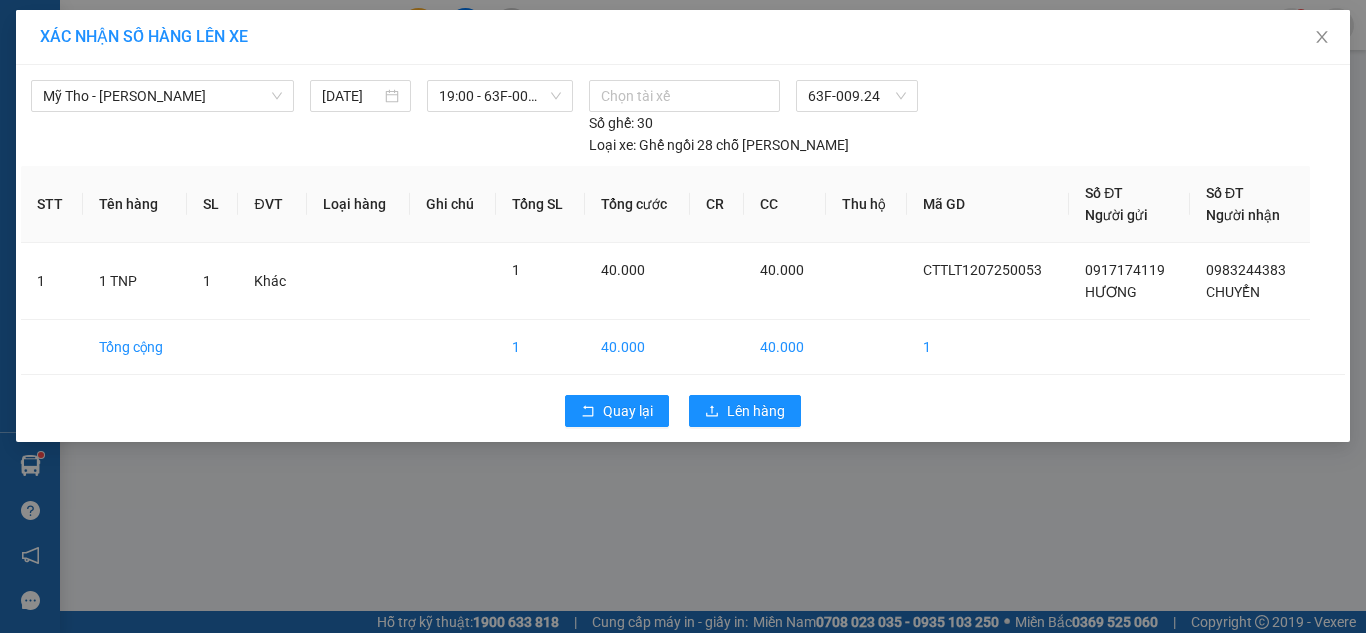click on "Quay lại Lên hàng" at bounding box center (683, 411) 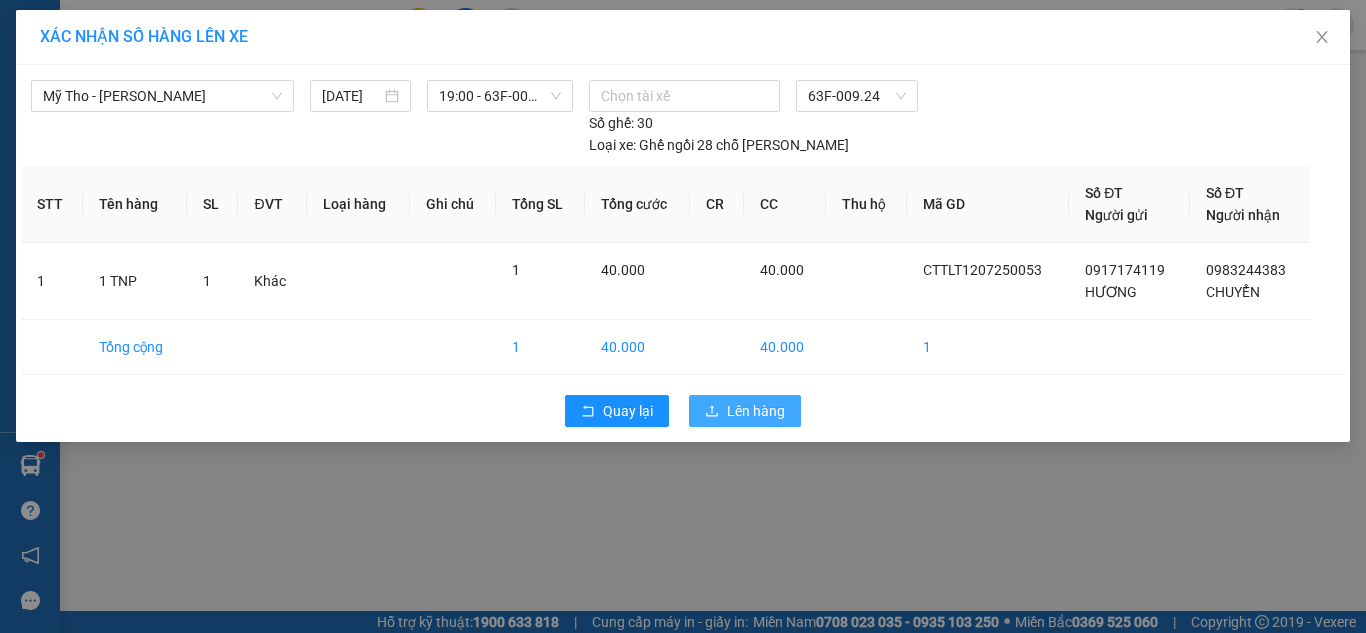 click 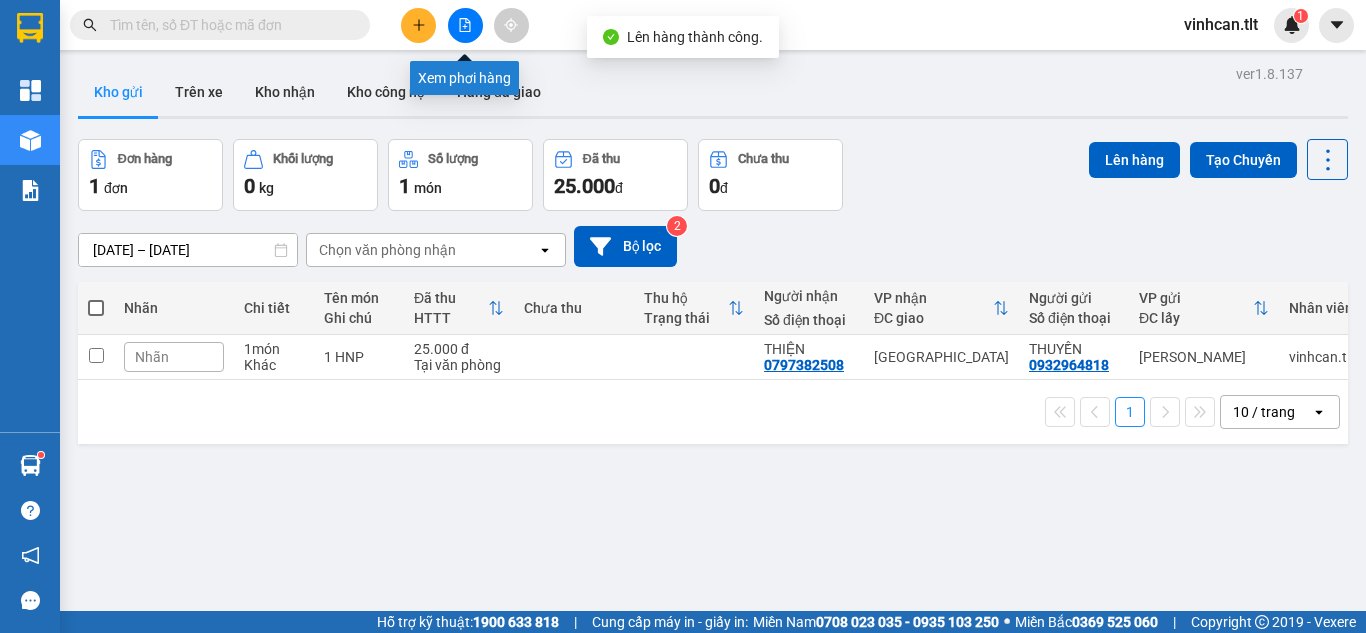 click at bounding box center (465, 25) 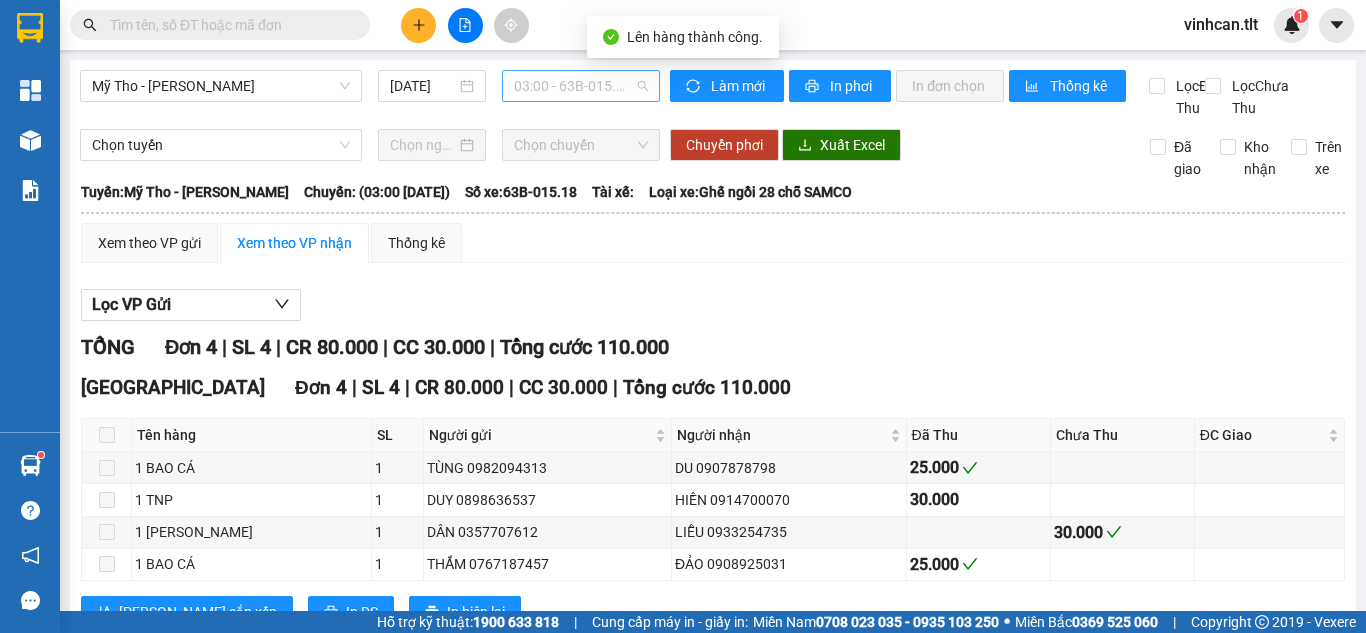 drag, startPoint x: 586, startPoint y: 92, endPoint x: 638, endPoint y: 161, distance: 86.40023 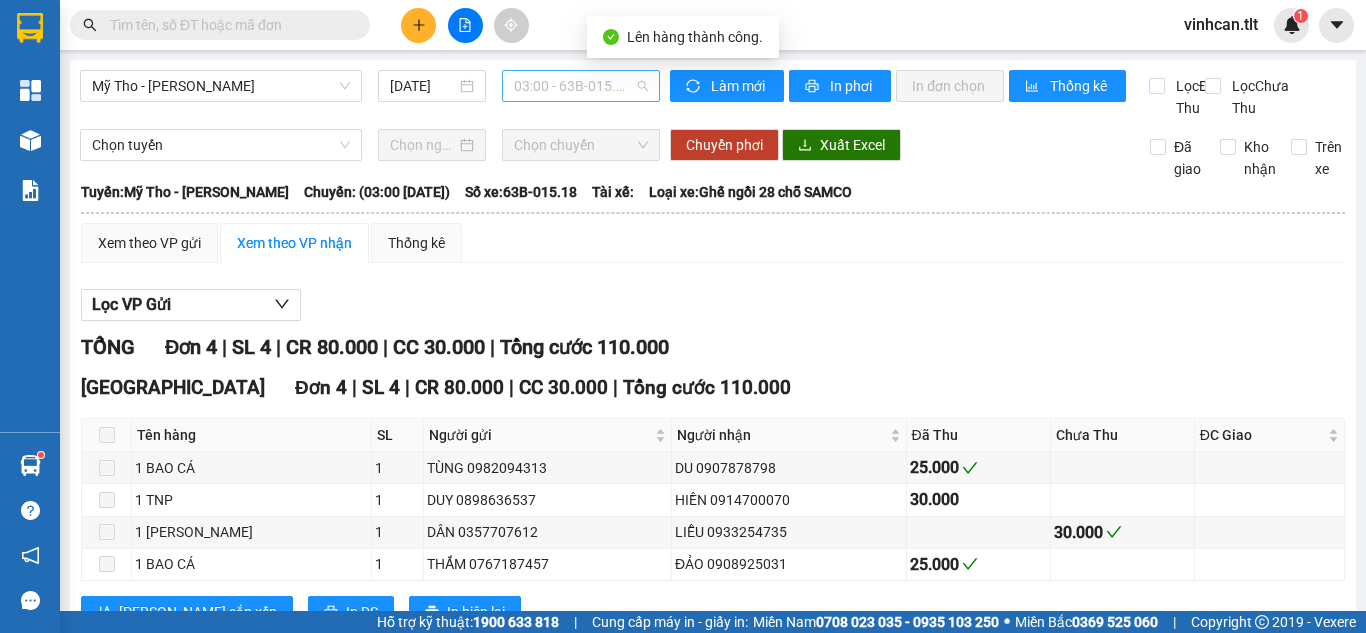 click on "03:00     - 63B-015.18" at bounding box center [581, 86] 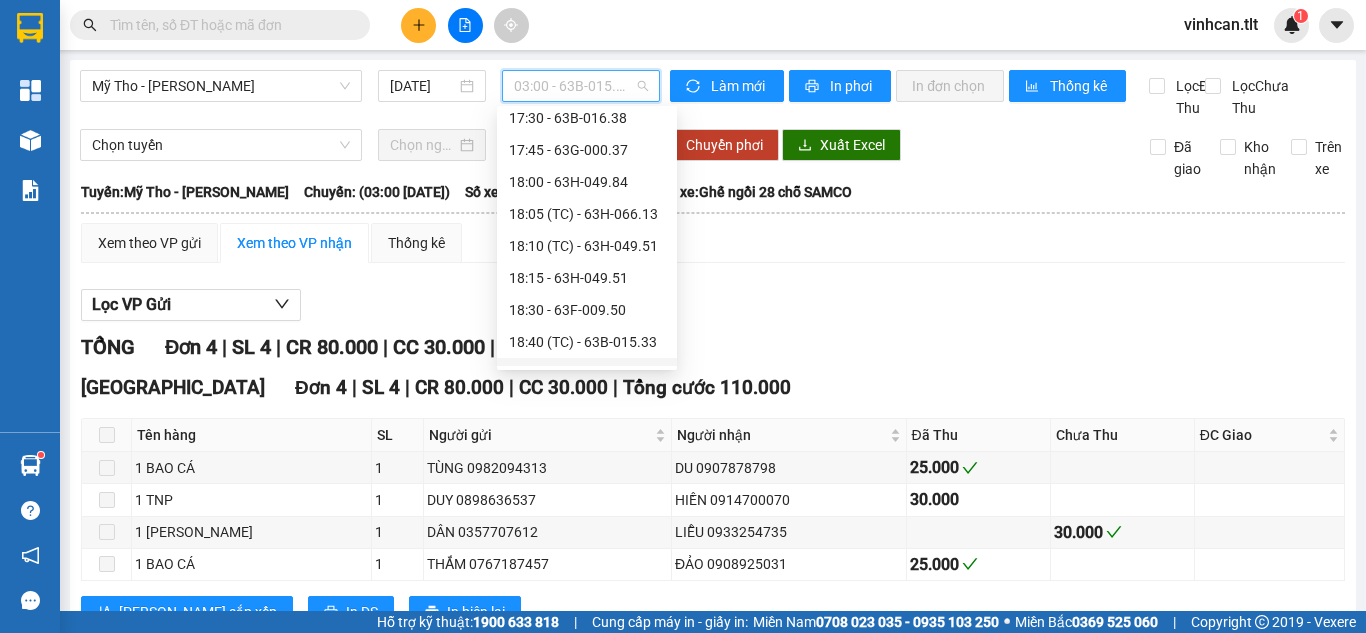 scroll, scrollTop: 2912, scrollLeft: 0, axis: vertical 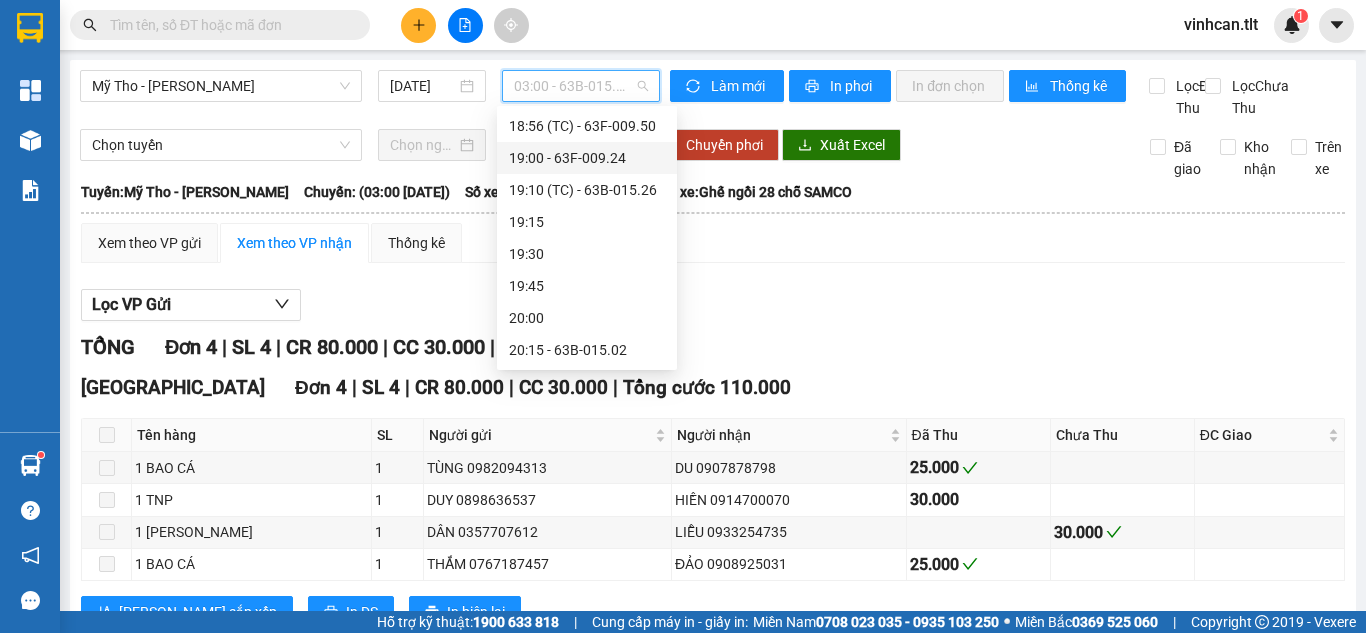 click on "19:00     - 63F-009.24" at bounding box center (587, 158) 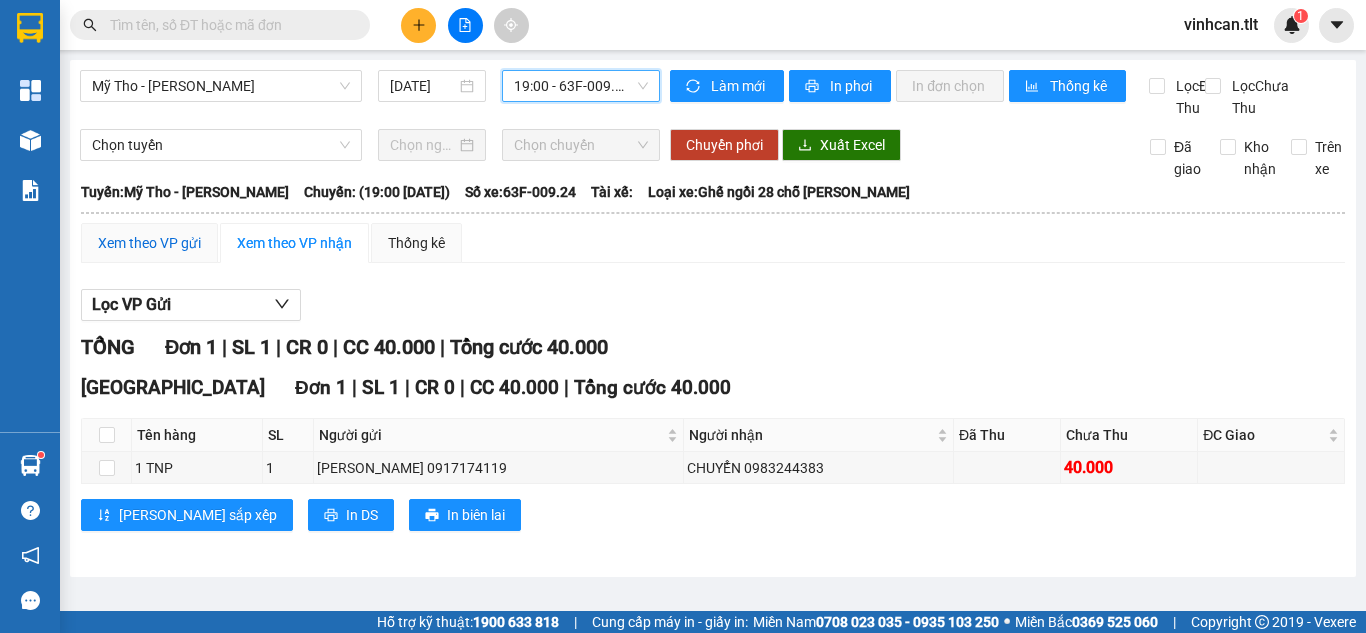click on "Xem theo VP gửi" at bounding box center (149, 243) 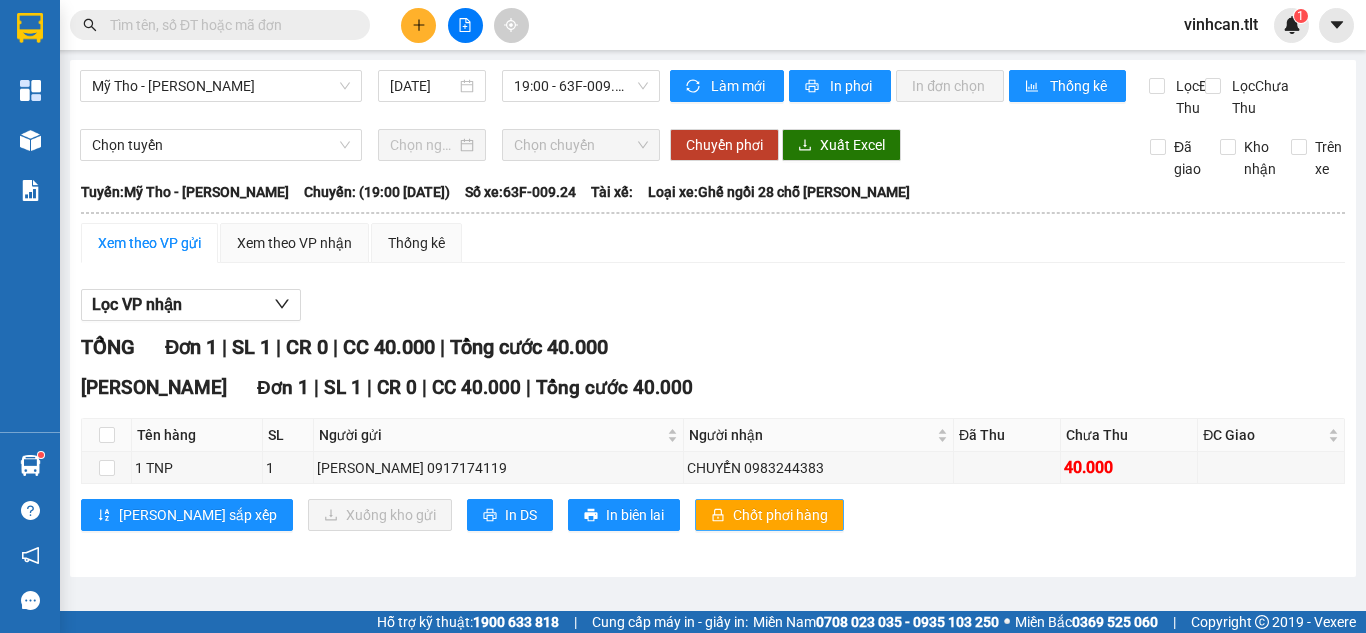 click on "Chốt phơi hàng" at bounding box center (780, 515) 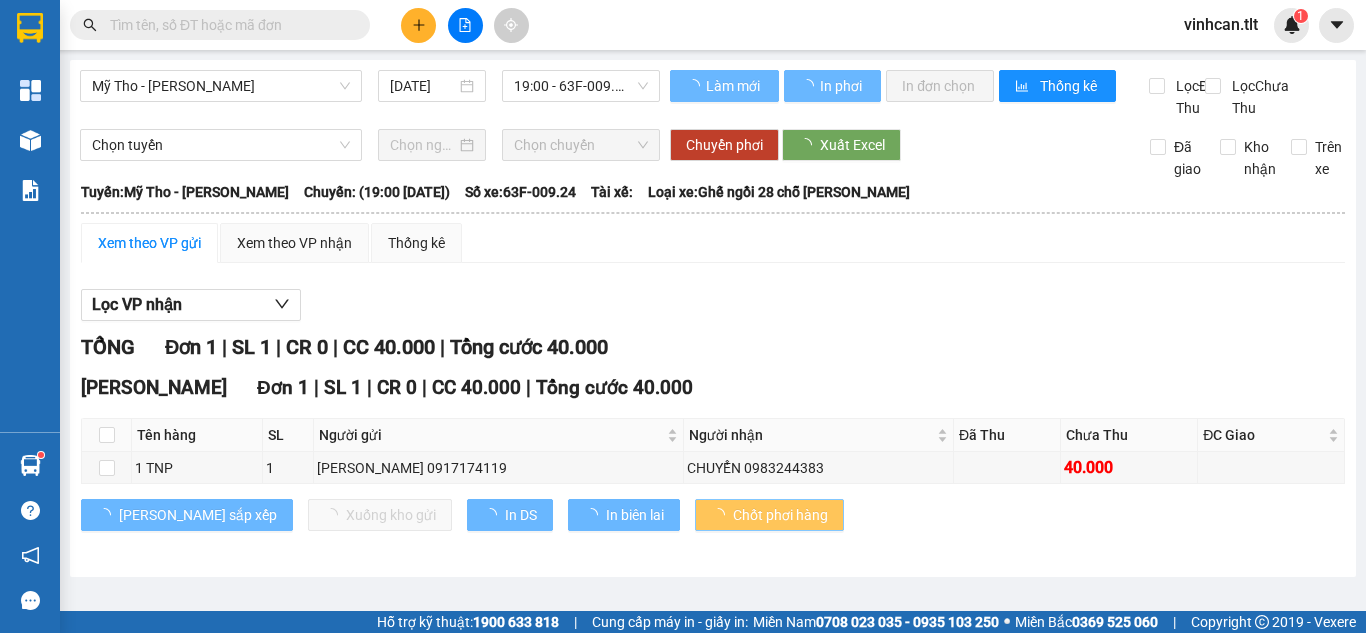 click on "Chốt phơi hàng" at bounding box center (780, 515) 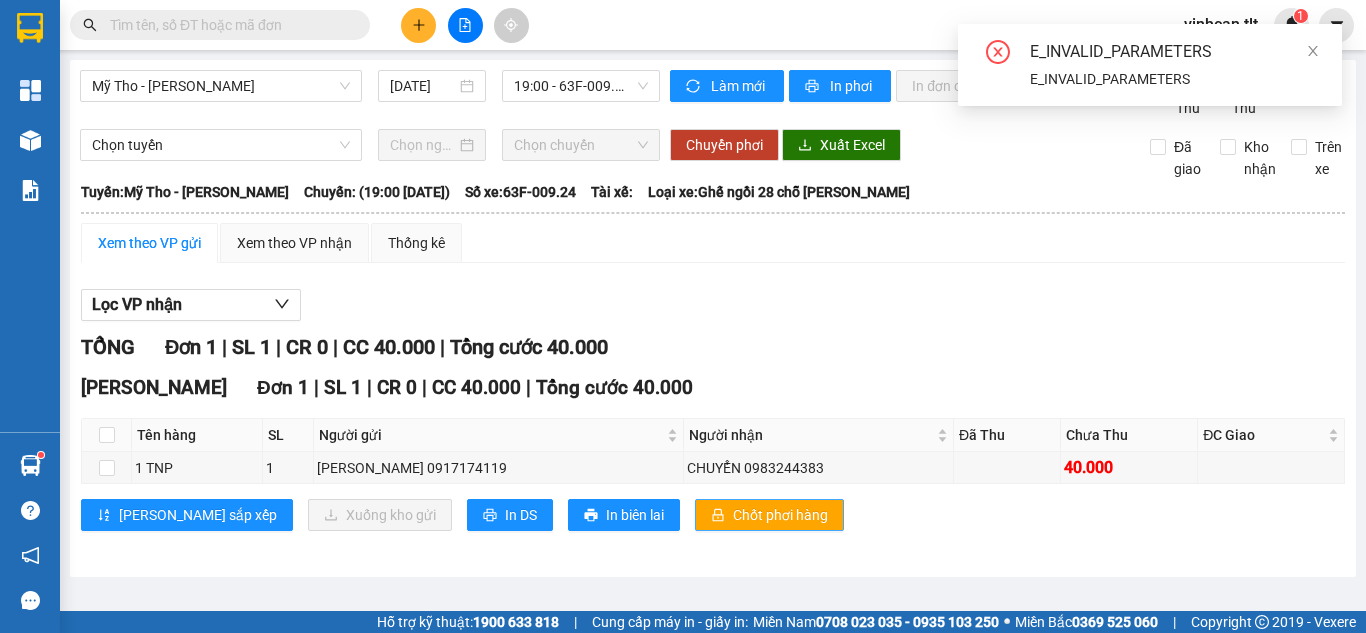click on "Chốt phơi hàng" at bounding box center [780, 515] 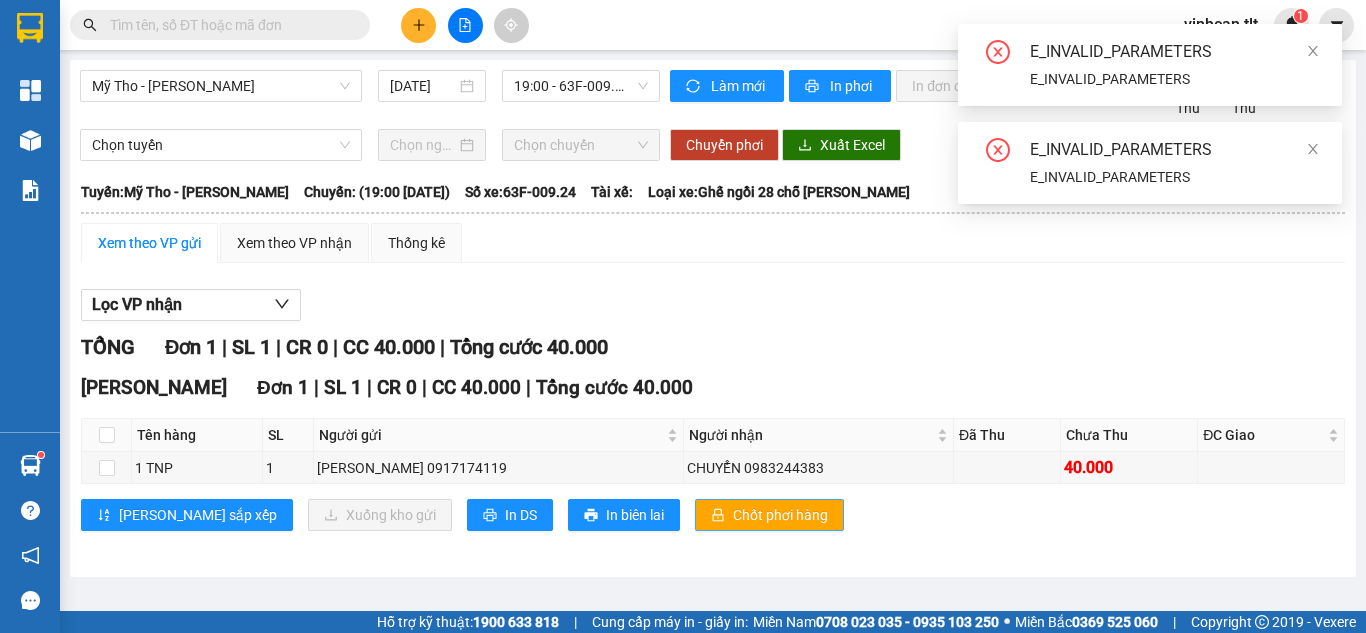 click on "Chốt phơi hàng" at bounding box center [780, 515] 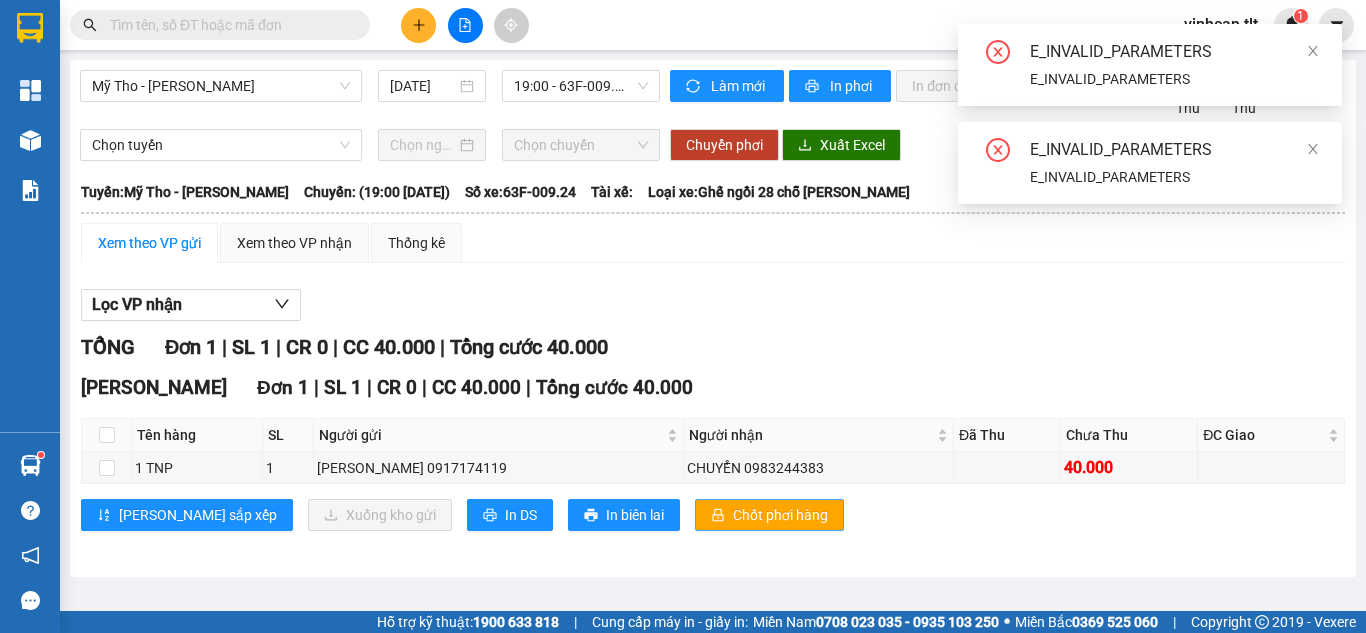 click on "Chốt phơi hàng" at bounding box center (780, 515) 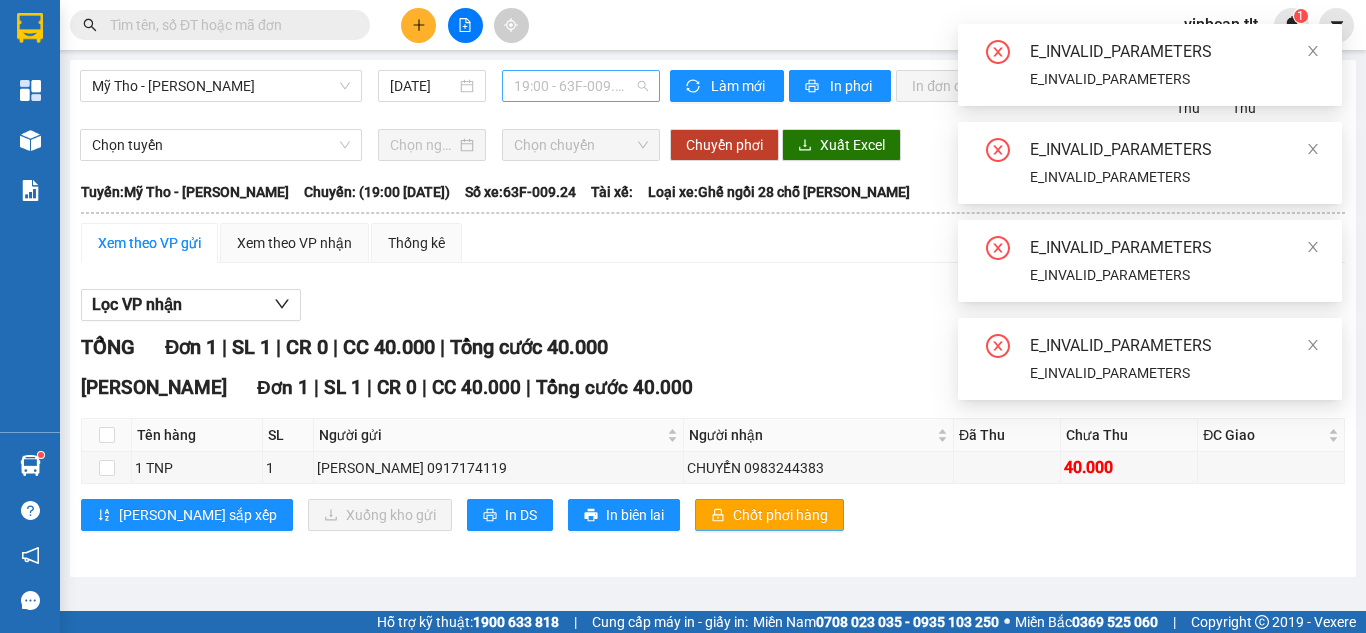click on "19:00     - 63F-009.24" at bounding box center [581, 86] 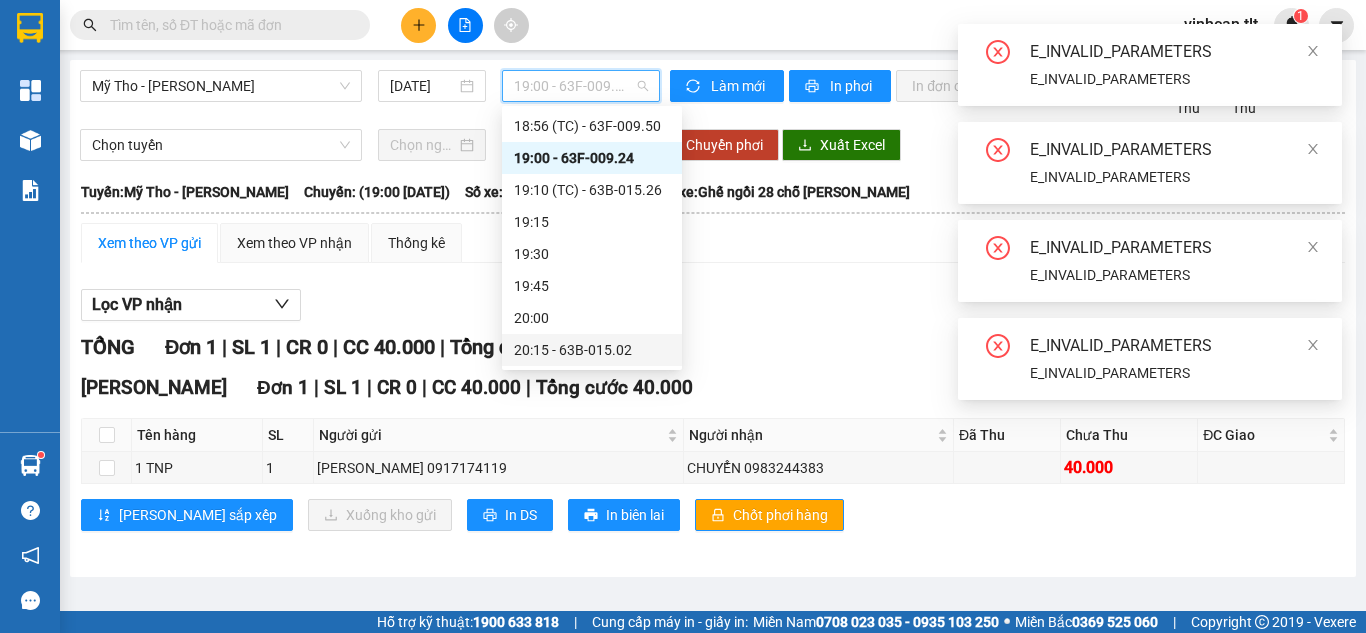 click on "20:15     - 63B-015.02" at bounding box center [592, 350] 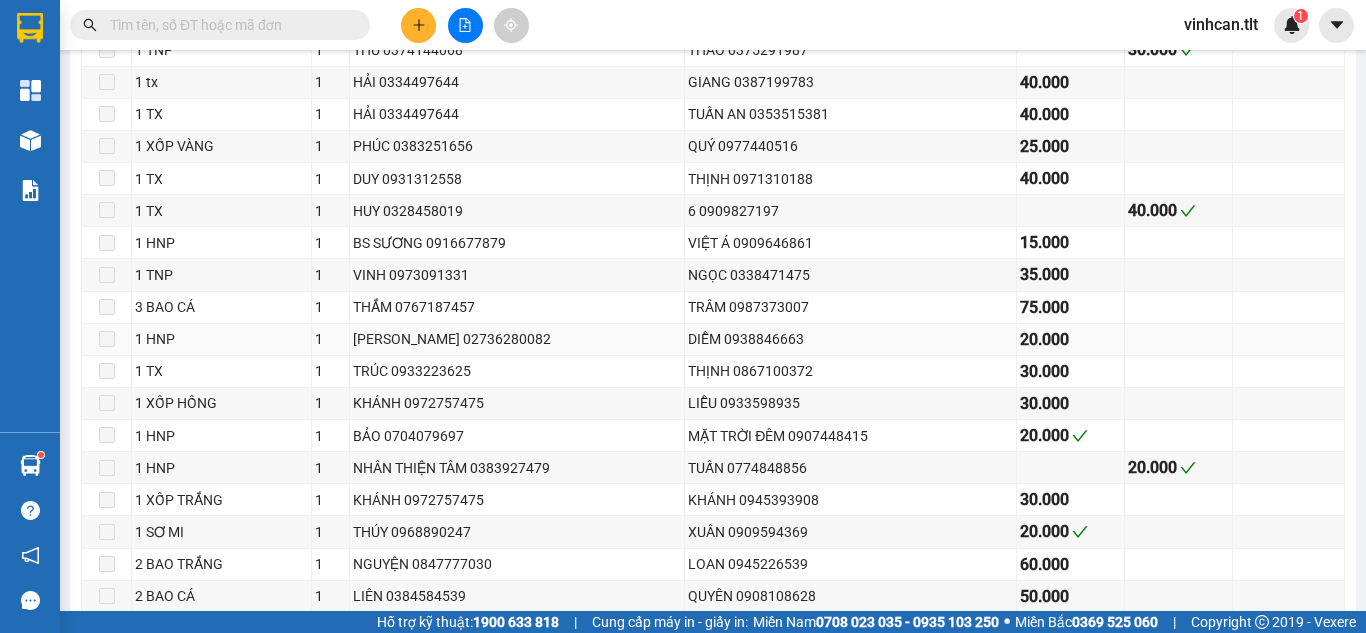 scroll, scrollTop: 1220, scrollLeft: 0, axis: vertical 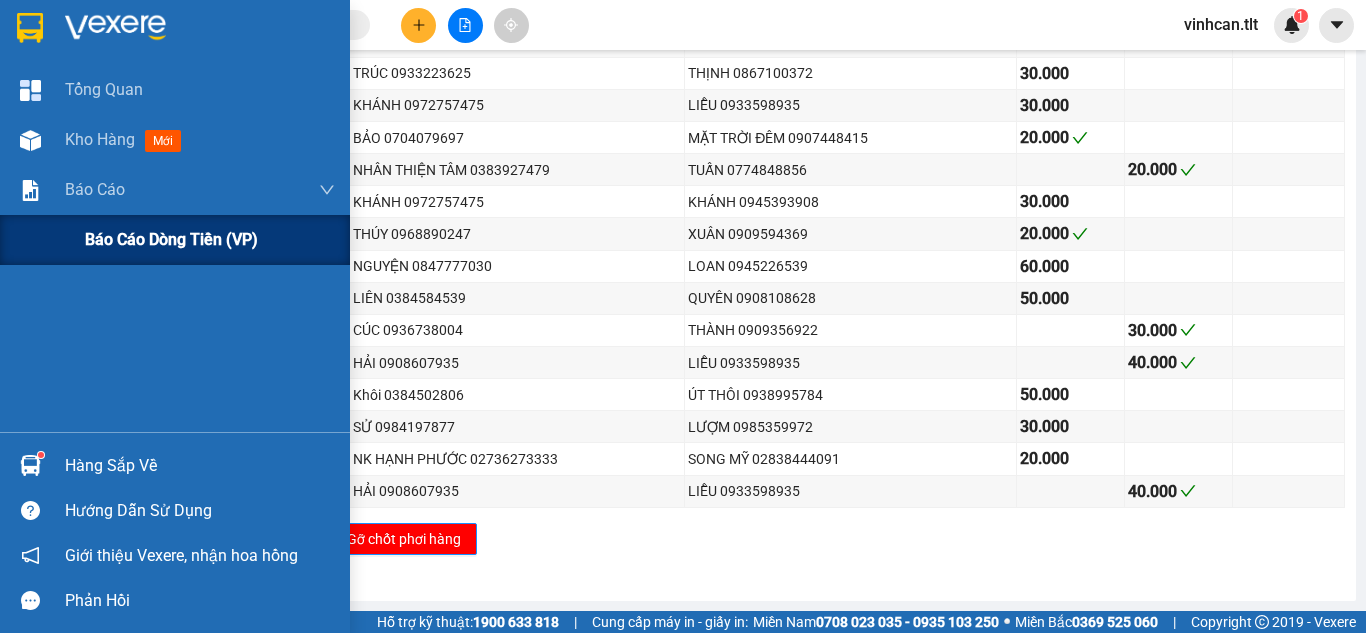 click on "Báo cáo dòng tiền (VP)" at bounding box center (171, 239) 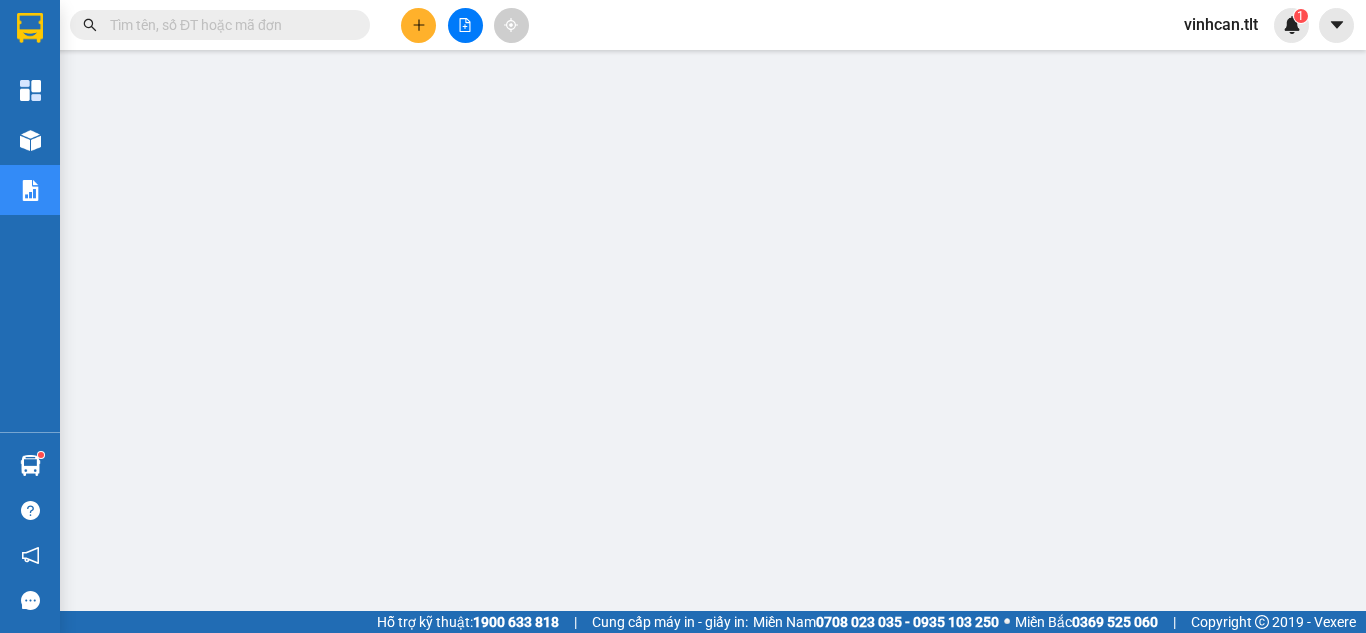 scroll, scrollTop: 0, scrollLeft: 0, axis: both 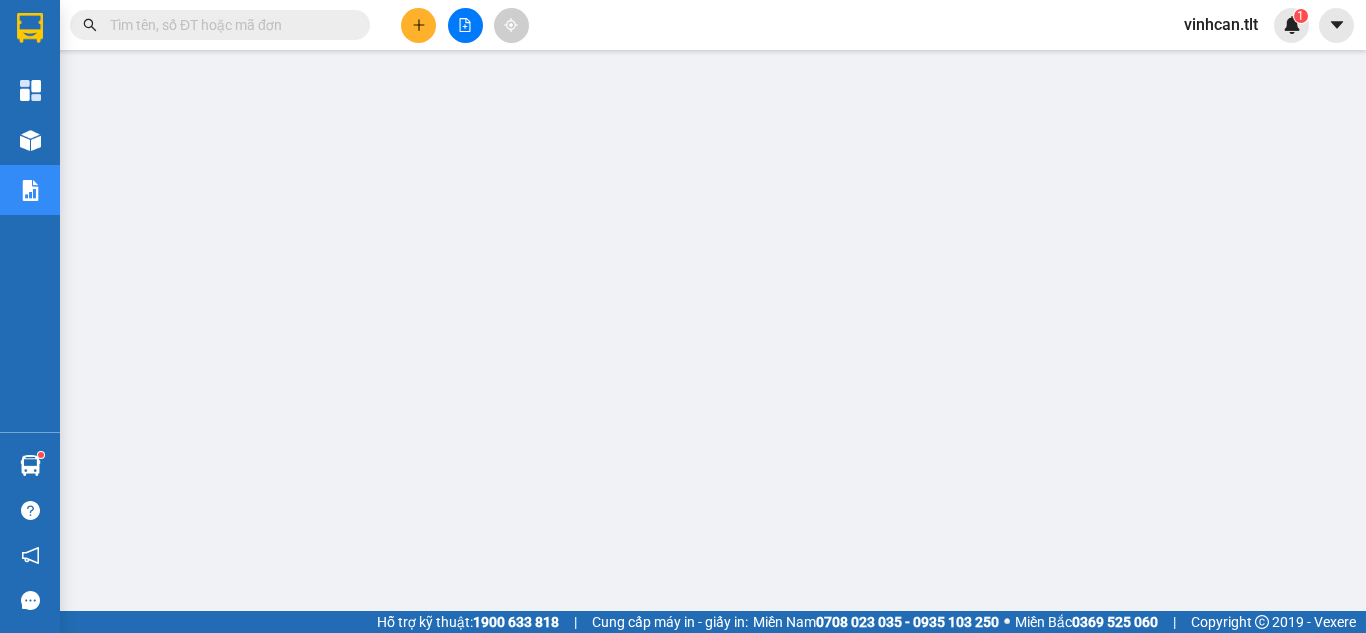 click on "Kết quả tìm kiếm ( 0 )  Bộ lọc  Thuộc VP này No Data vinhcan.tlt 1" at bounding box center [683, 25] 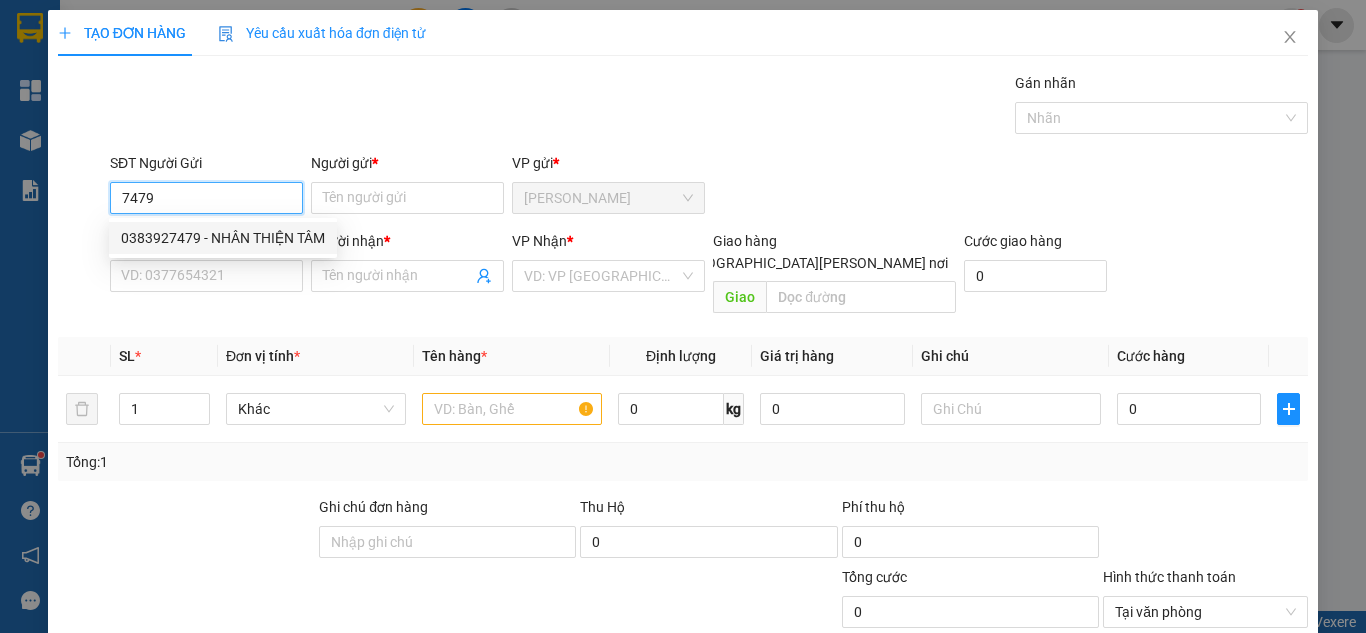 drag, startPoint x: 251, startPoint y: 237, endPoint x: 250, endPoint y: 255, distance: 18.027756 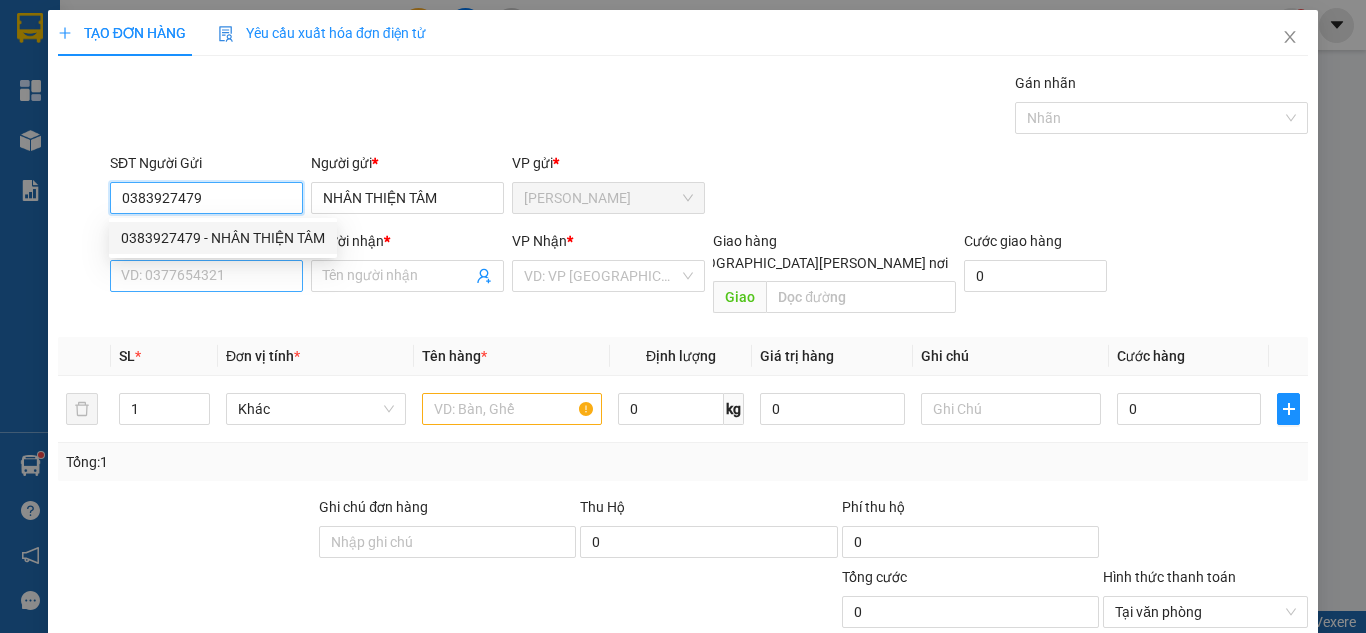 type on "0383927479" 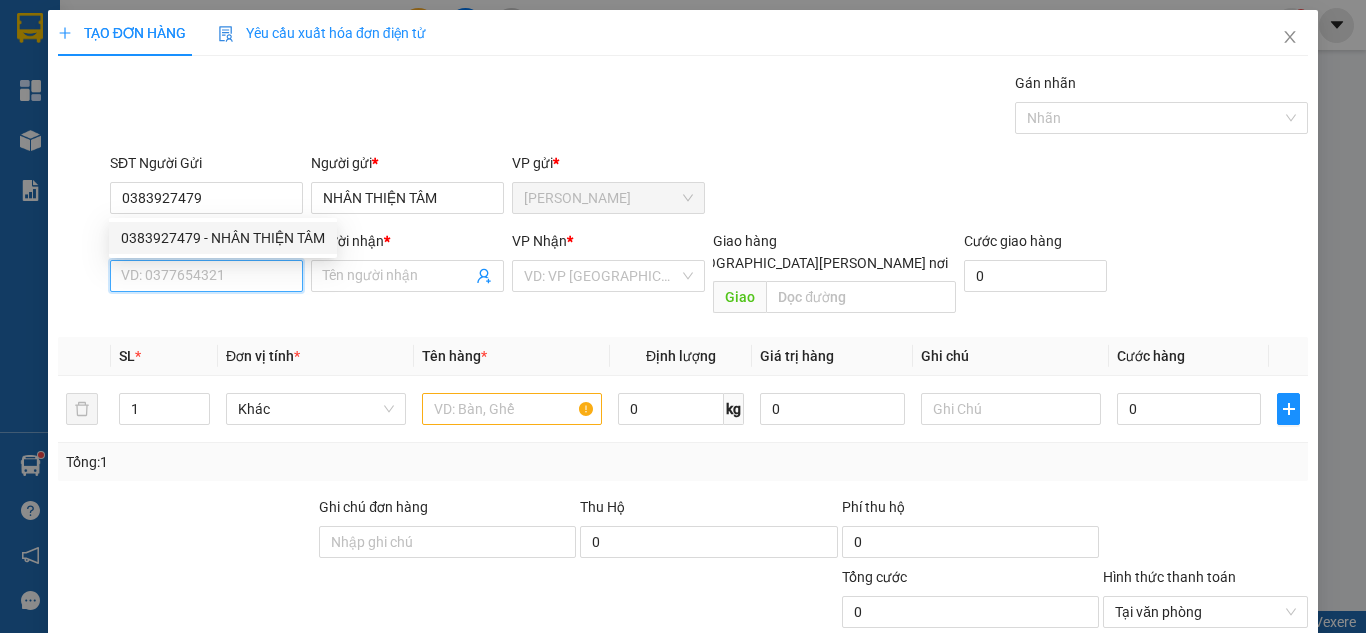 click on "SĐT Người Nhận  *" at bounding box center [206, 276] 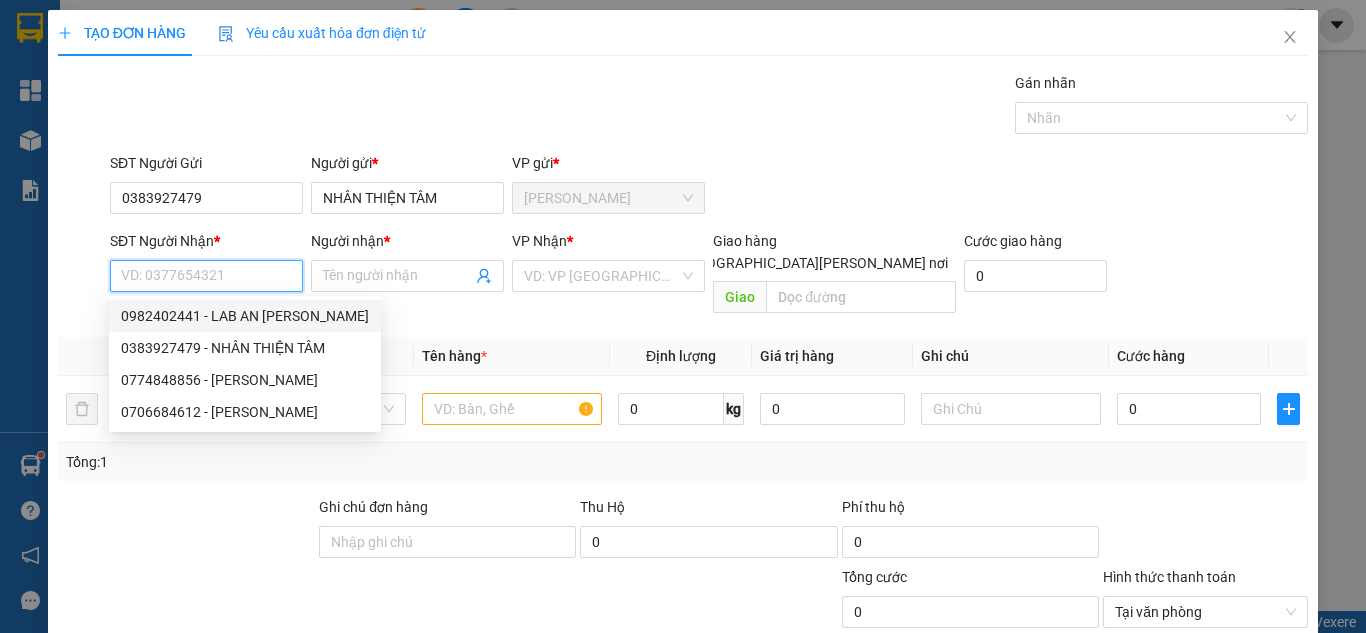 click on "0982402441 - LAB AN [PERSON_NAME]" at bounding box center (245, 316) 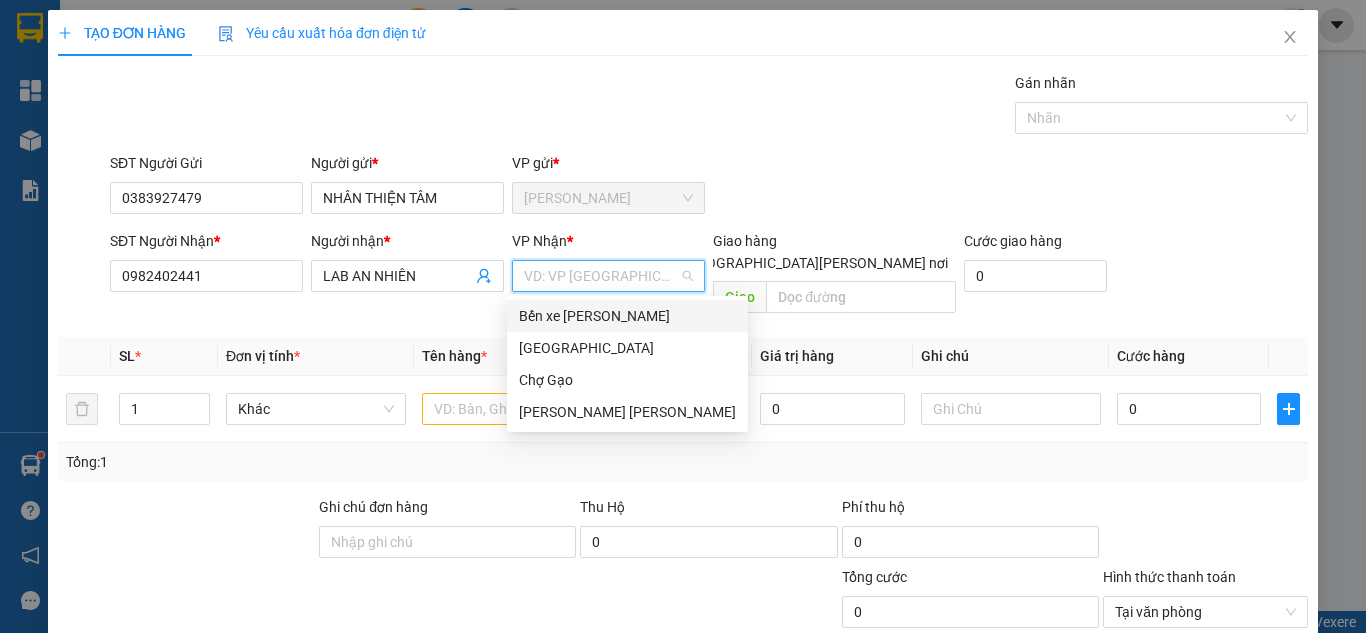 click at bounding box center [601, 276] 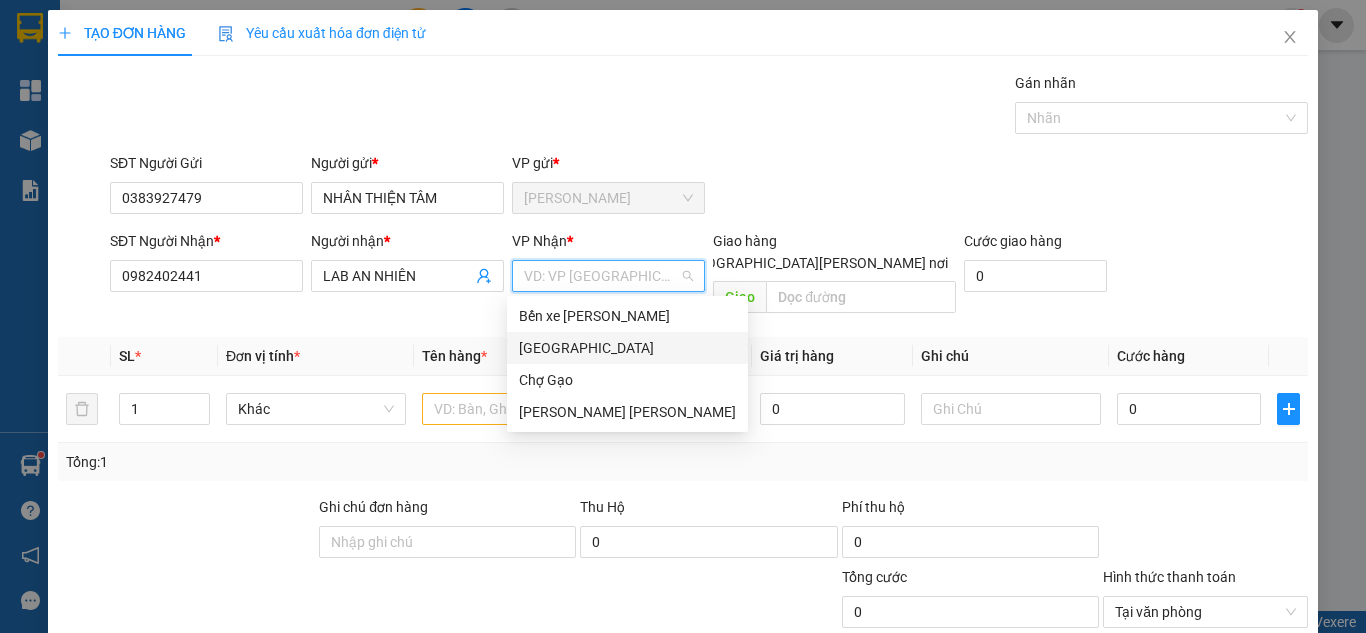 click on "[GEOGRAPHIC_DATA]" at bounding box center [627, 348] 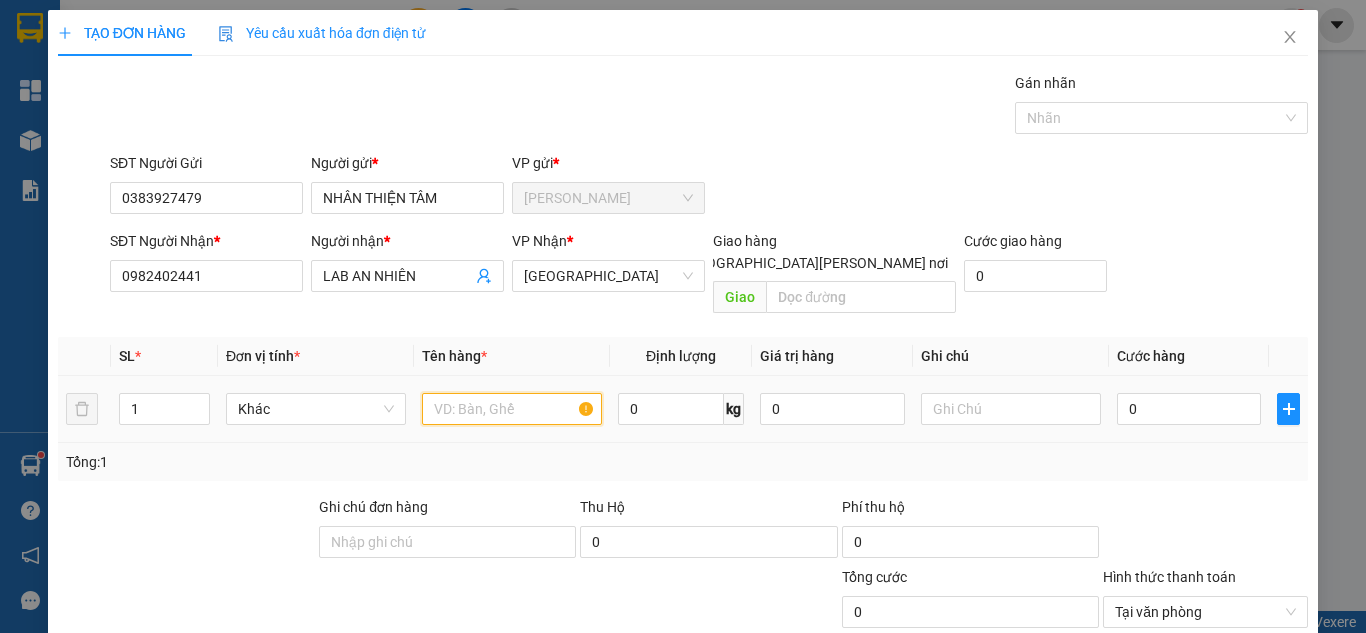 click at bounding box center (512, 409) 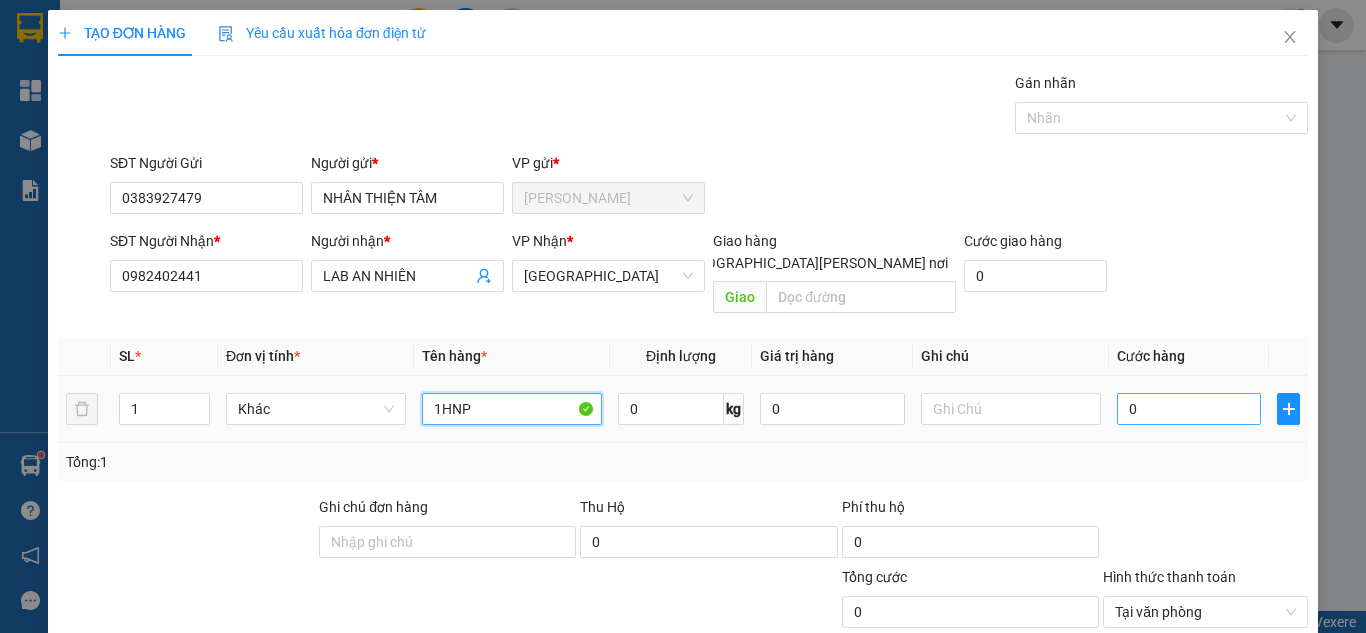 type on "1HNP" 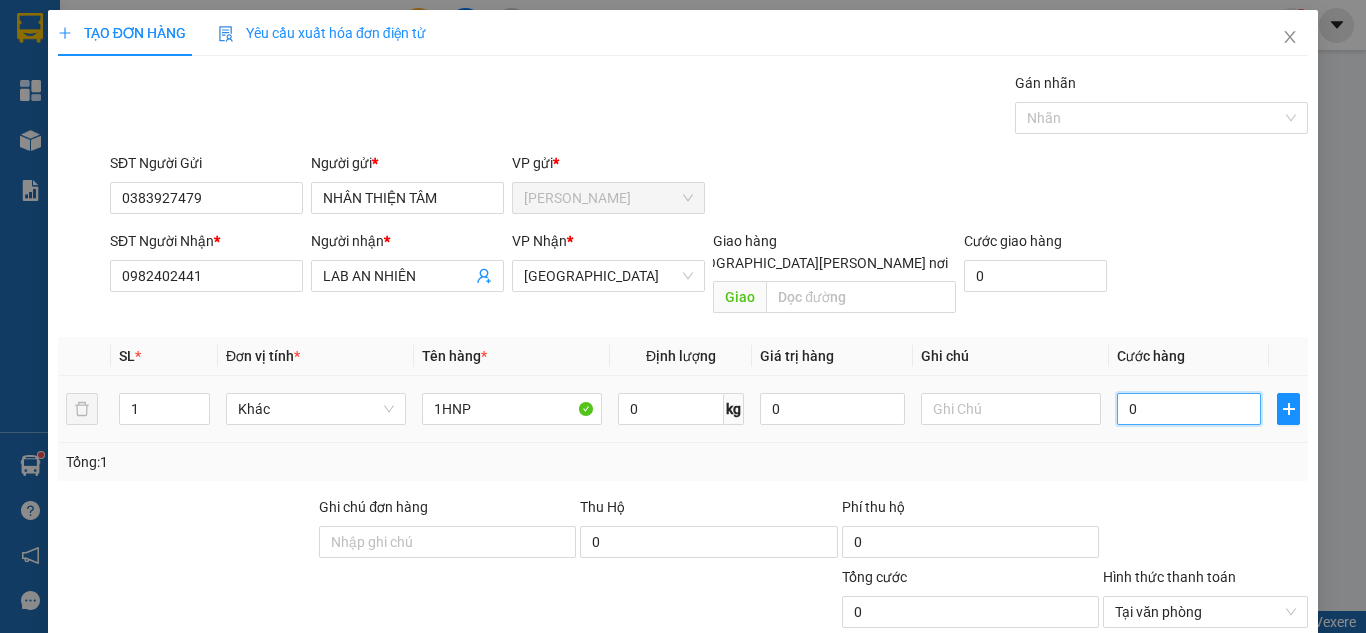 click on "0" at bounding box center [1189, 409] 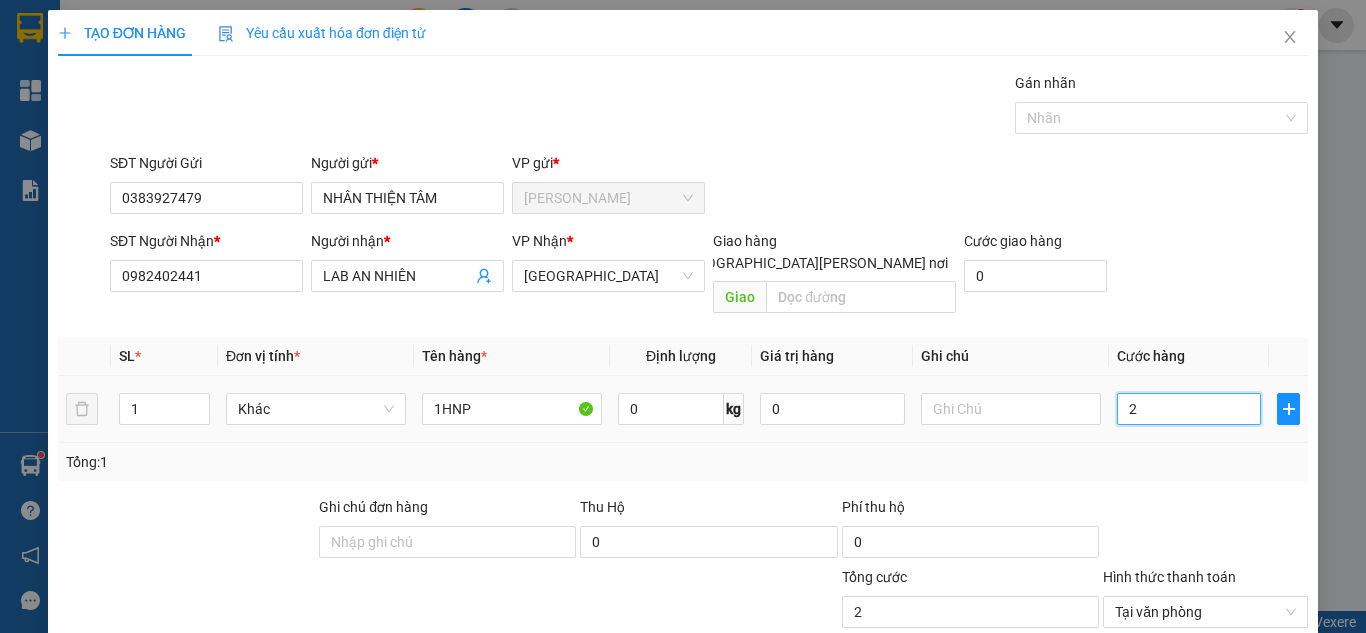 type on "20" 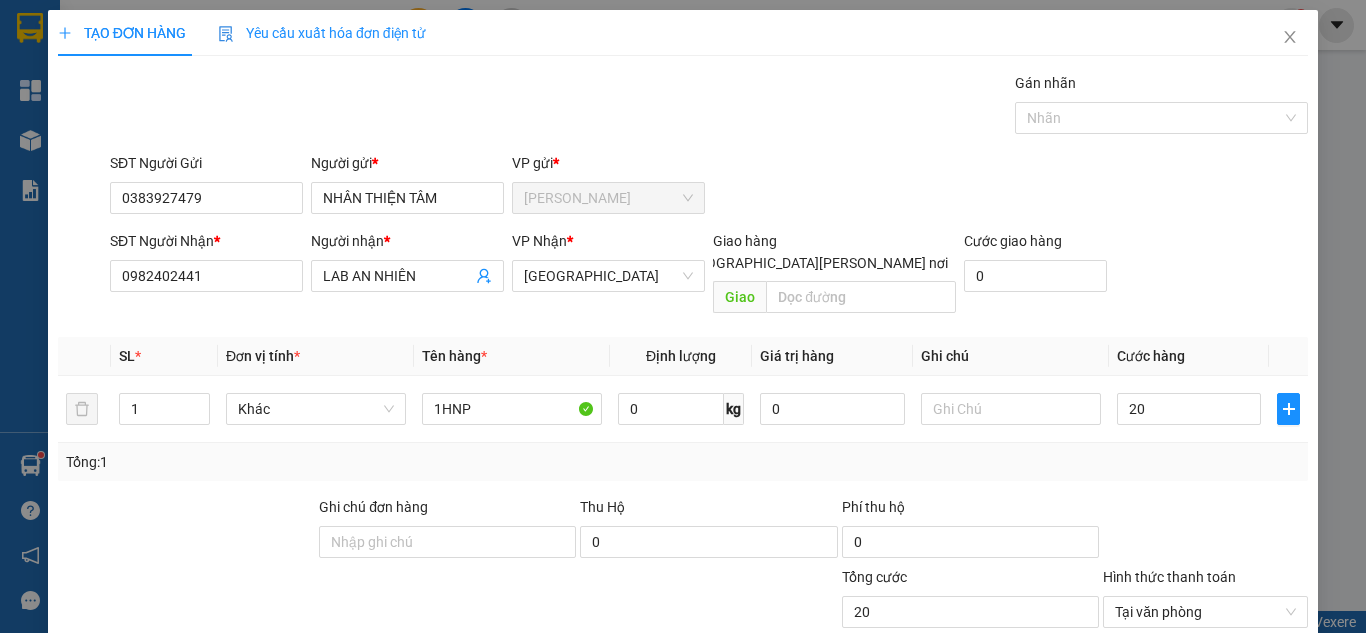 type on "20.000" 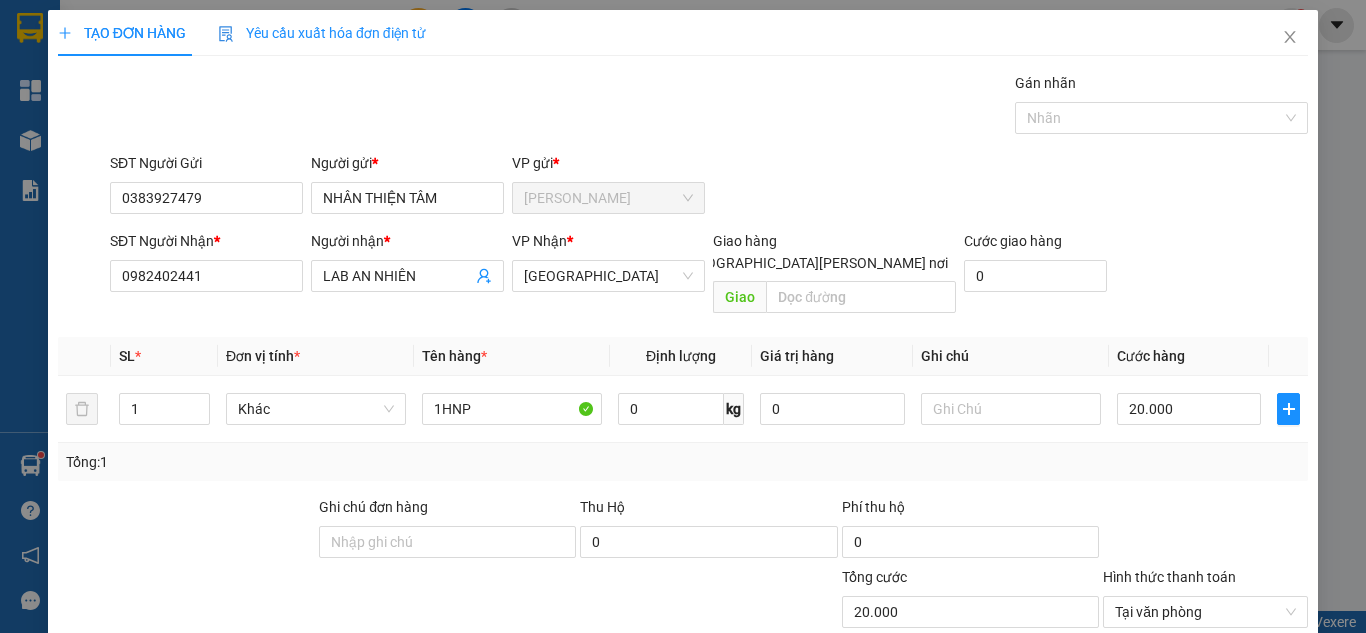 click on "SĐT Người [PERSON_NAME]  * 0982402441 Người [PERSON_NAME]  * LAB AN [PERSON_NAME] [PERSON_NAME]  * [GEOGRAPHIC_DATA] Giao hàng [GEOGRAPHIC_DATA][PERSON_NAME] nơi [PERSON_NAME] [PERSON_NAME] hàng 0" at bounding box center [709, 276] 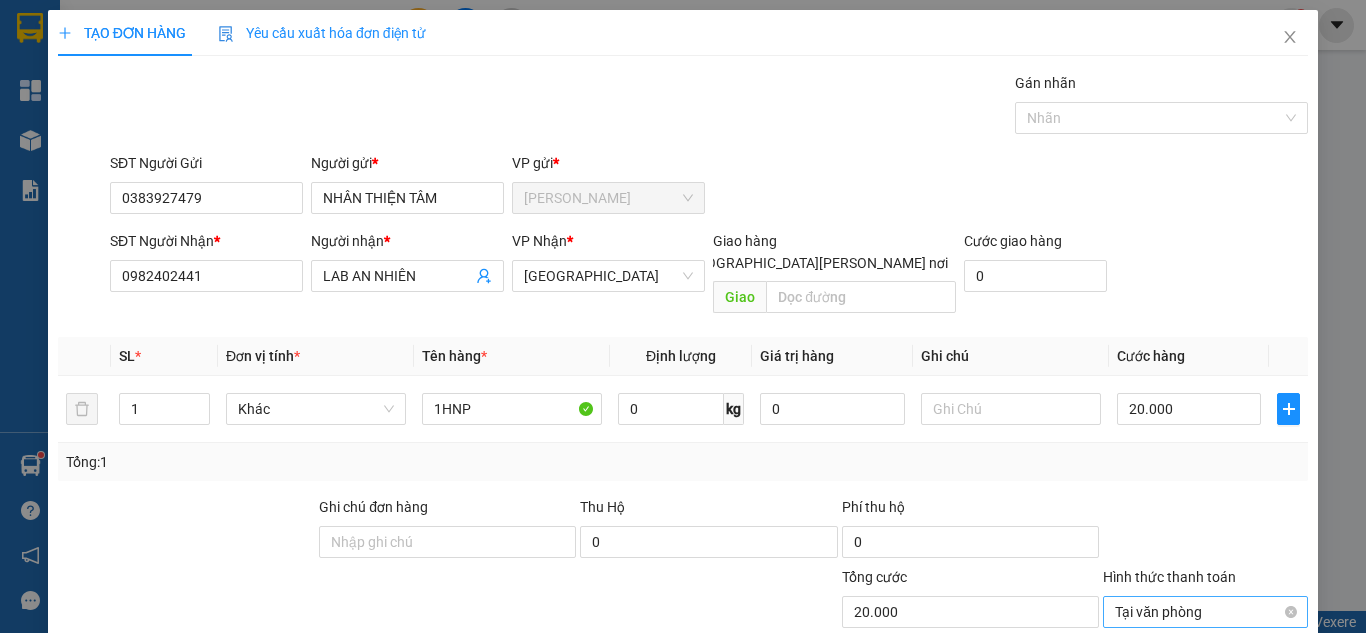 scroll, scrollTop: 107, scrollLeft: 0, axis: vertical 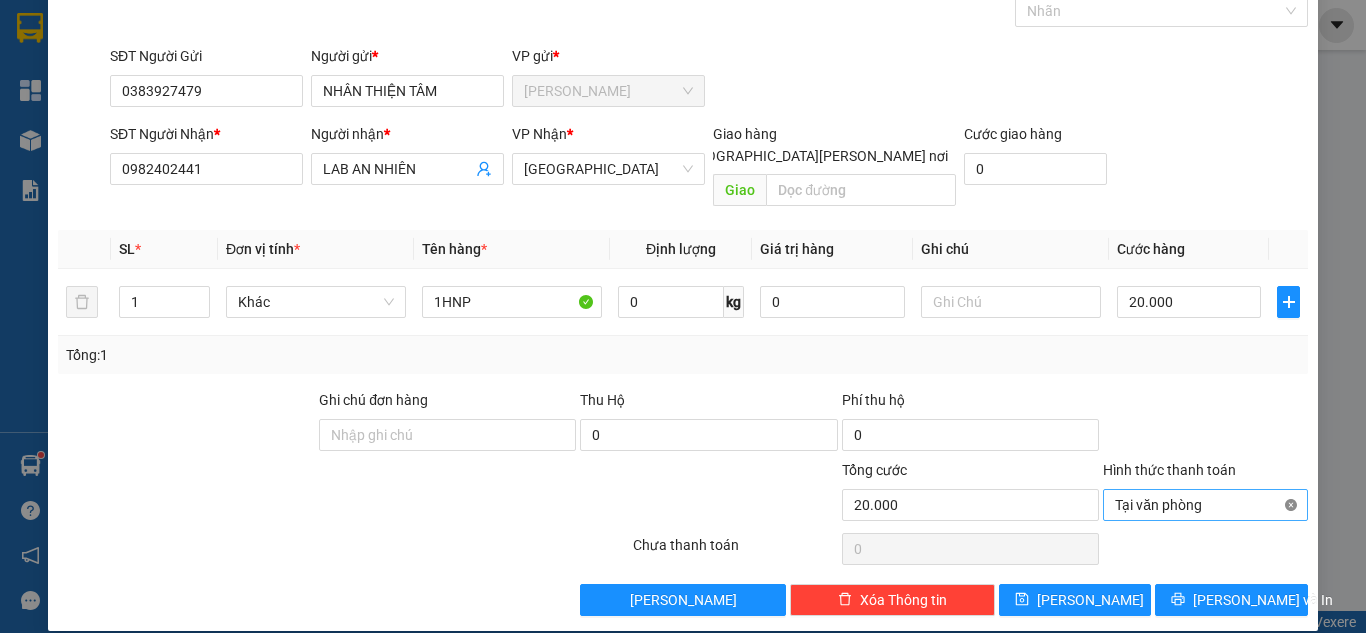 type on "20.000" 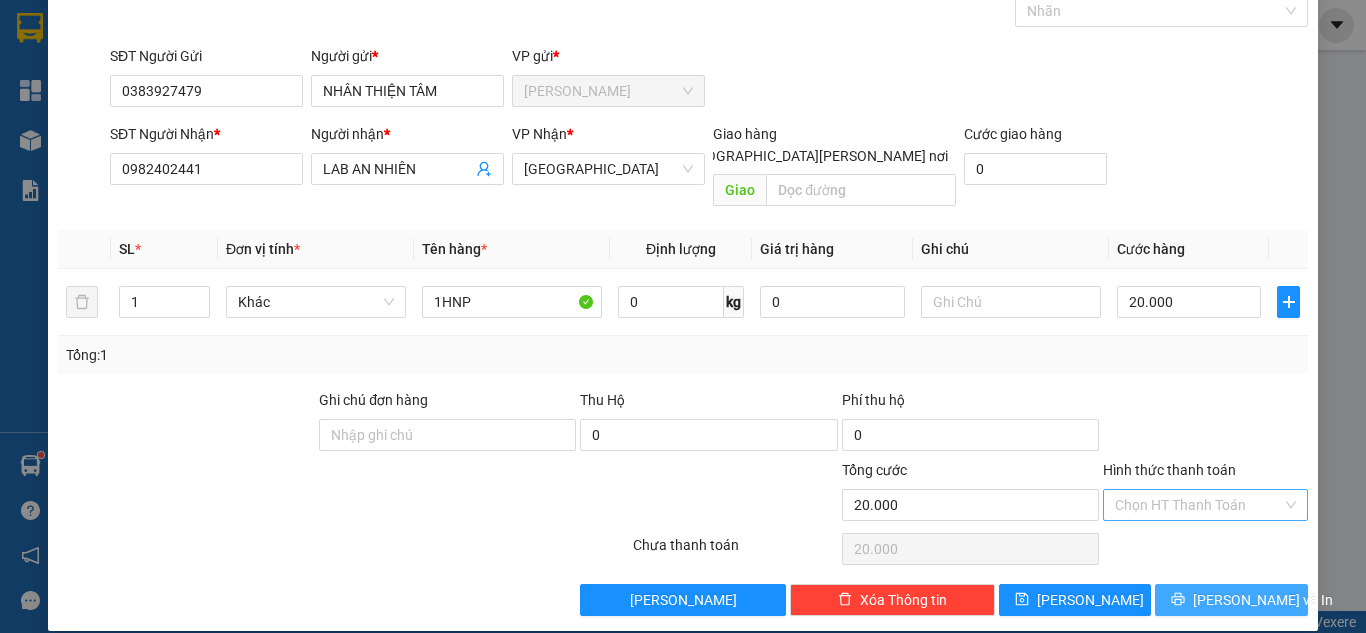 click on "[PERSON_NAME] và In" at bounding box center (1263, 600) 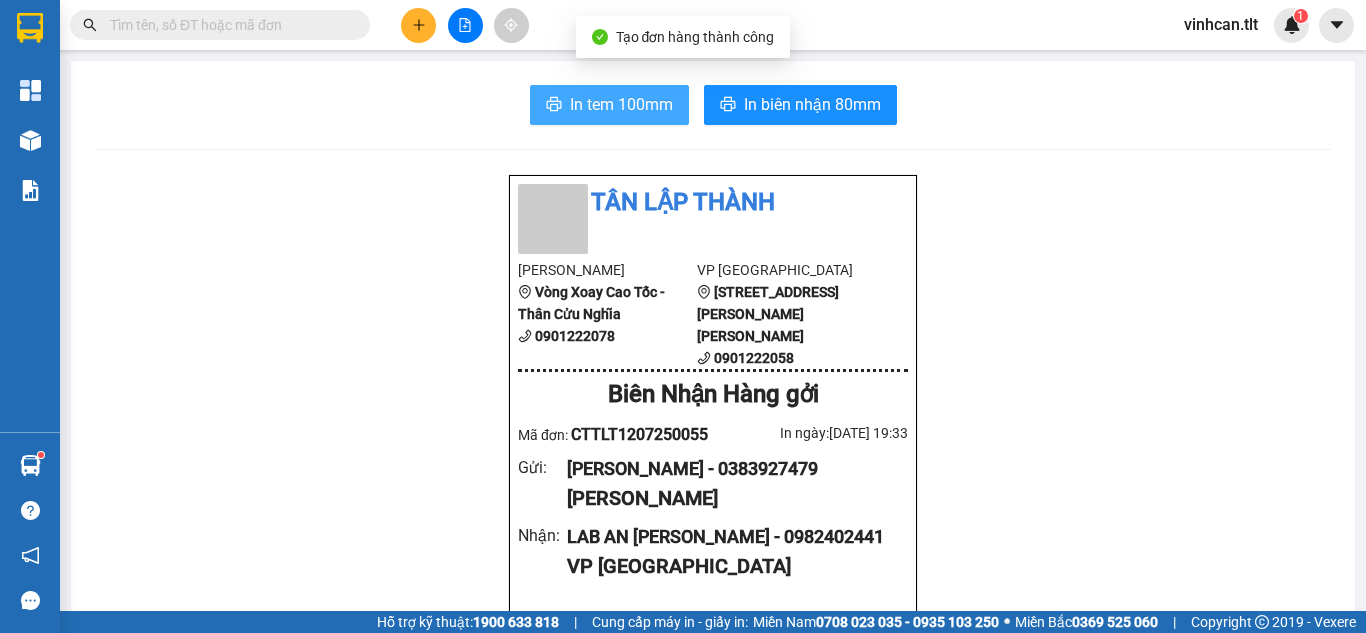 click on "In tem 100mm" at bounding box center [621, 104] 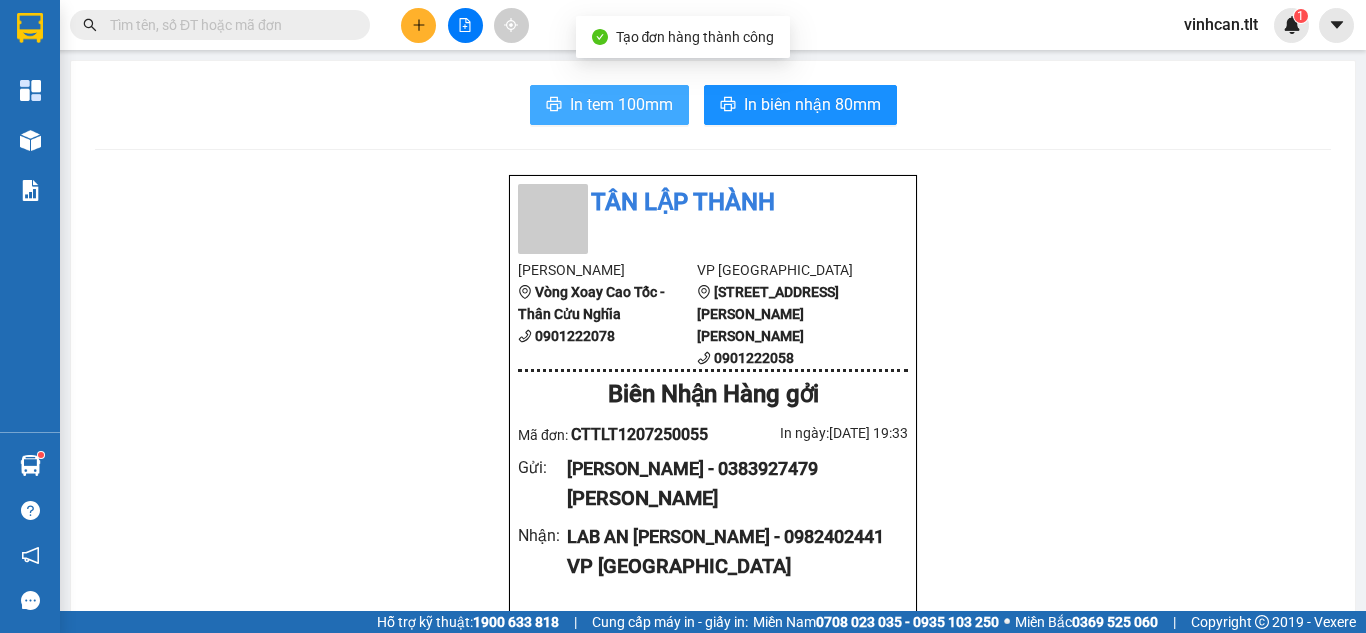 scroll, scrollTop: 0, scrollLeft: 0, axis: both 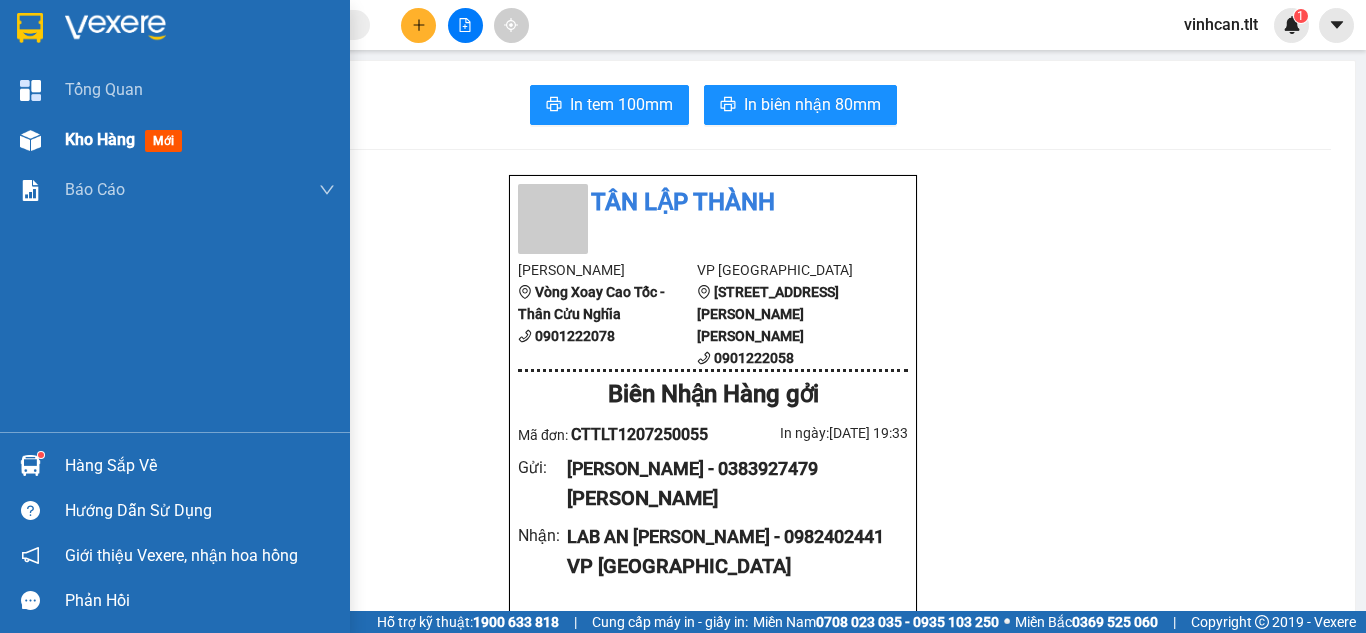 click on "Kho hàng mới" at bounding box center [175, 140] 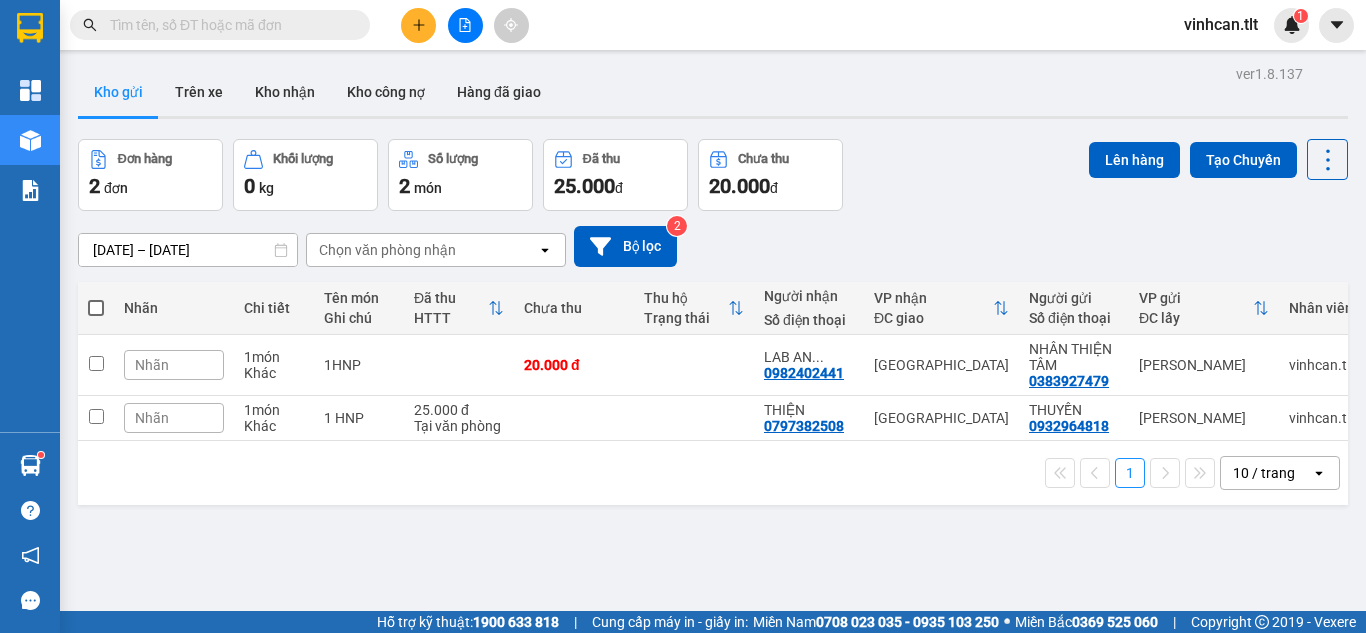 click at bounding box center [96, 308] 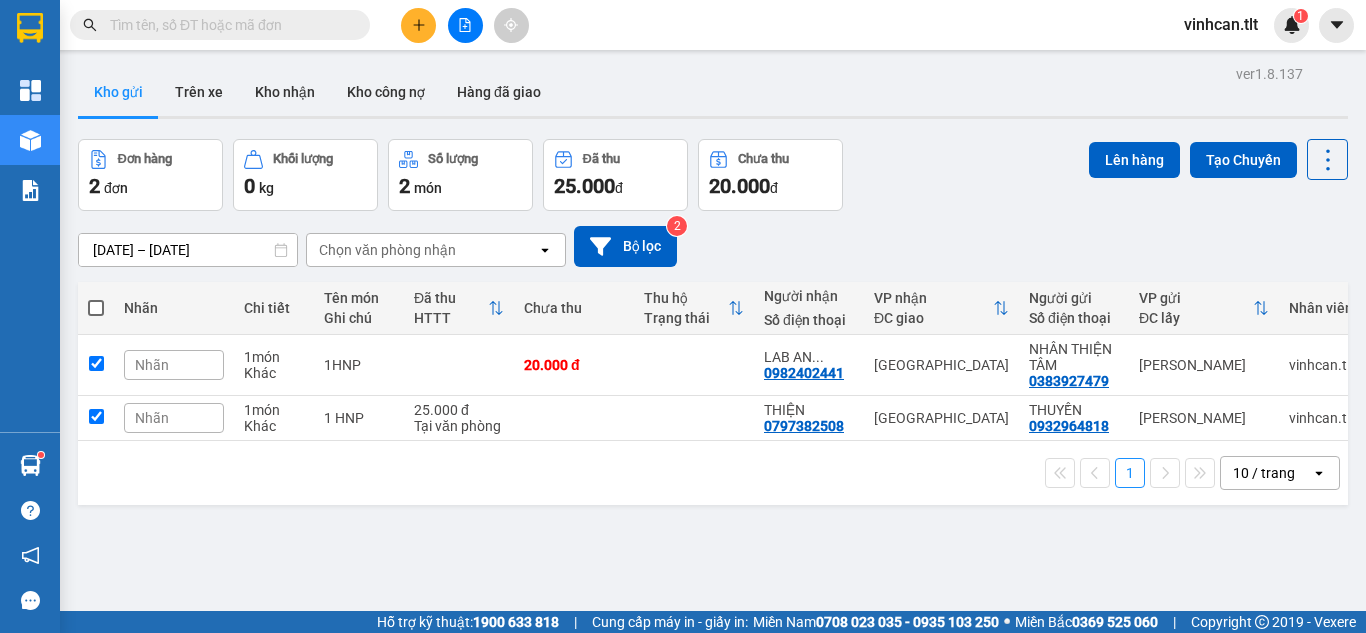 checkbox on "true" 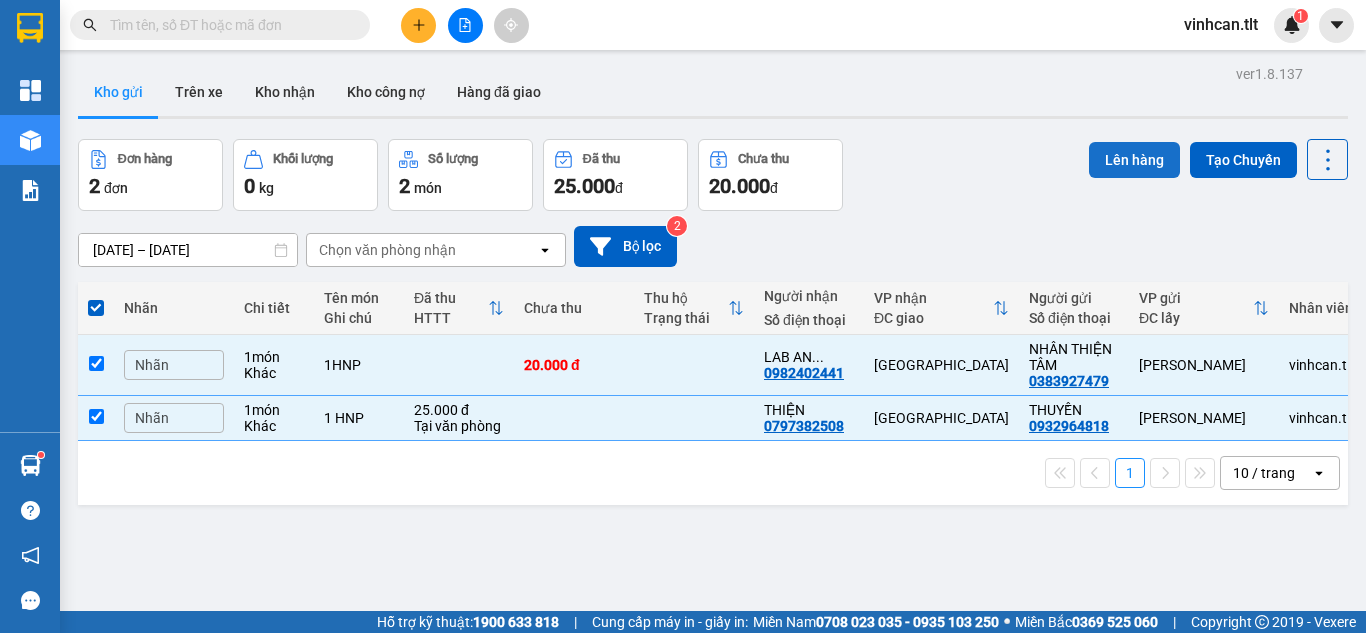 click on "Lên hàng" at bounding box center [1134, 160] 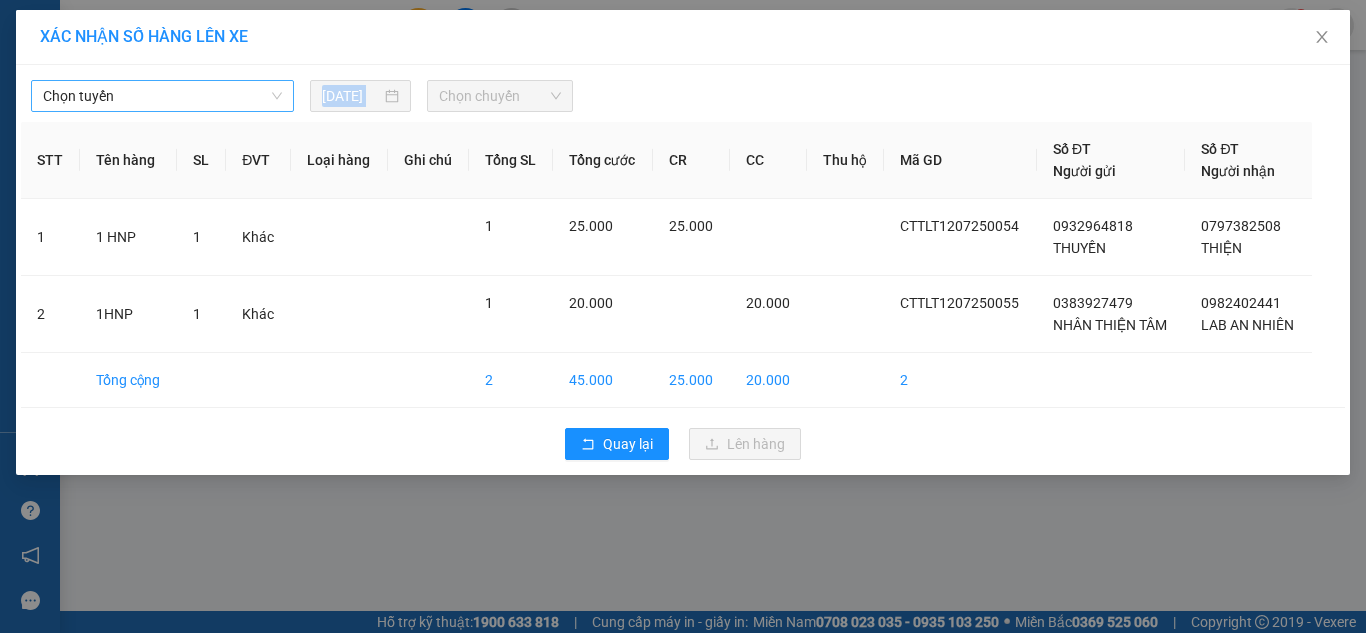 click on "[PERSON_NAME] [DATE] [PERSON_NAME] STT Tên hàng SL ĐVT [PERSON_NAME] hàng Ghi [PERSON_NAME] [PERSON_NAME] cước CR CC Thu hộ Mã GD Số ĐT Người gửi Số ĐT Người [PERSON_NAME] 1 1 HNP  1 Khác 1 25.000 25.000 CTTLT1207250054 0932964818 [PERSON_NAME] 0797382508 THIỆN 2 1HNP  1 Khác 1 20.000 20.000 CTTLT1207250055 0383927479 [PERSON_NAME] 0982402441 LAB AN [PERSON_NAME] cộng 2 45.000 25.000 20.000 2 Quay [PERSON_NAME] hàng" at bounding box center (683, 270) 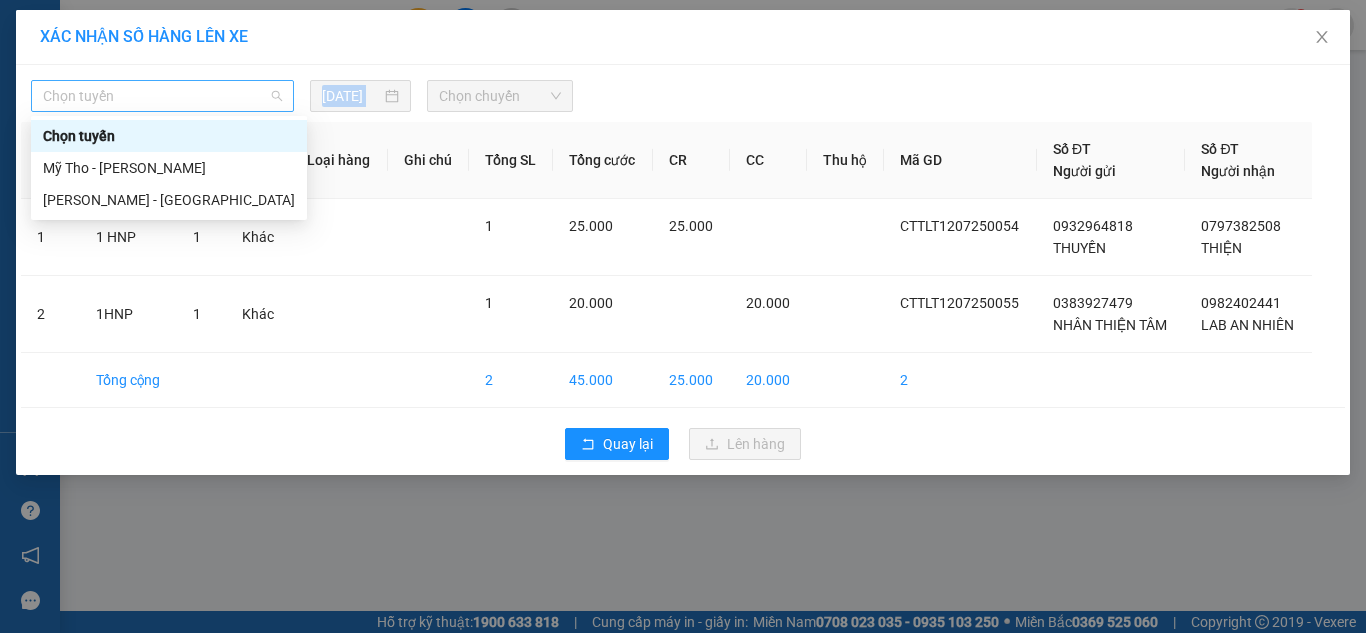 click on "Chọn tuyến" at bounding box center [162, 96] 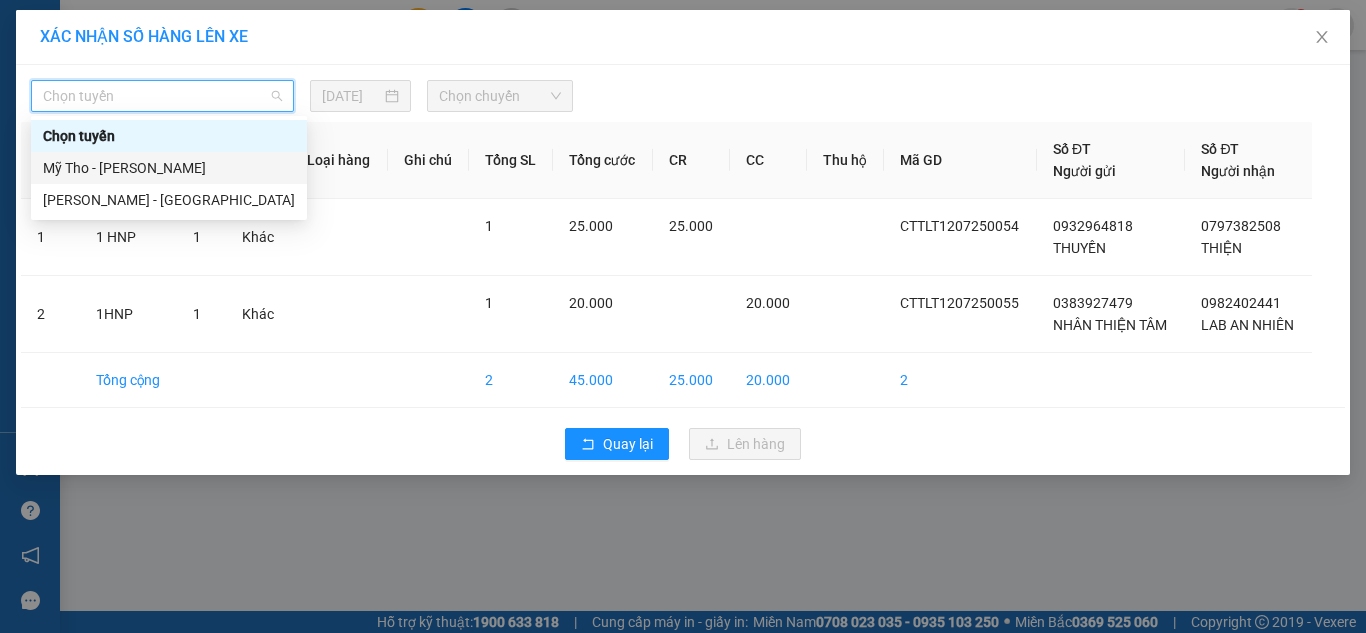 click on "Mỹ Tho - [PERSON_NAME]" at bounding box center [169, 168] 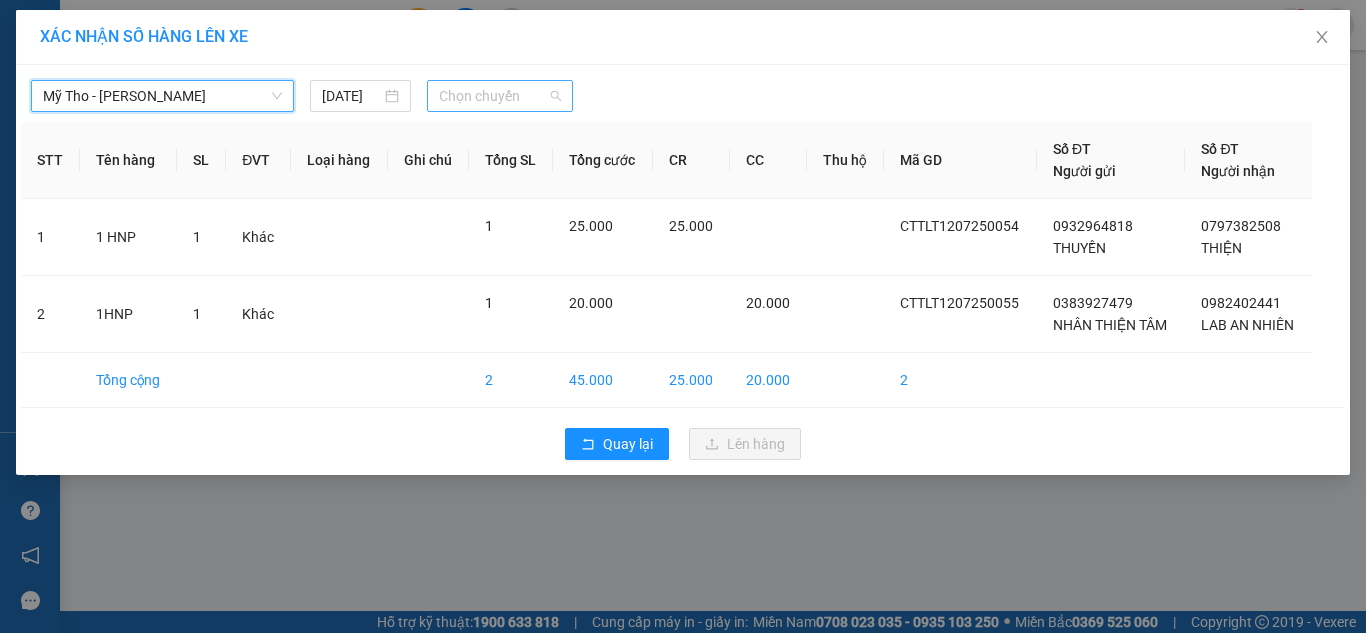 click on "Chọn chuyến" at bounding box center [500, 96] 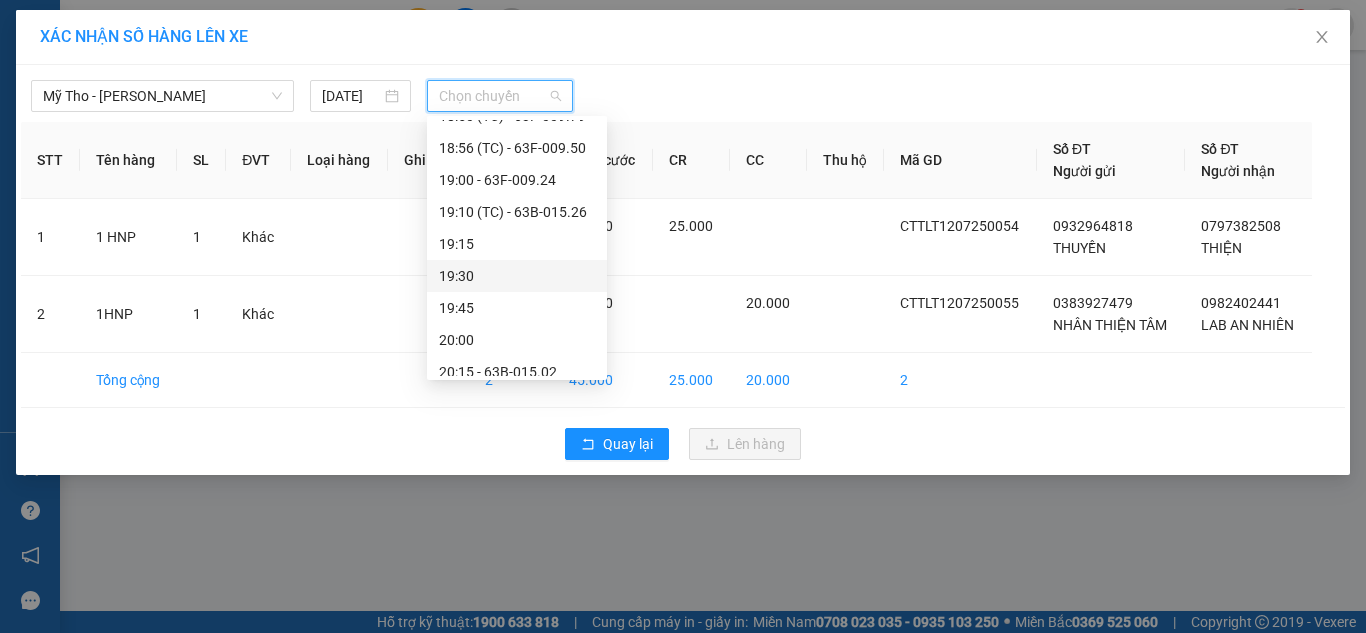 scroll, scrollTop: 2912, scrollLeft: 0, axis: vertical 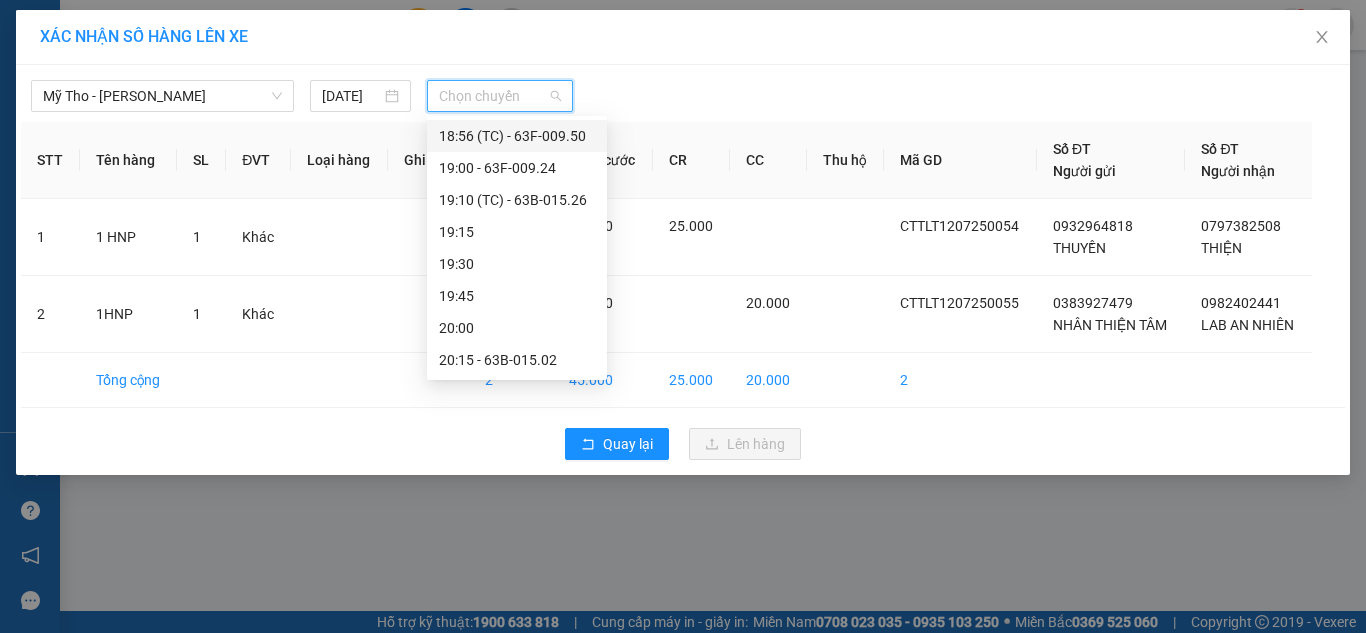 click on "18:56   (TC)   - 63F-009.50" at bounding box center (517, 136) 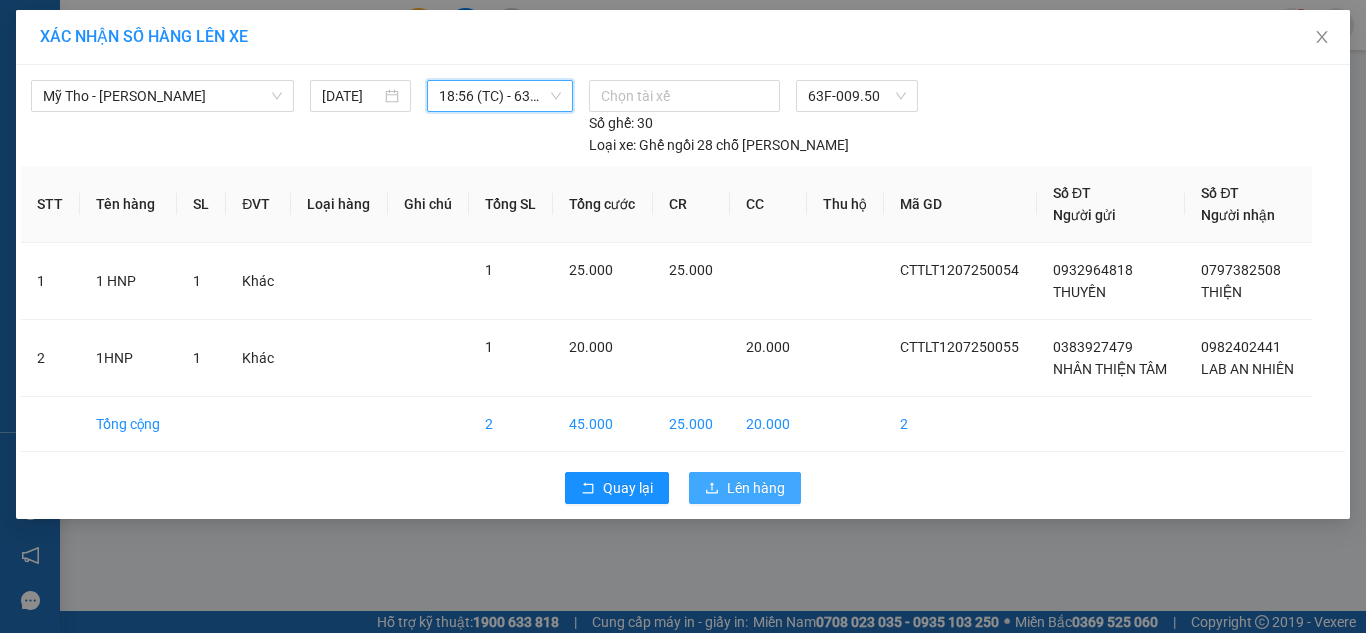 click on "Lên hàng" at bounding box center [745, 488] 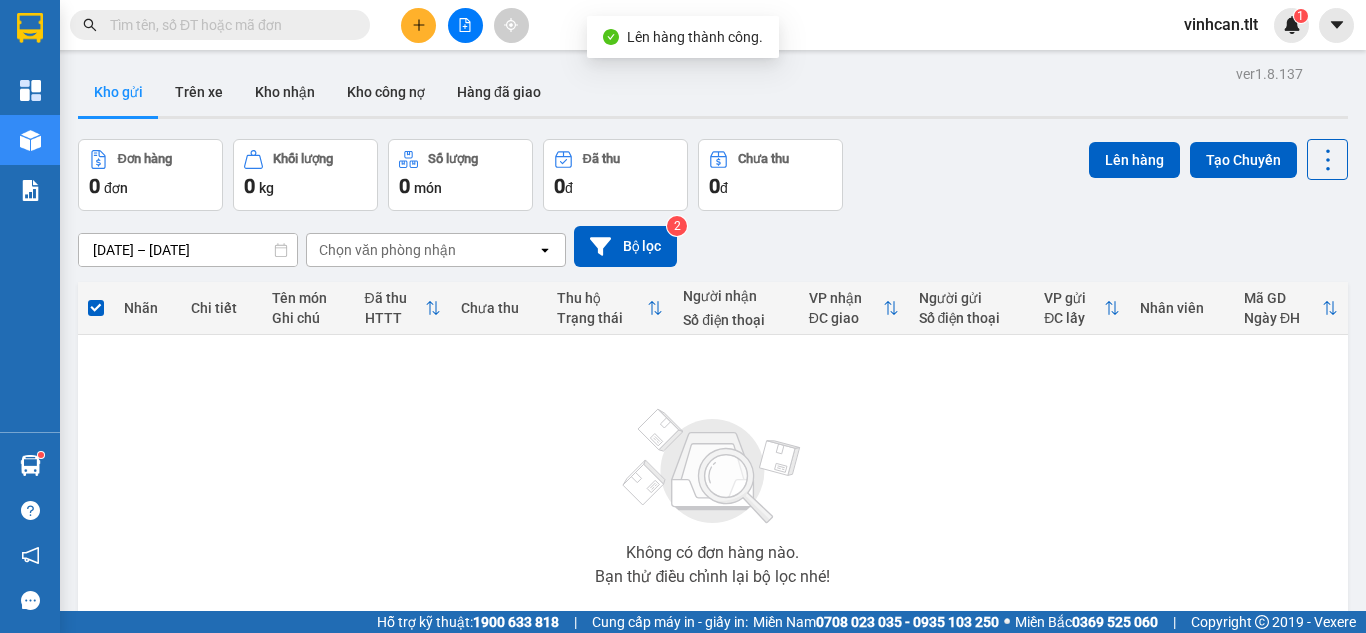 click at bounding box center [465, 25] 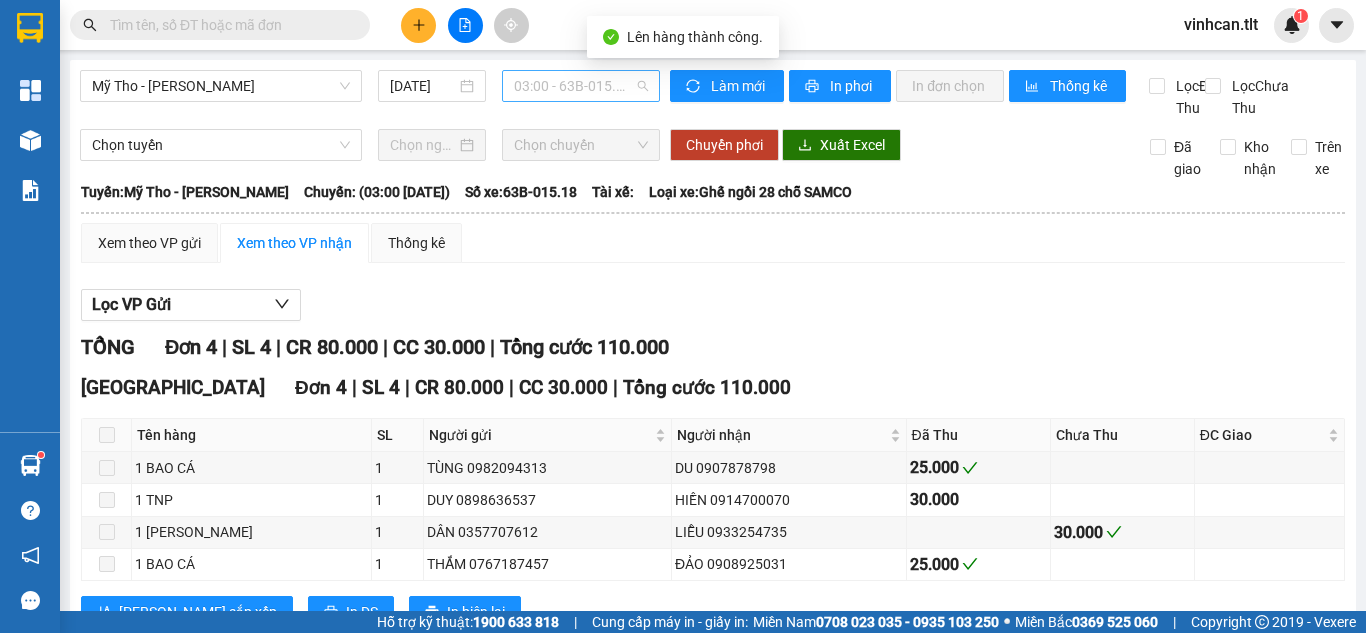 click on "03:00     - 63B-015.18" at bounding box center (581, 86) 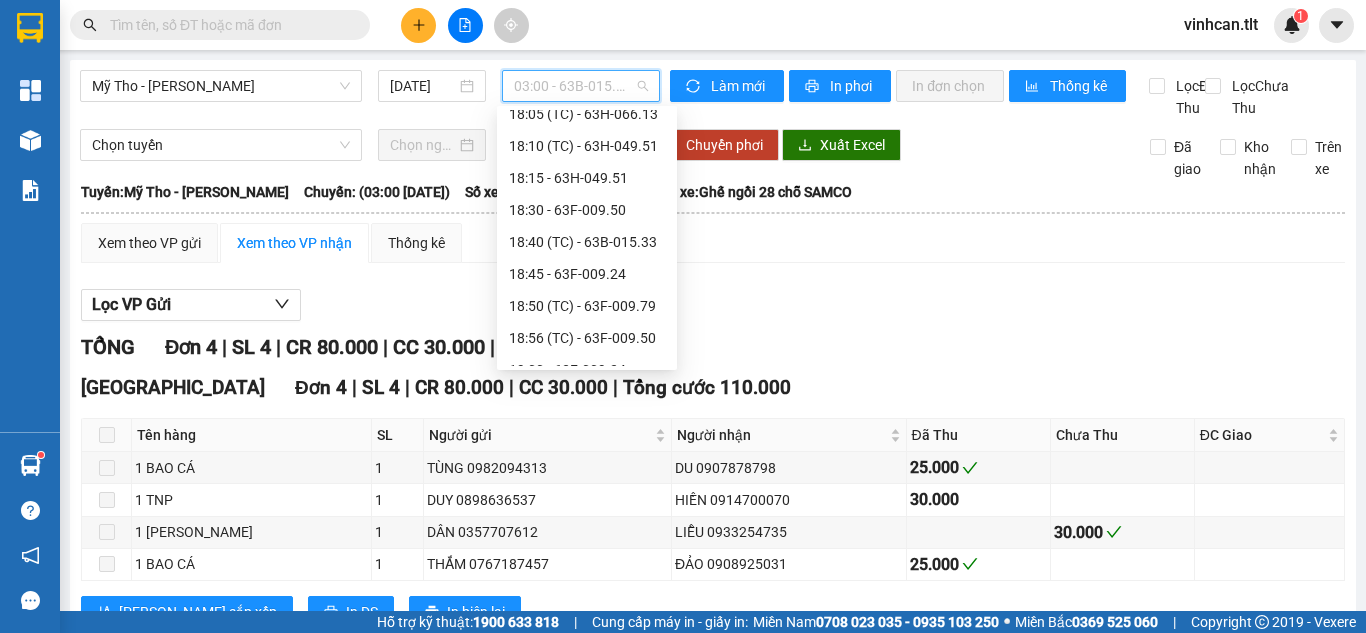 scroll, scrollTop: 2900, scrollLeft: 0, axis: vertical 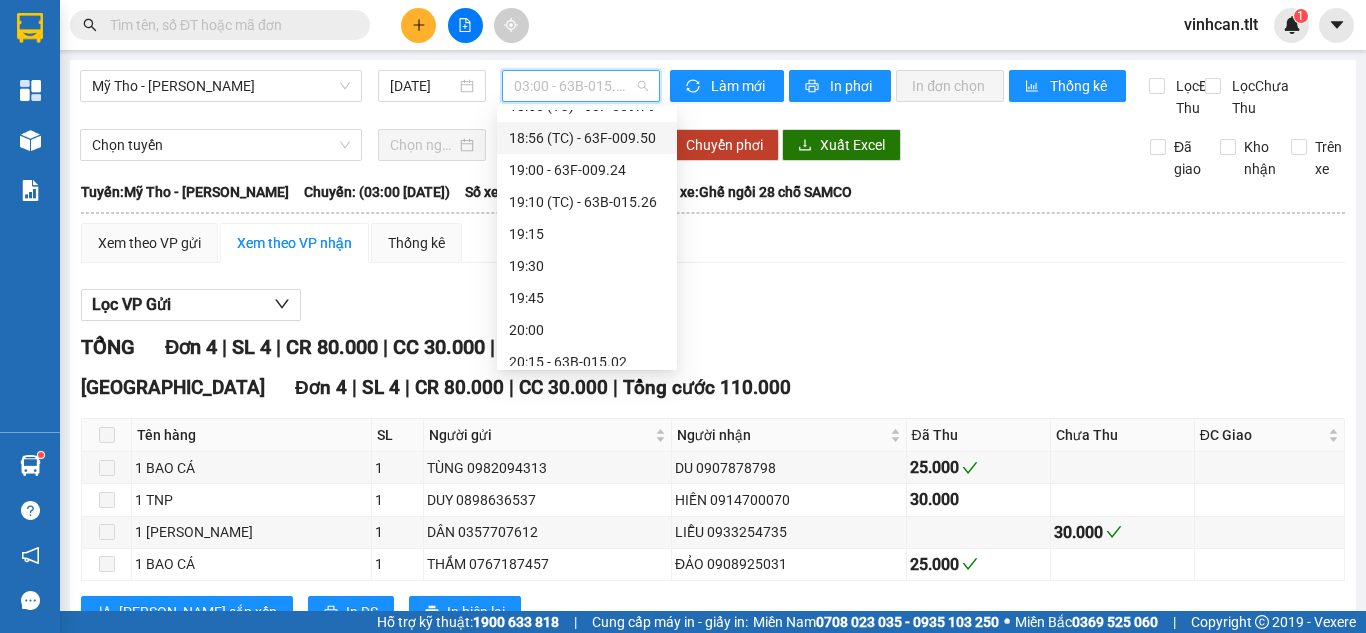 click on "18:56   (TC)   - 63F-009.50" at bounding box center (587, 138) 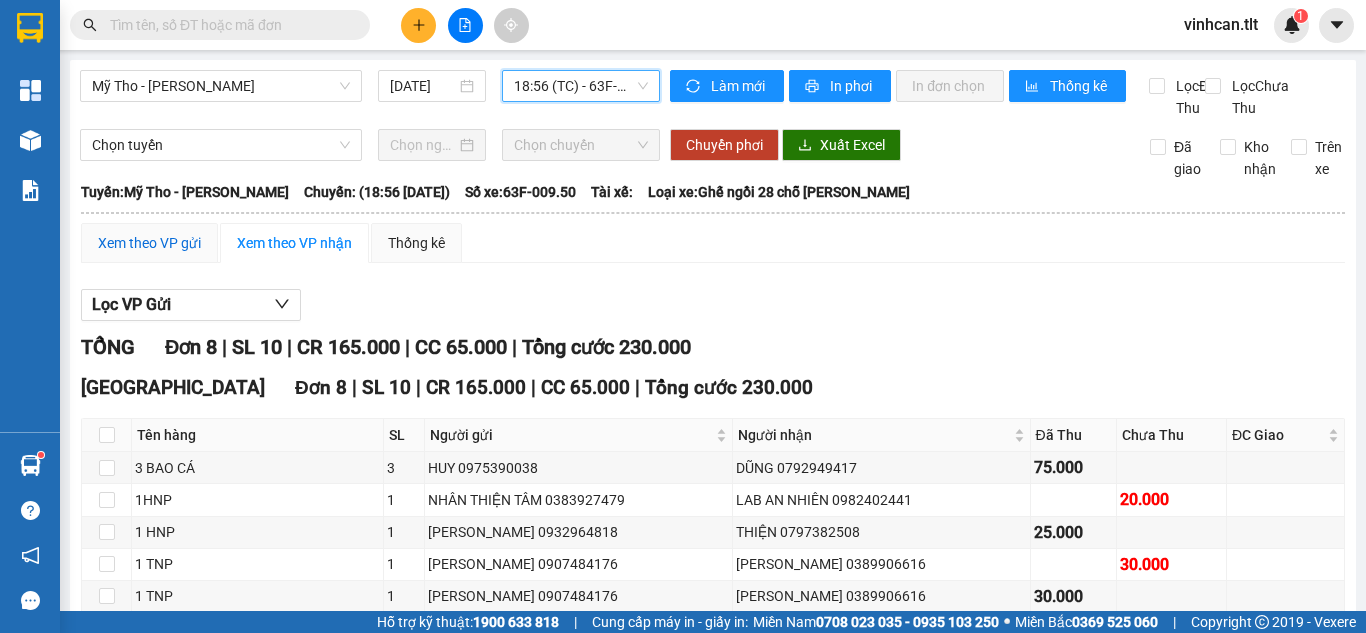 click on "Xem theo VP gửi" at bounding box center (149, 243) 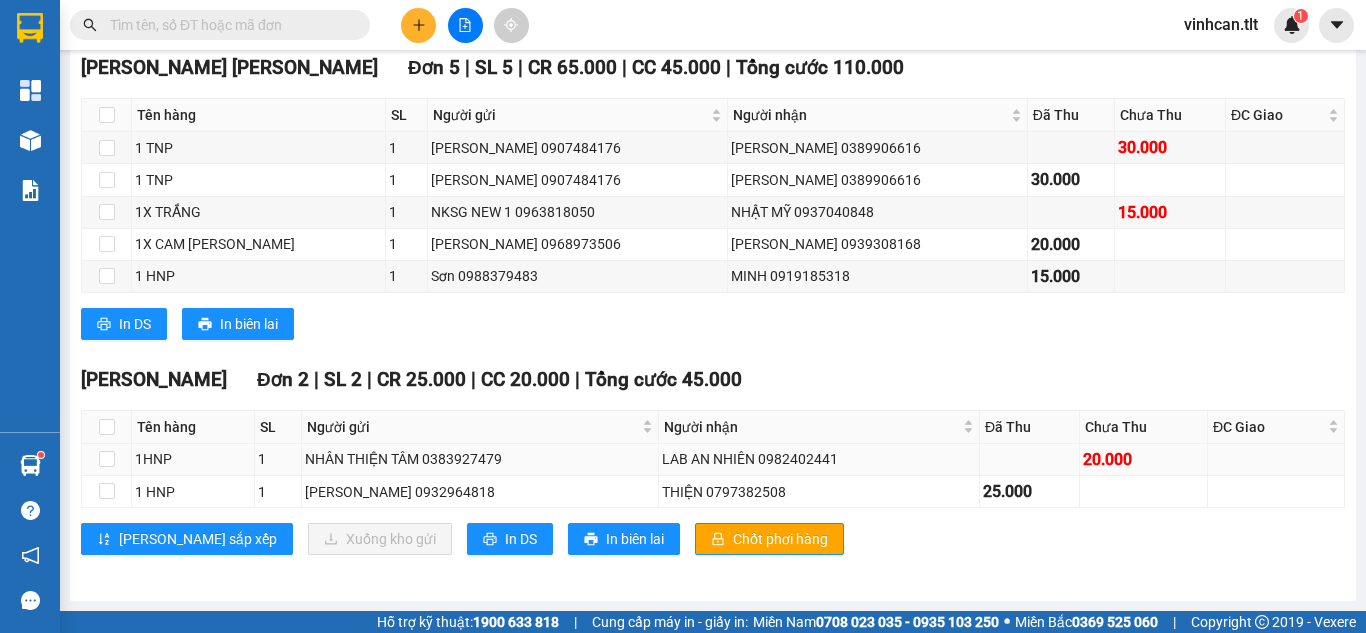 scroll, scrollTop: 525, scrollLeft: 0, axis: vertical 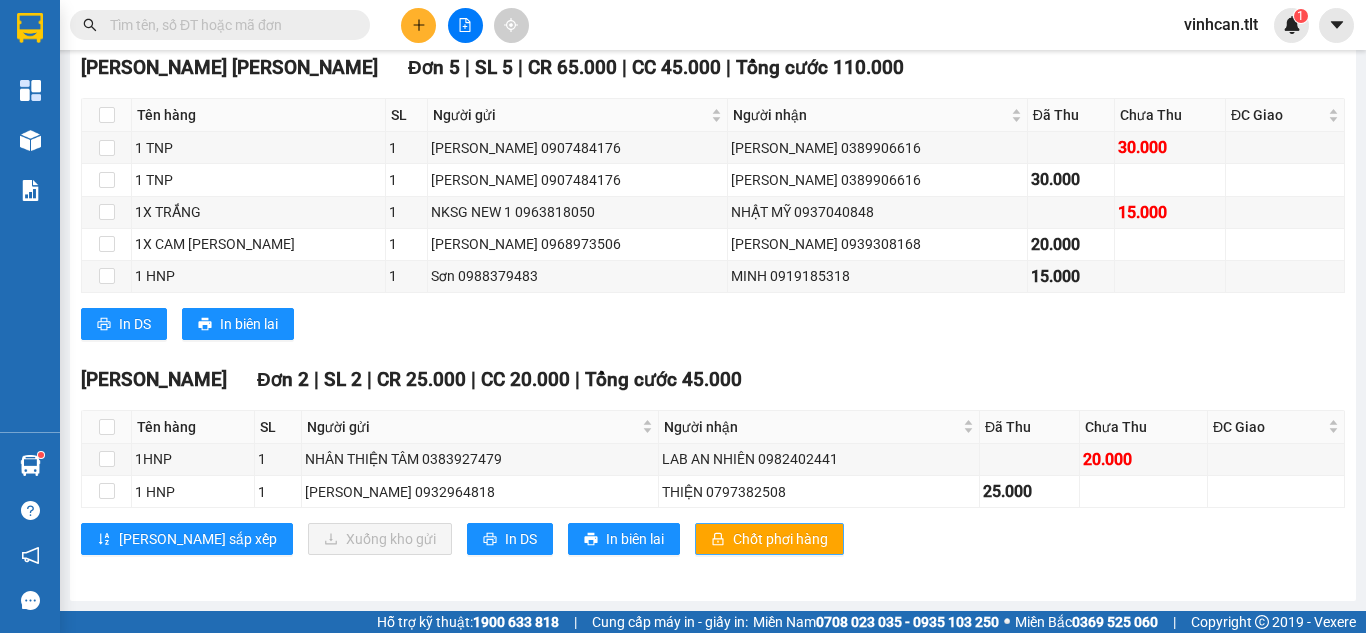 click on "Chốt phơi hàng" at bounding box center [769, 539] 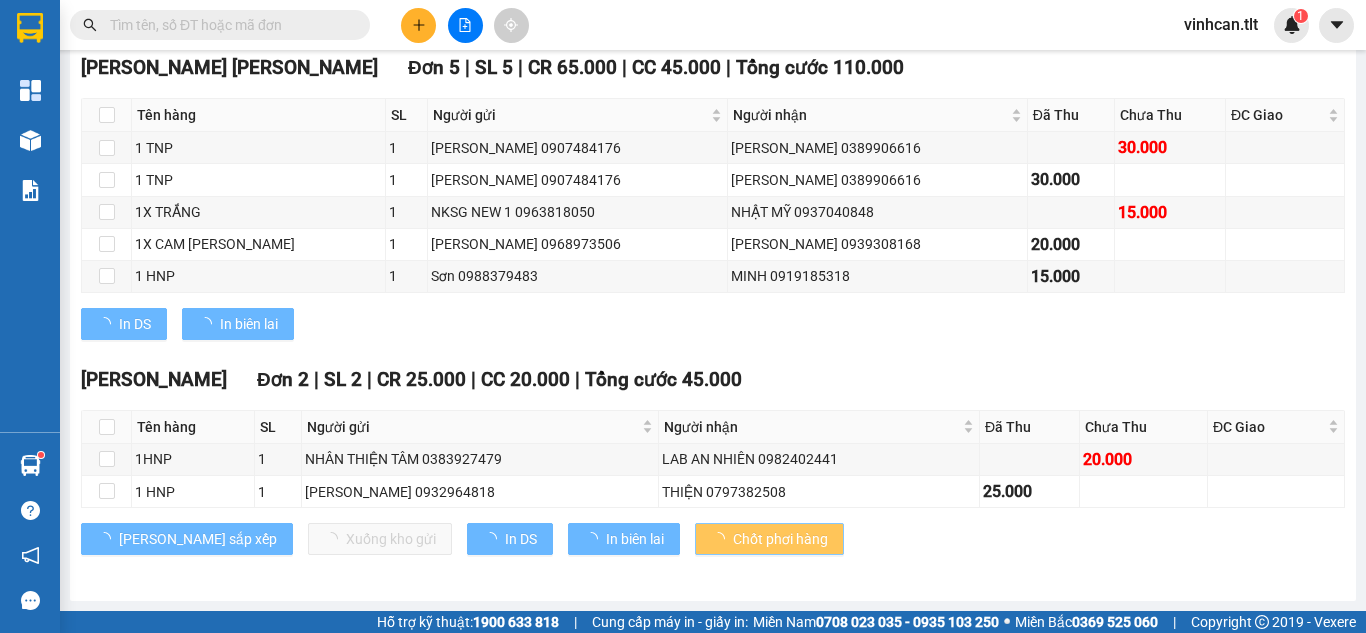 click on "Chốt phơi hàng" at bounding box center [769, 539] 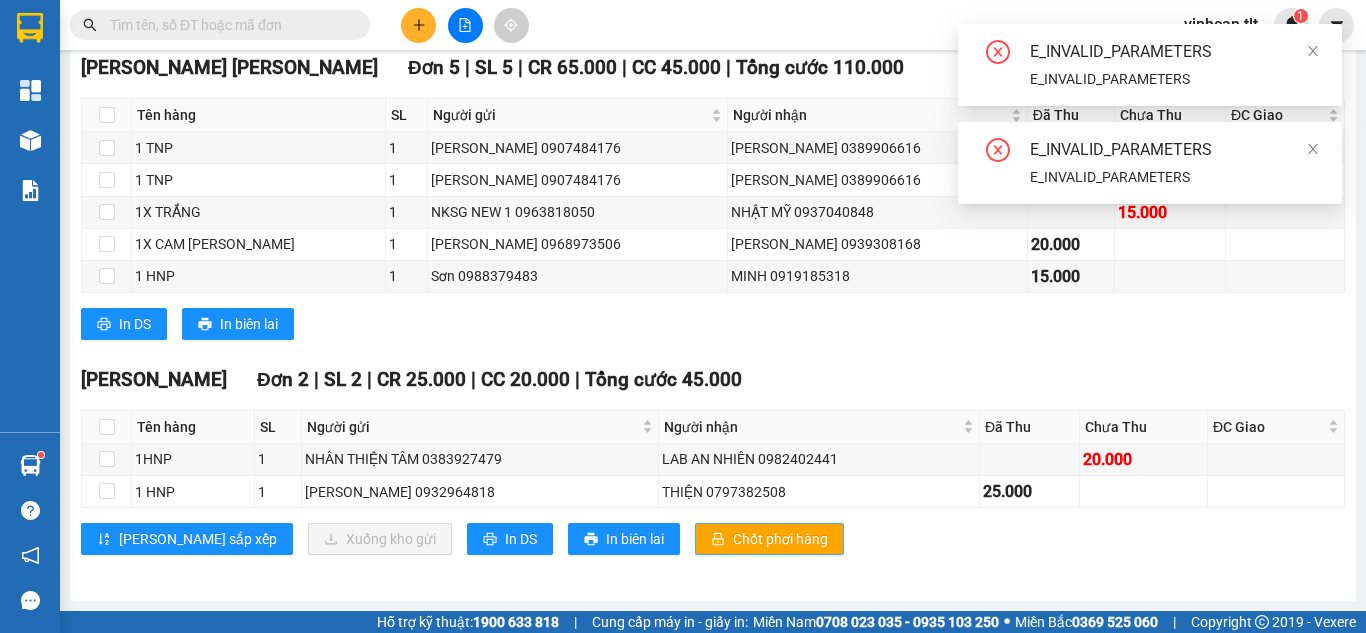 click on "Chốt phơi hàng" at bounding box center (769, 539) 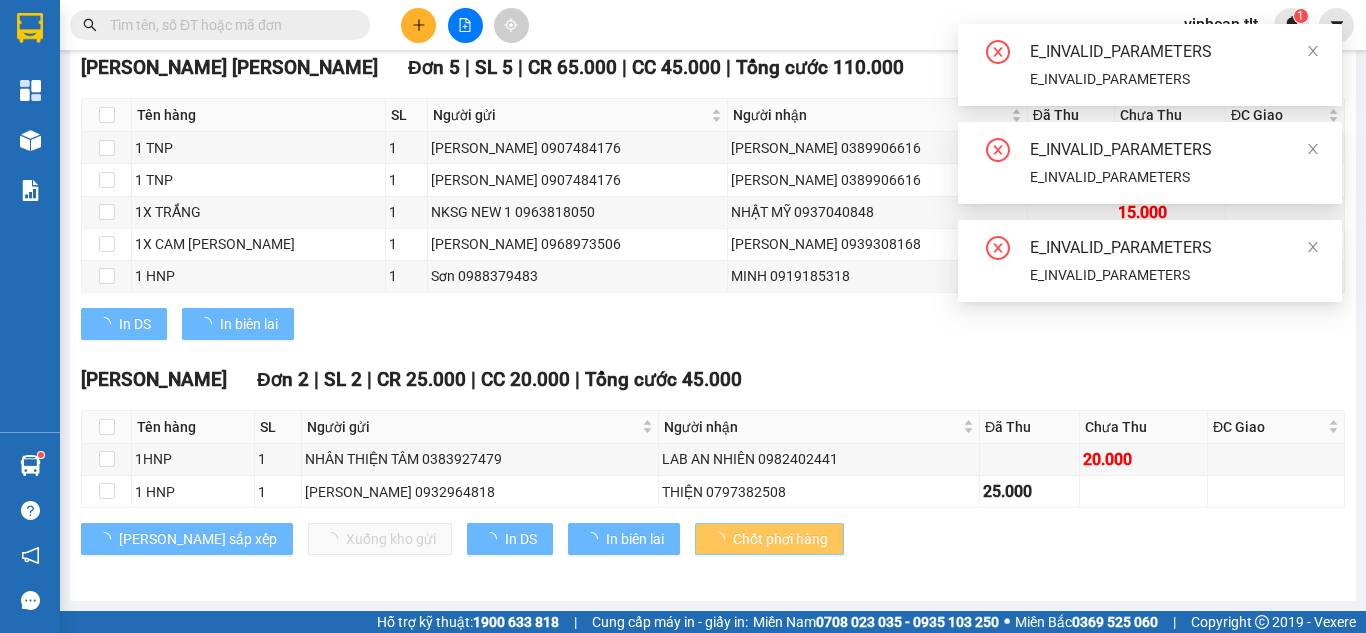 click on "Chốt phơi hàng" at bounding box center (769, 539) 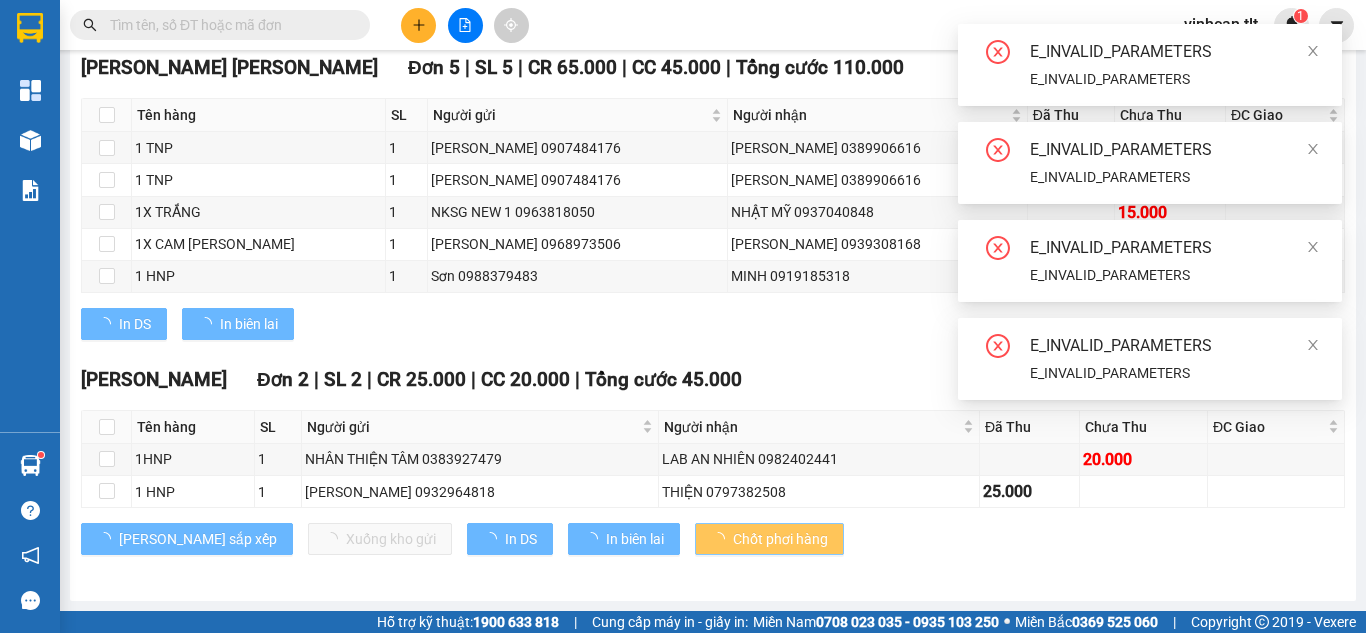 drag, startPoint x: 677, startPoint y: 526, endPoint x: 690, endPoint y: 519, distance: 14.764823 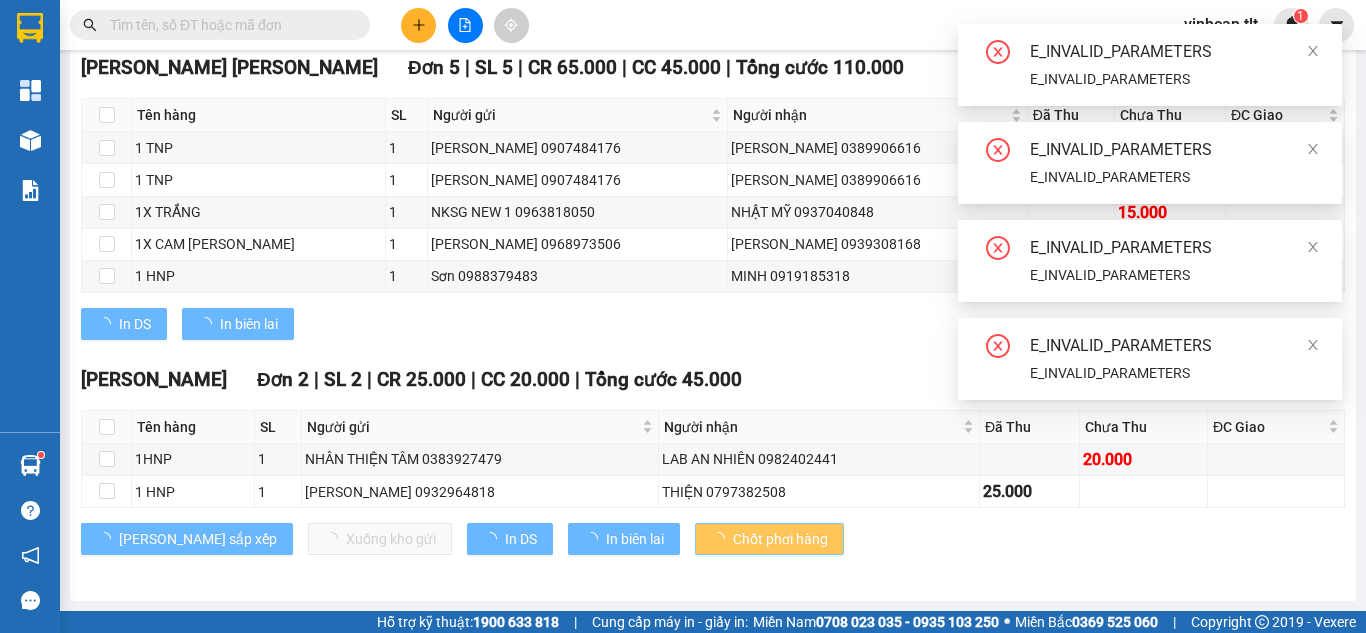 click on "Cao Tốc Đơn   2 | SL   2 | CR   25.000 | CC   20.000 | [PERSON_NAME]   45.000 Tên hàng SL Người gửi Người [PERSON_NAME] Đã Thu Chưa Thu ĐC Giao [PERSON_NAME]                   1HNP  1 [PERSON_NAME] 0383927479 LAB AN [PERSON_NAME] 0982402441 20.000 1 HNP  1 [PERSON_NAME] 0932964818 THIỆN 0797382508 25.000 [PERSON_NAME] sắp xếp [PERSON_NAME] gửi In DS In biên [PERSON_NAME] [PERSON_NAME] hàng Tân Lập [PERSON_NAME] Tốc  -  19:34 [DATE] [PERSON_NAME]:  Mỹ Tho - [PERSON_NAME]:   (18:56 [DATE]) Số xe:  63F-009.50   [PERSON_NAME] xe:  [GEOGRAPHIC_DATA] ngồi 28 chỗ THACO Tên hàng SL Người gửi Người [PERSON_NAME] Đã Thu Chưa Thu ĐC Giao Ký [PERSON_NAME][GEOGRAPHIC_DATA]   2 | SL   2 | CR   25.000 | CC   20.000 | [PERSON_NAME]   45.000 1HNP  1 [PERSON_NAME] 0383927479 LAB AN [PERSON_NAME] 0982402441 20.000 1 HNP  1 [PERSON_NAME] 0932964818 THIỆN 0797382508 25.000 2 25.000 20.000 VP Gửi (Ký & ghi rõ họ tên) Tài xế ([PERSON_NAME] & ghi rõ họ tên) [PERSON_NAME] ([PERSON_NAME] & ghi [PERSON_NAME] tên)" at bounding box center (713, 467) 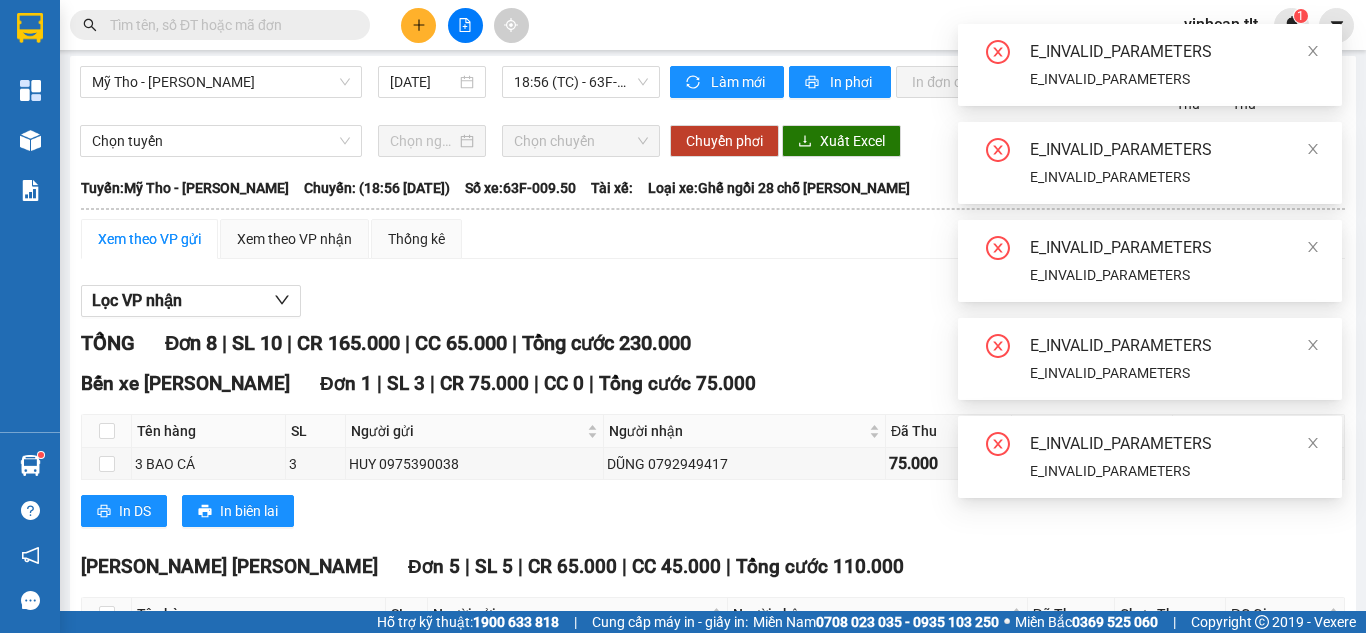 scroll, scrollTop: 0, scrollLeft: 0, axis: both 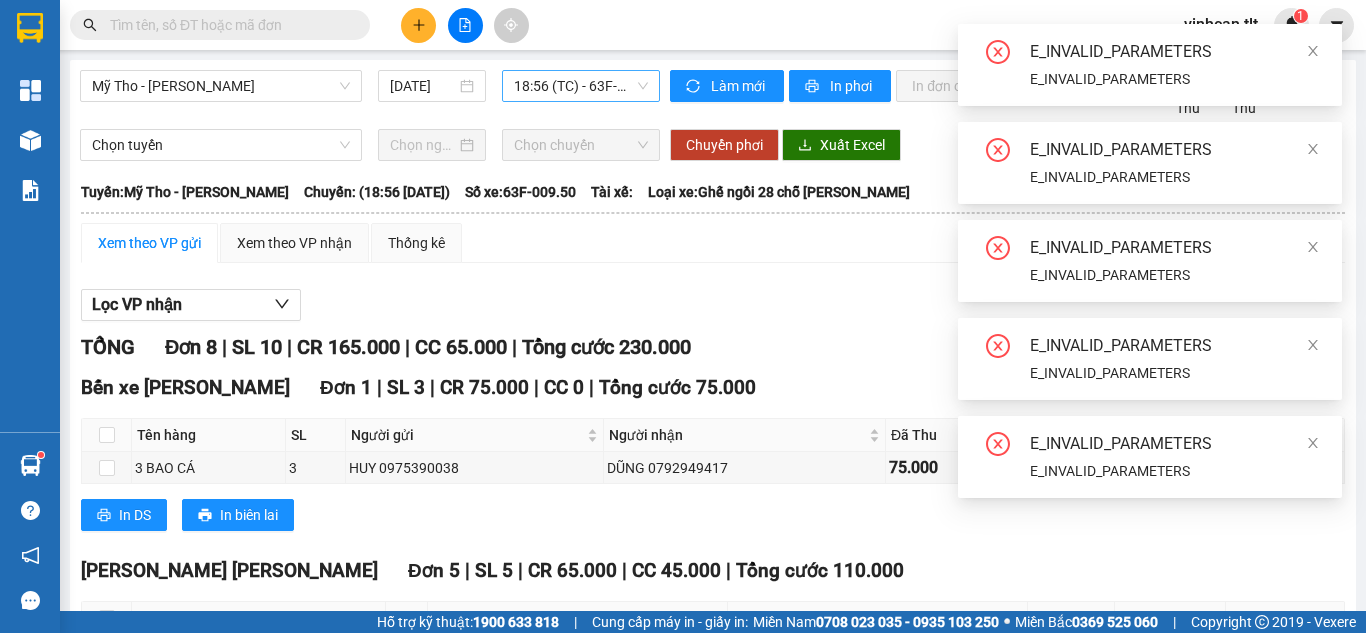 click on "18:56   (TC)   - 63F-009.50" at bounding box center [581, 86] 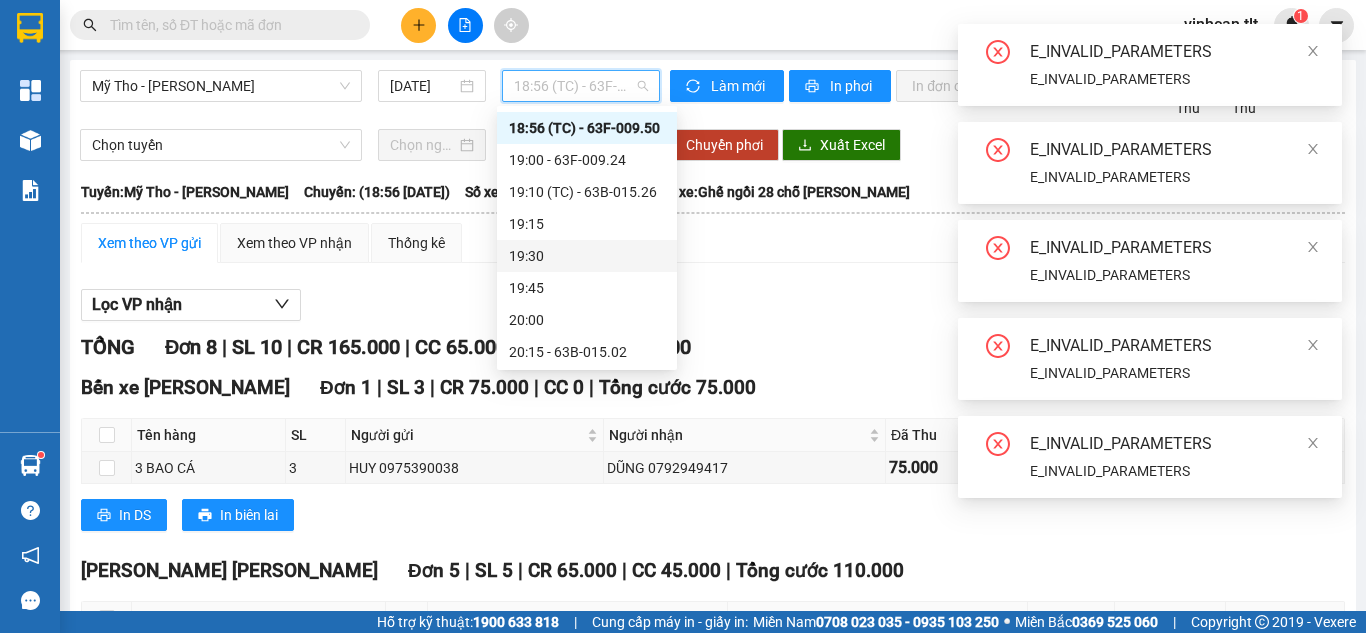 scroll, scrollTop: 2912, scrollLeft: 0, axis: vertical 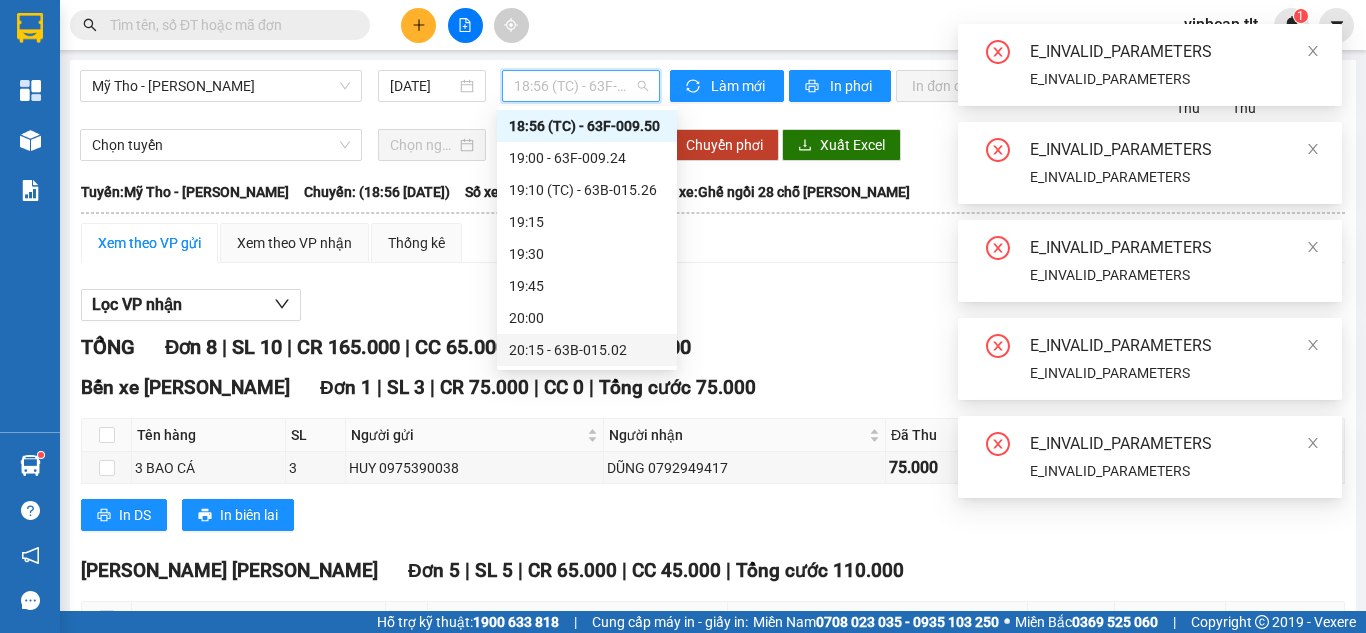 click on "20:15     - 63B-015.02" at bounding box center (587, 350) 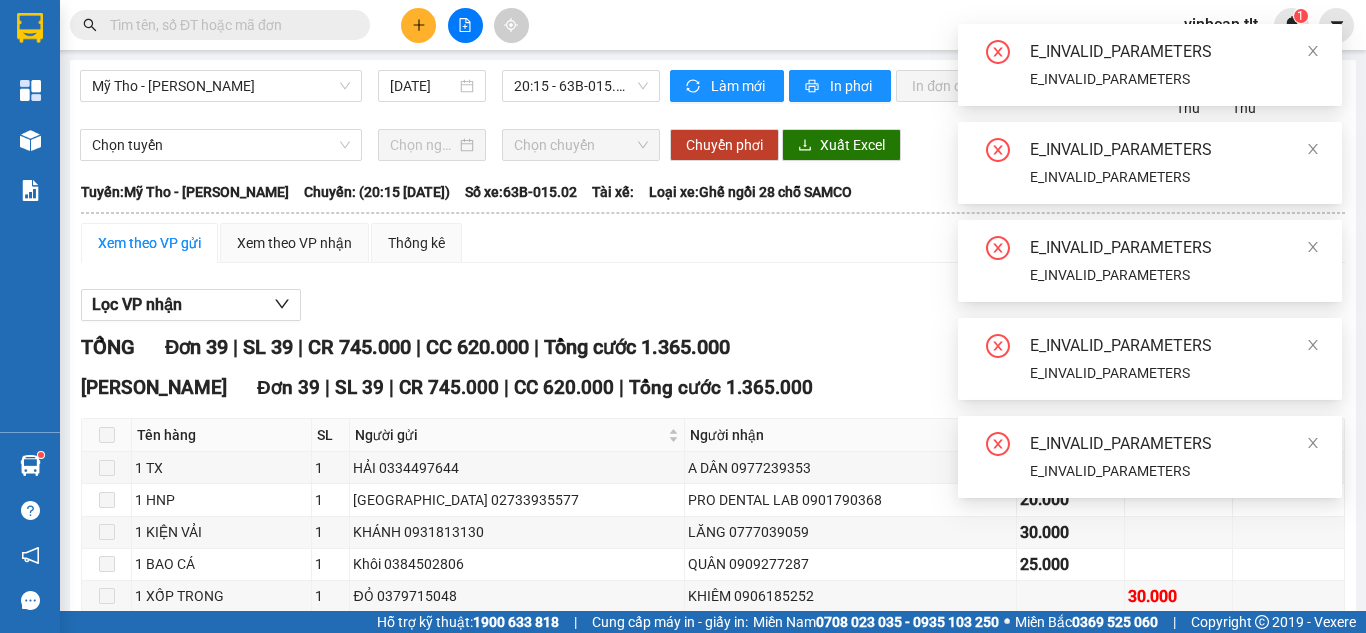click on "Xem theo VP gửi" at bounding box center [149, 243] 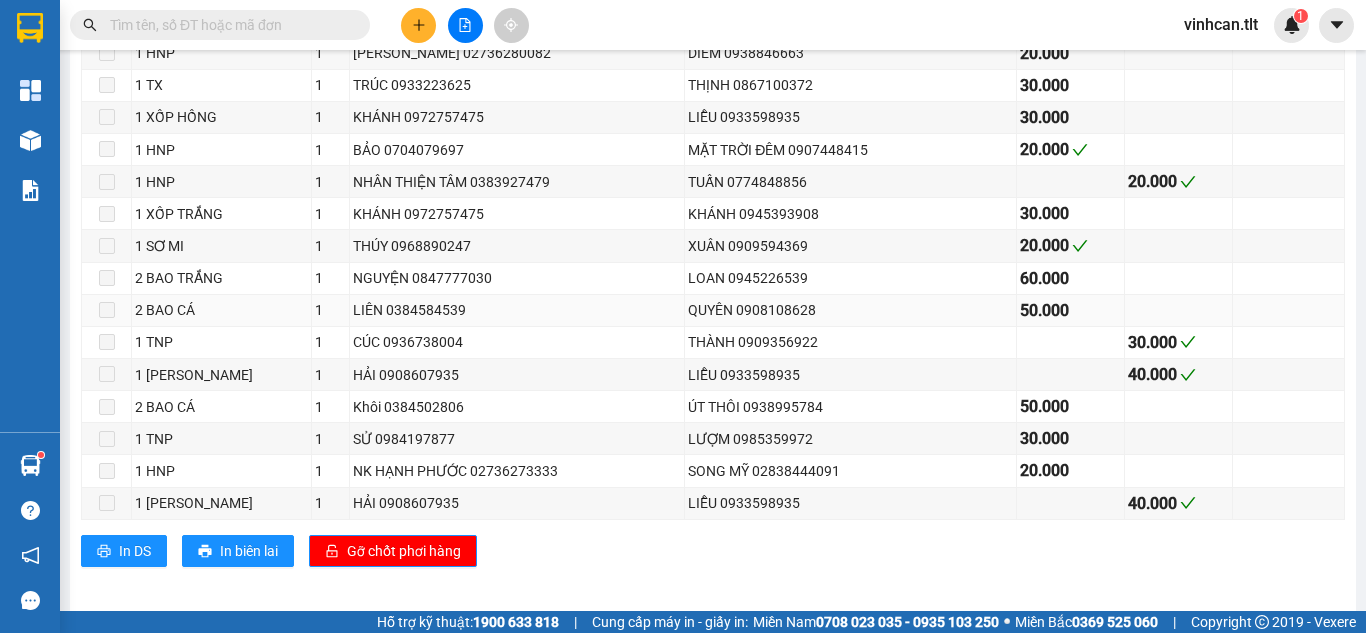scroll, scrollTop: 1220, scrollLeft: 0, axis: vertical 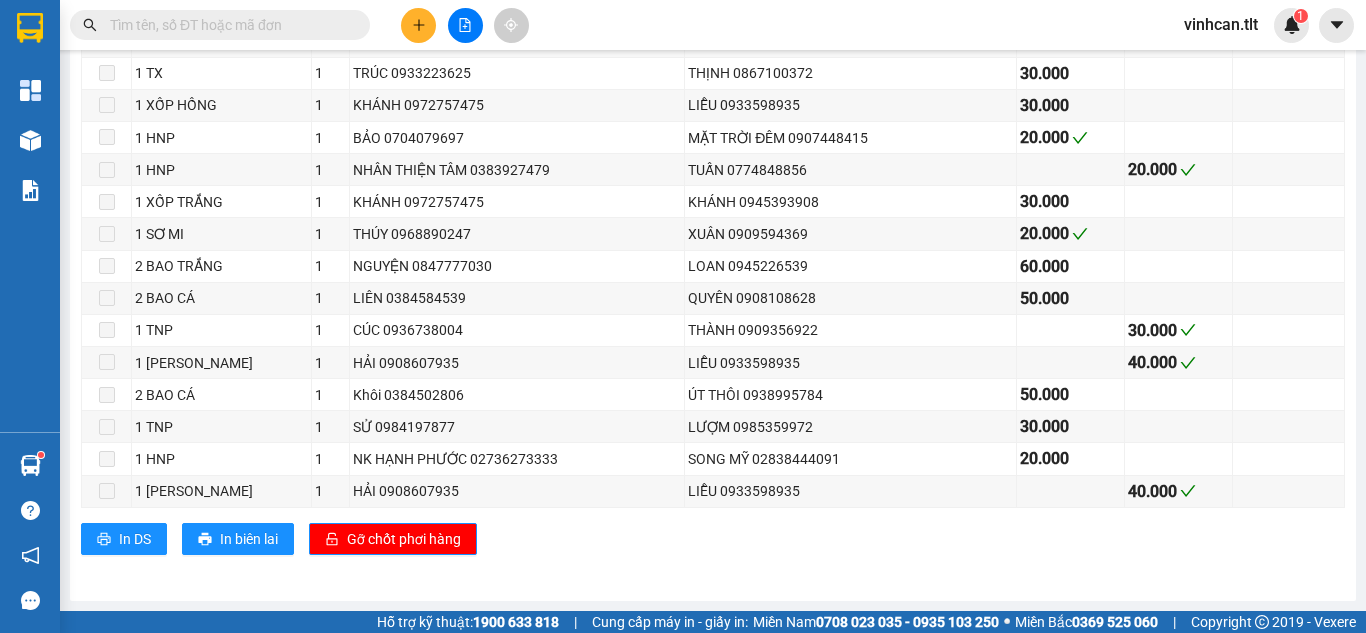 click at bounding box center [418, 25] 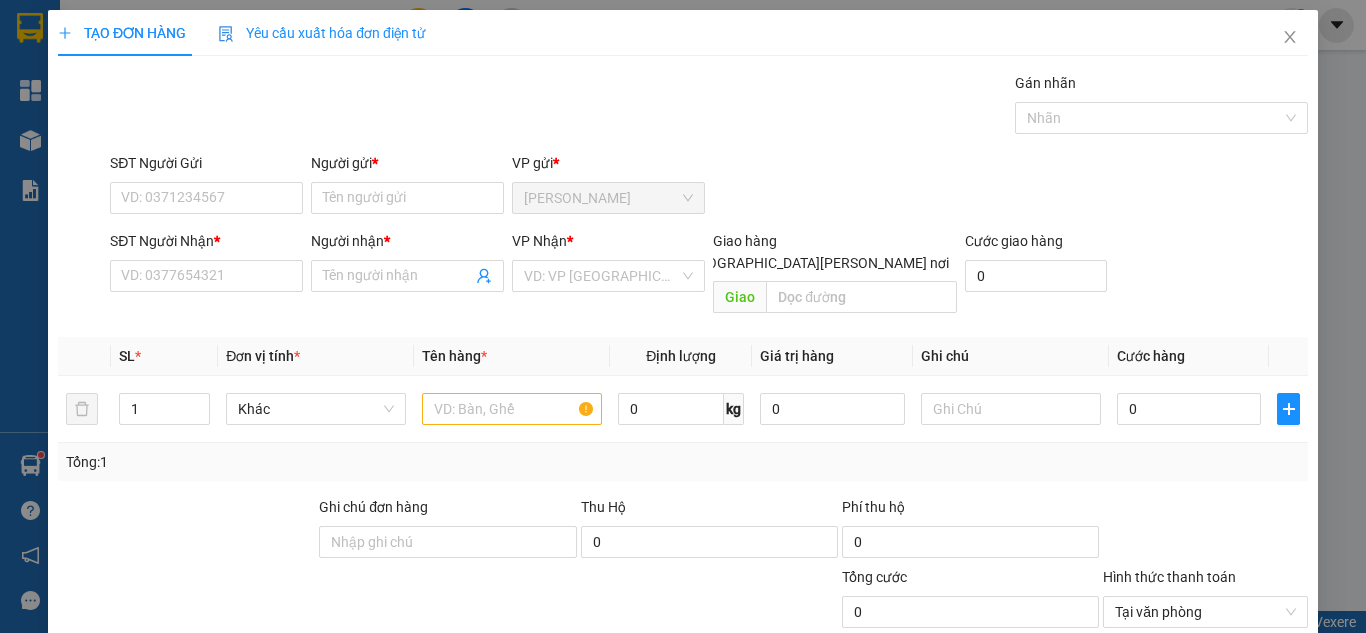 scroll, scrollTop: 0, scrollLeft: 0, axis: both 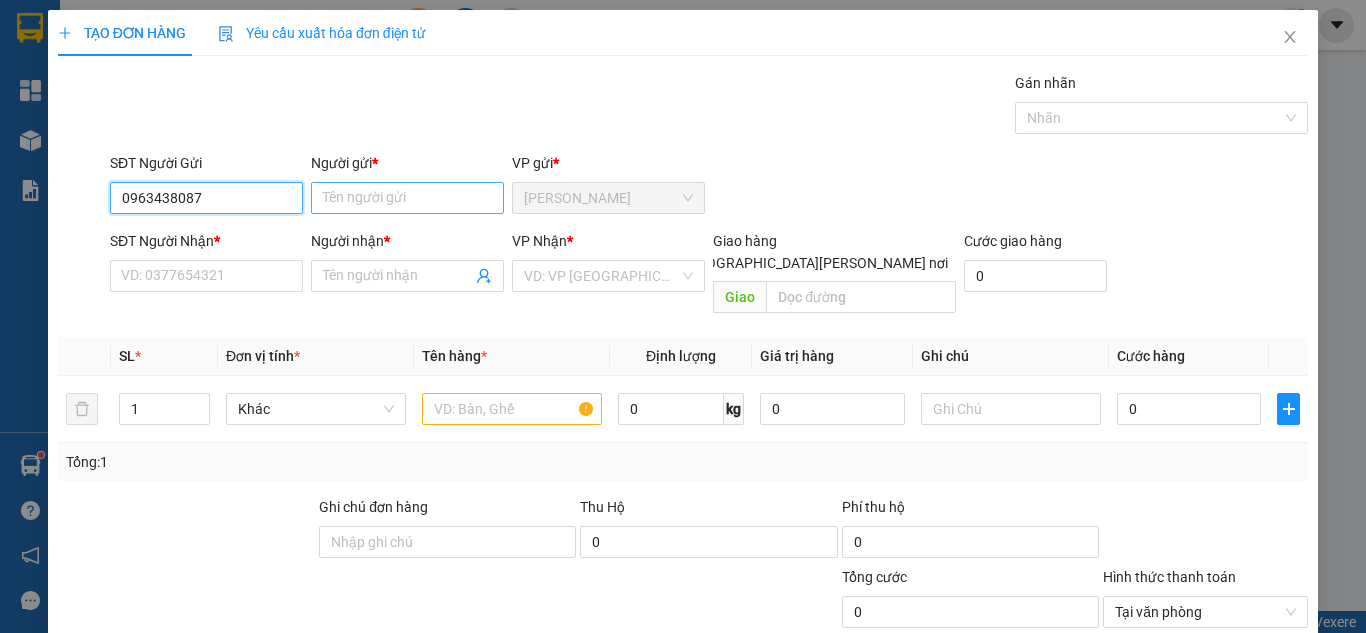 type on "0963438087" 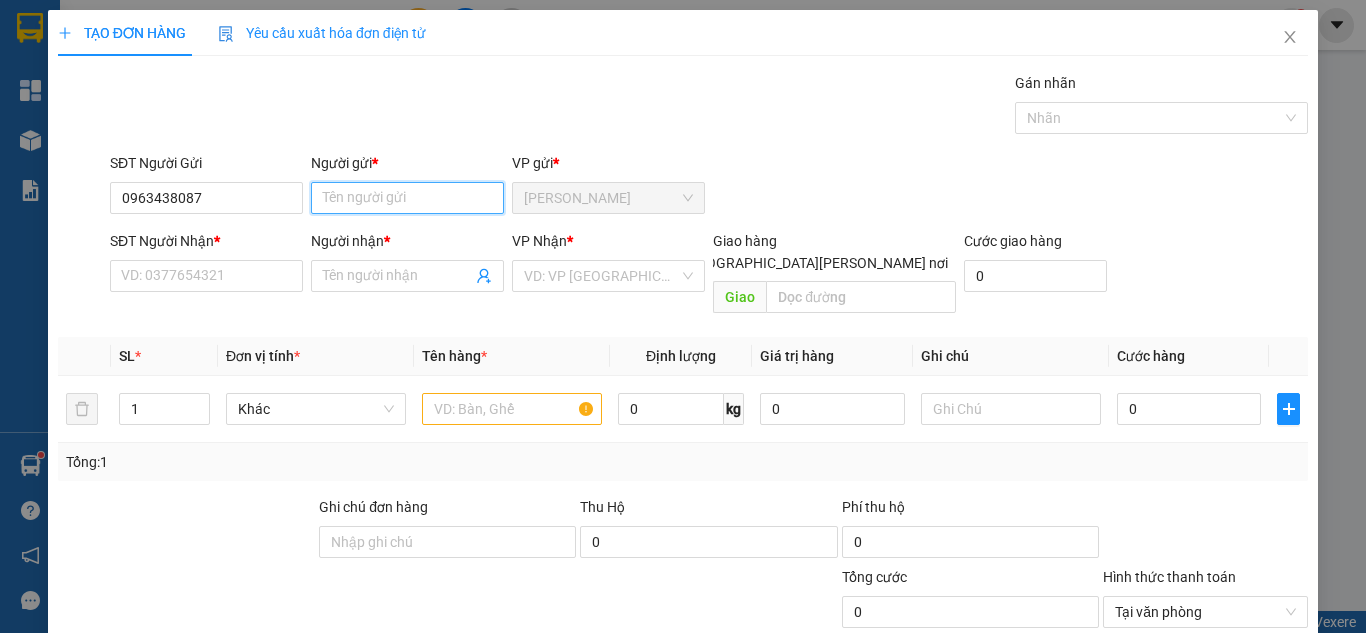 click on "Người gửi  *" at bounding box center (407, 198) 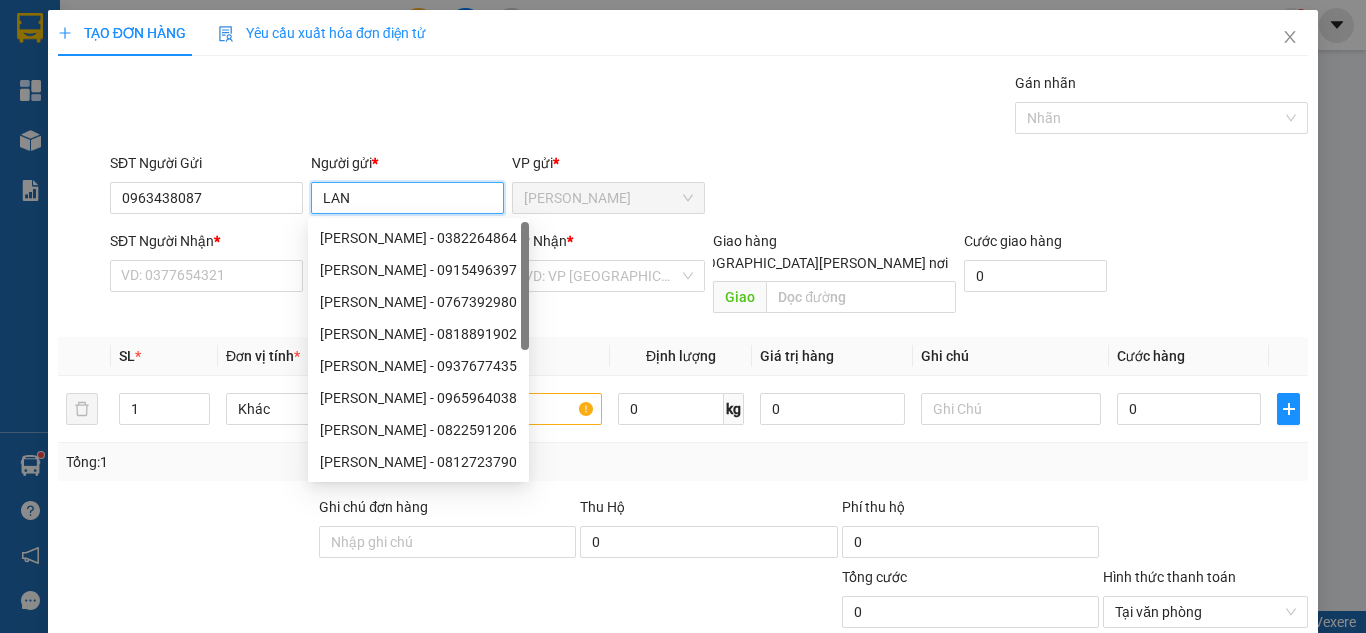 type on "LAN" 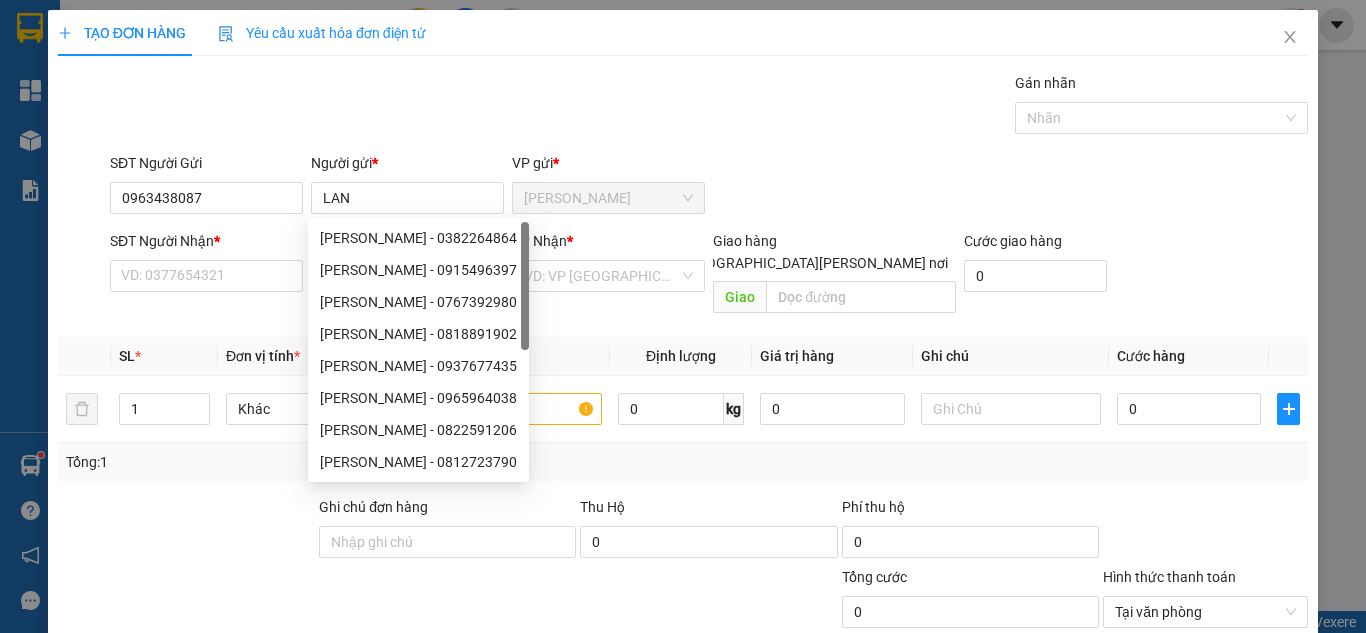 click on "Transit Pickup Surcharge Ids Transit Deliver Surcharge Ids Transit Deliver Surcharge Transit Deliver Surcharge Gán [PERSON_NAME] SĐT Người Gửi 0963438087 Người gửi  * LAN VP gửi  * [PERSON_NAME] SĐT Người [PERSON_NAME]  * VD: 0377654321 Người [PERSON_NAME]  * Tên người [PERSON_NAME] [PERSON_NAME]  * VD: VP [GEOGRAPHIC_DATA] Giao hàng [PERSON_NAME] nơi [PERSON_NAME] [PERSON_NAME] hàng 0 SL  * Đơn vị tính  * Tên hàng  * Định [PERSON_NAME] trị hàng Ghi [PERSON_NAME] hàng                   1 Khác 0 kg 0 0 Tổng:  1 Ghi [PERSON_NAME] hàng Thu Hộ 0 Phí thu hộ 0 [PERSON_NAME] 0 [PERSON_NAME] [PERSON_NAME] [PERSON_NAME] Số [PERSON_NAME] thu trước 0 Chưa [PERSON_NAME] 0 [PERSON_NAME] [PERSON_NAME] nháp Xóa Thông tin [PERSON_NAME] và In" at bounding box center (683, 397) 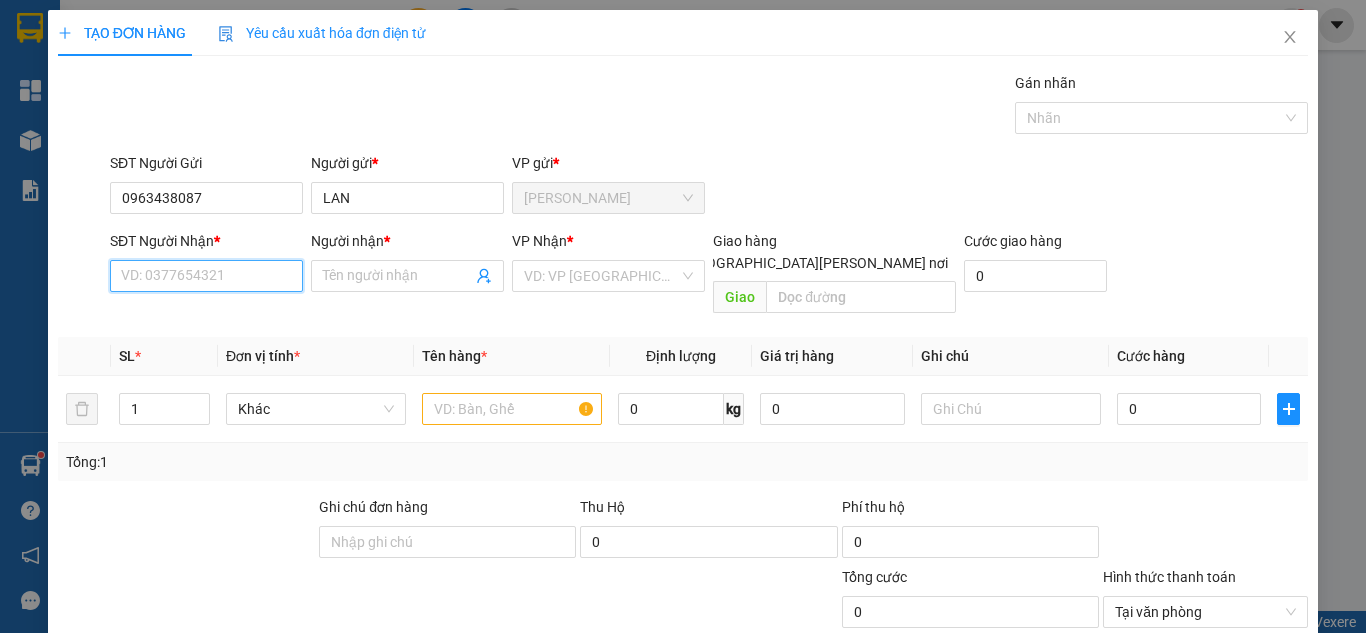 click on "SĐT Người Nhận  *" at bounding box center (206, 276) 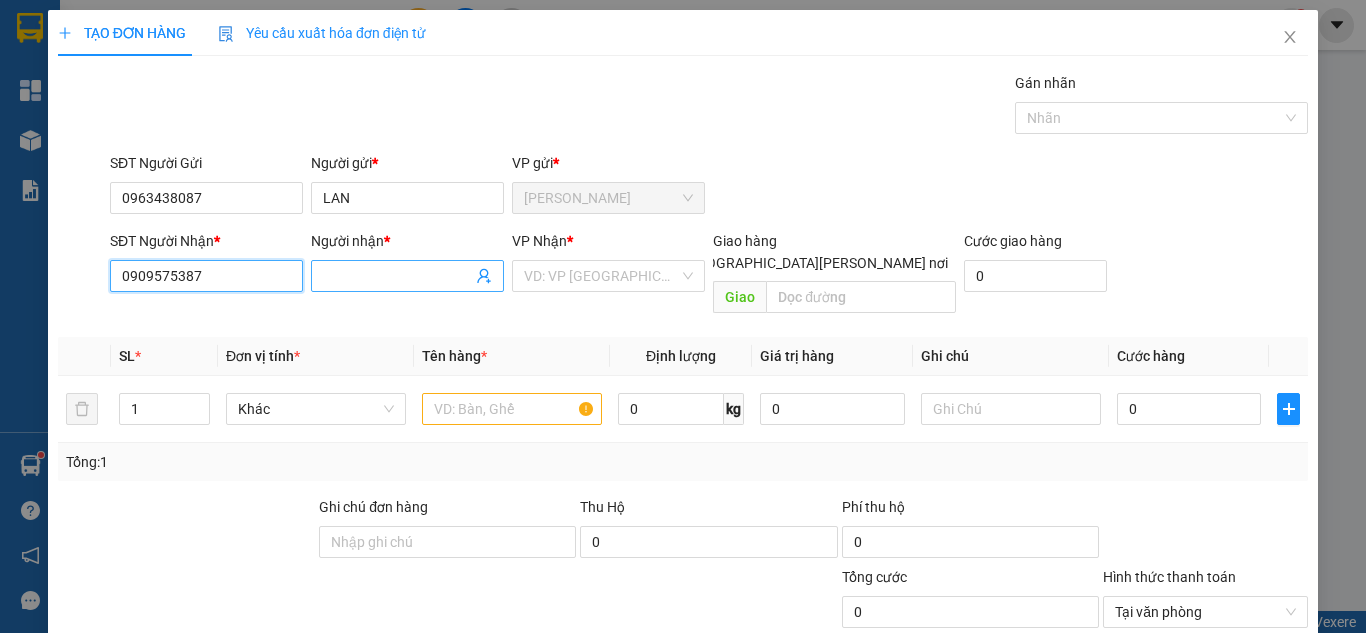 type on "0909575387" 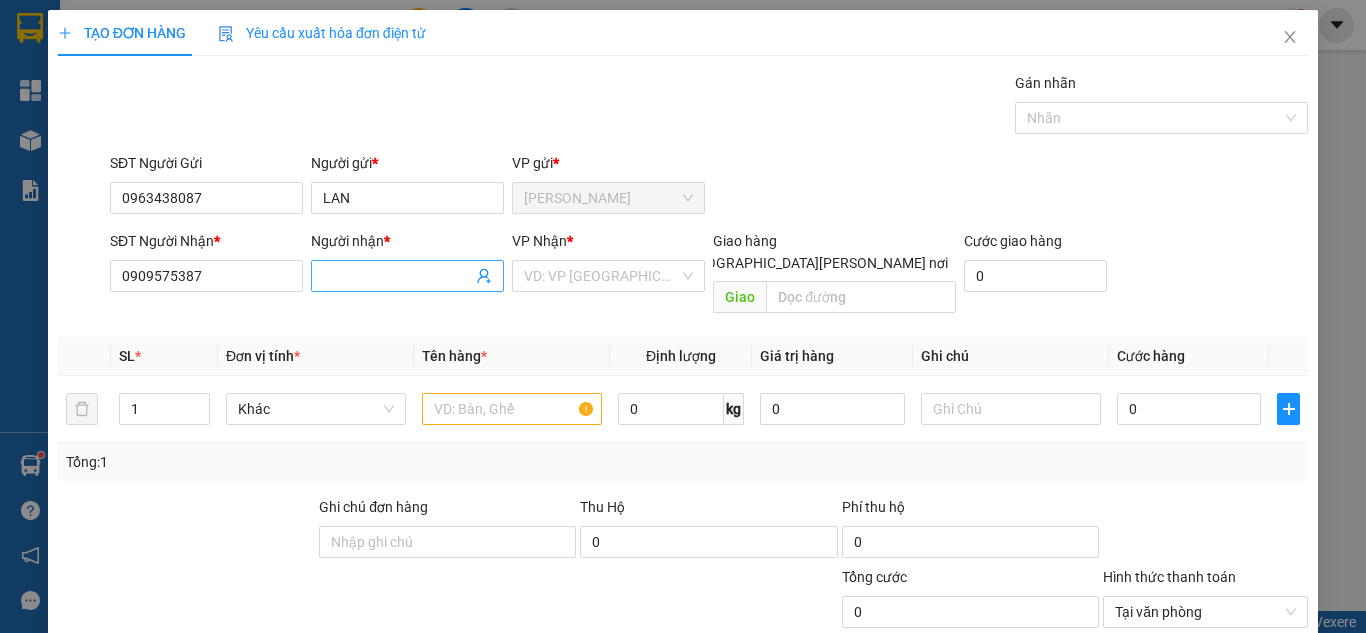 click on "Người nhận  *" at bounding box center [397, 276] 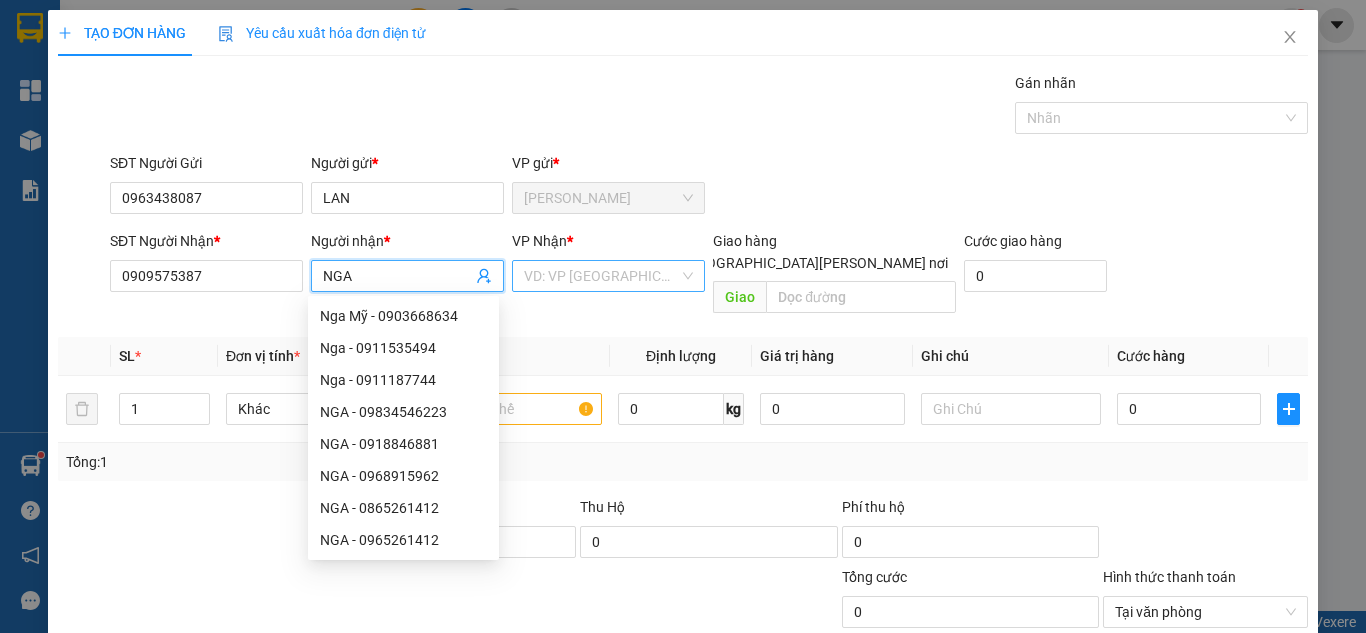 type on "NGA" 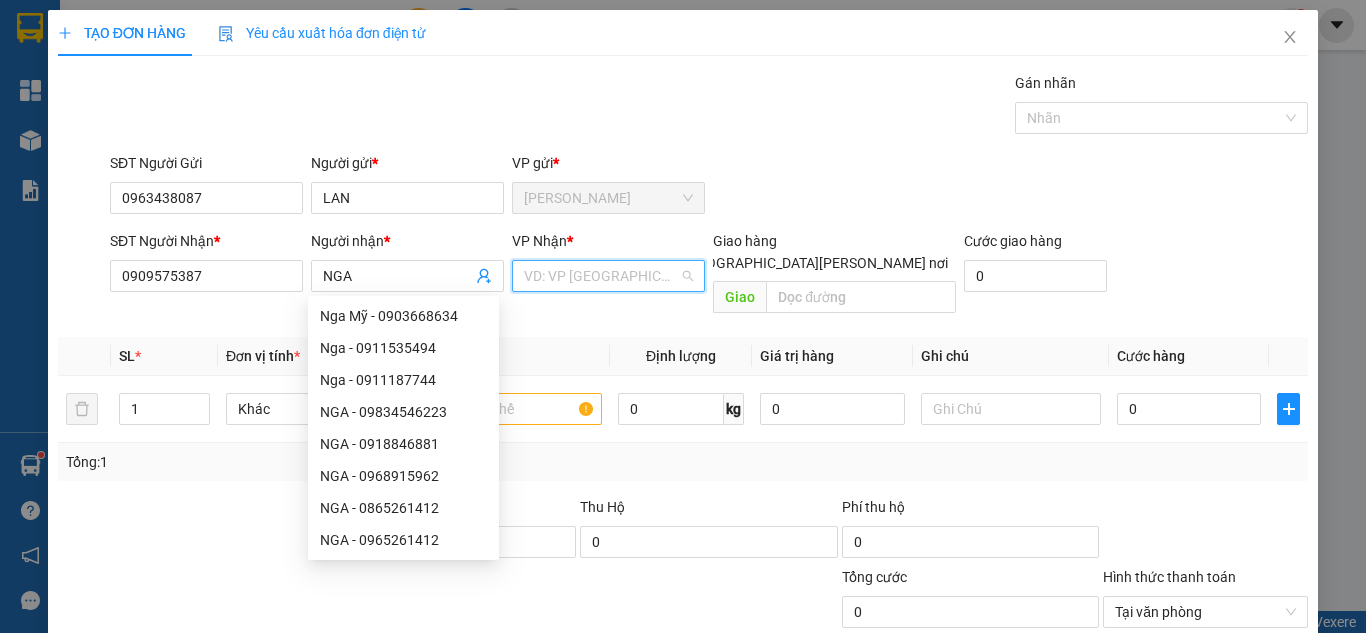 click at bounding box center [601, 276] 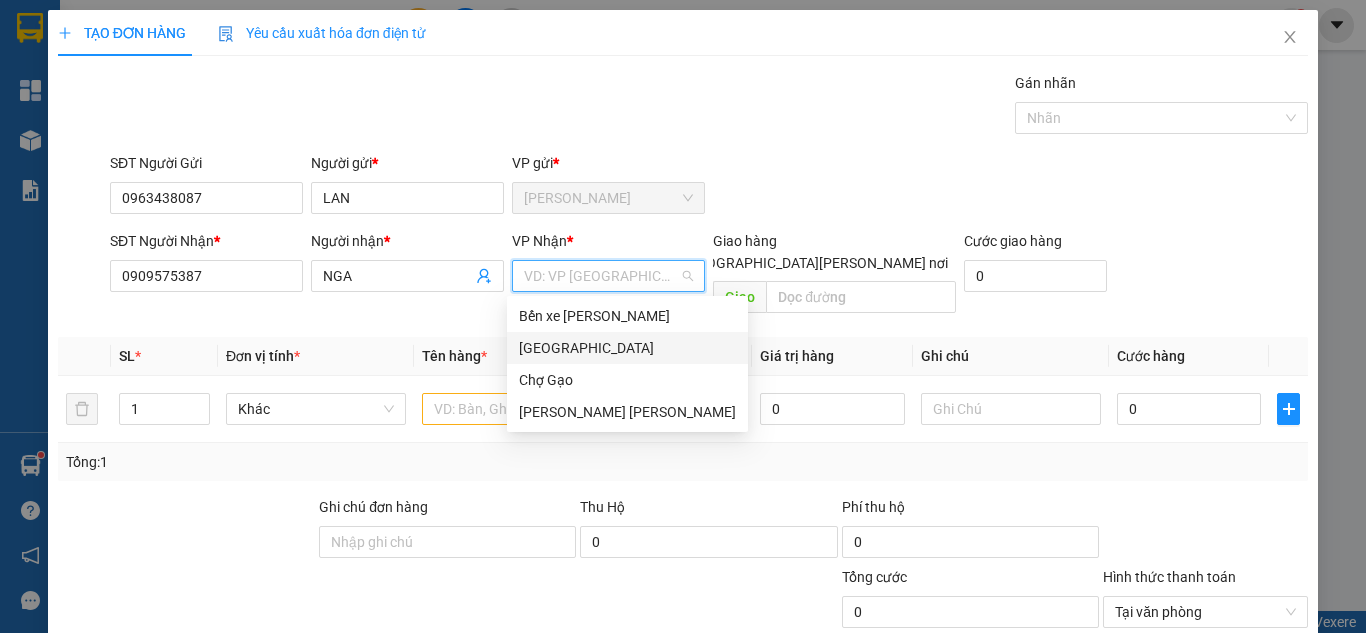 click on "[GEOGRAPHIC_DATA]" at bounding box center (627, 348) 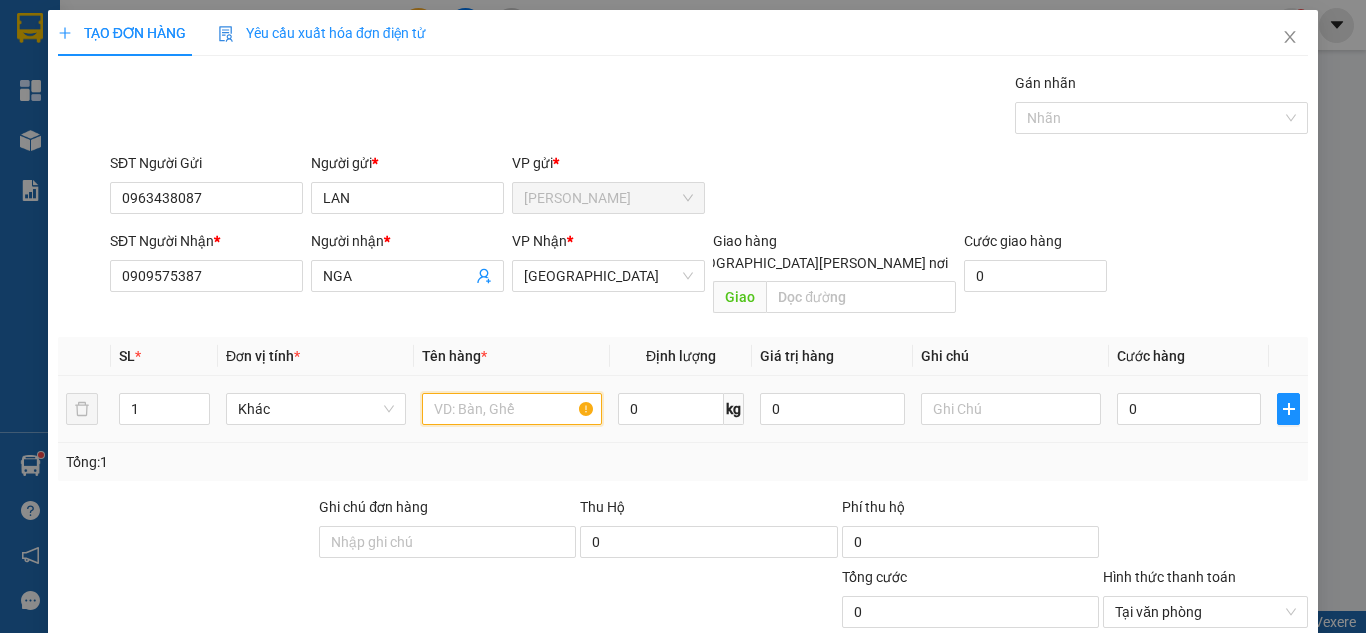 click at bounding box center [512, 409] 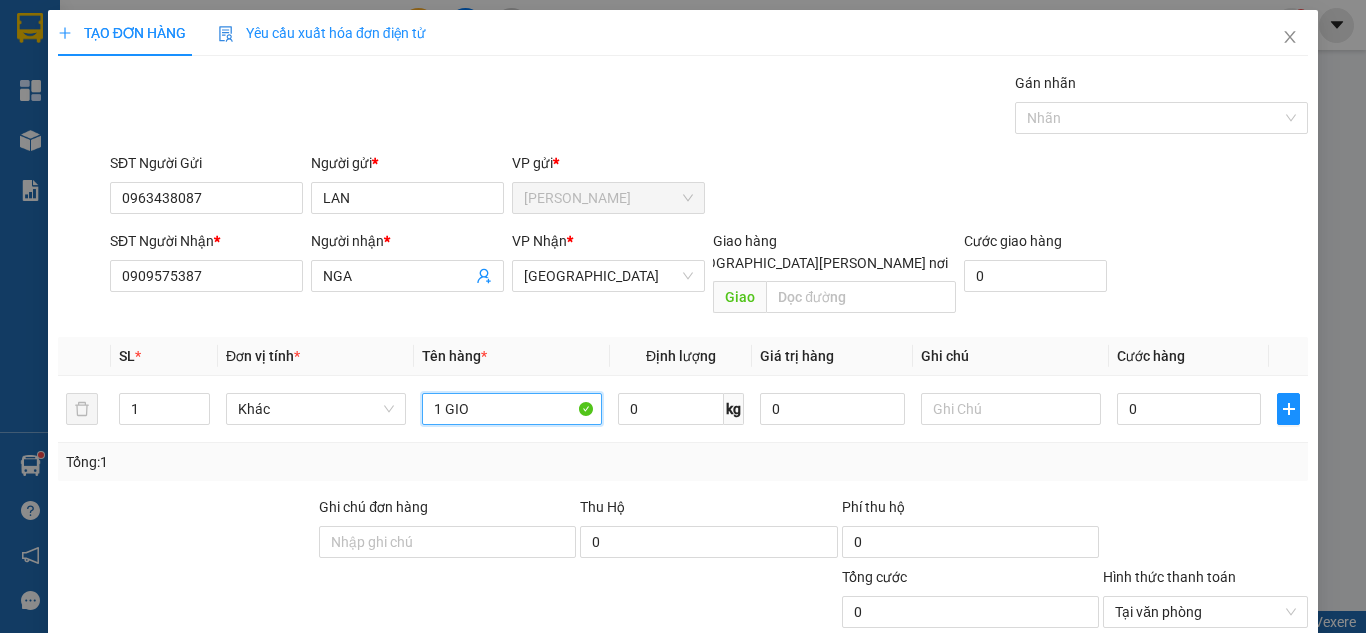 paste on "Ỏ" 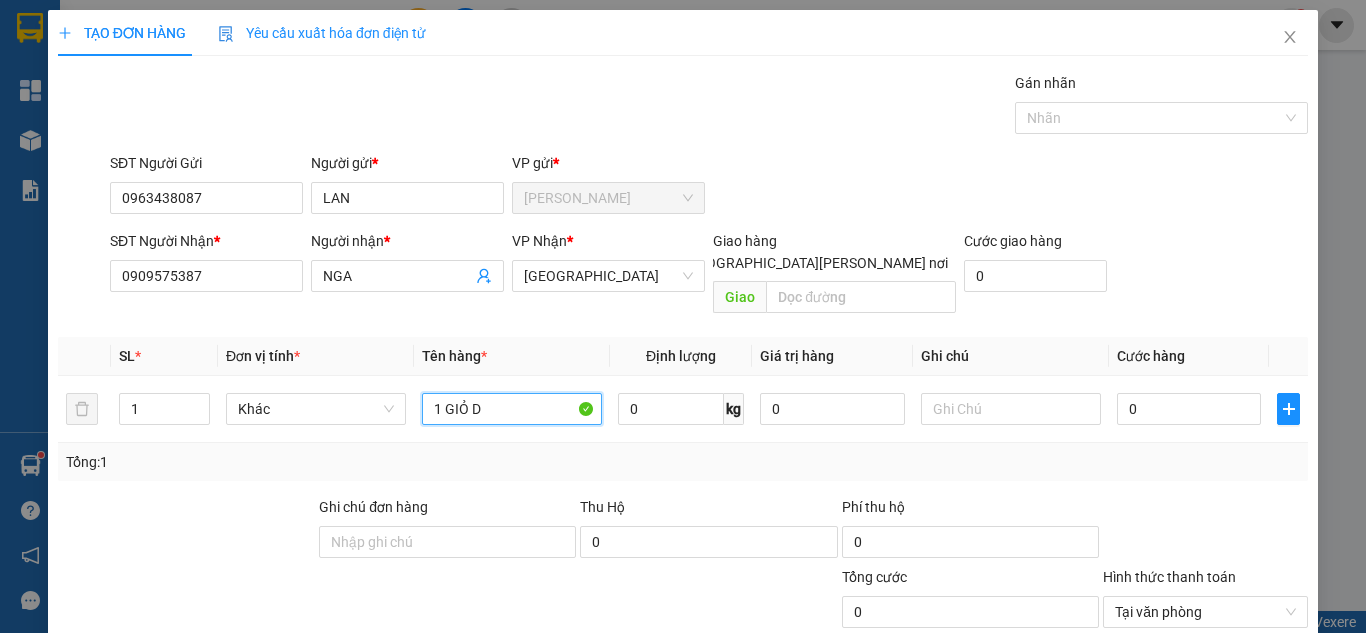 paste on "Đ" 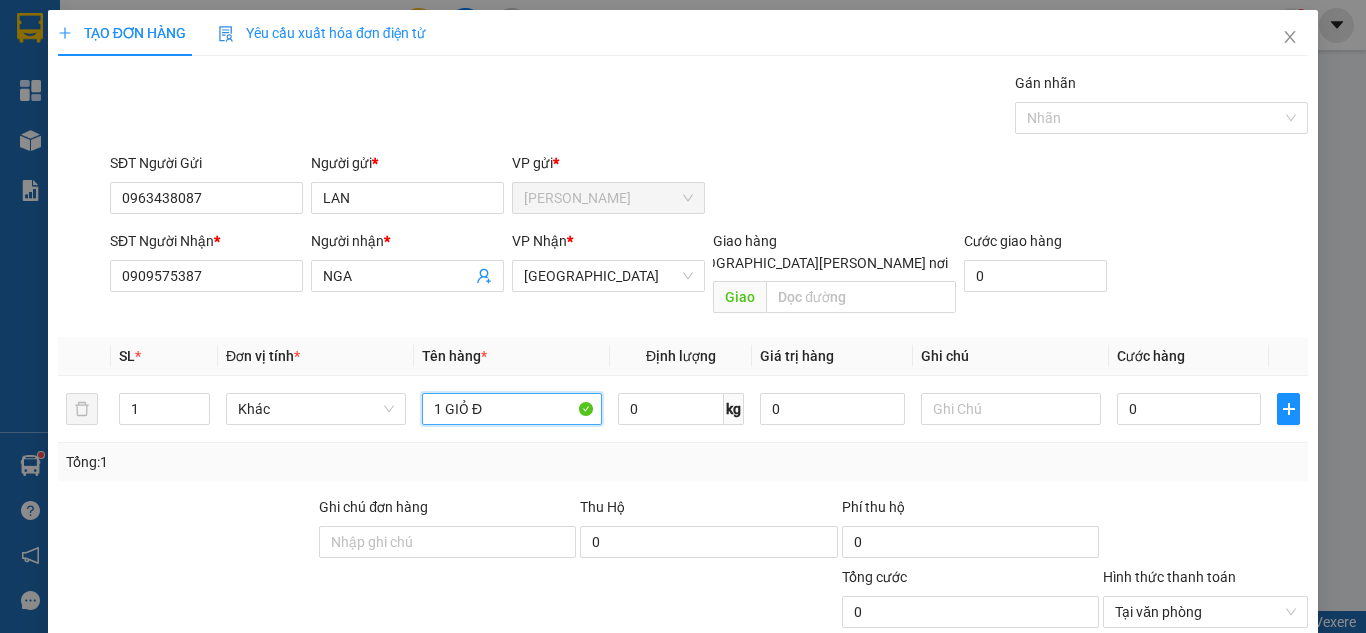 paste on "Ỏ" 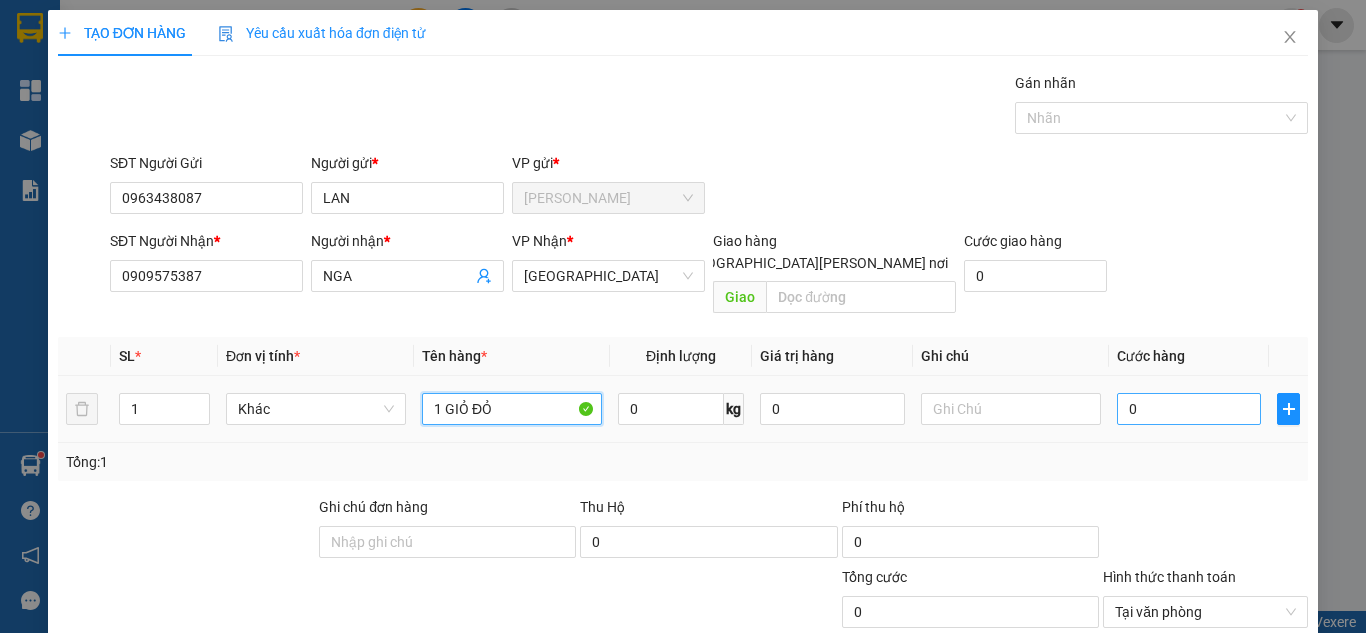 type on "1 GIỎ ĐỎ" 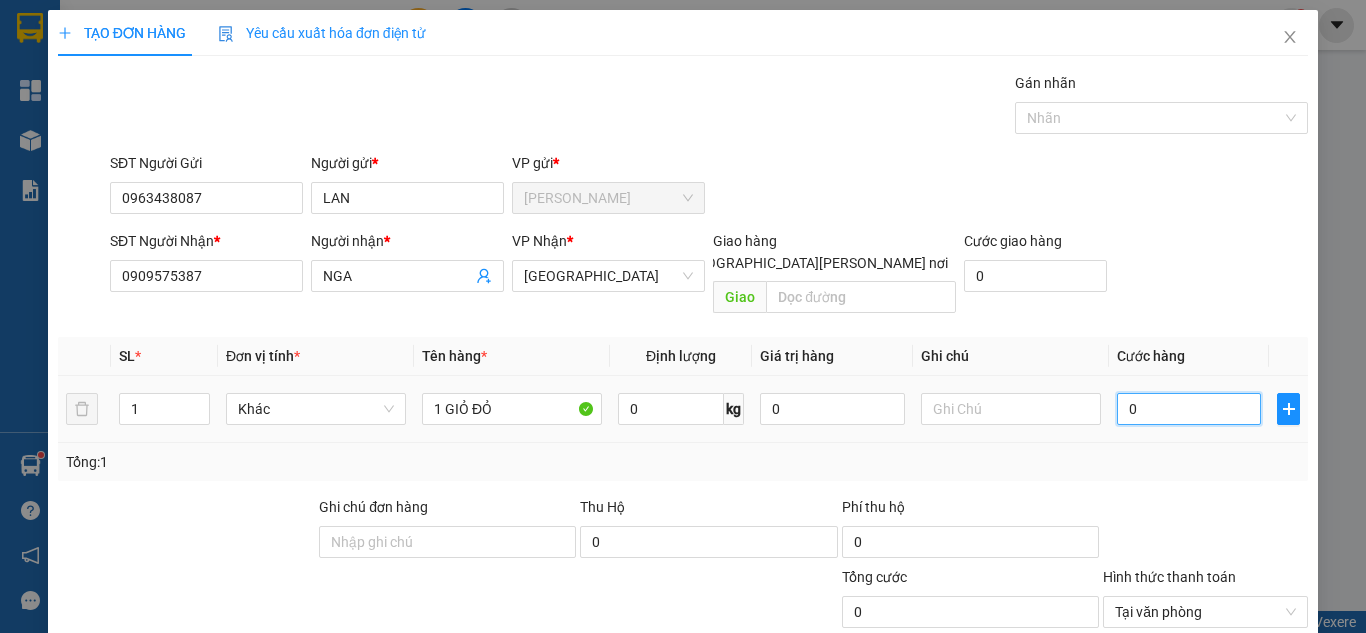 click on "0" at bounding box center [1189, 409] 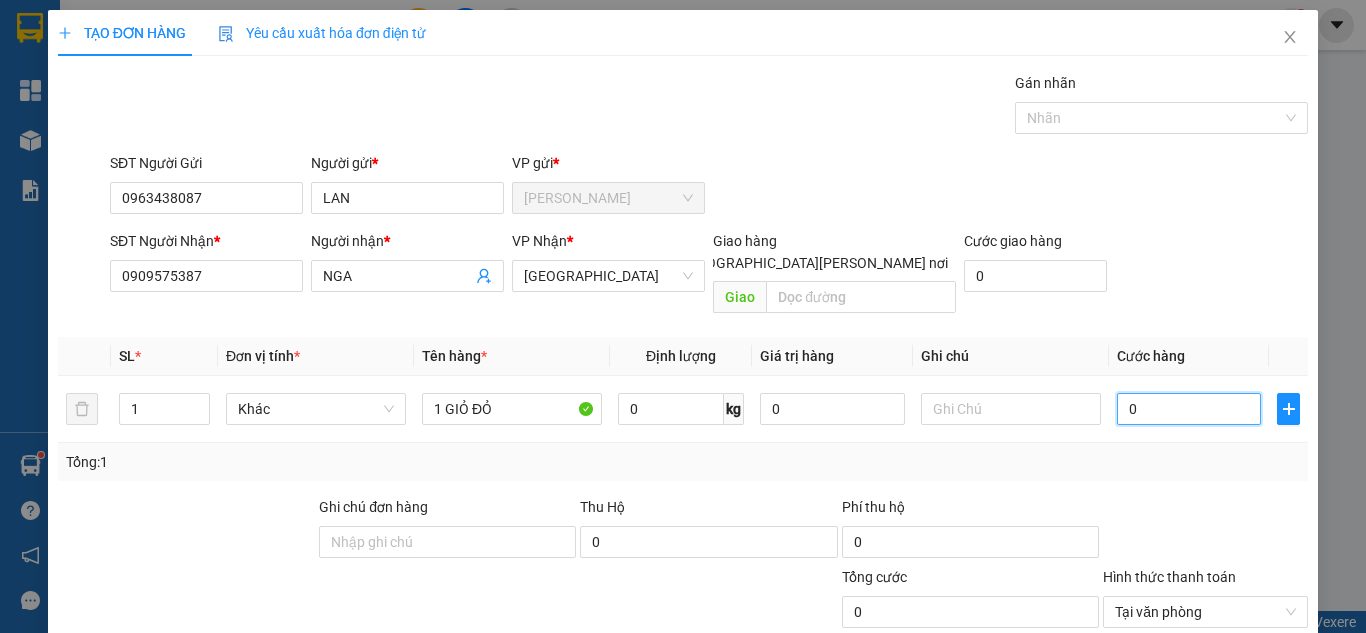 type on "3" 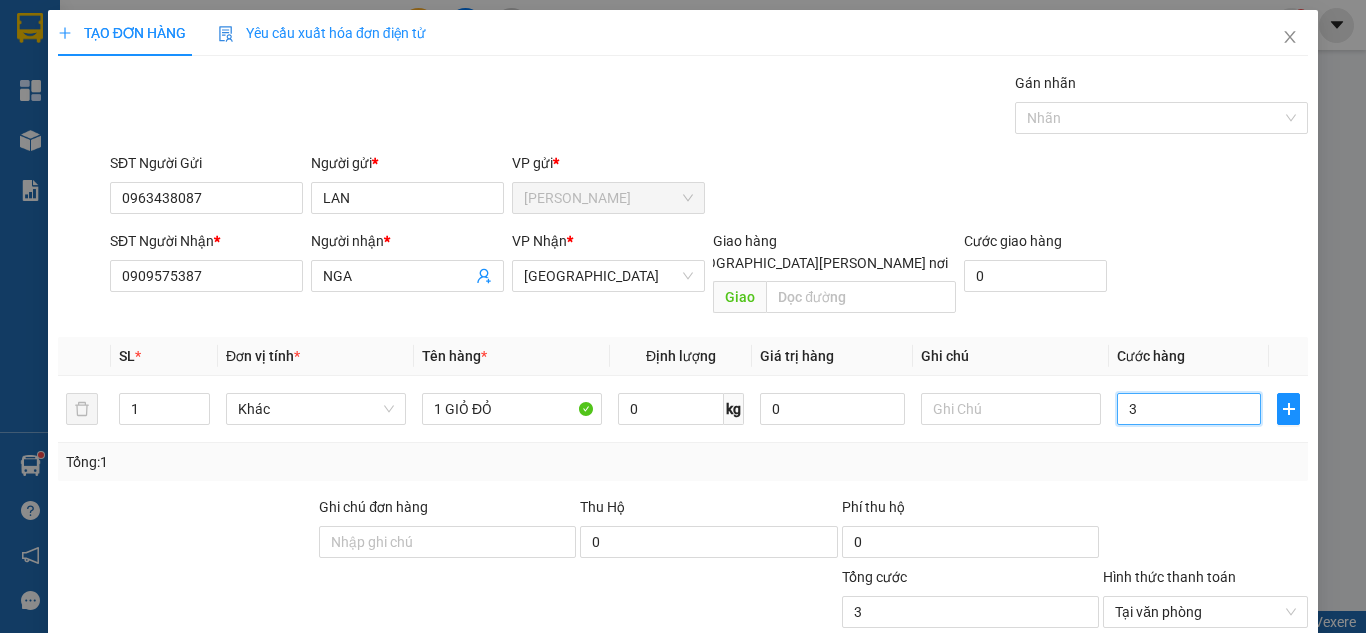 type on "30" 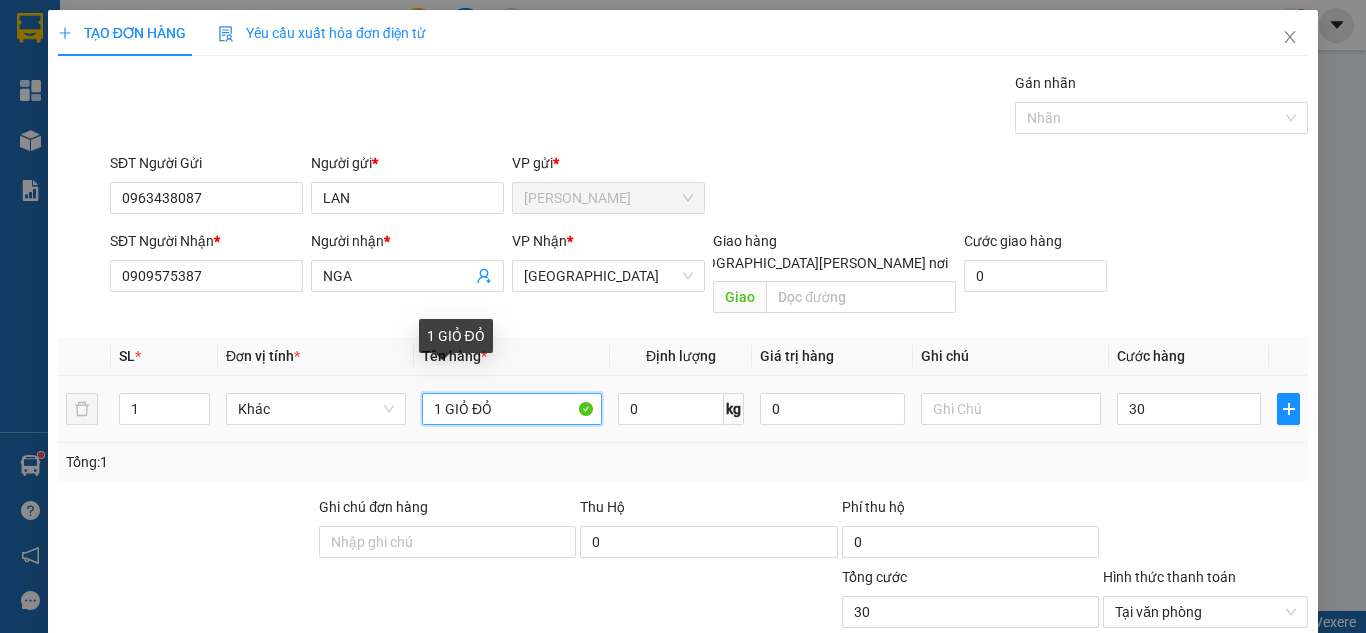 type on "30.000" 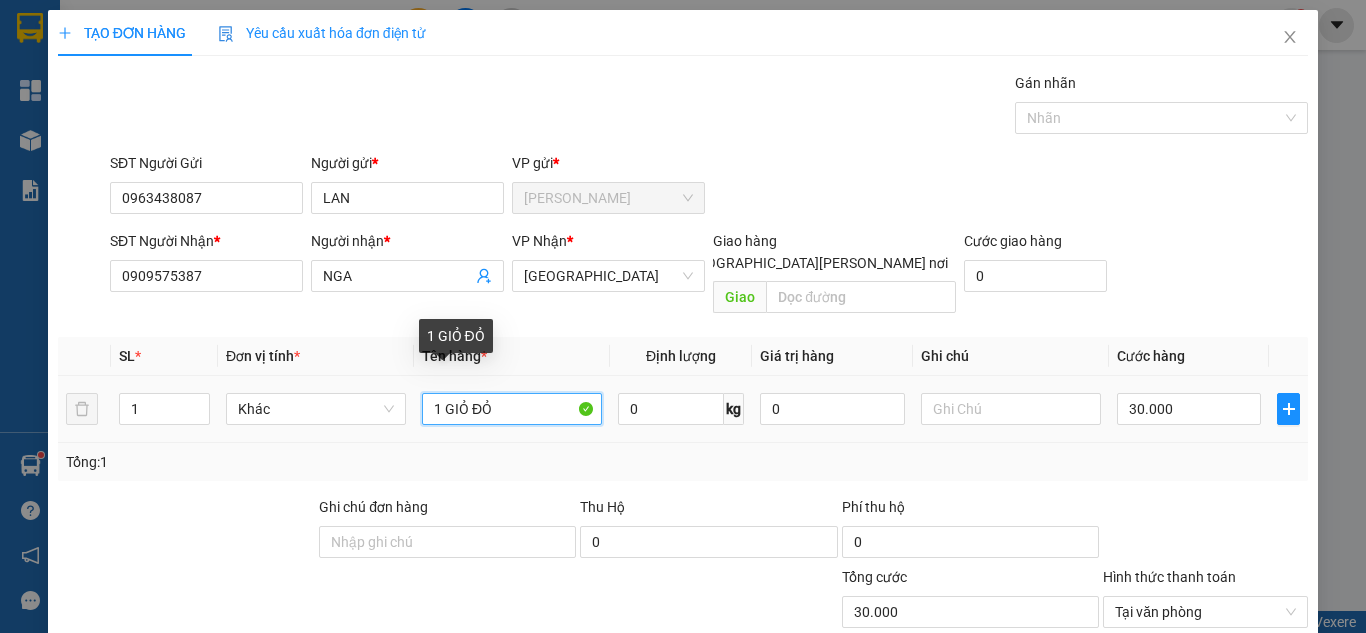 click on "1 GIỎ ĐỎ" at bounding box center (512, 409) 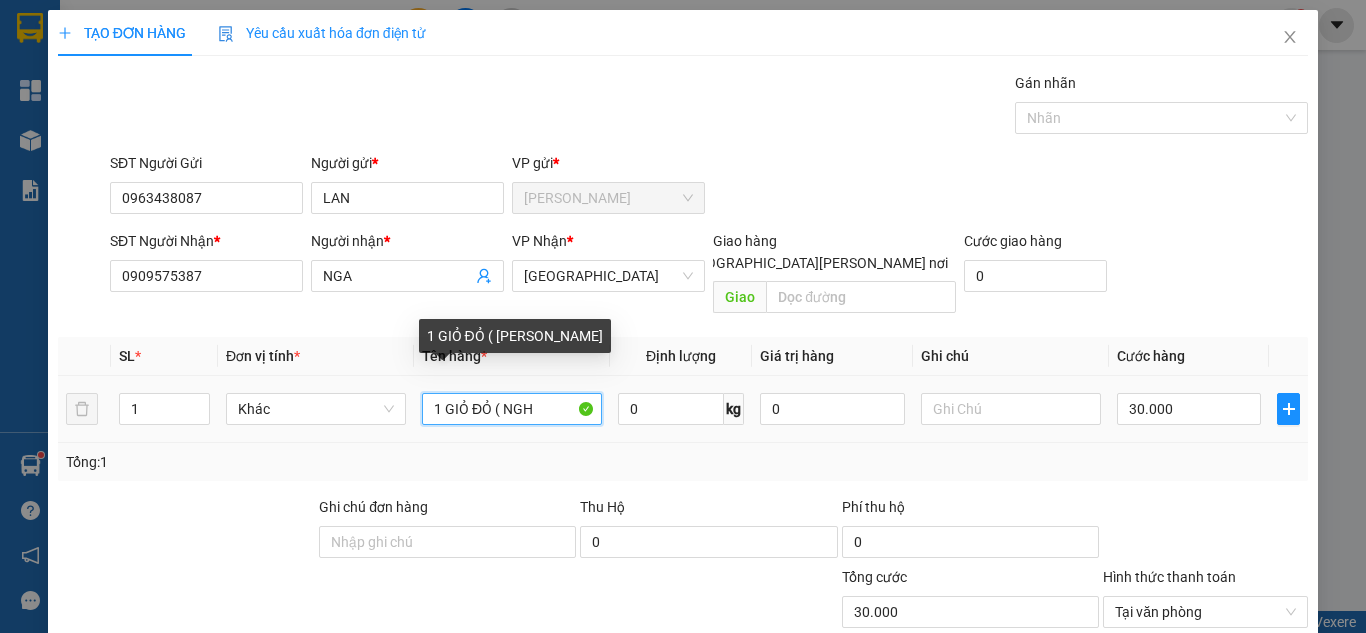 paste on "ĨA" 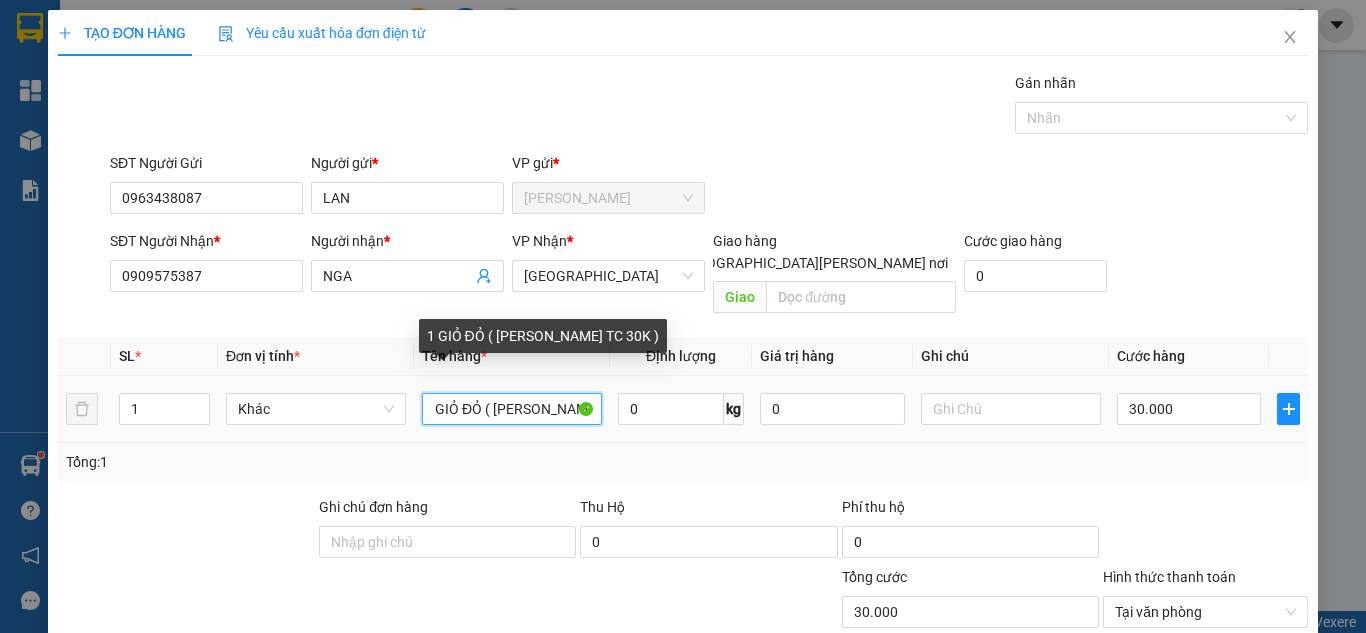scroll, scrollTop: 0, scrollLeft: 18, axis: horizontal 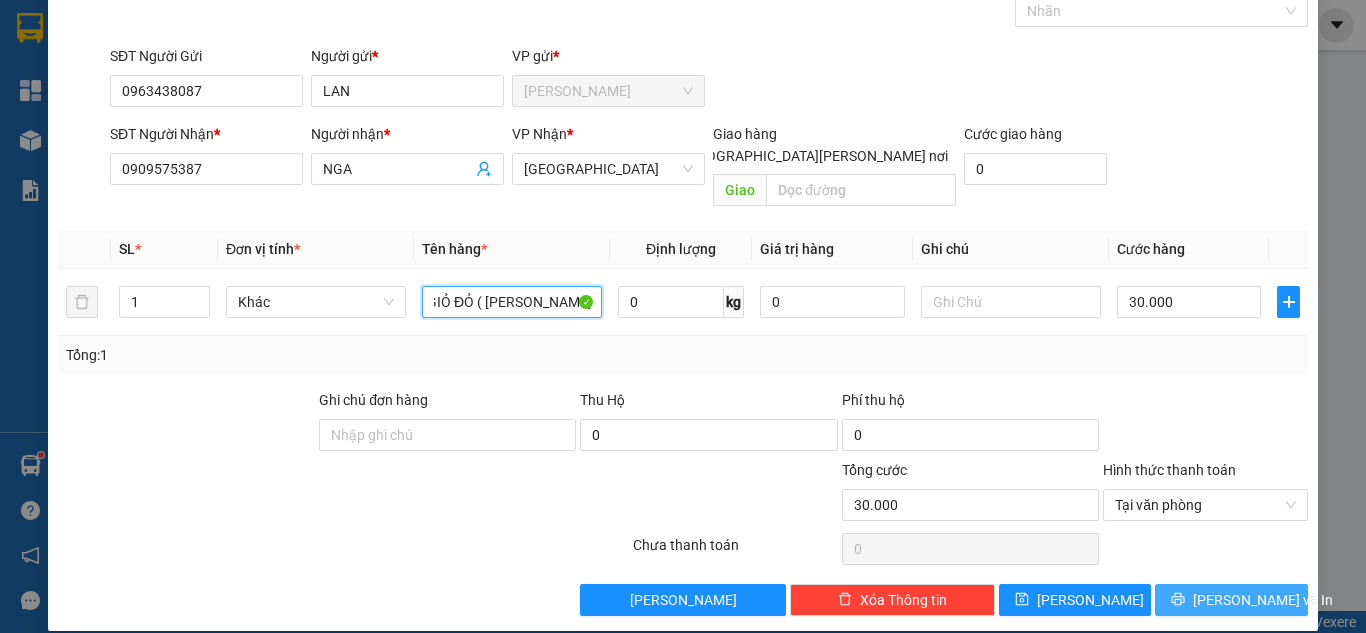type on "1 GIỎ ĐỎ ( [PERSON_NAME] TC 30K )" 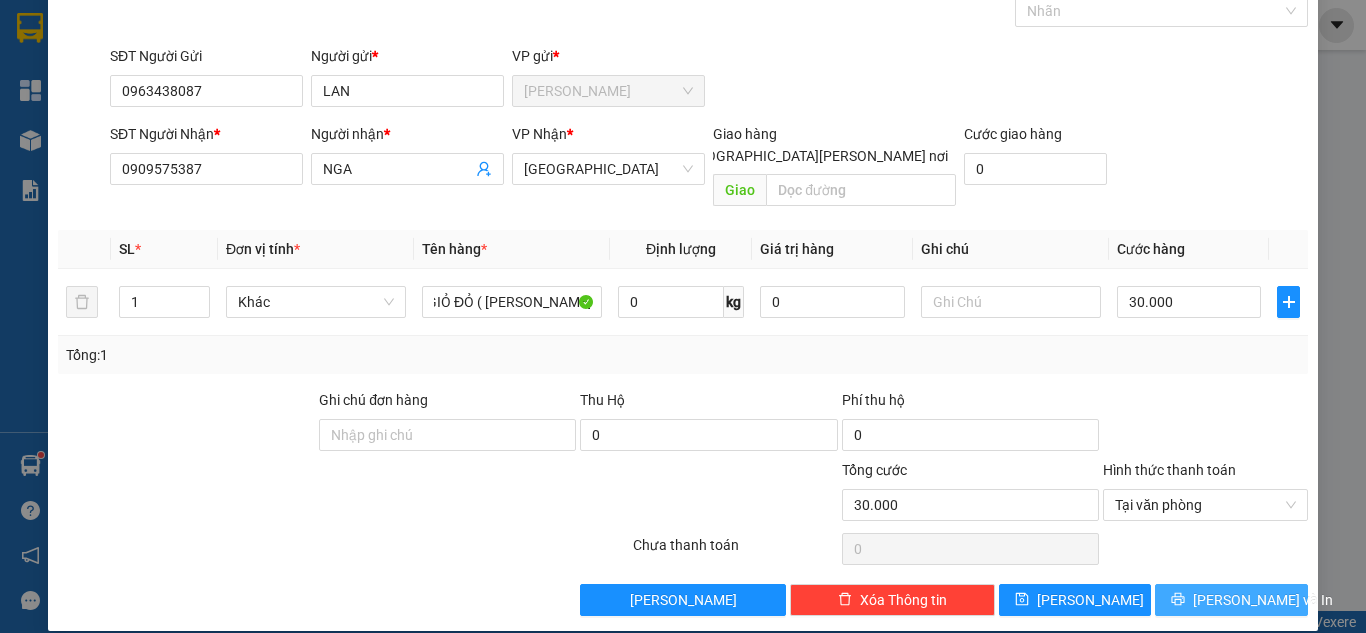 scroll, scrollTop: 0, scrollLeft: 0, axis: both 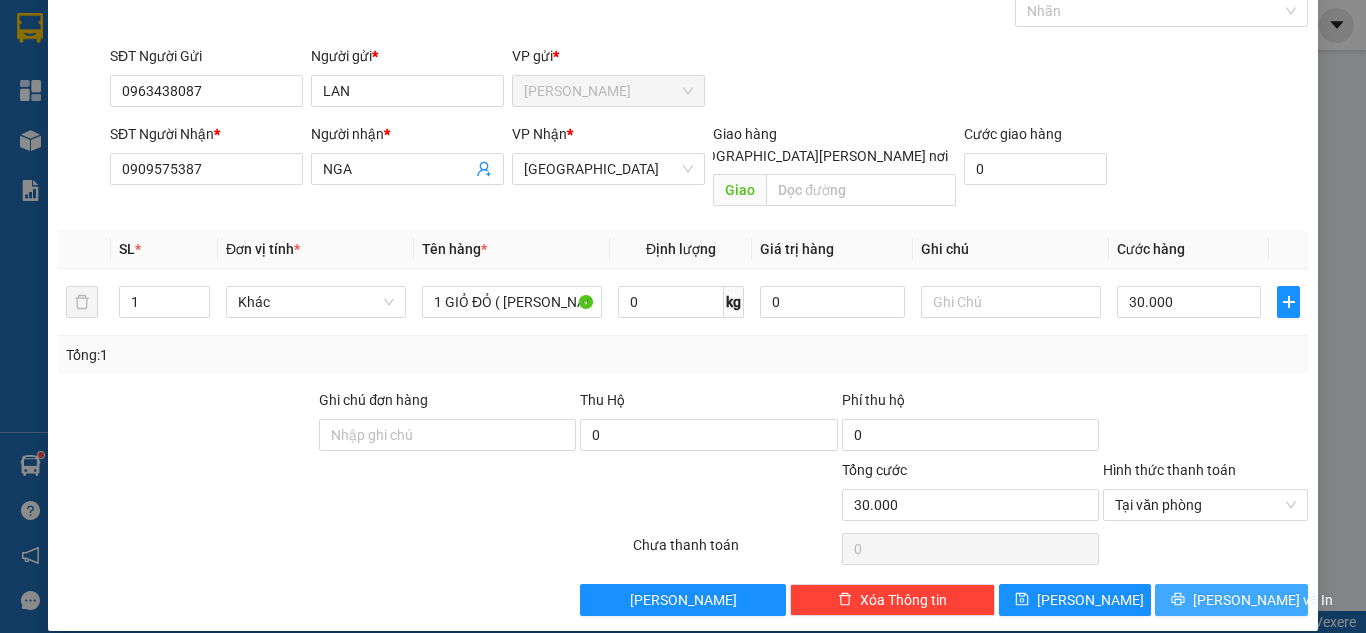 click on "[PERSON_NAME] và In" at bounding box center [1263, 600] 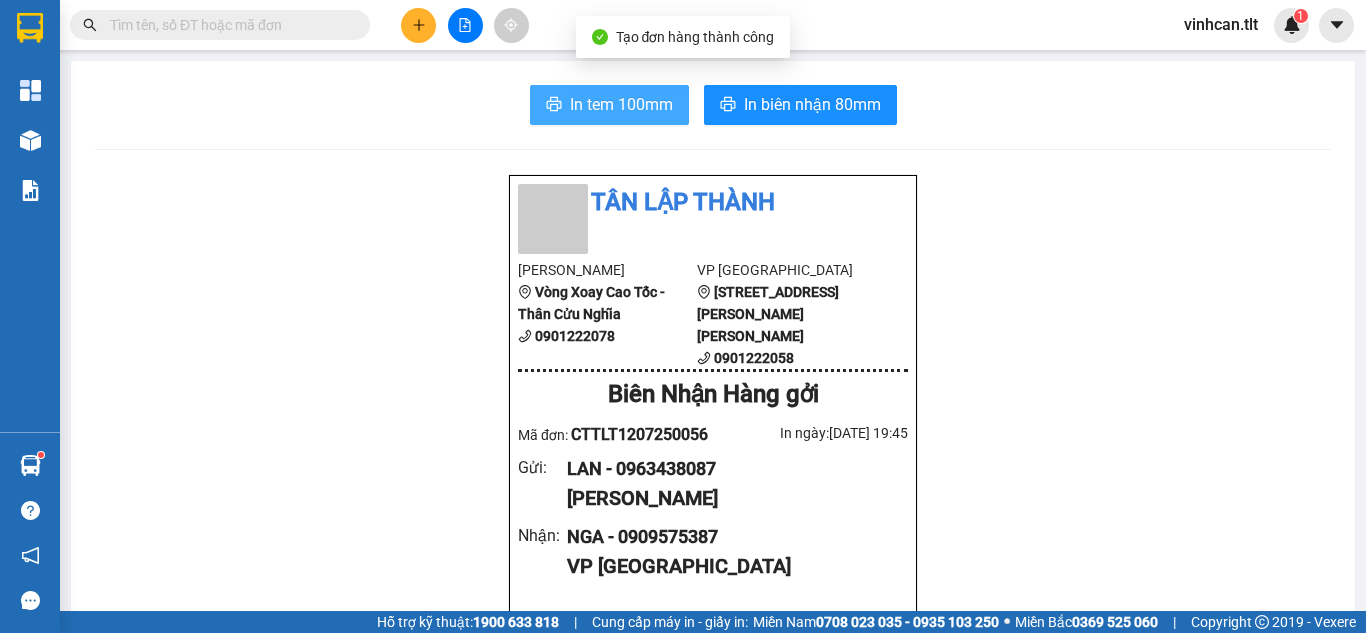 click on "In tem 100mm" at bounding box center (609, 105) 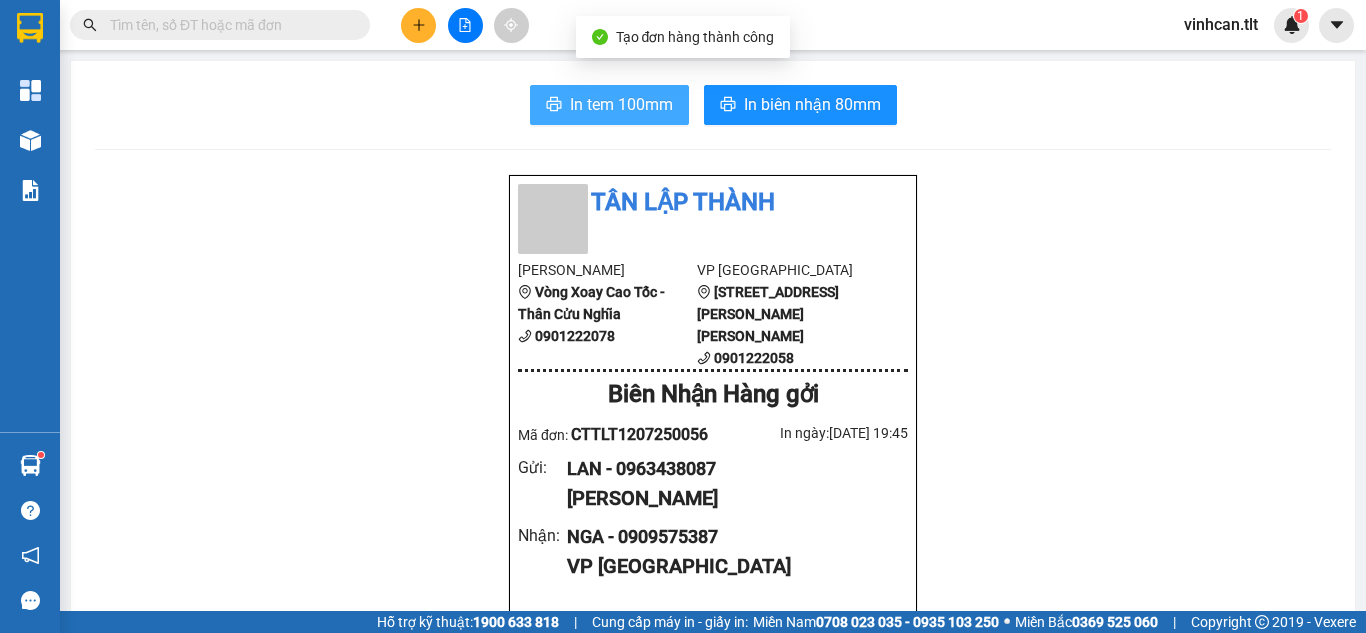 scroll, scrollTop: 0, scrollLeft: 0, axis: both 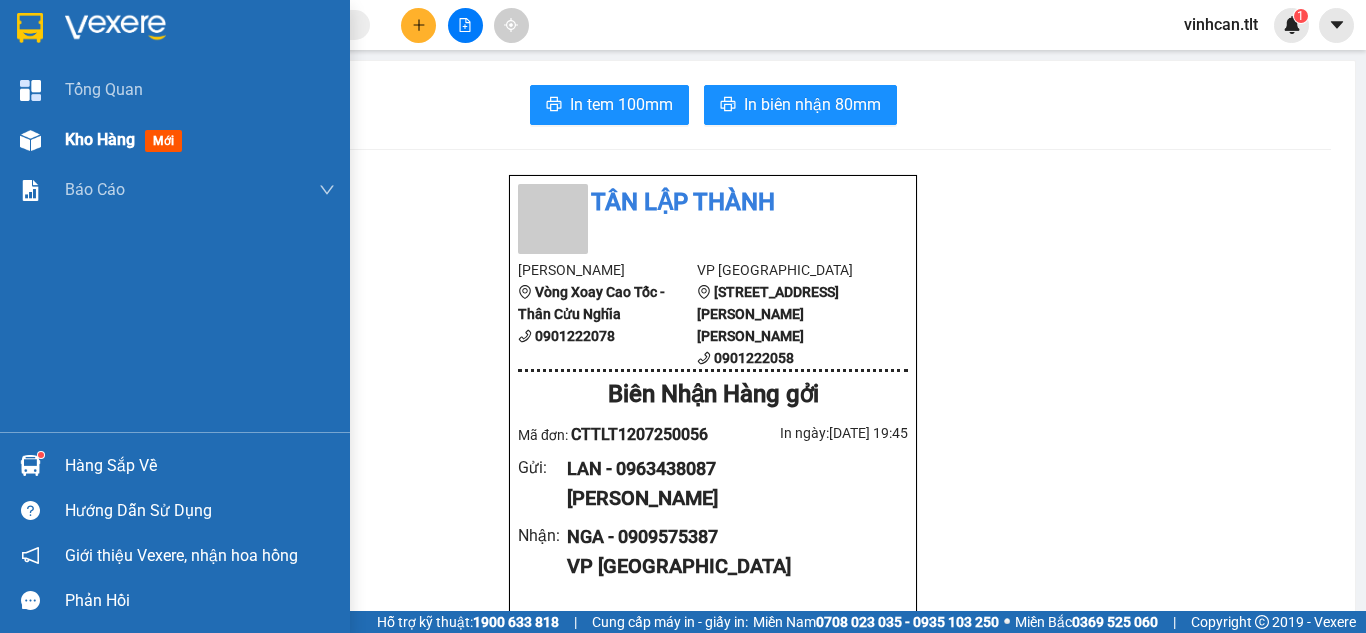 click at bounding box center (30, 140) 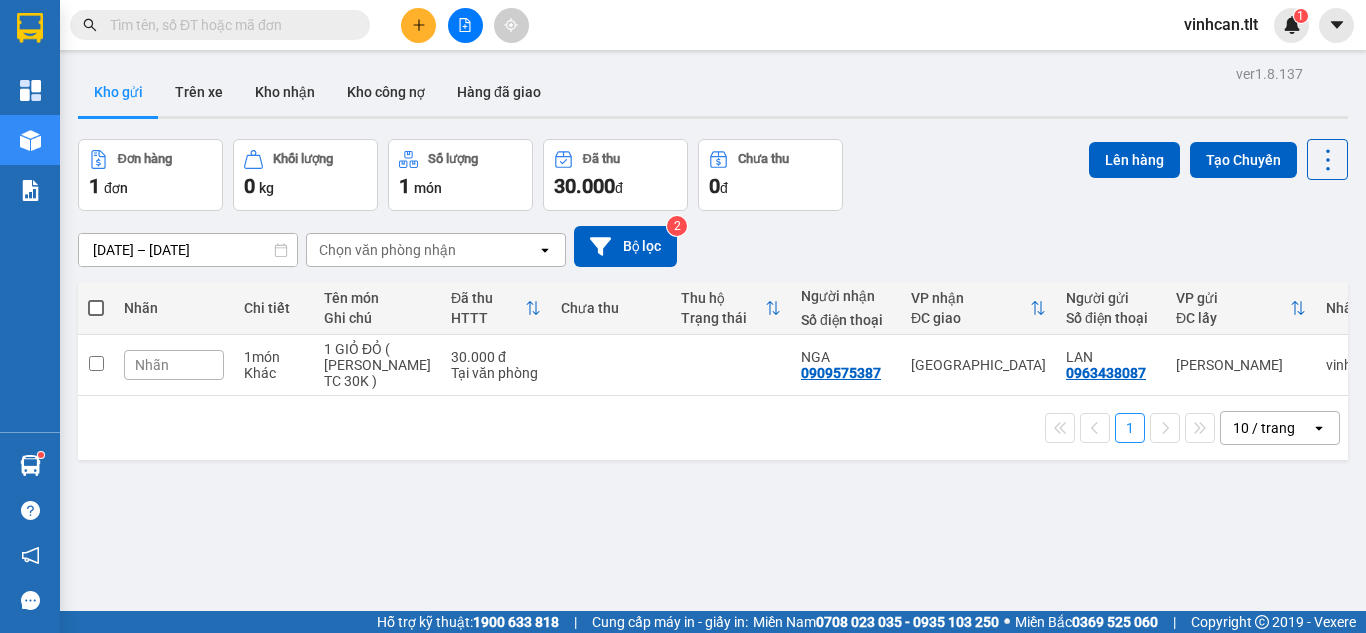 click at bounding box center [96, 308] 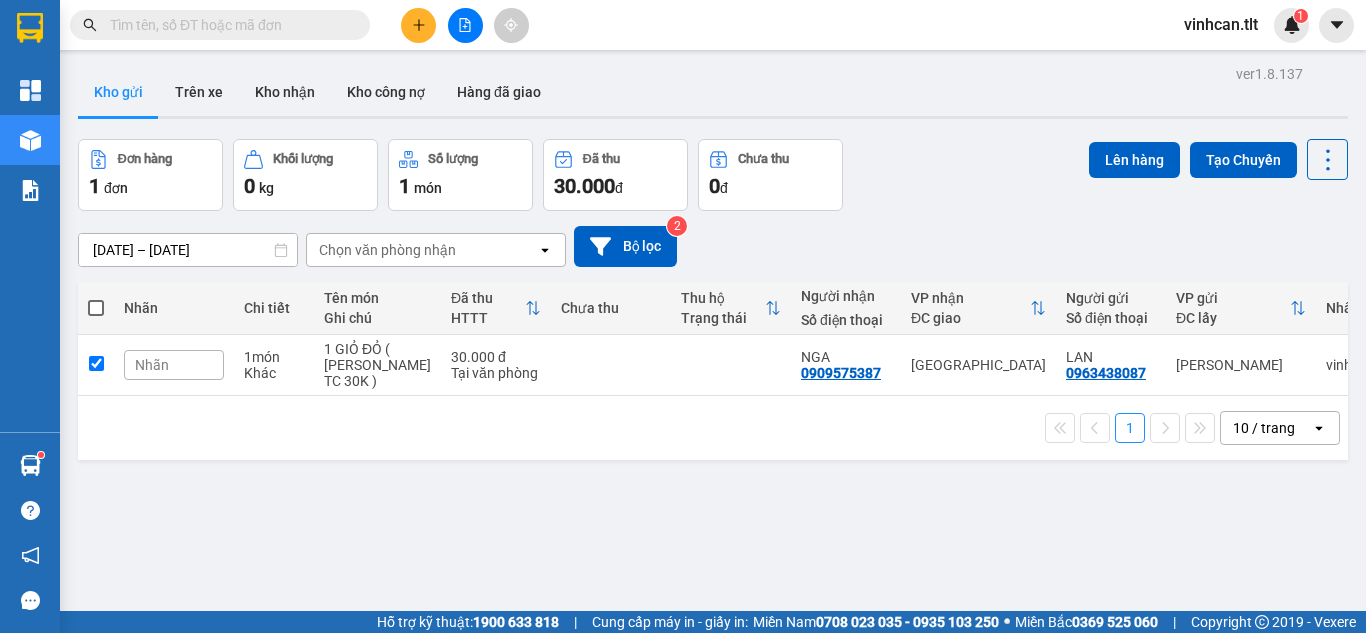 checkbox on "true" 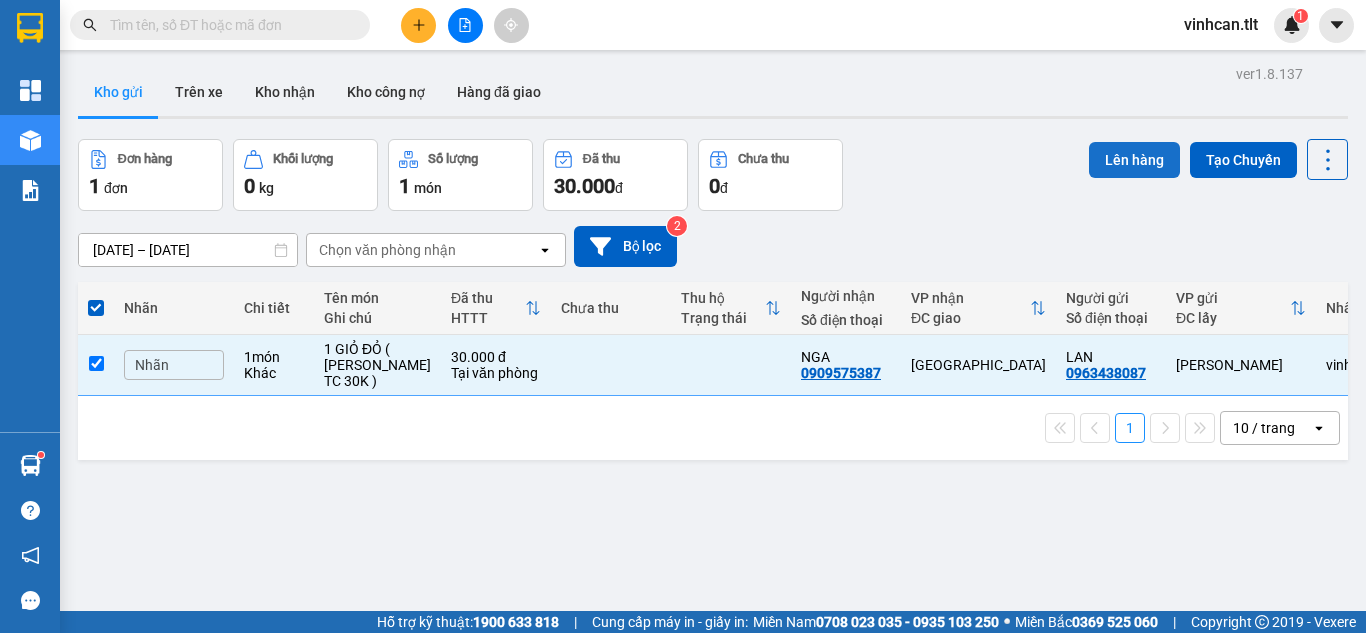 click on "Lên hàng" at bounding box center (1134, 160) 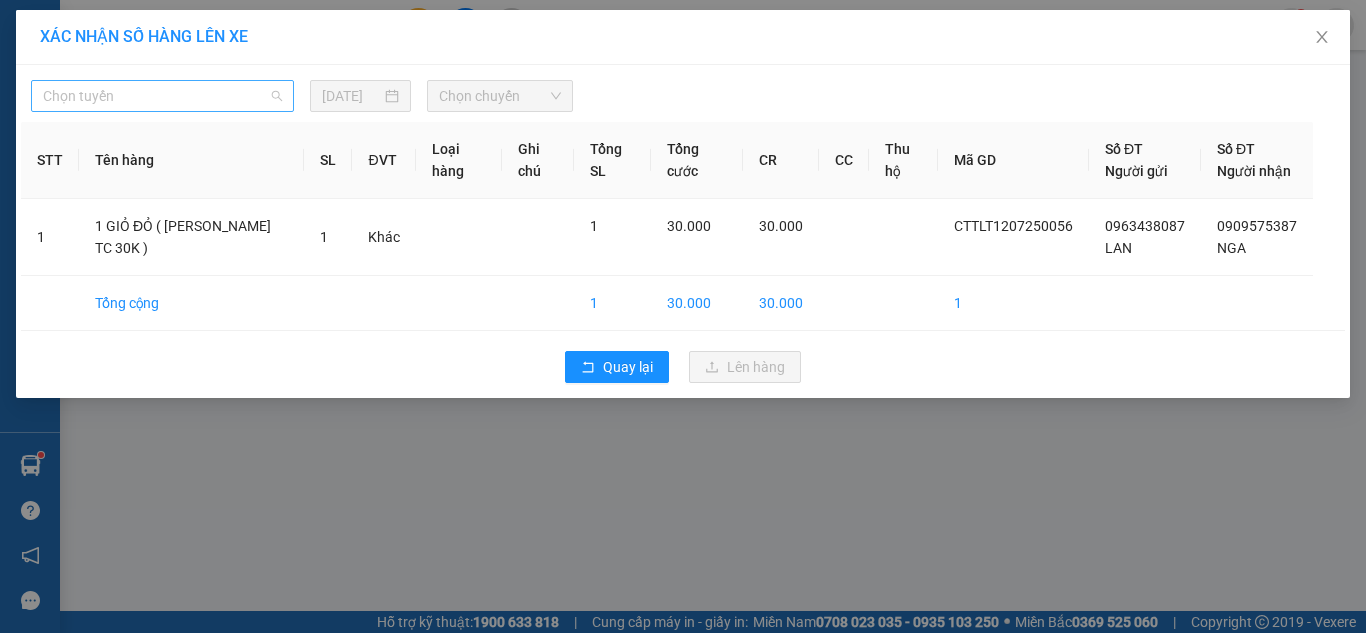 click on "Chọn tuyến" at bounding box center (162, 96) 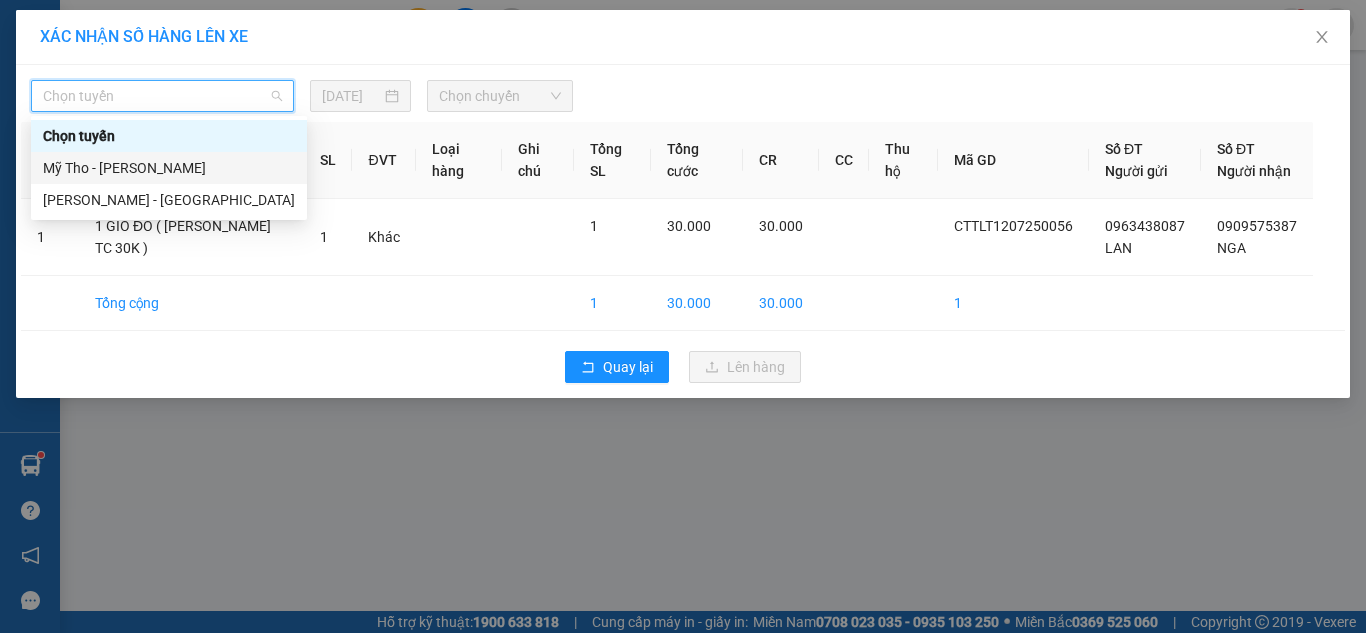 click on "Mỹ Tho - [PERSON_NAME]" at bounding box center [169, 168] 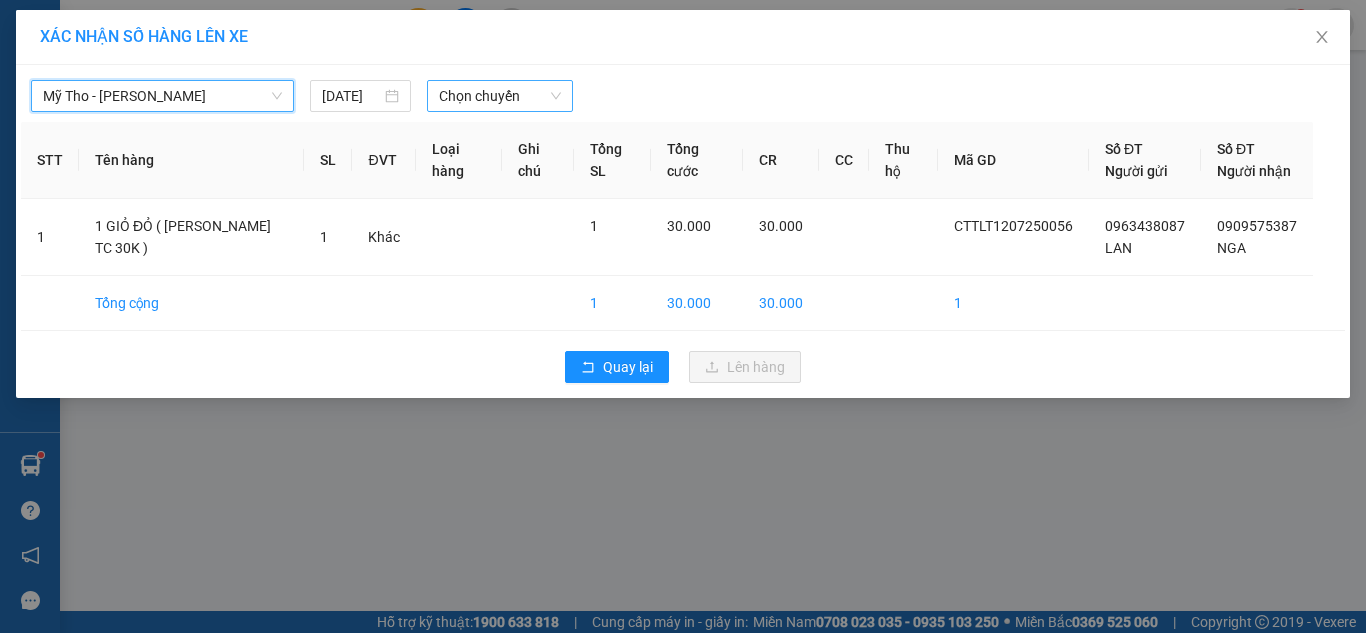 drag, startPoint x: 497, startPoint y: 85, endPoint x: 498, endPoint y: 97, distance: 12.0415945 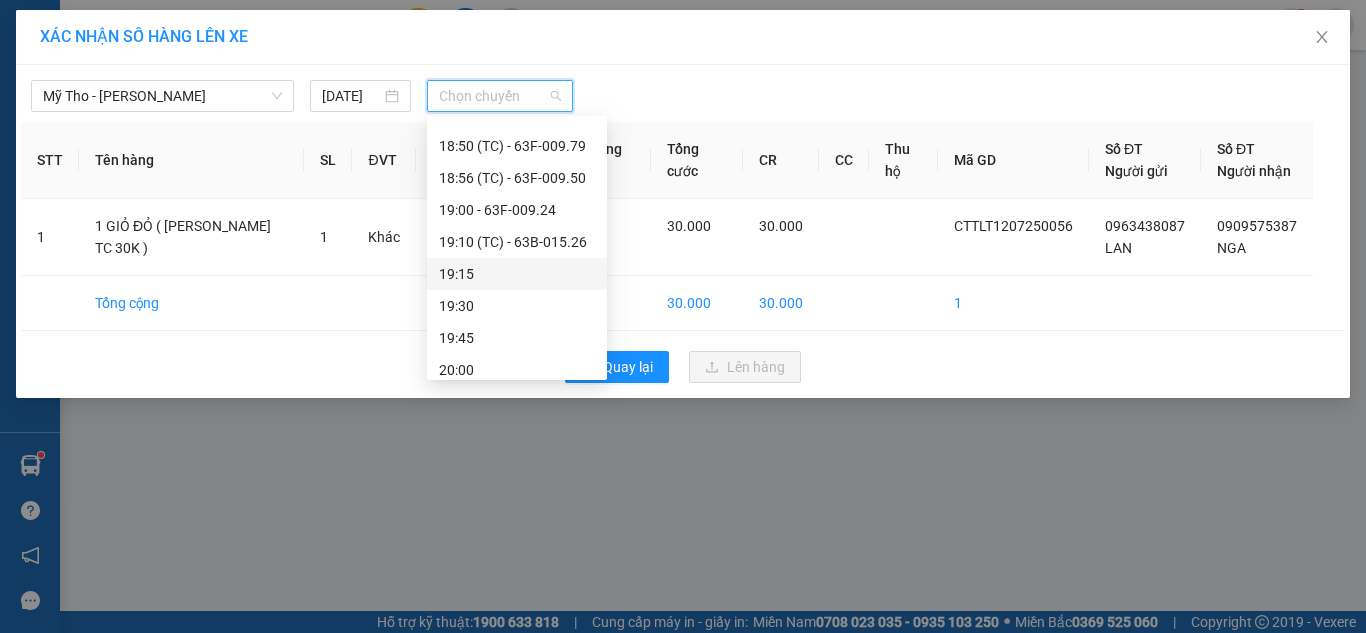 scroll, scrollTop: 2912, scrollLeft: 0, axis: vertical 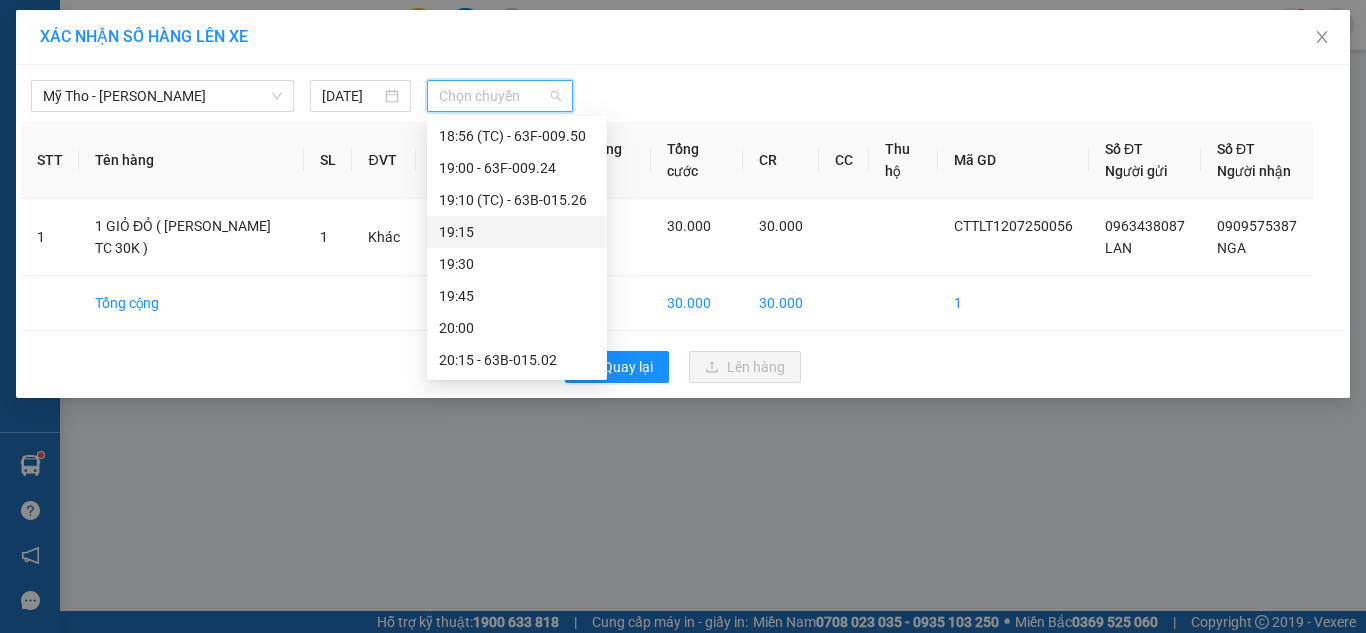 click on "19:15" at bounding box center [517, 232] 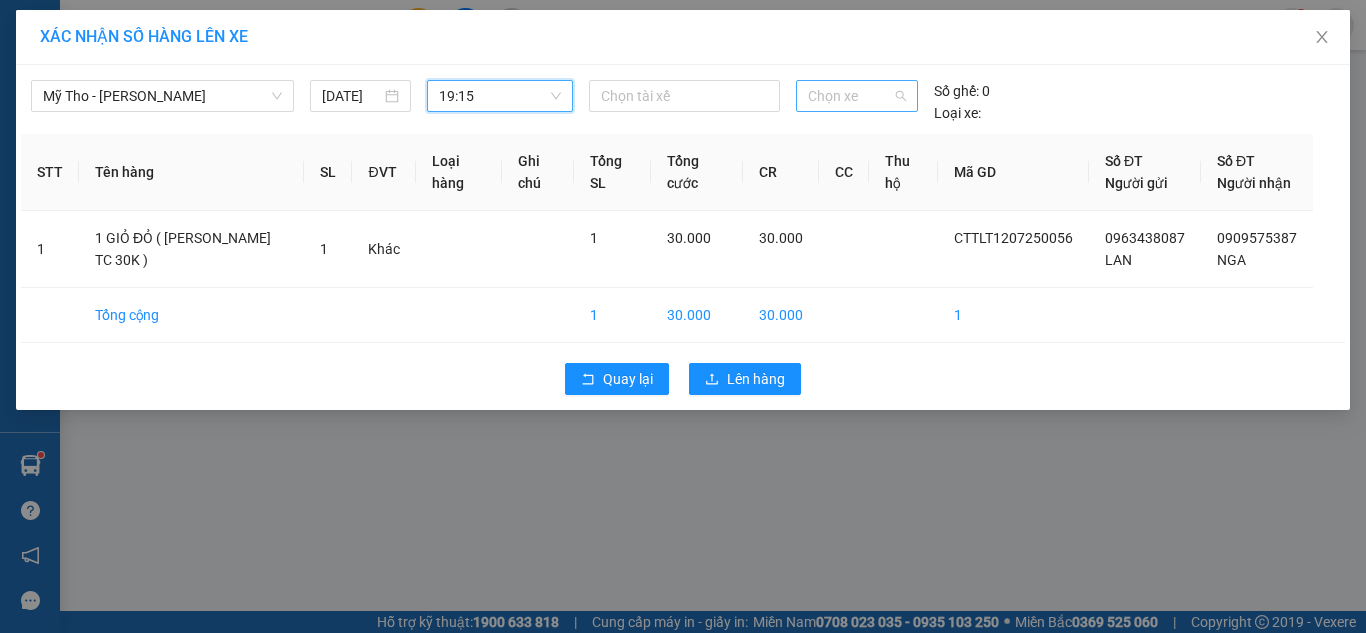 click on "Chọn xe" at bounding box center [857, 96] 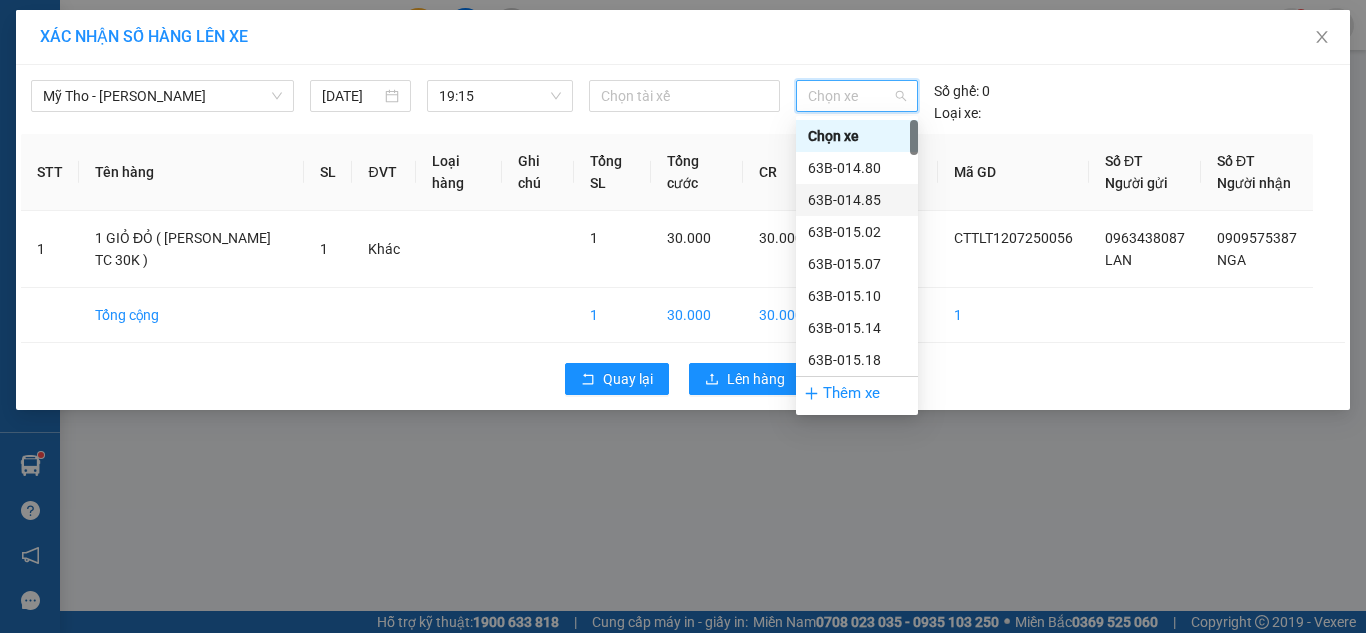 scroll, scrollTop: 300, scrollLeft: 0, axis: vertical 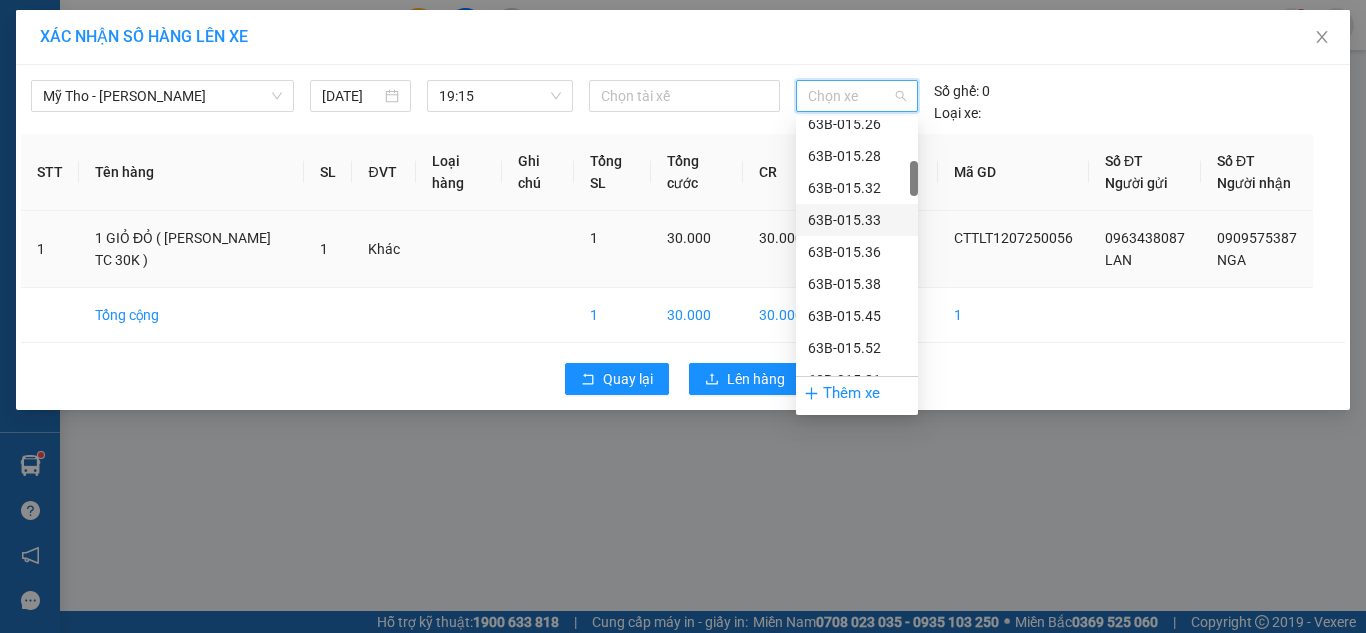 click on "63B-015.33" at bounding box center [857, 220] 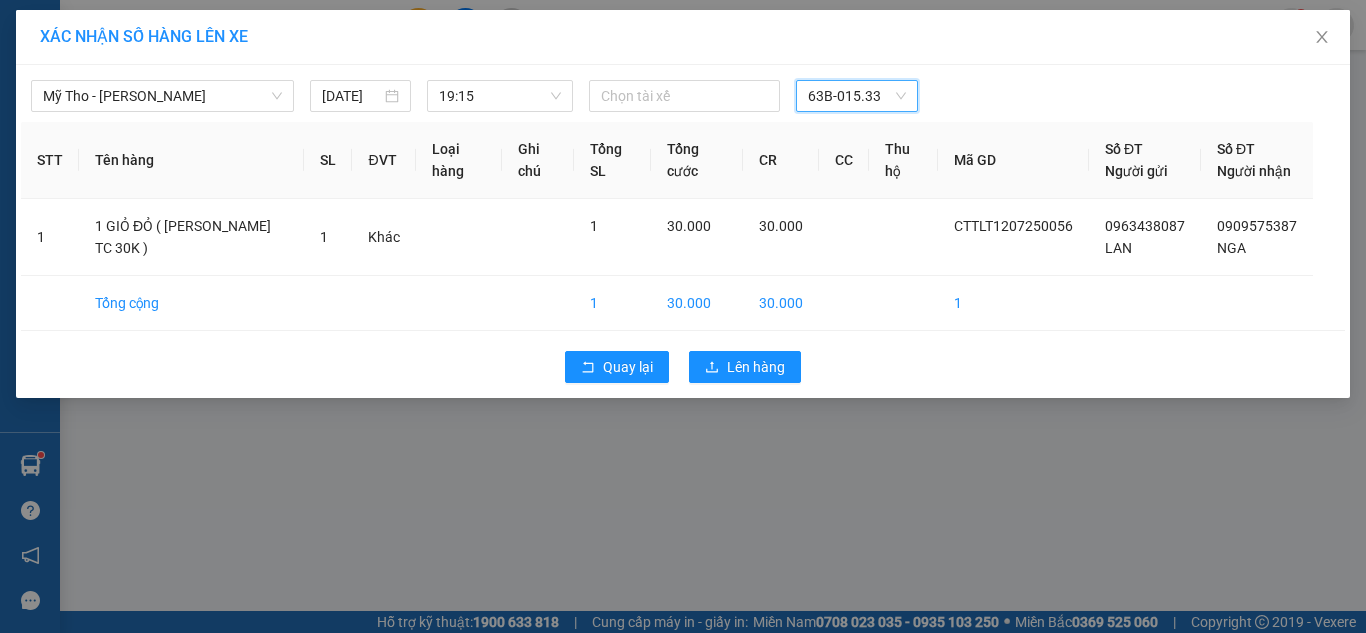 click on "Quay lại Lên hàng" at bounding box center (683, 367) 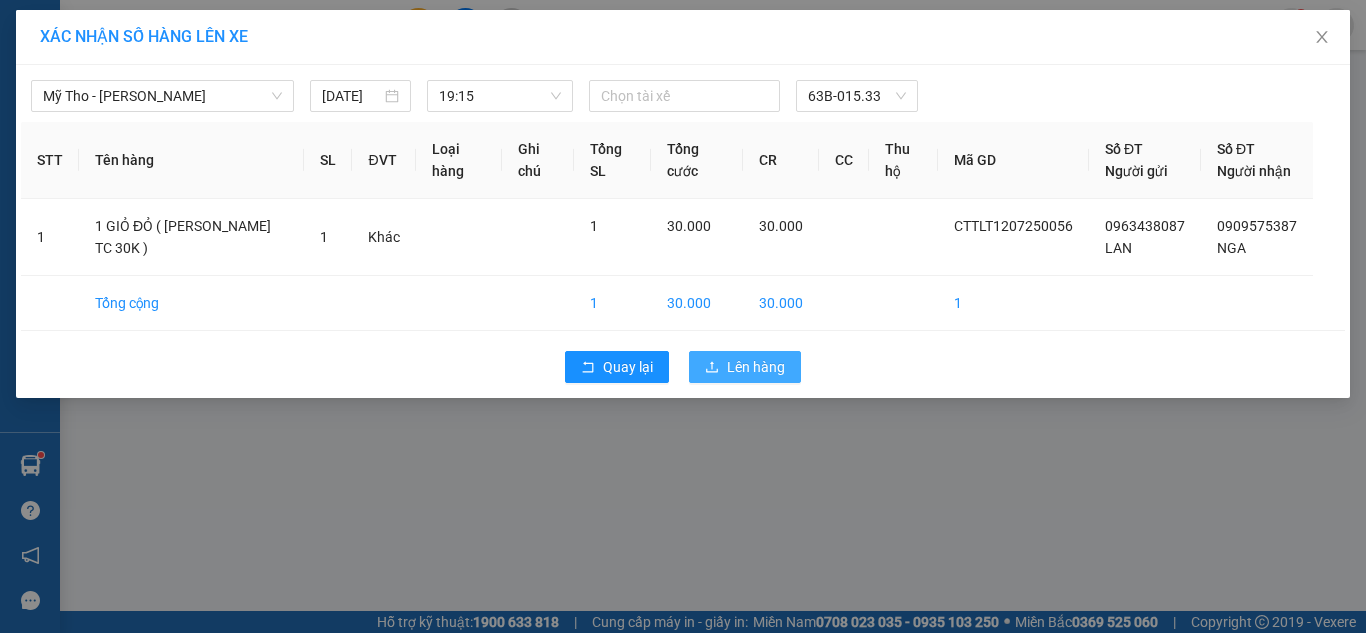 click on "Lên hàng" at bounding box center [756, 367] 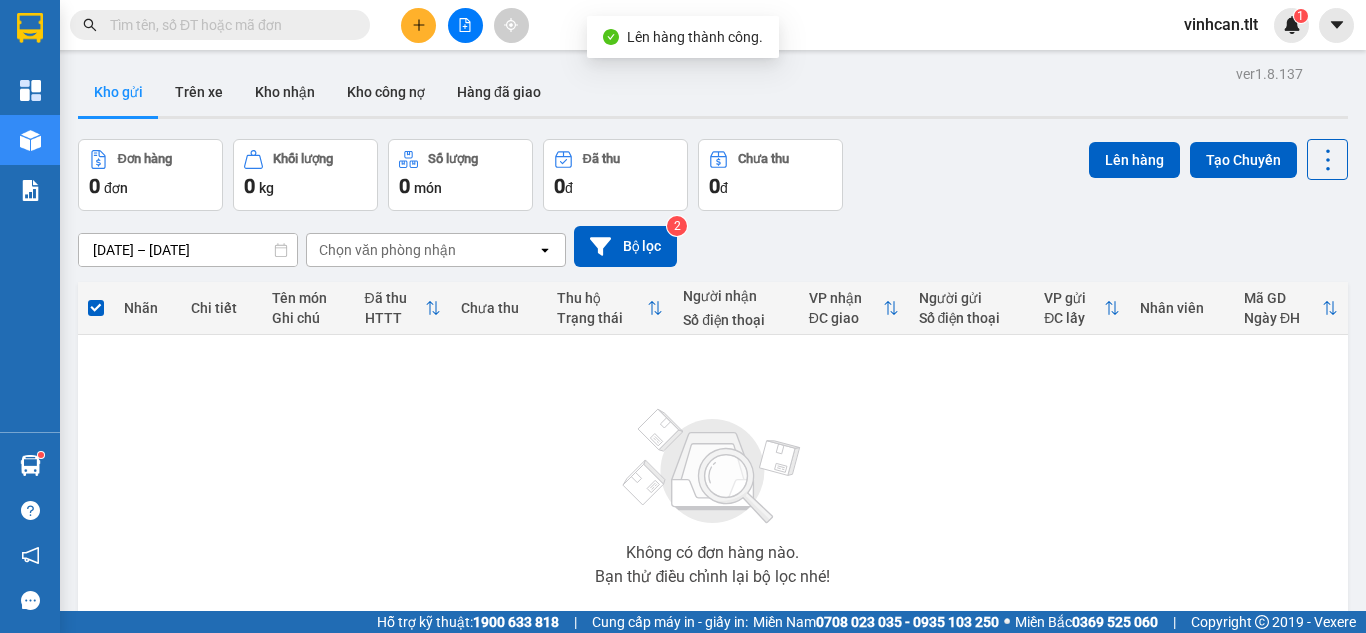 click at bounding box center (465, 25) 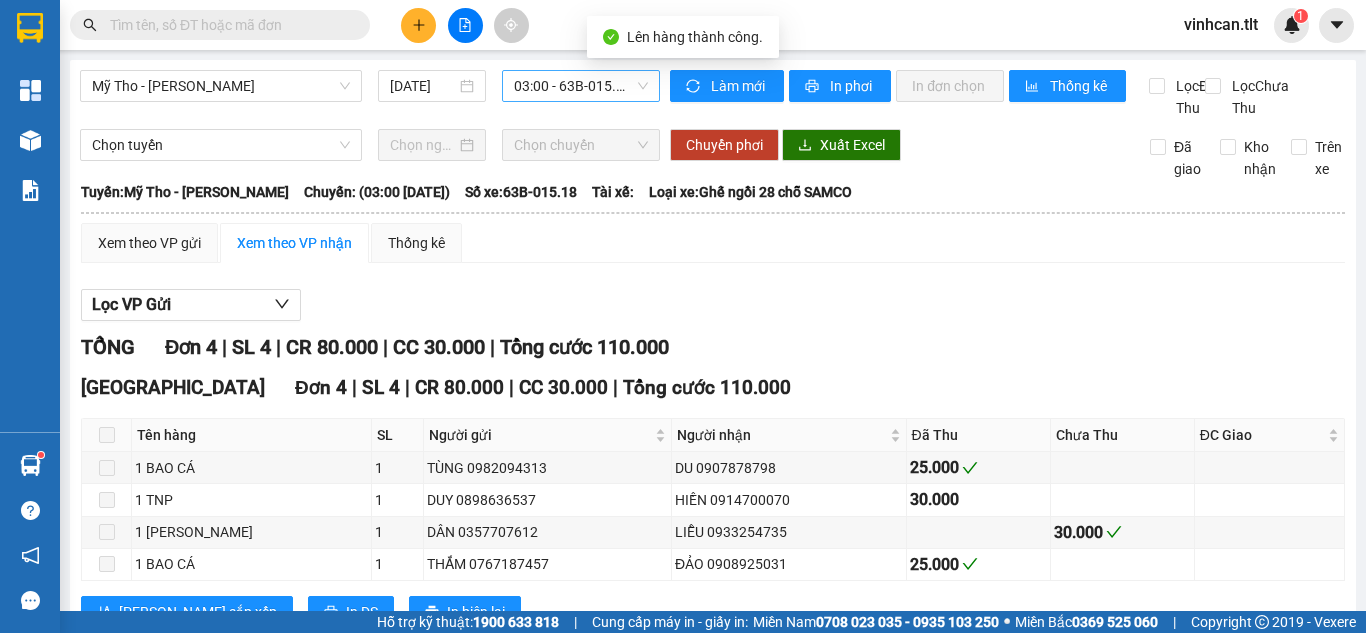 click on "03:00     - 63B-015.18" at bounding box center (581, 86) 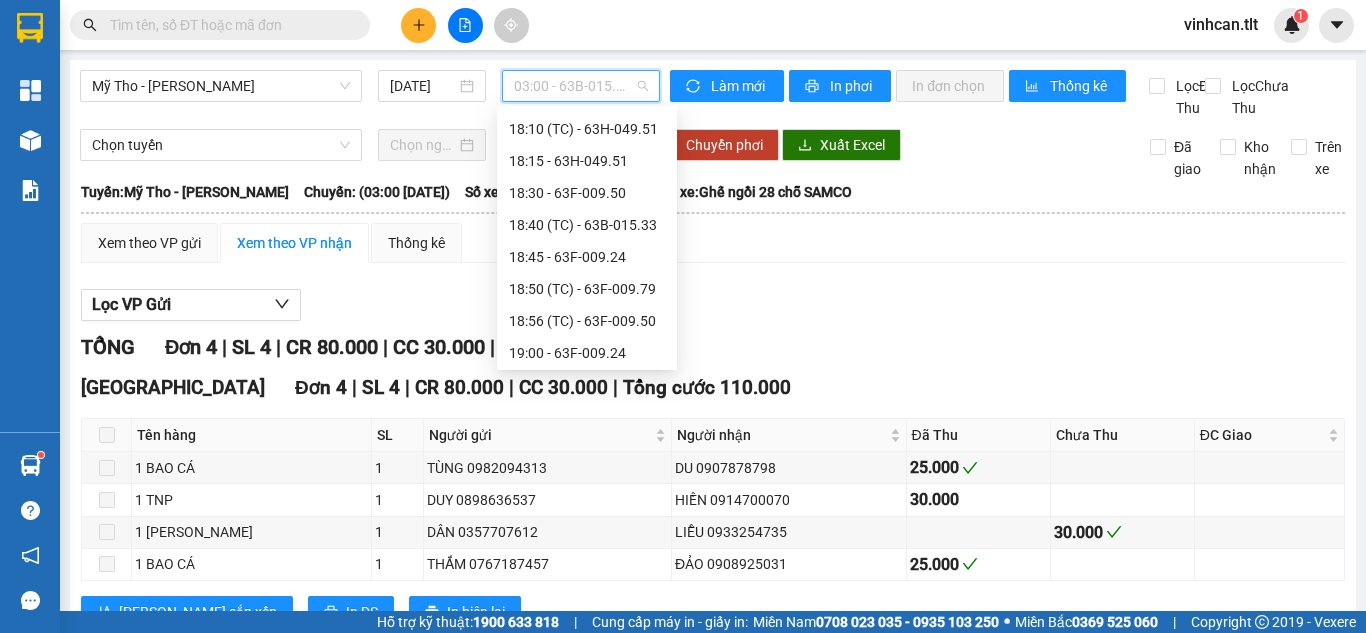 scroll, scrollTop: 2908, scrollLeft: 0, axis: vertical 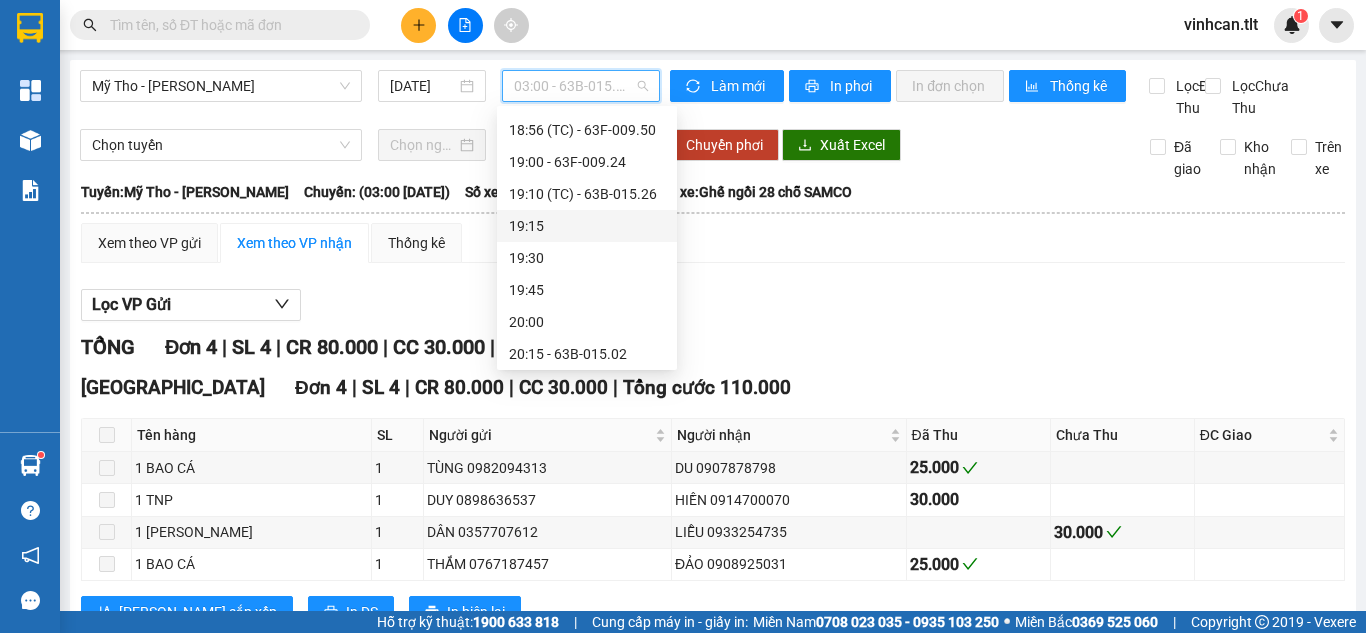 click on "19:15" at bounding box center (587, 226) 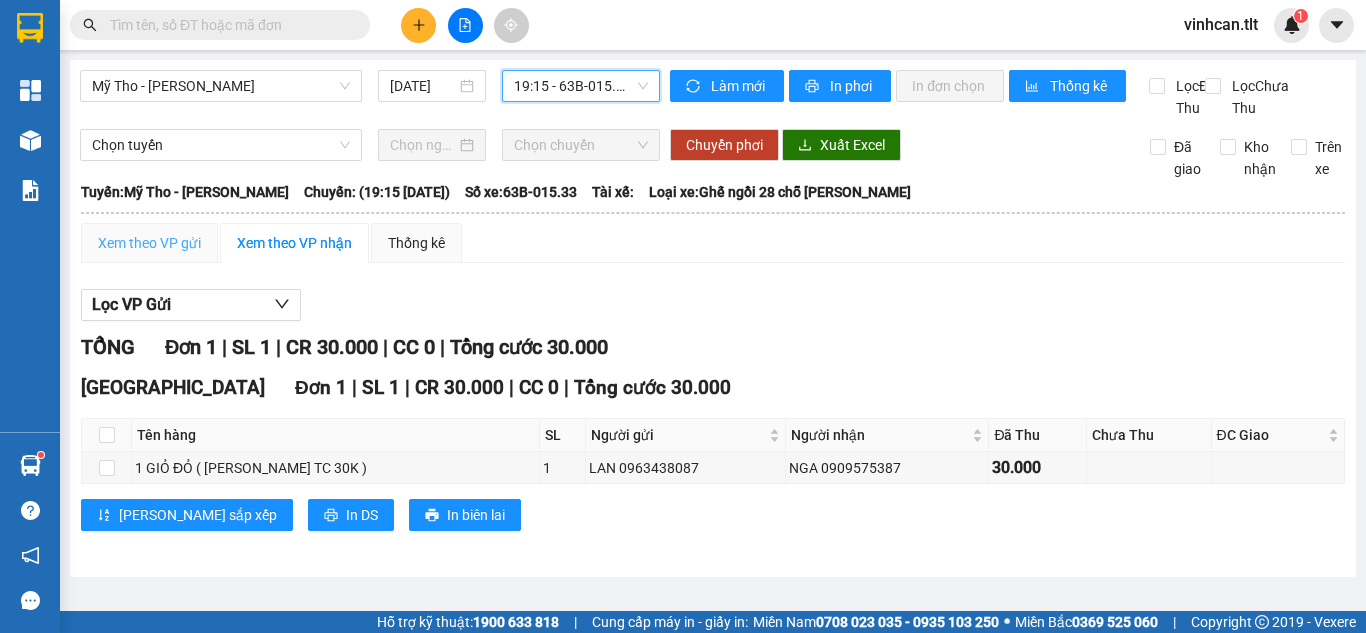click on "Xem theo VP gửi" at bounding box center (149, 243) 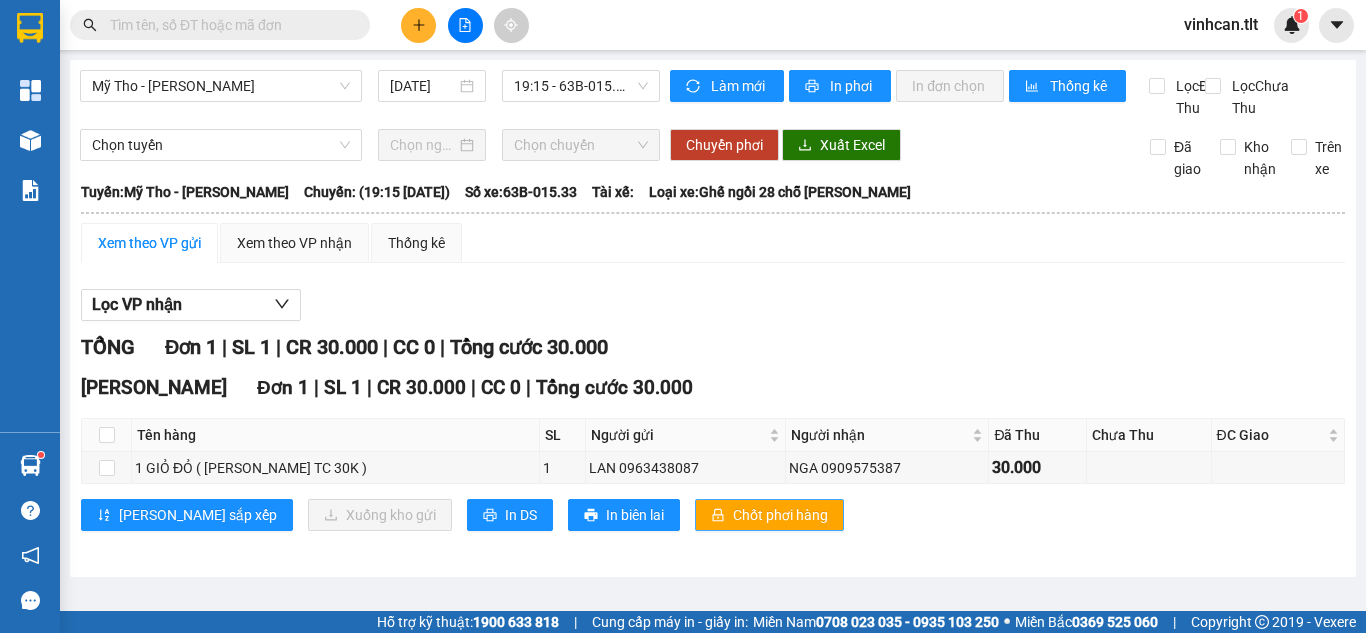 click on "Chốt phơi hàng" at bounding box center [769, 515] 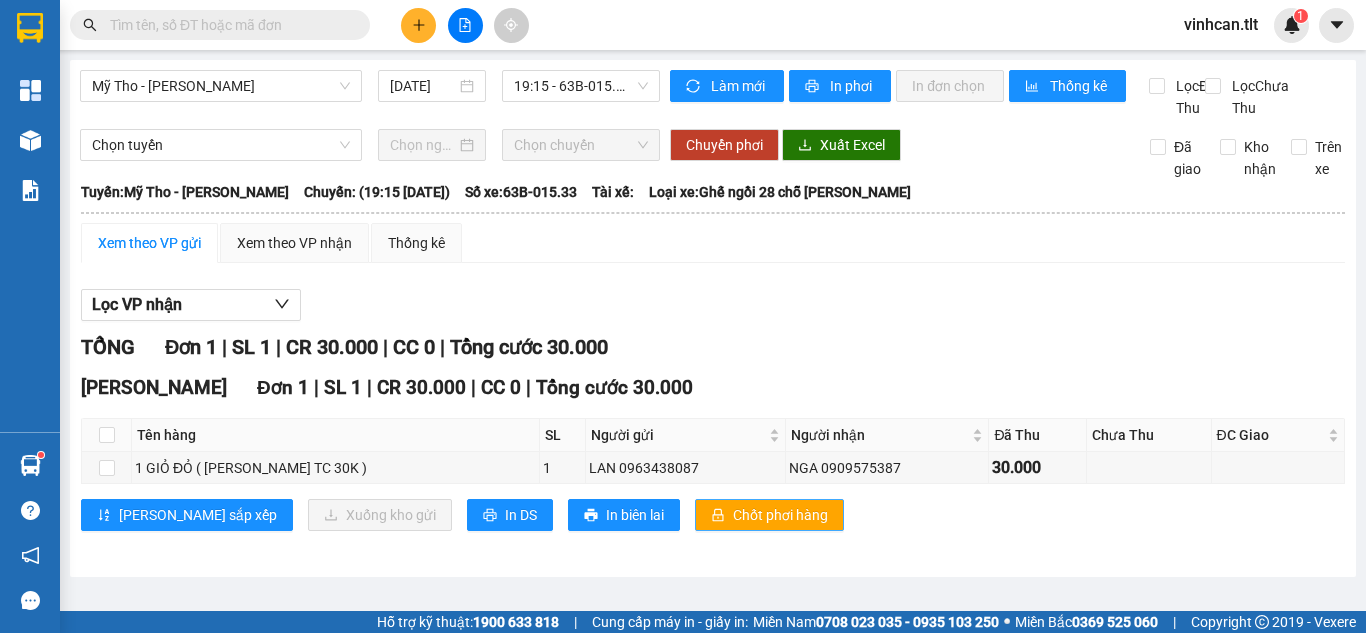 click on "Chốt phơi hàng" at bounding box center (769, 515) 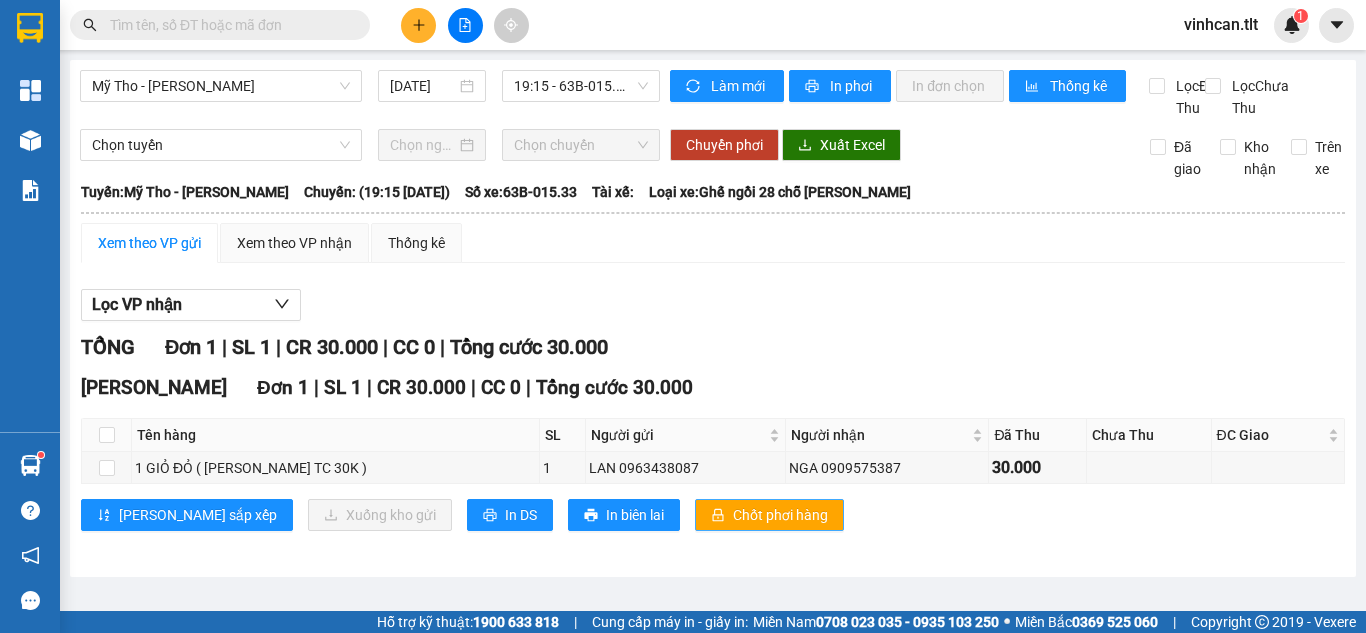 click on "Chốt phơi hàng" at bounding box center [780, 515] 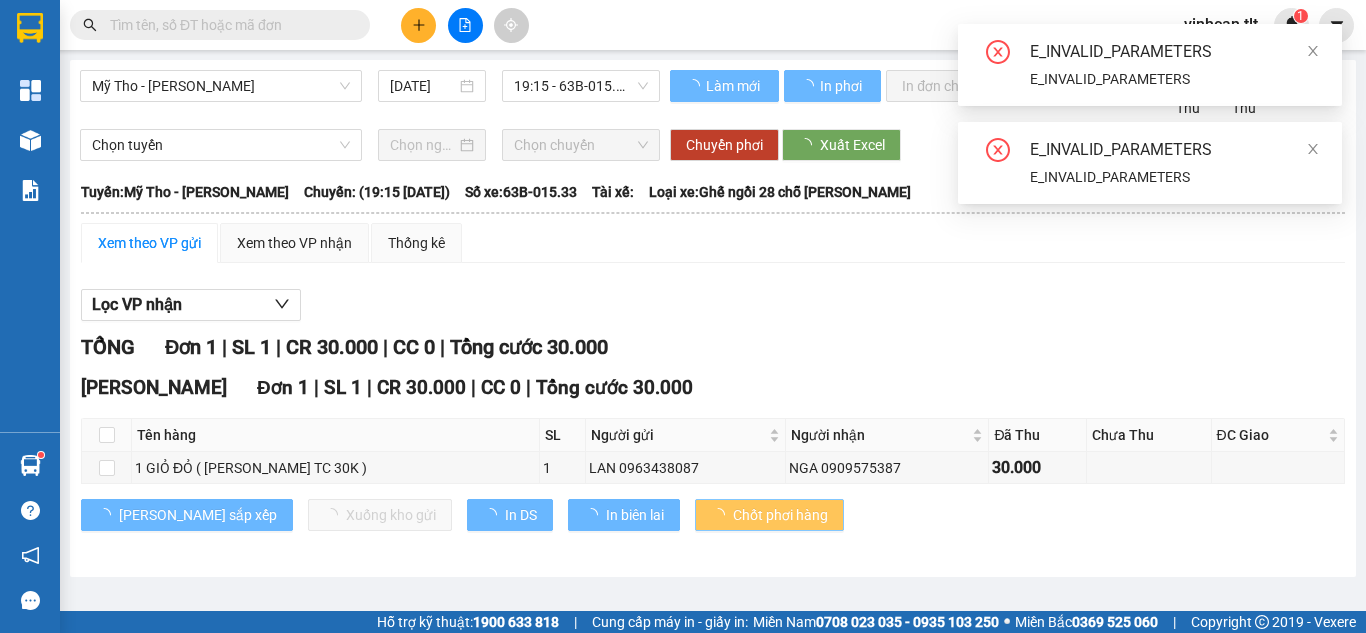 click on "Chốt phơi hàng" at bounding box center [780, 515] 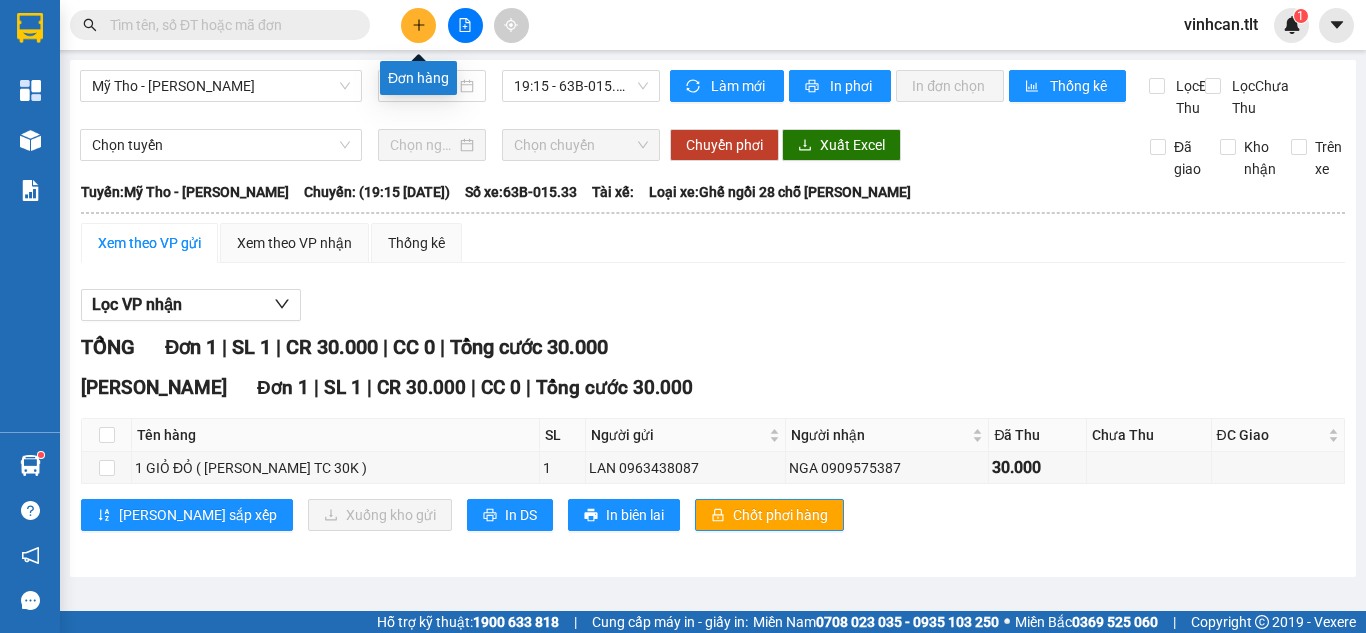 click at bounding box center [418, 25] 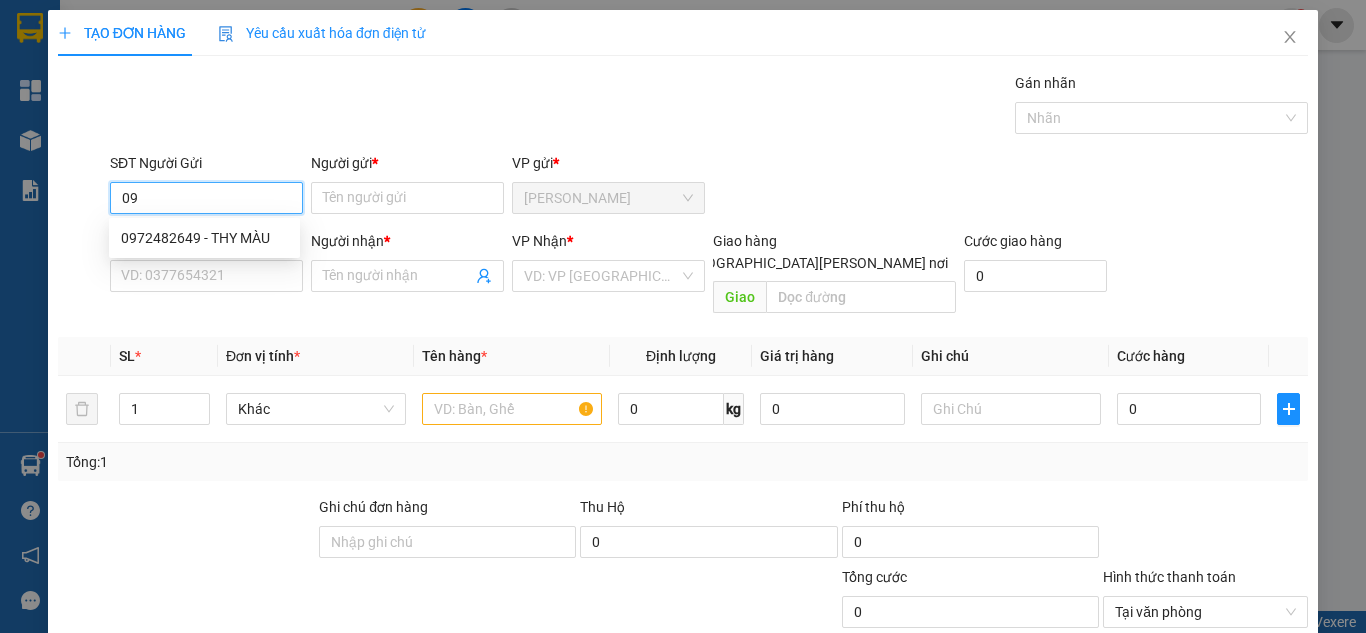 type on "0" 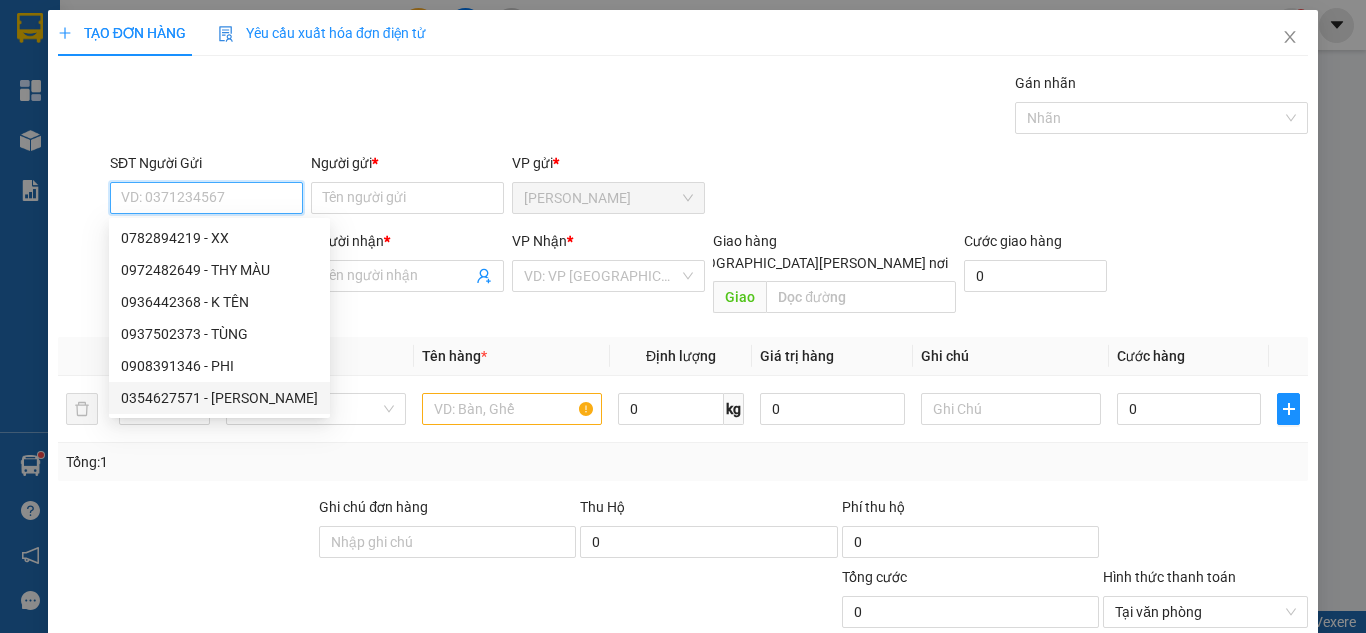 click on "0354627571 - [PERSON_NAME]" at bounding box center (219, 398) 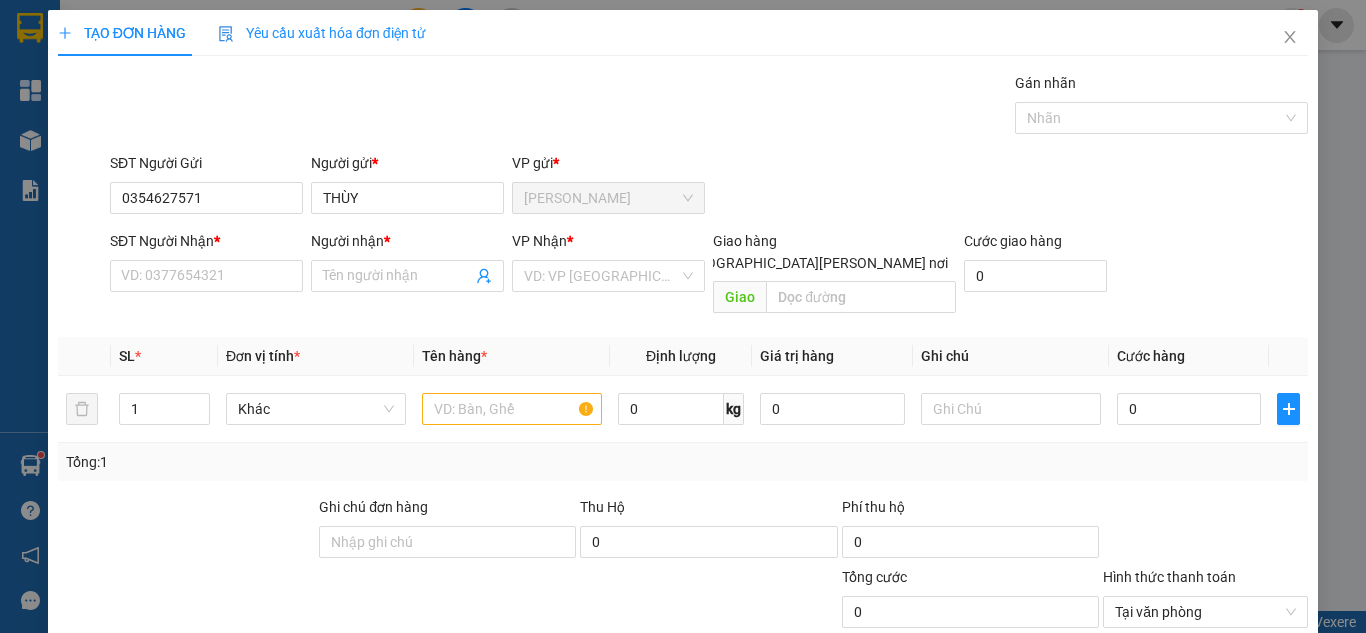 click on "SĐT Người Nhận  * VD: 0377654321" at bounding box center [206, 265] 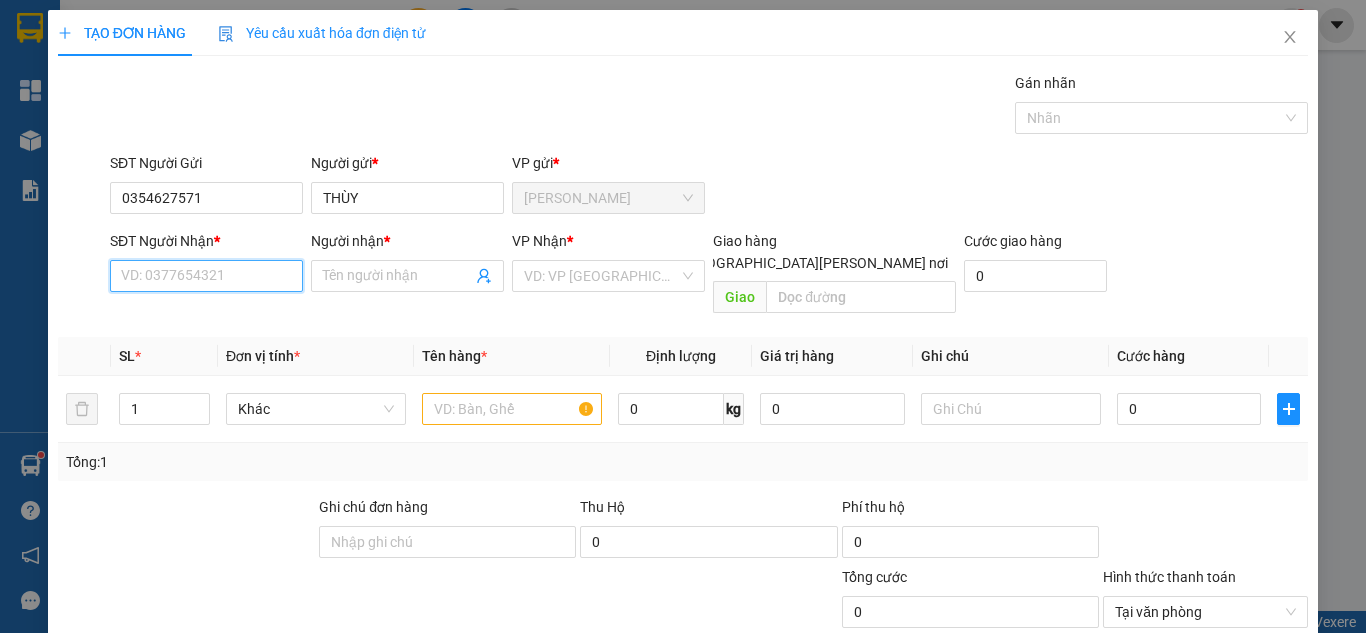 click on "SĐT Người Nhận  *" at bounding box center [206, 276] 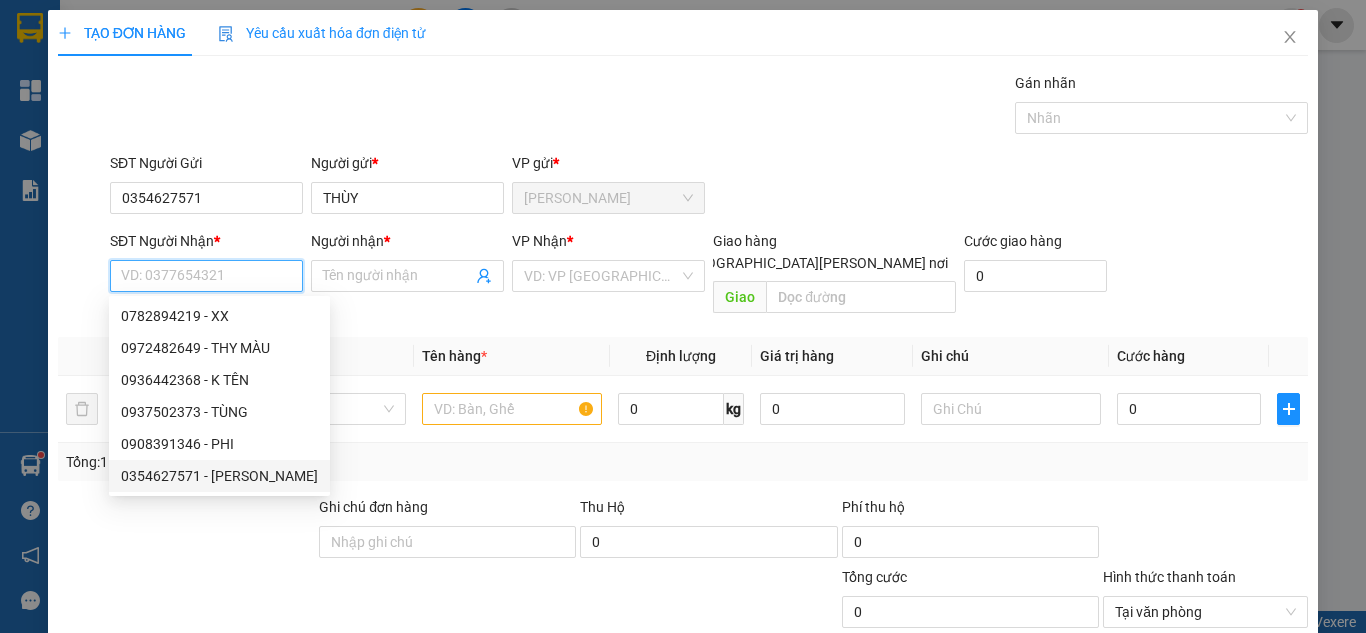 drag, startPoint x: 245, startPoint y: 475, endPoint x: 324, endPoint y: 441, distance: 86.00581 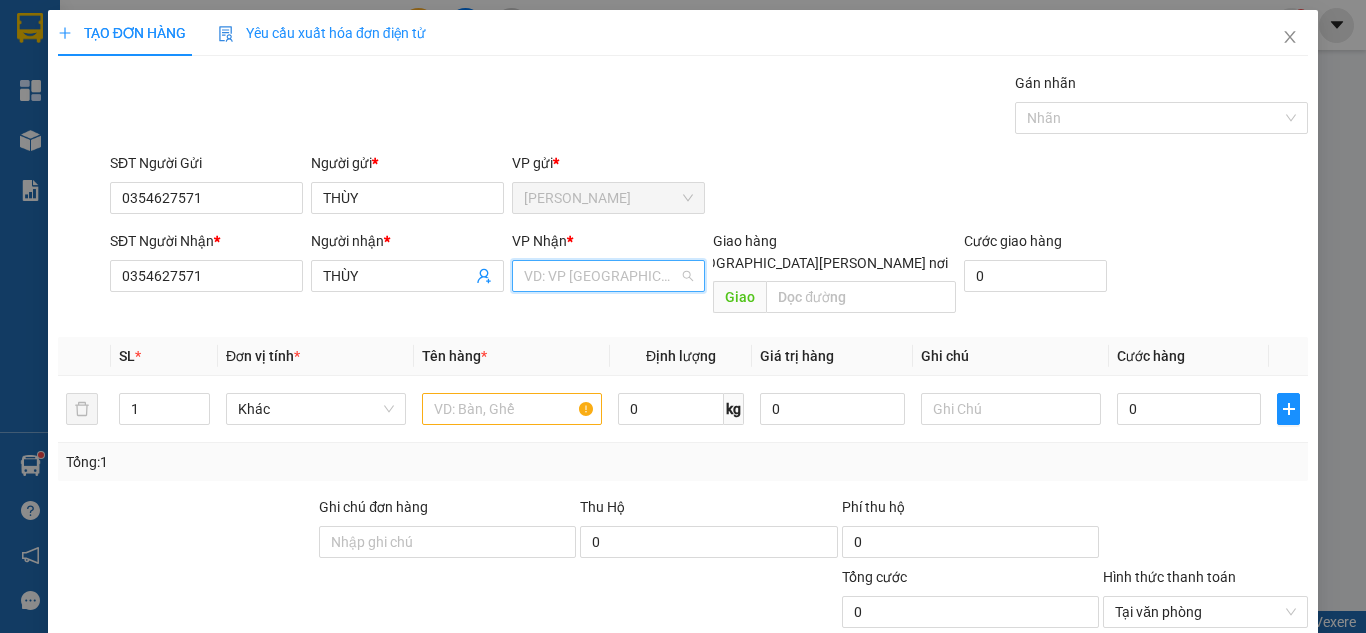 drag, startPoint x: 581, startPoint y: 287, endPoint x: 574, endPoint y: 318, distance: 31.780497 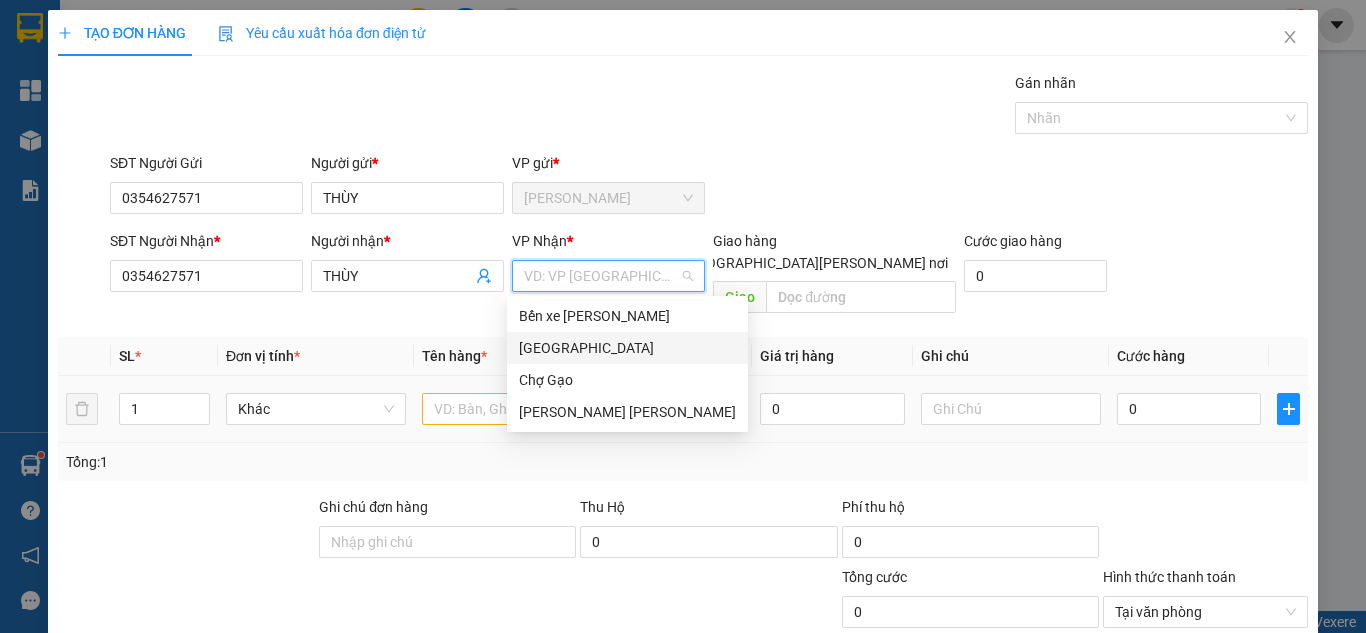 click on "[GEOGRAPHIC_DATA]" at bounding box center (627, 348) 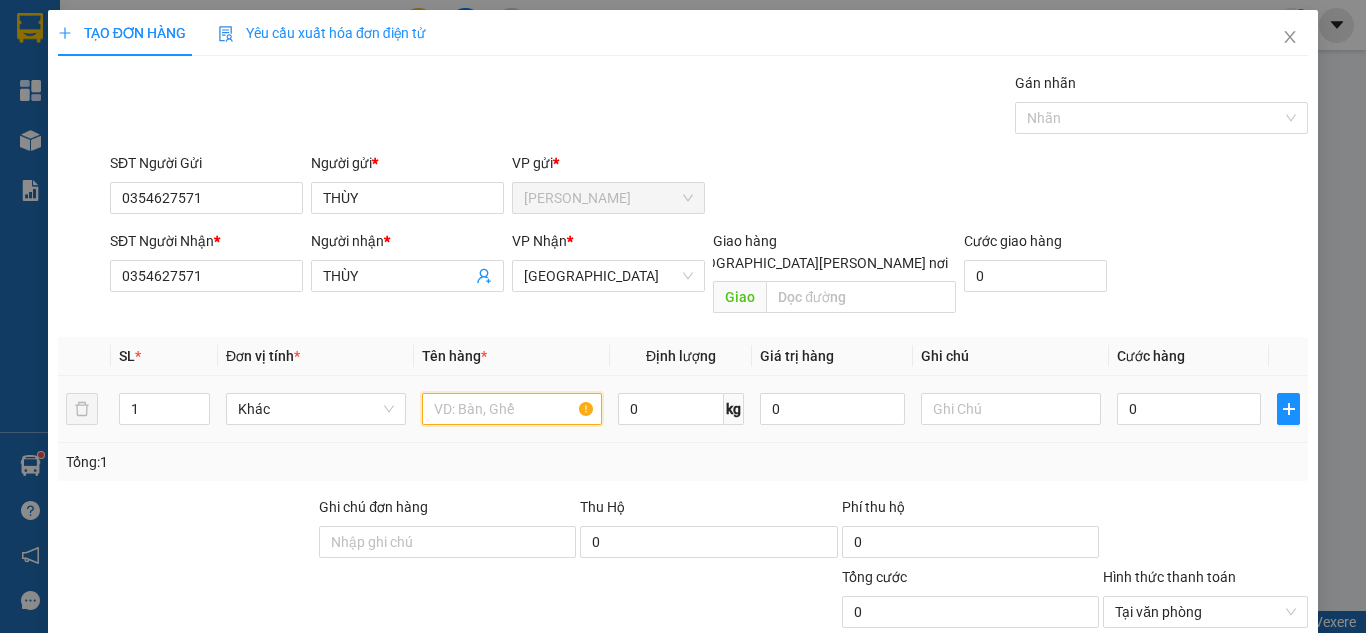click at bounding box center [512, 409] 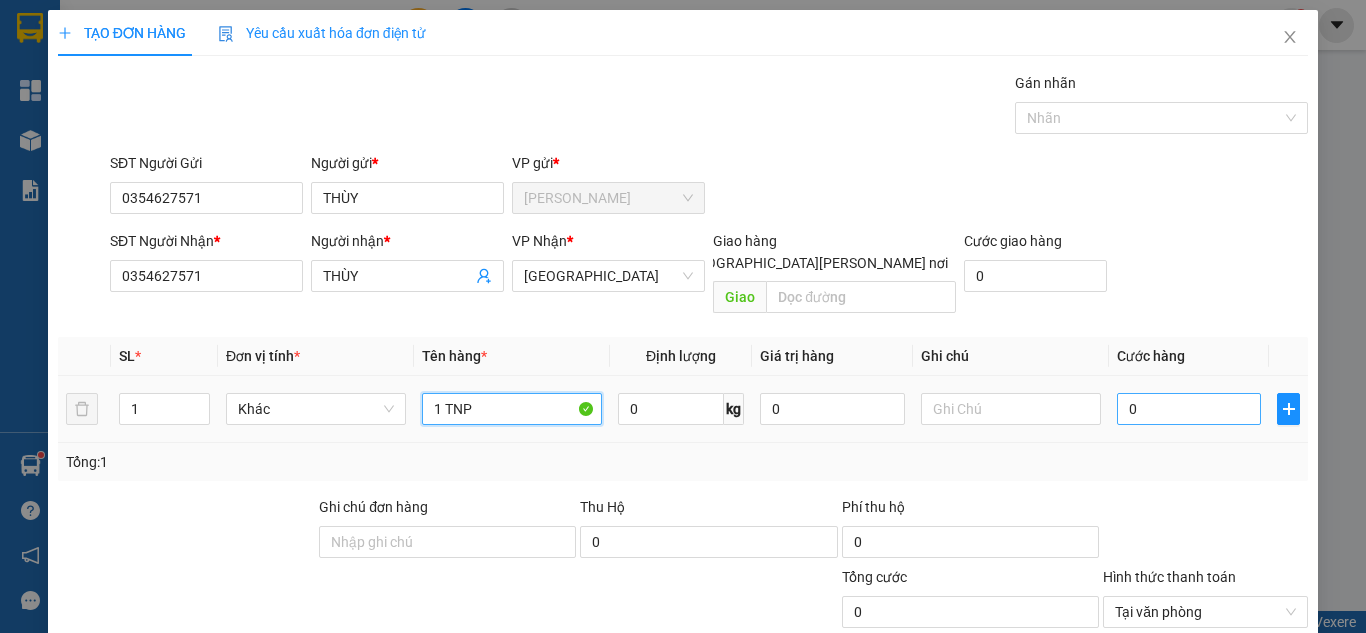 type on "1 TNP" 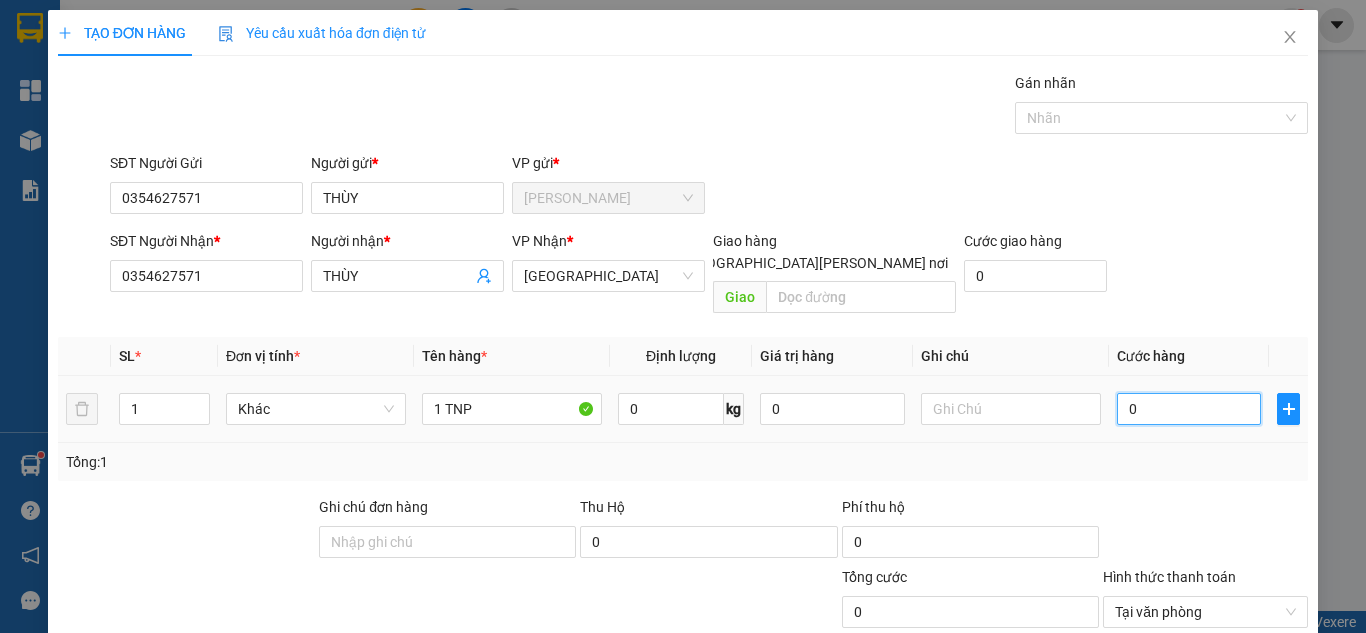 click on "0" at bounding box center [1189, 409] 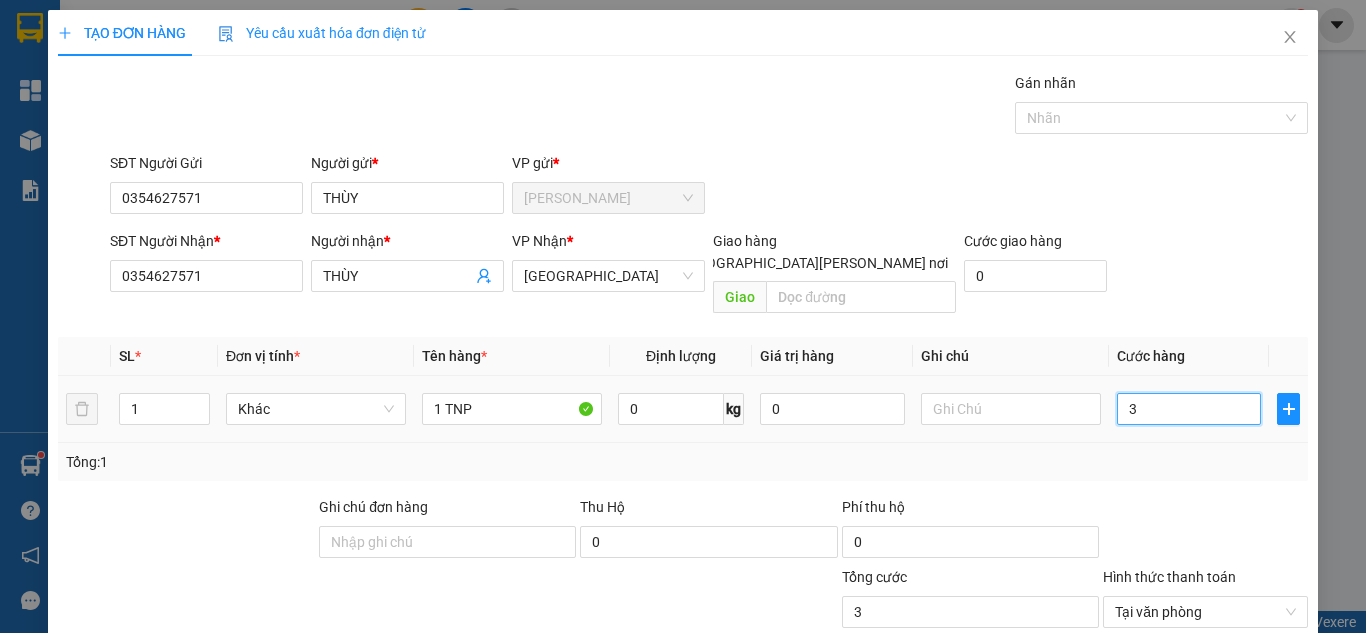 type on "30" 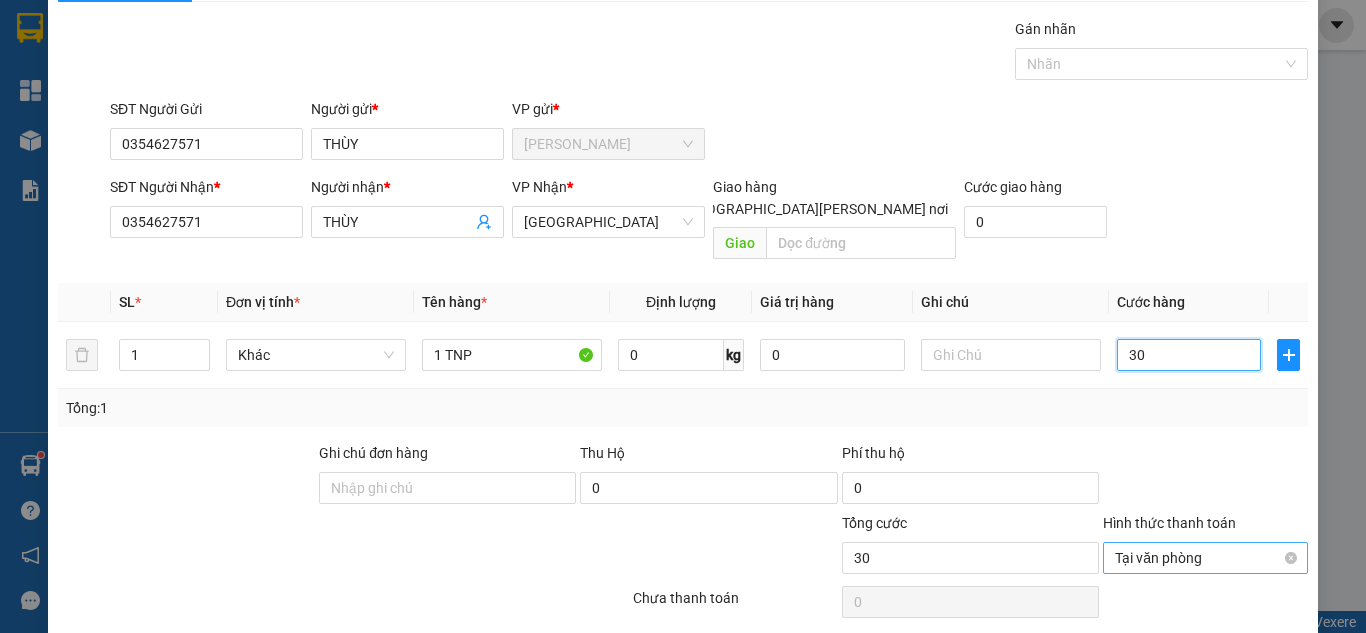 scroll, scrollTop: 107, scrollLeft: 0, axis: vertical 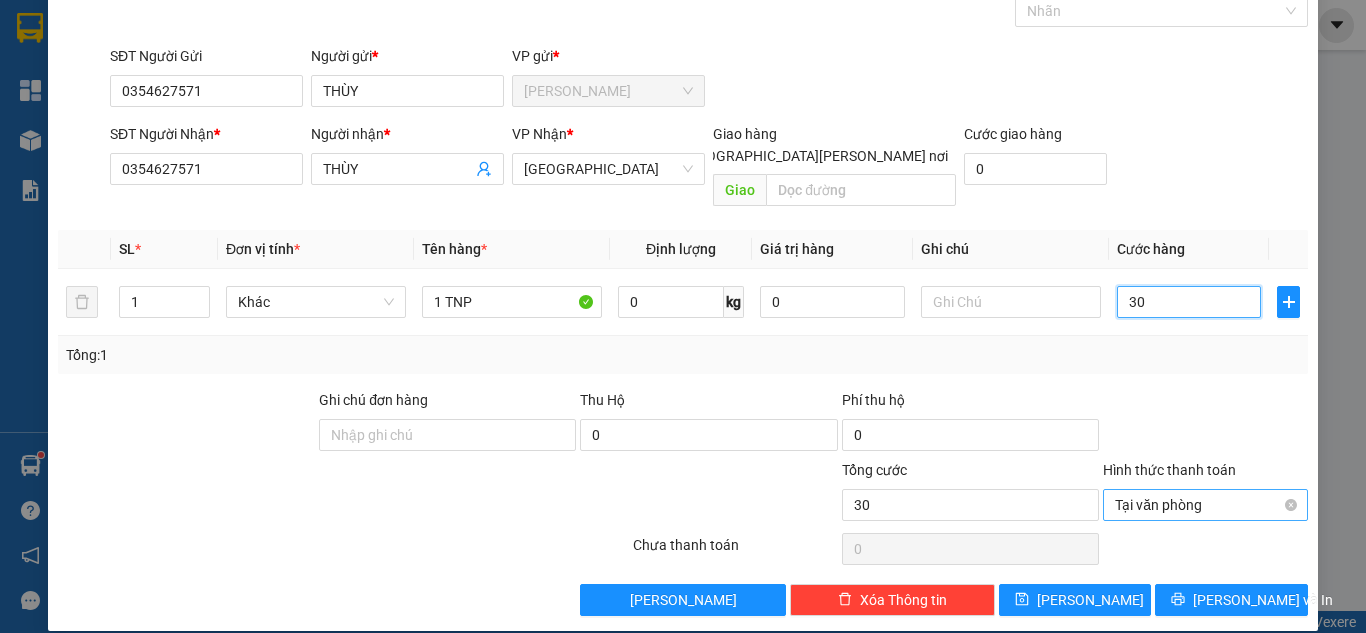 click on "Tại văn phòng" at bounding box center [1205, 505] 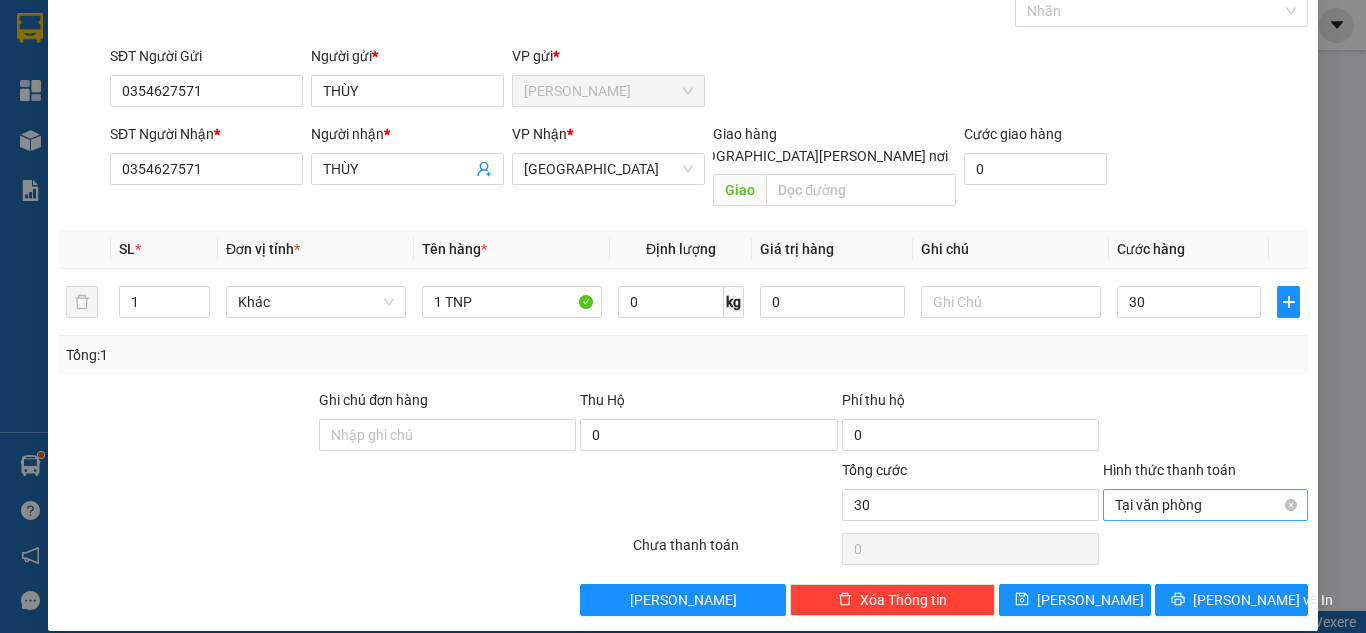 type on "30.000" 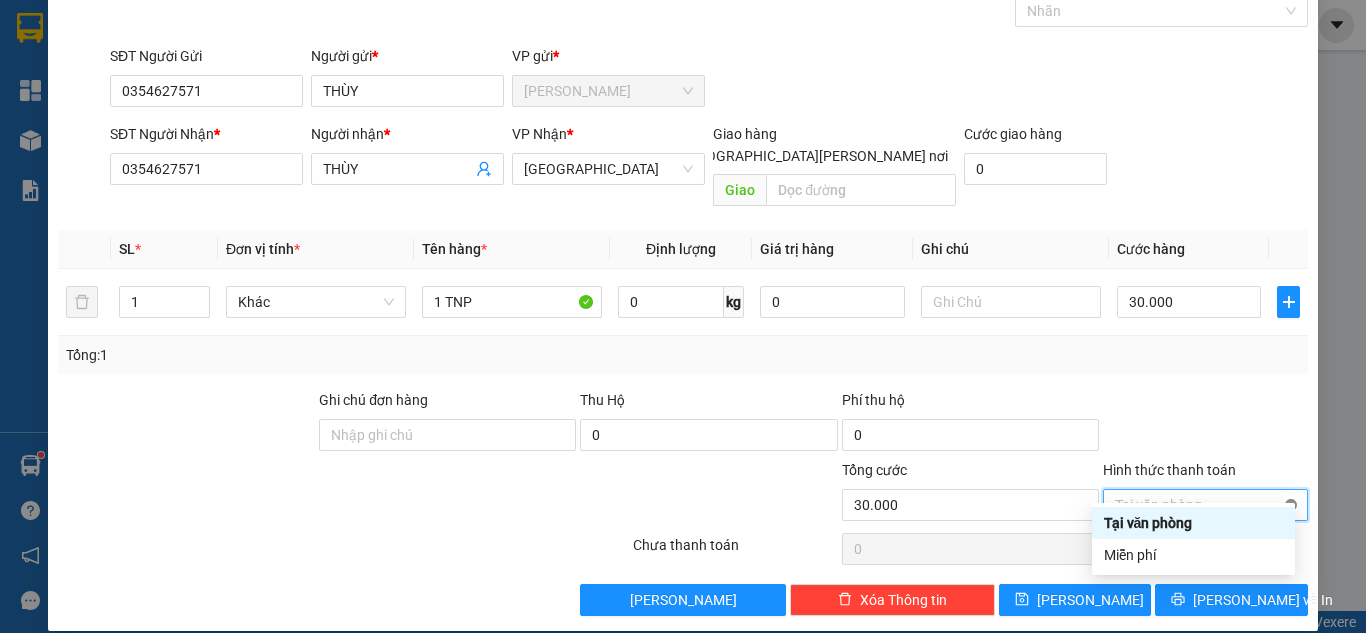 type on "30.000" 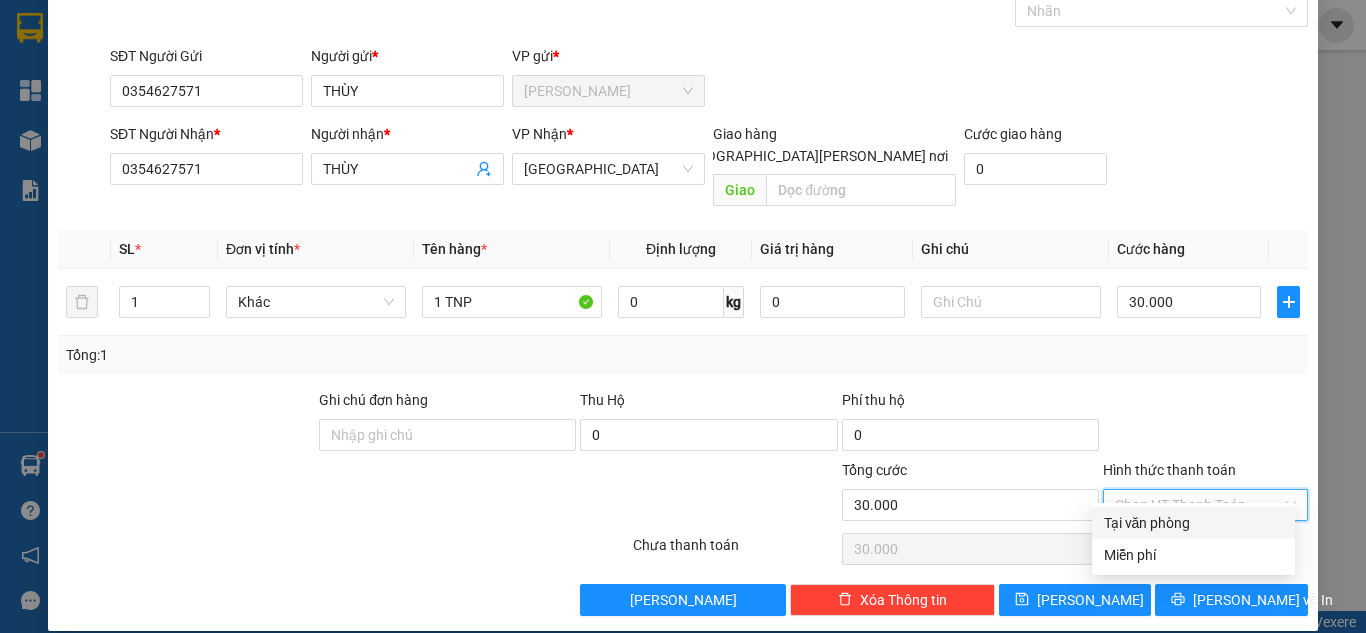 click at bounding box center [1205, 424] 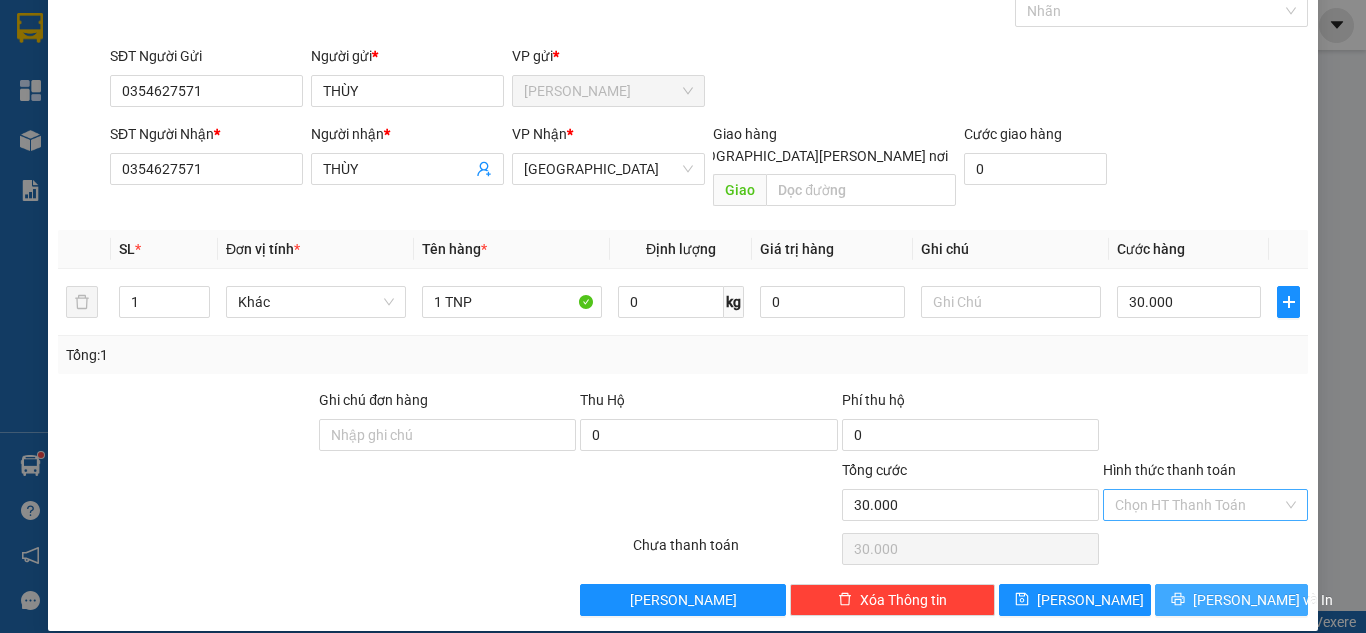 click on "[PERSON_NAME] và In" at bounding box center [1231, 600] 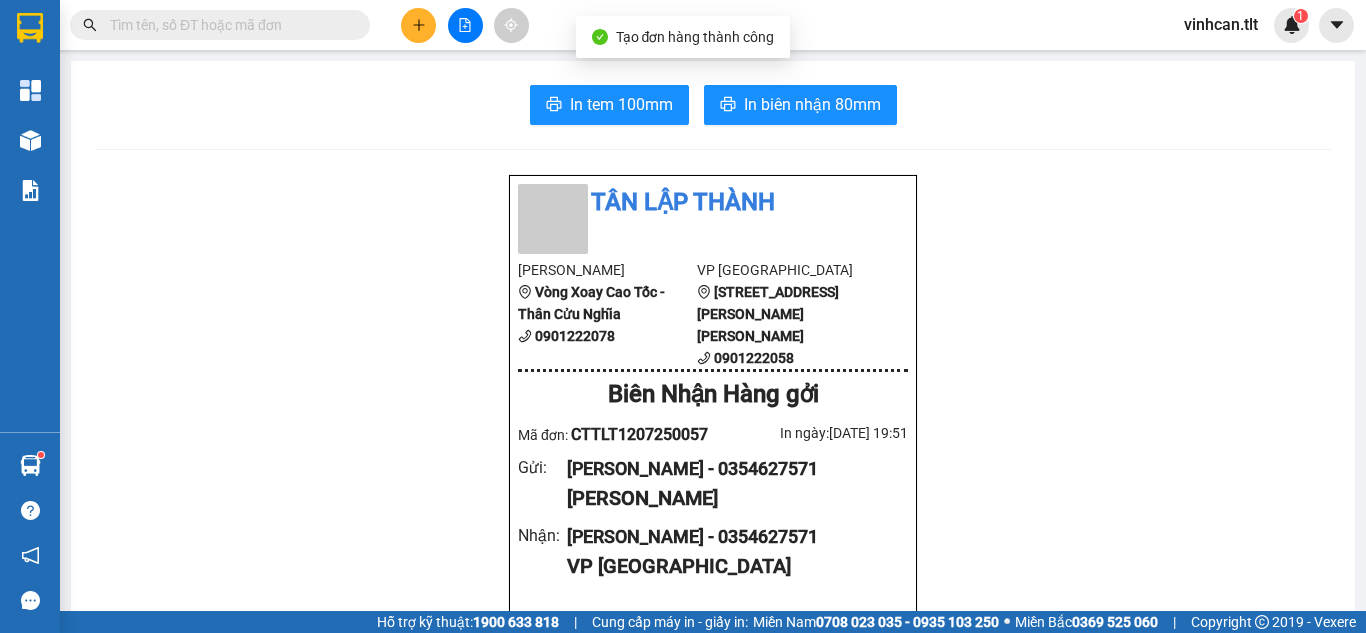 click on "In tem 100mm
In [PERSON_NAME] 80mm Tân Lập [PERSON_NAME] [PERSON_NAME] Tốc   [PERSON_NAME] Xoay [PERSON_NAME] Tốc - Thân [PERSON_NAME]   0901222078 VP [GEOGRAPHIC_DATA]   [GEOGRAPHIC_DATA][PERSON_NAME][PERSON_NAME] 5   0901222058 [PERSON_NAME] Hàng gởi Mã đơn:   CTTLT1207250057 In ngày:  [DATE]   19:51 Gửi :   [PERSON_NAME] - 0354627571 [PERSON_NAME] Tốc [PERSON_NAME] :   [PERSON_NAME] - 0354627571 VP [GEOGRAPHIC_DATA] Tên (giá trị hàng) [PERSON_NAME] món hàng Khác - 1 TNP    (0) 1 30.000 [PERSON_NAME] 1 30.000 Loading... Chưa Thu : 30.000 VND [PERSON_NAME] thu : 30.000 VND [PERSON_NAME] định [PERSON_NAME]/gửi hàng : Hàng [PERSON_NAME] 7 ngày, nhà xe [PERSON_NAME] [PERSON_NAME] [PERSON_NAME], thất lạc. Nhà xe không bồi [PERSON_NAME] khi vận chuyển hàng [PERSON_NAME]. Hàng [PERSON_NAME] [PERSON_NAME] giá trị nếu thất lạc nhà xe chỉ bồi [PERSON_NAME] tối đa 10 lần cước vận chuyển. Đối với [PERSON_NAME] khách [PERSON_NAME] [PERSON_NAME] CMND để đối [PERSON_NAME]. Nhà xe [PERSON_NAME] [PERSON_NAME] với hàng [PERSON_NAME]/hàng [PERSON_NAME] cấm. CTTLT1207250057 Cao Tốc [PERSON_NAME]" at bounding box center [713, 881] 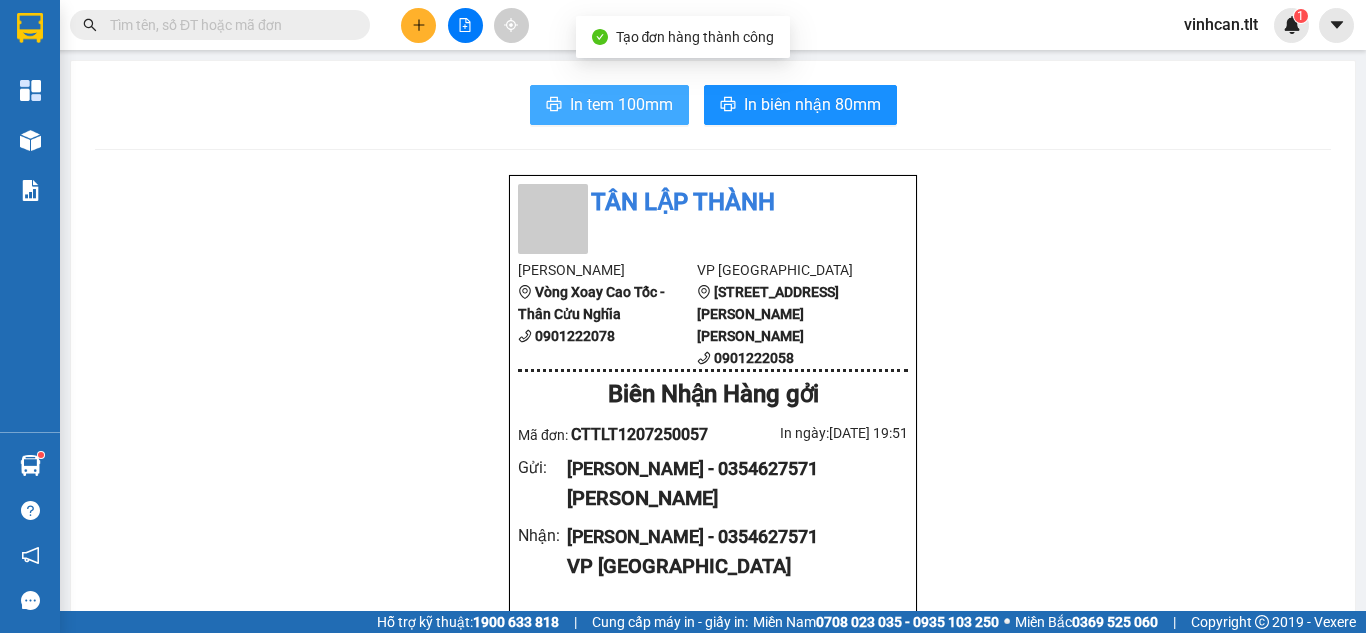 click on "In tem 100mm" at bounding box center (621, 104) 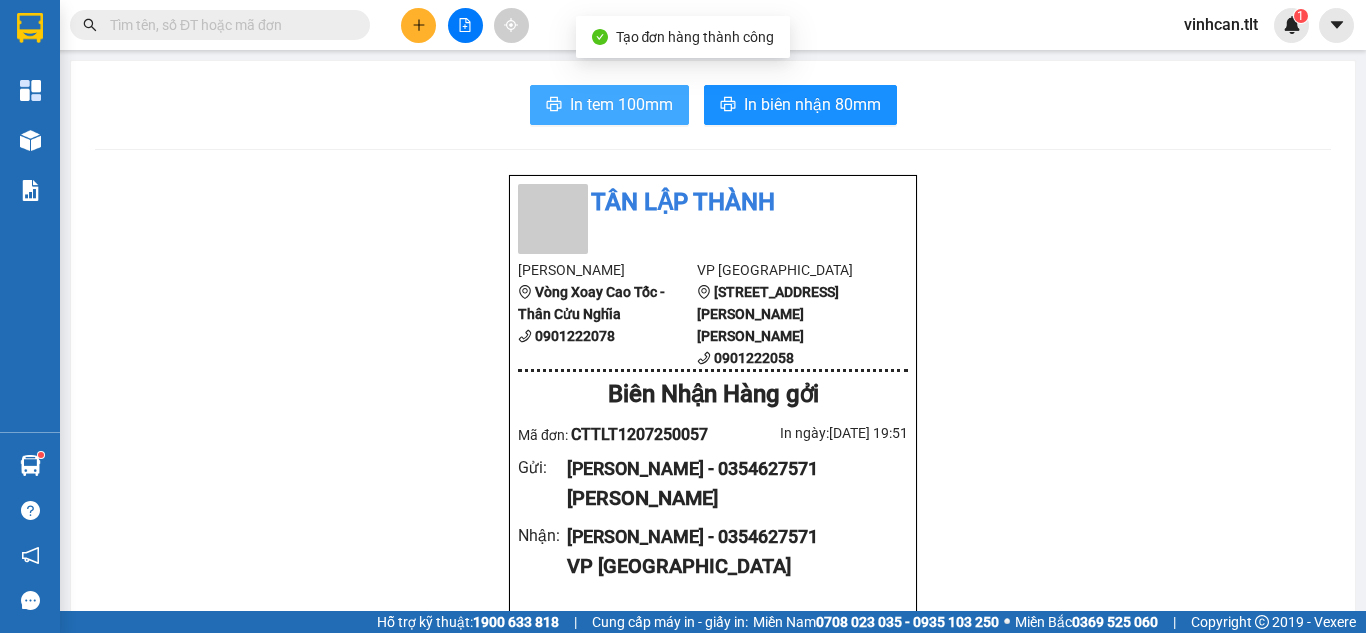scroll, scrollTop: 0, scrollLeft: 0, axis: both 